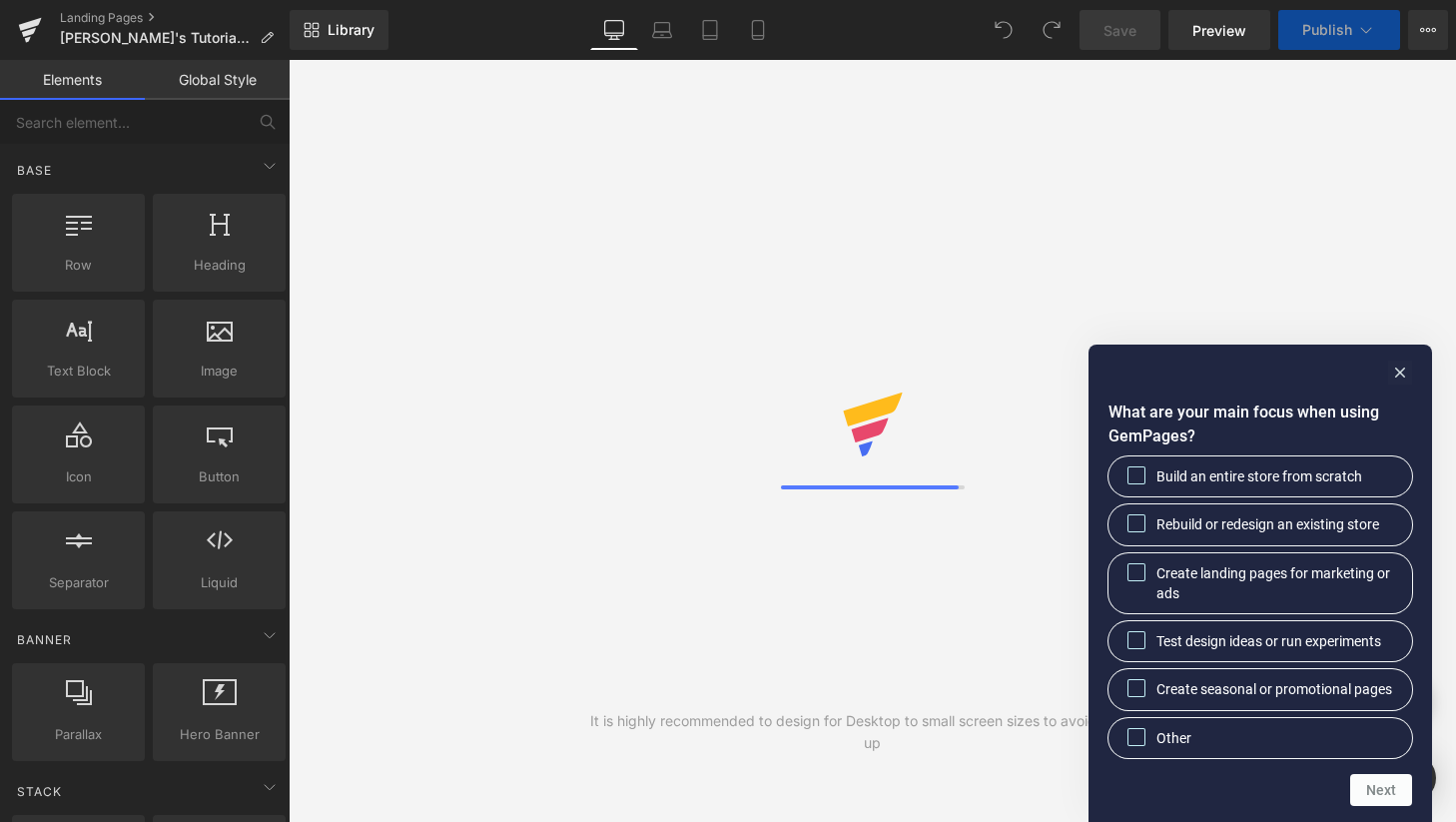 scroll, scrollTop: 0, scrollLeft: 0, axis: both 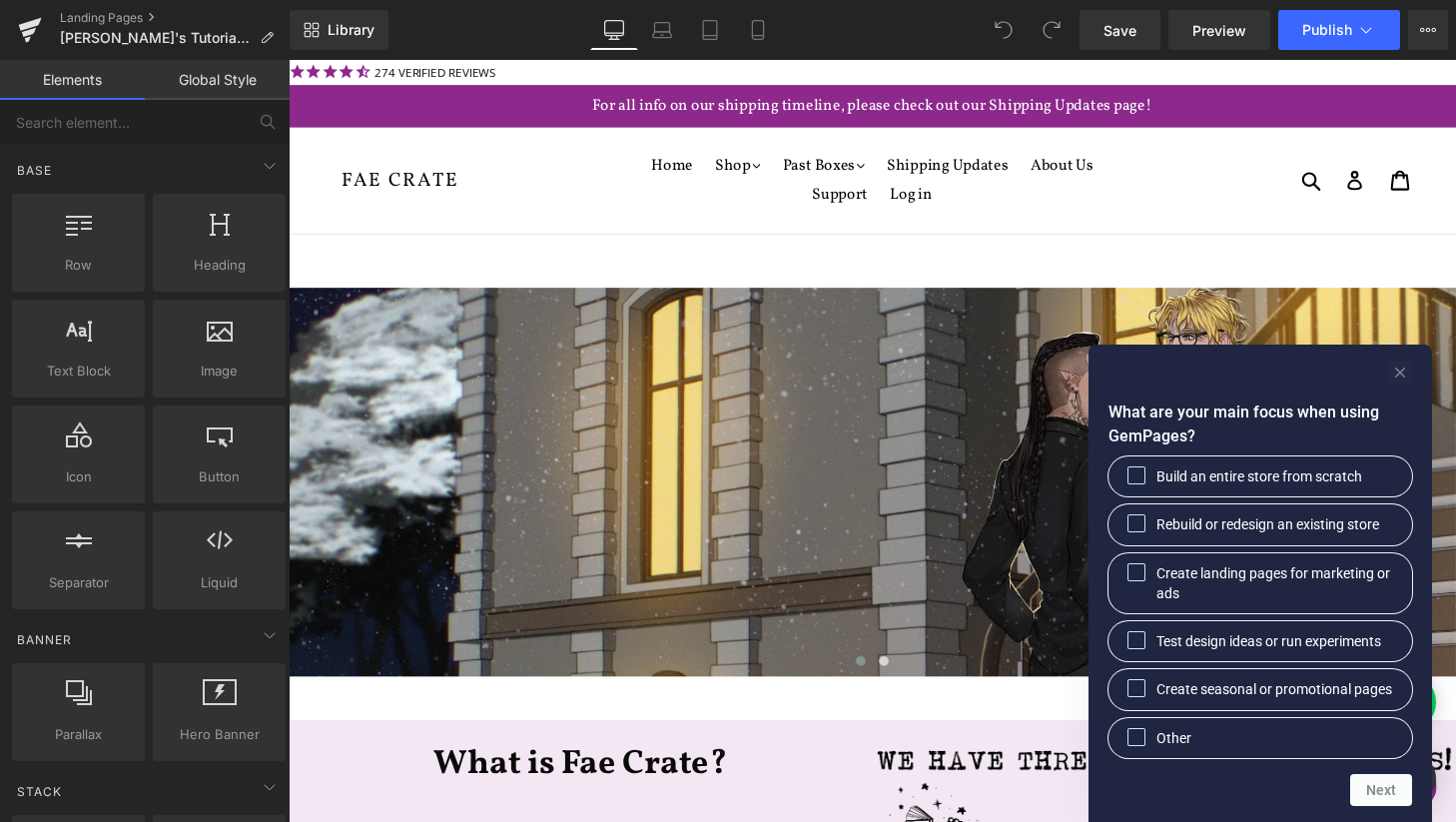 click 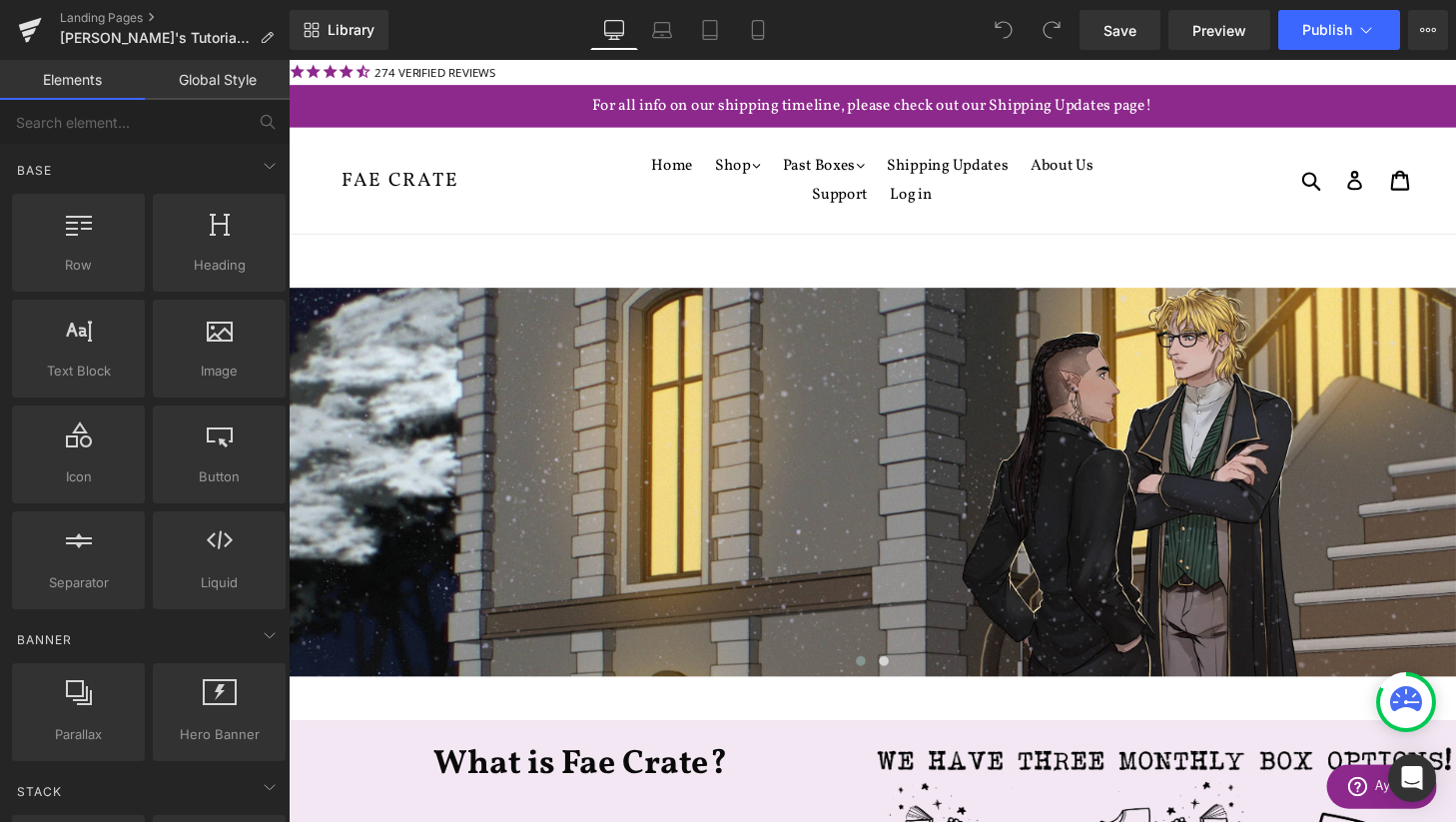 click on "Global Style" at bounding box center (217, 80) 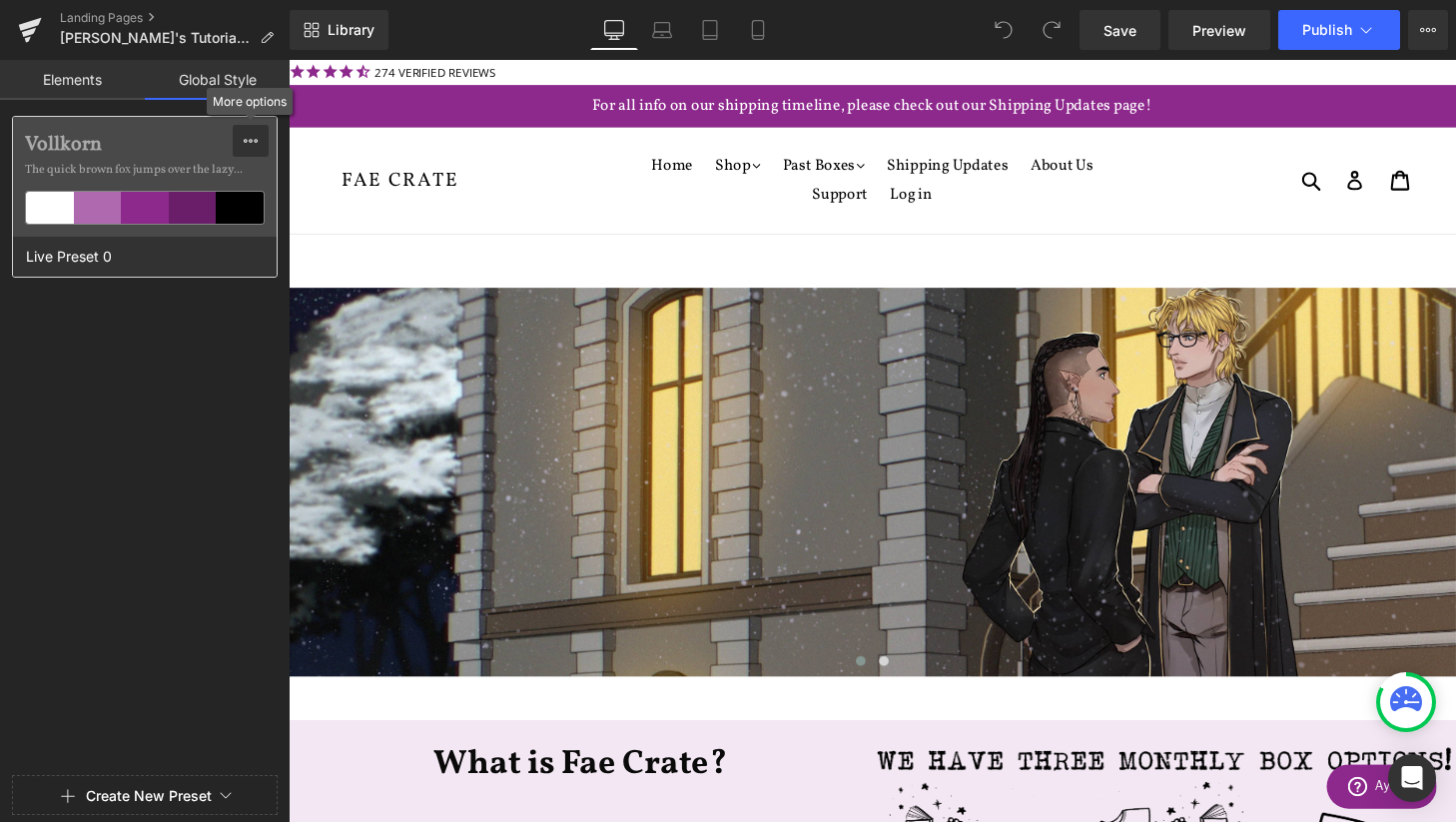 click 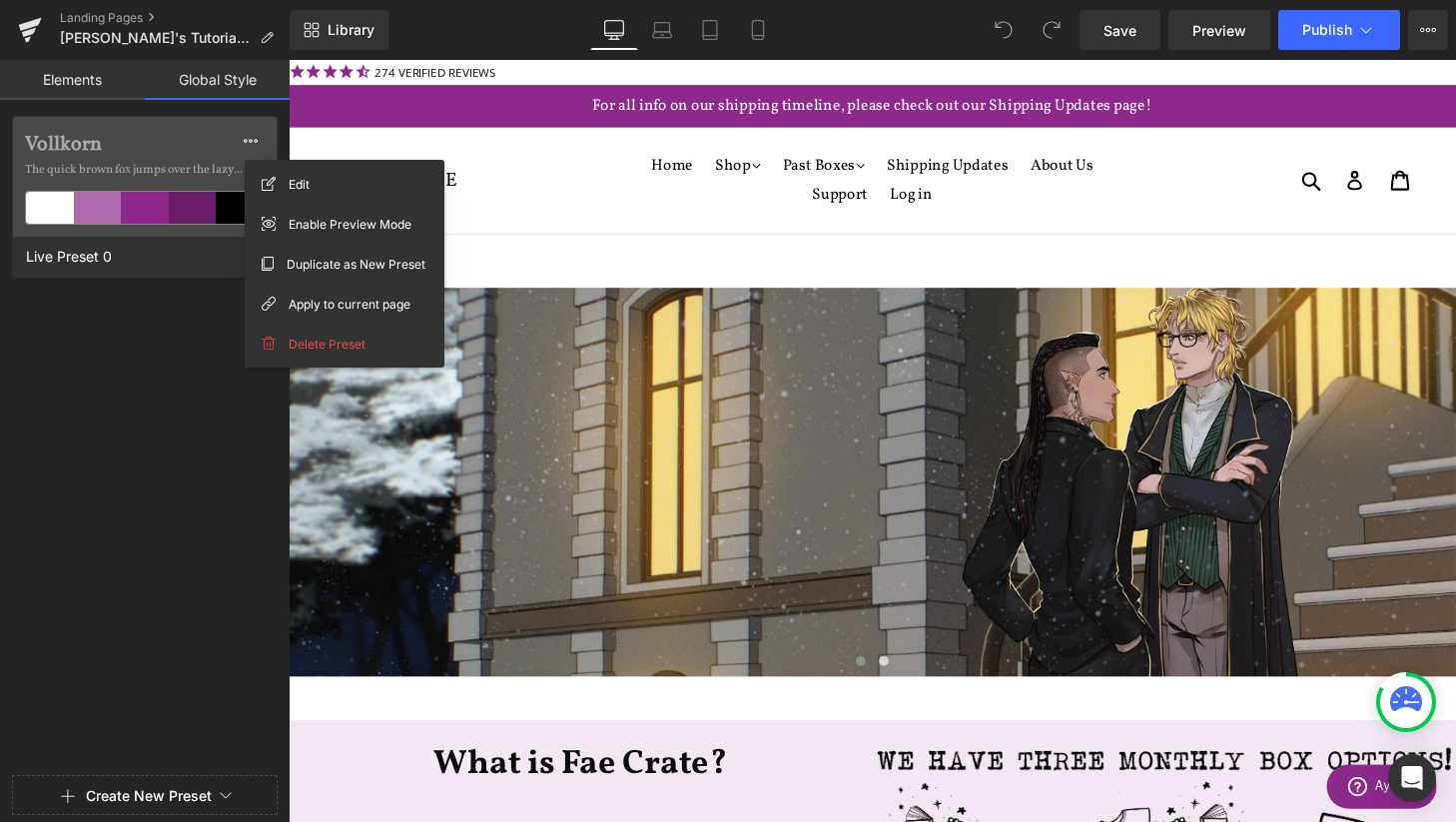 click on "Elements" at bounding box center (72, 80) 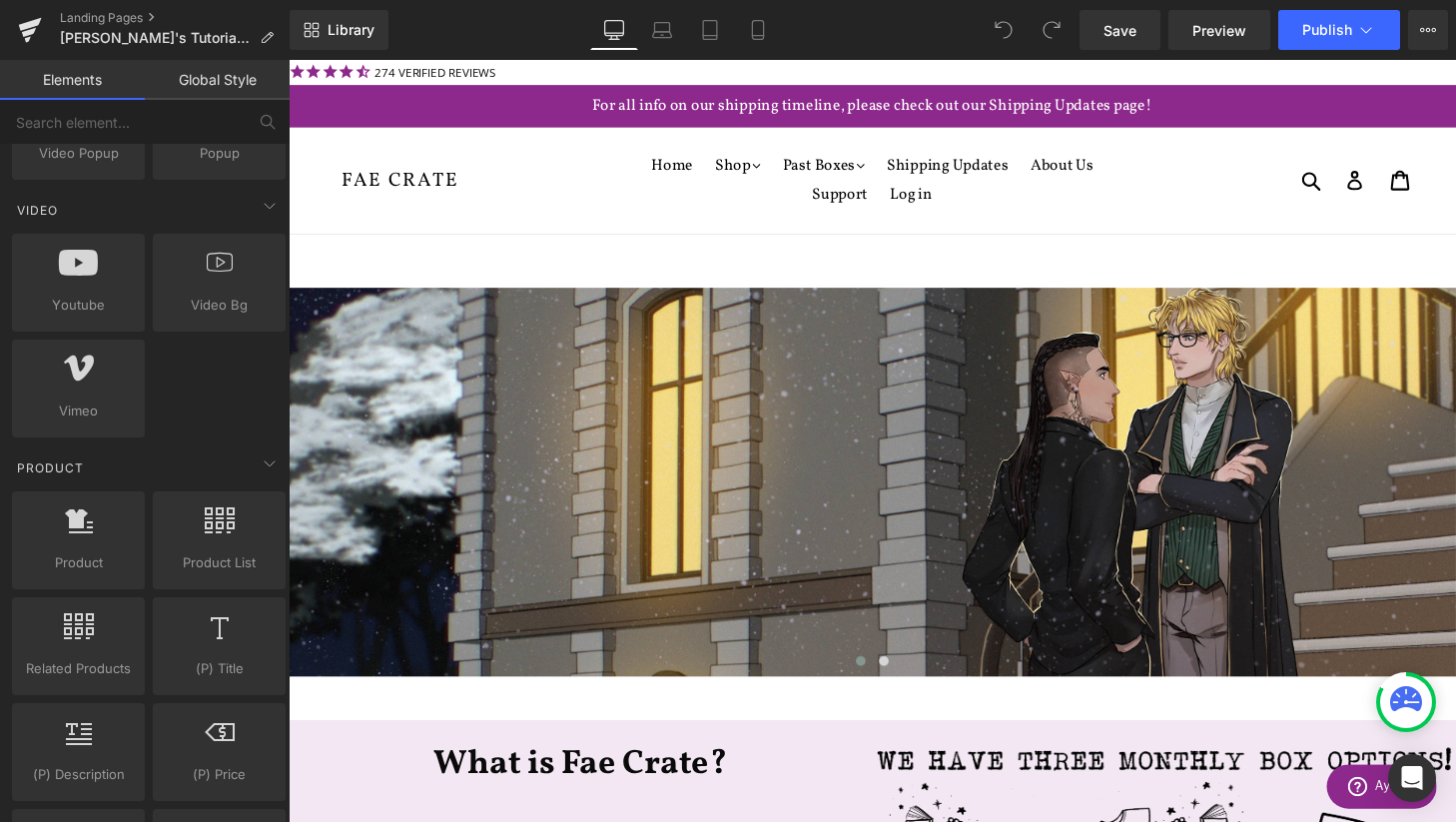 scroll, scrollTop: 1296, scrollLeft: 0, axis: vertical 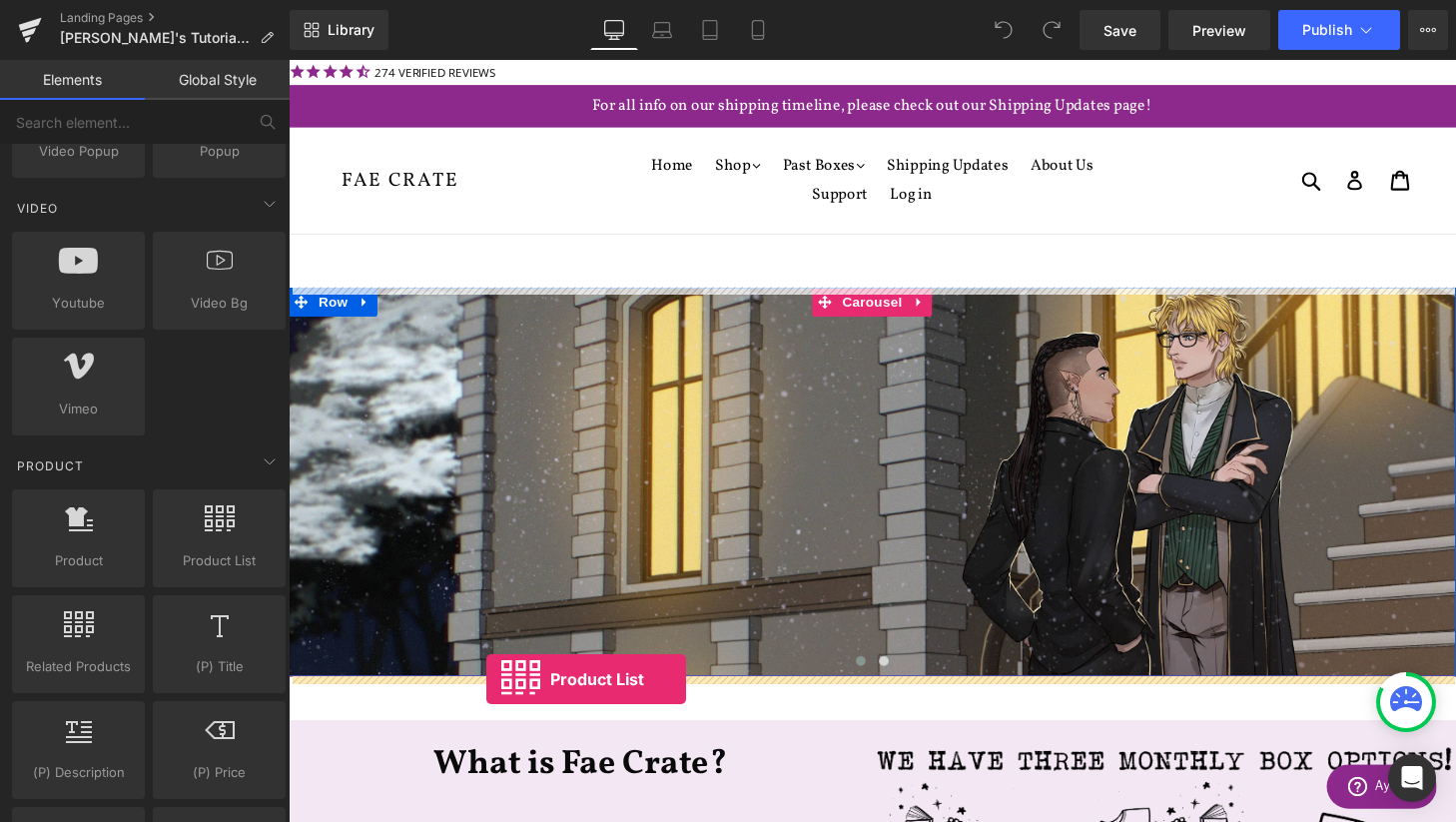 drag, startPoint x: 492, startPoint y: 585, endPoint x: 493, endPoint y: 701, distance: 116.00431 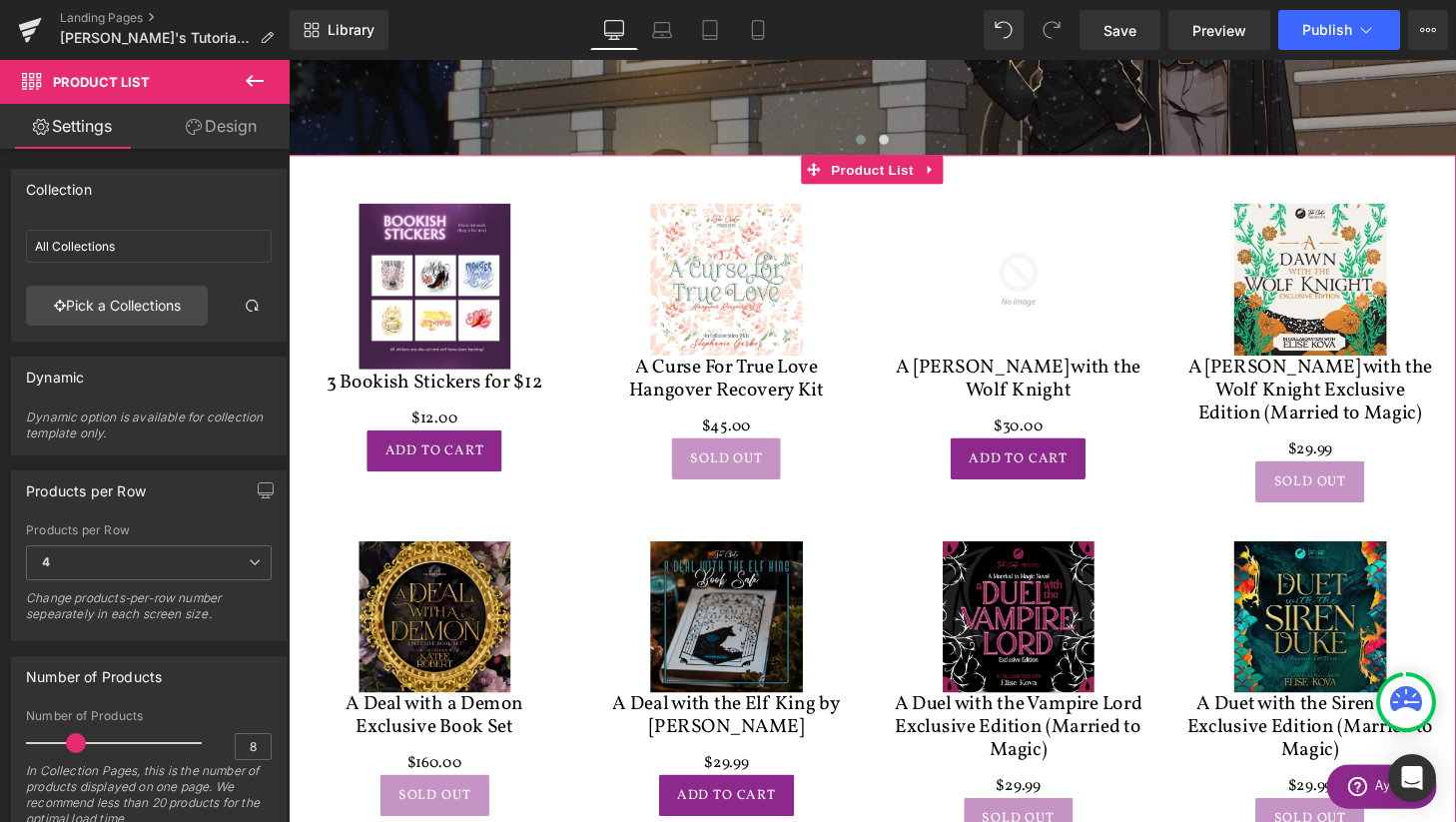 scroll, scrollTop: 526, scrollLeft: 0, axis: vertical 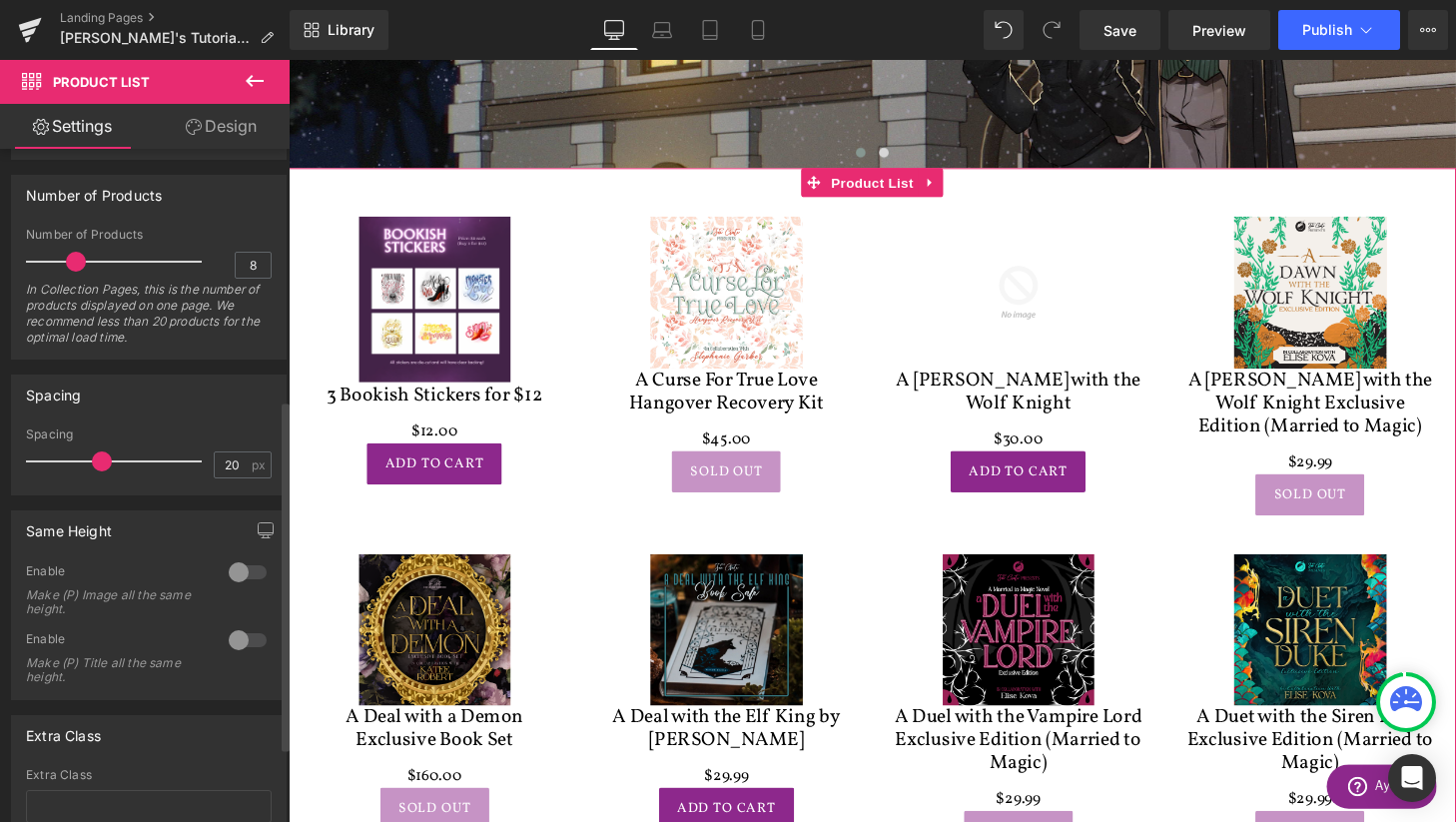 click at bounding box center (248, 572) 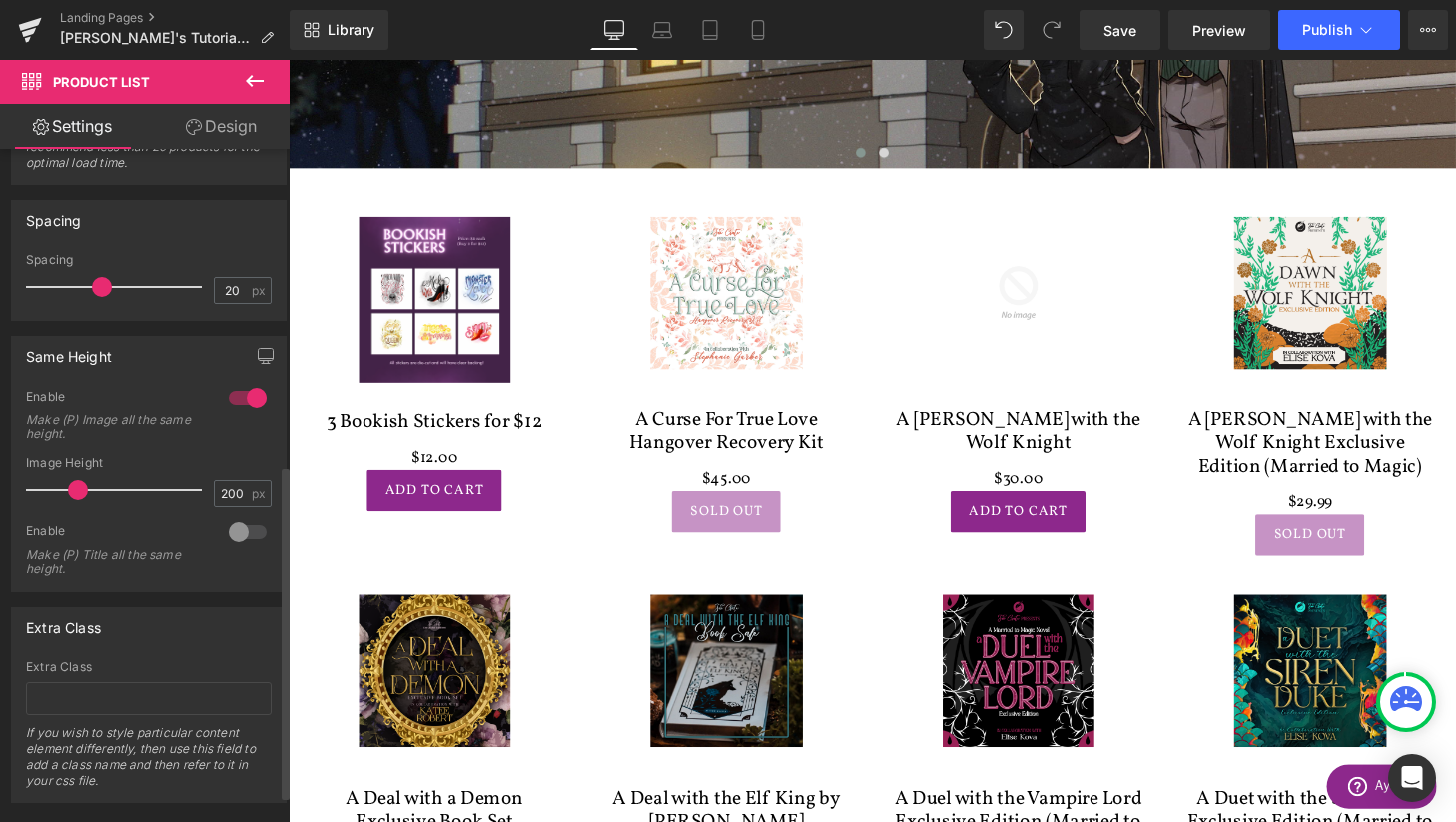scroll, scrollTop: 659, scrollLeft: 0, axis: vertical 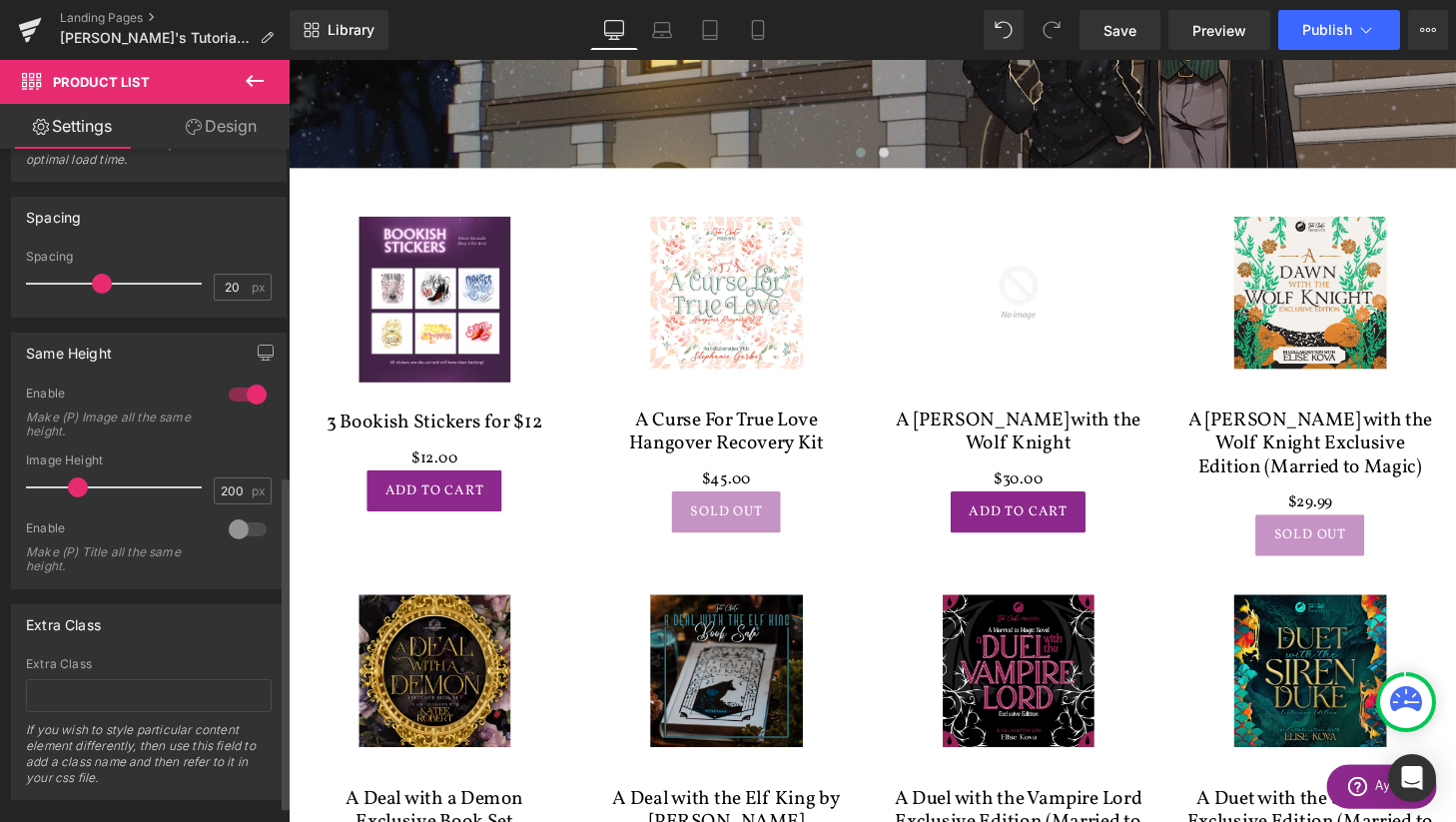 click at bounding box center (248, 529) 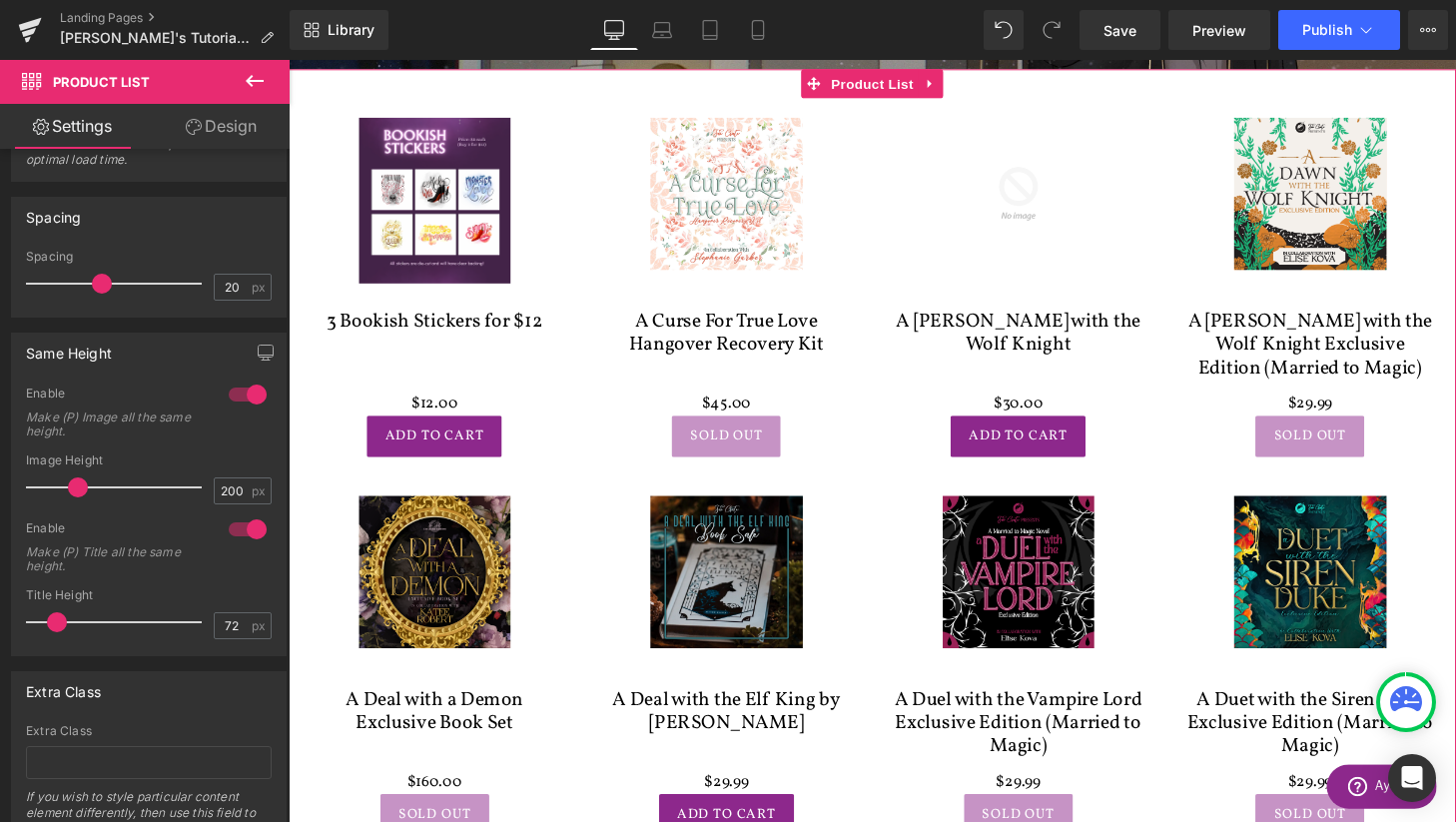 scroll, scrollTop: 624, scrollLeft: 0, axis: vertical 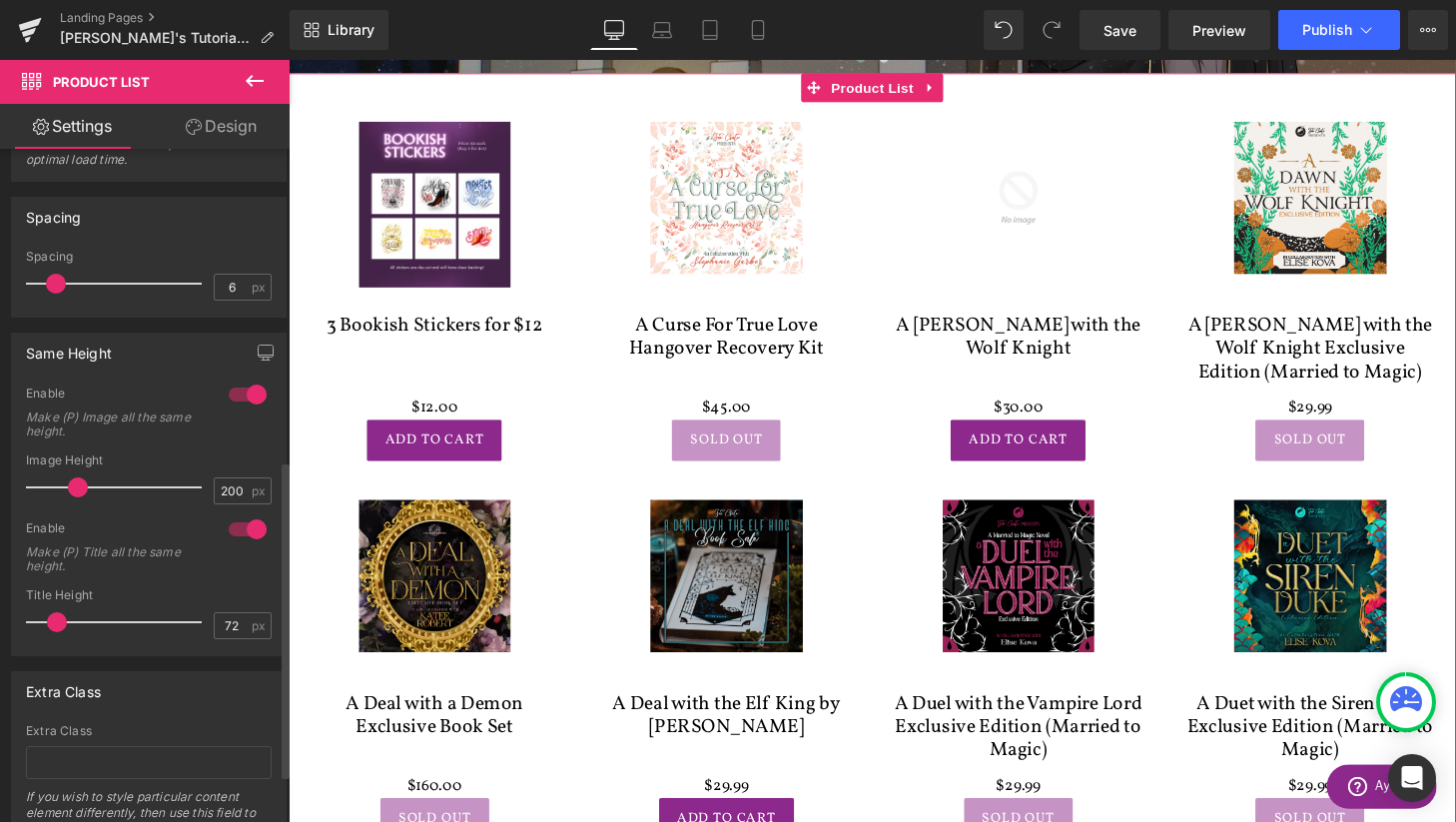 drag, startPoint x: 103, startPoint y: 286, endPoint x: 59, endPoint y: 286, distance: 44 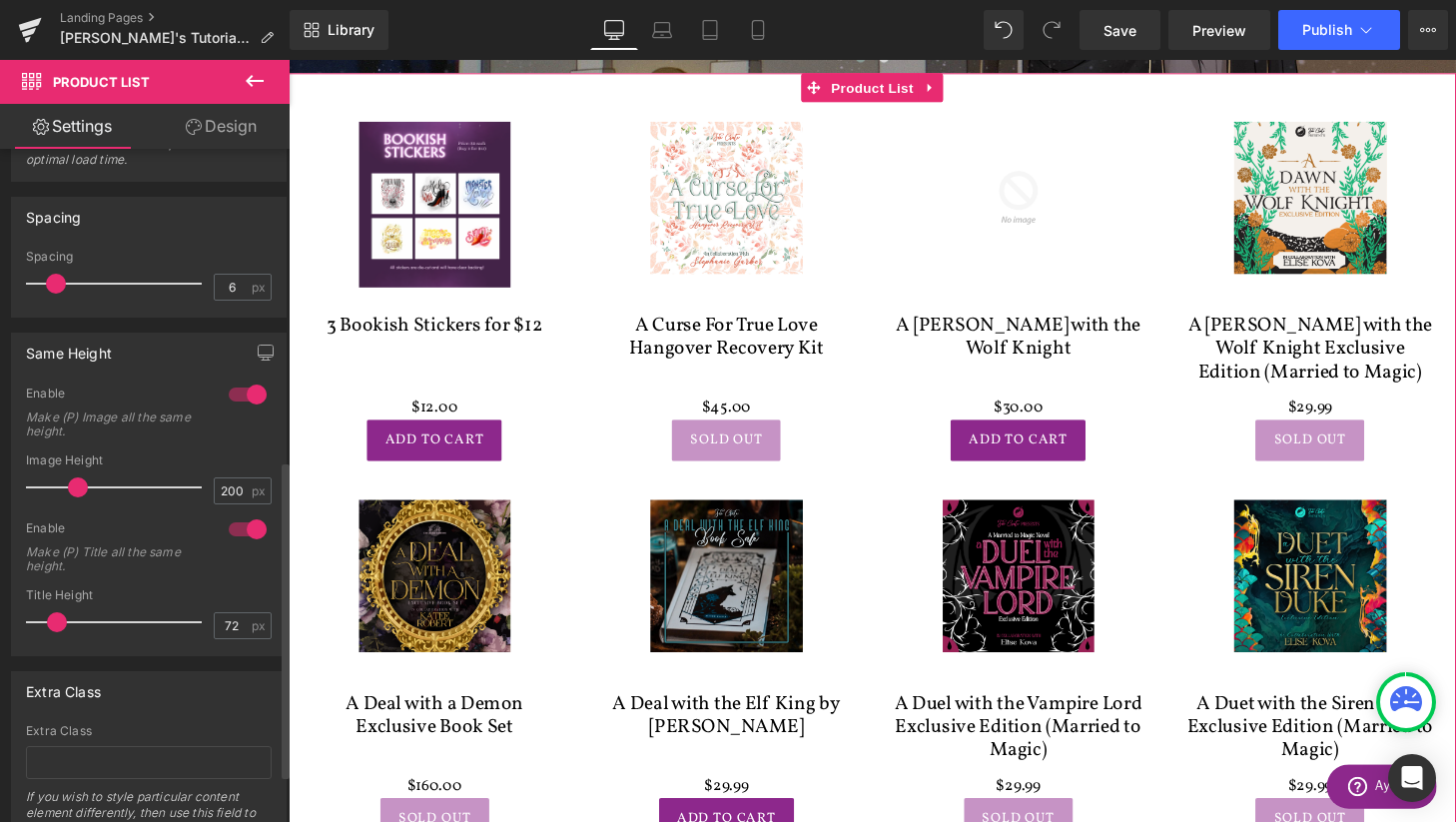 click at bounding box center (56, 284) 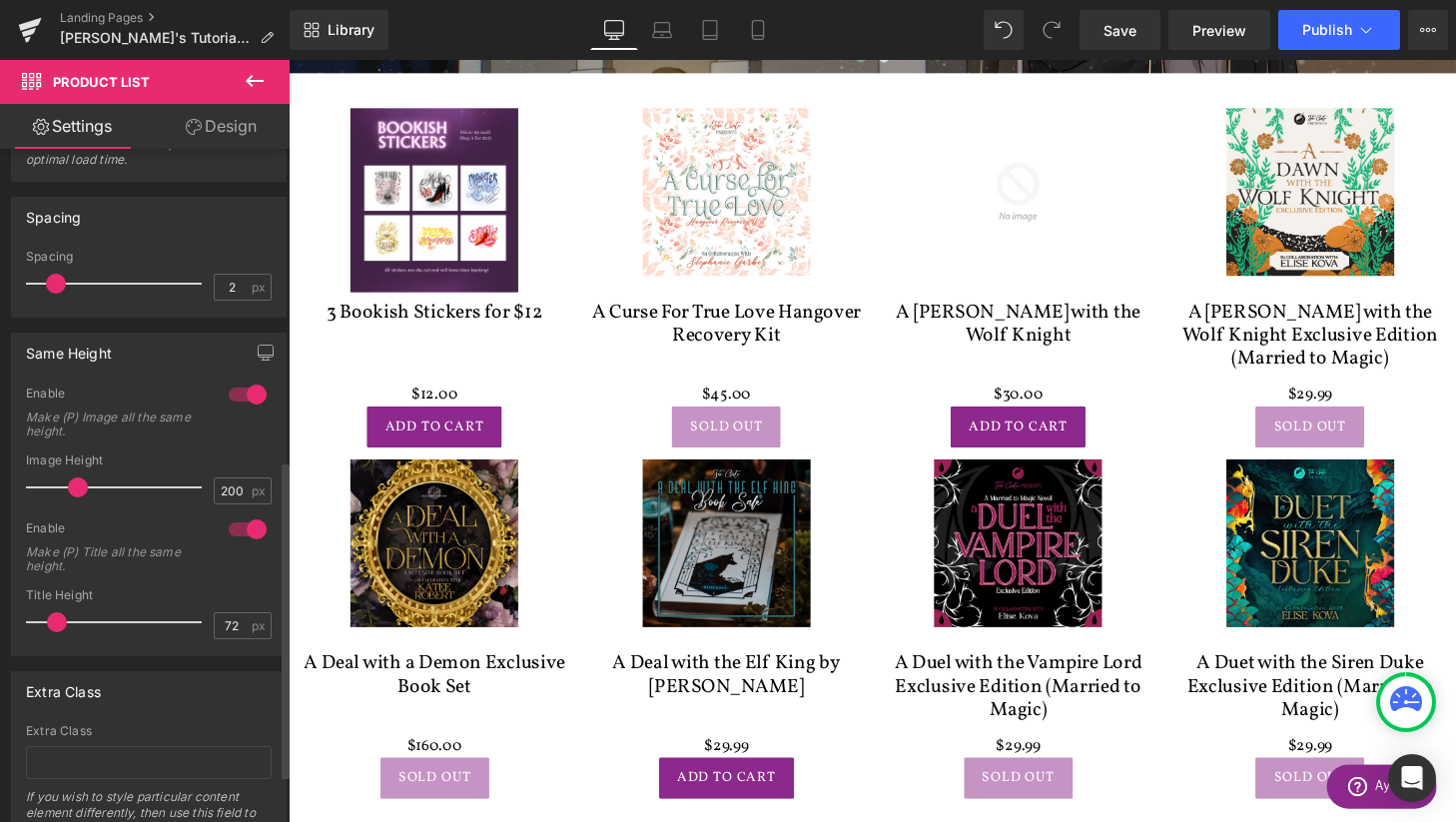 type on "0" 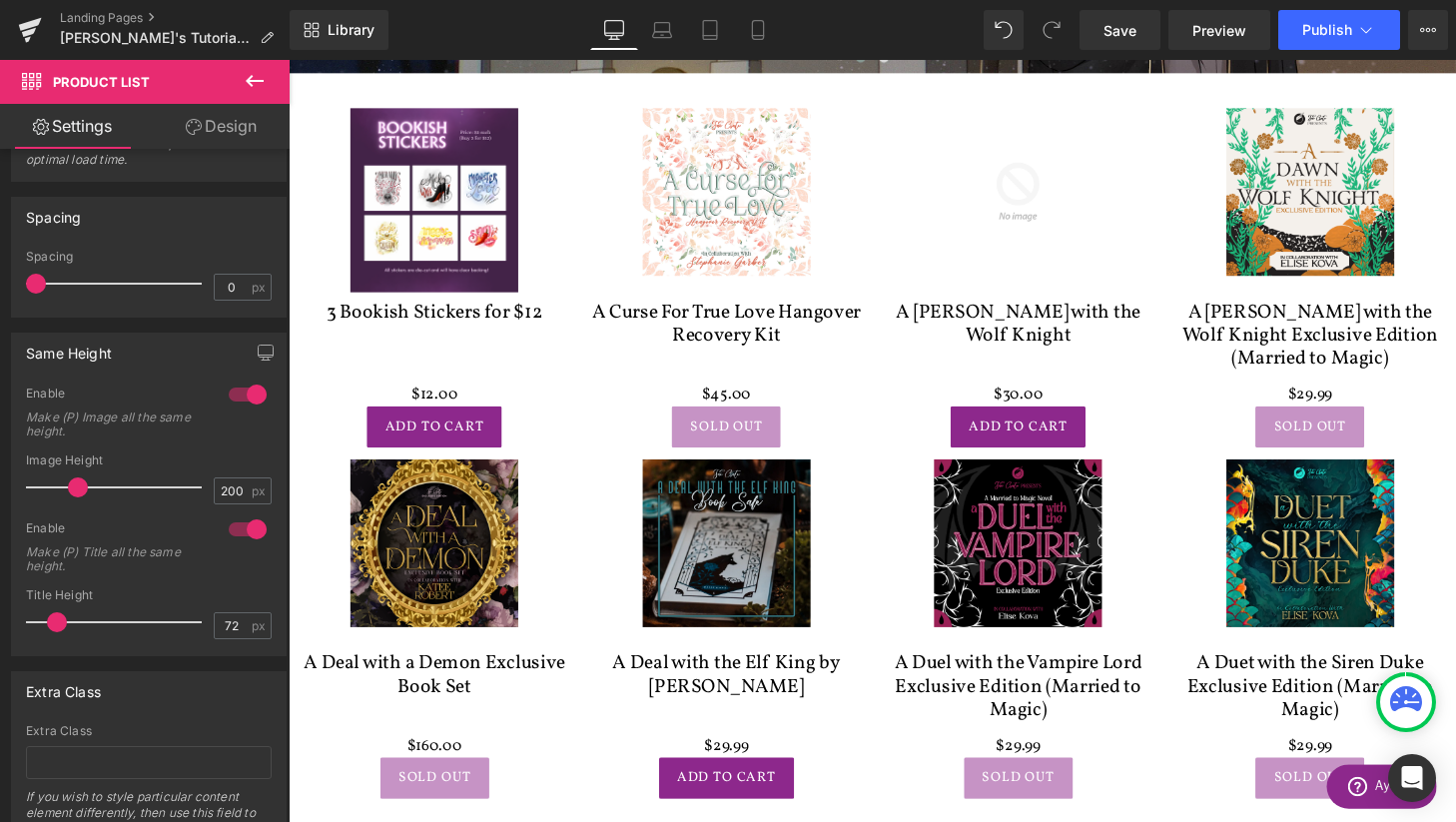drag, startPoint x: 59, startPoint y: 286, endPoint x: -4, endPoint y: 286, distance: 63 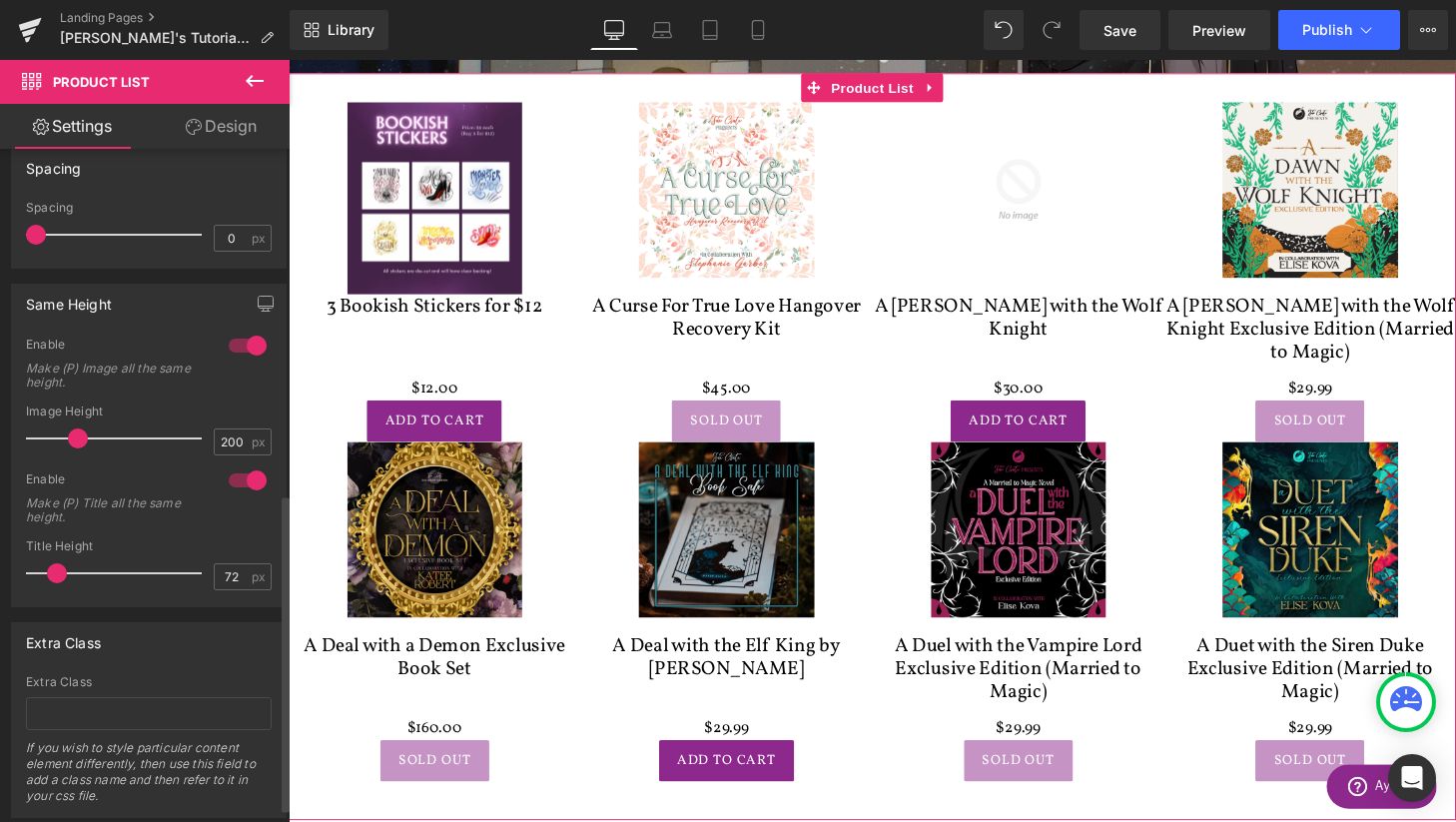scroll, scrollTop: 760, scrollLeft: 0, axis: vertical 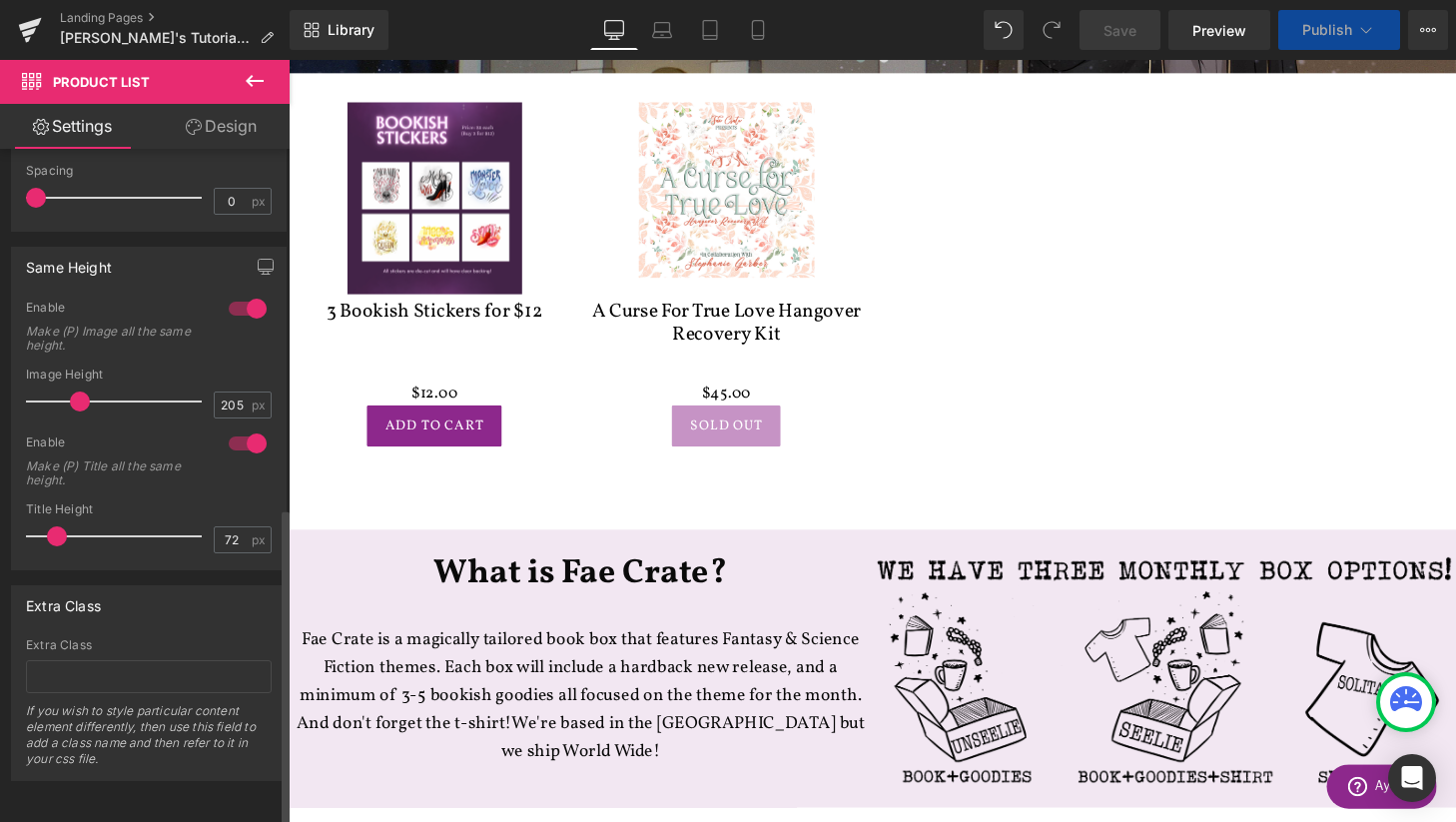 type on "208" 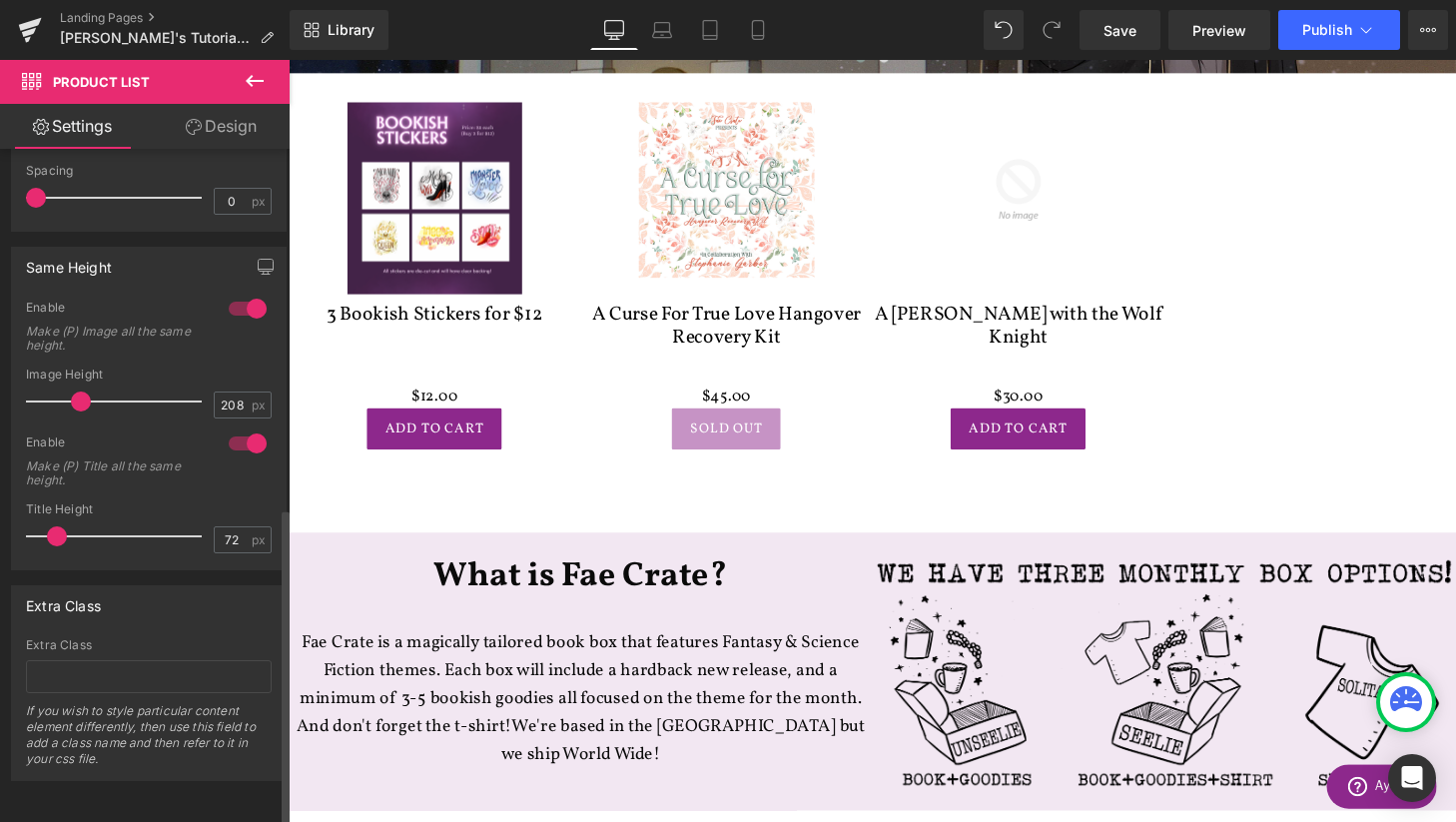 click at bounding box center [81, 402] 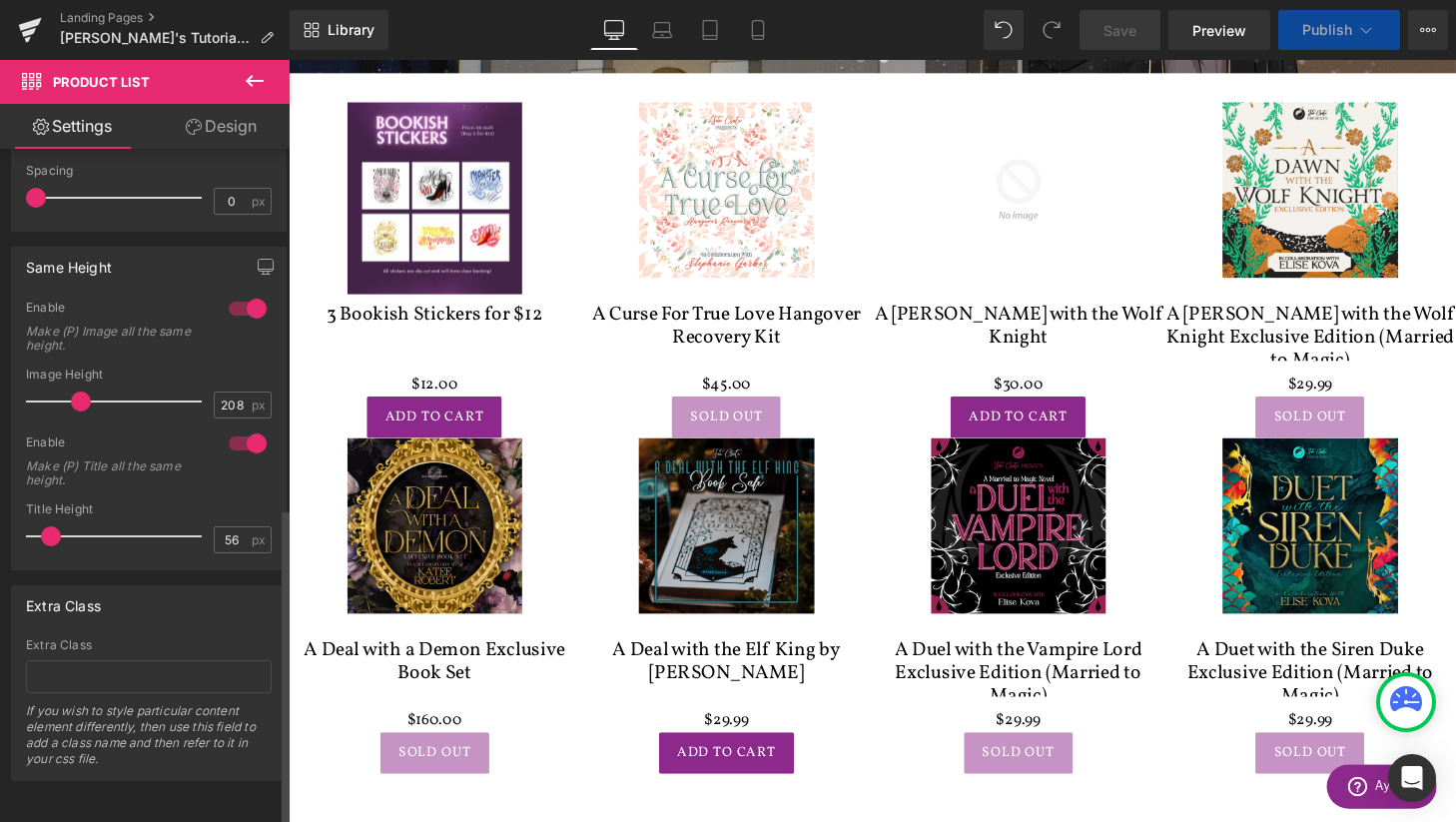 type on "53" 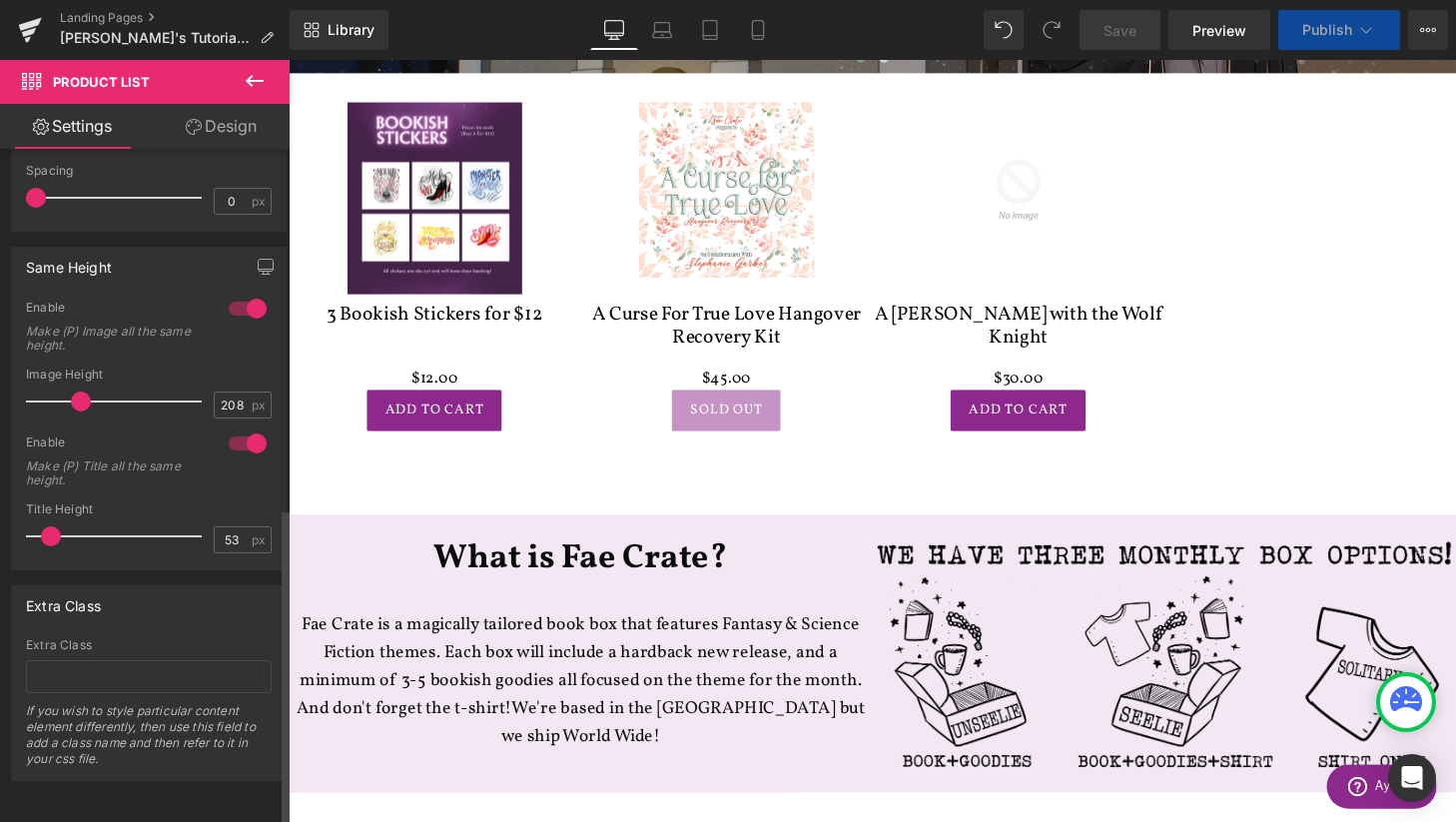 drag, startPoint x: 60, startPoint y: 512, endPoint x: 54, endPoint y: 523, distance: 12.529964 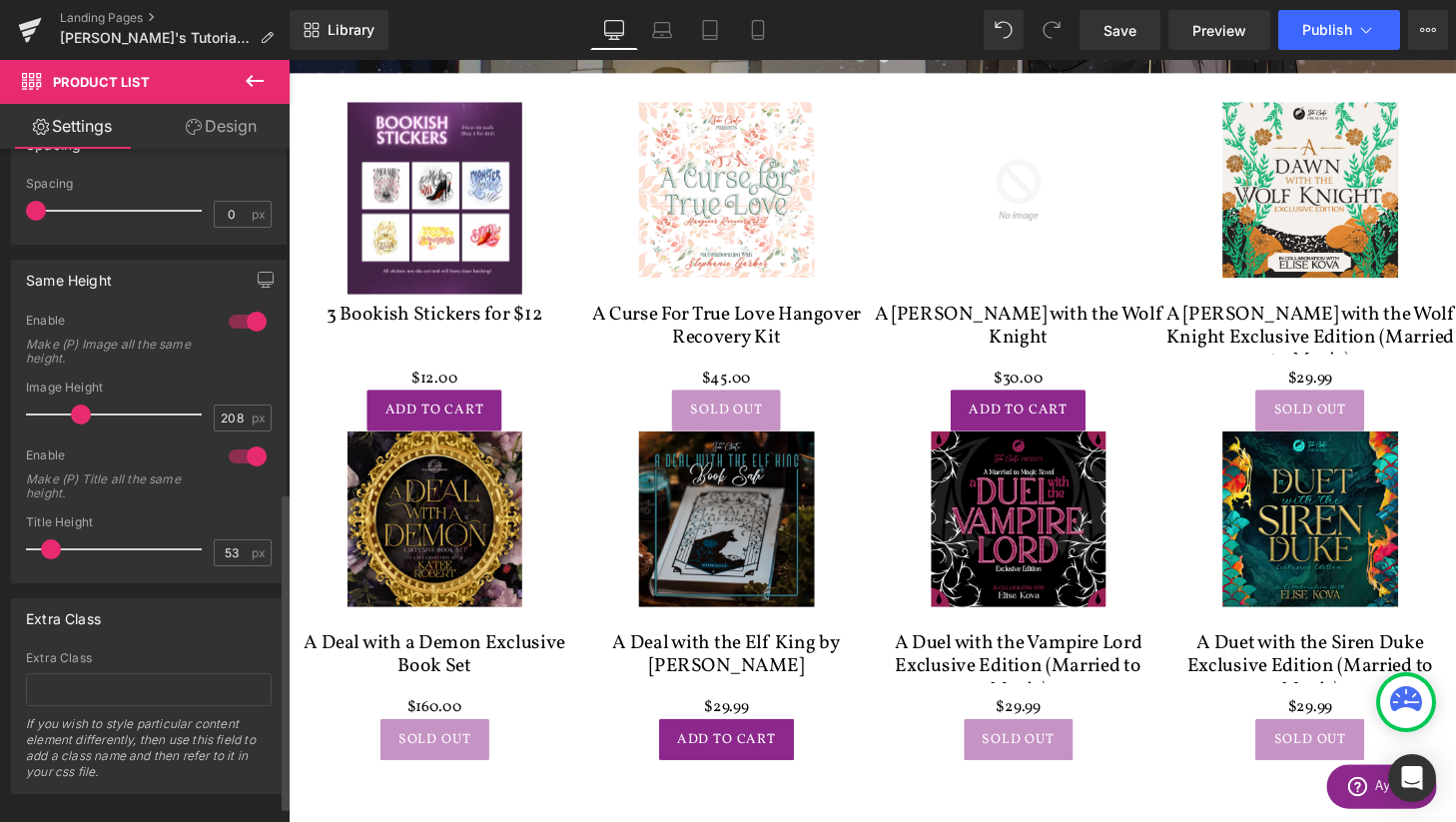 scroll, scrollTop: 712, scrollLeft: 0, axis: vertical 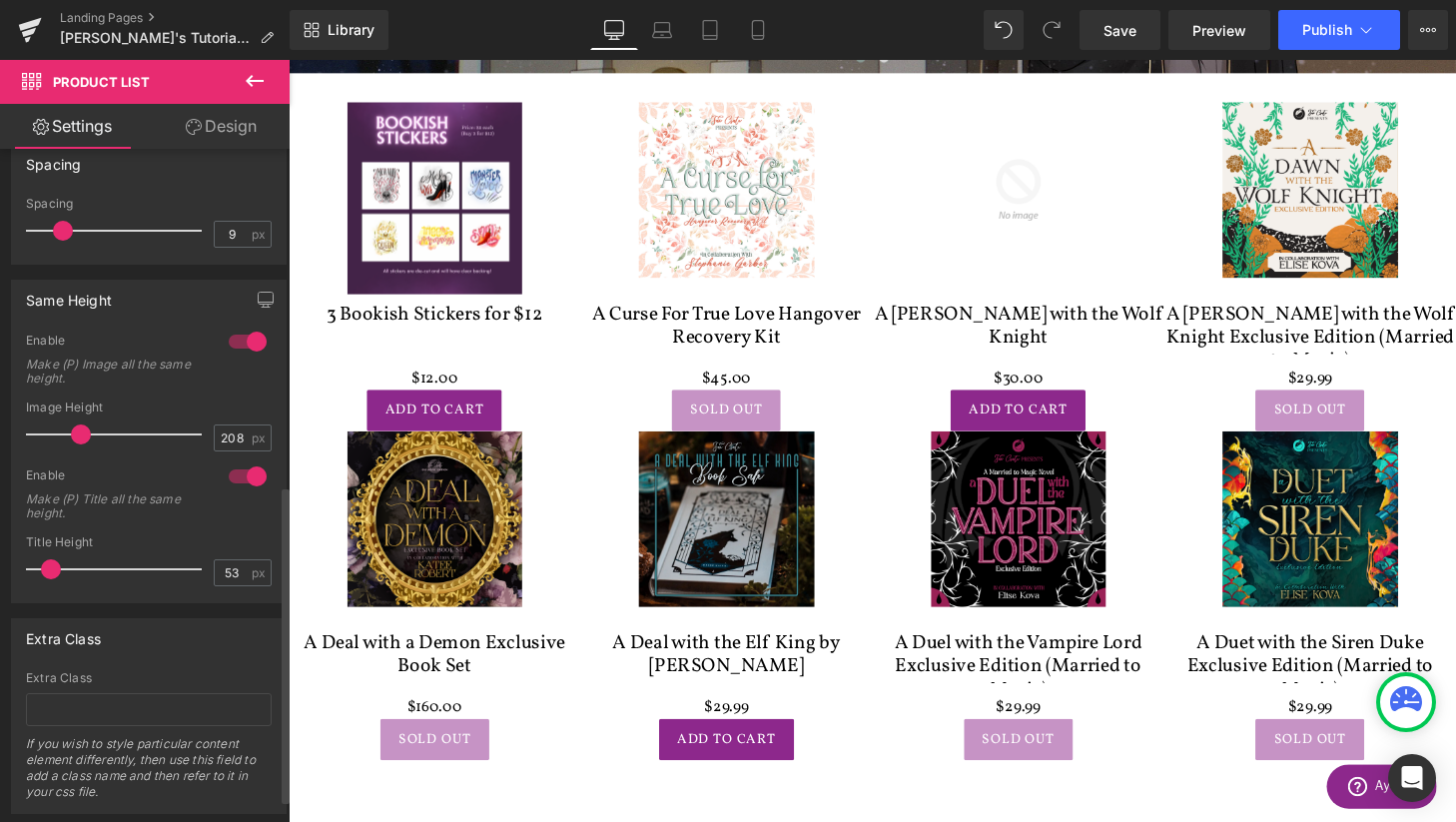 type on "10" 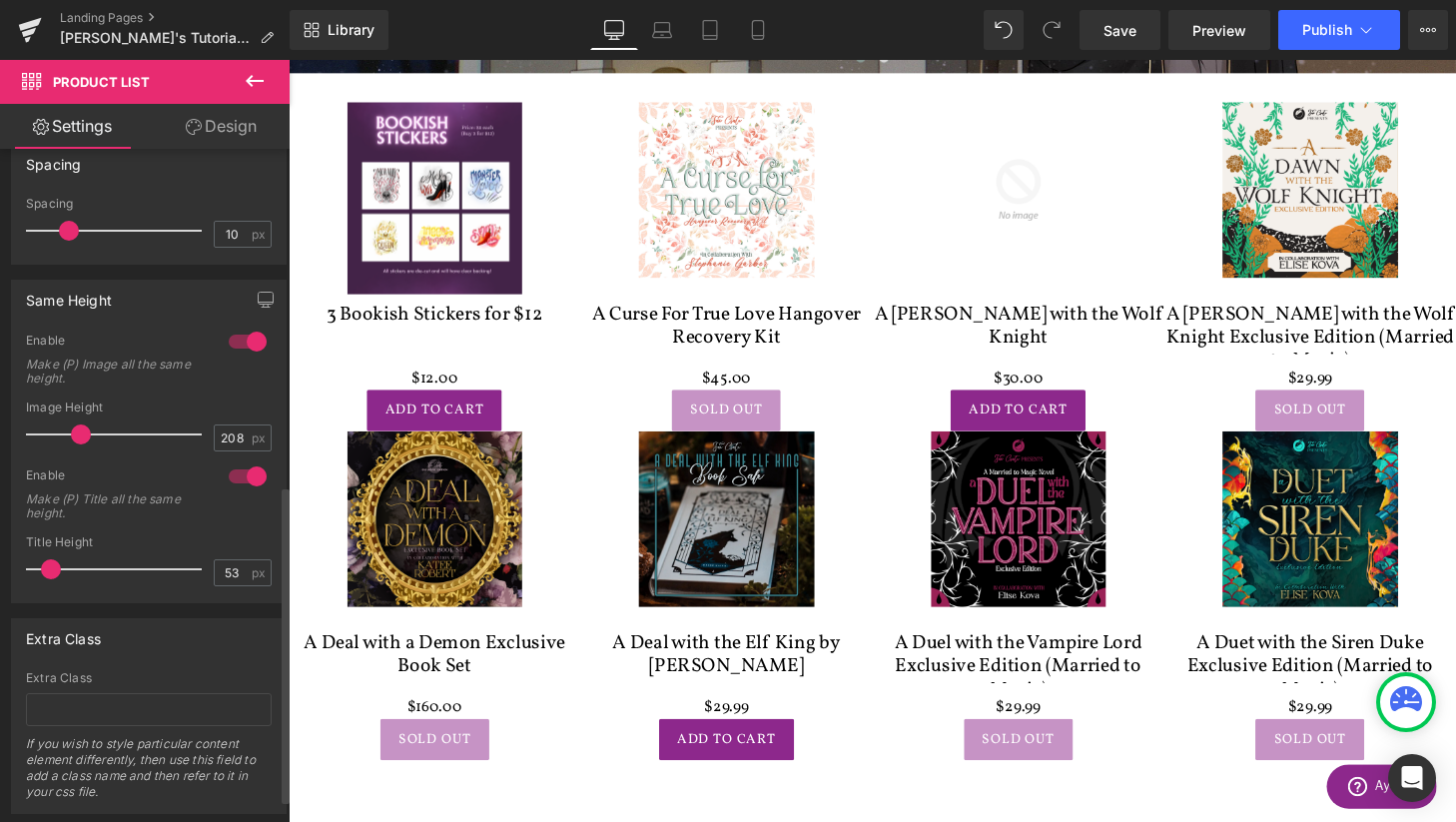 drag, startPoint x: 38, startPoint y: 230, endPoint x: 70, endPoint y: 231, distance: 32.01562 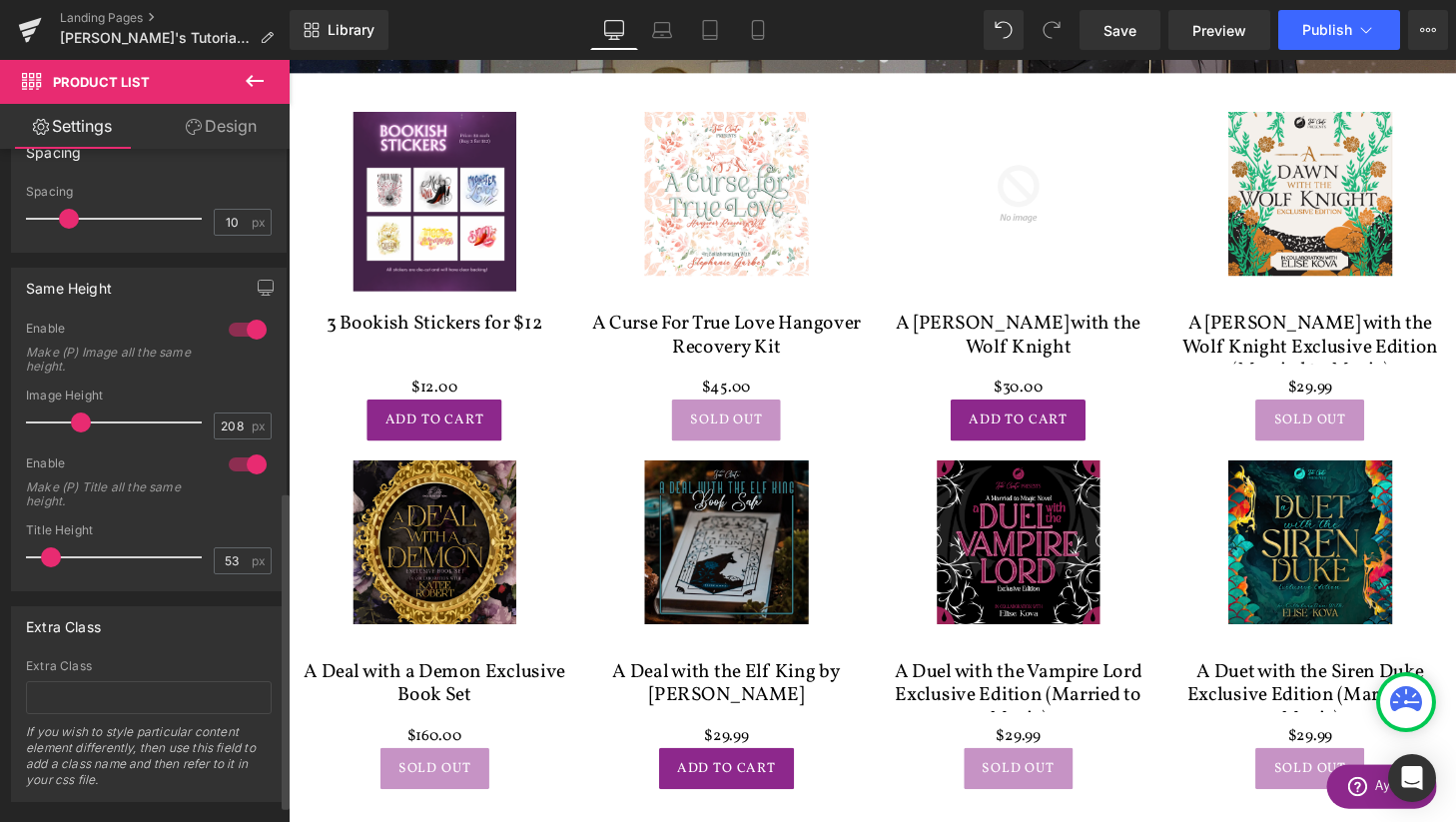 scroll, scrollTop: 760, scrollLeft: 0, axis: vertical 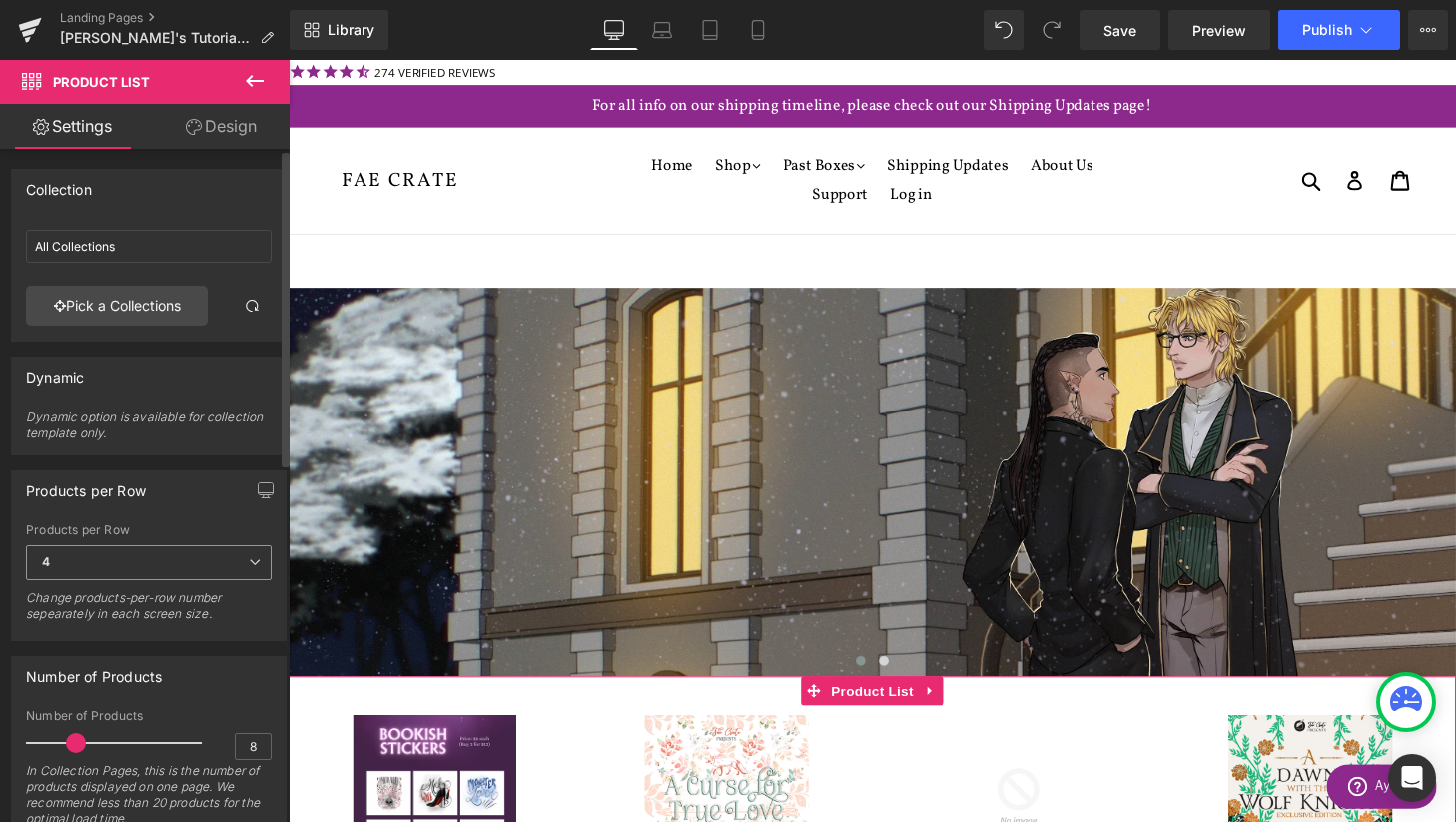 click on "4" at bounding box center (149, 562) 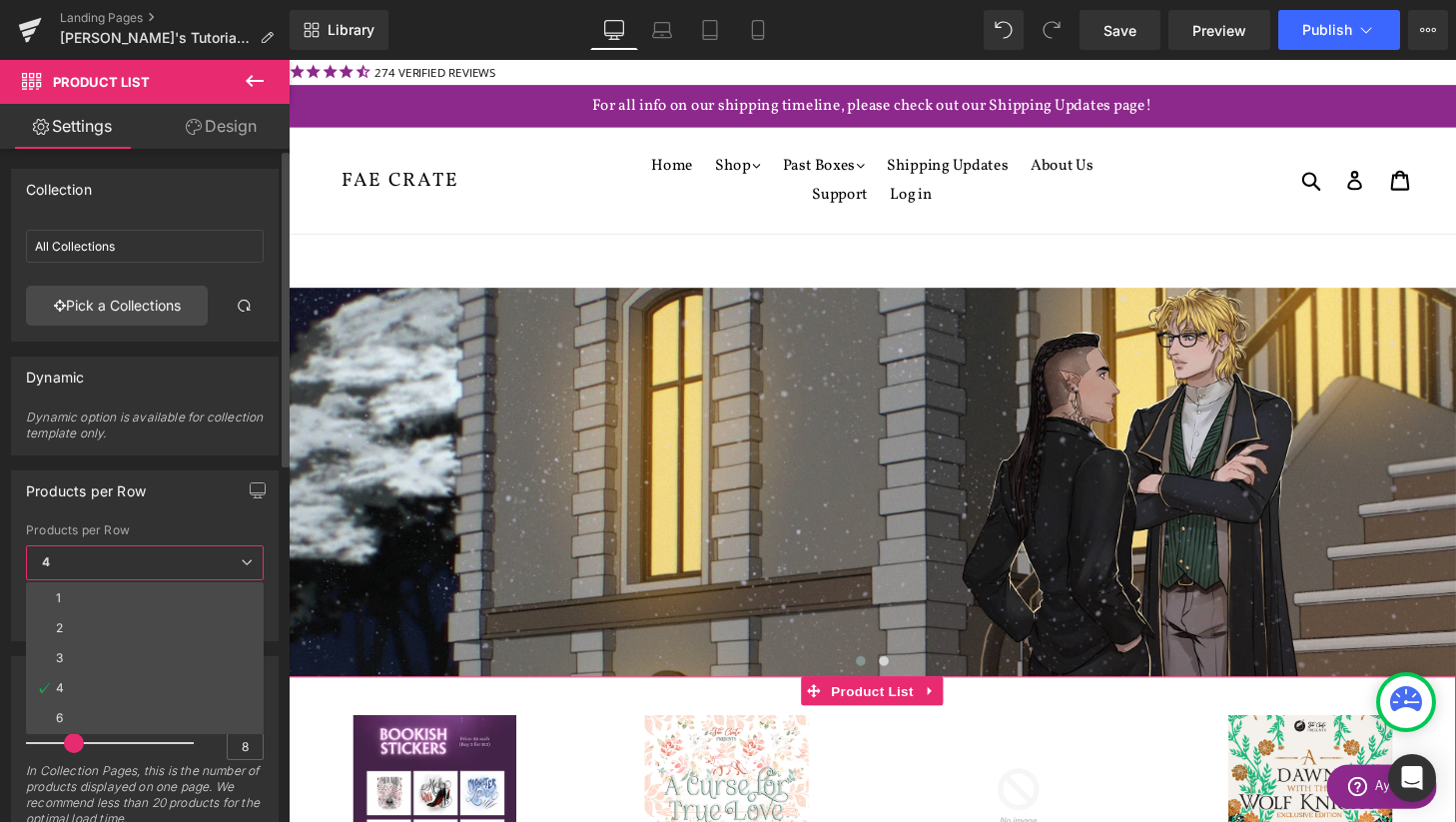 click on "4" at bounding box center [145, 562] 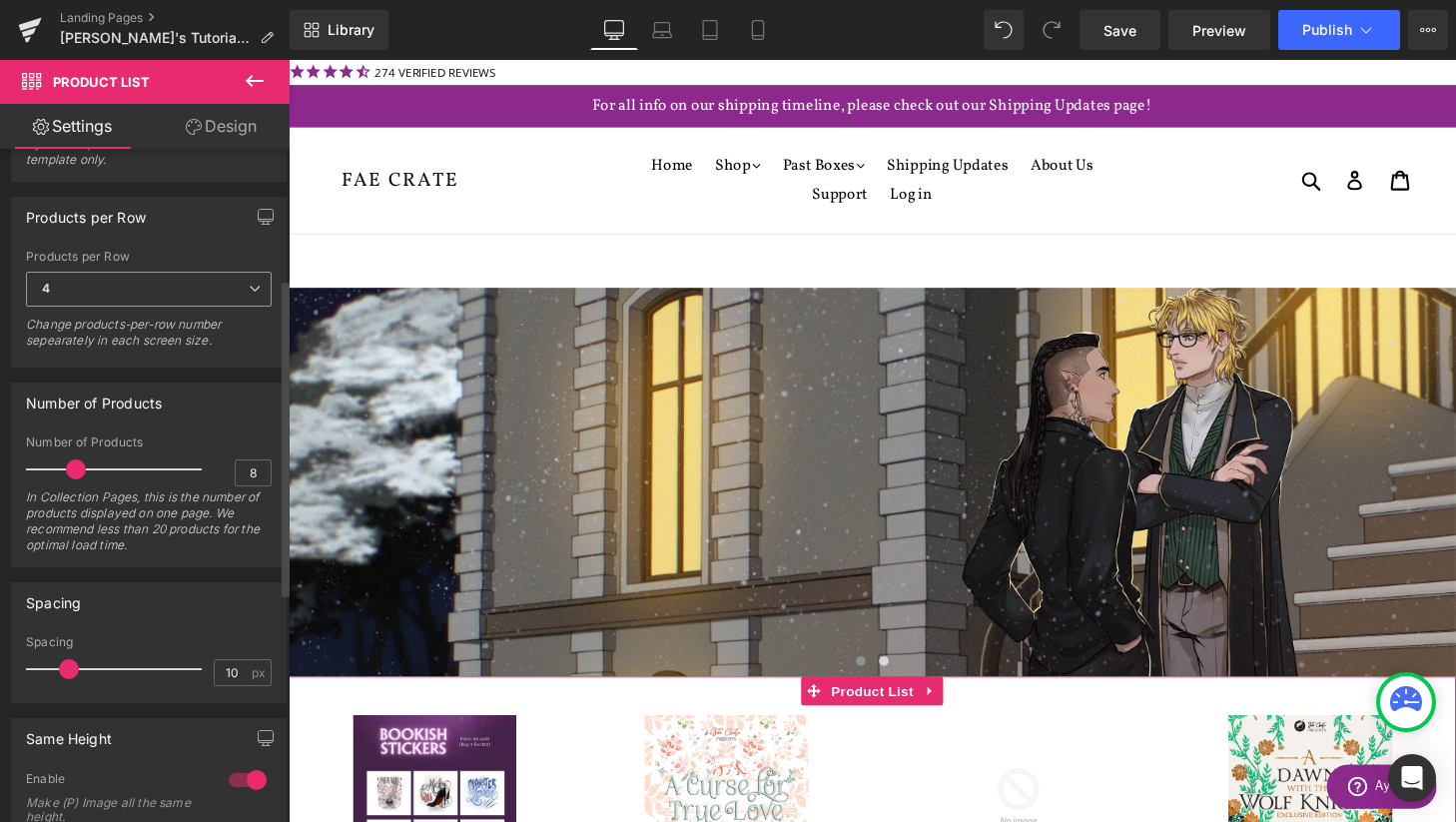 scroll, scrollTop: 275, scrollLeft: 0, axis: vertical 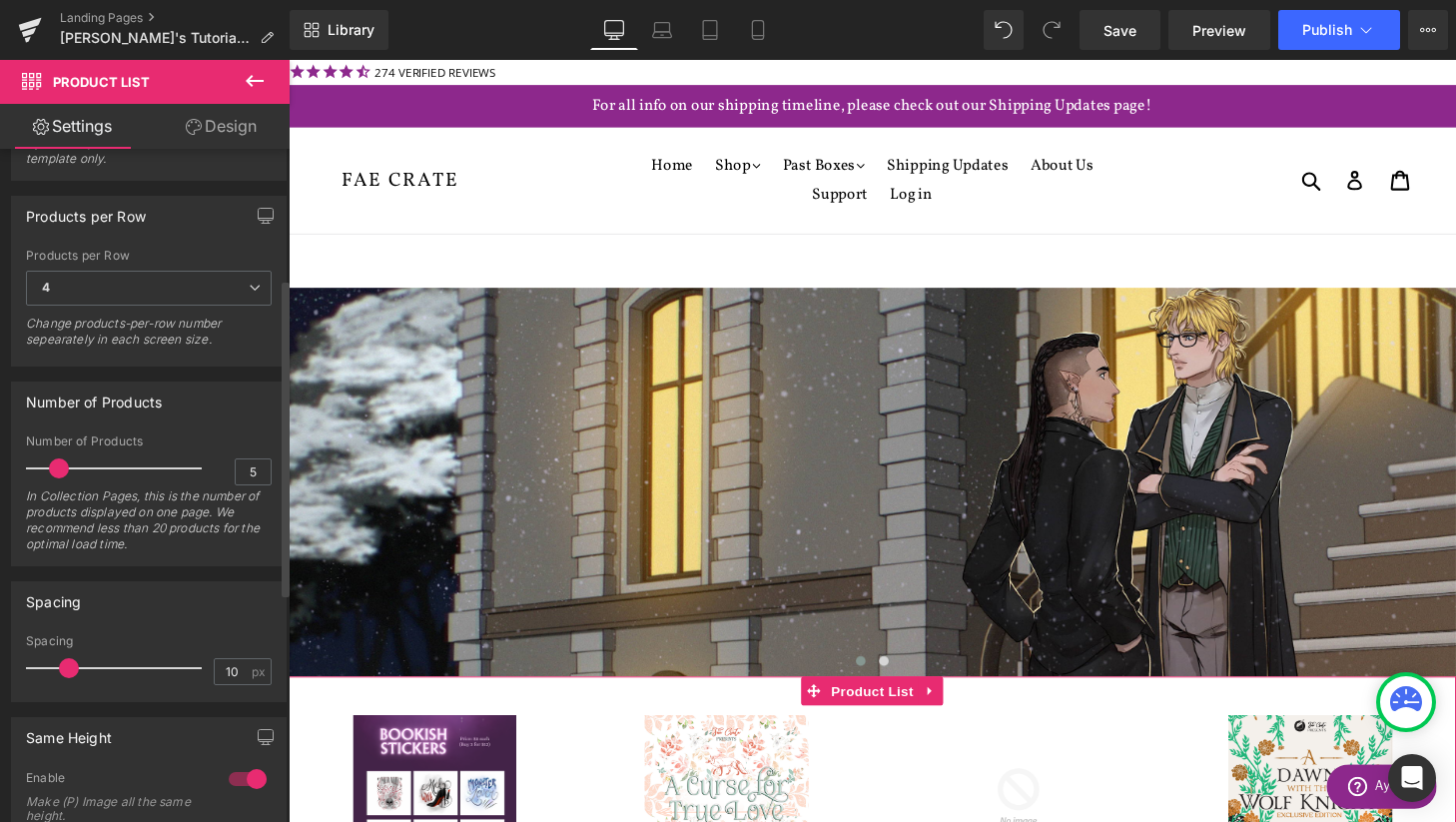 type on "4" 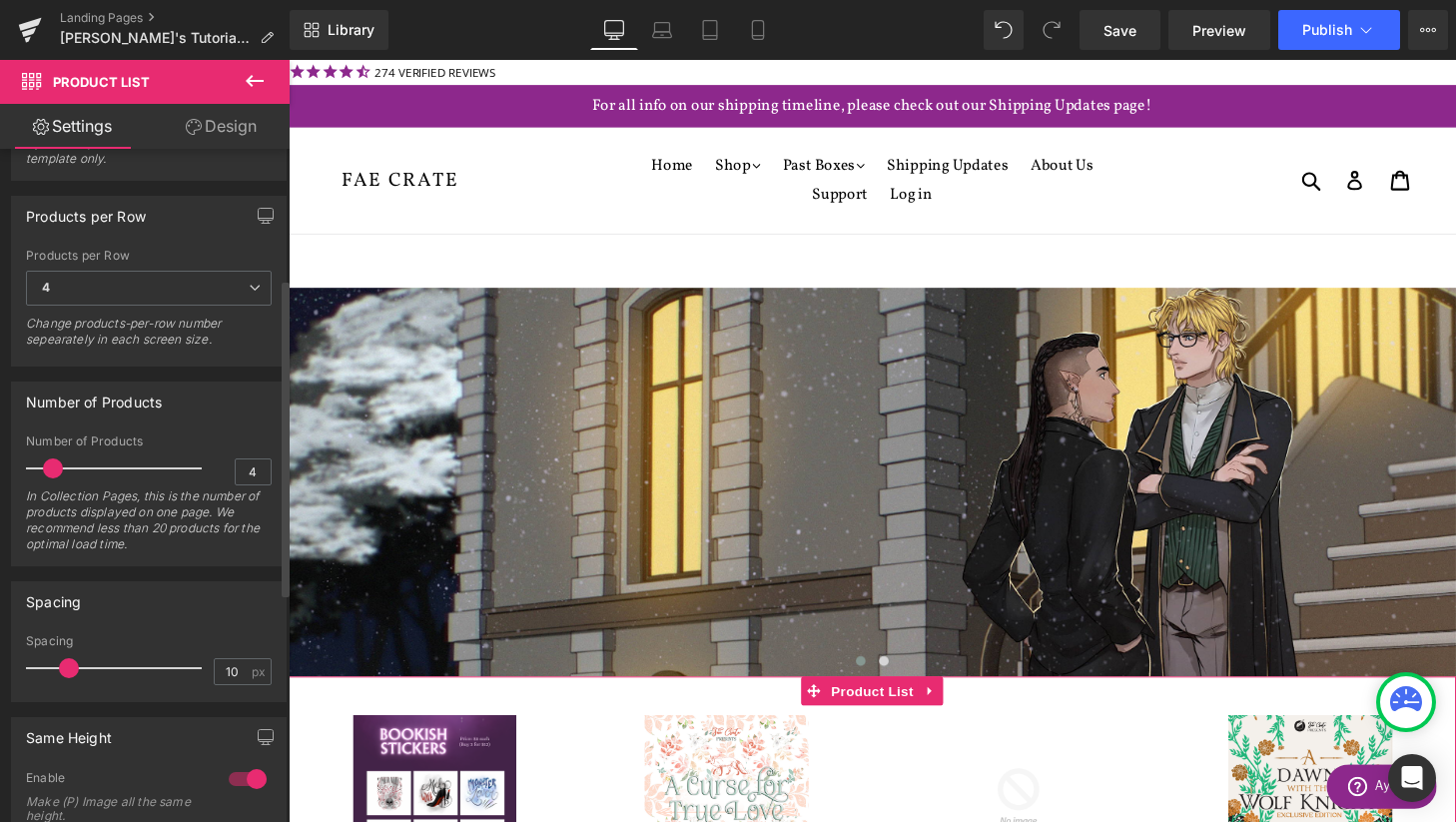 drag, startPoint x: 74, startPoint y: 471, endPoint x: 53, endPoint y: 472, distance: 21.023796 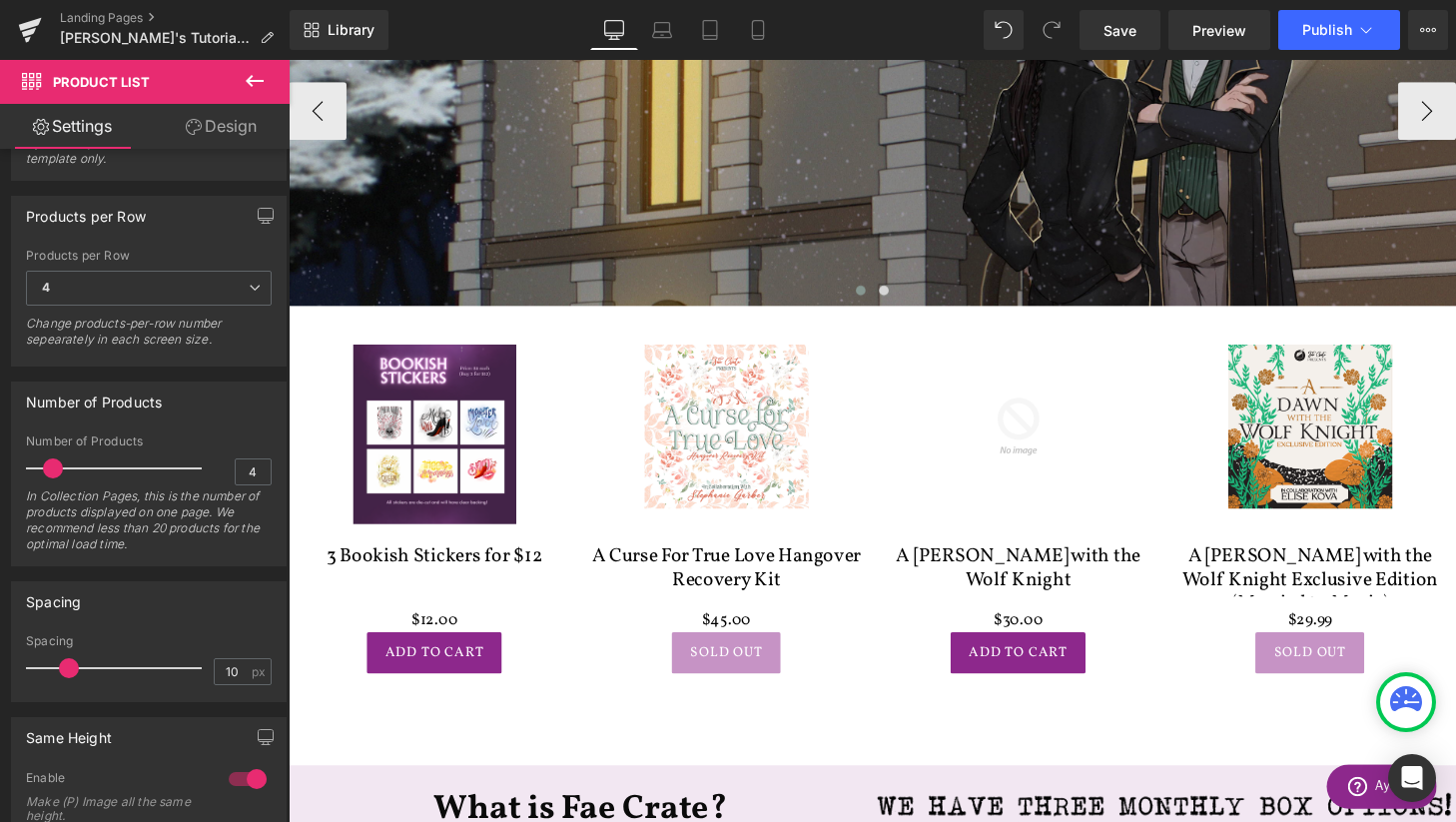 scroll, scrollTop: 535, scrollLeft: 0, axis: vertical 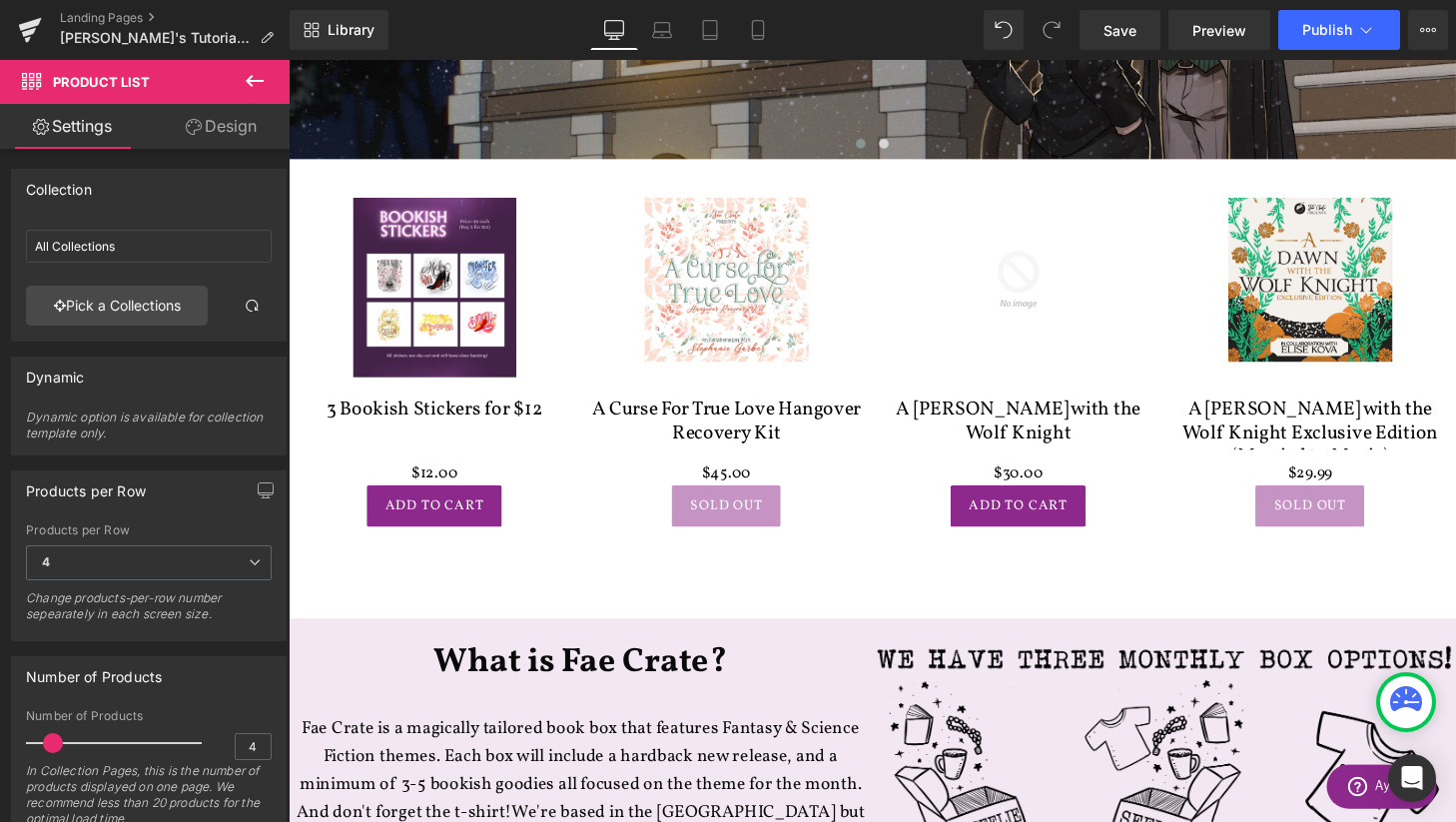 click 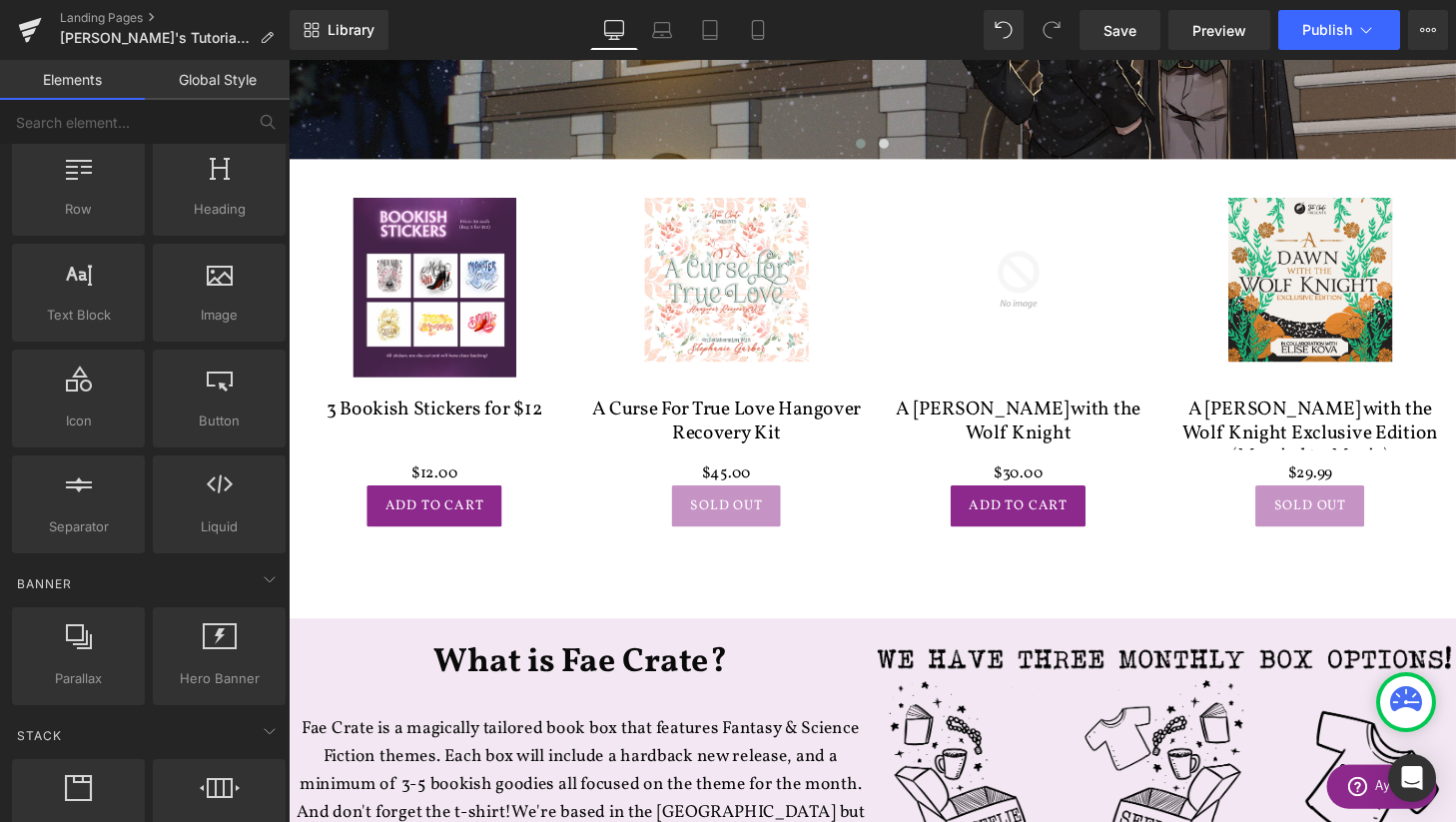 scroll, scrollTop: 0, scrollLeft: 0, axis: both 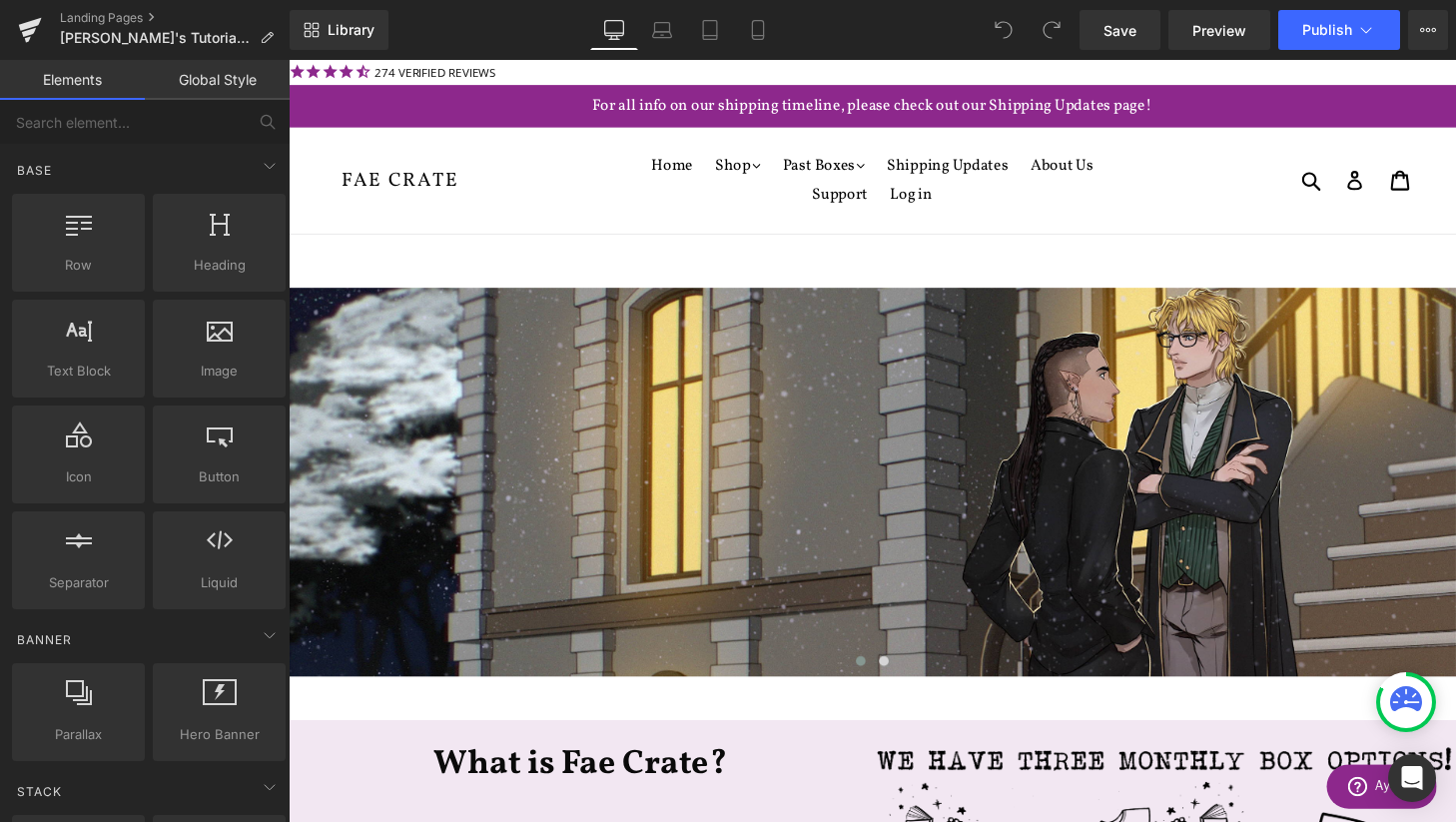 click on "Global Style" at bounding box center [217, 80] 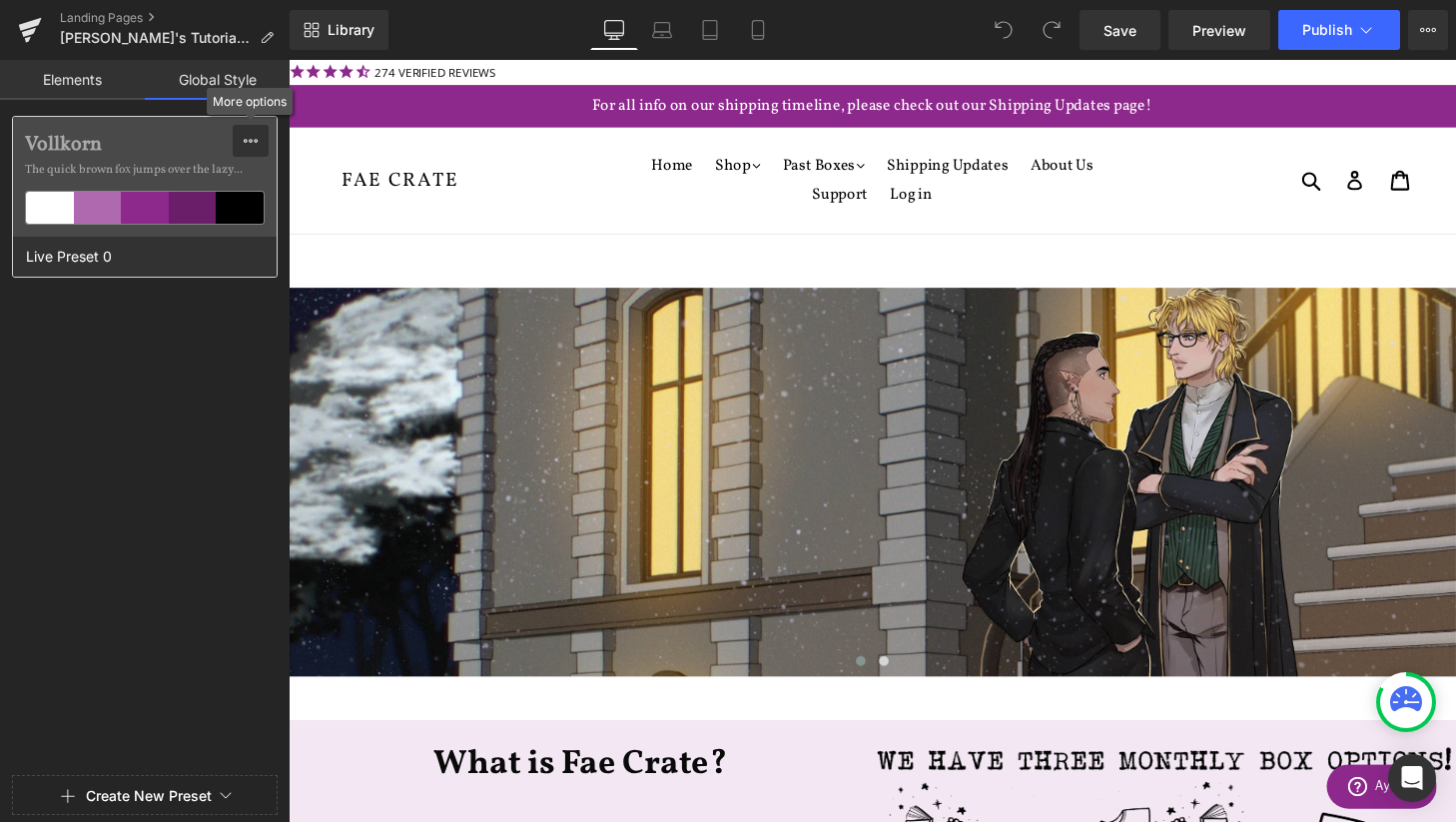 click 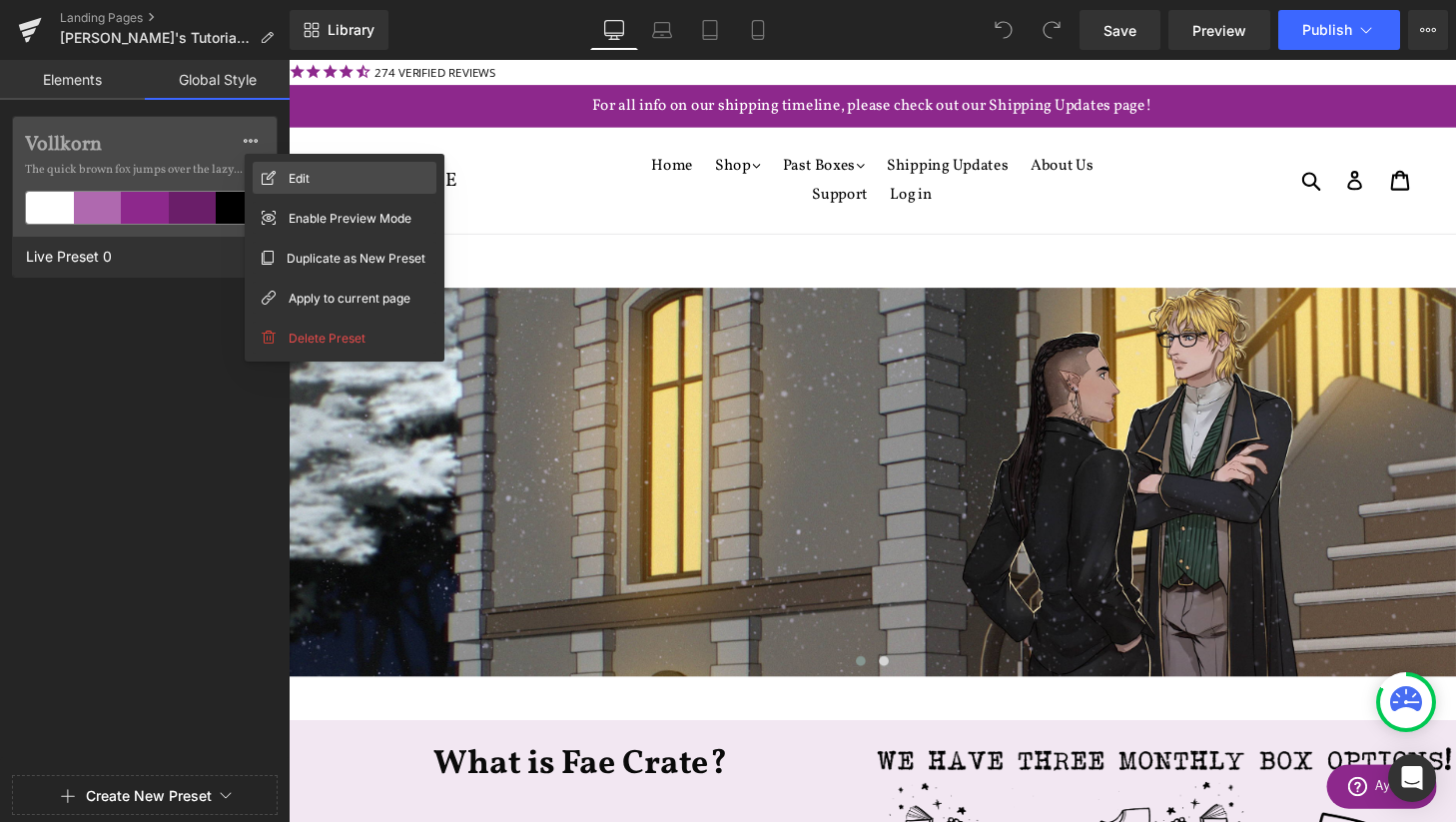 click 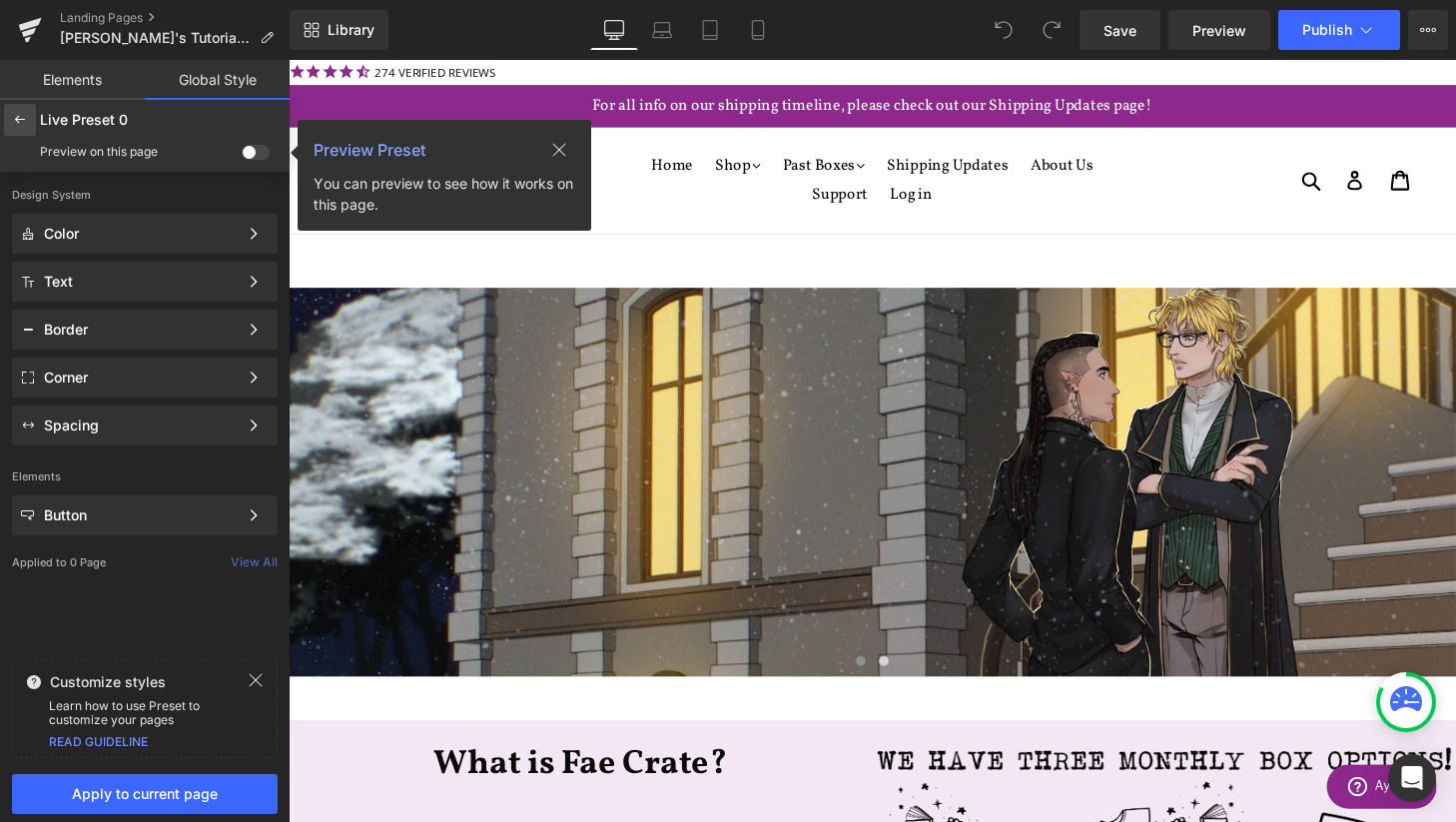 click at bounding box center (20, 120) 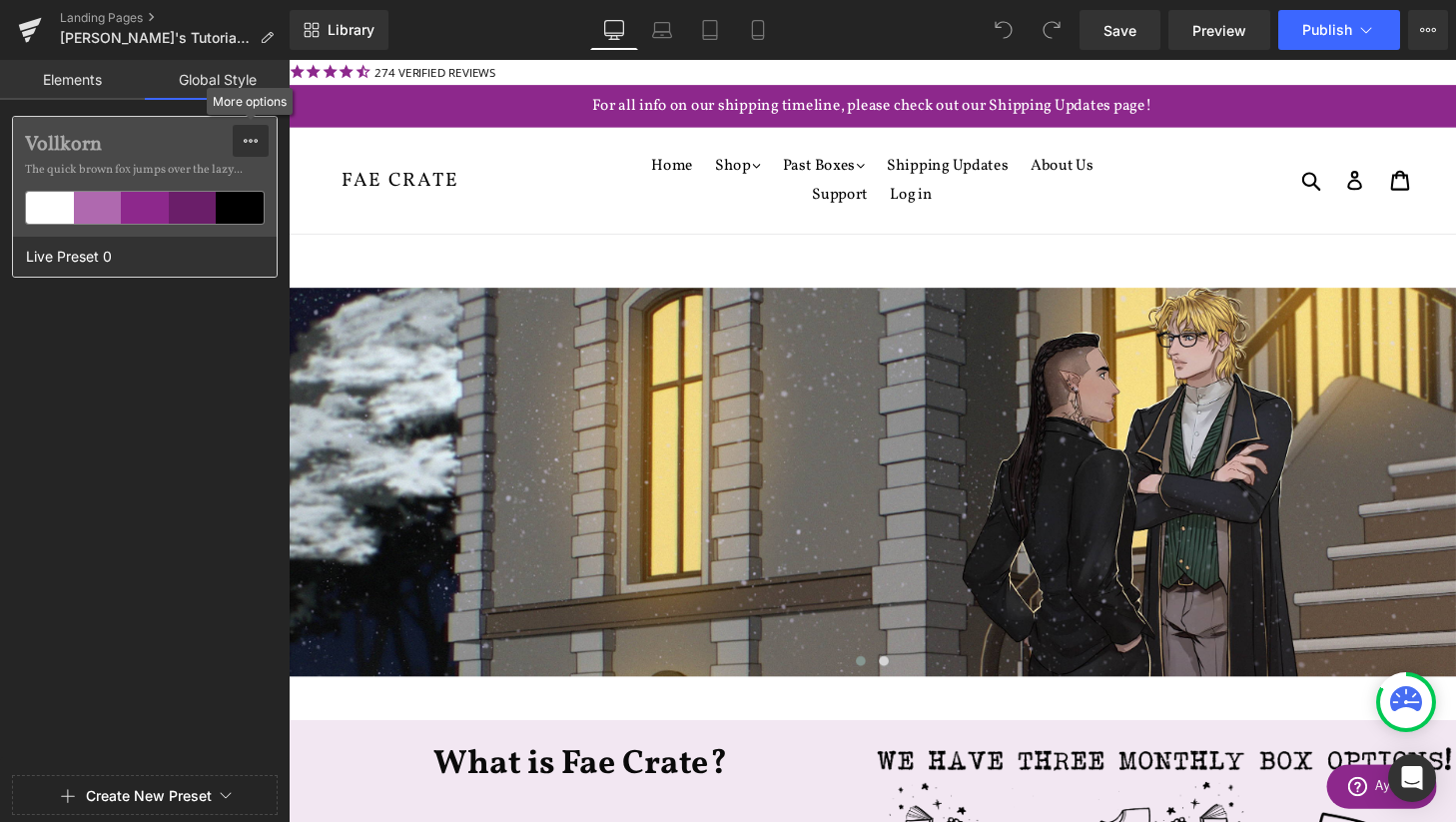 click 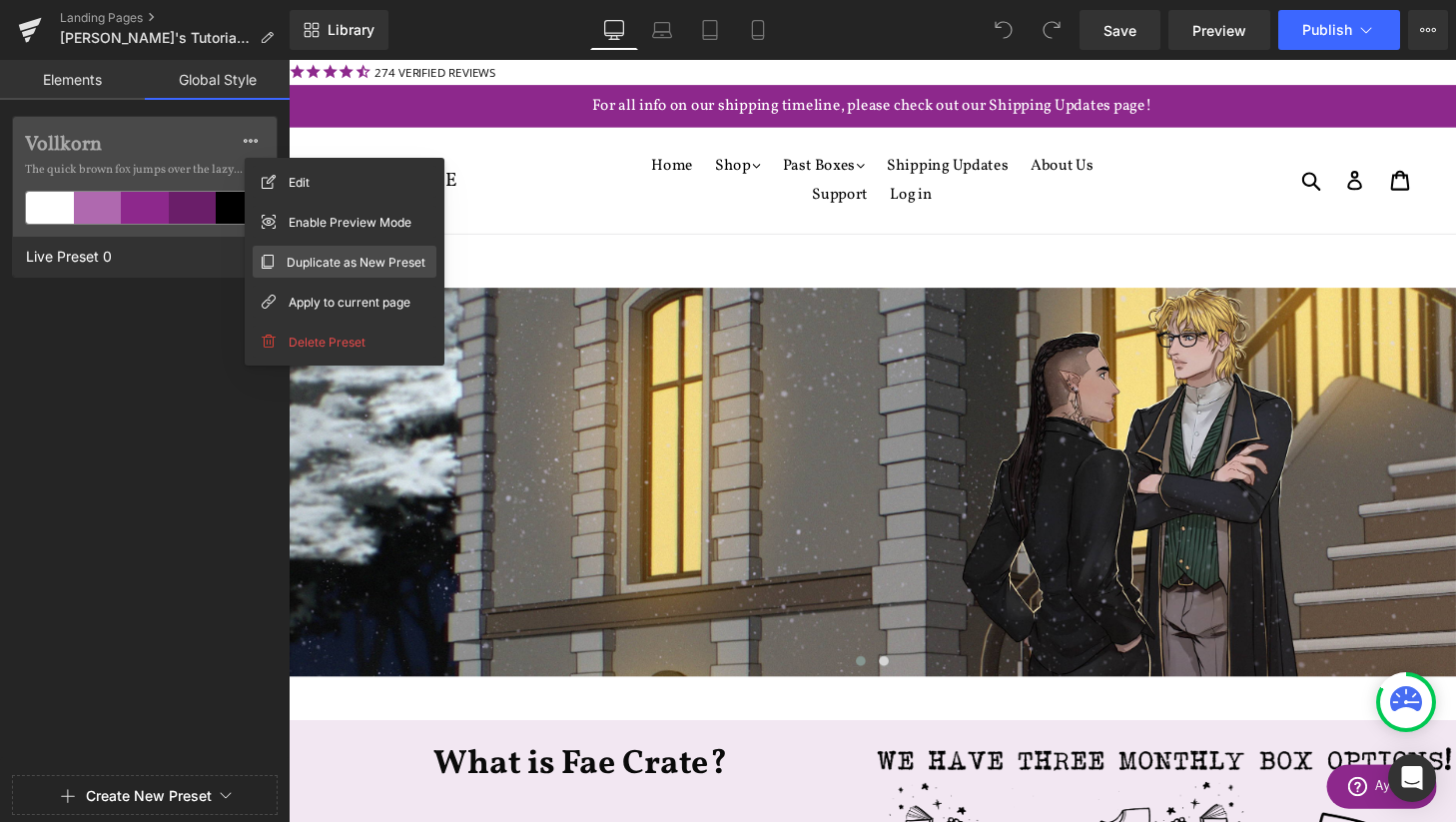 click on "Duplicate as New Preset" at bounding box center [356, 262] 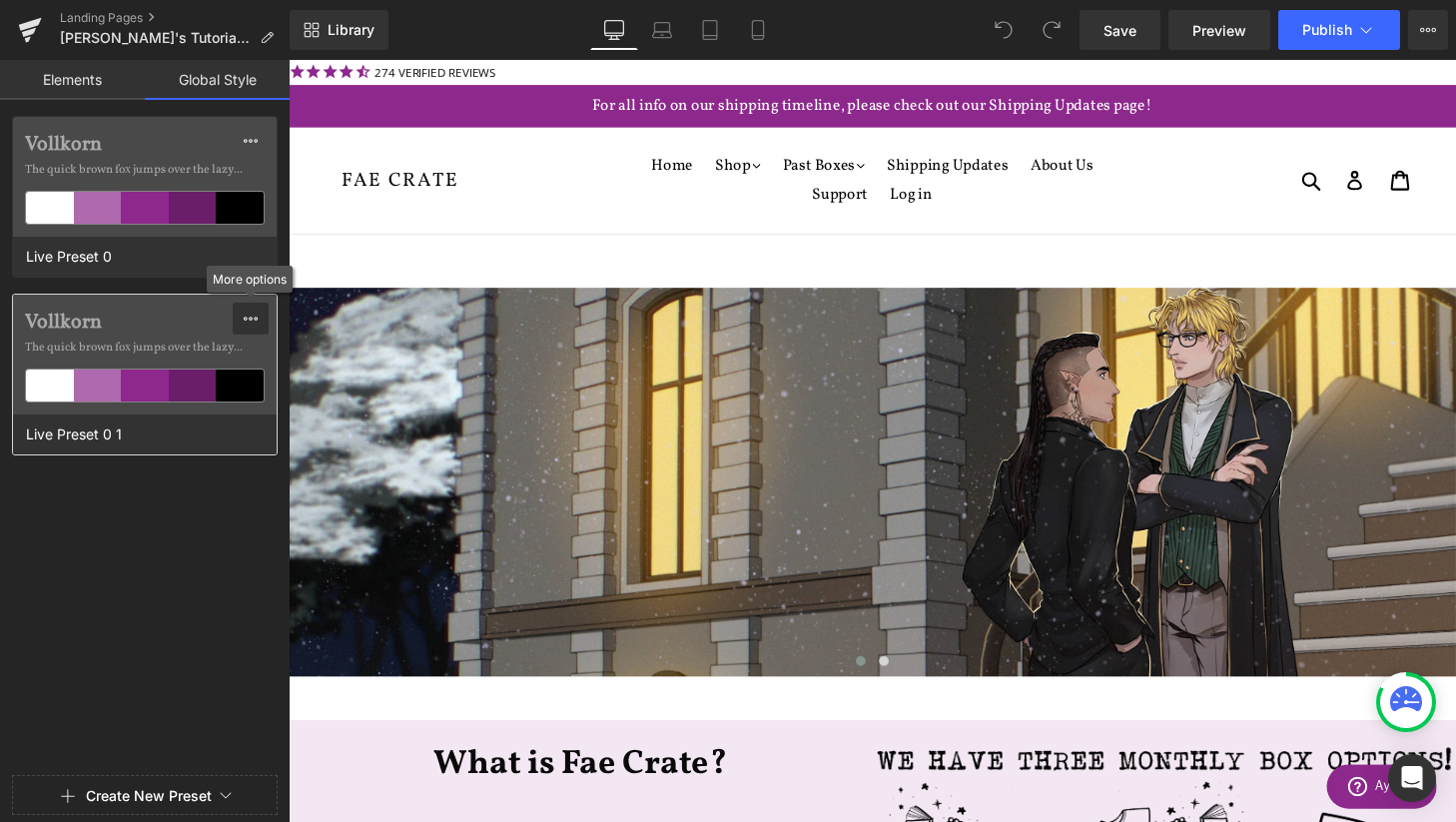 click 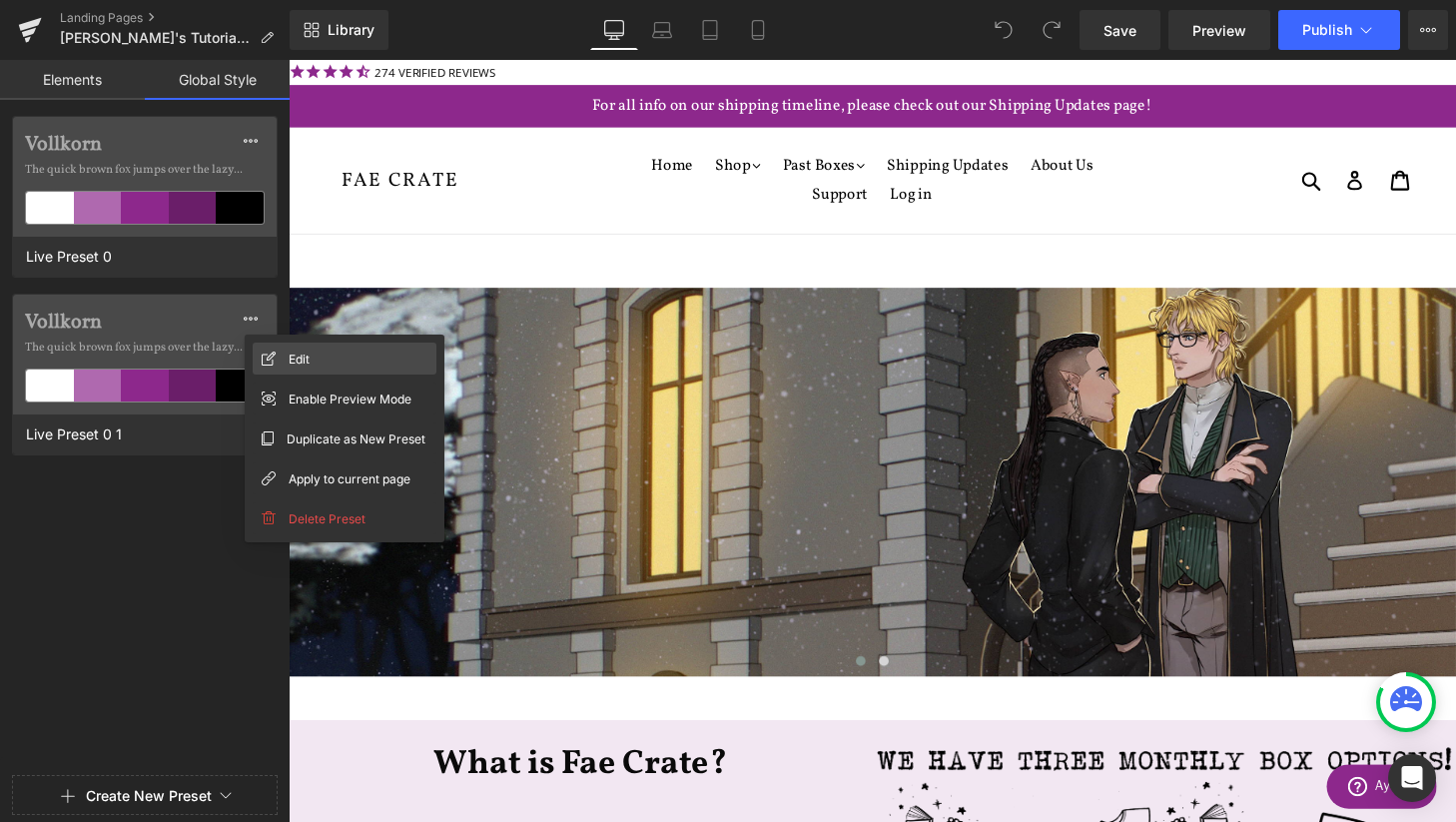 click on "Edit" at bounding box center (299, 359) 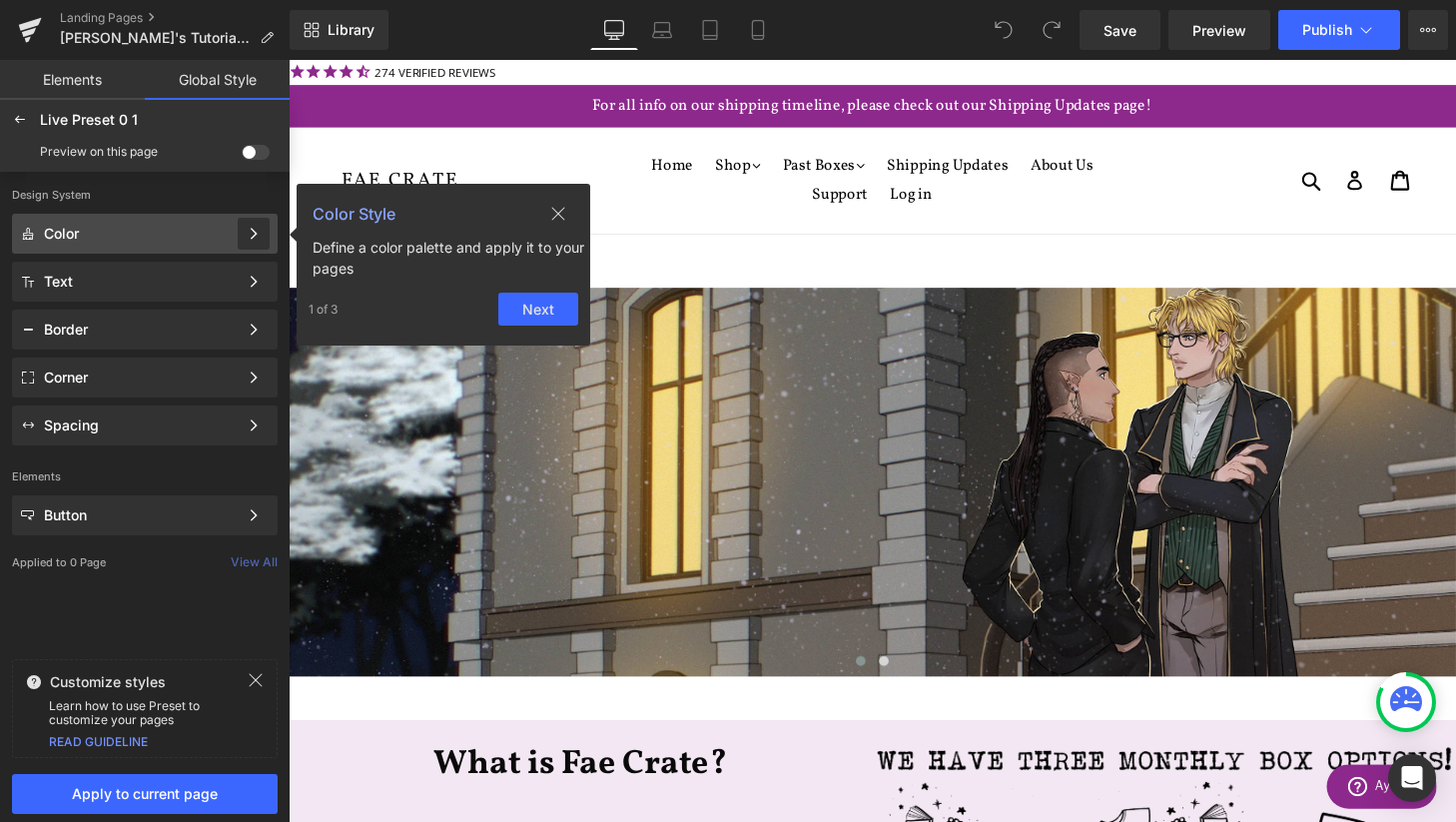 click at bounding box center (254, 234) 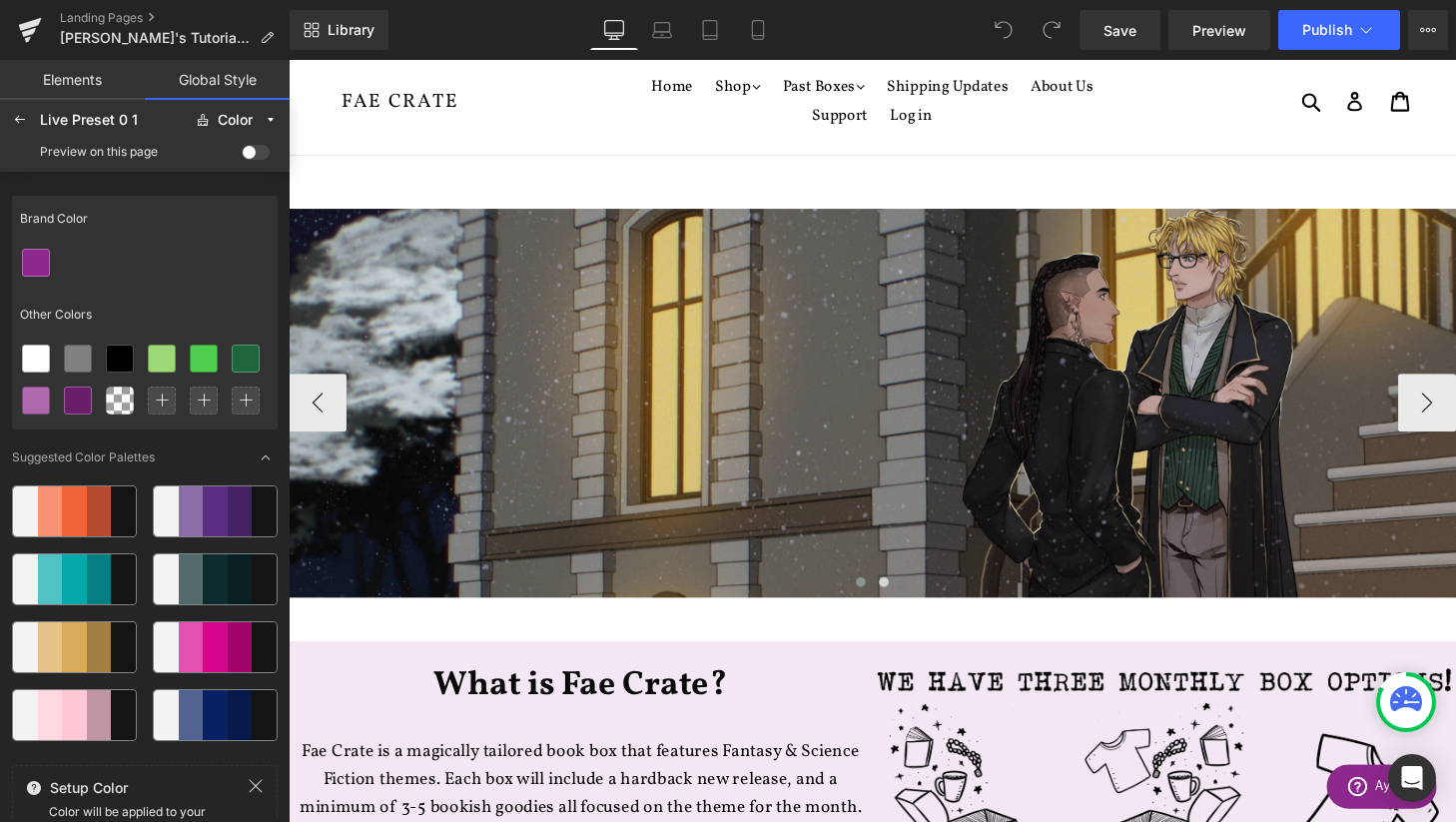 scroll, scrollTop: 0, scrollLeft: 0, axis: both 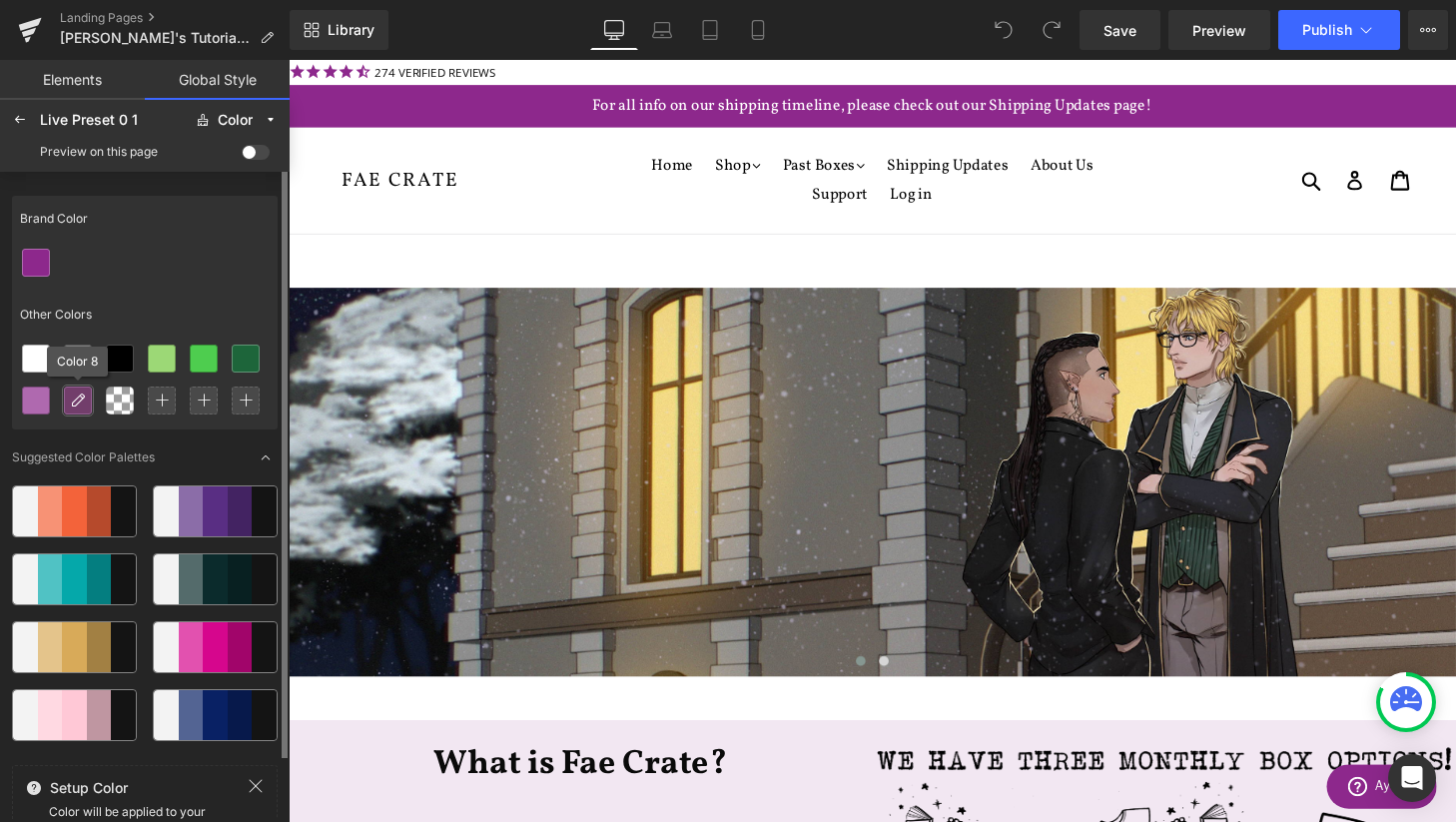 click at bounding box center (78, 401) 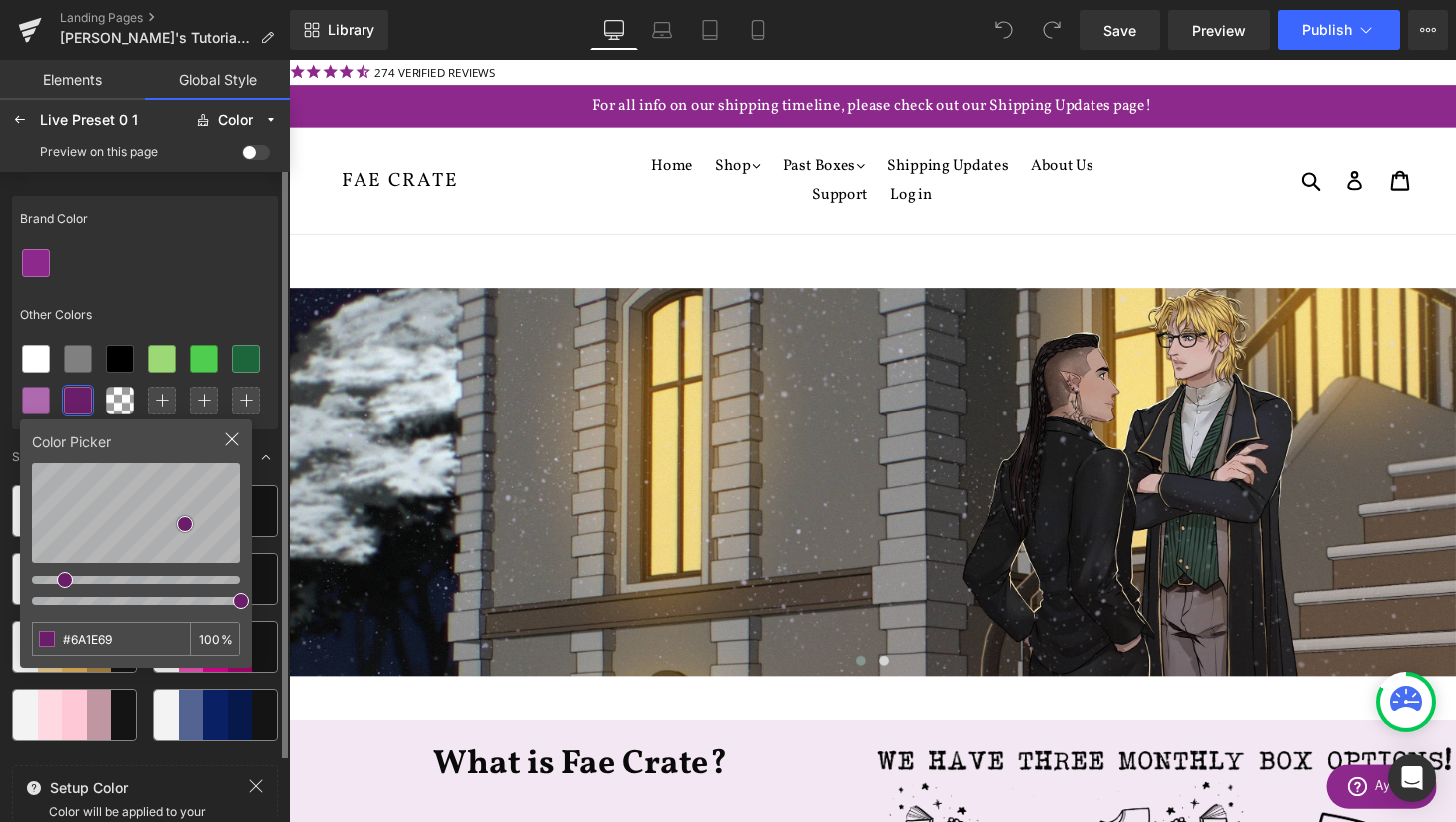 click on "Other Colors" at bounding box center (145, 315) 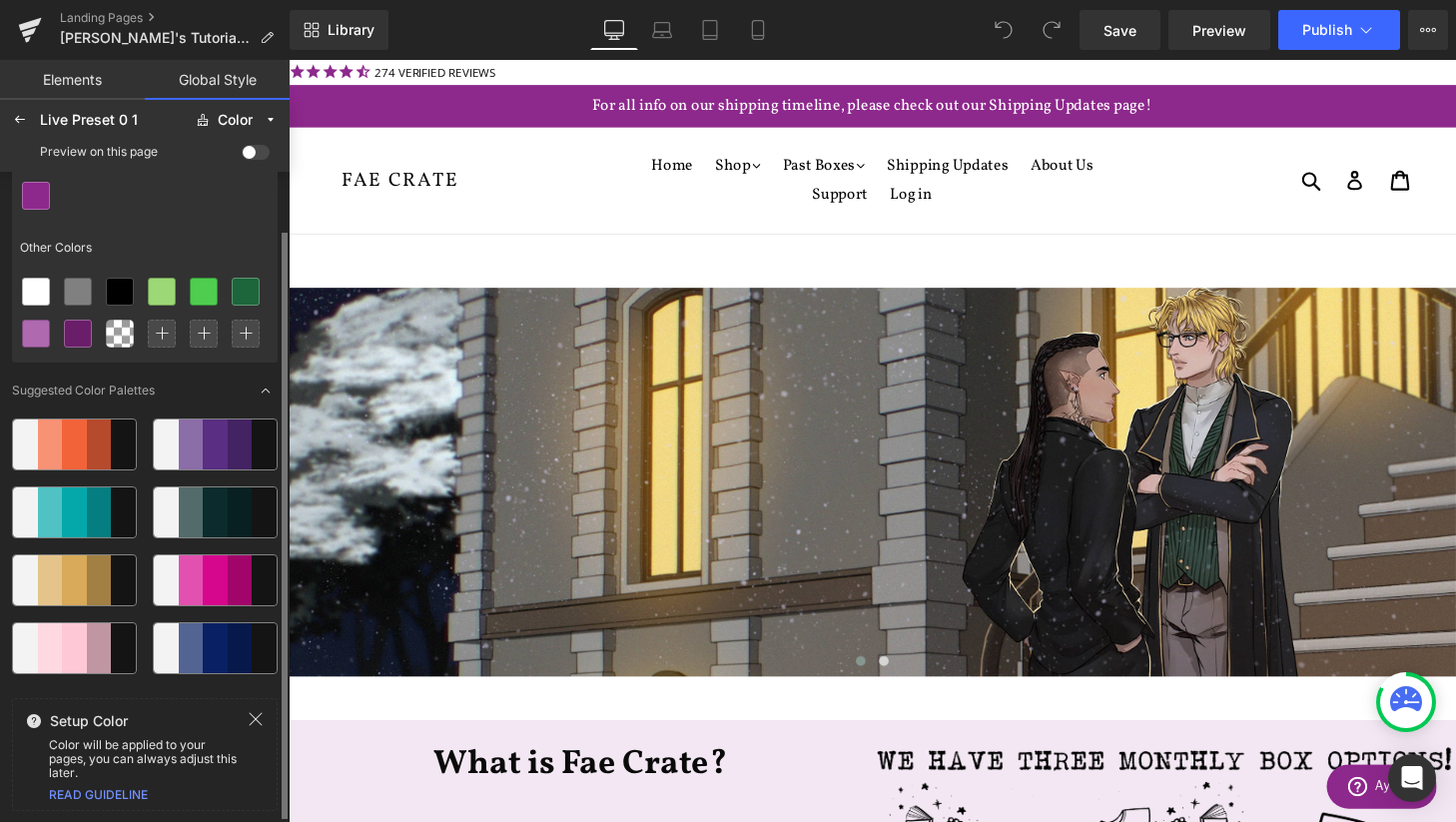 scroll, scrollTop: 0, scrollLeft: 0, axis: both 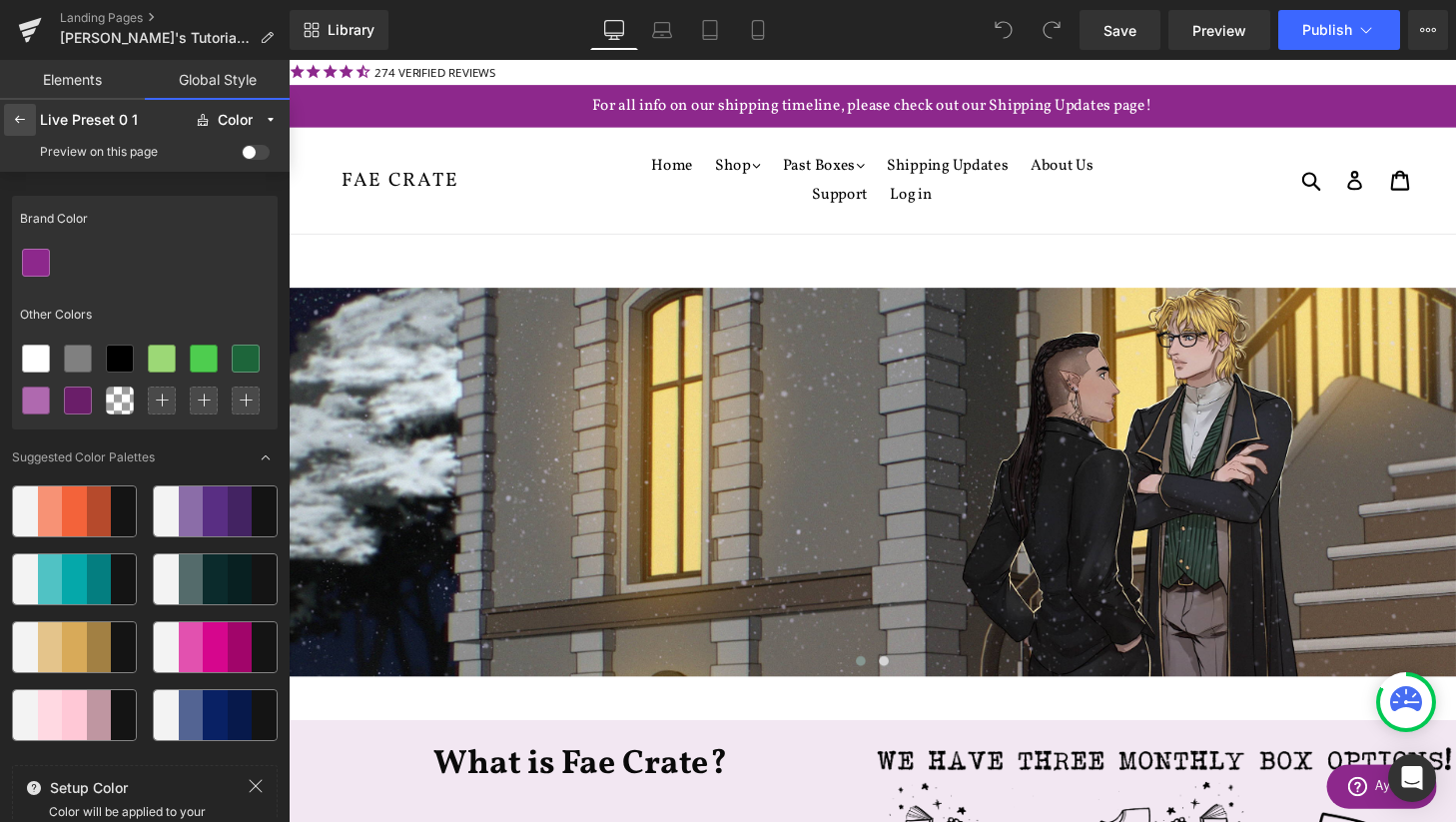 click at bounding box center [20, 120] 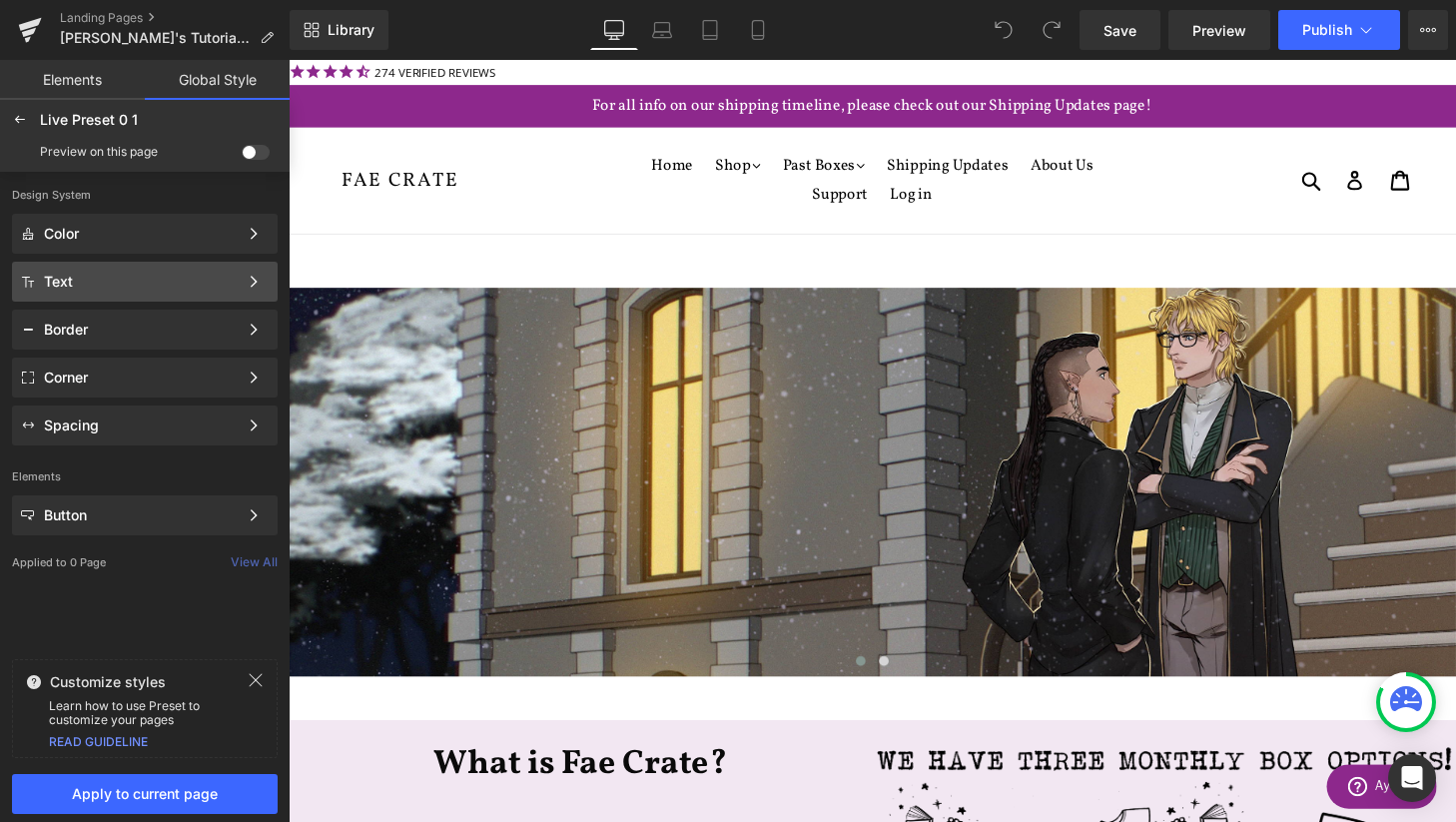 click on "Text Color Style Define a color palette and apply it to your pages 1 of 3 Next" 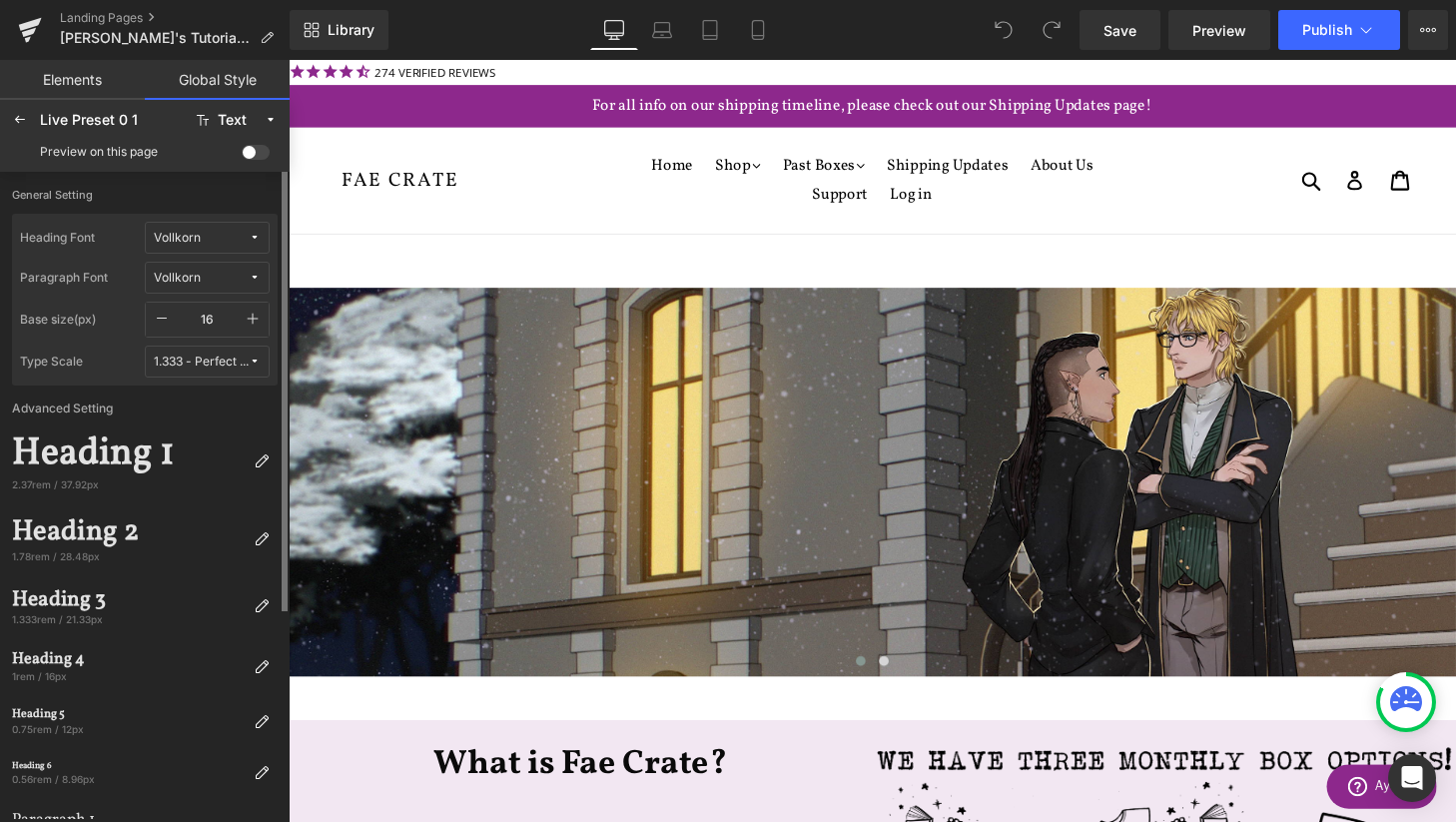 click at bounding box center (255, 238) 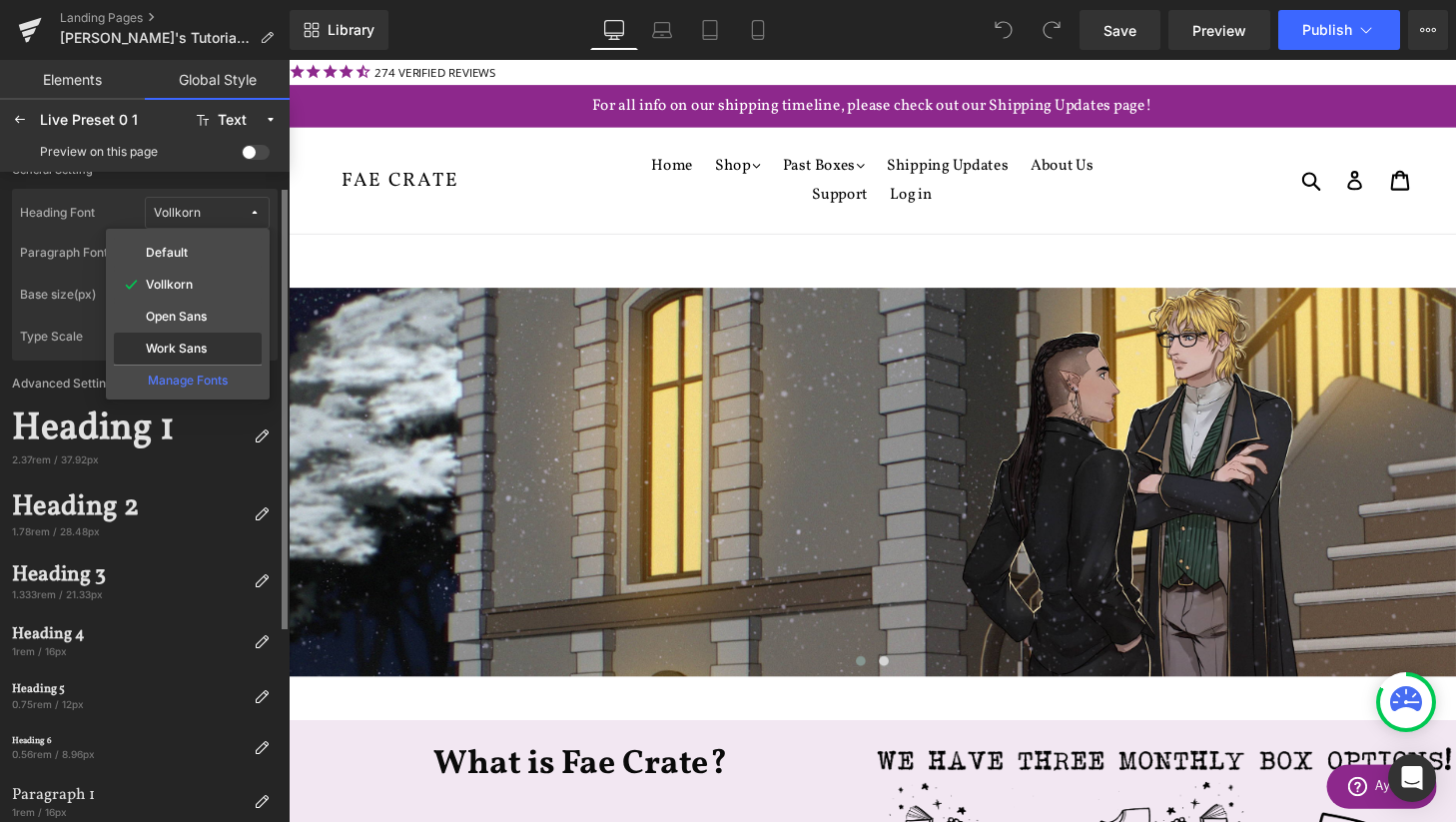 scroll, scrollTop: 30, scrollLeft: 0, axis: vertical 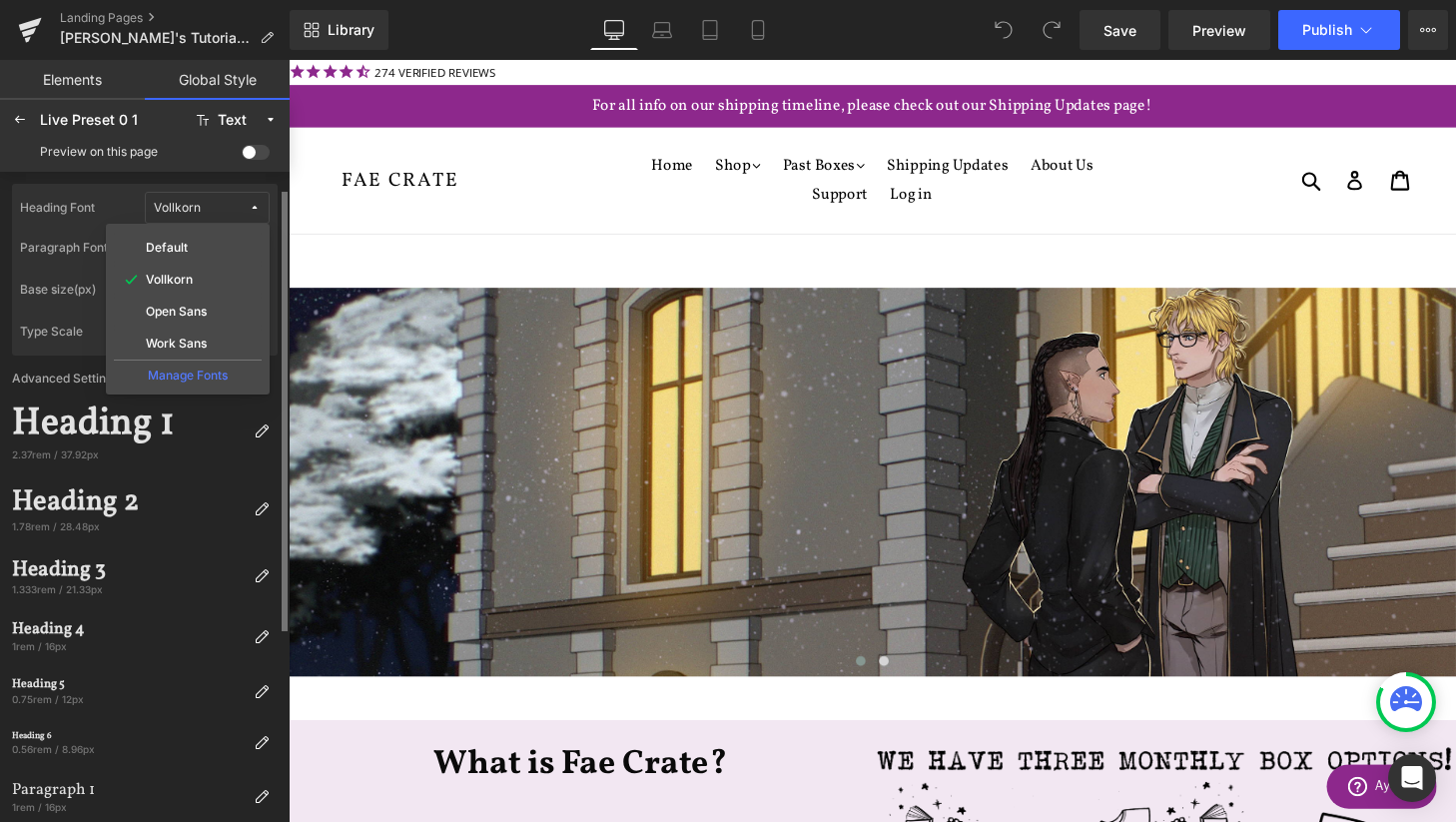 click on "Manage Fonts" 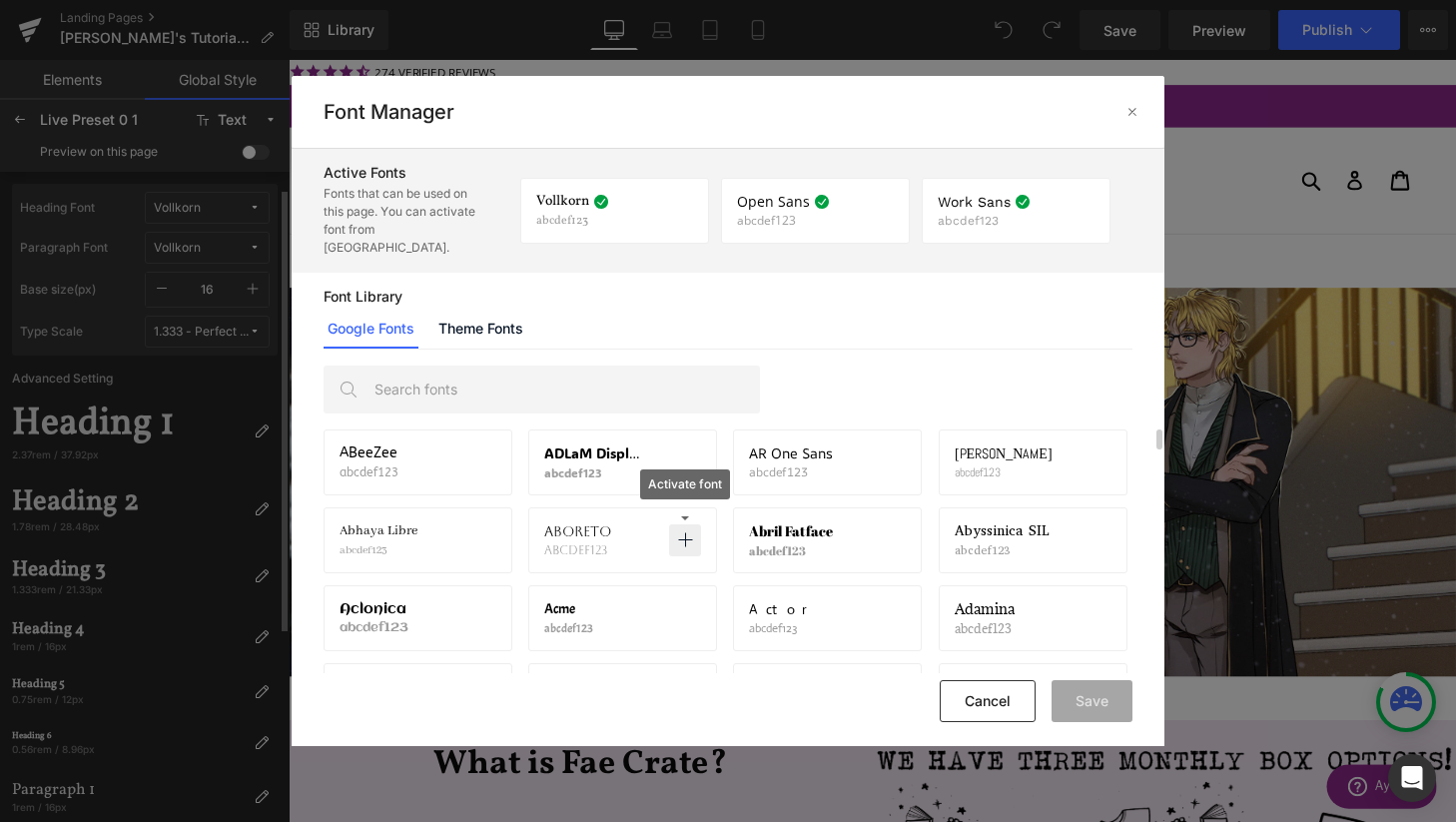 click at bounding box center [685, 540] 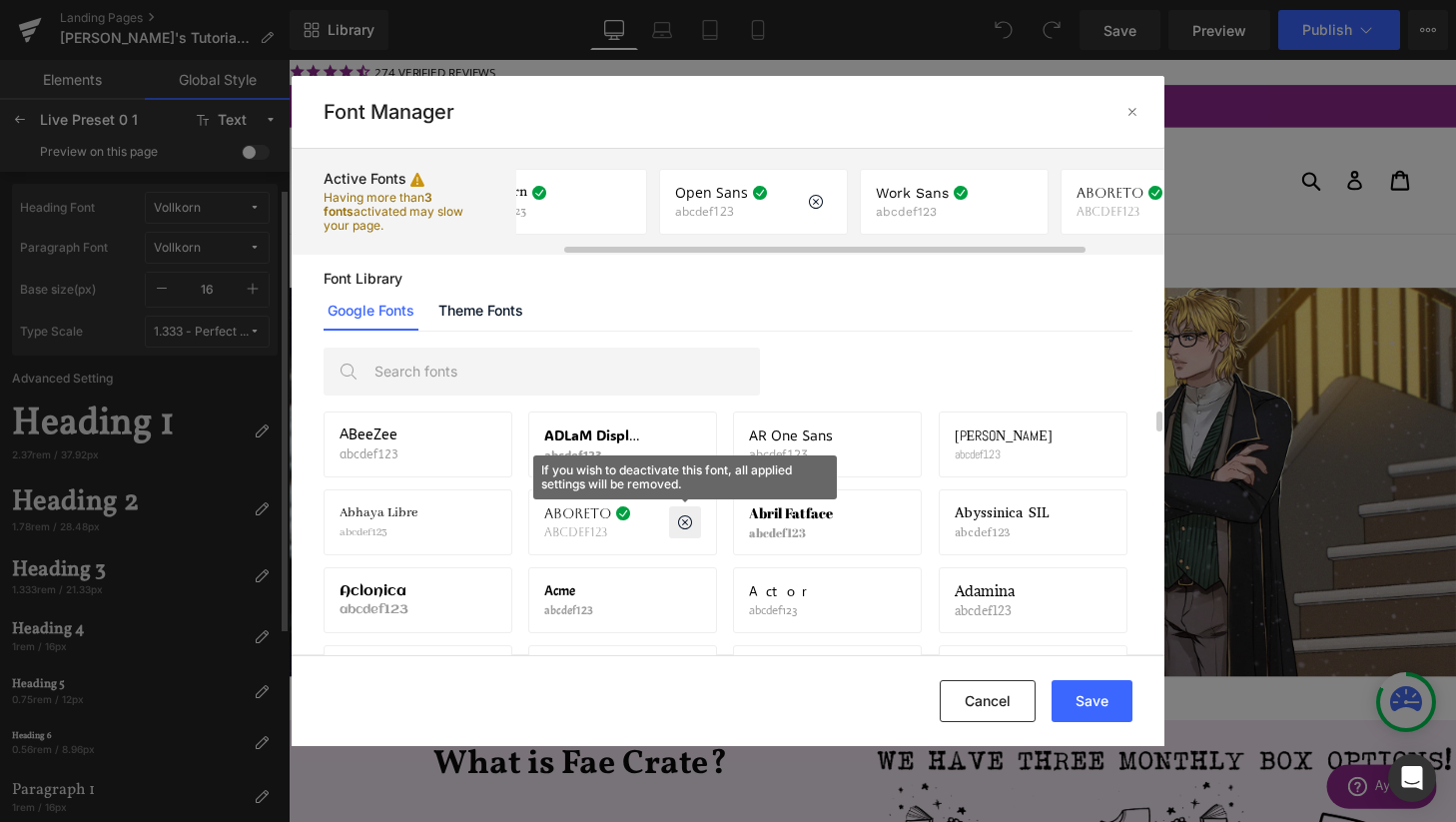 scroll, scrollTop: 0, scrollLeft: 61, axis: horizontal 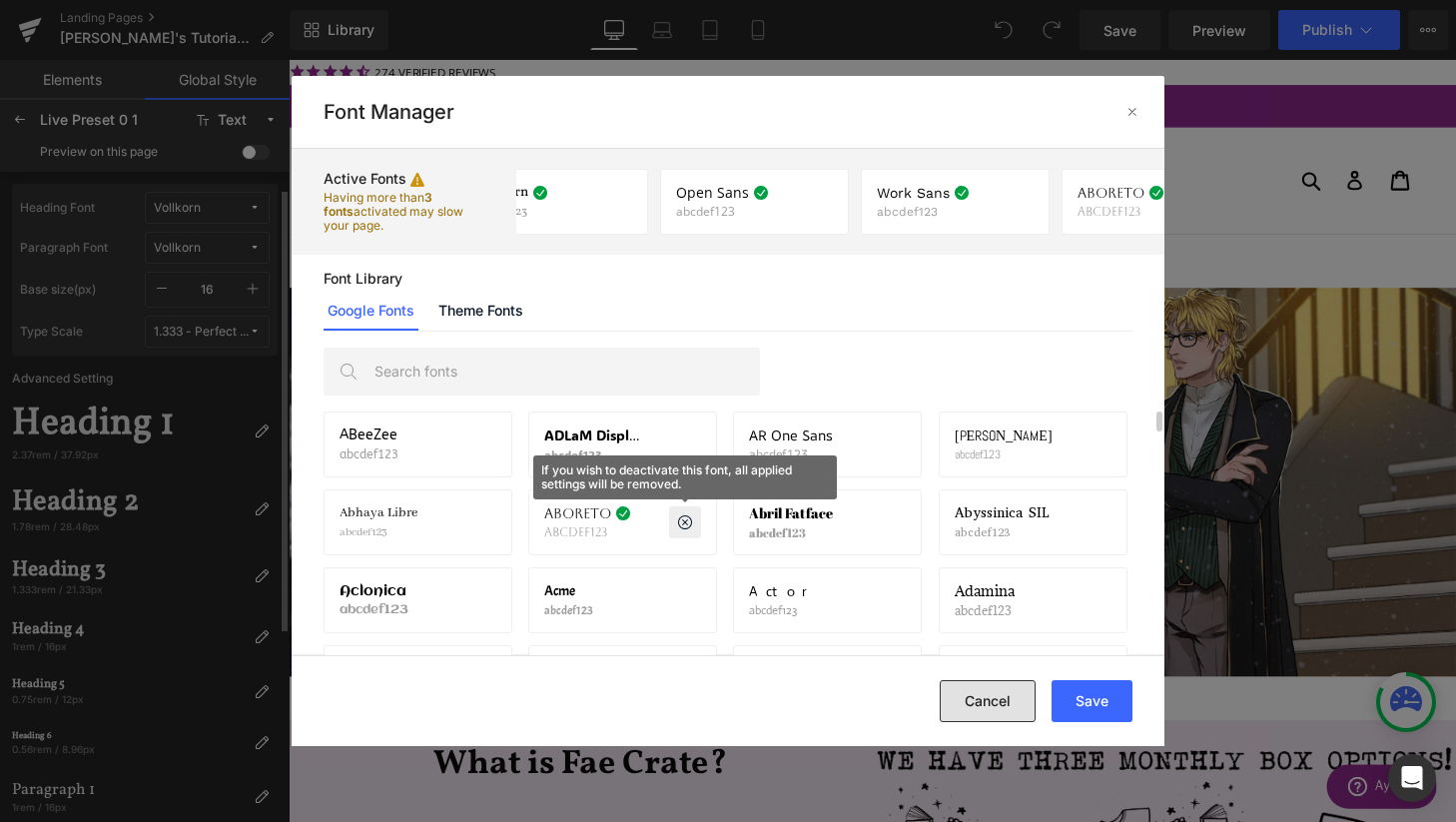 click on "Cancel" at bounding box center (988, 701) 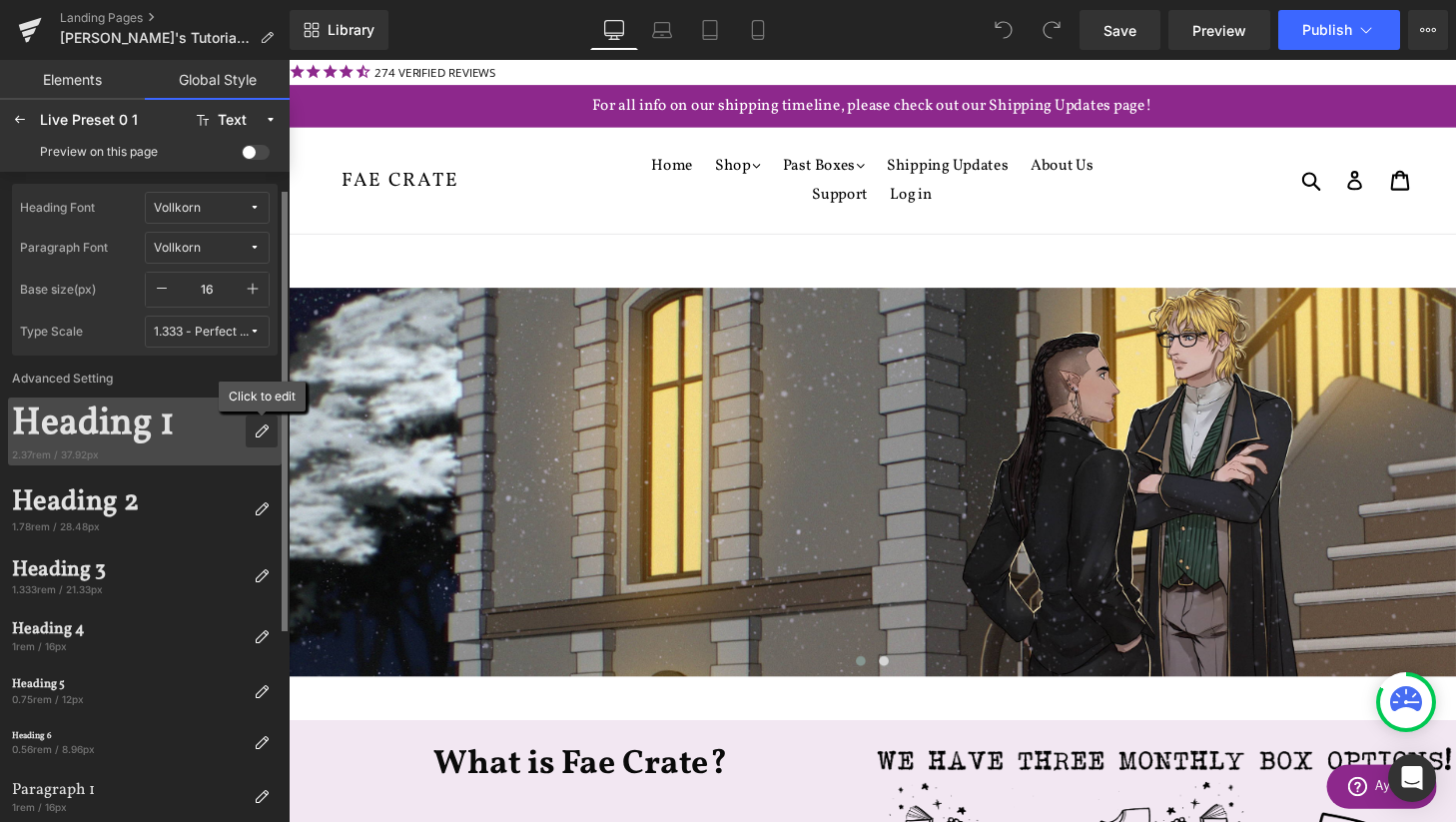 click at bounding box center (262, 431) 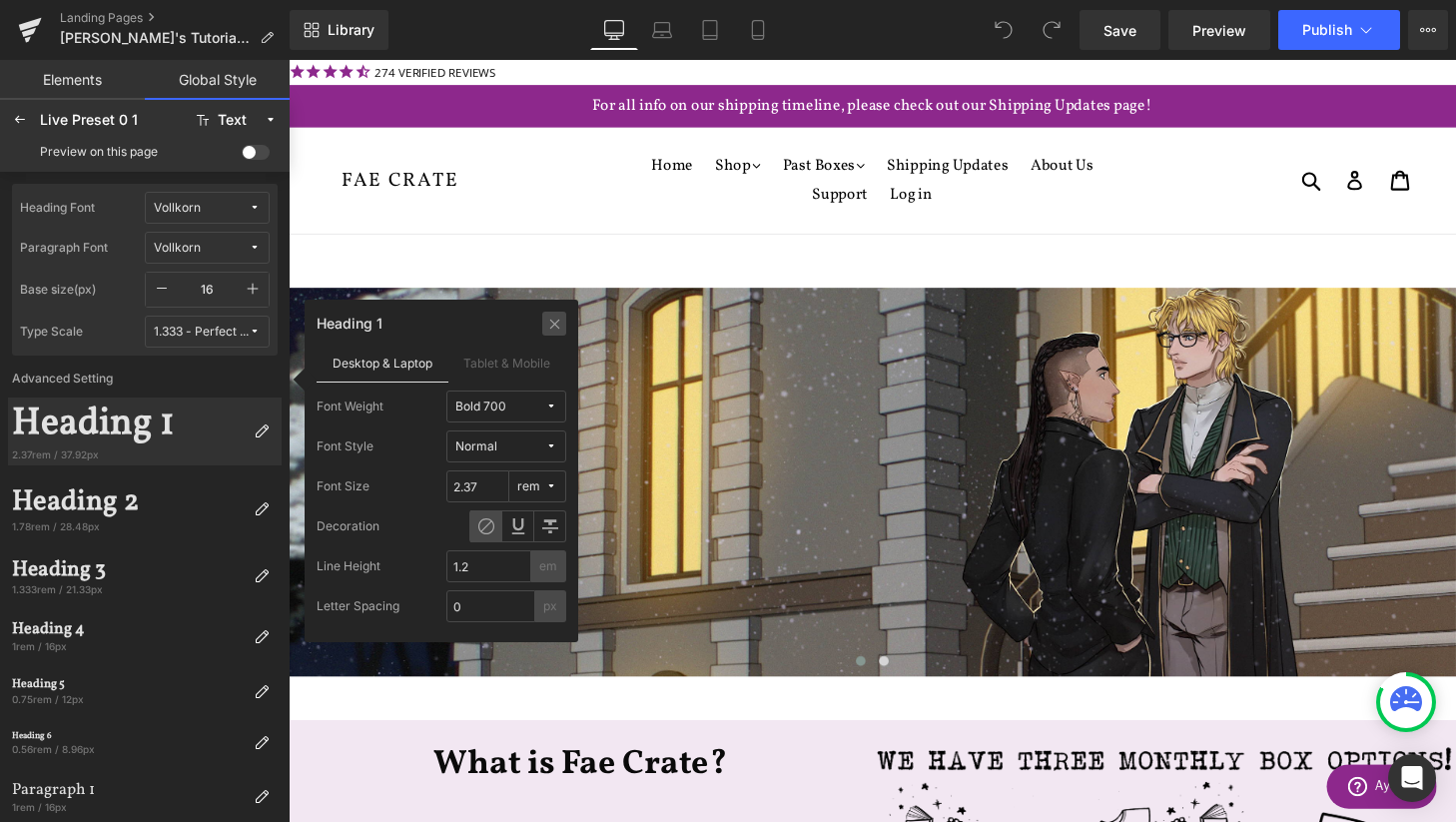 click at bounding box center (554, 324) 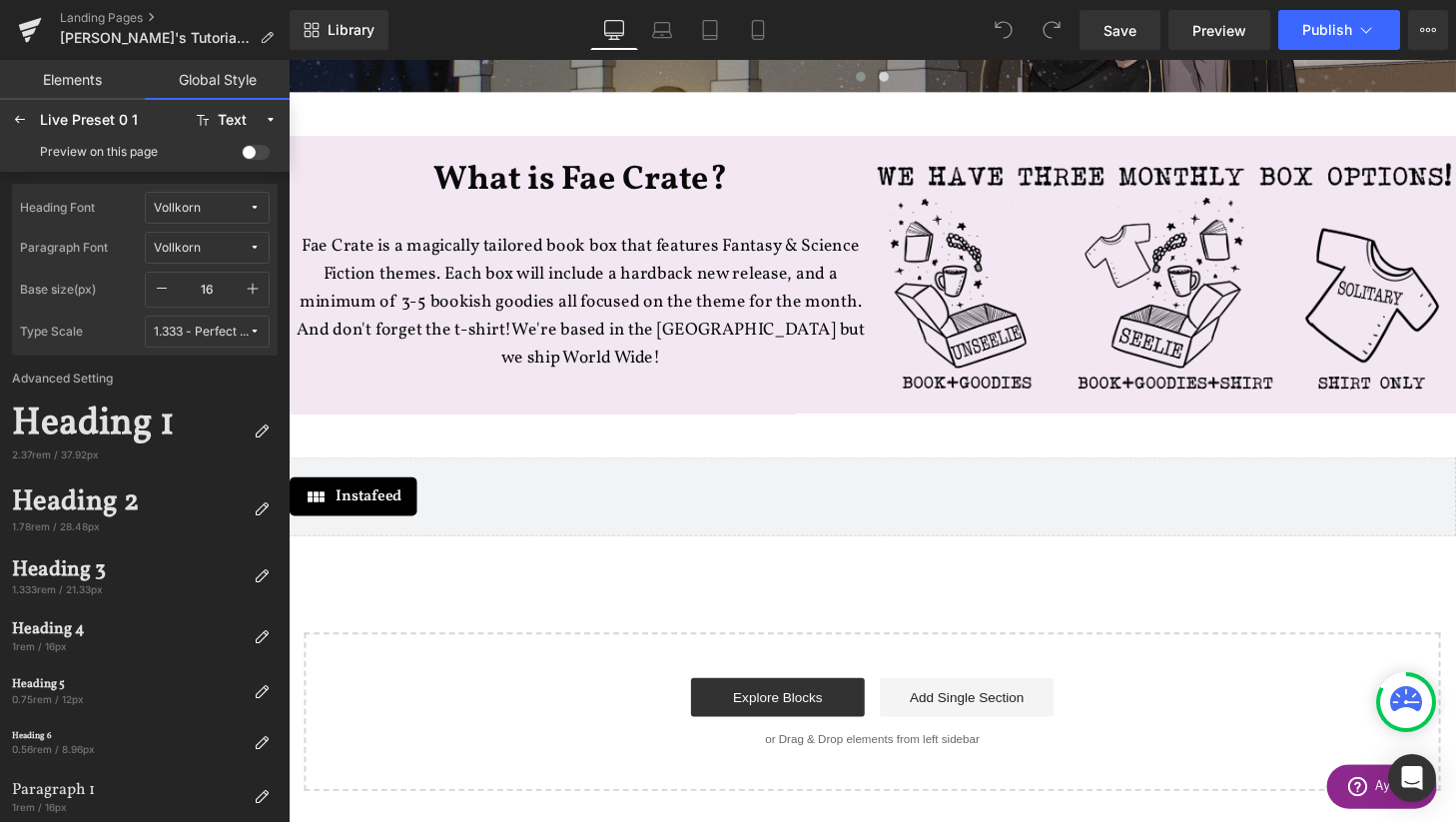scroll, scrollTop: 1061, scrollLeft: 0, axis: vertical 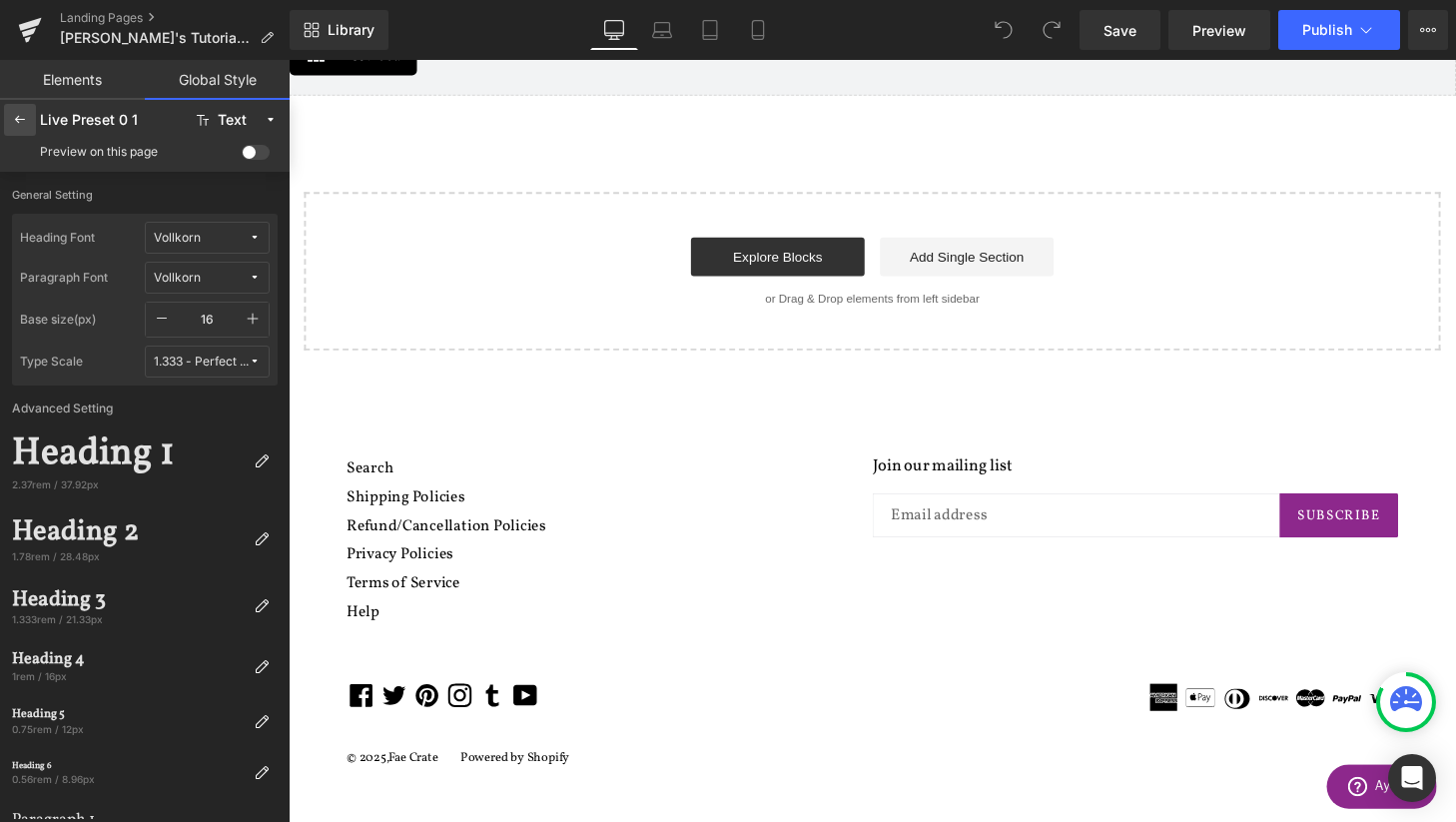 click at bounding box center (20, 120) 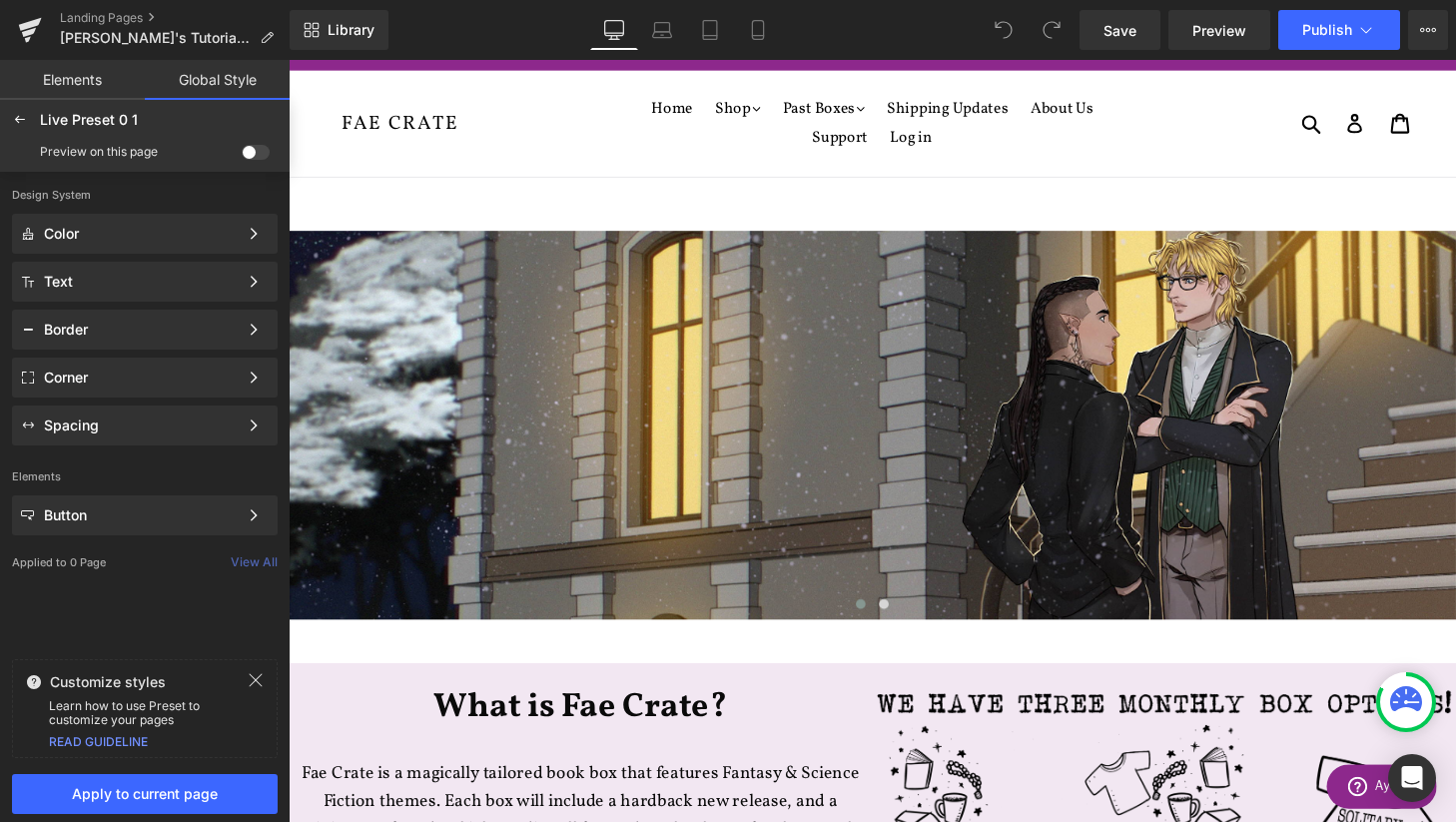 scroll, scrollTop: 0, scrollLeft: 0, axis: both 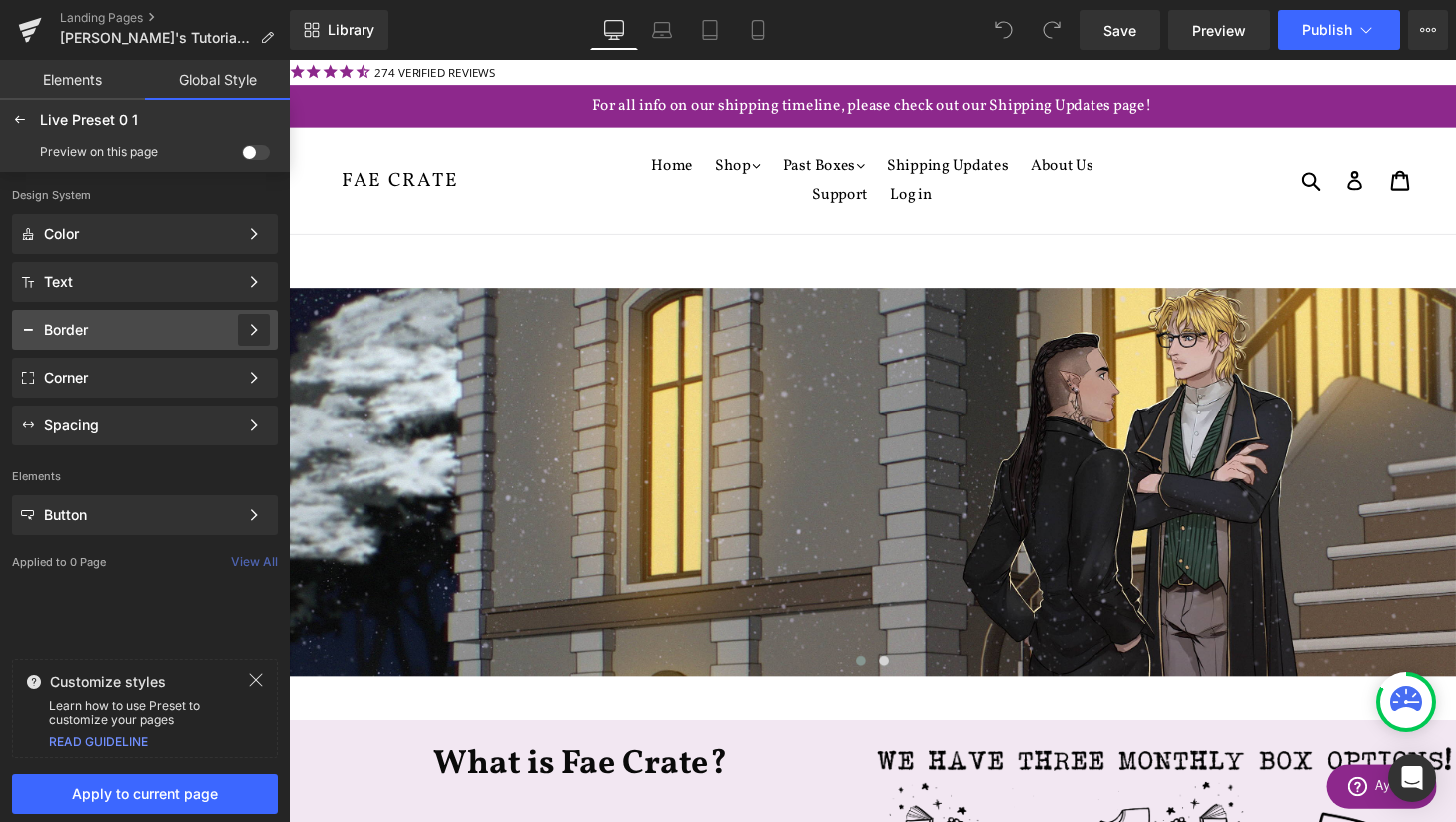 click at bounding box center [254, 330] 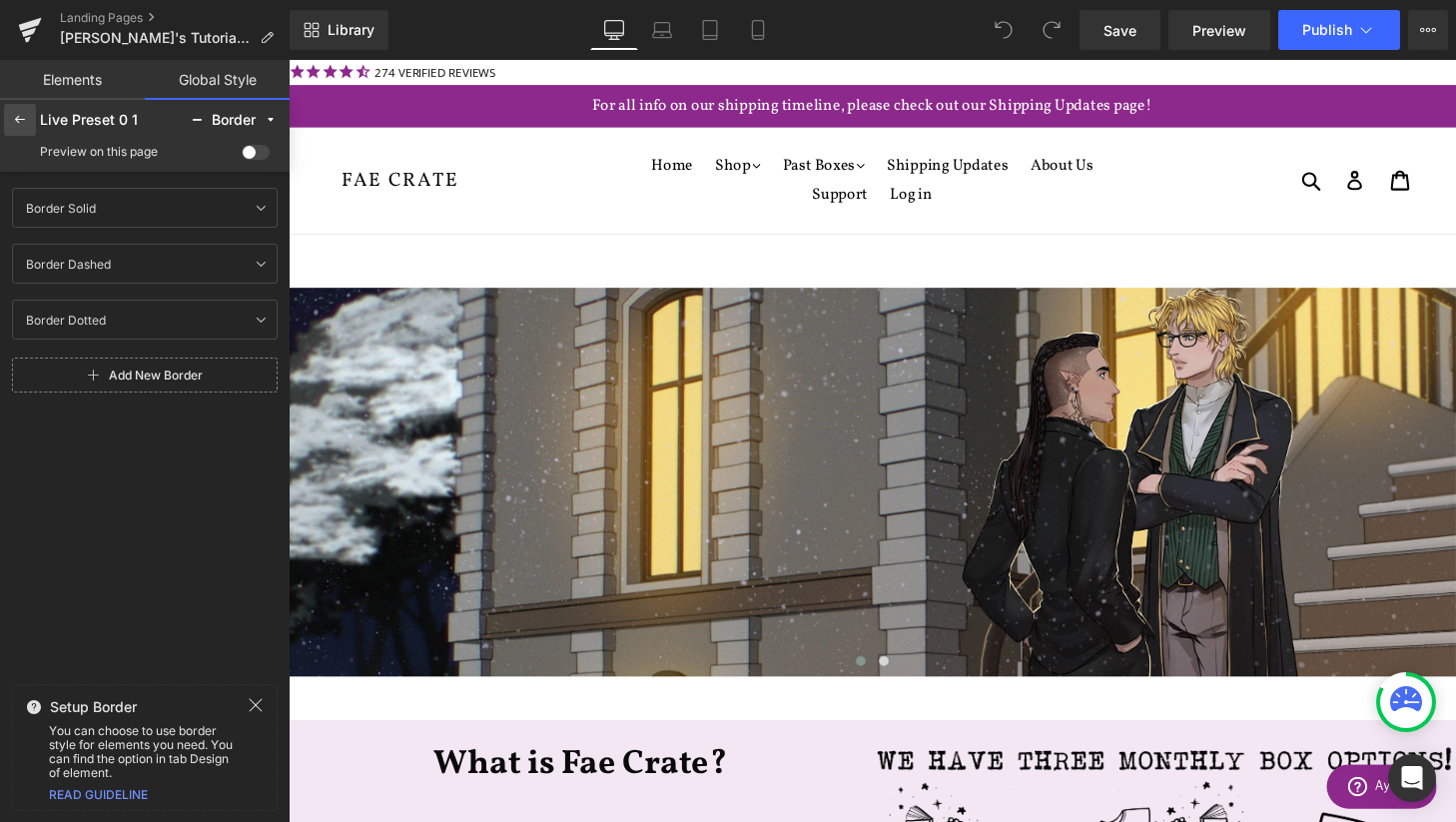 click at bounding box center (20, 120) 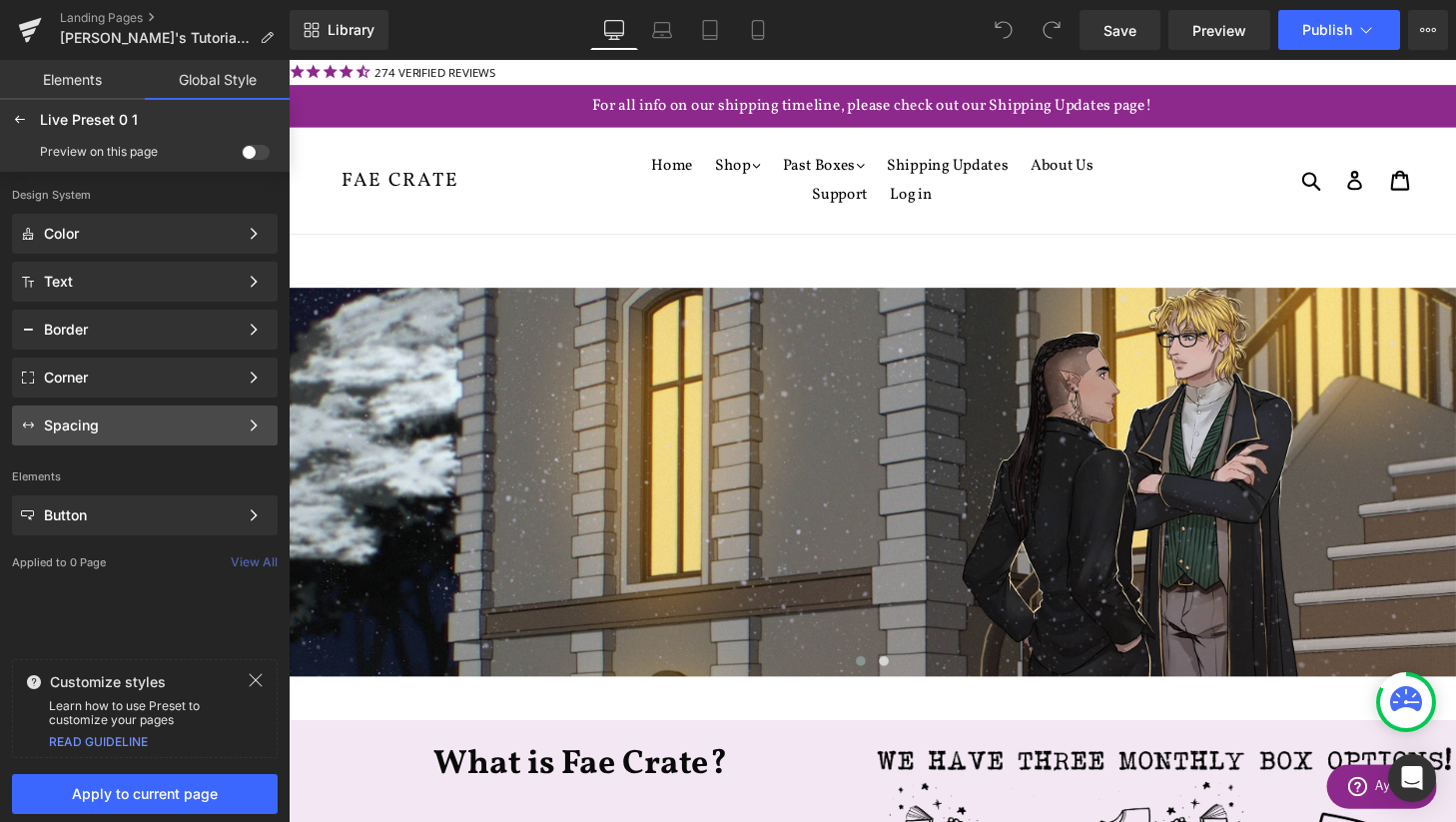 click on "Spacing" at bounding box center (141, 425) 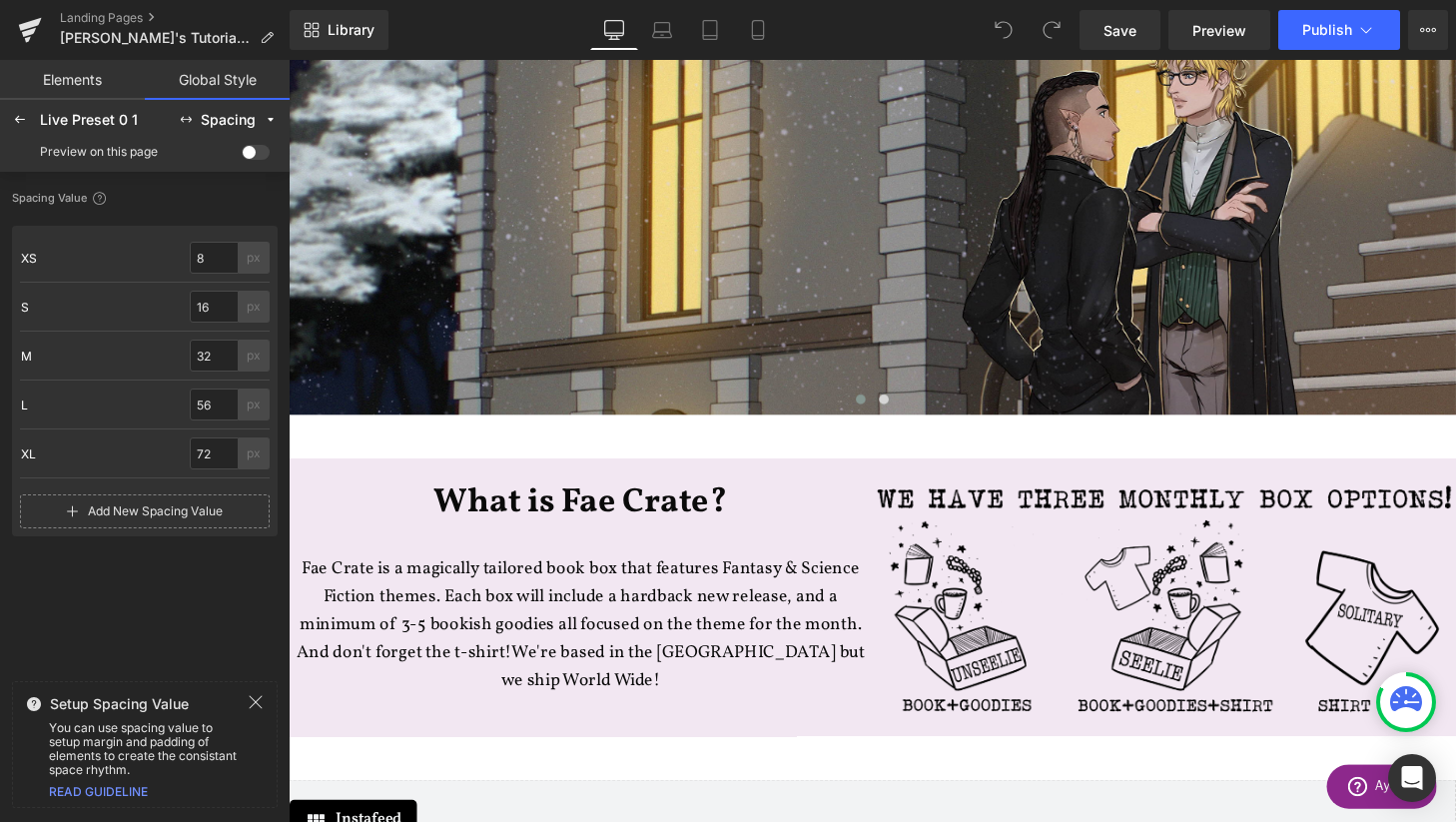 scroll, scrollTop: 0, scrollLeft: 0, axis: both 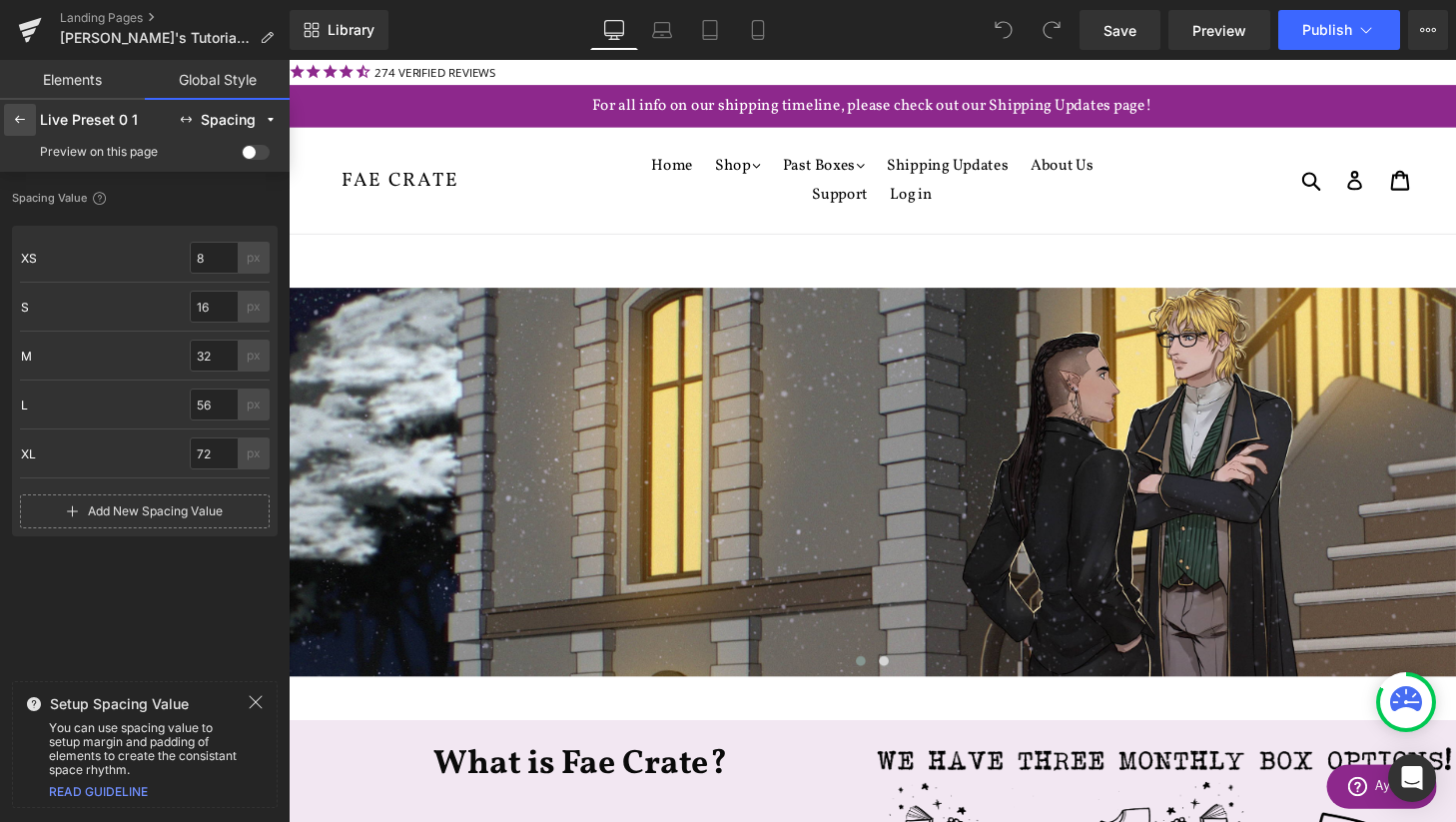 click at bounding box center (20, 120) 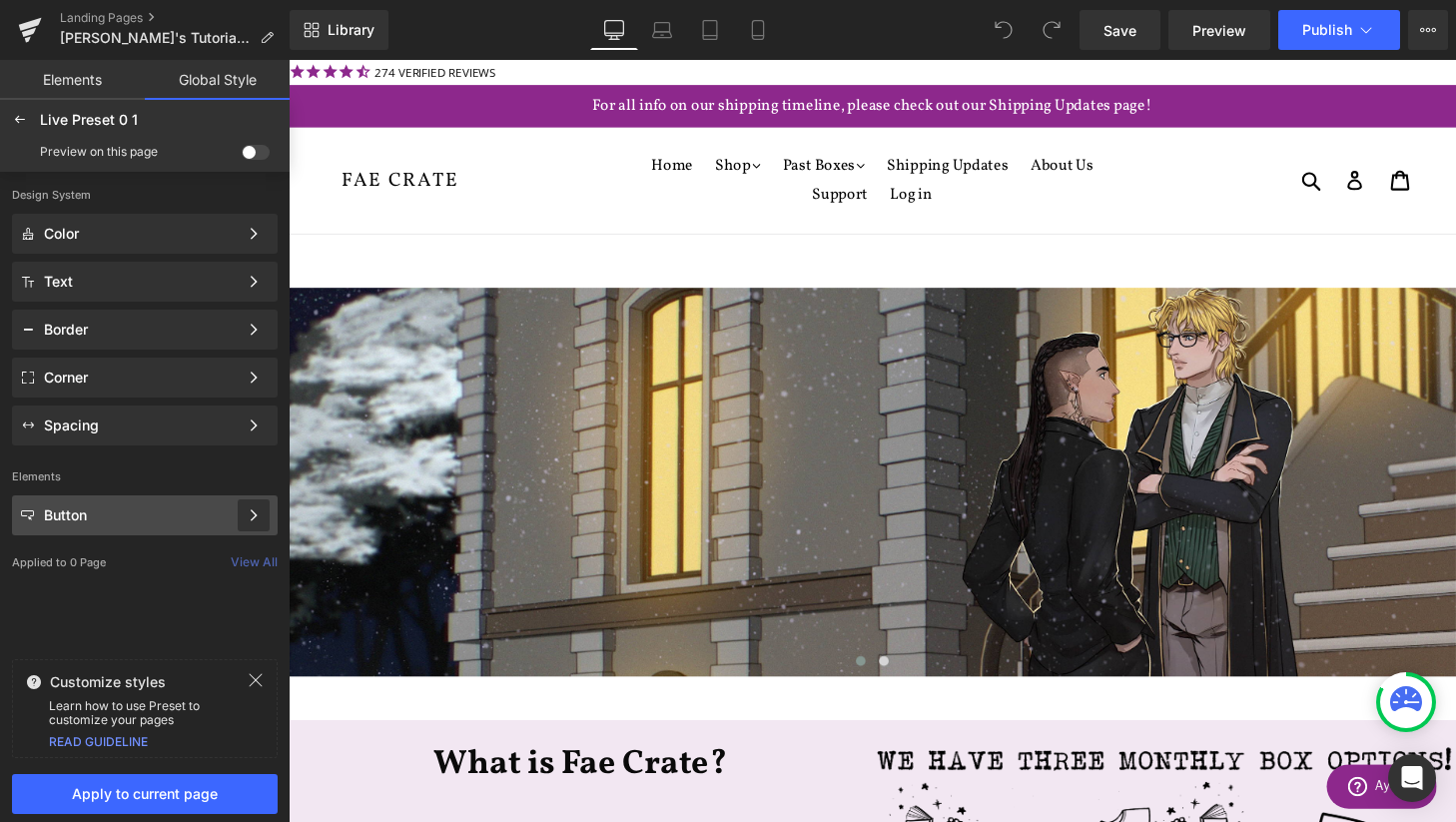 click at bounding box center [254, 515] 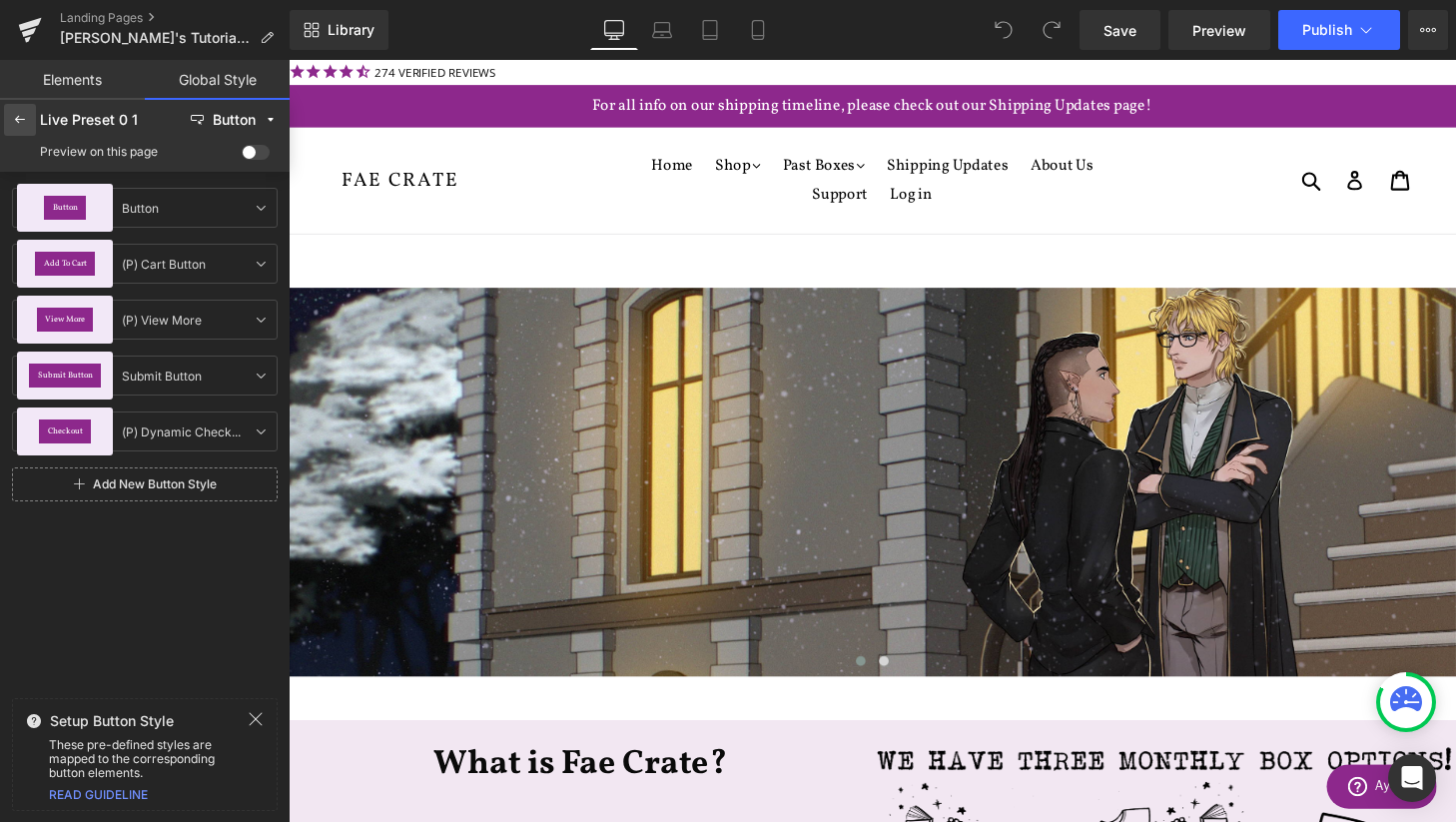 click at bounding box center [20, 120] 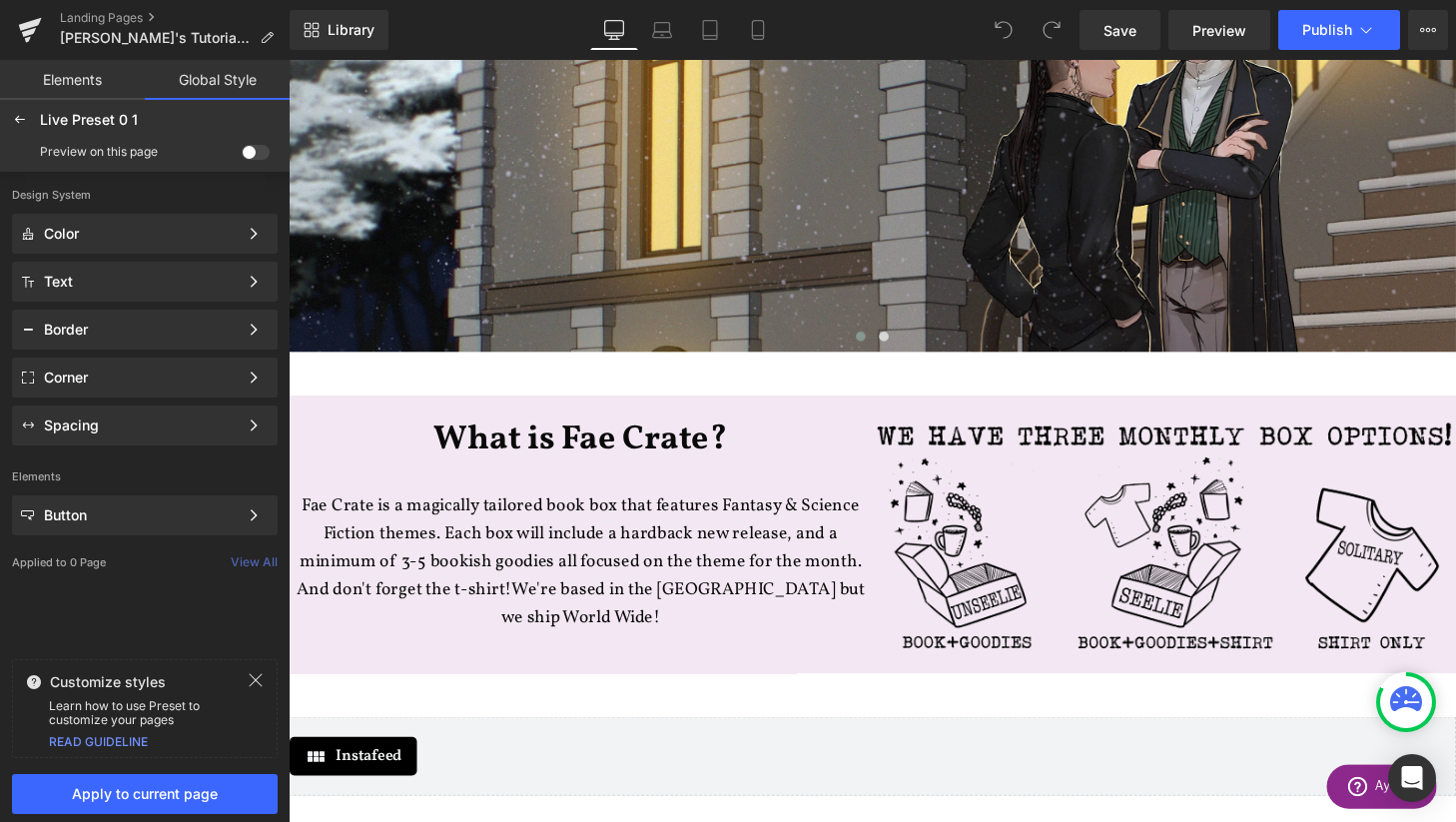 scroll, scrollTop: 334, scrollLeft: 0, axis: vertical 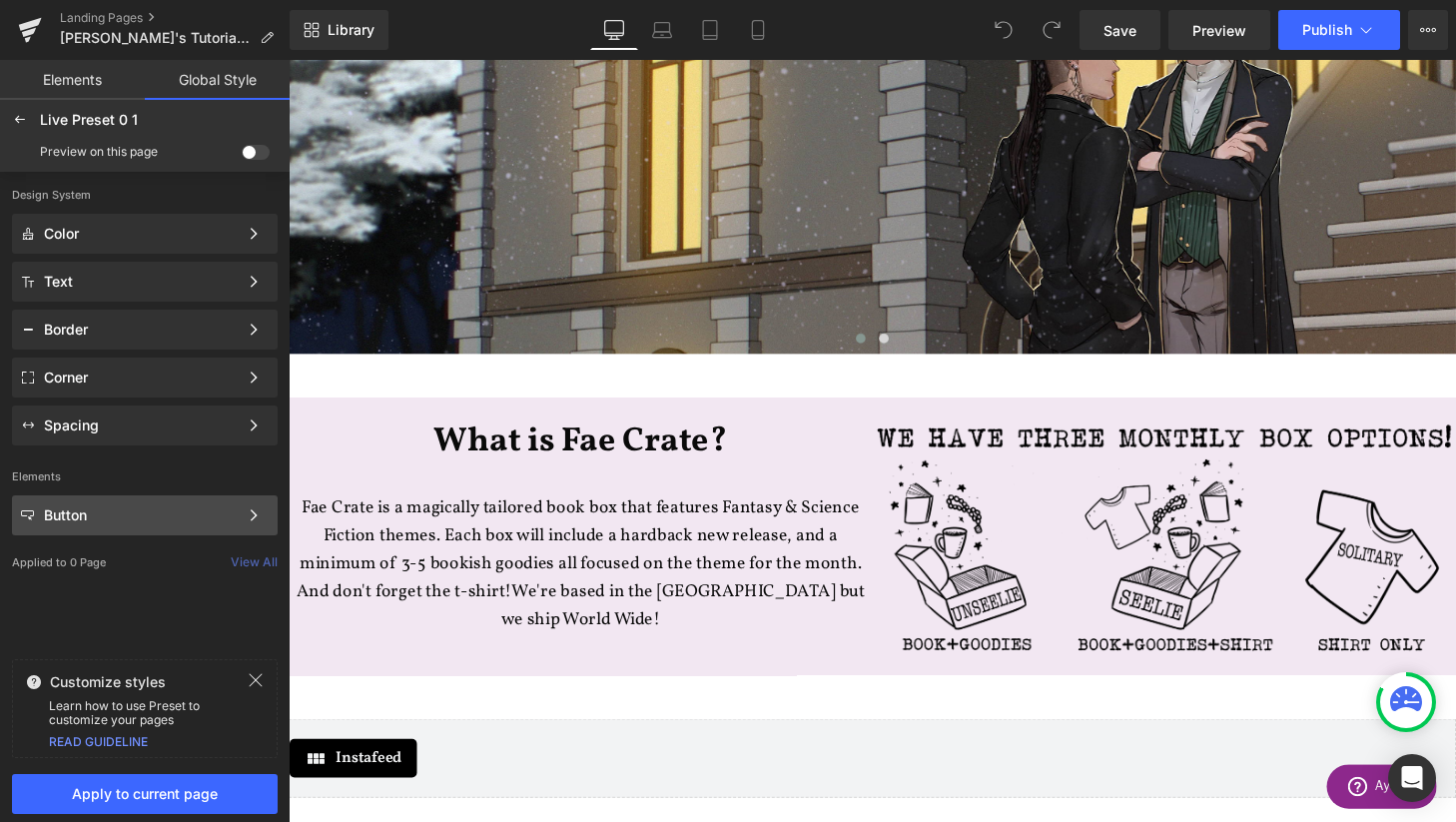 click on "Button" at bounding box center [141, 515] 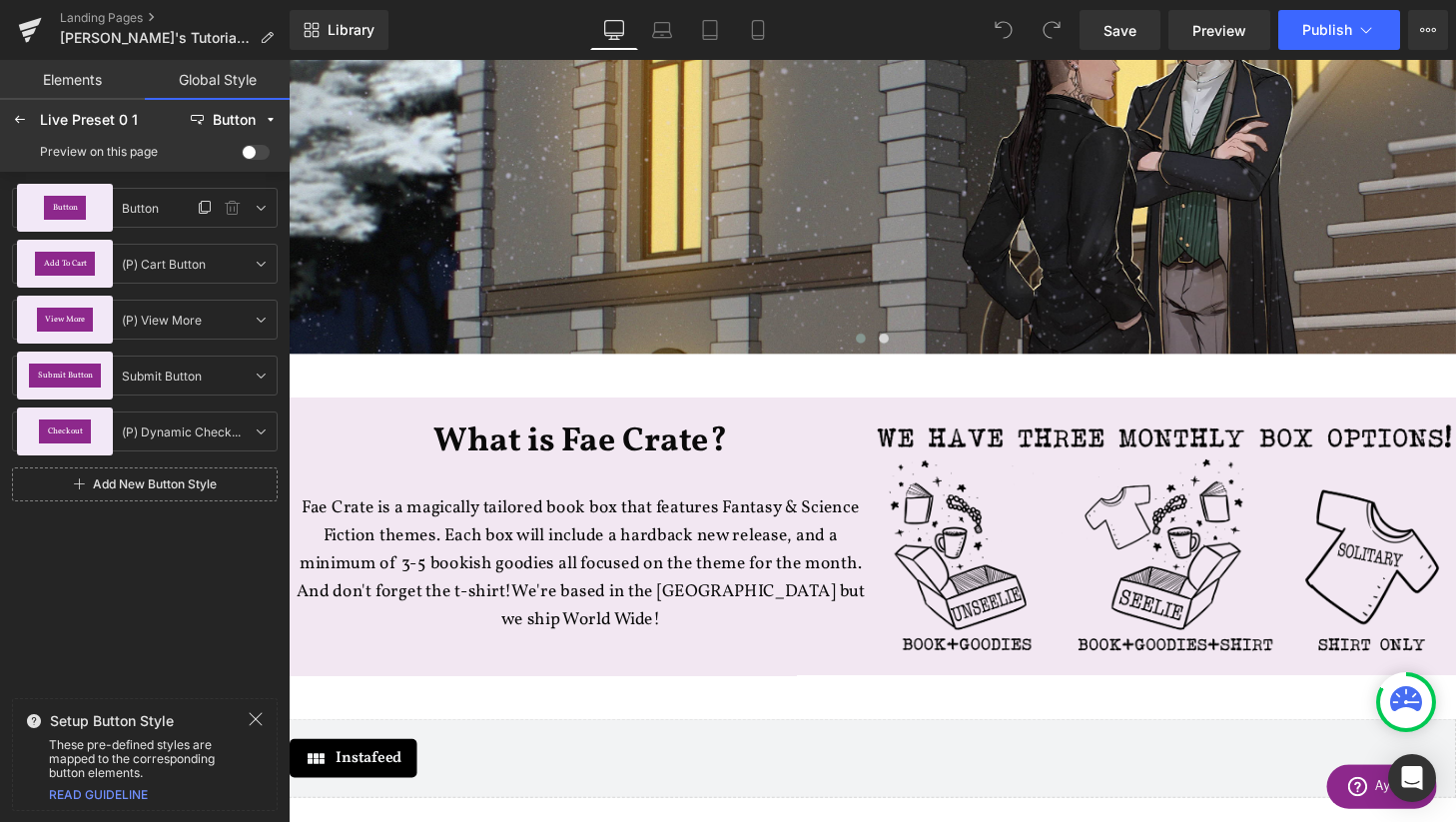 click on "Button" at bounding box center (65, 208) 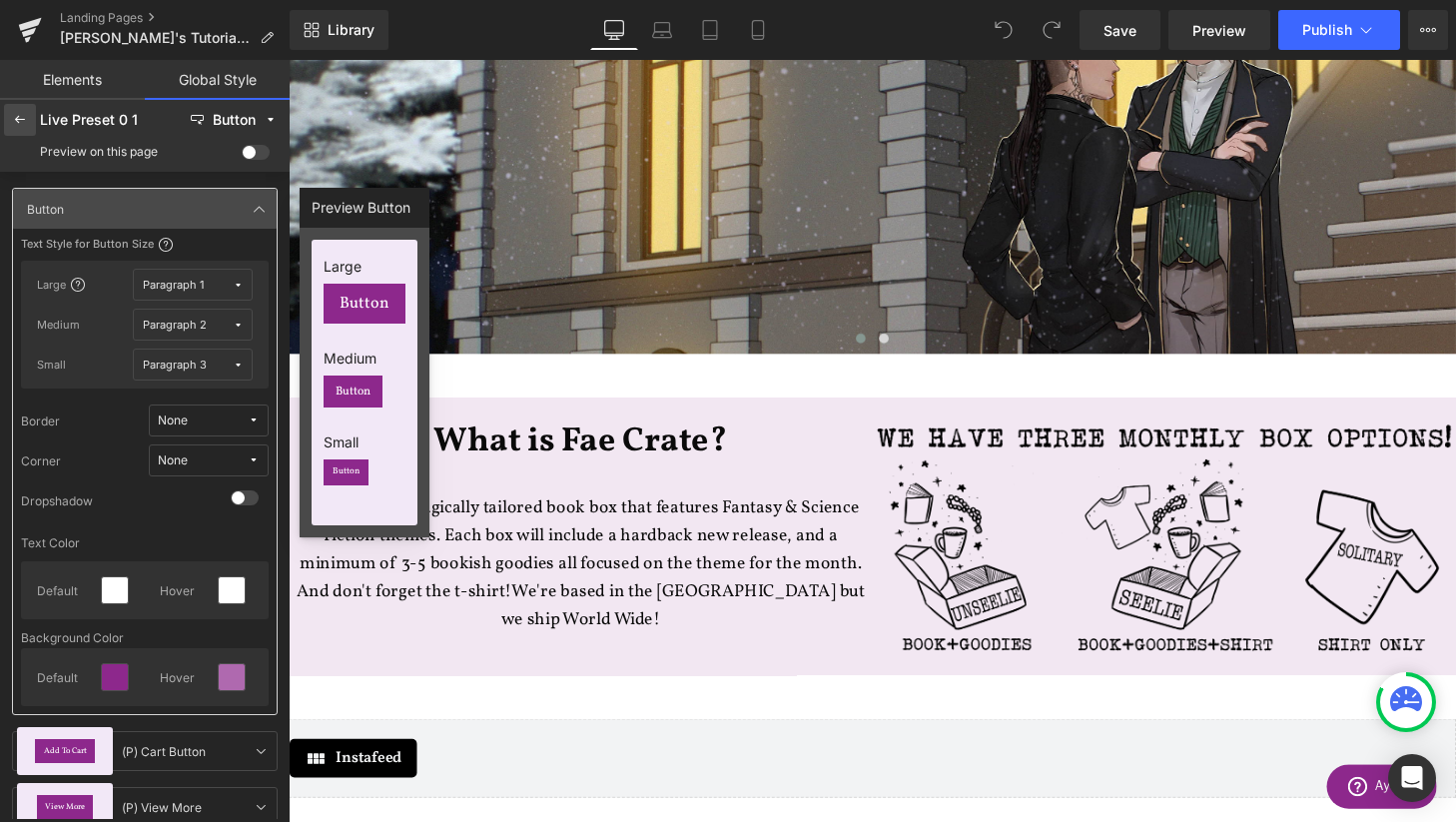 click at bounding box center [20, 120] 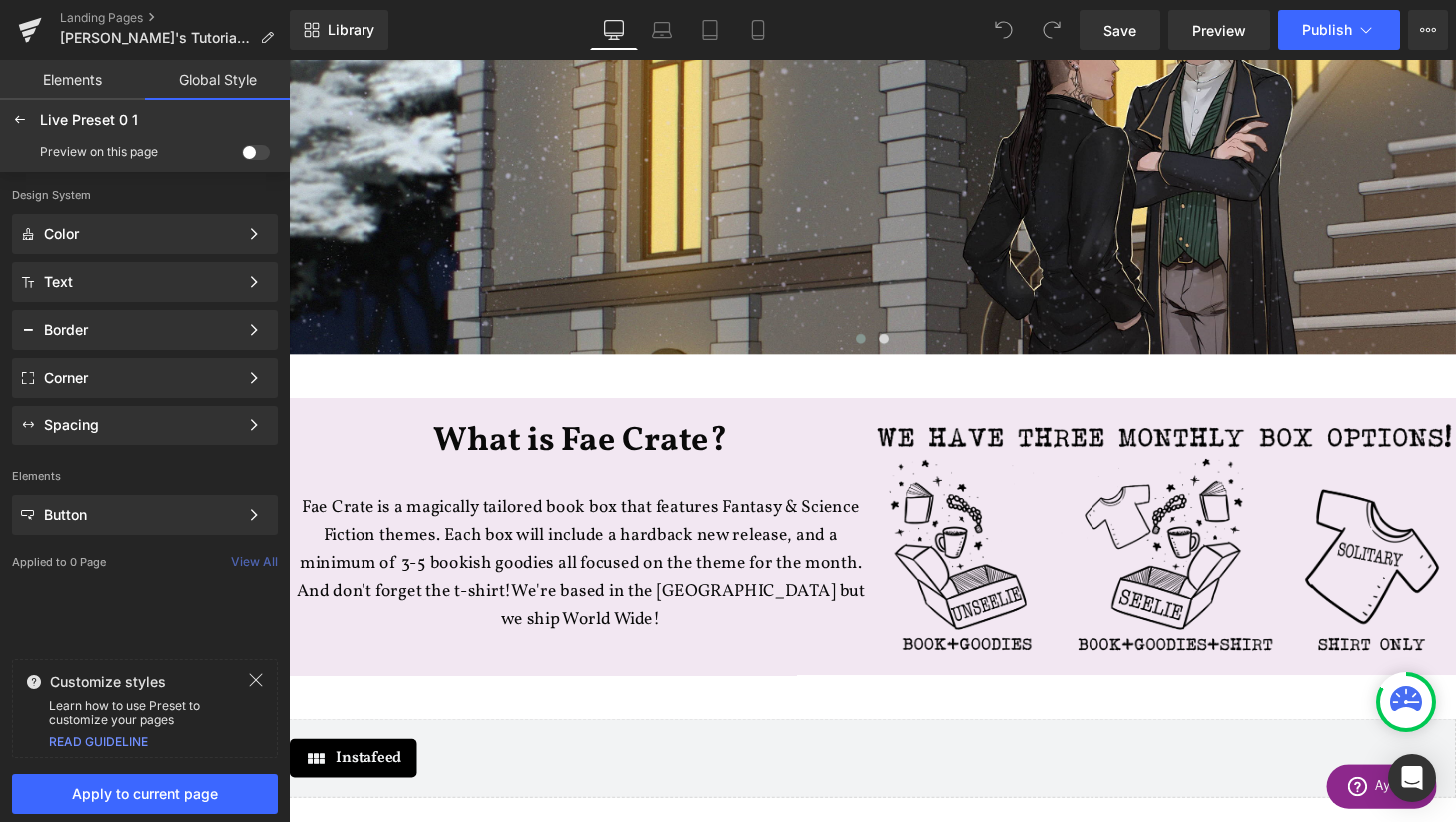 scroll, scrollTop: 0, scrollLeft: 0, axis: both 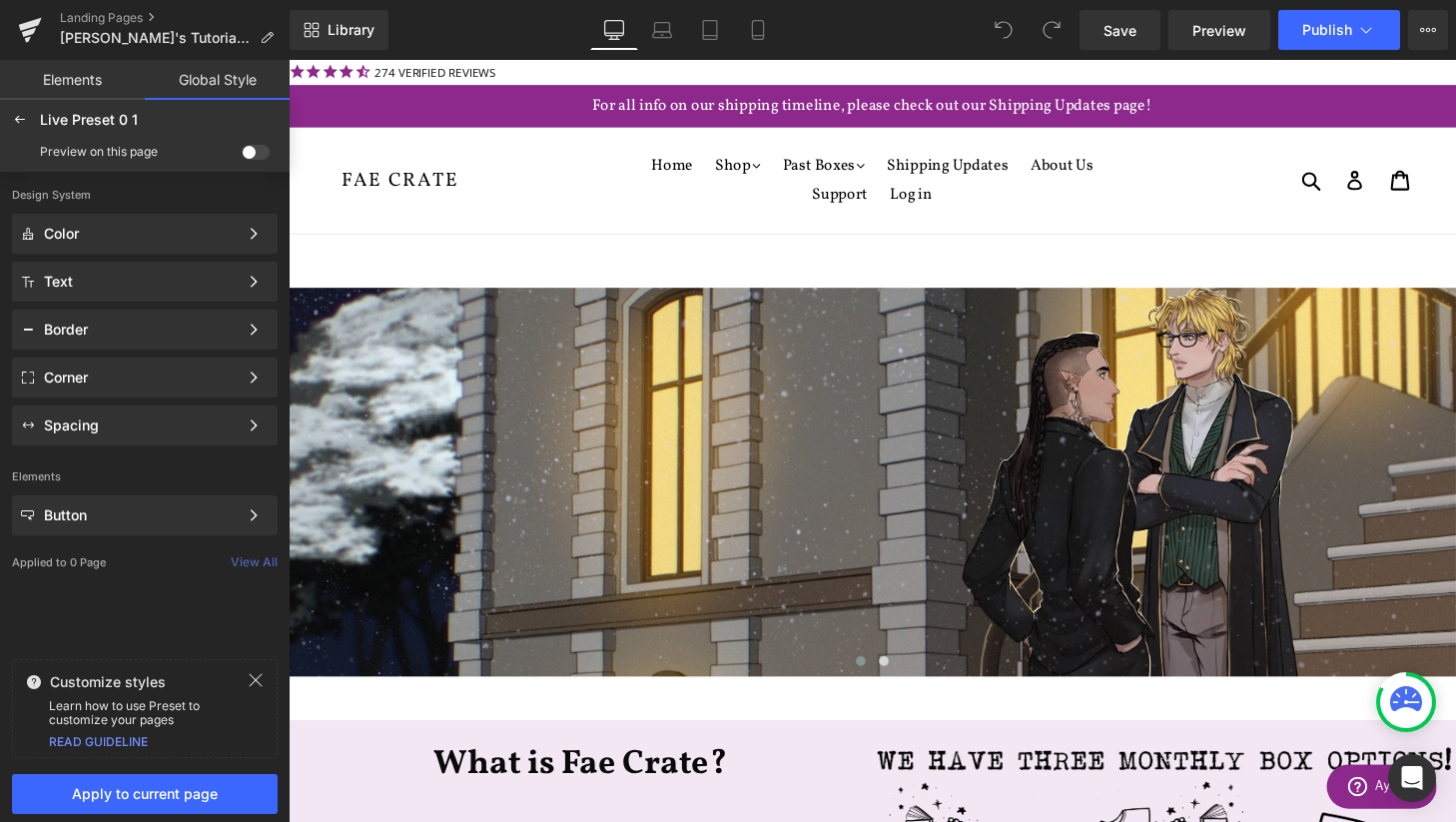 click on "274
VERIFIED REVIEWS
Skip to content
Submit
Close search
Home
Shop
.cls-1{fill:#231f20}
expand
.cls-1{fill:#231f20}
collapse
Shop" at bounding box center (893, 985) 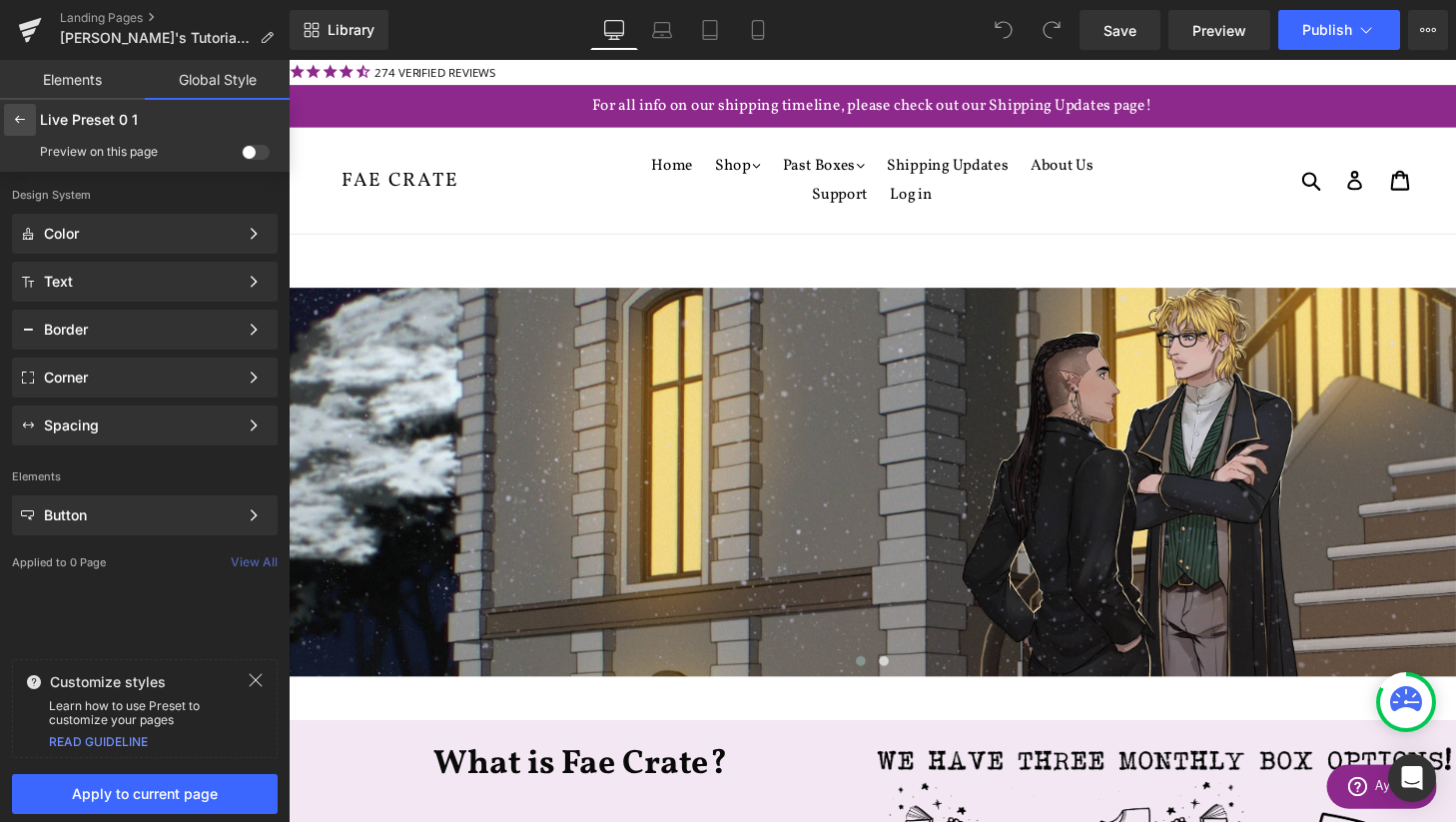 click at bounding box center [20, 120] 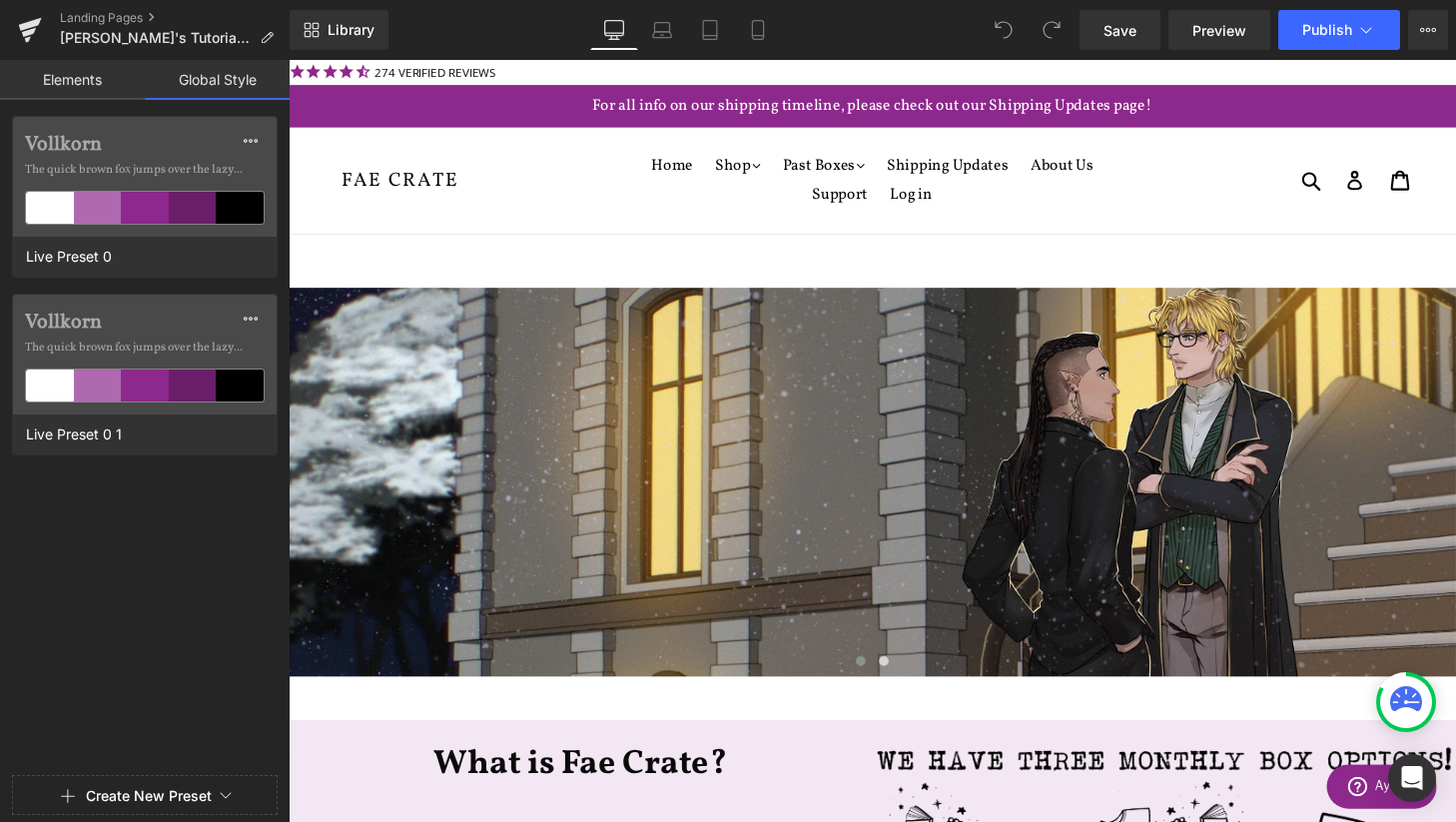 click on "Elements" at bounding box center [72, 80] 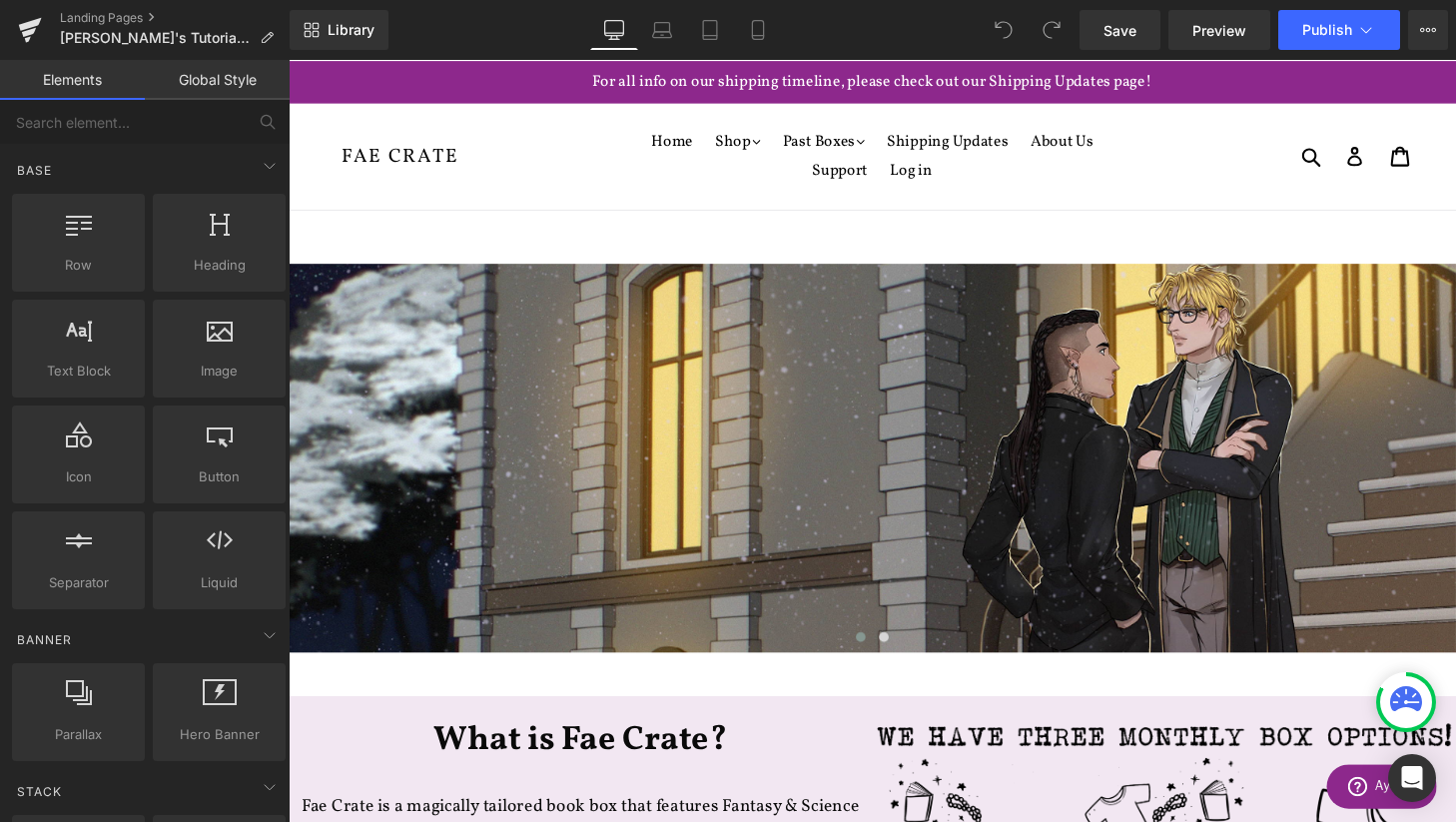 scroll, scrollTop: 88, scrollLeft: 0, axis: vertical 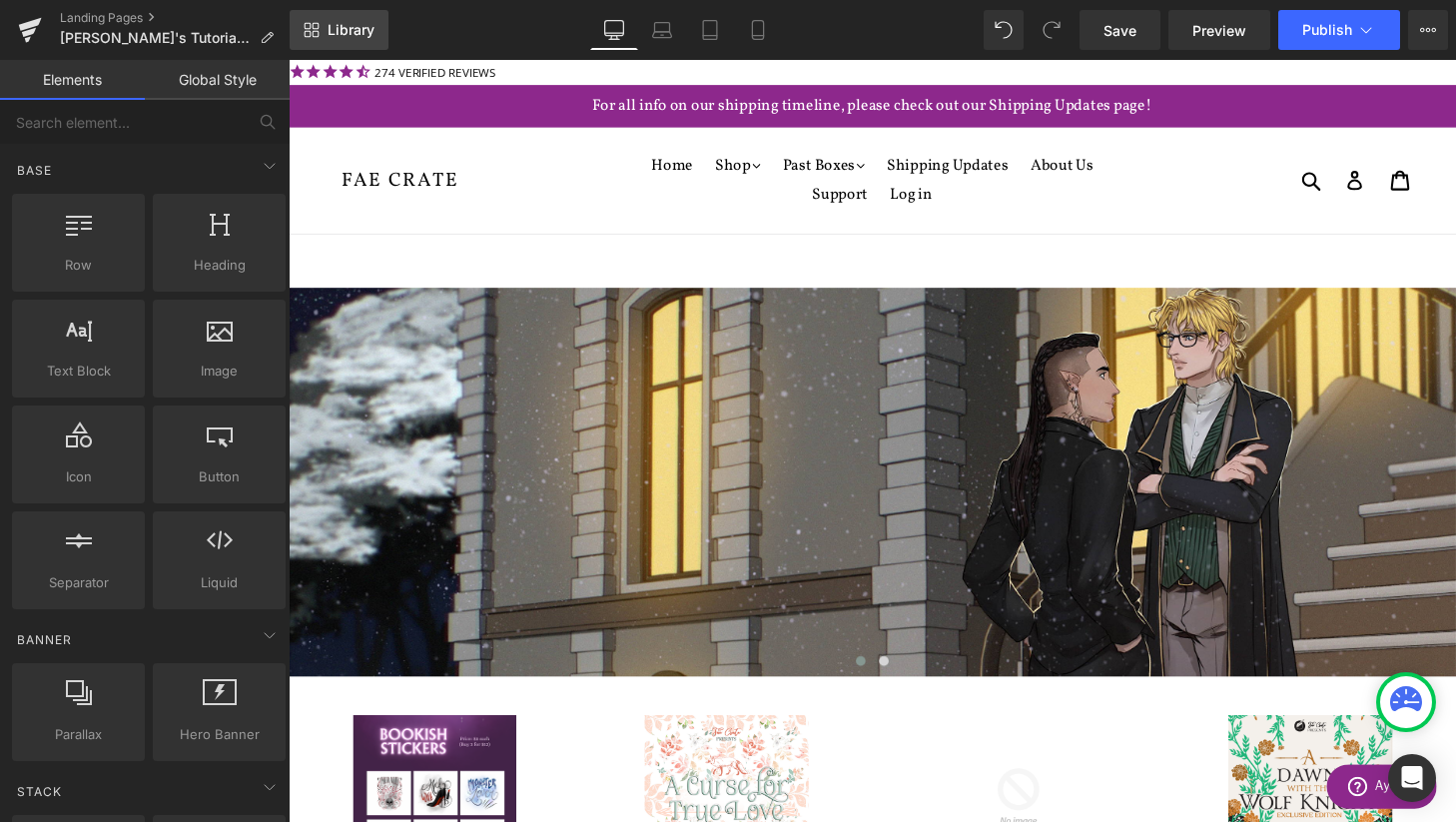 click on "Library" at bounding box center [339, 30] 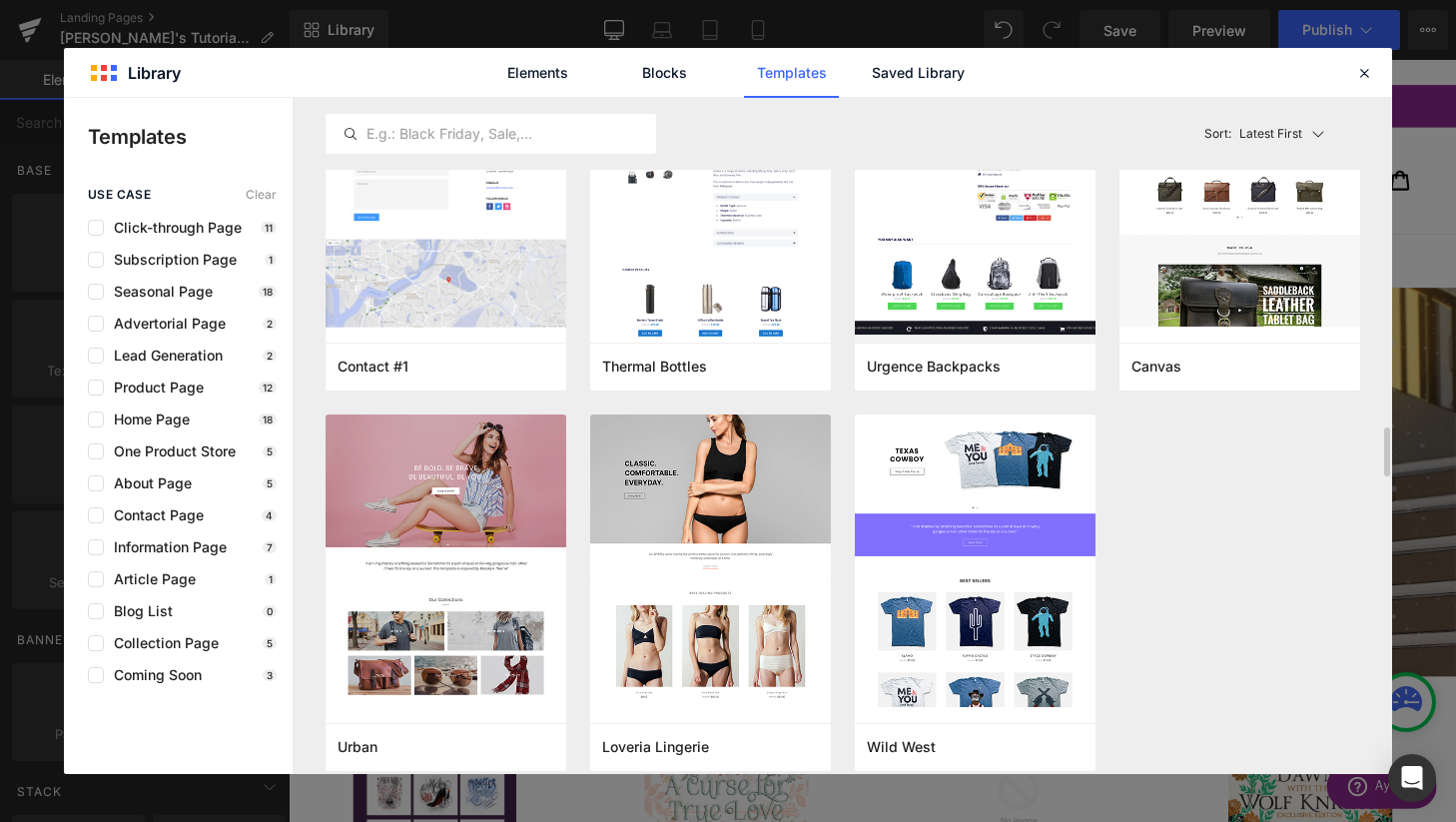 scroll, scrollTop: 8537, scrollLeft: 0, axis: vertical 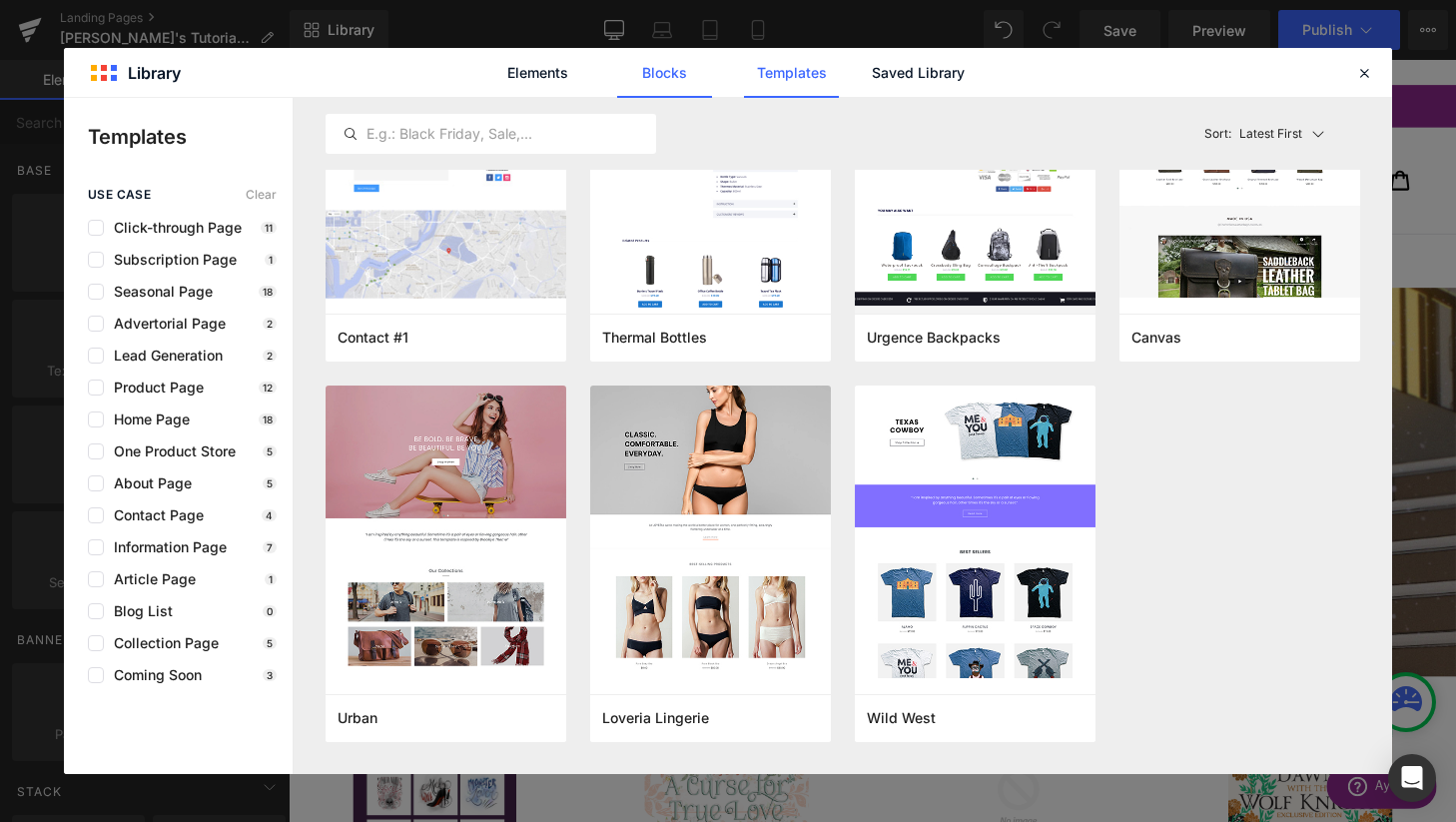 click on "Blocks" 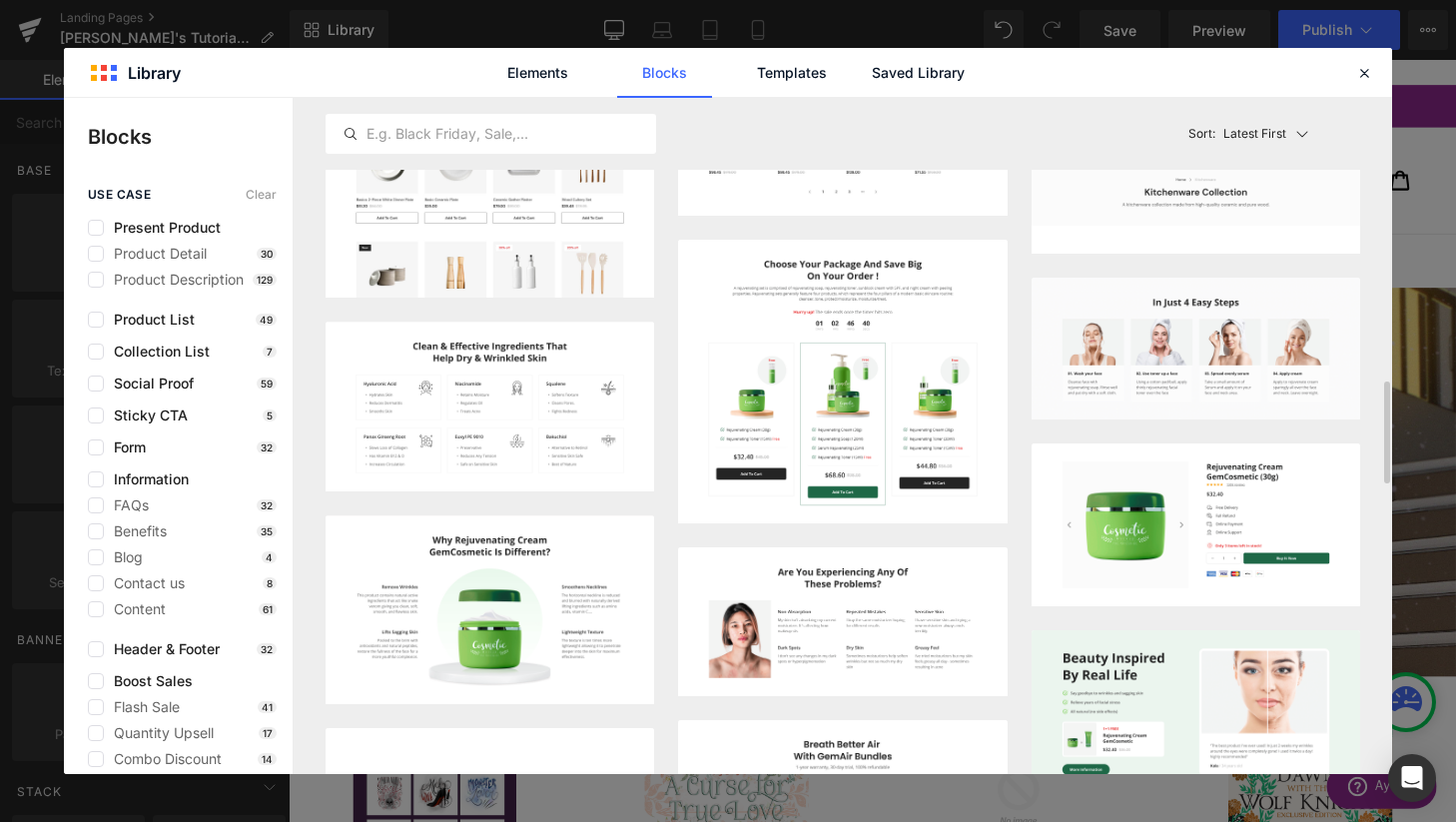 scroll, scrollTop: 1878, scrollLeft: 0, axis: vertical 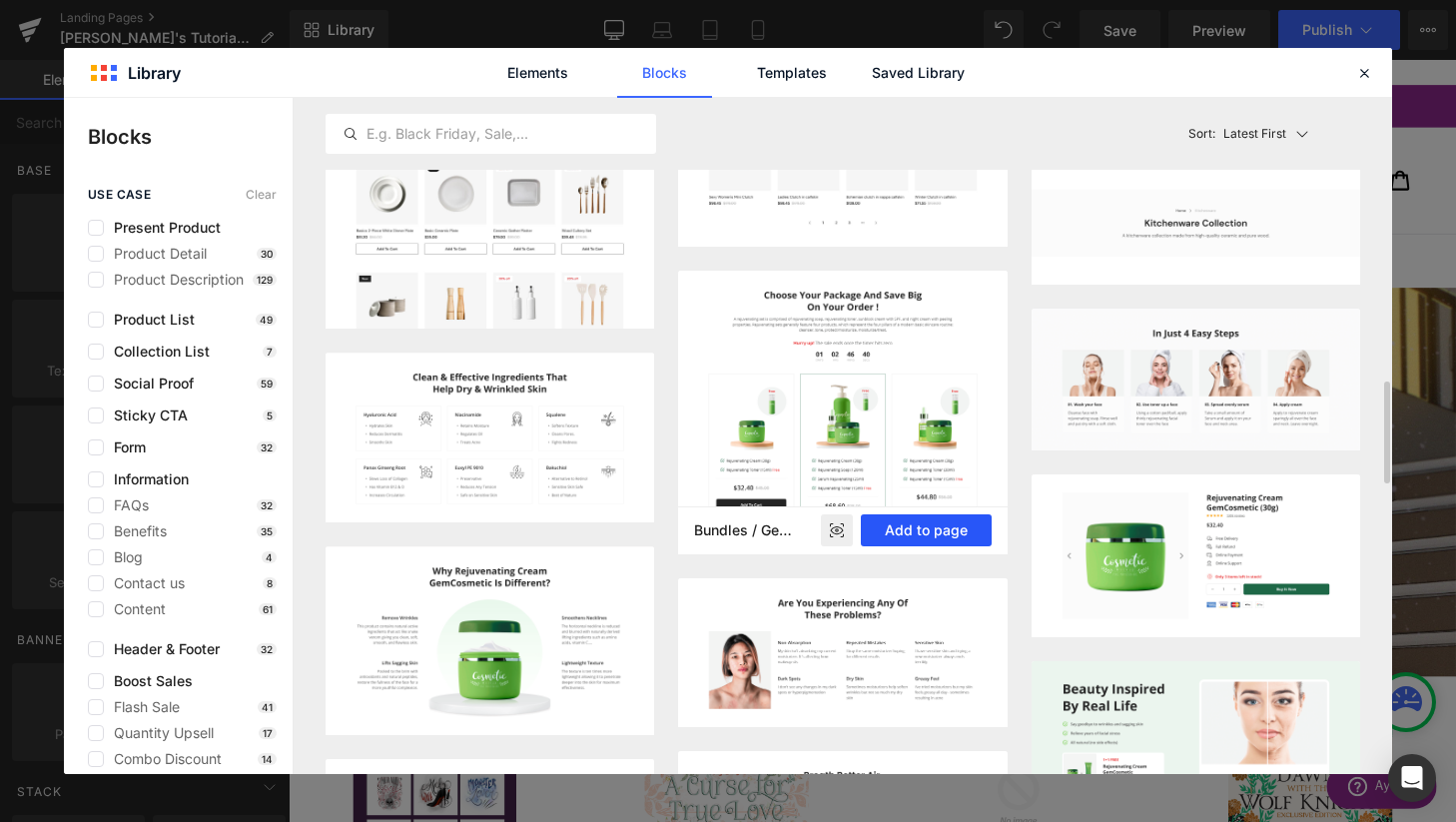 click on "Add to page" at bounding box center (926, 530) 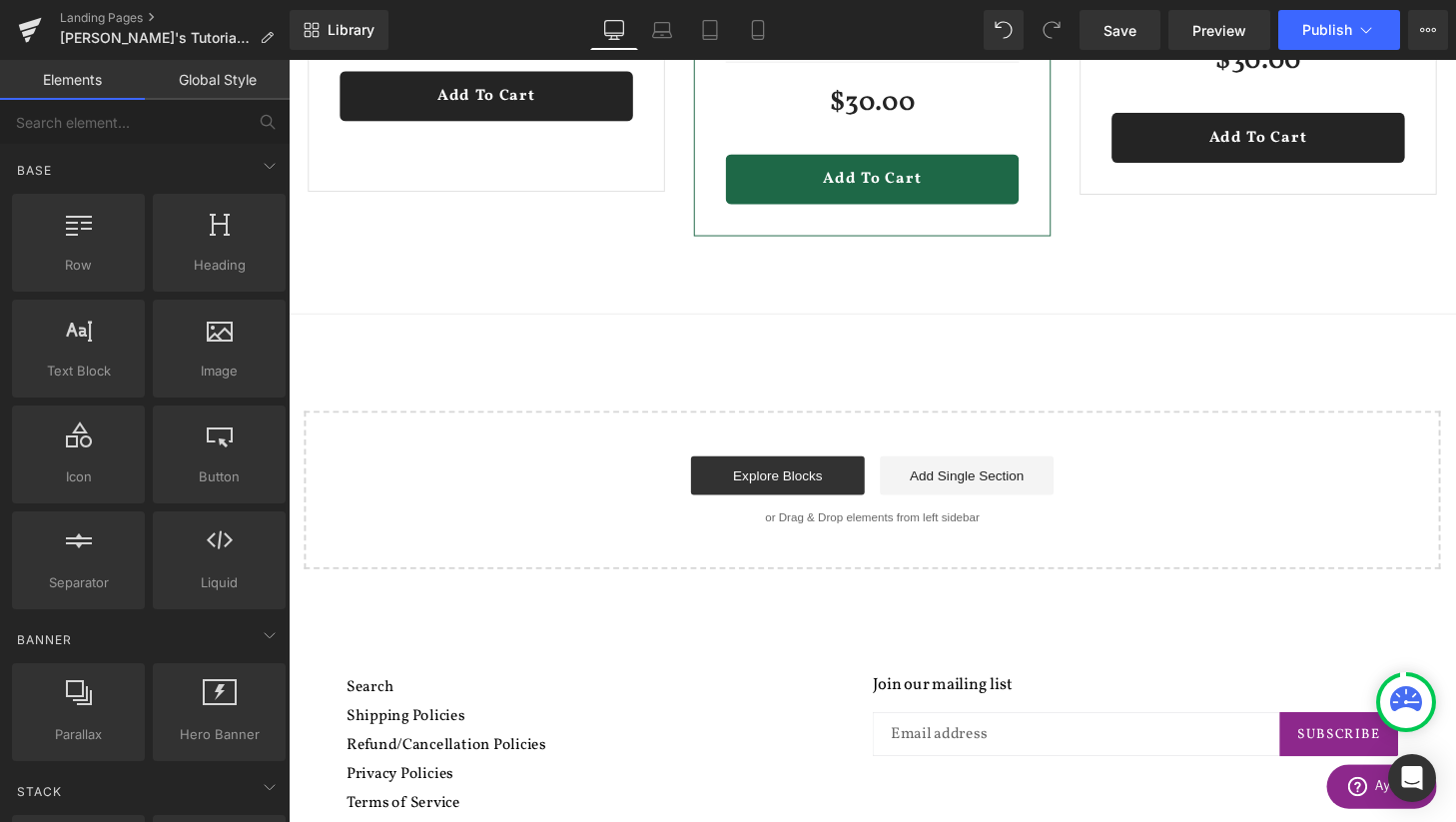 scroll, scrollTop: 2829, scrollLeft: 0, axis: vertical 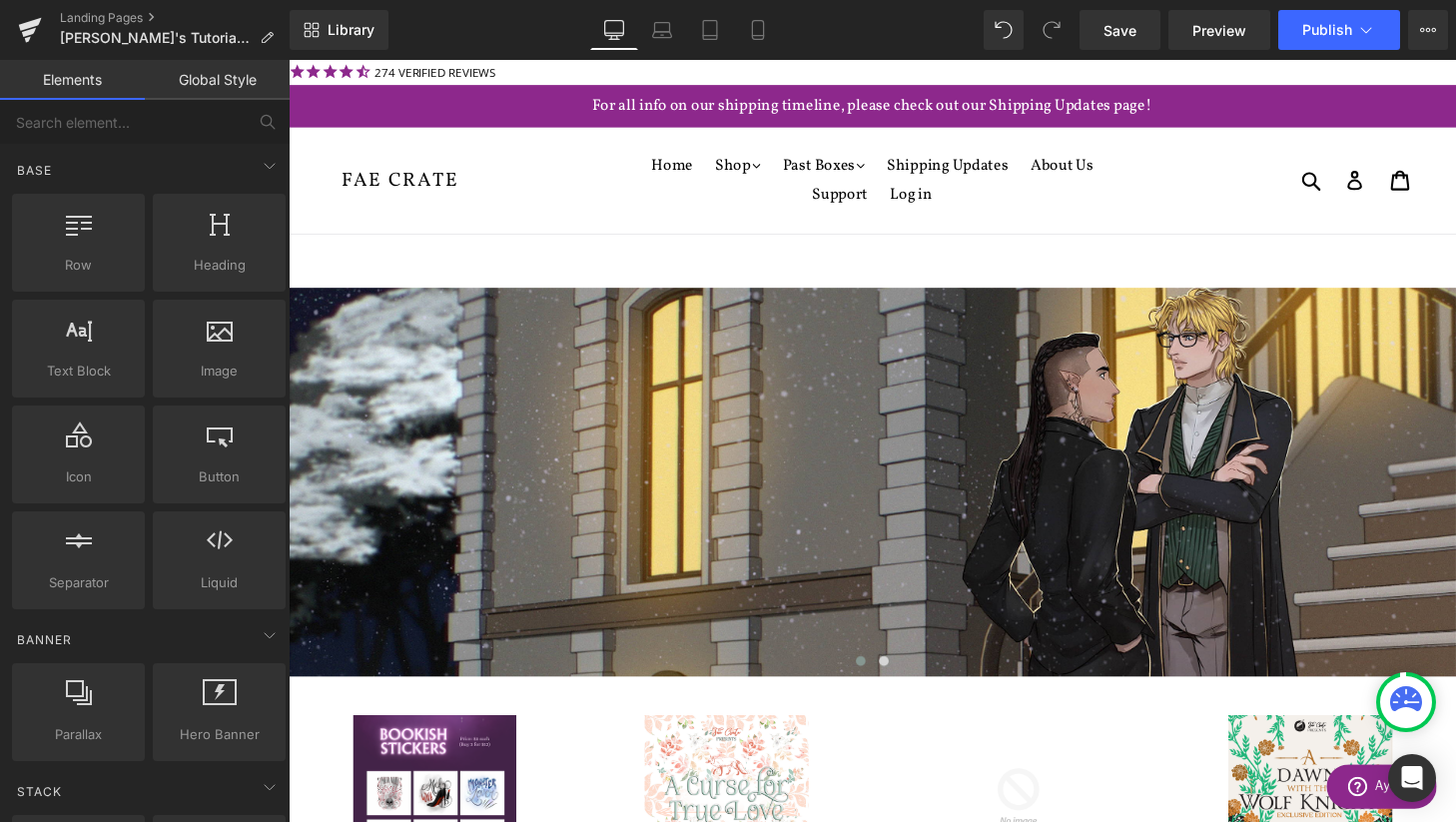 click on "Image
Image
‹ ›
Carousel         Row
Sale Off" at bounding box center [893, 1715] 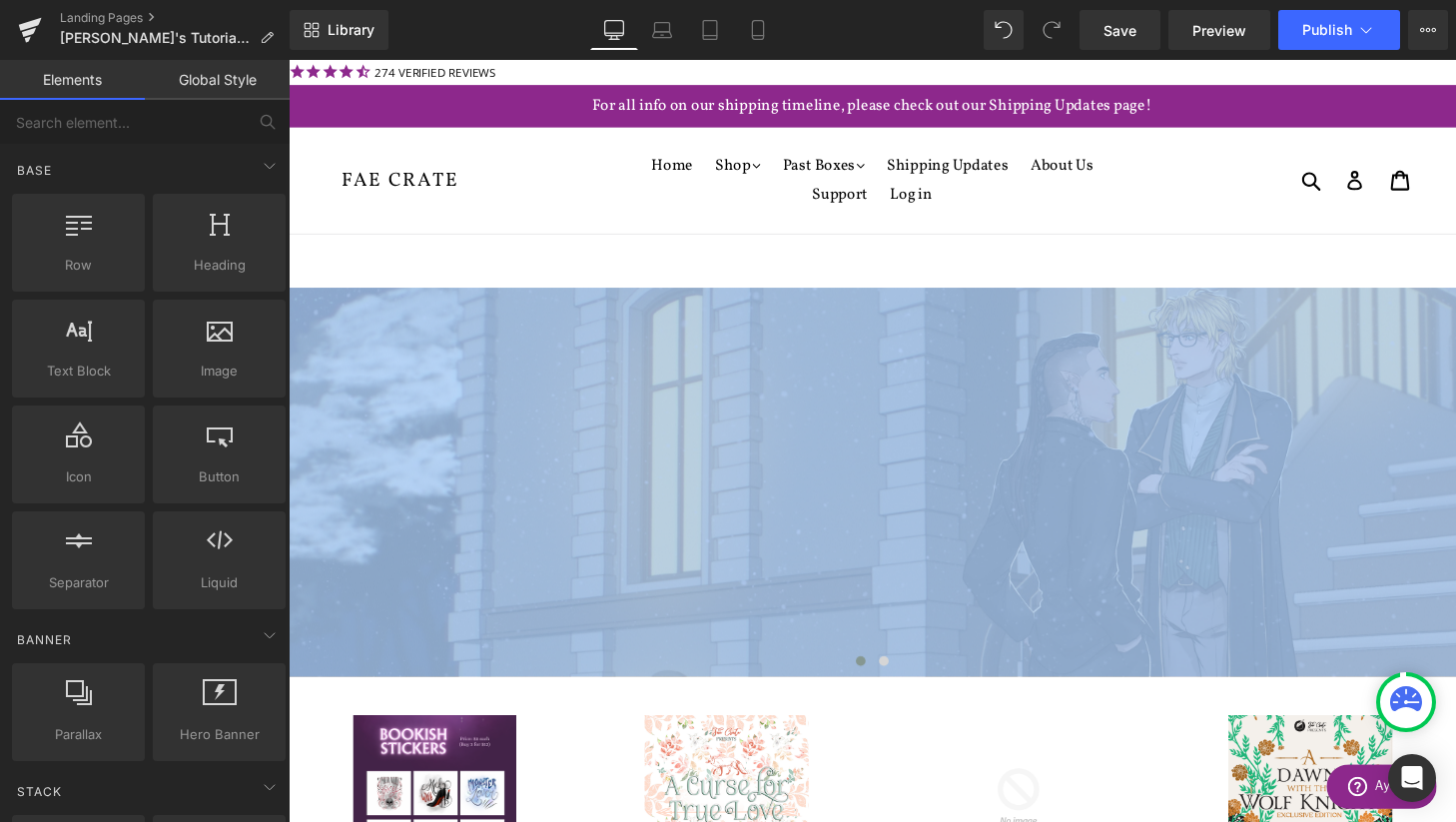 click on "Image
Image
‹ ›
Carousel         Row
Sale Off" at bounding box center [893, 1715] 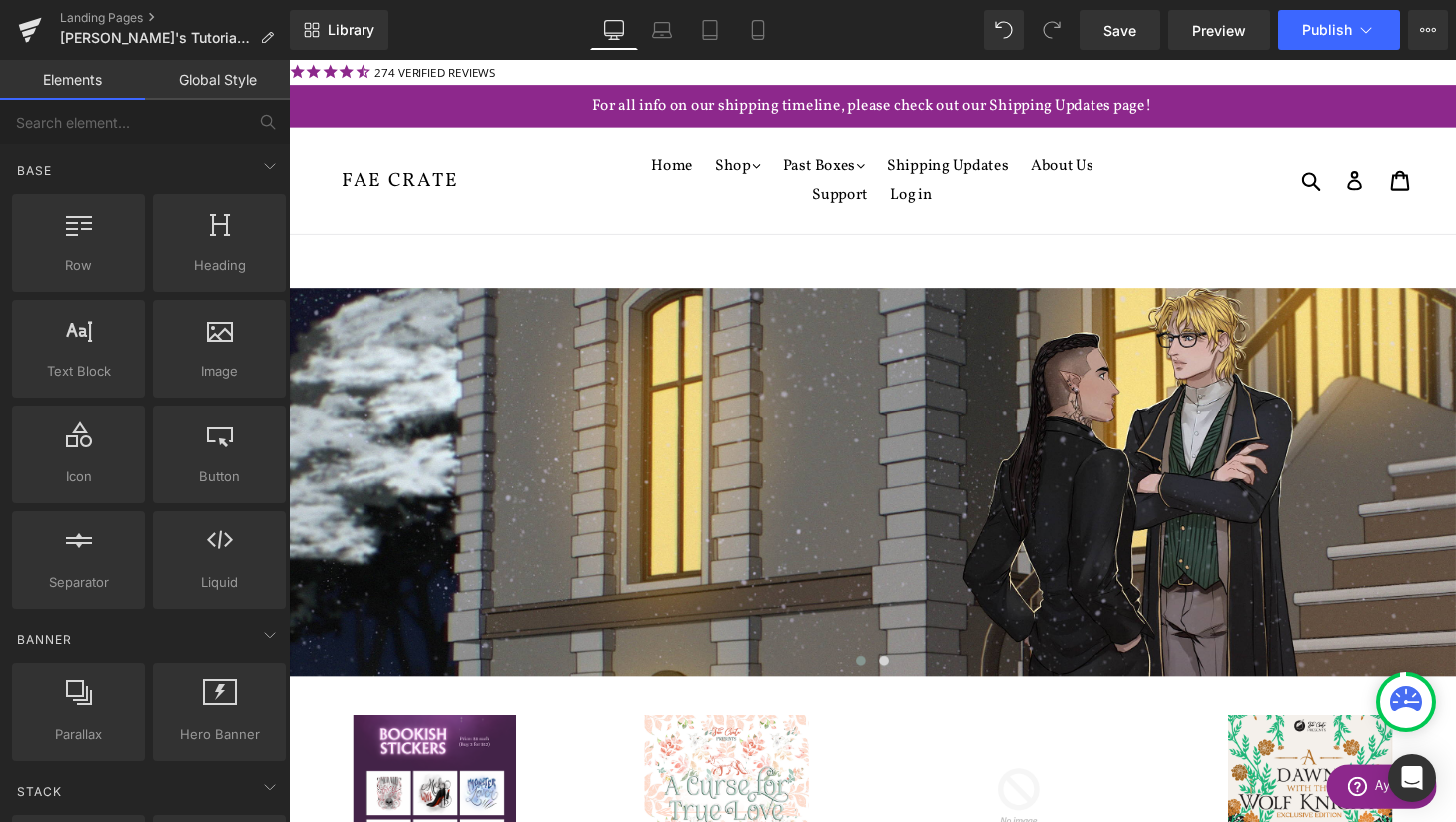 click on "Global Style" at bounding box center [217, 80] 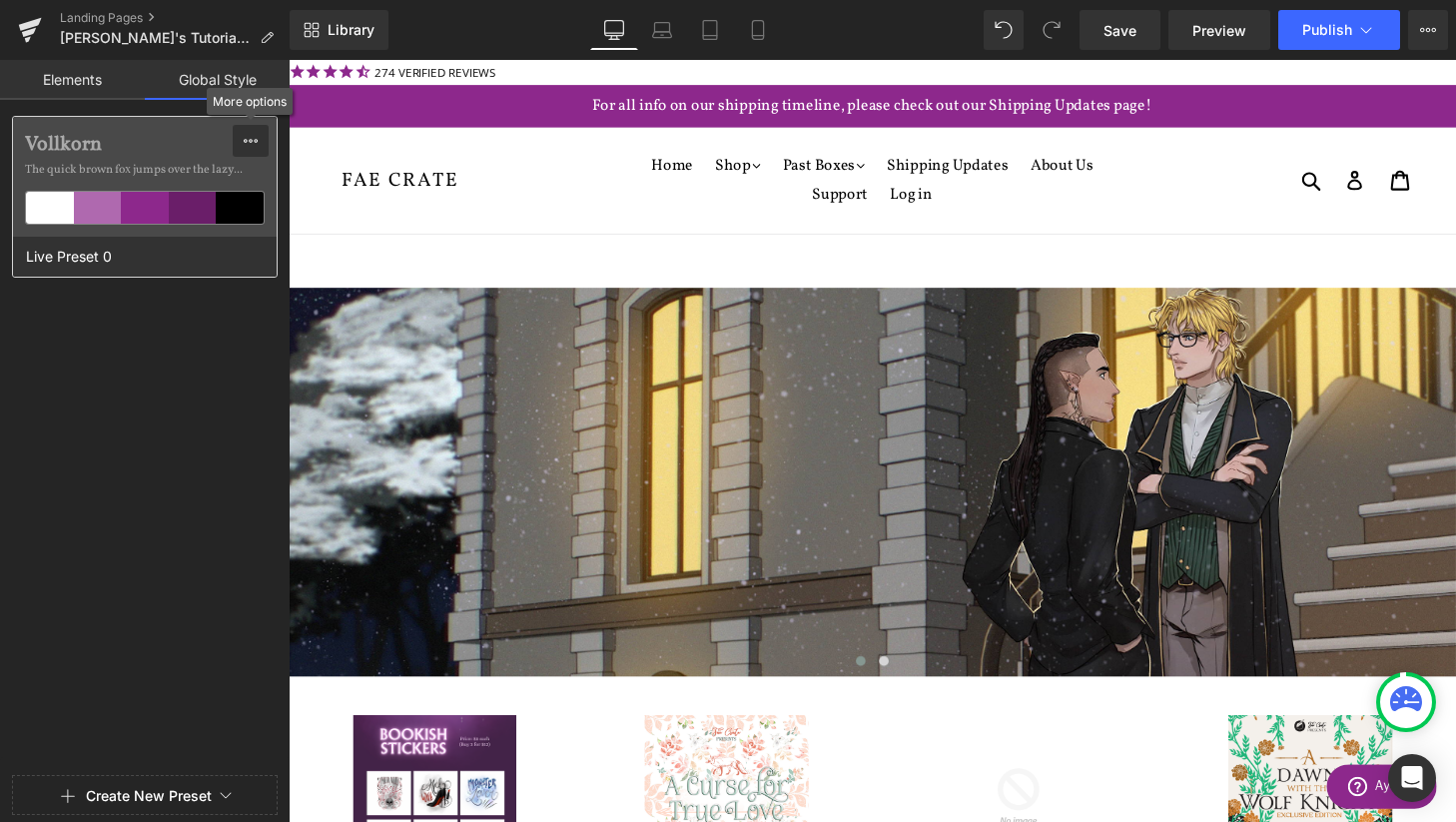 click 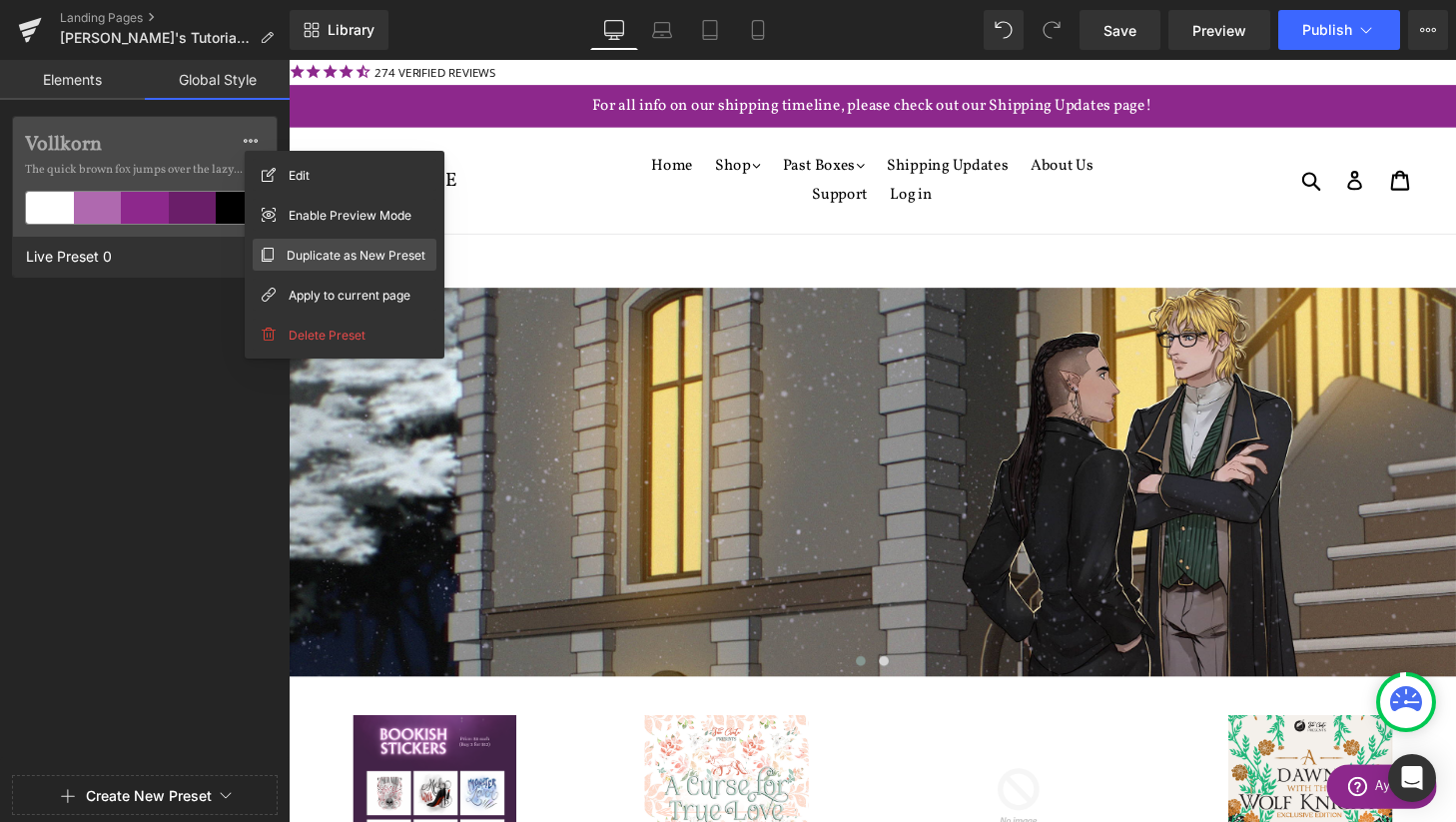 click on "Duplicate as New Preset" at bounding box center (356, 255) 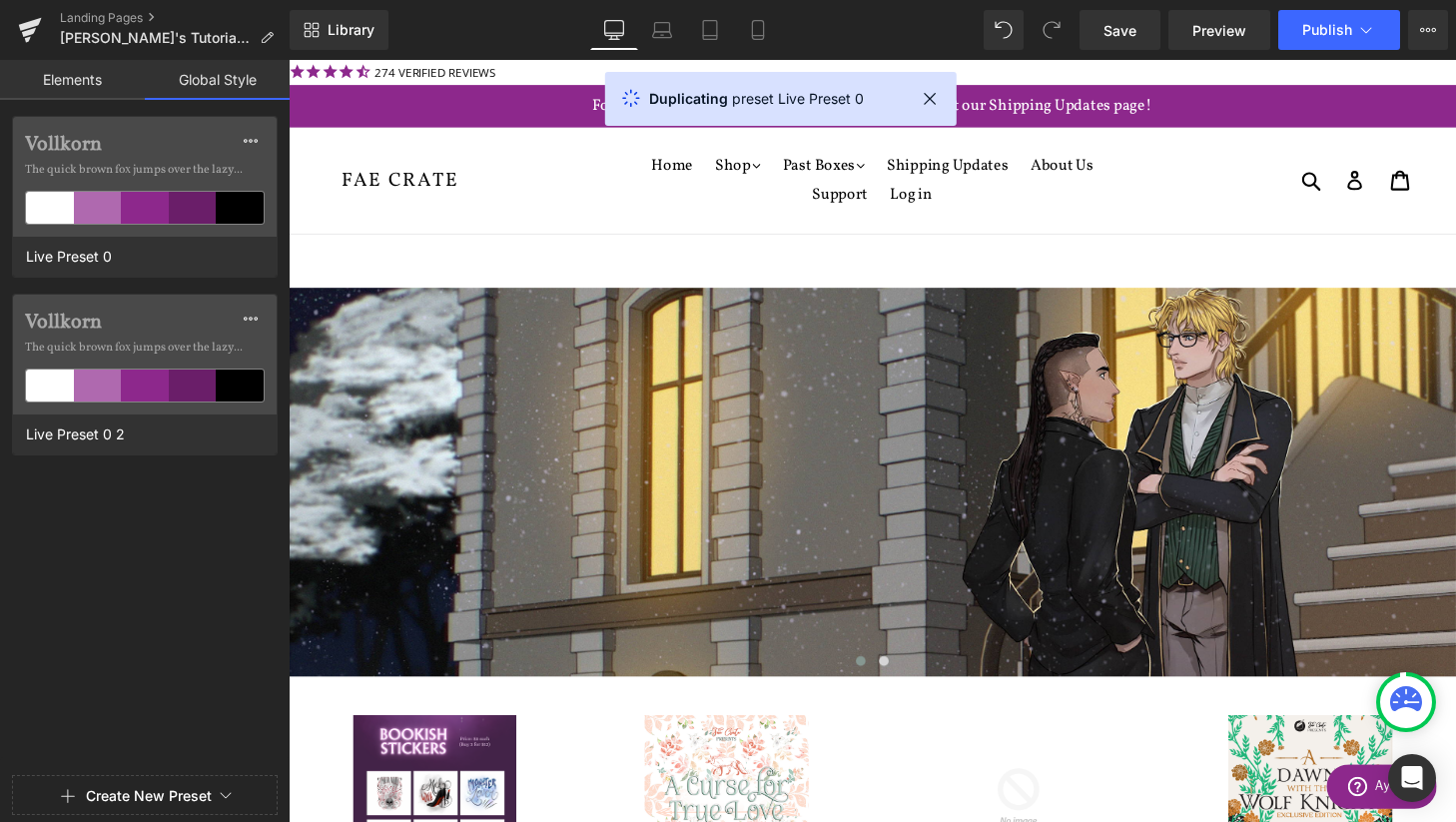 click at bounding box center (145, 411) 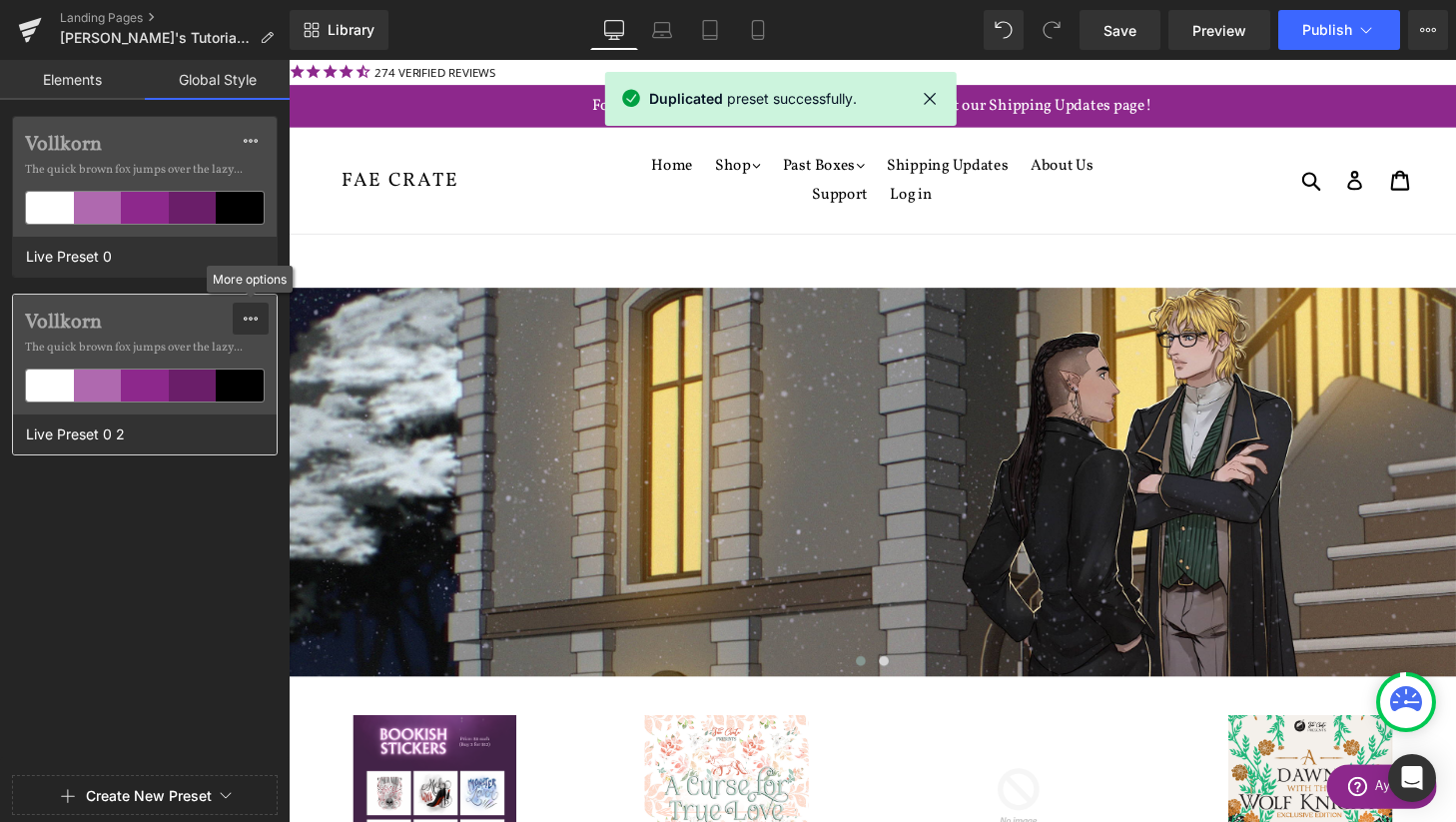 click 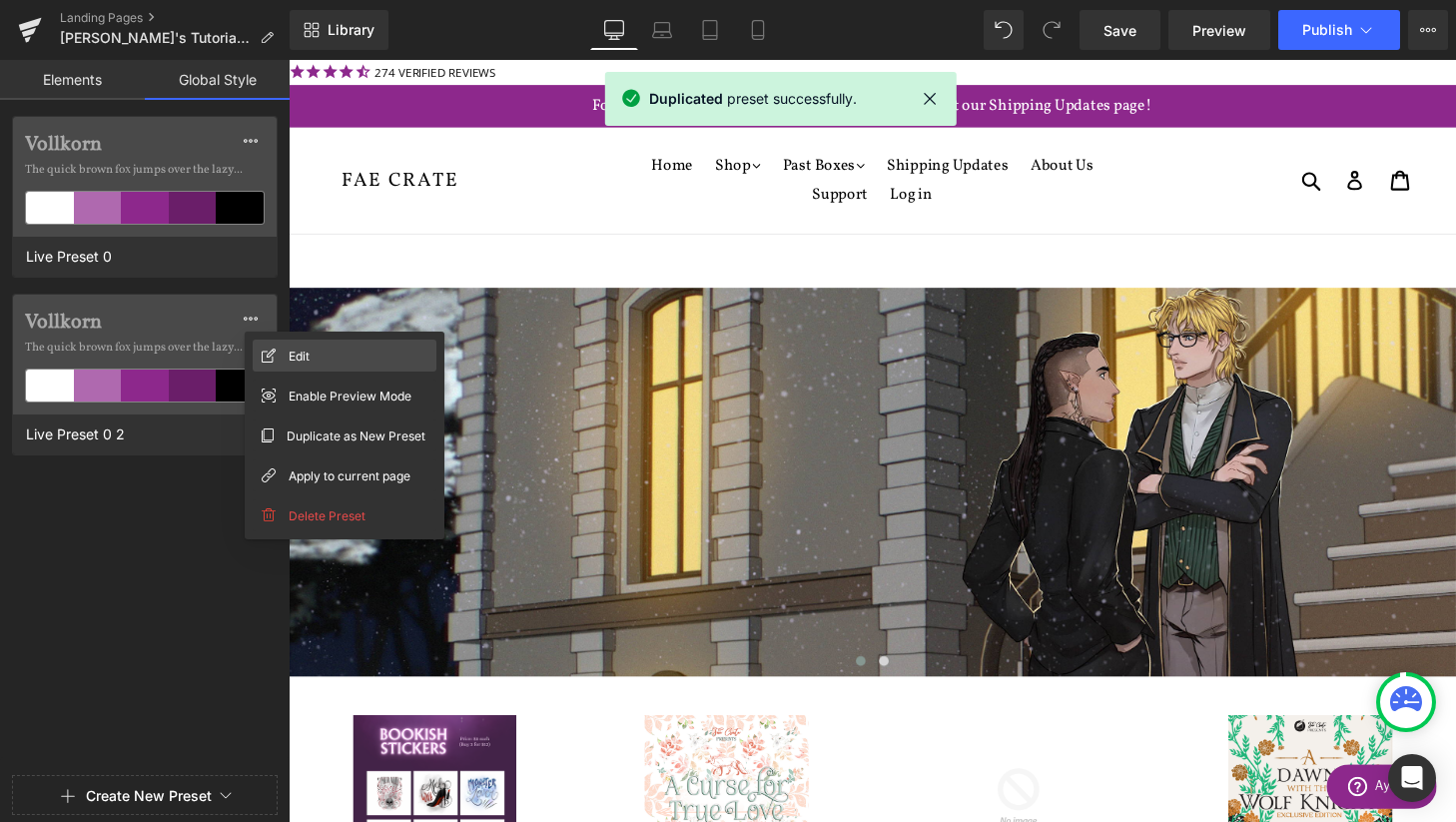 click on "Edit" at bounding box center [299, 356] 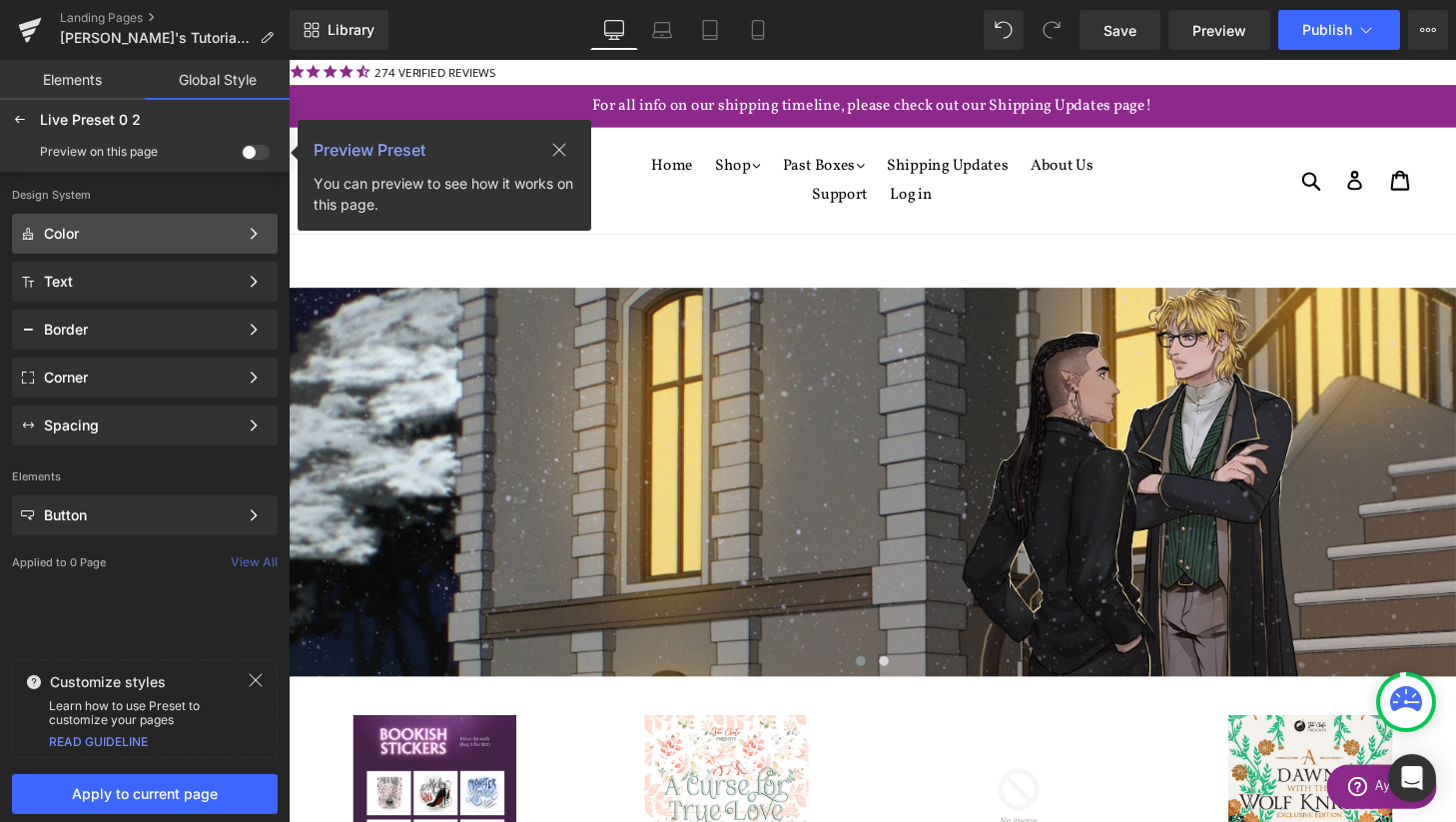 click on "Color" at bounding box center [141, 234] 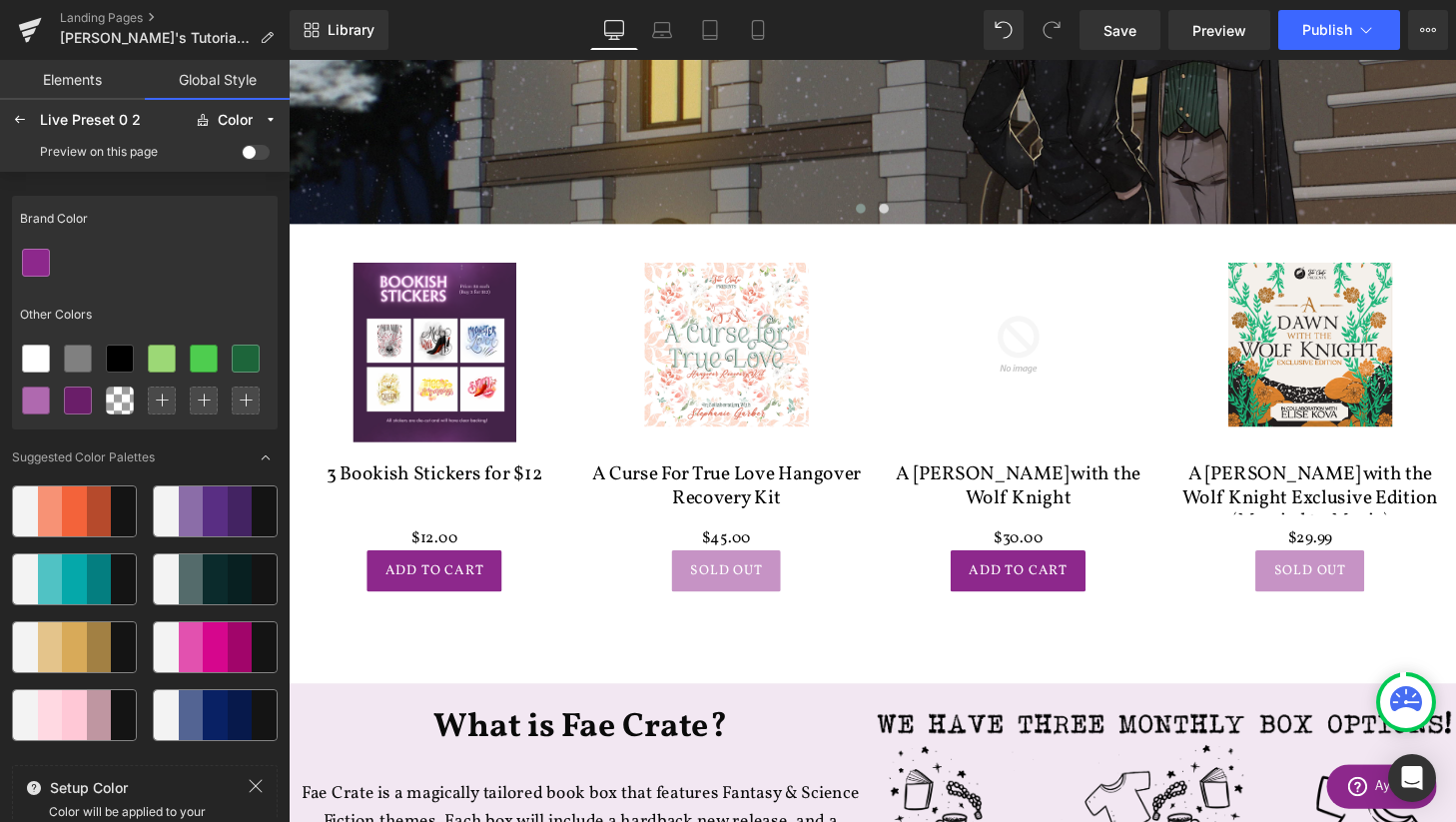 scroll, scrollTop: 502, scrollLeft: 0, axis: vertical 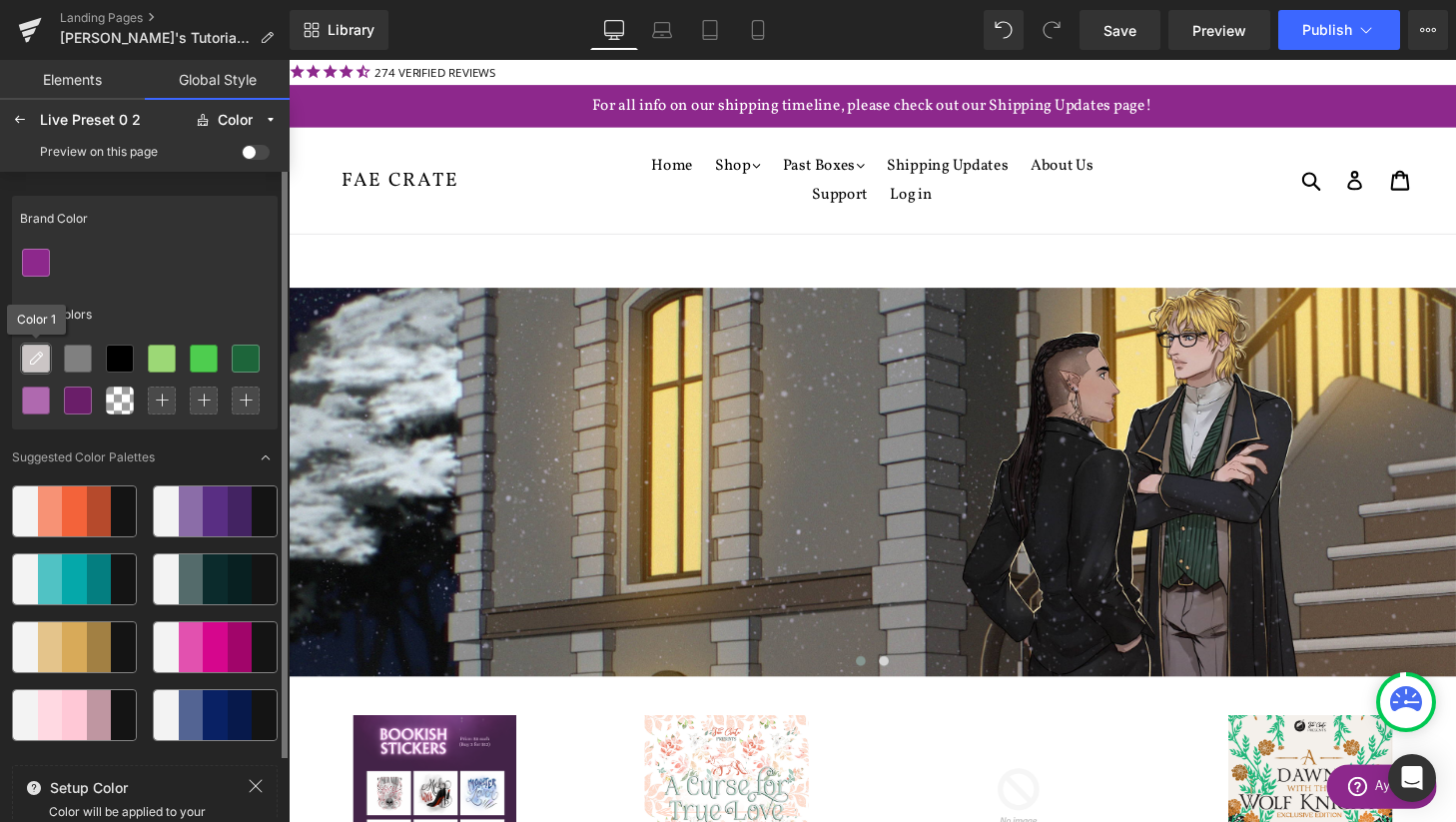 drag, startPoint x: 21, startPoint y: 372, endPoint x: 32, endPoint y: 356, distance: 19.416488 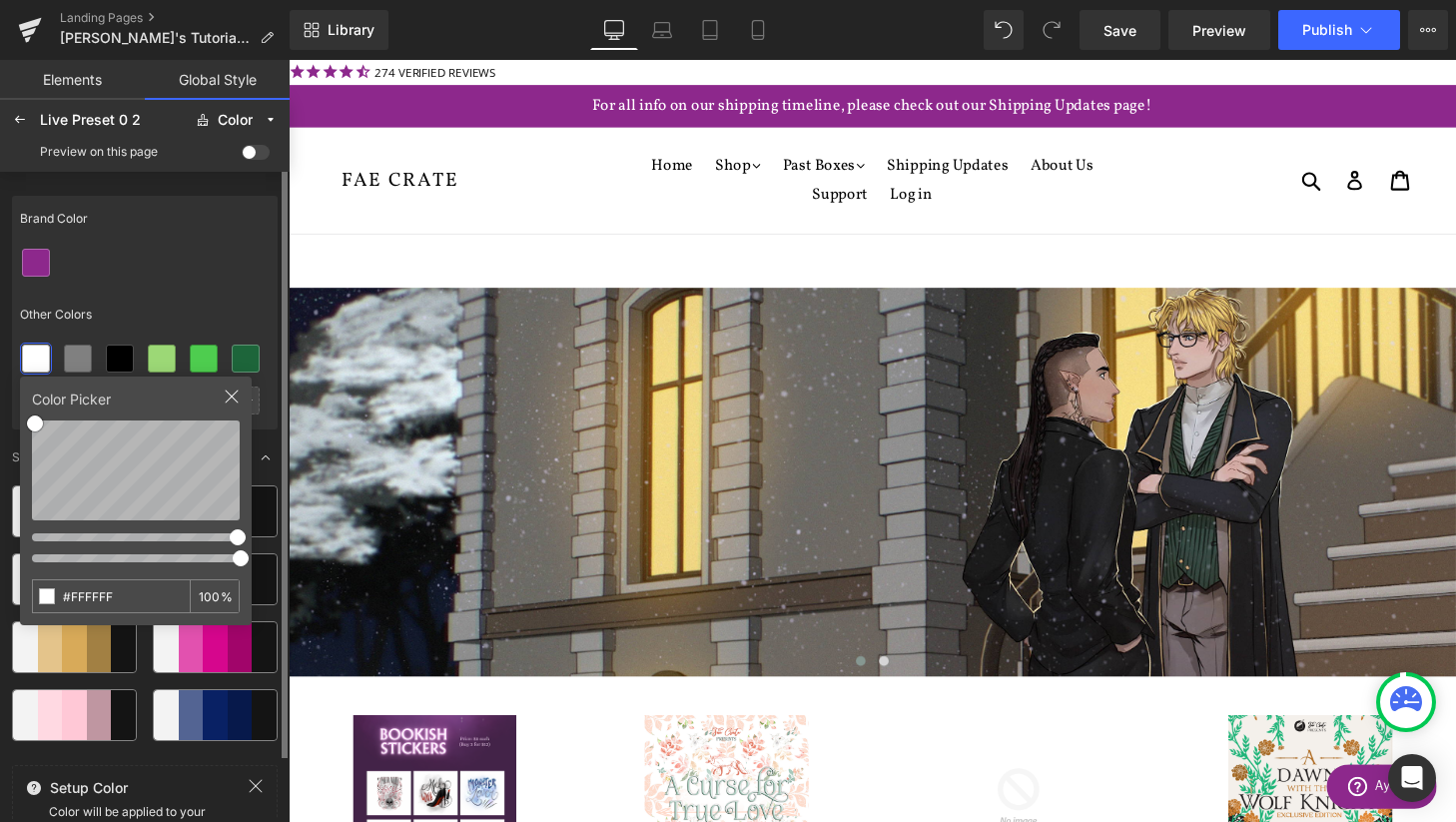 type on "#006AFF" 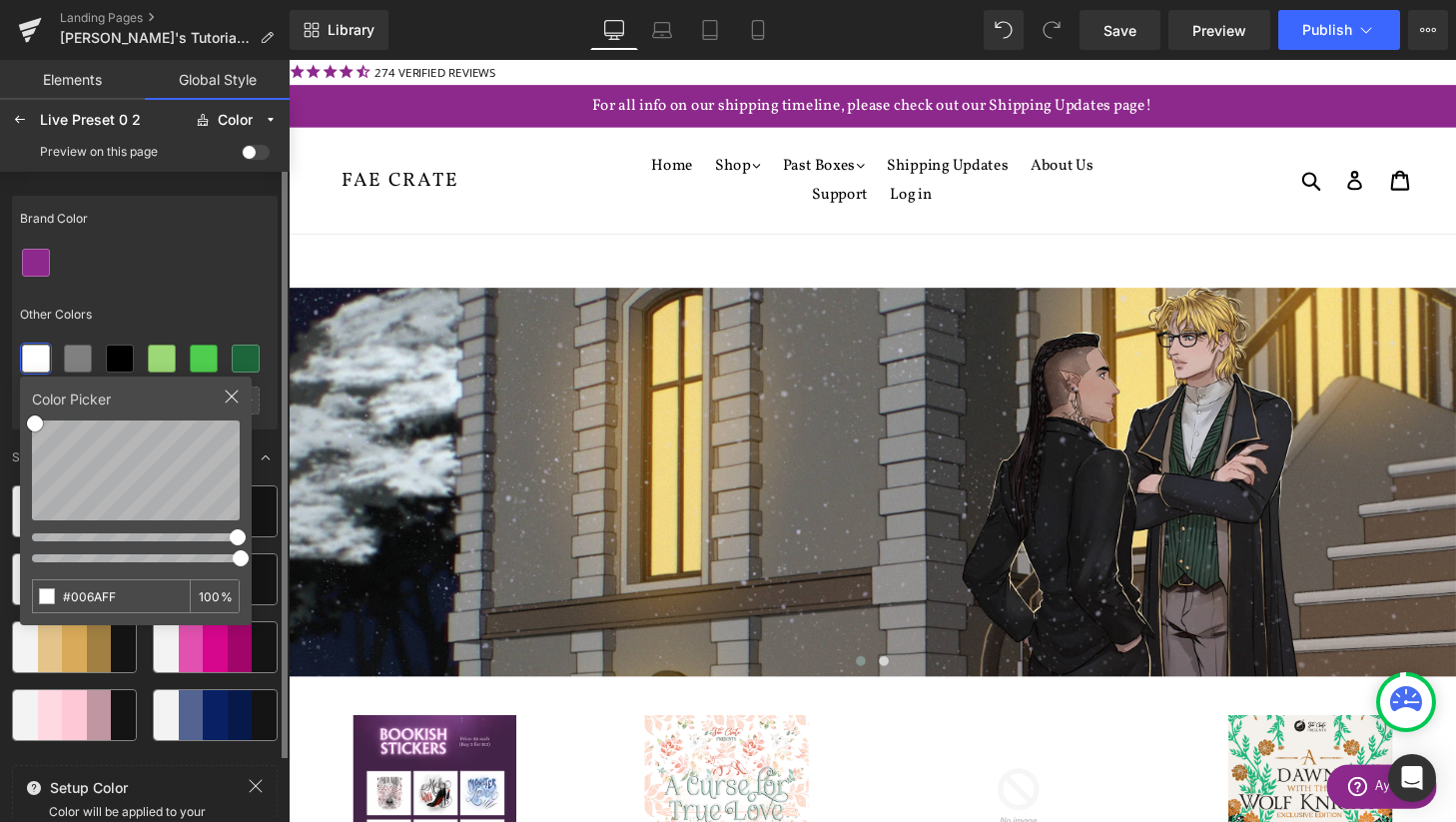 click at bounding box center (136, 535) 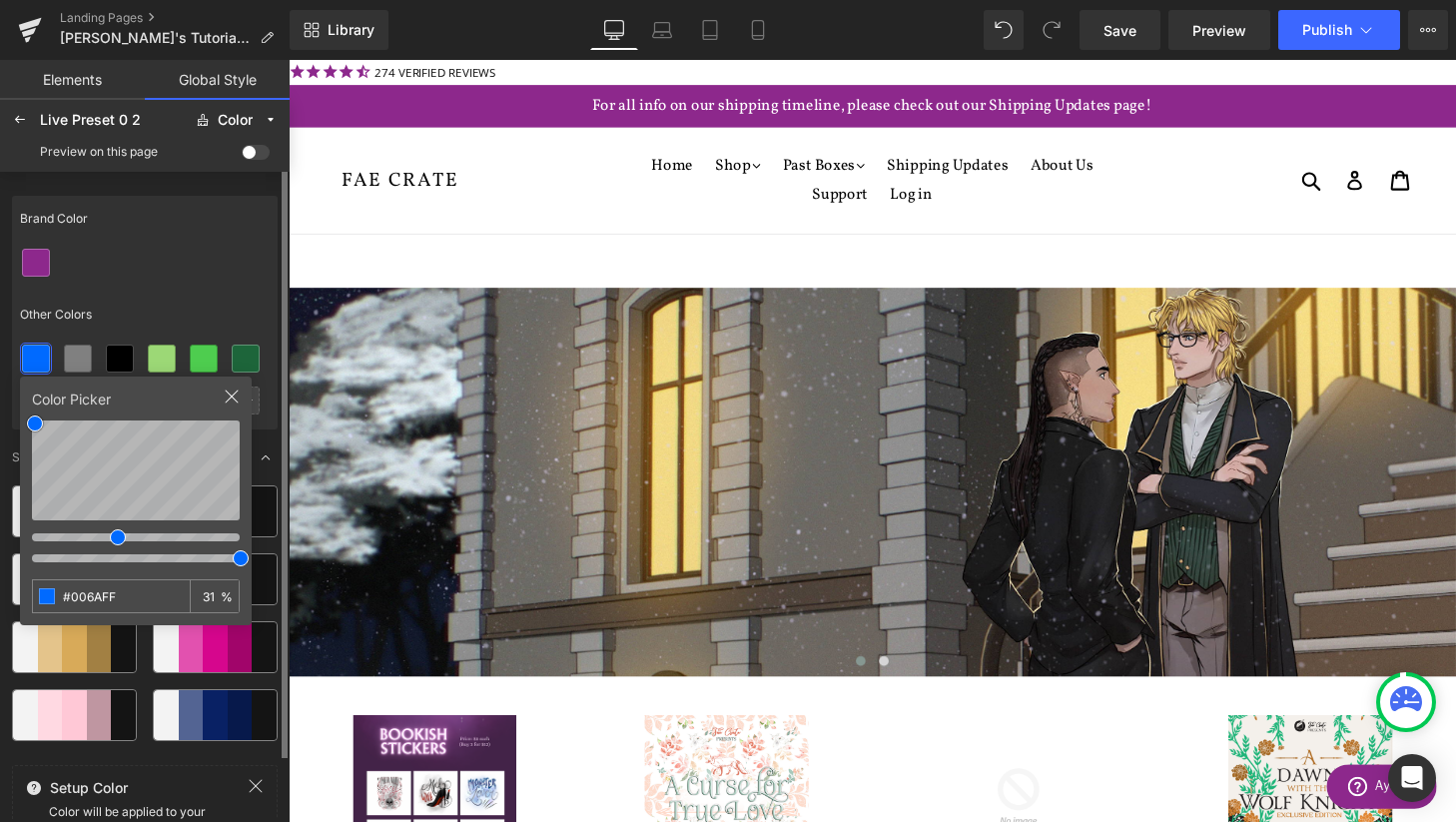 click at bounding box center [136, 556] 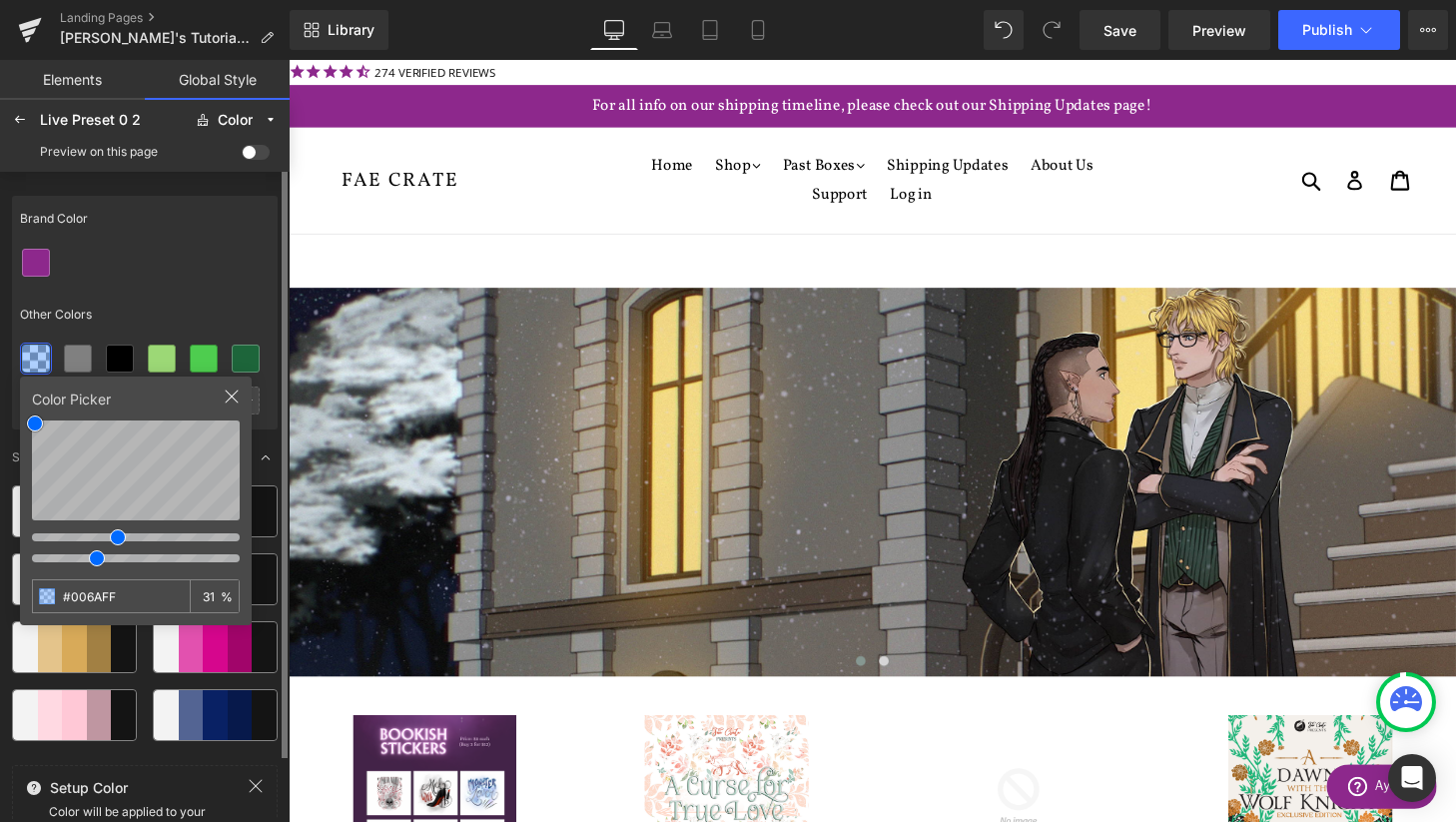 type on "37" 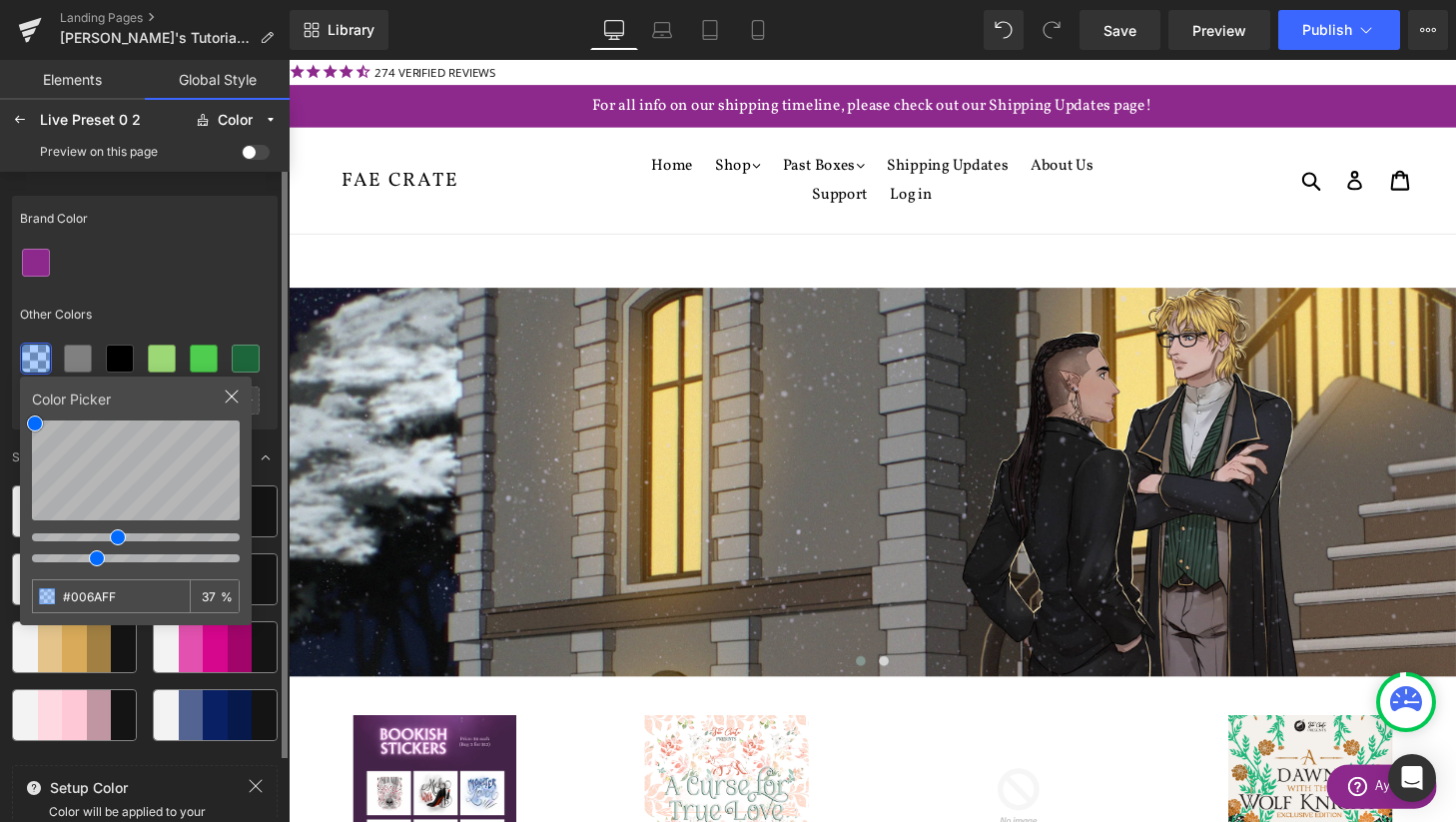 click at bounding box center (136, 556) 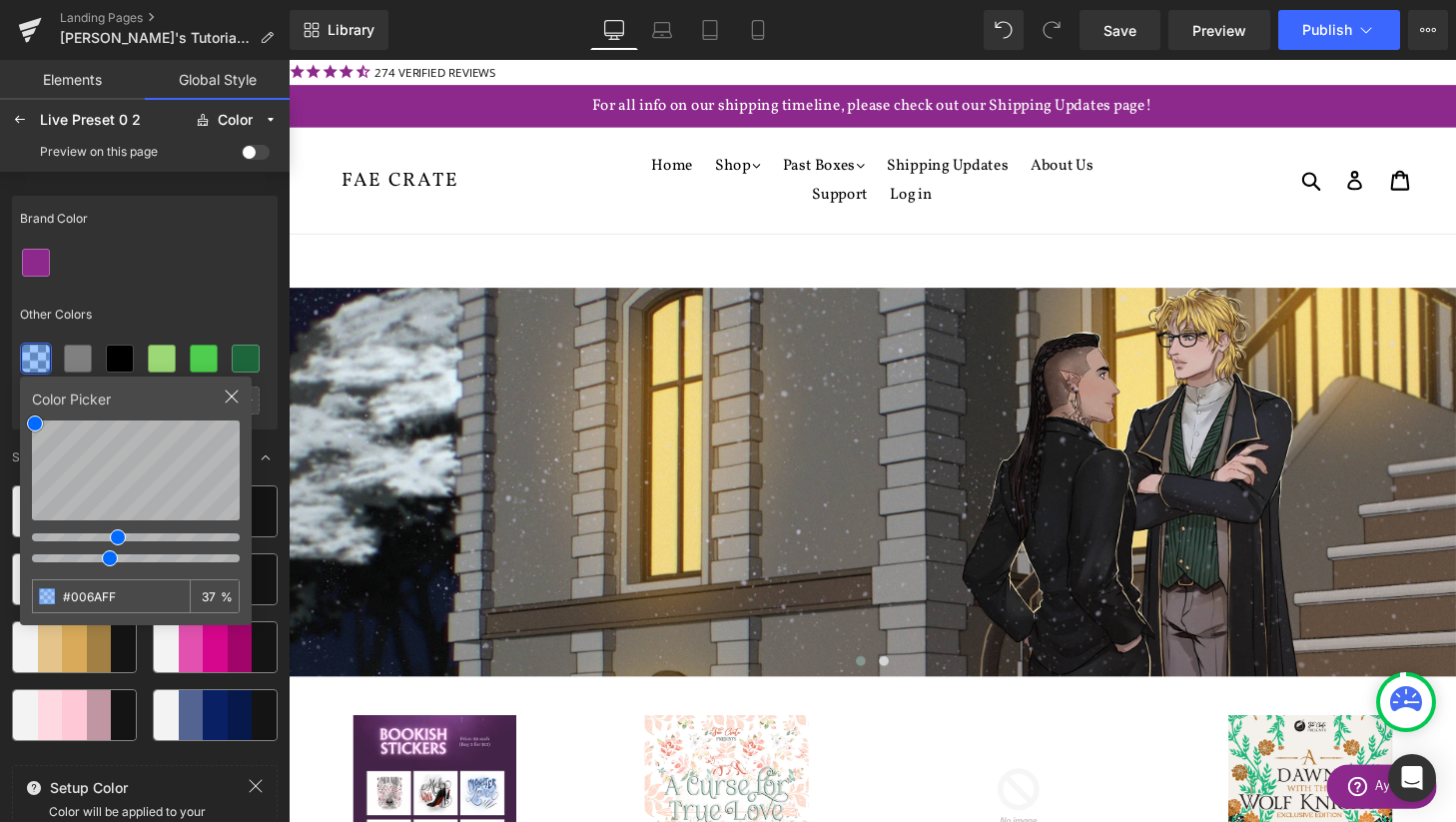 click on "Other Colors" at bounding box center (145, 315) 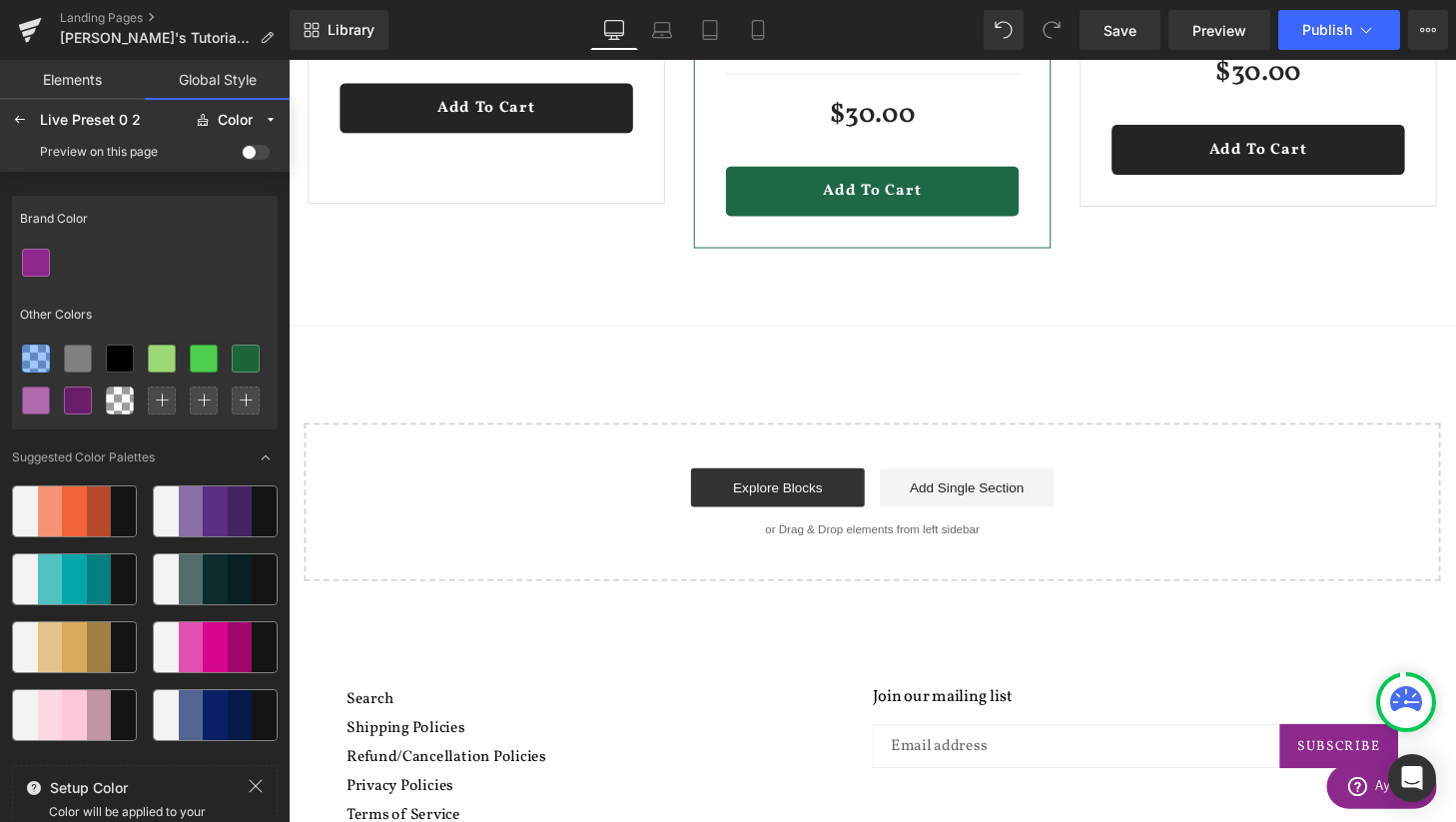 scroll, scrollTop: 2829, scrollLeft: 0, axis: vertical 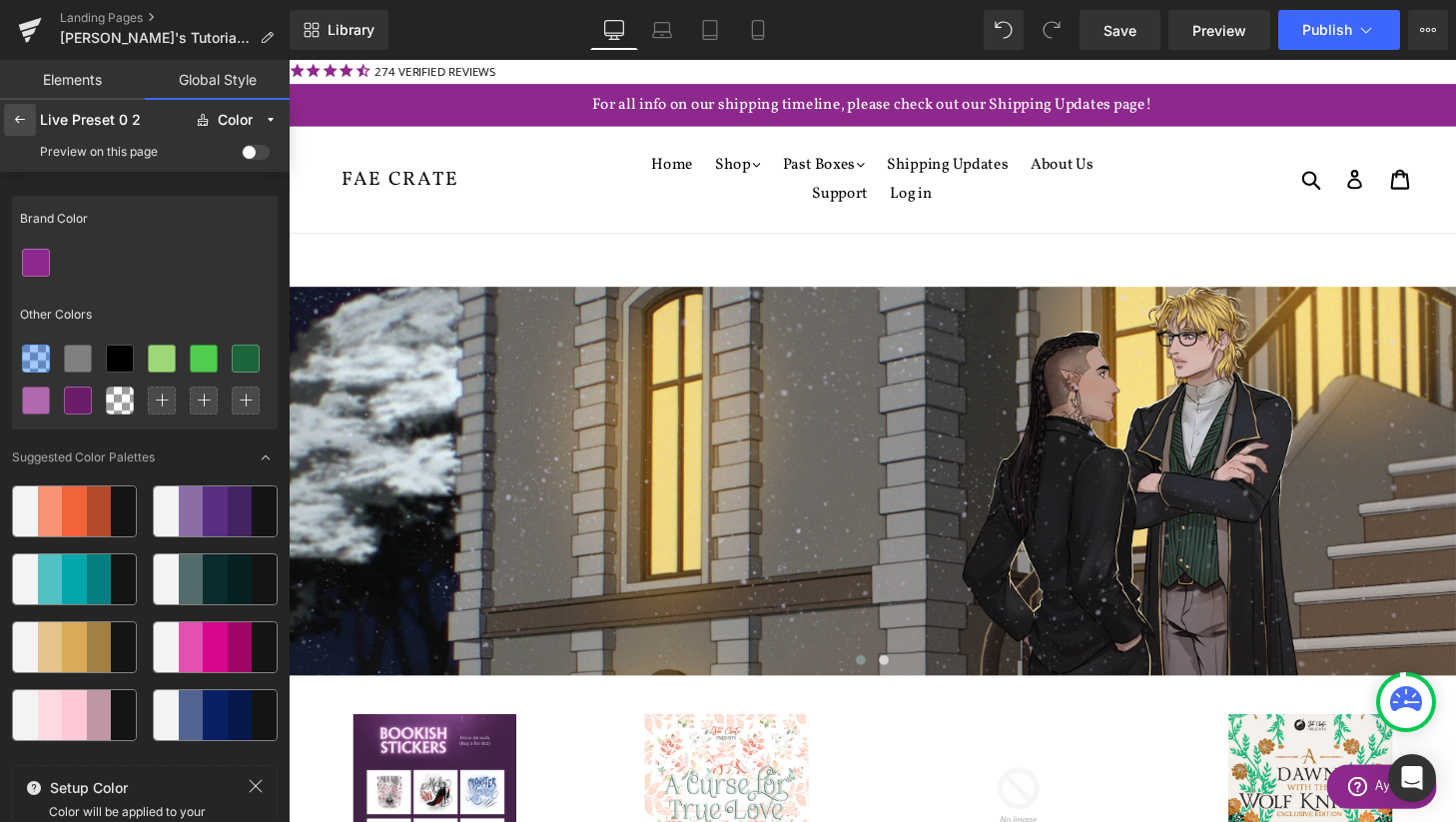click at bounding box center (20, 120) 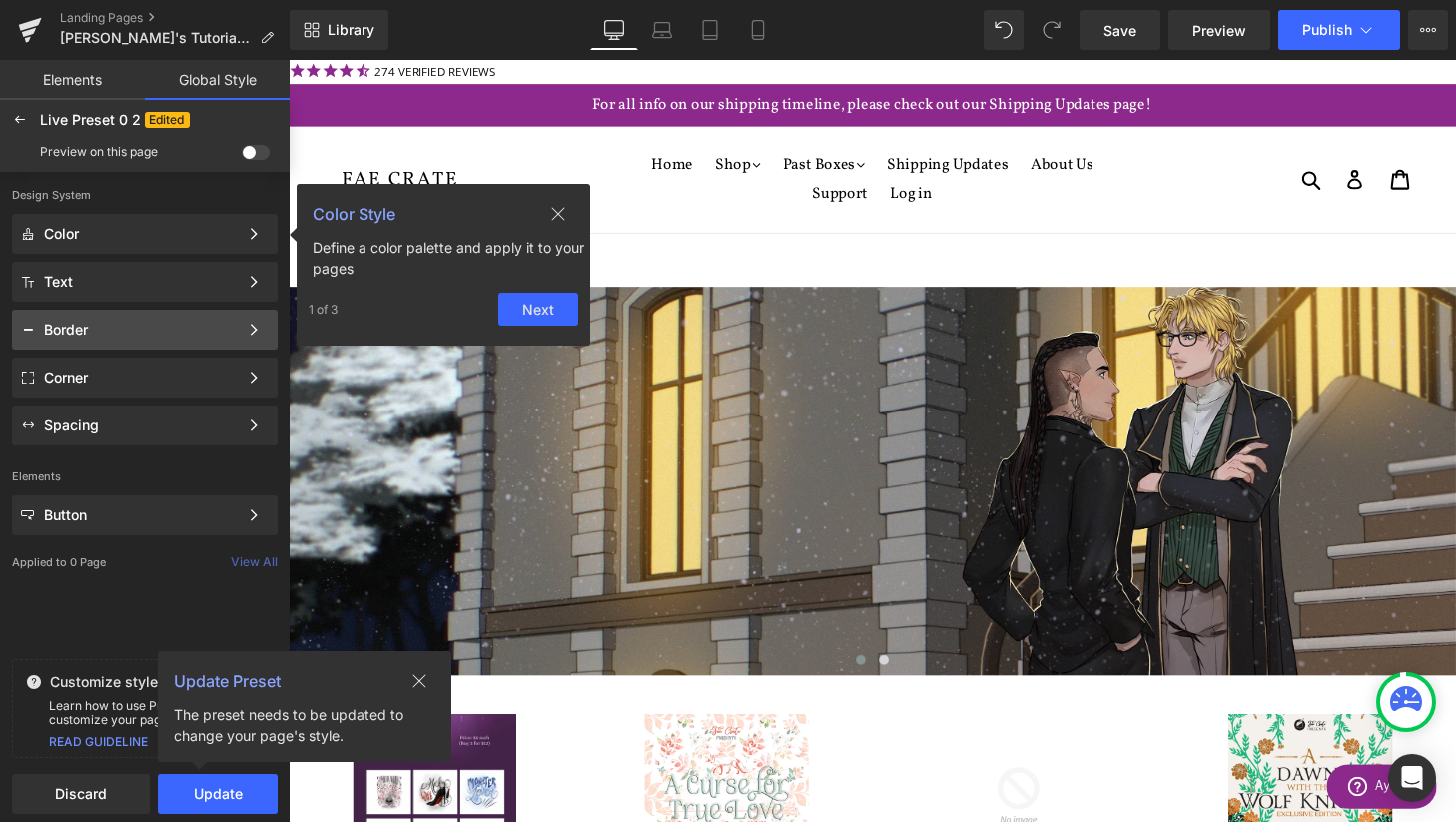 click on "Border" 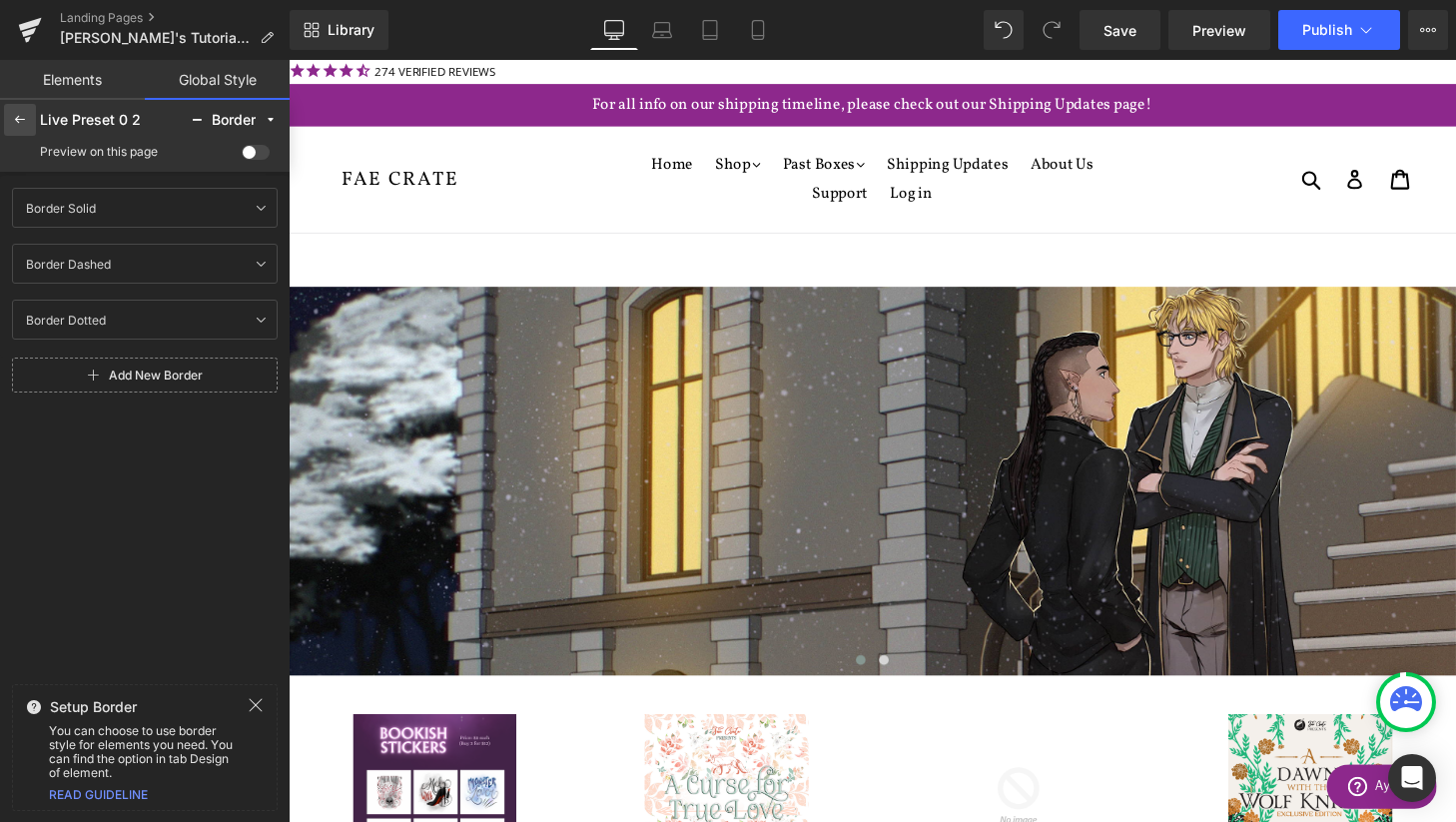 click at bounding box center (20, 120) 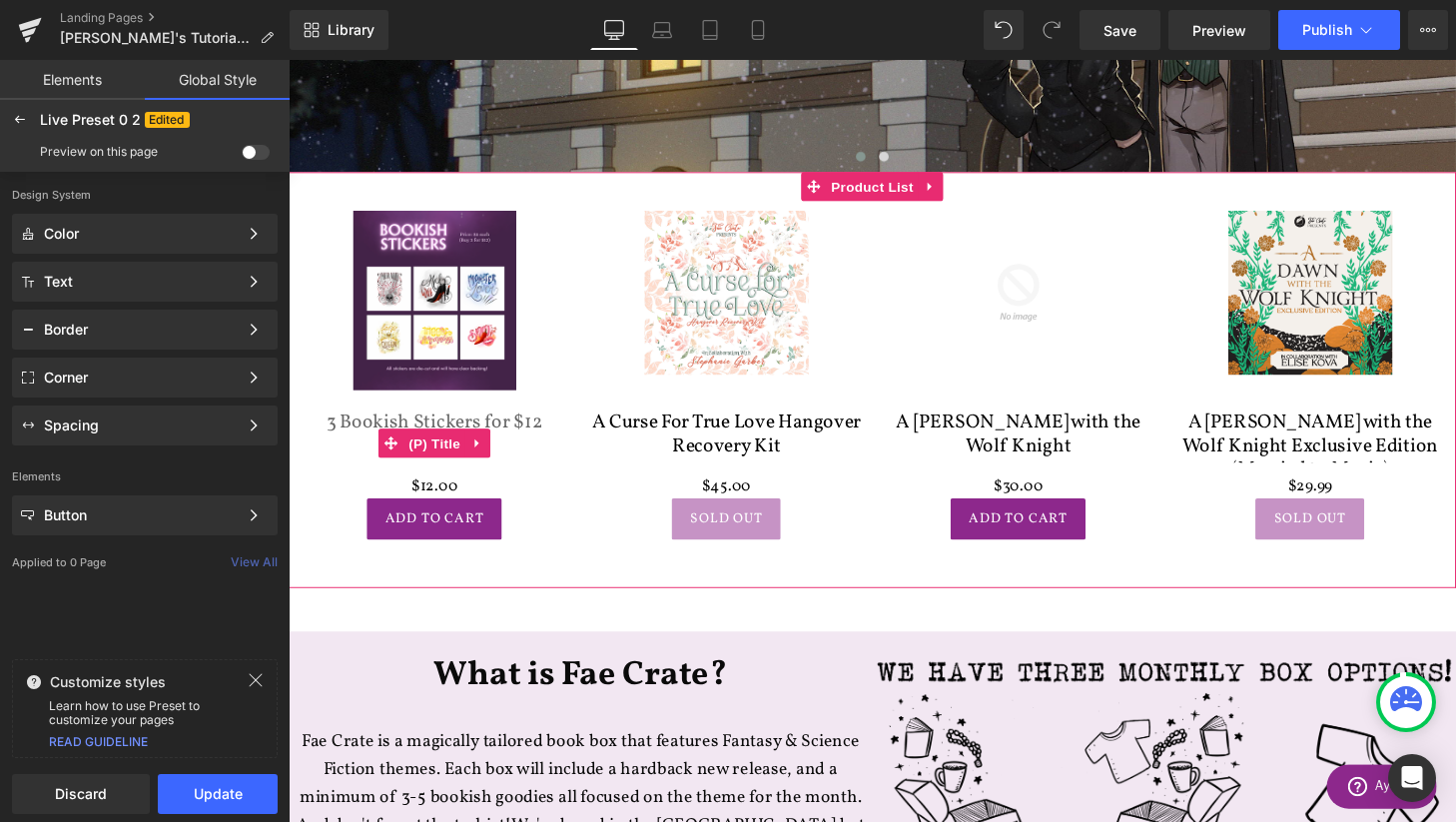 scroll, scrollTop: 521, scrollLeft: 0, axis: vertical 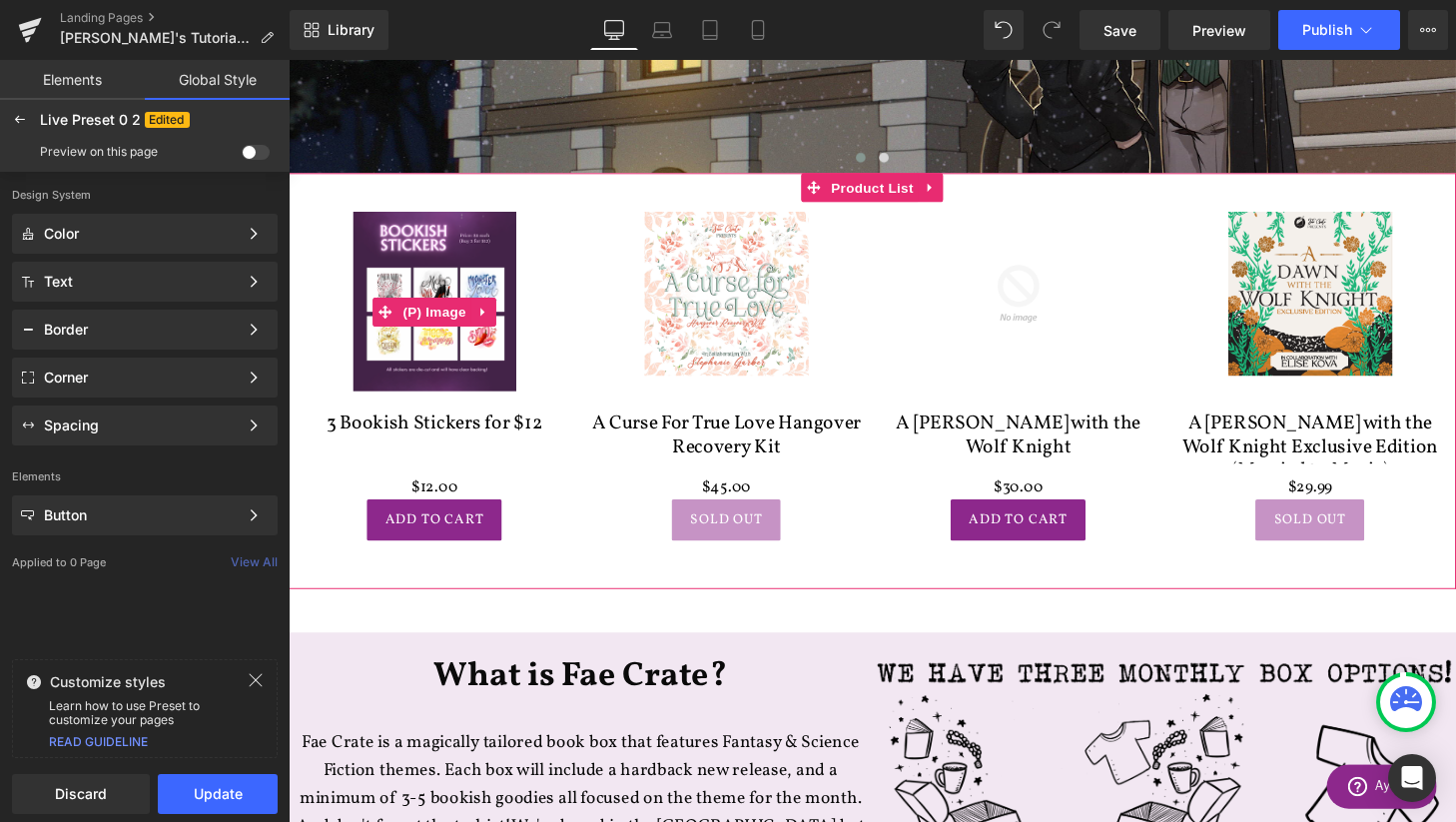 click on "Sale Off" at bounding box center (439, 321) 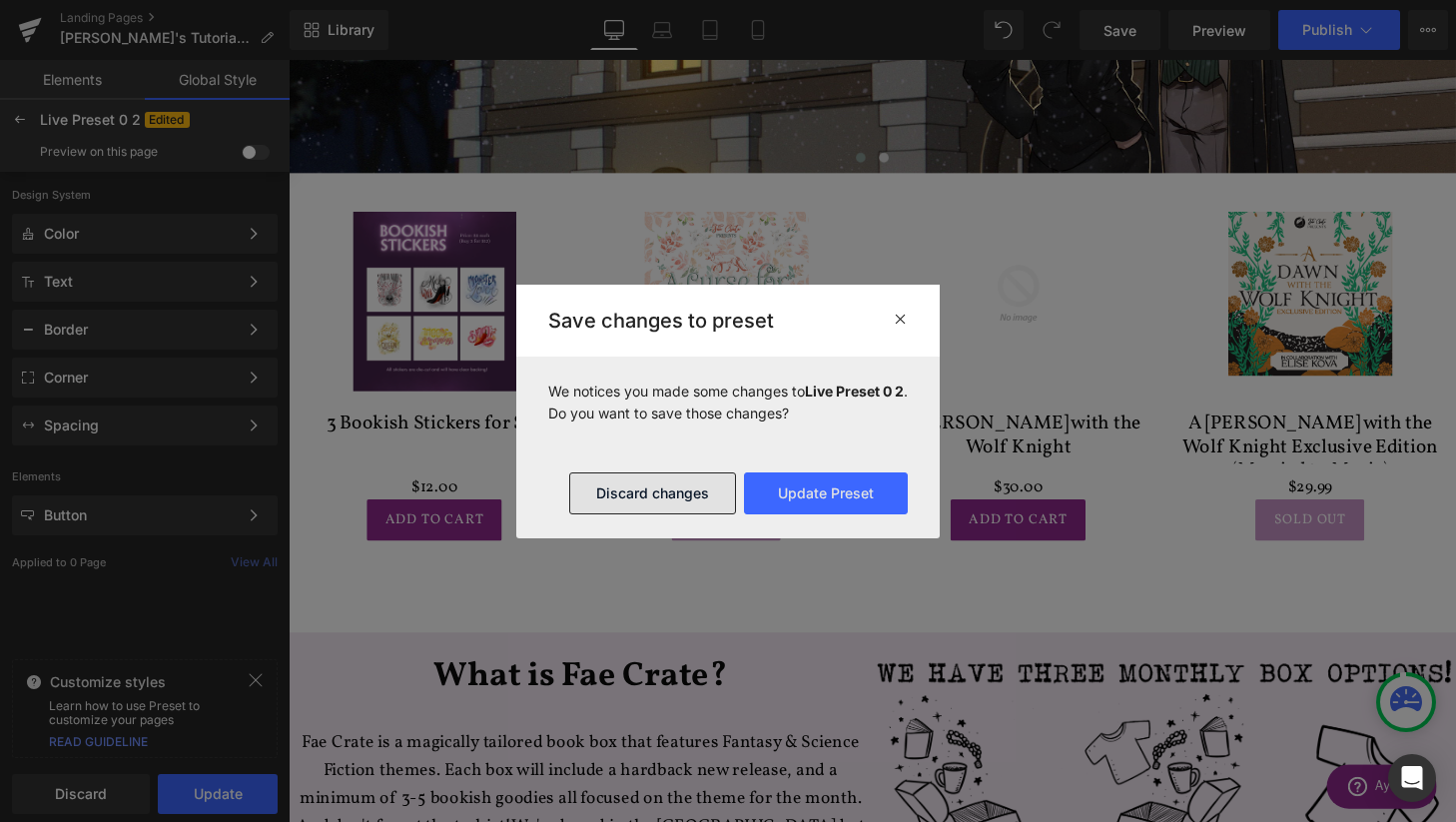 click on "Discard changes" at bounding box center (652, 493) 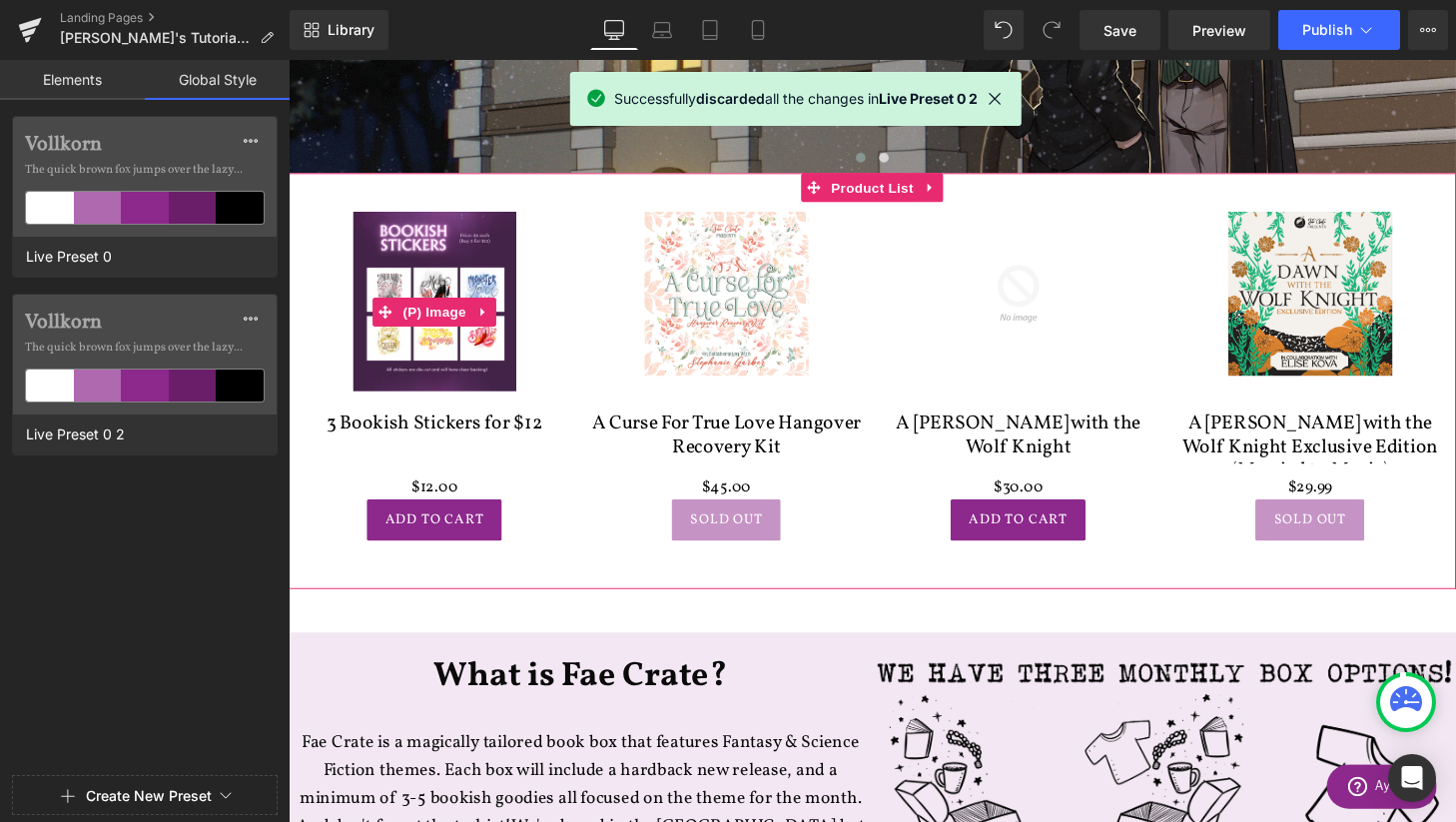 click on "Sale Off" at bounding box center [439, 321] 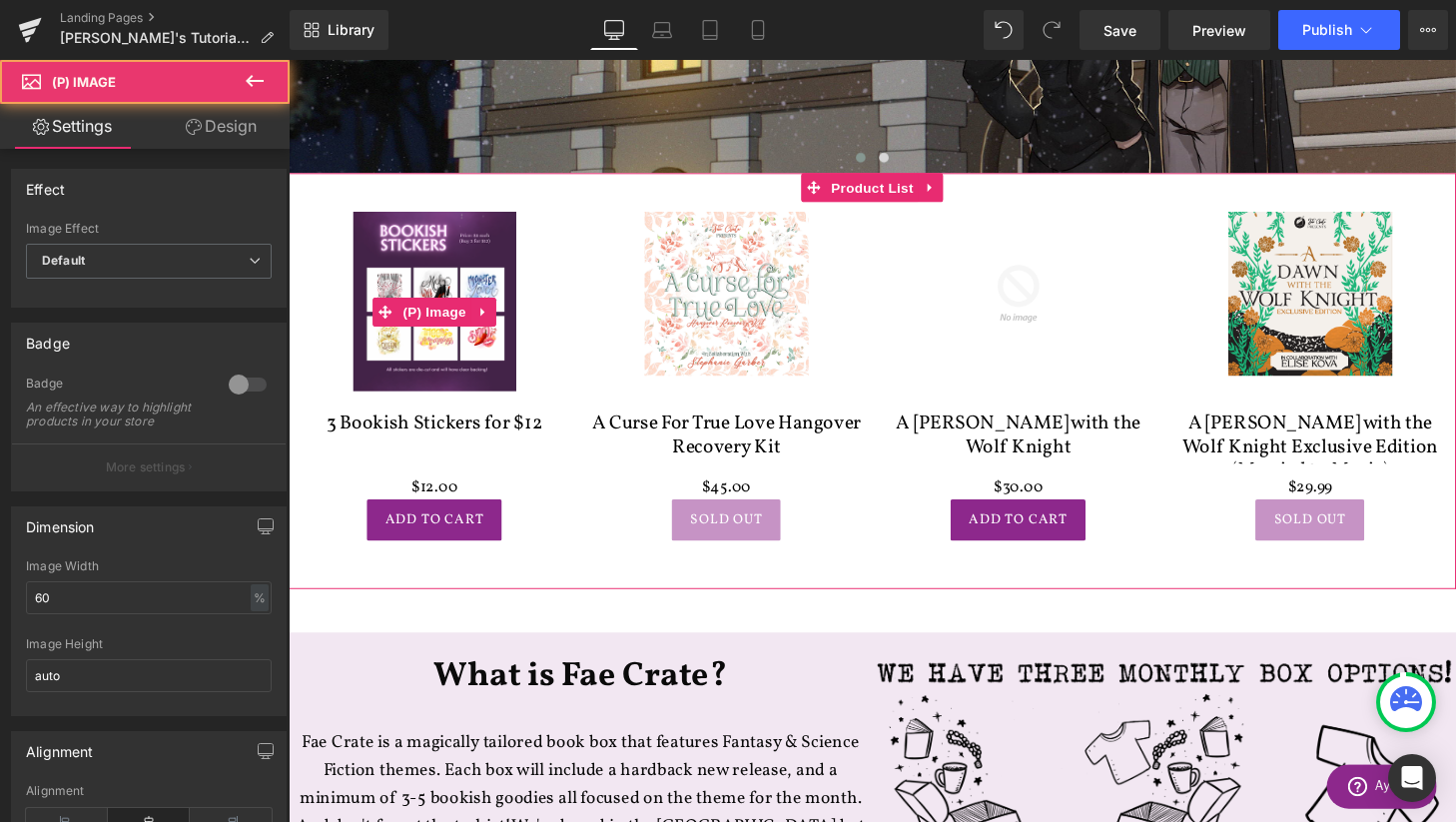 click on "Sale Off" at bounding box center (439, 321) 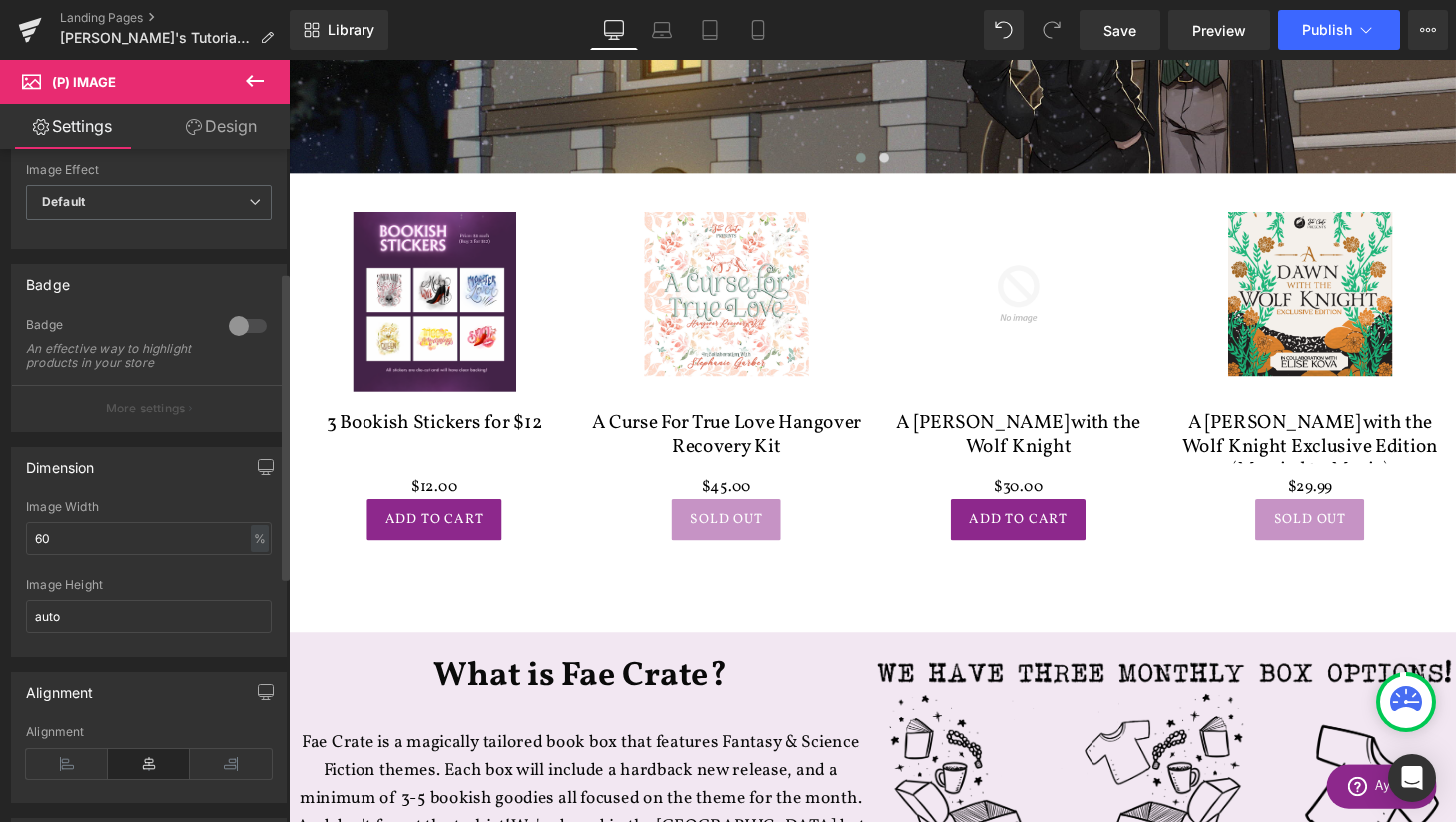 scroll, scrollTop: 0, scrollLeft: 0, axis: both 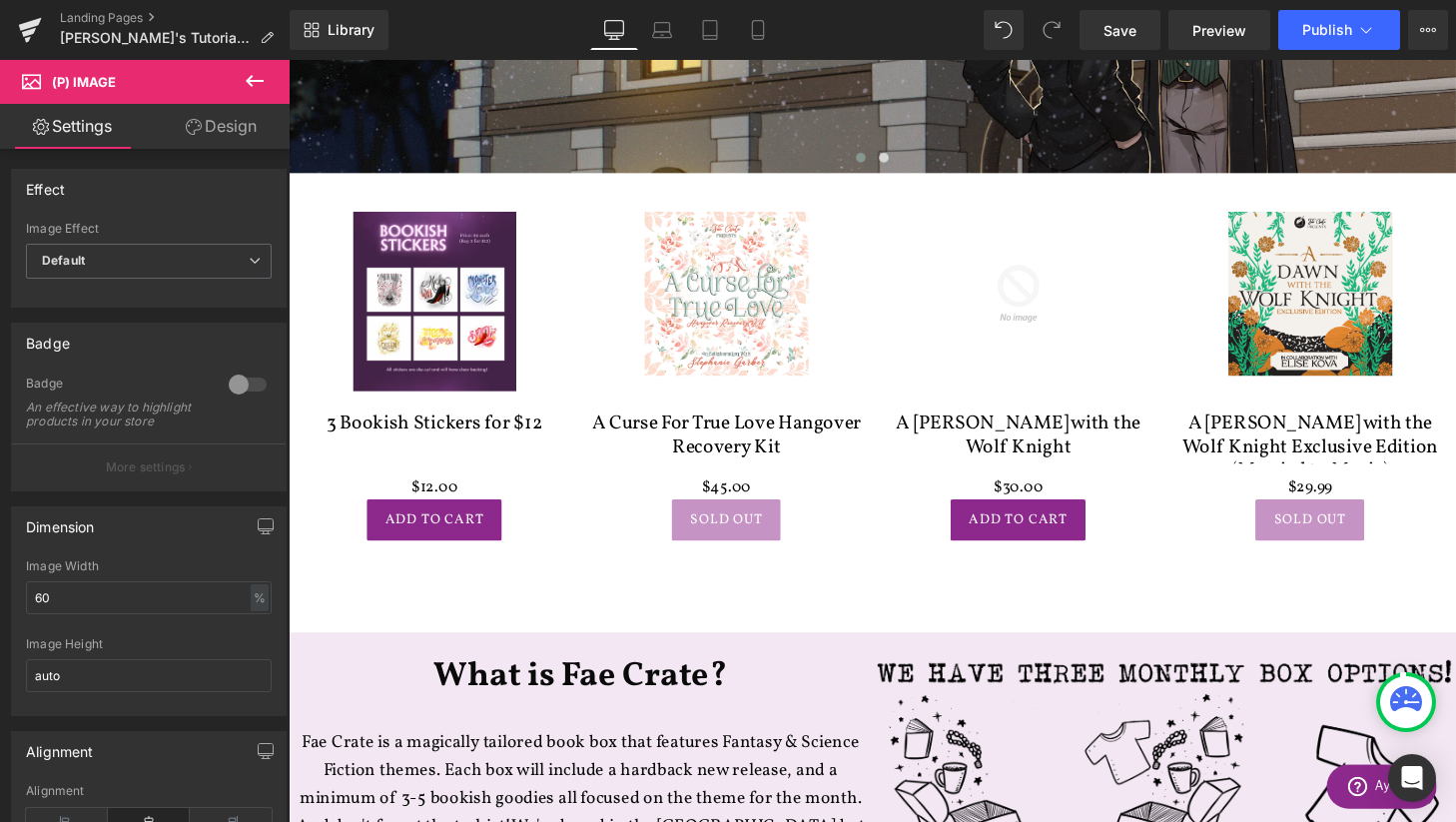 click on "Design" at bounding box center (221, 126) 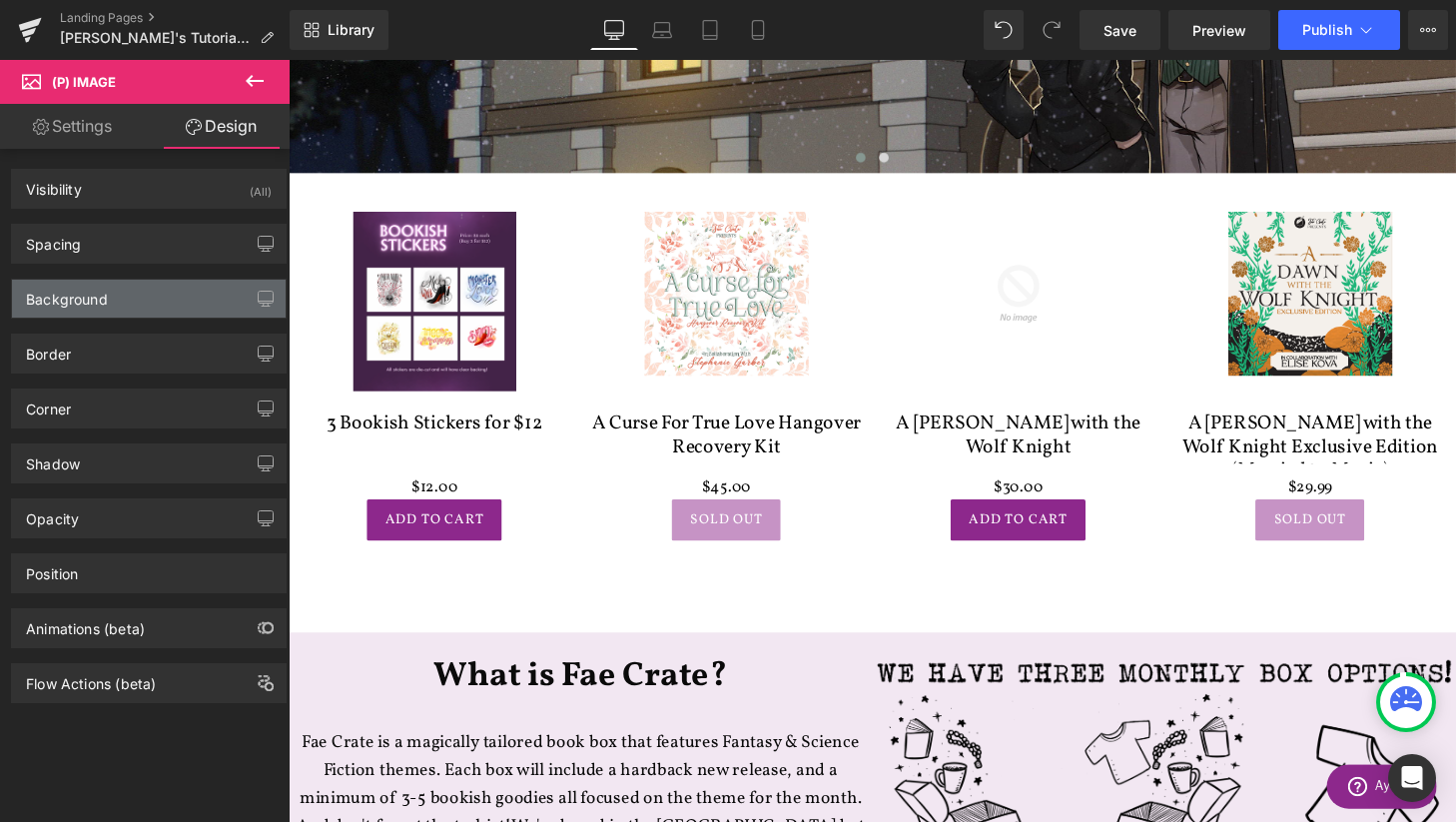 click on "Background" at bounding box center (149, 299) 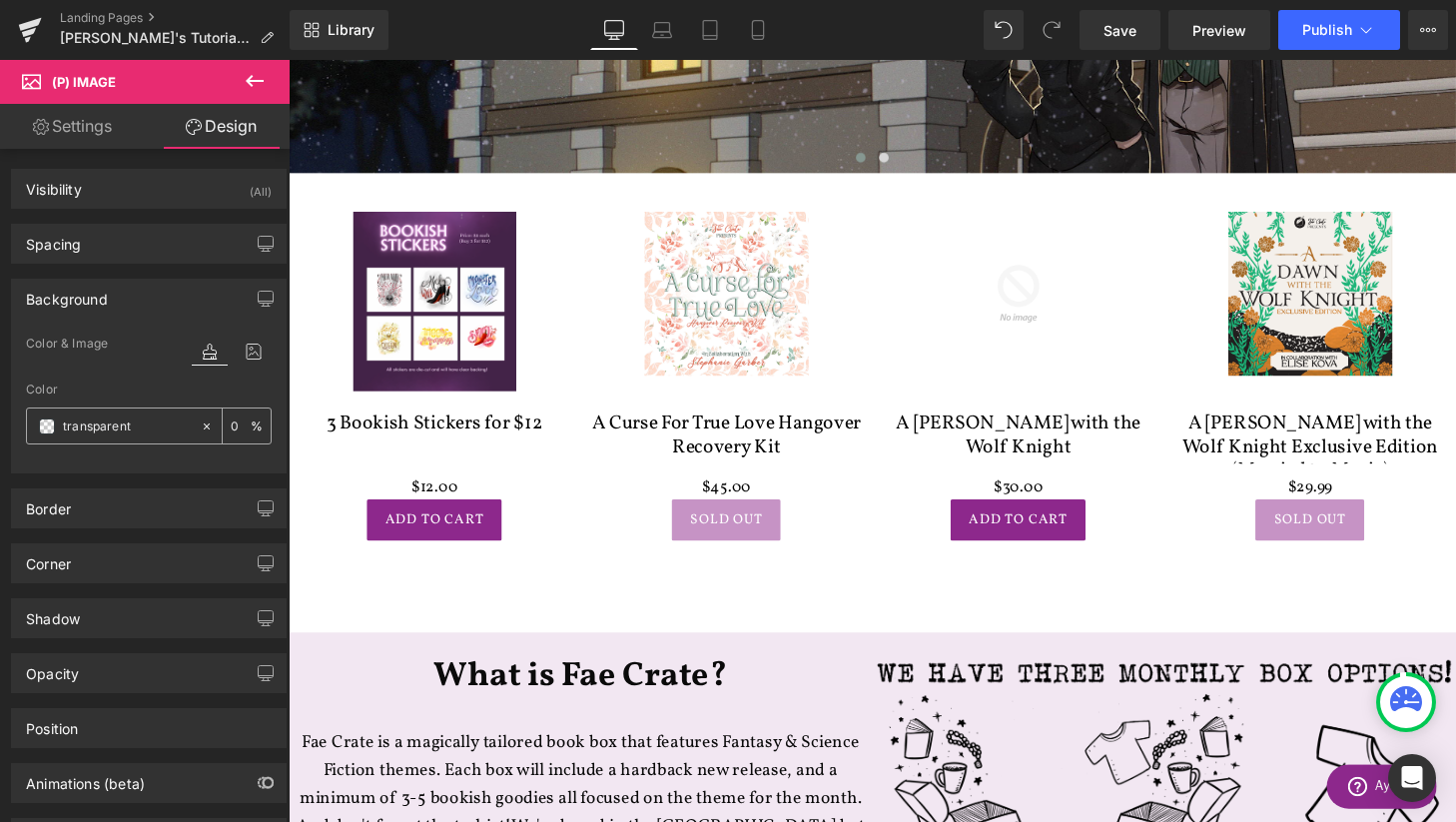 click at bounding box center (47, 426) 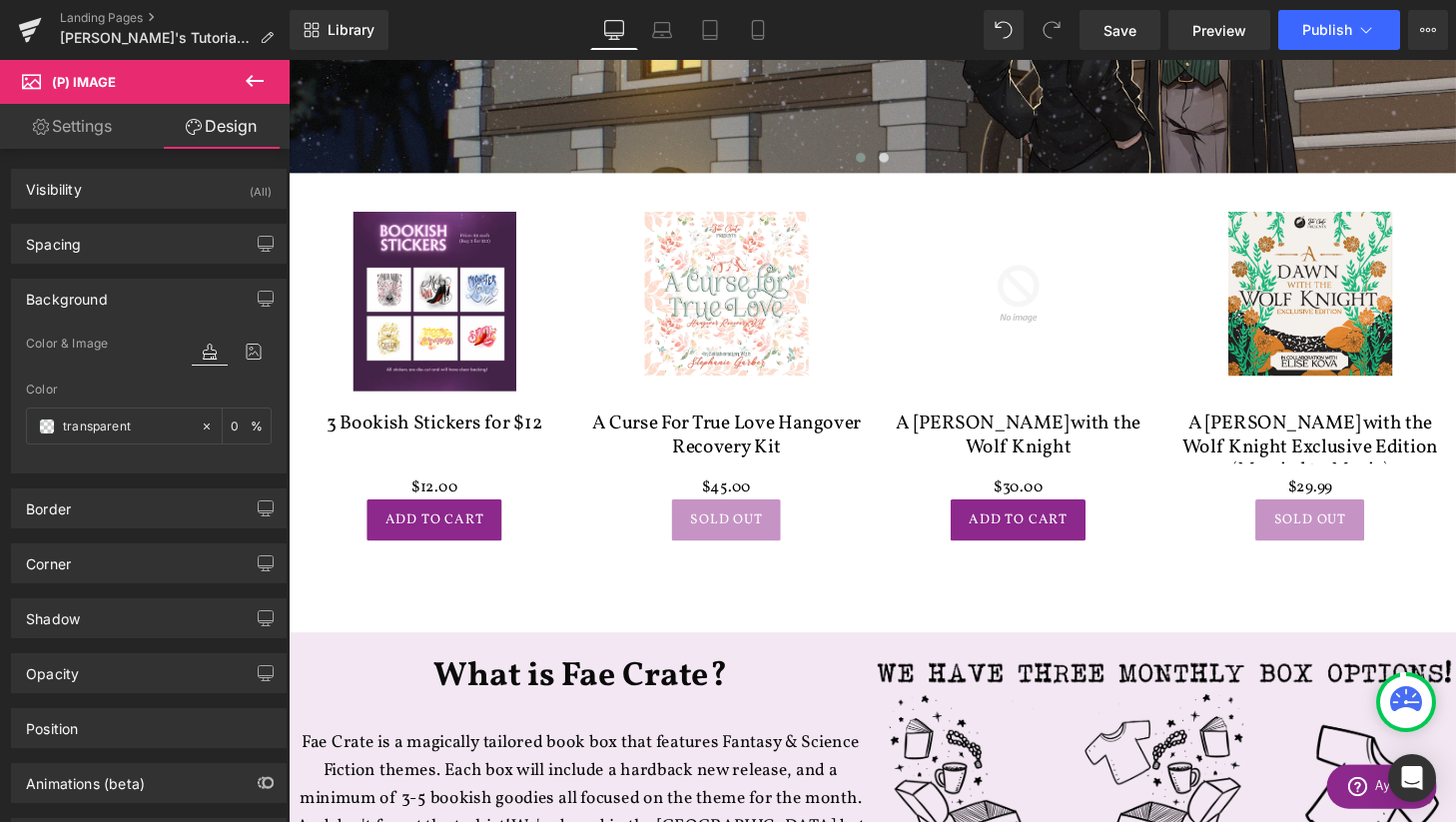 click at bounding box center (210, 352) 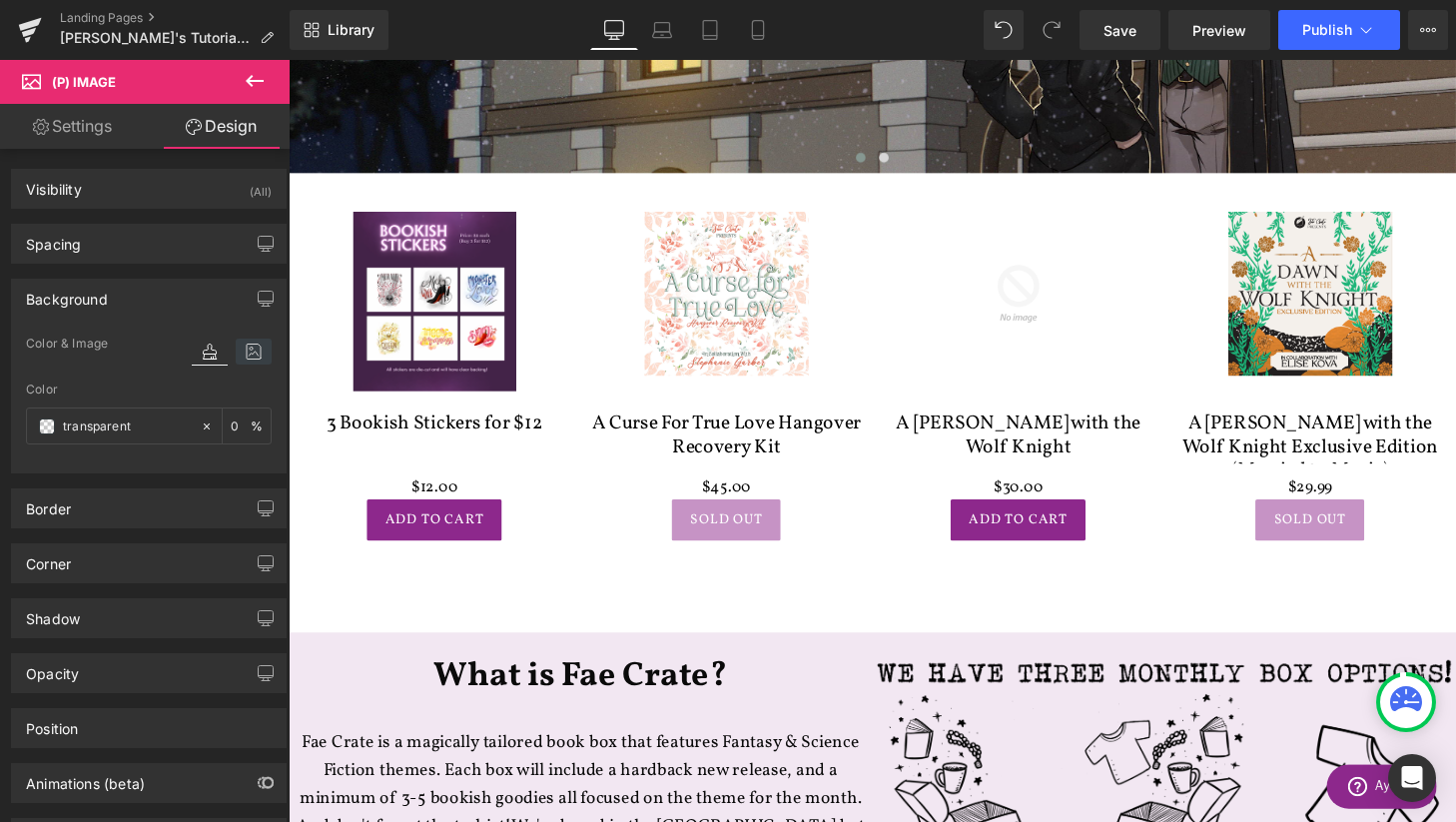 click at bounding box center [254, 352] 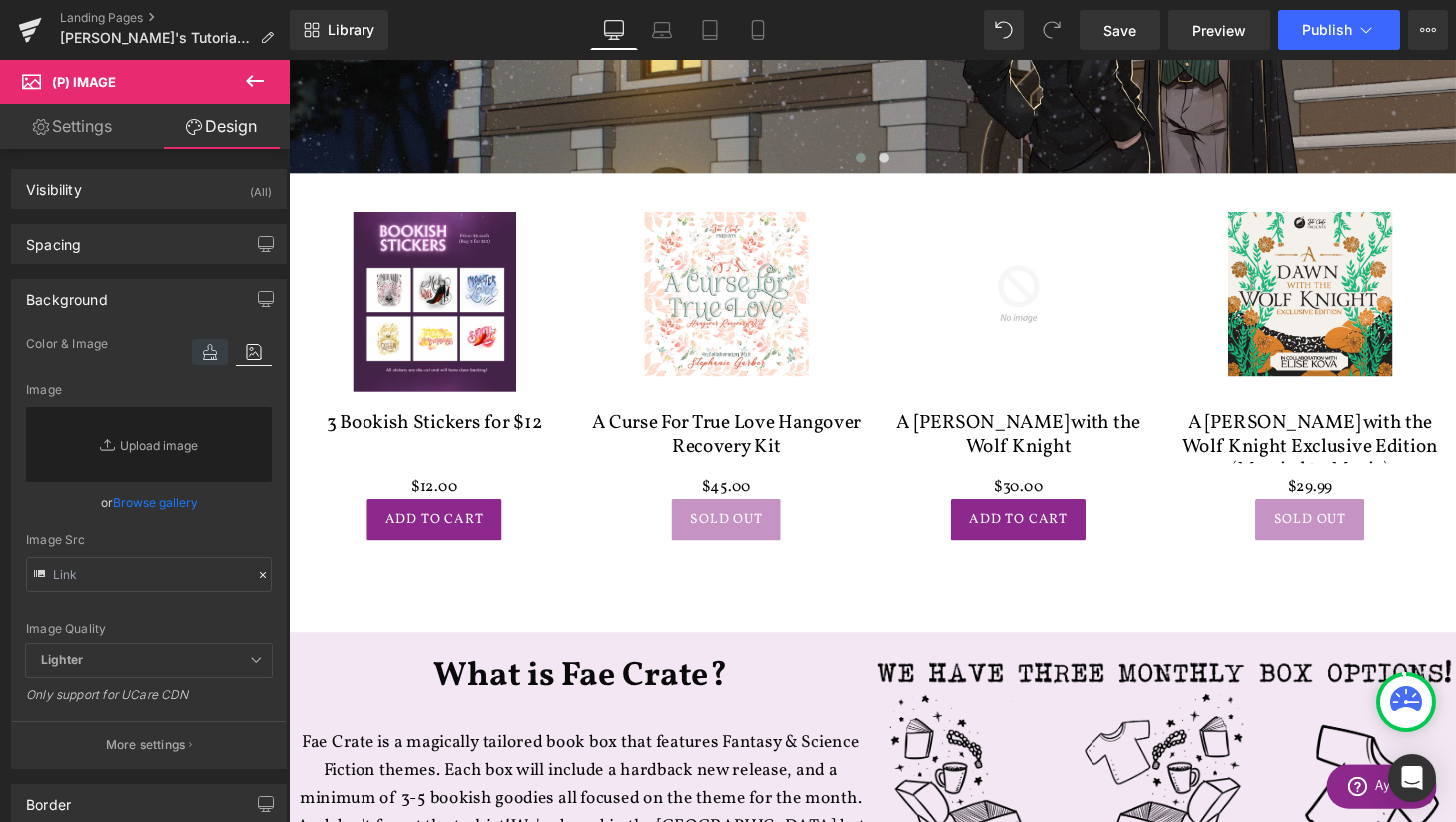 click at bounding box center [210, 352] 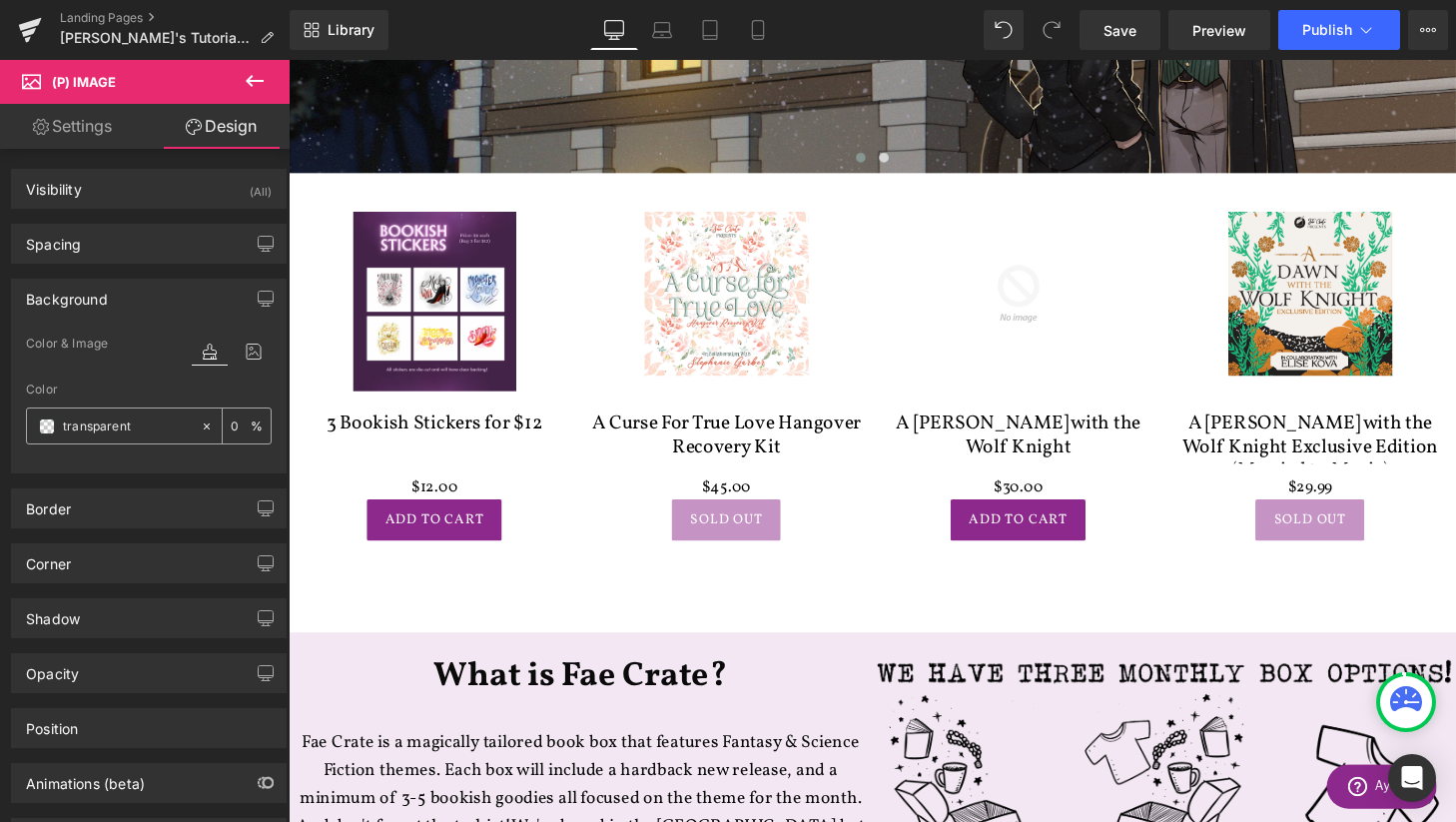 click at bounding box center (47, 426) 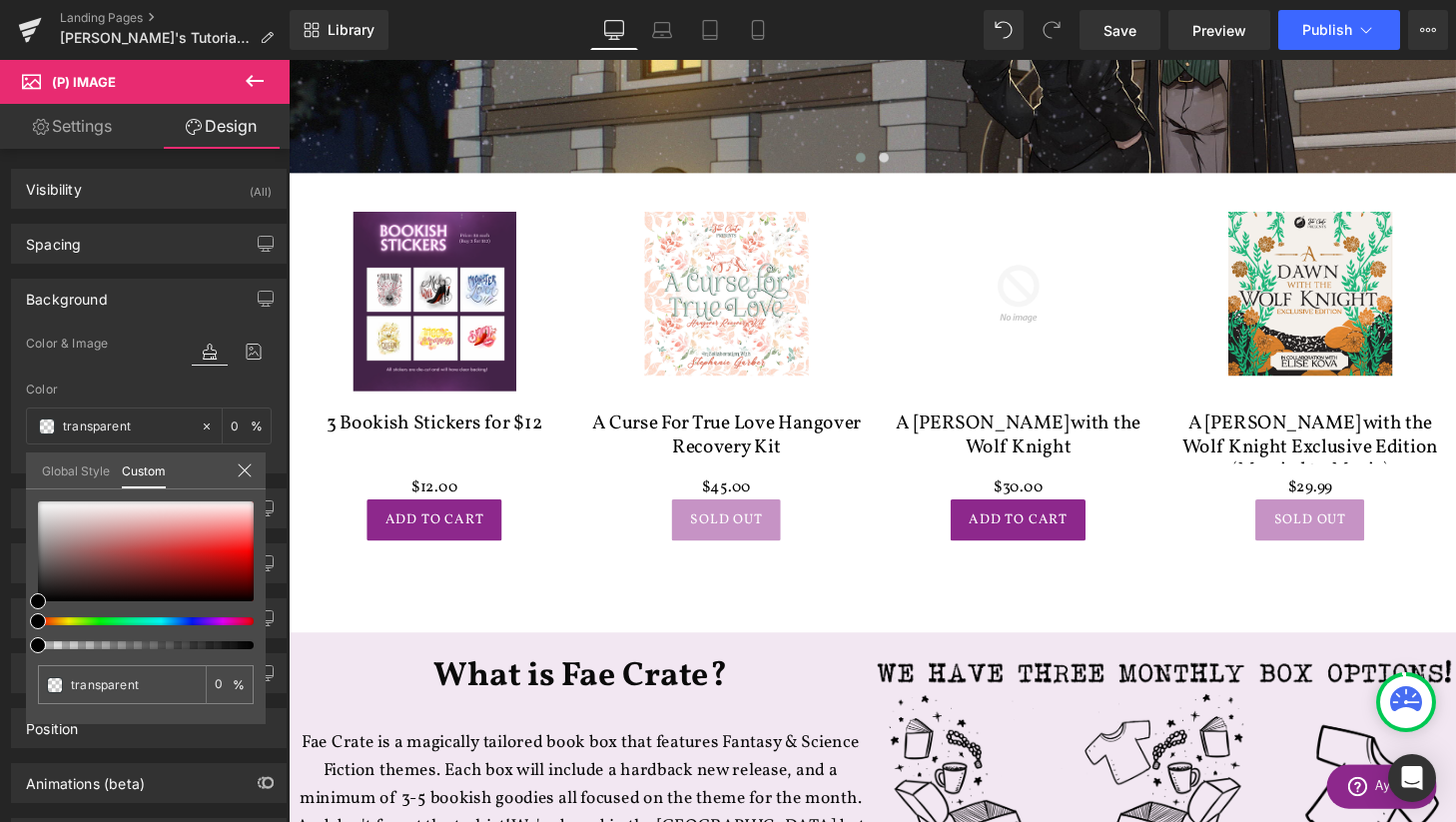 click on "Global Style" at bounding box center [76, 469] 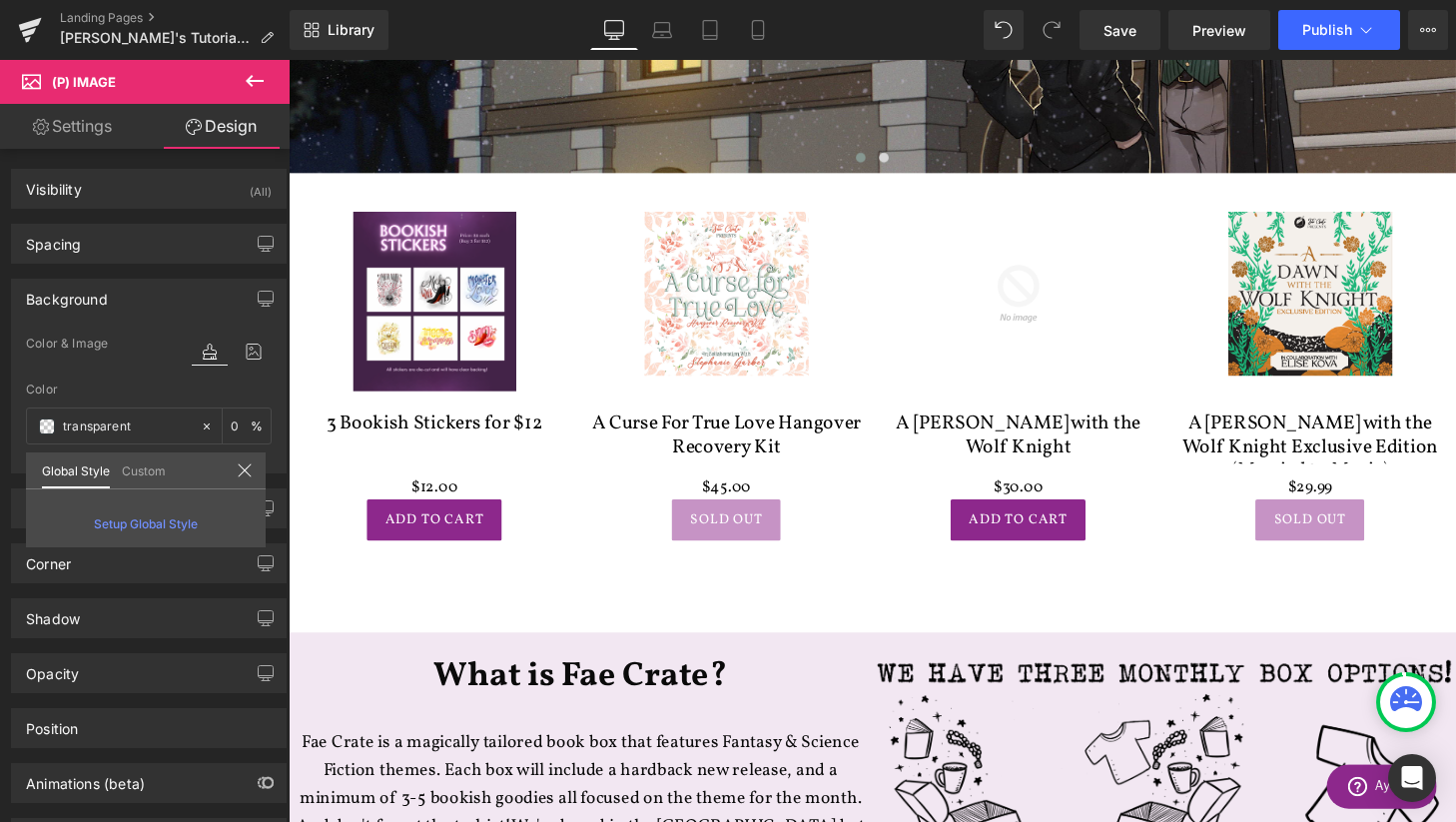 click on "Setup Global Style" at bounding box center [146, 523] 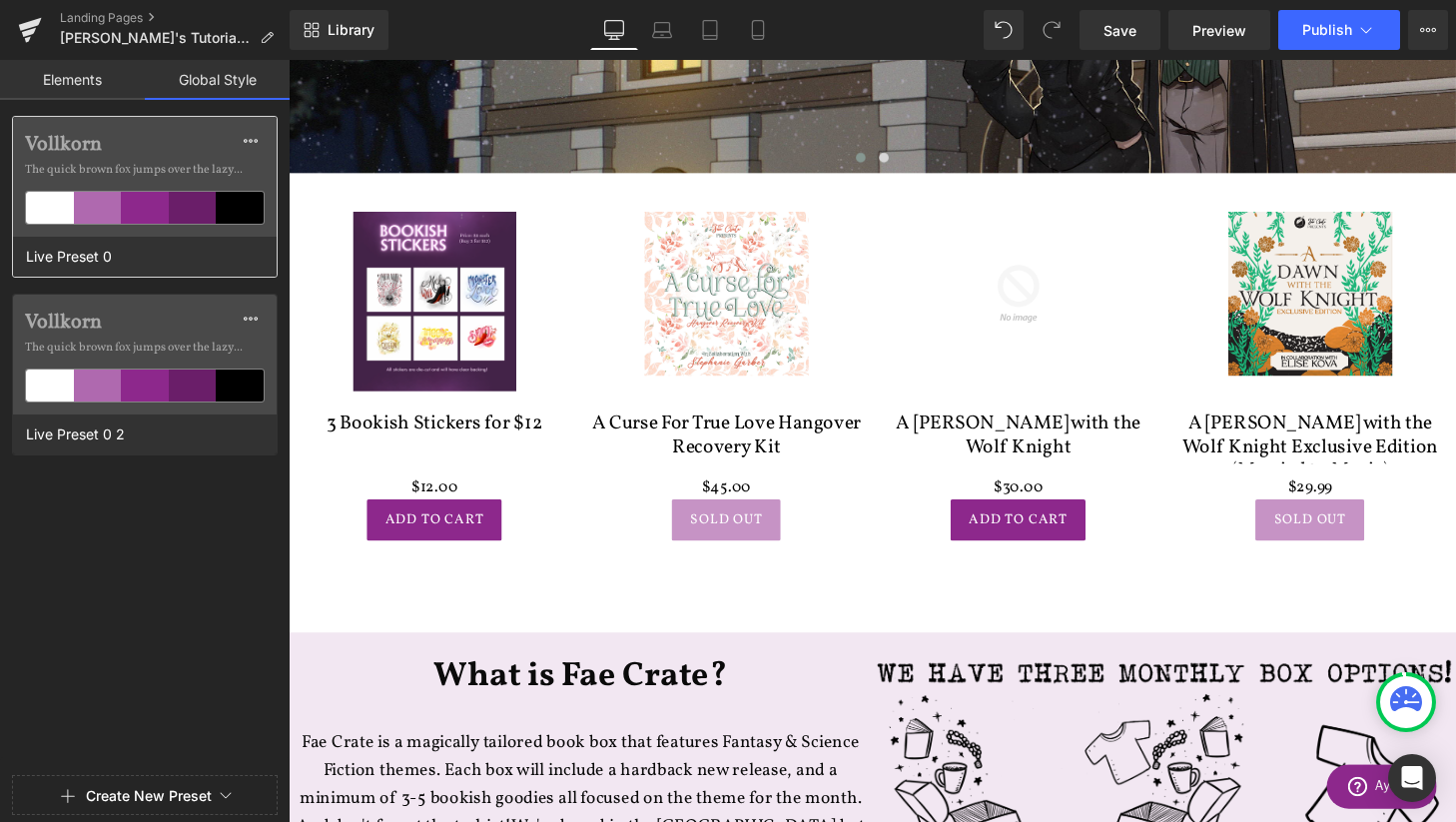 click on "Vollkorn" at bounding box center [145, 145] 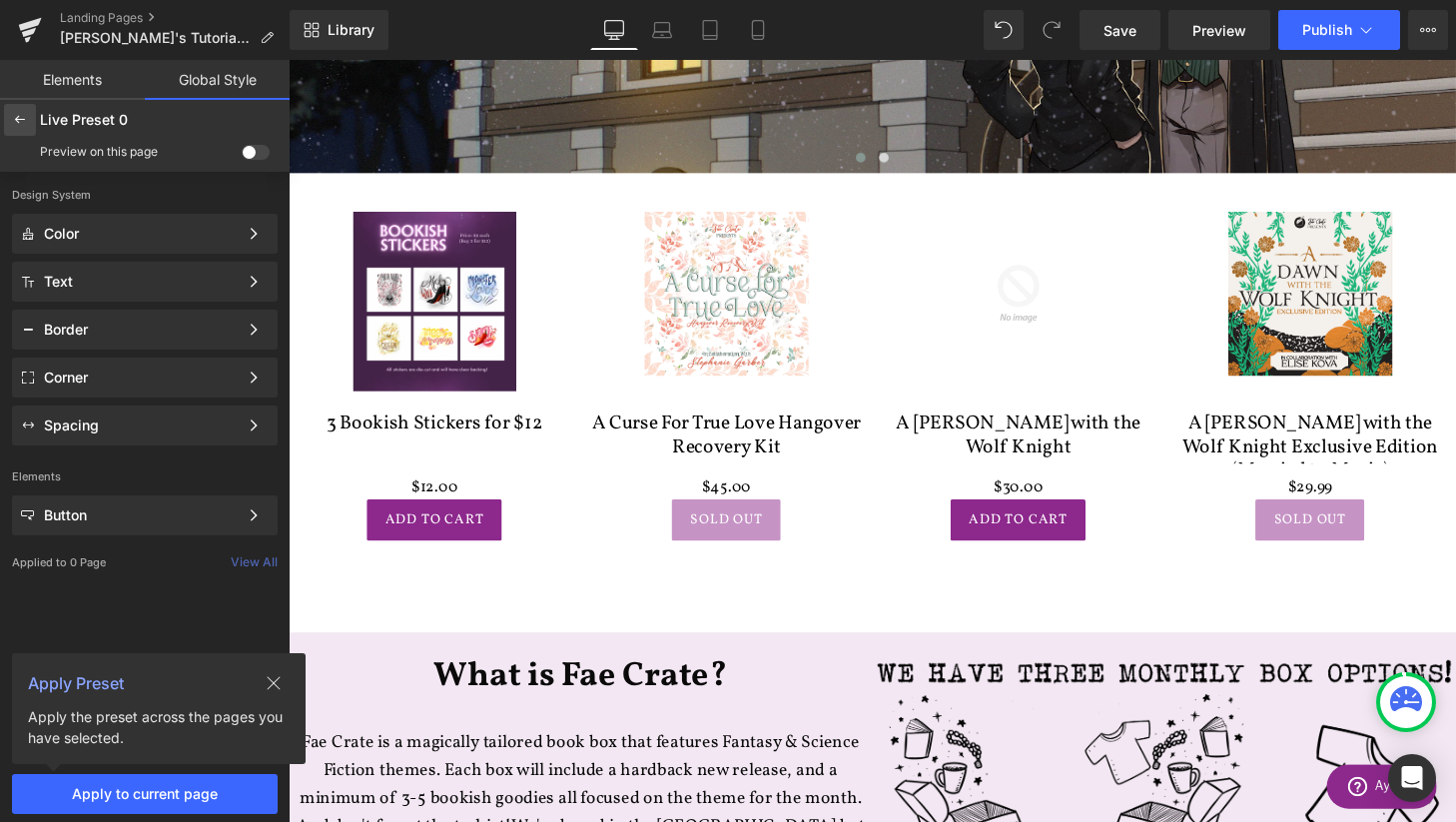 click at bounding box center [20, 120] 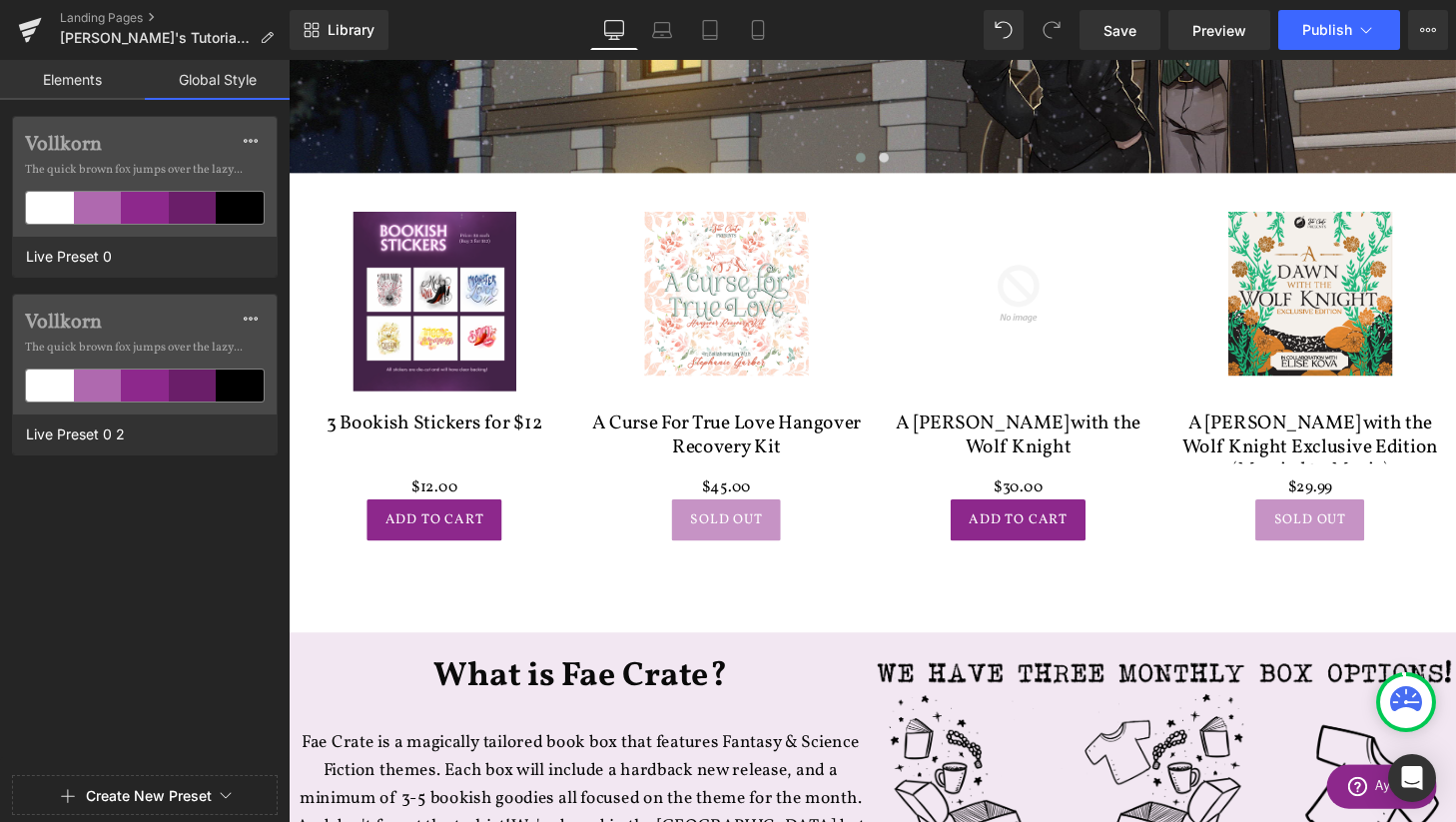 click on "Elements" at bounding box center [72, 80] 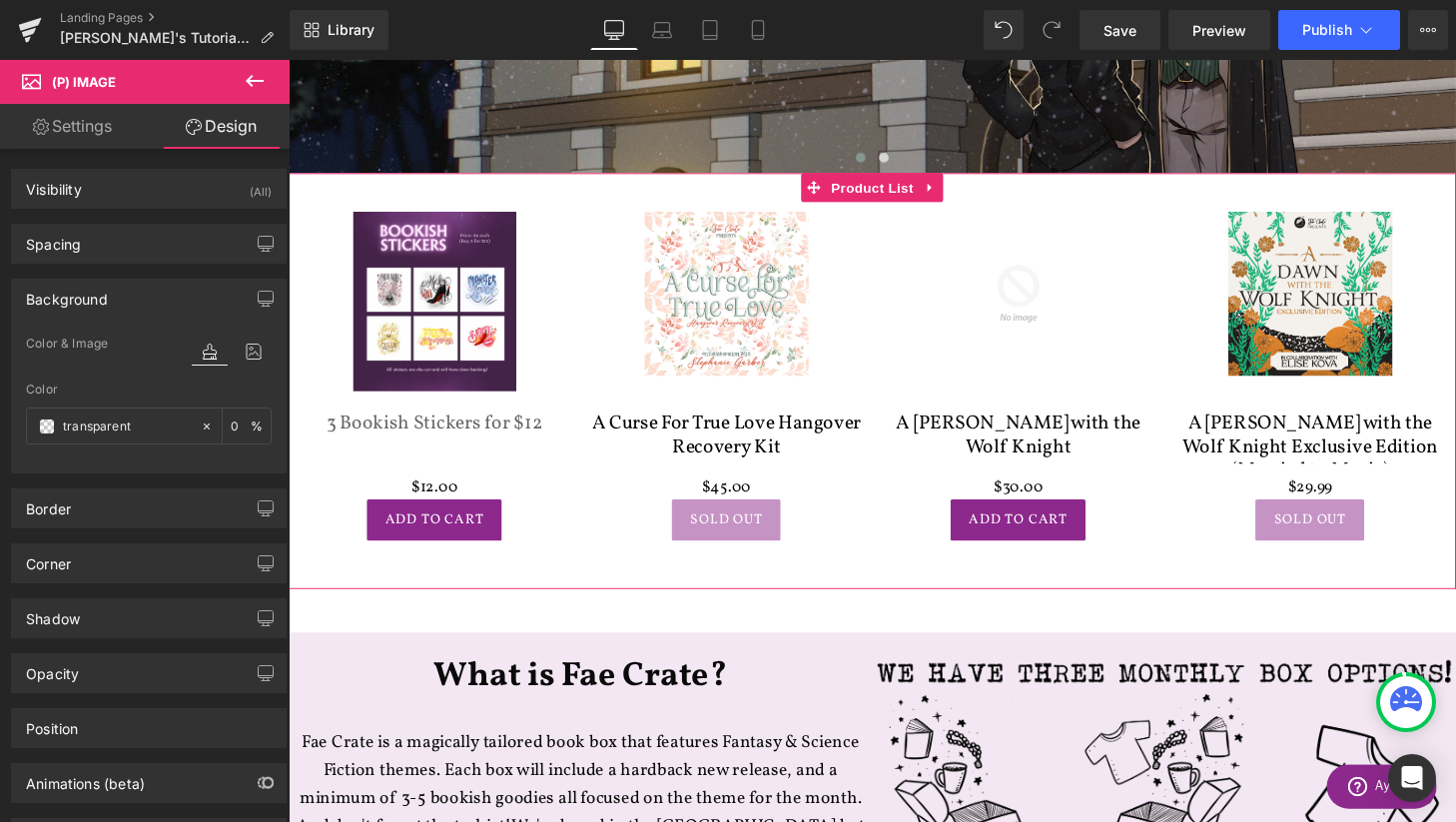 click on "3 Bookish Stickers for $12" at bounding box center [439, 450] 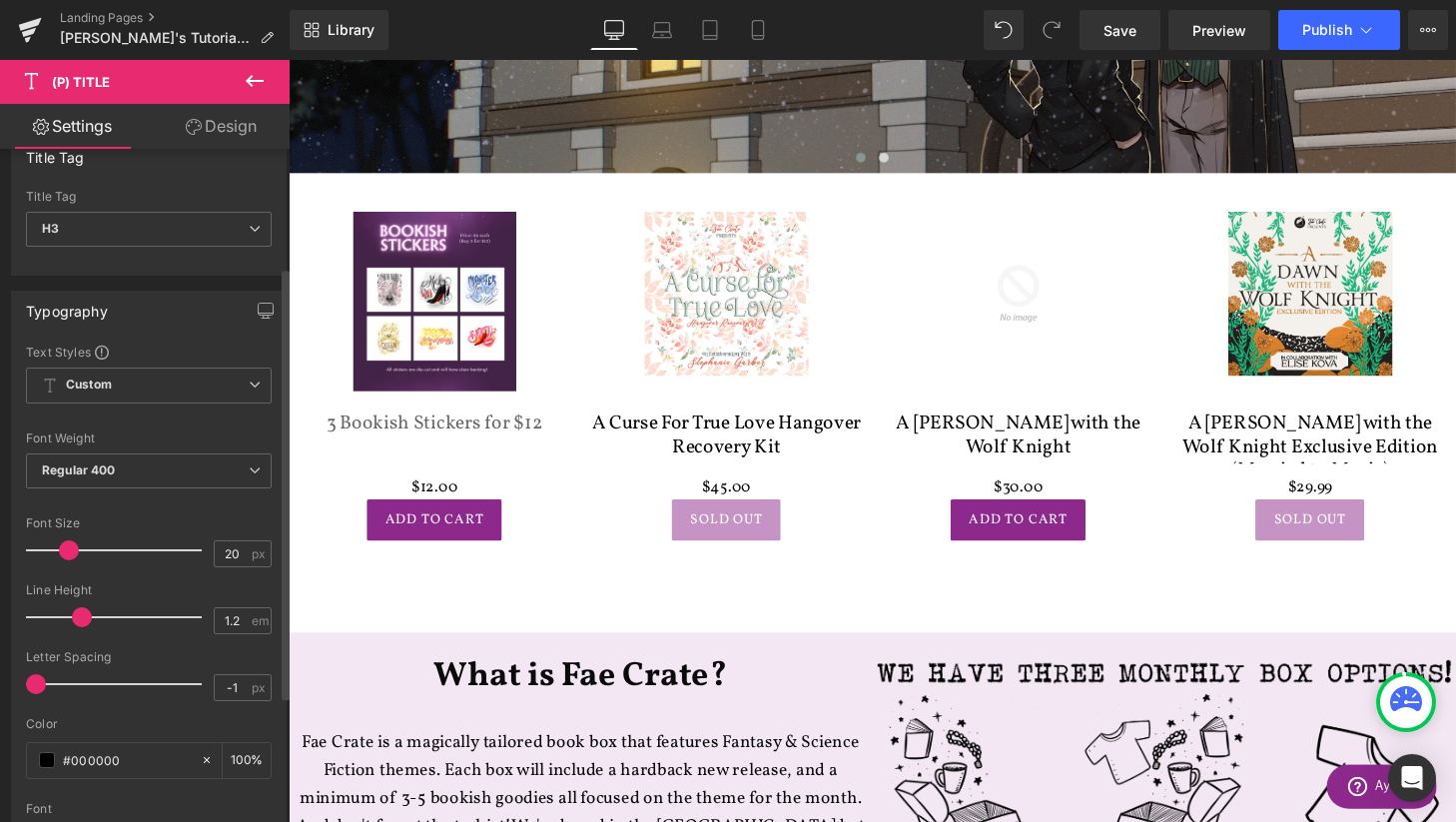 scroll, scrollTop: 0, scrollLeft: 0, axis: both 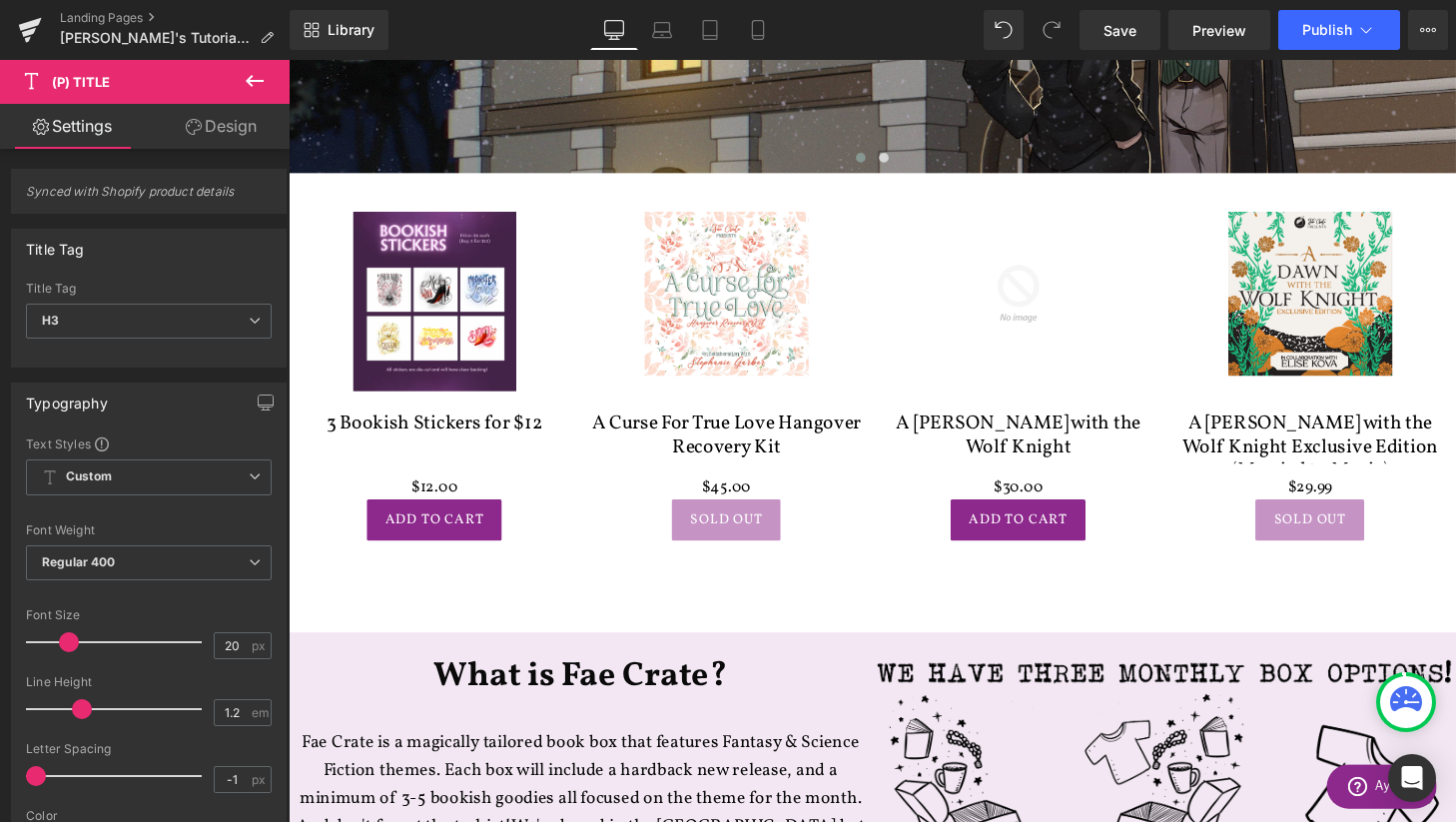 click on "Design" at bounding box center (221, 126) 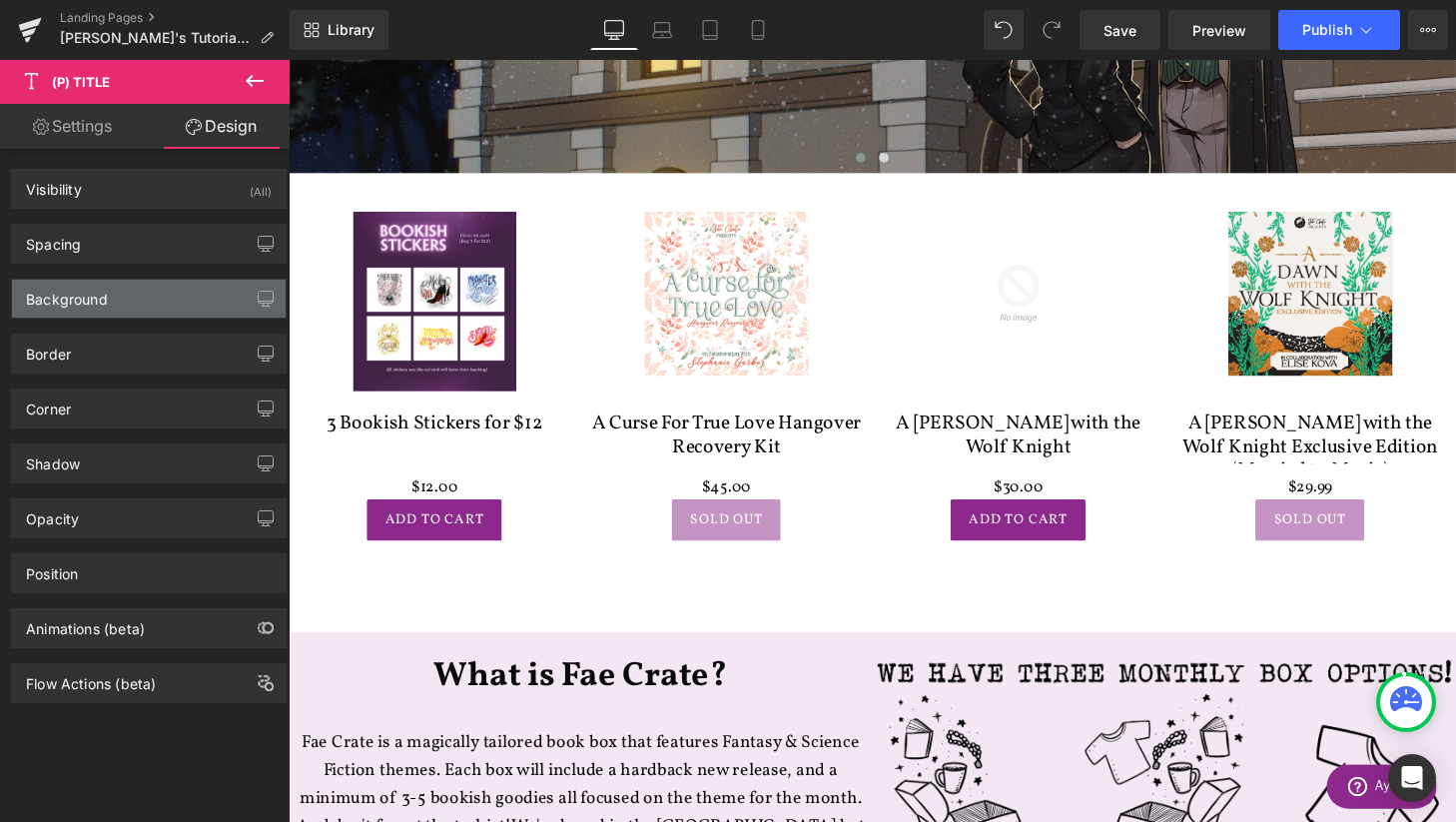 click on "Background" at bounding box center [149, 299] 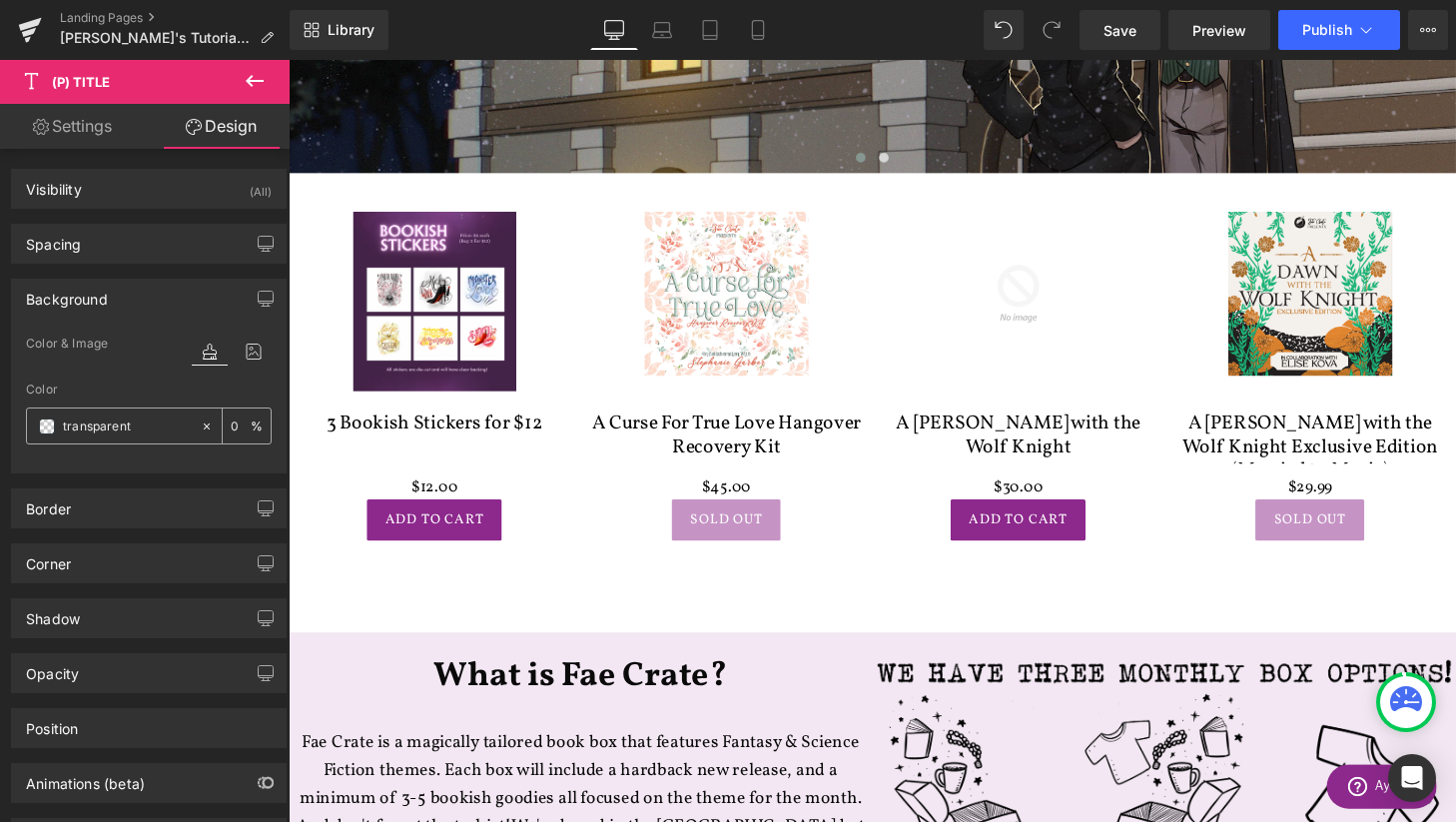 click on "transparent" at bounding box center (127, 426) 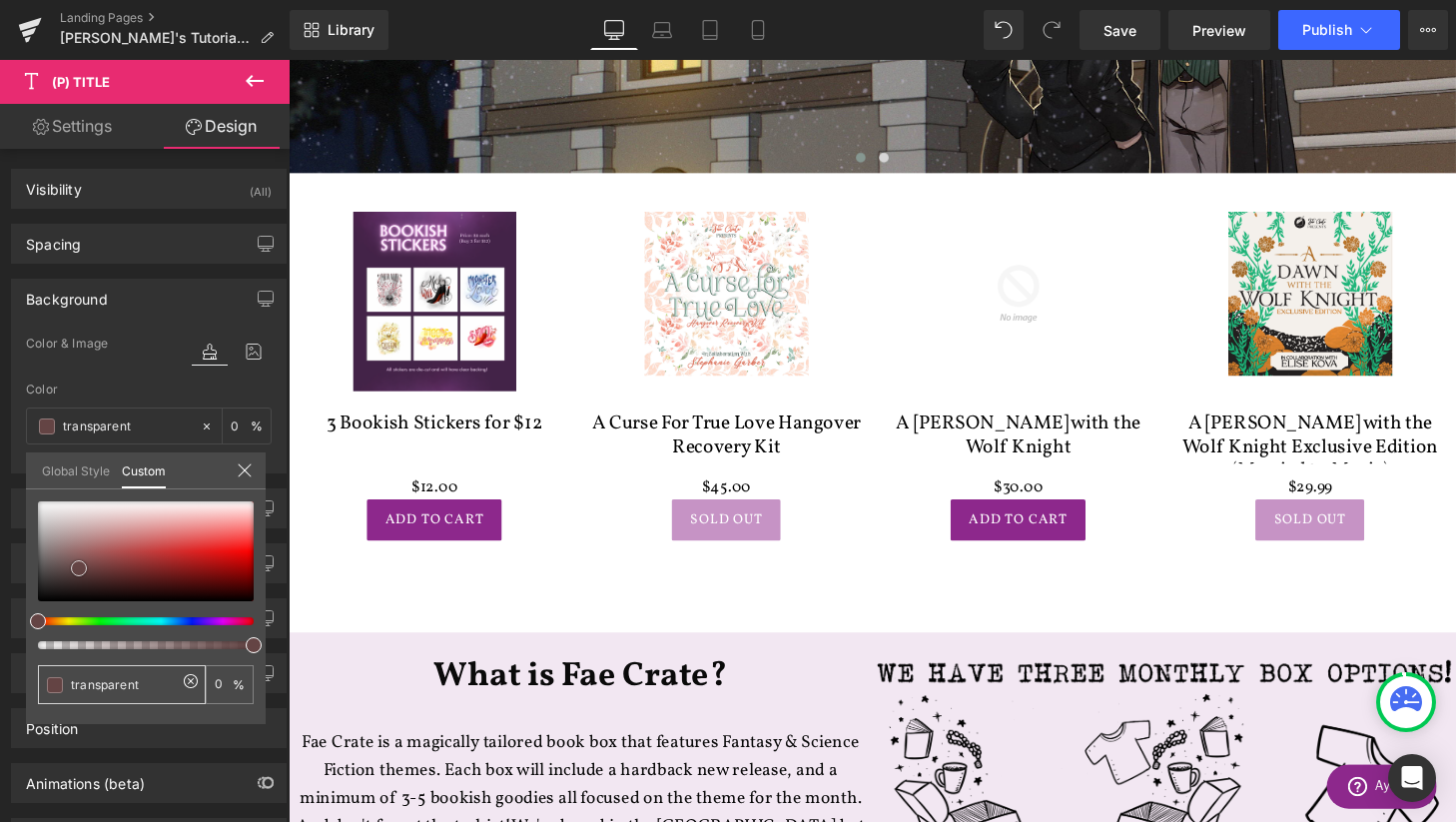 type on "#644444" 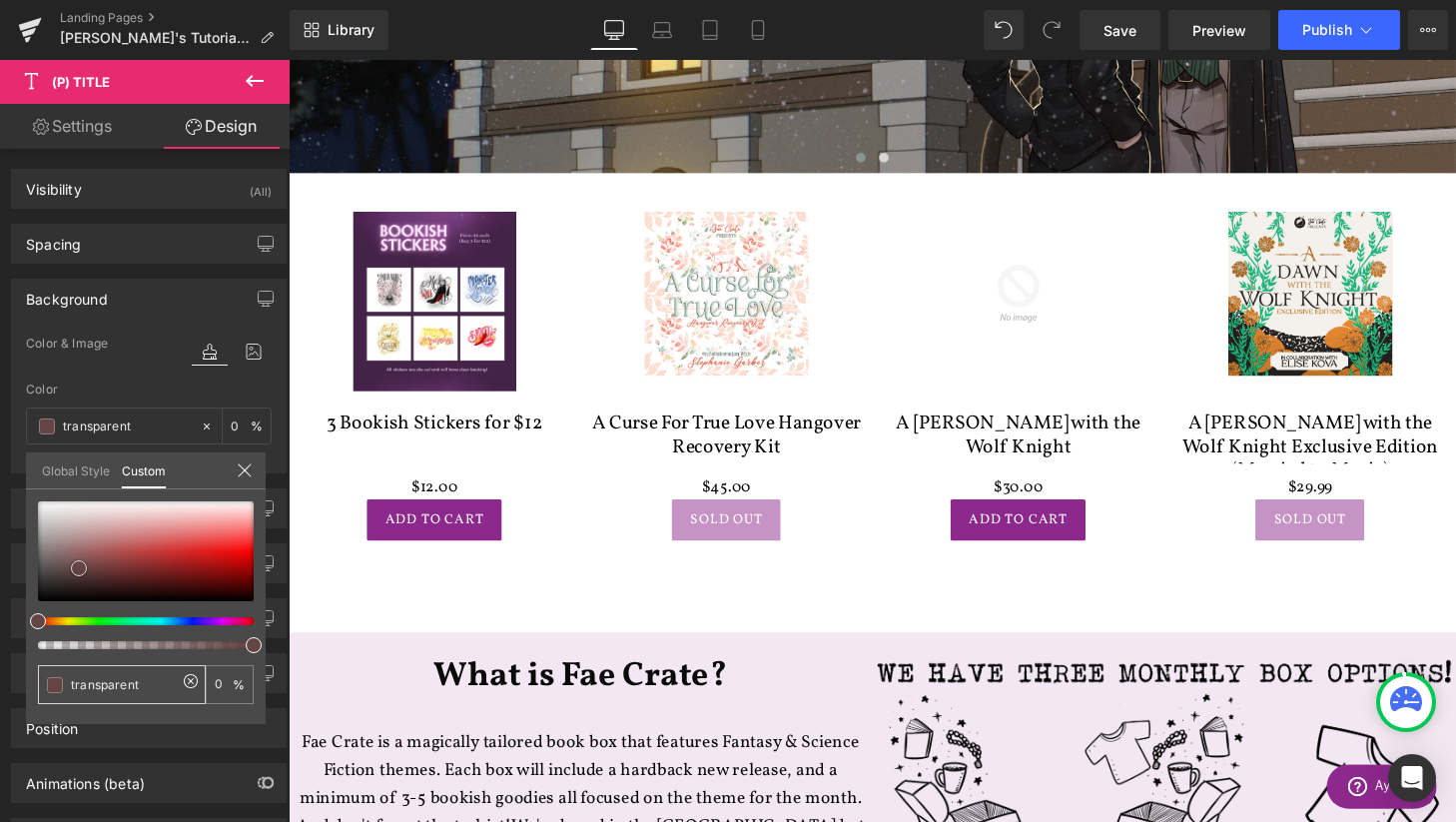 type on "100" 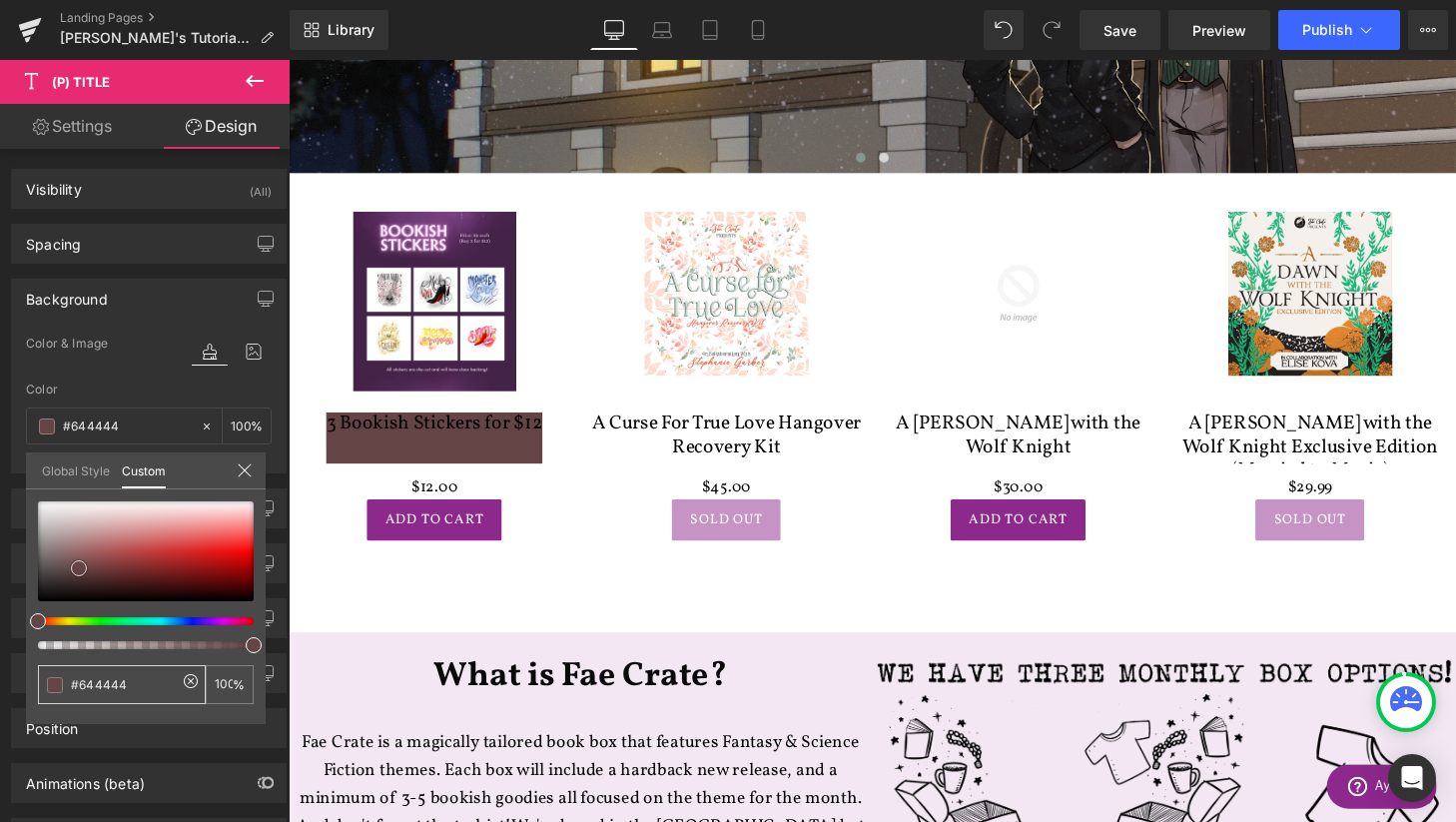 type on "#644343" 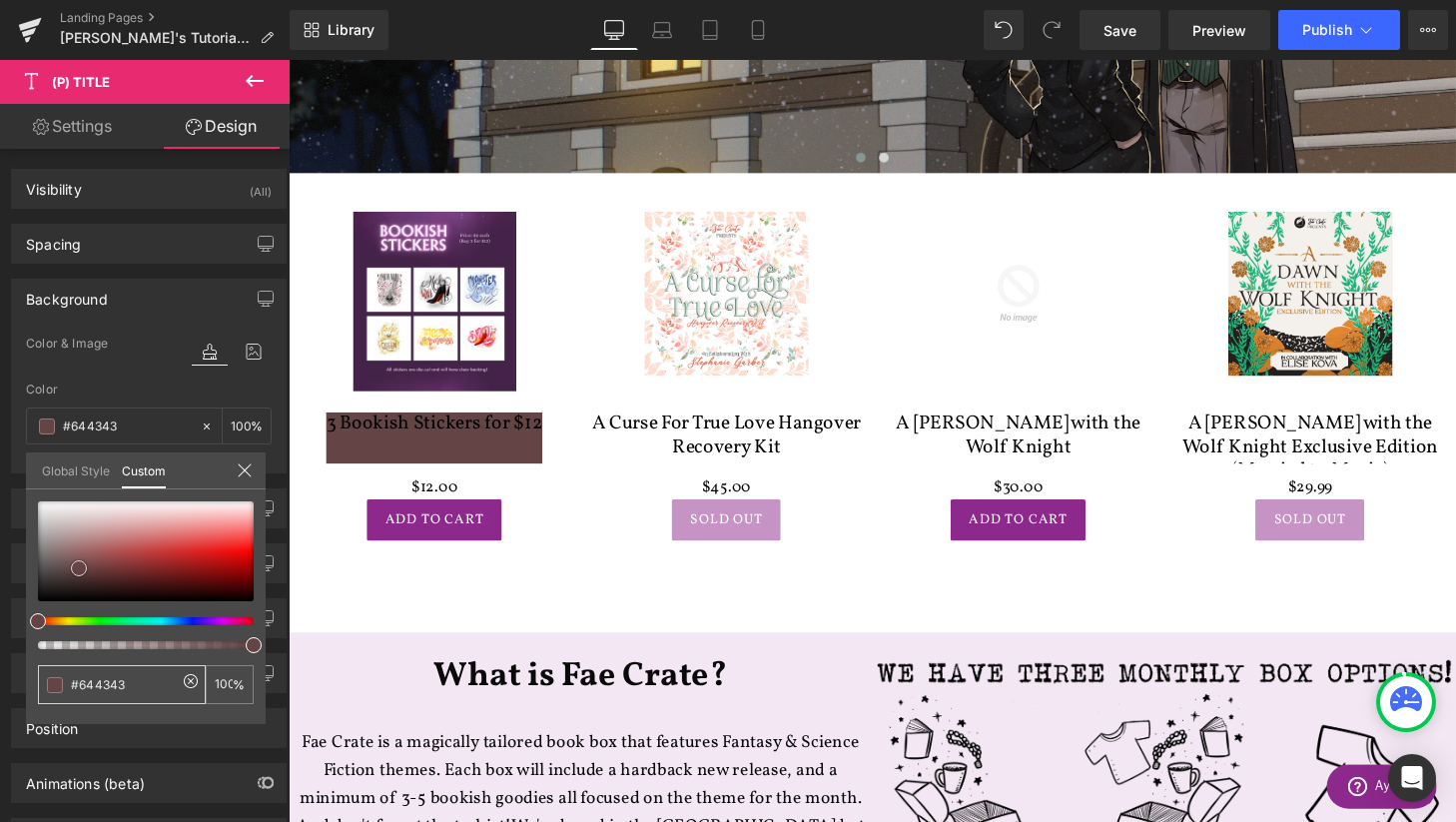 type on "#6c4141" 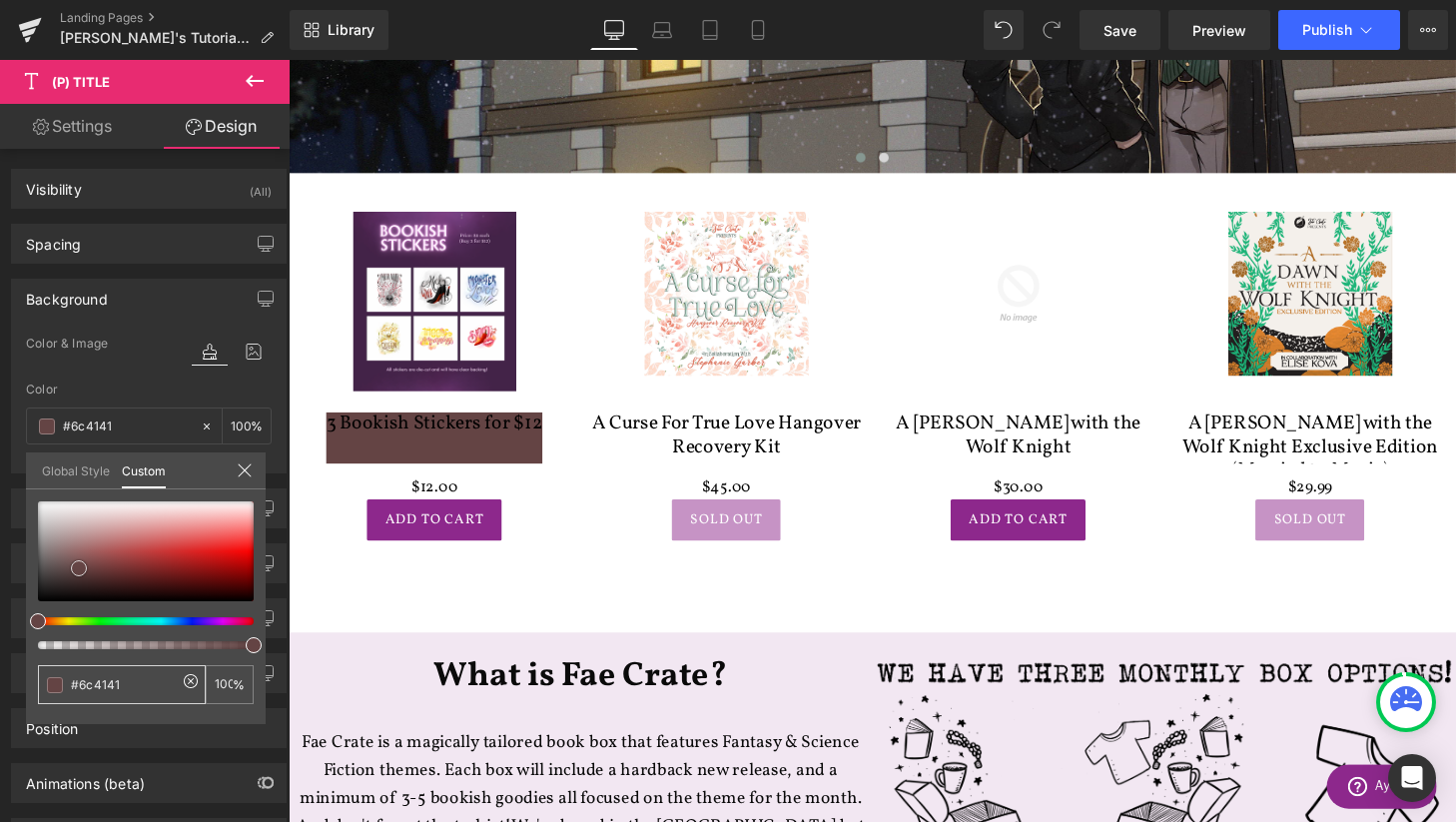 type on "#823a3a" 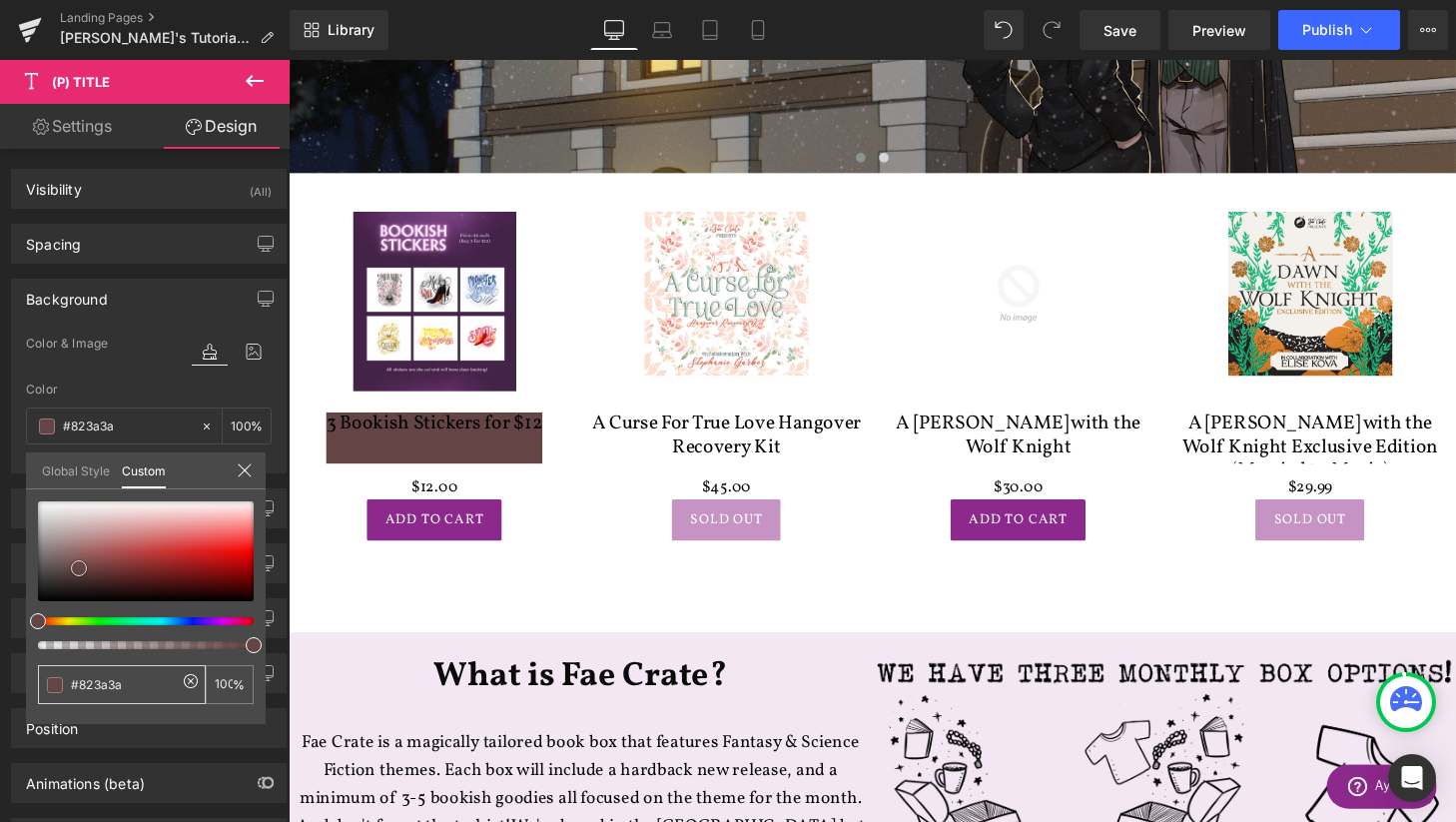 type on "#8f3232" 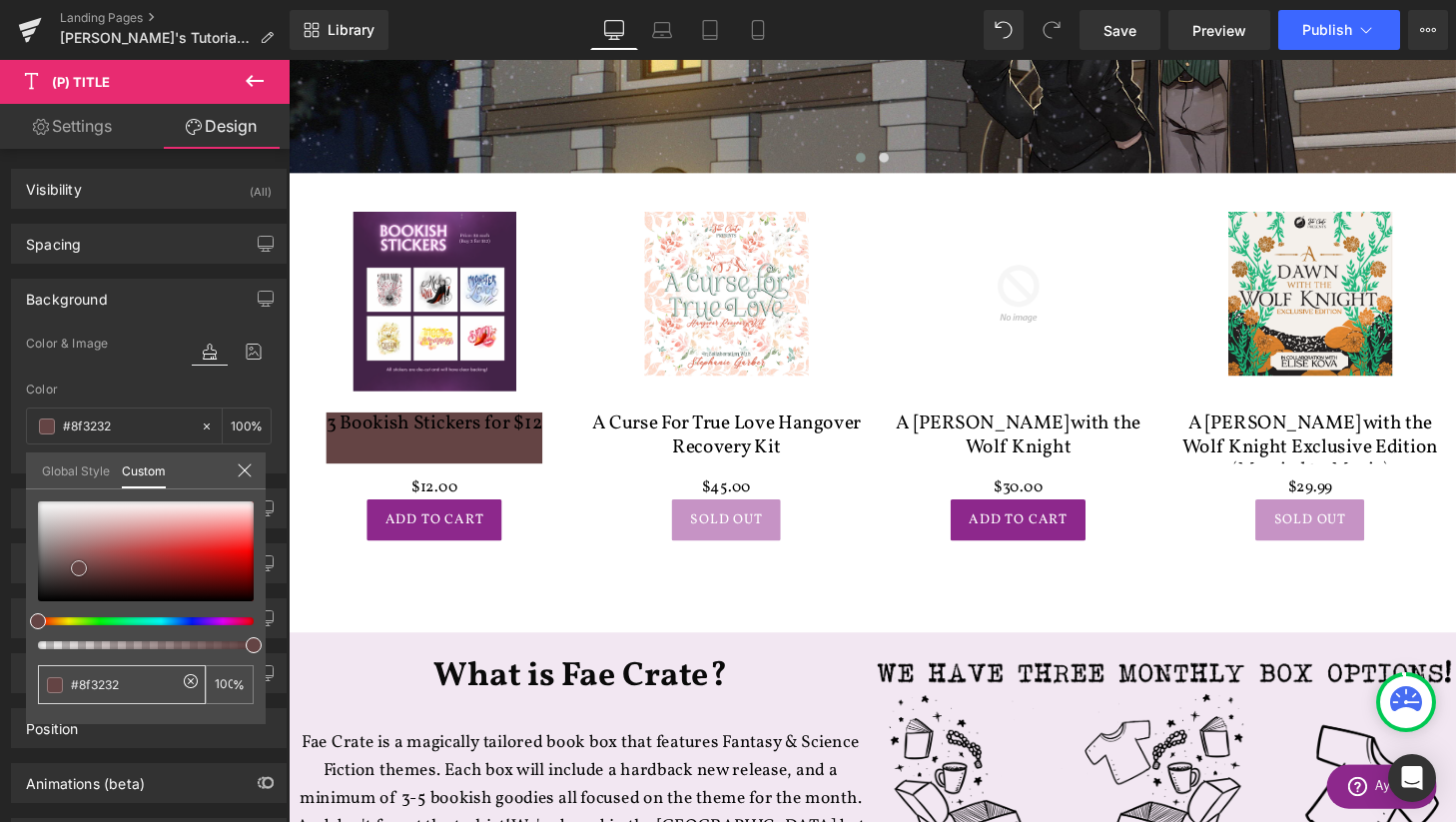 type on "#972a2a" 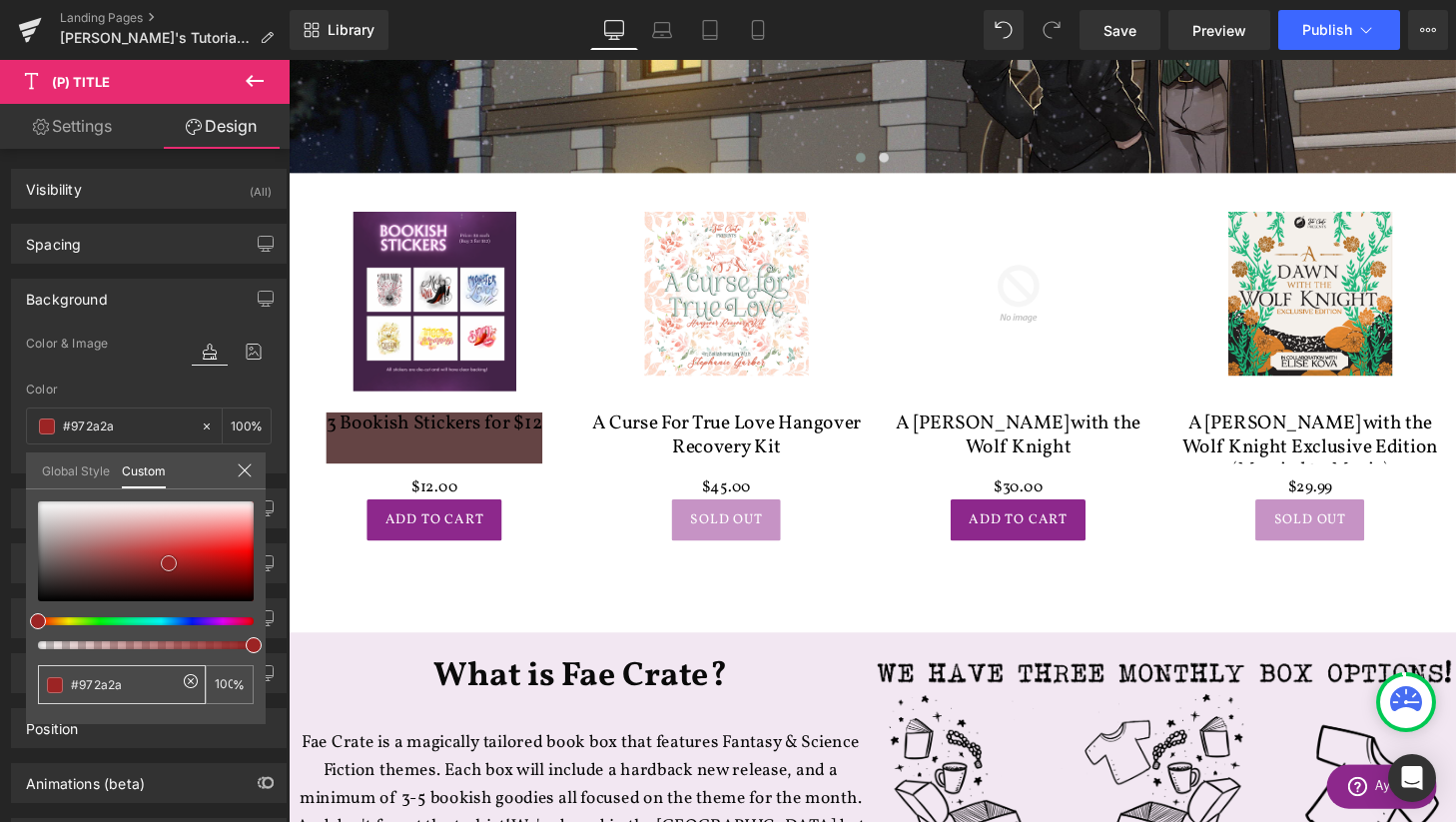 type on "#9c2525" 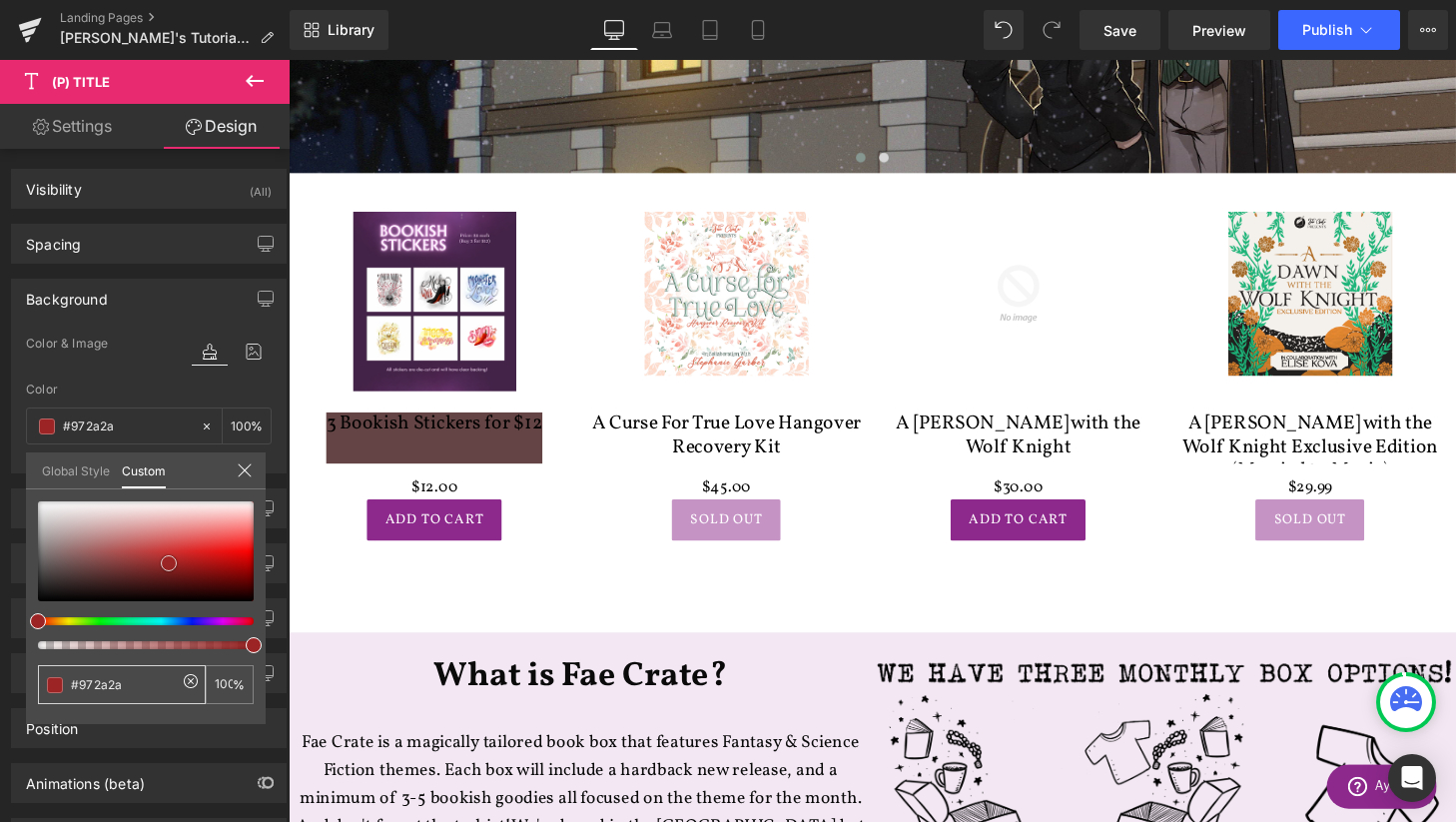 type on "#9c2525" 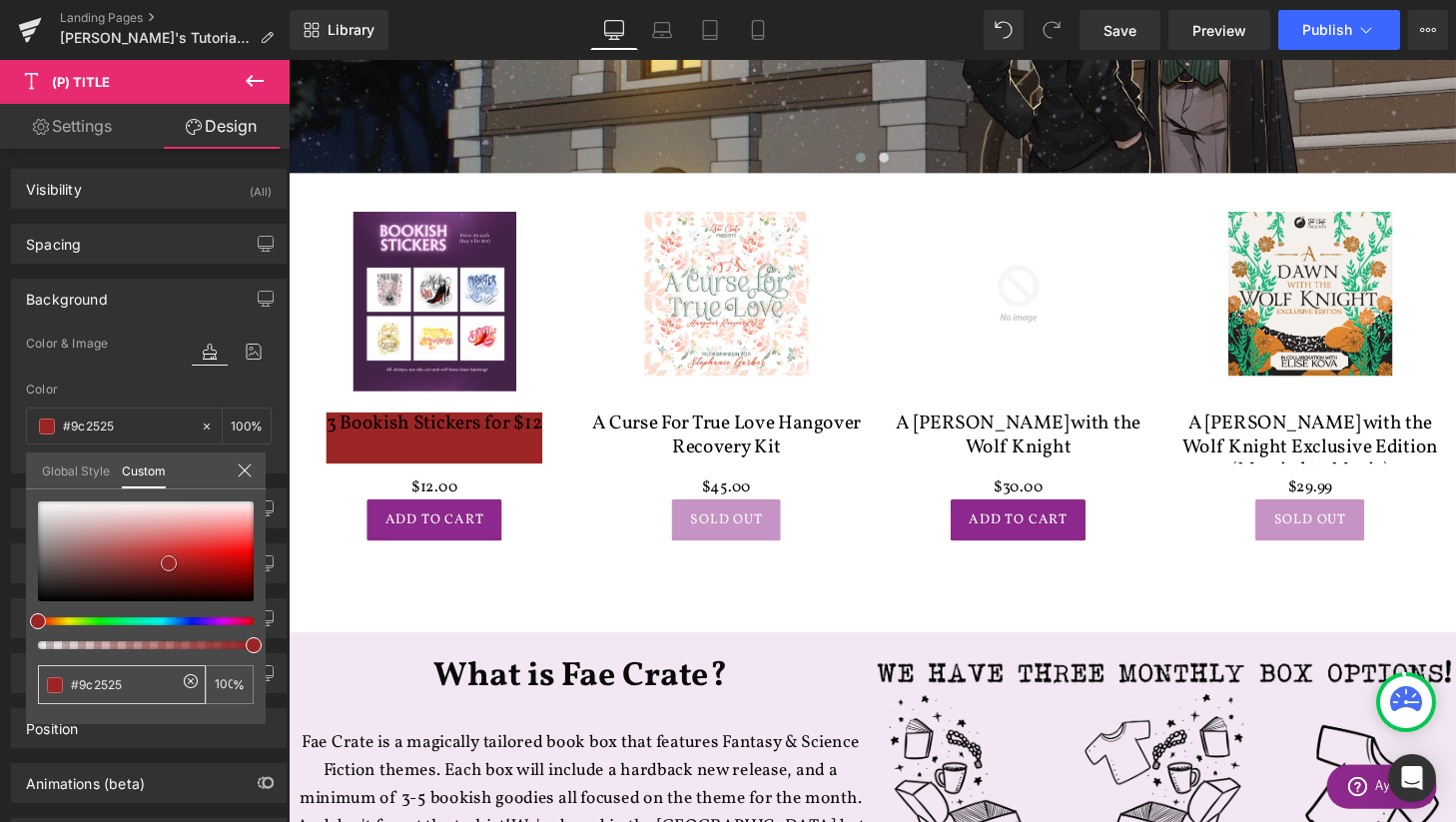 type on "#9c2424" 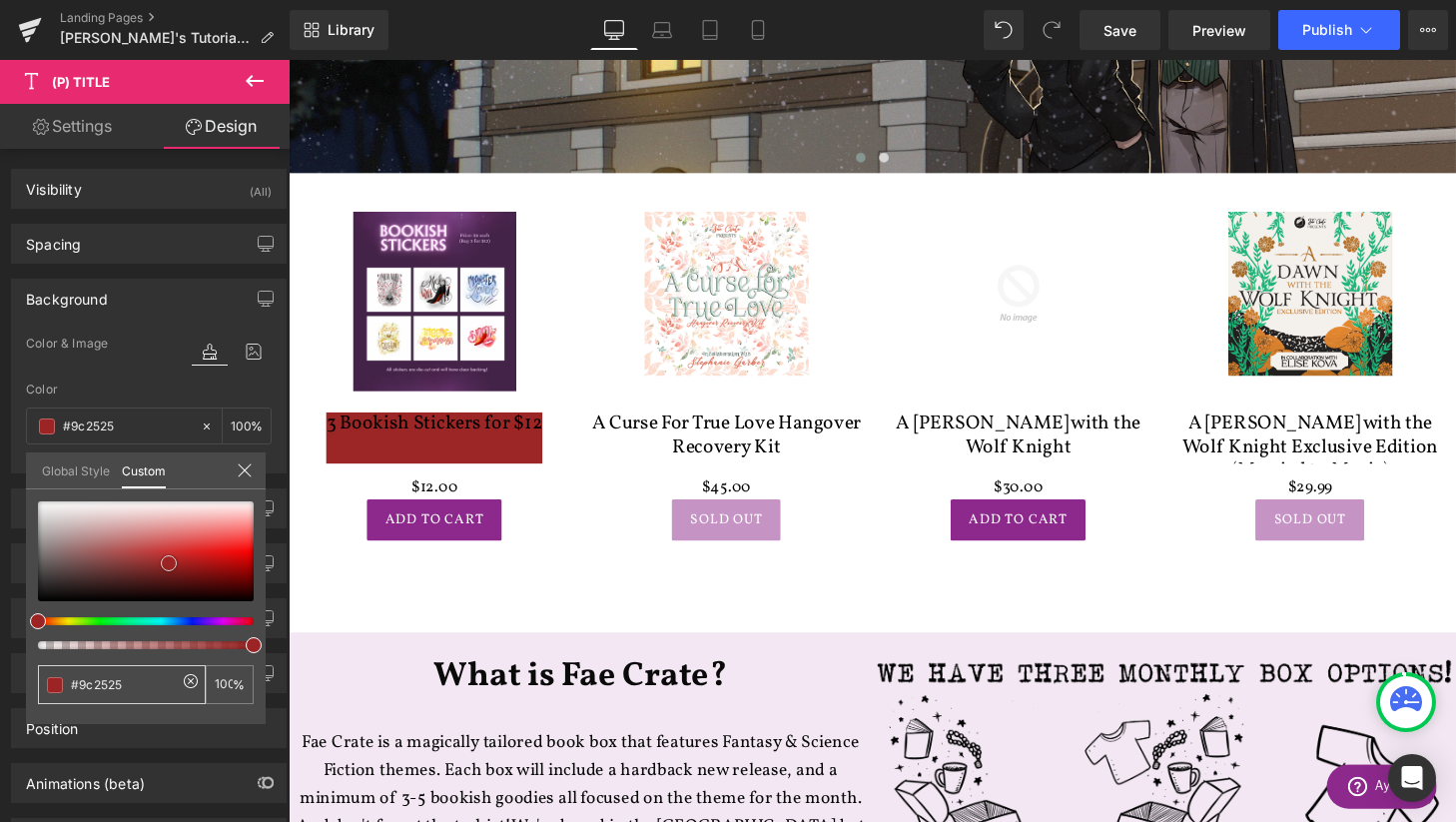 type on "#9c2424" 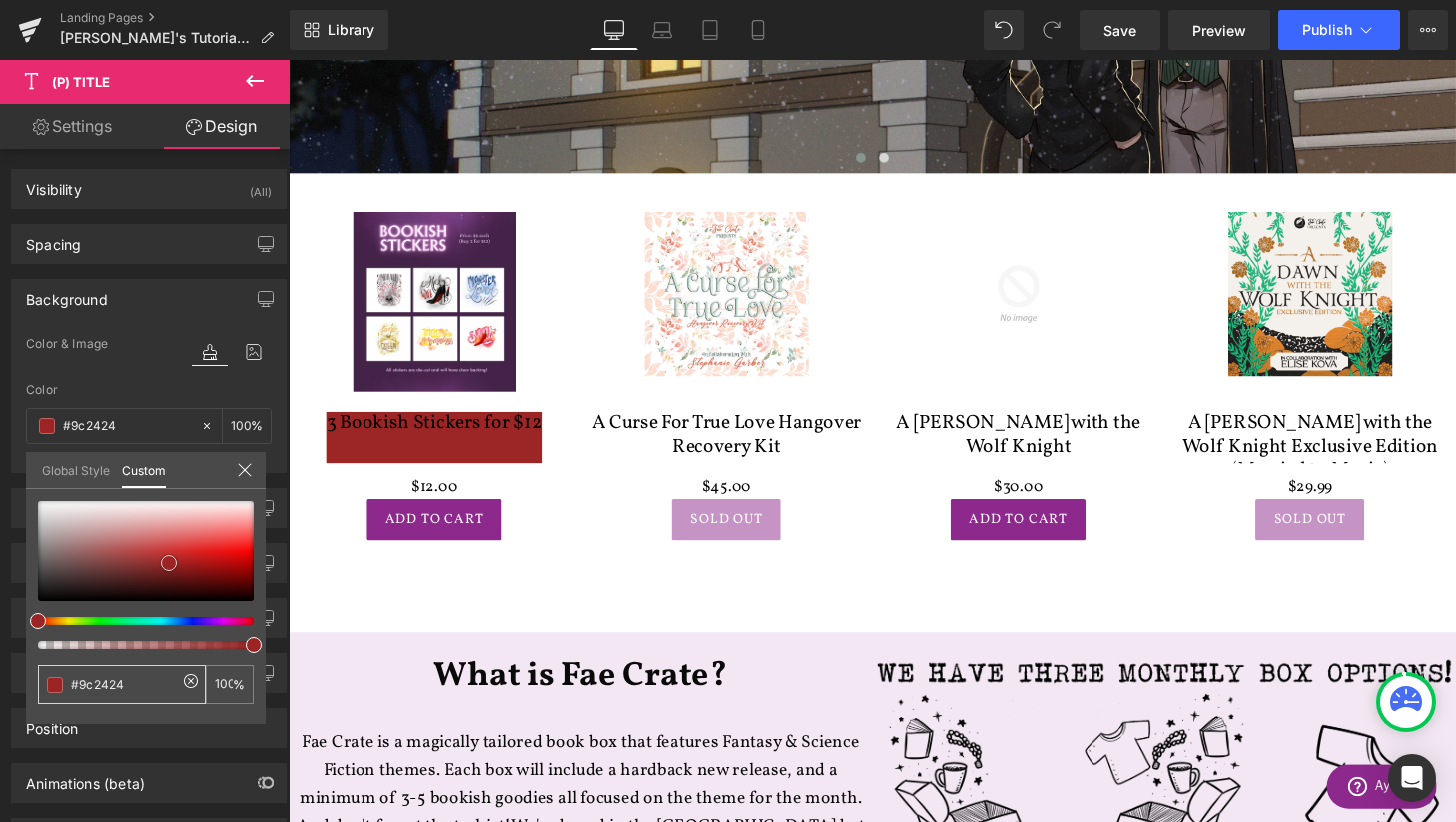 type on "#9d2323" 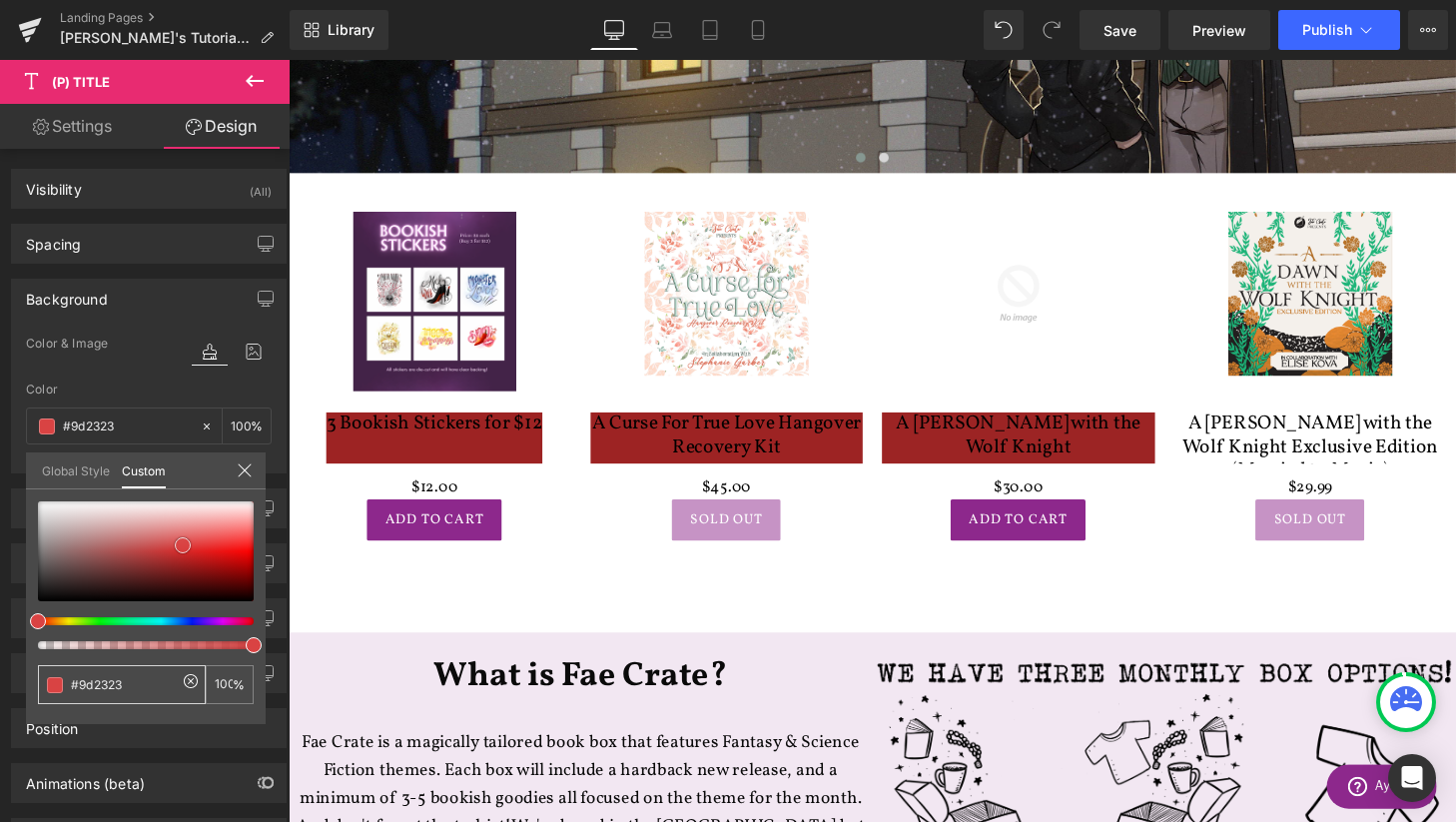 type on "#cb2929" 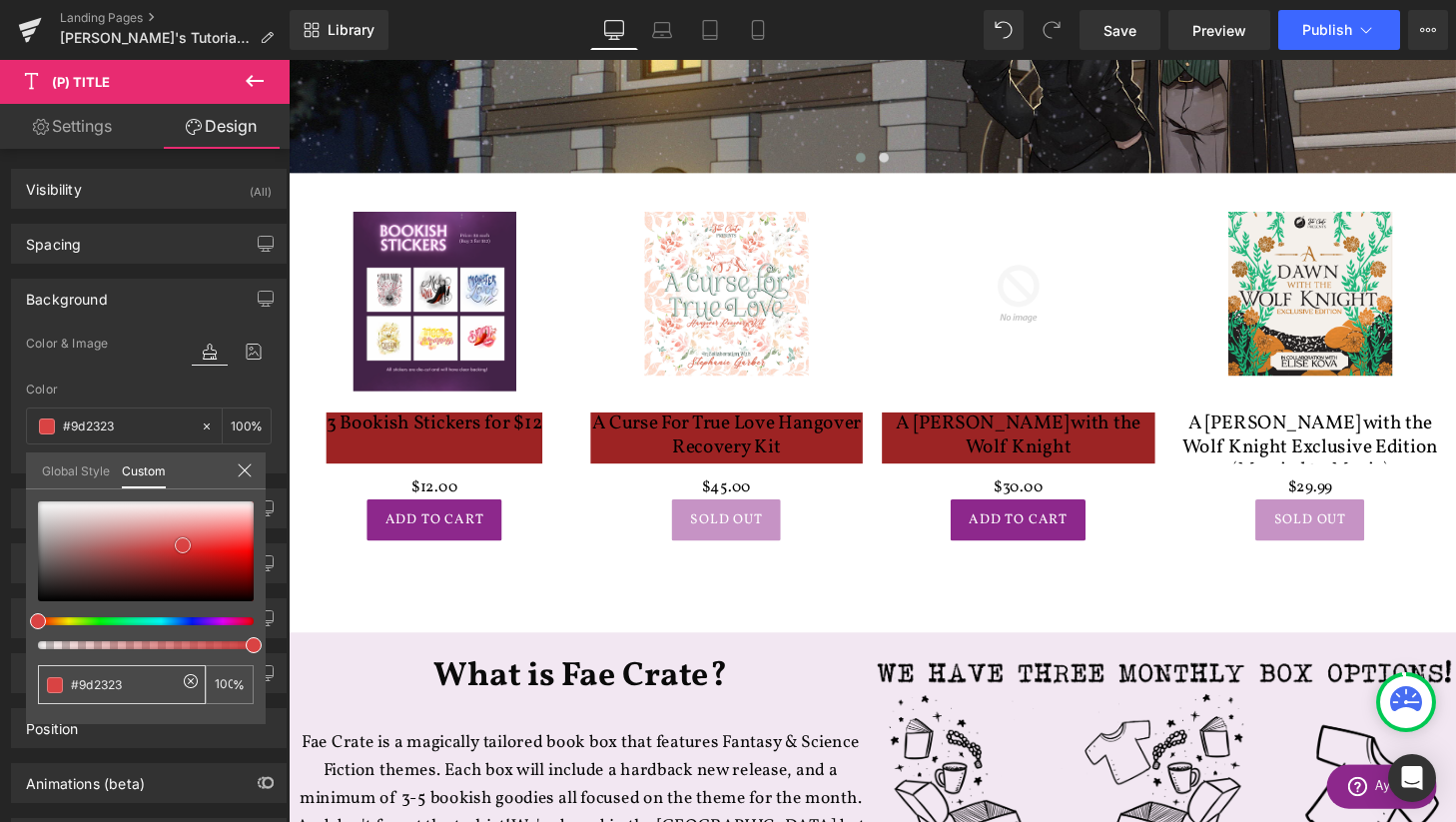type on "#cb2929" 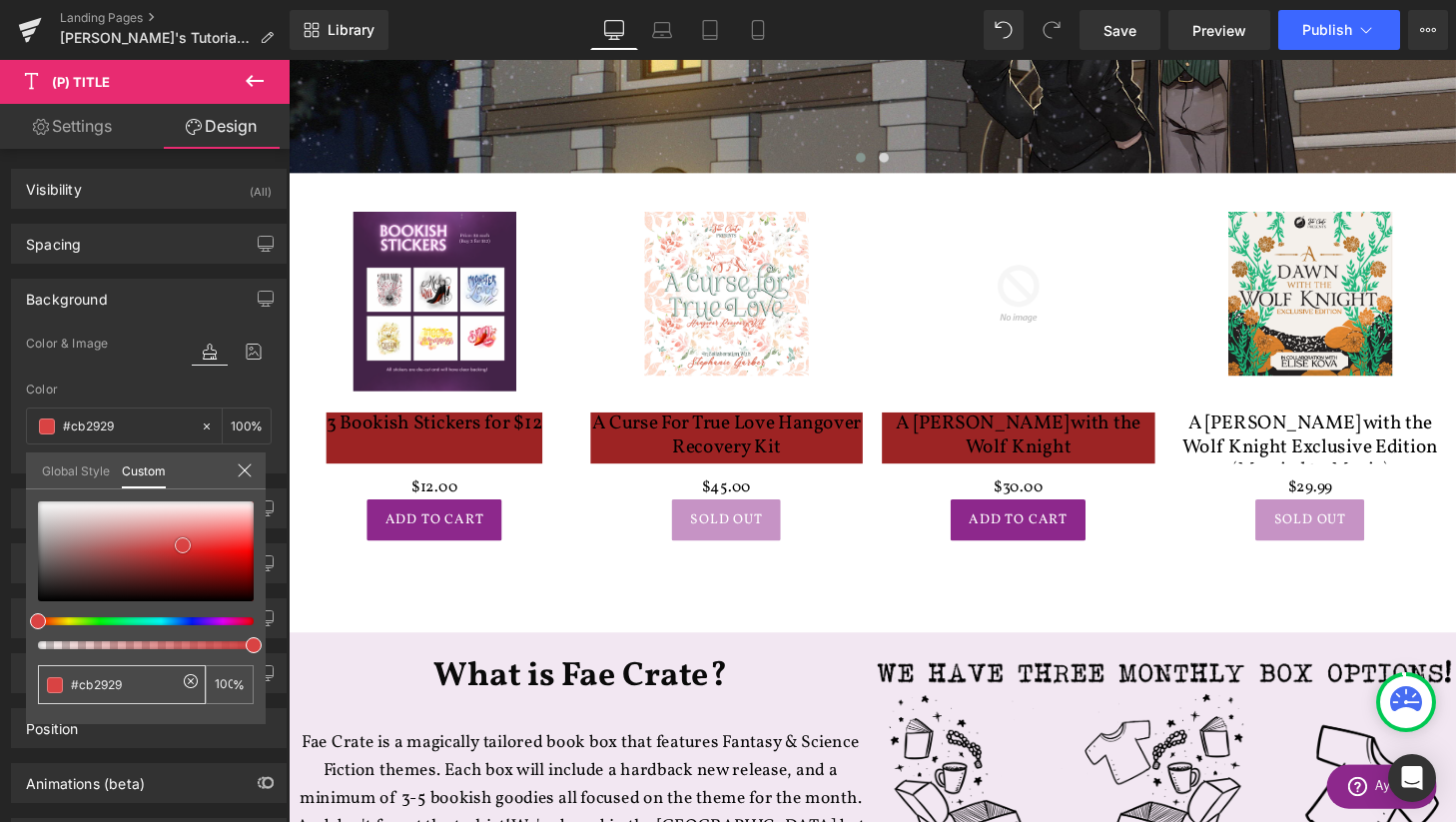 type on "#dc5050" 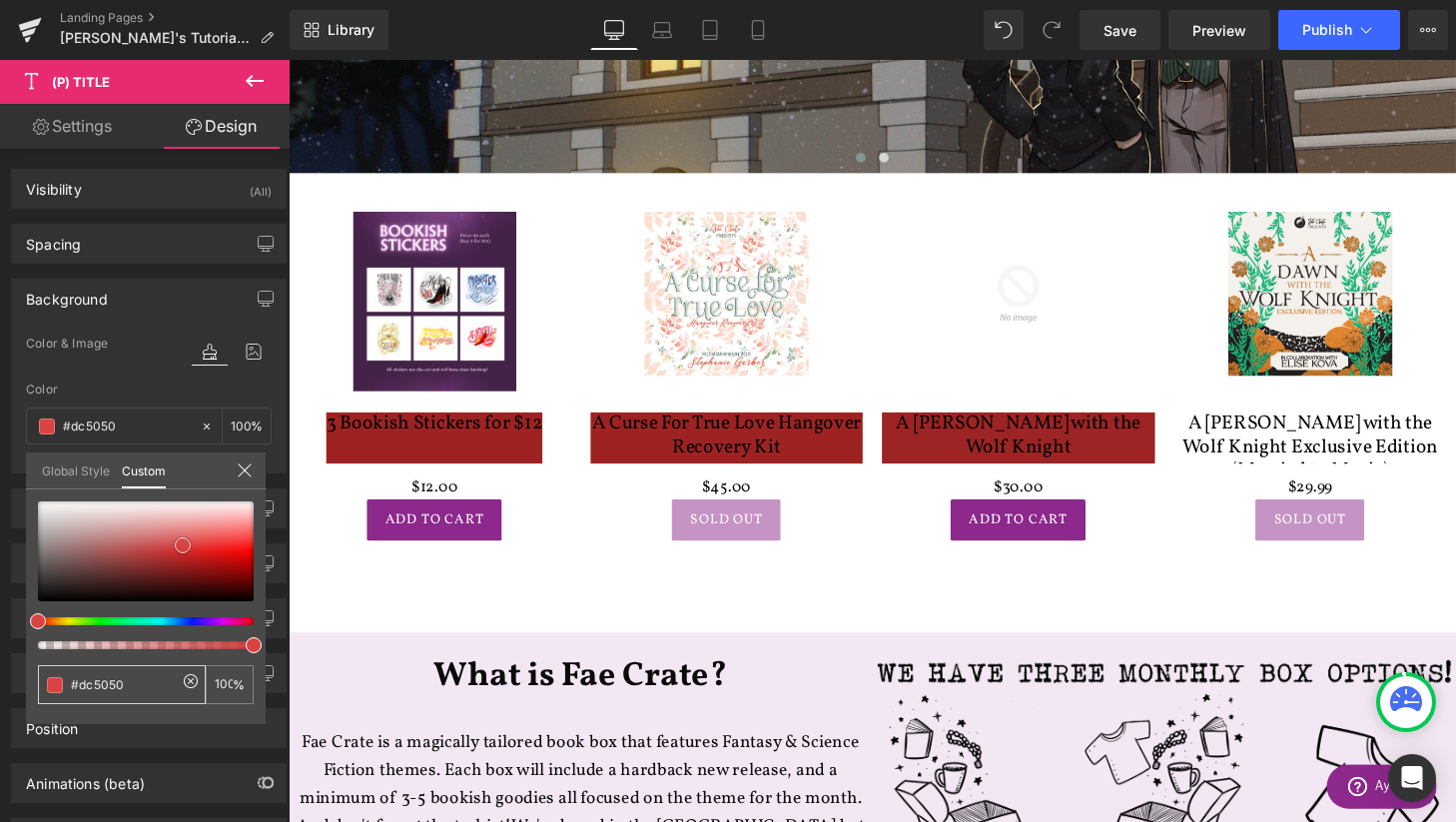 type on "#e05151" 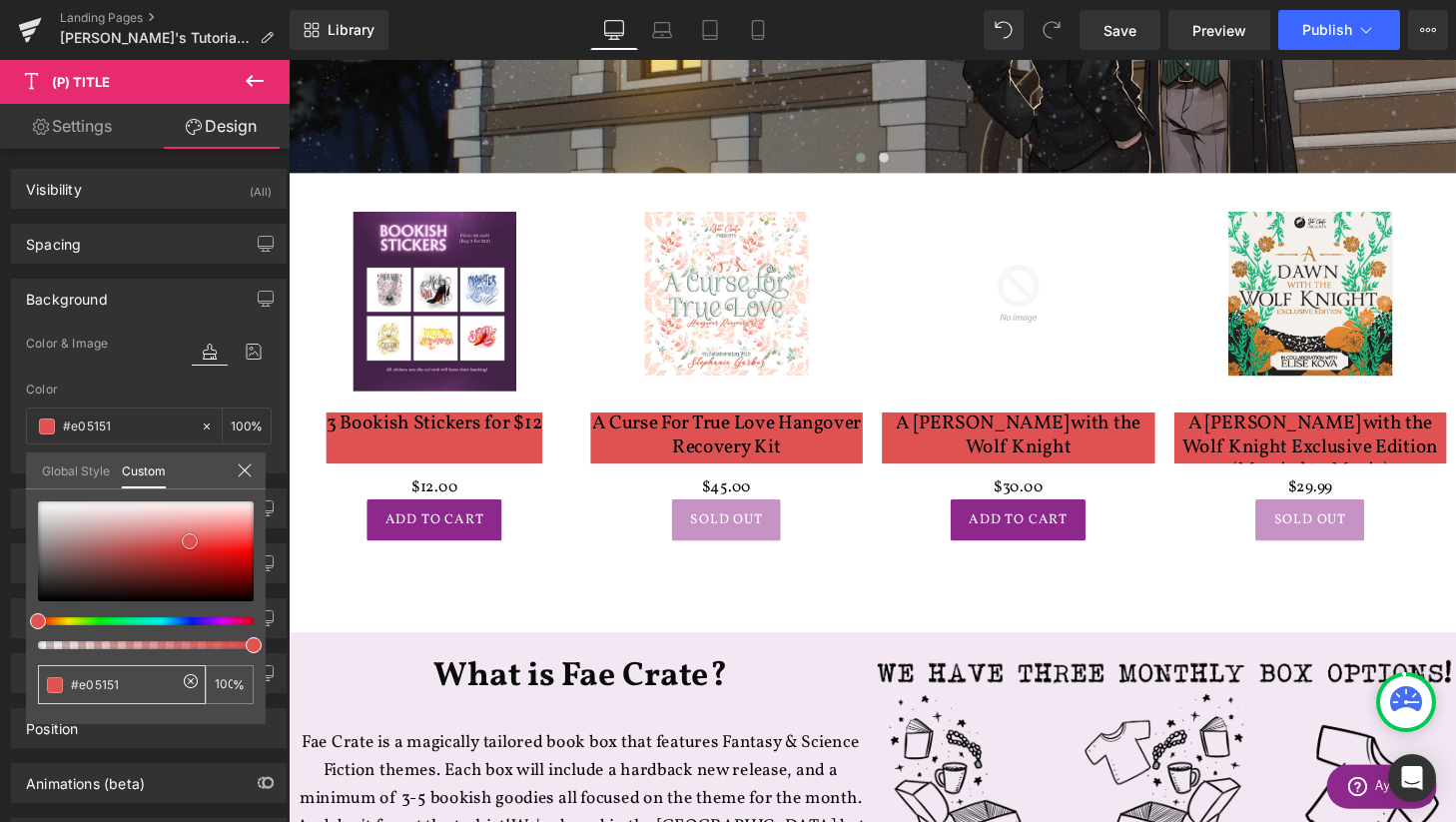 type on "#e15555" 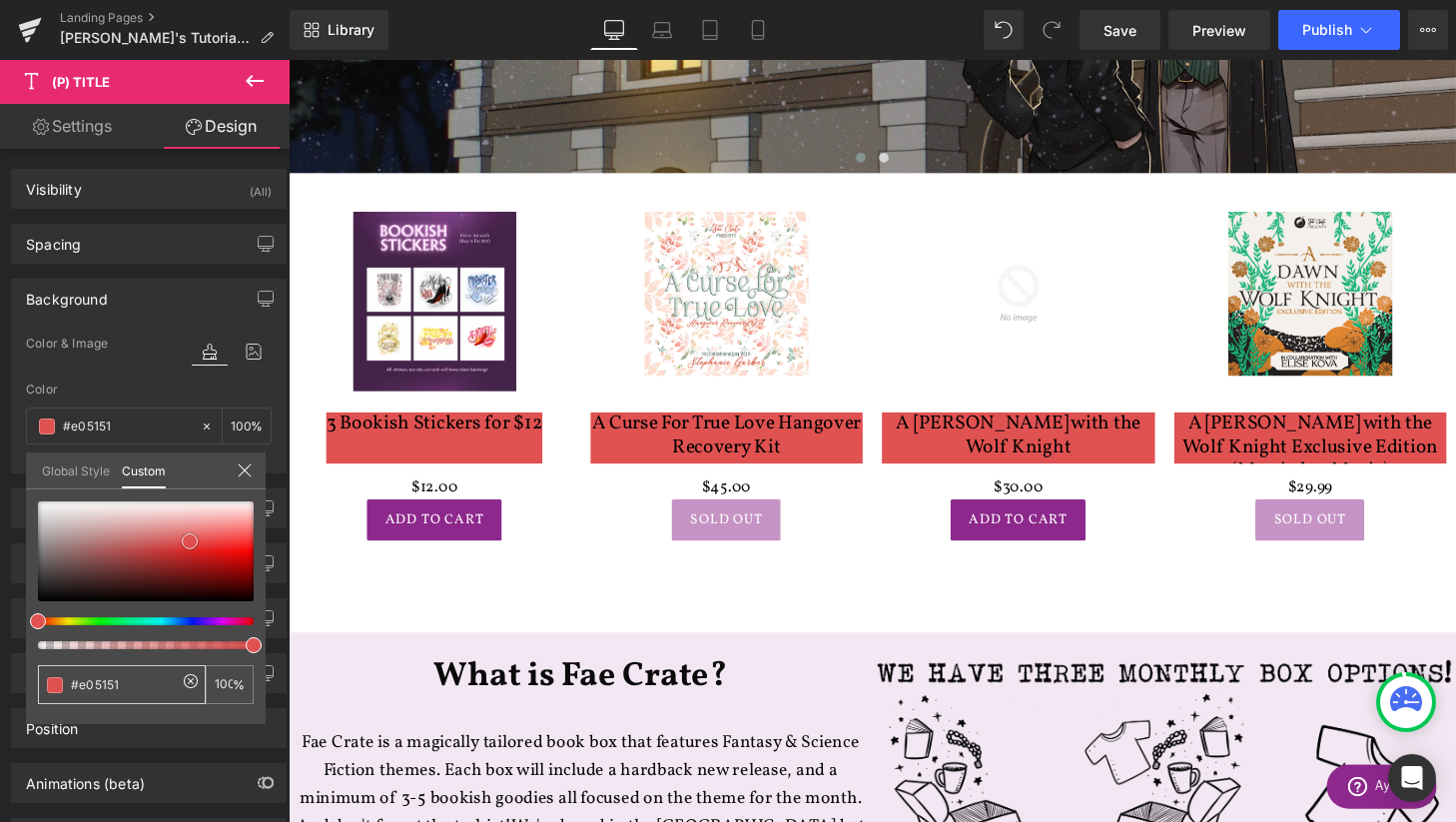 type on "#e15555" 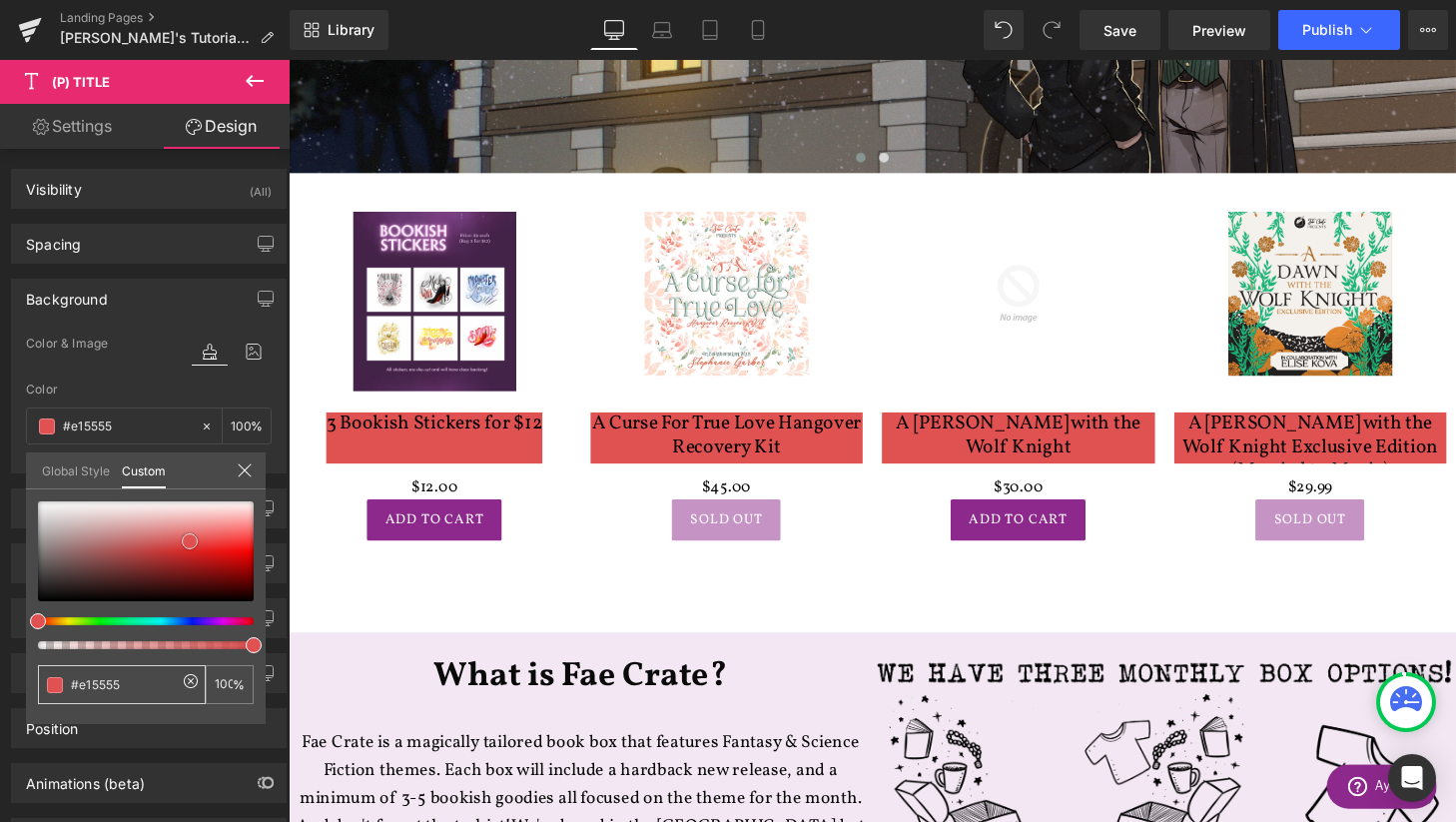 type on "#e15a5a" 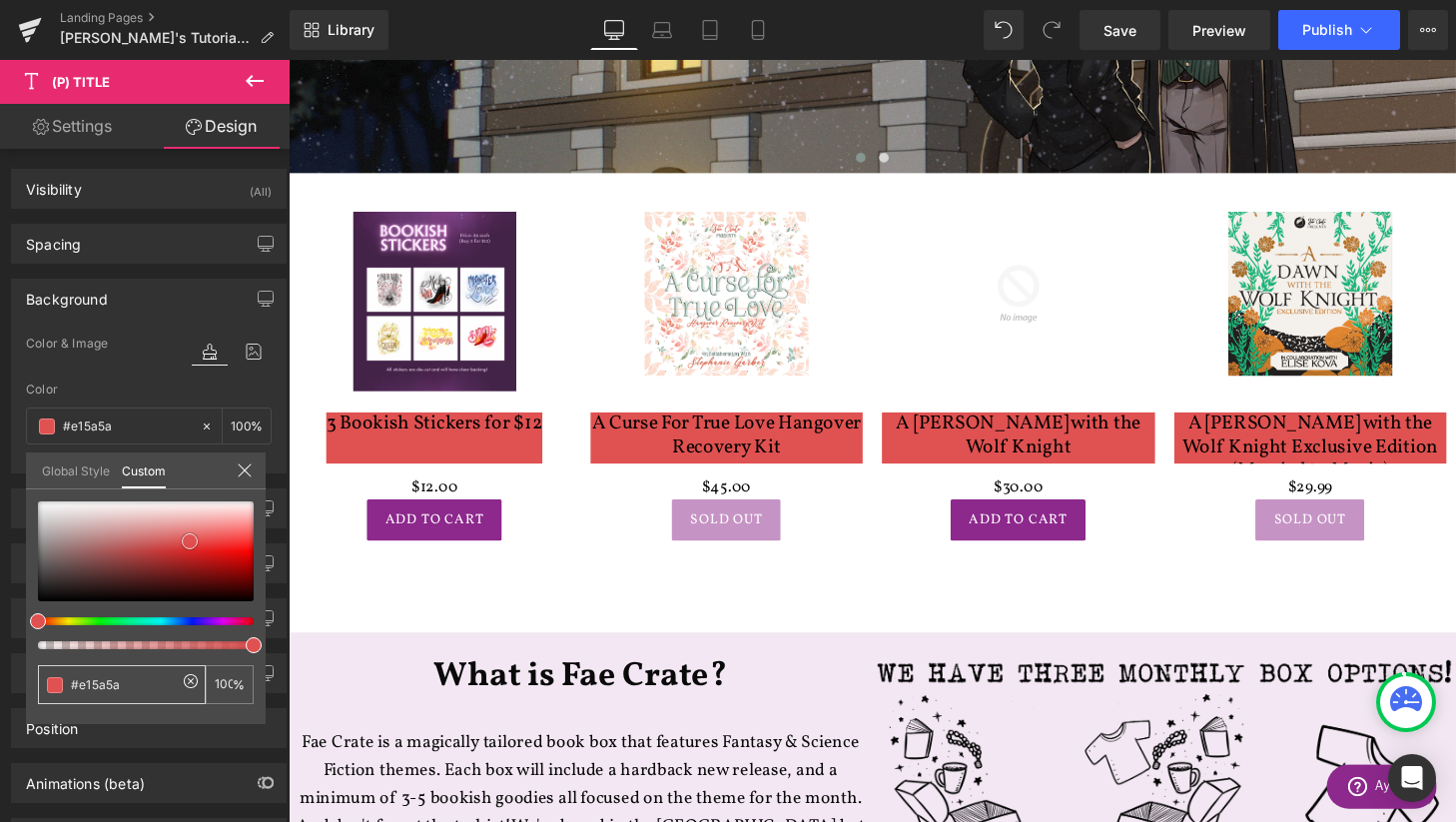 type on "#e36262" 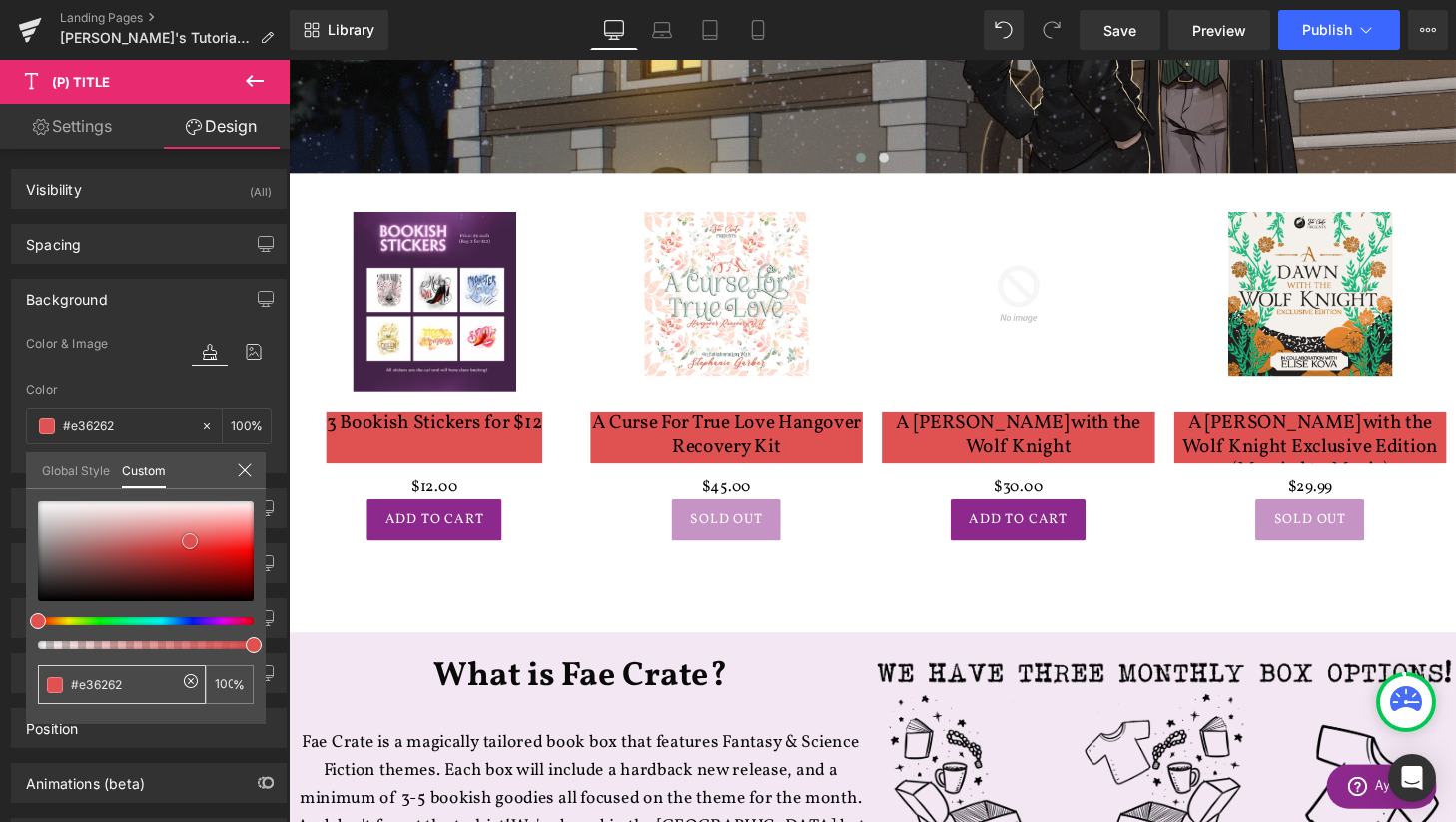 type on "#e77373" 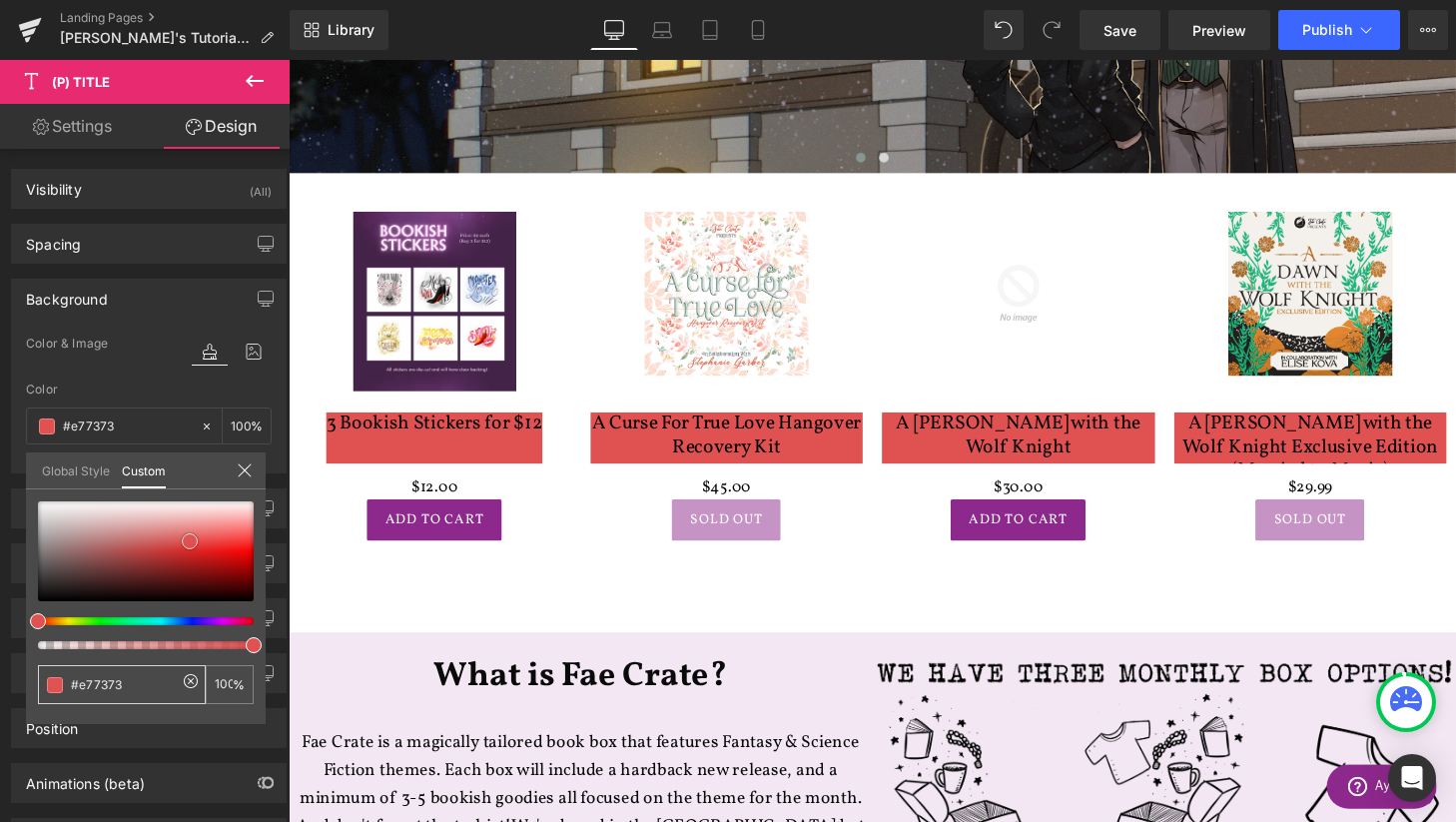 type on "#e88181" 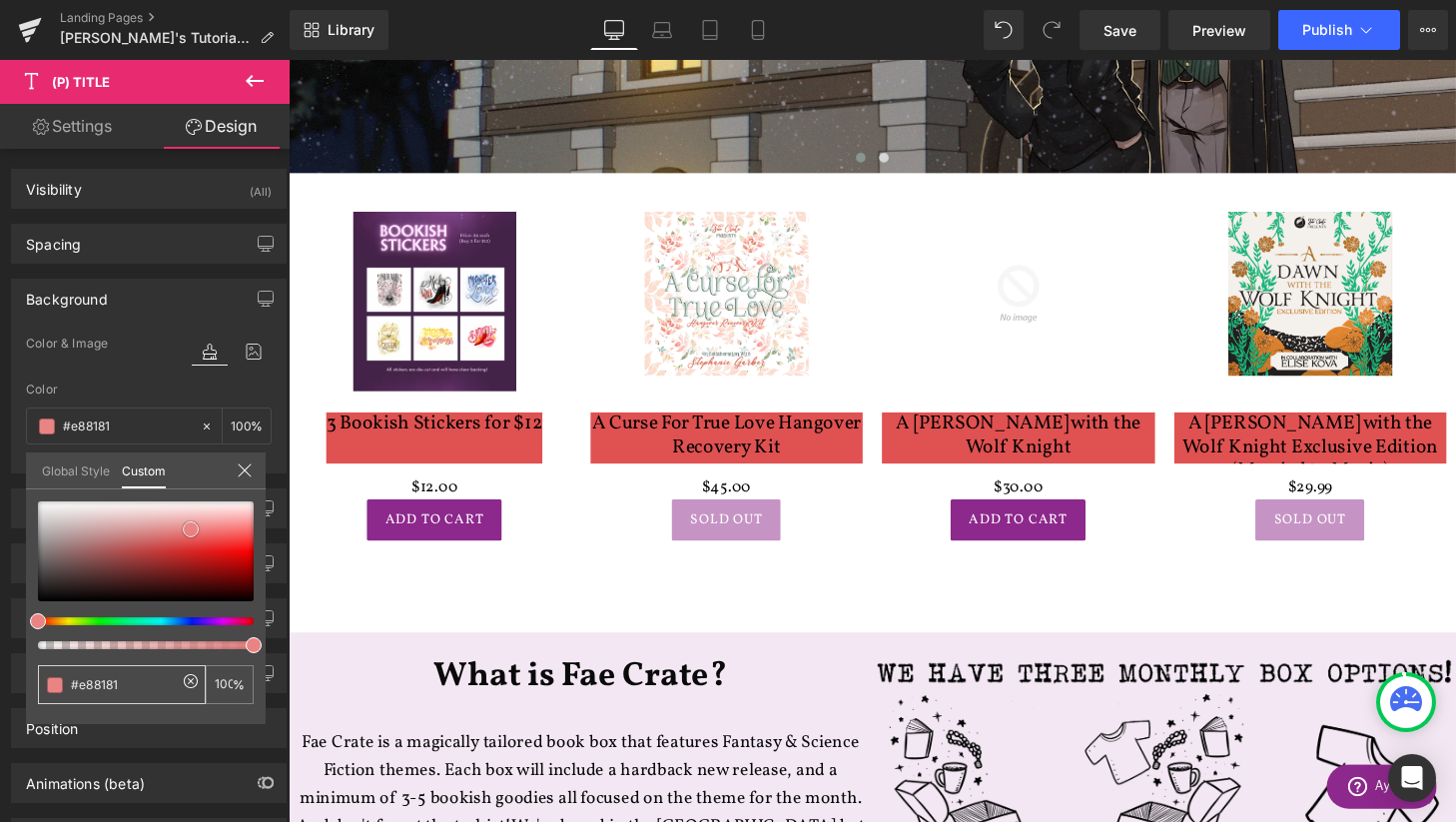 type on "#ea8484" 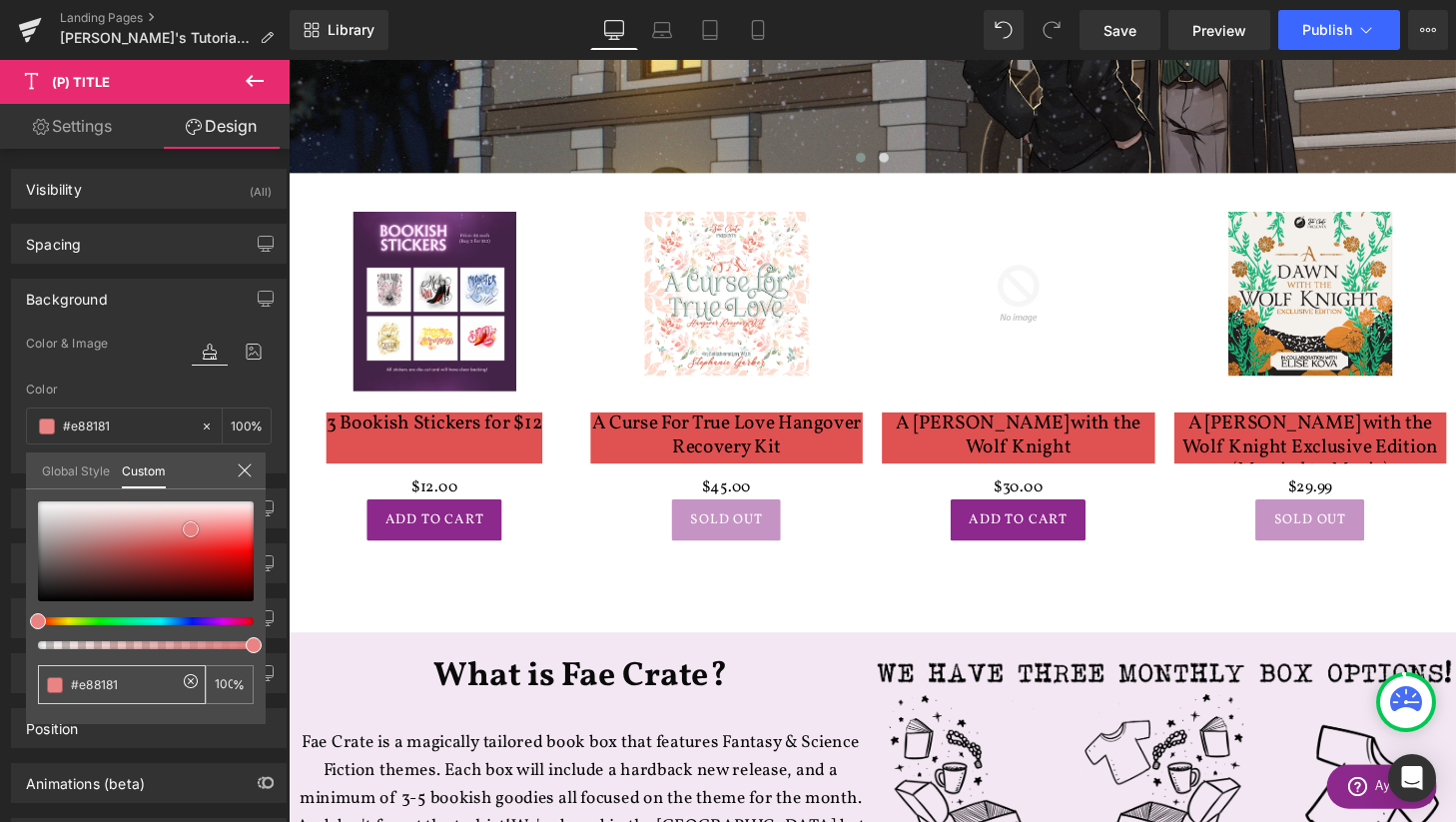 type on "#ea8484" 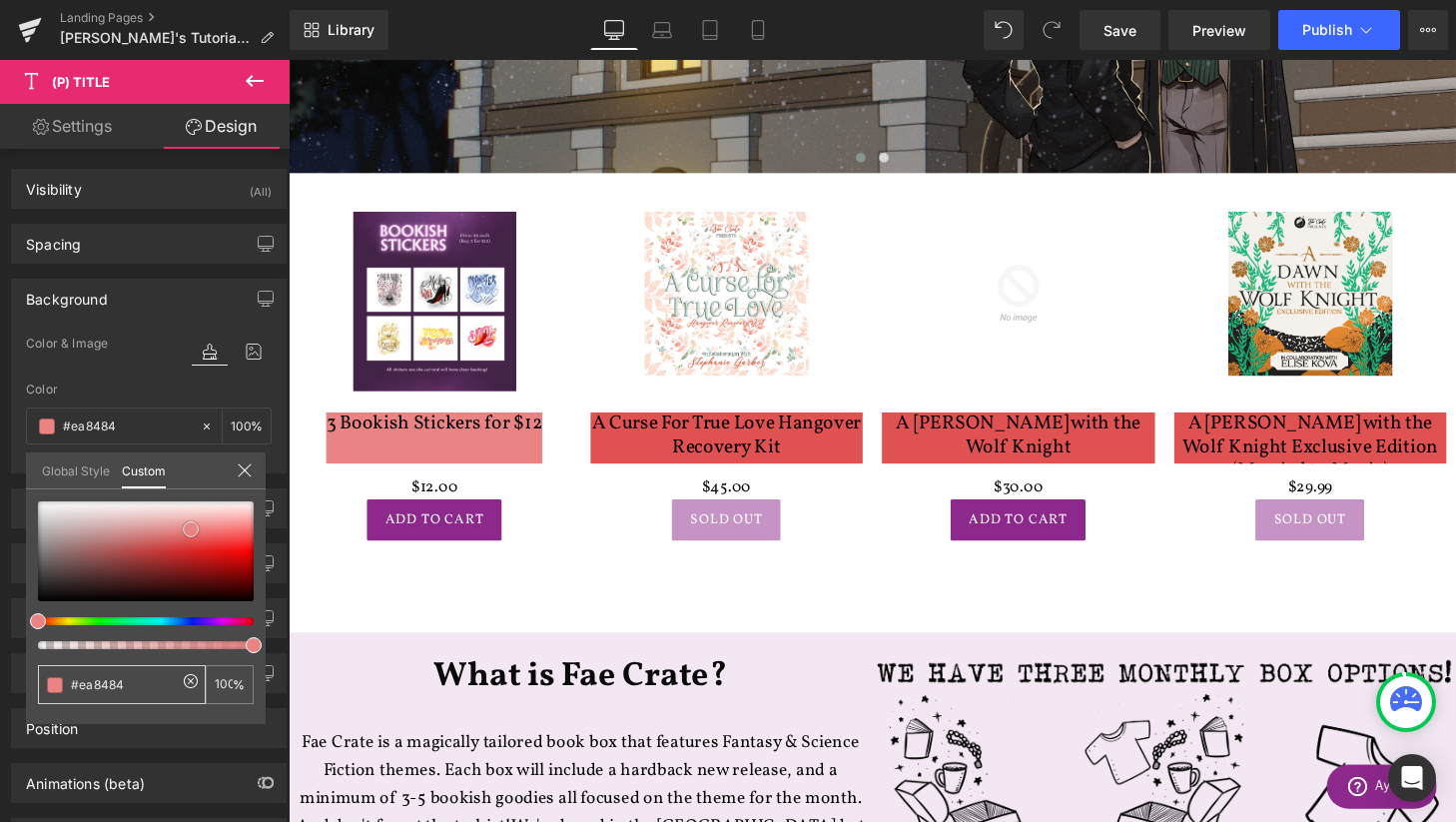 type on "#eb8989" 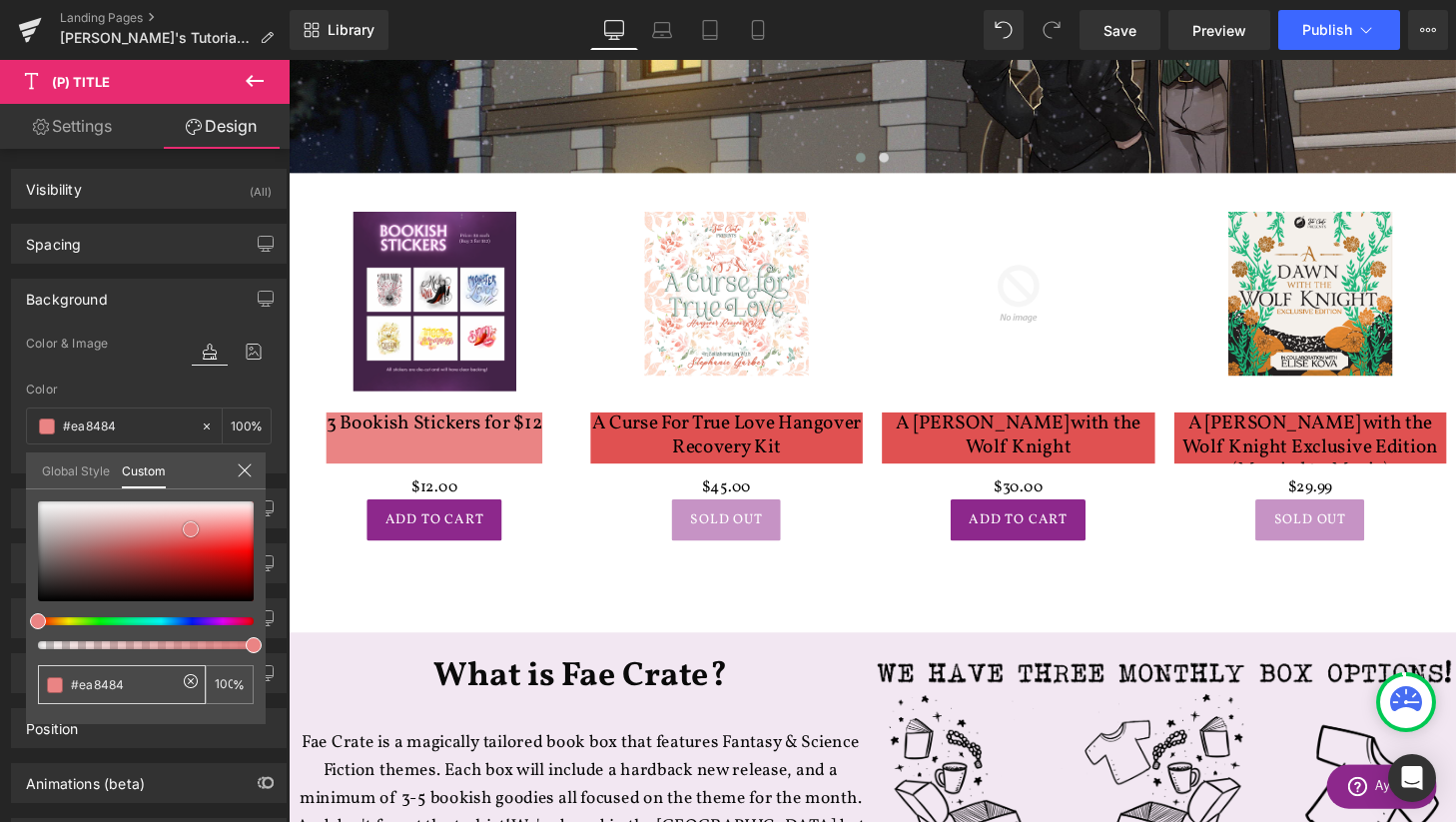 type on "#eb8989" 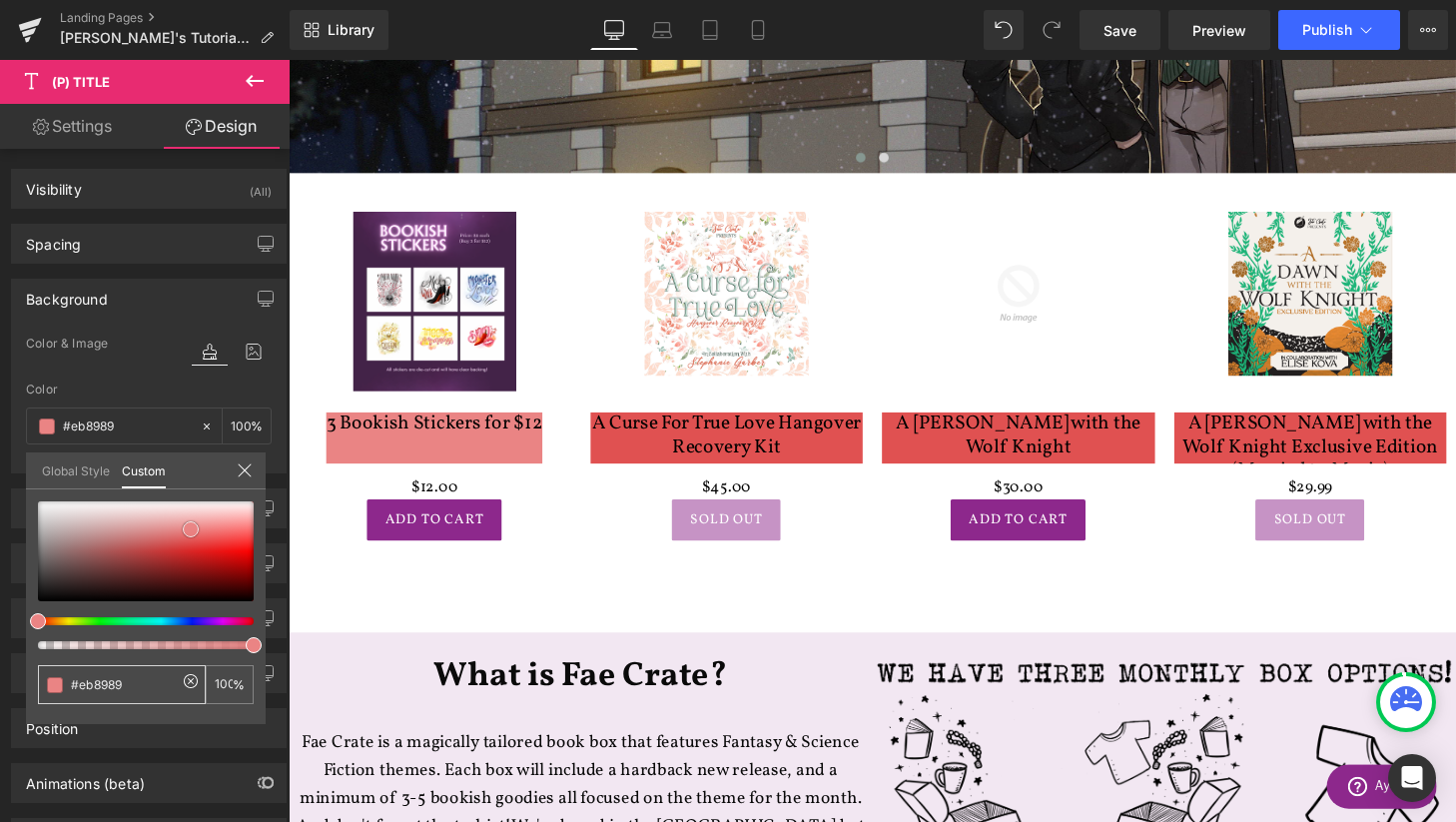 type on "#ec9191" 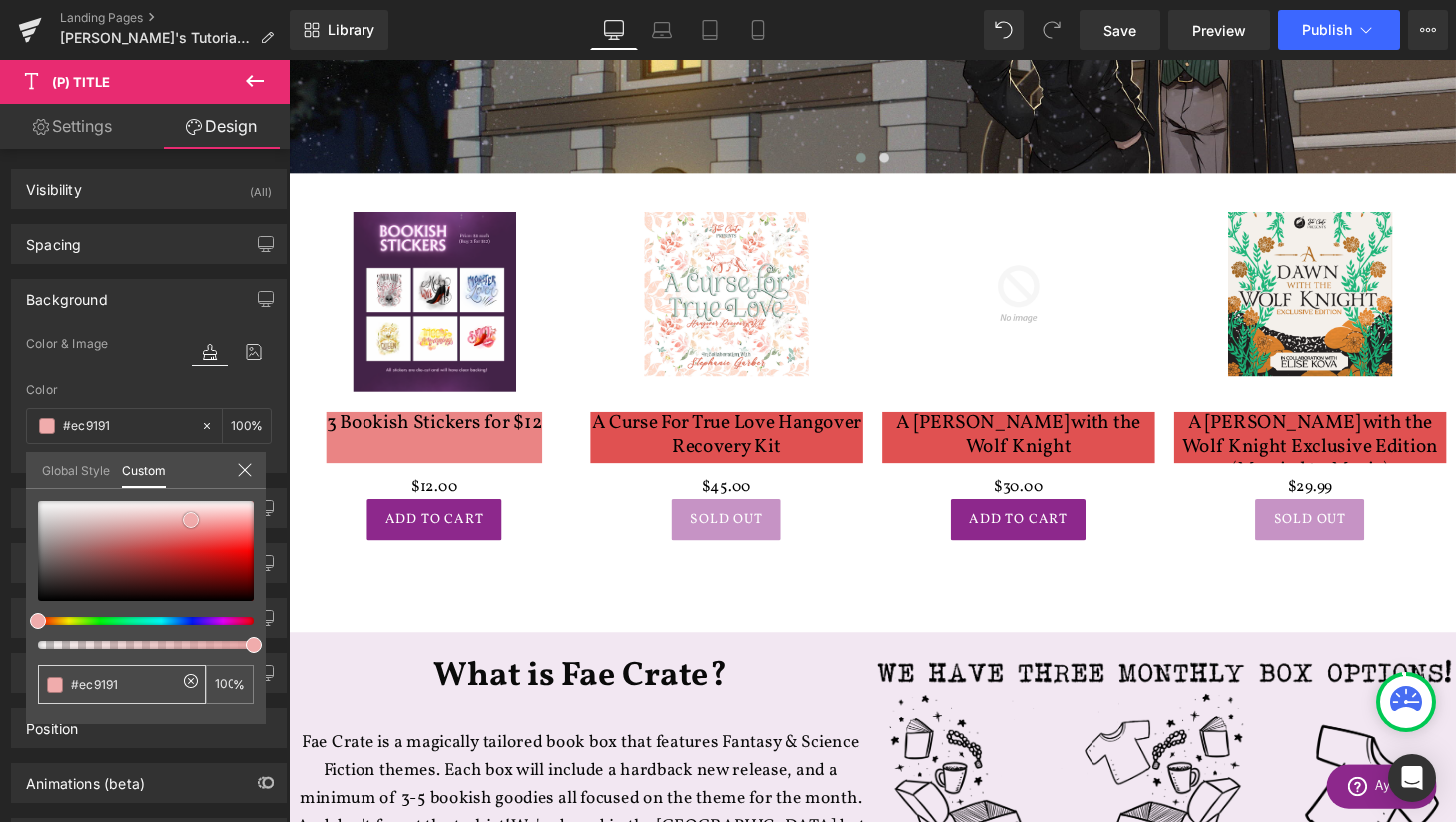 type on "#eea3a3" 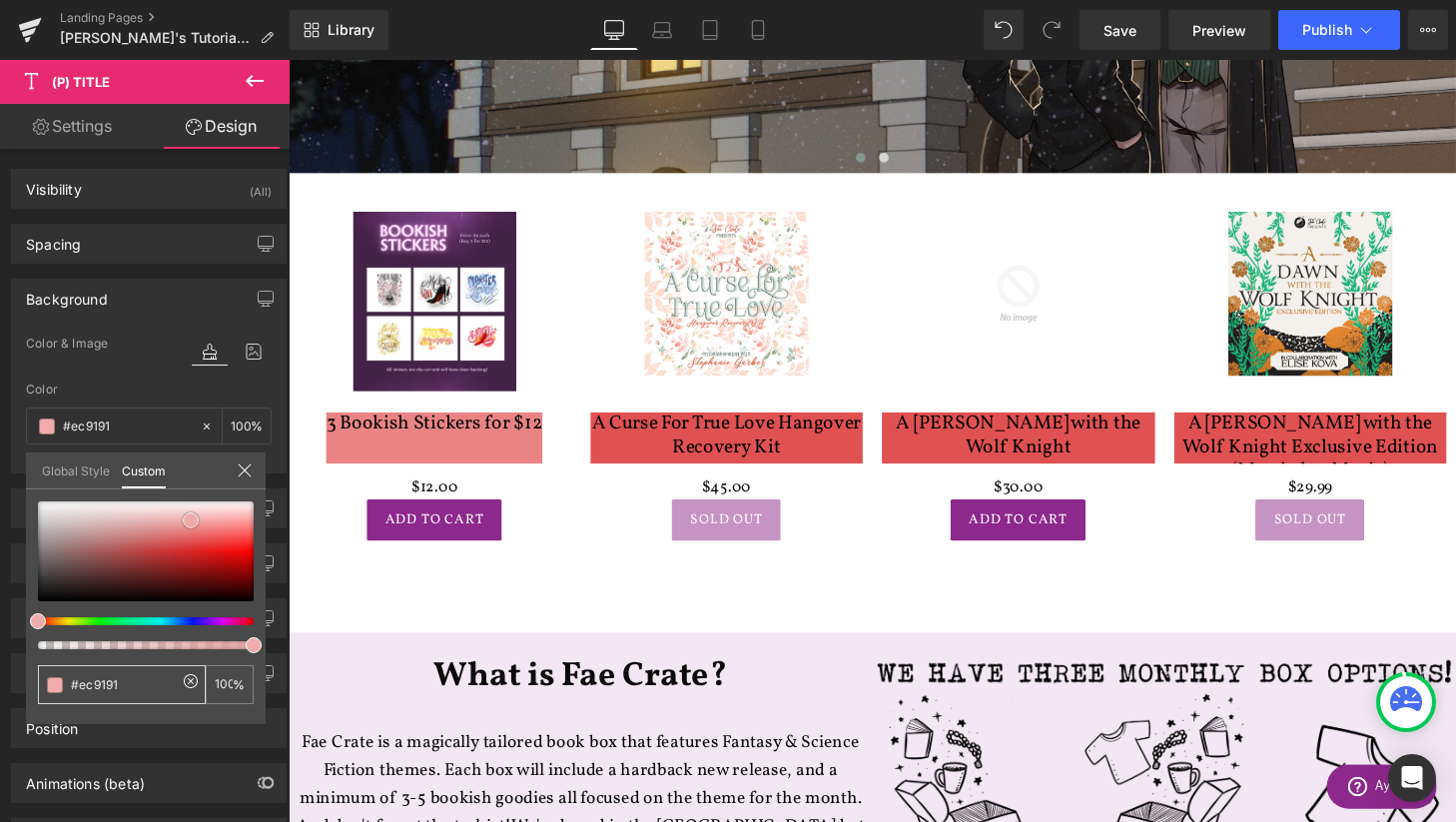 type on "#eea3a3" 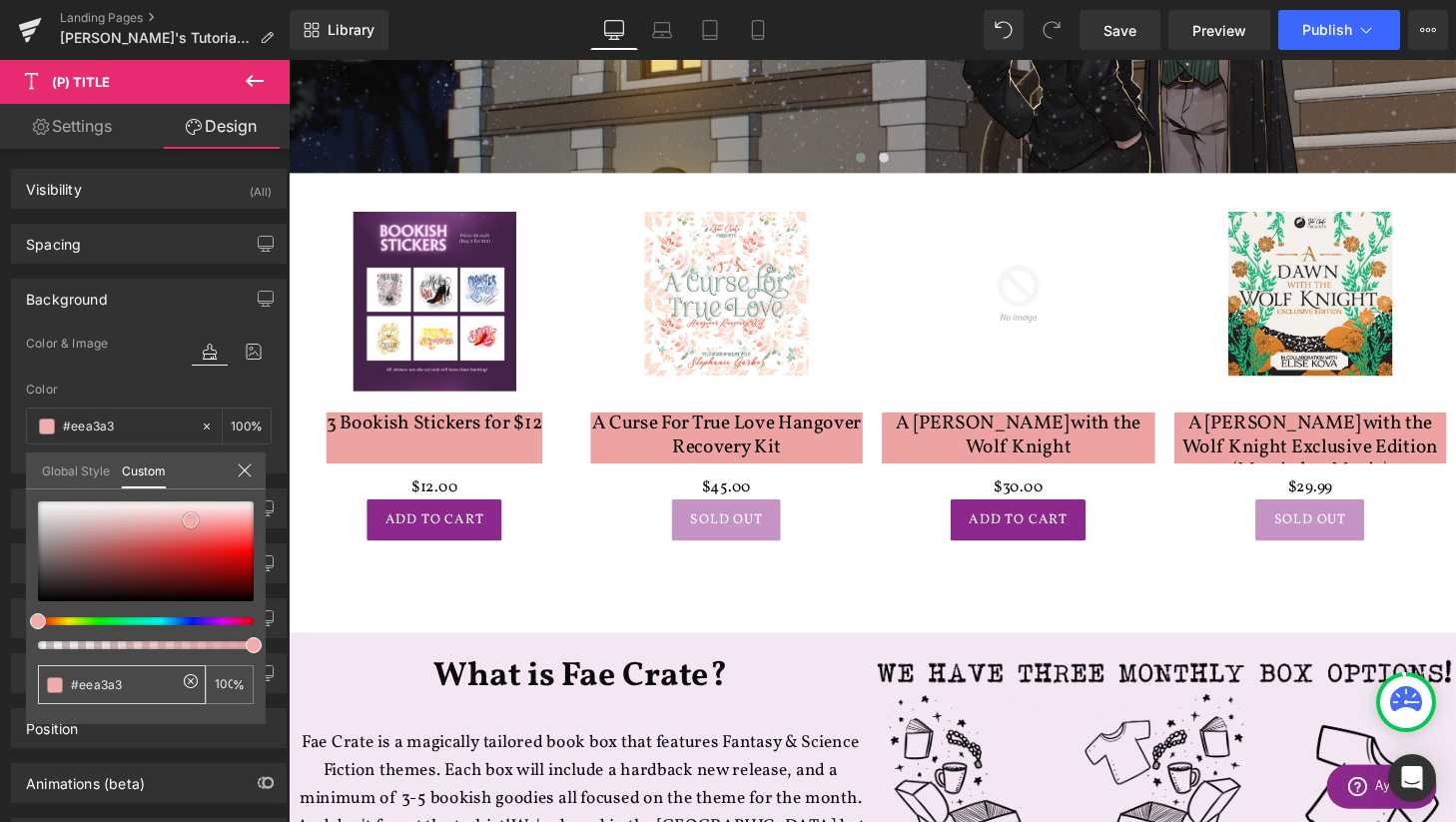 drag, startPoint x: 79, startPoint y: 568, endPoint x: 191, endPoint y: 520, distance: 121.85237 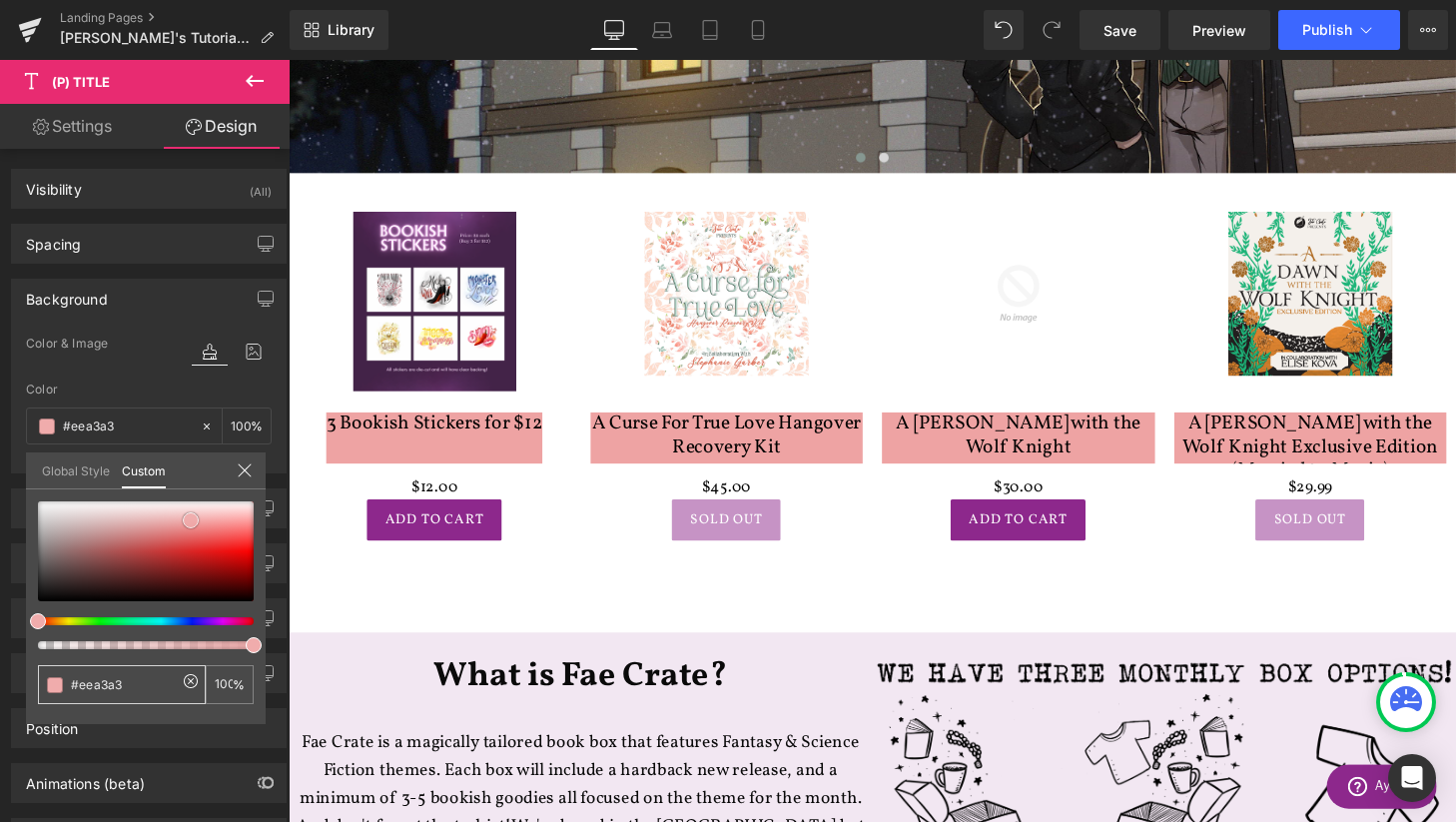 click at bounding box center [146, 551] 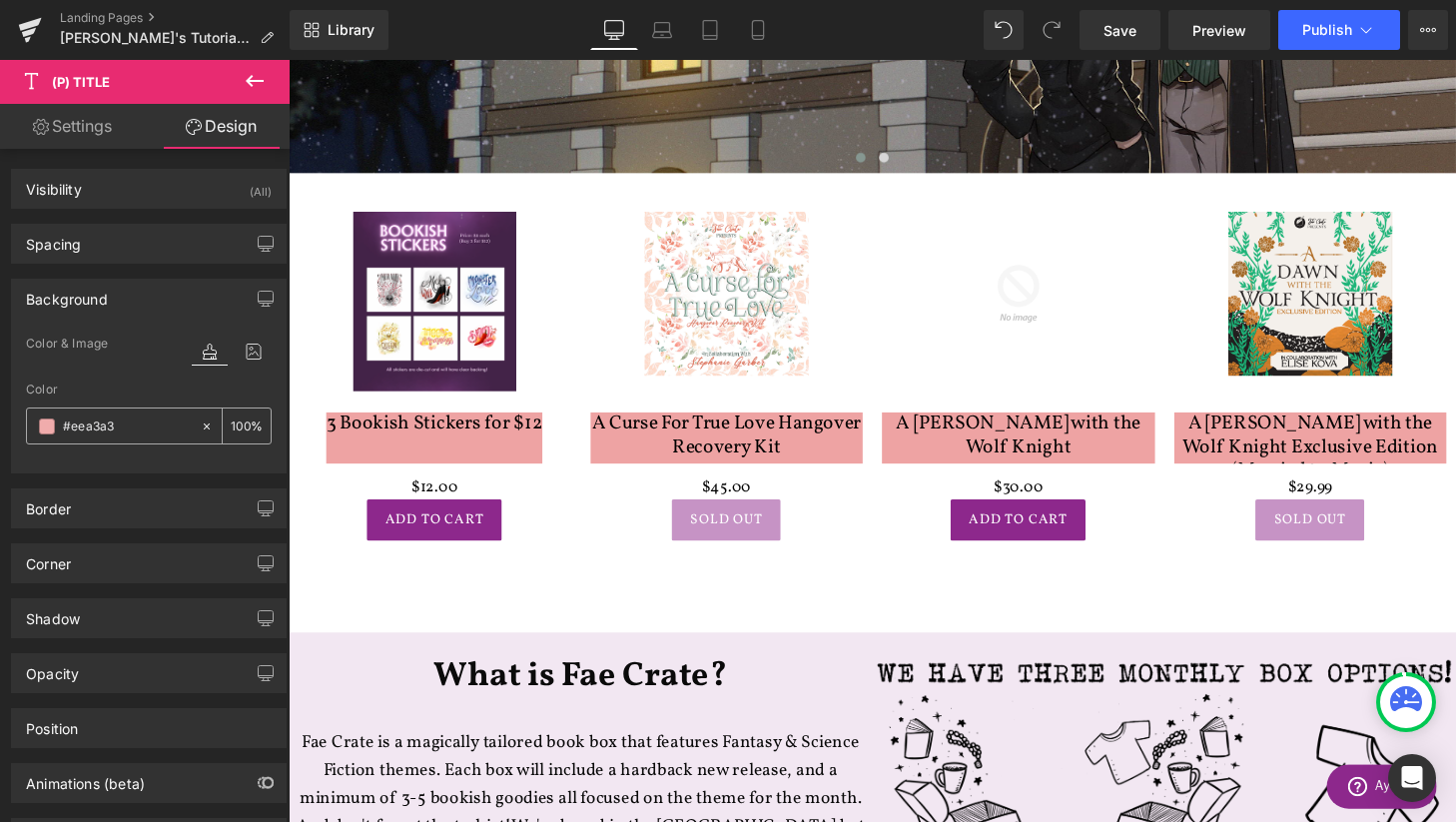 click 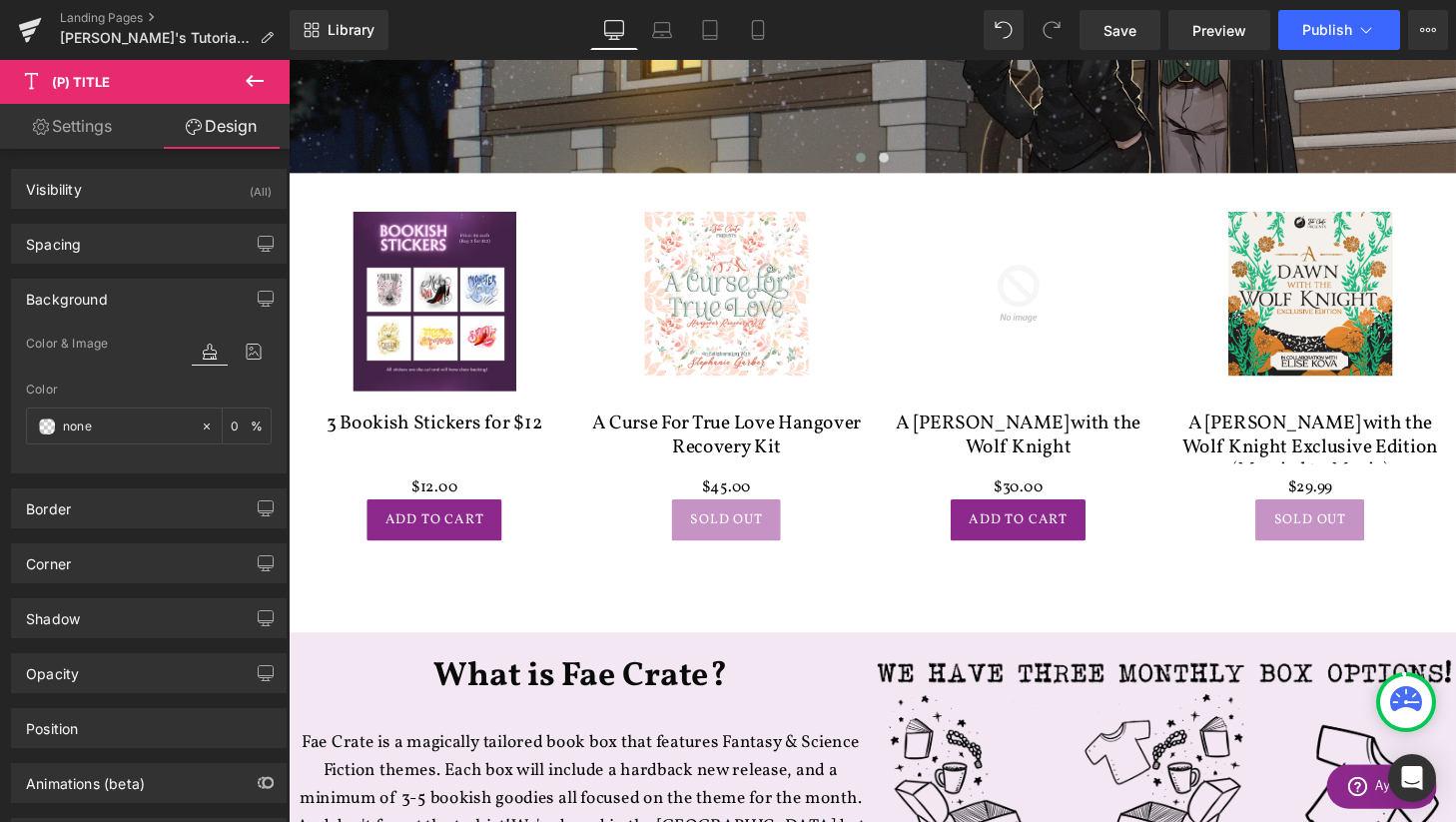 click on "274
VERIFIED REVIEWS
Skip to content
Submit
Close search
Home
Shop
.cls-1{fill:#231f20}
expand
.cls-1{fill:#231f20}
collapse
Shop" at bounding box center [893, 1347] 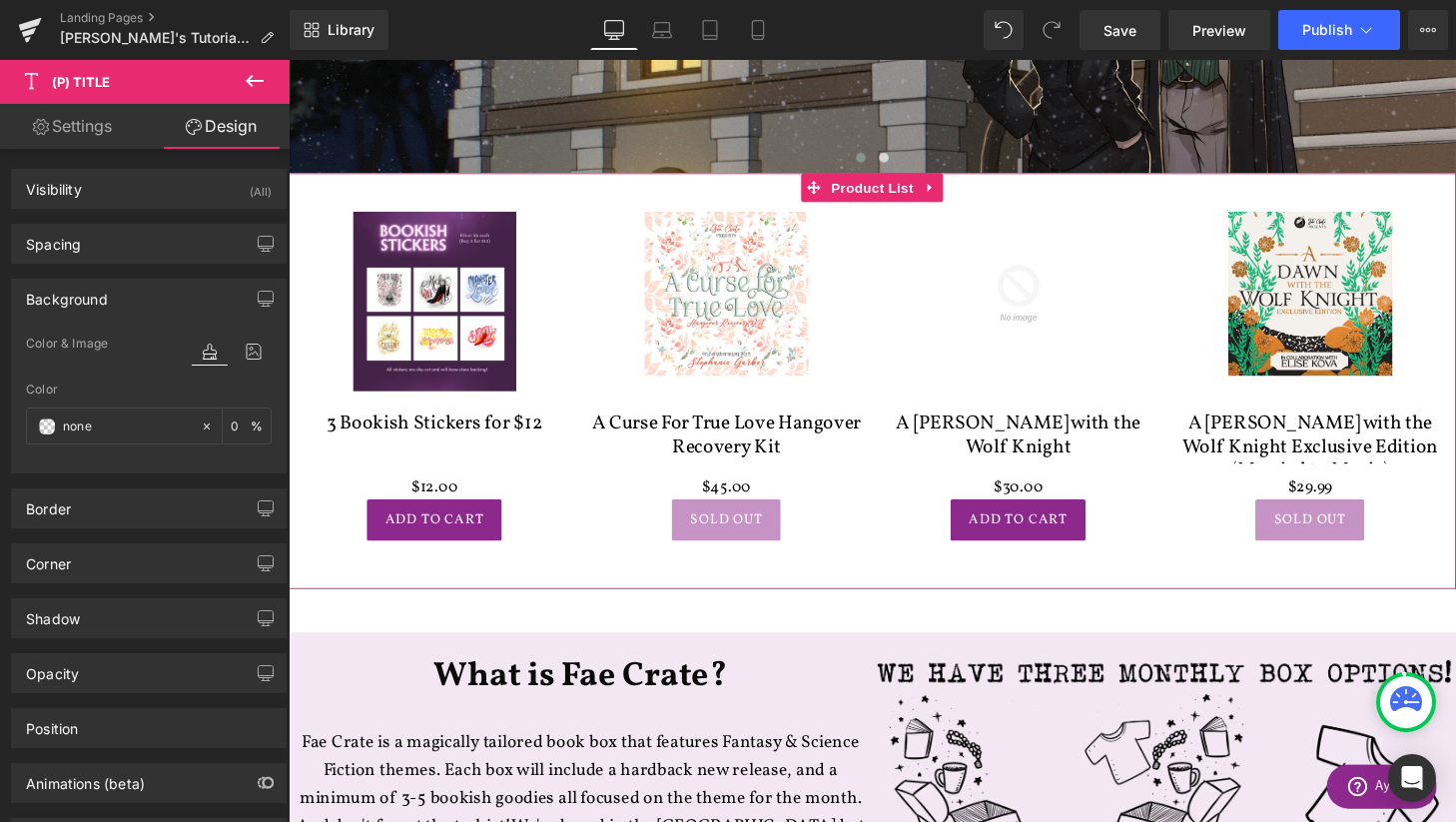 click on "Sale Off
(P) Image
3 Bookish Stickers for $12
(P) Title
$0
$12.00
(P) Price
Add To Cart
(P) Cart Button
Product" at bounding box center [439, 387] 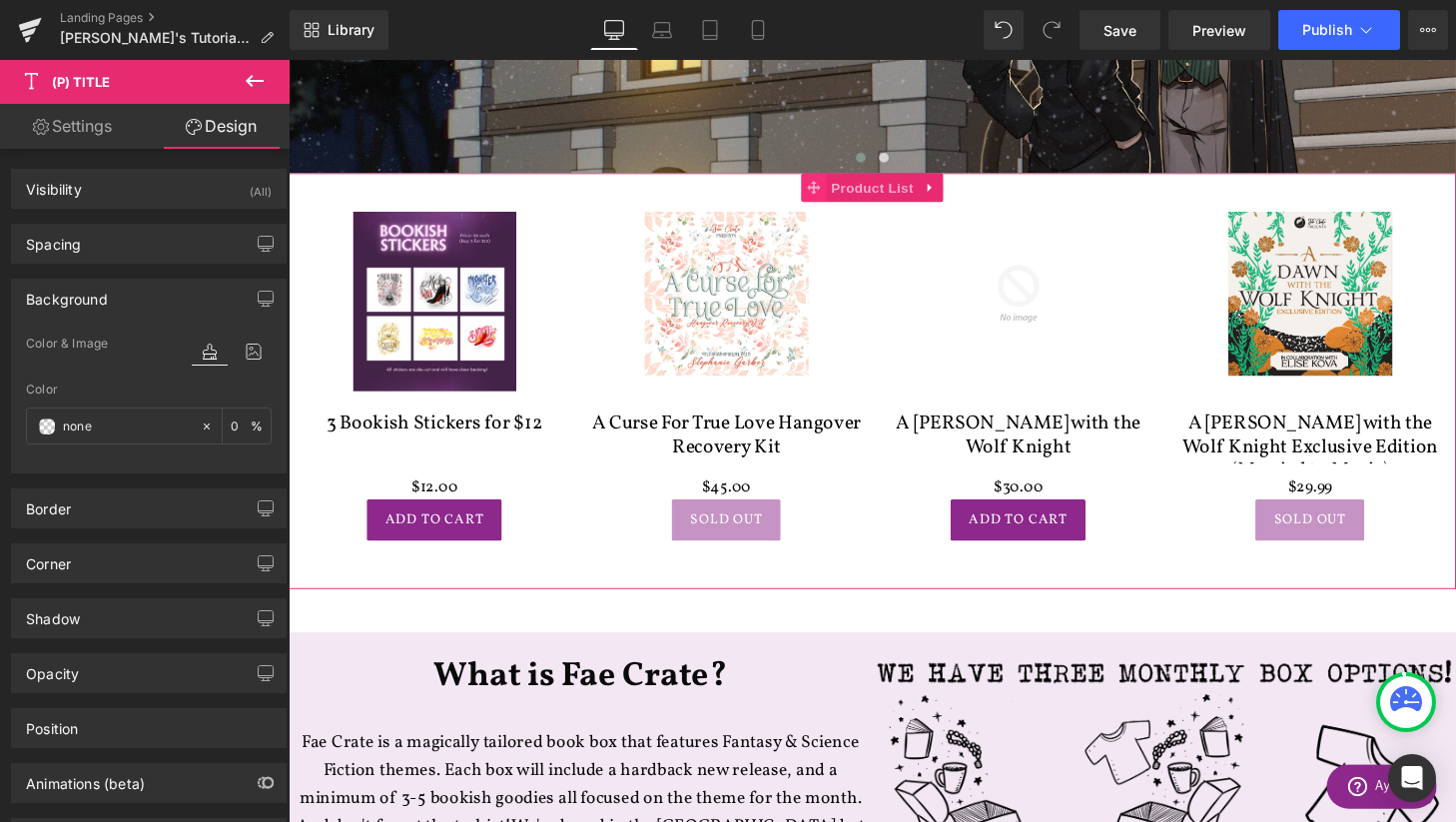 click 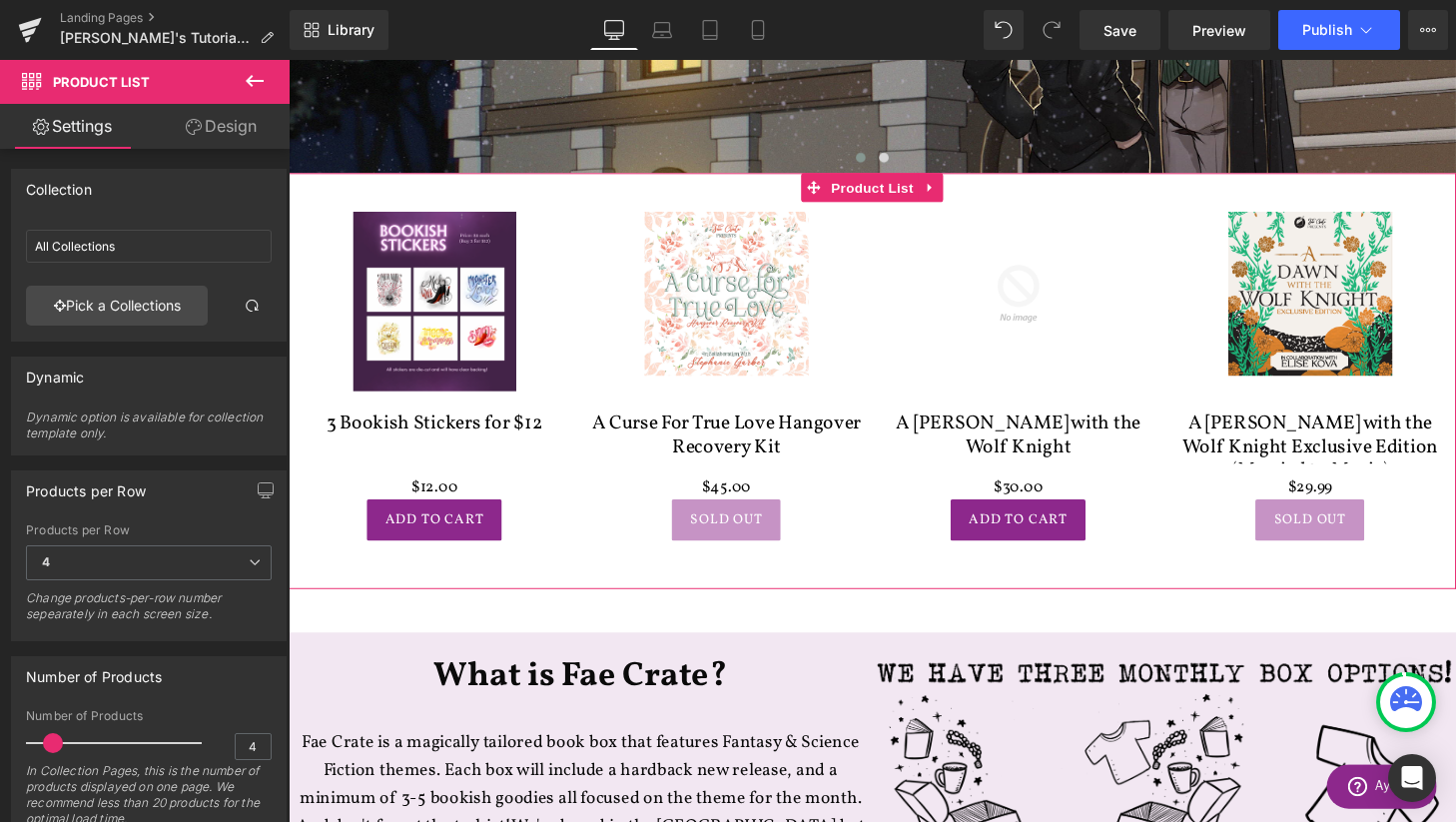click on "Design" at bounding box center (221, 126) 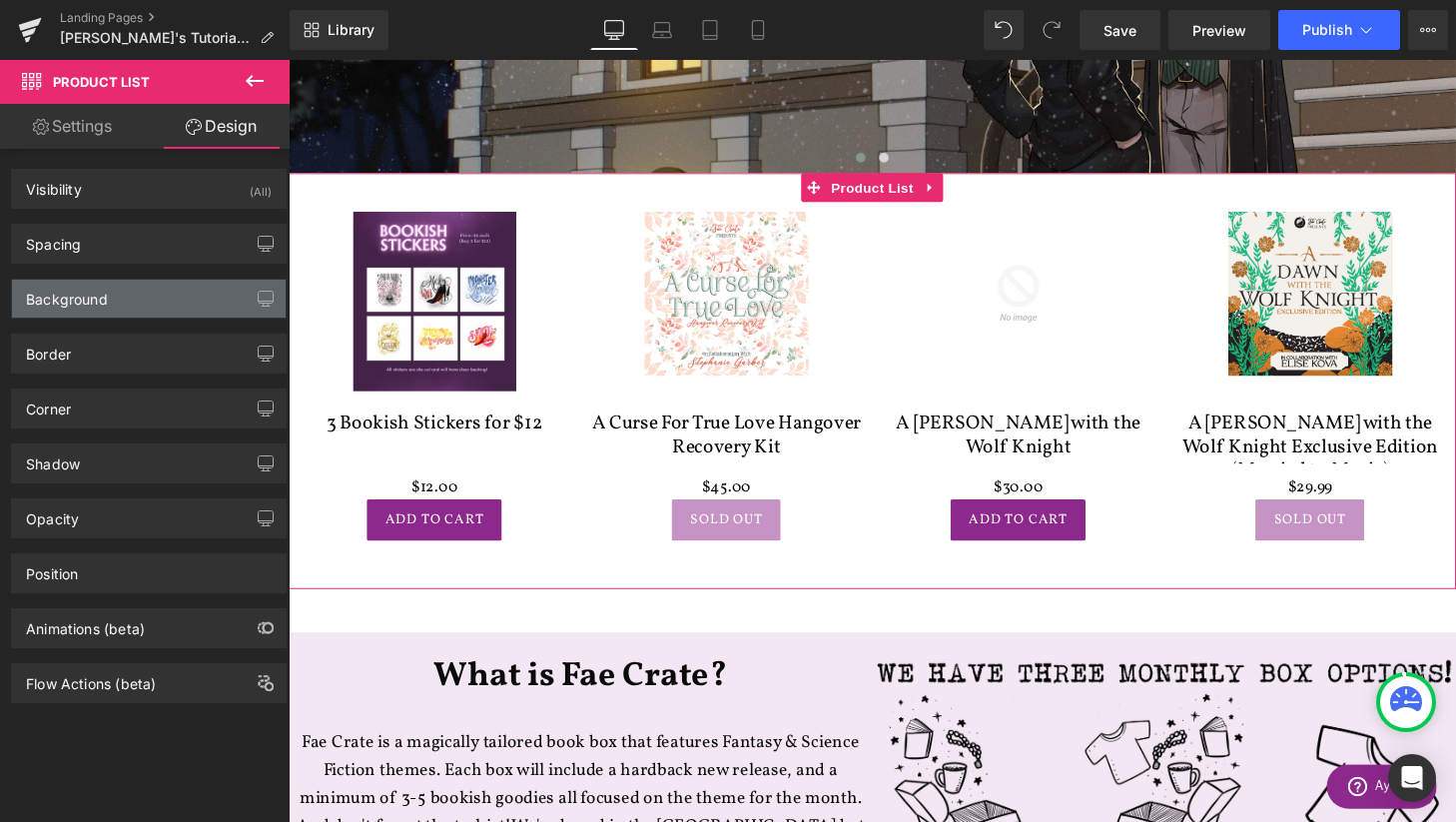 click on "Background" at bounding box center [149, 299] 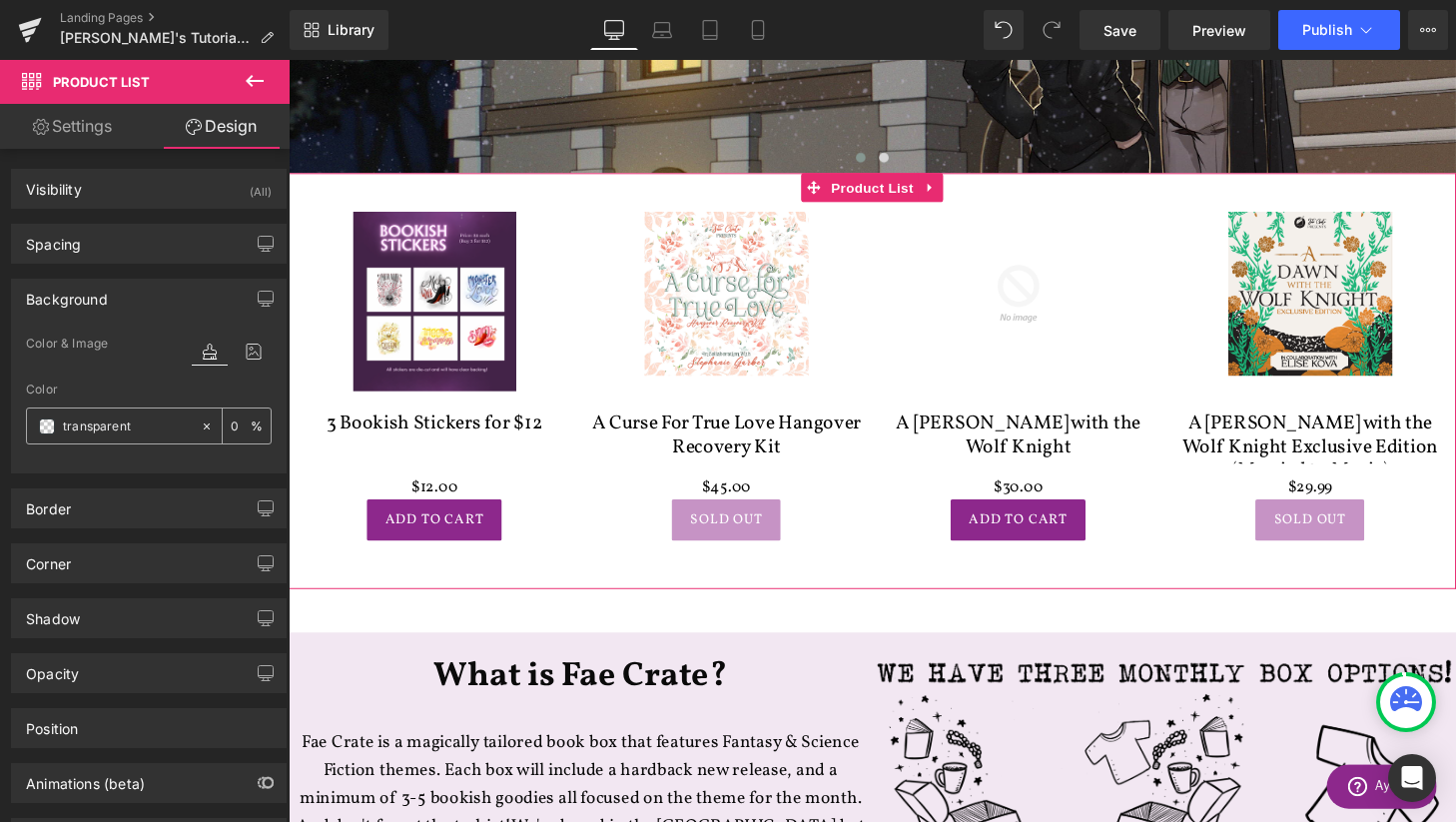 click at bounding box center [47, 426] 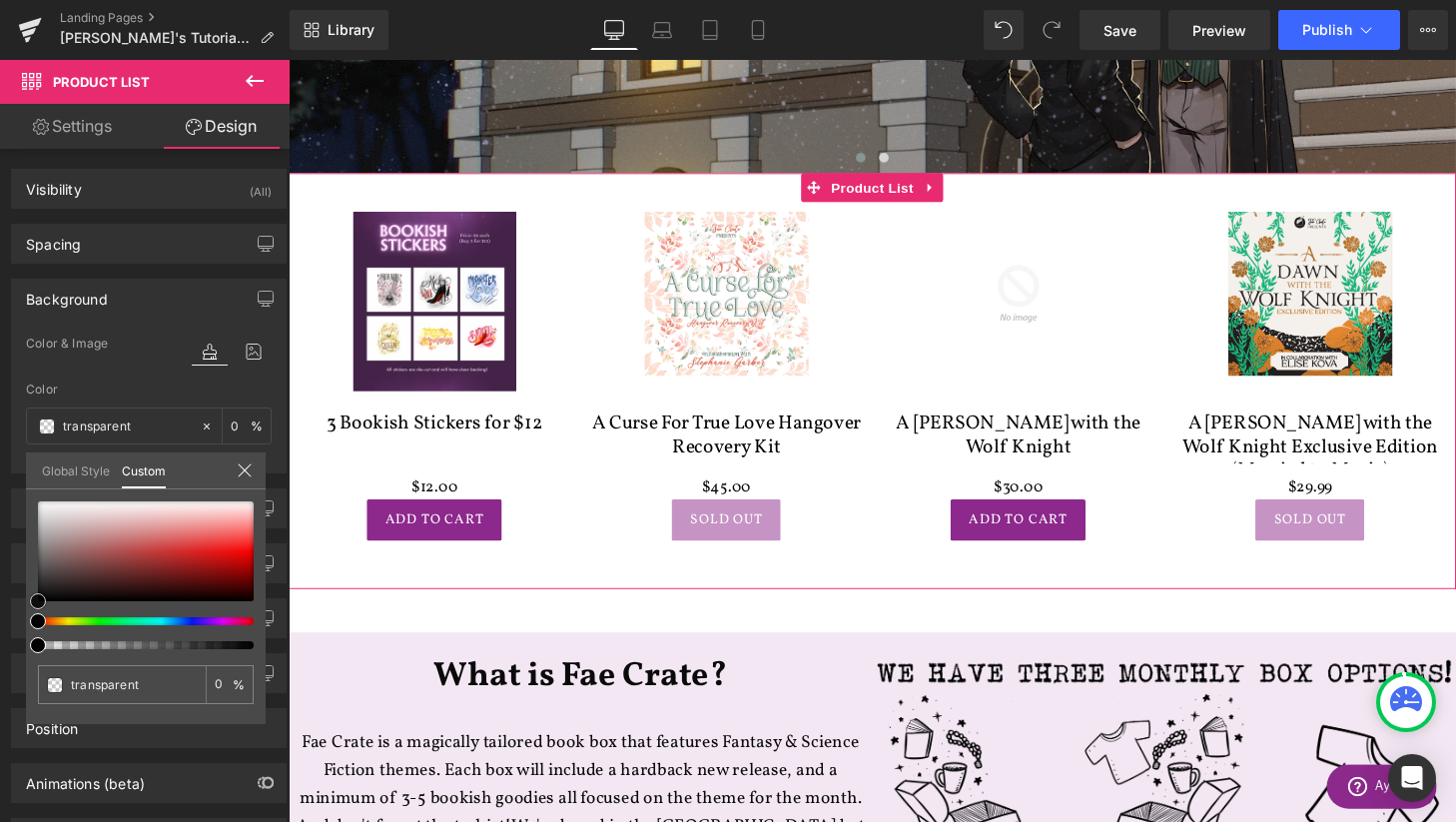 type on "#ac3e3e" 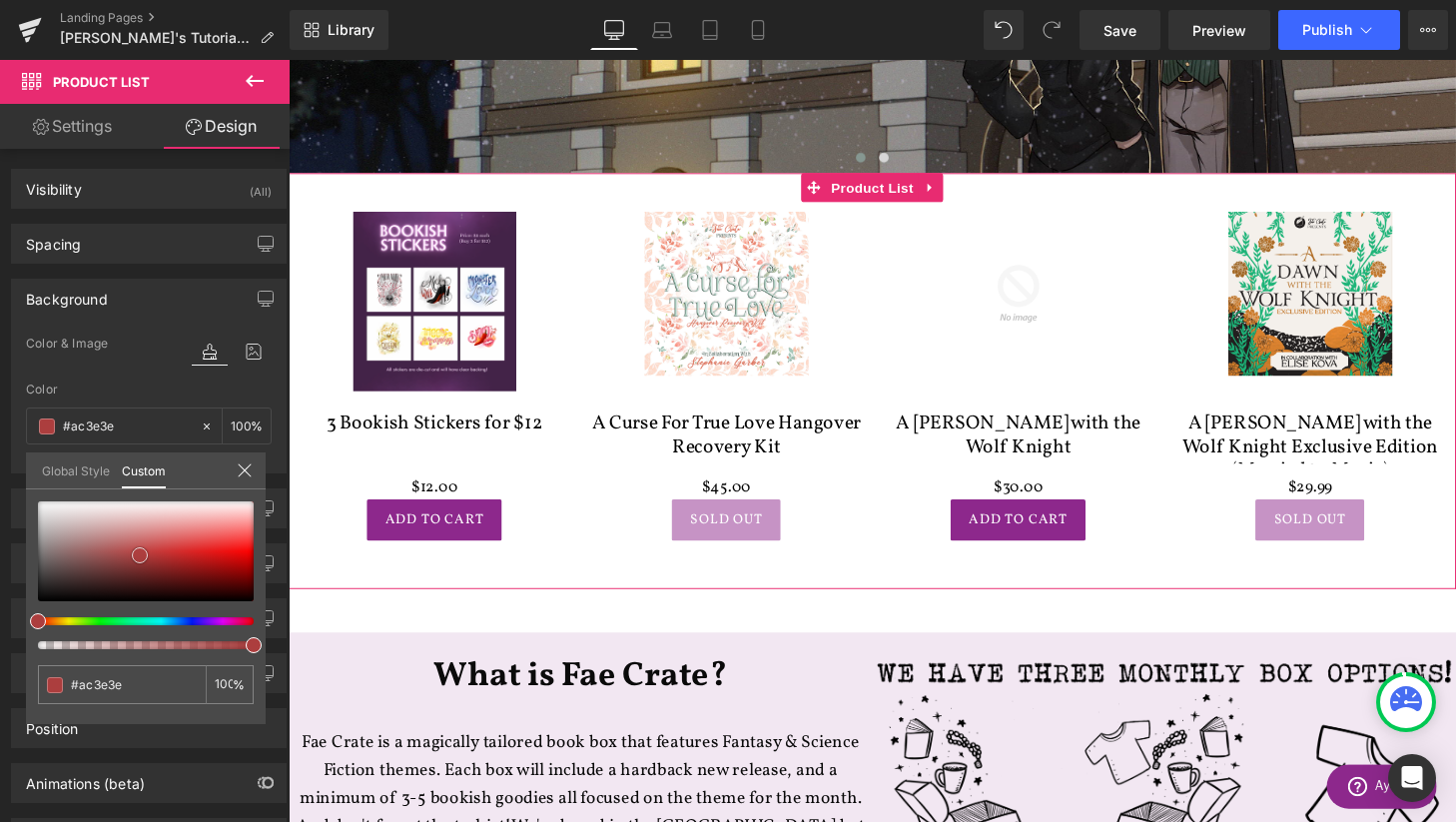 type on "#ad3c3c" 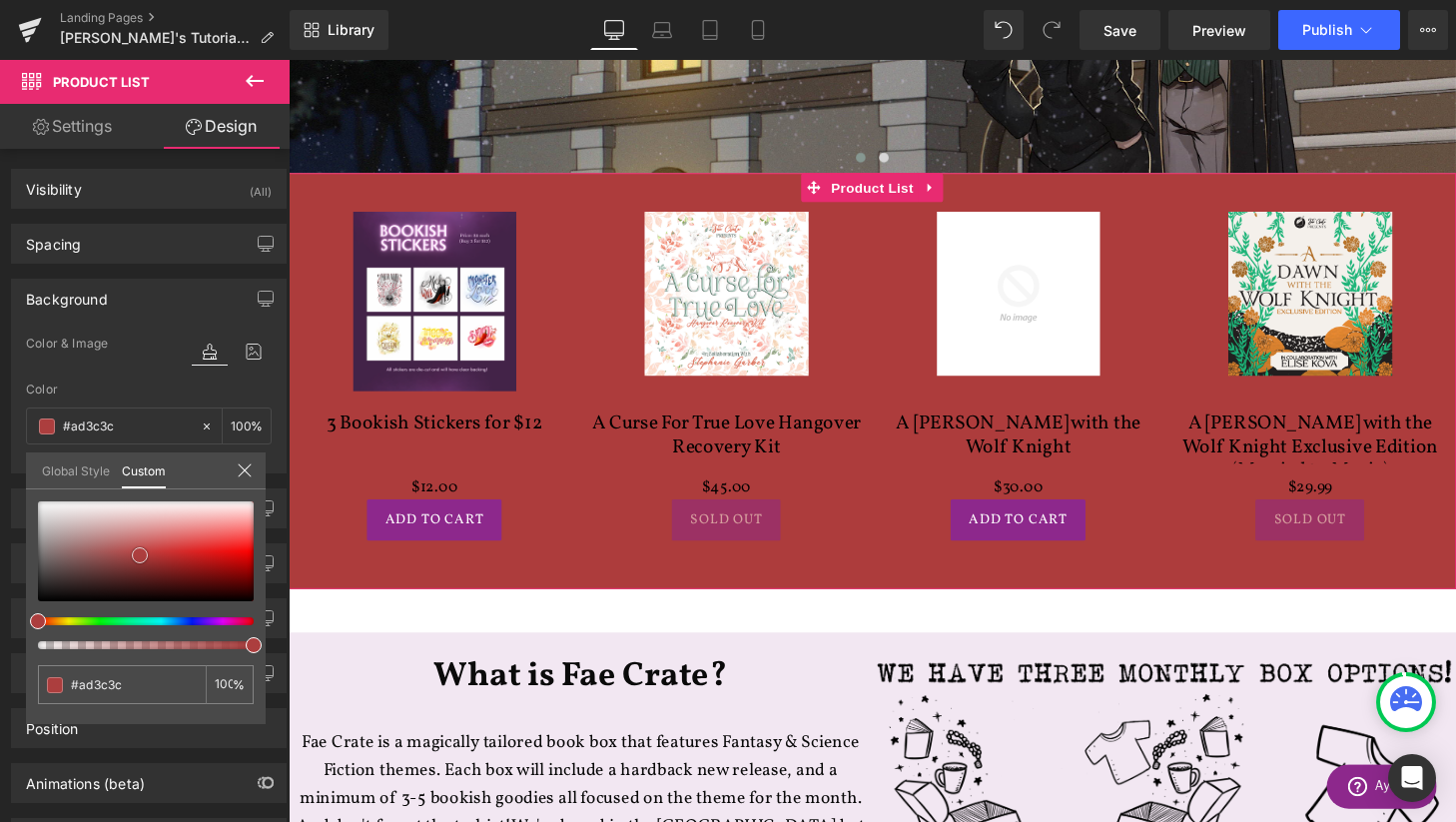 type on "#ba3f3f" 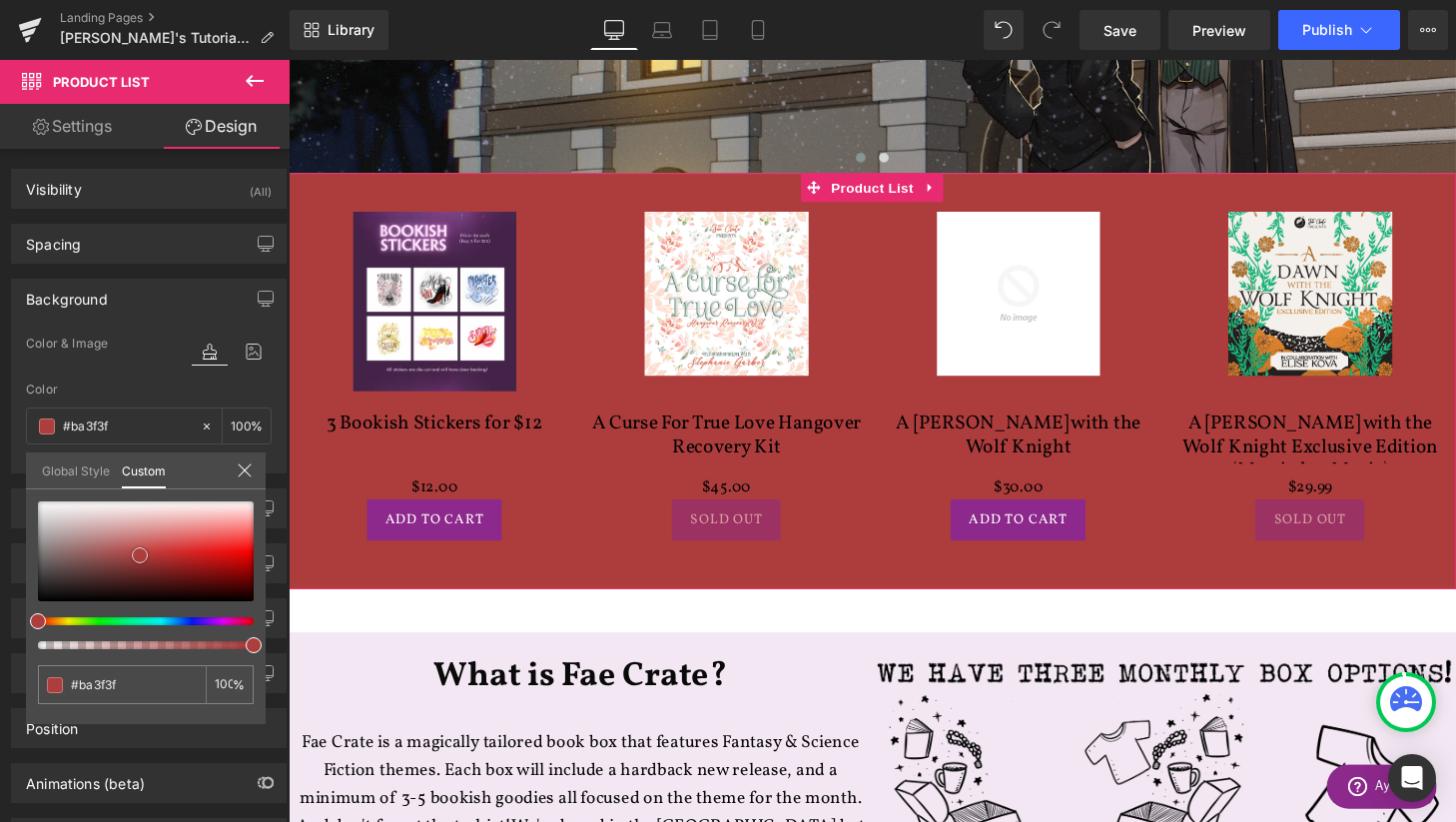 type on "#c04343" 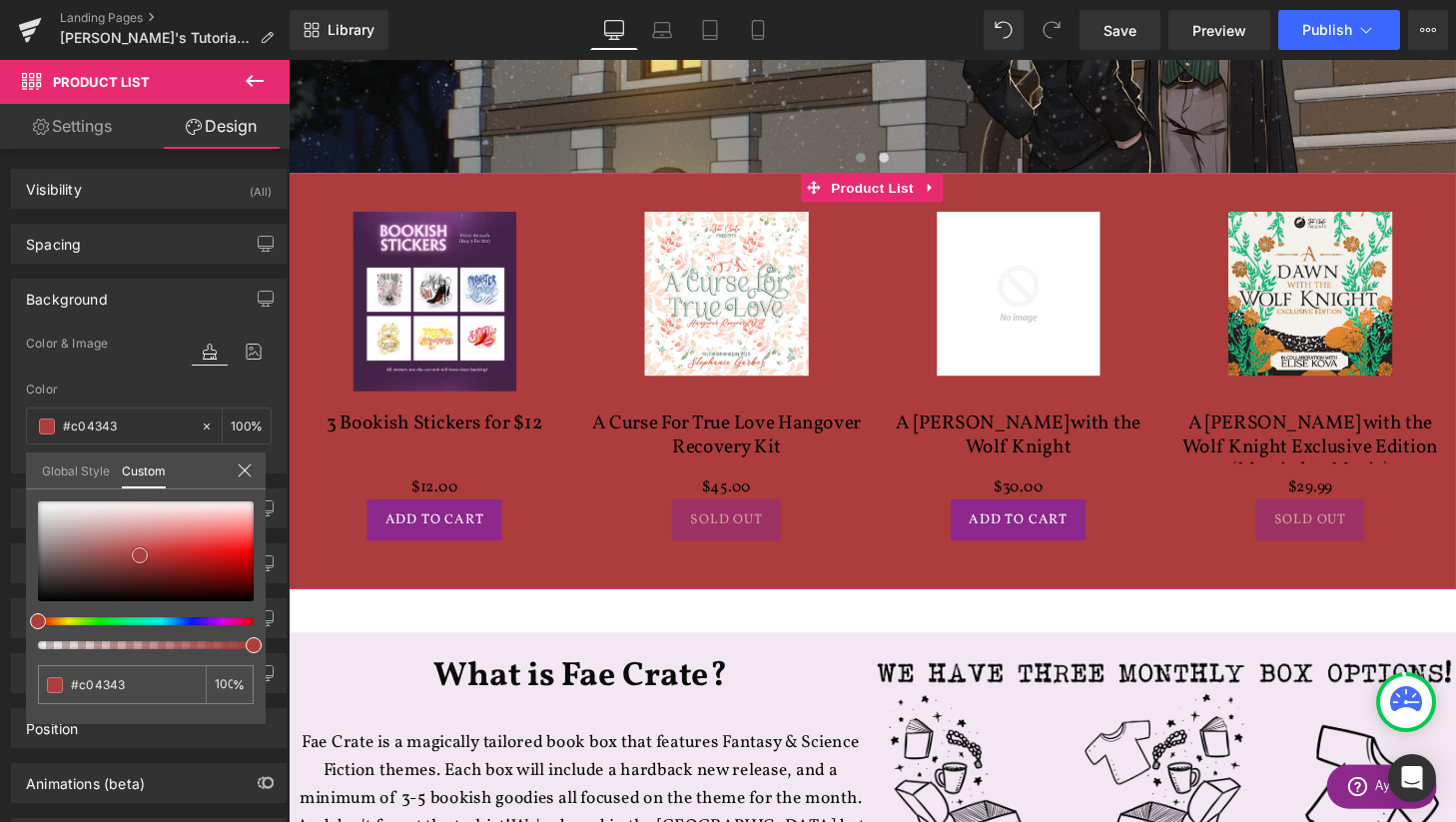 type on "#c14242" 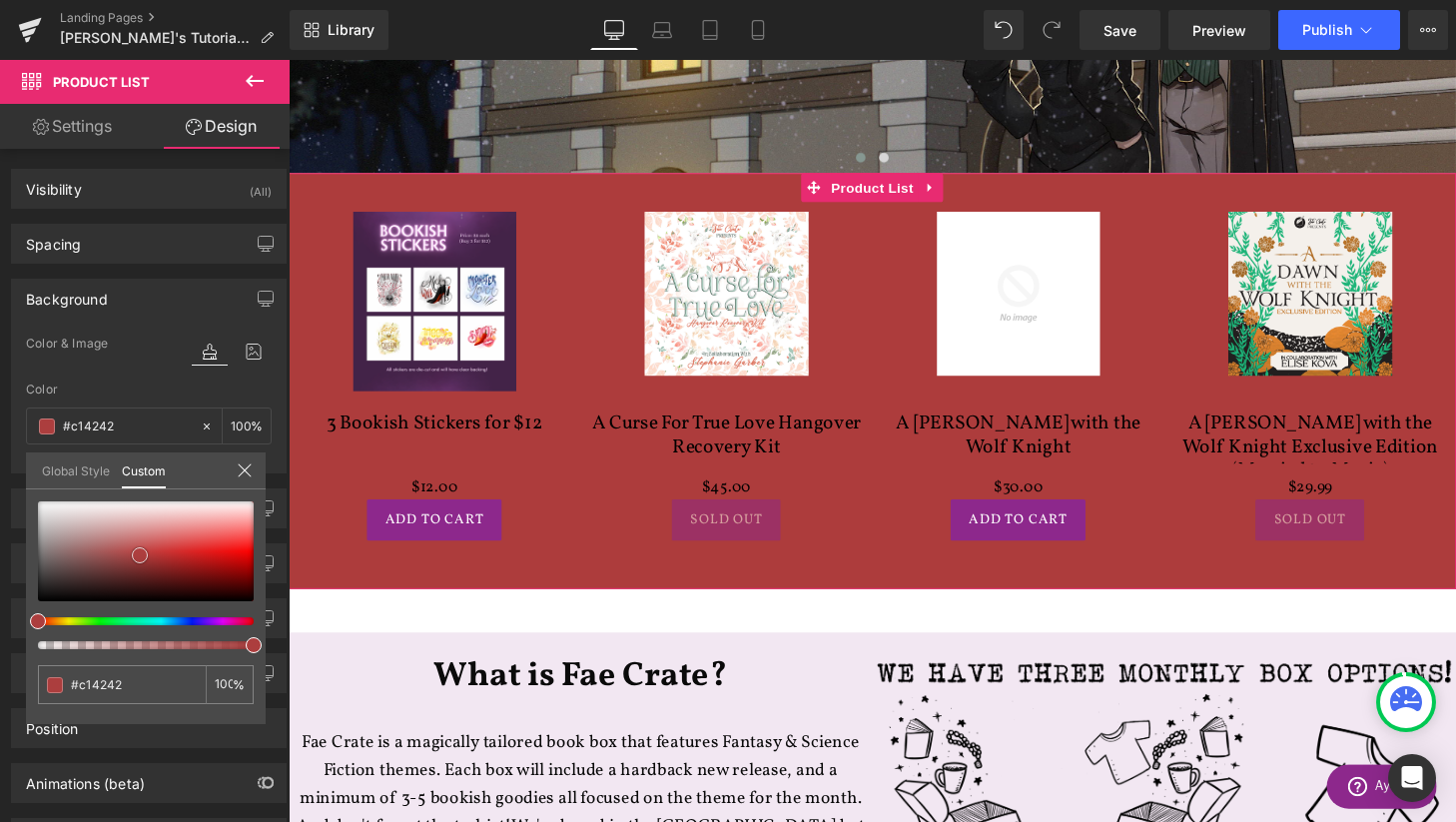 type on "#c34141" 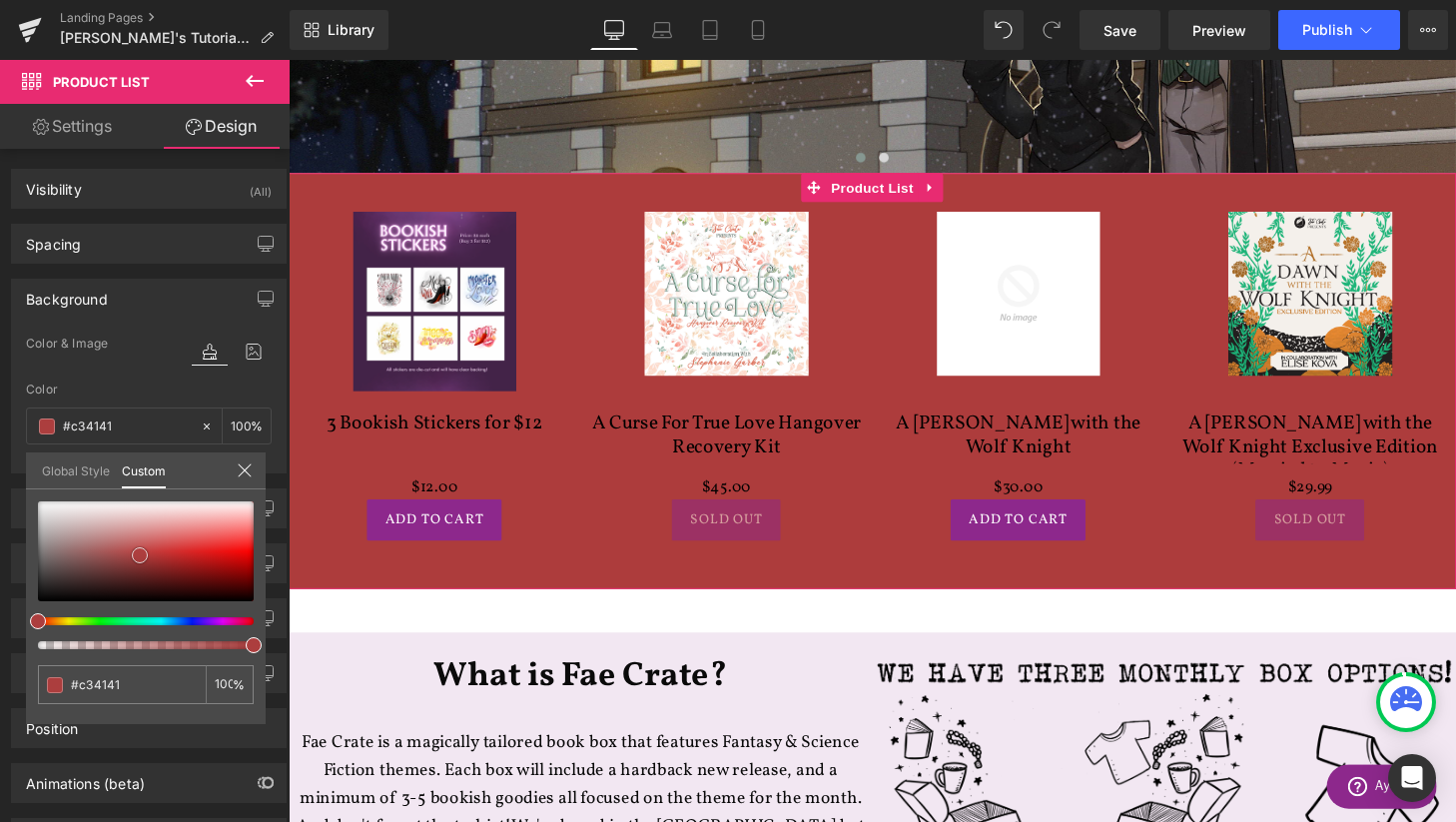 type on "#c44444" 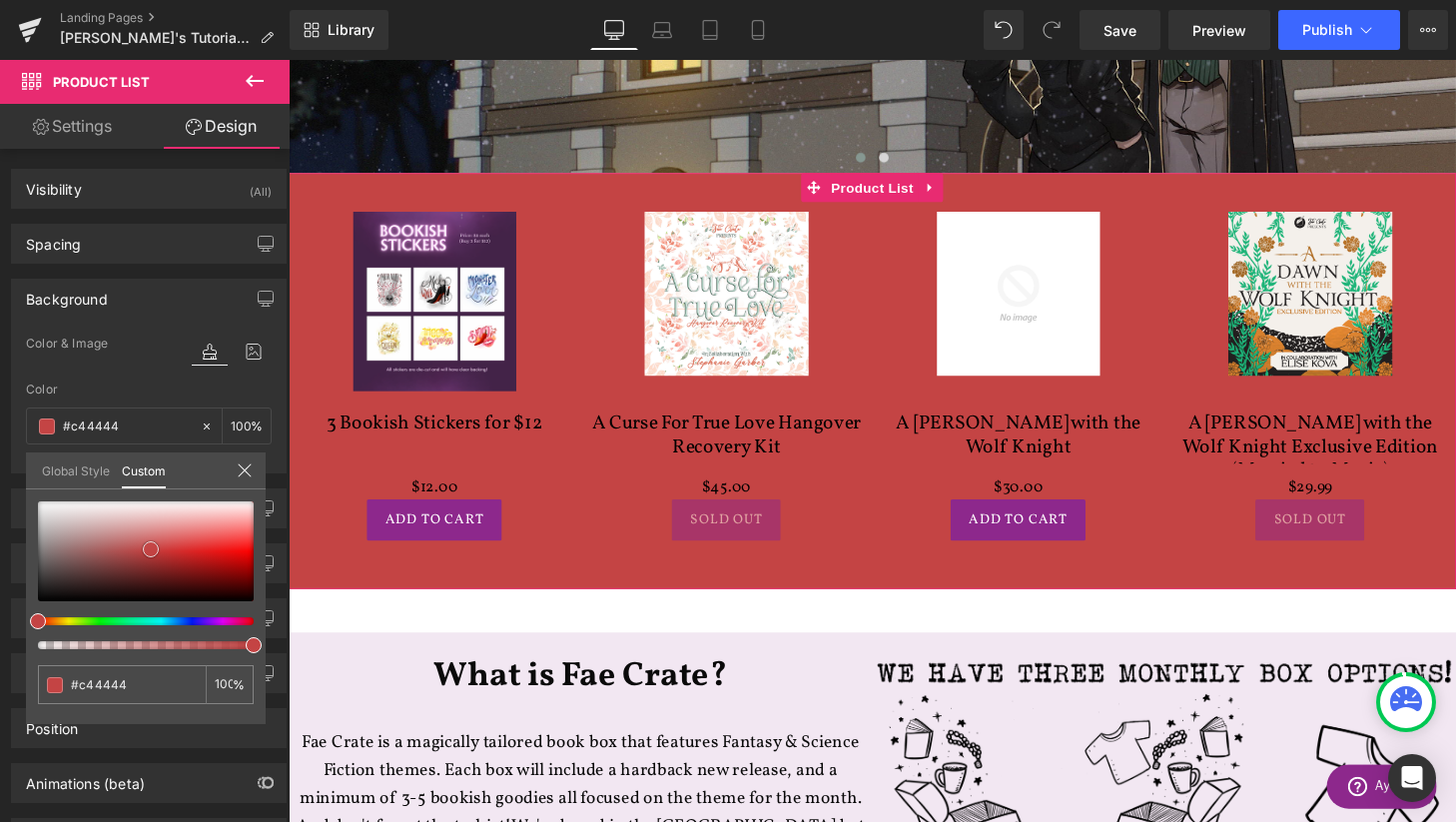 type on "#c34141" 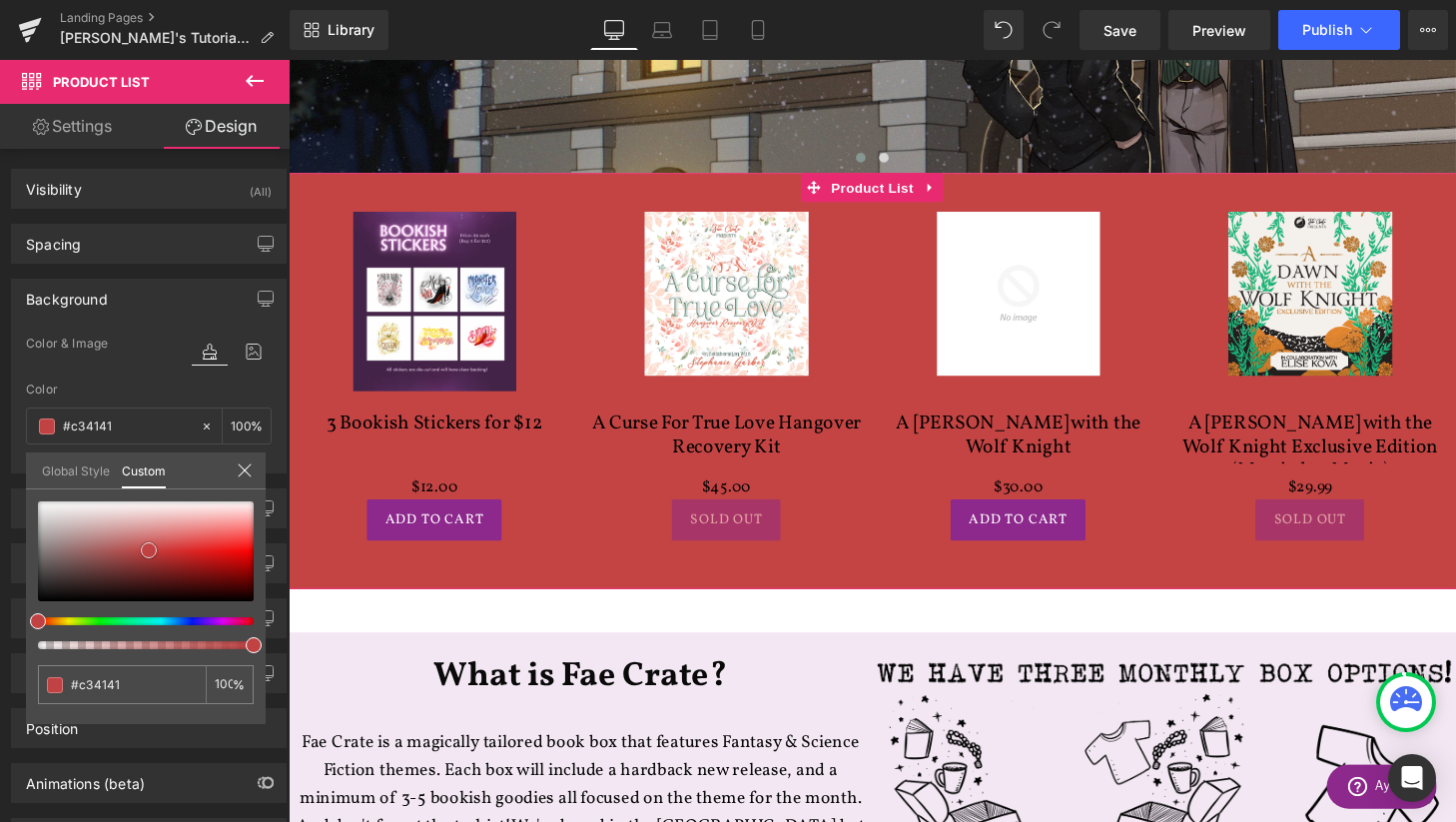 type on "#c14242" 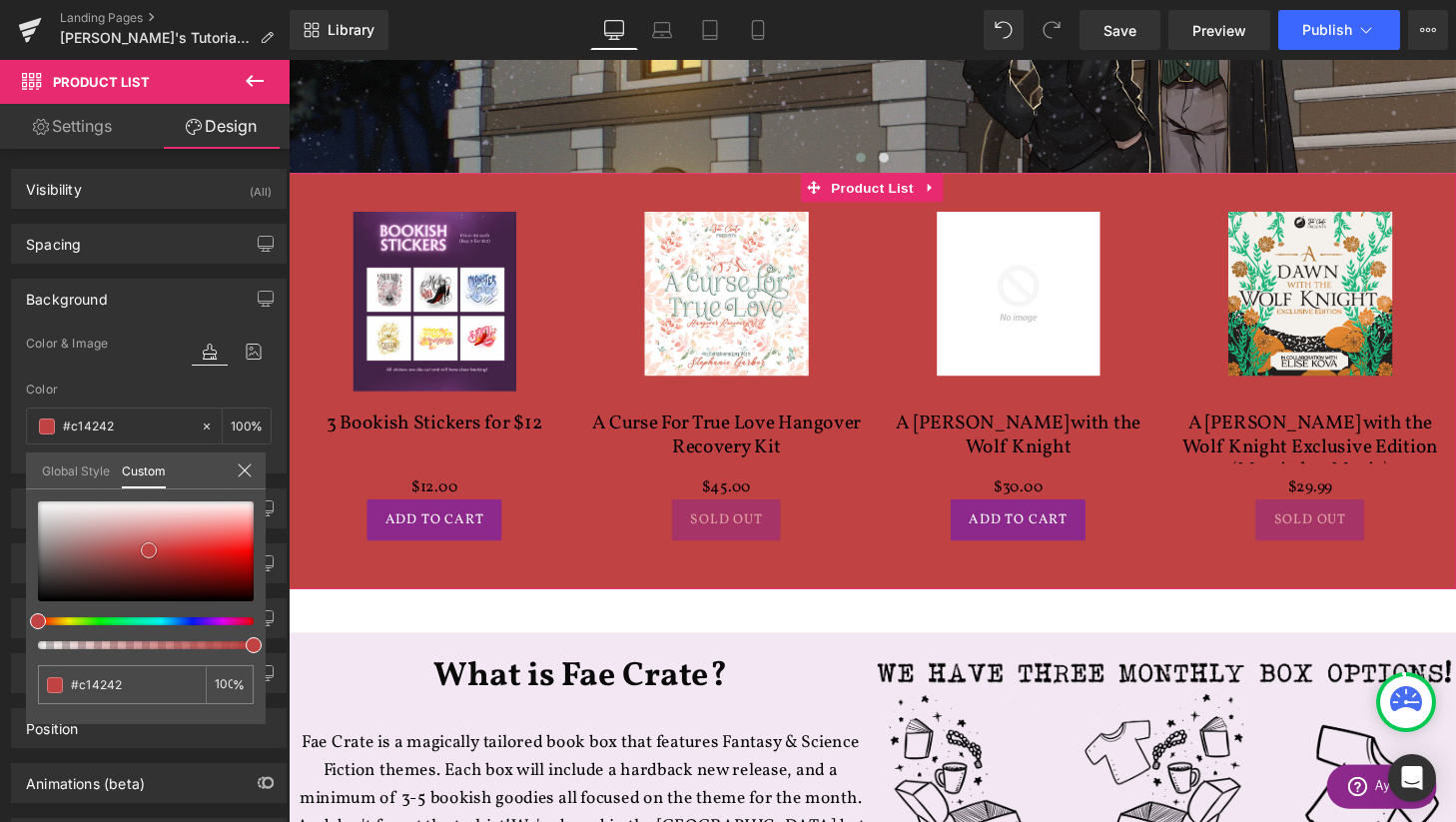 type on "#c04343" 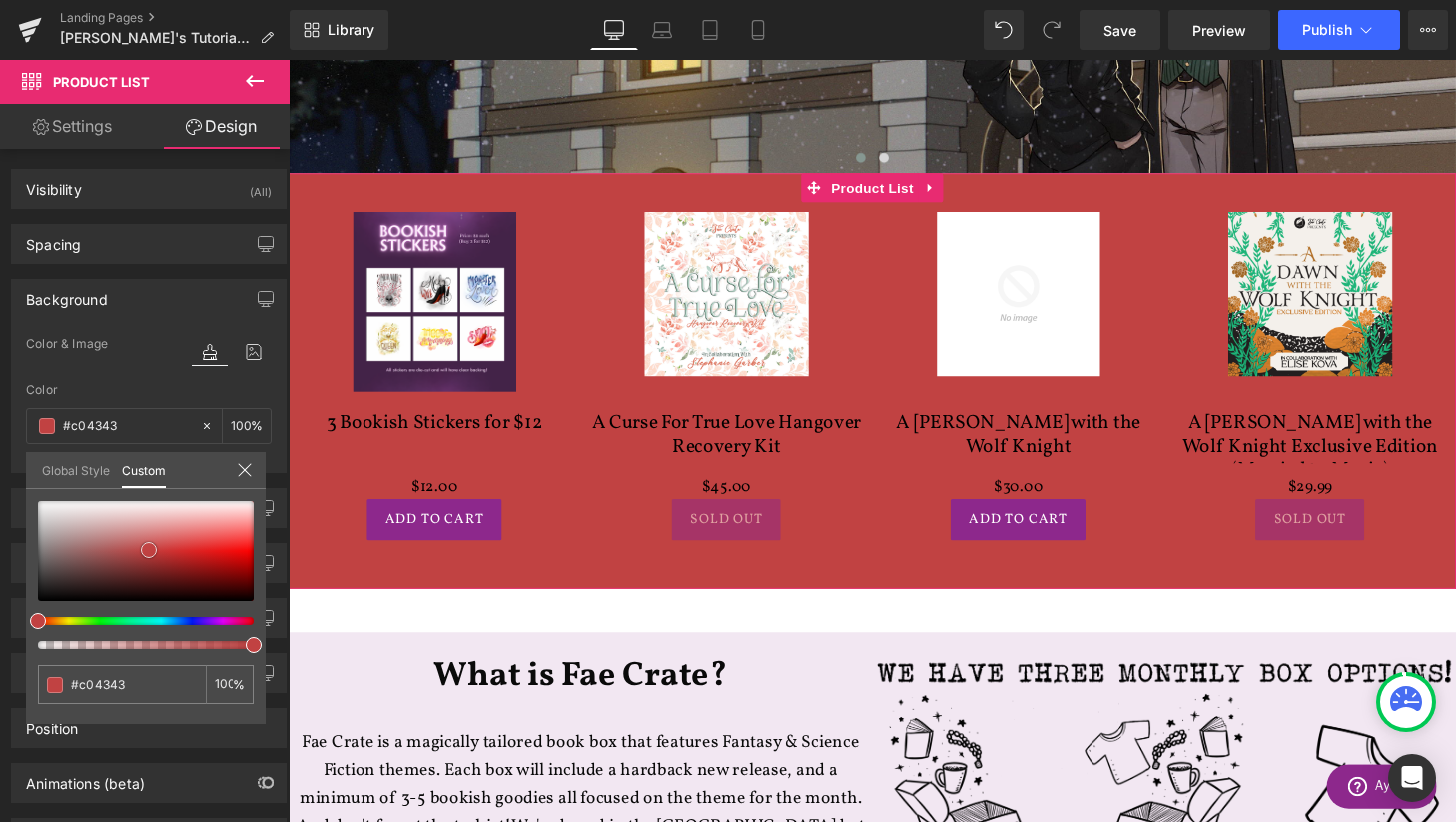 type on "#bc4242" 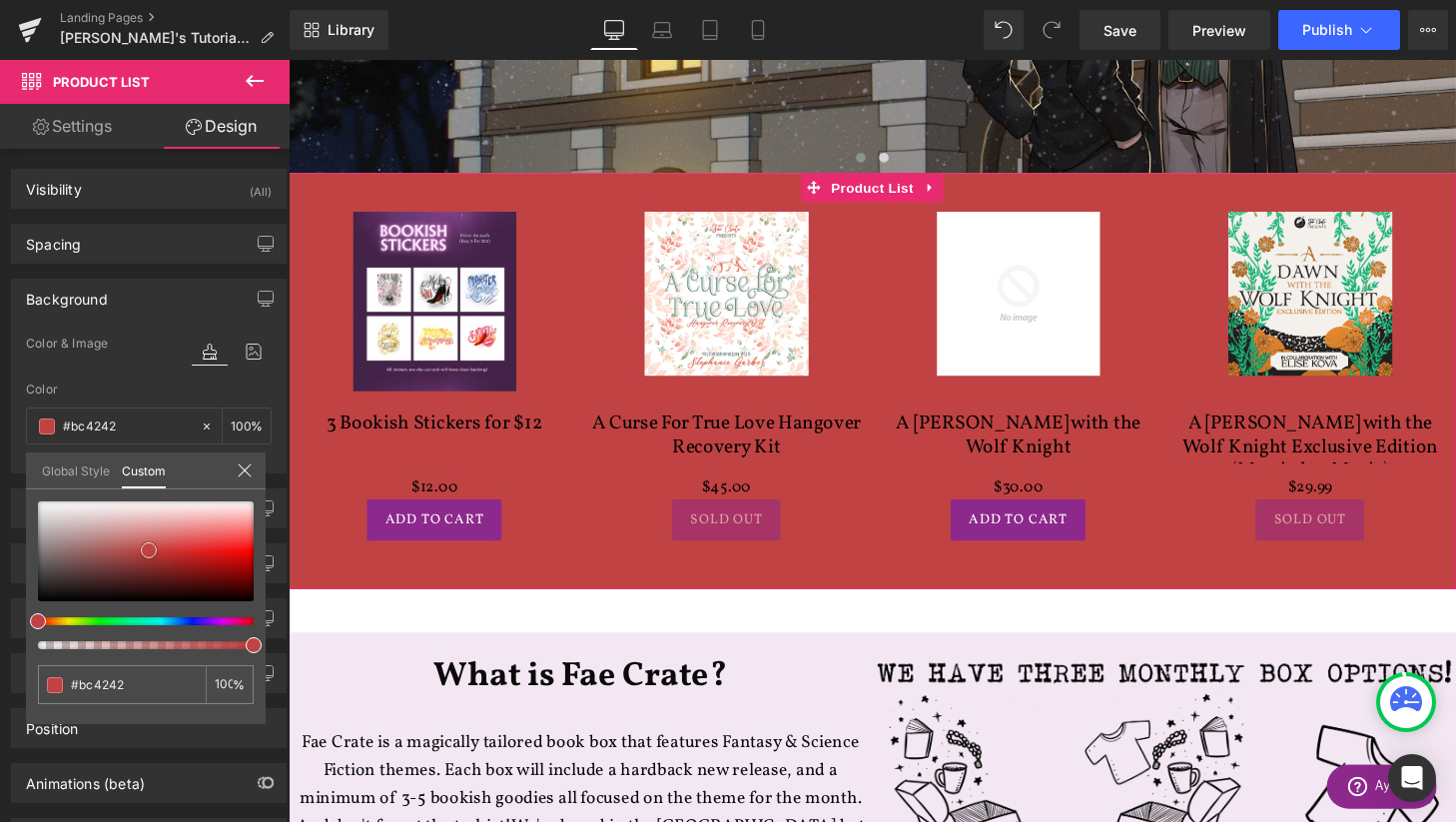 type on "#bb4343" 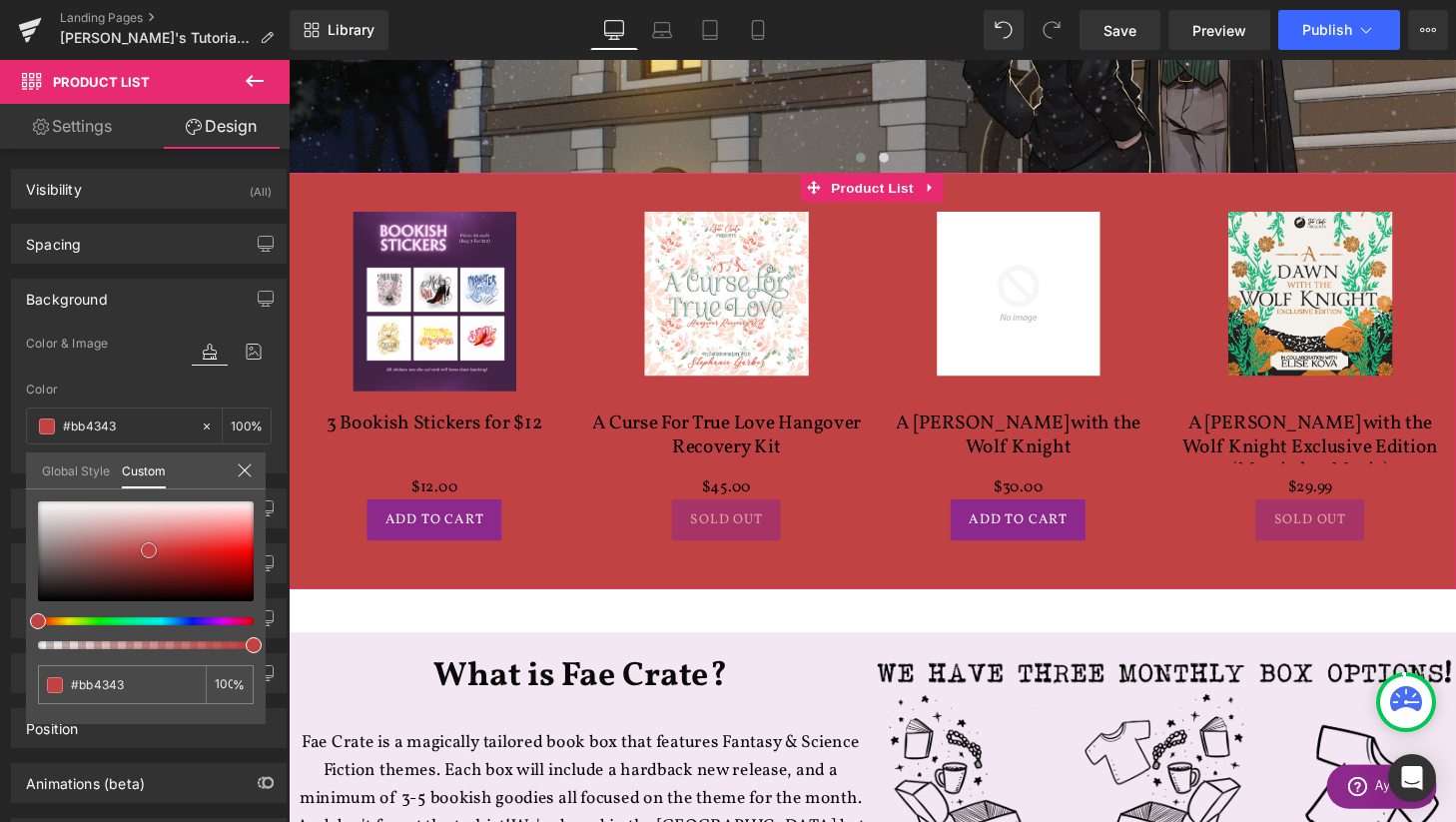 type on "#ba4444" 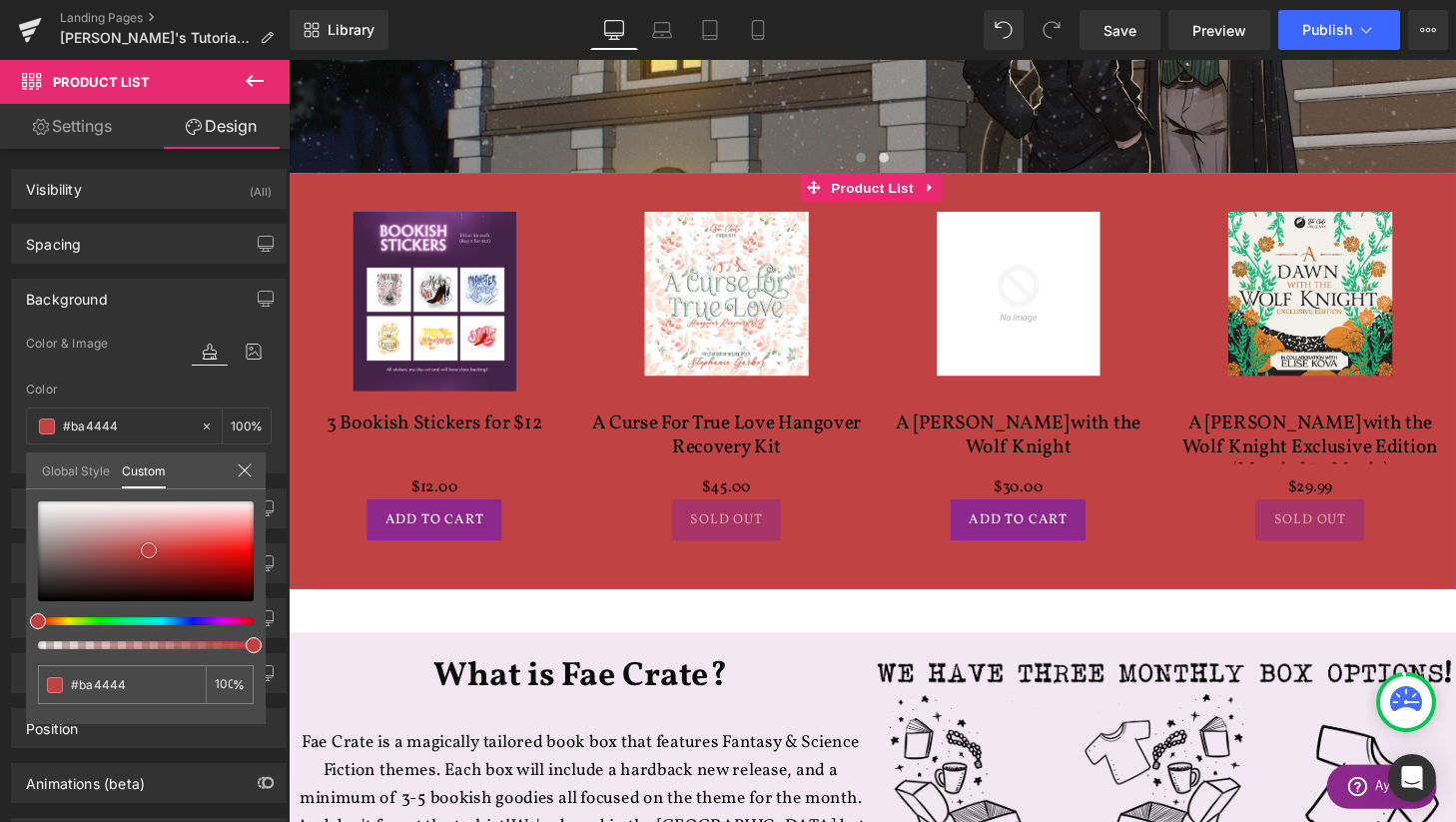 type on "#b84646" 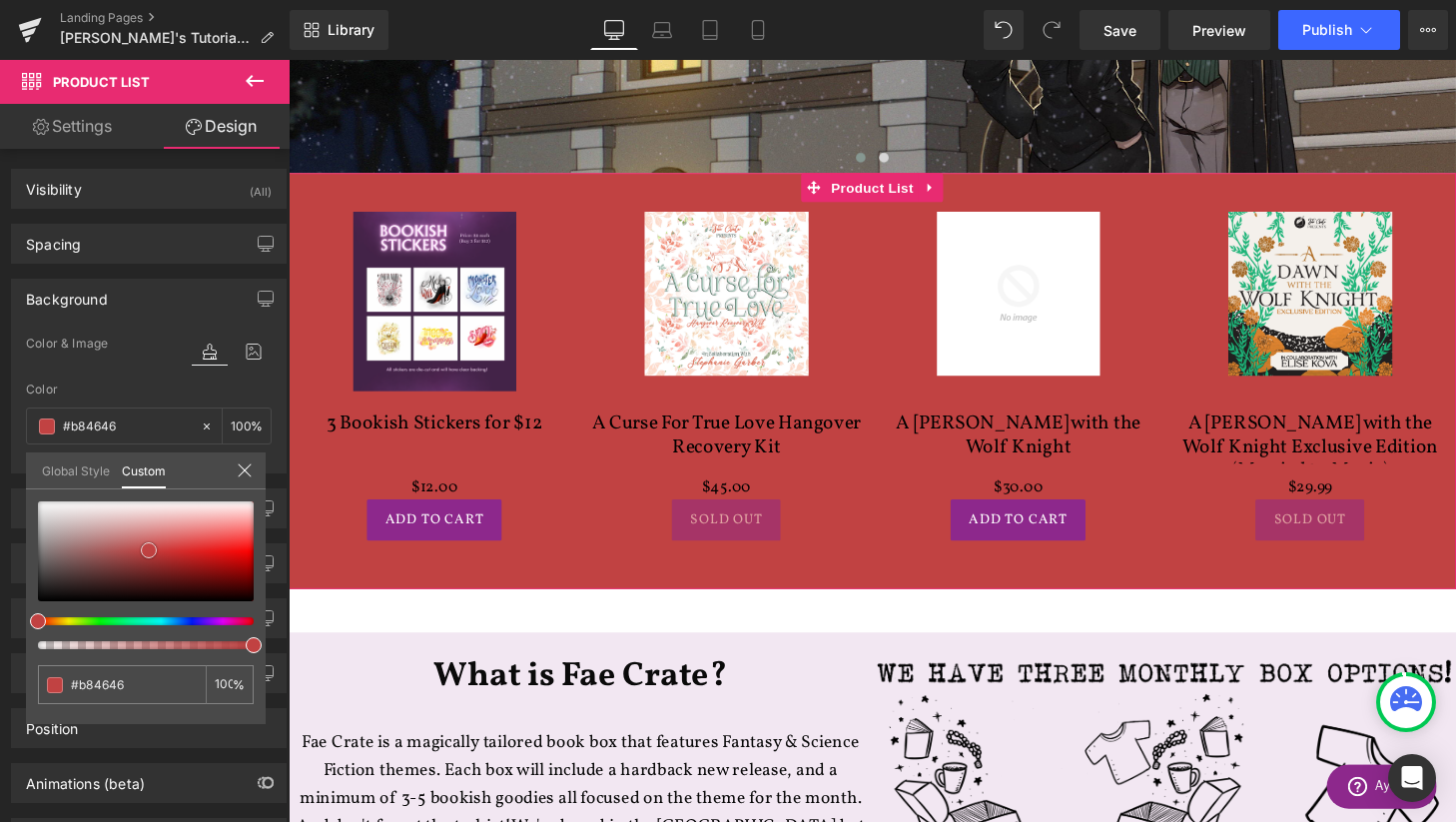 type on "#b74747" 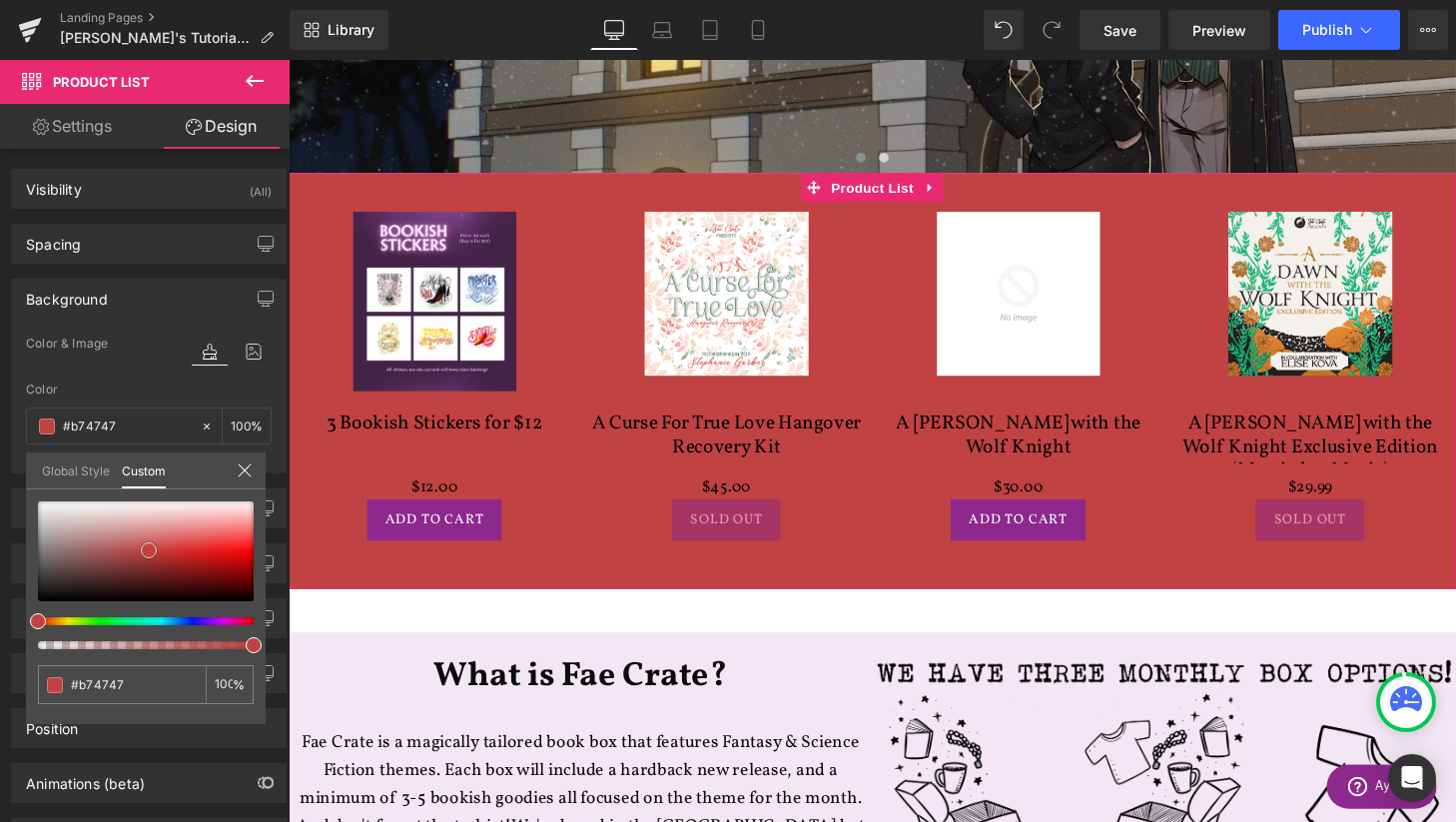 type on "#b64848" 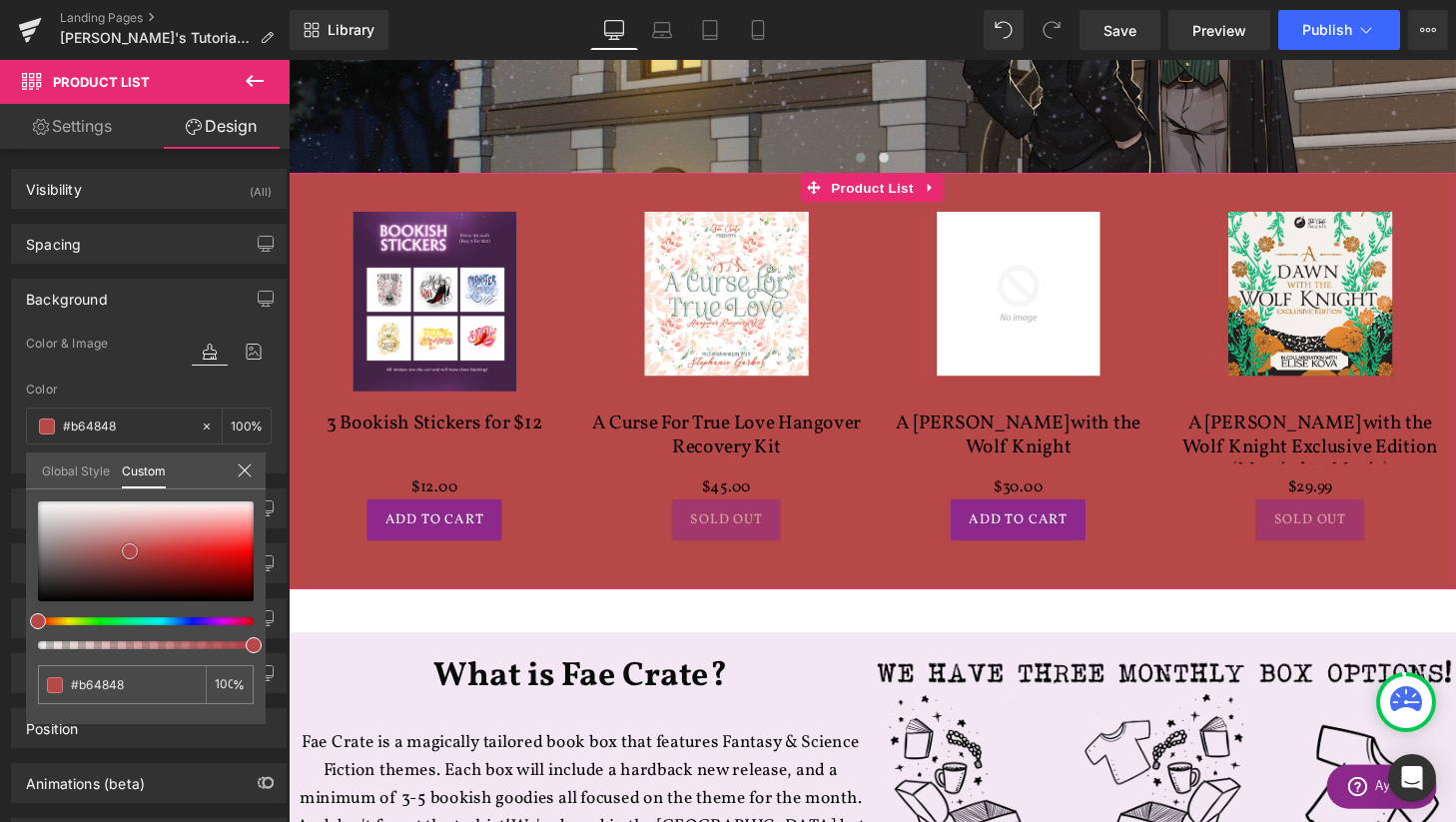 type on "#b24747" 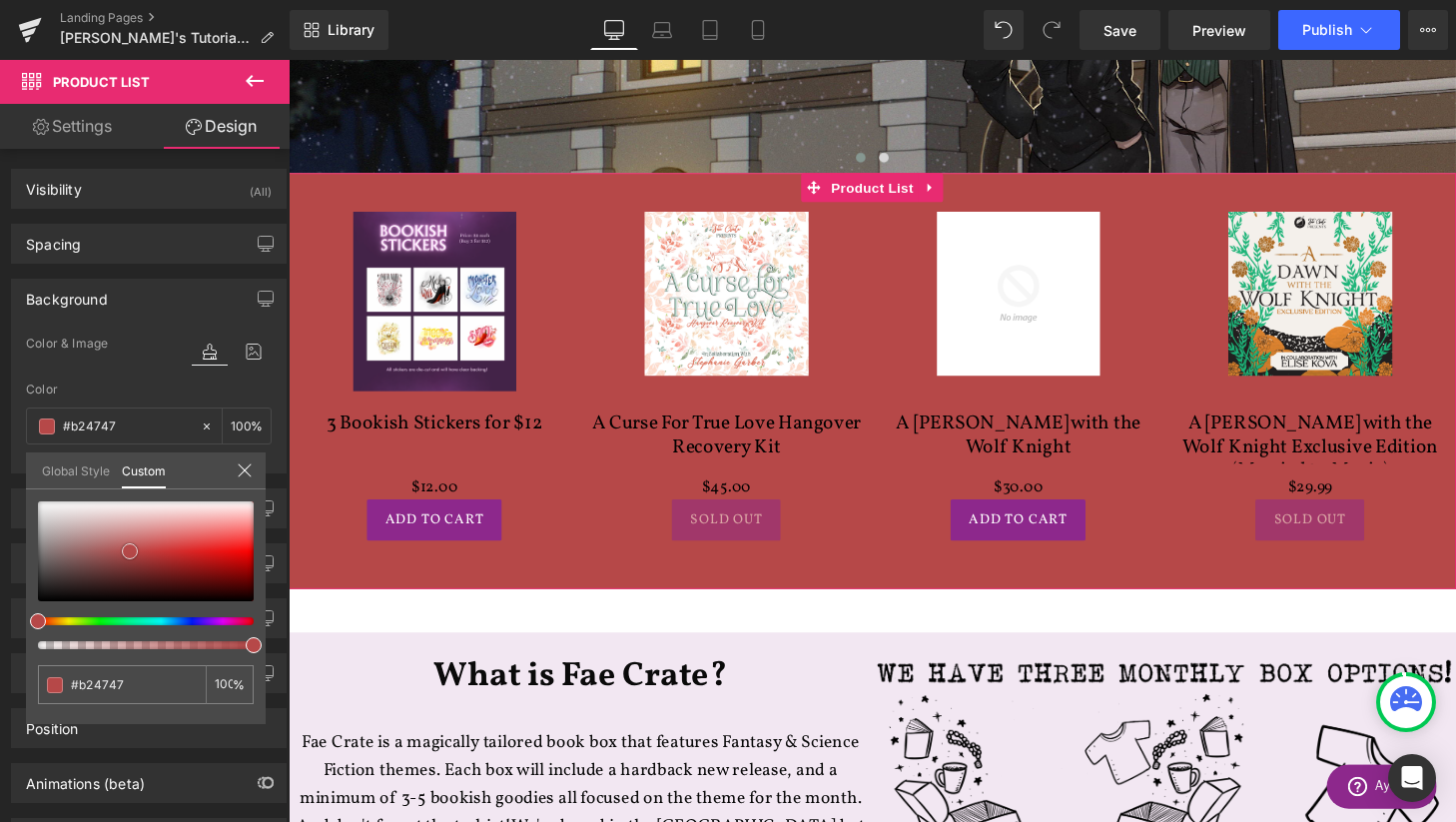 type on "#a74242" 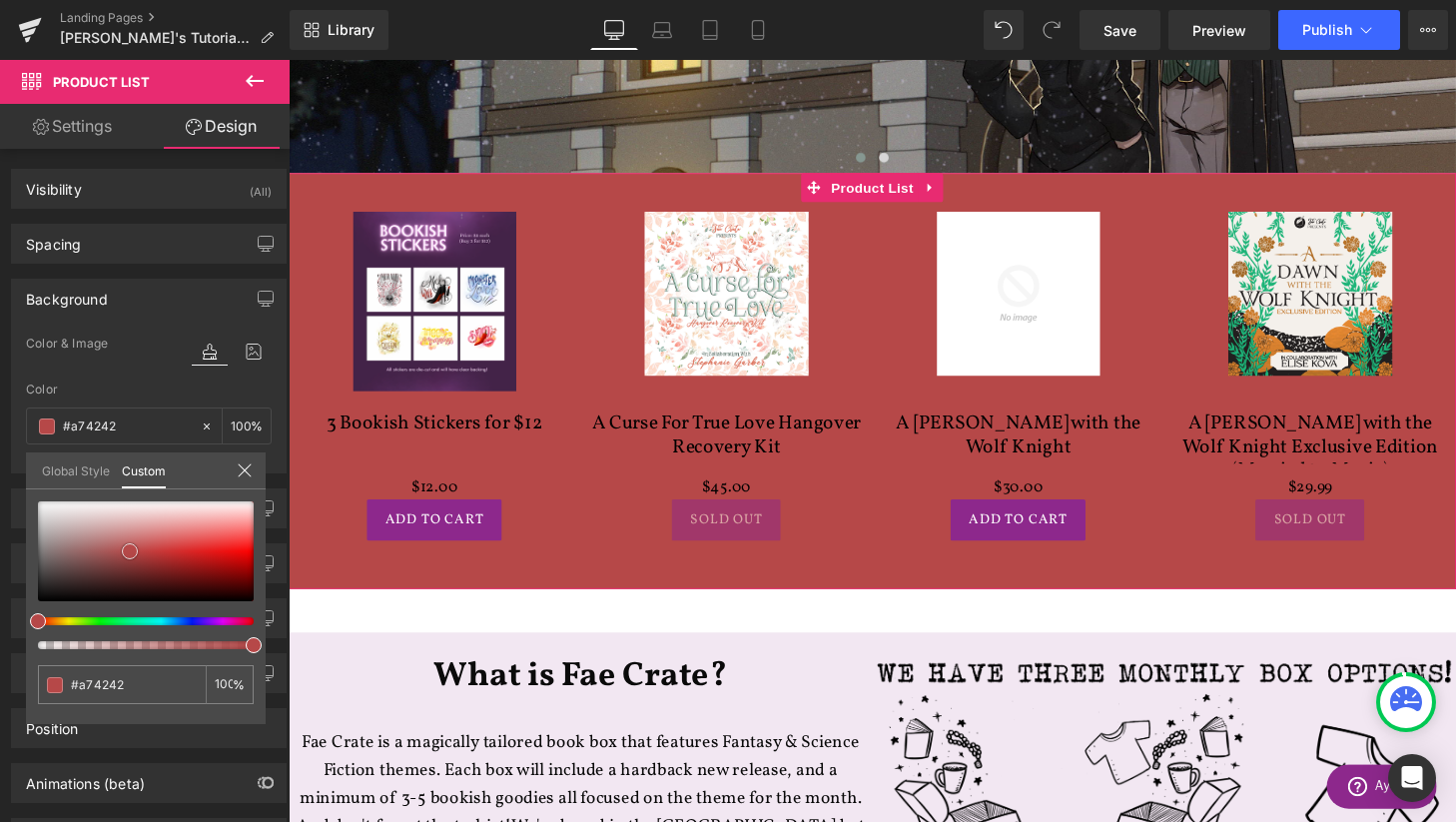 type on "#9c3e3e" 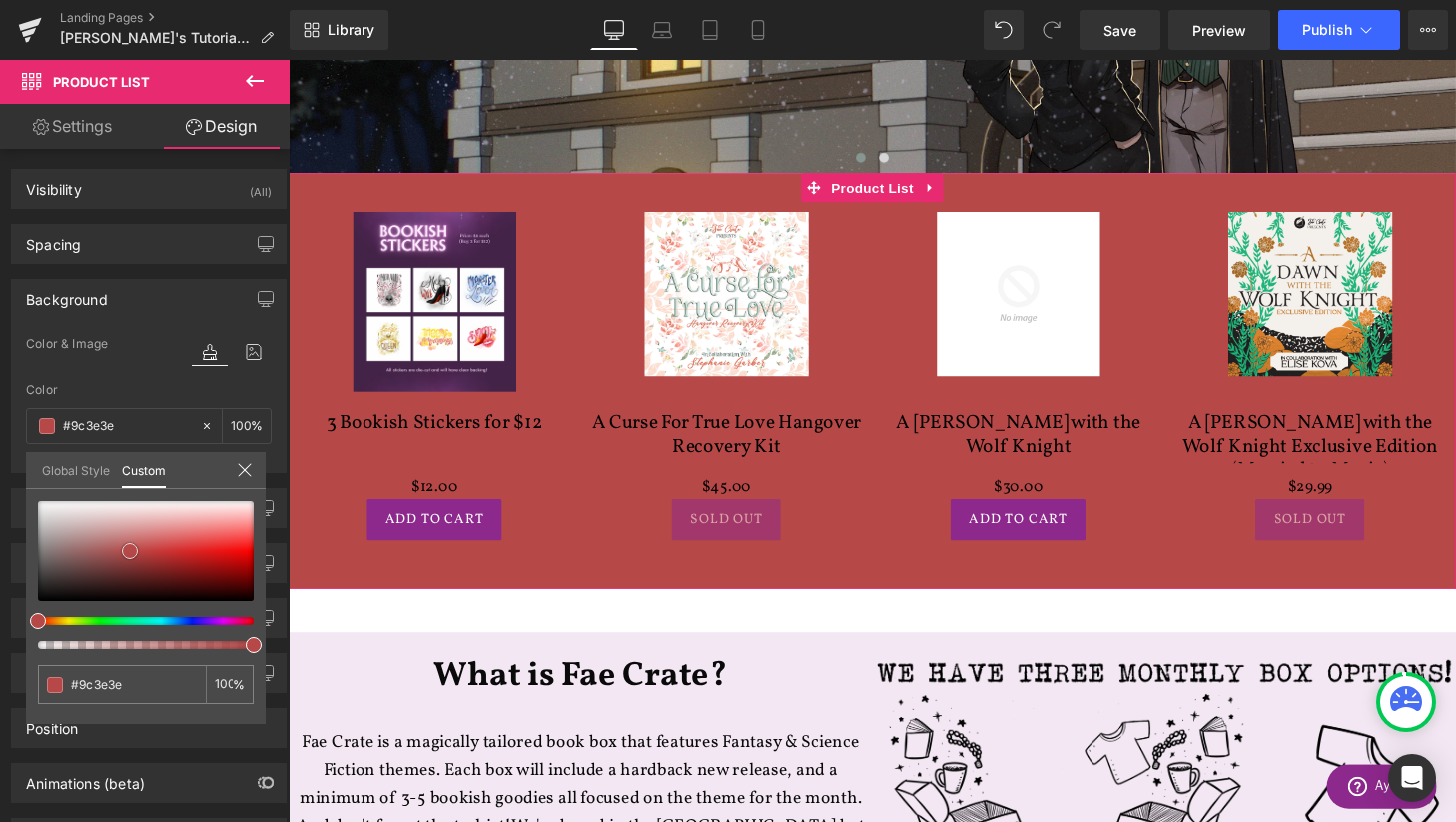 type on "#8e3838" 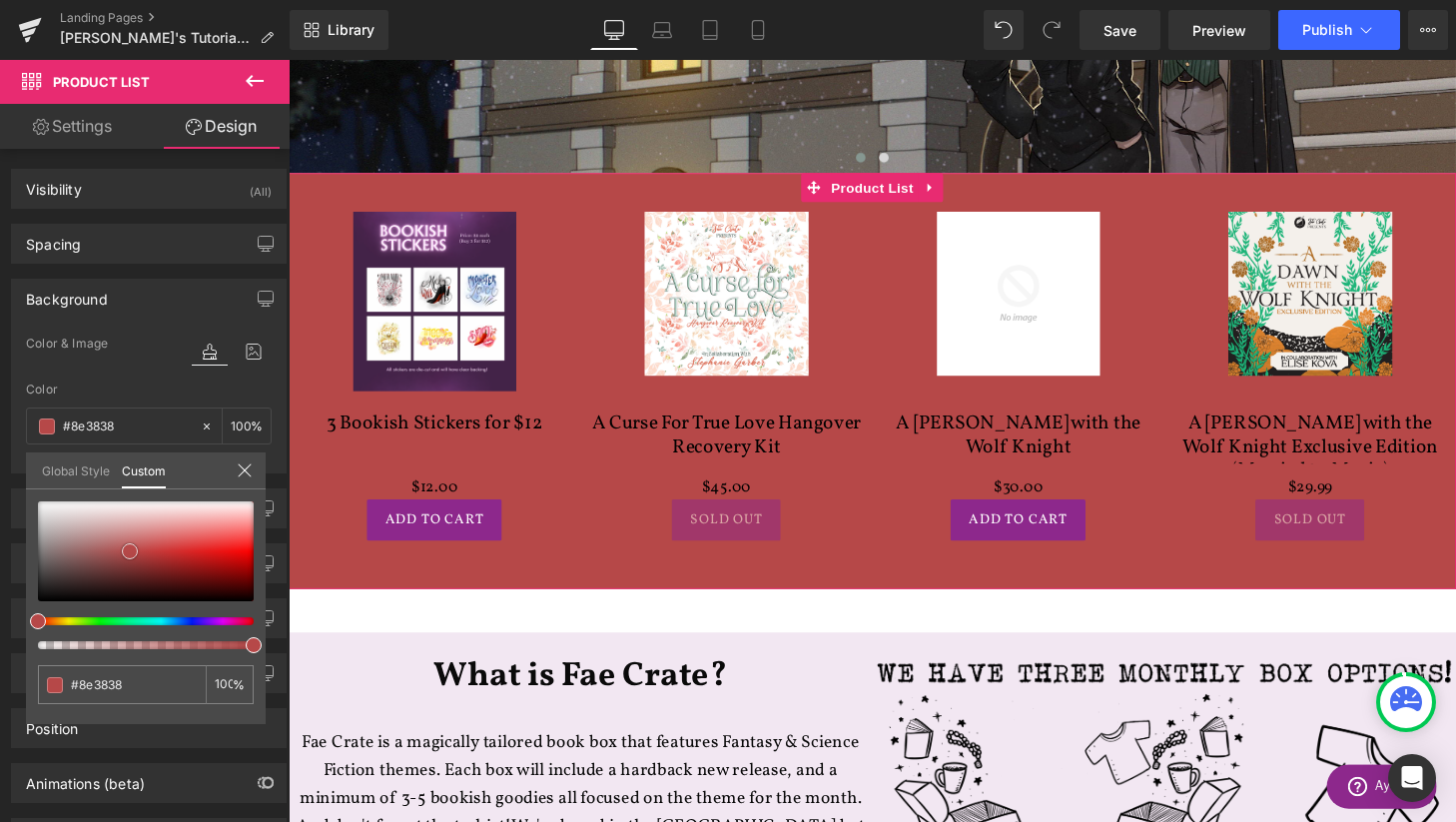 type on "#853636" 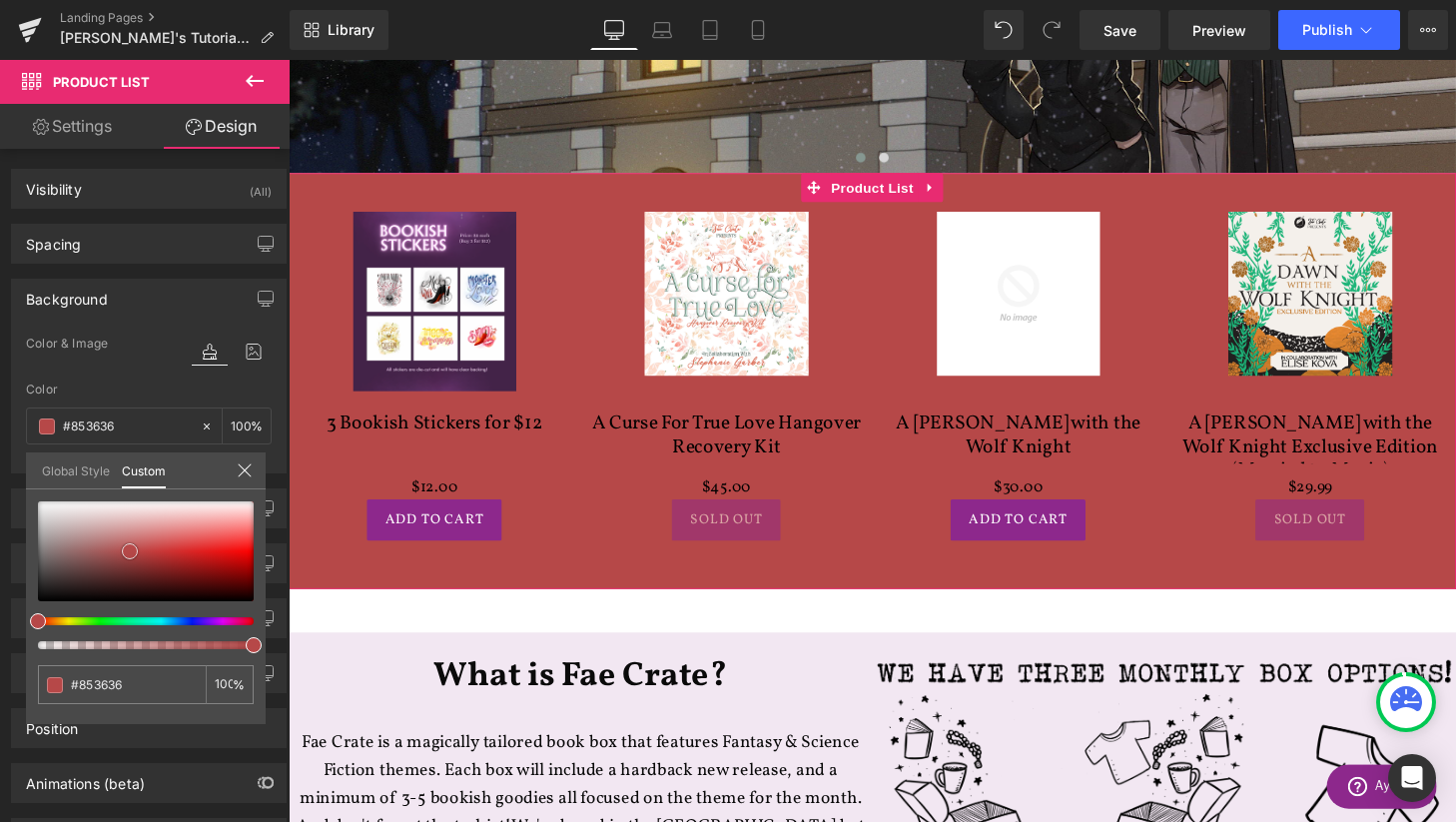 type on "#823535" 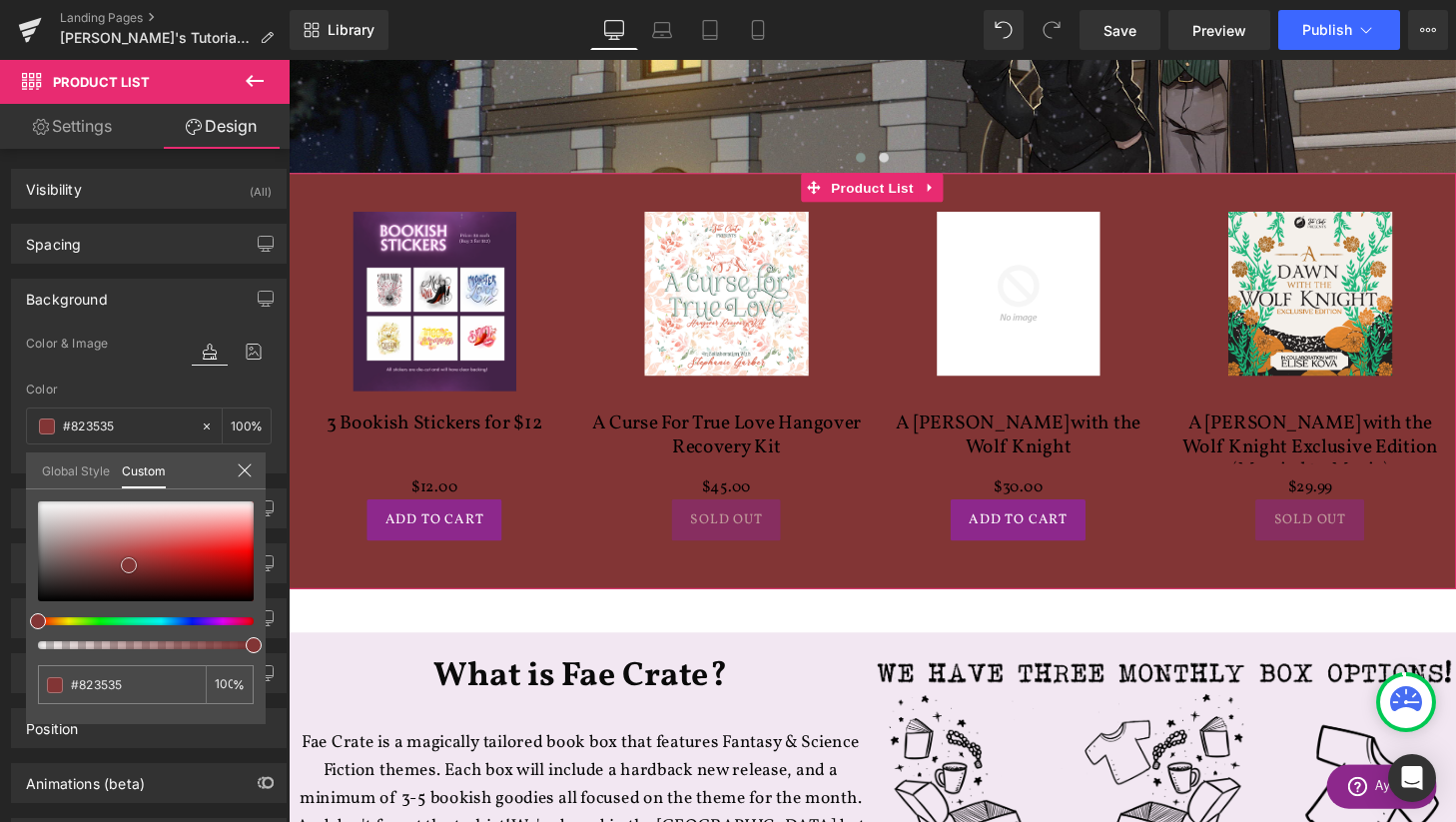 type on "#813636" 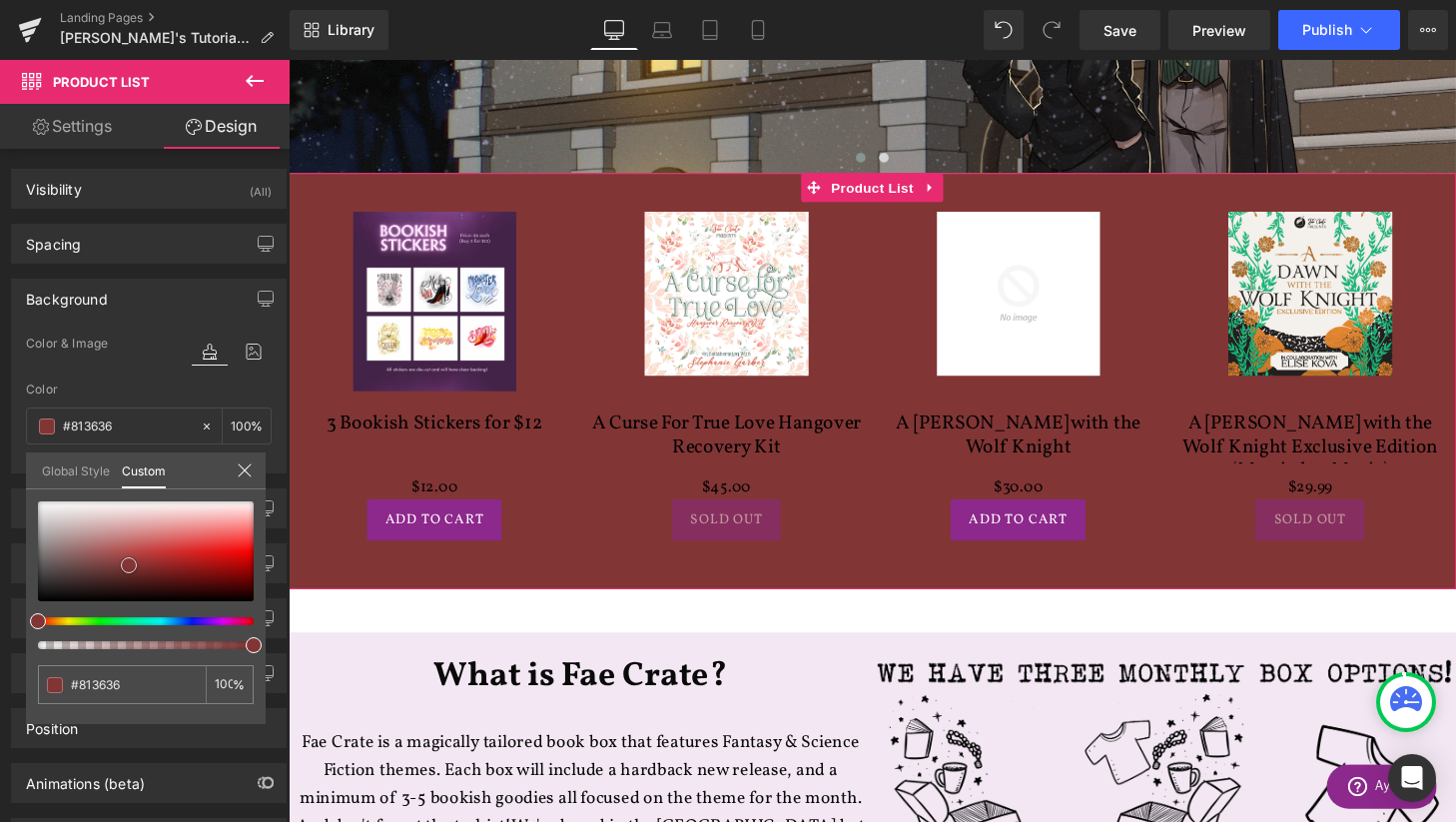 type on "#7d3939" 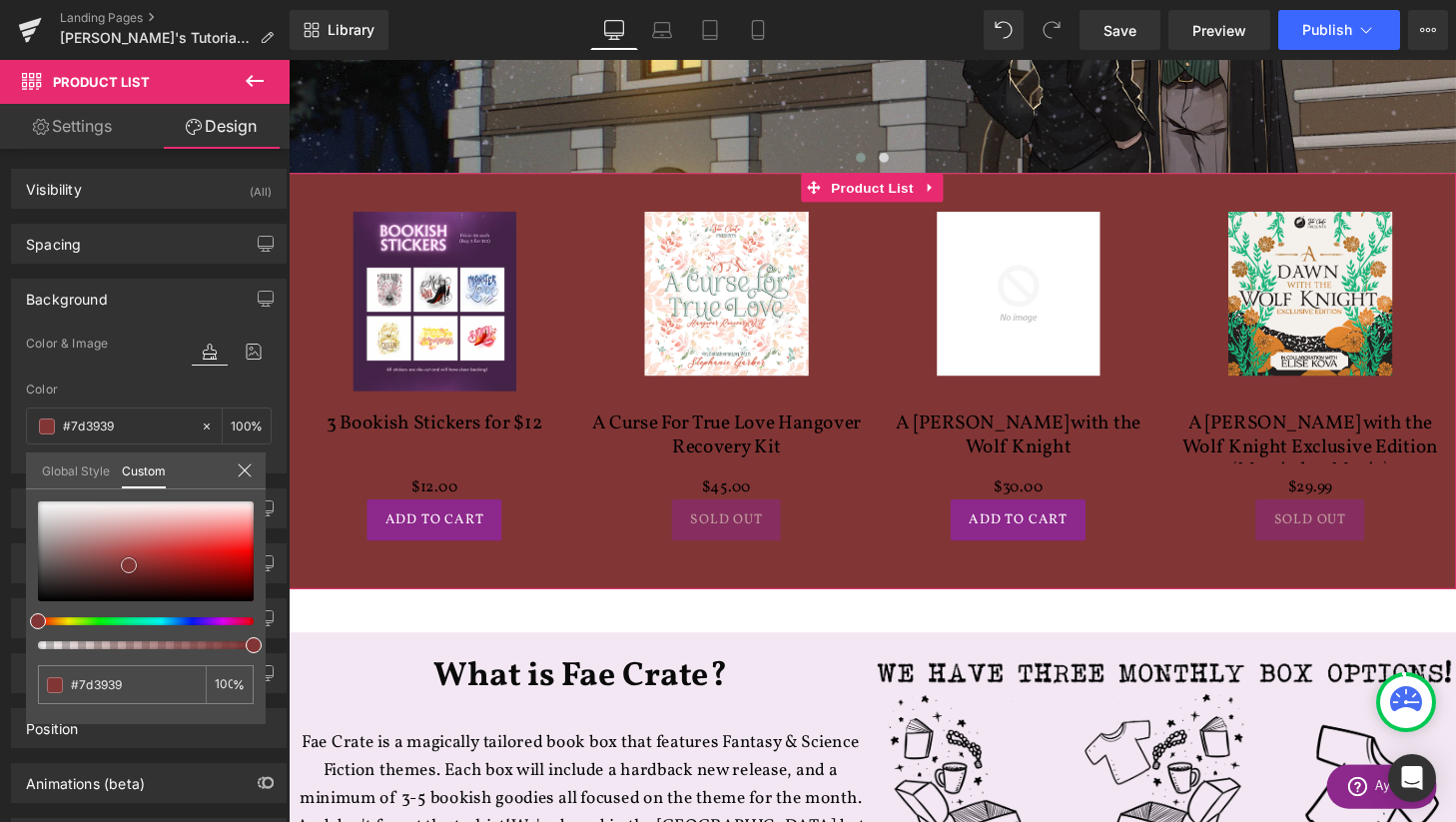type on "#793e3e" 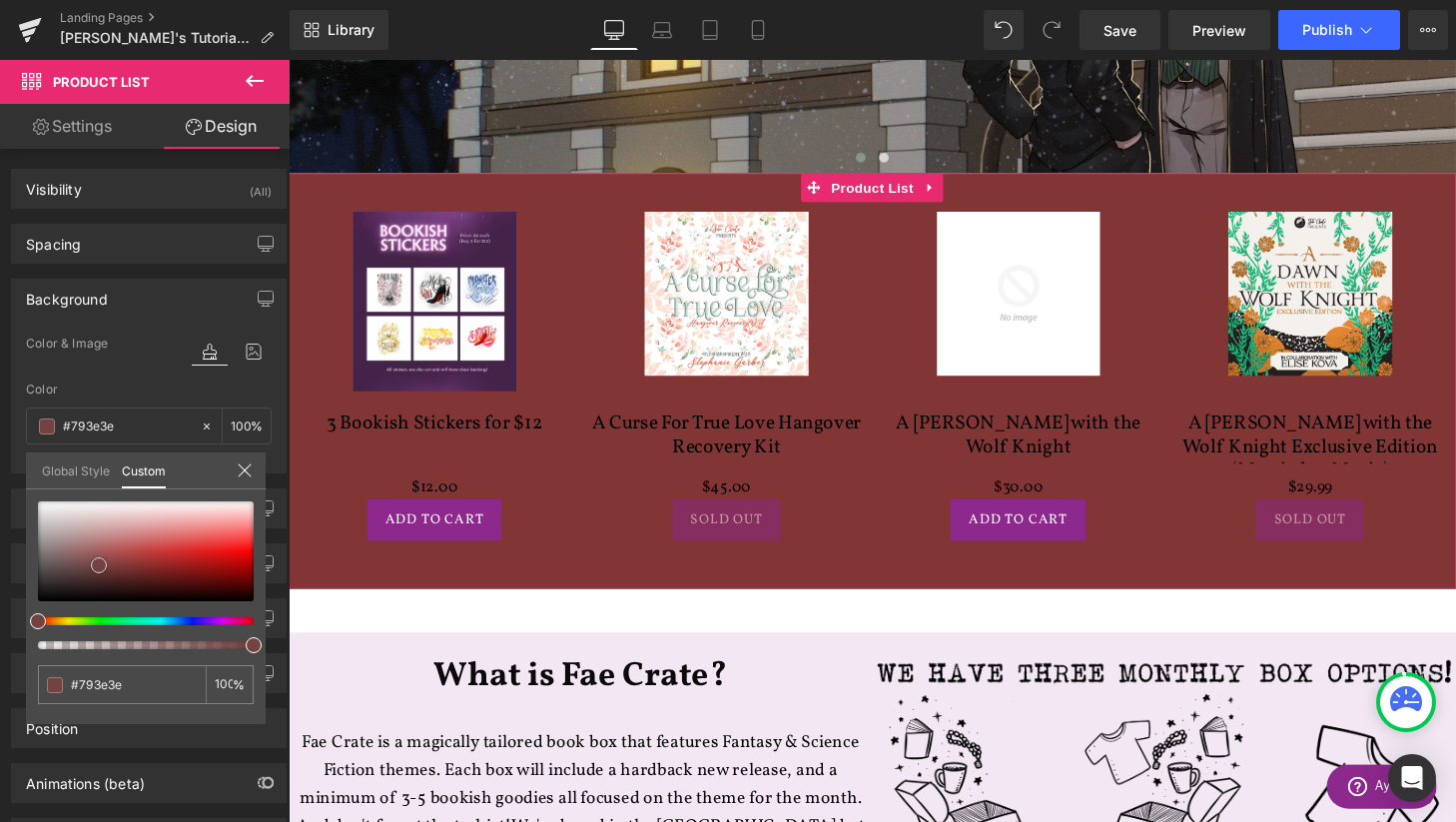 type on "#754242" 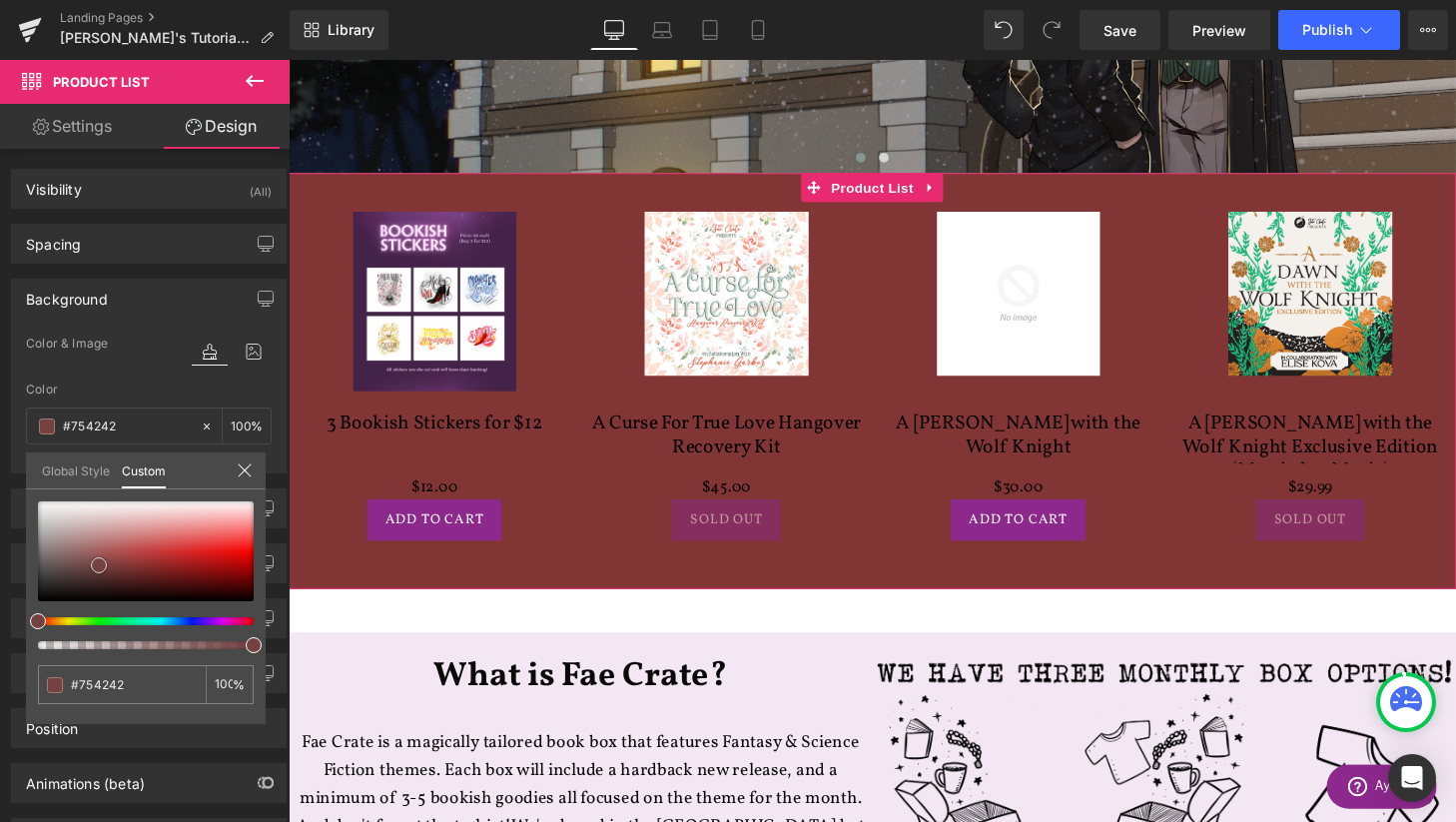 type on "#6c4141" 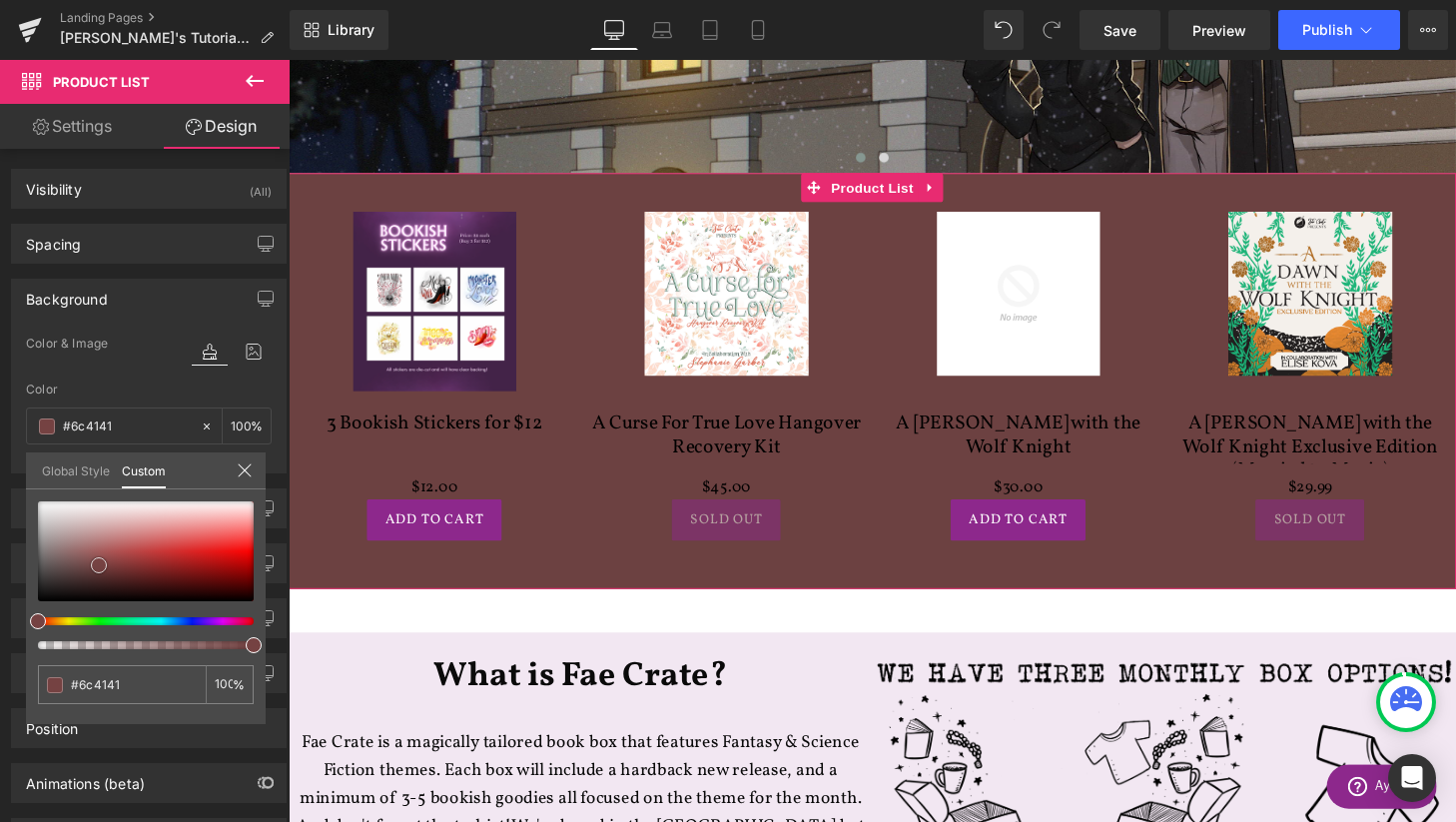 type on "#633f3f" 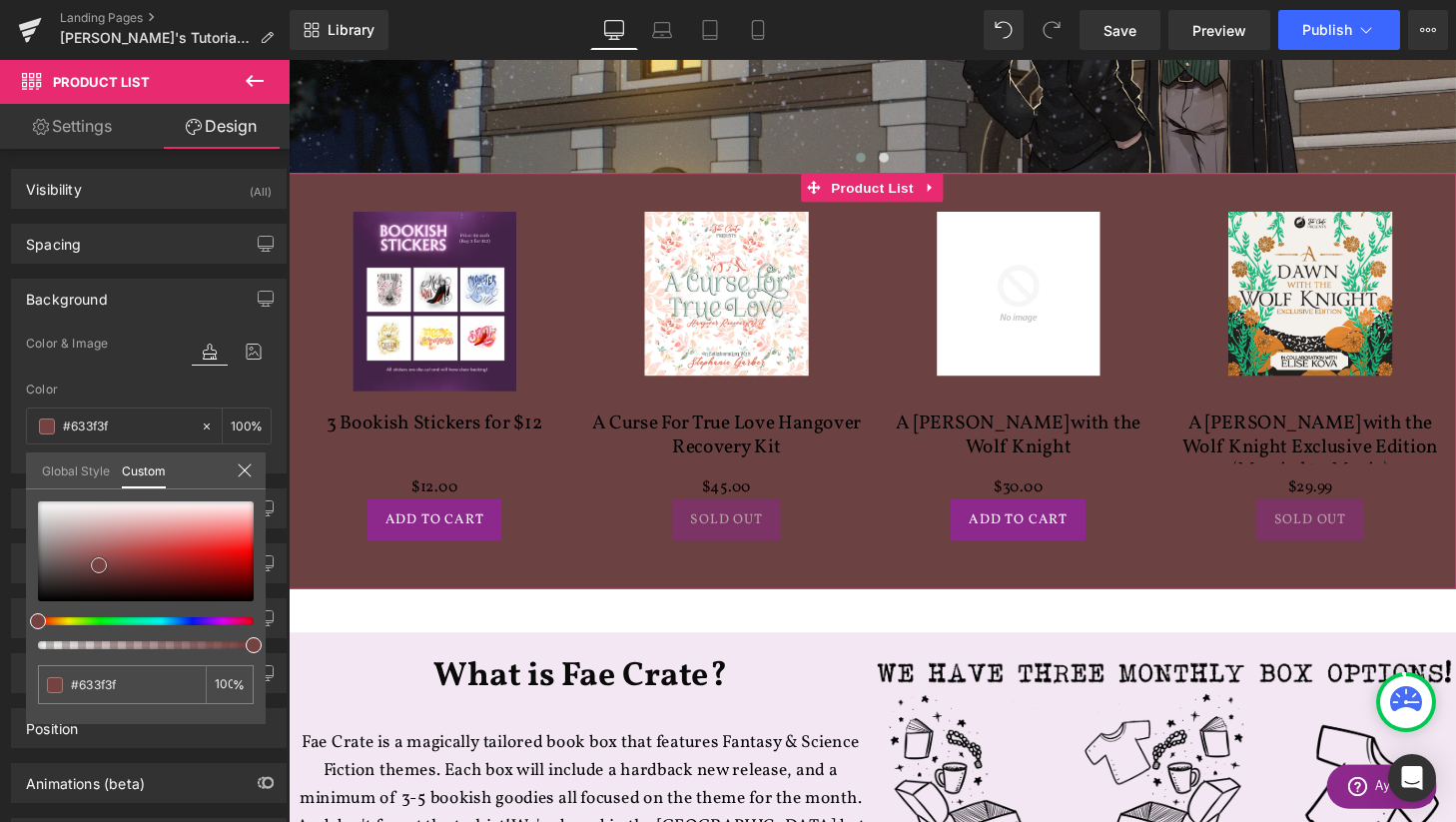 type on "#5e3f3f" 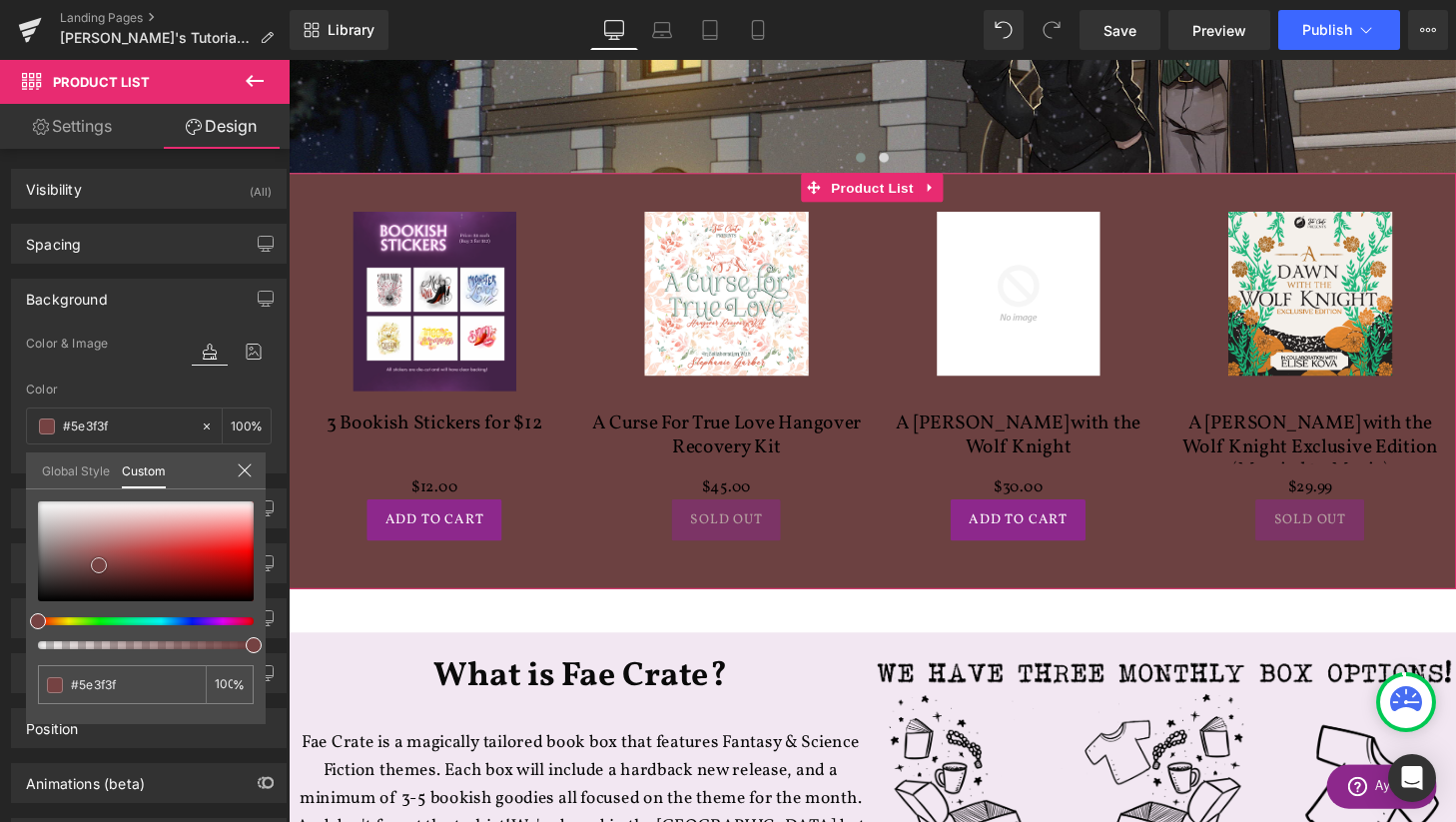 type on "#553939" 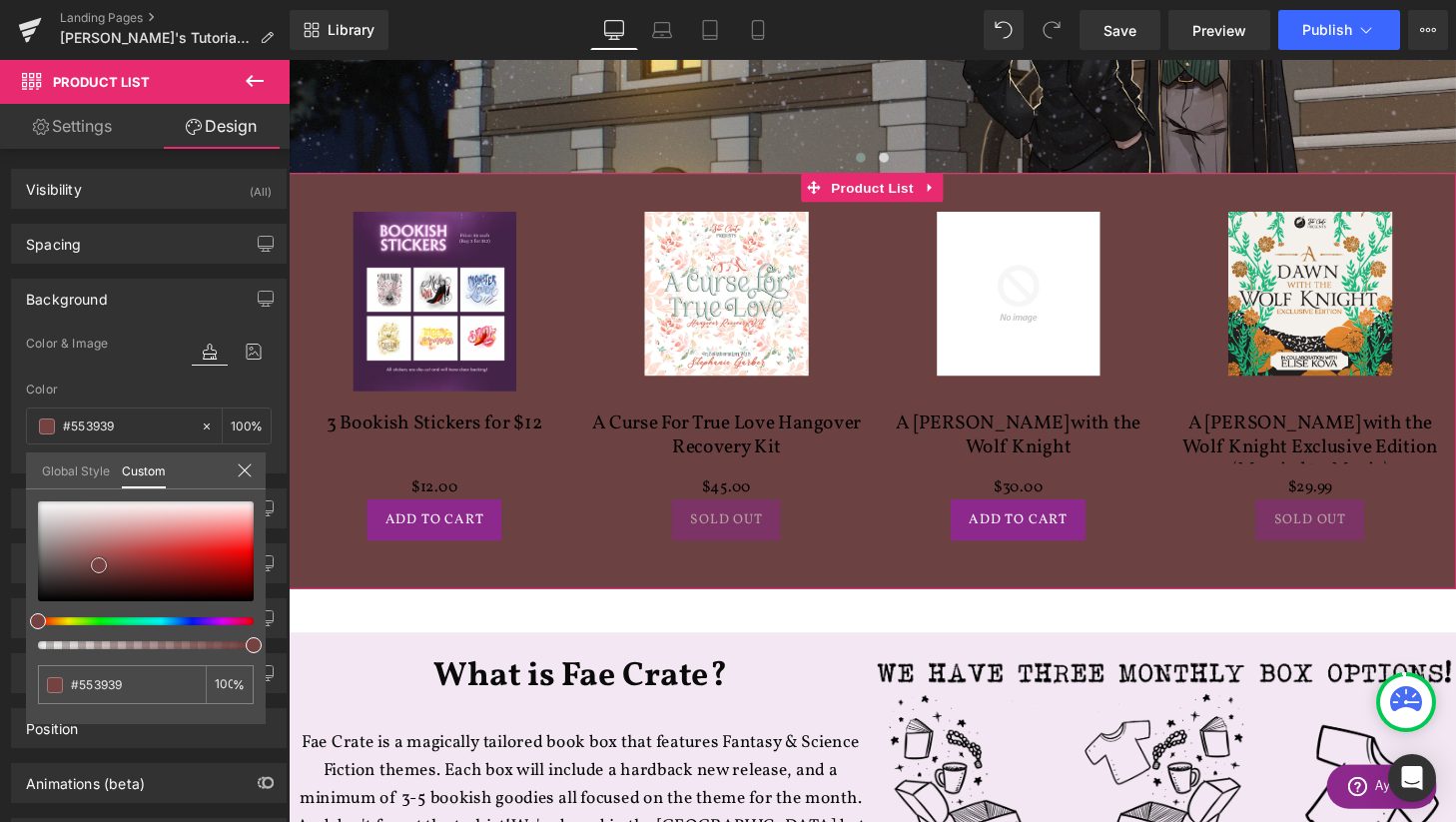 type on "#513838" 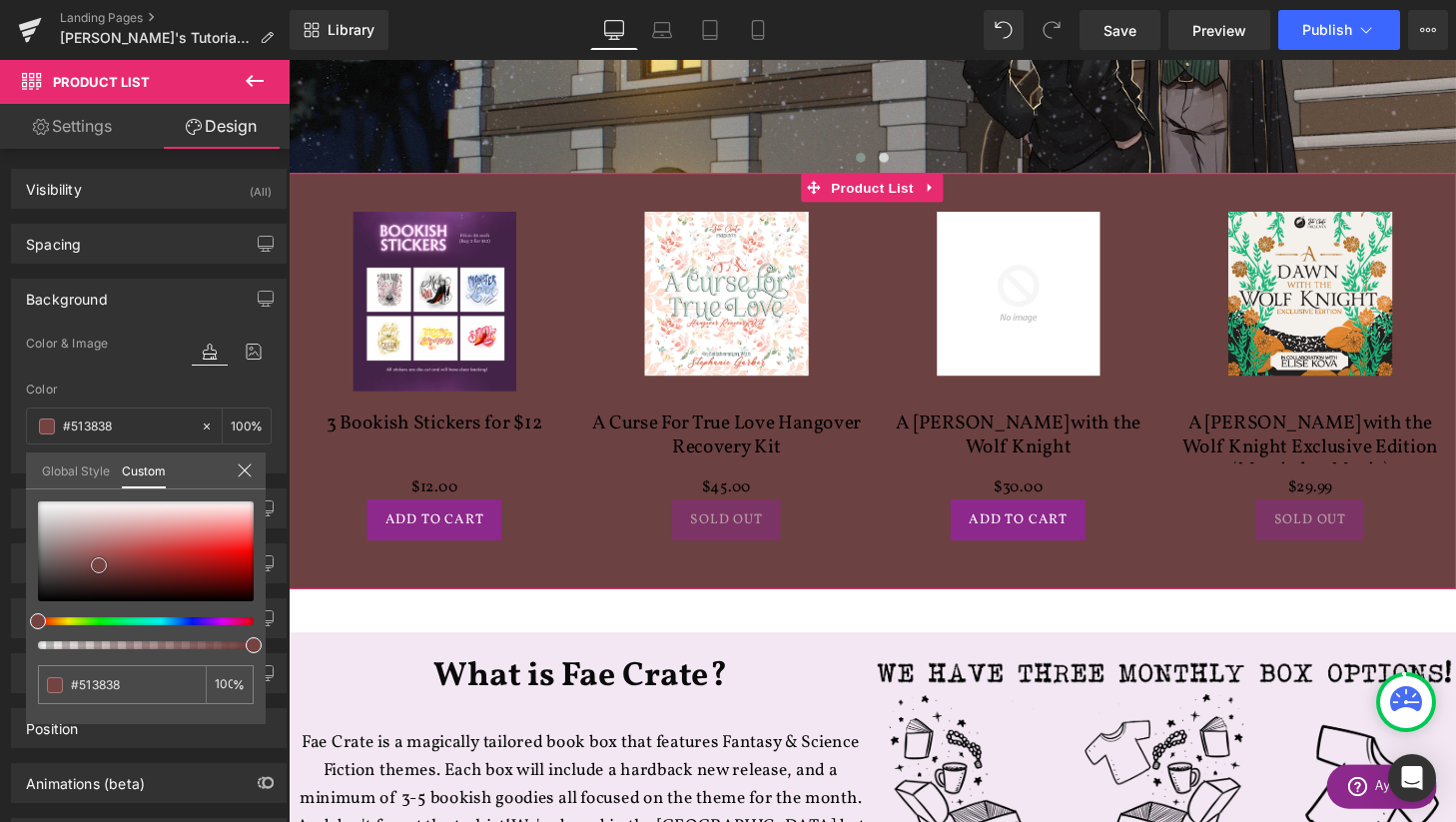 type on "#4d3737" 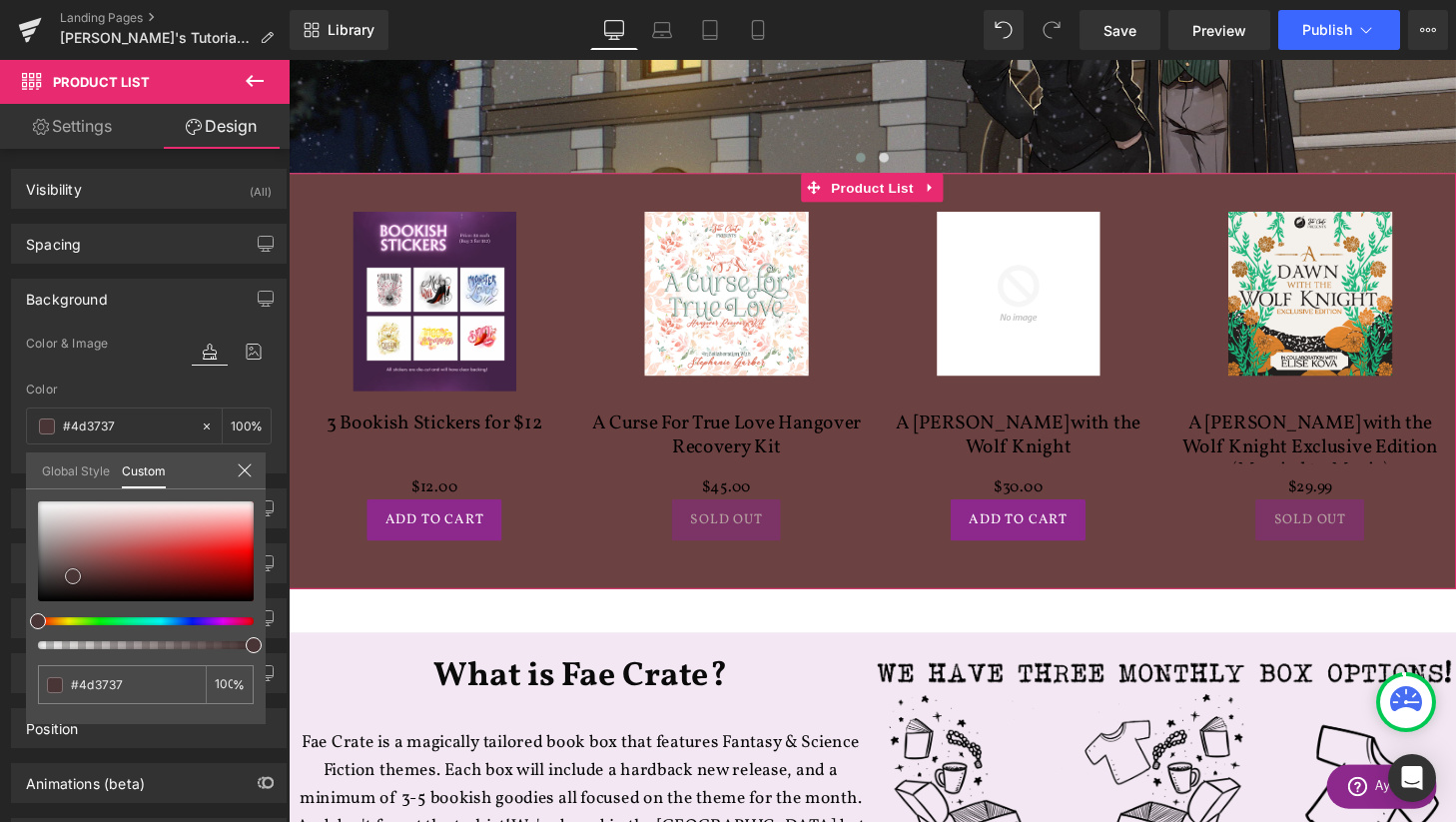 type on "#4a3434" 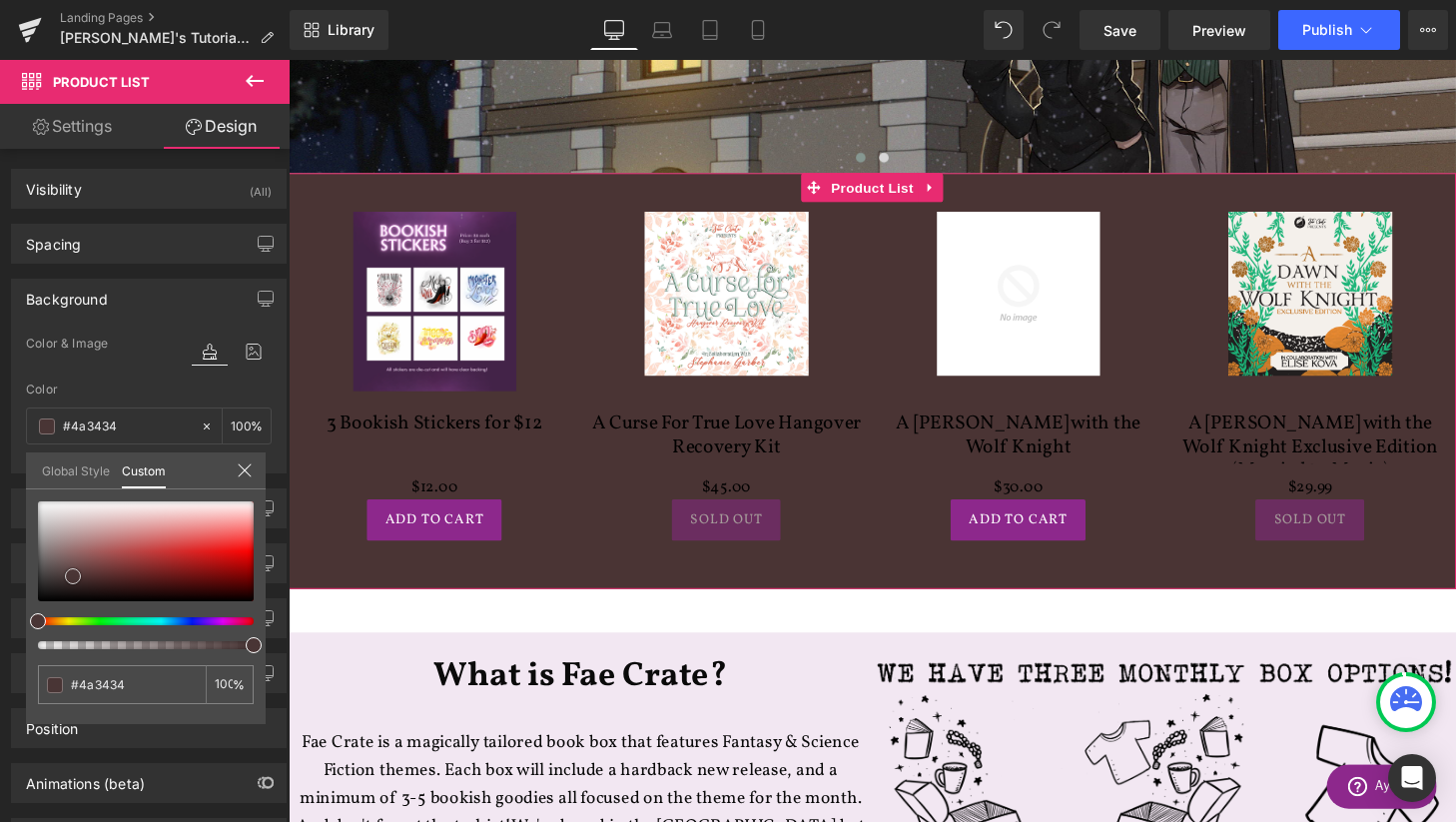 type on "#433131" 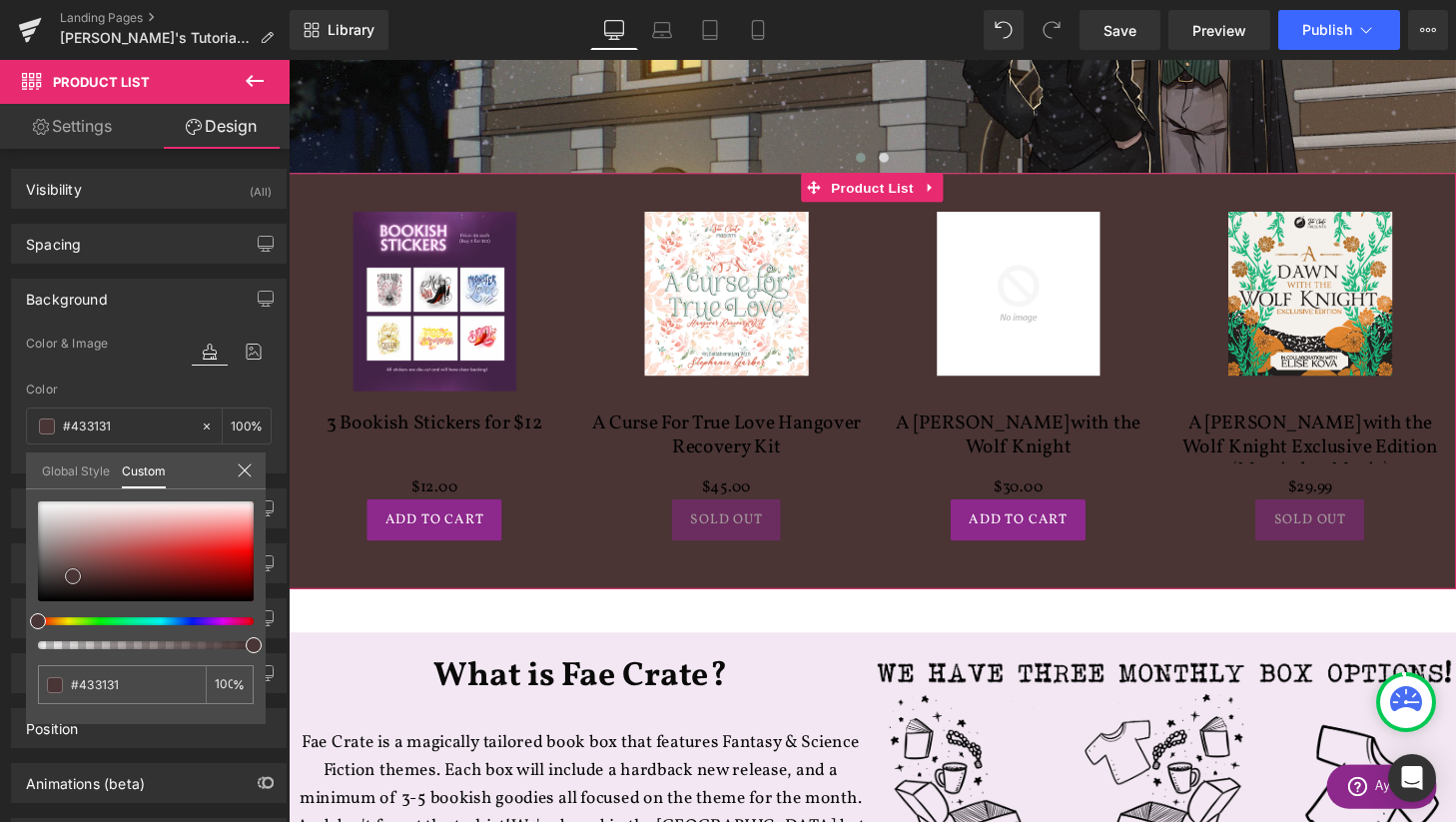 type on "#3a2b2b" 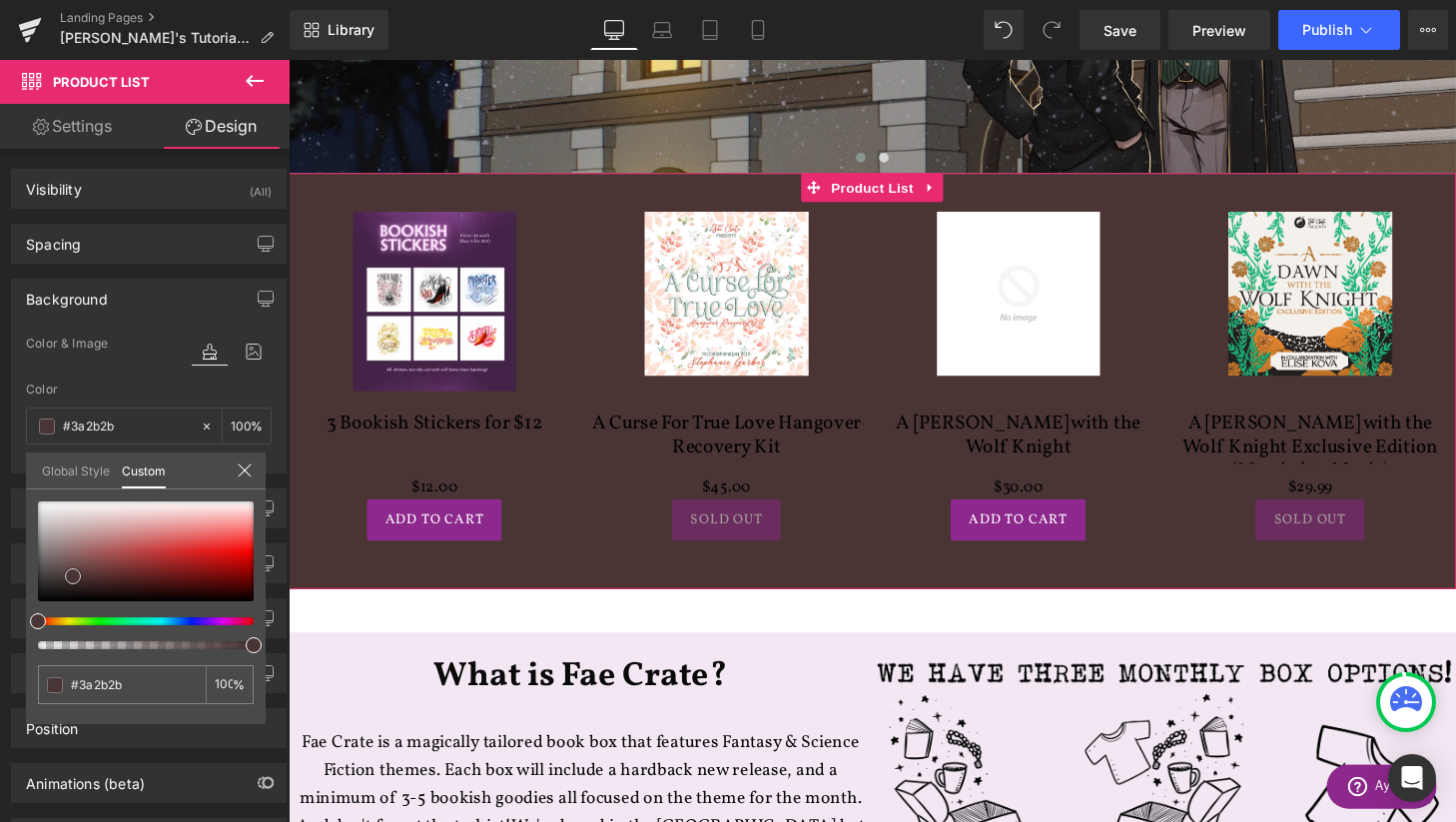type on "#2b2121" 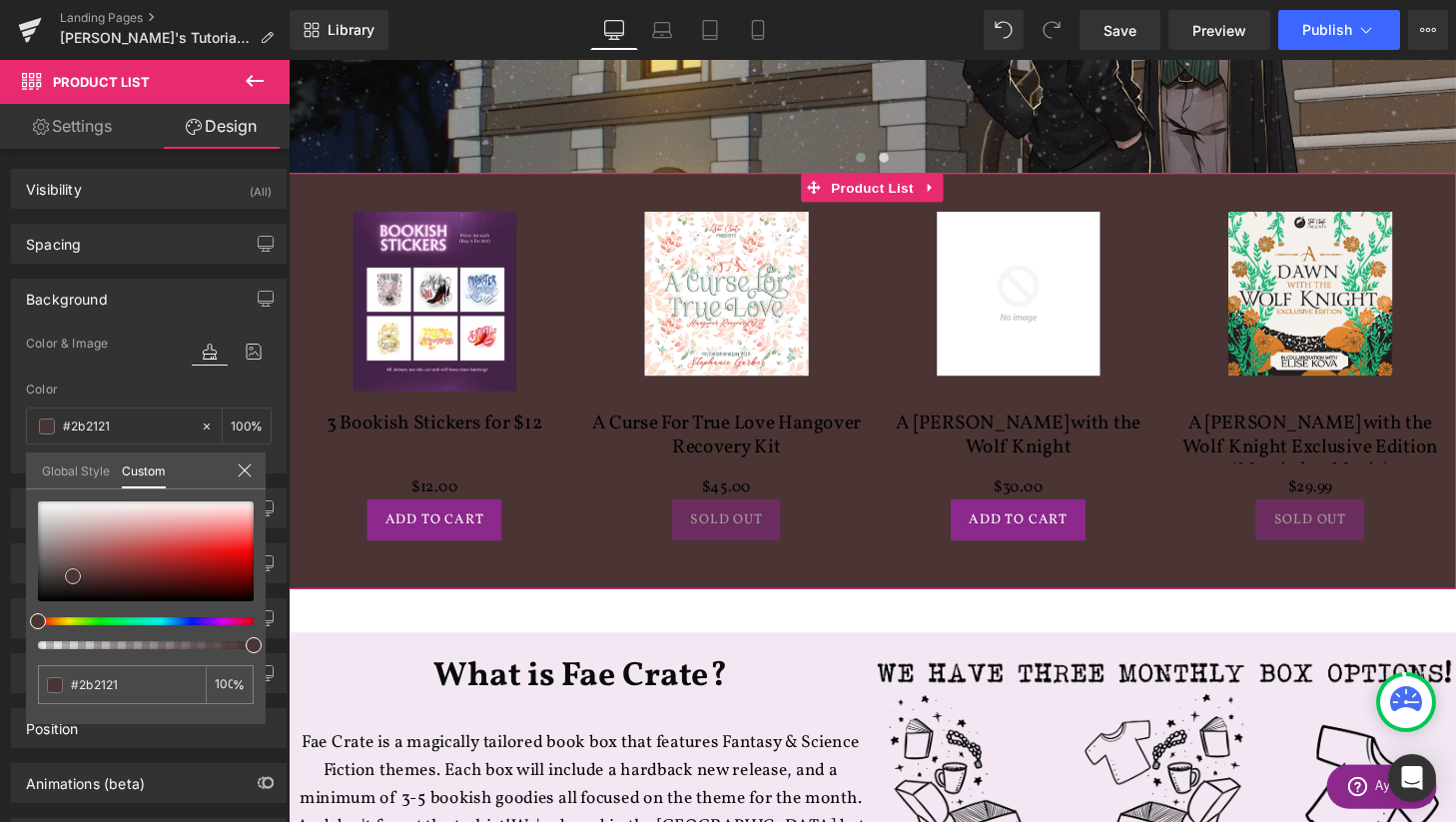 type on "#1f1818" 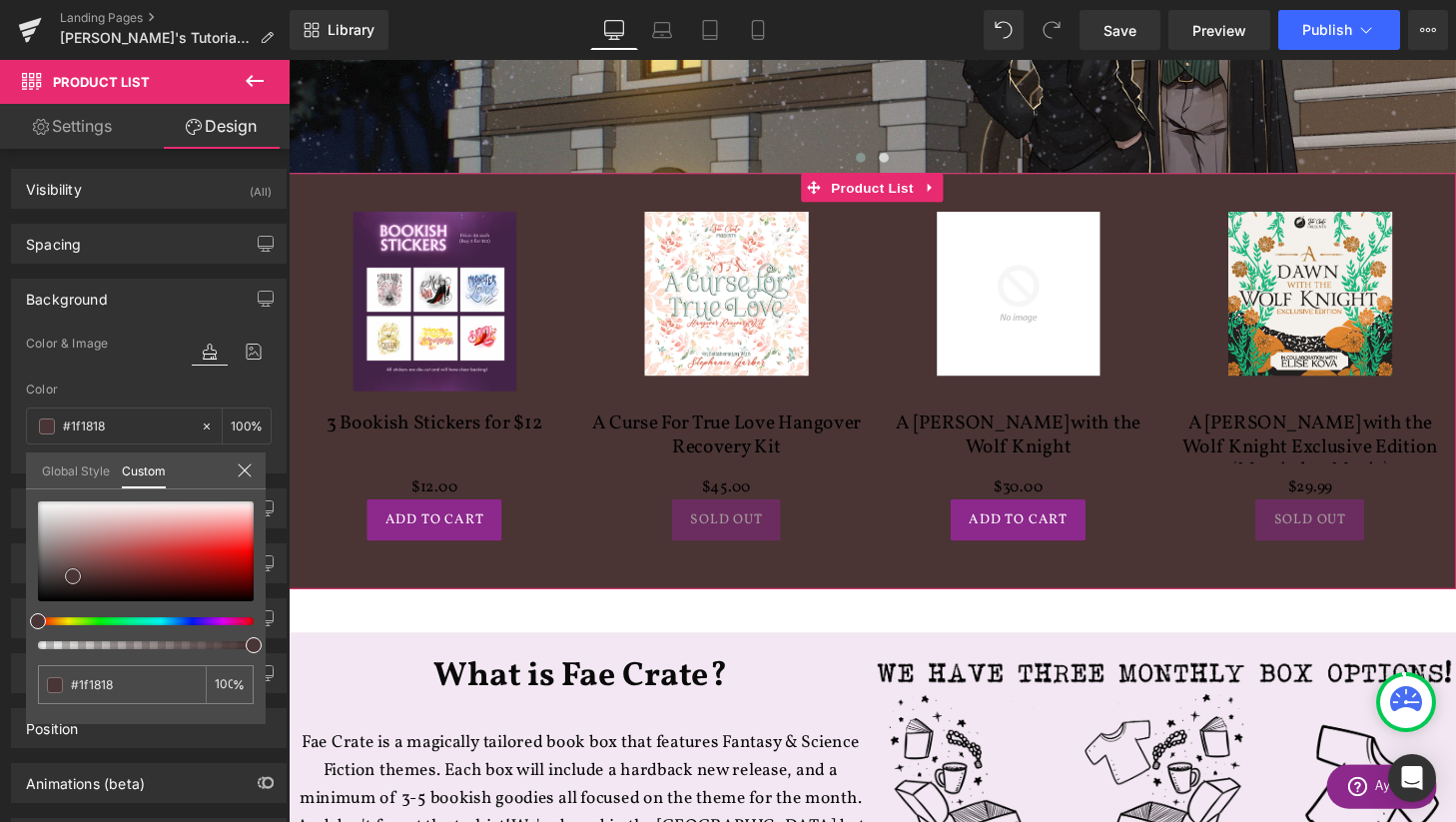 type on "#131010" 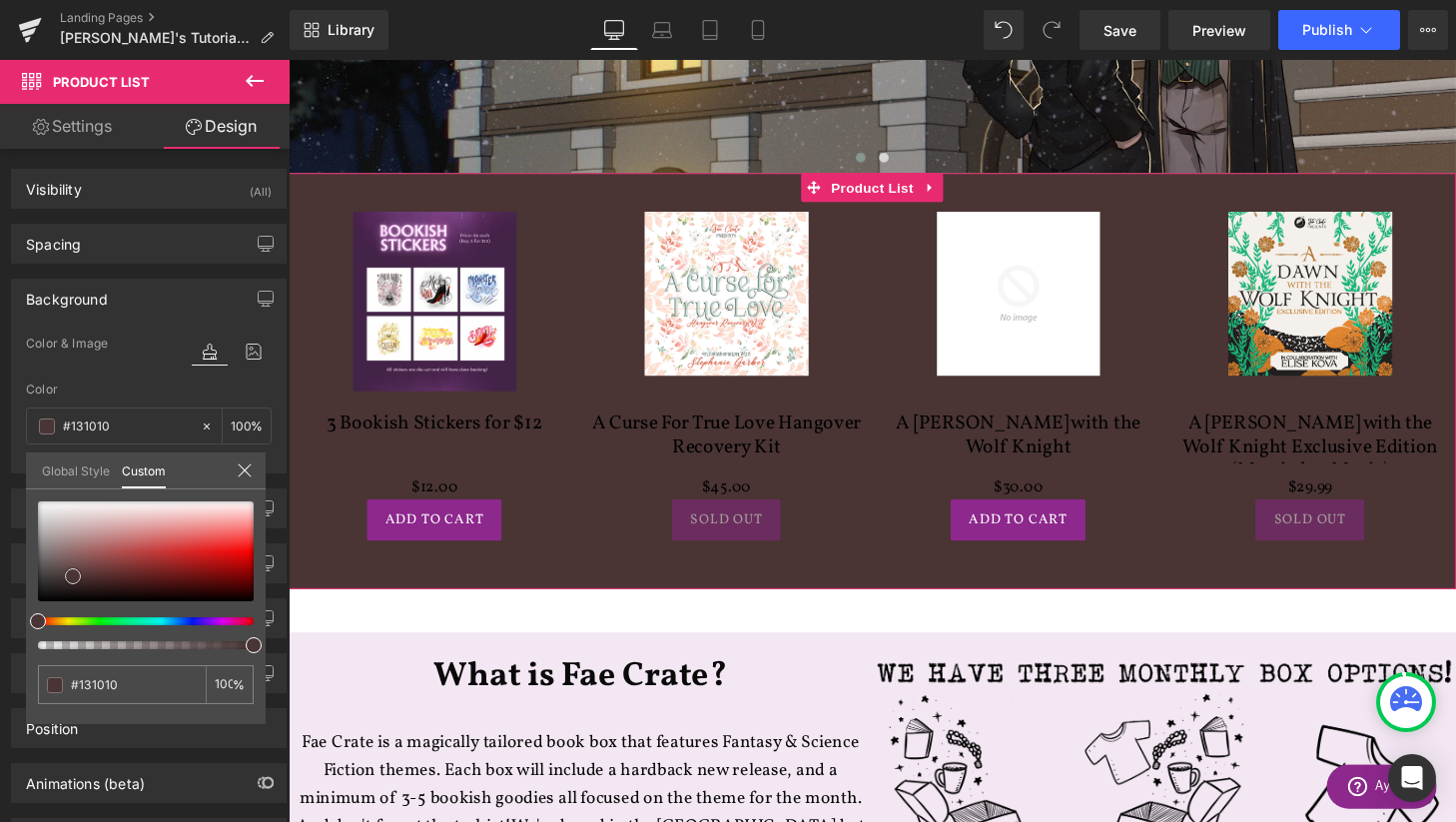 type on "#080606" 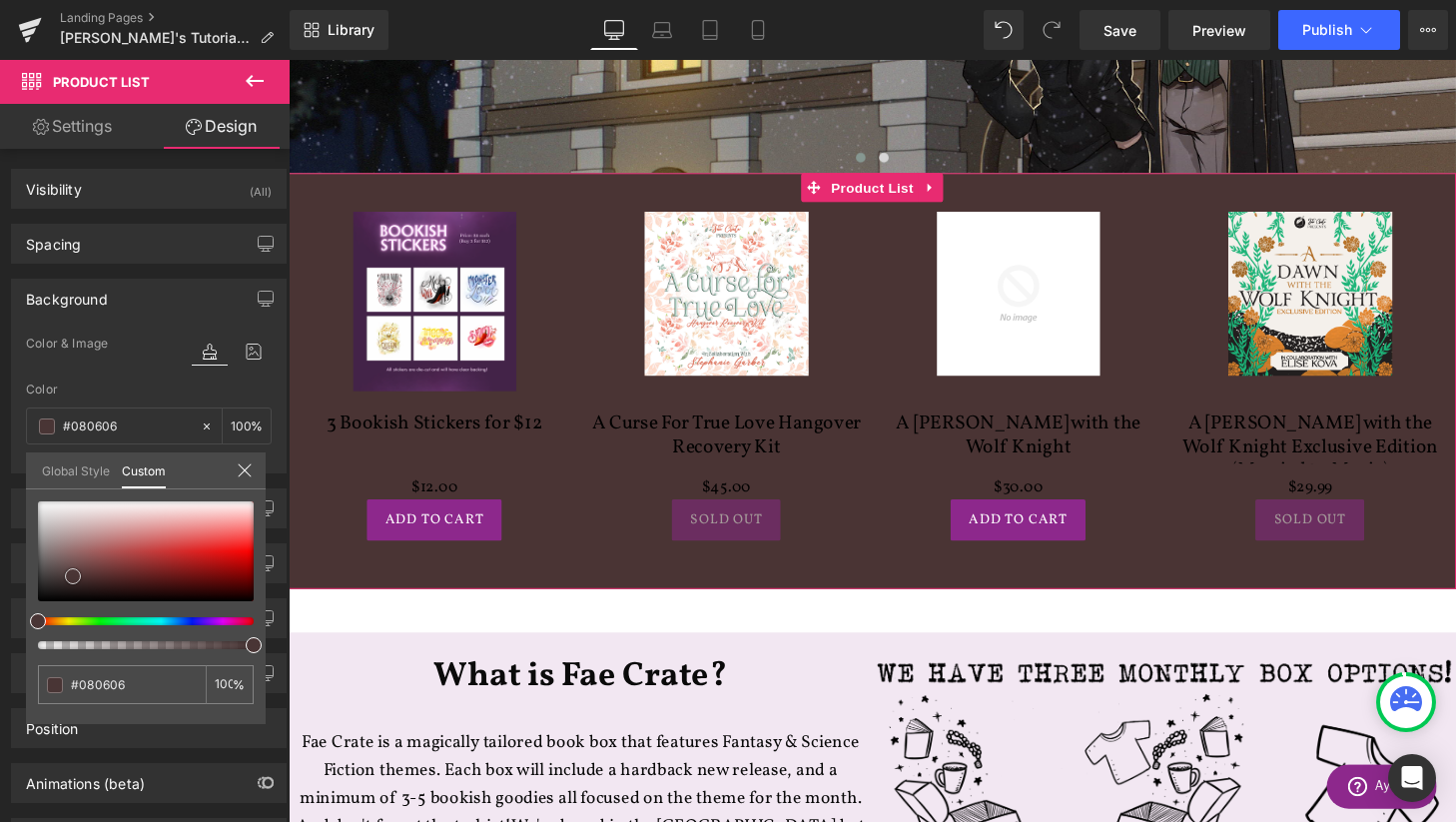 type on "#050404" 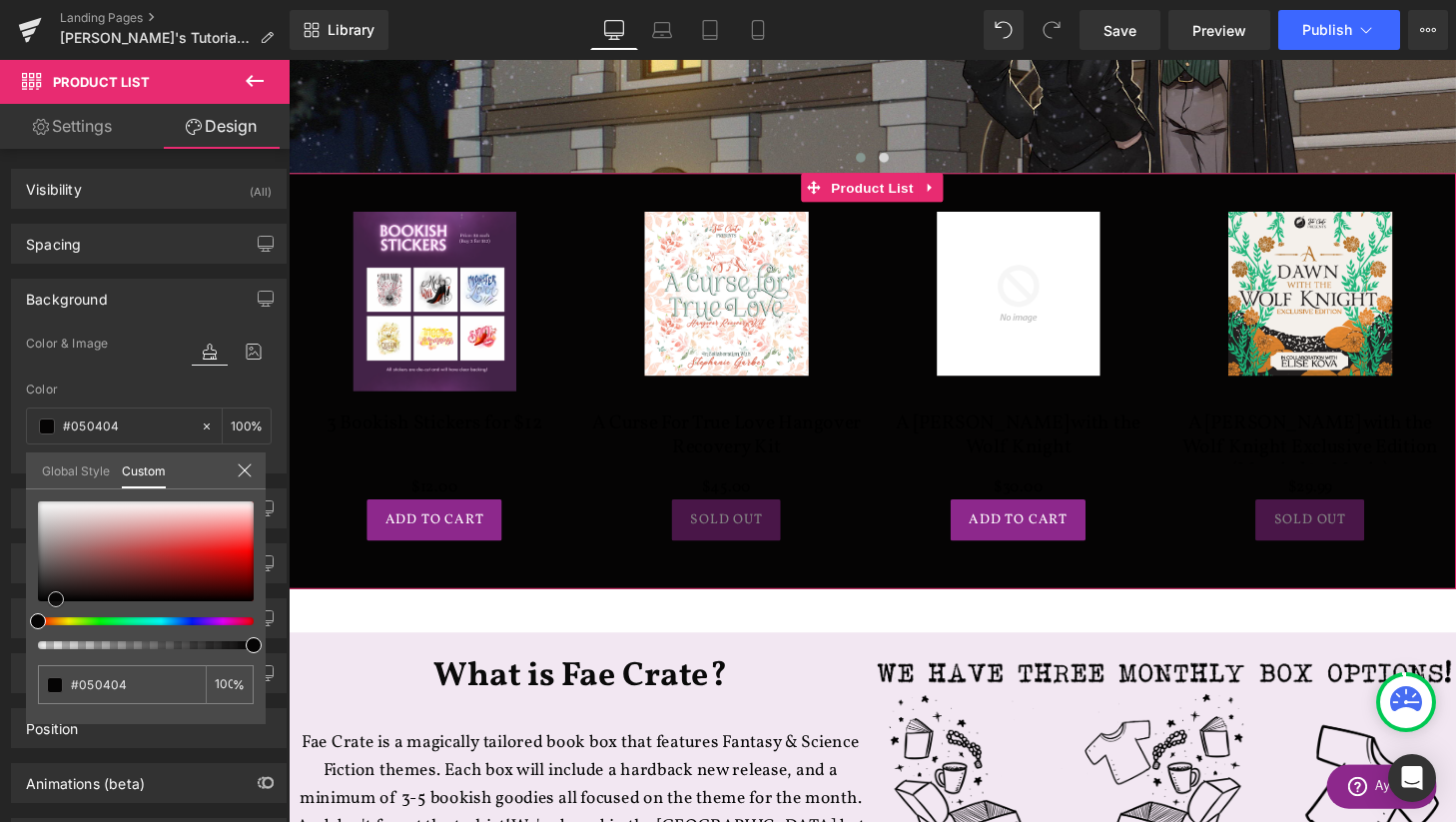 type on "#080707" 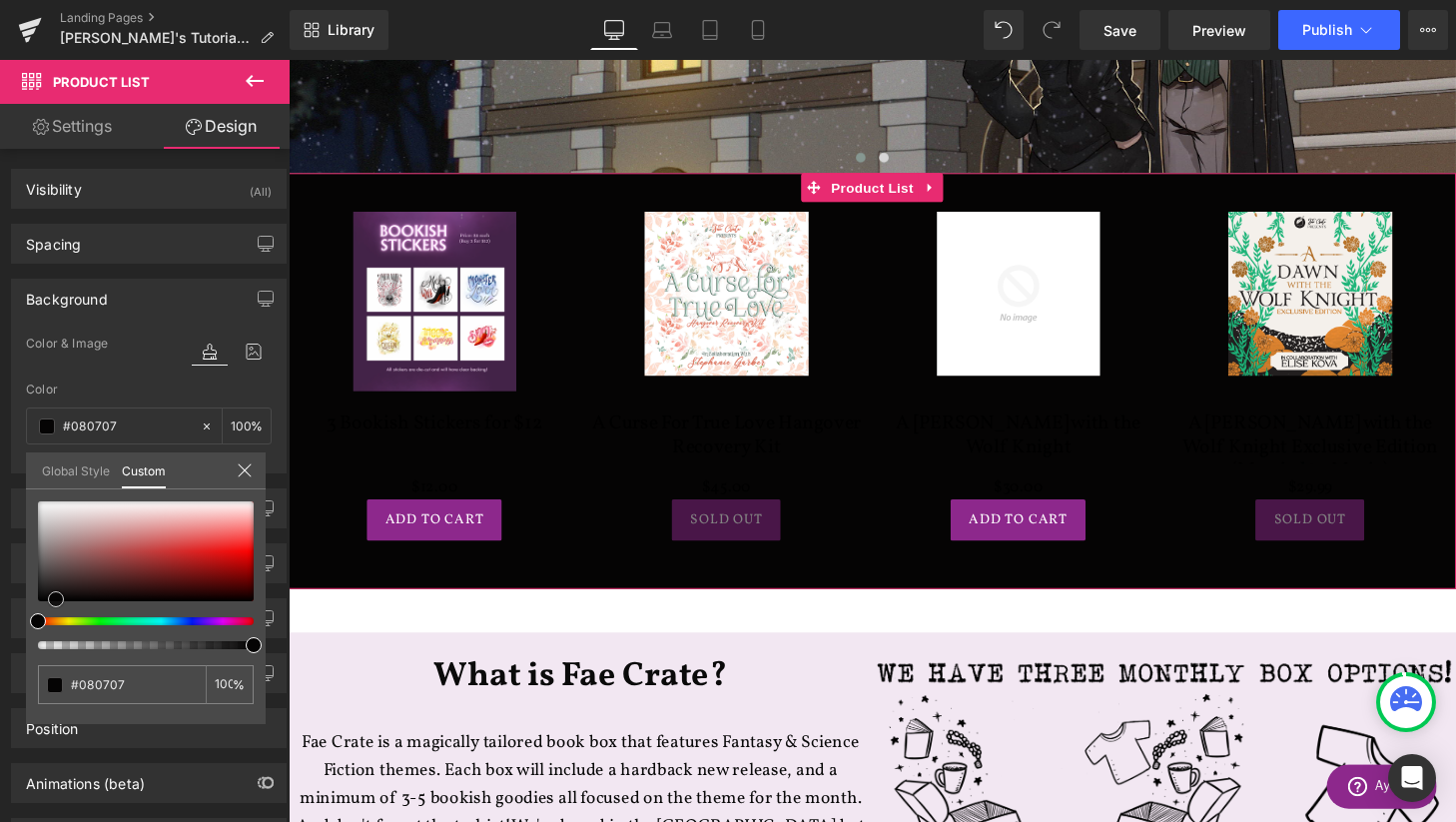 type on "#1e1919" 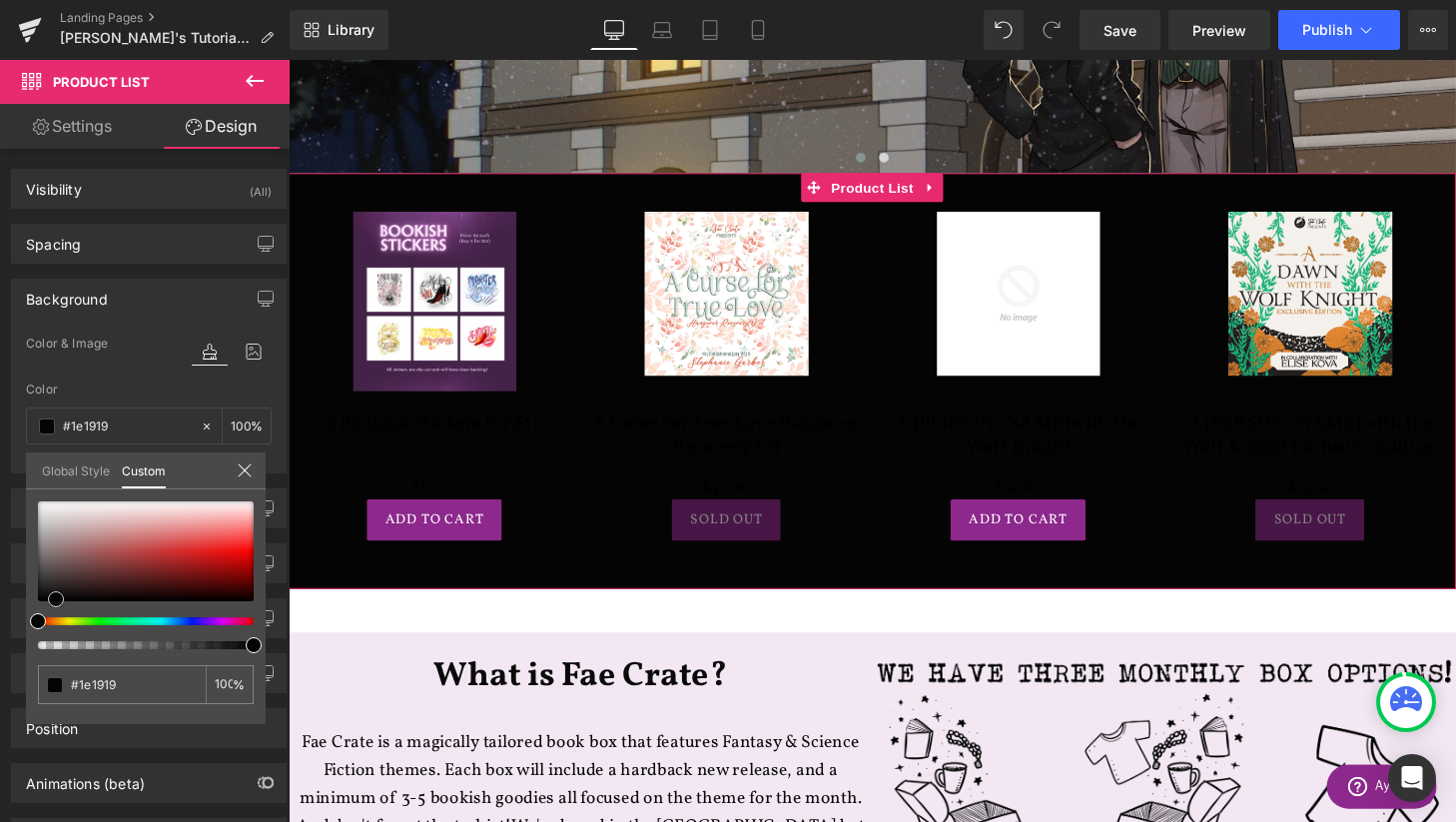 type on "#3f3535" 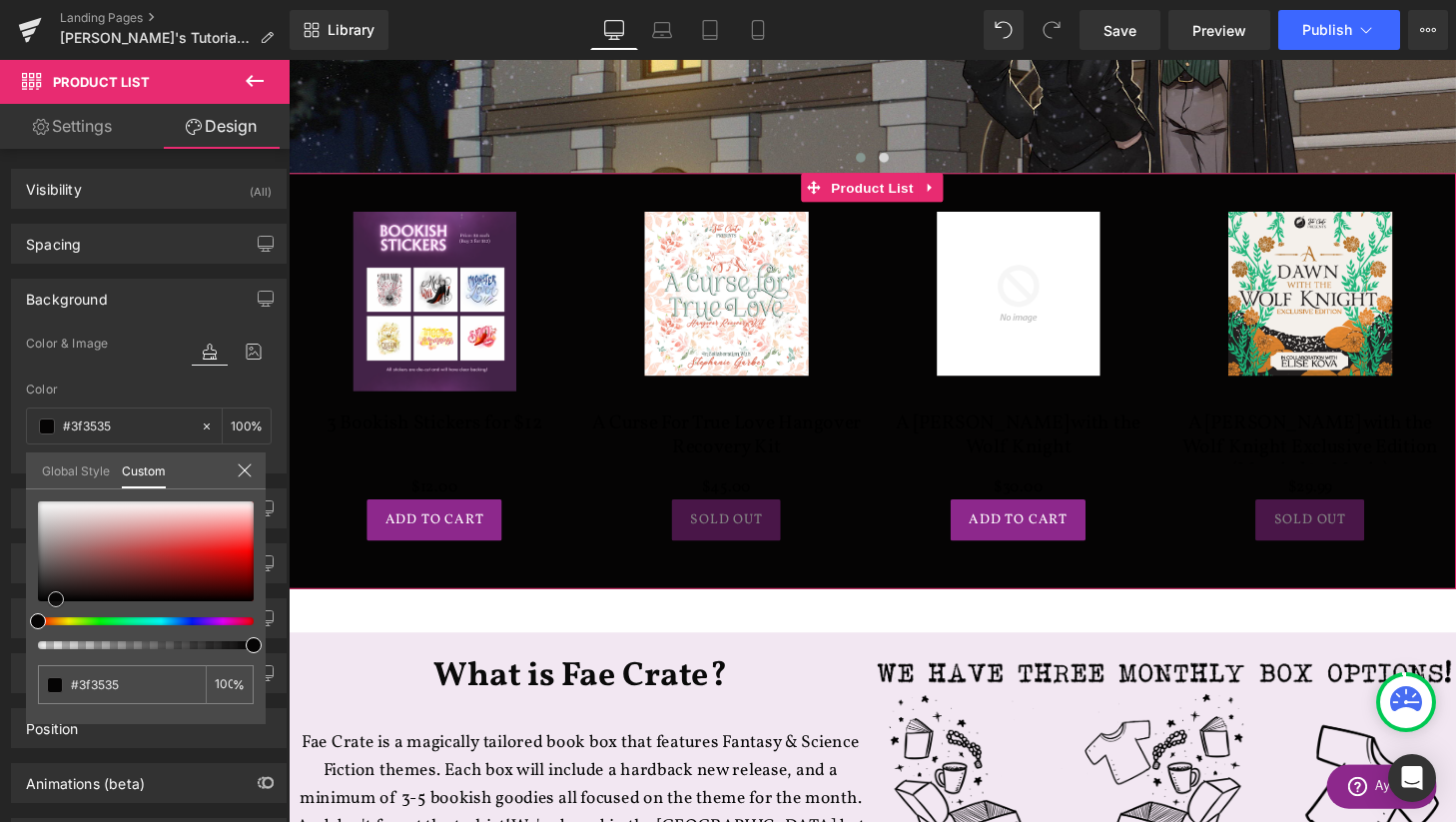 type on "#766969" 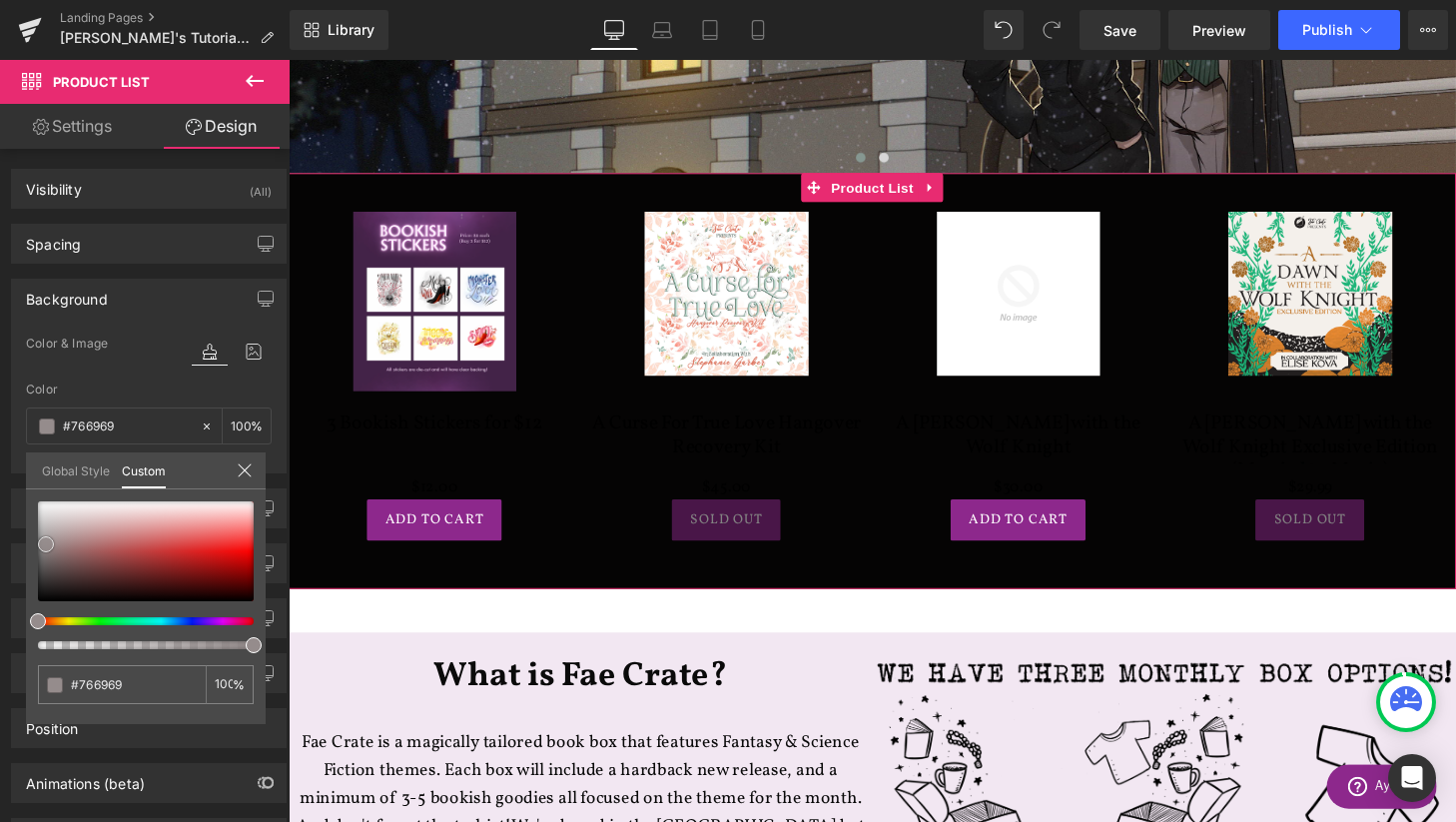type on "#958c8c" 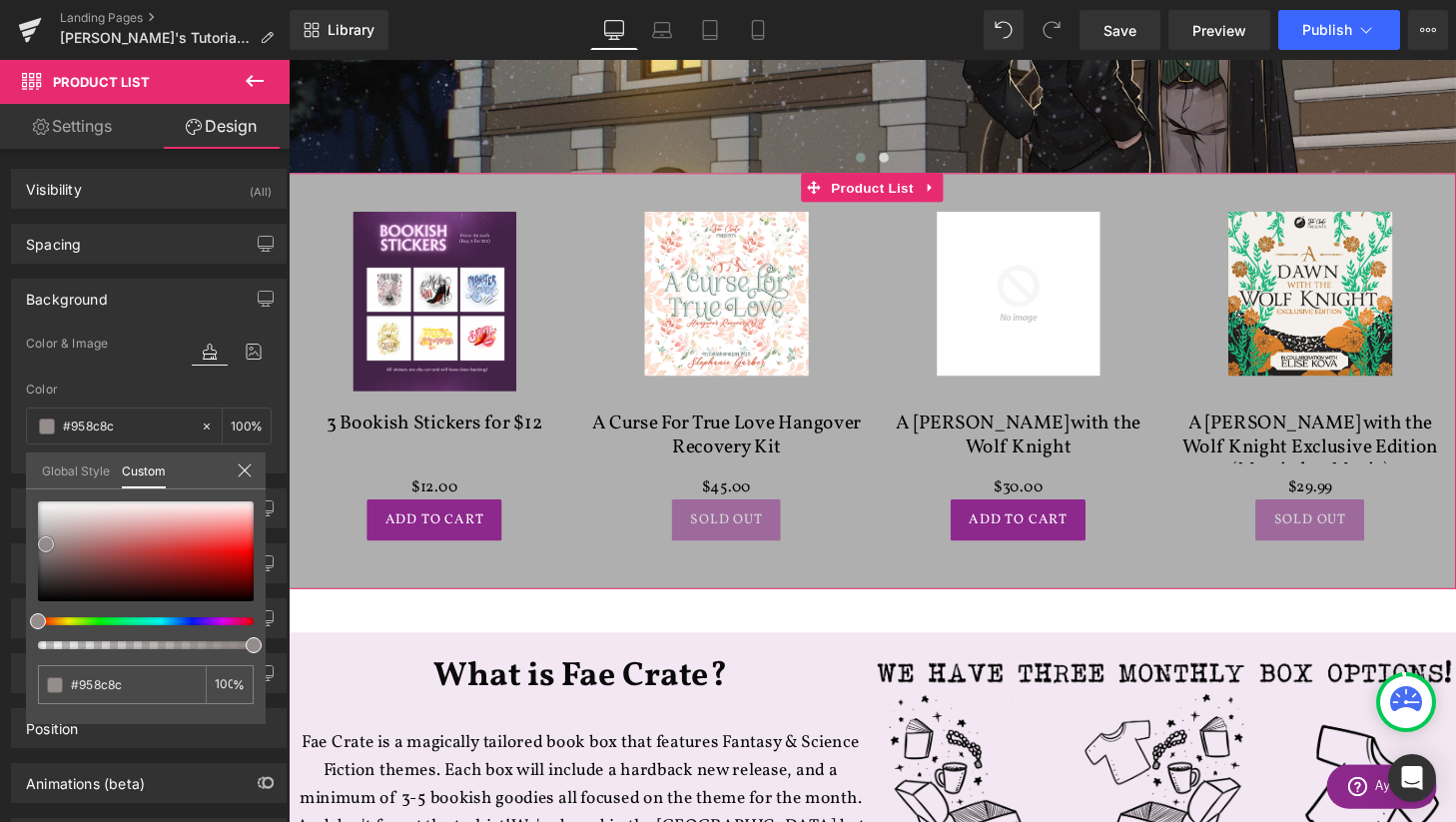 type on "#b0afaf" 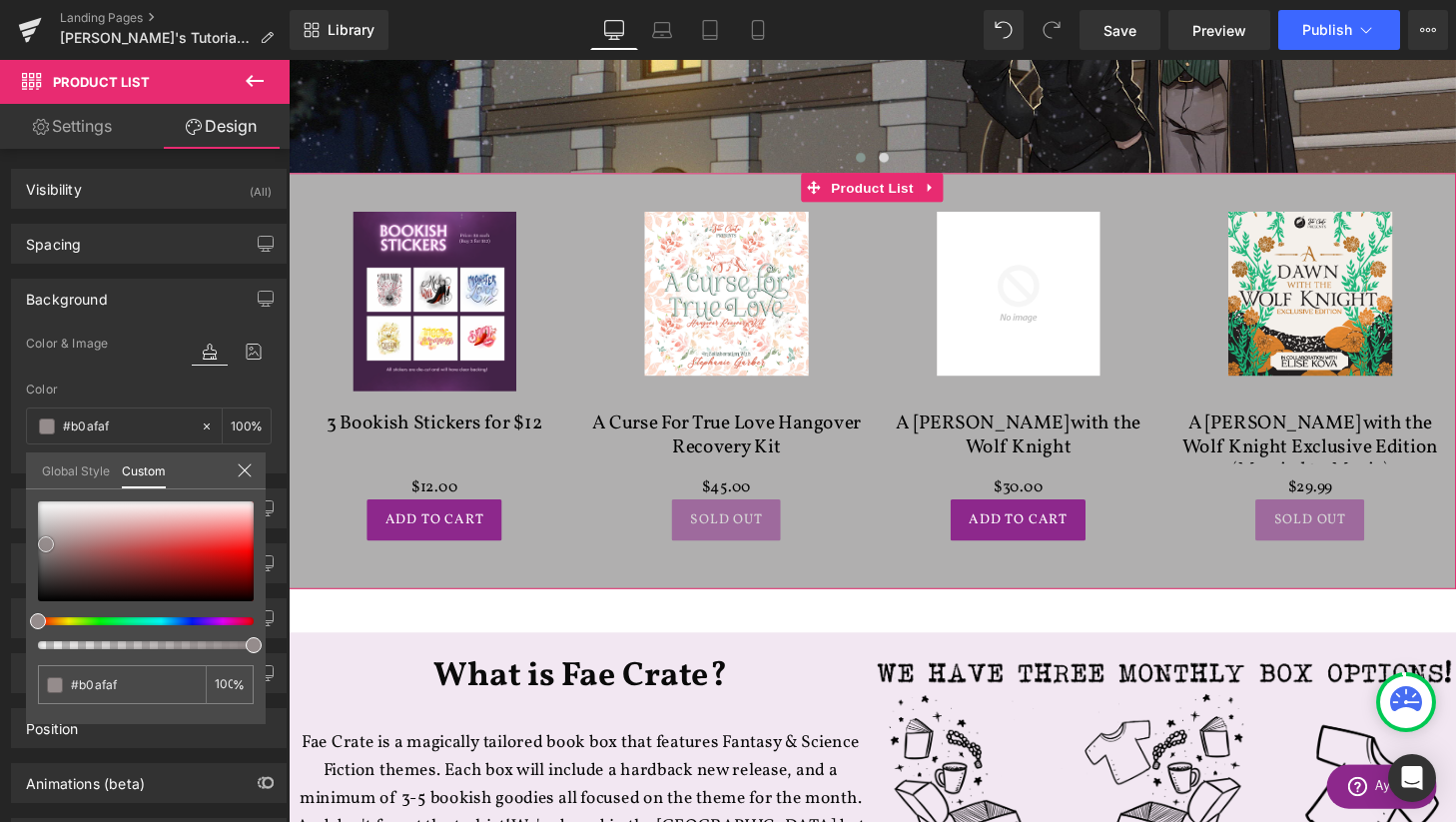 type on "#bcbcbc" 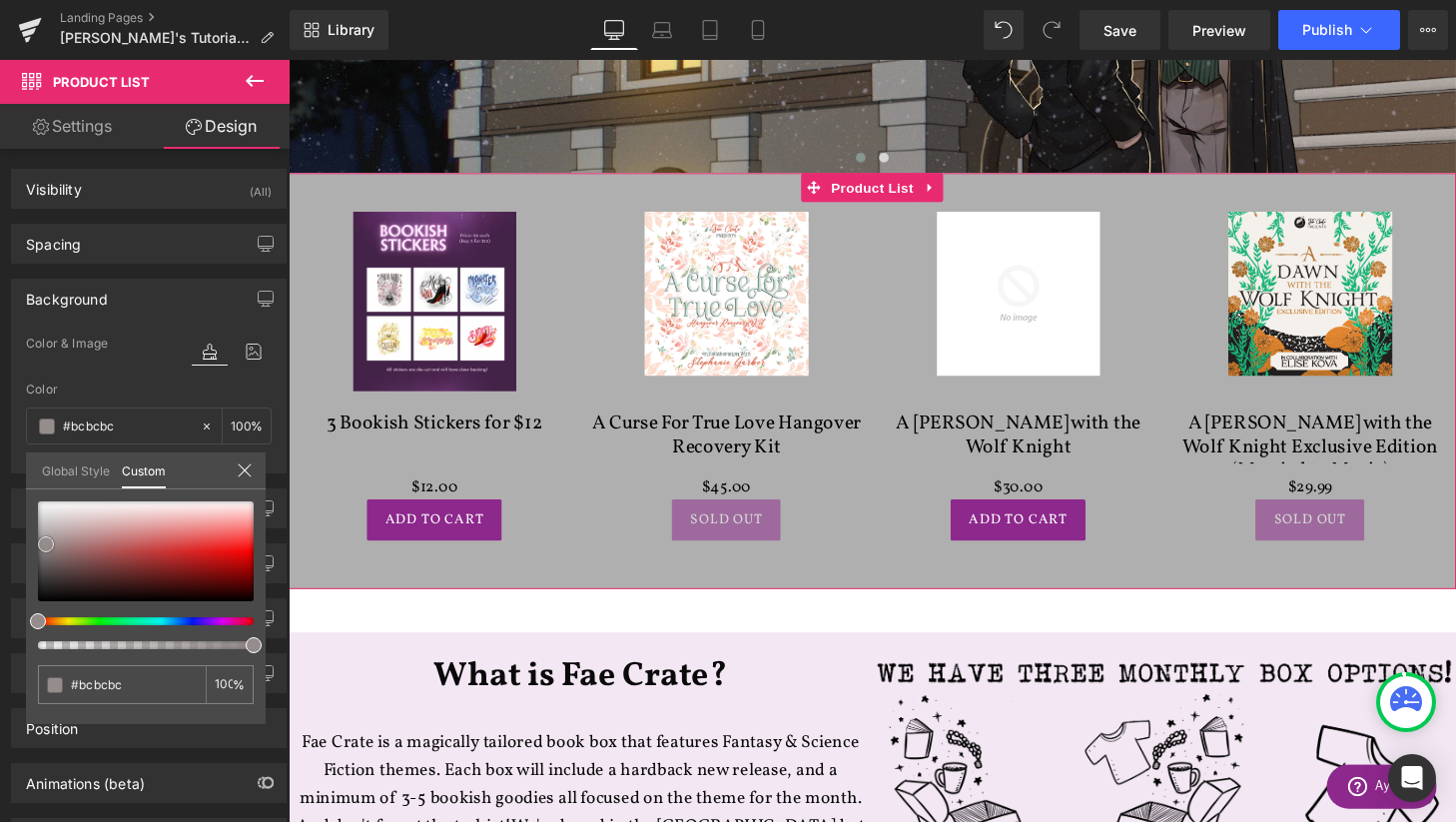 type on "#c9c9c9" 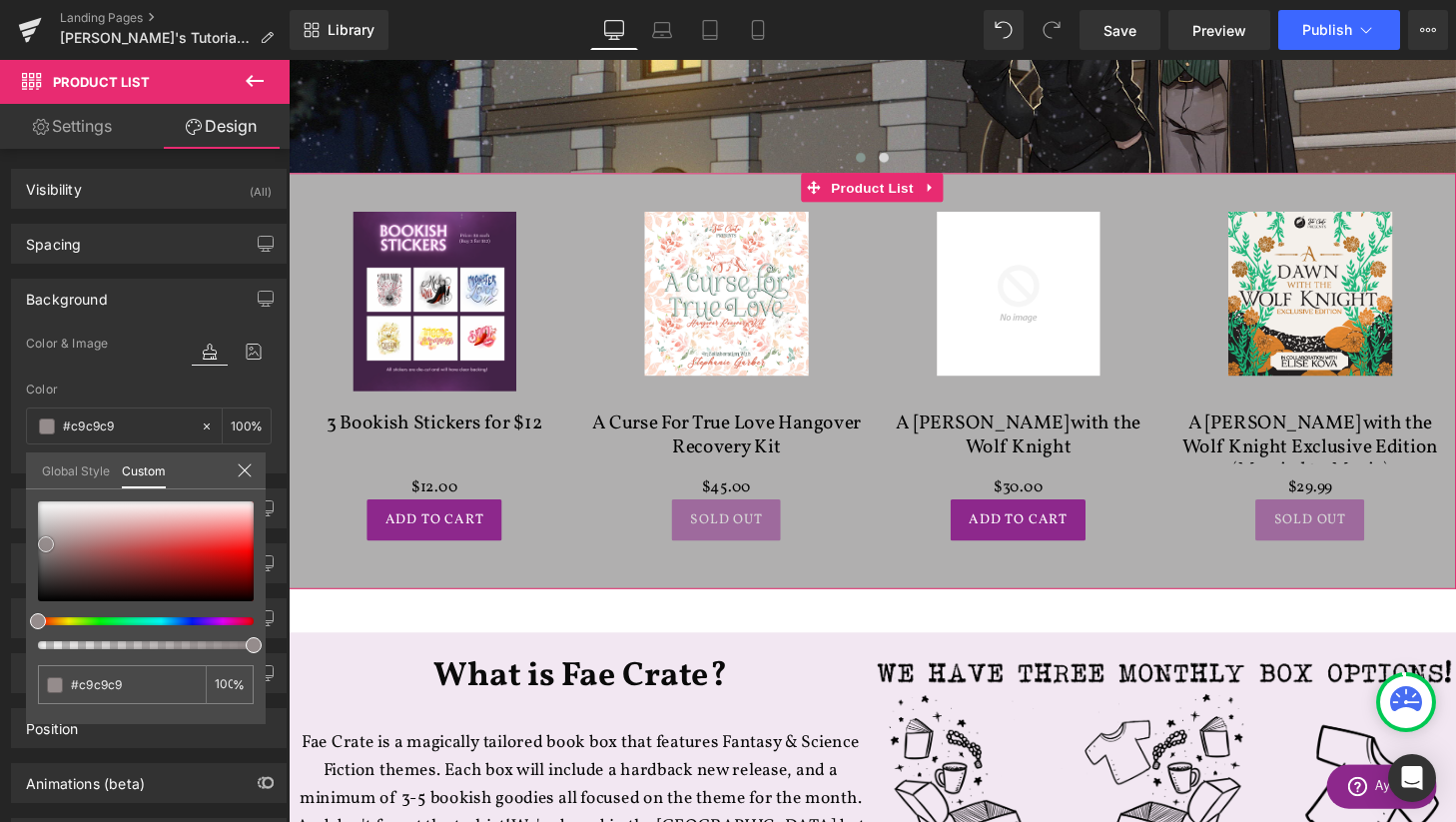 type on "#cecece" 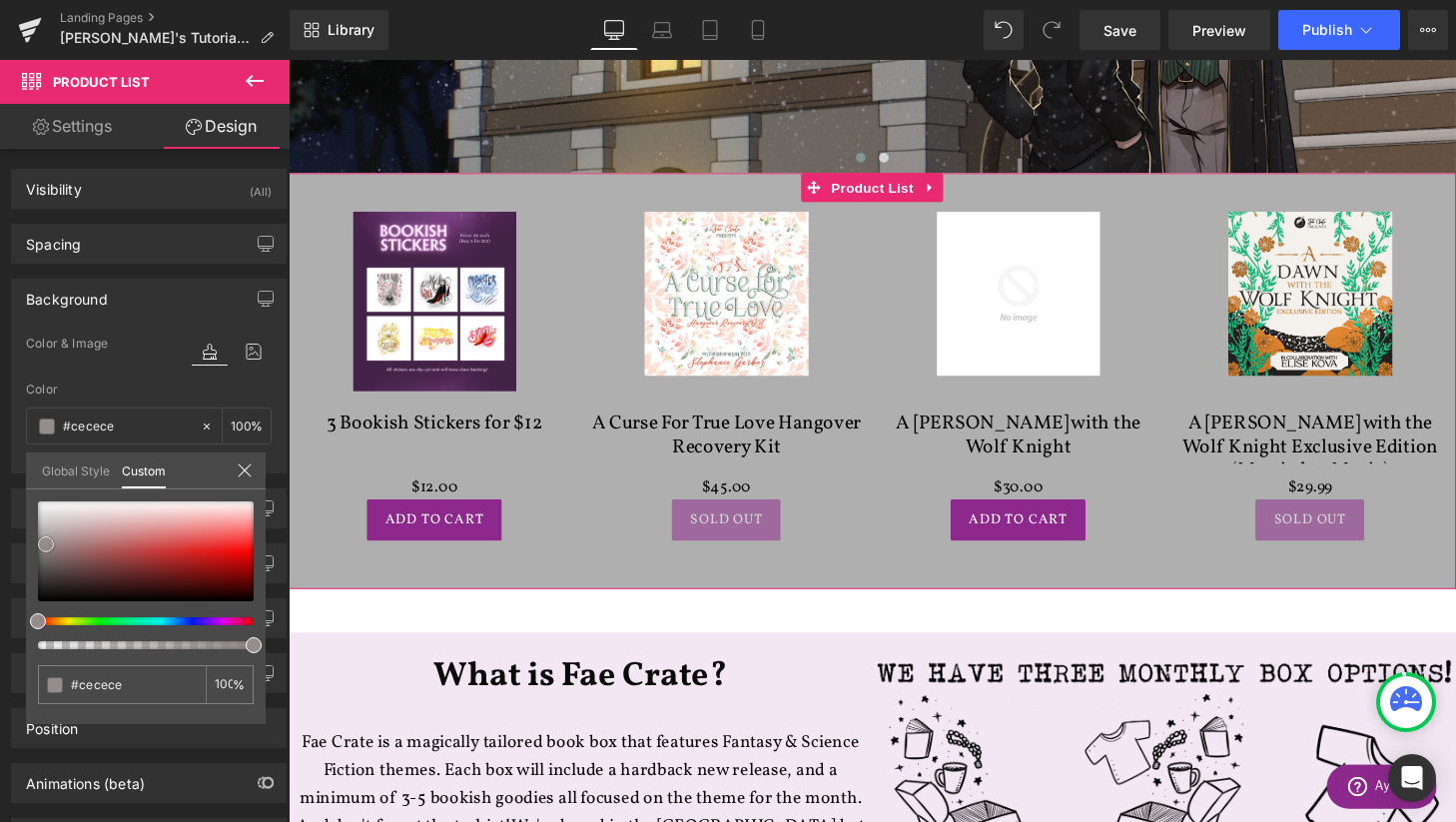 type on "#d3d3d3" 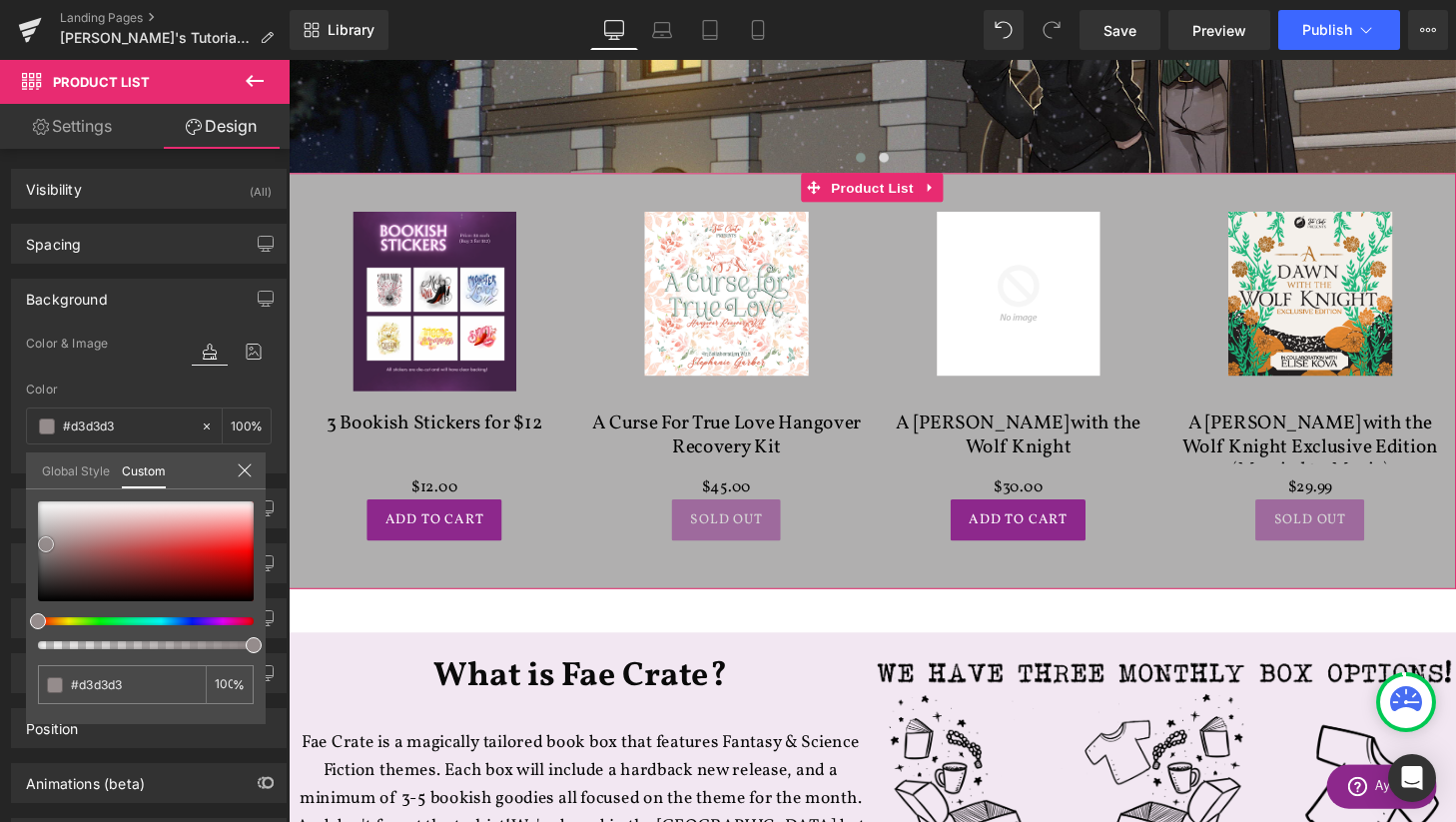type on "#dbdbdb" 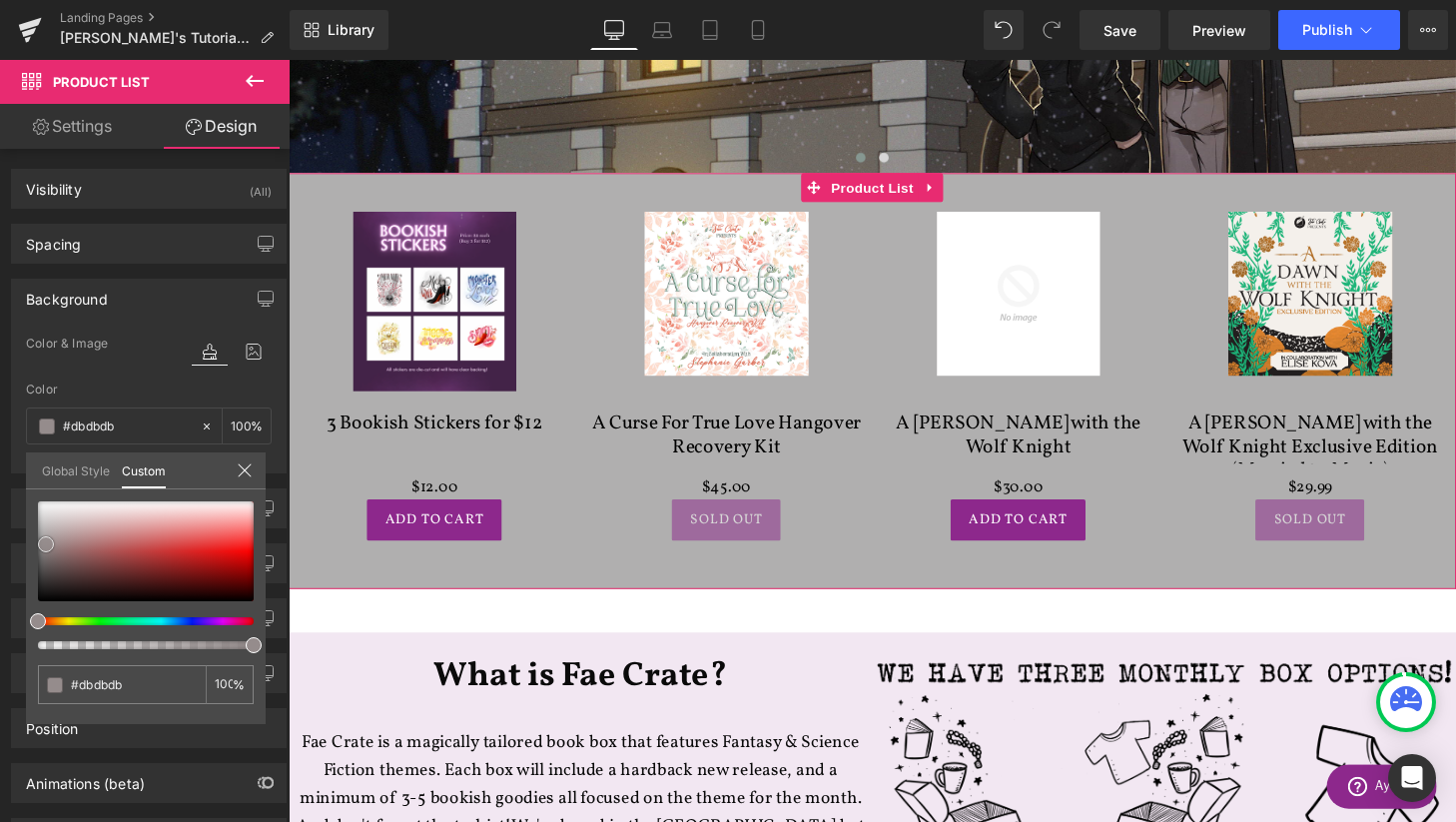 type on "#dddddd" 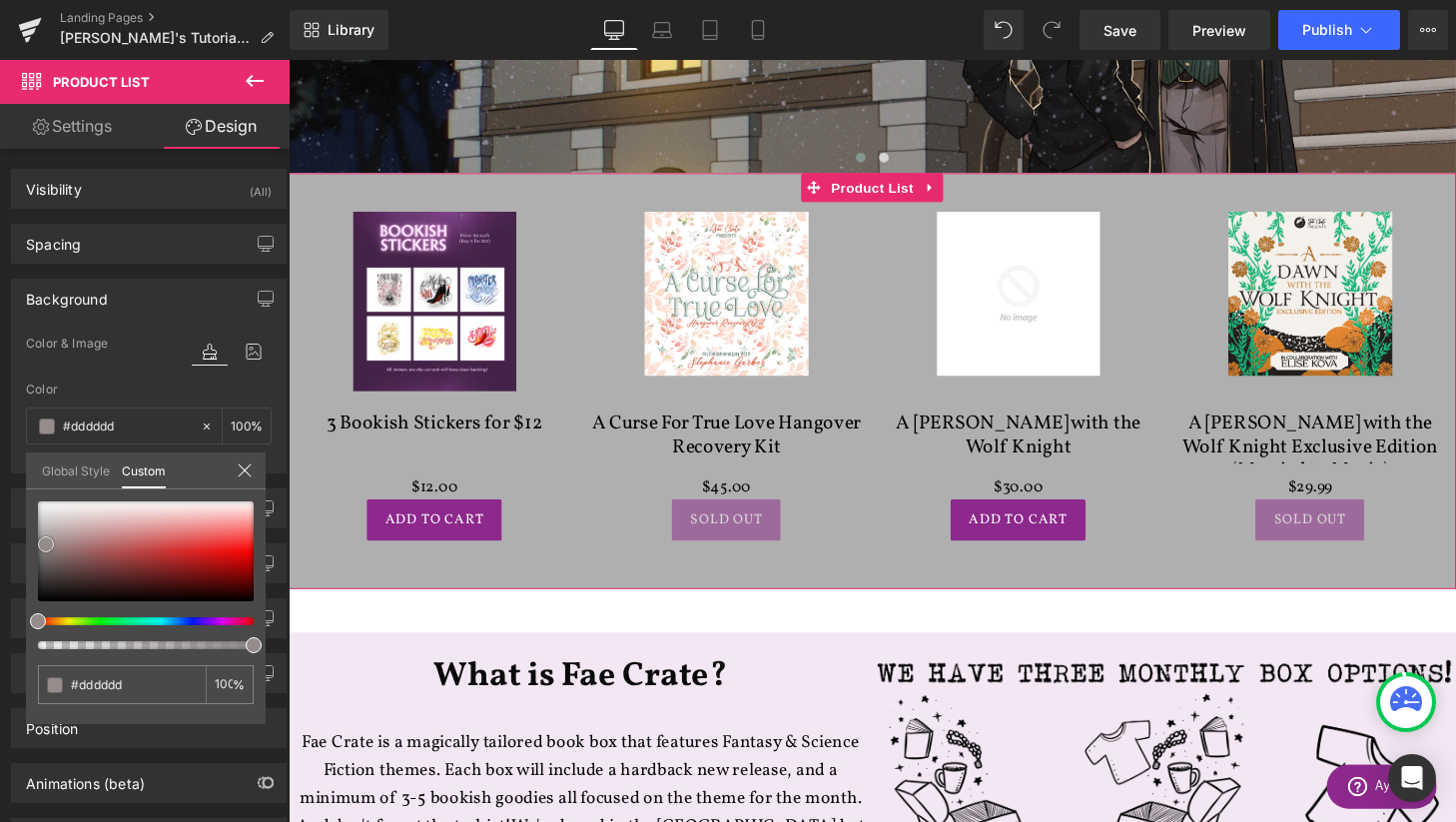 type on "#e5e5e5" 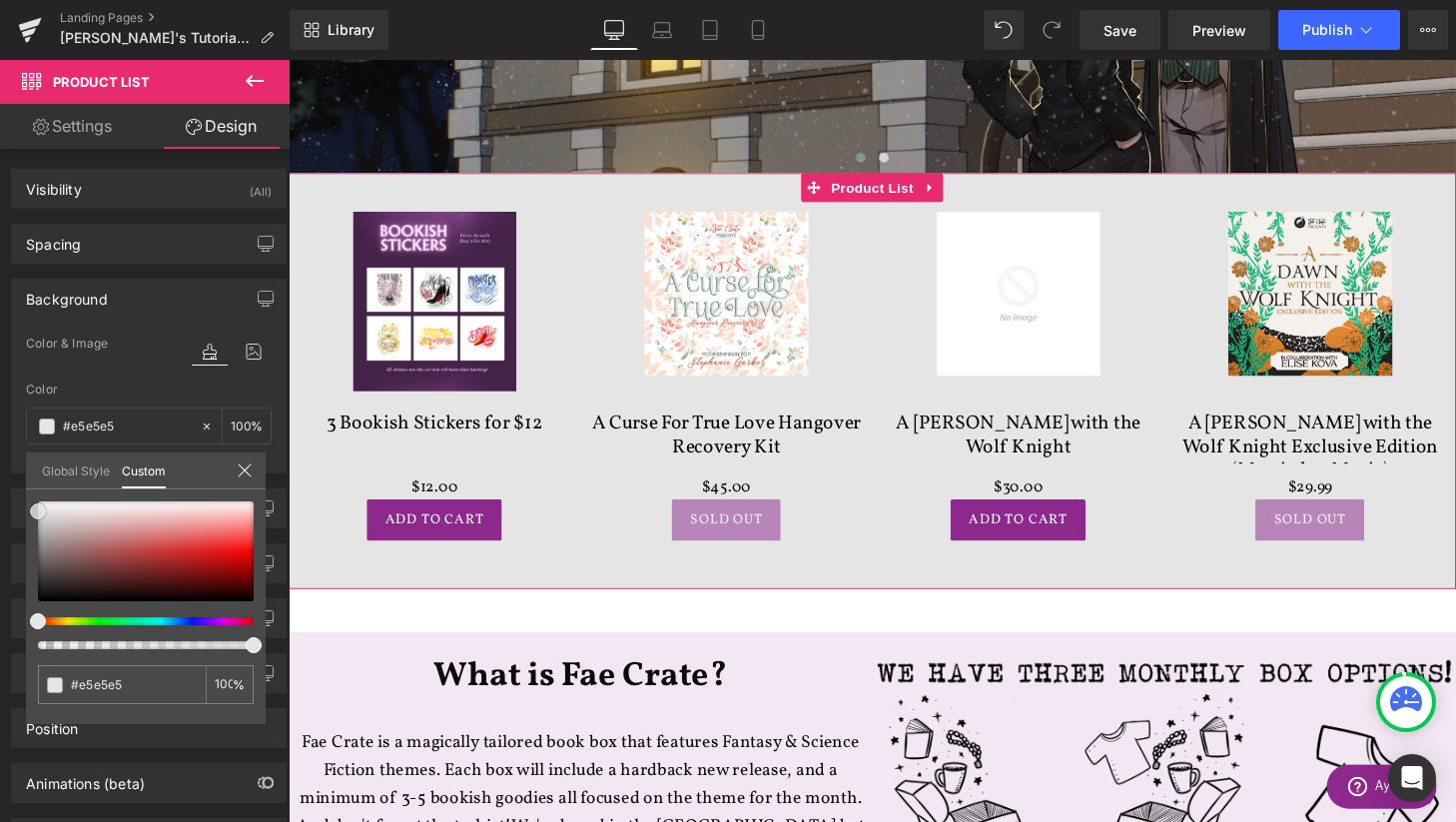 type on "#e8e8e8" 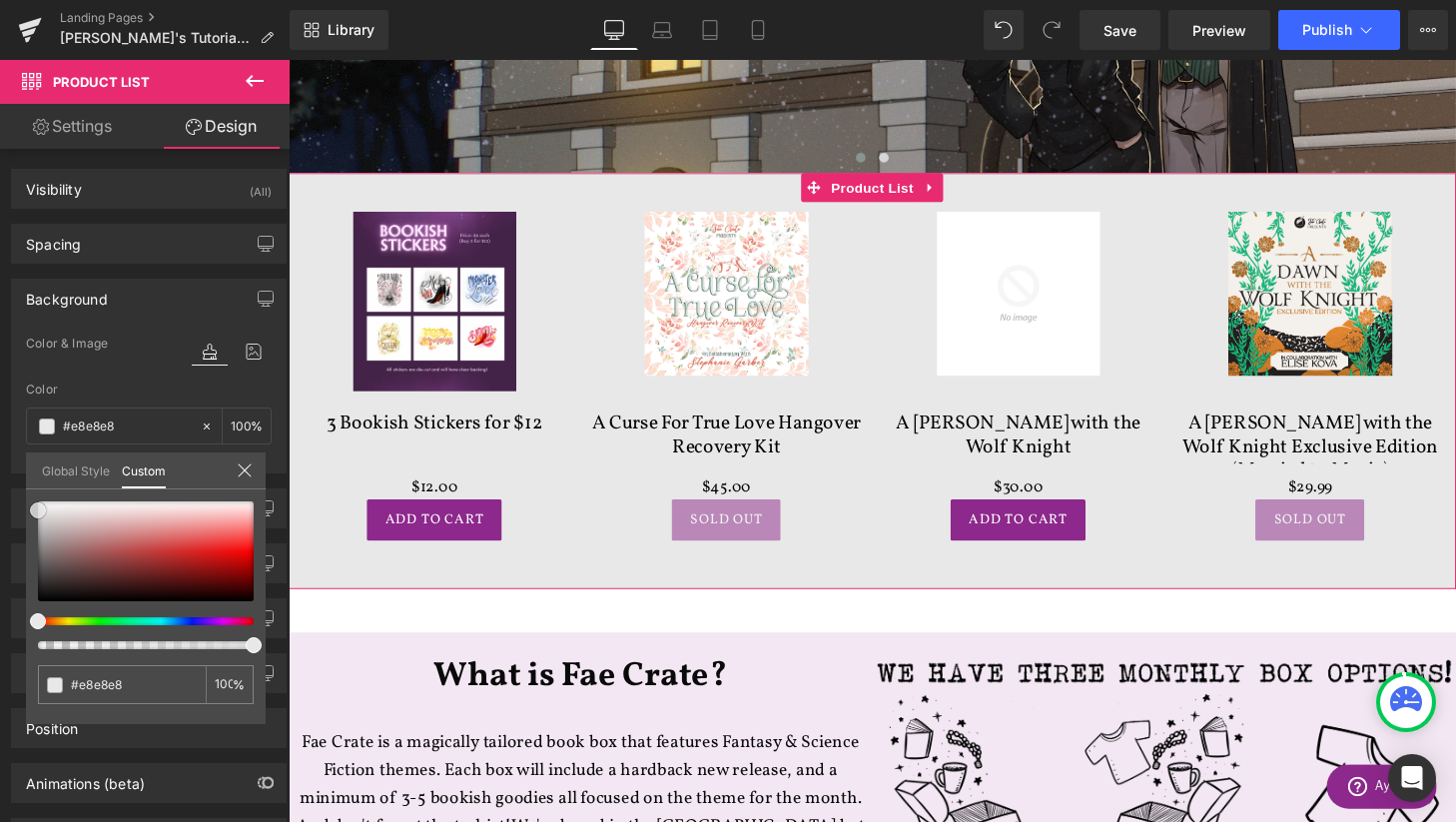 type on "#eaeaea" 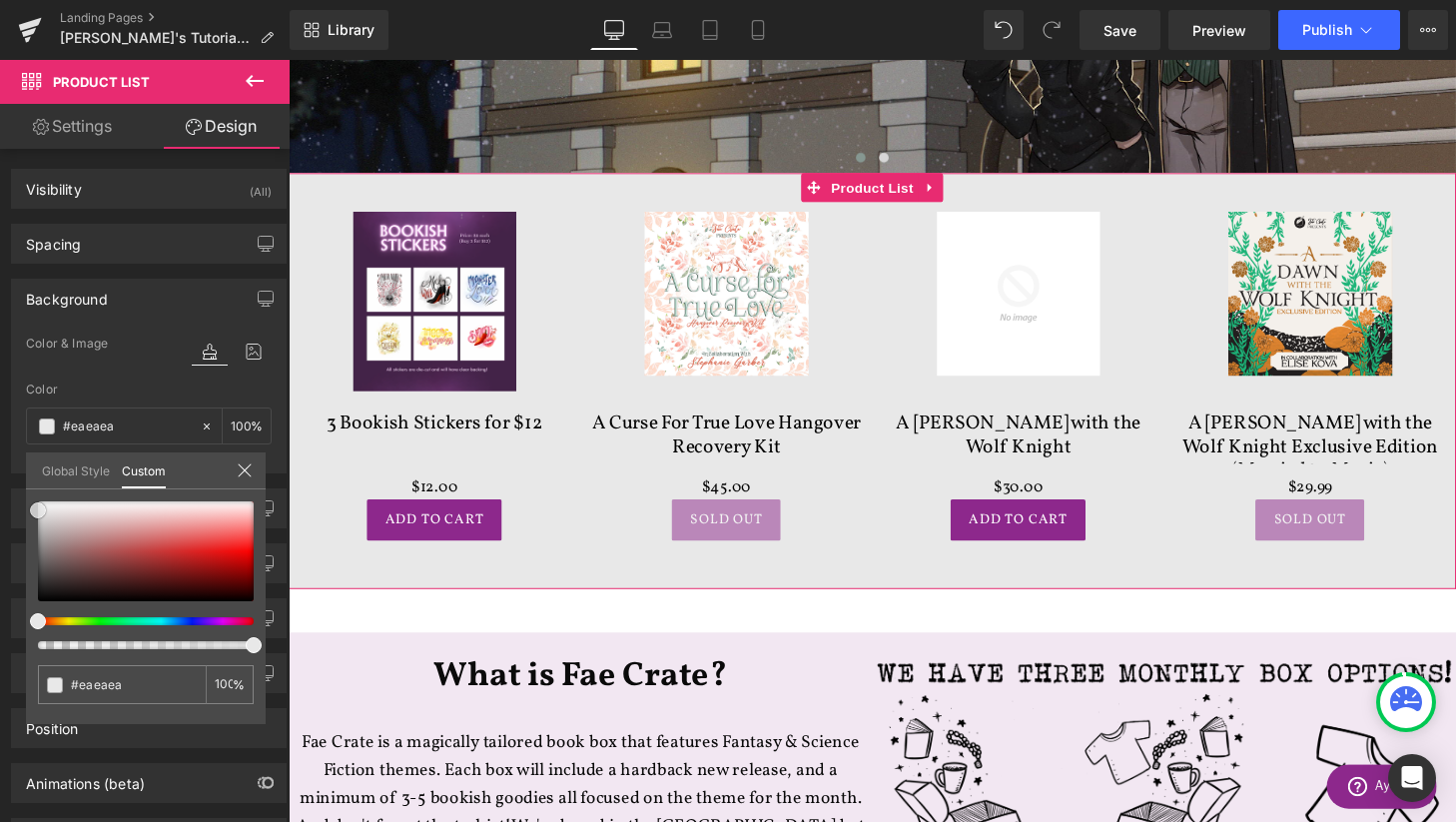 type on "#efefef" 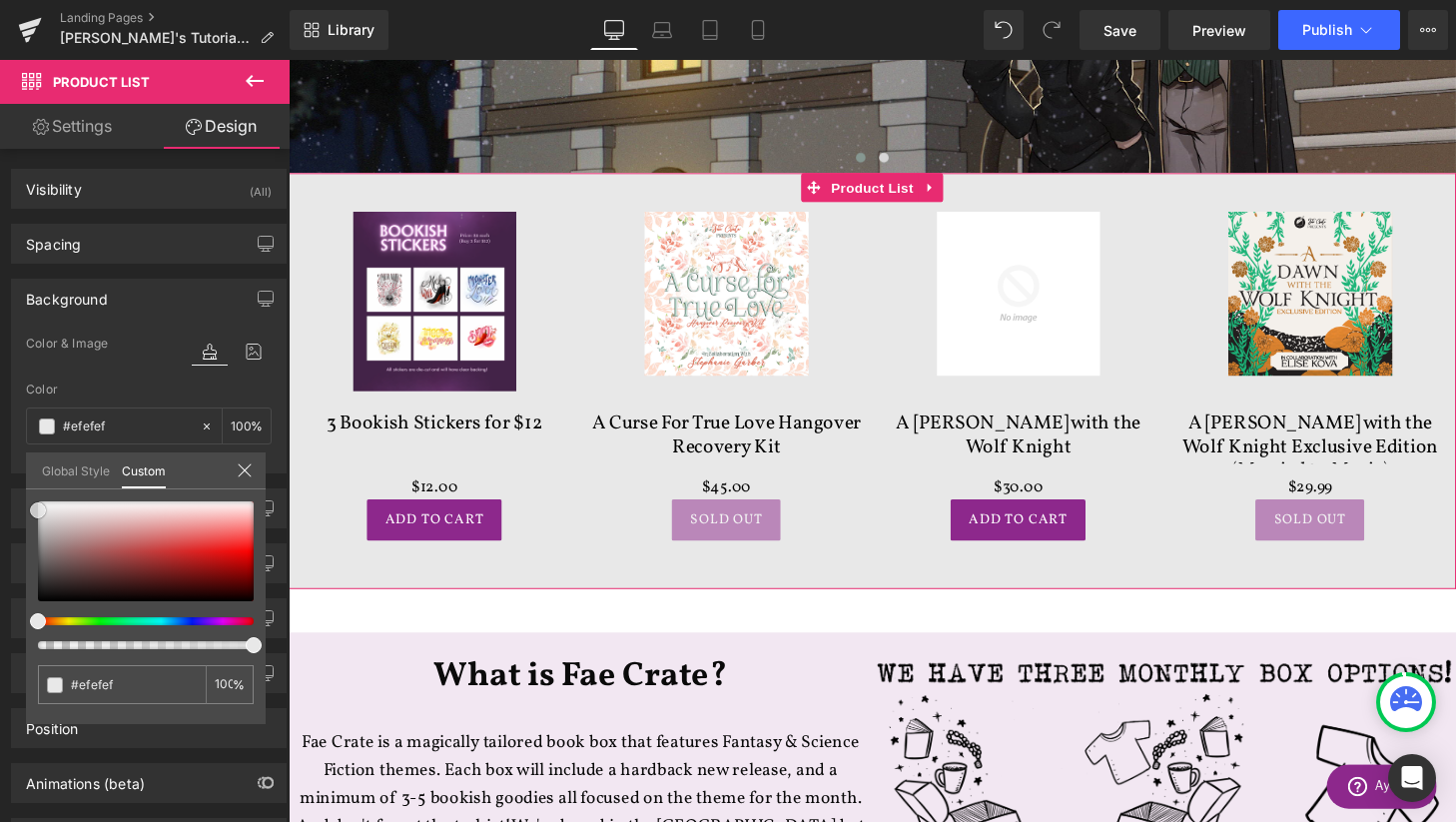 type on "#f4f4f4" 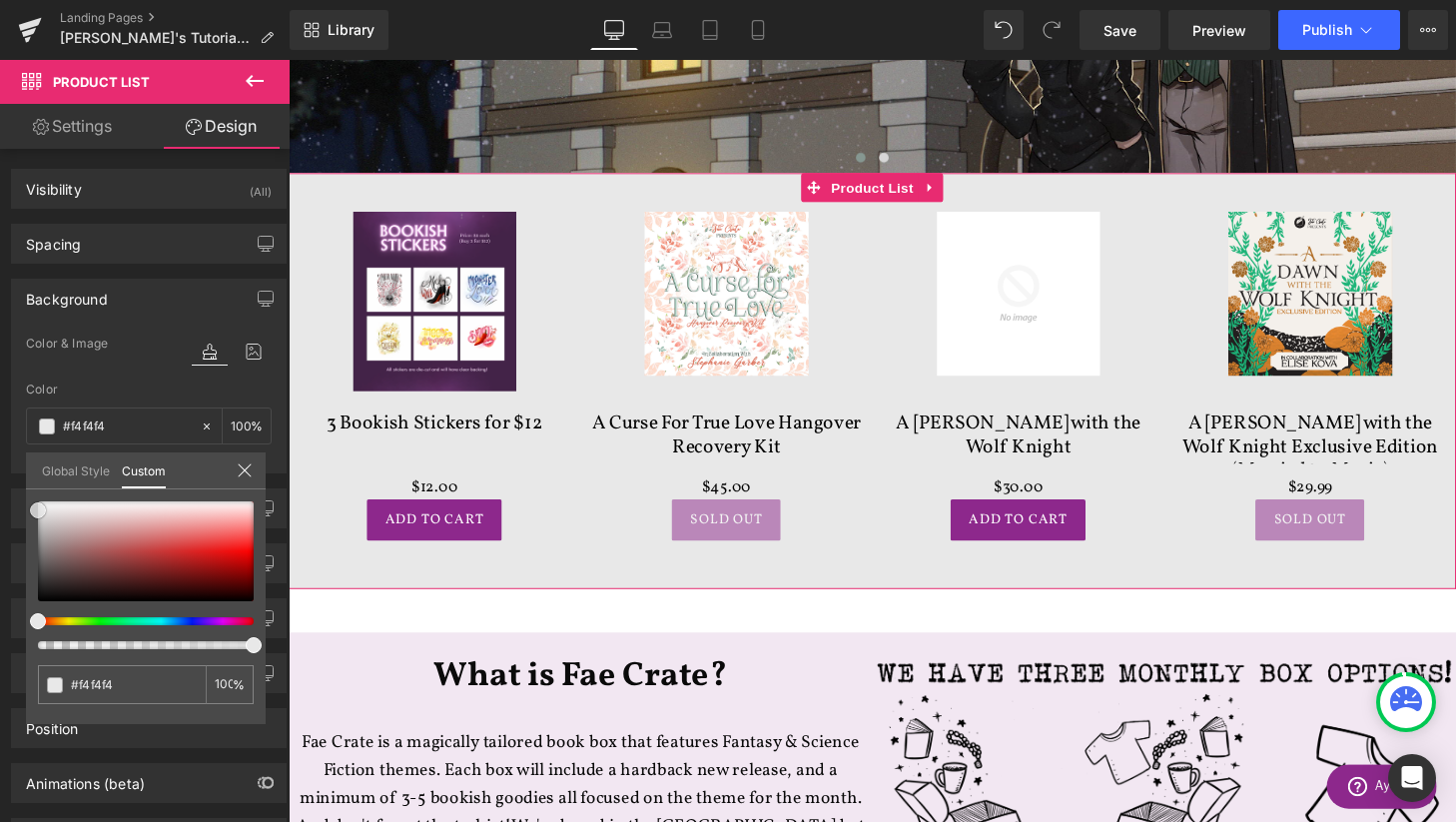 type on "#f9f9f9" 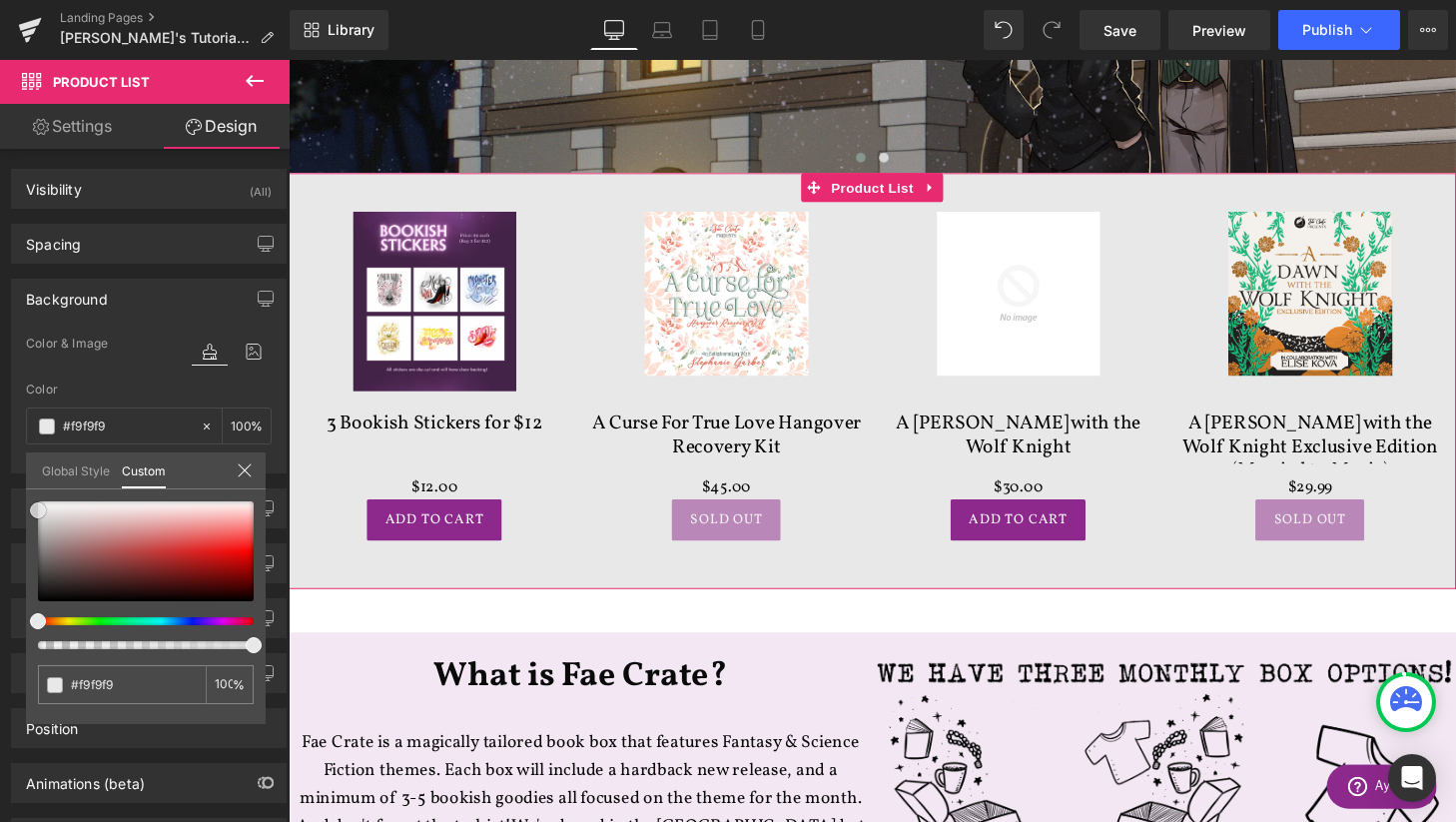 type on "#ffffff" 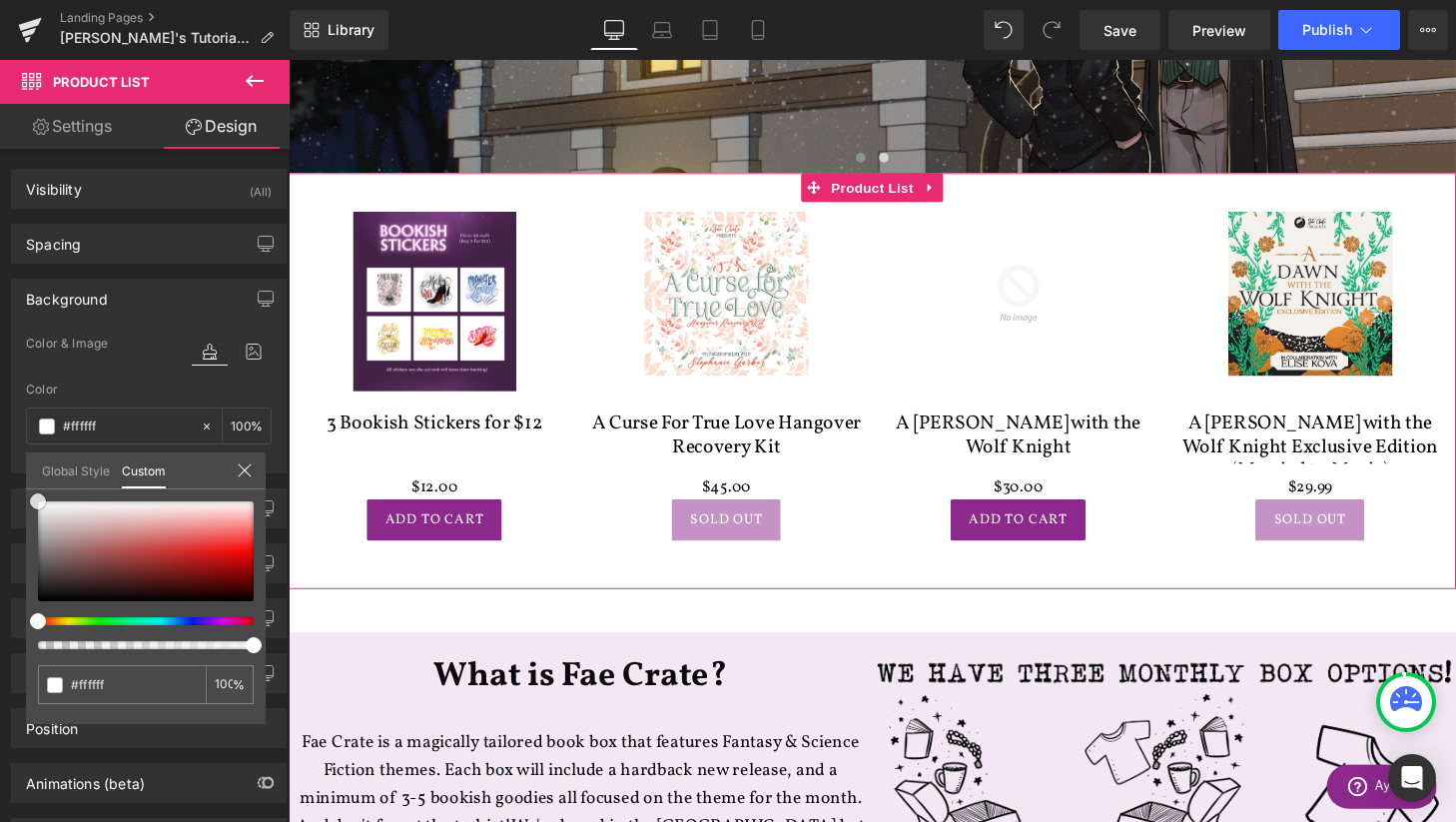 type on "#d6d6d6" 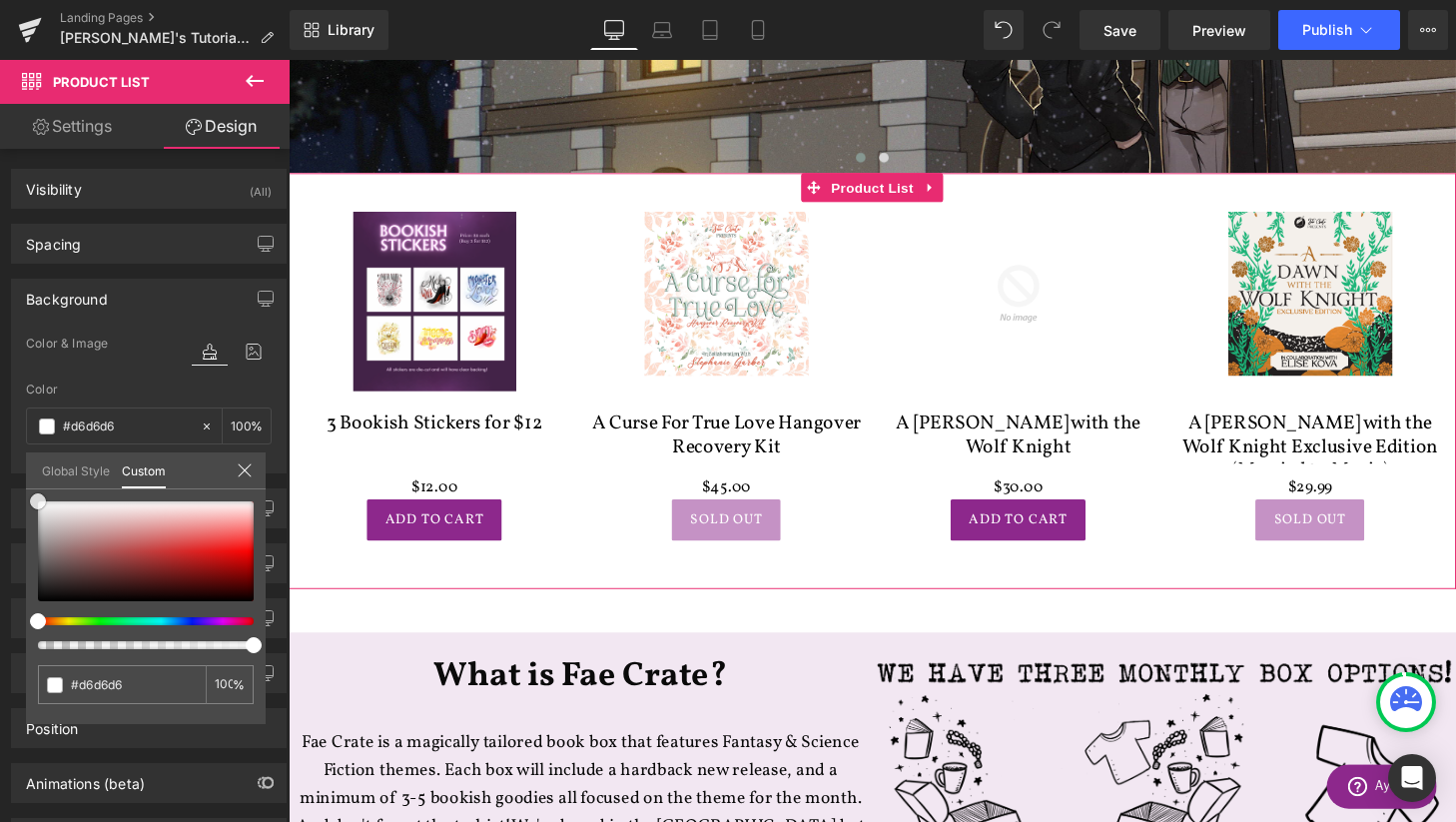 type on "#9b9b9b" 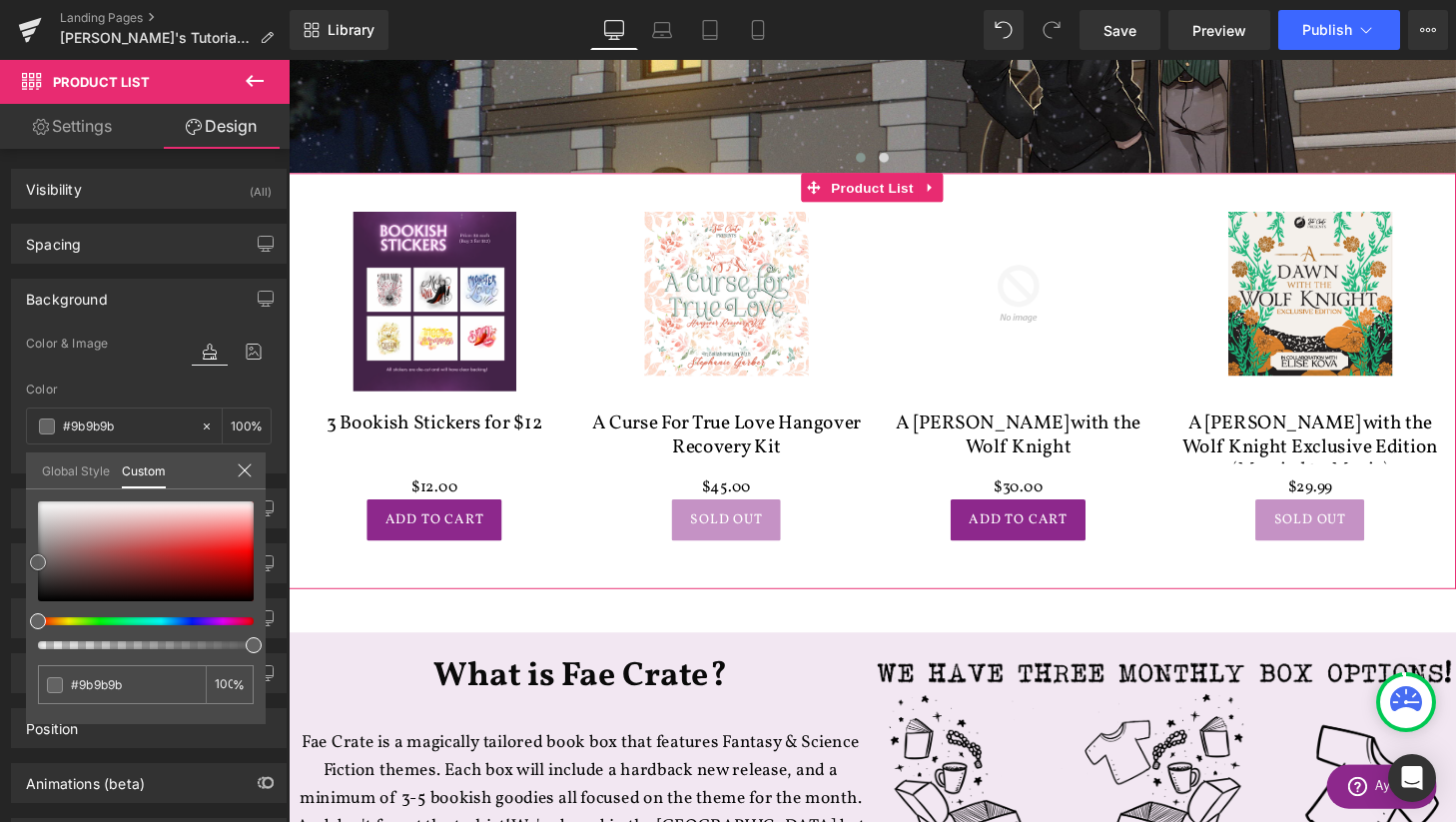 type on "#6d6d6d" 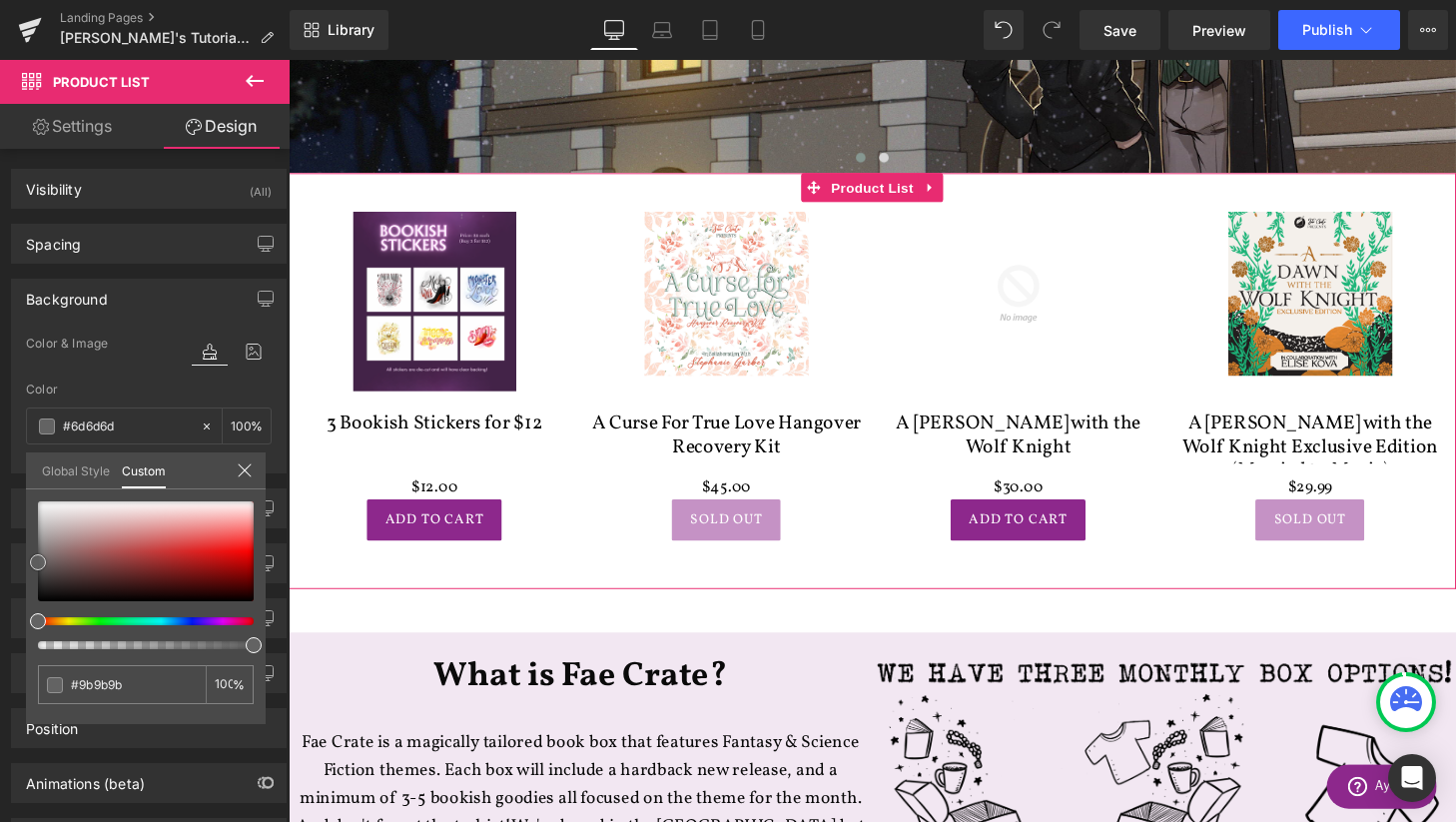 type on "#6d6d6d" 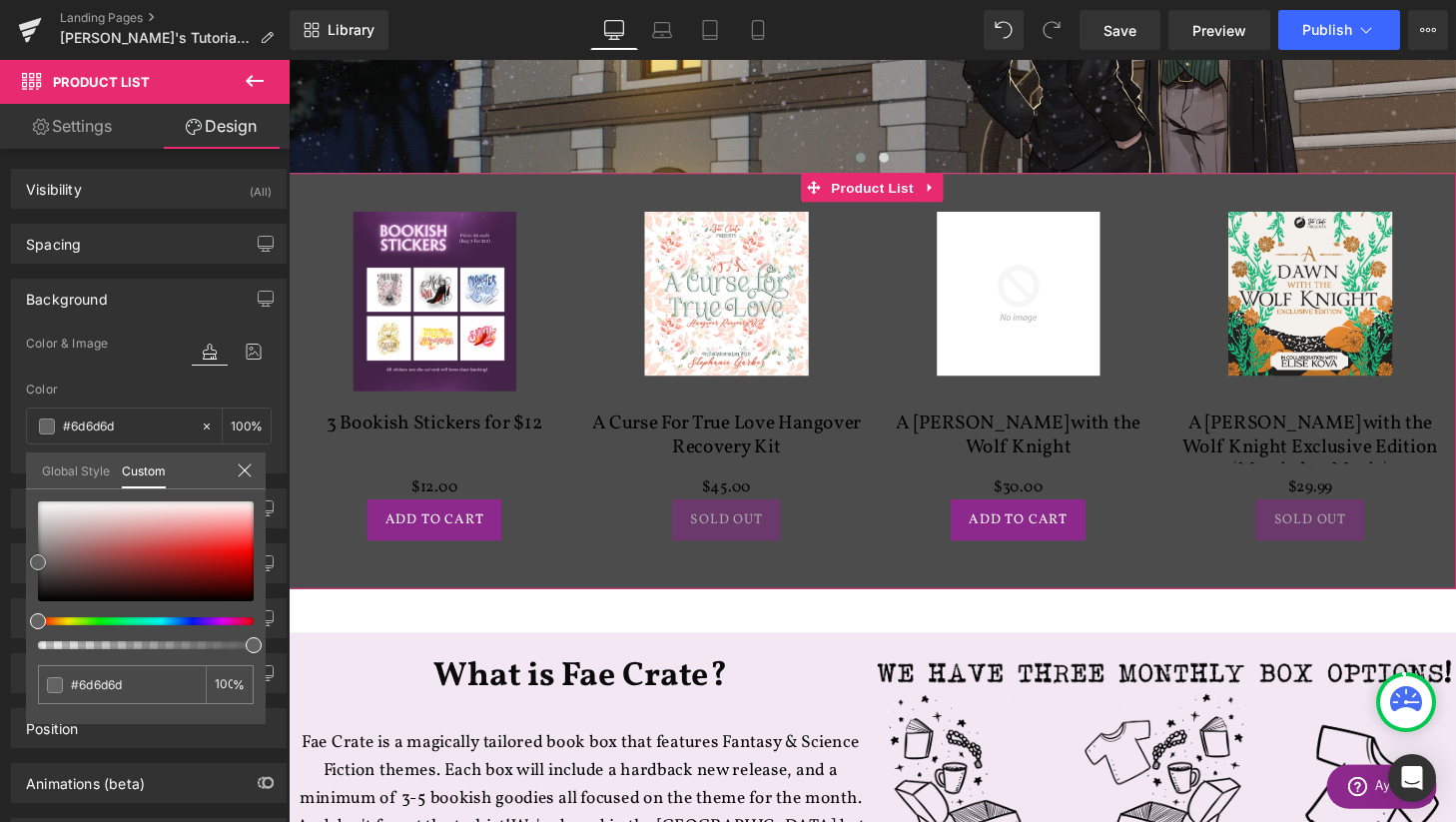 type on "#4c4c4c" 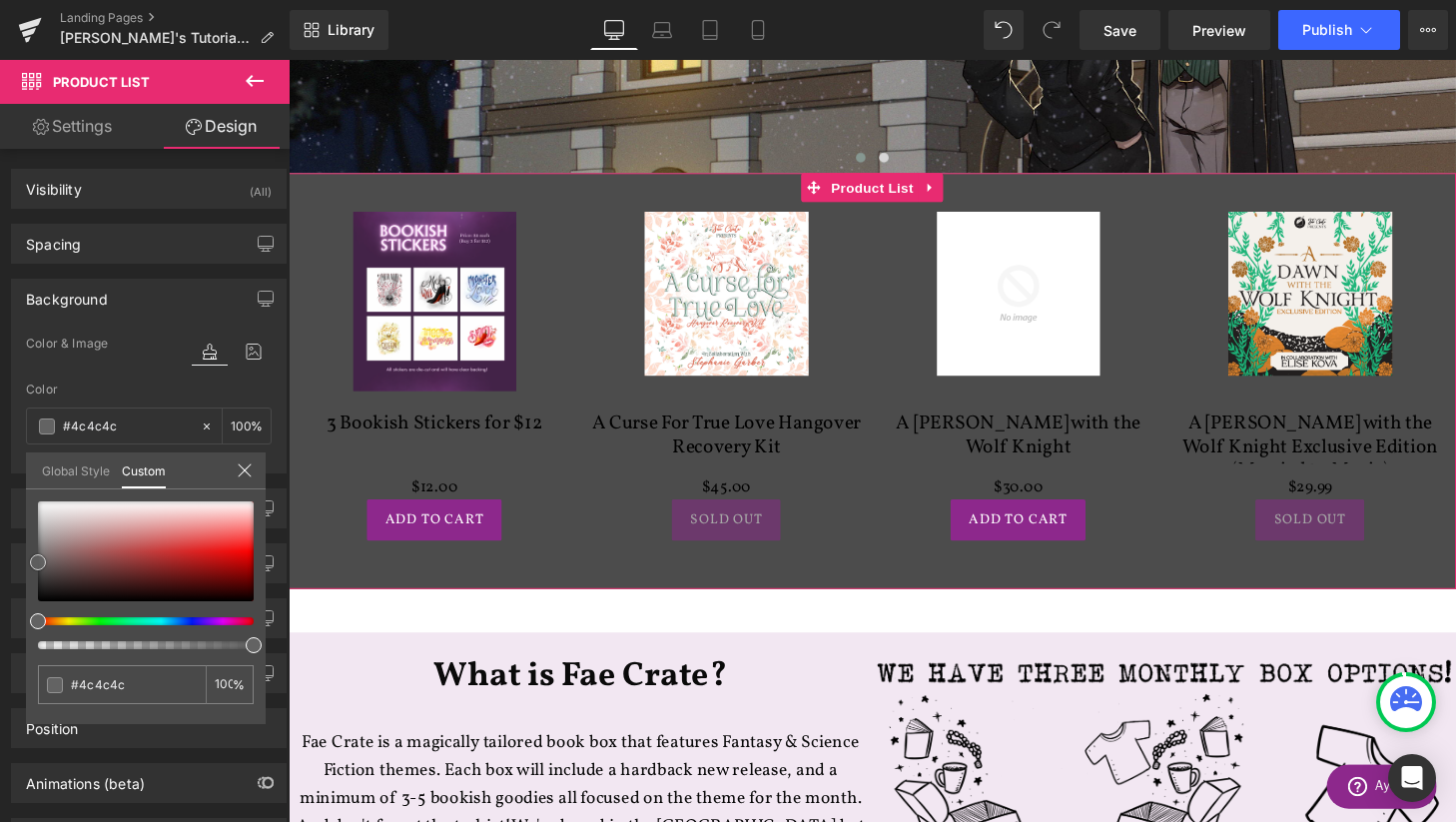 type on "#424242" 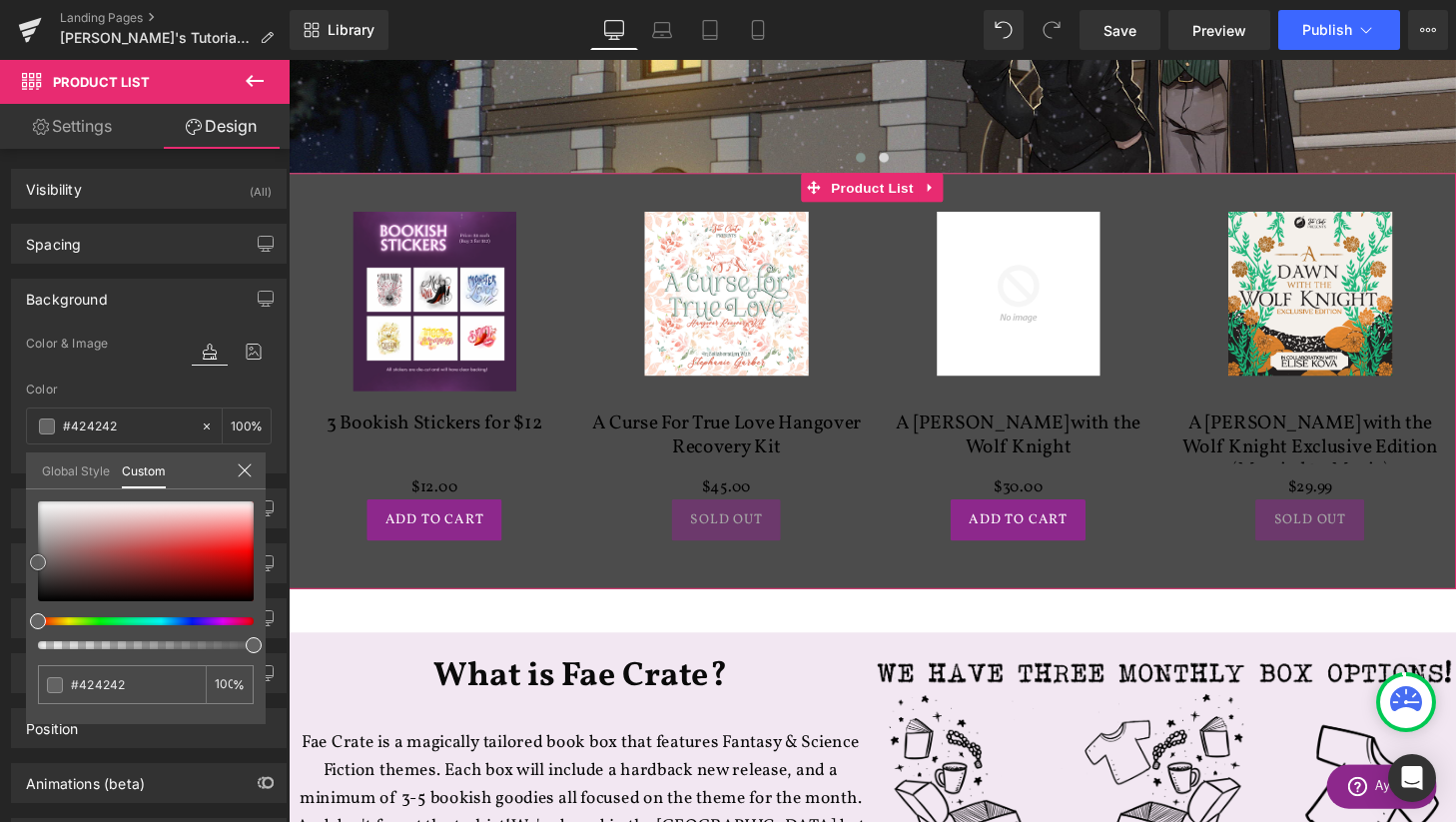 type on "#3f3f3f" 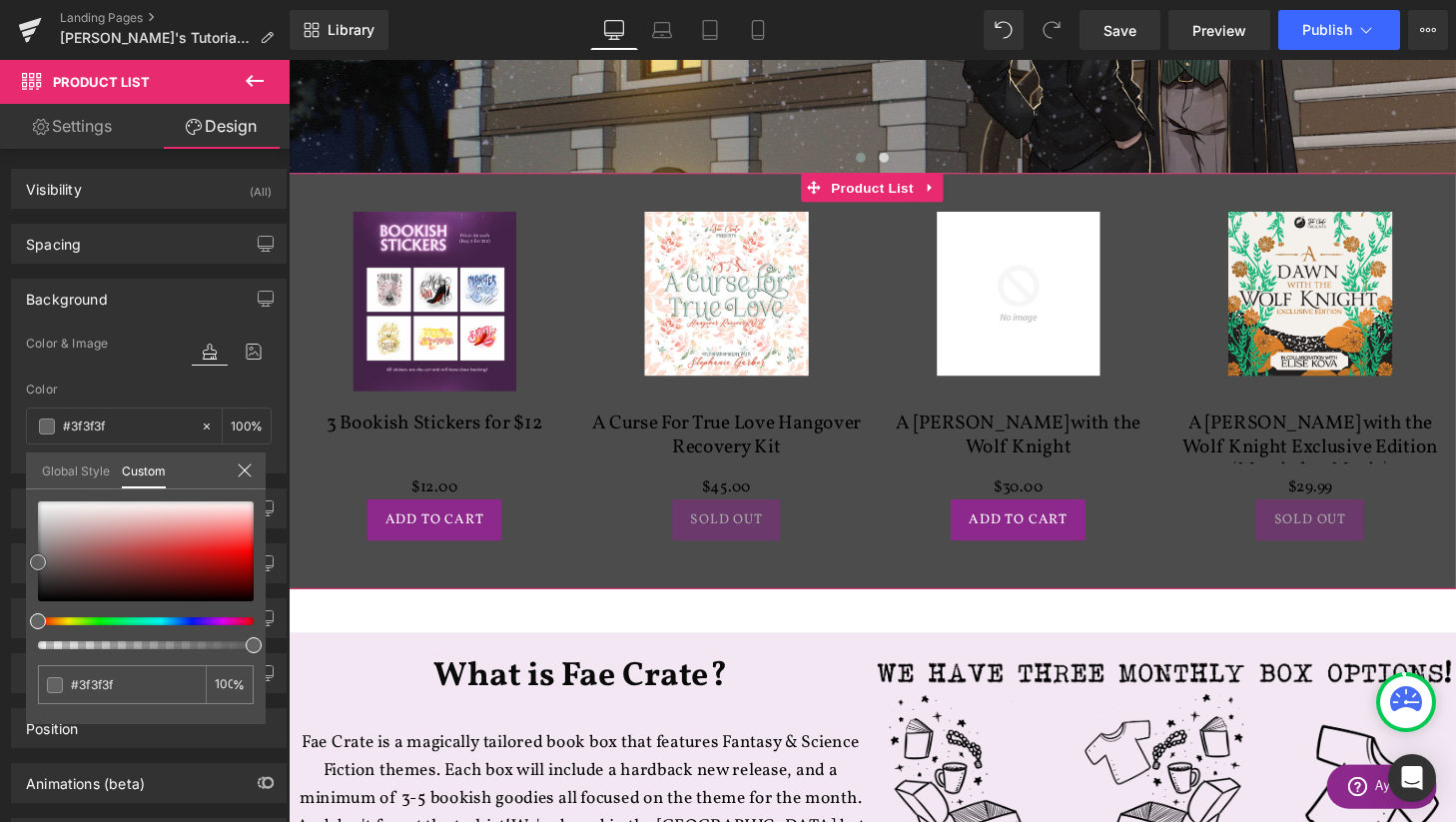 type on "#3d3d3d" 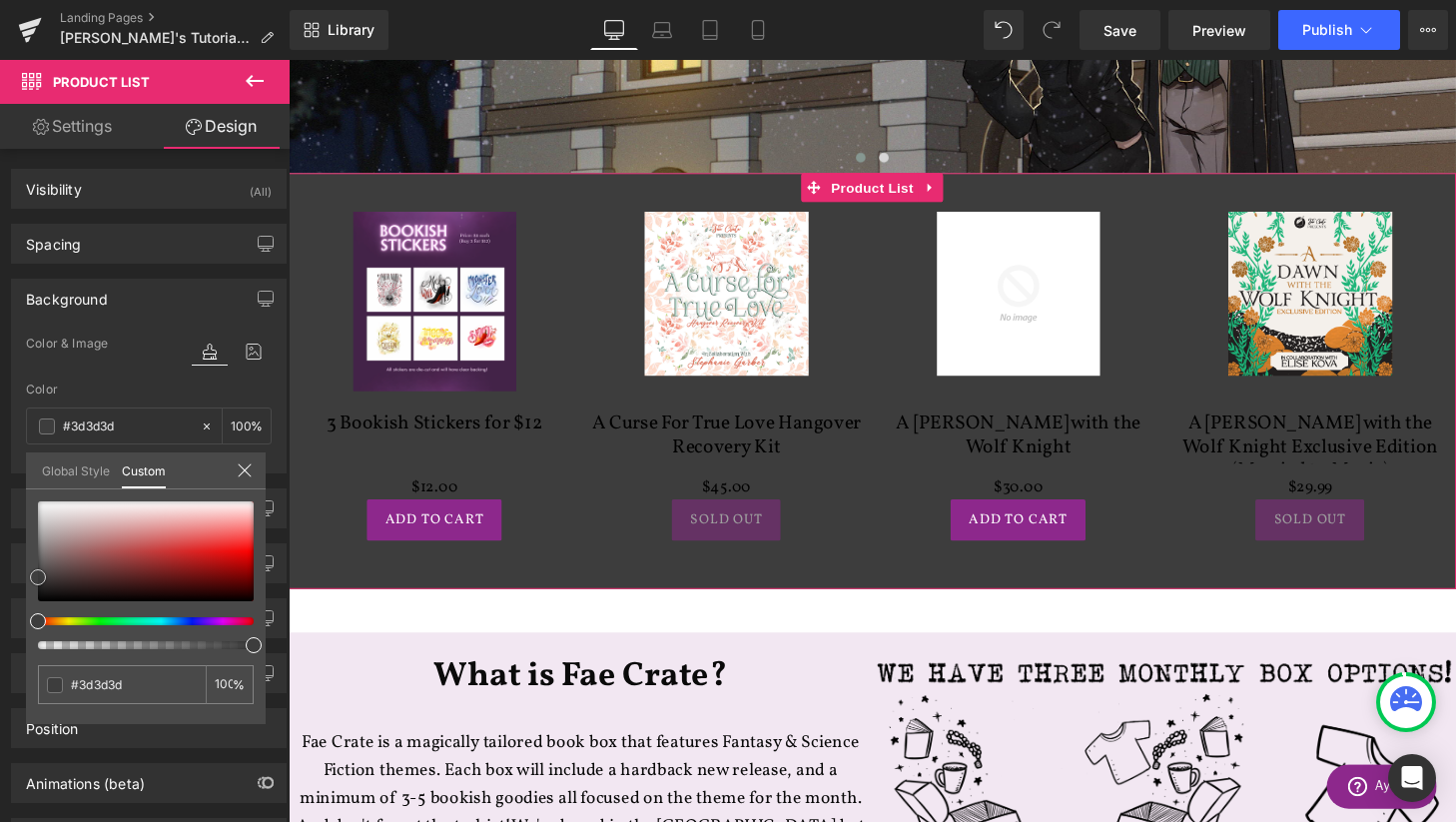 type on "#383838" 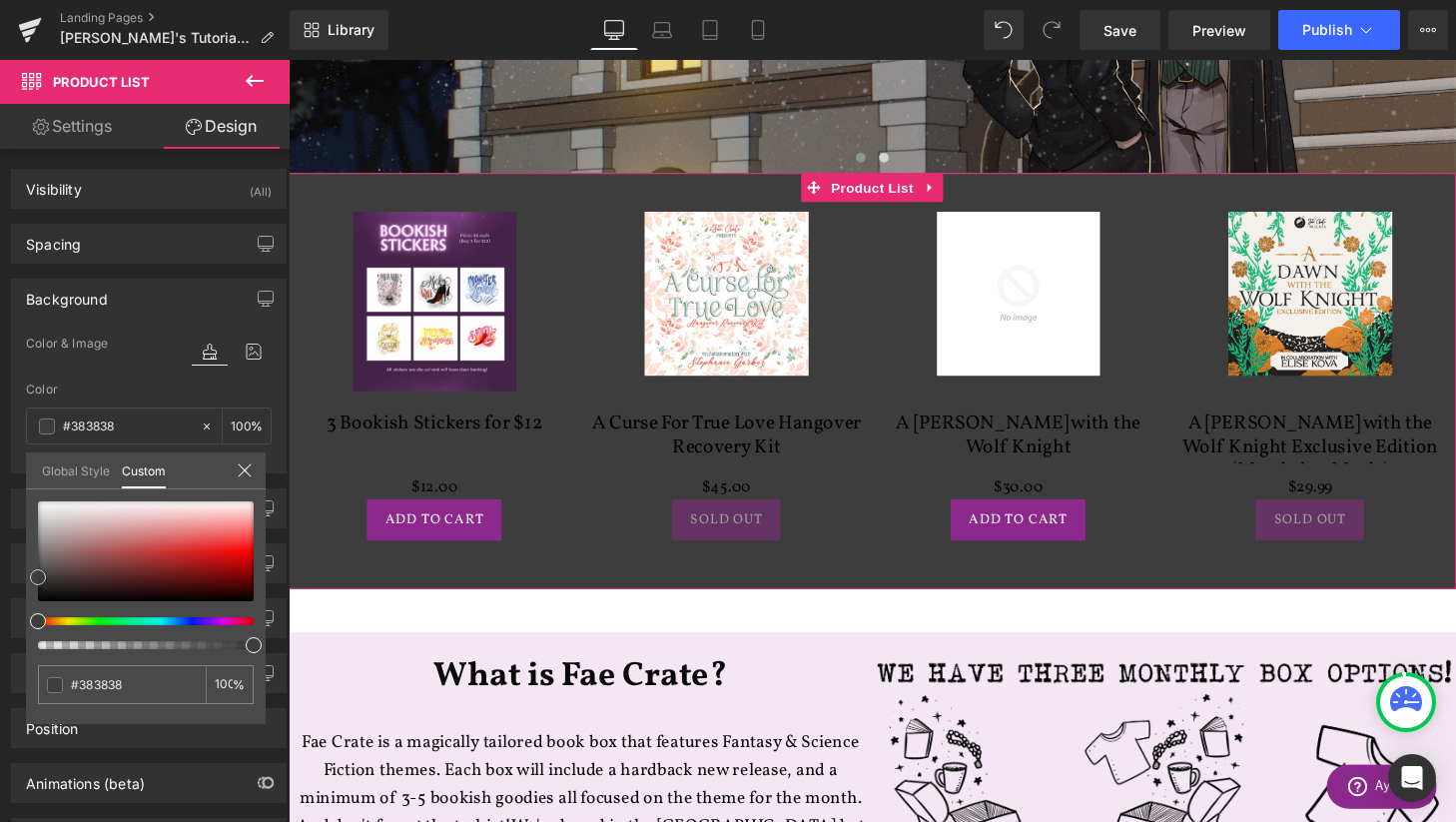 type on "#262626" 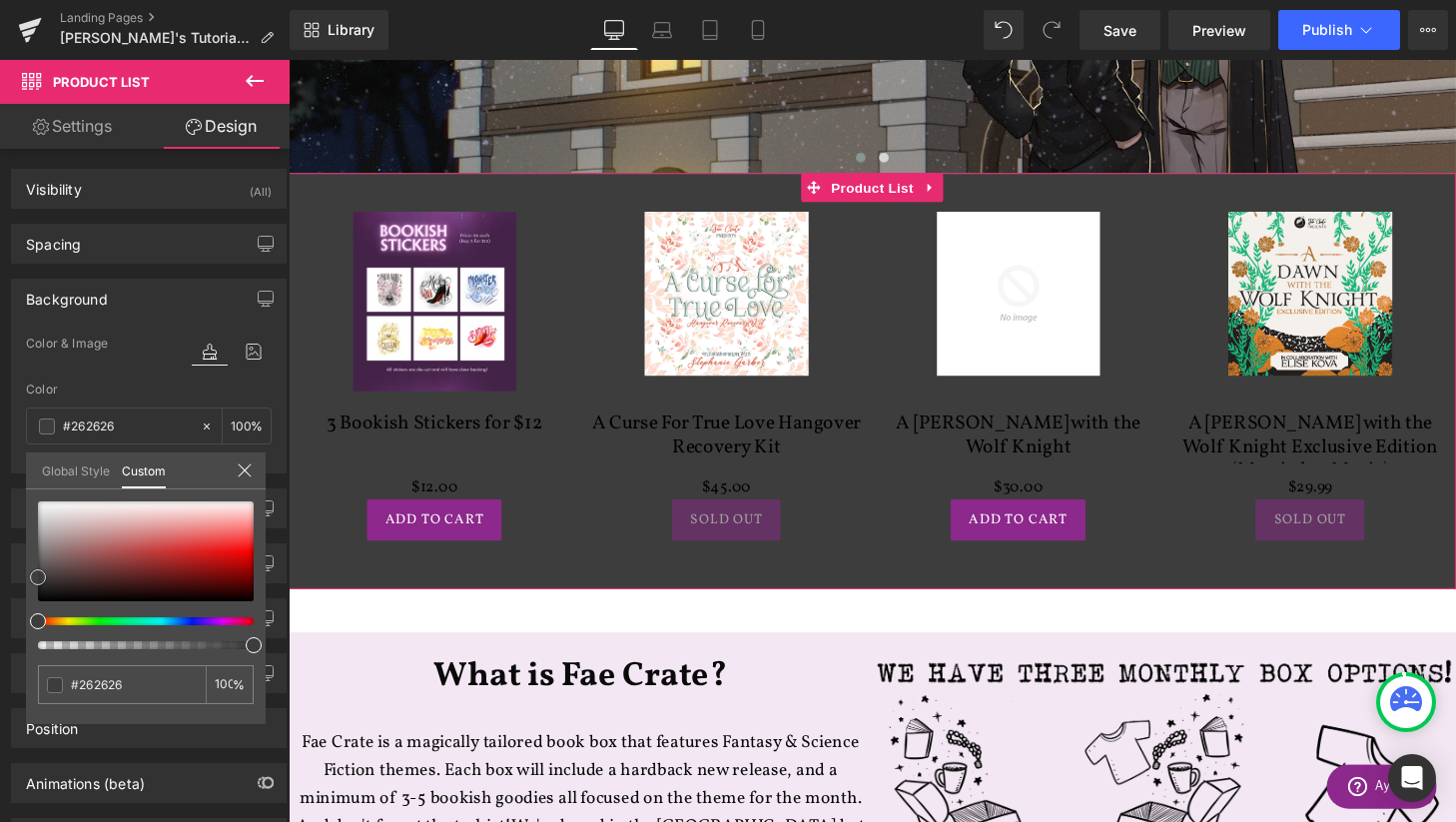 type on "#000000" 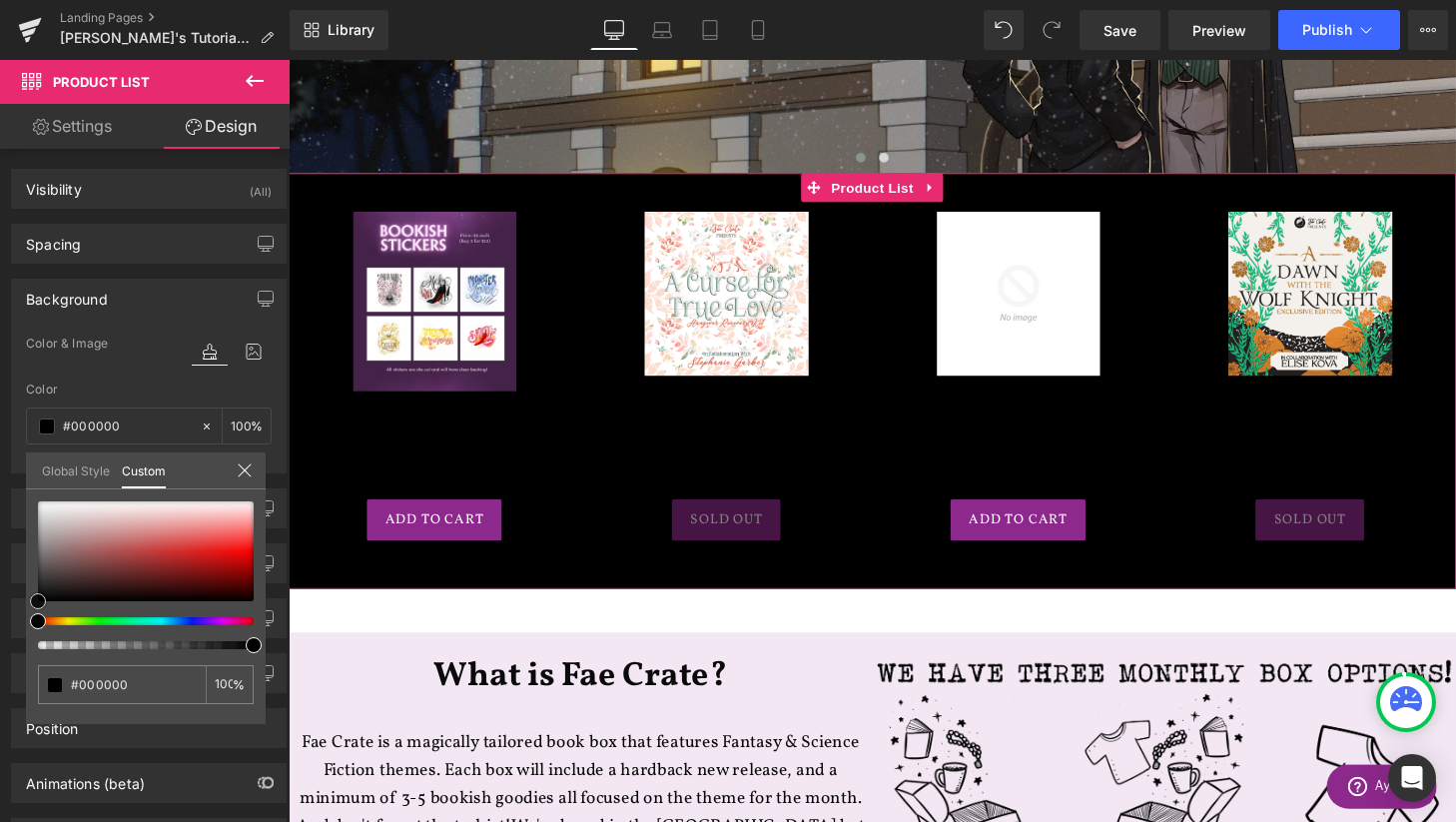 type on "#262626" 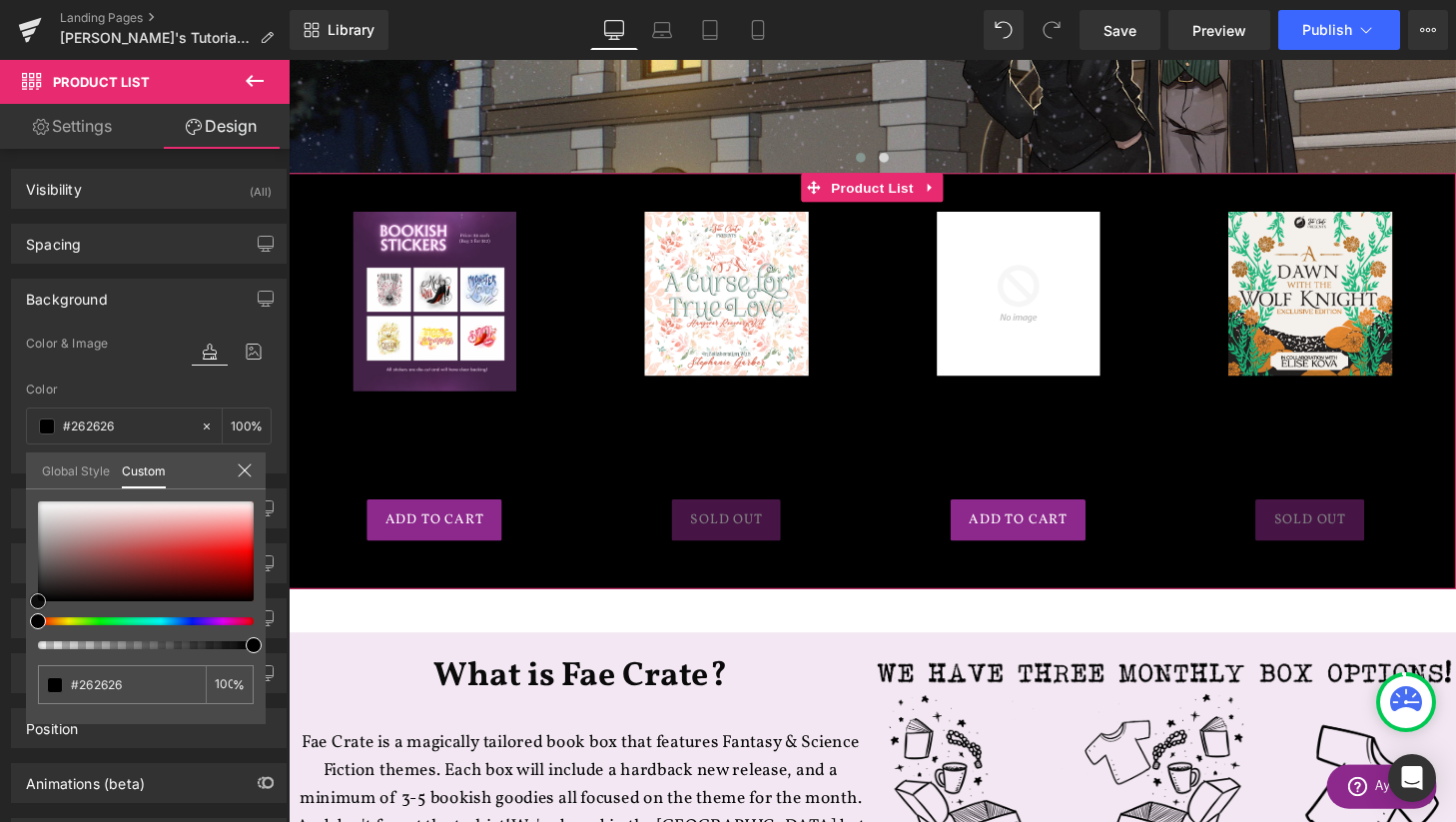 type on "#545454" 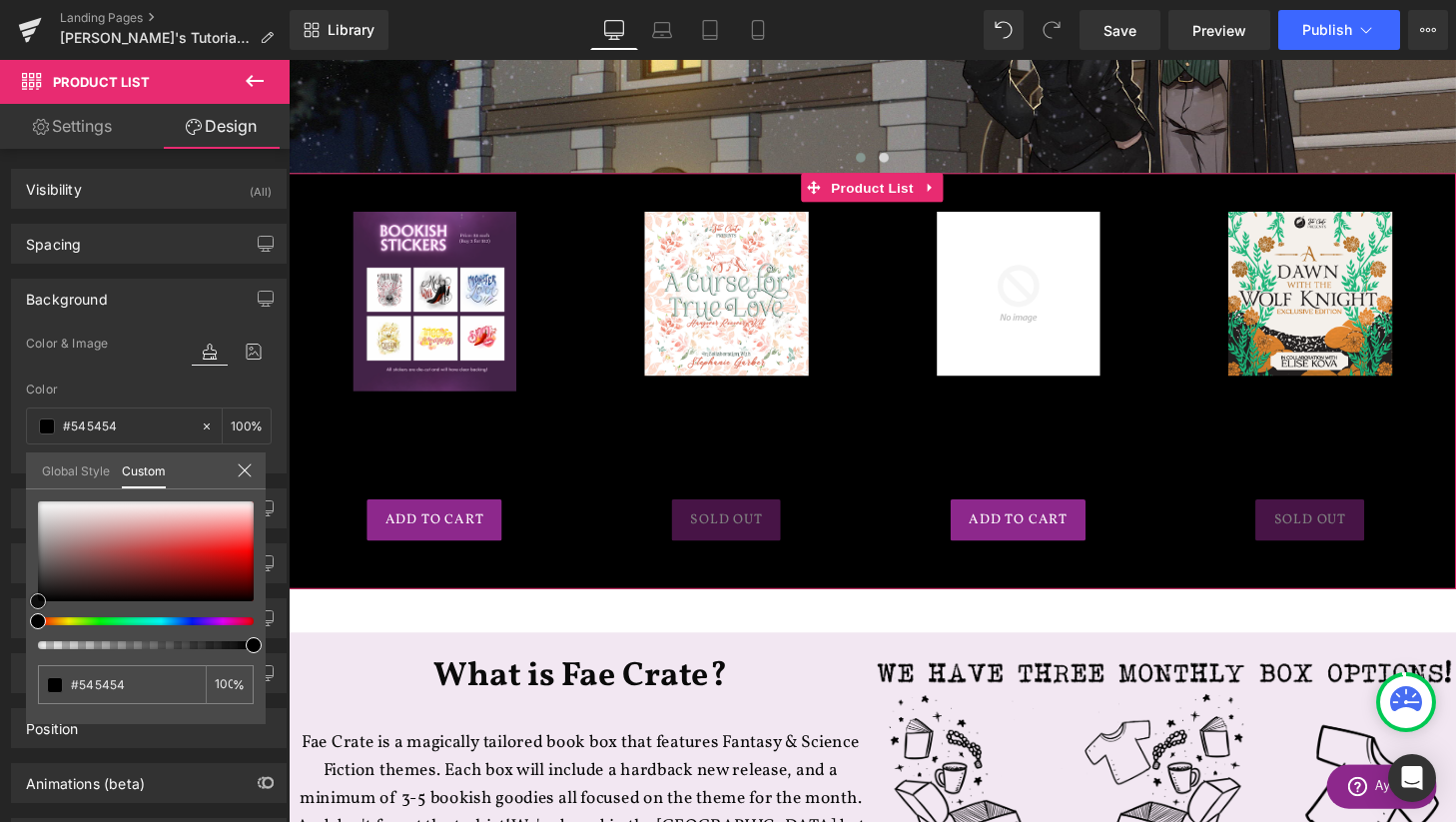 type on "#969696" 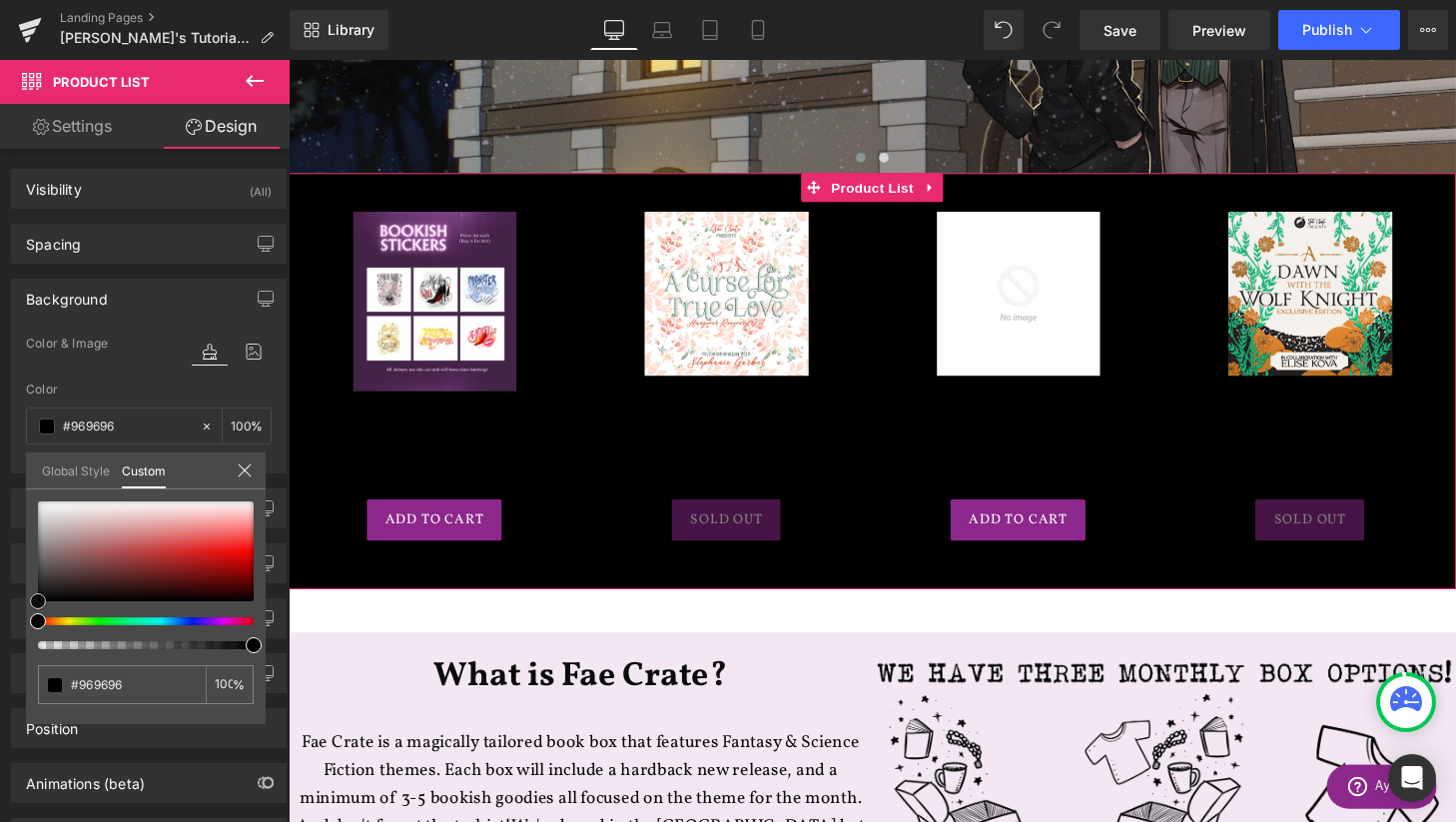 type on "#d3d3d3" 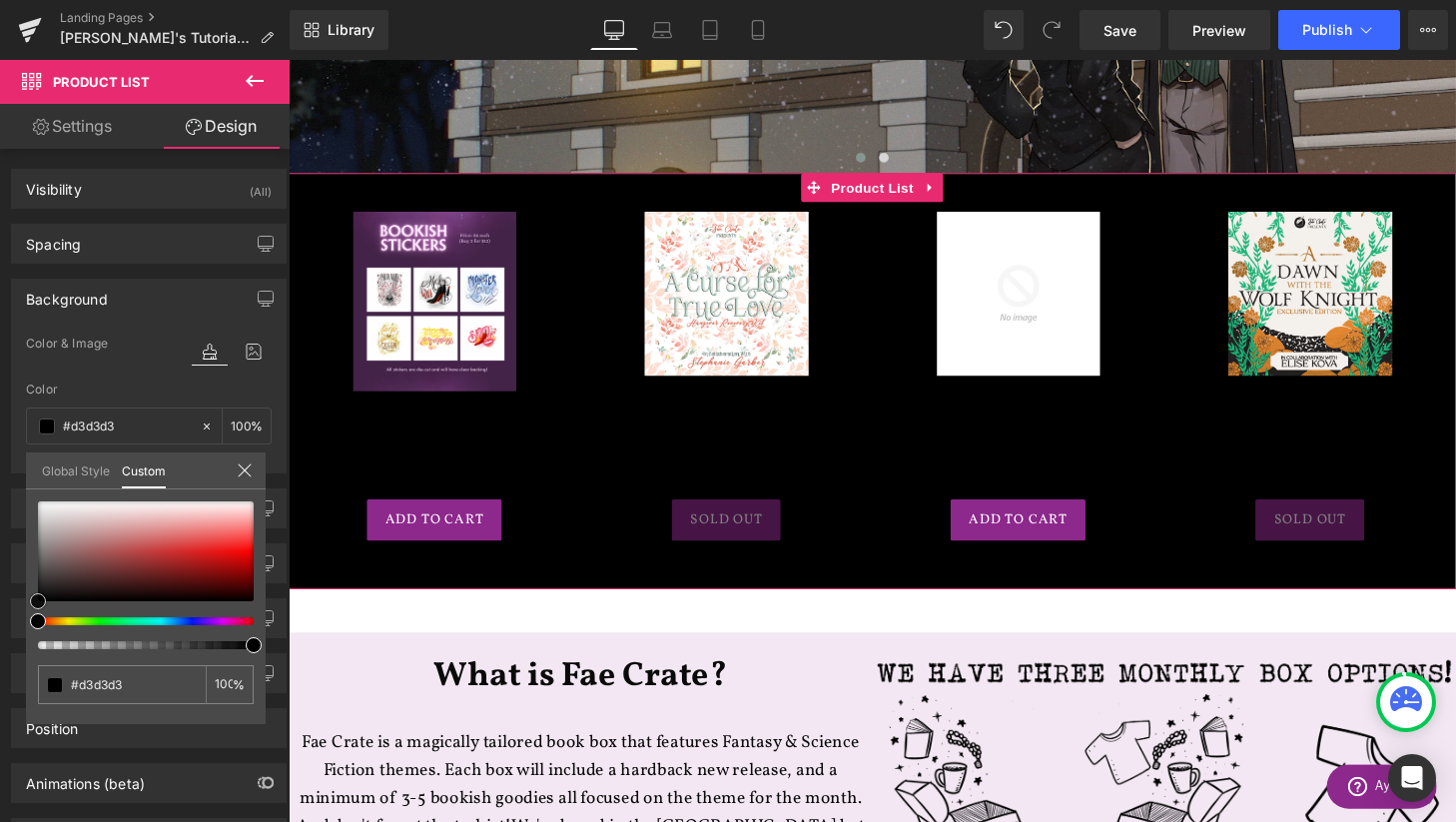type on "#efefef" 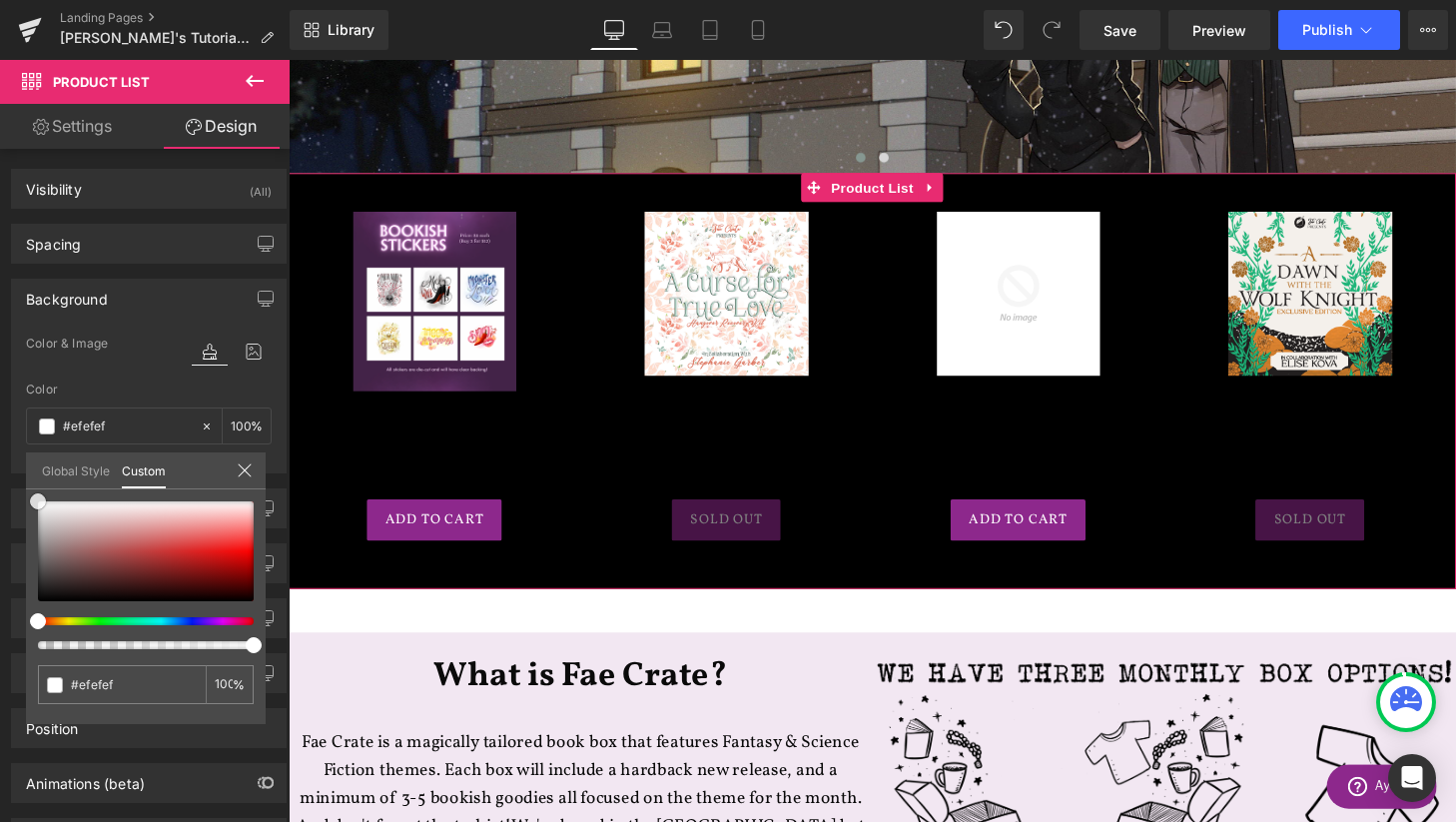 type on "#ffffff" 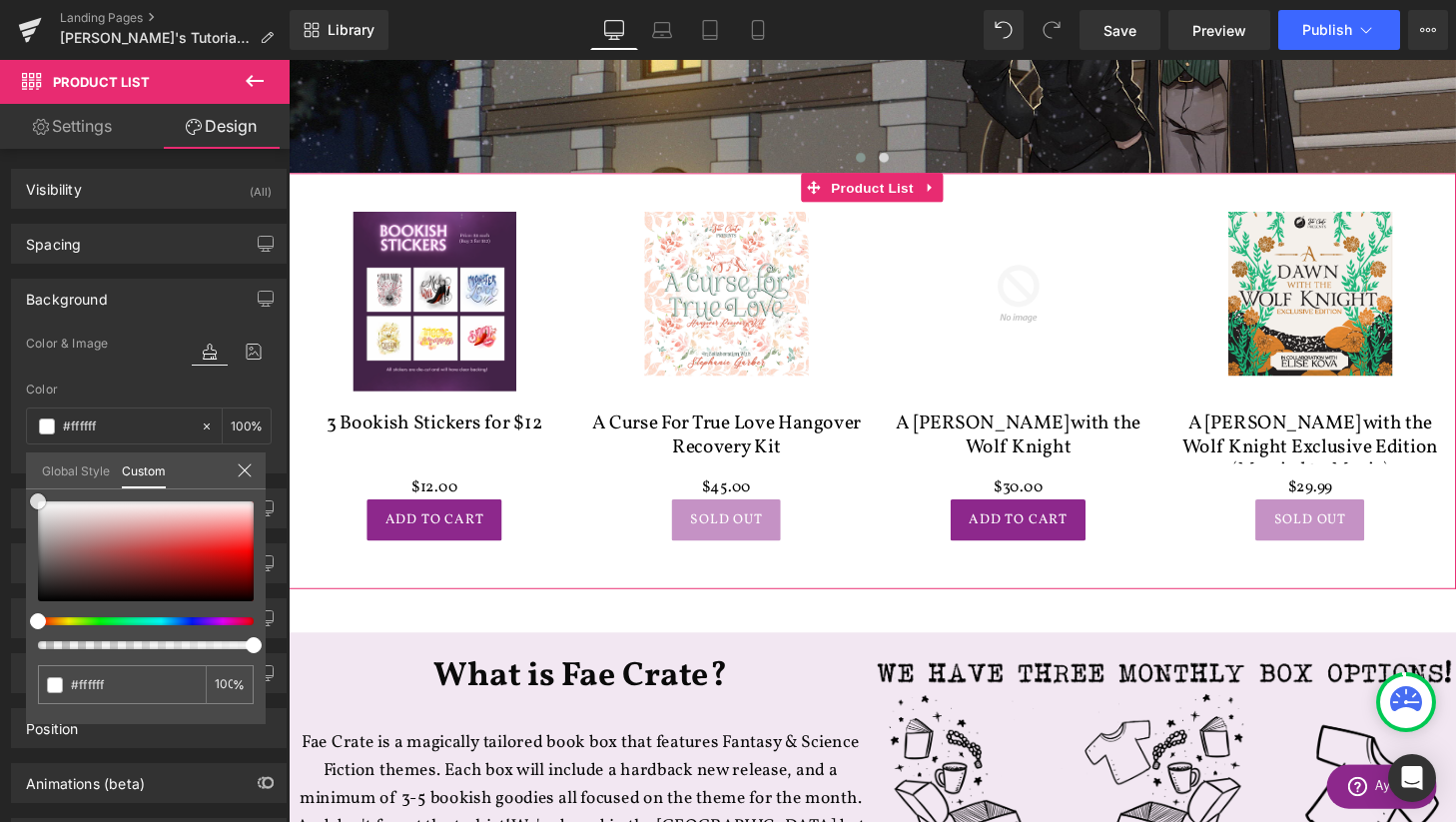 drag, startPoint x: 140, startPoint y: 555, endPoint x: 31, endPoint y: 477, distance: 134.03358 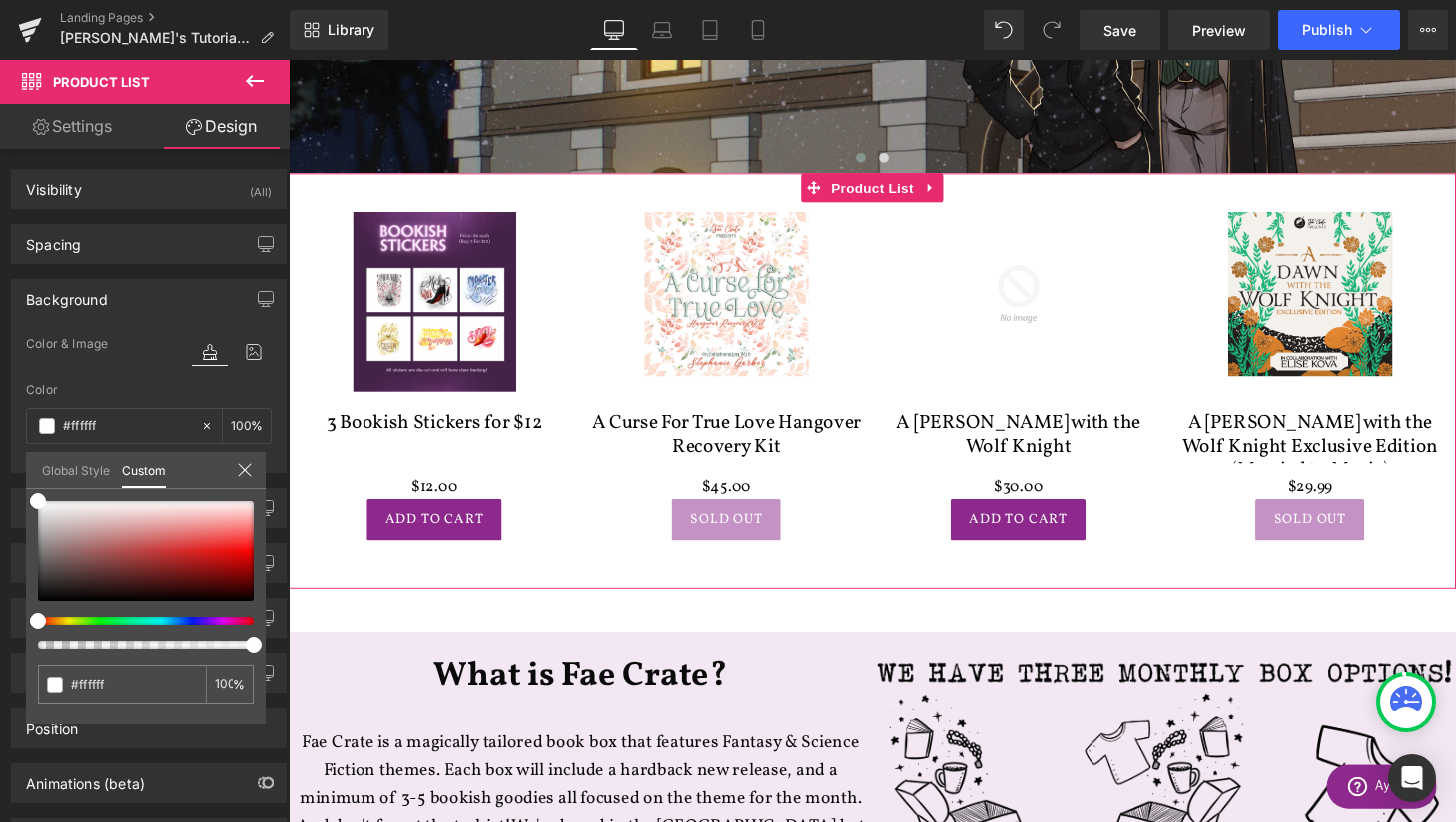 click on "Global Style" at bounding box center (76, 469) 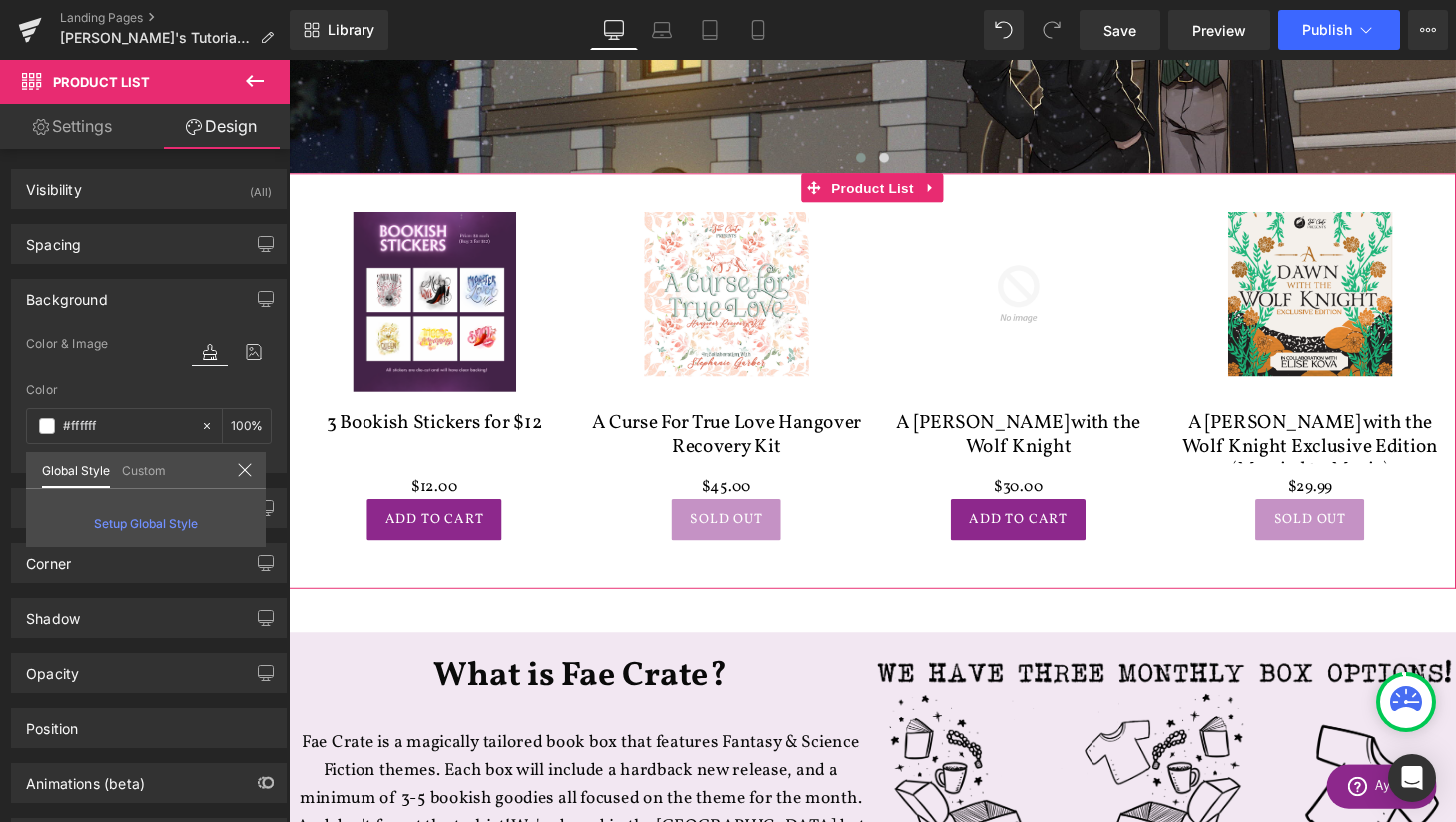 click on "Setup Global Style" at bounding box center (146, 523) 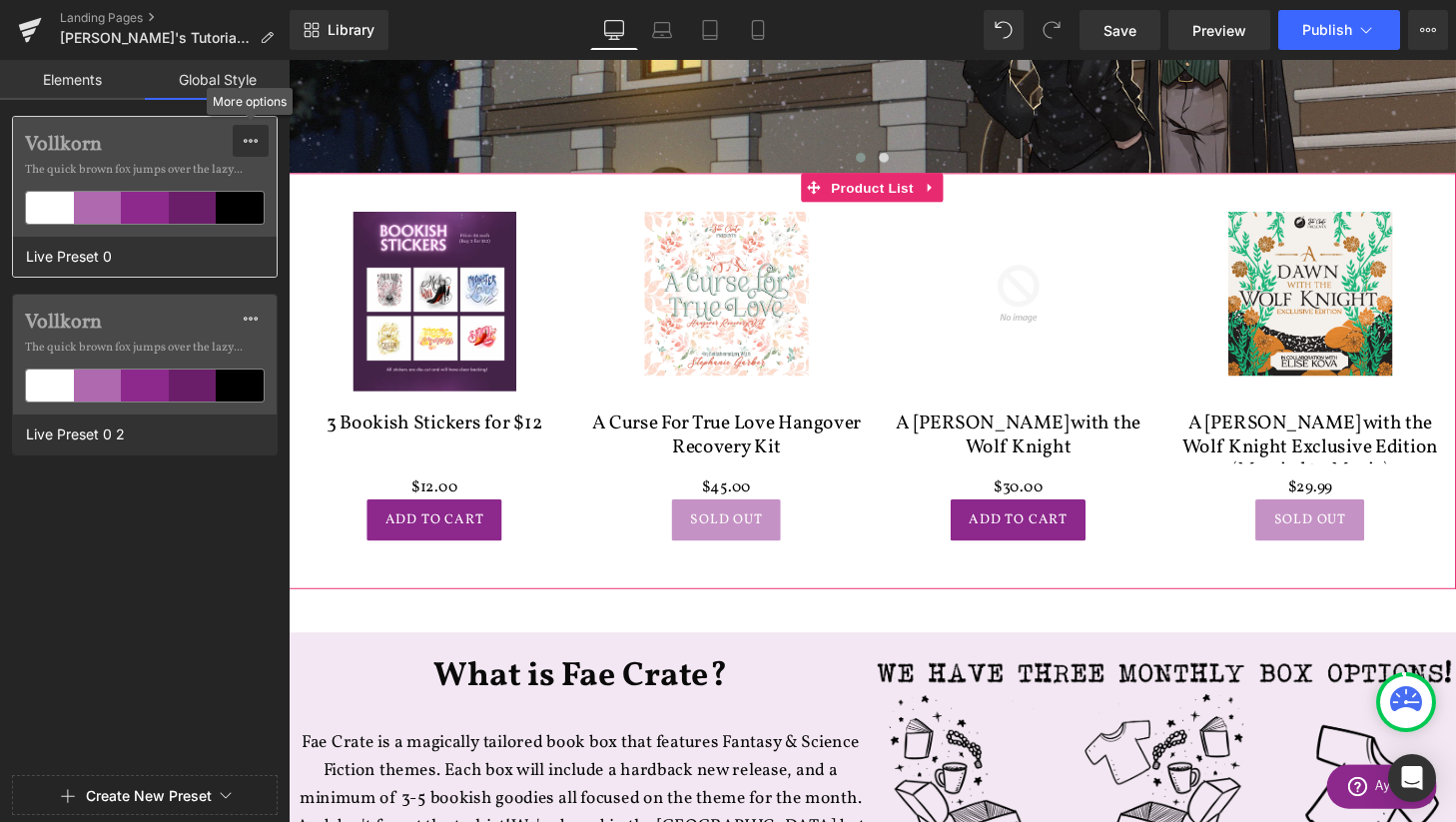 click 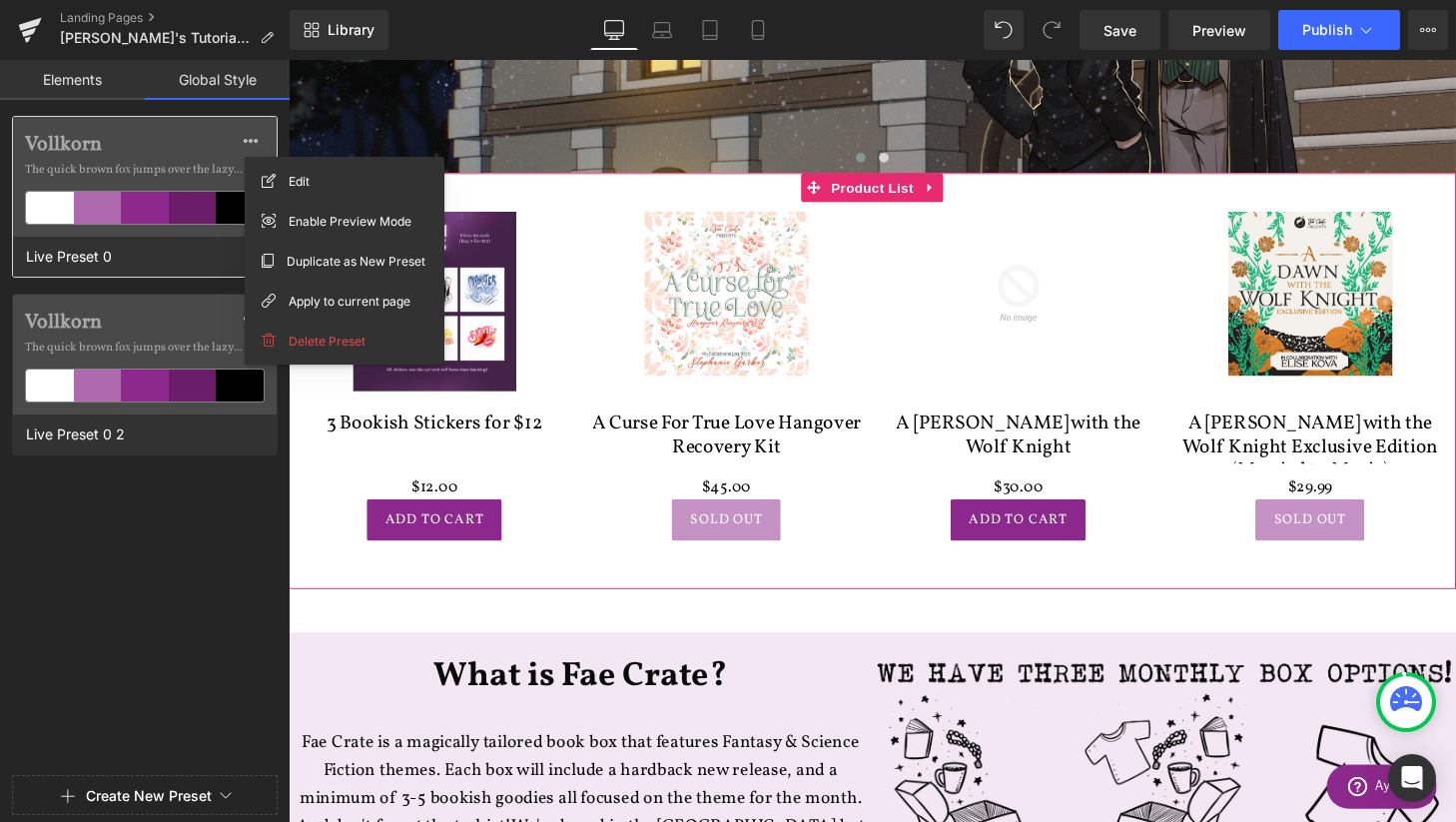 click on "Vollkorn  The quick brown fox jumps over the lazy..." at bounding box center [145, 177] 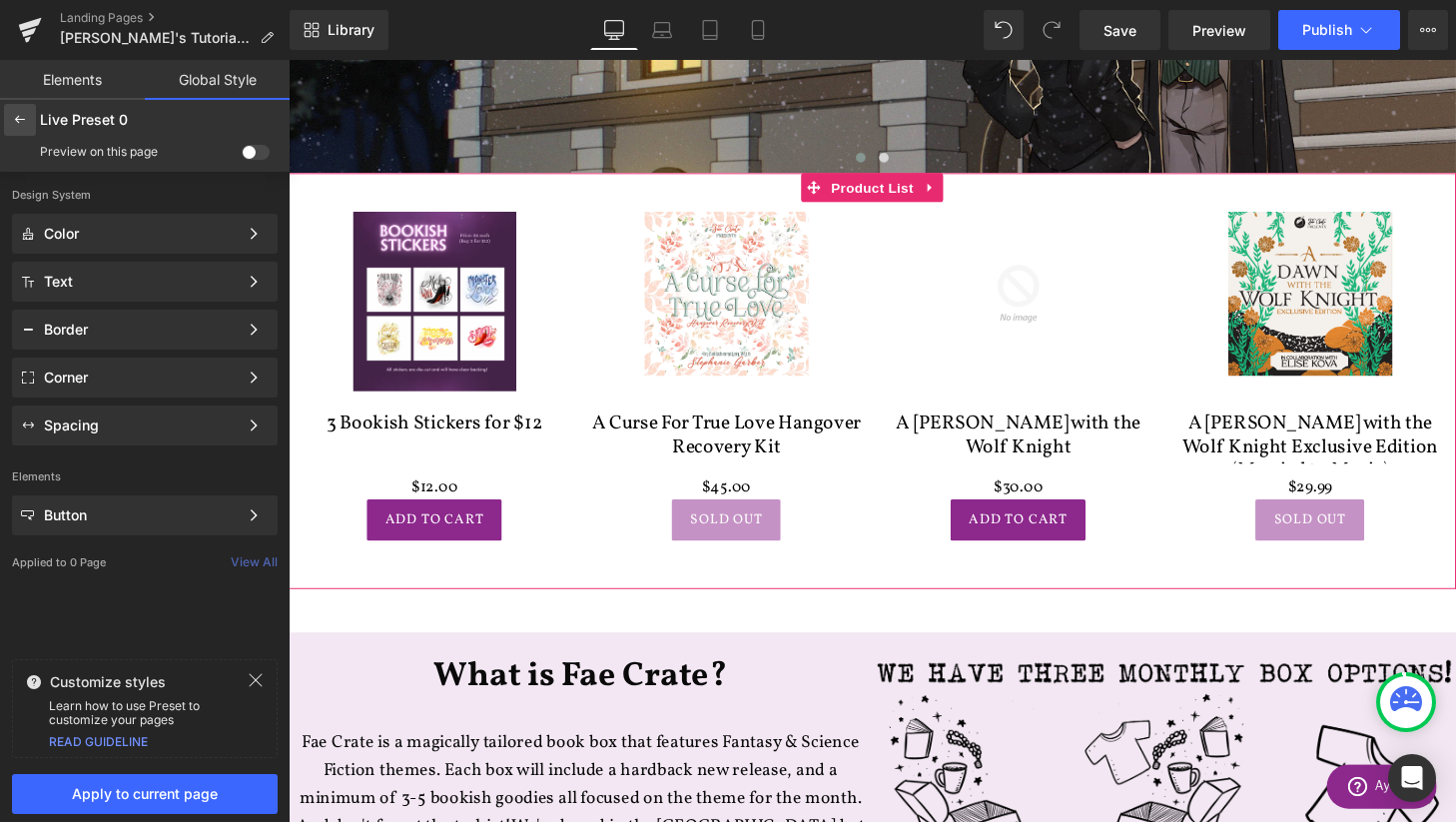 click at bounding box center [20, 120] 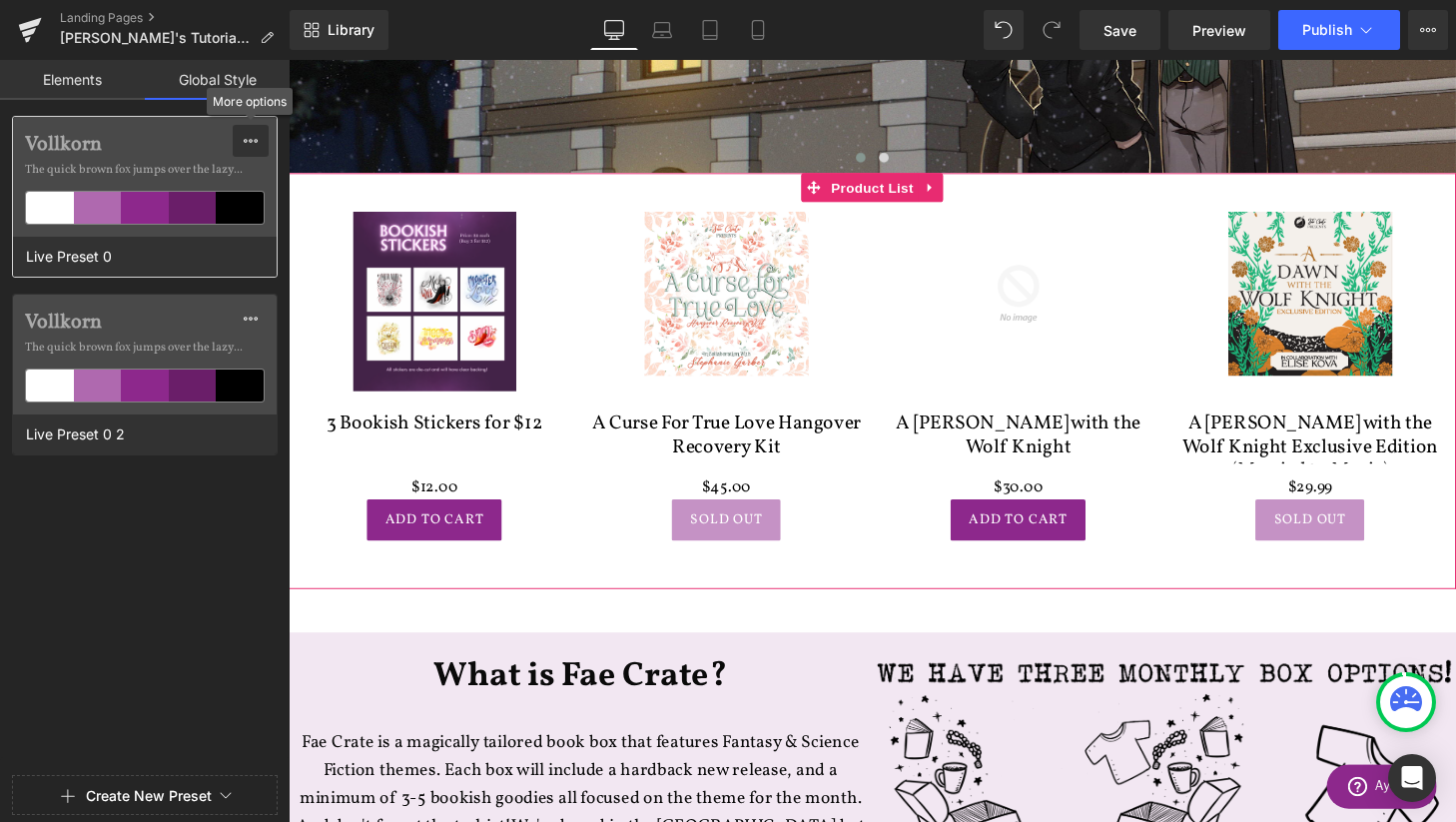 click 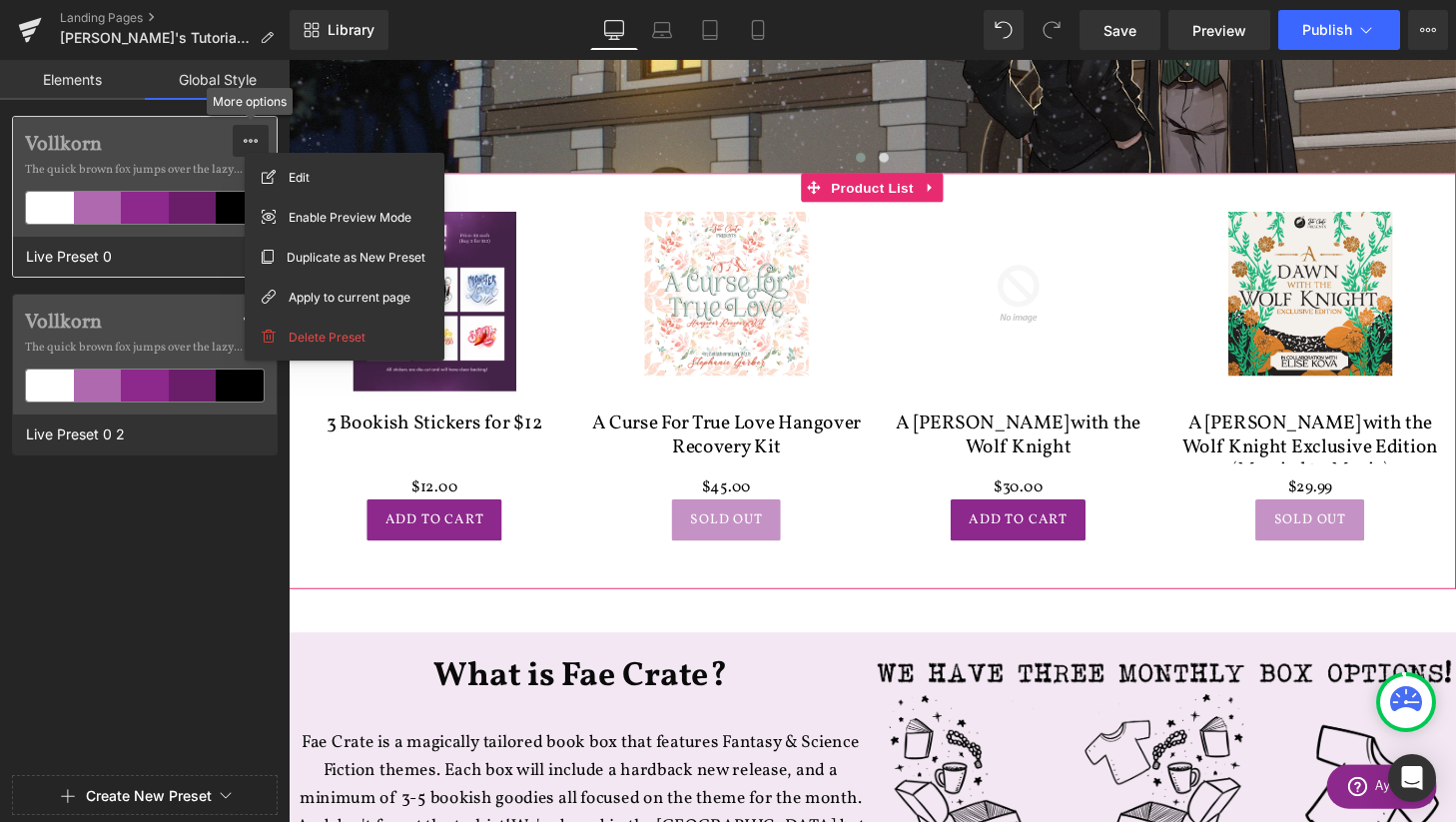 click 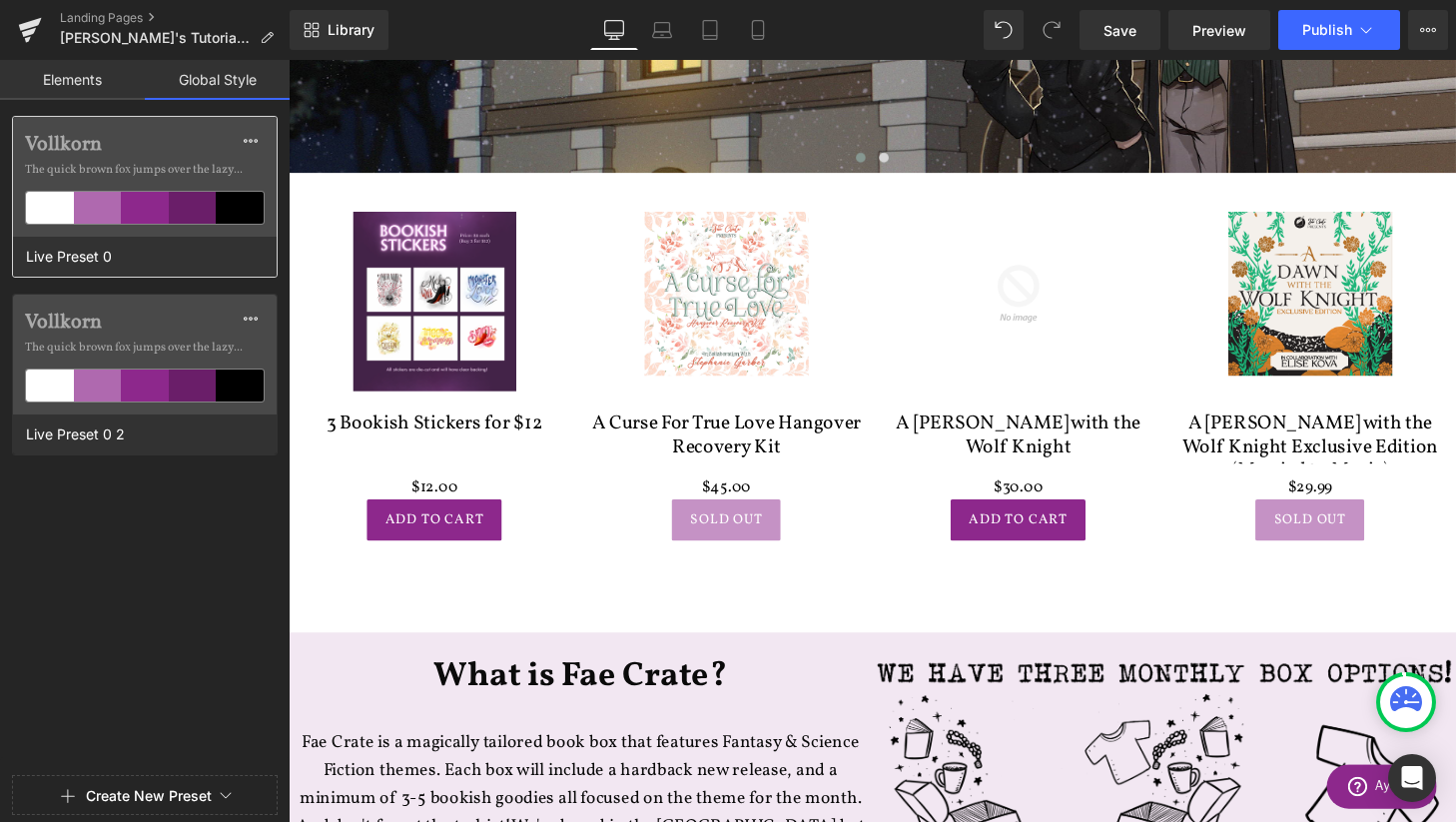 click on "The quick brown fox jumps over the lazy..." at bounding box center (145, 170) 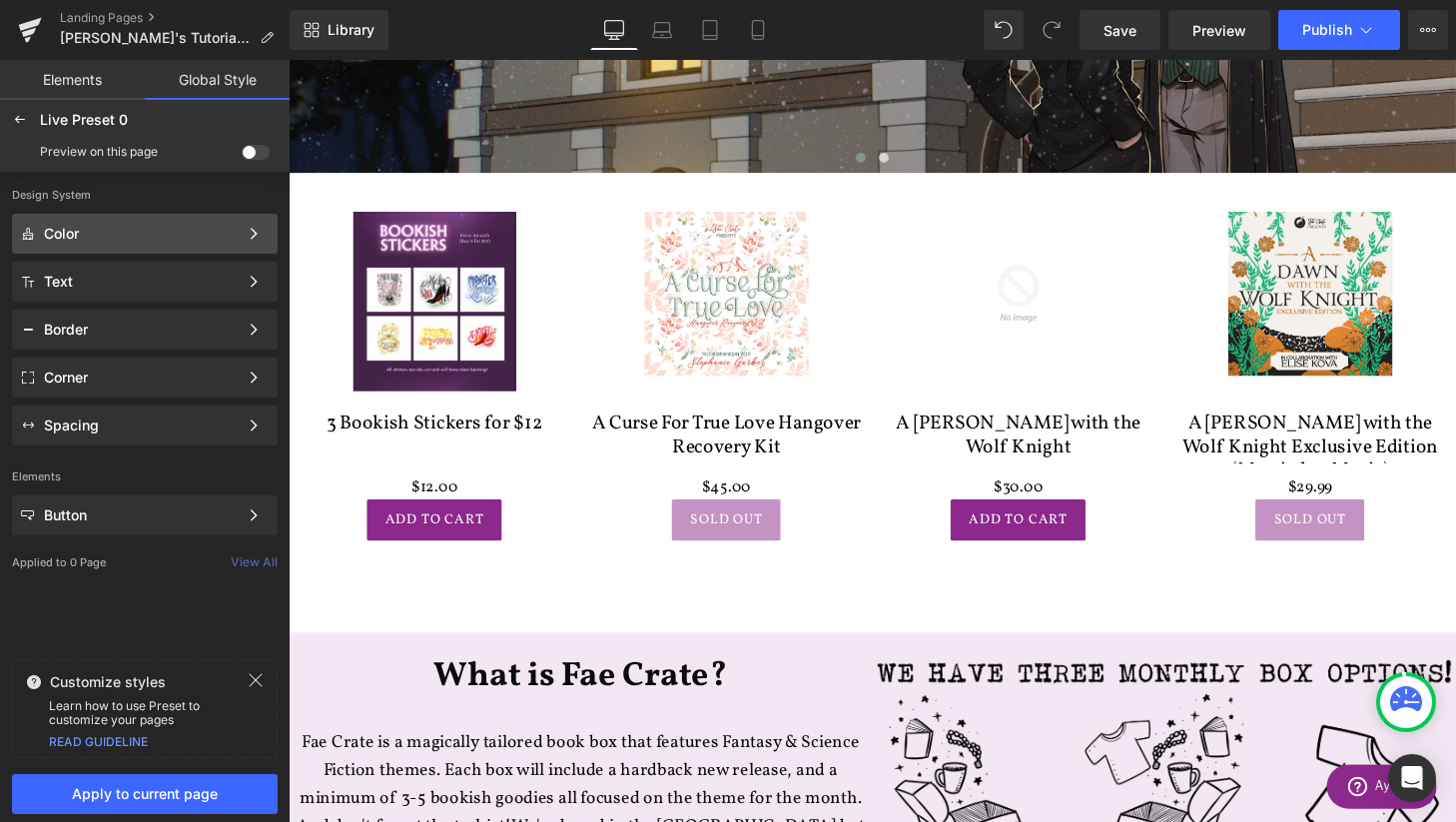 click on "Color" at bounding box center (141, 234) 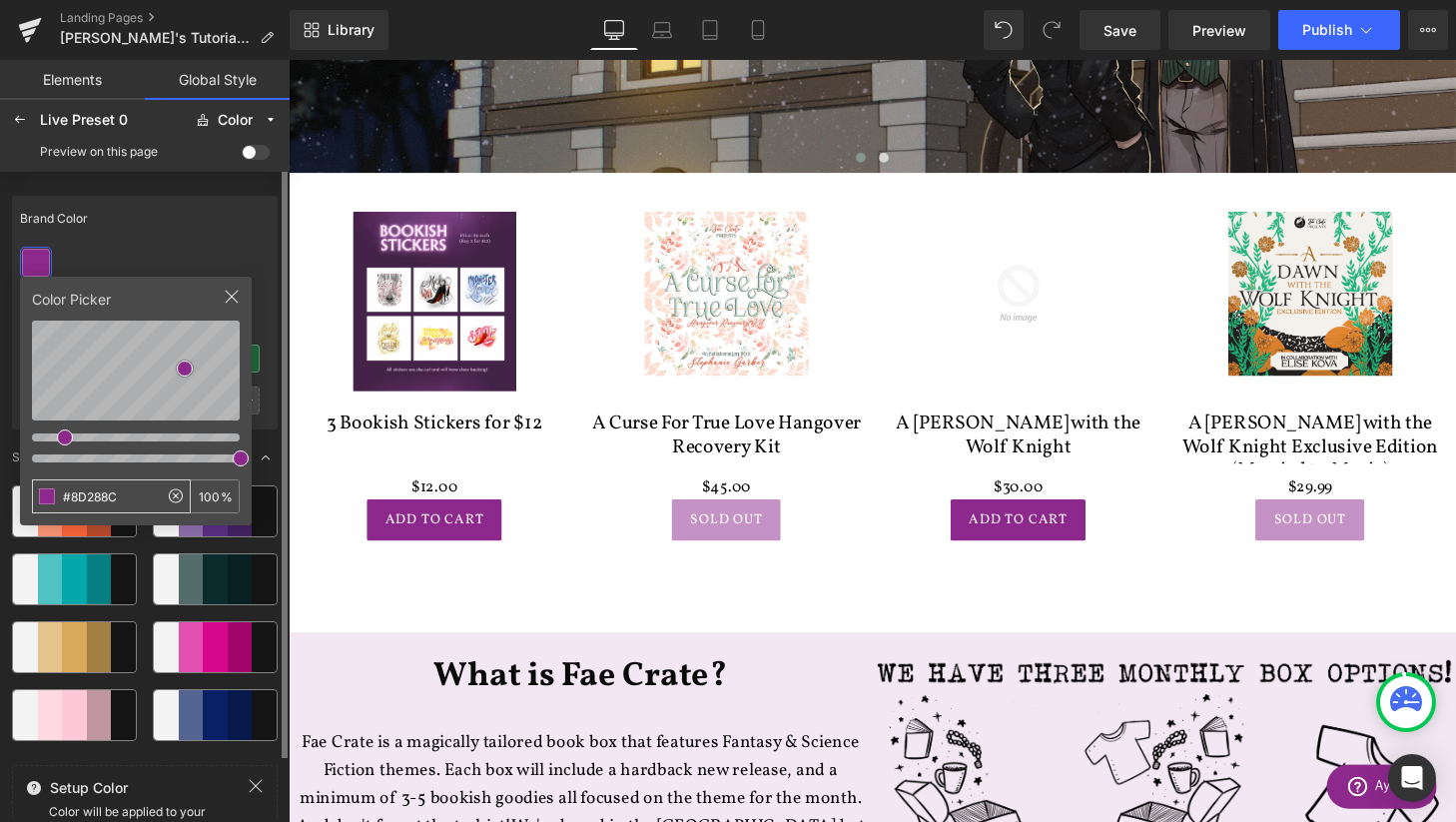 drag, startPoint x: 140, startPoint y: 493, endPoint x: 59, endPoint y: 493, distance: 81 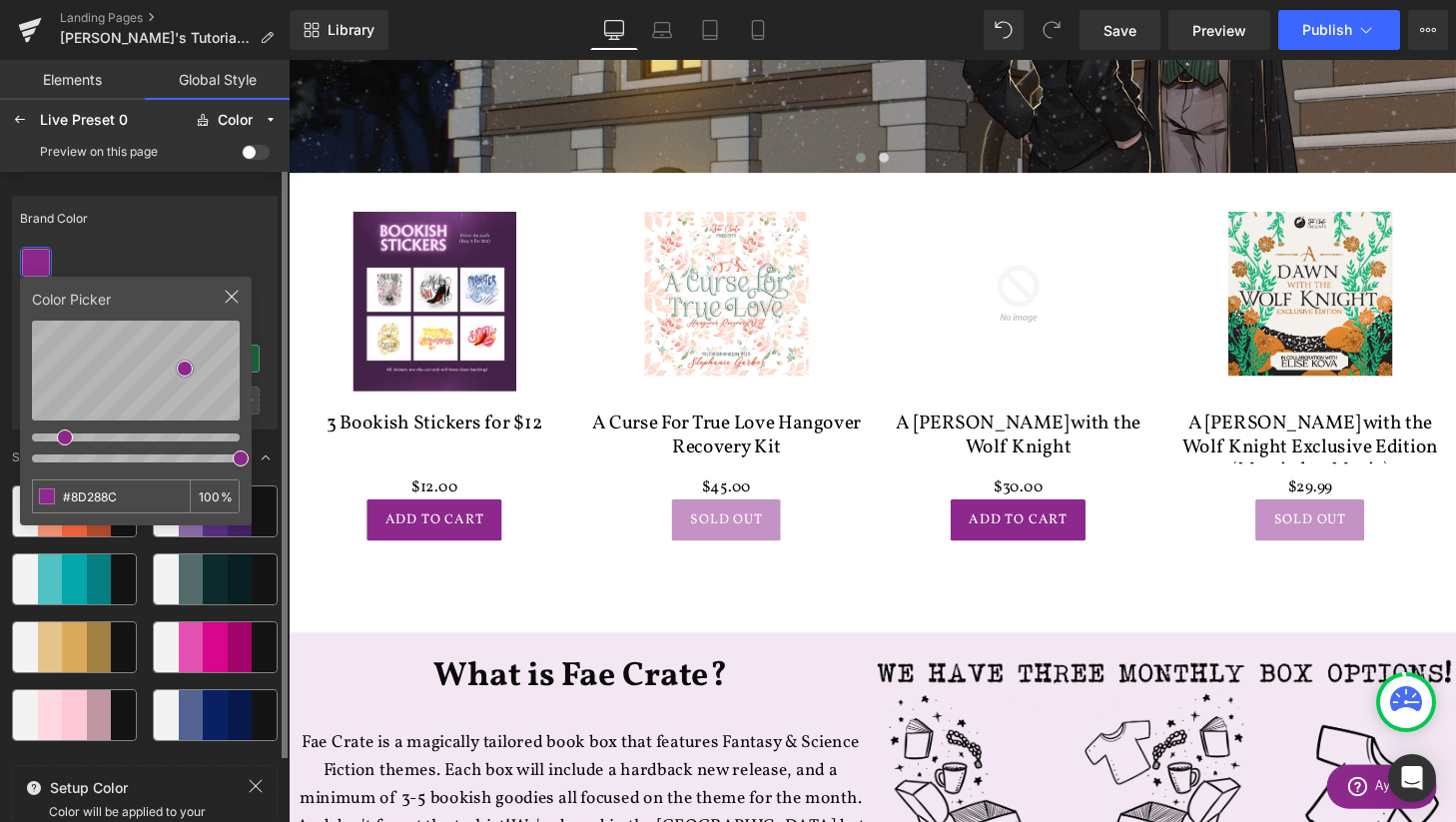 click on "Brand Color" at bounding box center (145, 219) 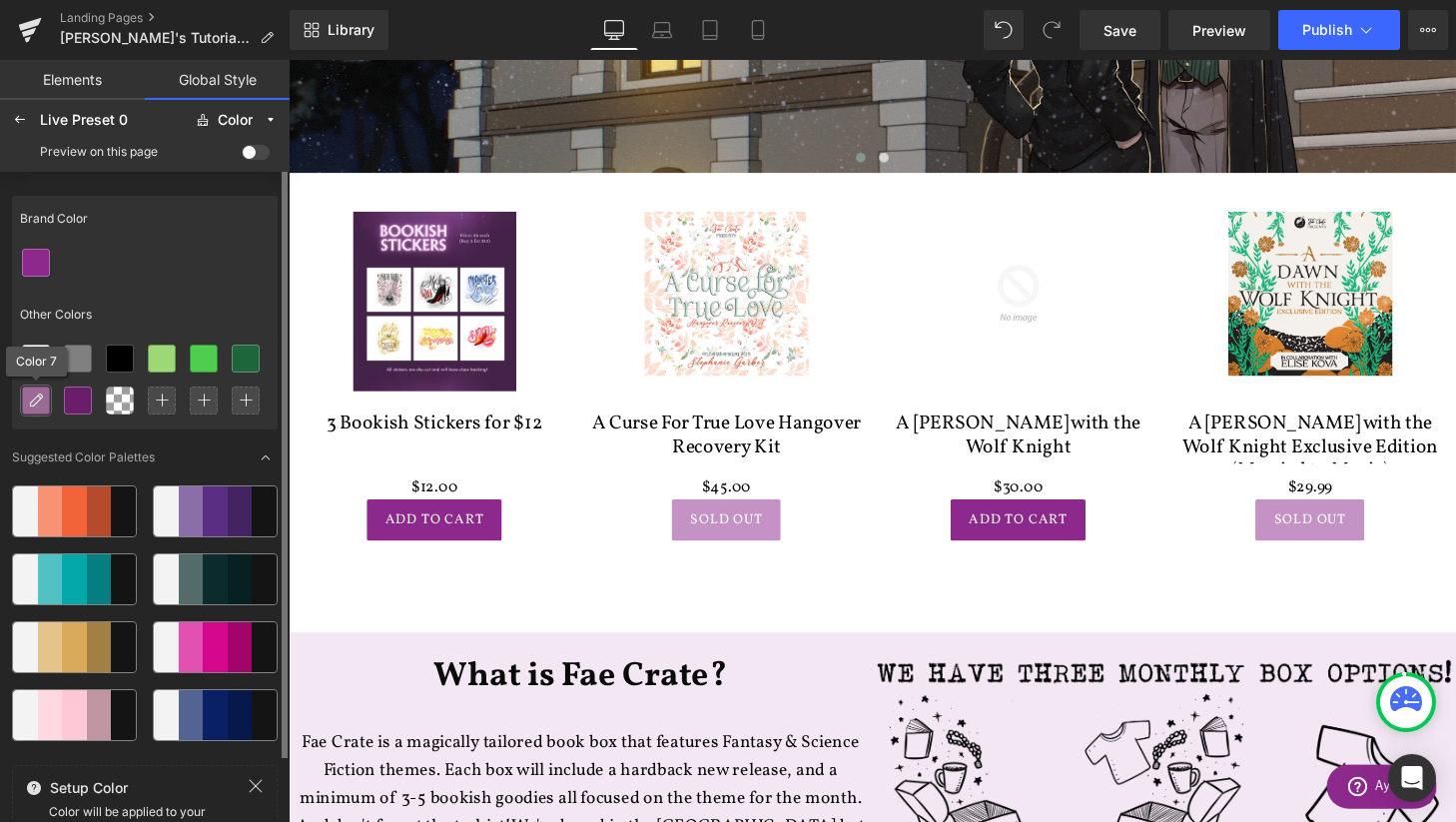 click at bounding box center [36, 401] 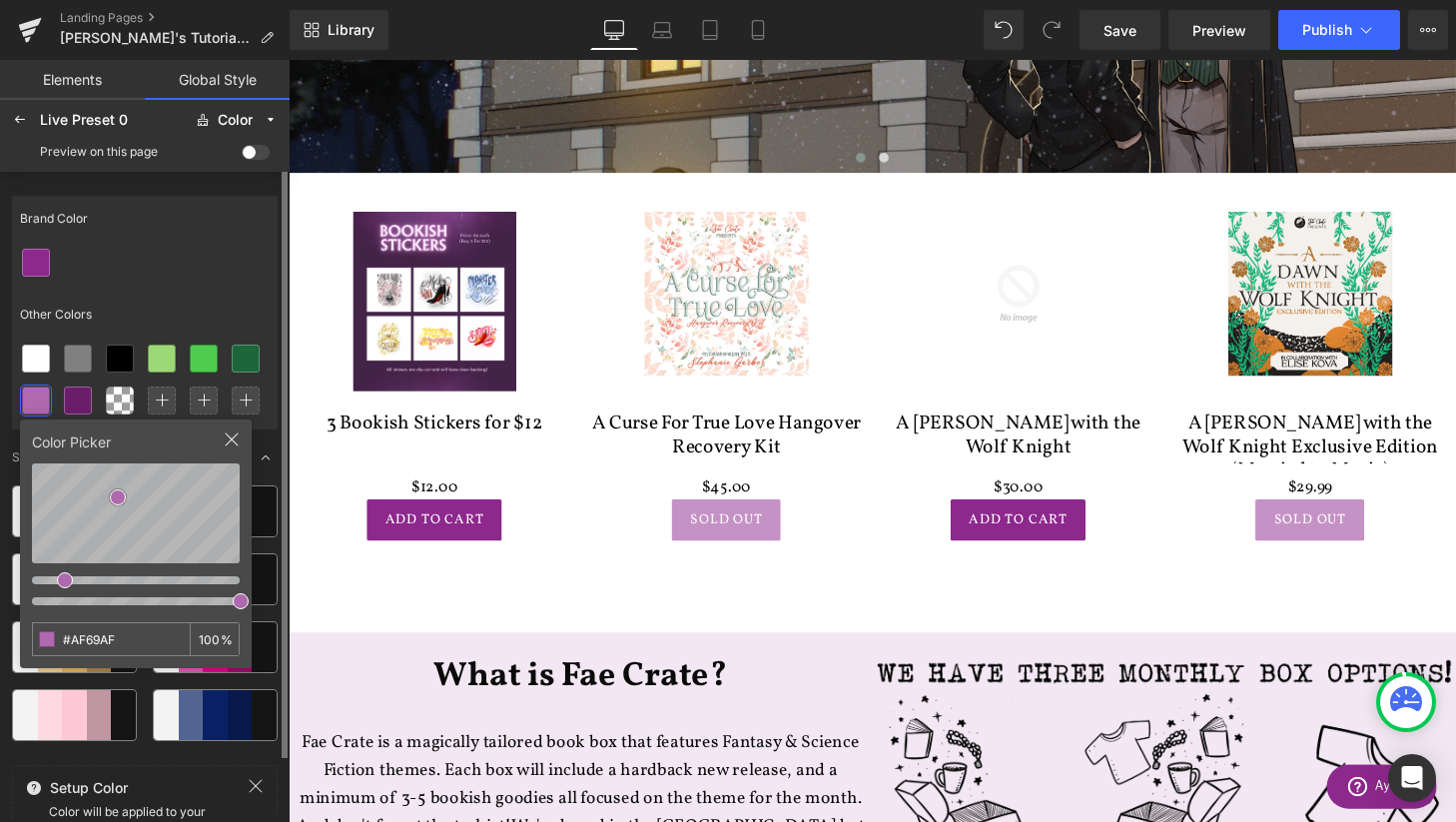 drag, startPoint x: 129, startPoint y: 638, endPoint x: 24, endPoint y: 638, distance: 105 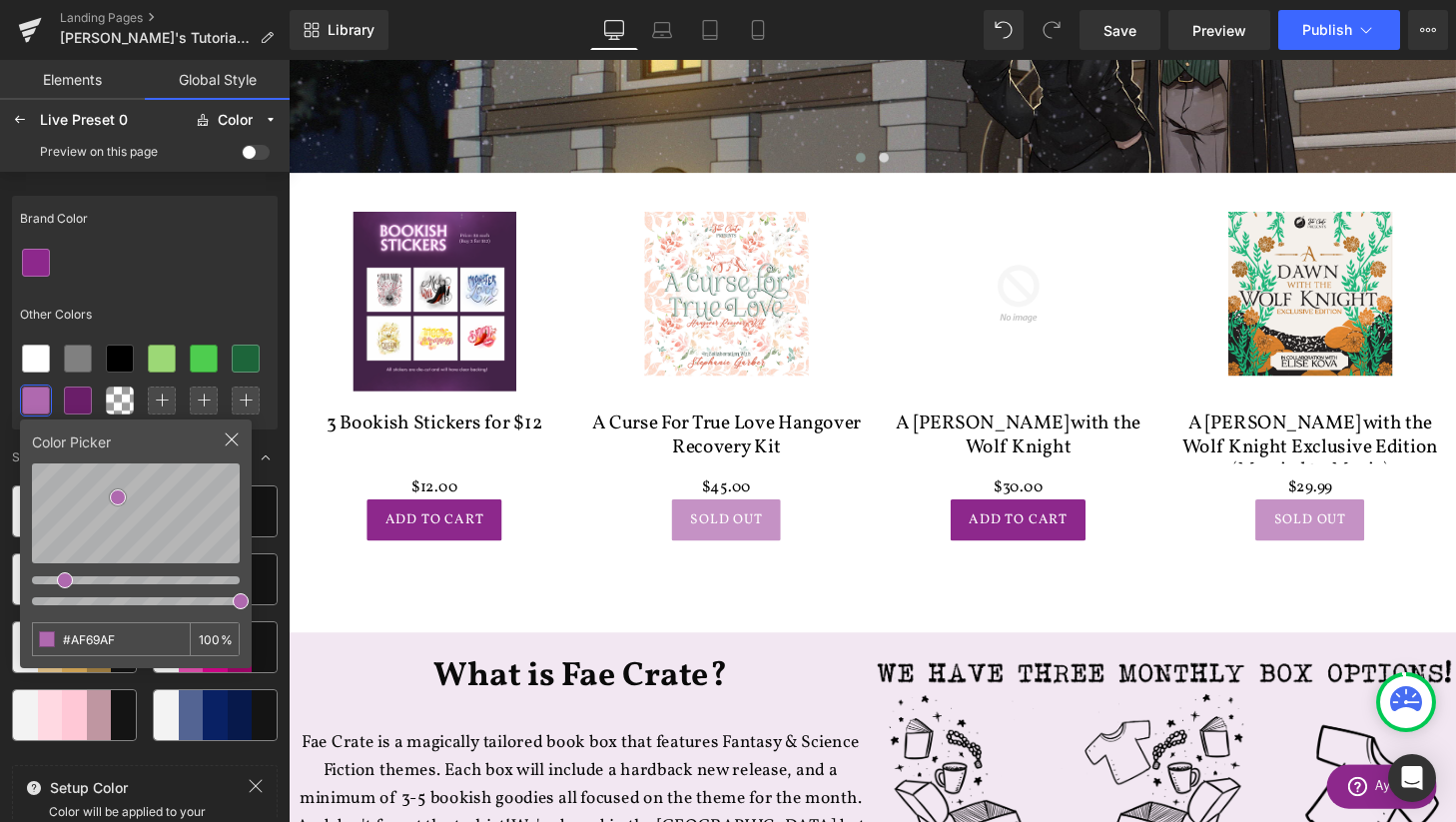 click on "3 Bookish Stickers for $12" at bounding box center [439, 457] 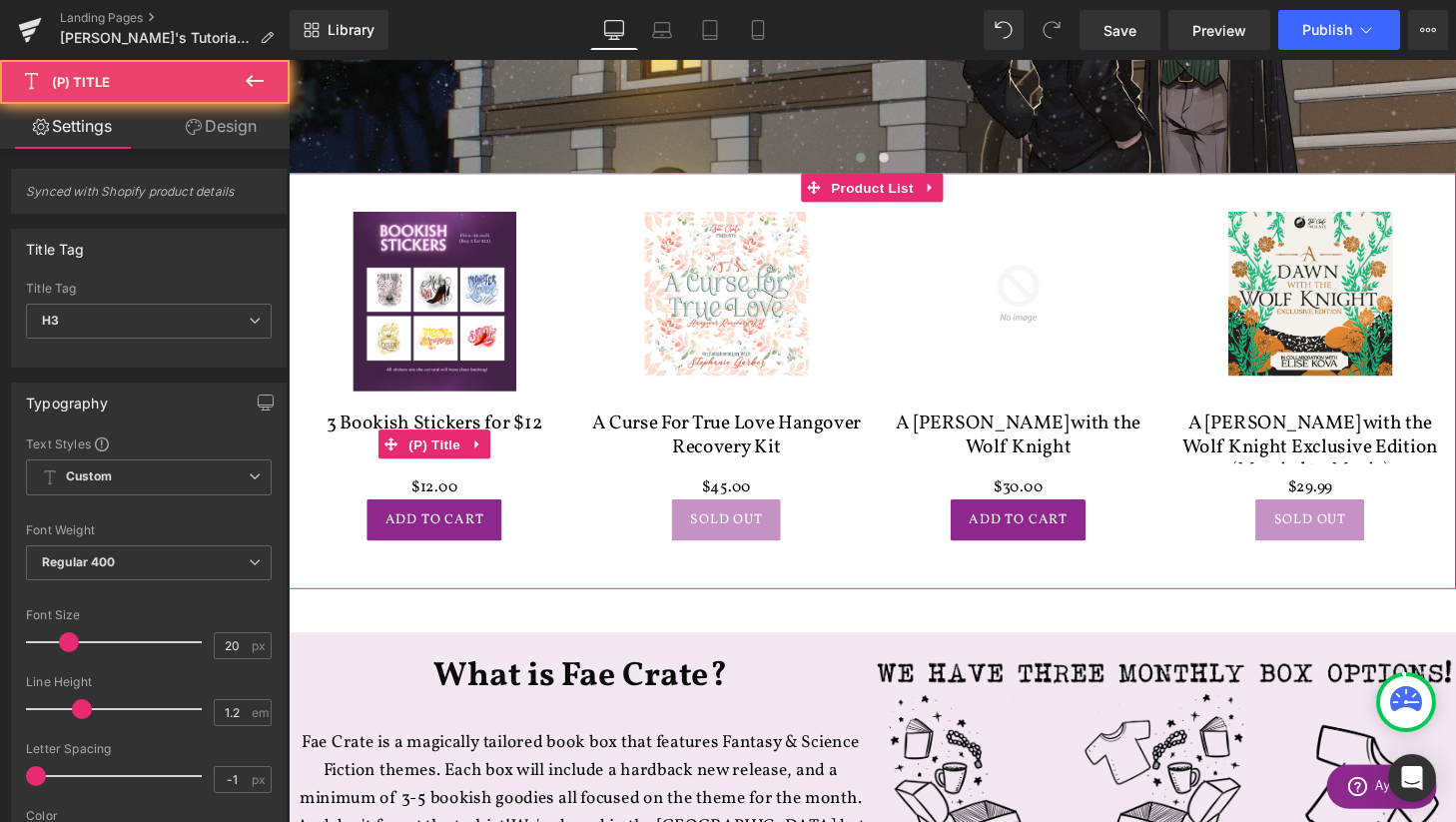 click on "3 Bookish Stickers for $12" at bounding box center (439, 457) 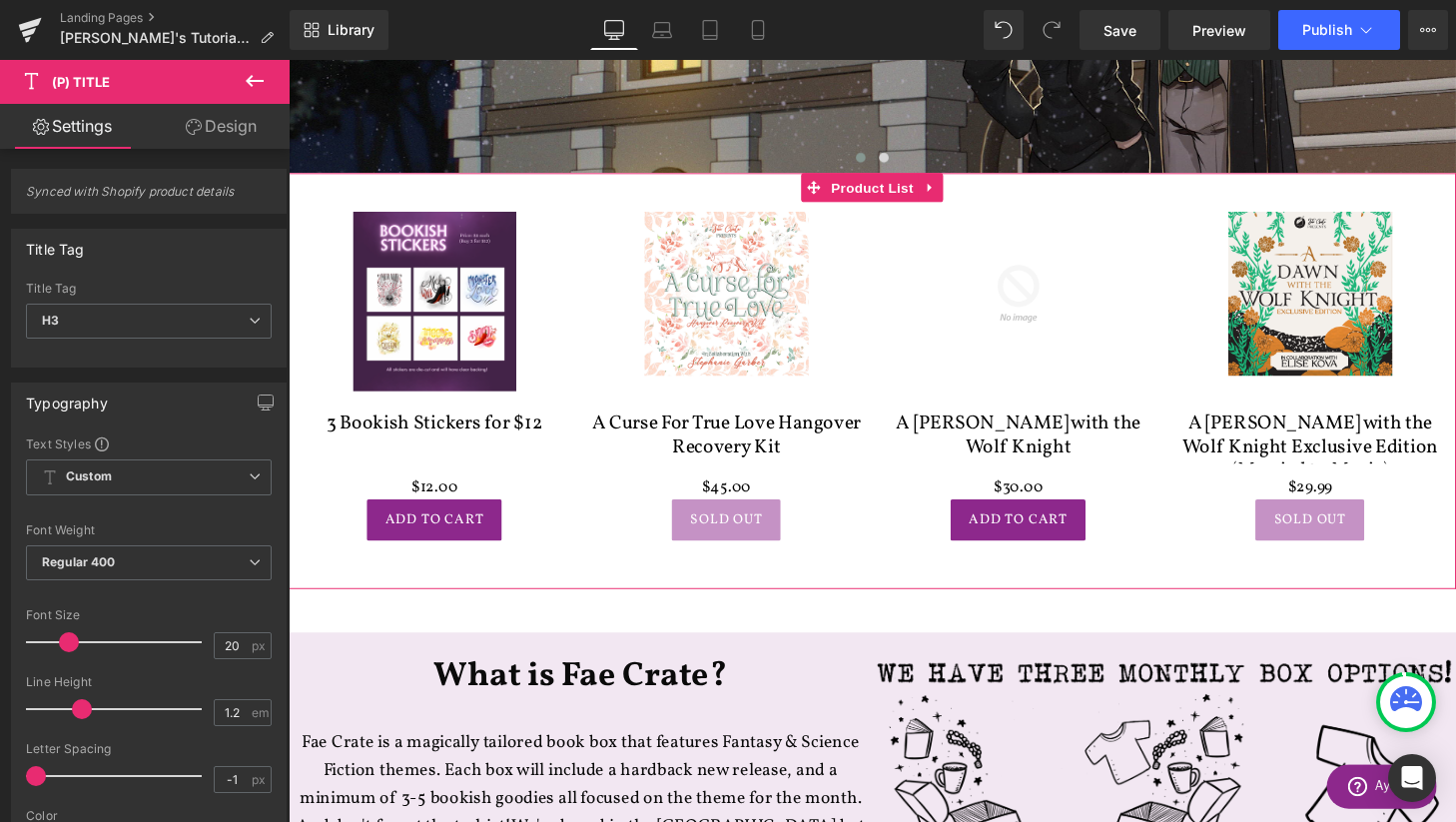 click on "Sale Off
(P) Image
3 Bookish Stickers for $12
(P) Title
$0
$12.00
(P) Price
Add To Cart
(P) Cart Button
Product" at bounding box center (439, 387) 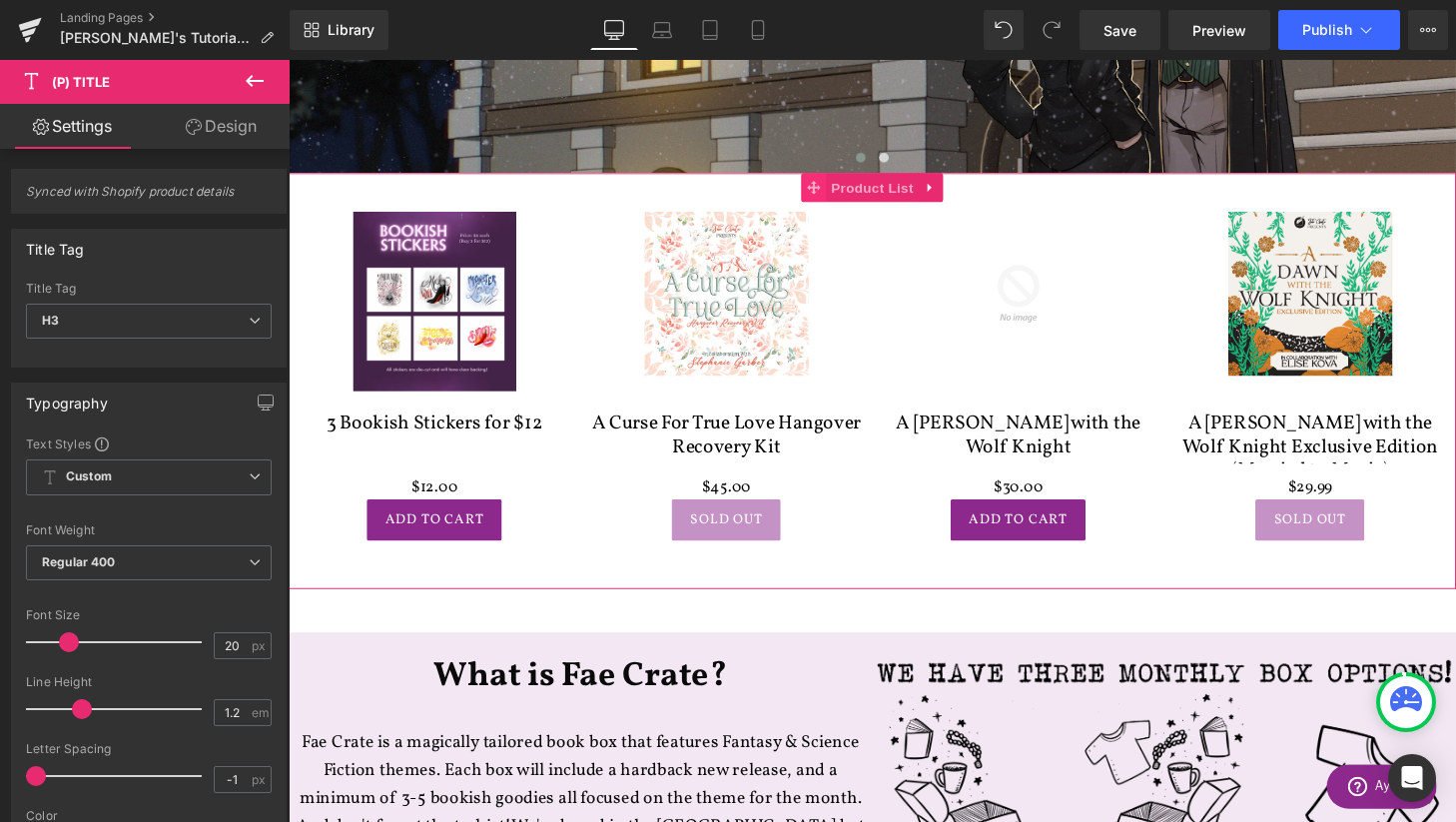 click 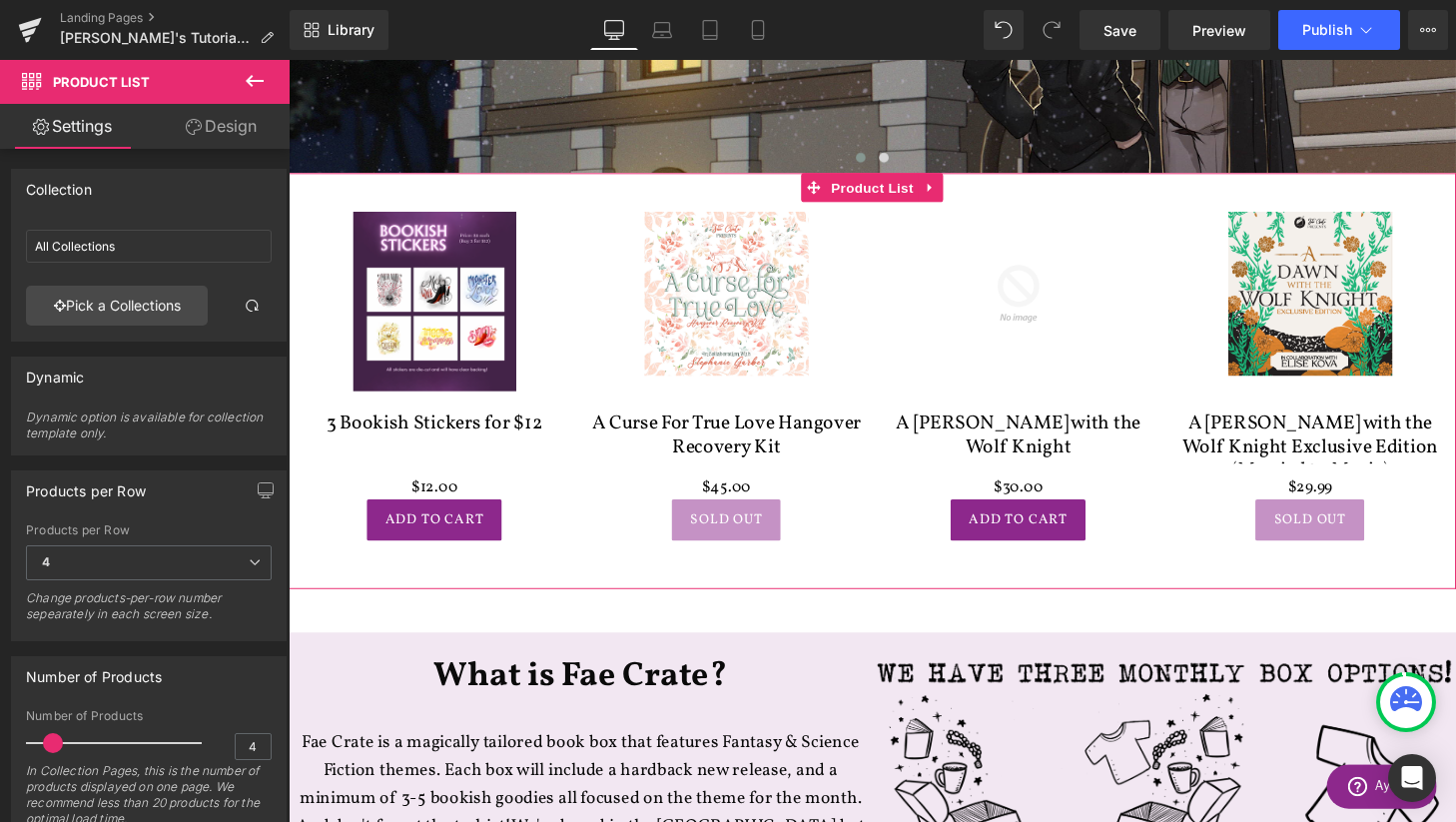 click on "Design" at bounding box center (221, 126) 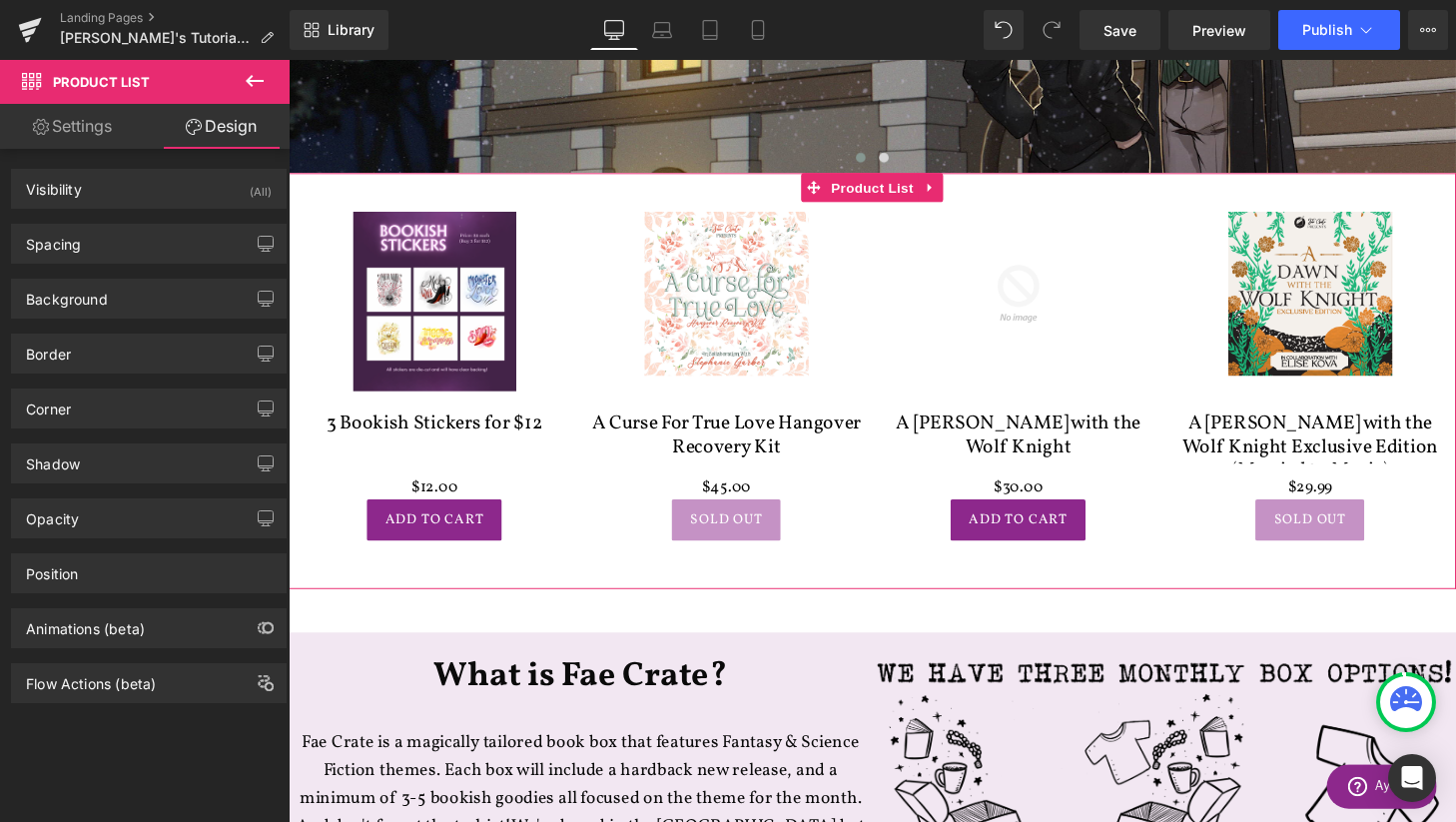 type 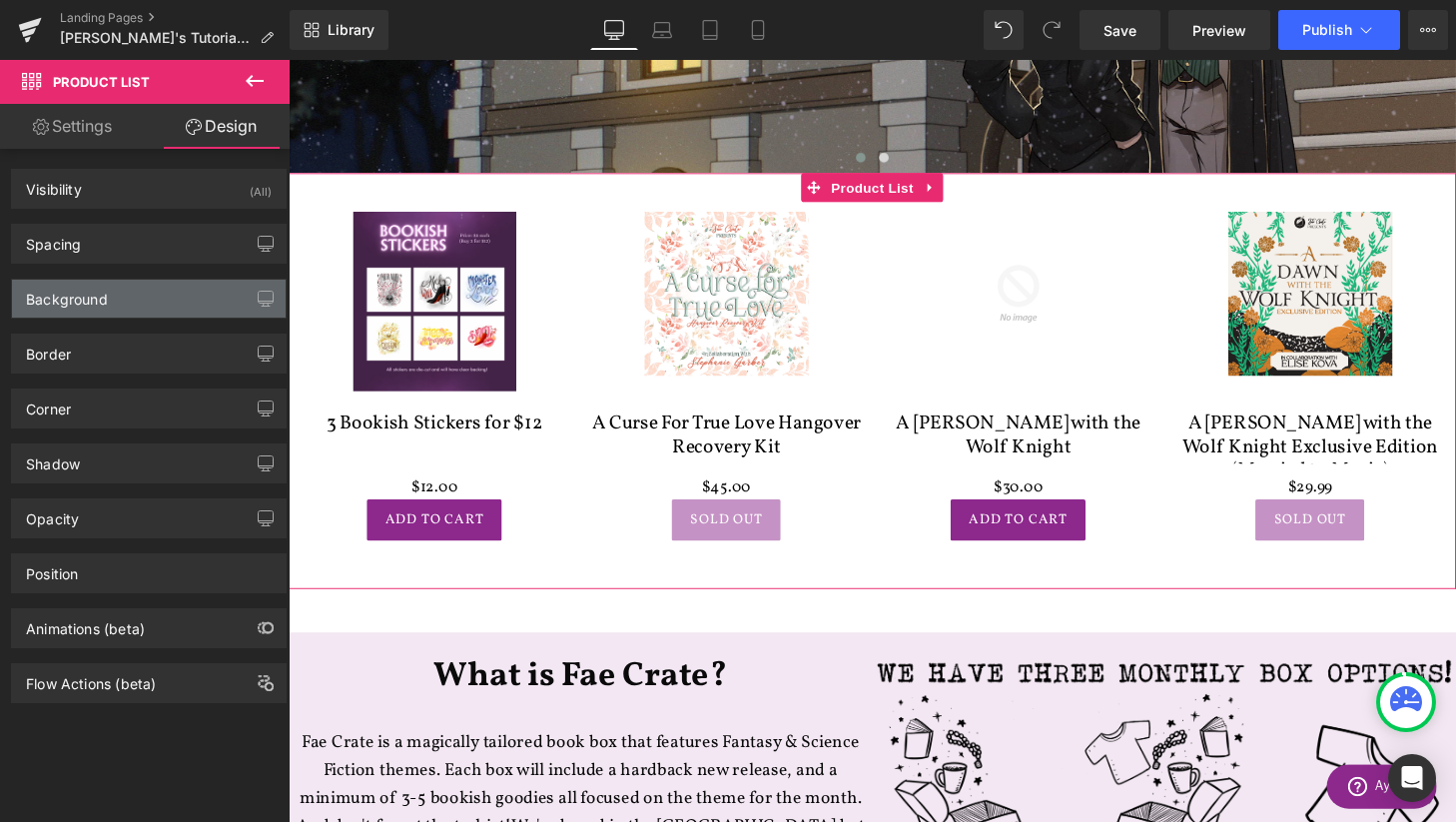 click on "Background" at bounding box center (149, 299) 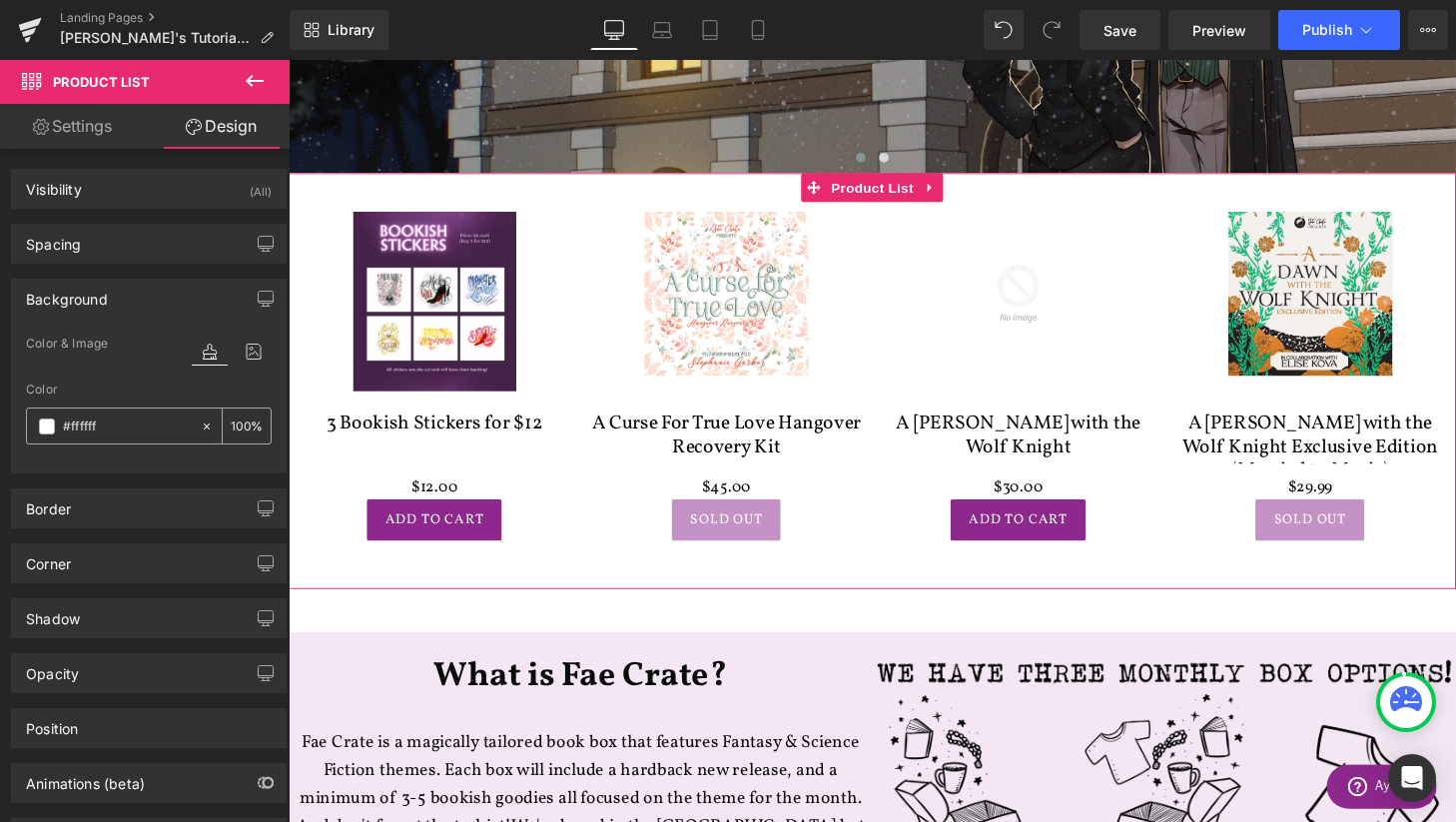 click on "#ffffff" at bounding box center [127, 426] 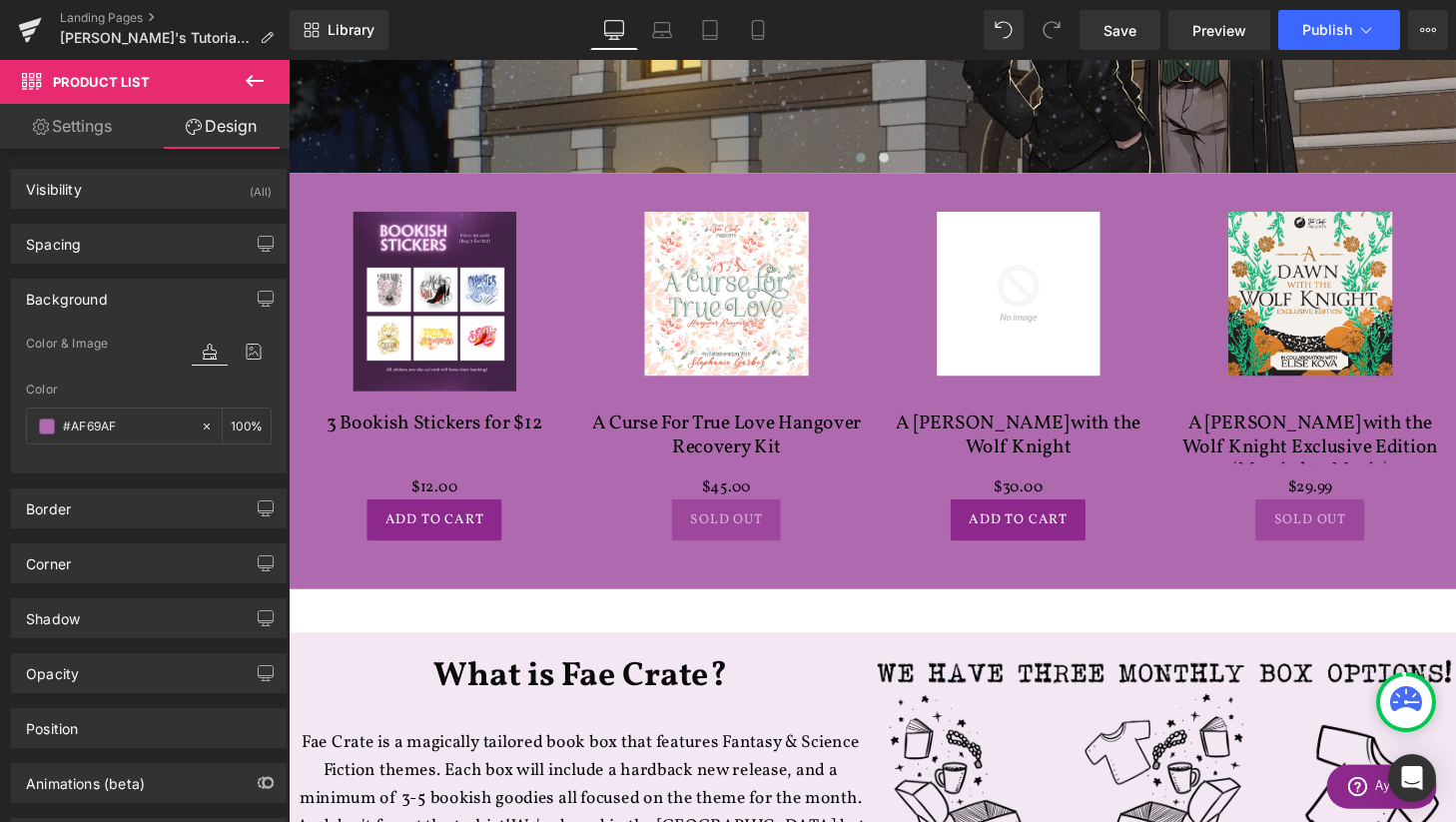 click on "What is Fae Crate? Heading         Fae Crate is a magically tailored book box that features Fantasy & Science Fiction themes. Each box will include a hardback new release, and a minimum of 3-5 bookish goodies all focused on the theme for the month. And don't forget the t-shirt!  We're based in the USA but we ship World Wide! Text Block         Image         Row" at bounding box center [893, 796] 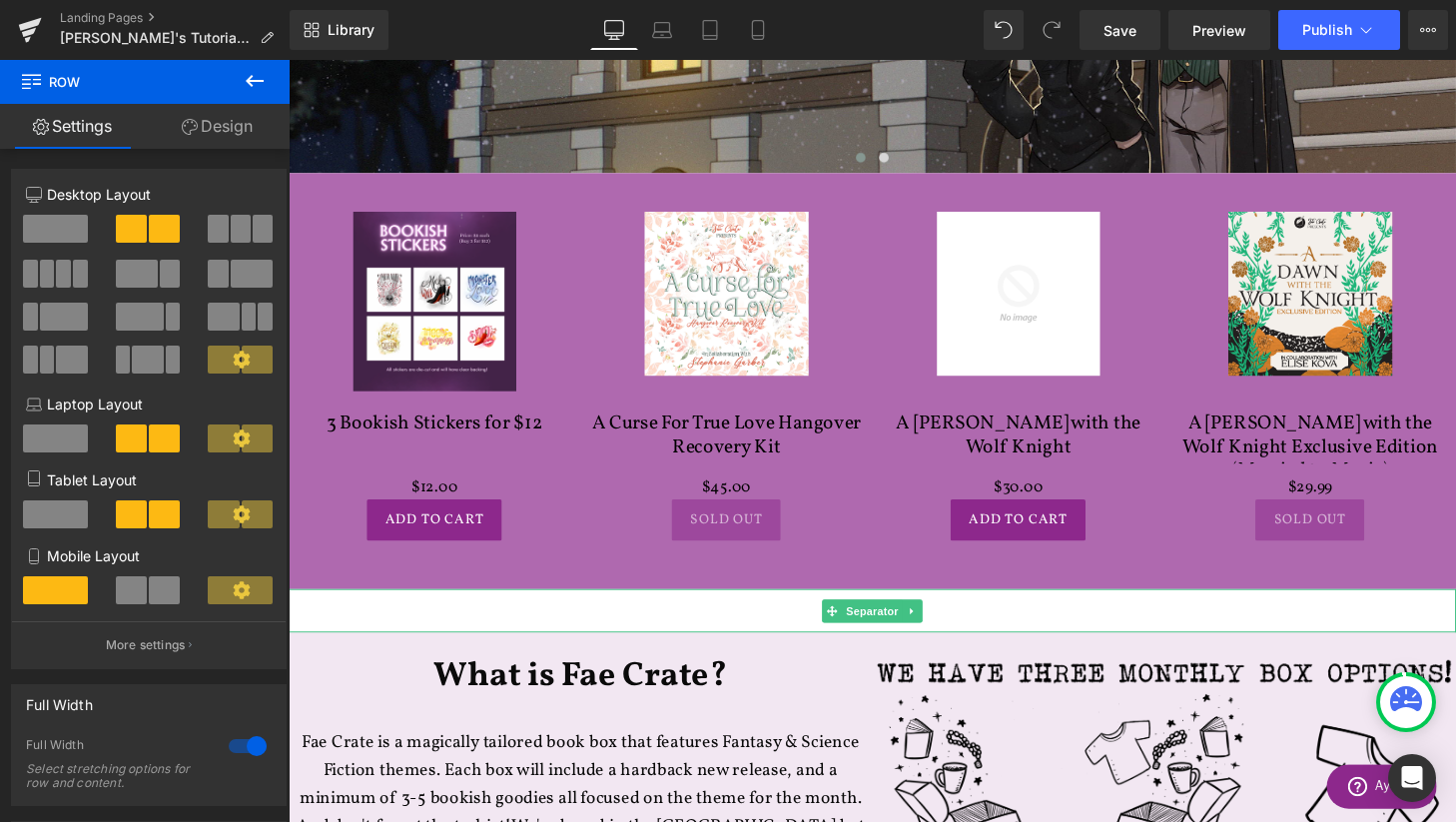 click at bounding box center (1497, 634) 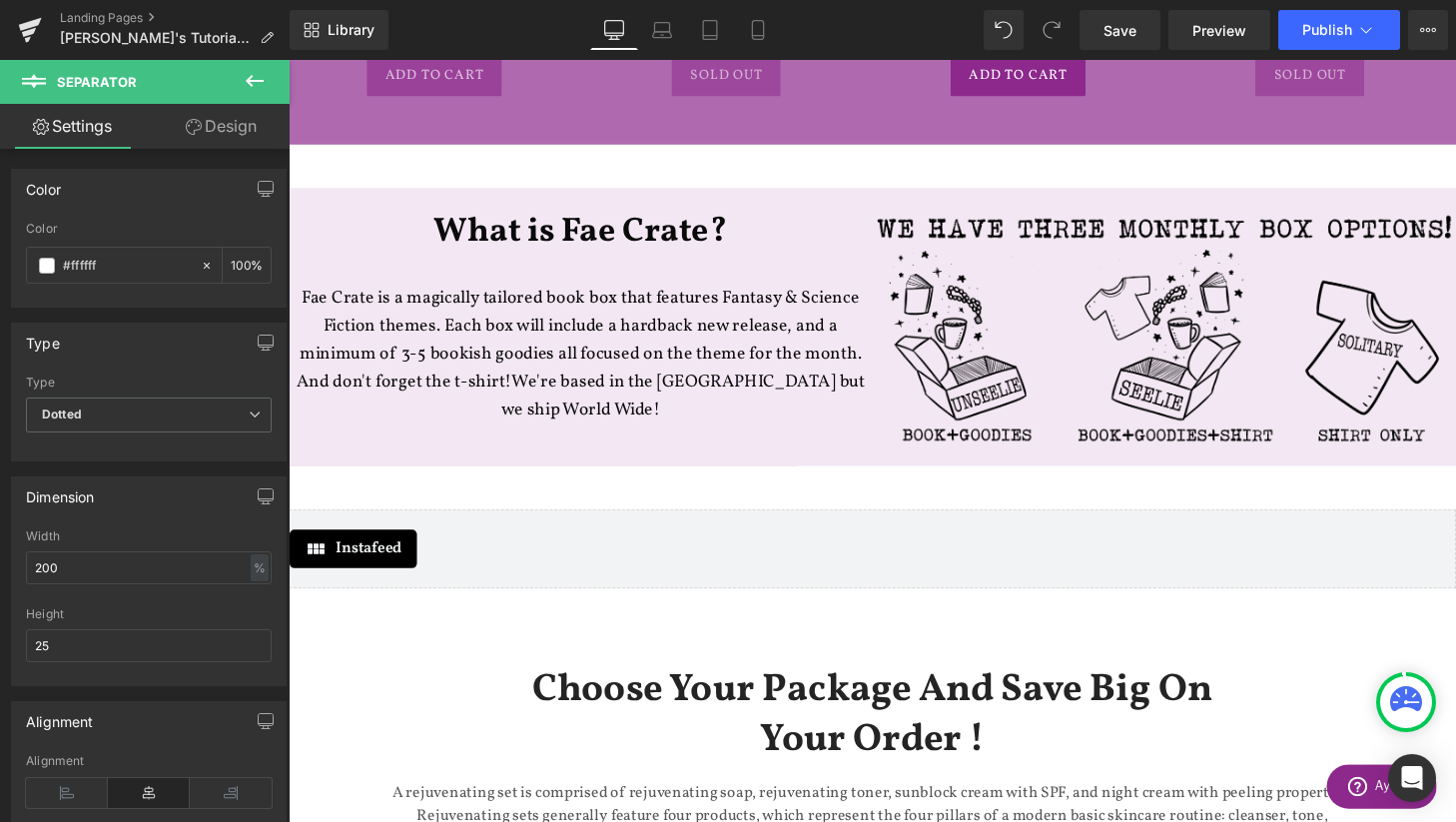 scroll, scrollTop: 818, scrollLeft: 0, axis: vertical 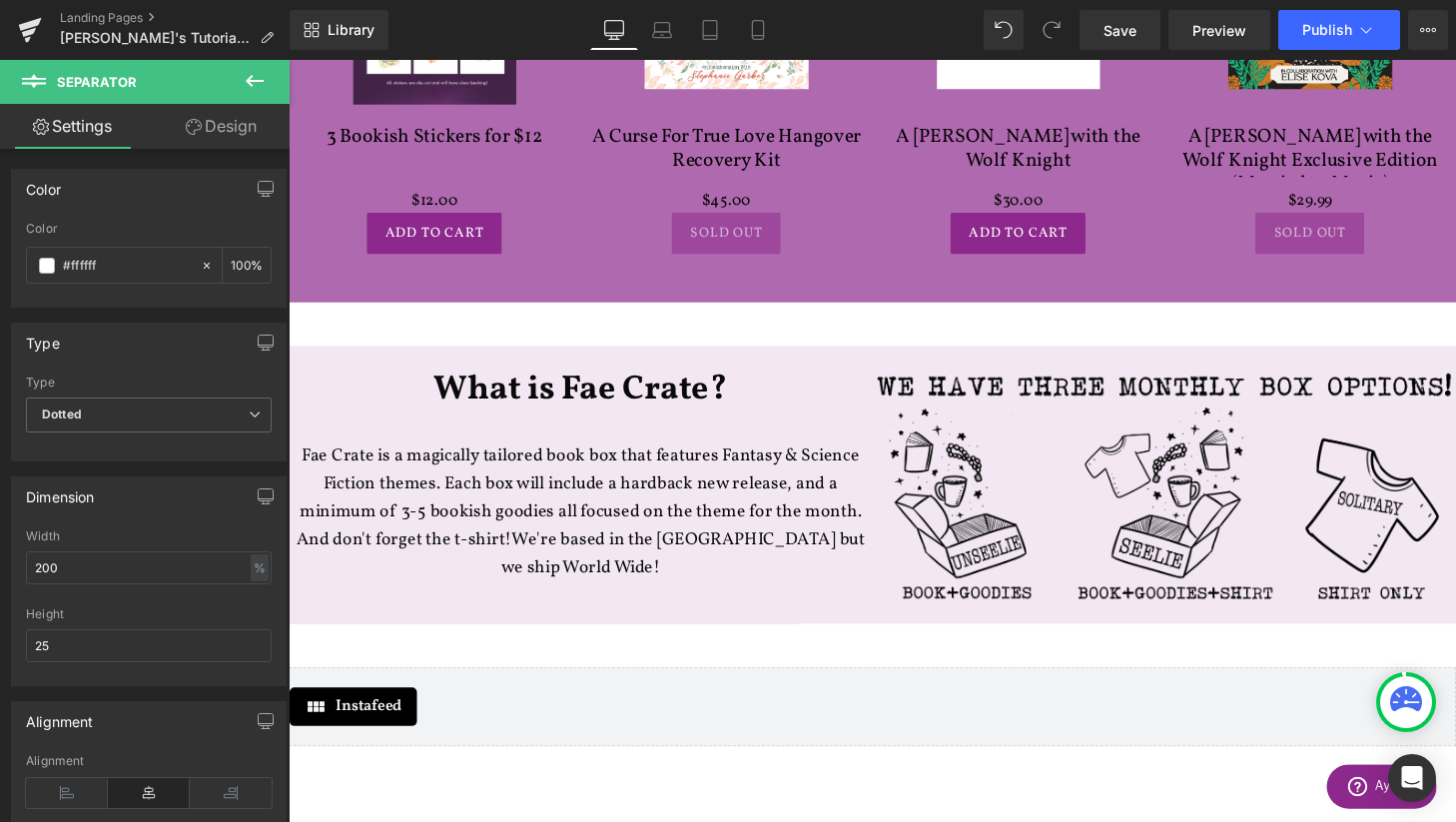 click on "What is Fae Crate?" at bounding box center (591, 402) 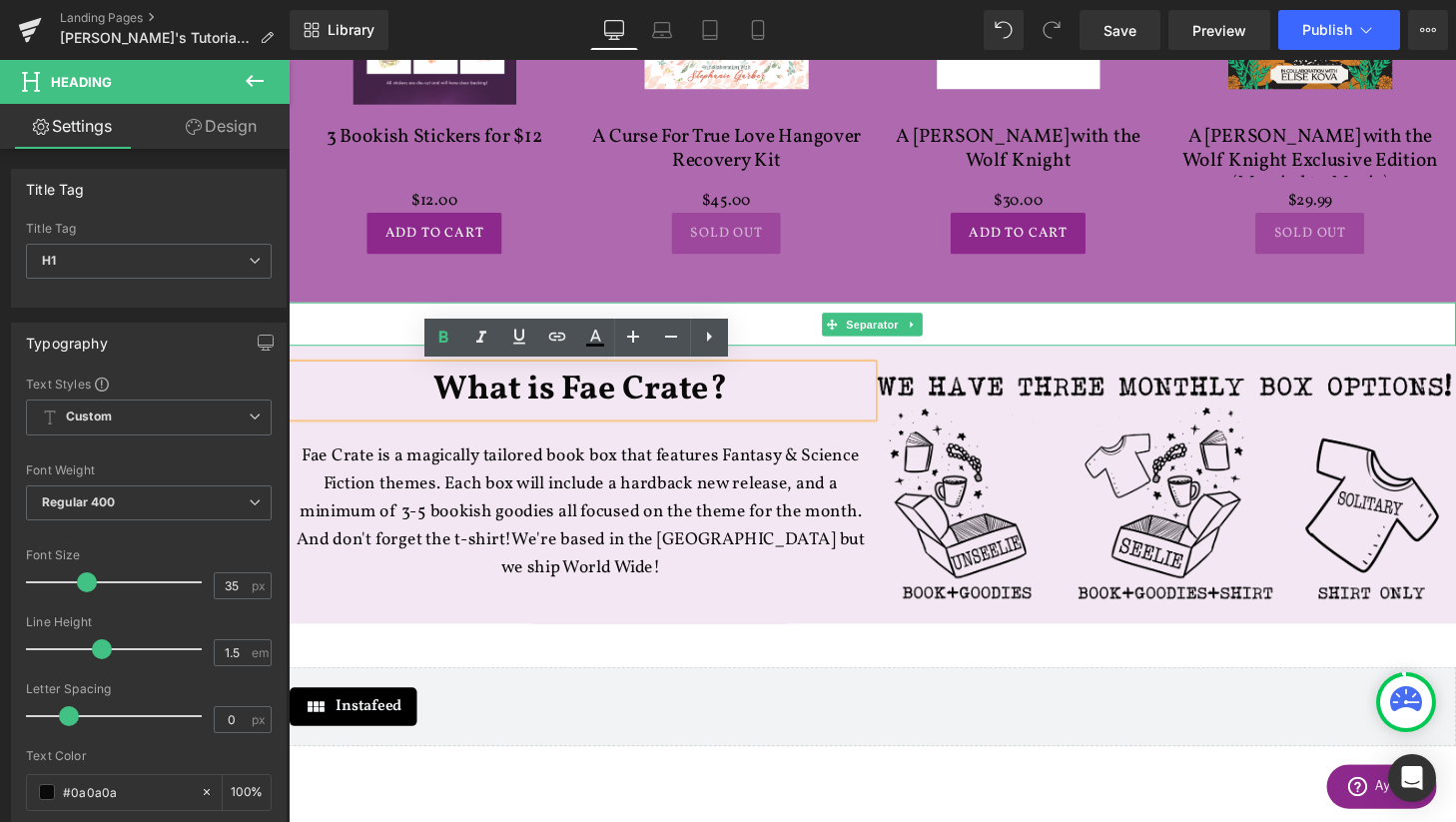 click at bounding box center [1497, 338] 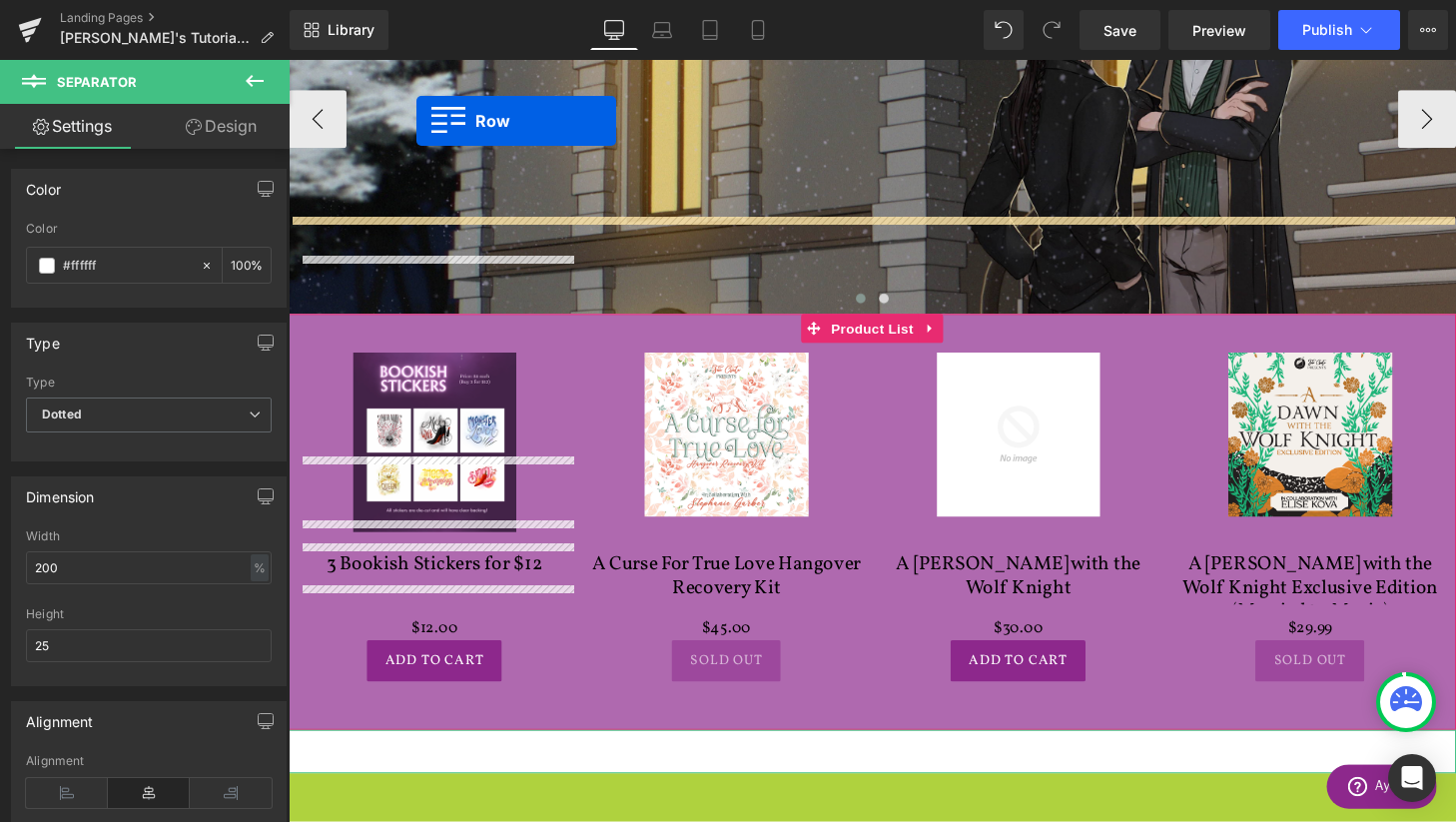 scroll, scrollTop: 296, scrollLeft: 0, axis: vertical 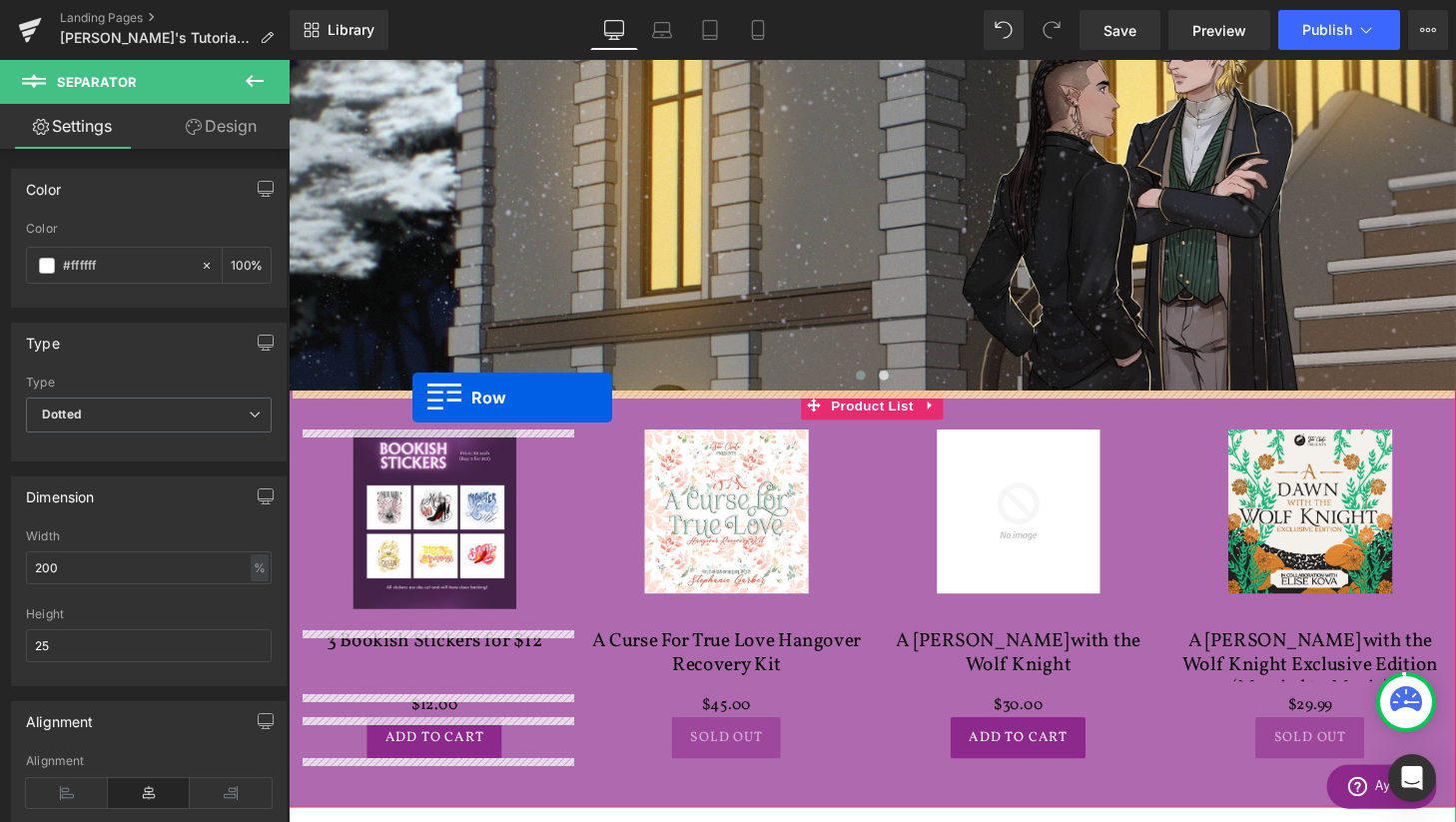 drag, startPoint x: 304, startPoint y: 534, endPoint x: 416, endPoint y: 410, distance: 167.09279 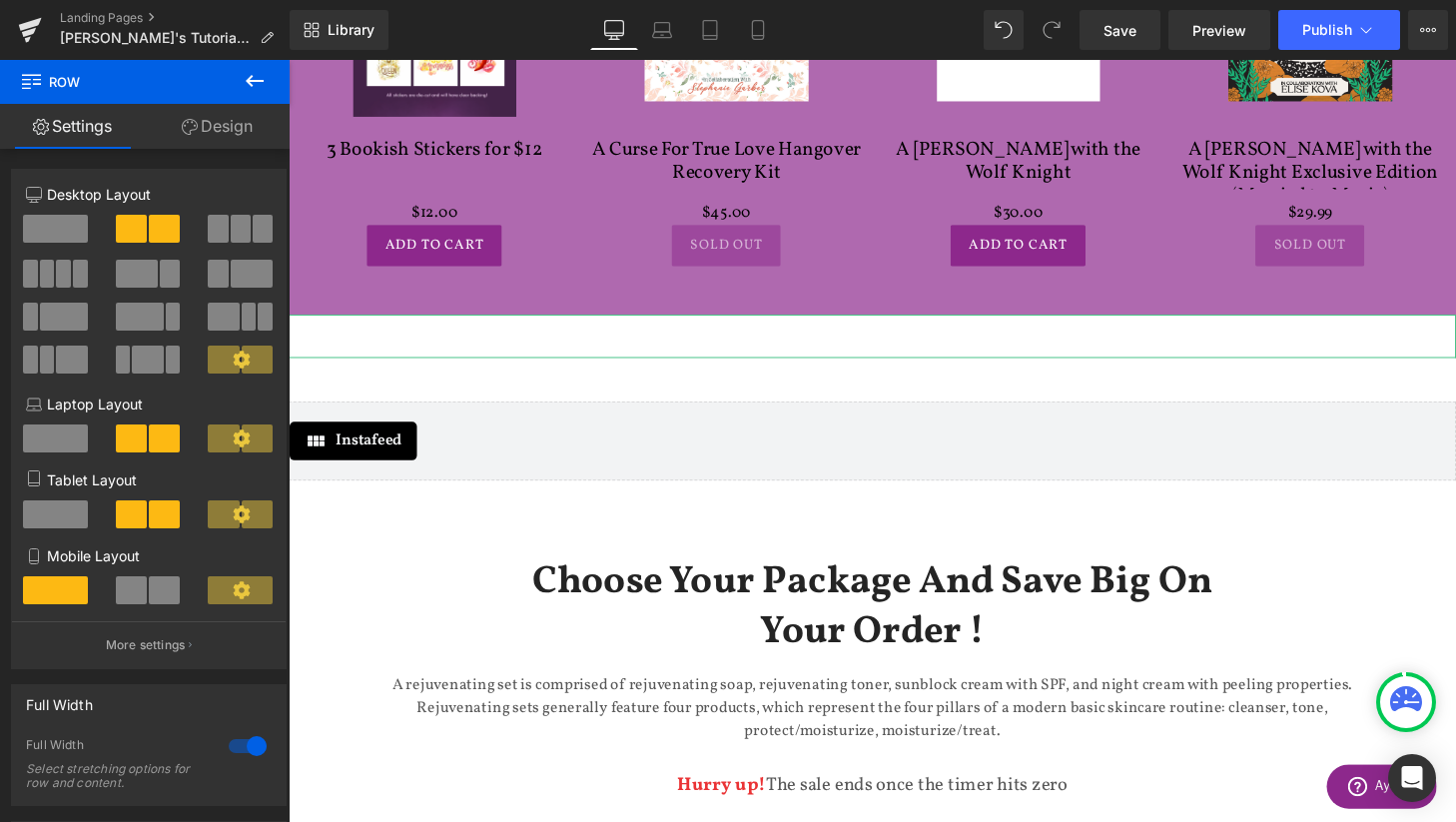 scroll, scrollTop: 997, scrollLeft: 0, axis: vertical 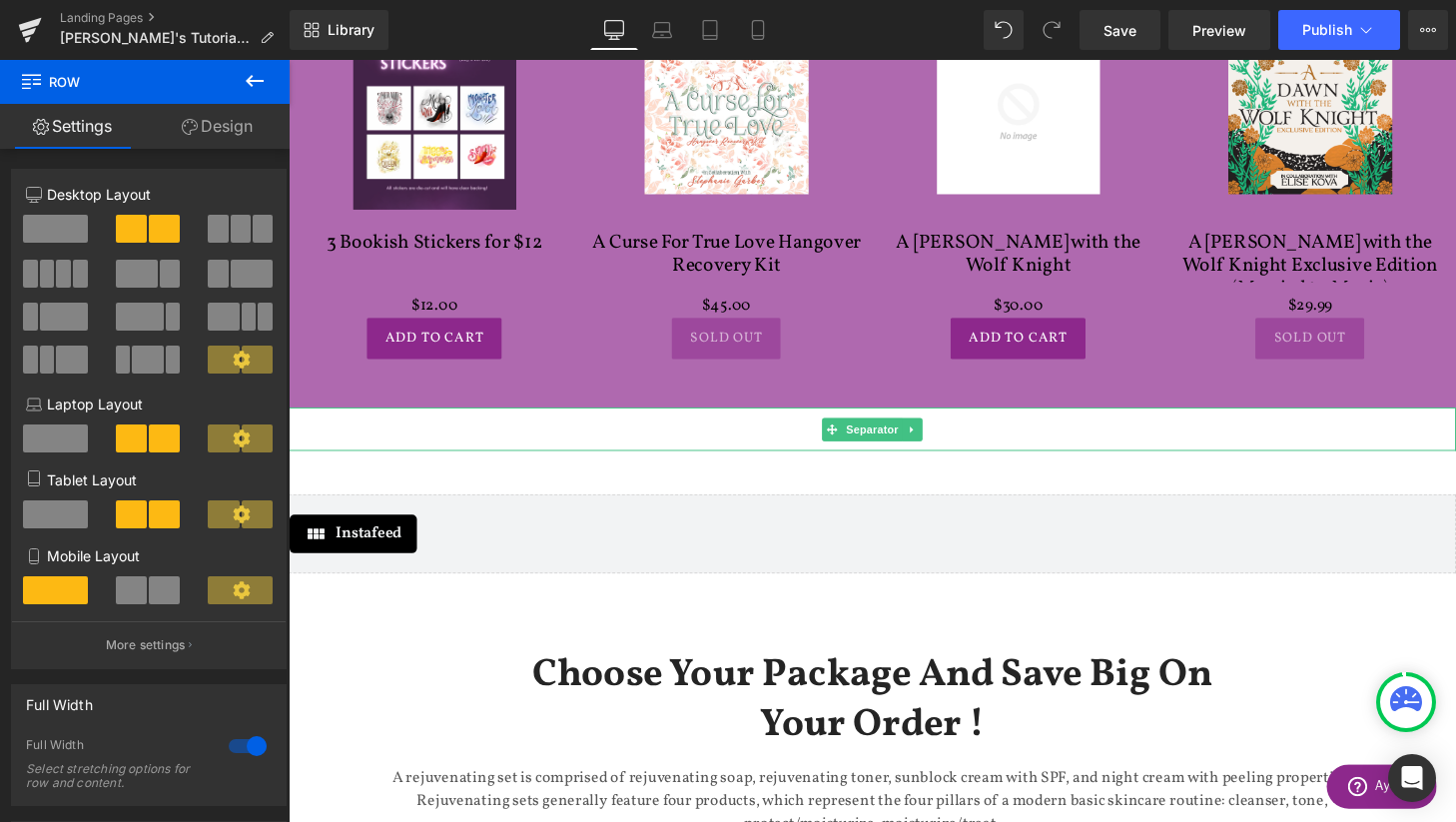 click at bounding box center [1497, 446] 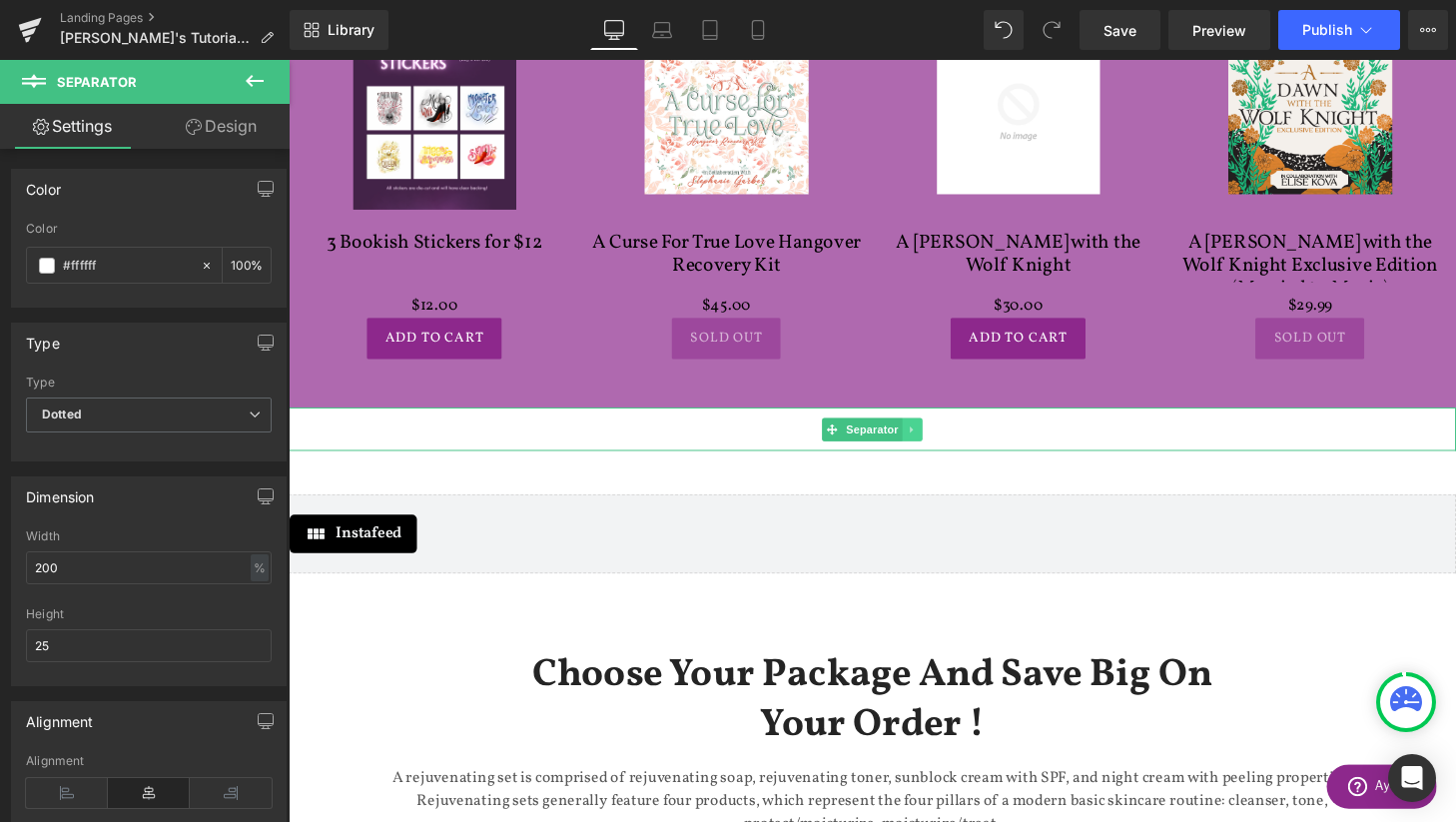 click 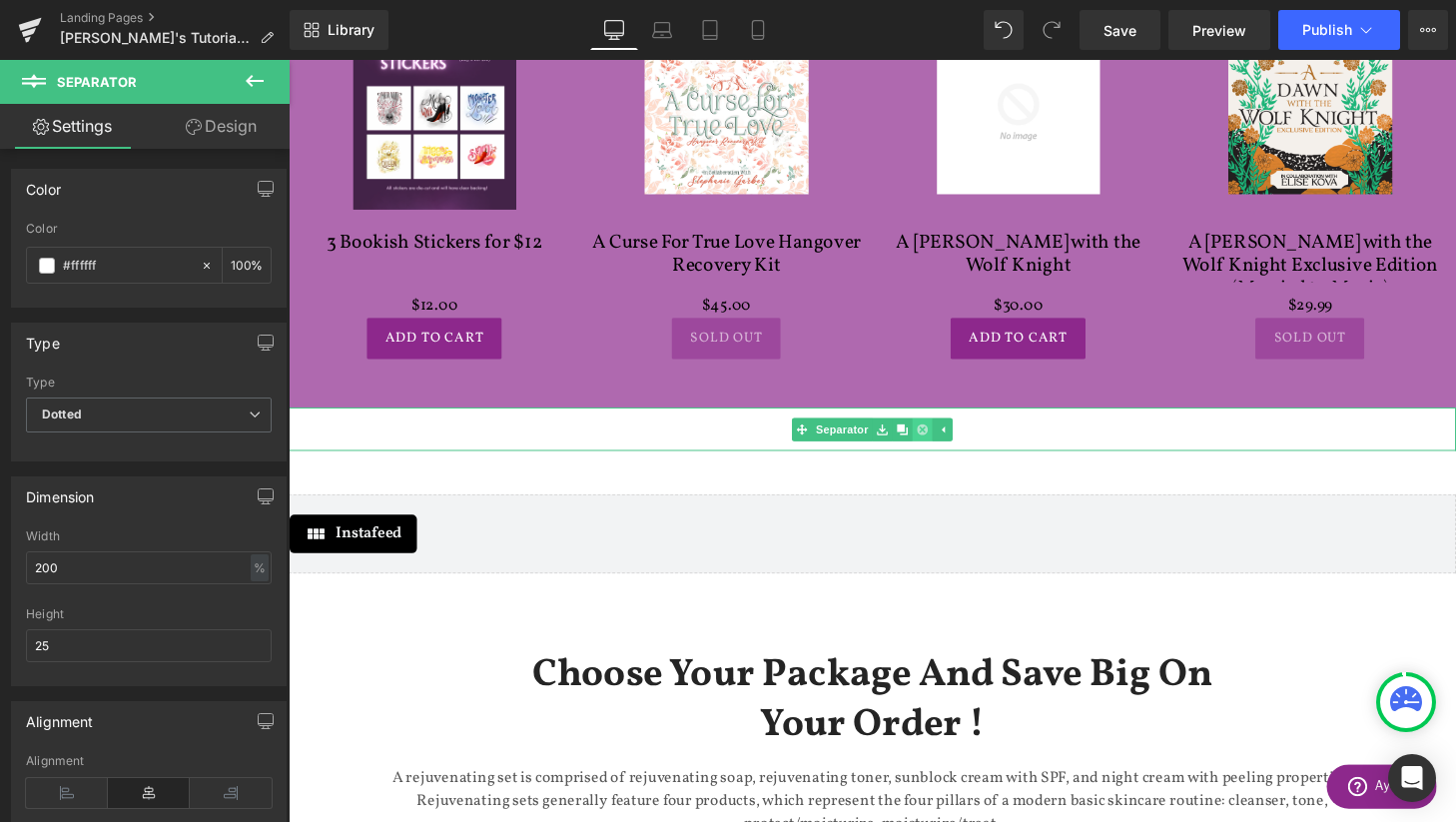 click 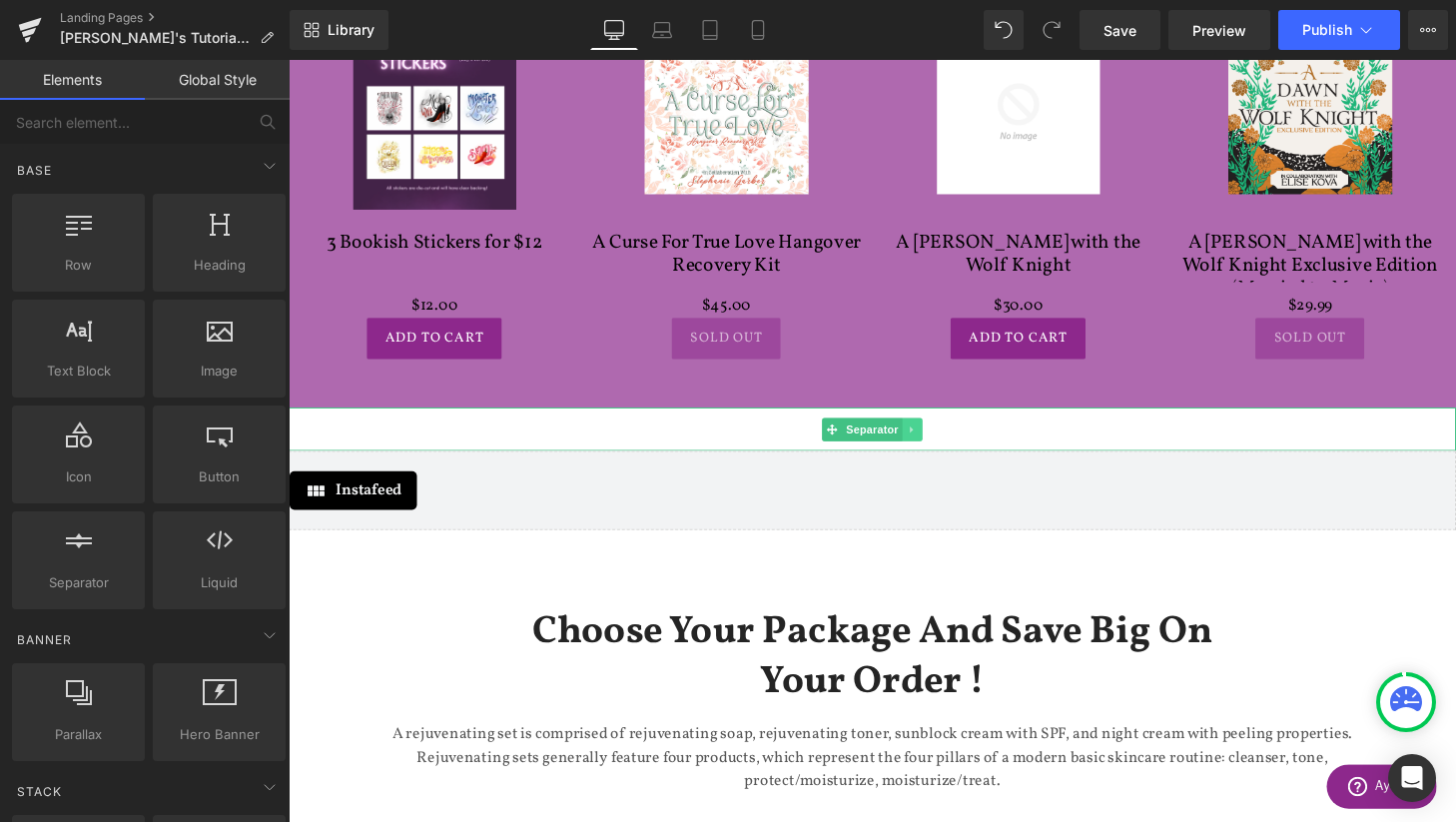 click 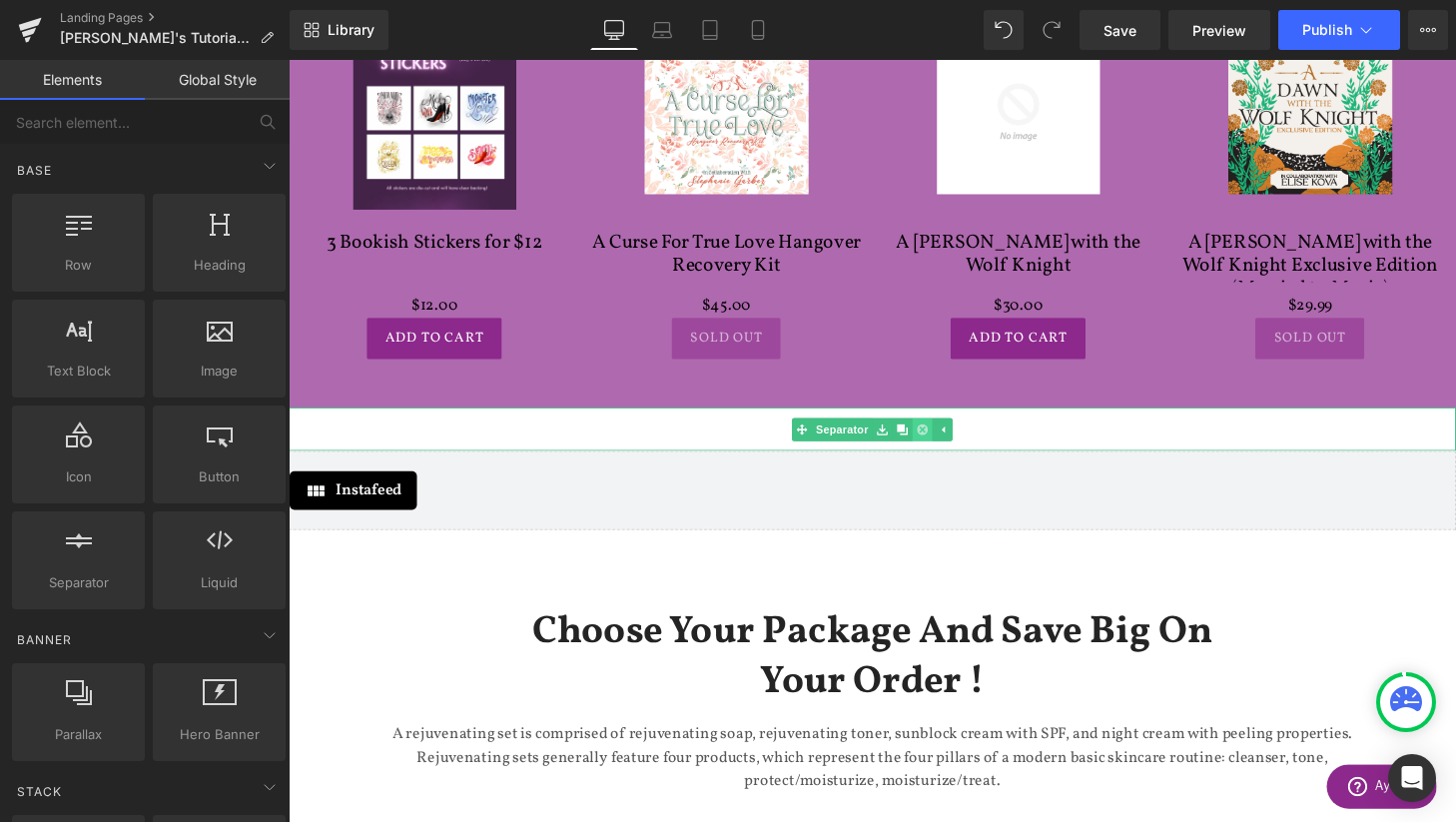 click at bounding box center [945, 442] 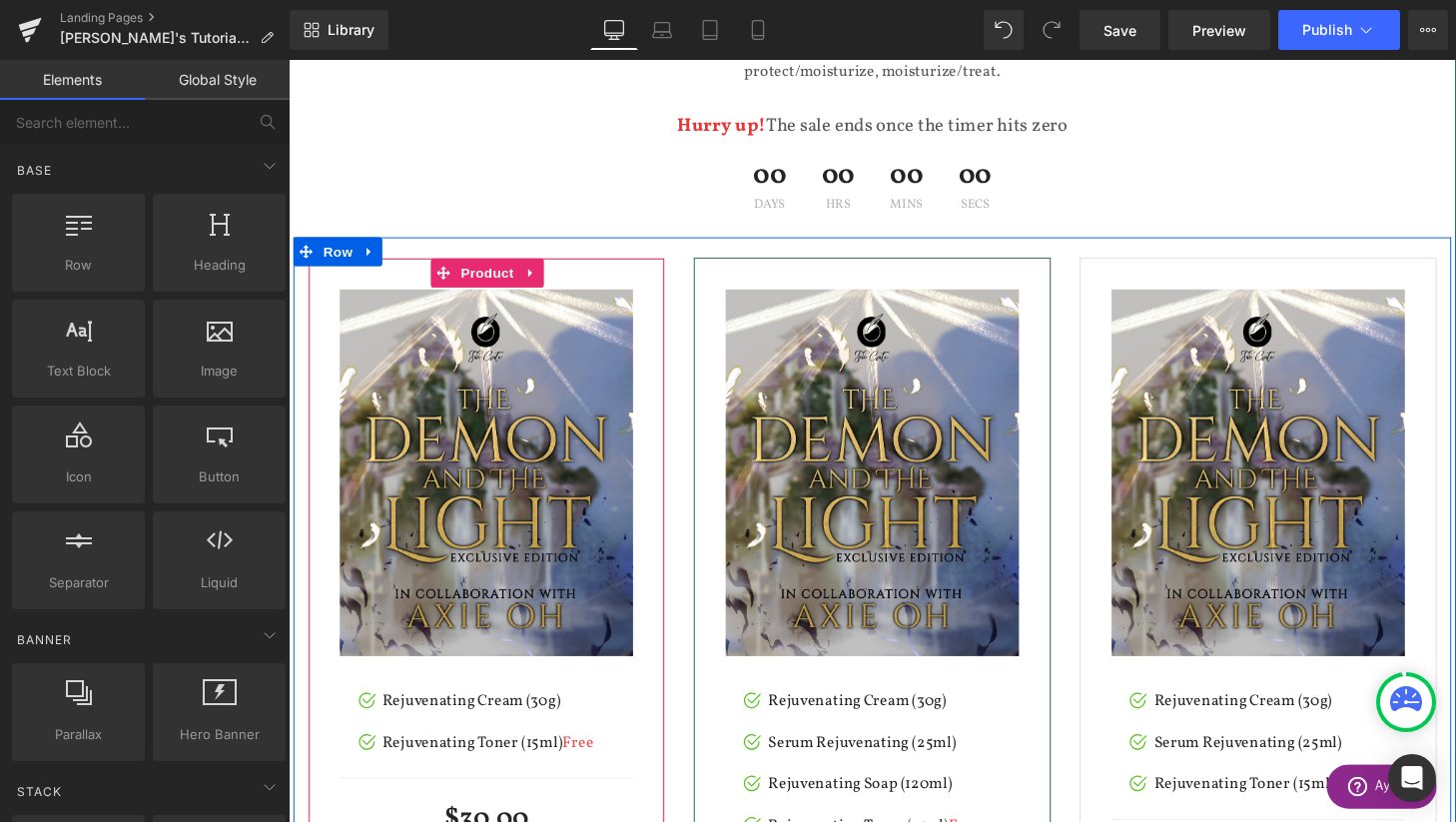 scroll, scrollTop: 1649, scrollLeft: 0, axis: vertical 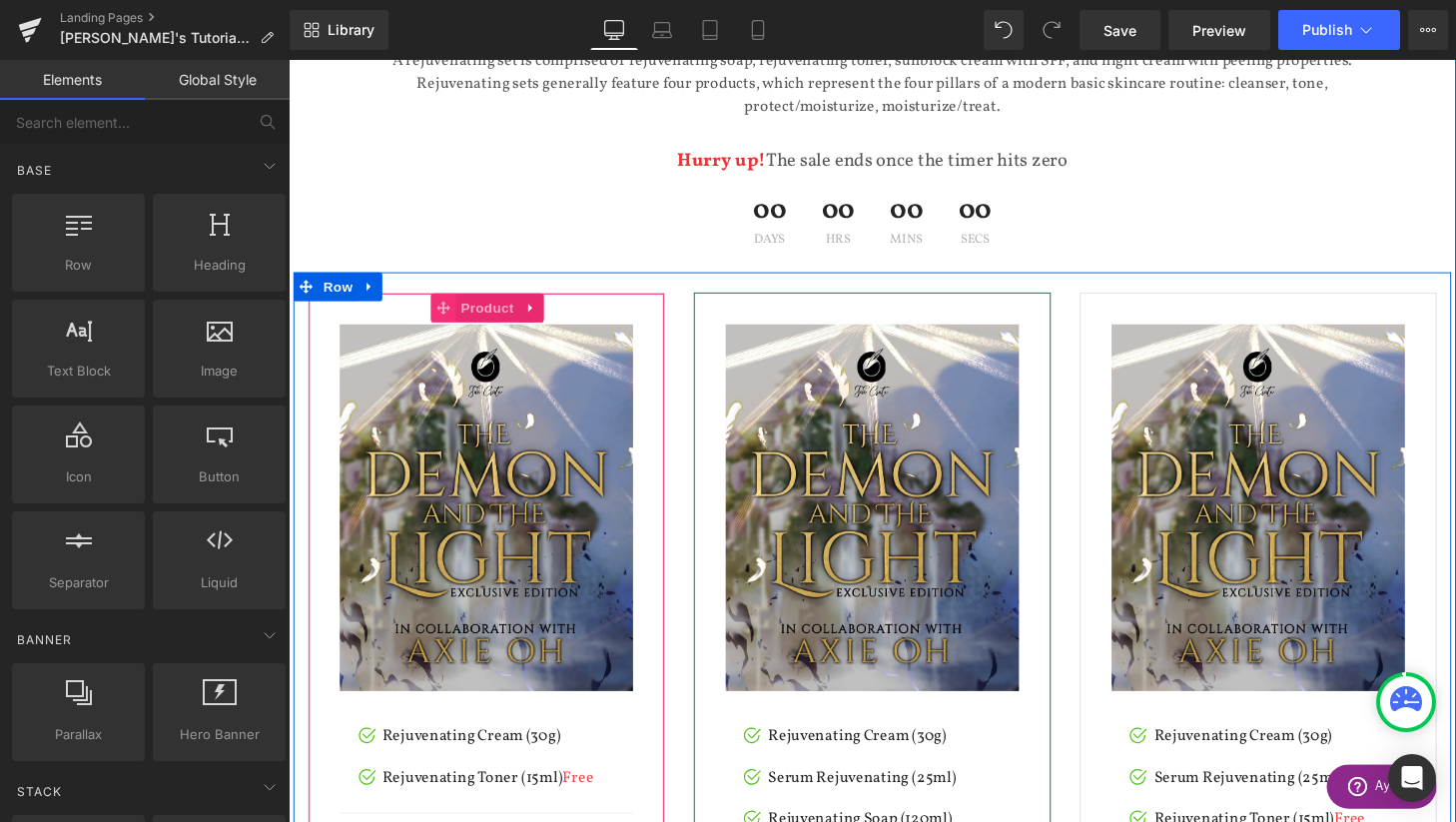 click 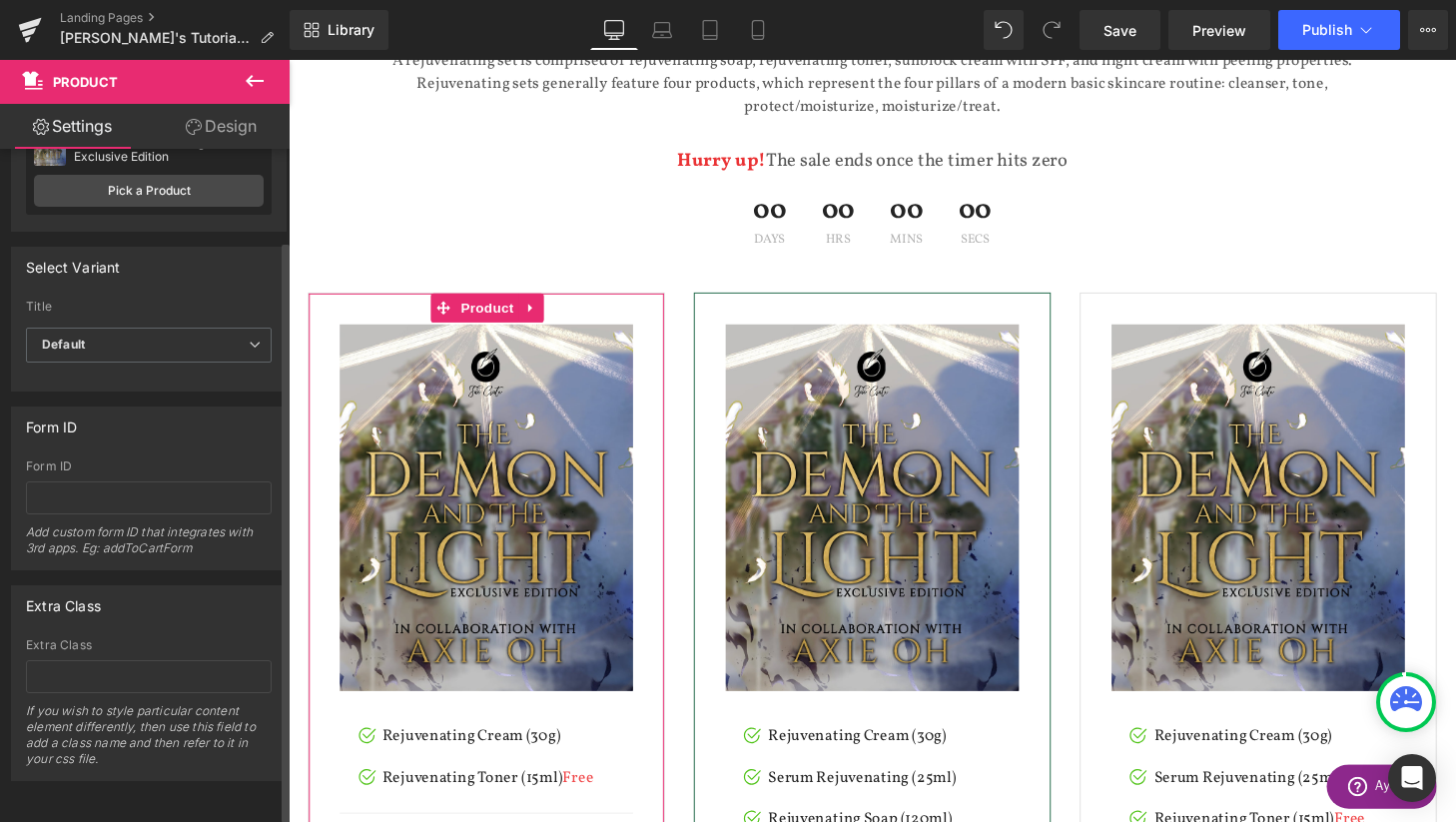 scroll, scrollTop: 0, scrollLeft: 0, axis: both 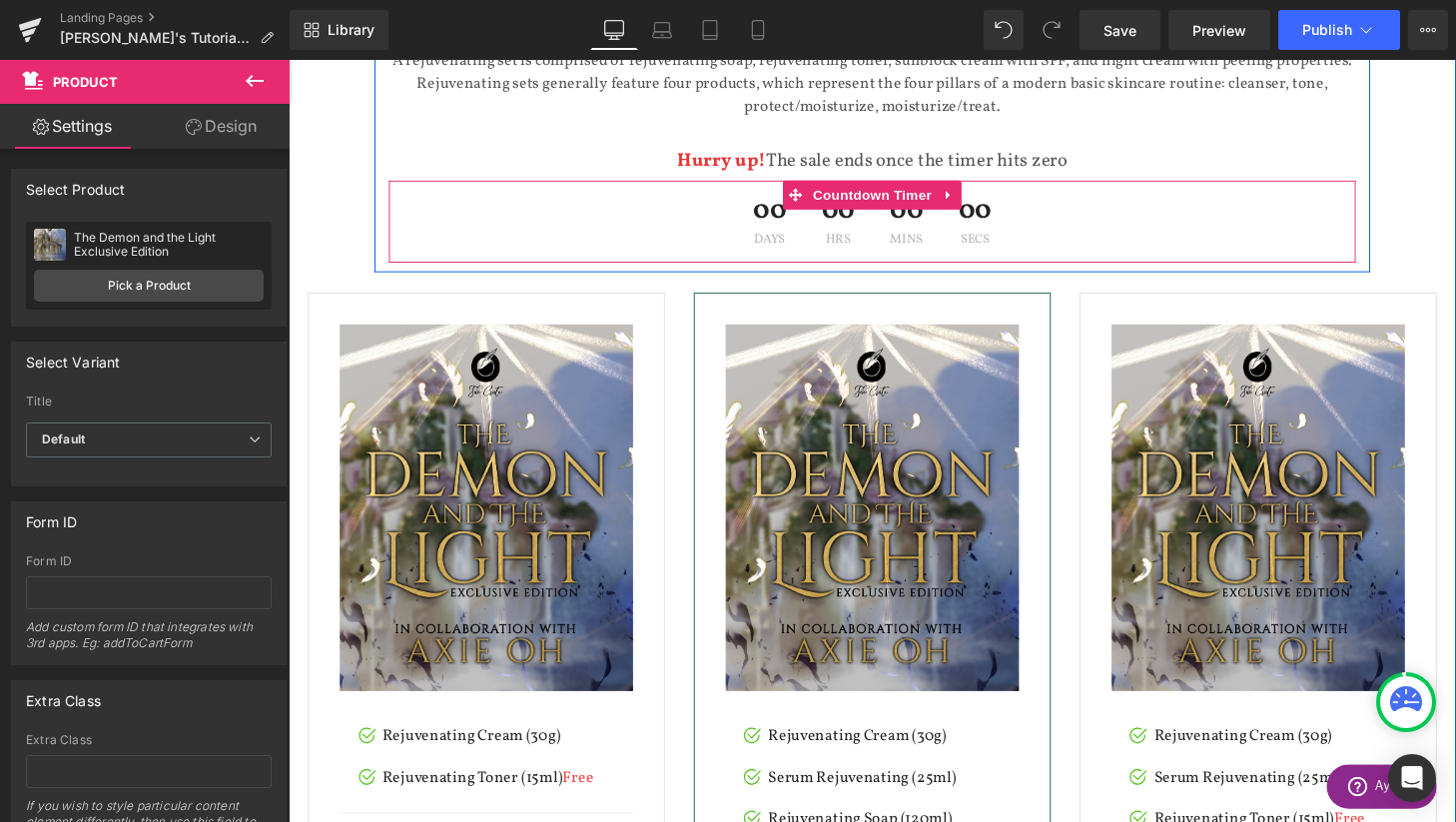 click on "00 Days
00 Hrs
00 Mins
00 Secs" at bounding box center (893, 227) 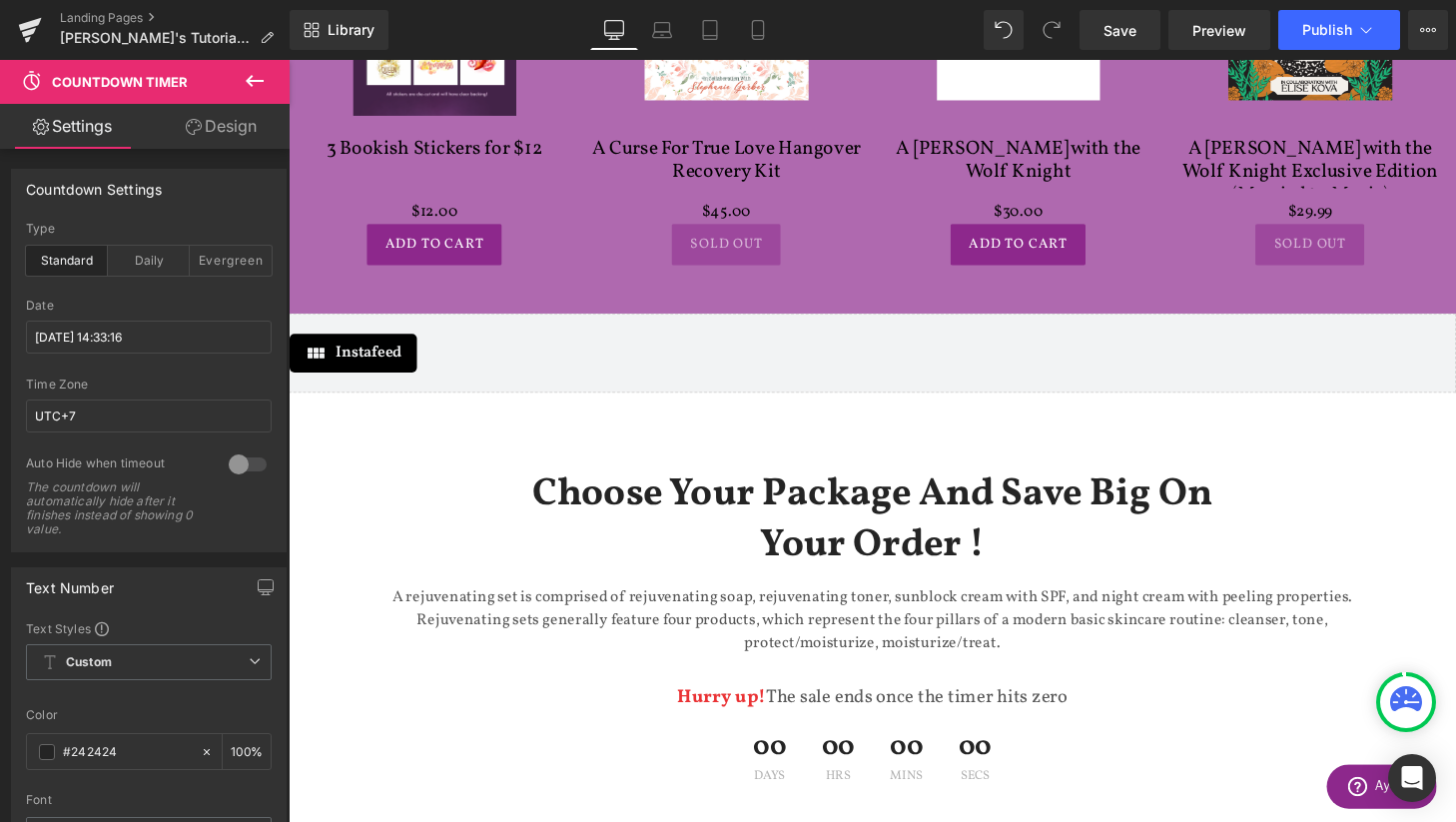 scroll, scrollTop: 921, scrollLeft: 0, axis: vertical 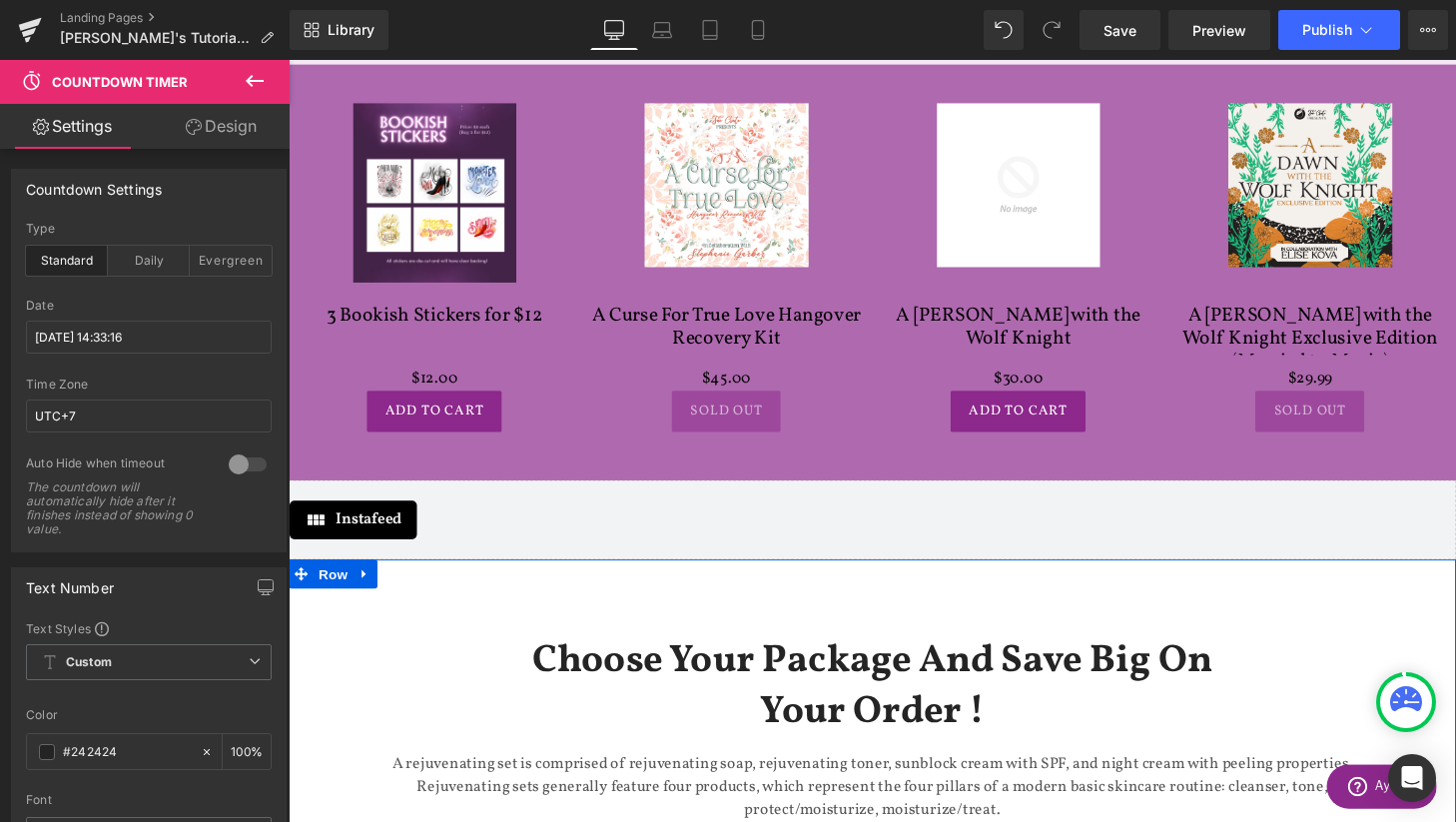 click on "Choose Your Package And Save Big On Your Order ! Heading         A rejuvenating set is comprised of rejuvenating soap, rejuvenating toner, sunblock cream with SPF, and night cream with peeling properties. Rejuvenating sets generally feature four products, which represent the four pillars of a modern basic skincare routine: cleanser, tone, protect/moisturize, moisturize/treat.  Text Block         Hurry up!  The sale ends once the timer hits zero Text Block
00 Days
00 Hrs
00 Mins
00 Secs
Countdown Timer         Row
Sale Off" at bounding box center [893, 1245] 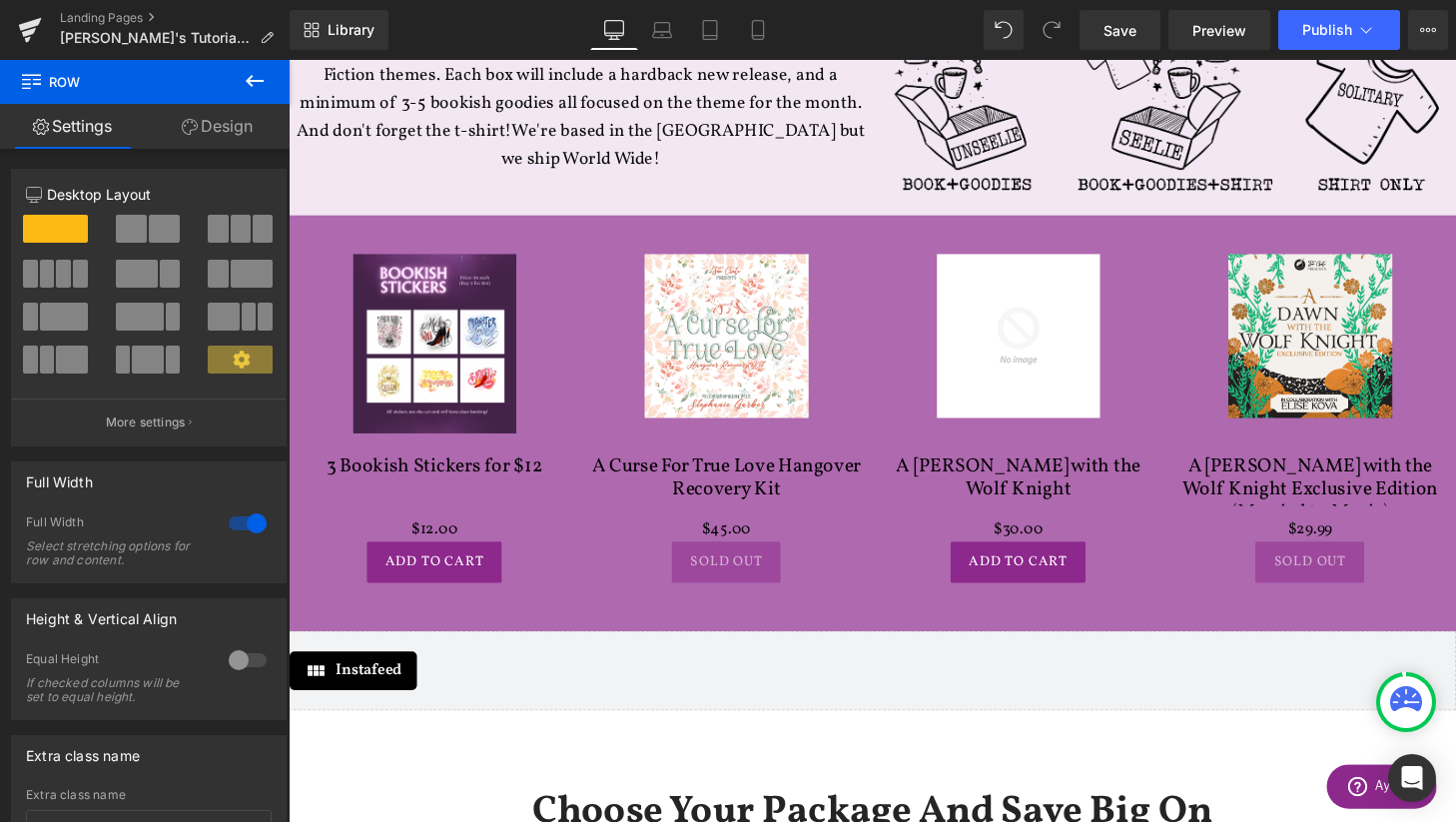 scroll, scrollTop: 762, scrollLeft: 0, axis: vertical 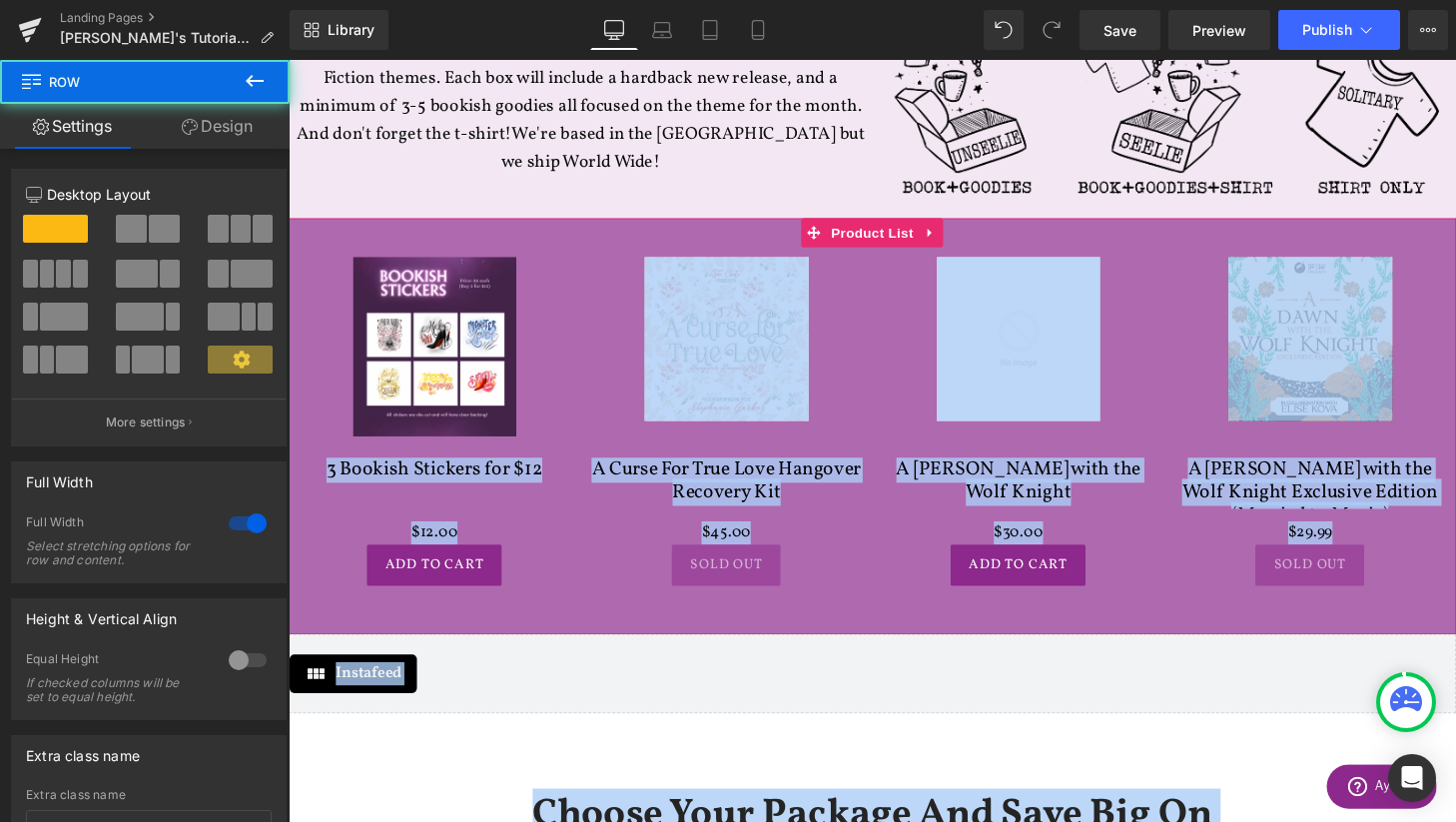 drag, startPoint x: 431, startPoint y: 763, endPoint x: 481, endPoint y: 324, distance: 441.8382 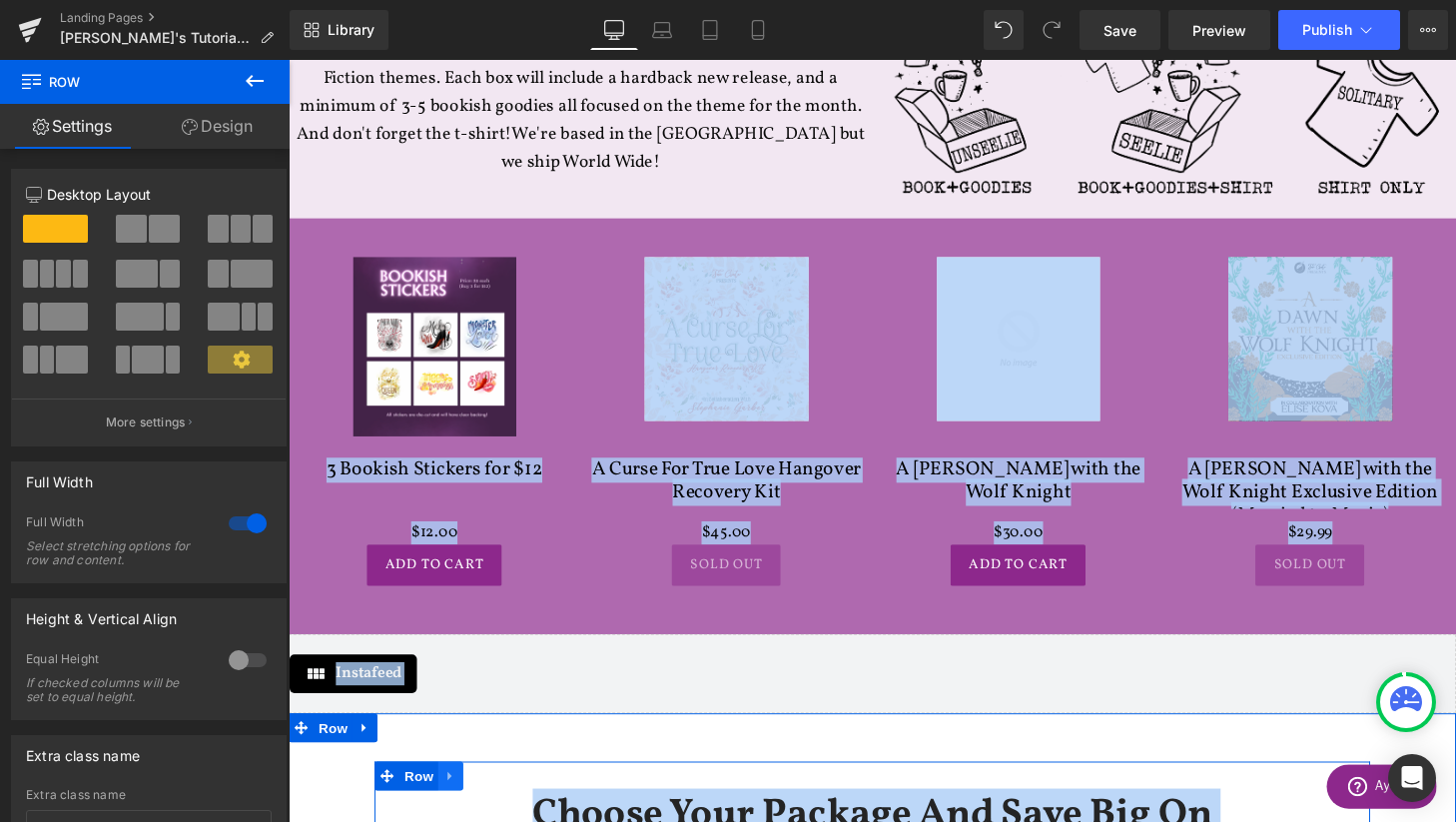 click 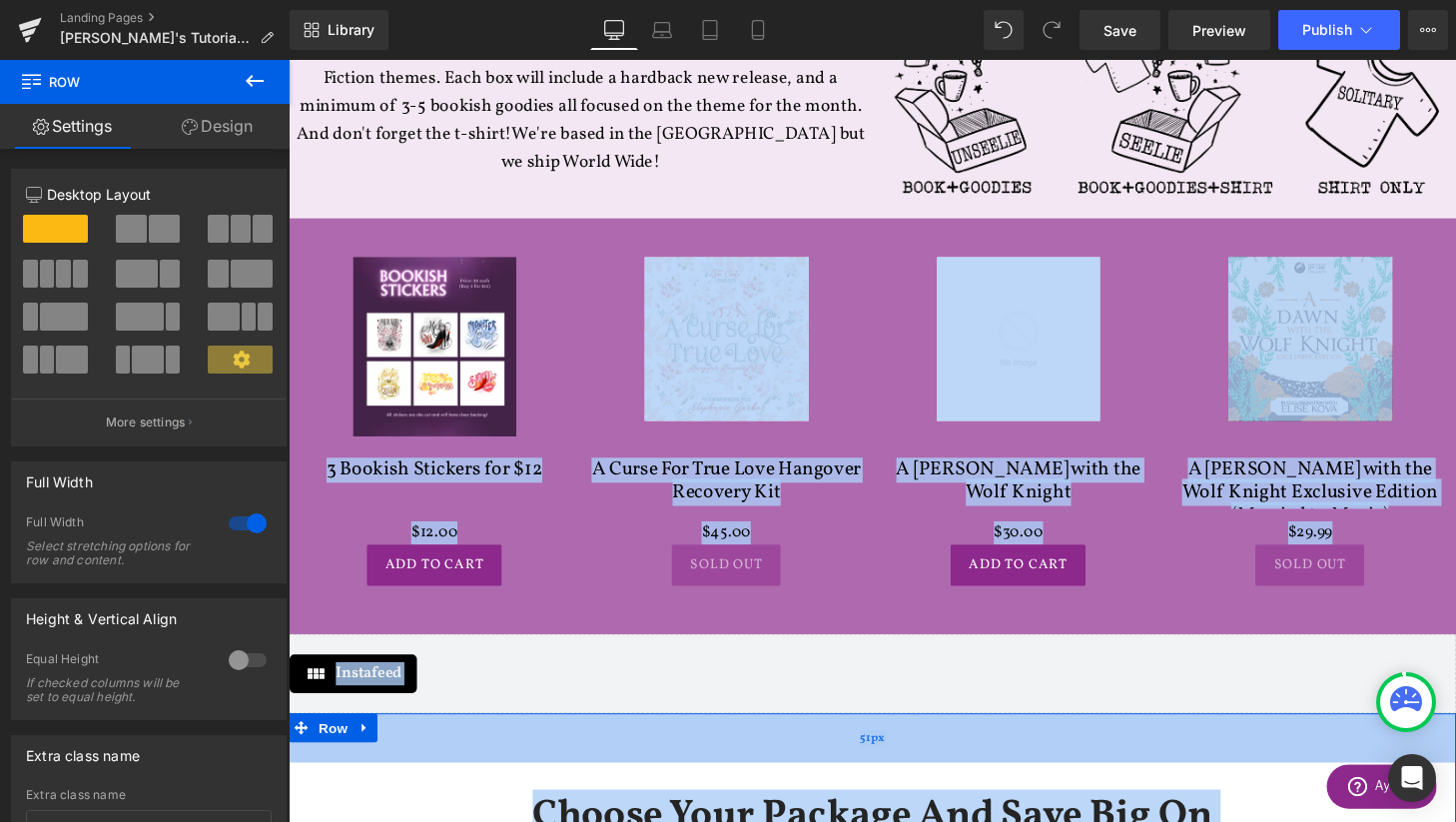 click on "51px" at bounding box center (893, 761) 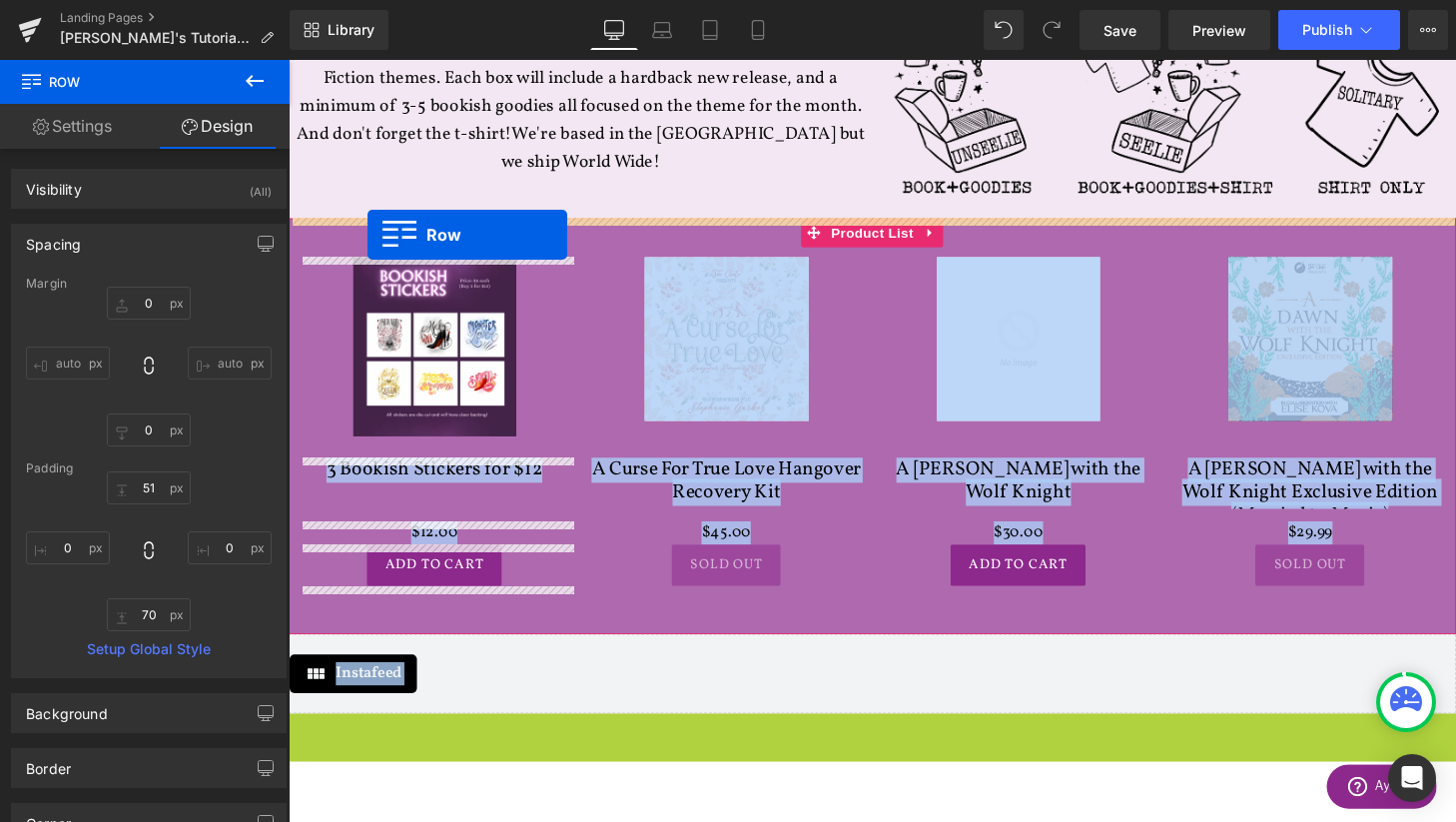 drag, startPoint x: 305, startPoint y: 755, endPoint x: 370, endPoint y: 241, distance: 518.0936 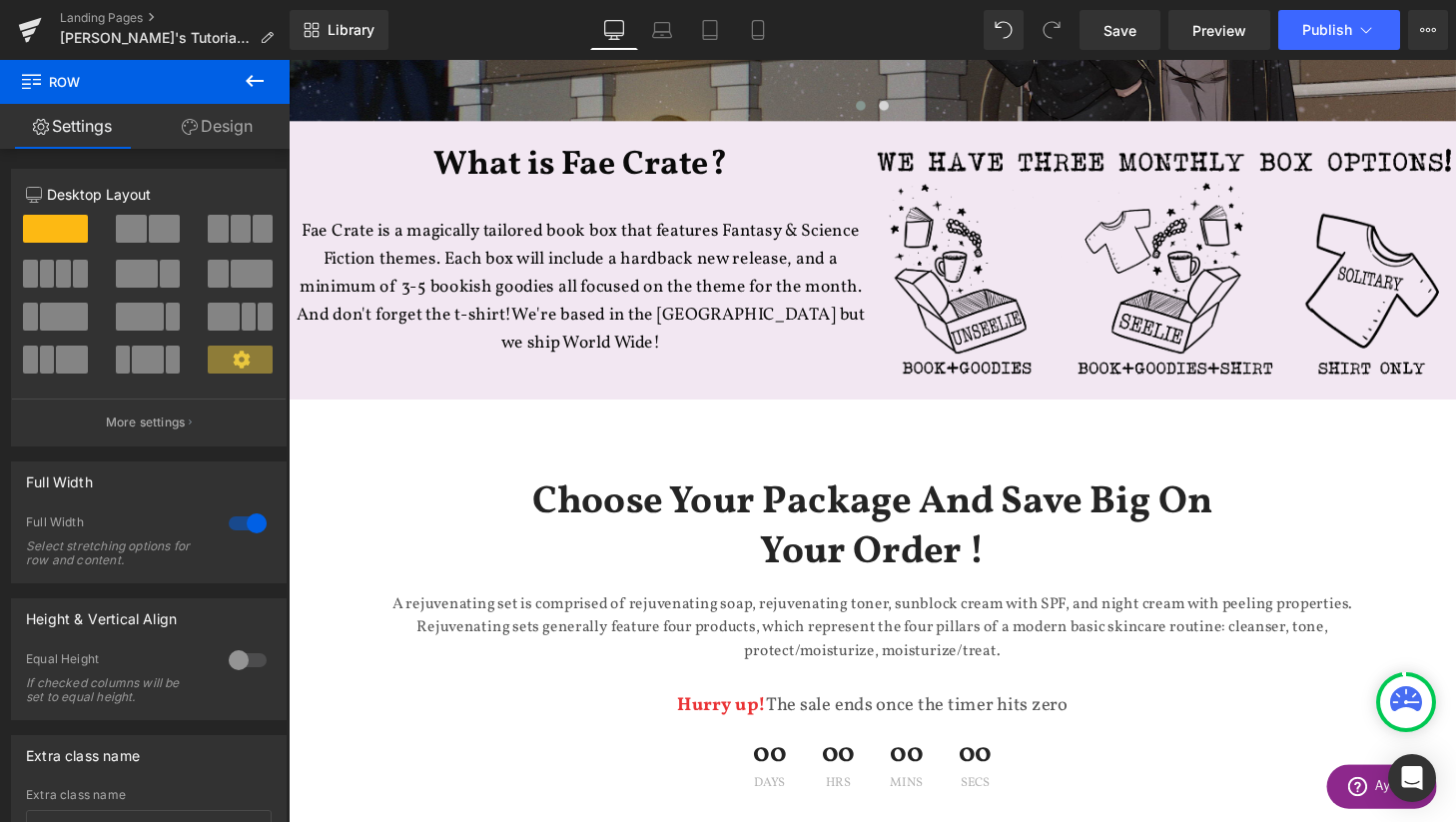 scroll, scrollTop: 0, scrollLeft: 0, axis: both 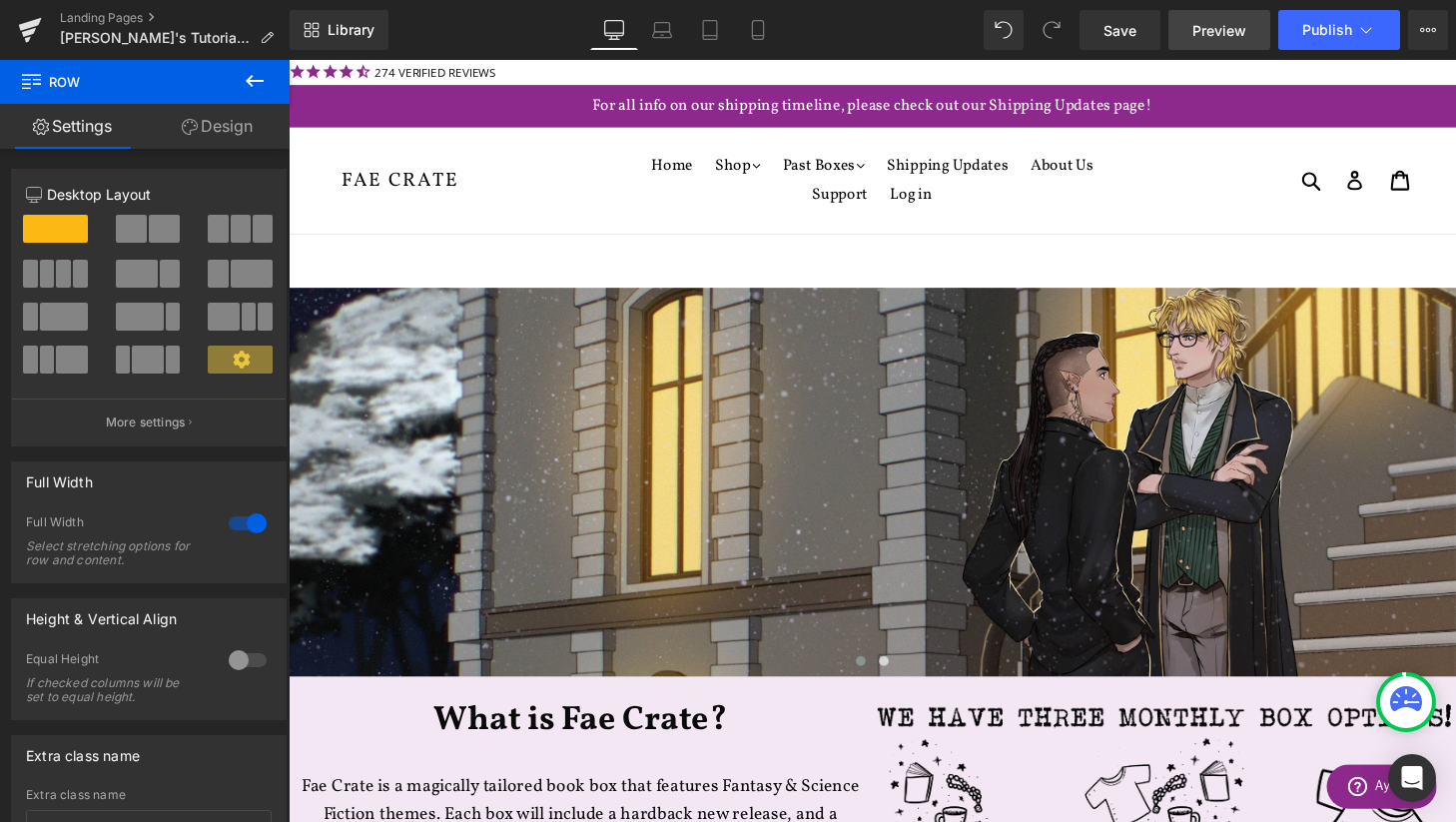 click on "Preview" at bounding box center (1219, 30) 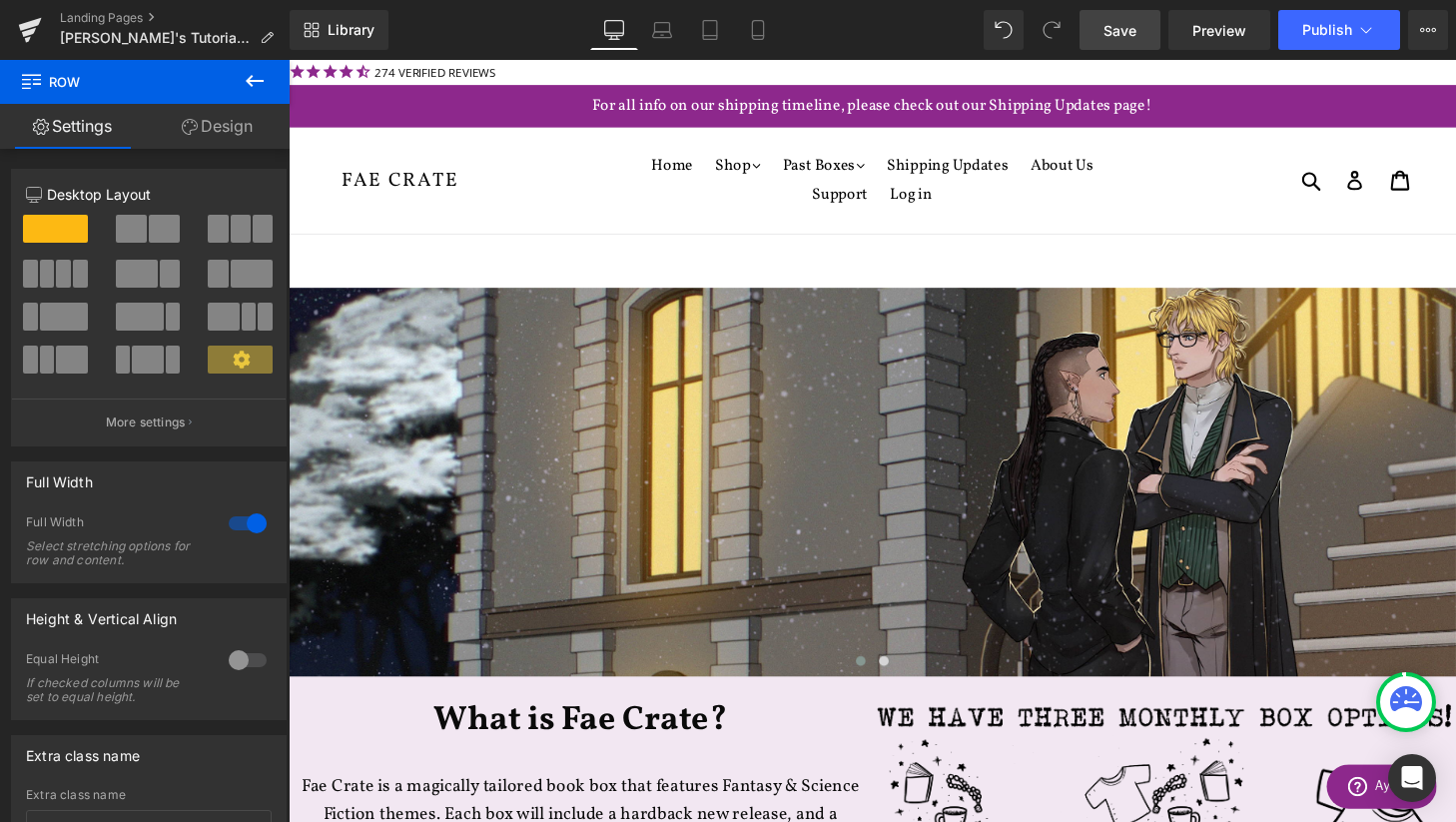 click on "Save" at bounding box center [1119, 30] 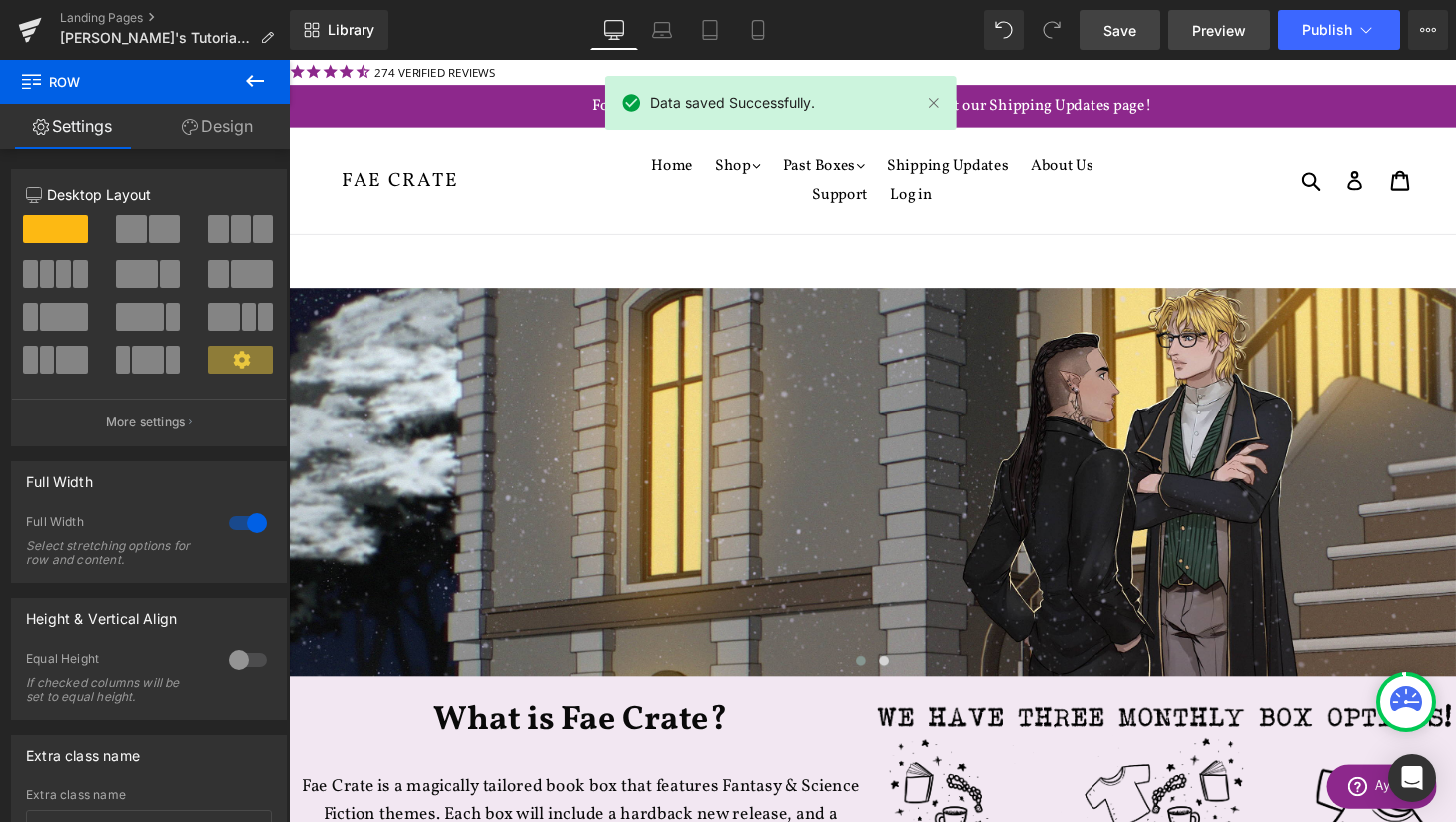 click on "Preview" at bounding box center [1219, 30] 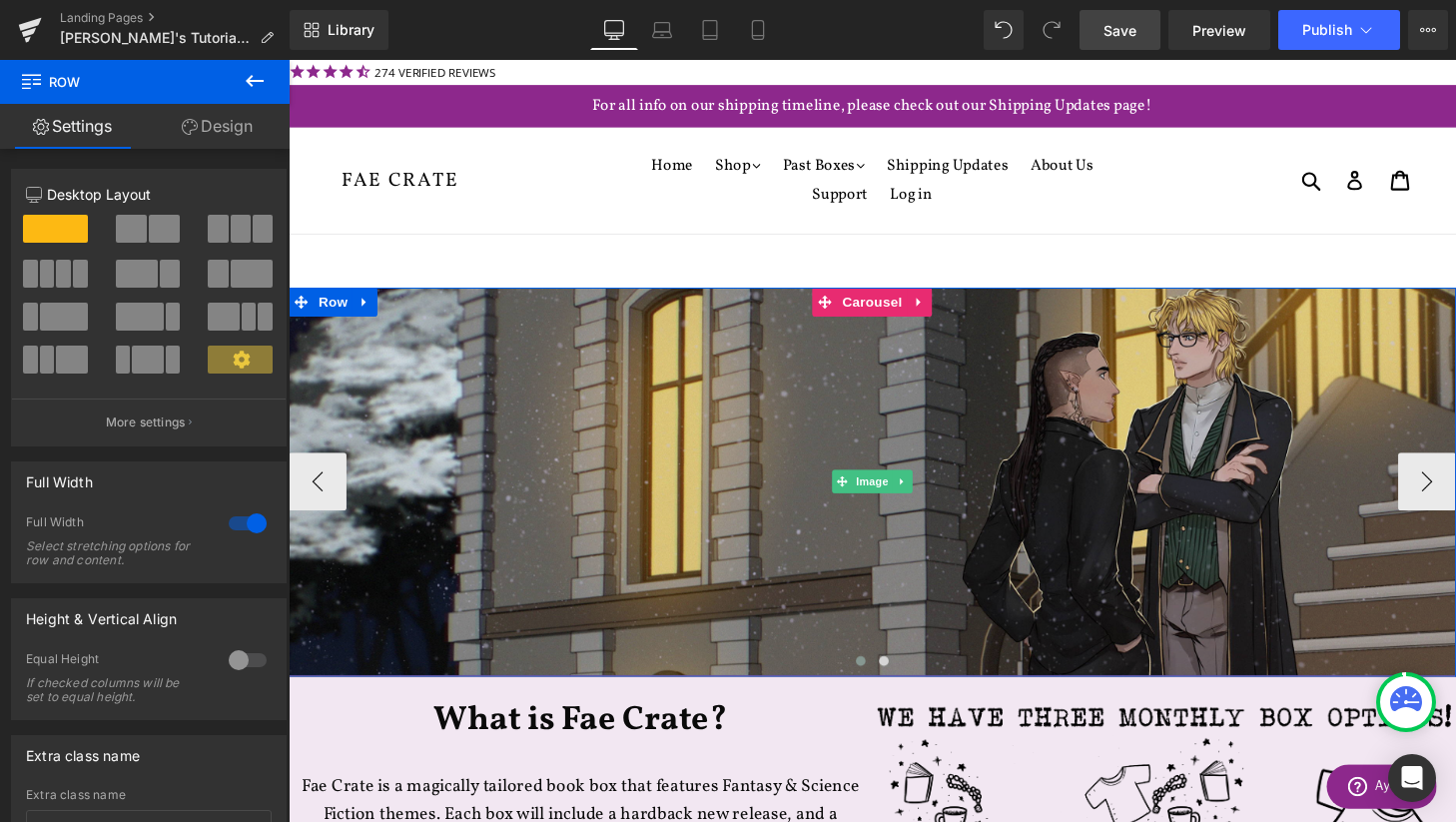 click at bounding box center [893, 496] 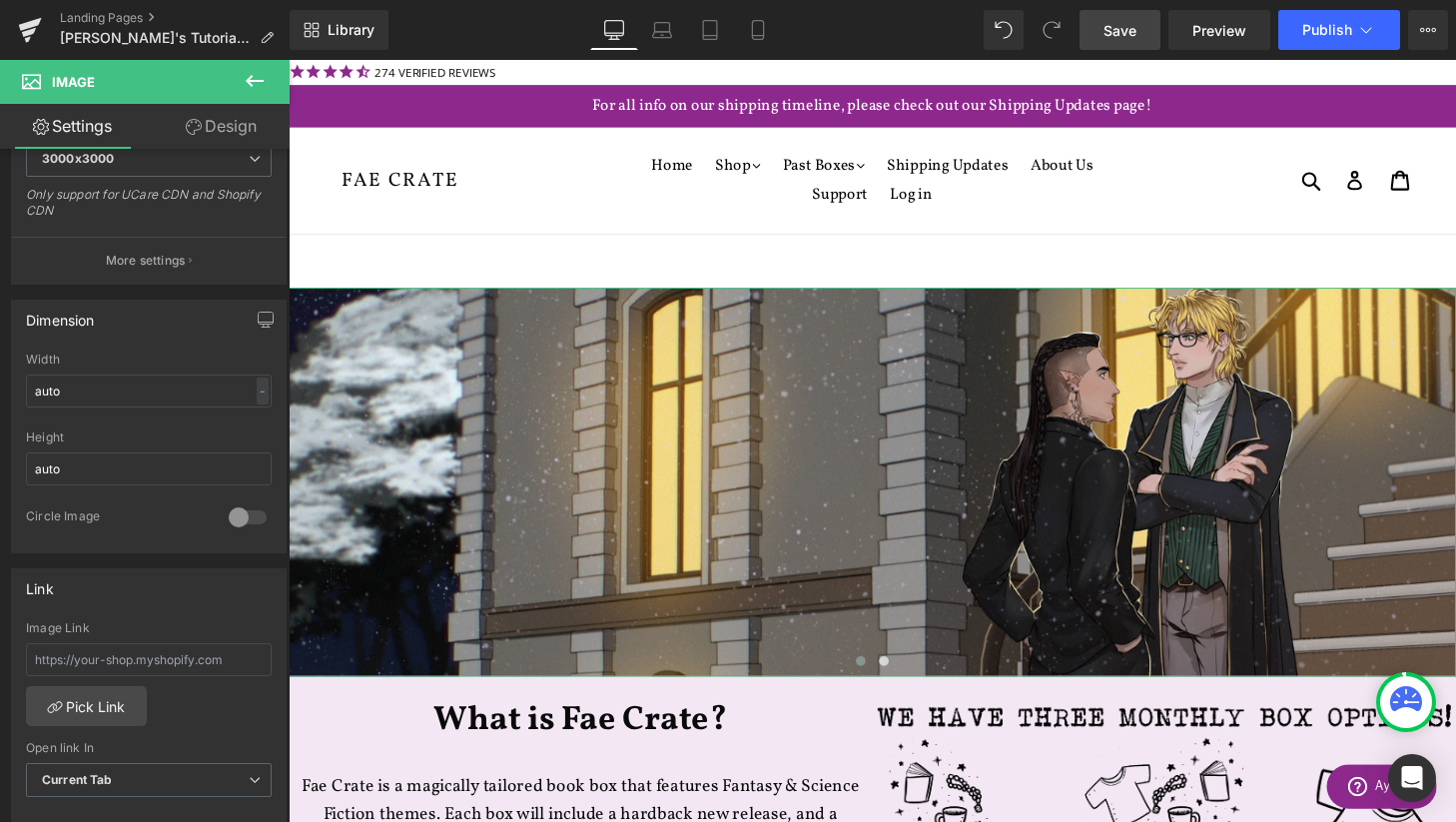 scroll, scrollTop: 350, scrollLeft: 0, axis: vertical 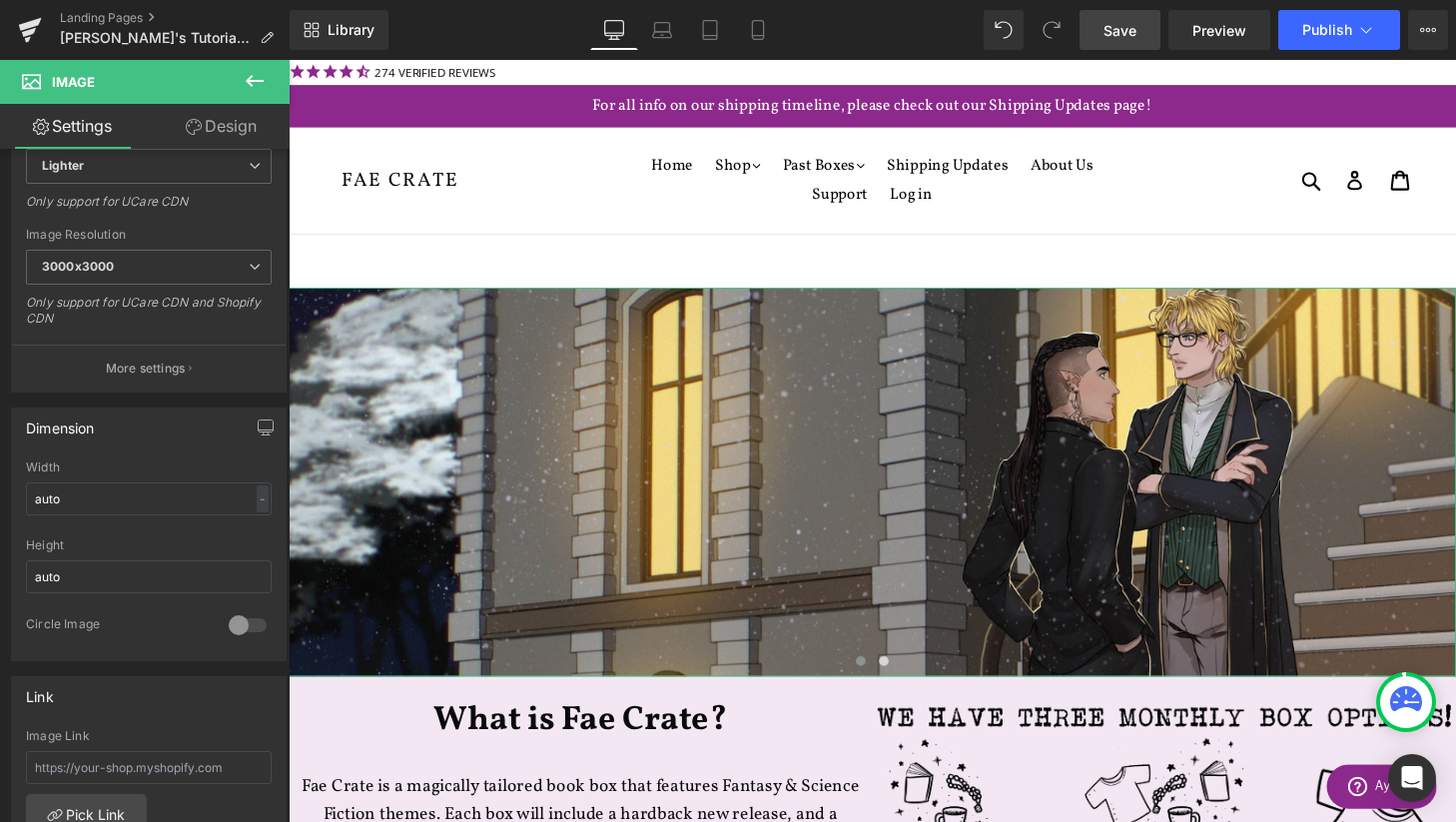 click on "Design" at bounding box center (221, 126) 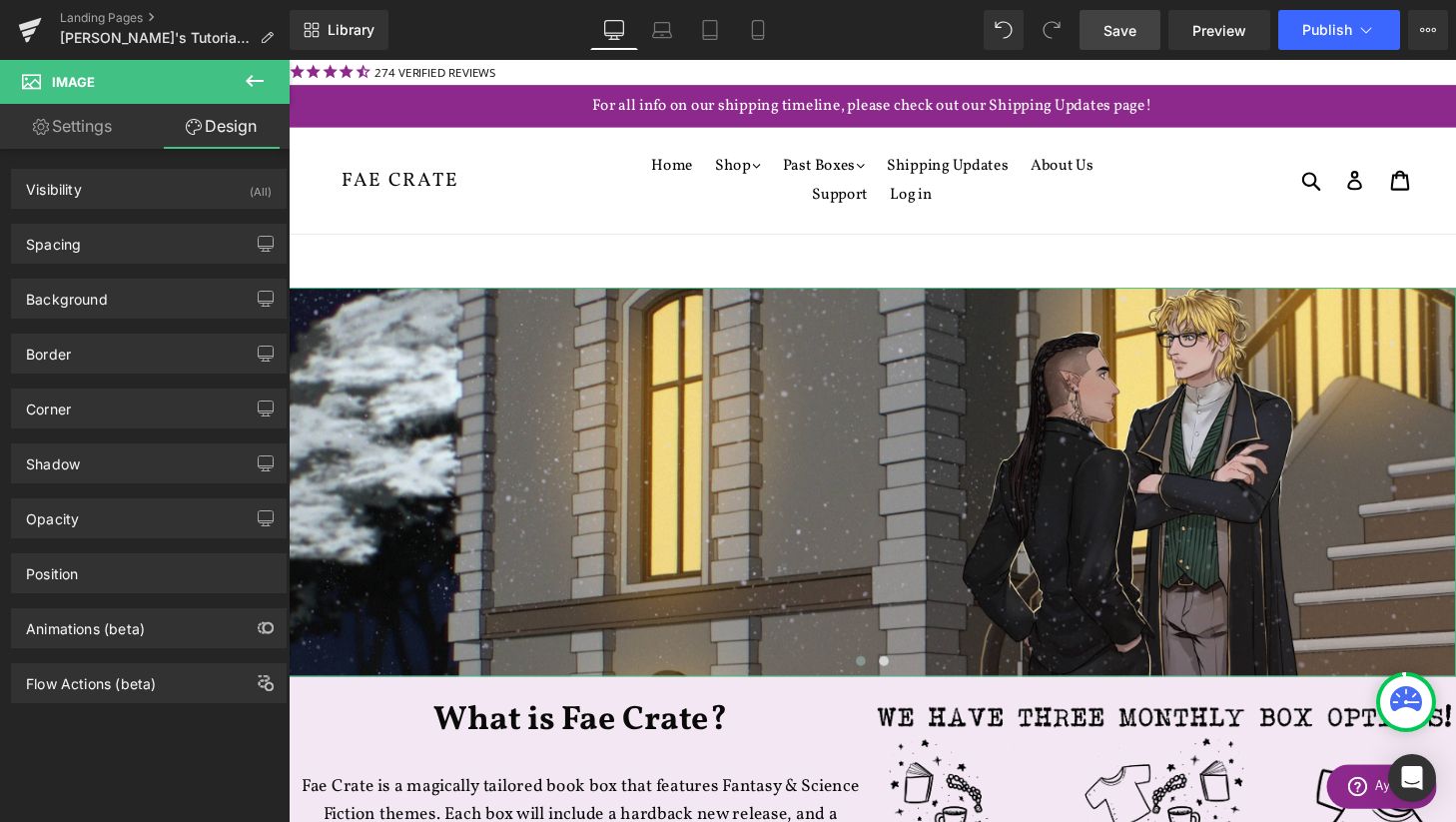 click on "Settings" at bounding box center (72, 126) 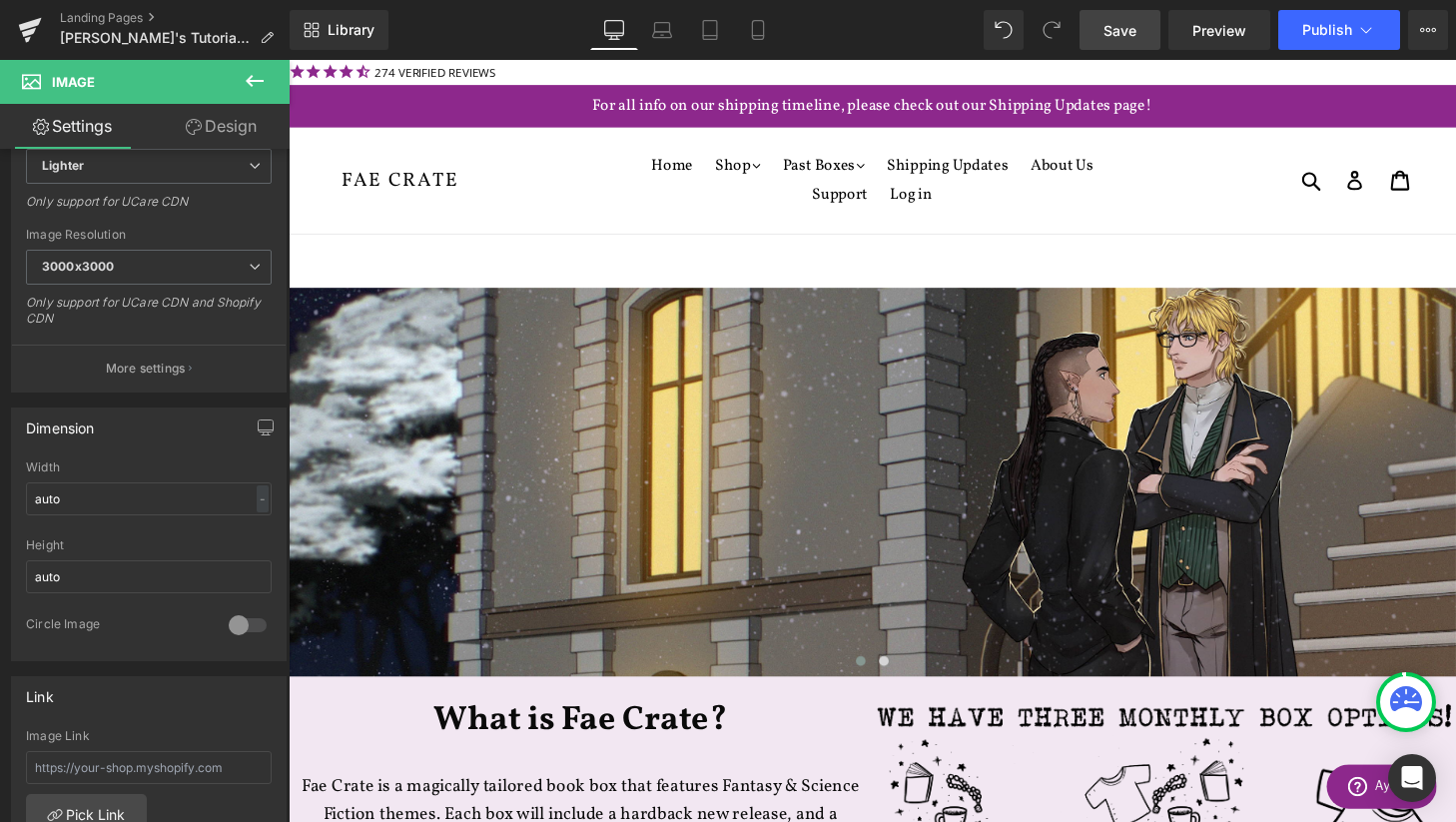click on "Image
Image
‹ ›
Carousel         Row         What is Fae Crate? Heading         Fae Crate is a magically tailored book box that features Fantasy & Science Fiction themes. Each box will include a hardback new release, and a minimum of 3-5 bookish goodies all focused on the theme for the month. And don't forget the t-shirt!  We're based in the USA but we ship World Wide! Text Block         Image         Row         Choose Your Package And Save Big On Your Order ! Heading         Text Block         Hurry up!  The sale ends once the timer hits zero Text Block
00 Days
00" at bounding box center (893, 1670) 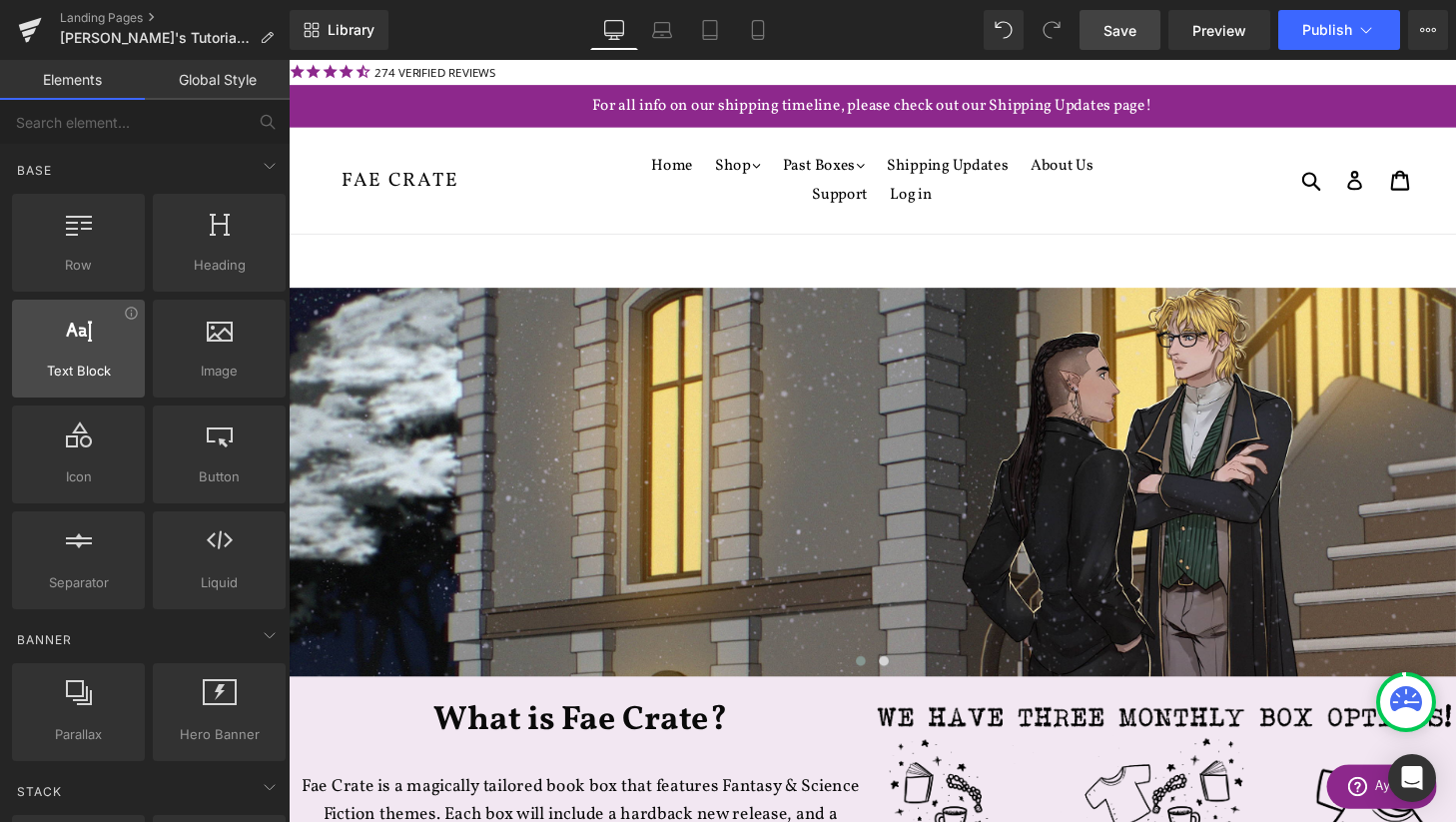 scroll, scrollTop: 62, scrollLeft: 0, axis: vertical 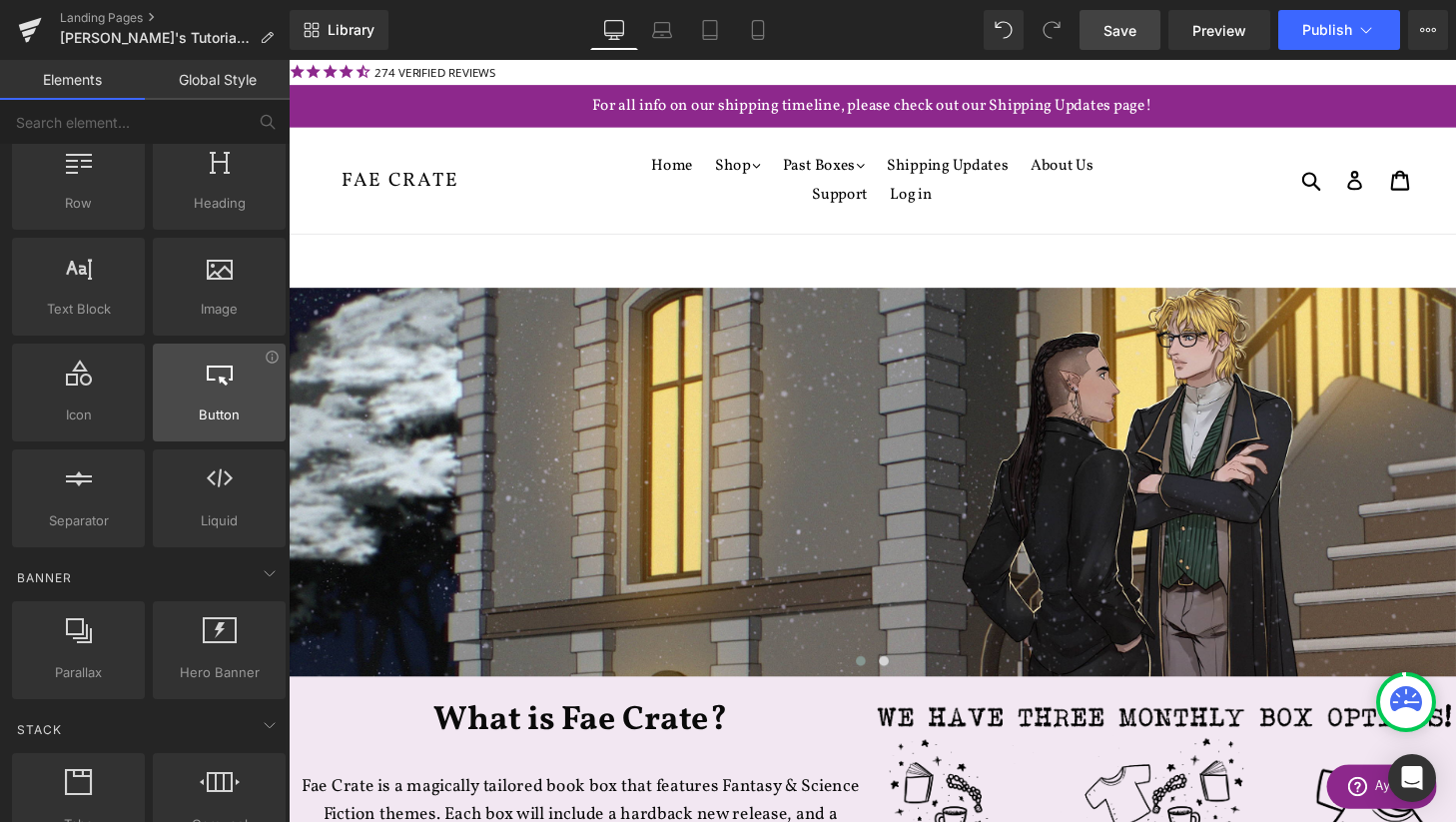 click at bounding box center (219, 382) 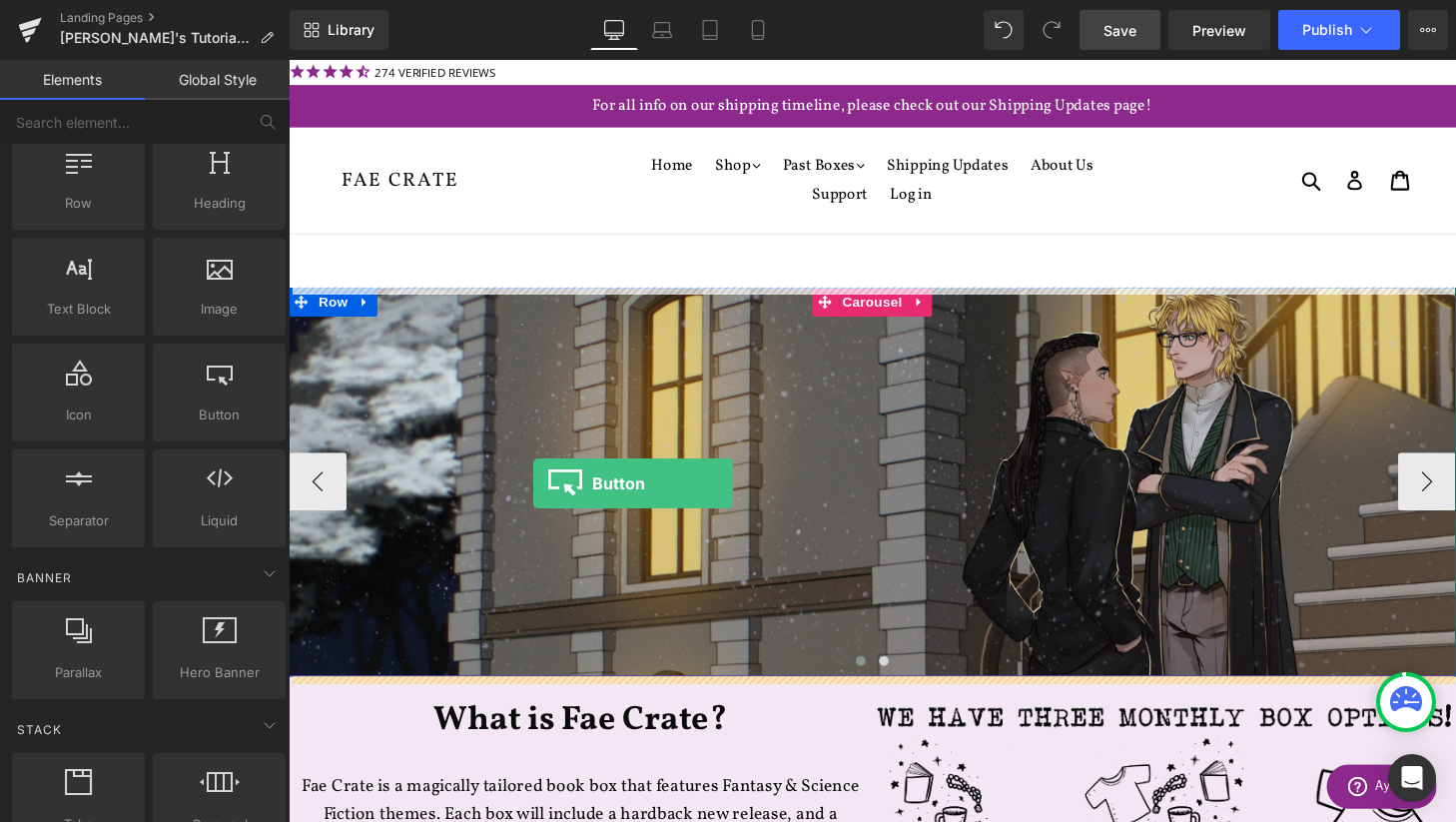 drag, startPoint x: 471, startPoint y: 460, endPoint x: 542, endPoint y: 498, distance: 80.529498 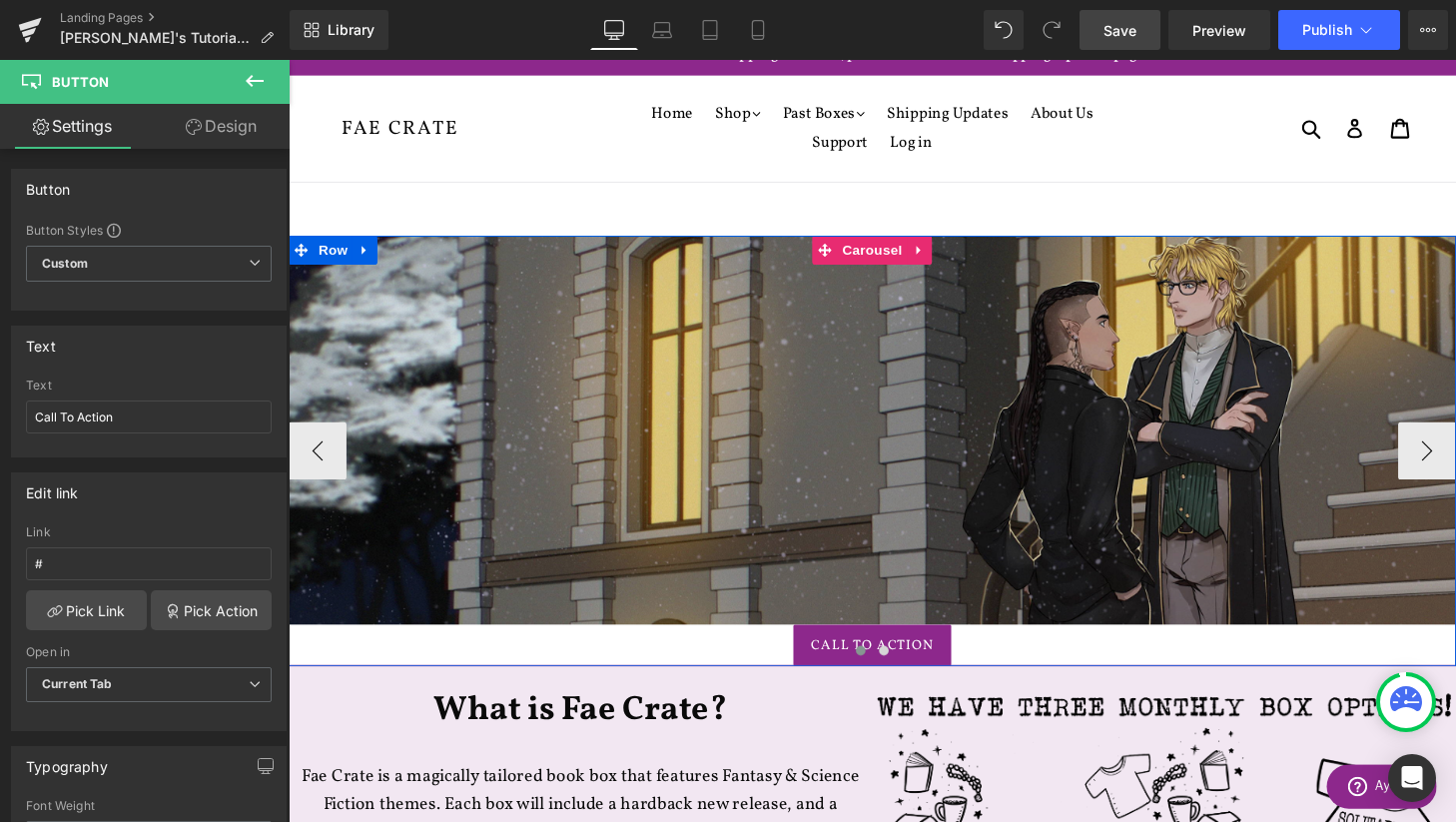 scroll, scrollTop: 52, scrollLeft: 0, axis: vertical 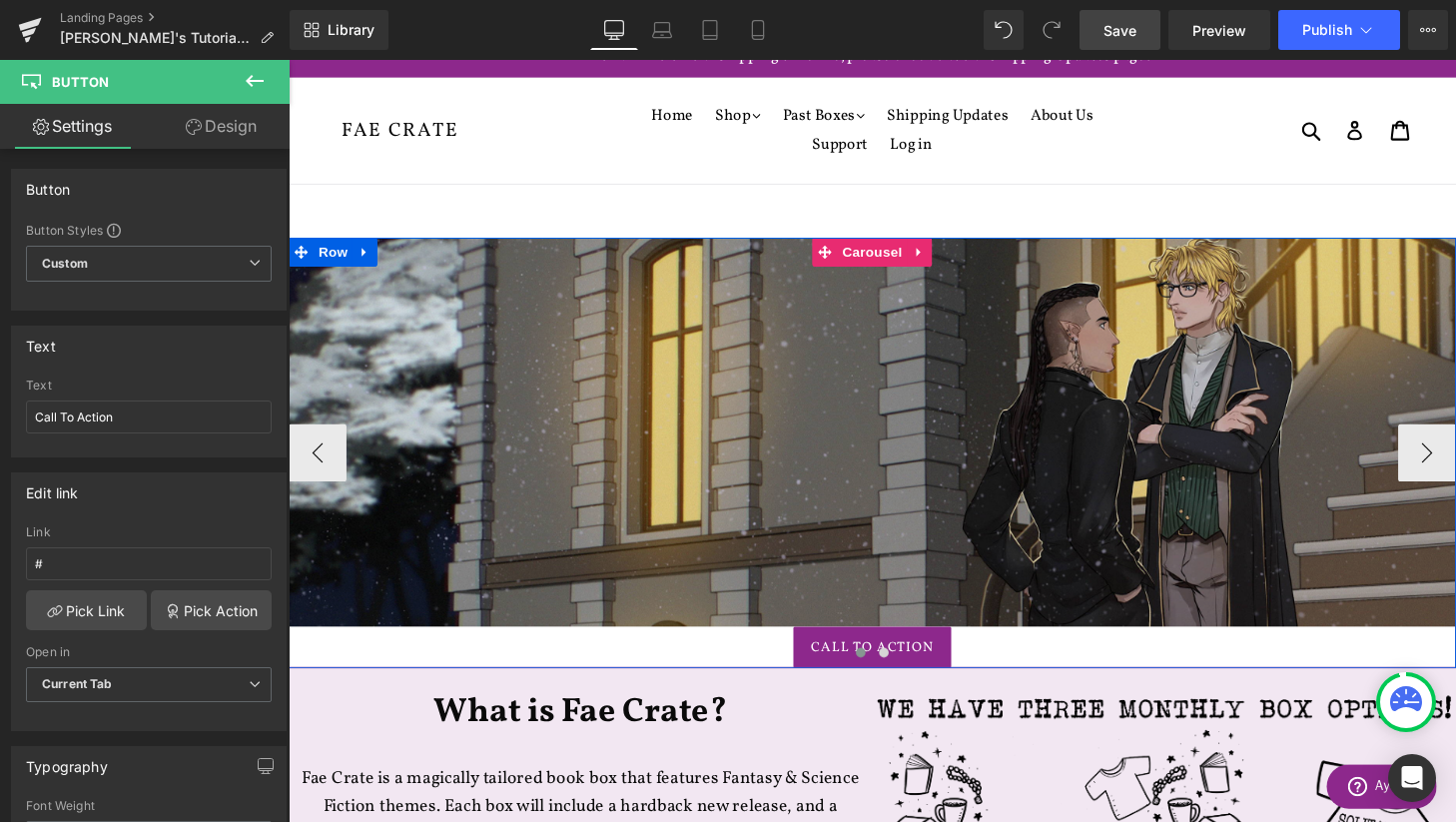 click at bounding box center (893, 444) 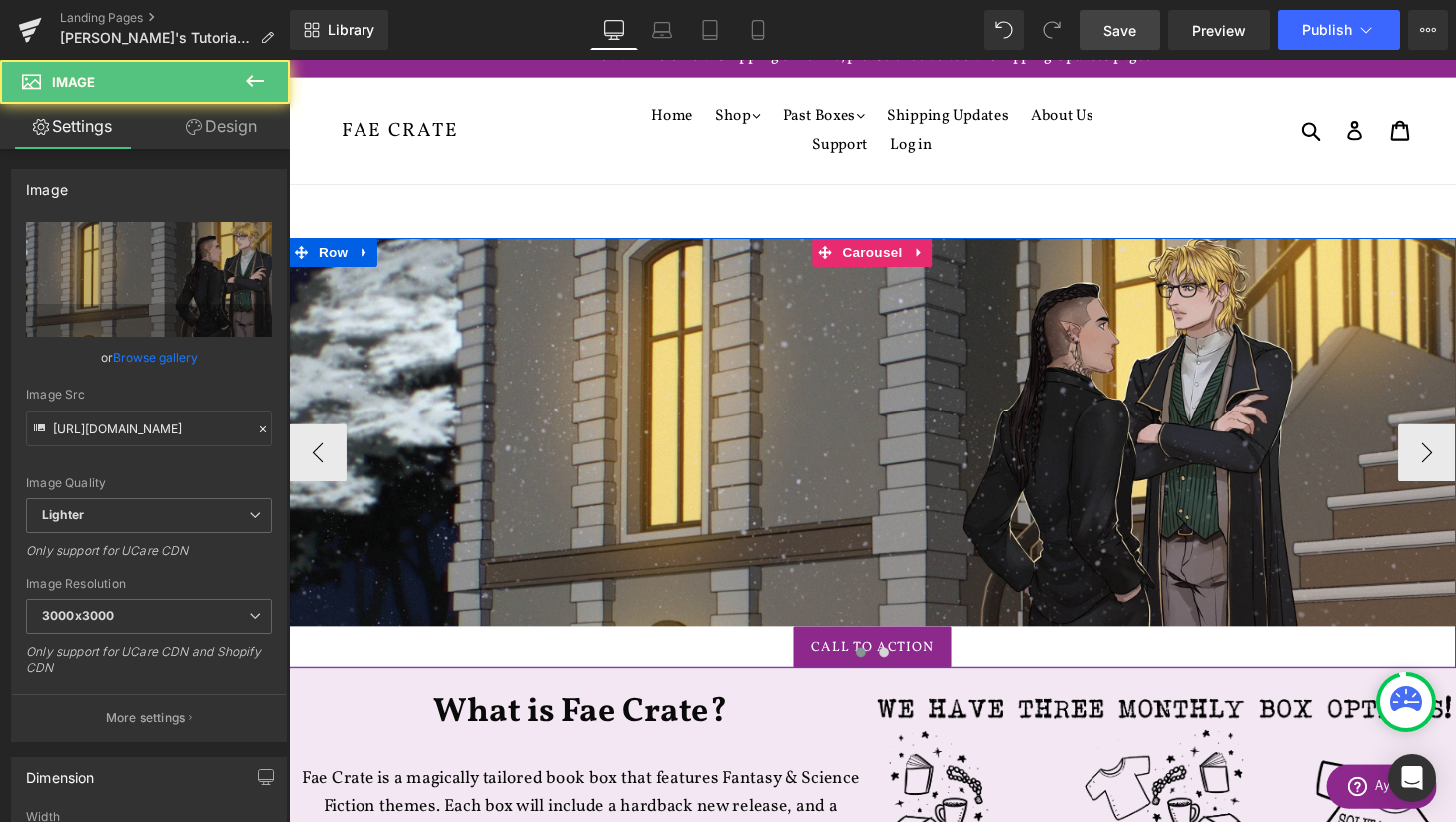 click at bounding box center (893, 677) 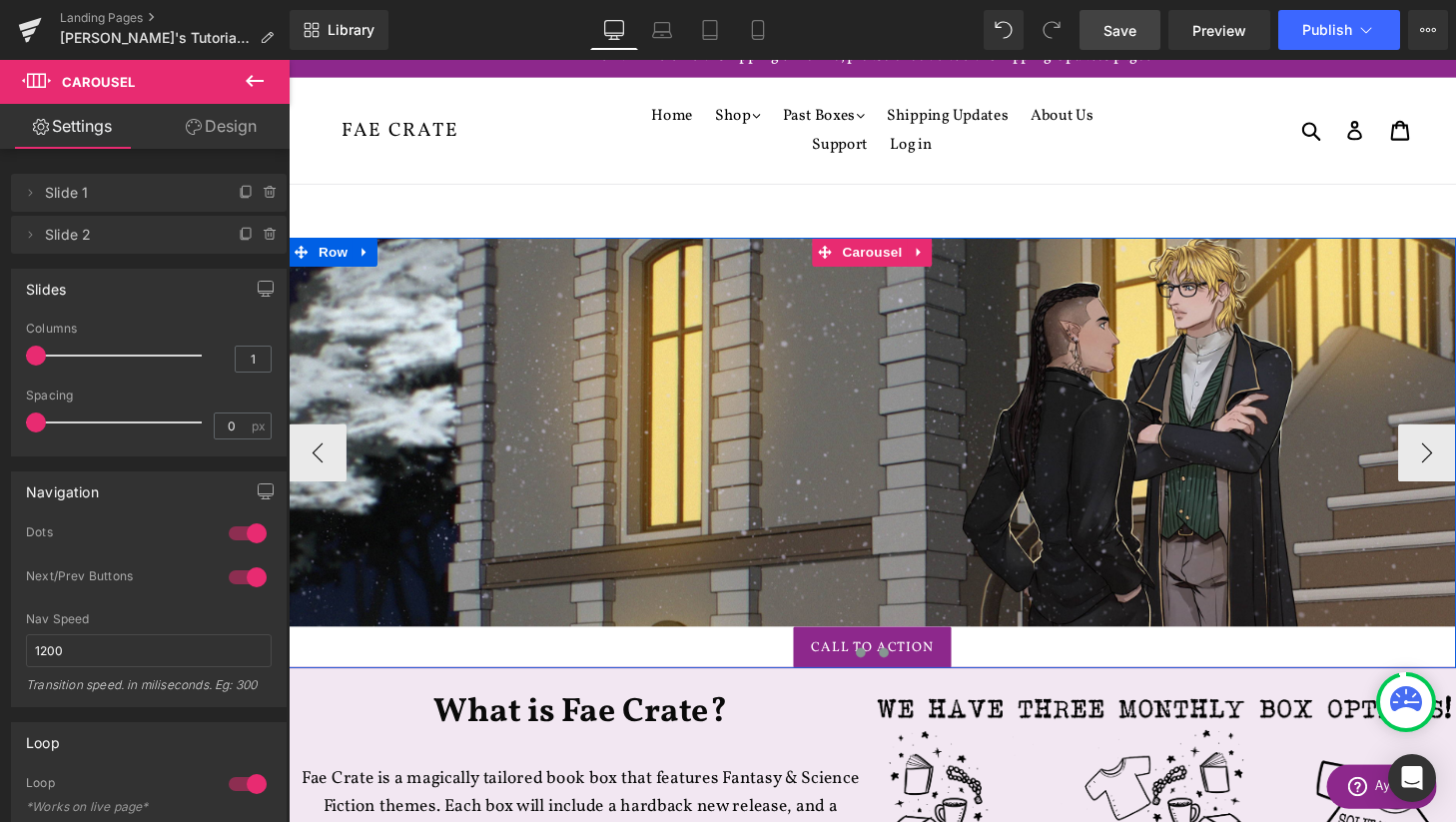 click at bounding box center [905, 673] 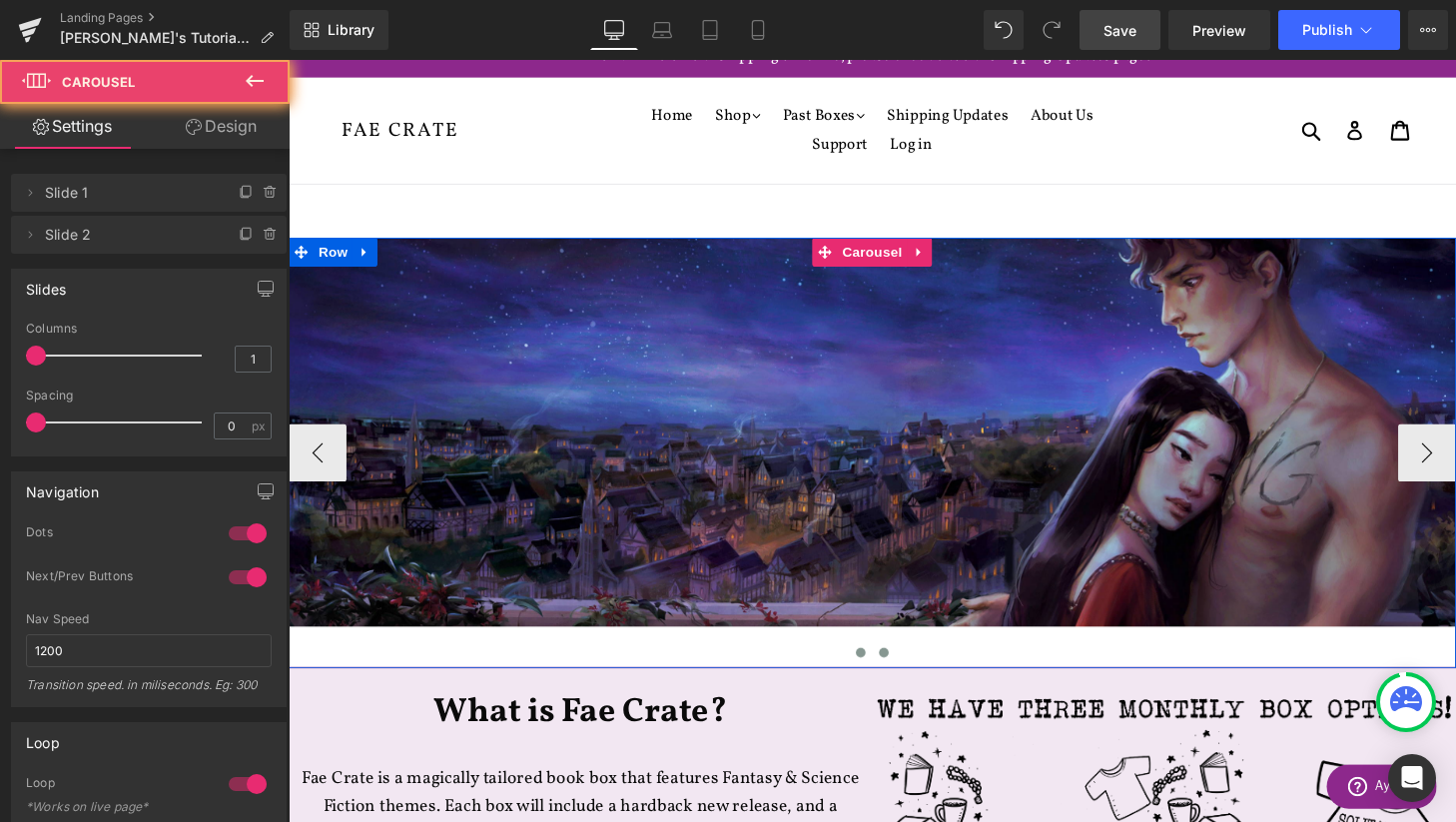 click at bounding box center [881, 673] 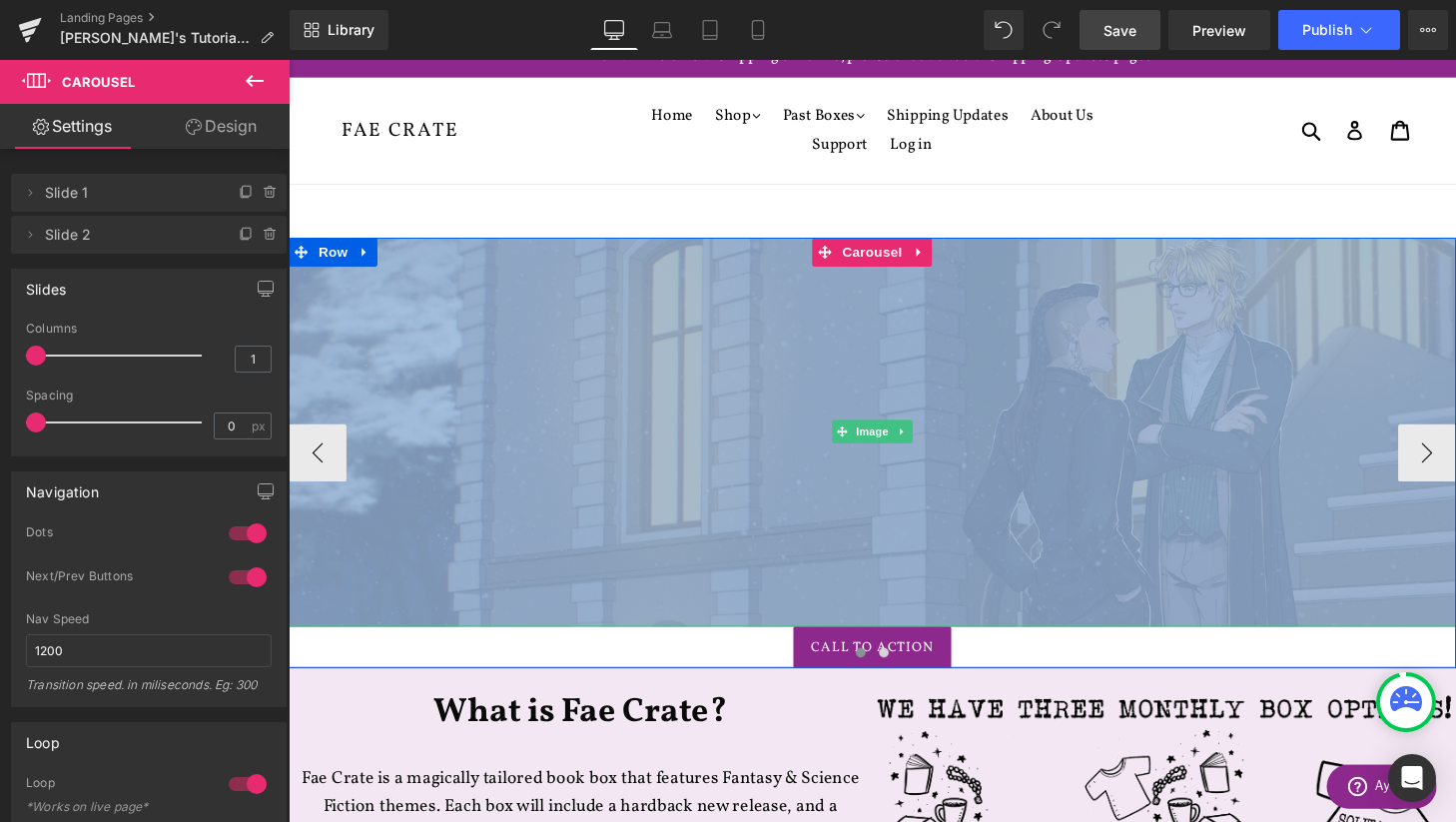 drag, startPoint x: 836, startPoint y: 676, endPoint x: 714, endPoint y: 558, distance: 169.7292 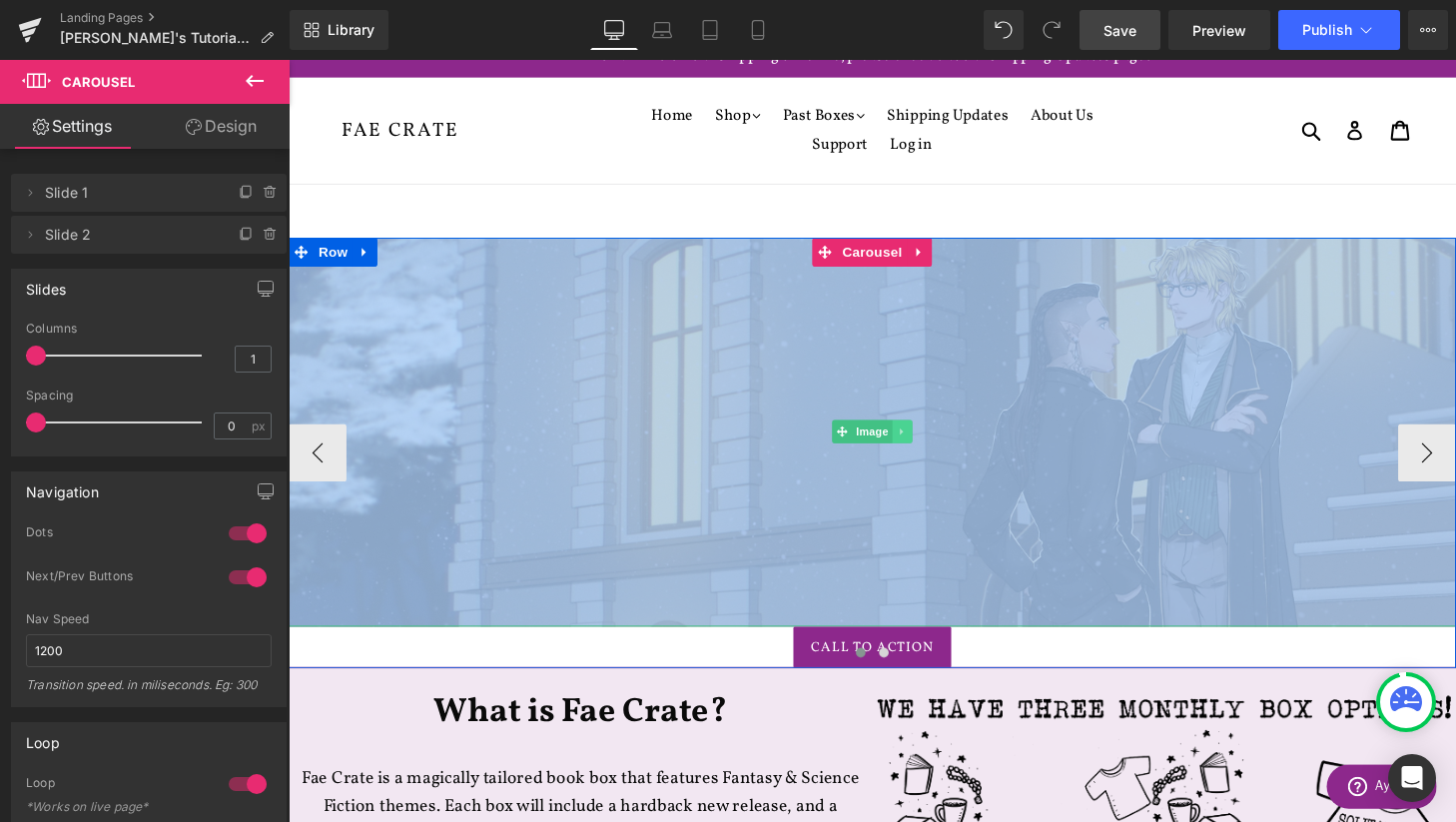 click 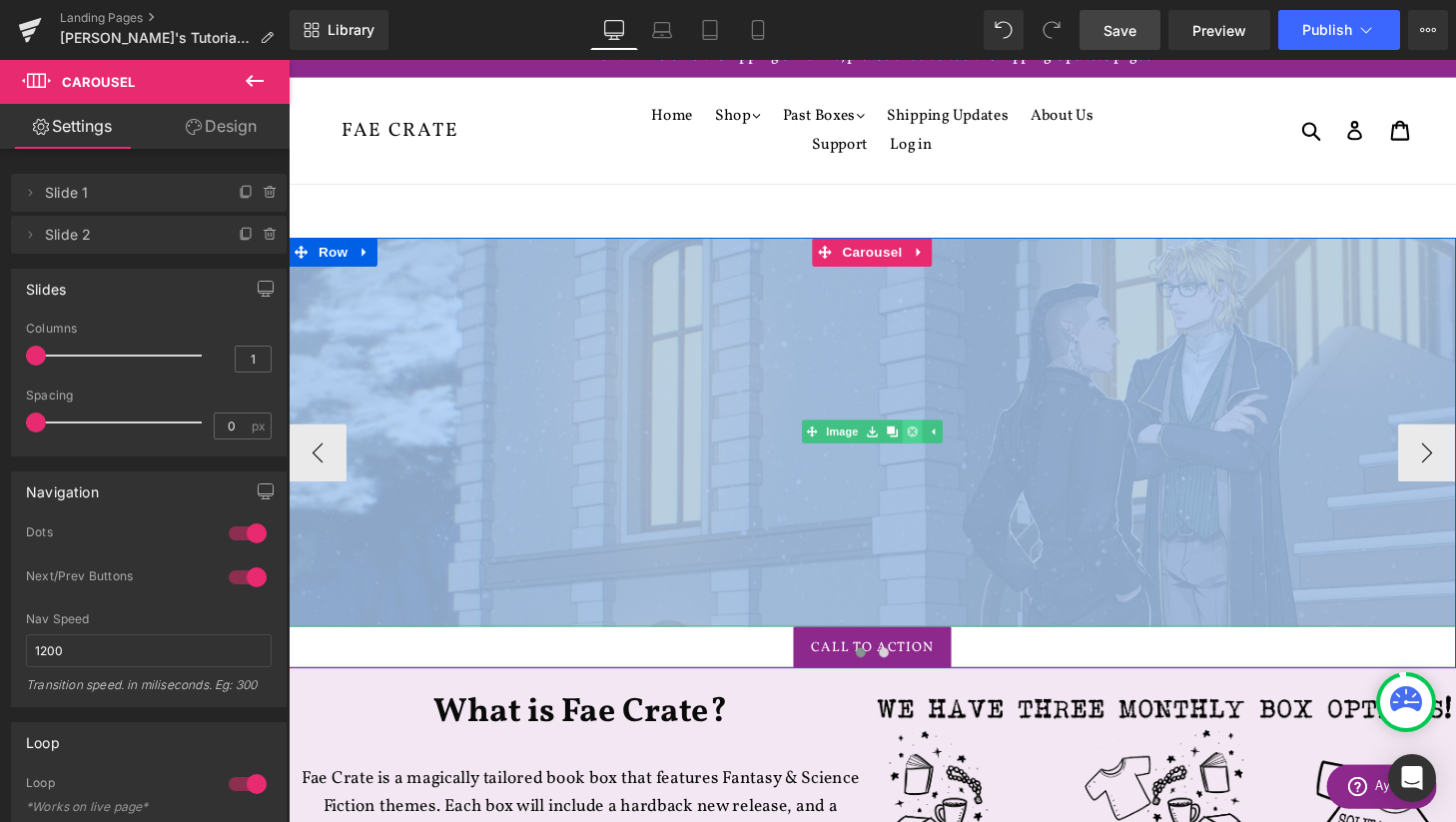 click 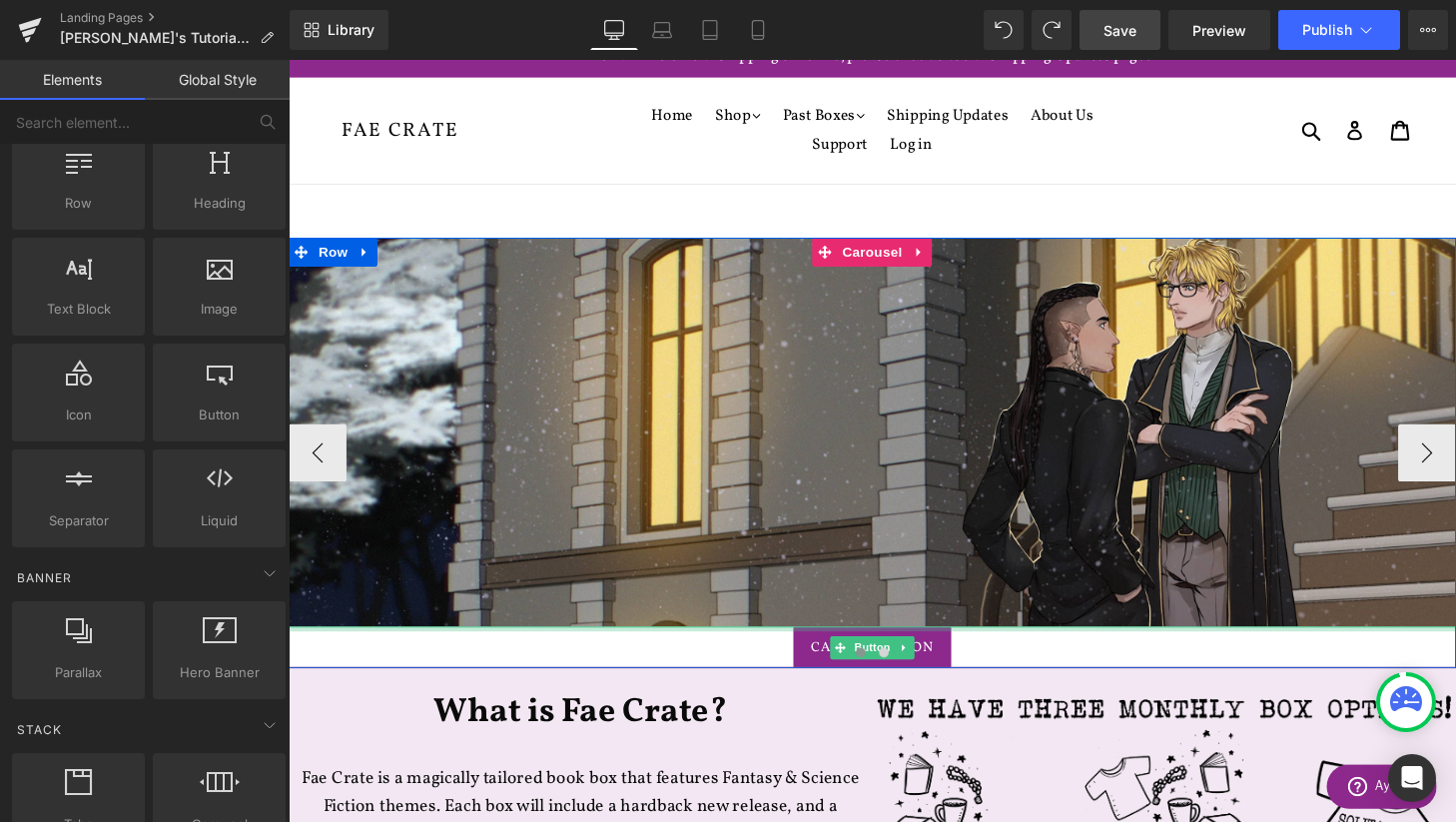 click at bounding box center (893, 677) 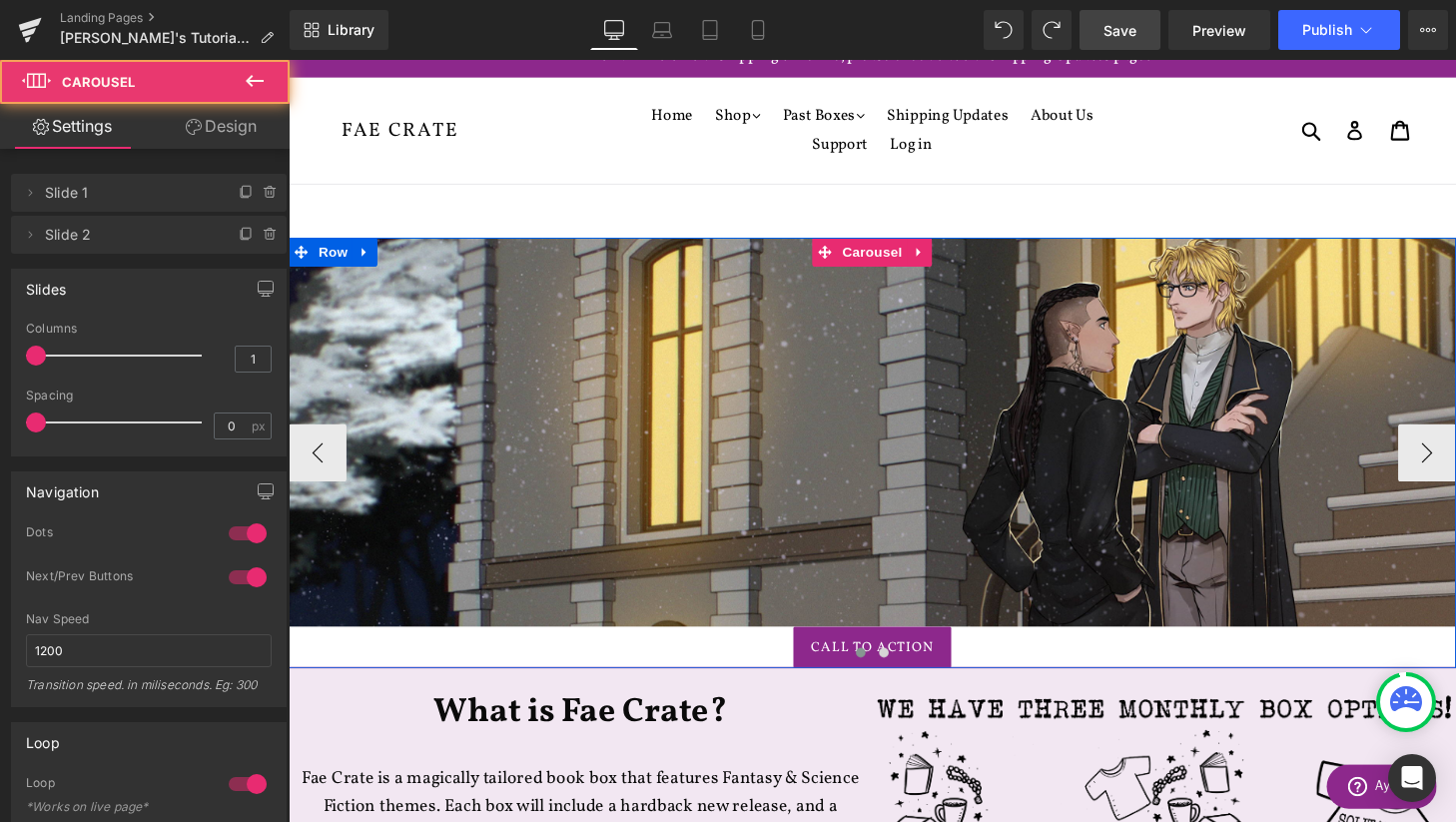 click at bounding box center (893, 677) 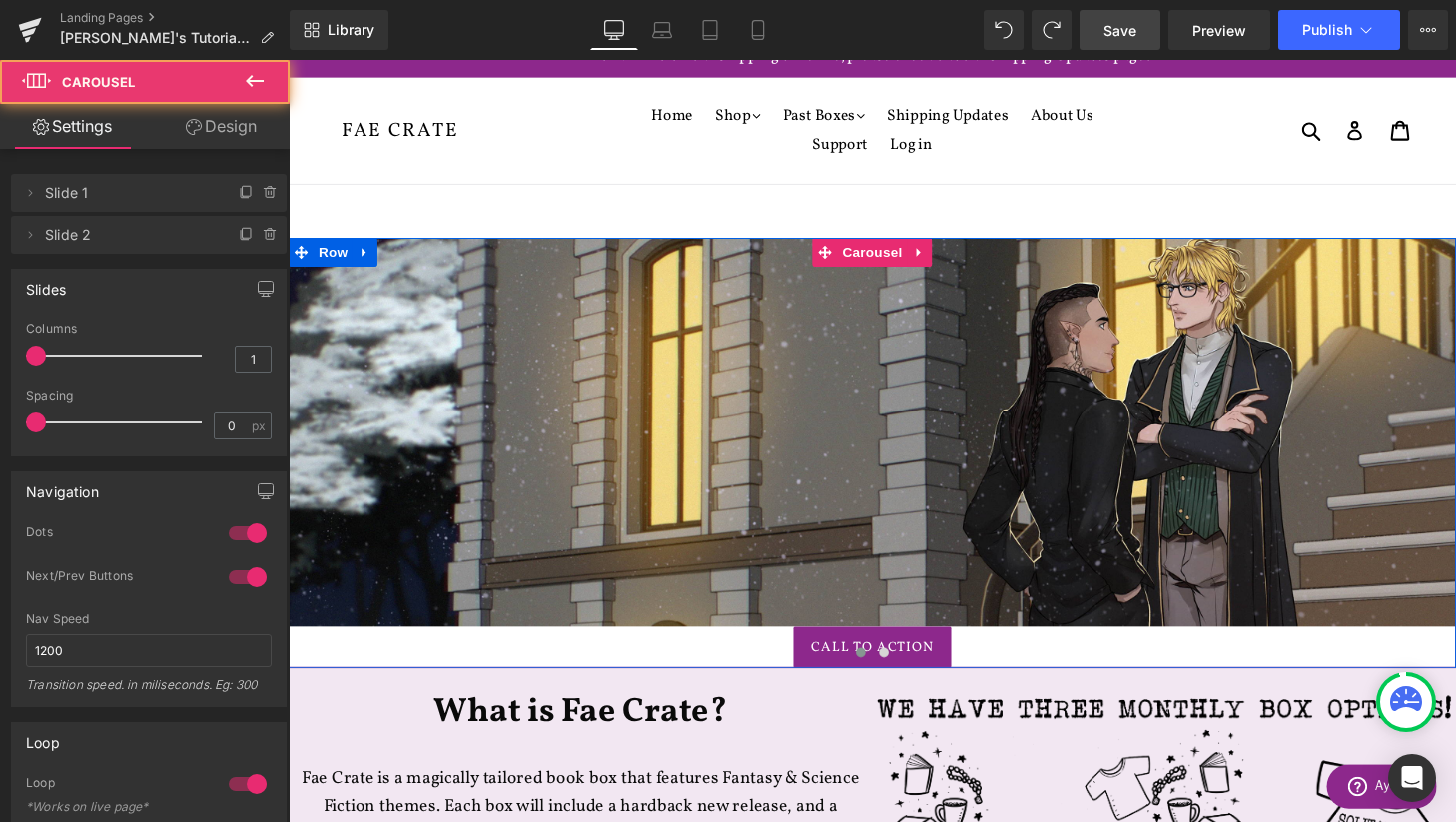 drag, startPoint x: 832, startPoint y: 668, endPoint x: 531, endPoint y: 660, distance: 301.1063 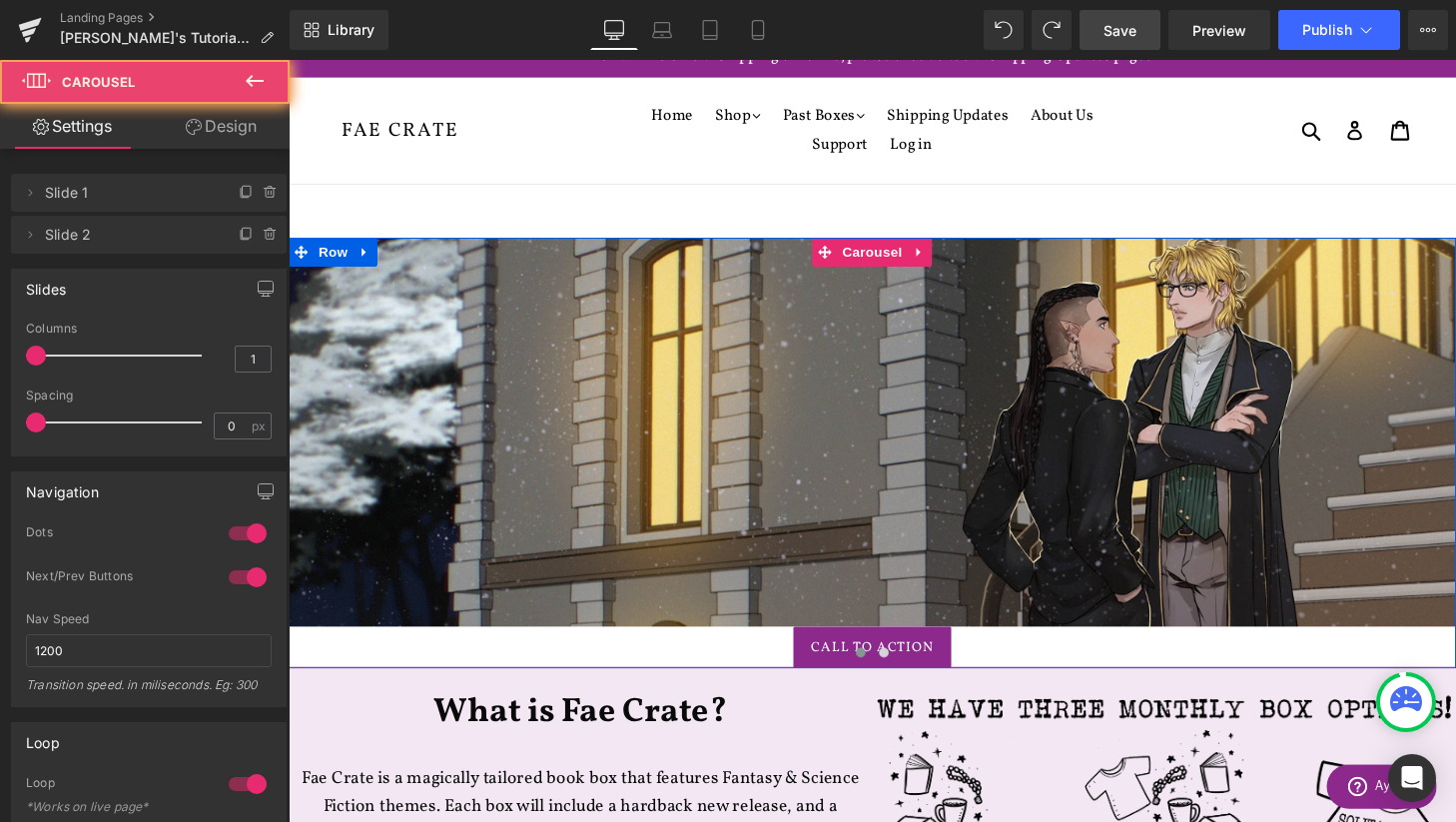 click at bounding box center [893, 677] 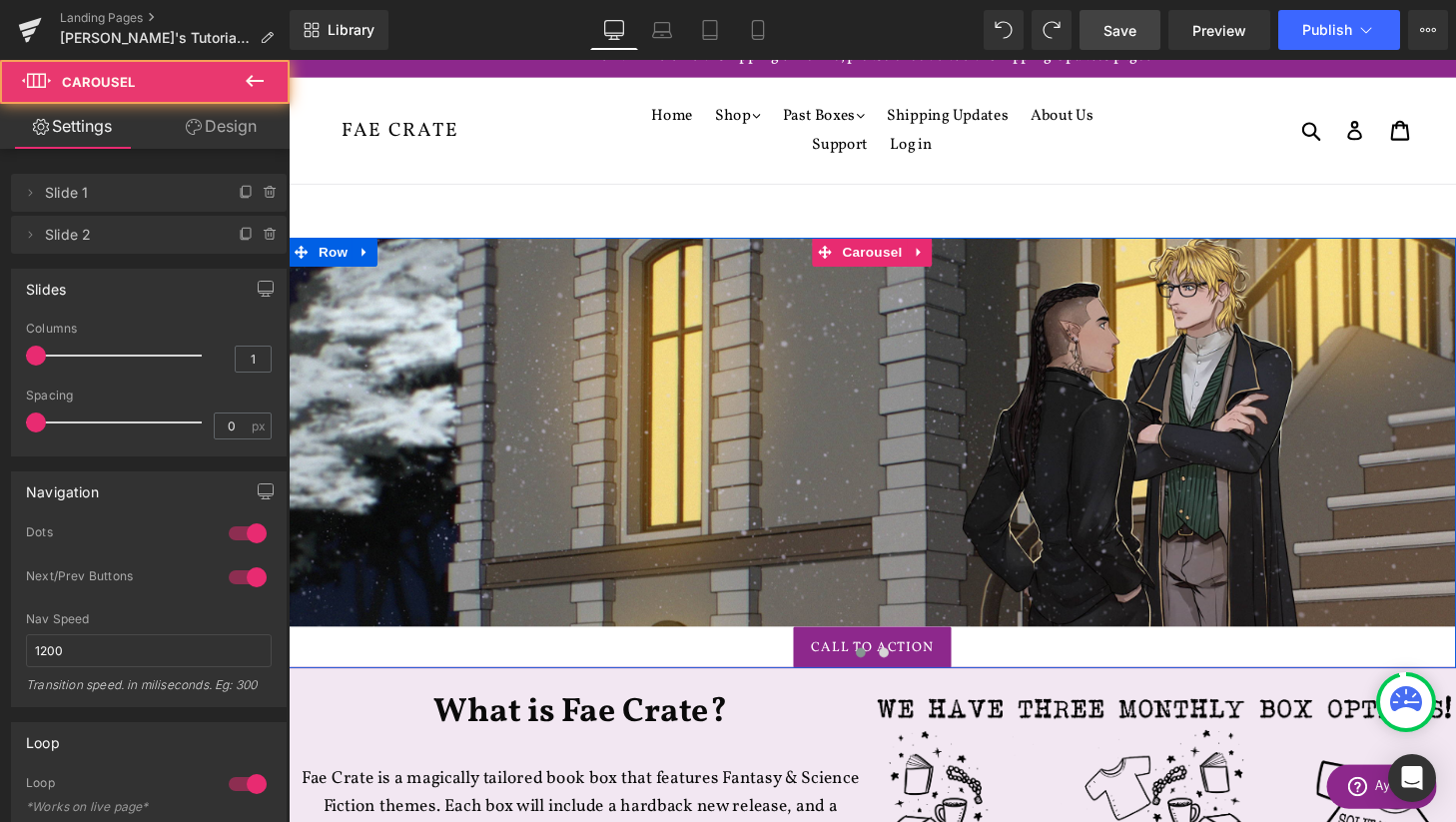 click at bounding box center (893, 677) 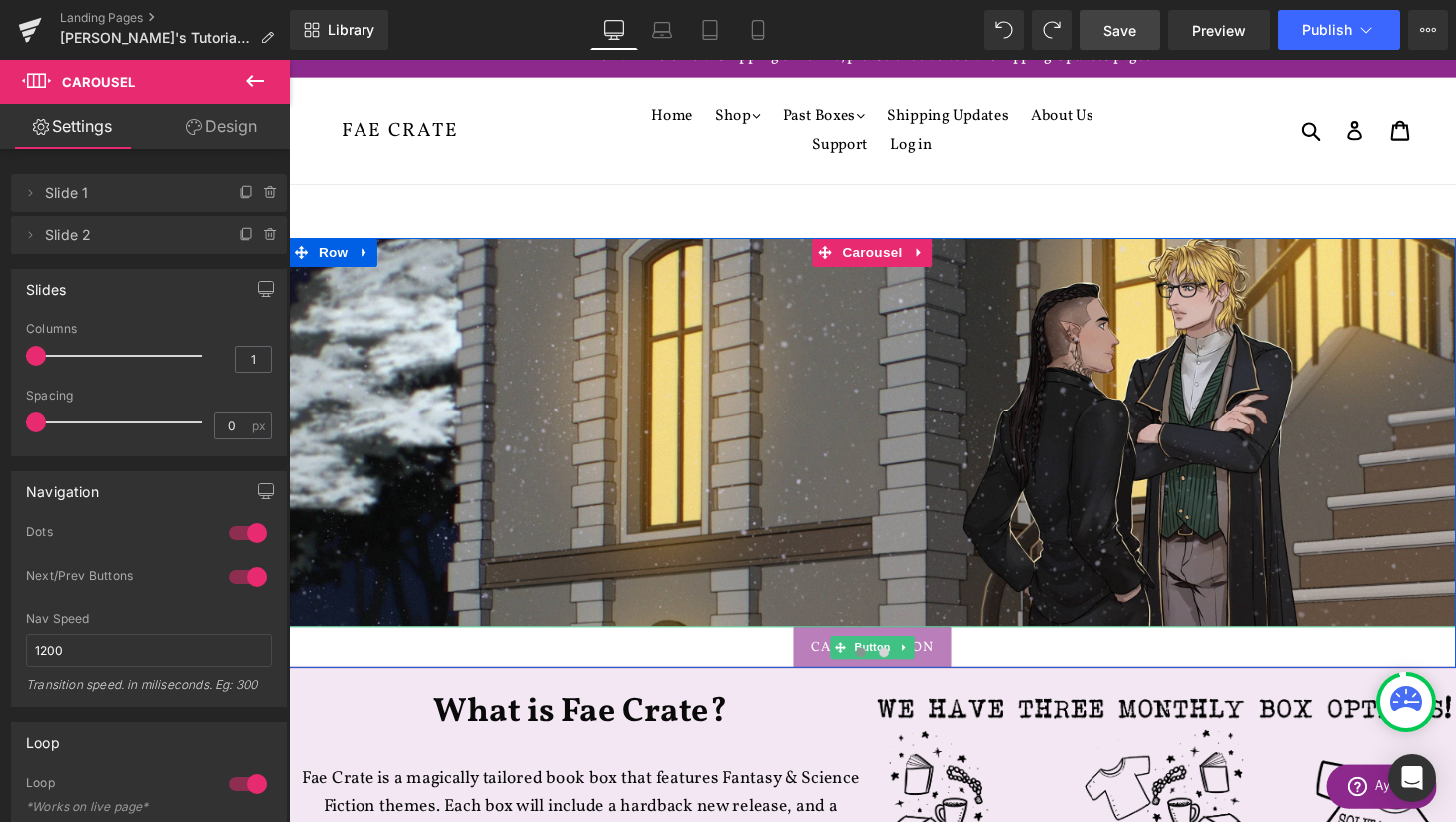 click on "Call To Action" at bounding box center [893, 667] 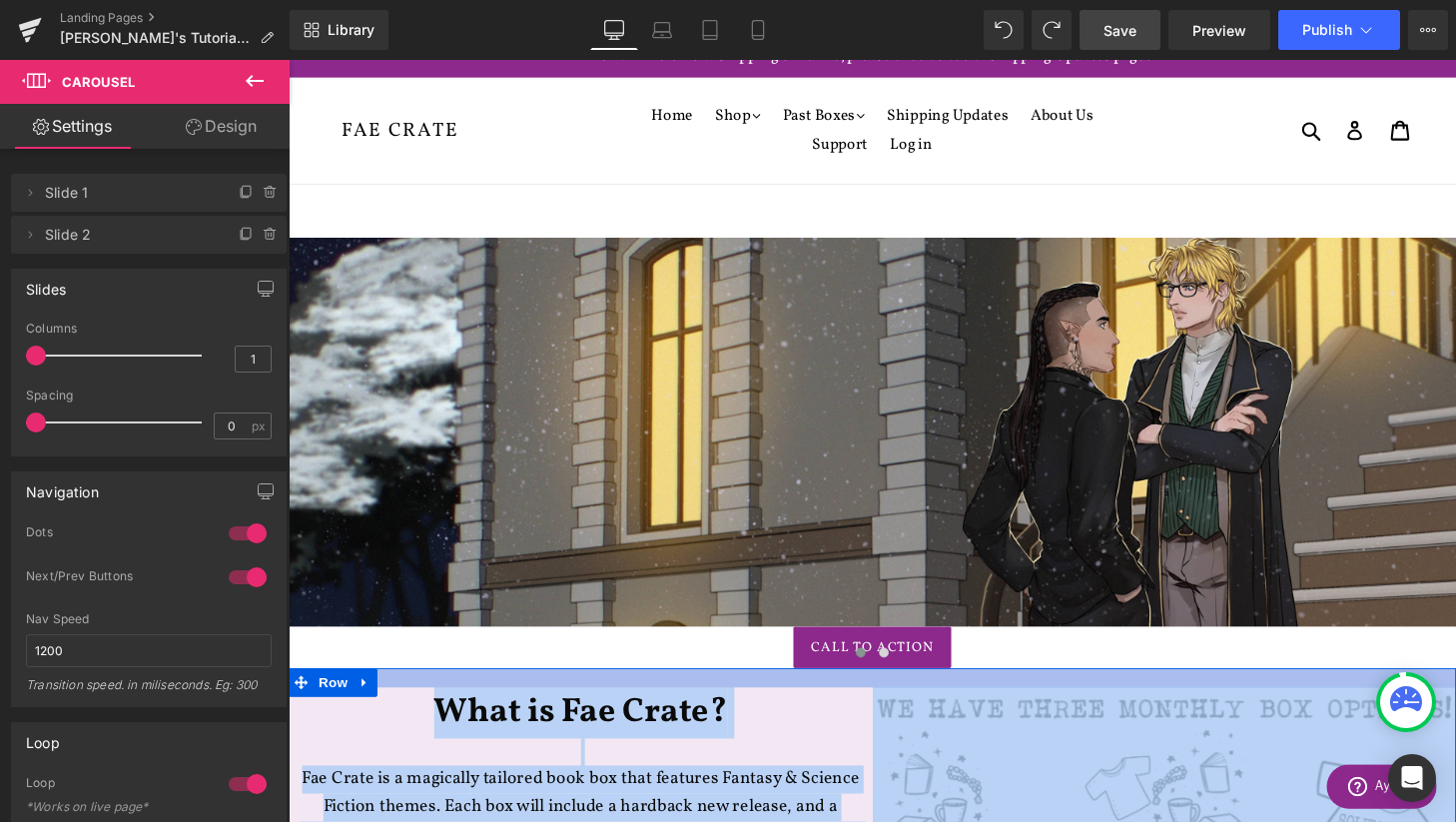 drag, startPoint x: 933, startPoint y: 667, endPoint x: 777, endPoint y: 697, distance: 158.85843 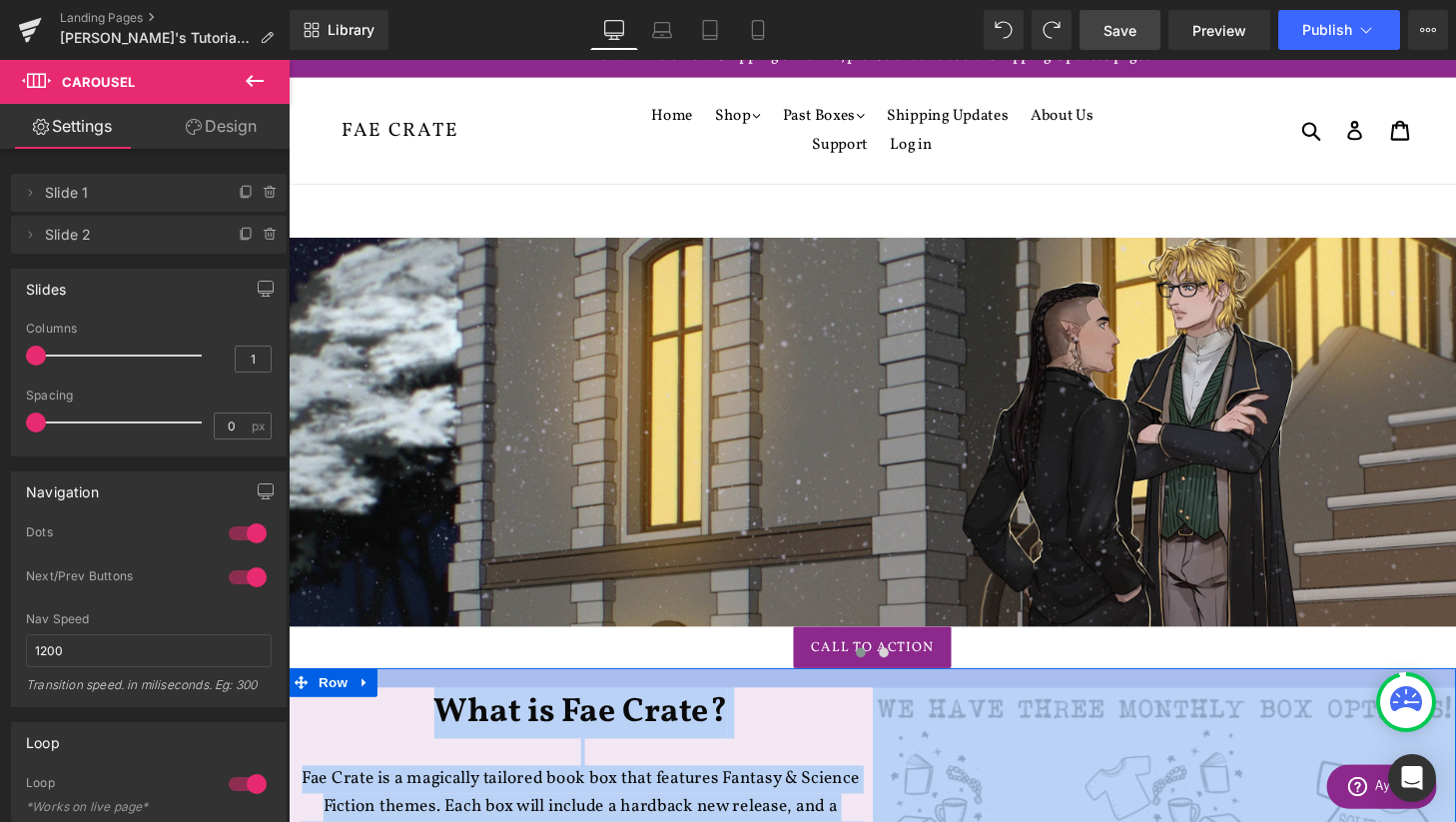 click on "Image
Call To Action
Button
Image
‹ ›
Carousel         Row         What is Fae Crate? Heading         Fae Crate is a magically tailored book box that features Fantasy & Science Fiction themes. Each box will include a hardback new release, and a minimum of 3-5 bookish goodies all focused on the theme for the month. And don't forget the t-shirt!  We're based in the USA but we ship World Wide! Text Block         Image         Row         Choose Your Package And Save Big On Your Order ! Heading         Text Block         Hurry up!  The sale ends once the timer hits zero Text Block
00 Days 00 Hrs 00 Mins 00" at bounding box center (893, 1667) 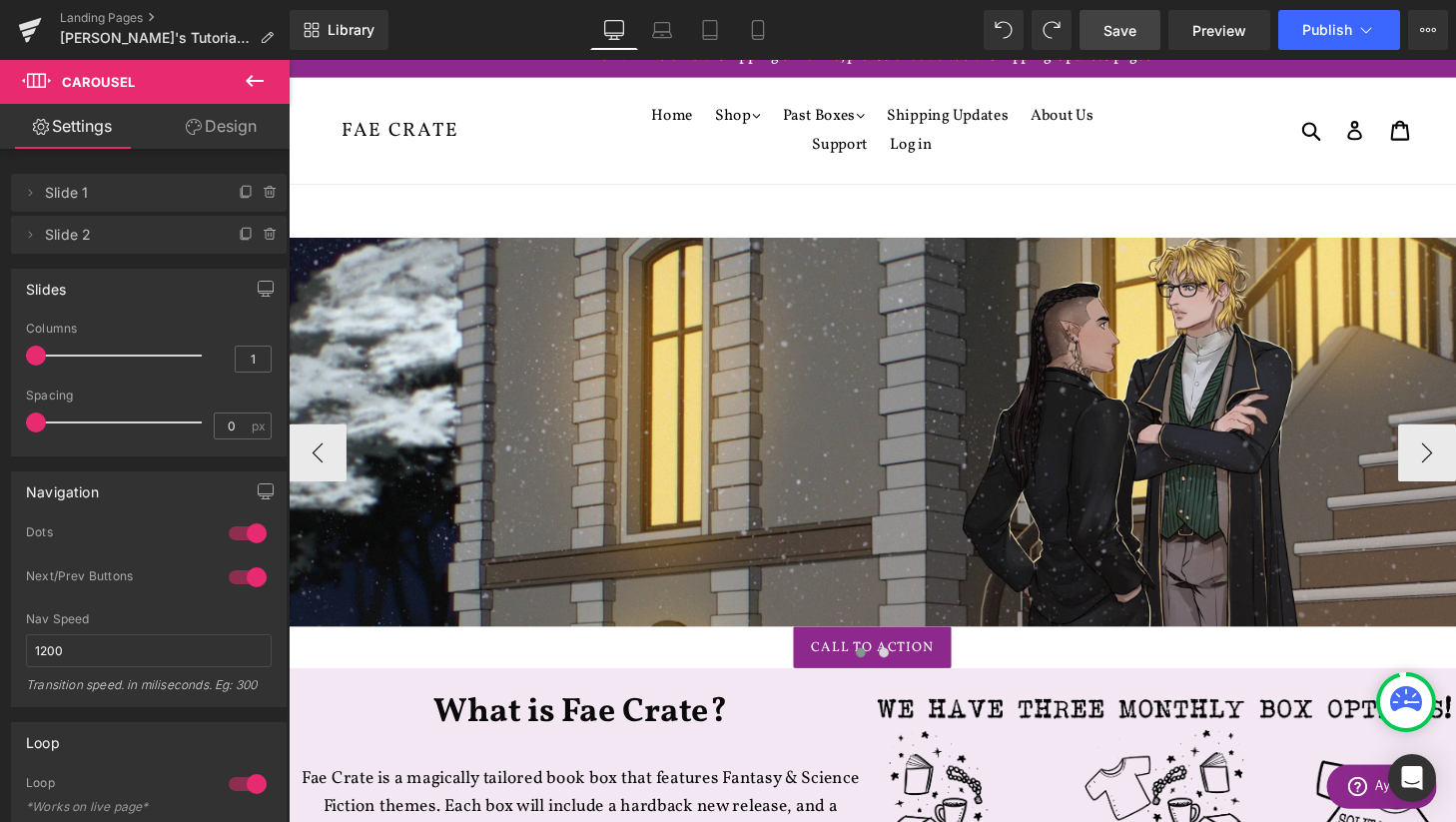 click at bounding box center [893, 677] 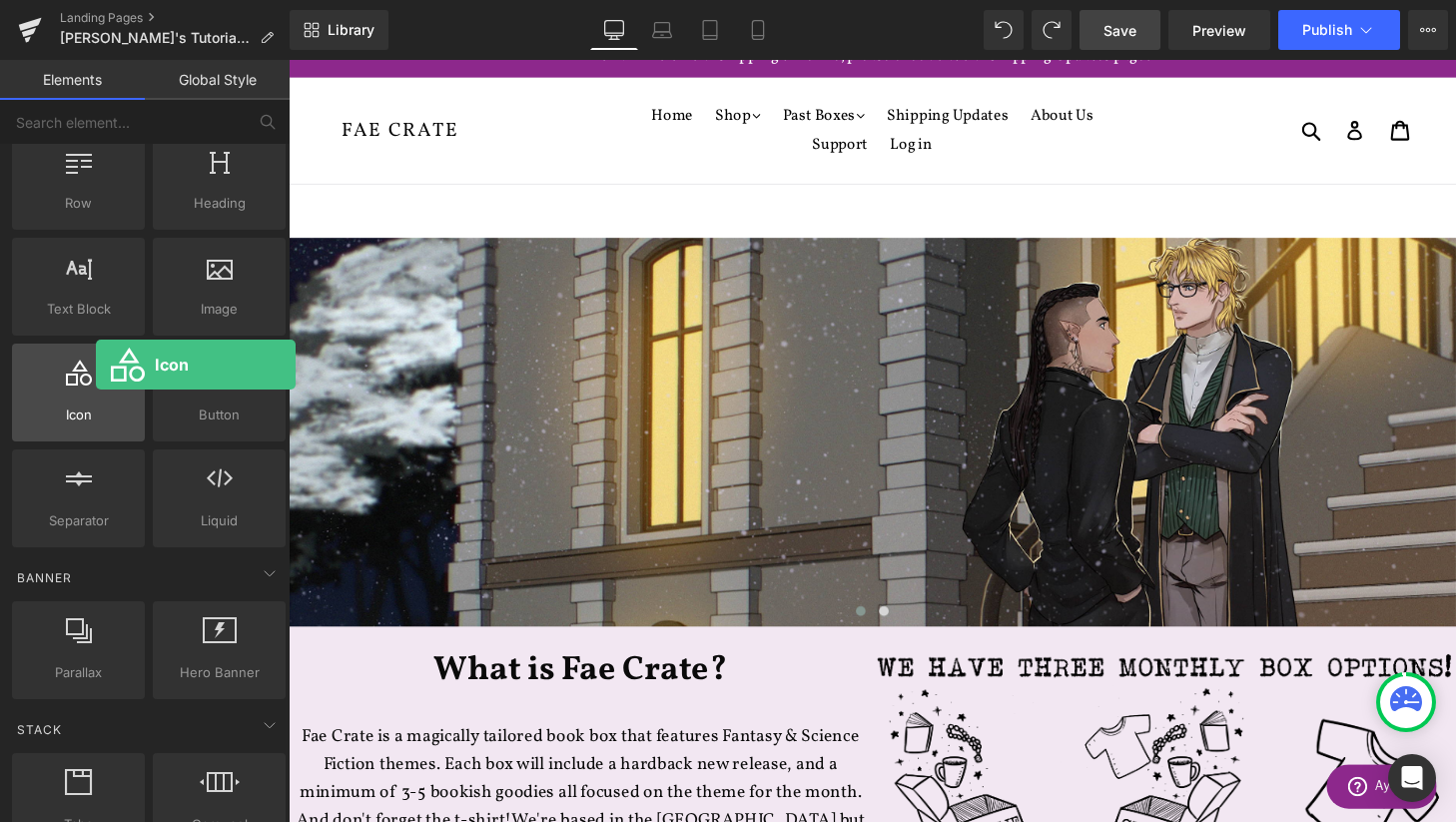 click on "Icon" at bounding box center [78, 414] 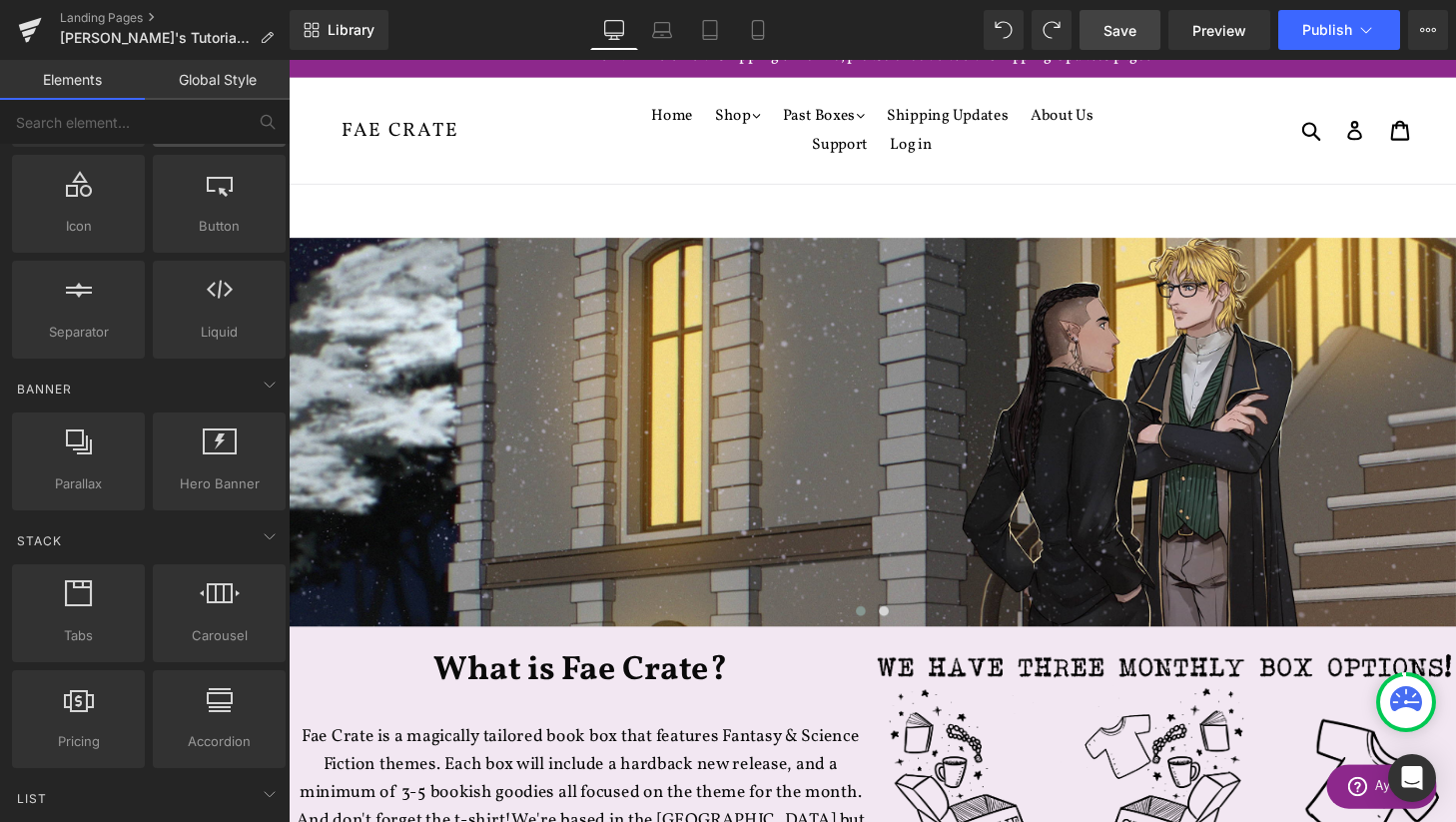 scroll, scrollTop: 347, scrollLeft: 0, axis: vertical 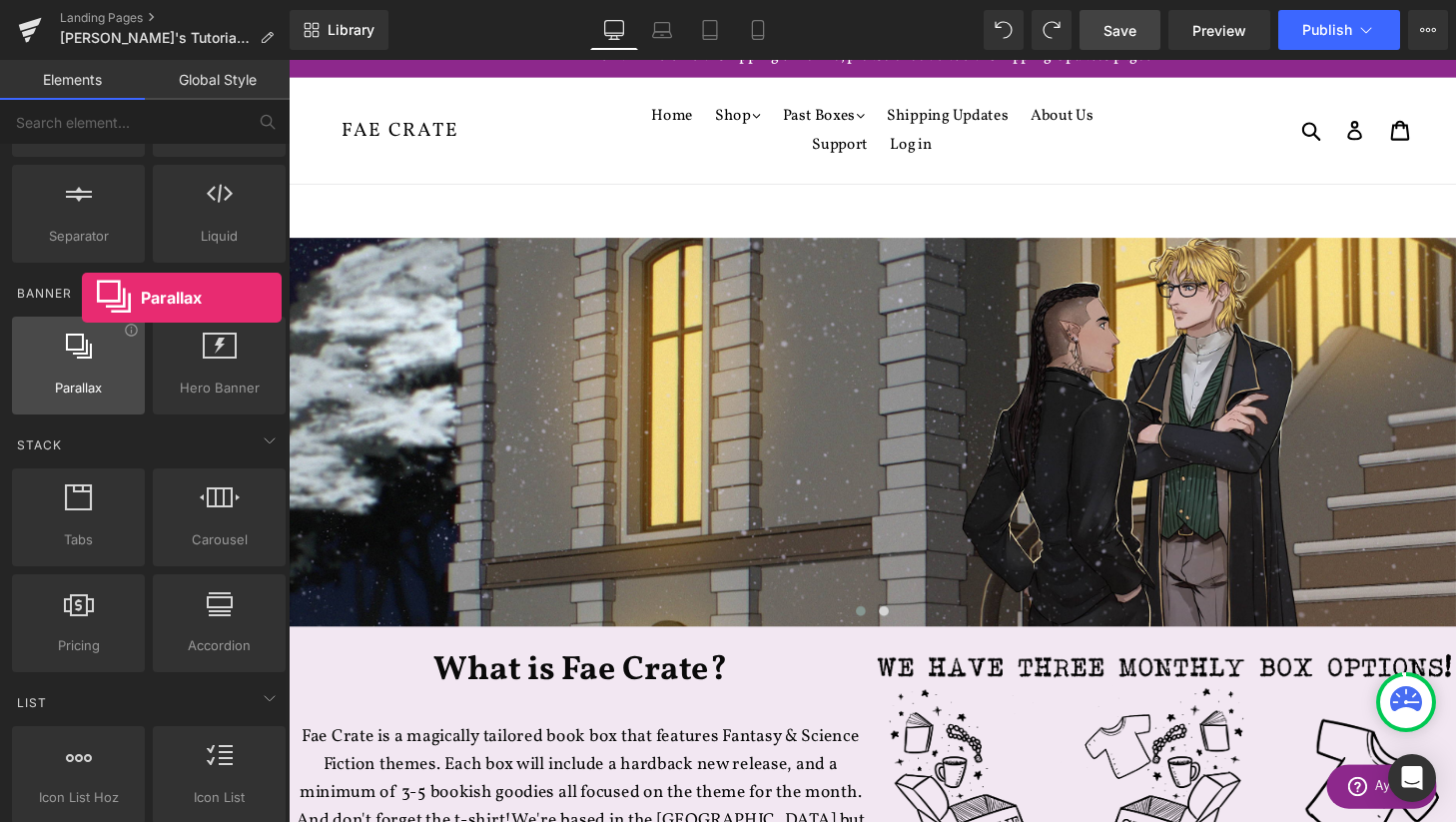 click at bounding box center [79, 346] 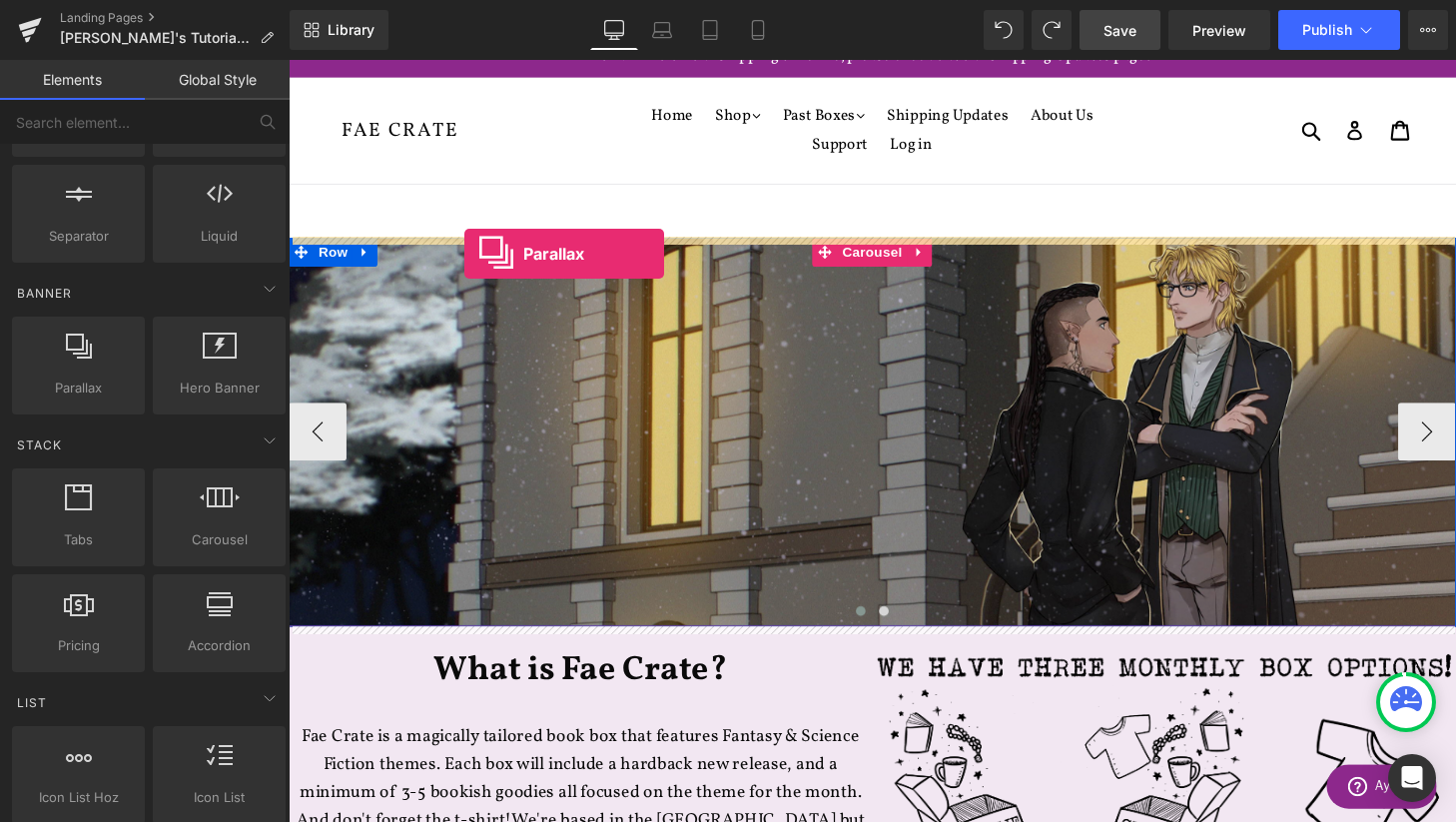 drag, startPoint x: 361, startPoint y: 412, endPoint x: 470, endPoint y: 260, distance: 187.04278 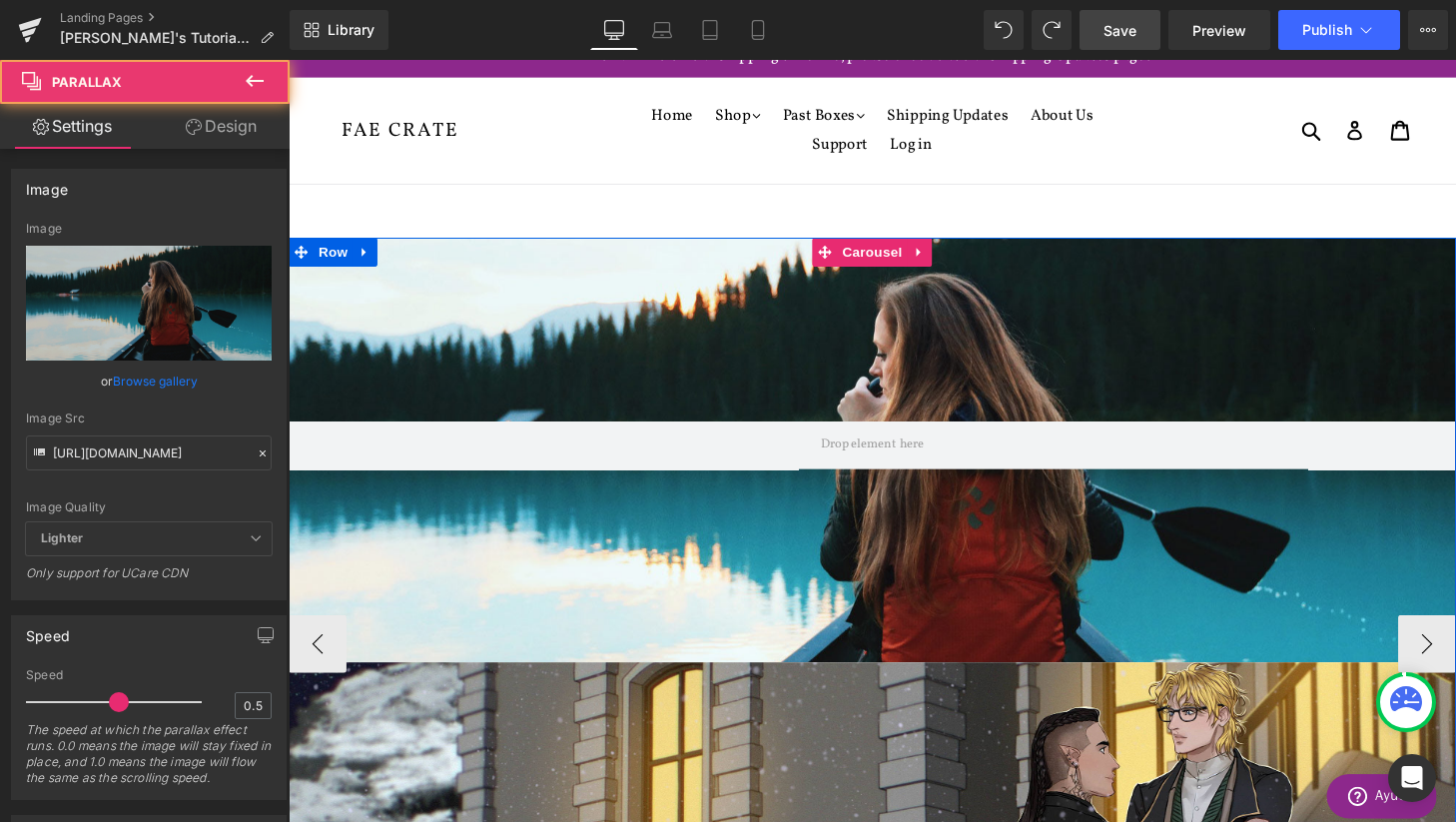 scroll, scrollTop: 10, scrollLeft: 10, axis: both 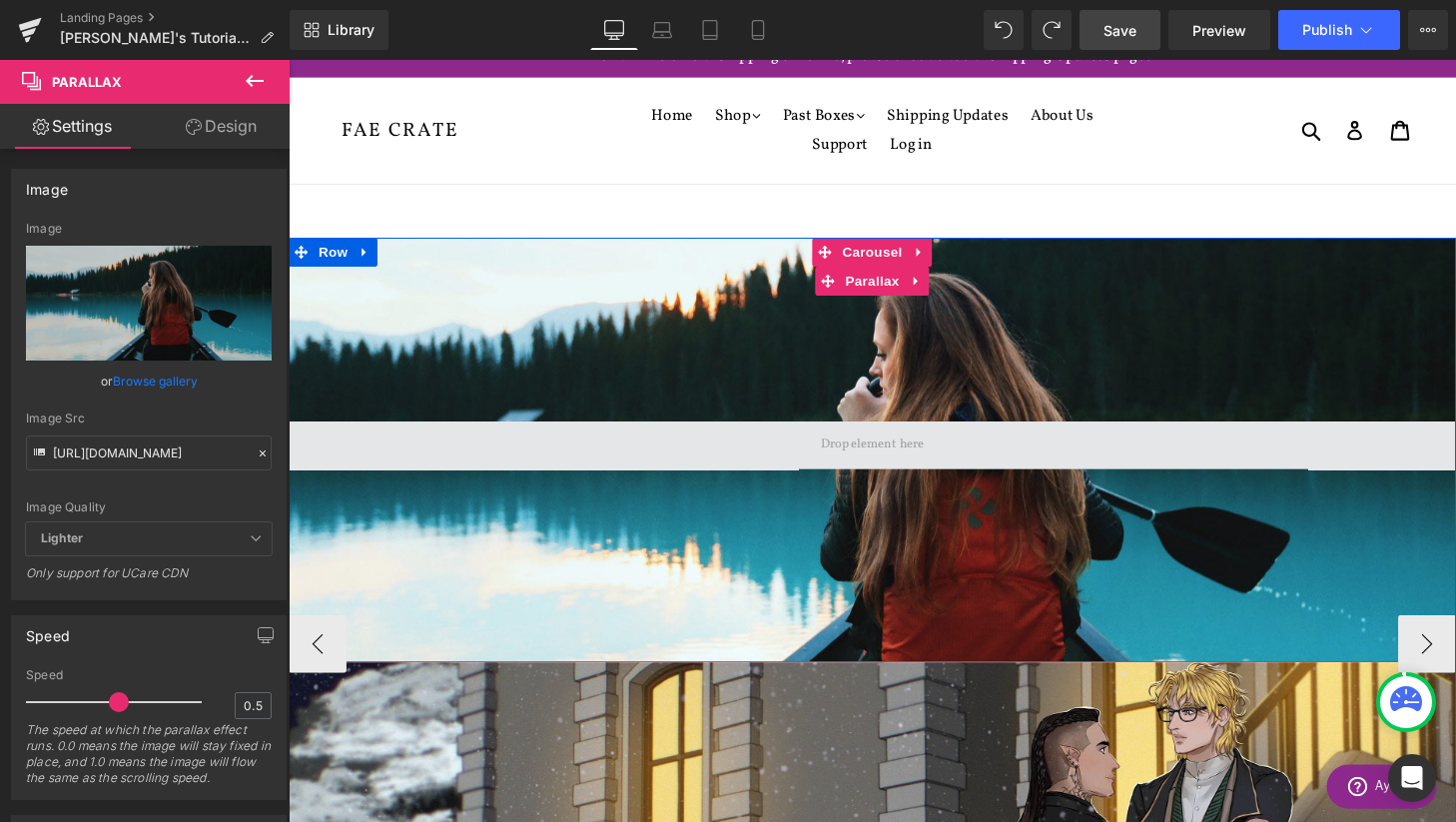 click at bounding box center (893, 458) 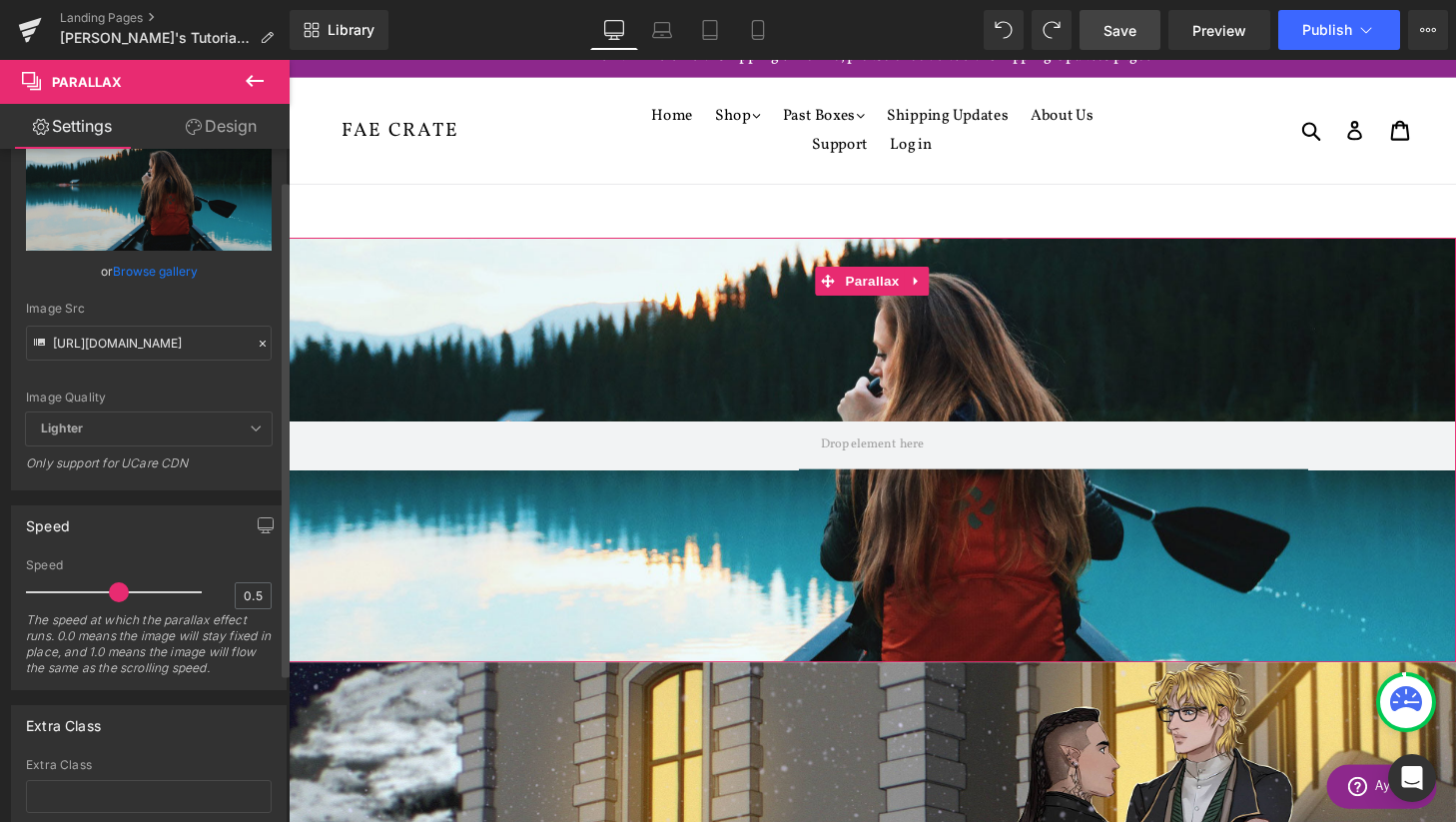 scroll, scrollTop: 0, scrollLeft: 0, axis: both 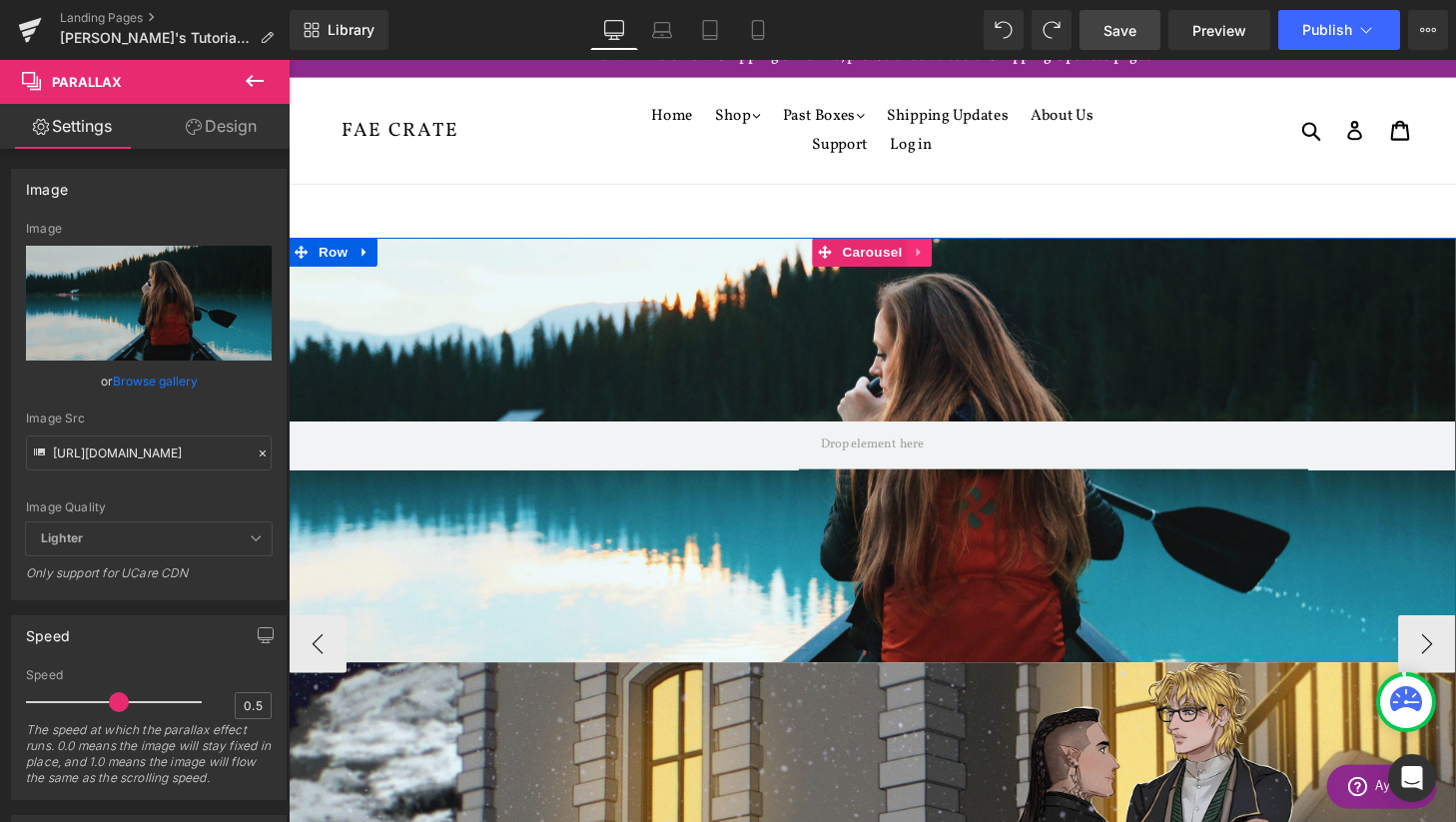 click 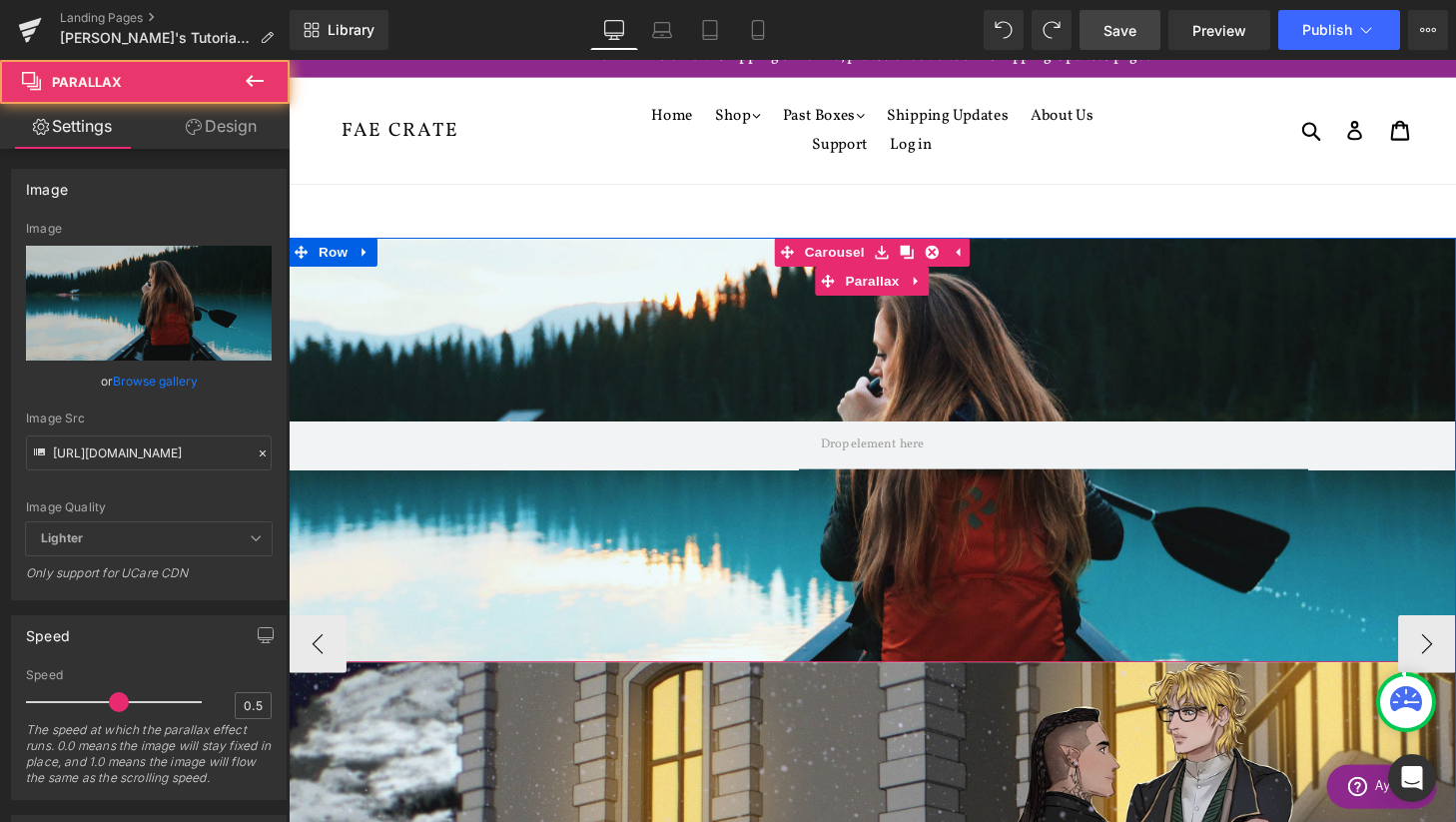 click at bounding box center [893, 490] 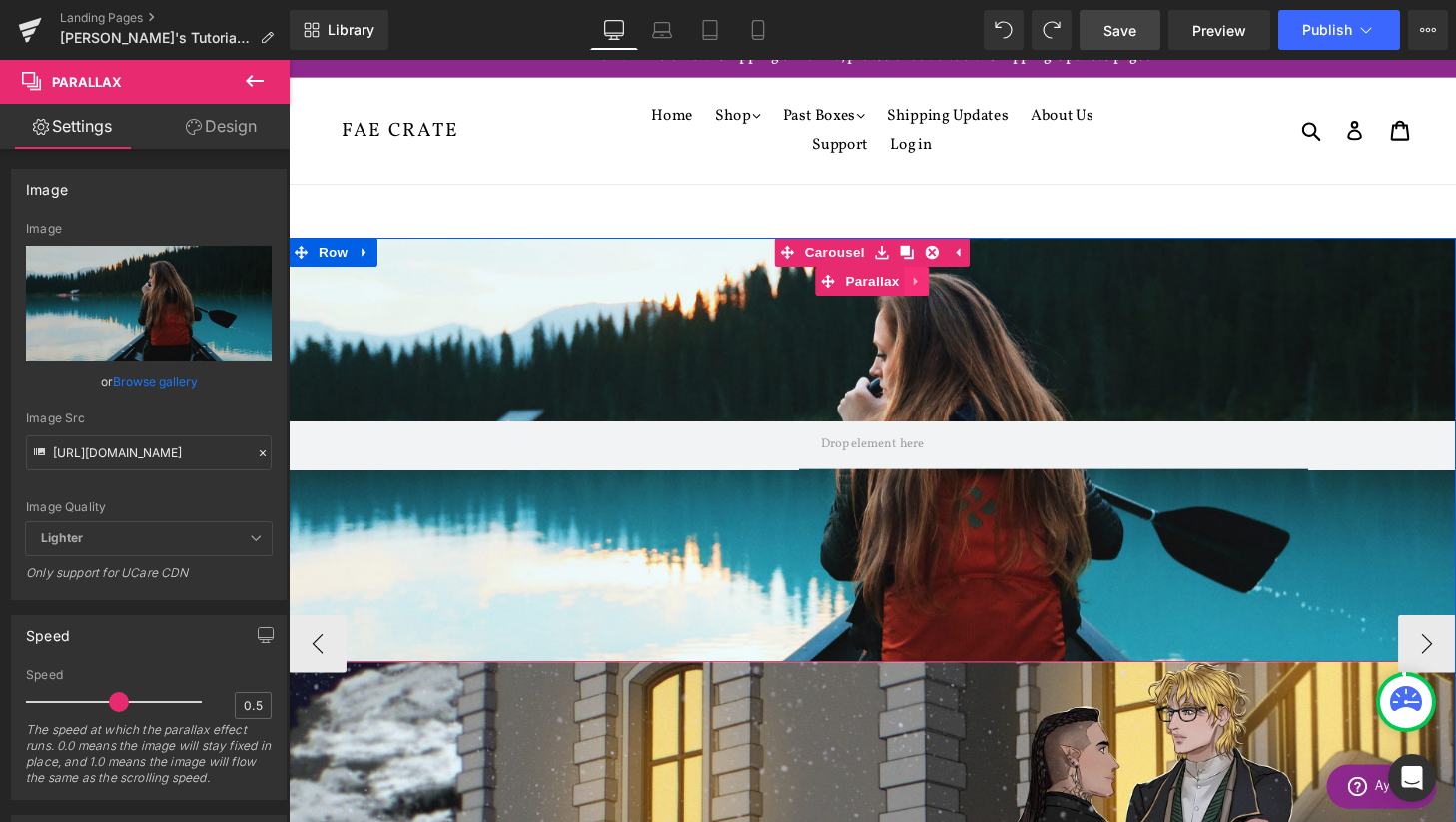 click 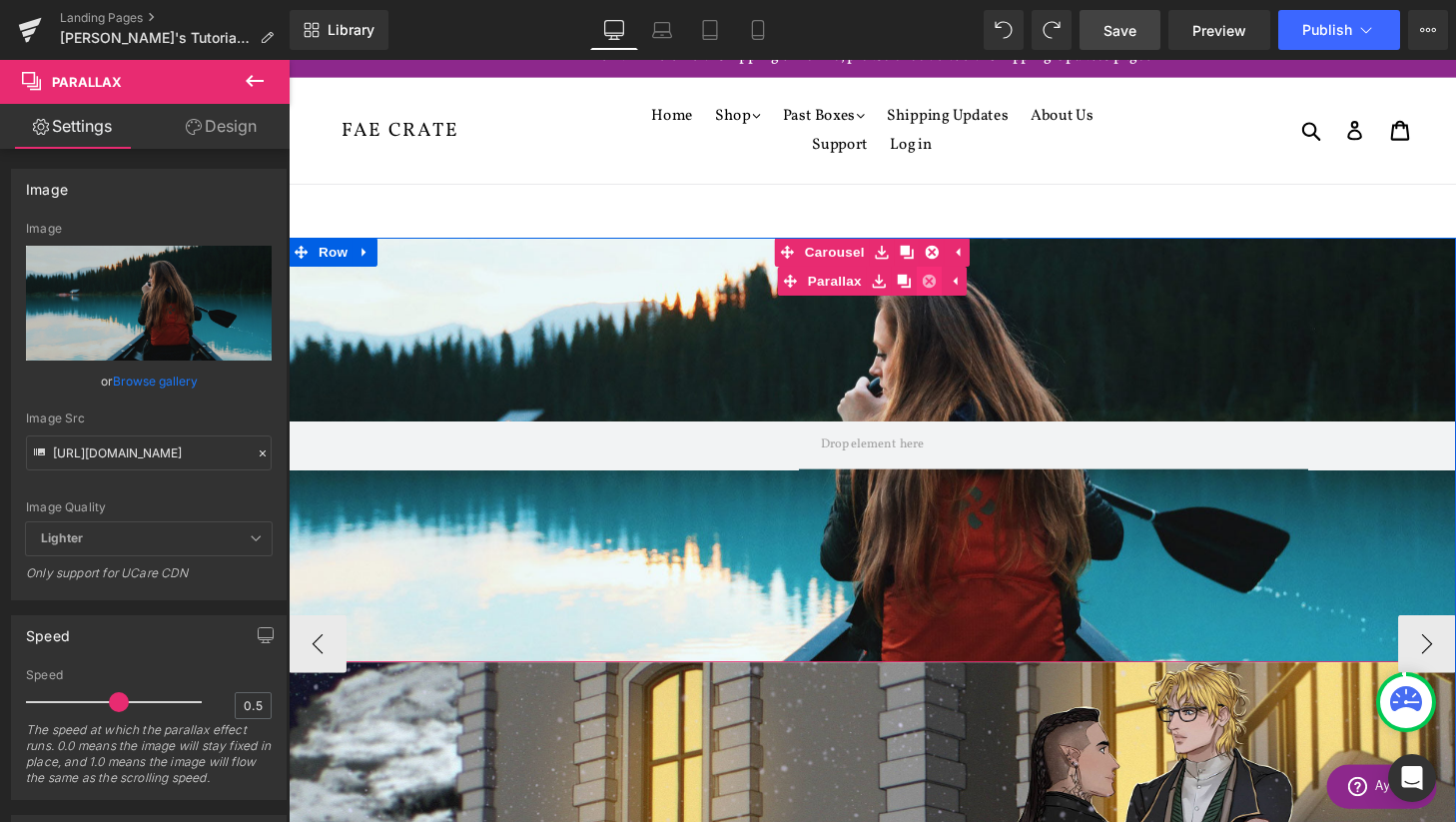 click 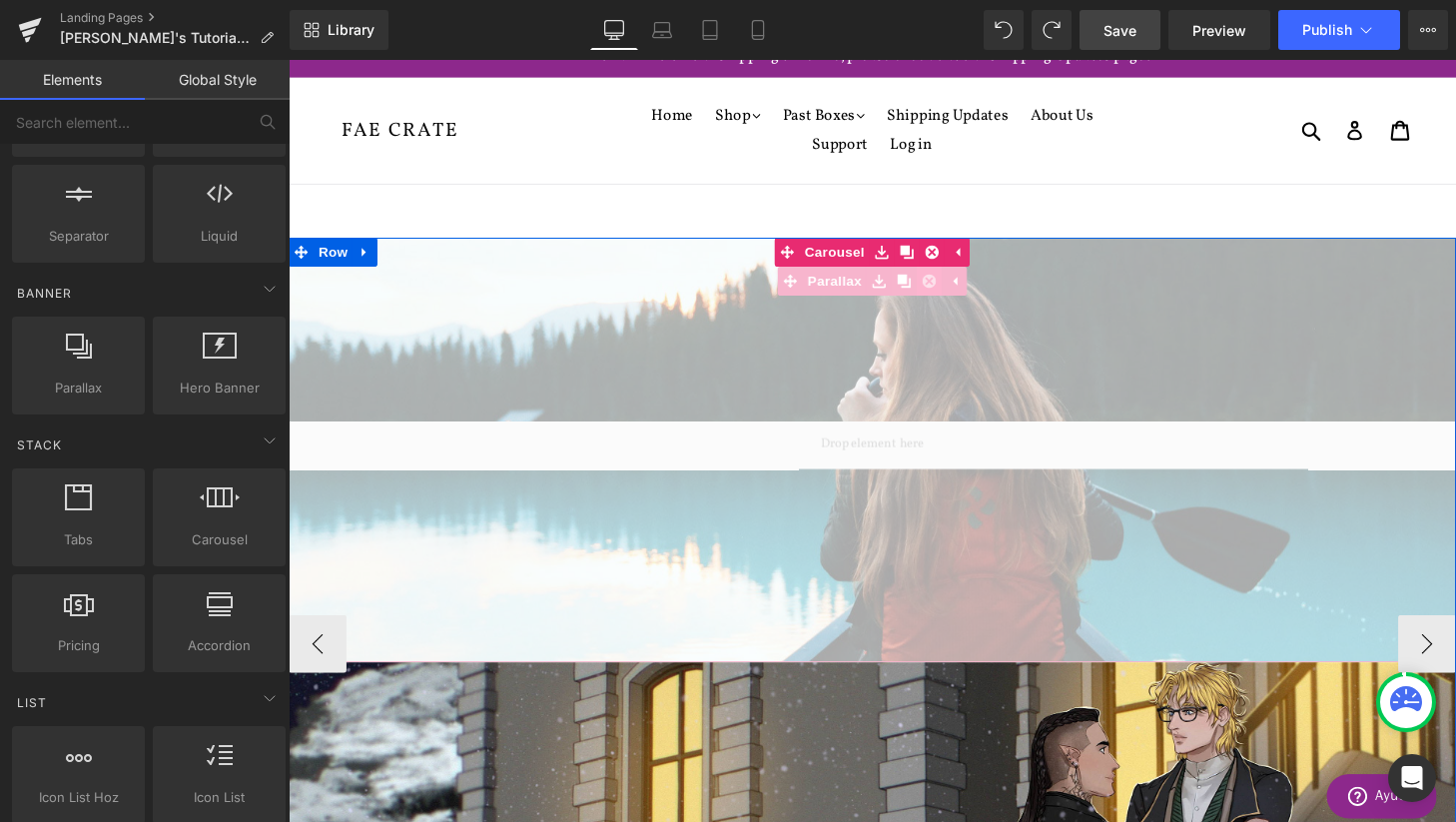 scroll, scrollTop: 3529, scrollLeft: 1208, axis: both 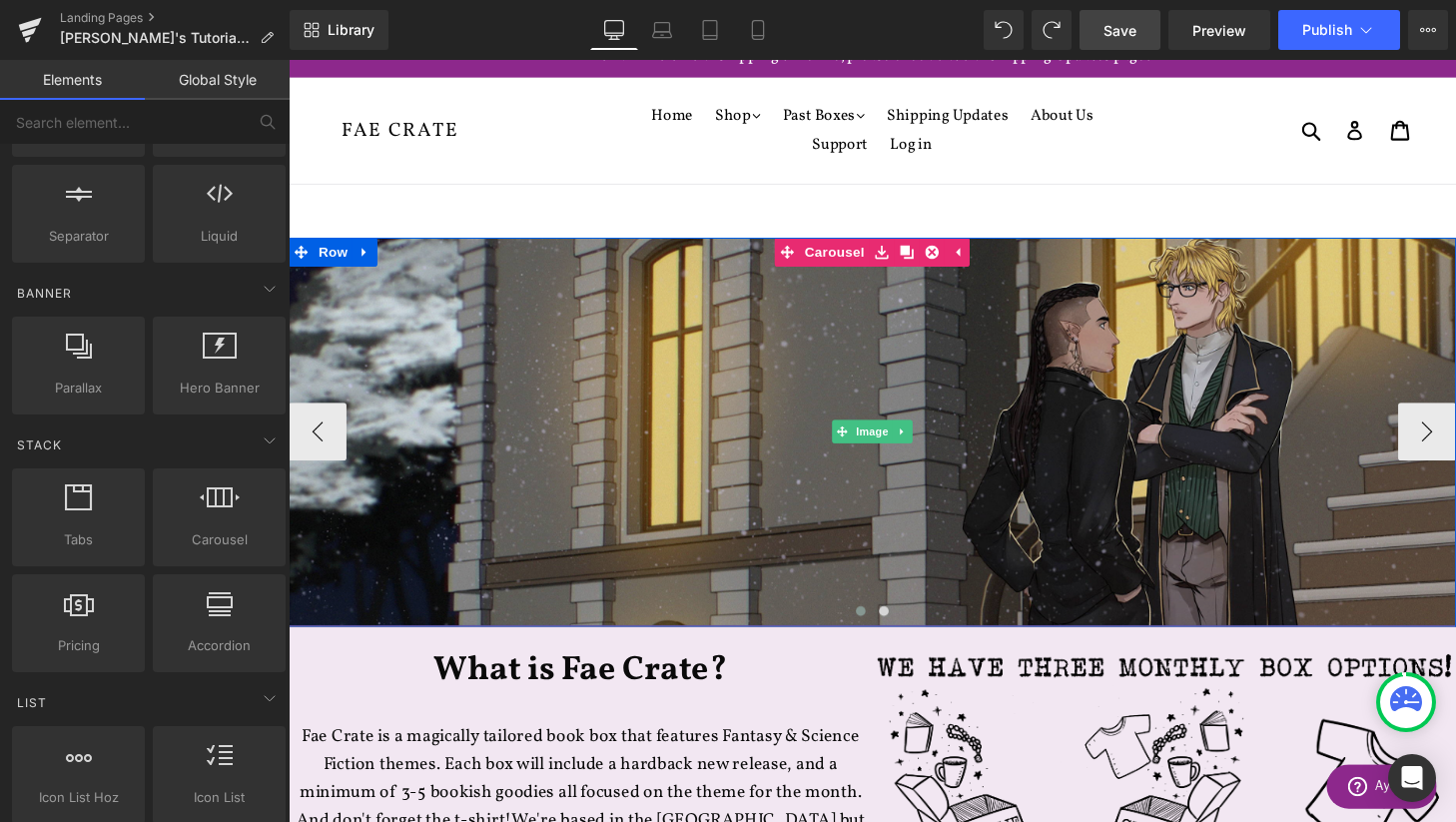 click at bounding box center (893, 444) 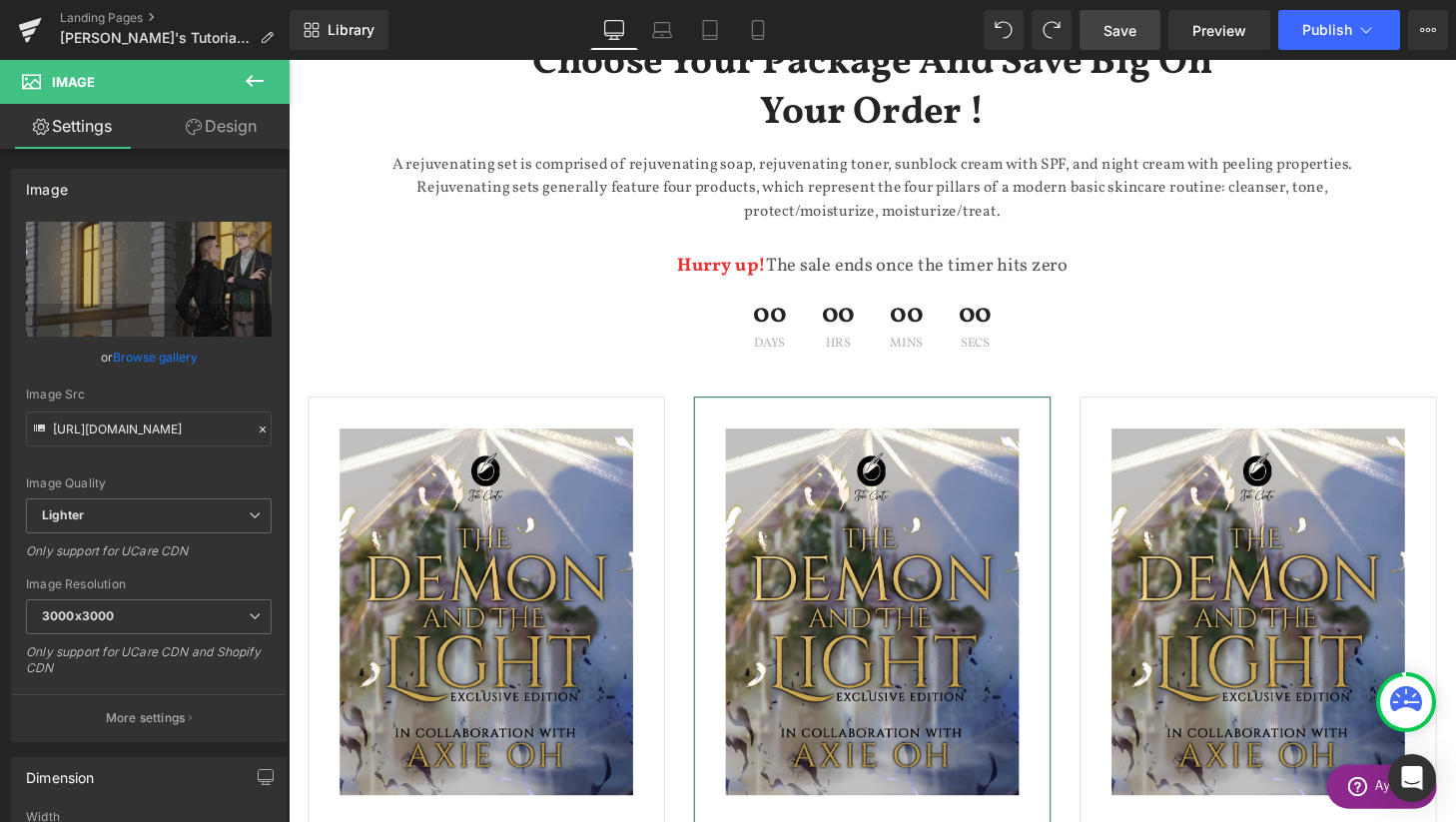 scroll, scrollTop: 694, scrollLeft: 0, axis: vertical 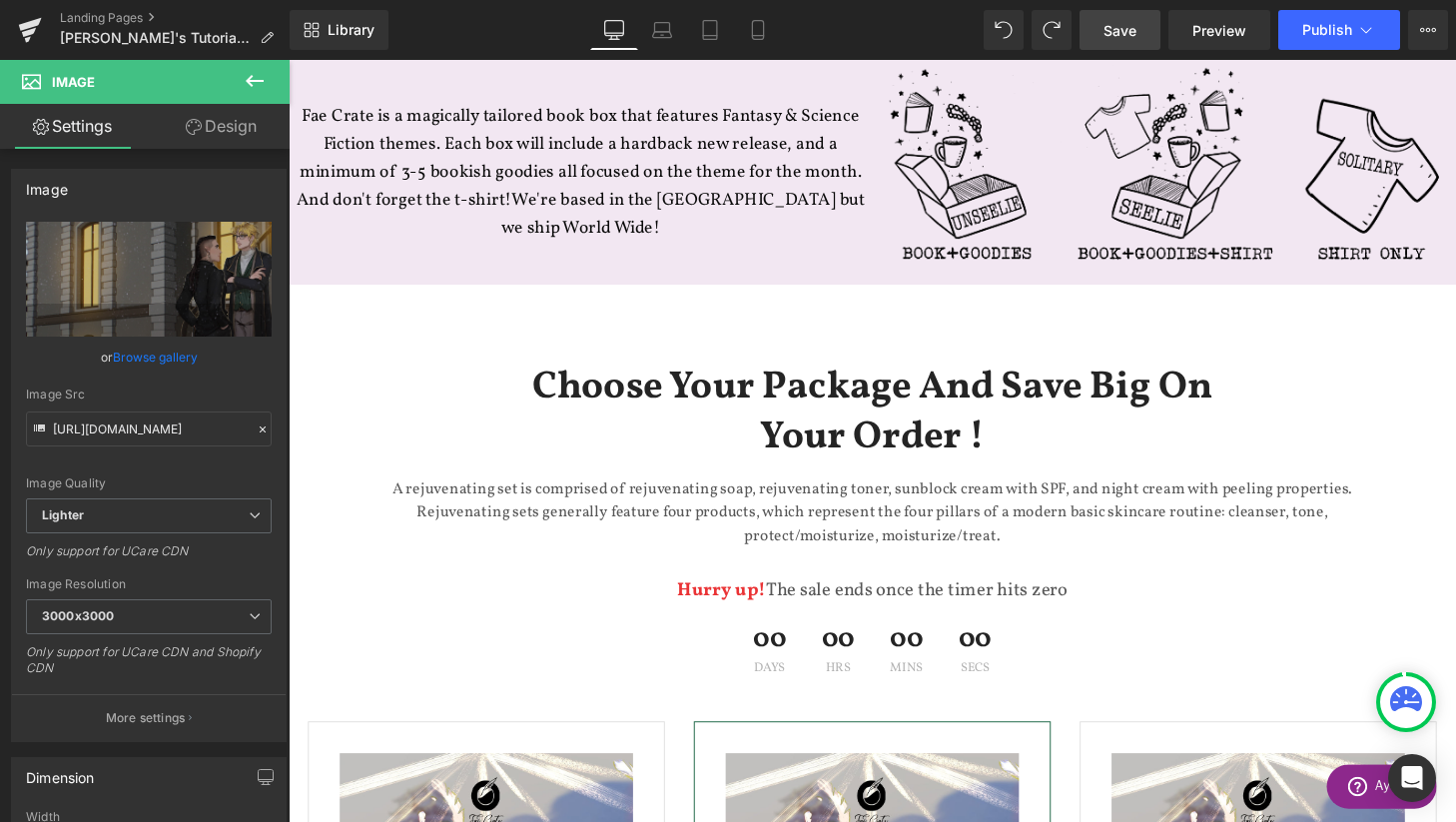 click on "Choose Your Package And Save Big On Your Order !" at bounding box center [893, 424] 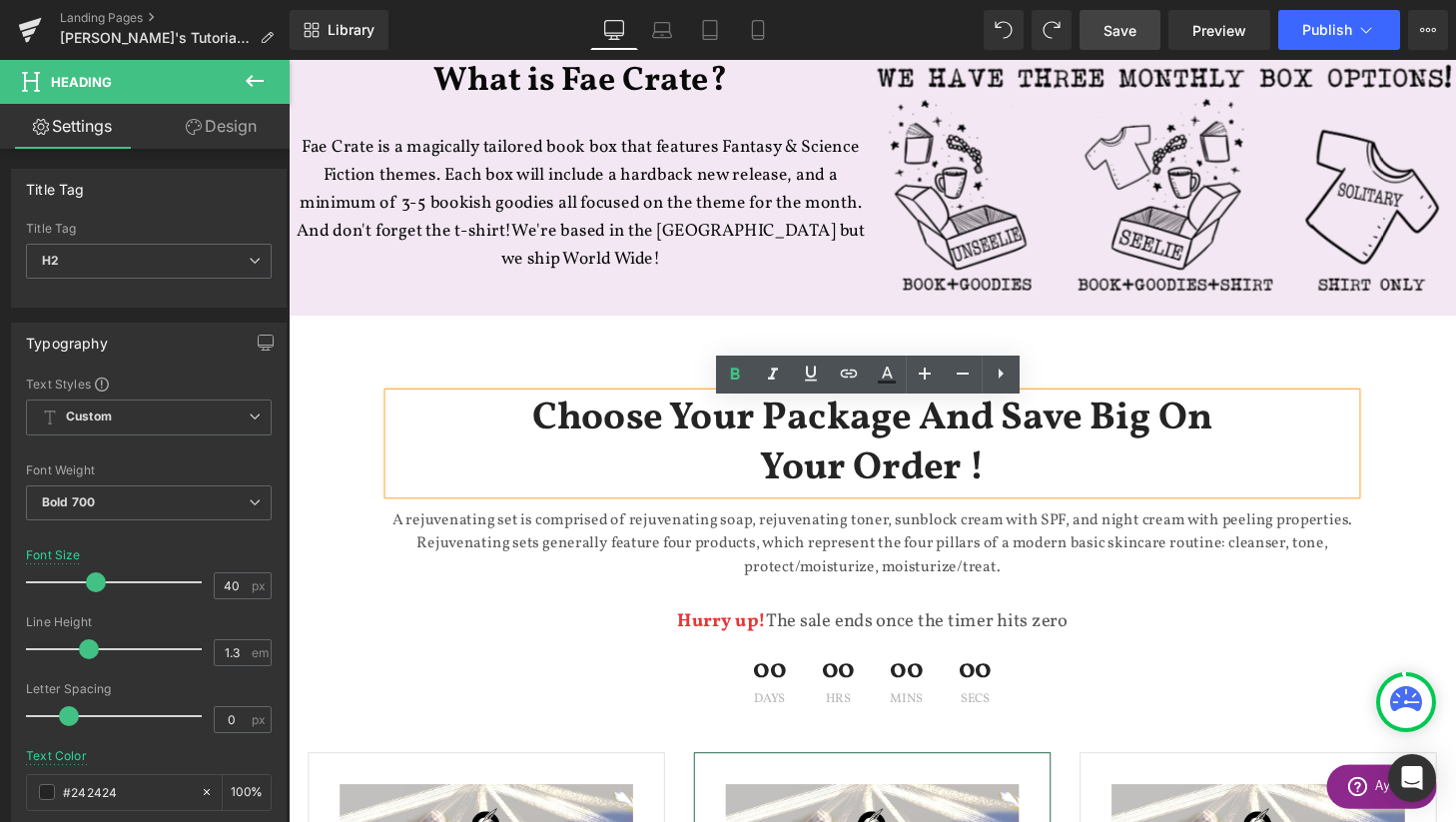 scroll, scrollTop: 653, scrollLeft: 0, axis: vertical 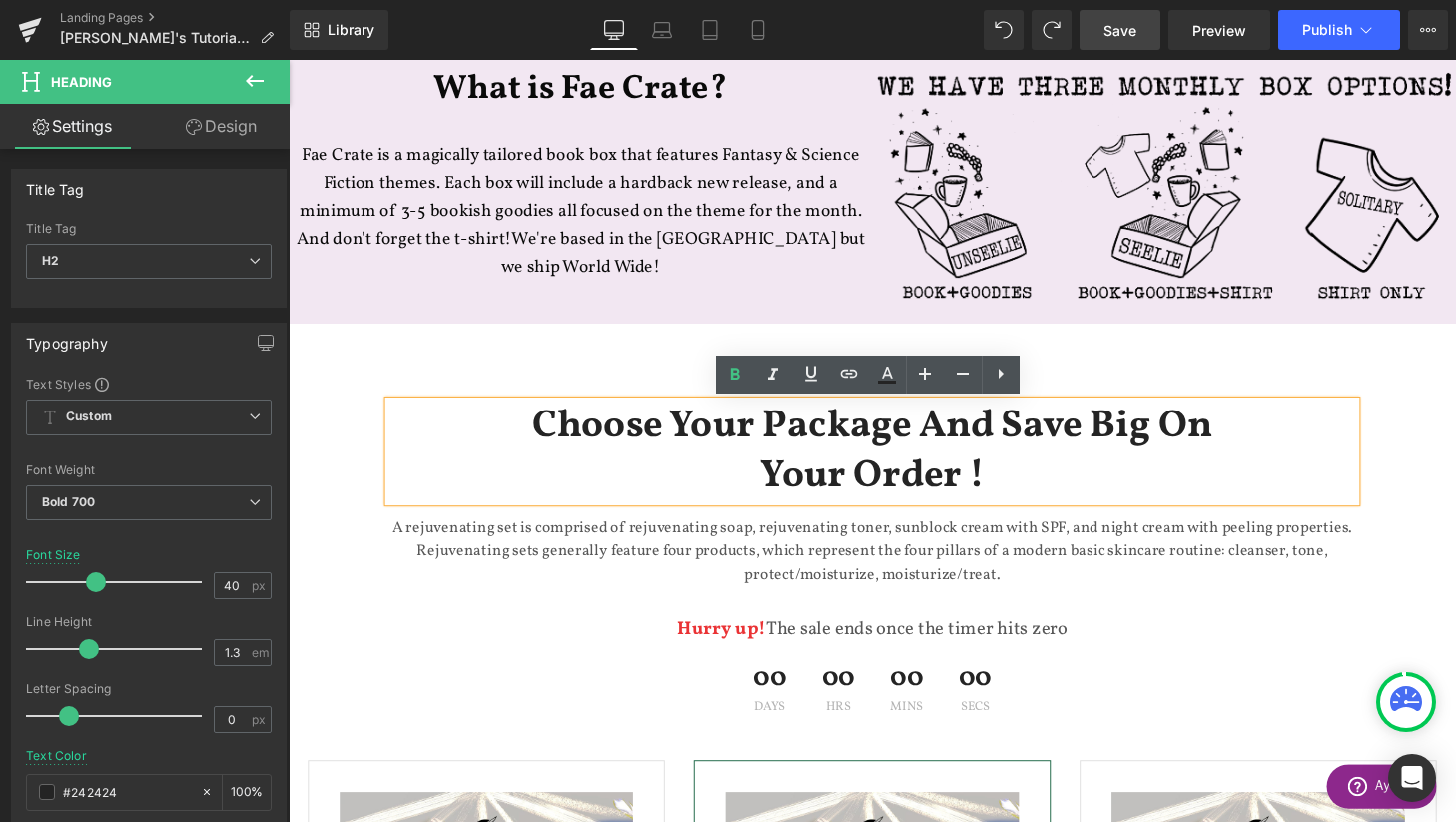 click on "Choose Your Package And Save Big On Your Order ! Heading         A rejuvenating set is comprised of rejuvenating soap, rejuvenating toner, sunblock cream with SPF, and night cream with peeling properties. Rejuvenating sets generally feature four products, which represent the four pillars of a modern basic skincare routine: cleanser, tone, protect/moisturize, moisturize/treat.  Text Block         Hurry up!  The sale ends once the timer hits zero Text Block
00 Days
00 Hrs
00 Mins
00 Secs
Countdown Timer         Row
Sale Off" at bounding box center [893, 1002] 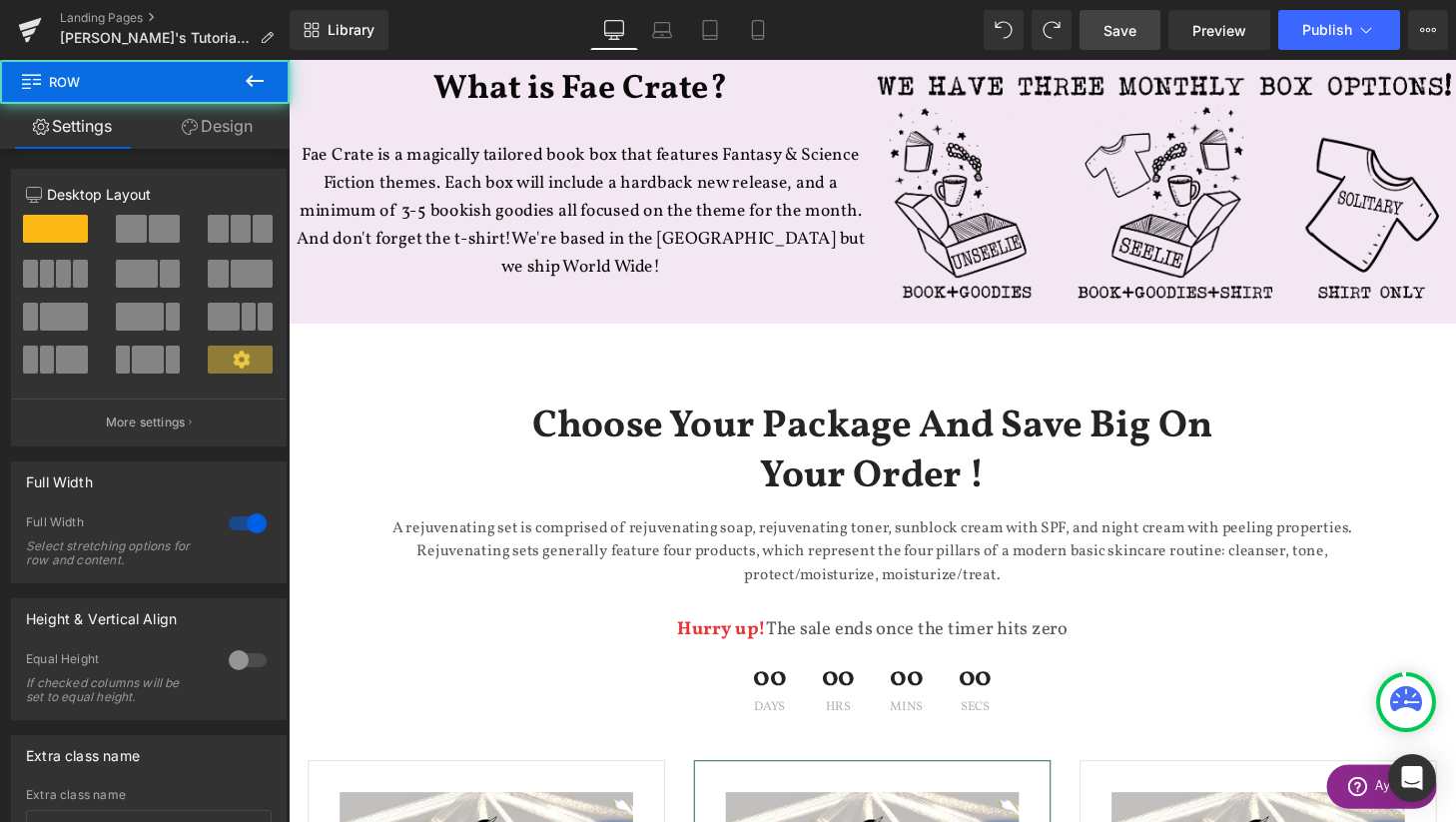 click on "Choose Your Package And Save Big On Your Order ! Heading         A rejuvenating set is comprised of rejuvenating soap, rejuvenating toner, sunblock cream with SPF, and night cream with peeling properties. Rejuvenating sets generally feature four products, which represent the four pillars of a modern basic skincare routine: cleanser, tone, protect/moisturize, moisturize/treat.  Text Block         Hurry up!  The sale ends once the timer hits zero Text Block
00 Days
00 Hrs
00 Mins
00 Secs
Countdown Timer         Row" at bounding box center (893, 573) 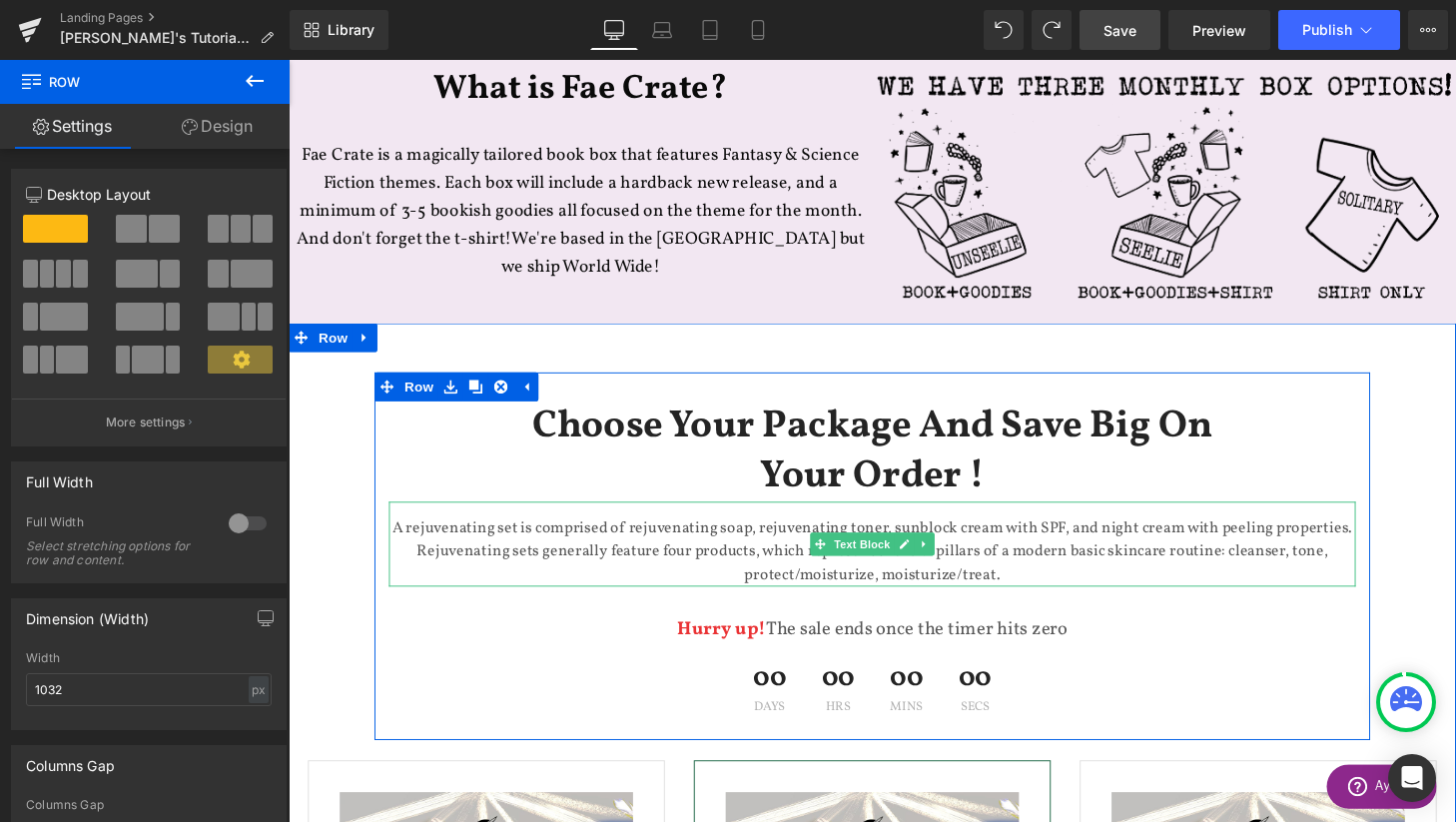click on "A rejuvenating set is comprised of rejuvenating soap, rejuvenating toner, sunblock cream with SPF, and night cream with peeling properties. Rejuvenating sets generally feature four products, which represent the four pillars of a modern basic skincare routine: cleanser, tone, protect/moisturize, moisturize/treat." at bounding box center (893, 569) 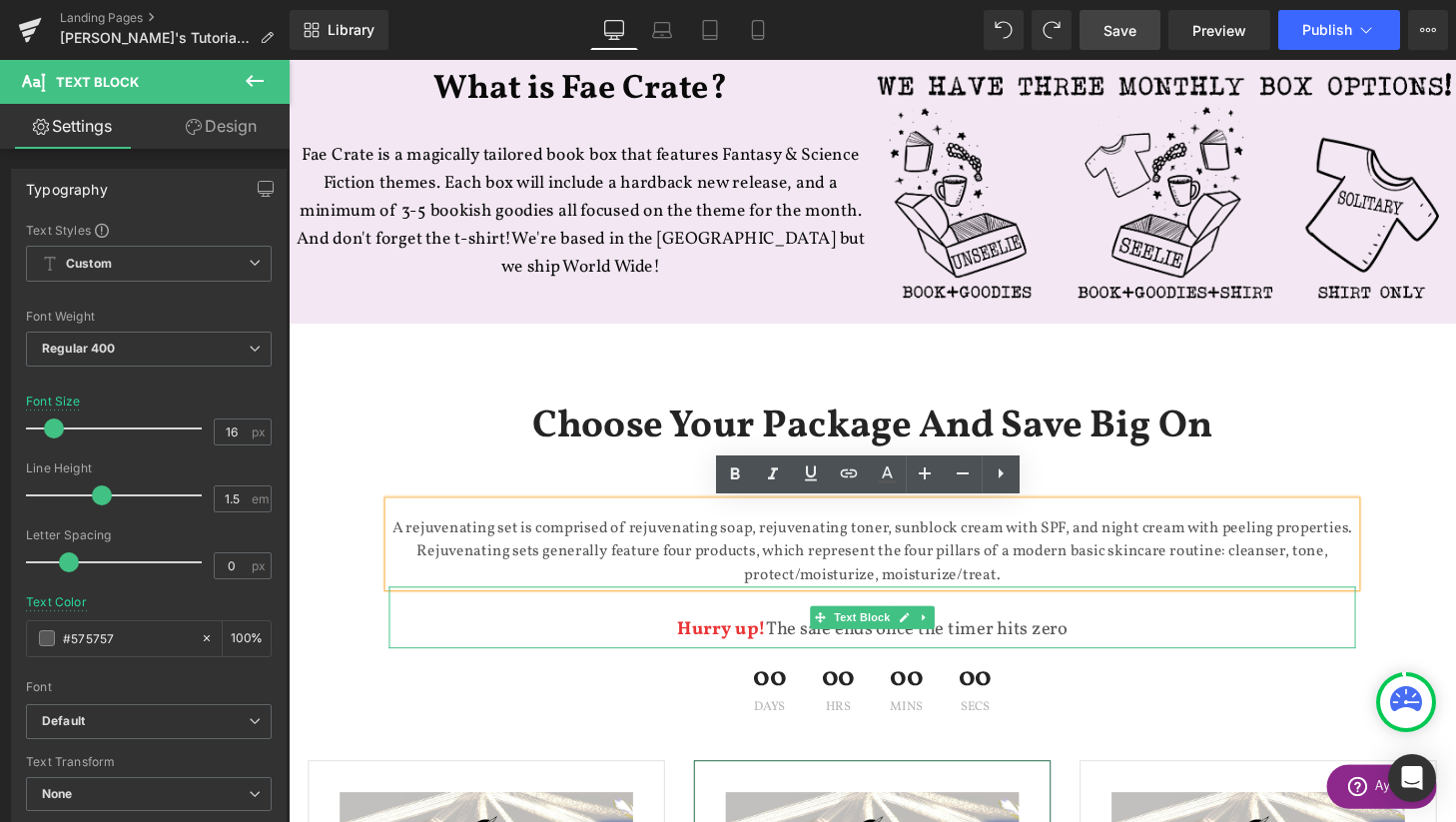 click at bounding box center (893, 666) 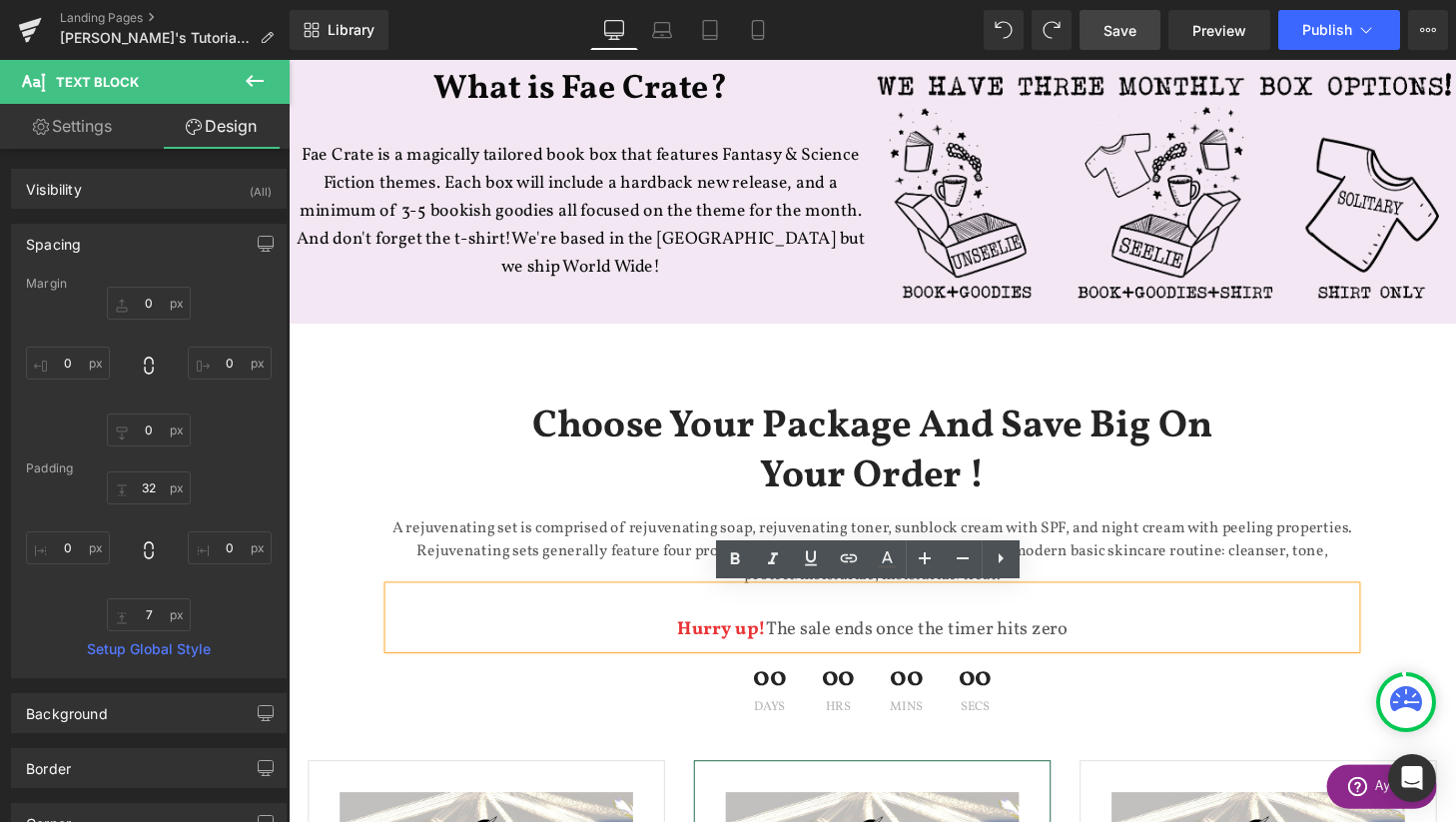 click on "00 Mins" at bounding box center [929, 711] 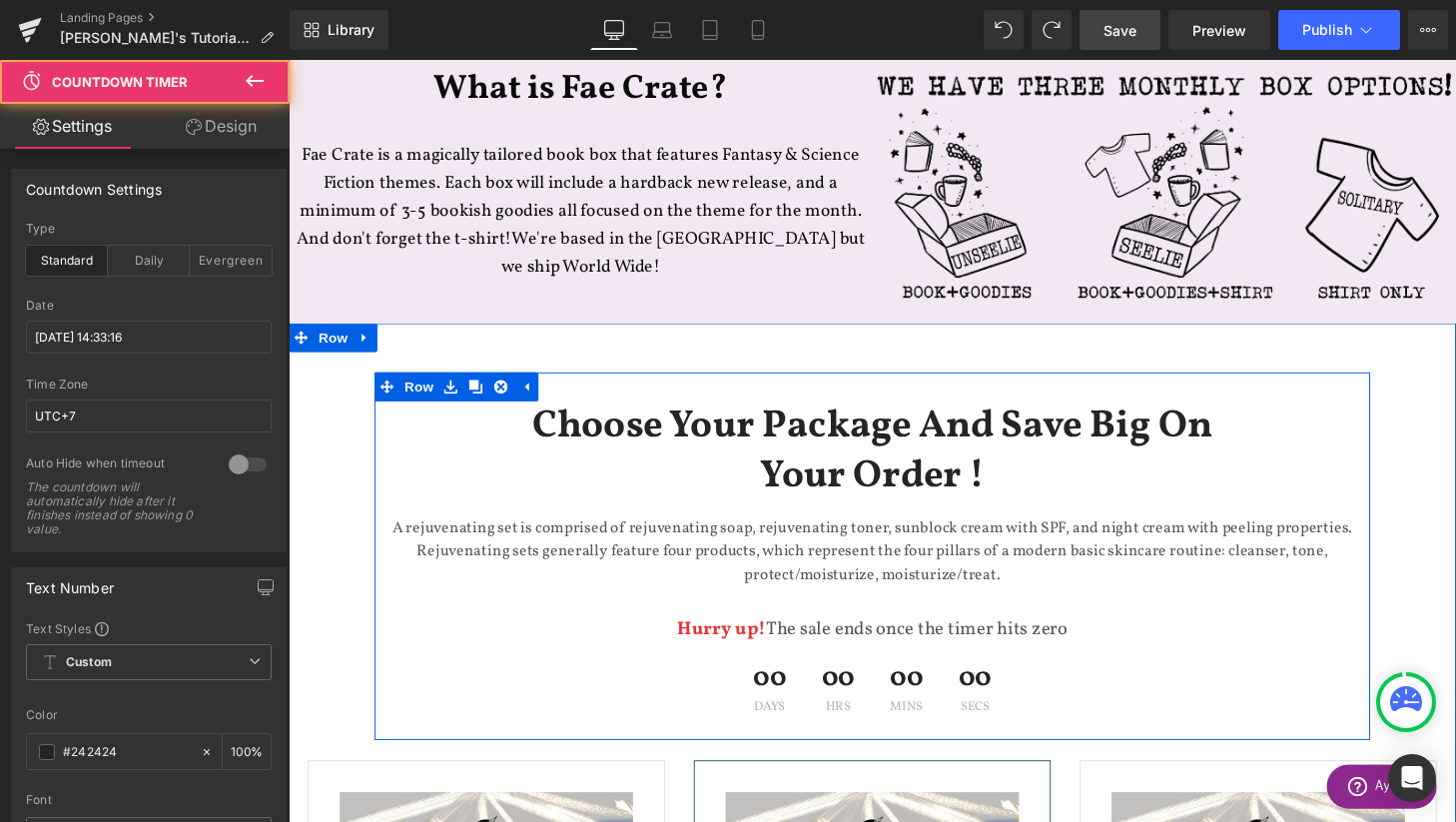 click on "Hurry up!  The sale ends once the timer hits zero" at bounding box center [893, 637] 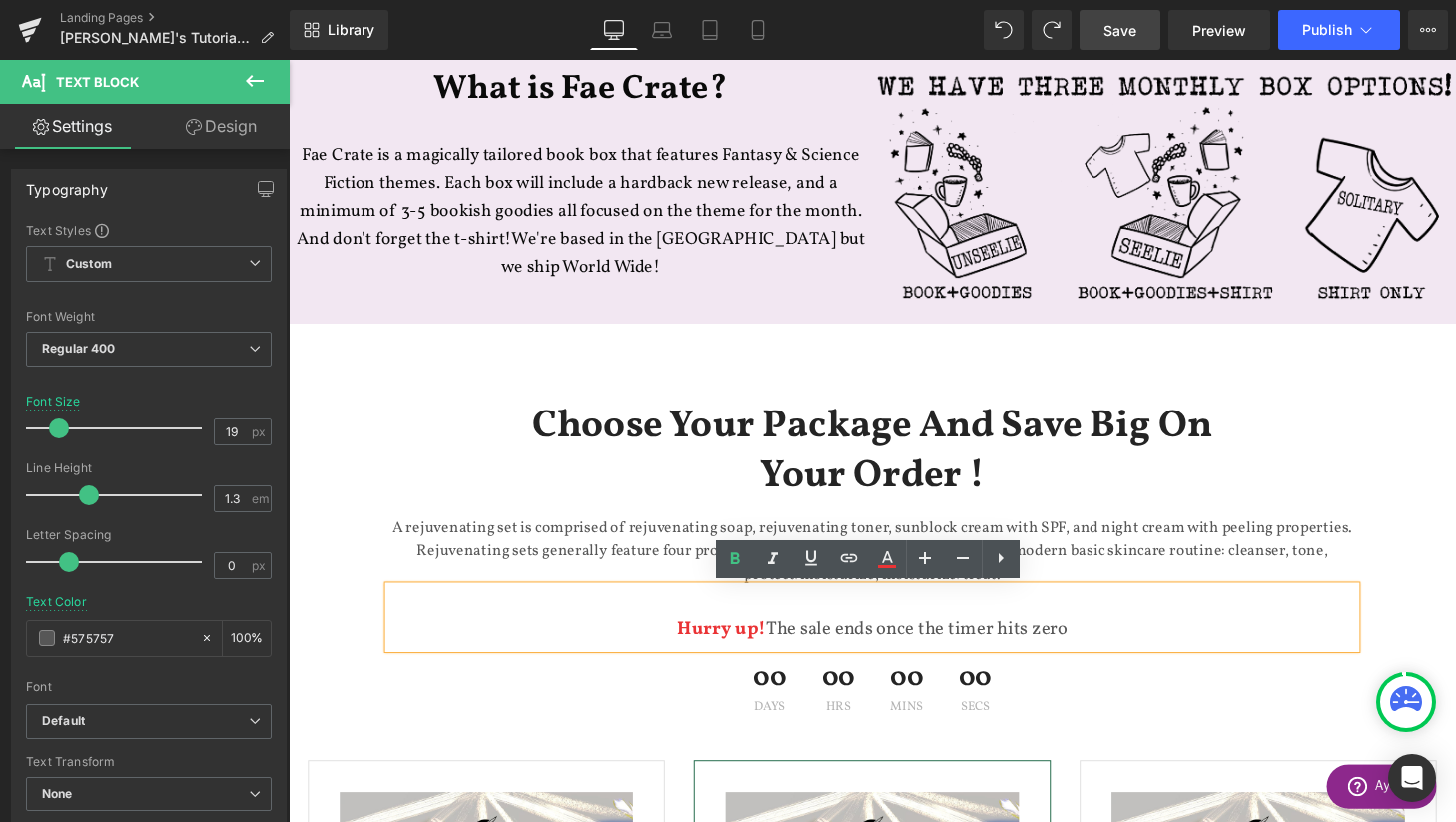 click on "Hurry up!  The sale ends once the timer hits zero" at bounding box center (893, 649) 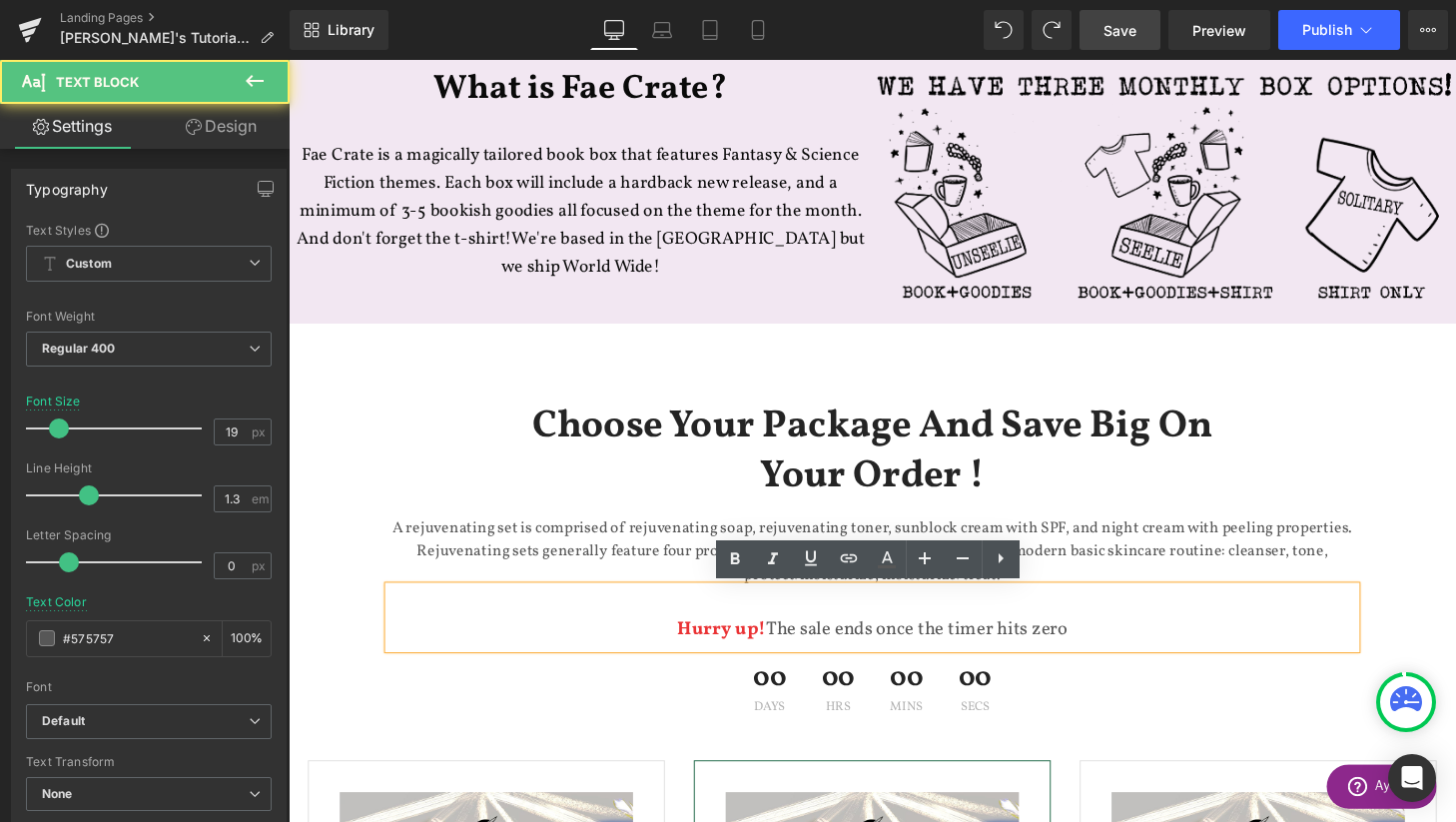 click on "00 Days
00 Hrs
00 Mins
00 Secs" at bounding box center [893, 711] 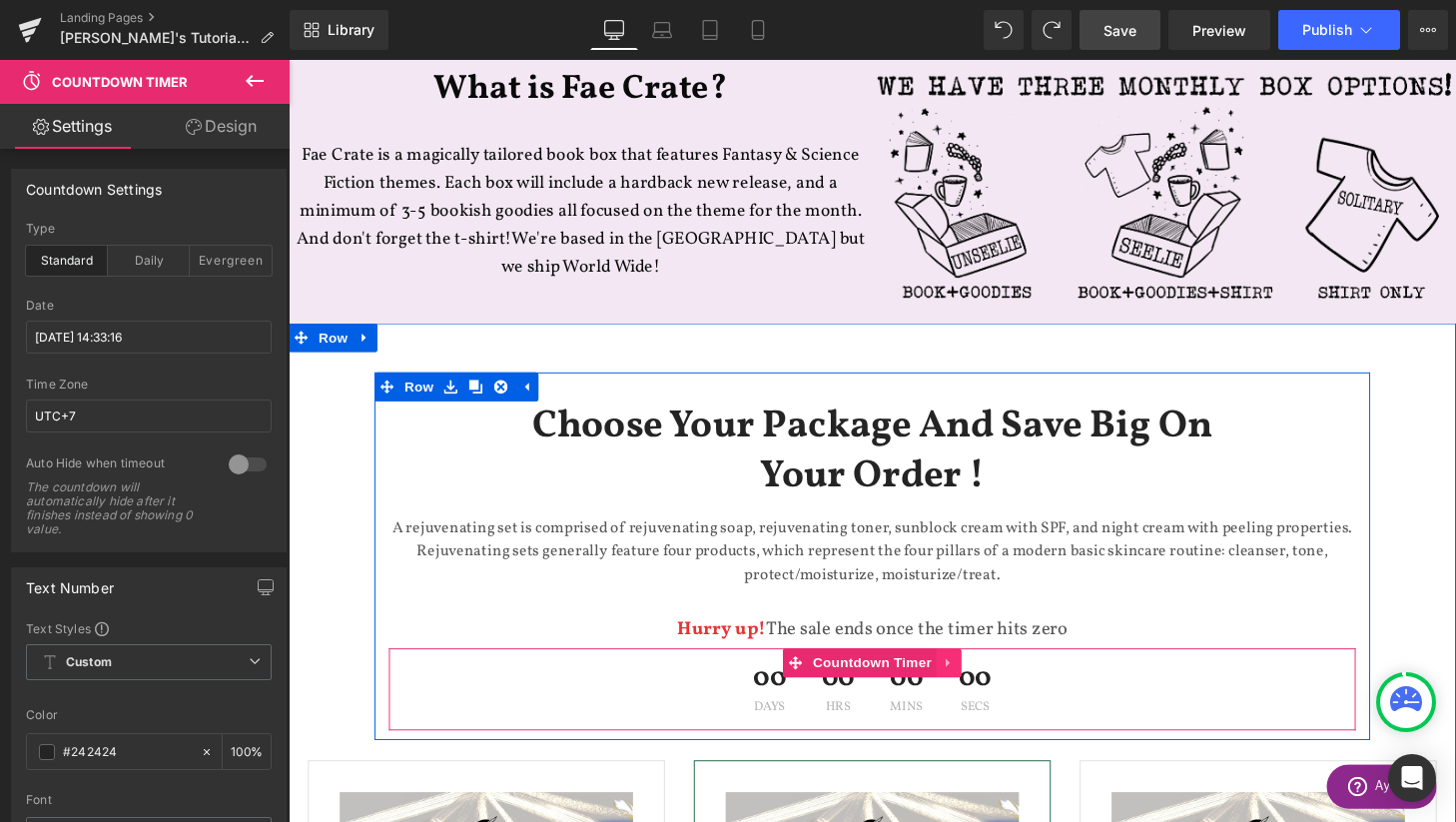 click at bounding box center [973, 684] 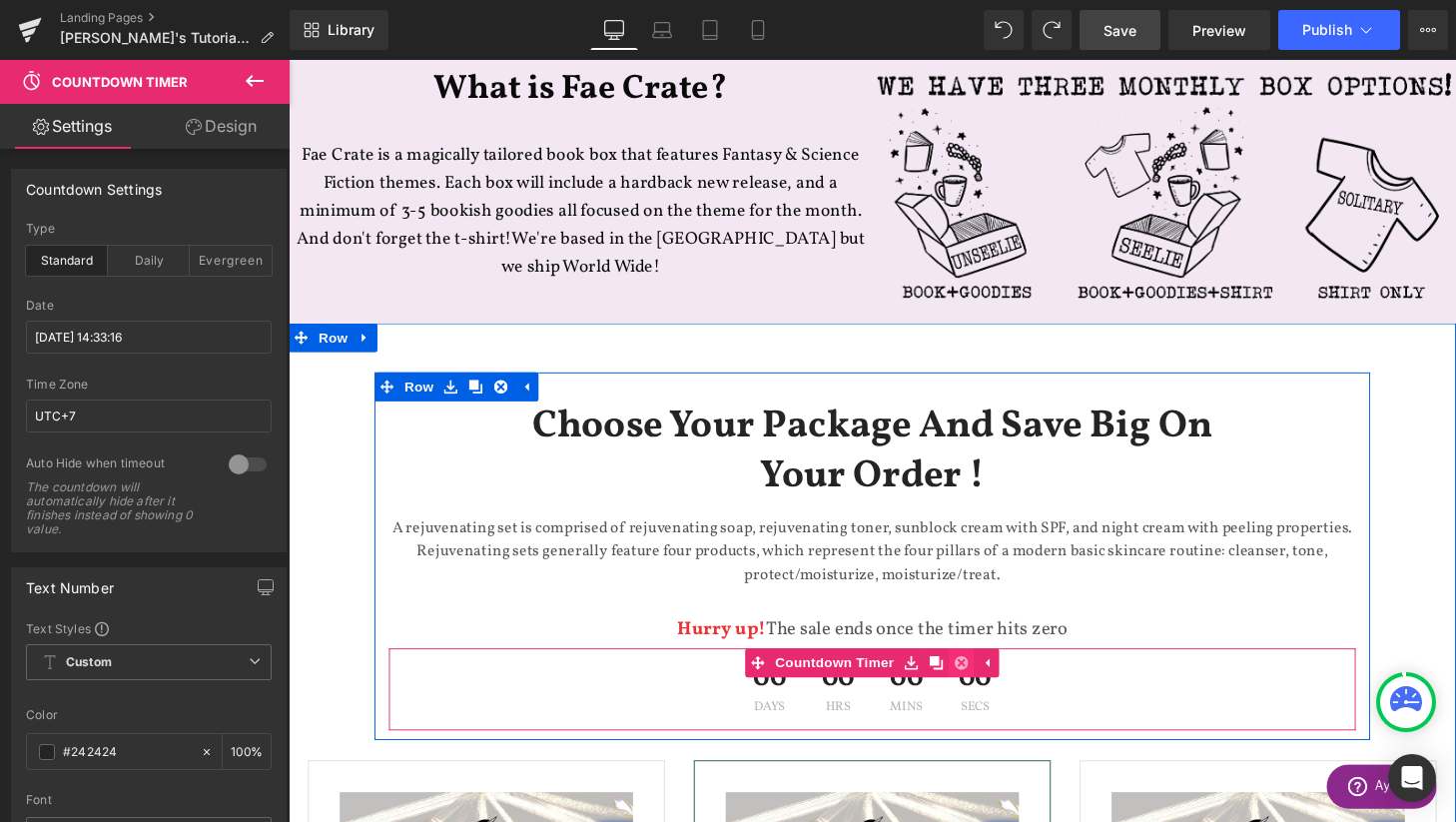 click 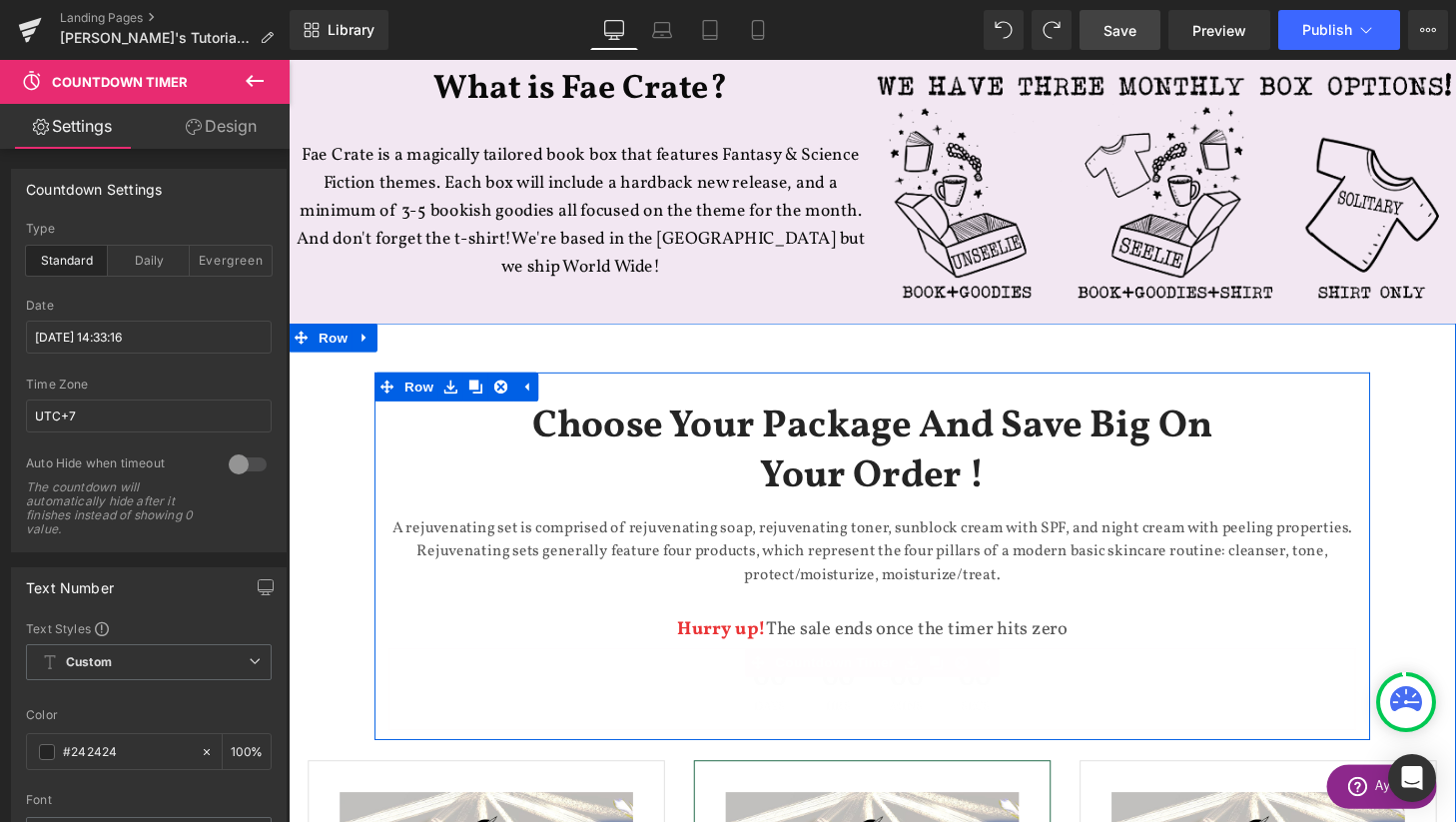 scroll, scrollTop: 3444, scrollLeft: 1208, axis: both 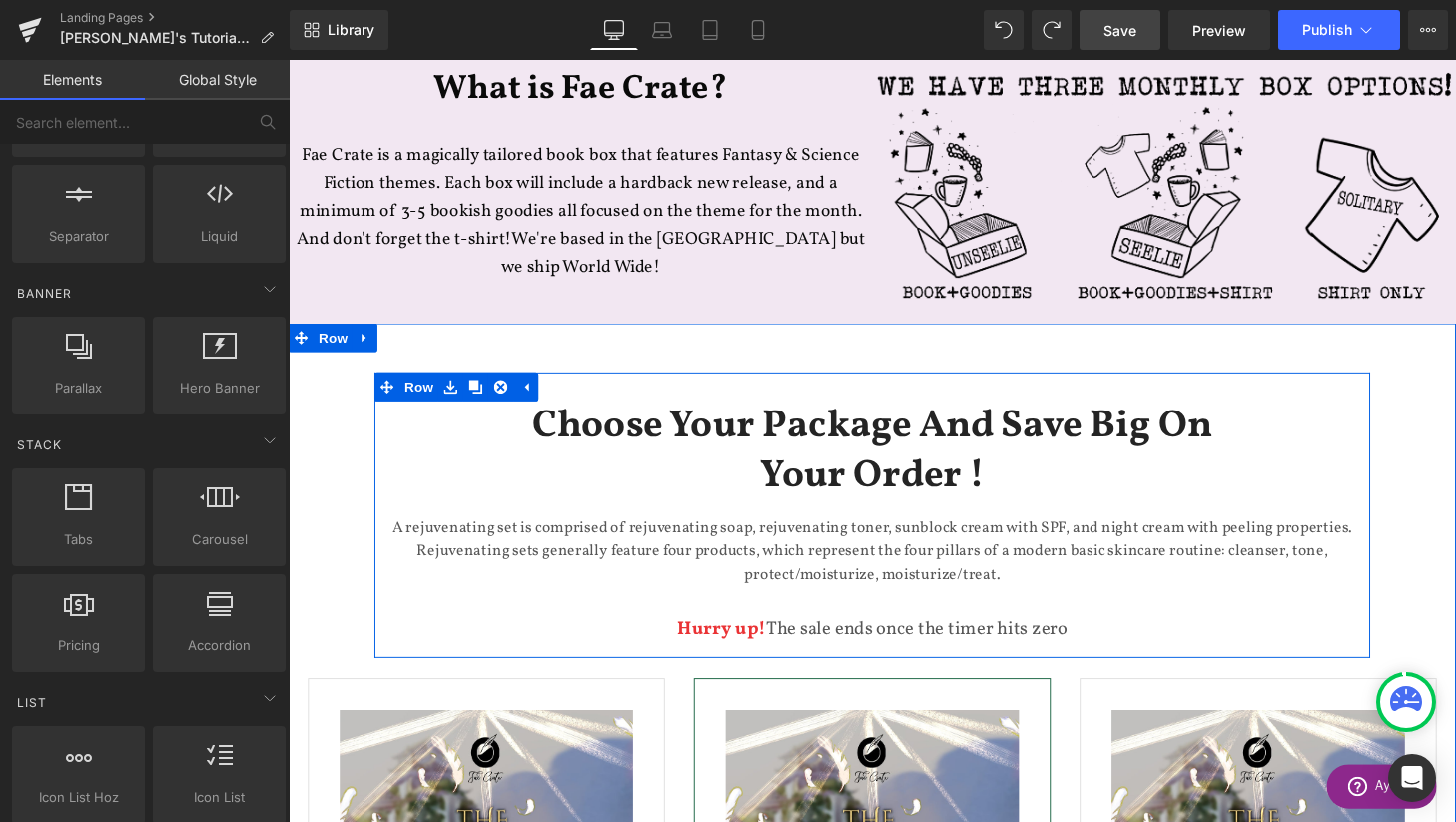 click on "Hurry up!  The sale ends once the timer hits zero" at bounding box center (893, 649) 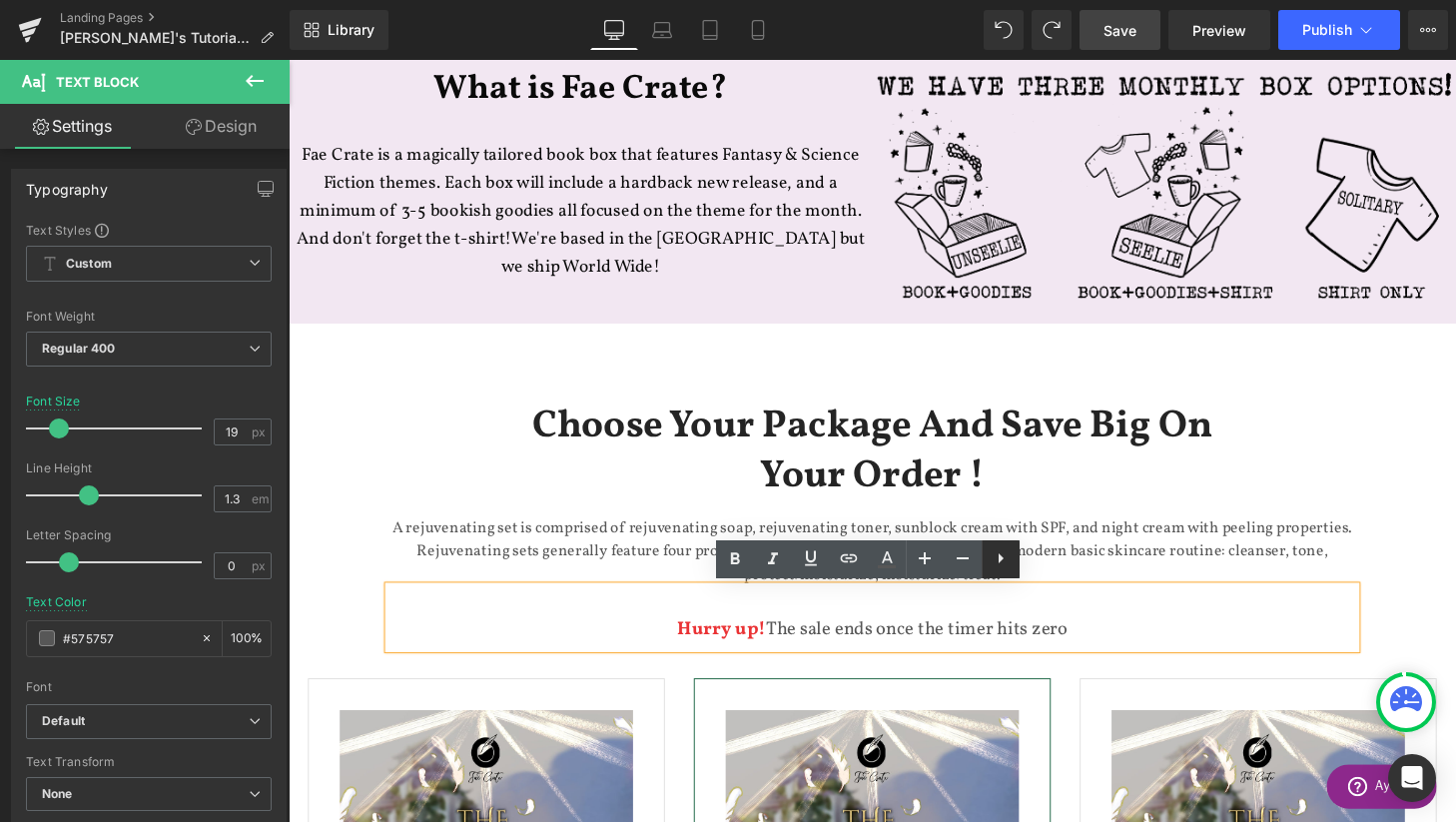 click 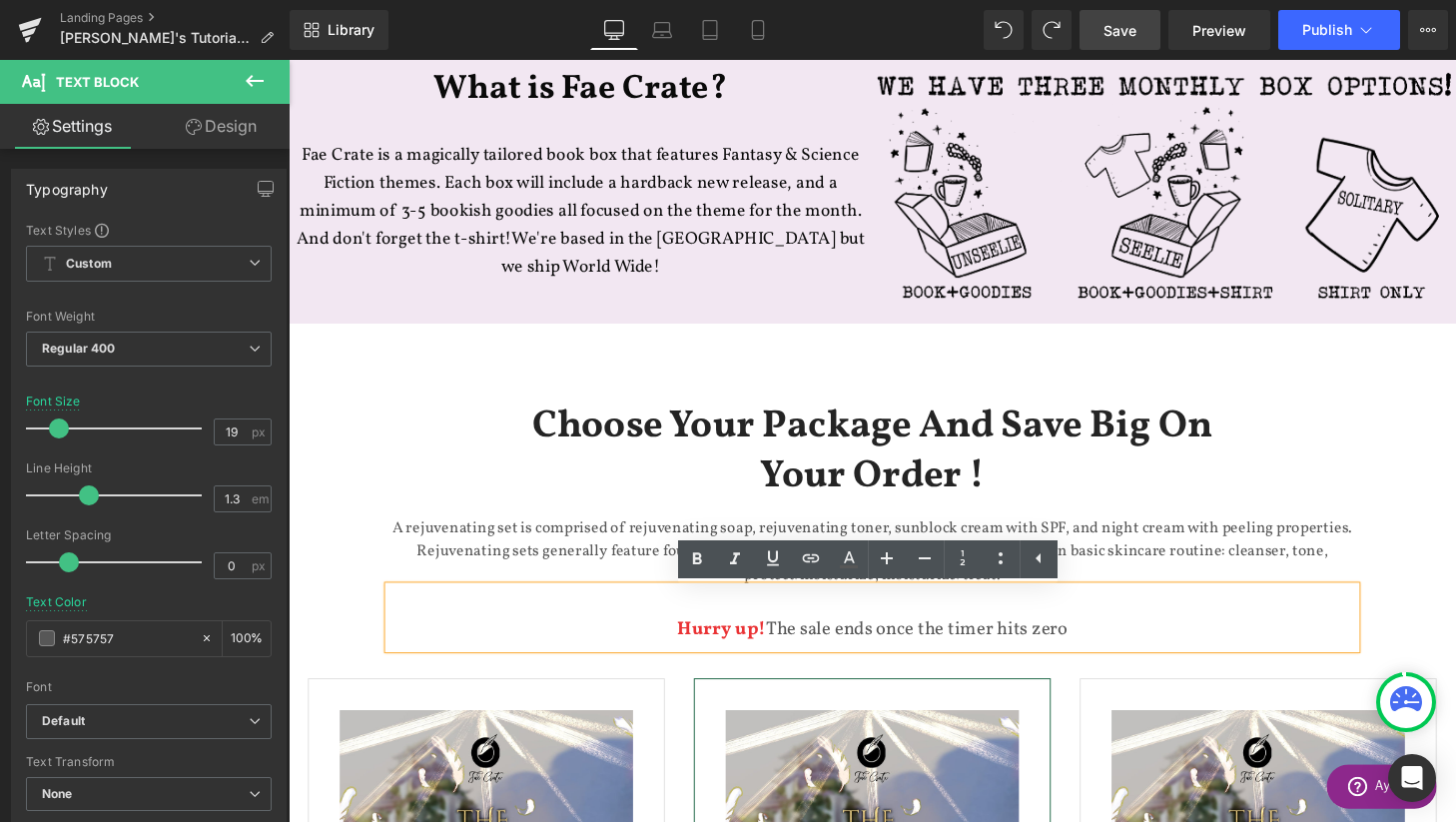 click on "Hurry up!  The sale ends once the timer hits zero" at bounding box center [893, 649] 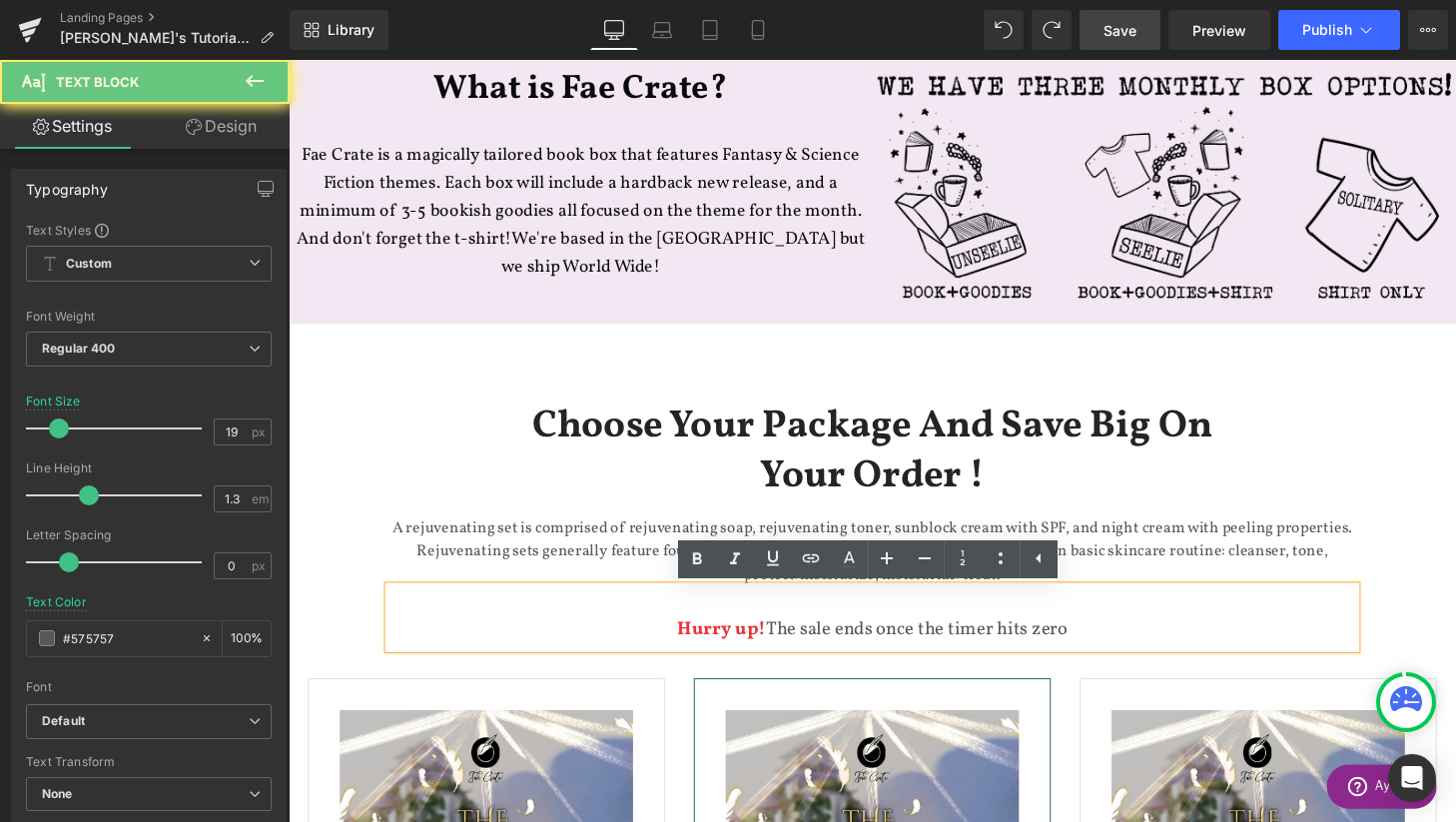 click on "Hurry up!  The sale ends once the timer hits zero" at bounding box center [893, 637] 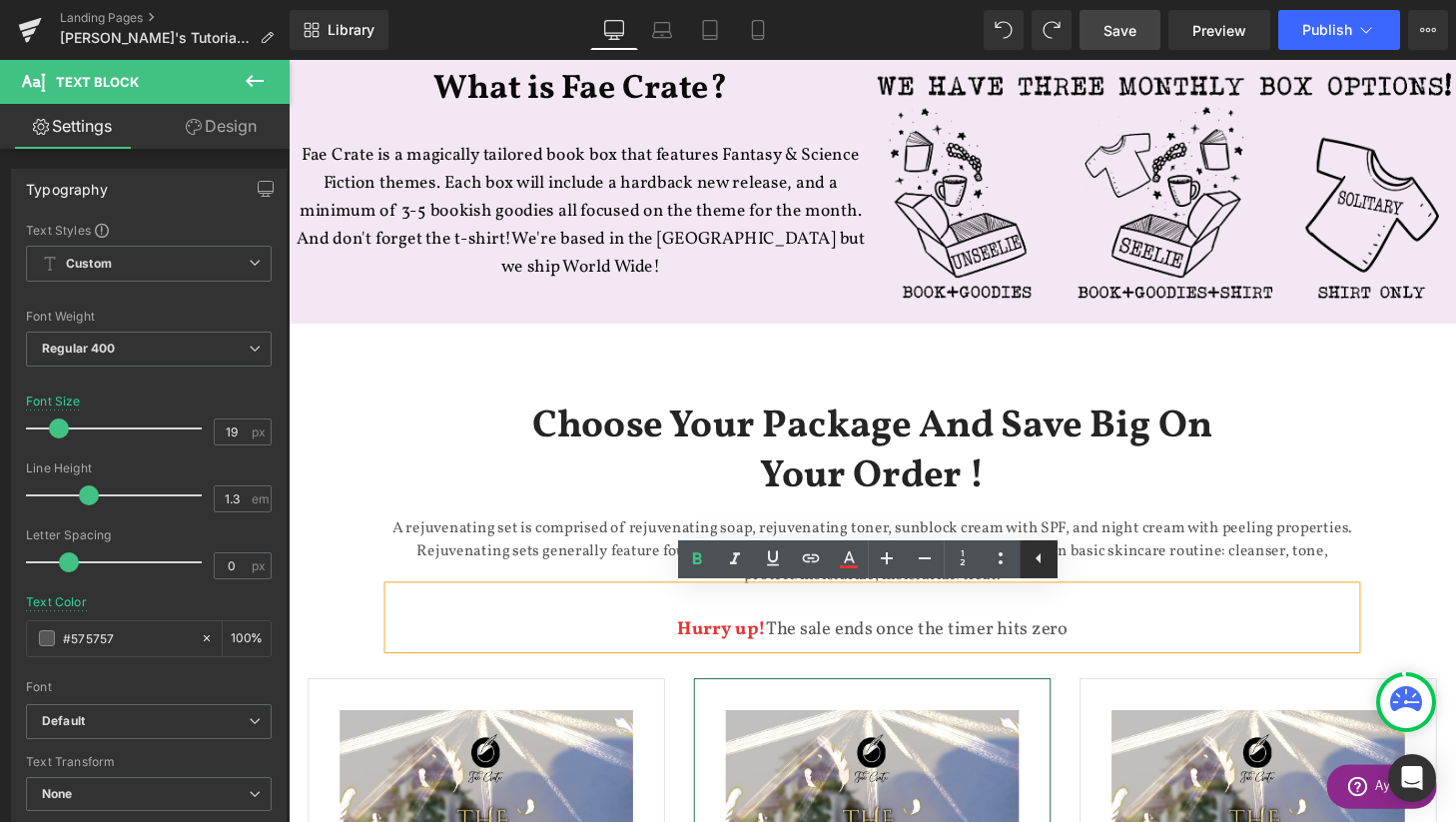 click 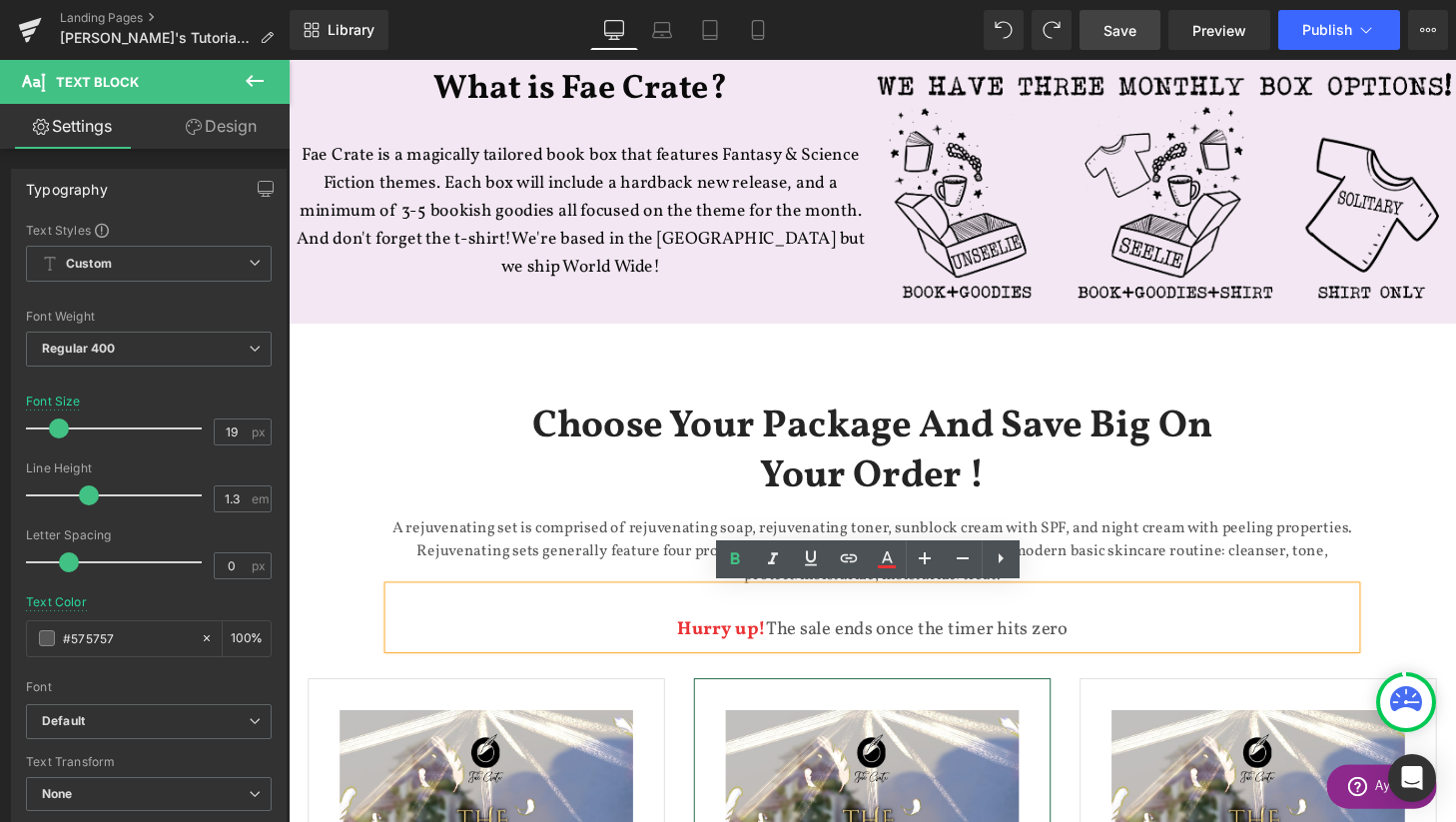 click on "Hurry up!  The sale ends once the timer hits zero" at bounding box center (893, 637) 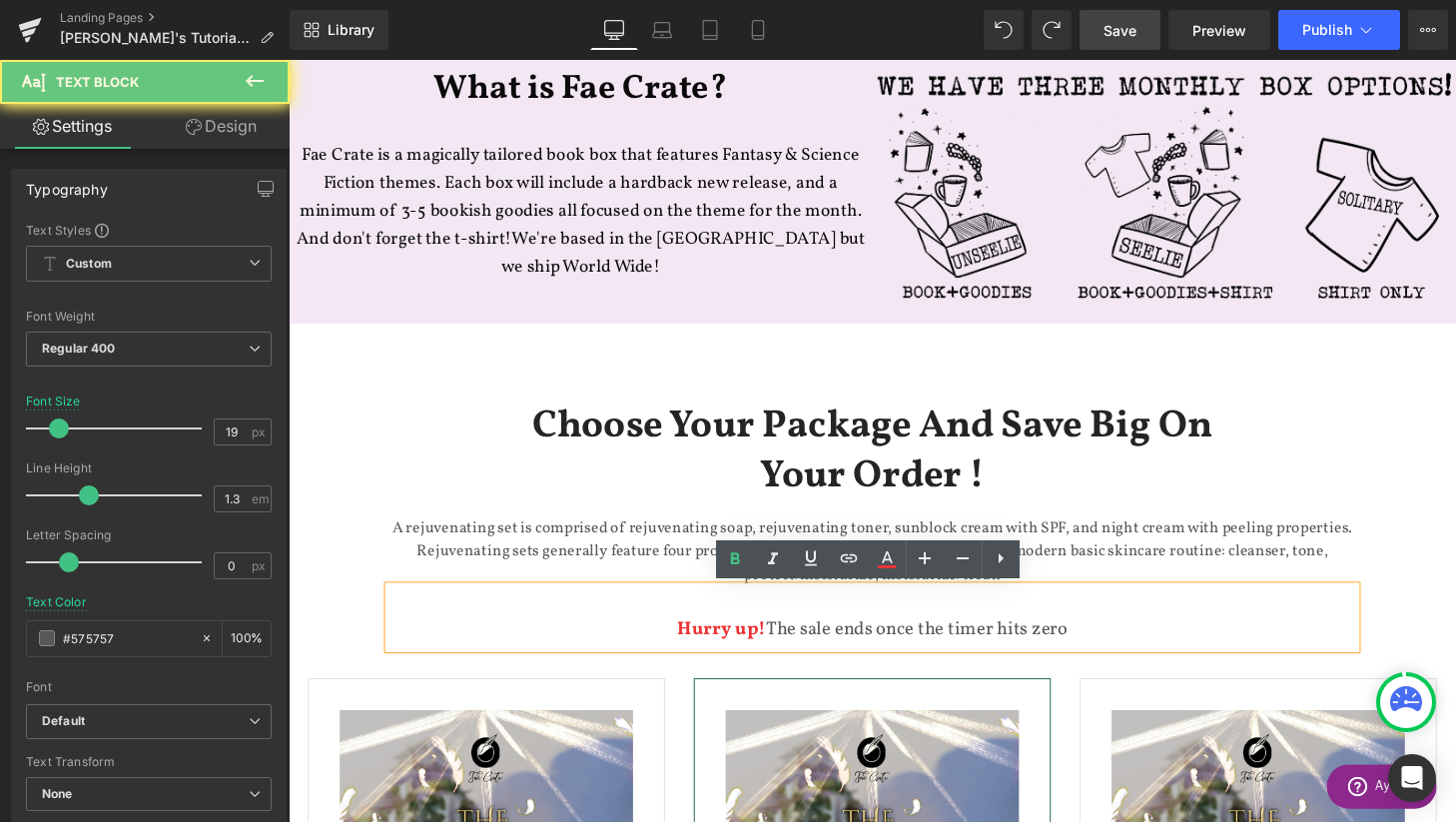 click on "Hurry up!  The sale ends once the timer hits zero" at bounding box center [893, 649] 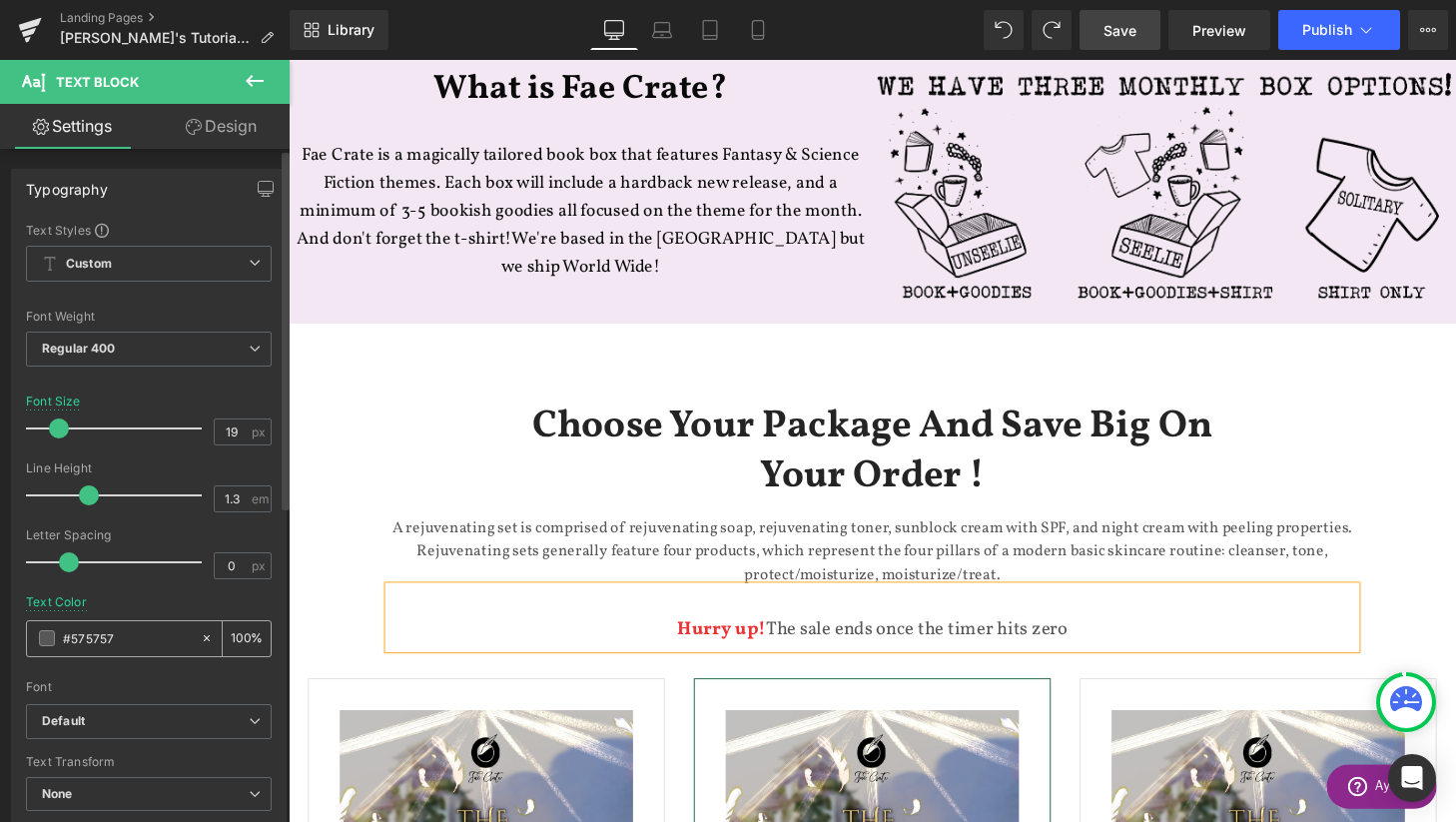 click on "100 %" at bounding box center [247, 638] 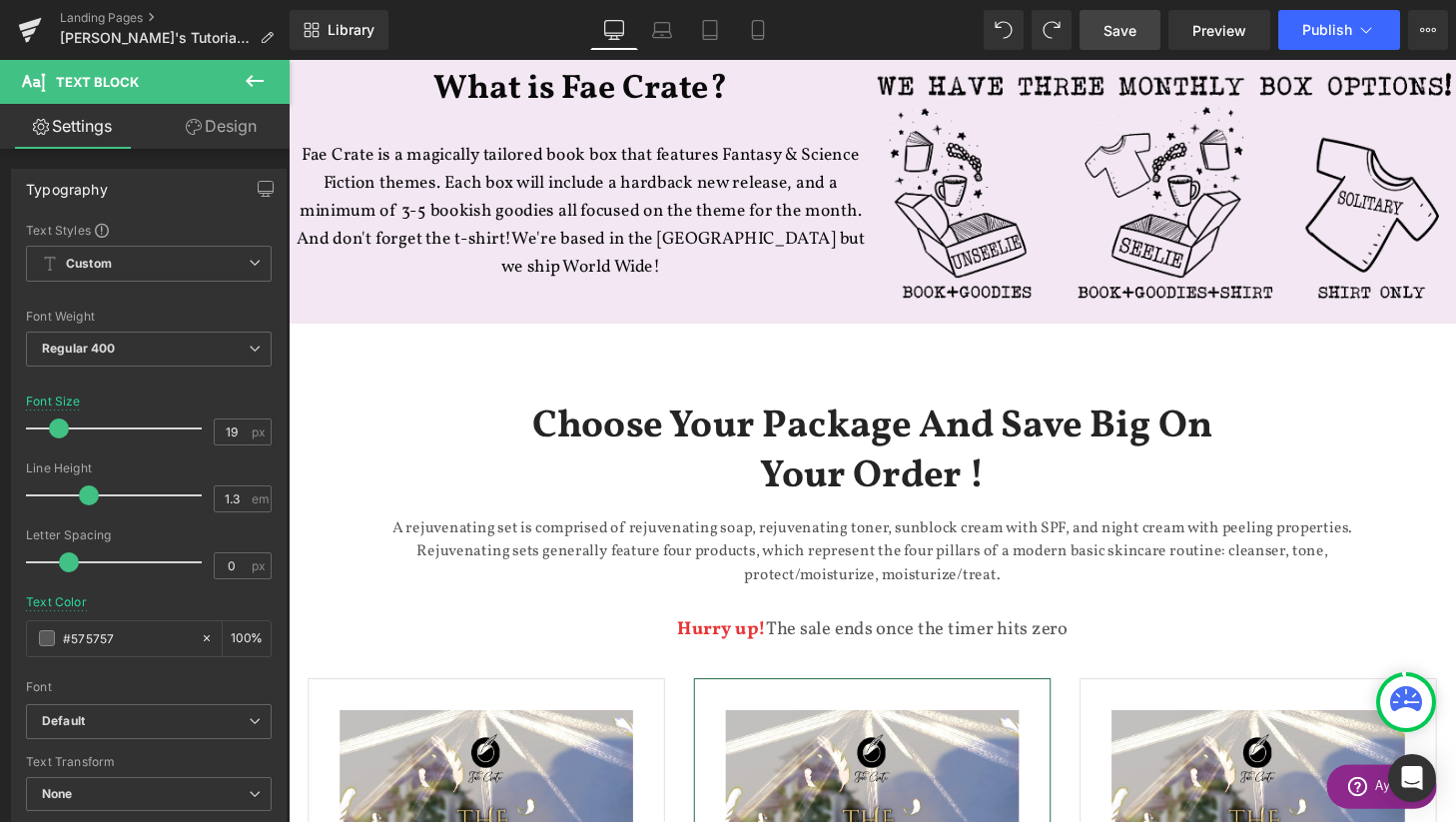 click on "Hurry up!  The sale ends once the timer hits zero" at bounding box center [893, 637] 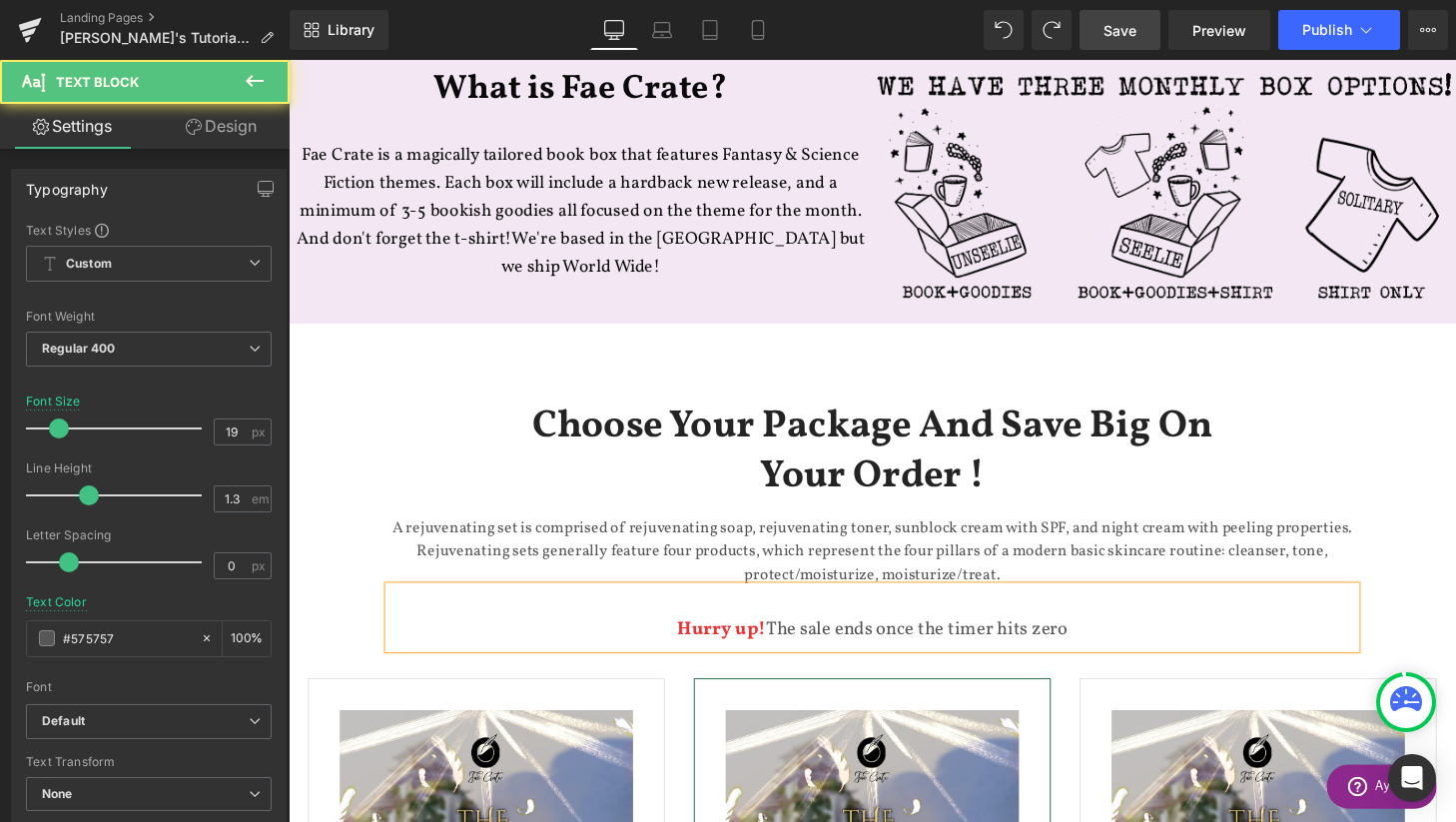 click on "Hurry up!  The sale ends once the timer hits zero" at bounding box center (893, 637) 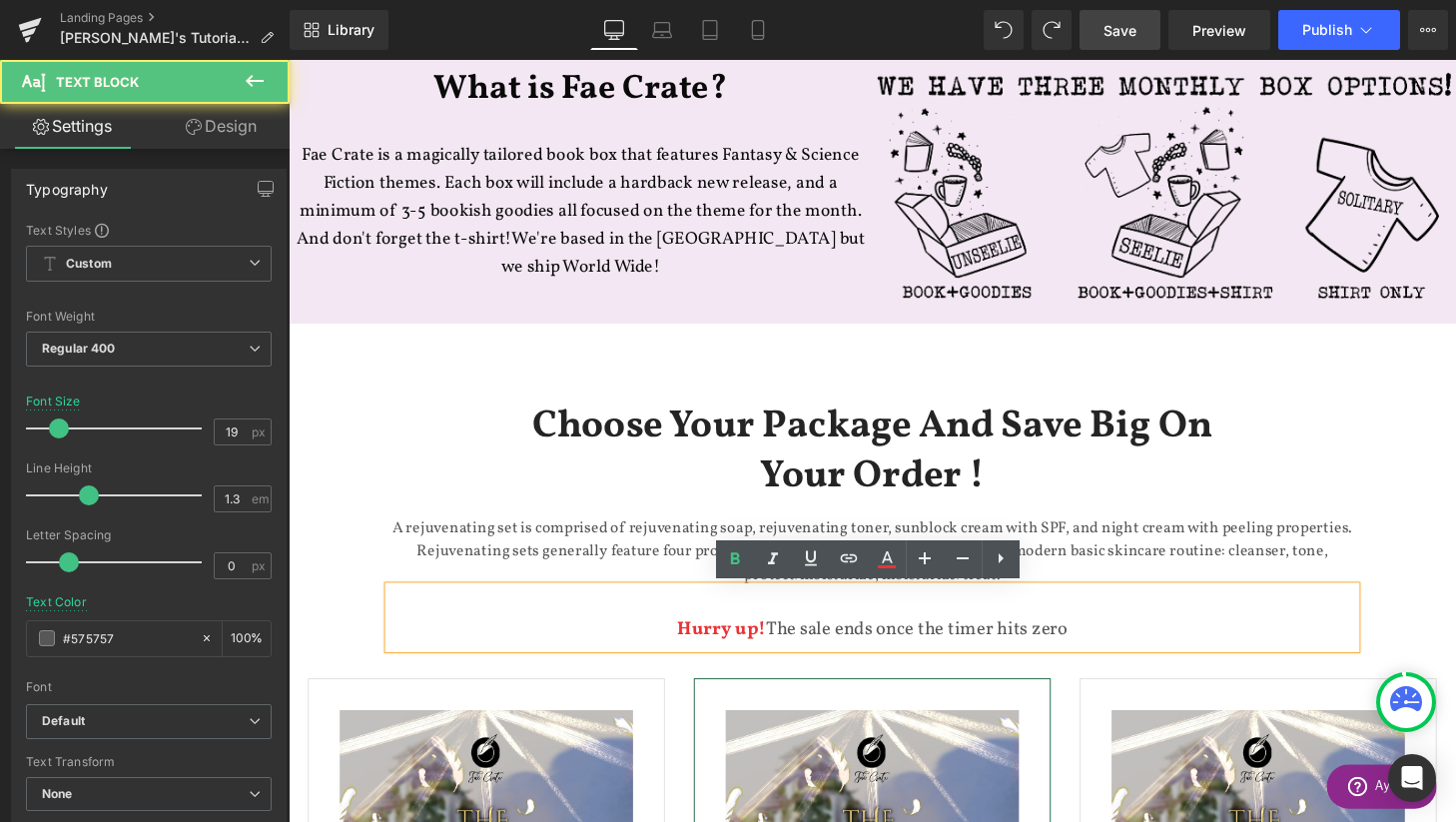click on "Hurry up!  The sale ends once the timer hits zero" at bounding box center (893, 637) 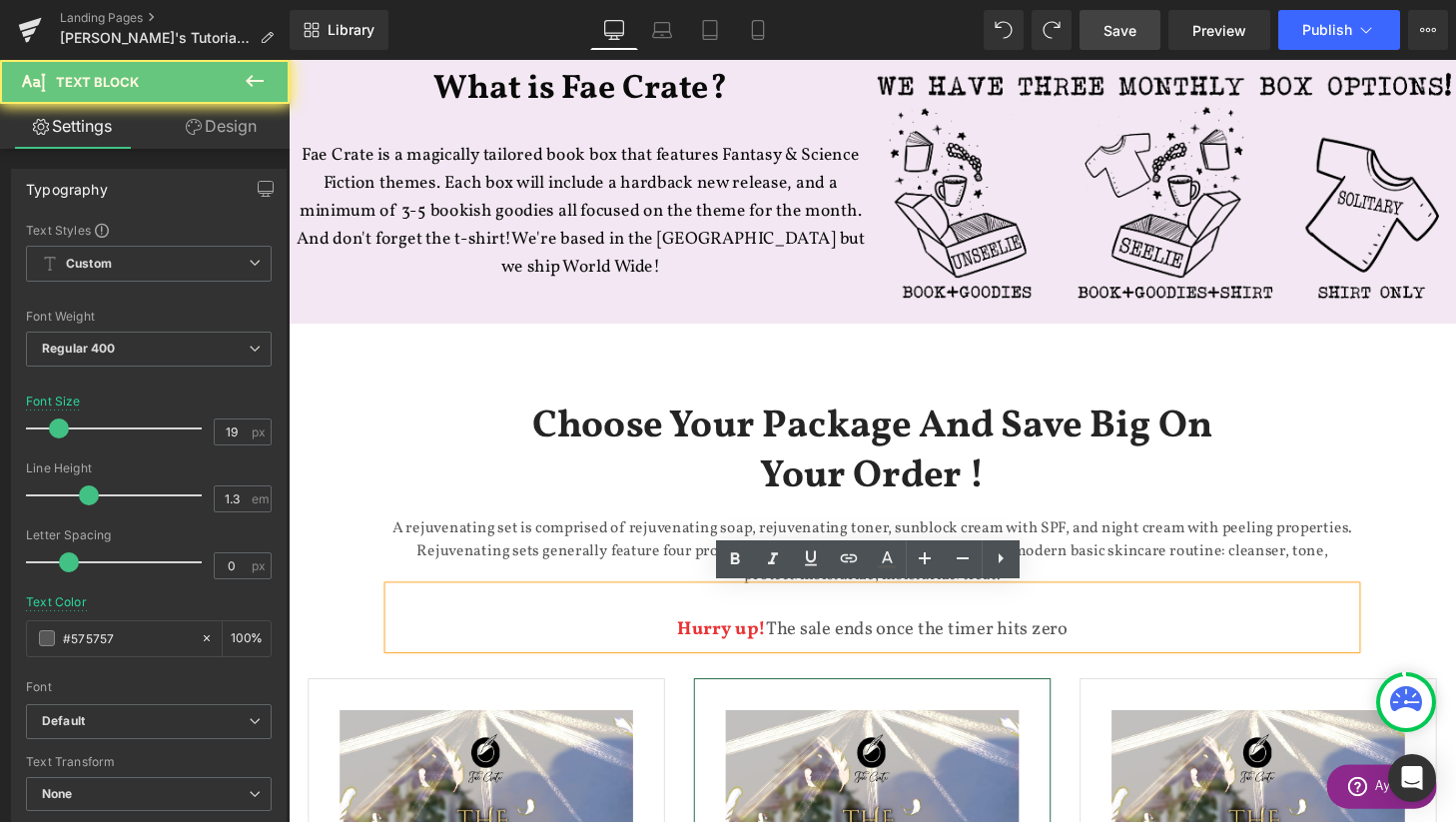 click on "Hurry up!  The sale ends once the timer hits zero" at bounding box center [893, 637] 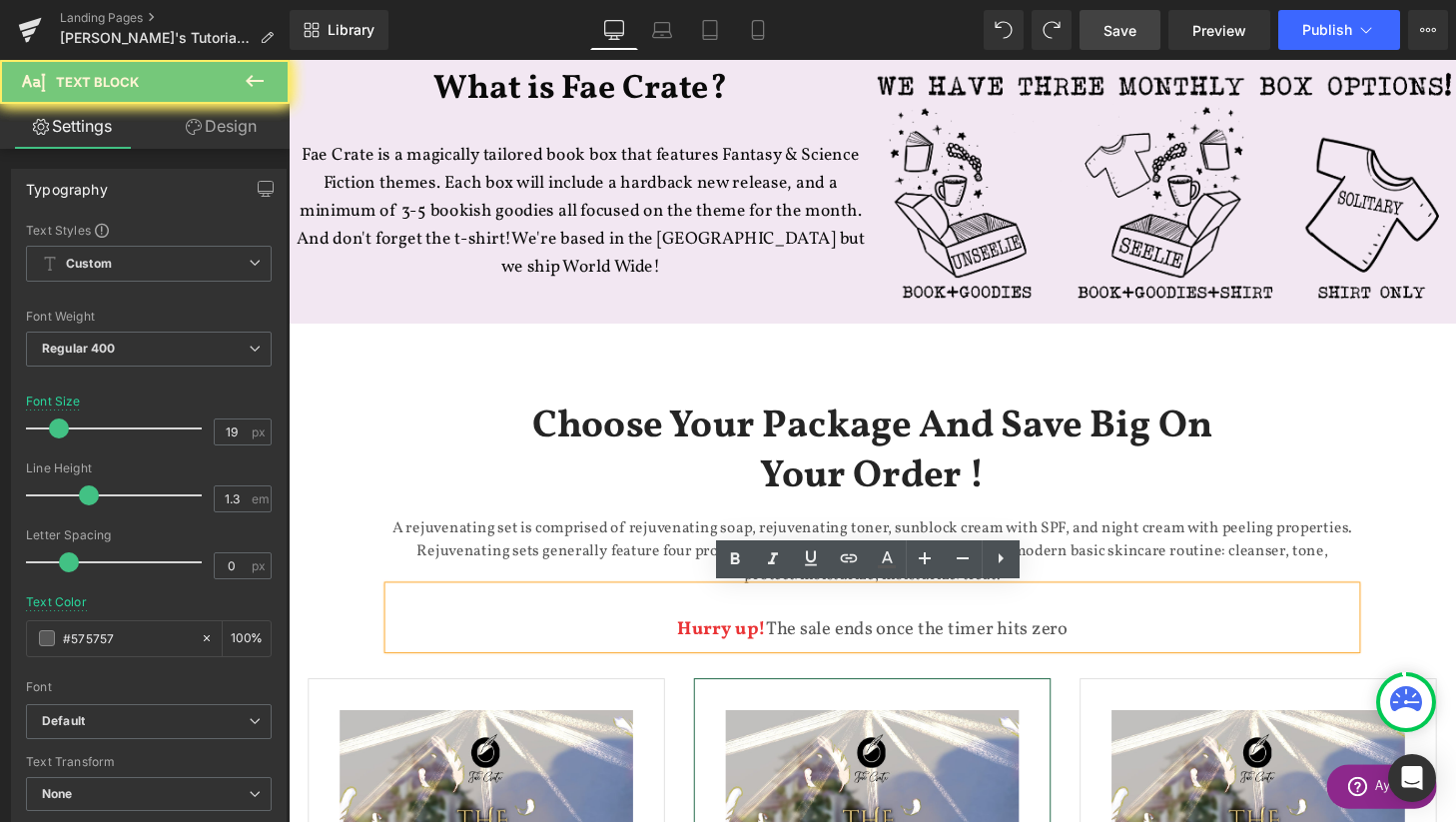 click on "Hurry up!  The sale ends once the timer hits zero" at bounding box center [893, 637] 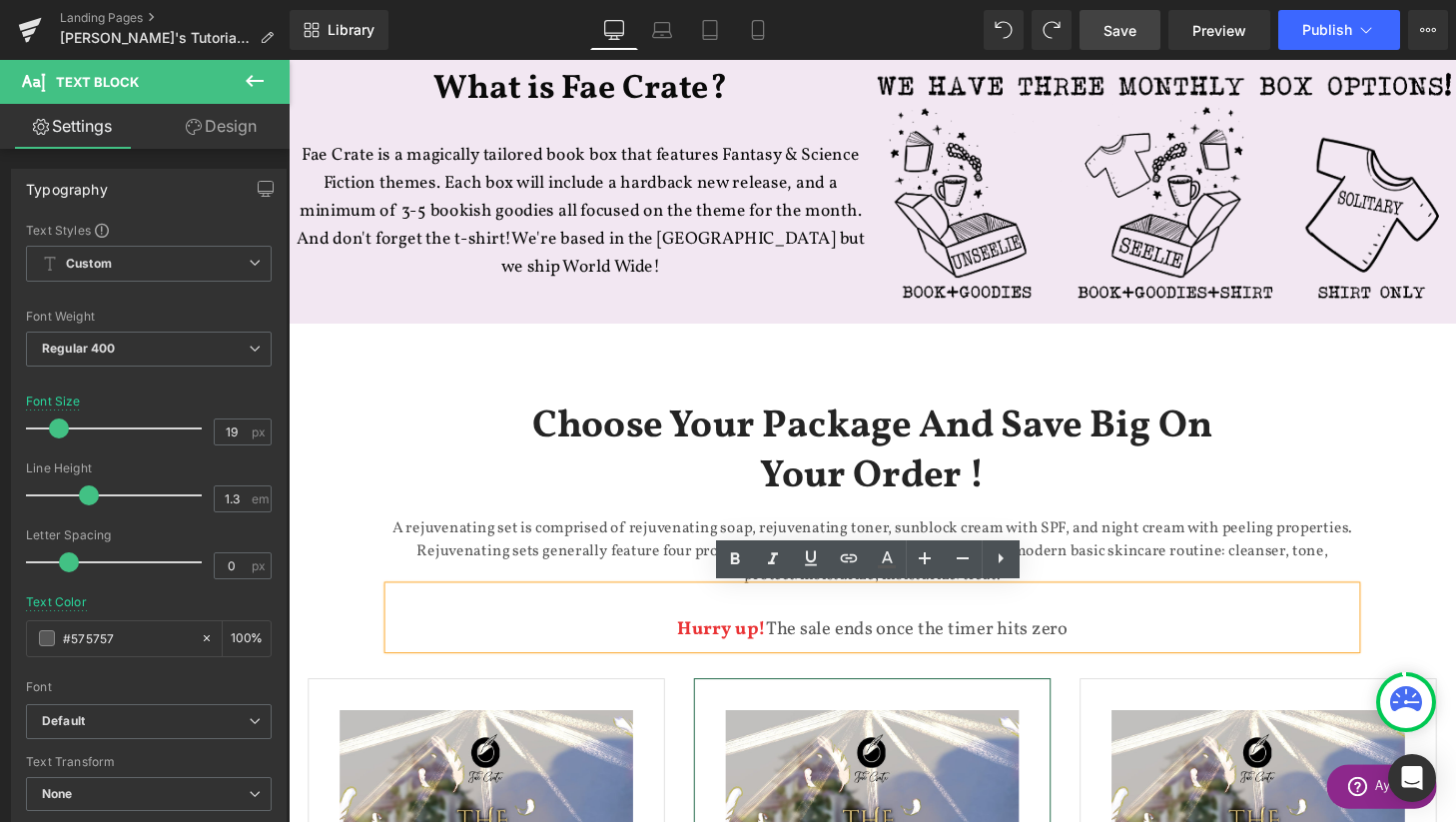 click at bounding box center (289, 60) 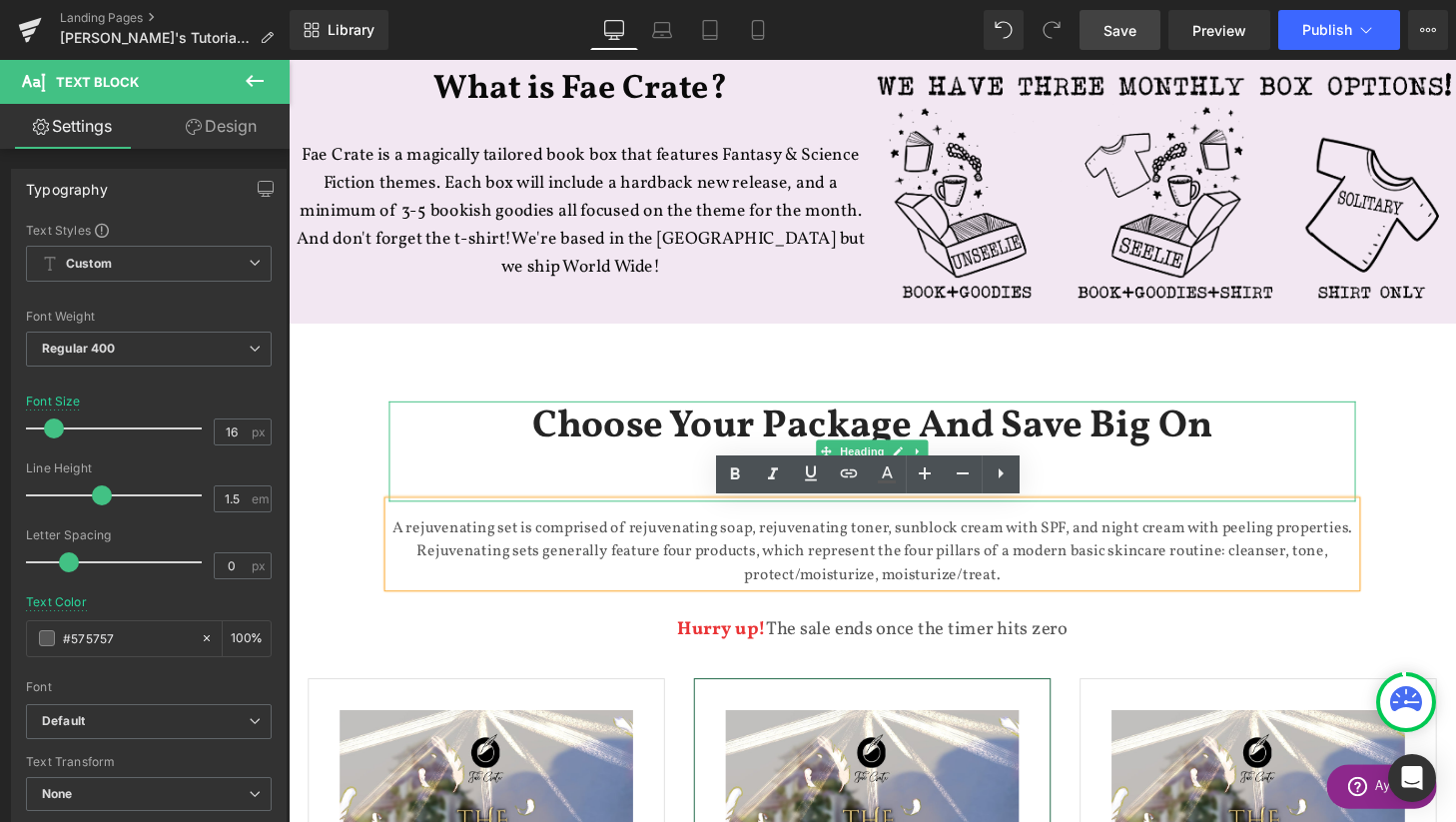click on "Choose Your Package And Save Big On Your Order !" at bounding box center (893, 465) 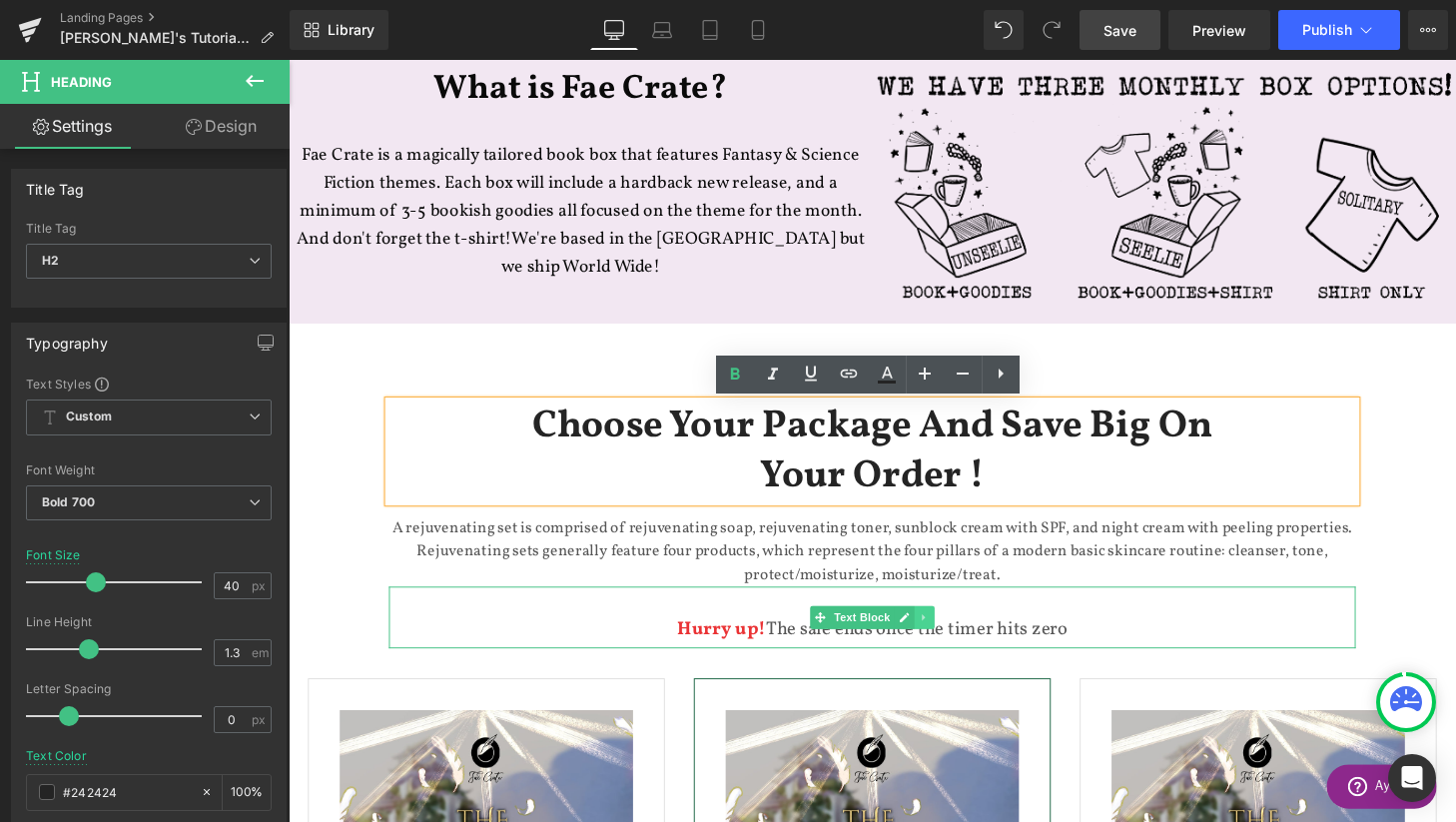 click 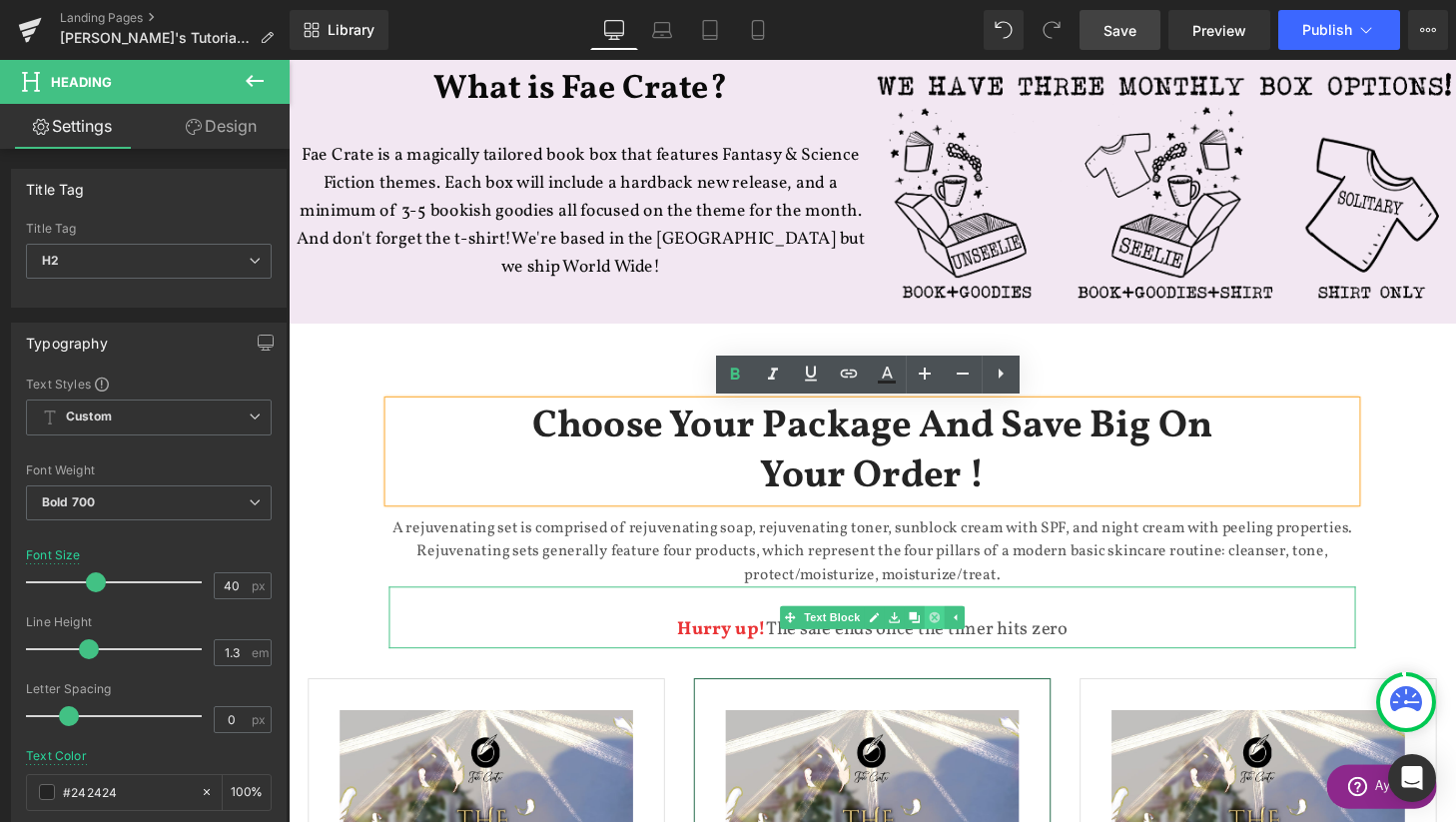 click 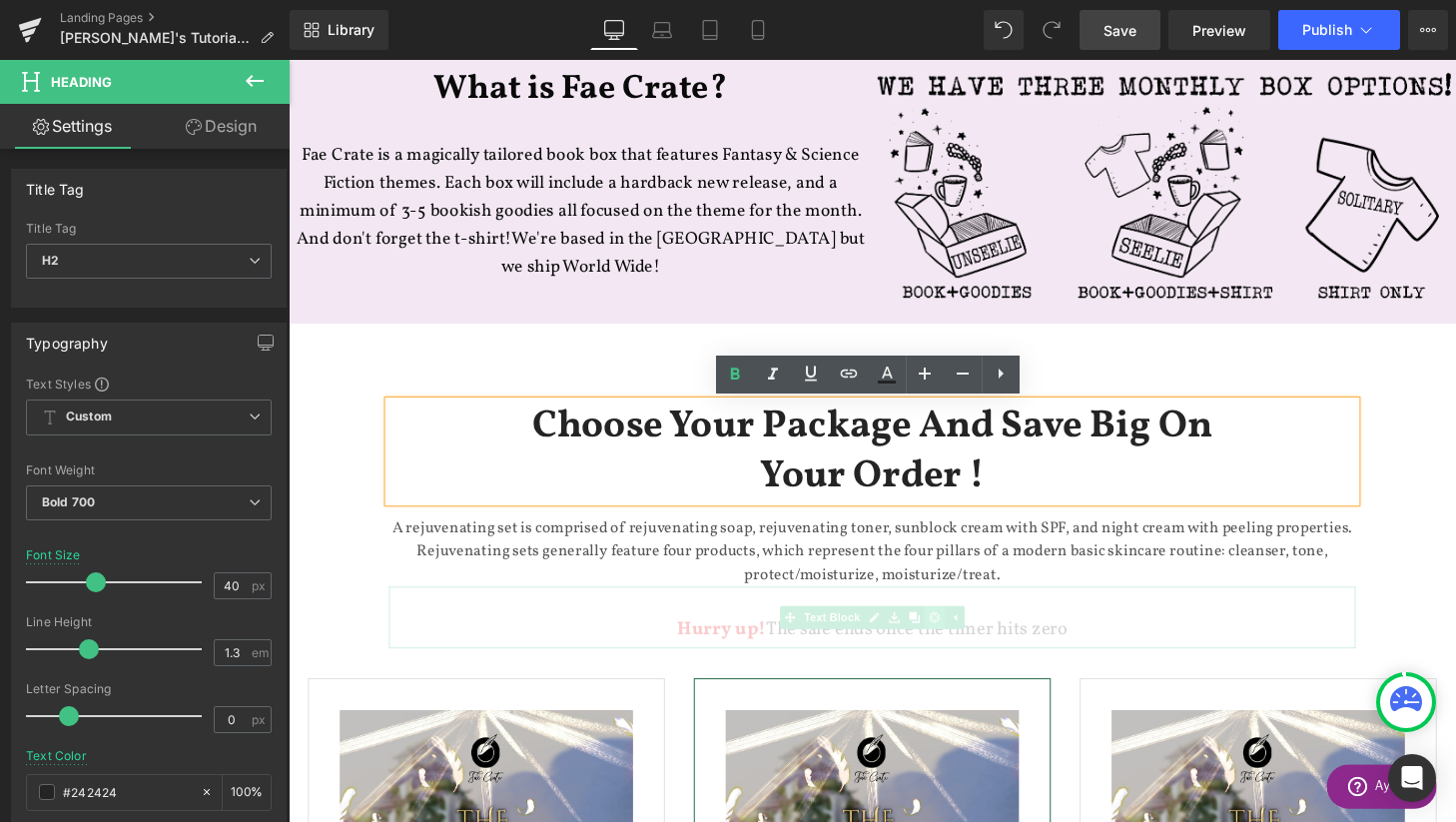scroll, scrollTop: 3380, scrollLeft: 1208, axis: both 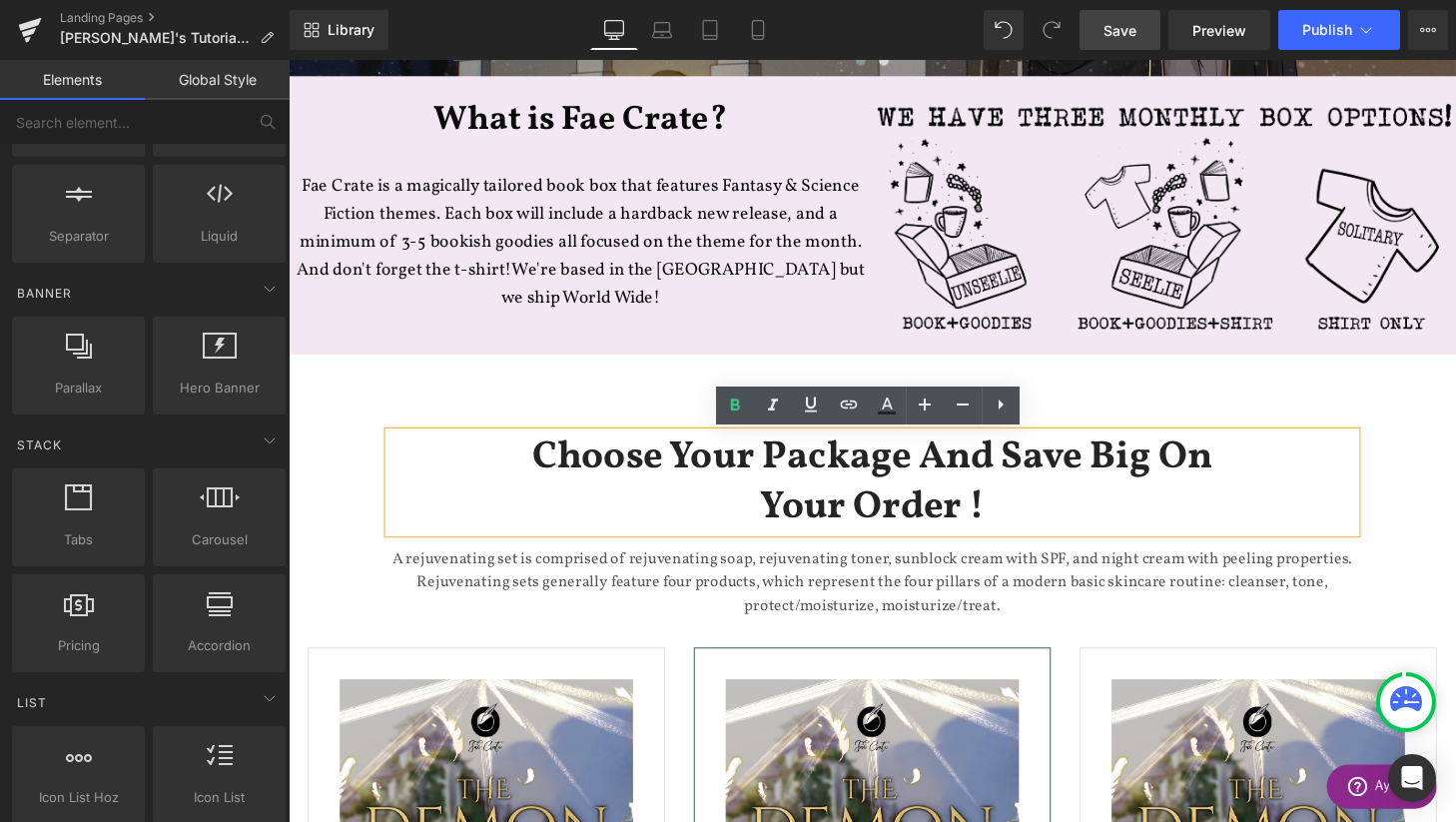 click on "Choose Your Package And Save Big On Your Order !" at bounding box center [893, 497] 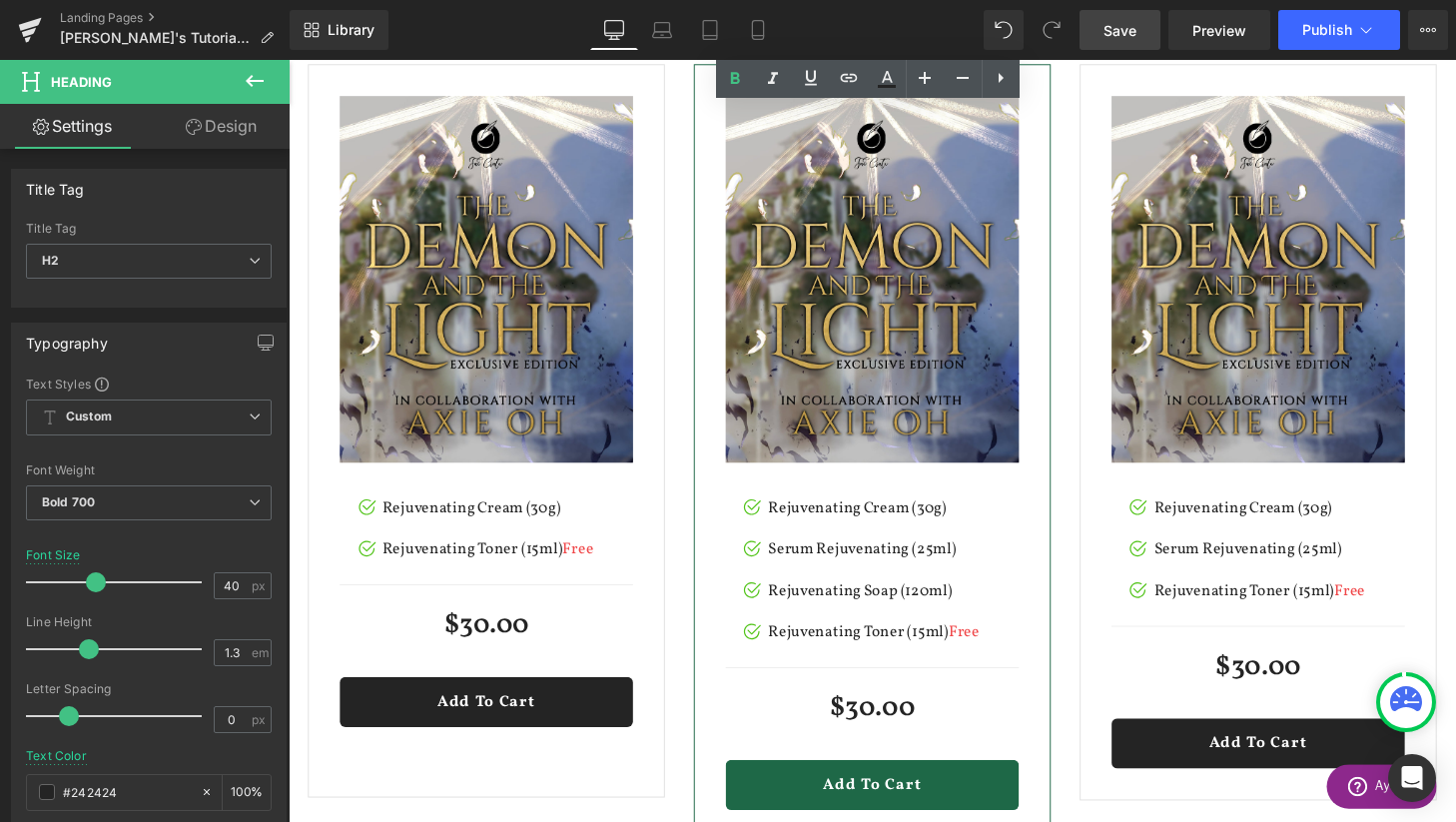 scroll, scrollTop: 1248, scrollLeft: 0, axis: vertical 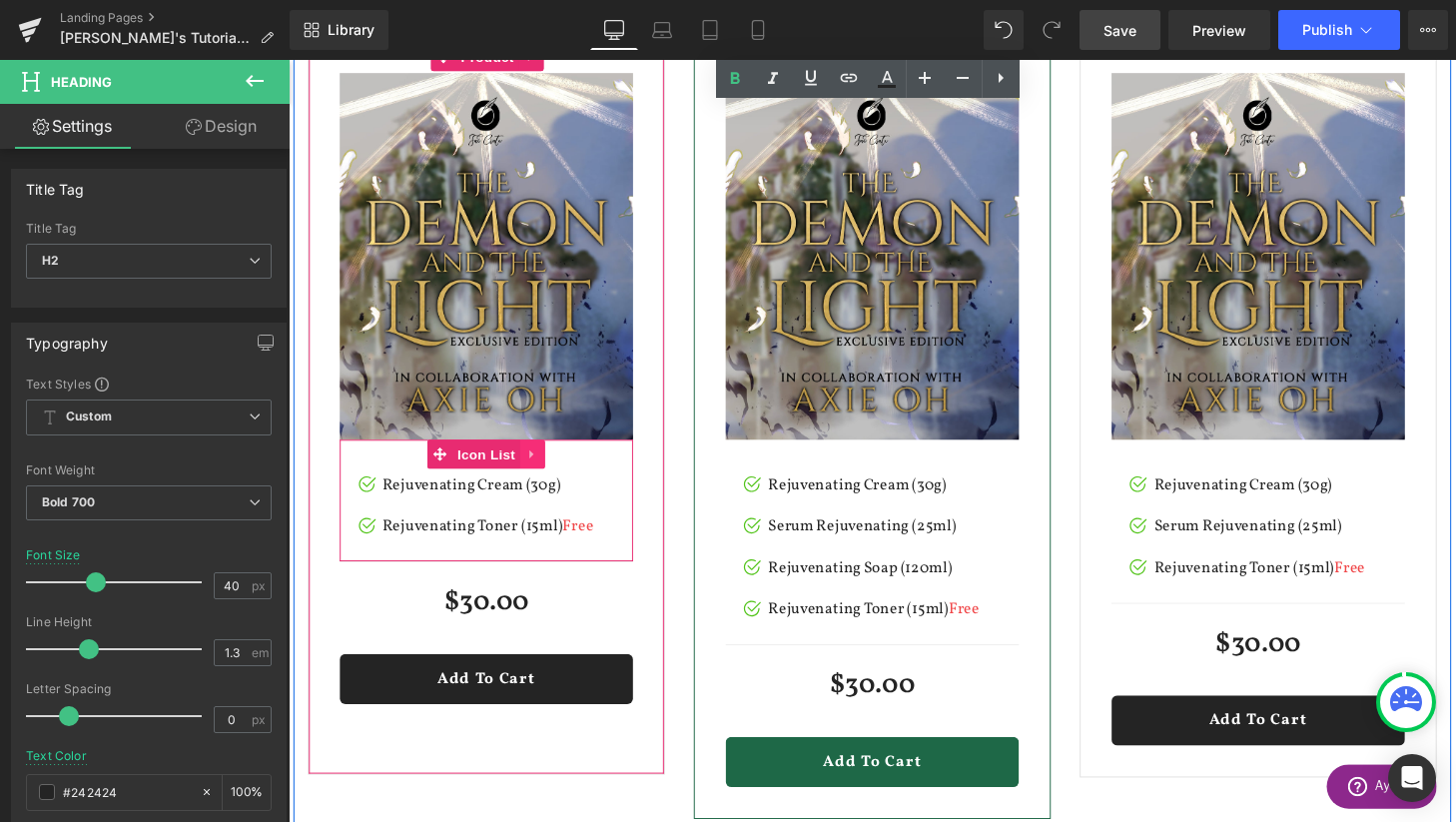 click 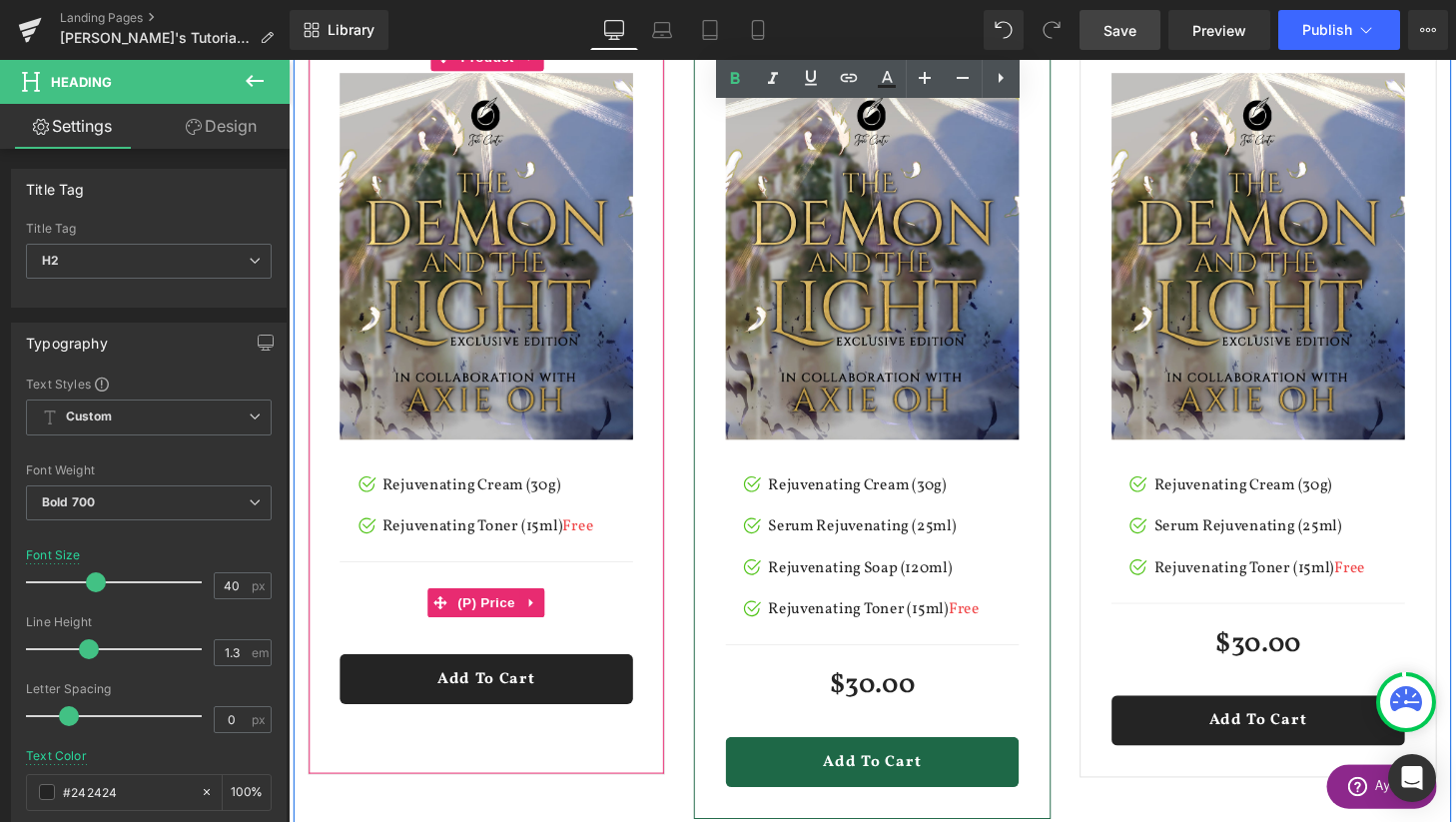 click on "$30.00
$0" at bounding box center [493, 622] 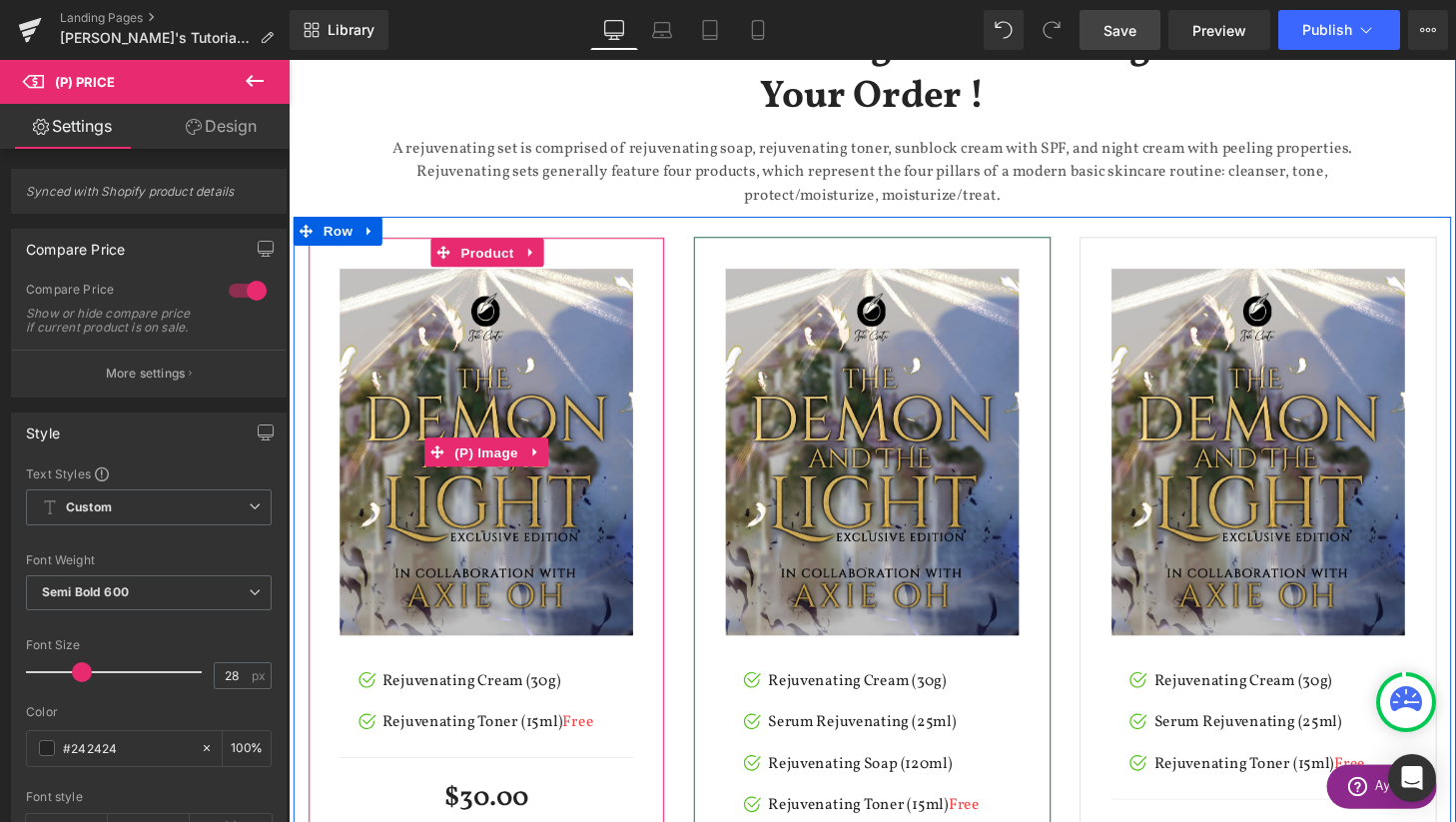 scroll, scrollTop: 1044, scrollLeft: 0, axis: vertical 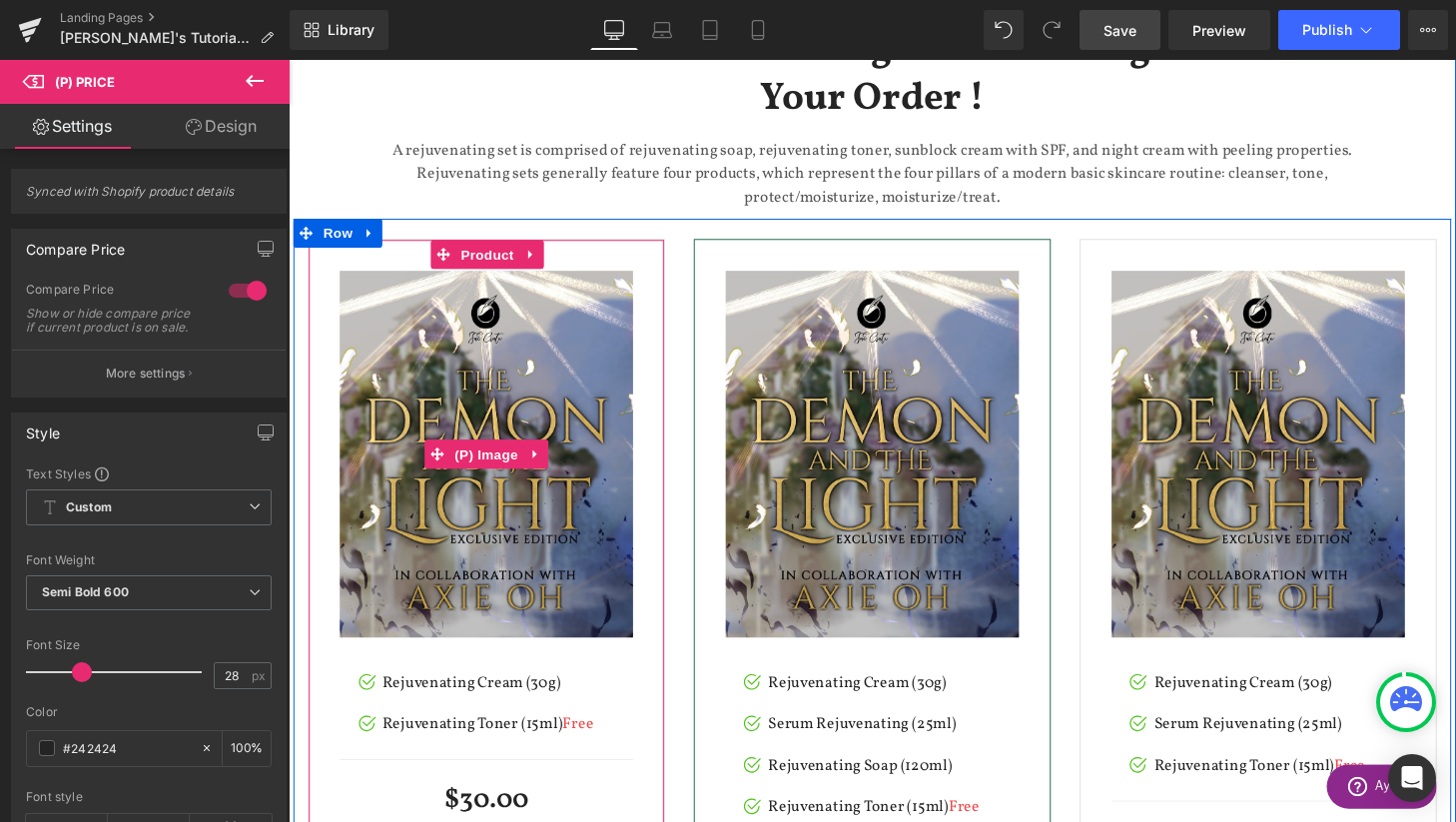 click at bounding box center (493, 468) 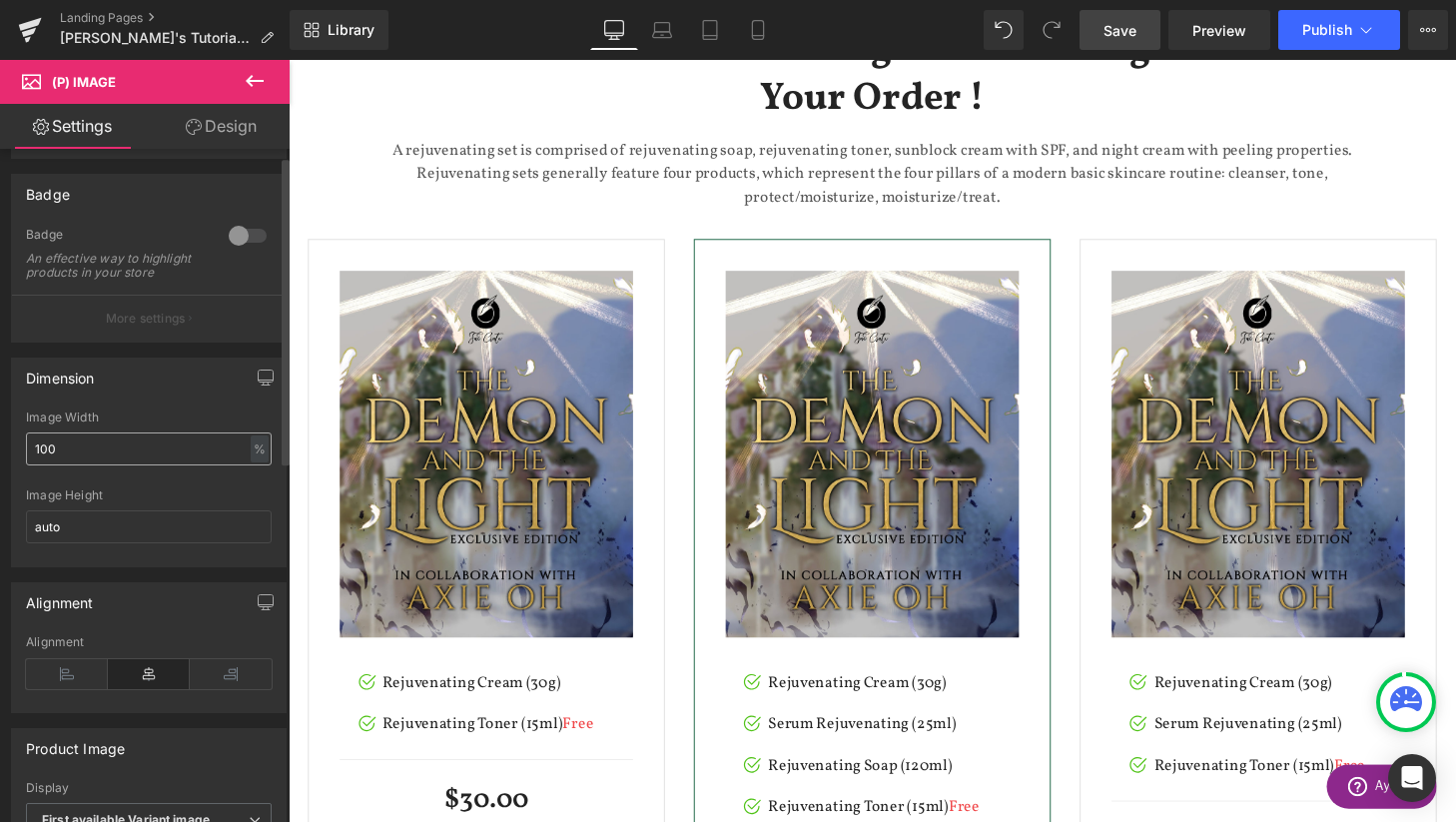 scroll, scrollTop: 220, scrollLeft: 0, axis: vertical 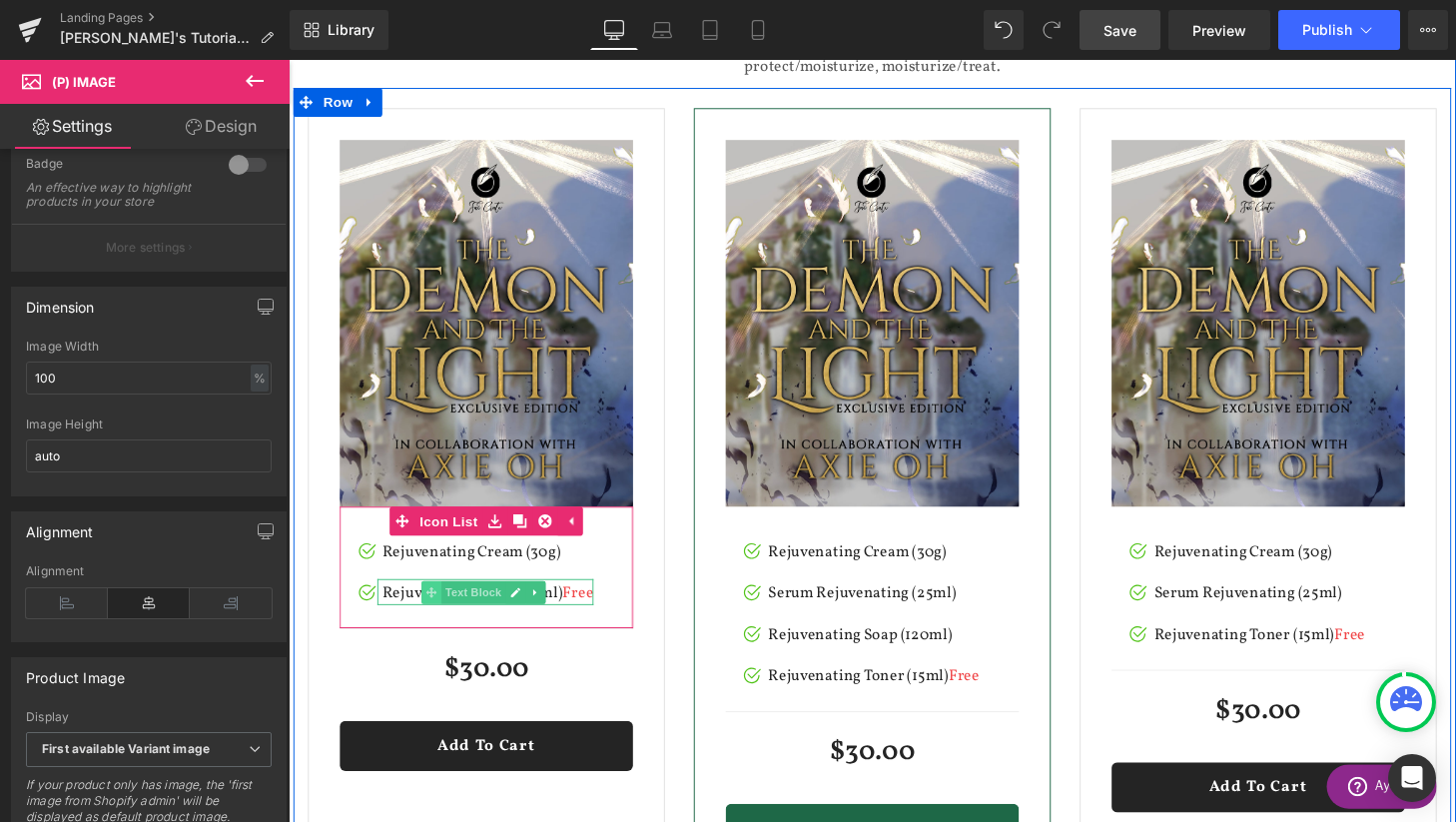 click at bounding box center [436, 611] 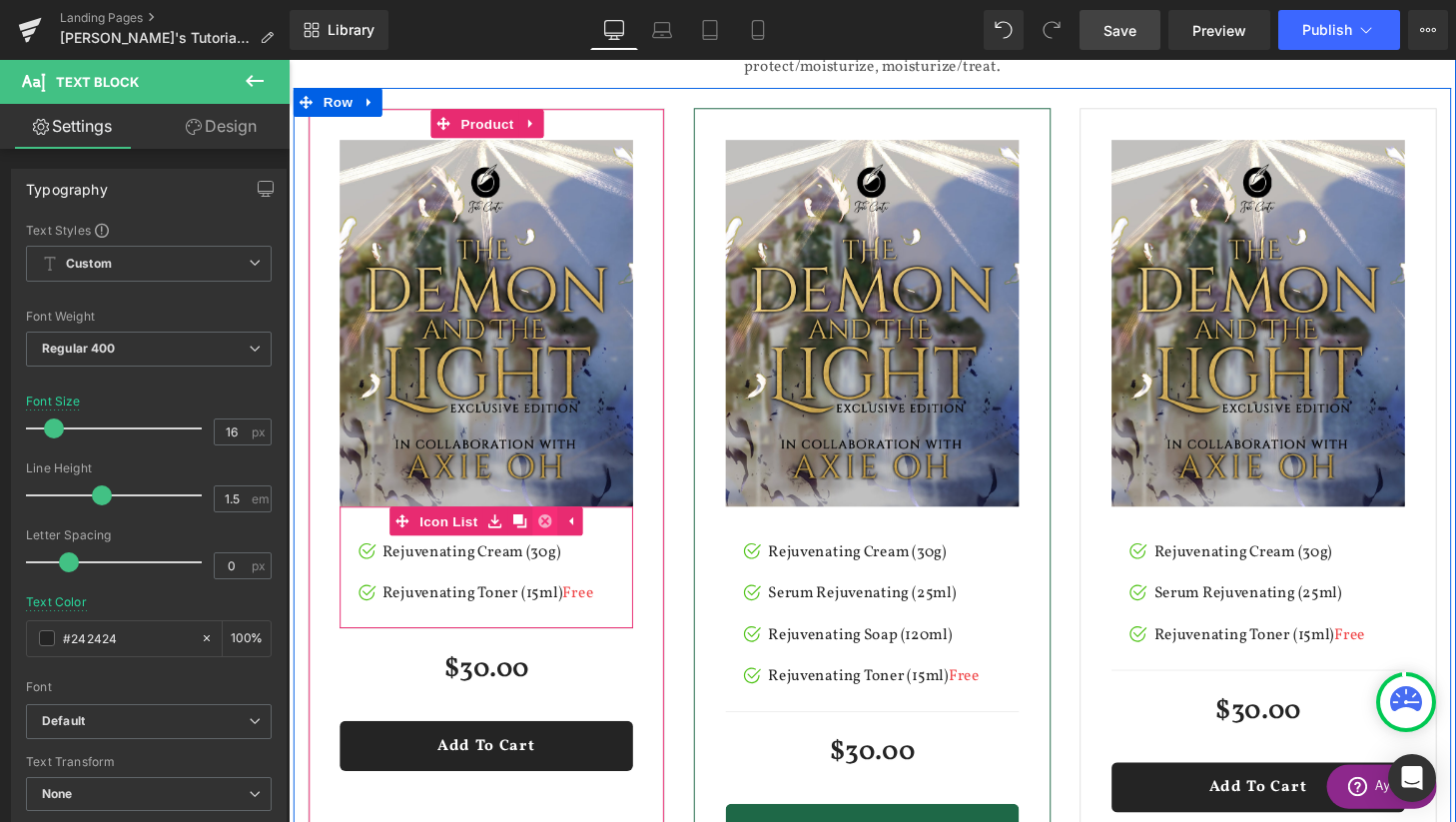 click at bounding box center [554, 537] 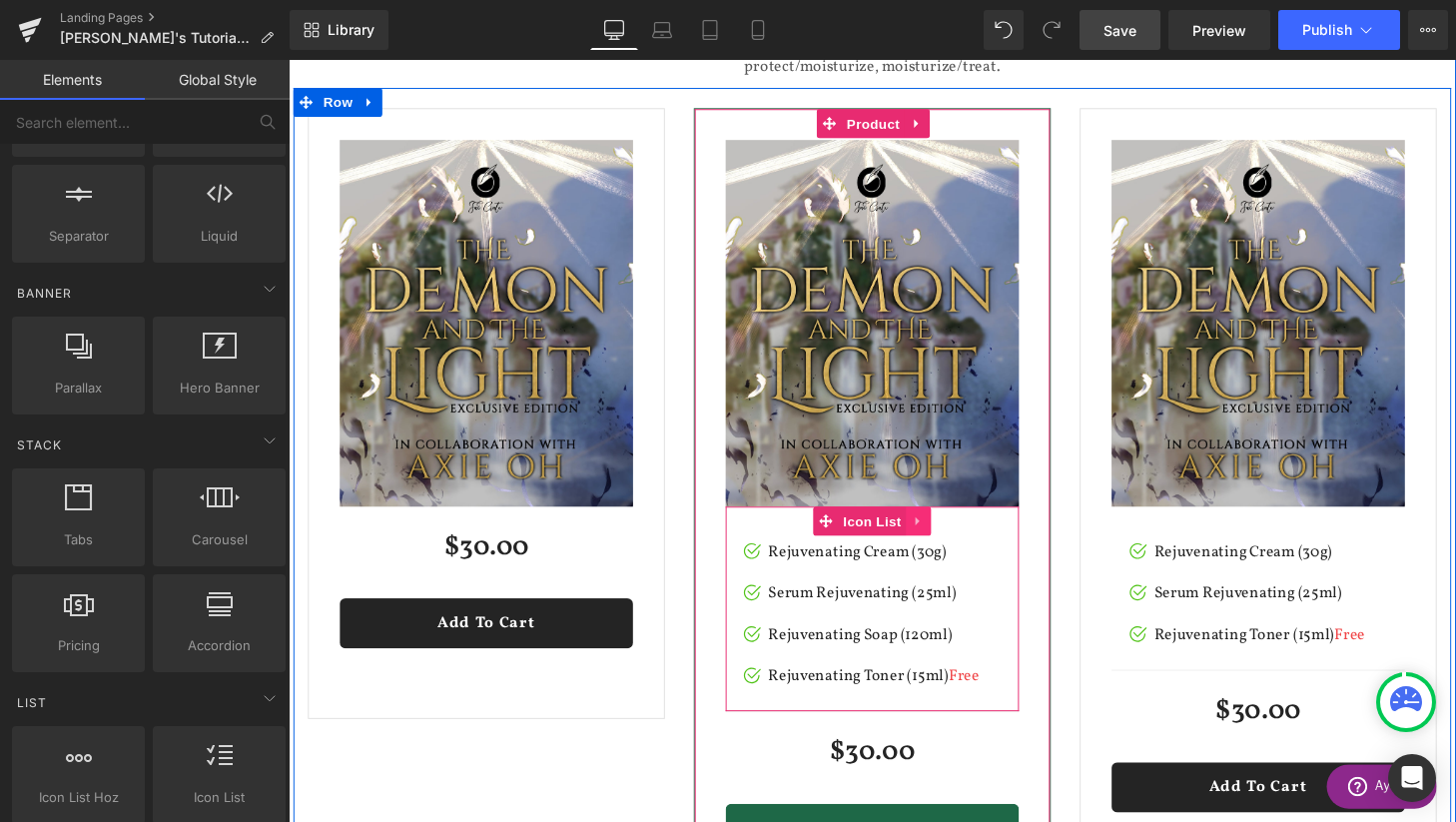 click 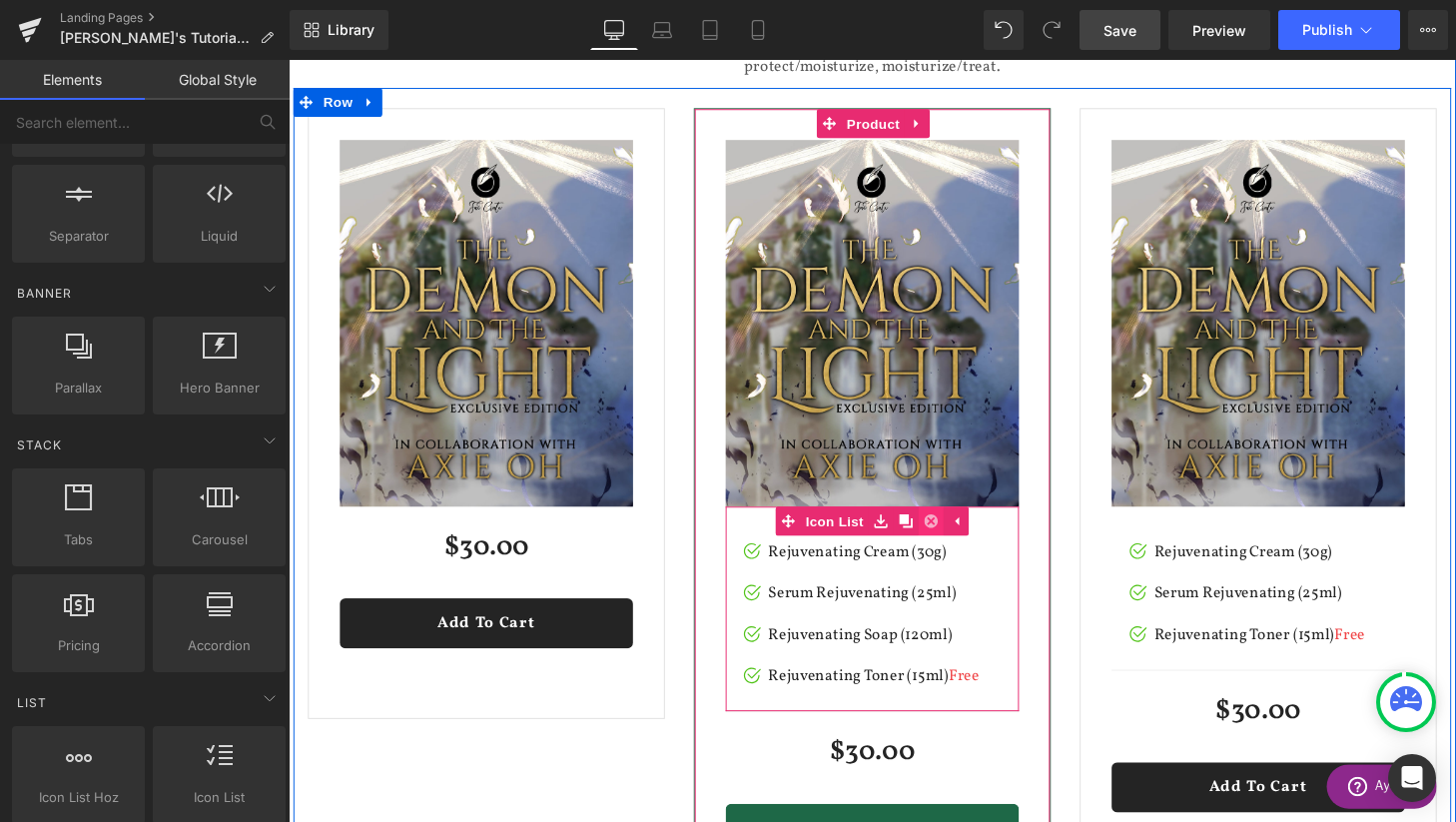 click 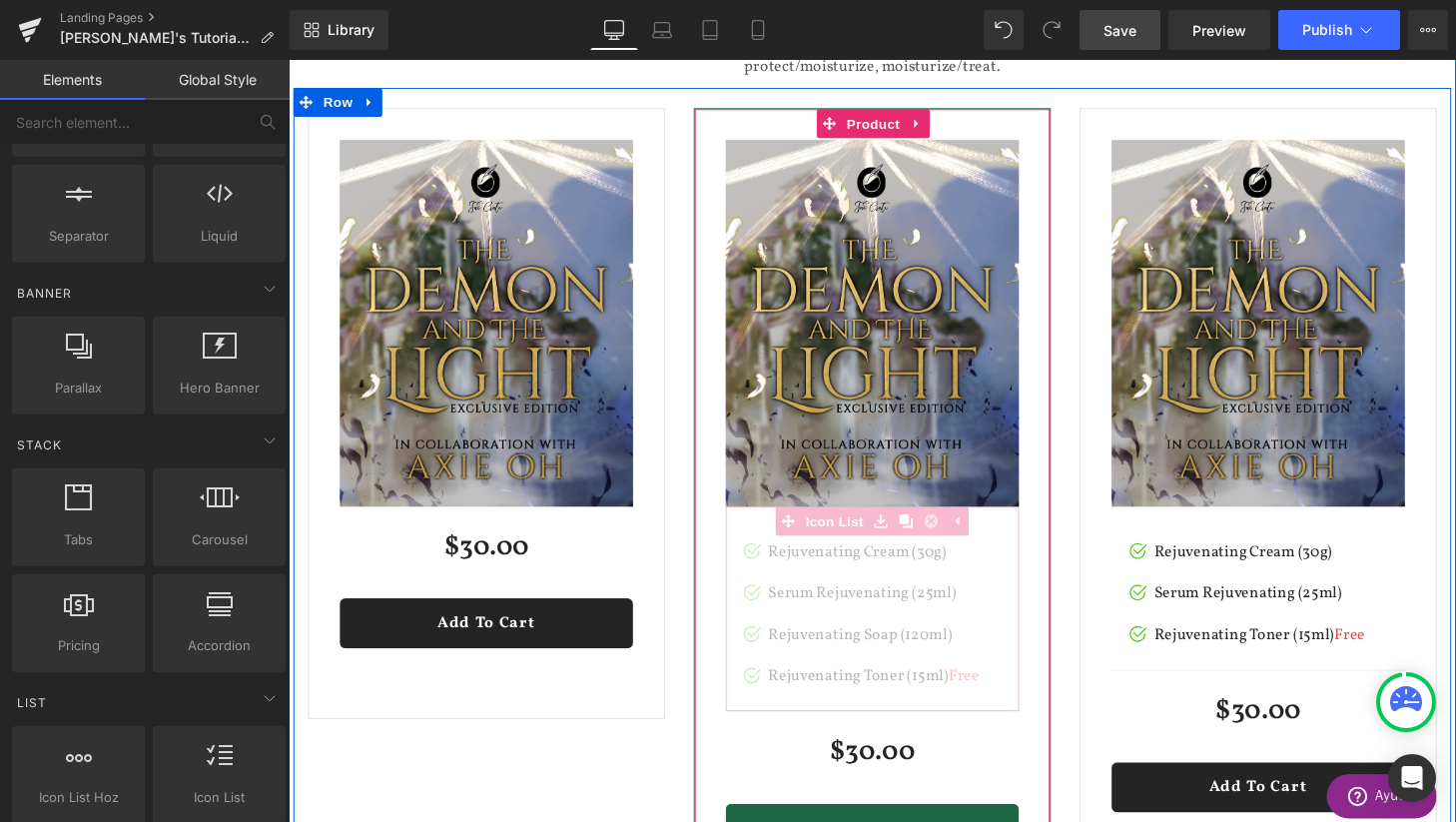 scroll, scrollTop: 3337, scrollLeft: 1208, axis: both 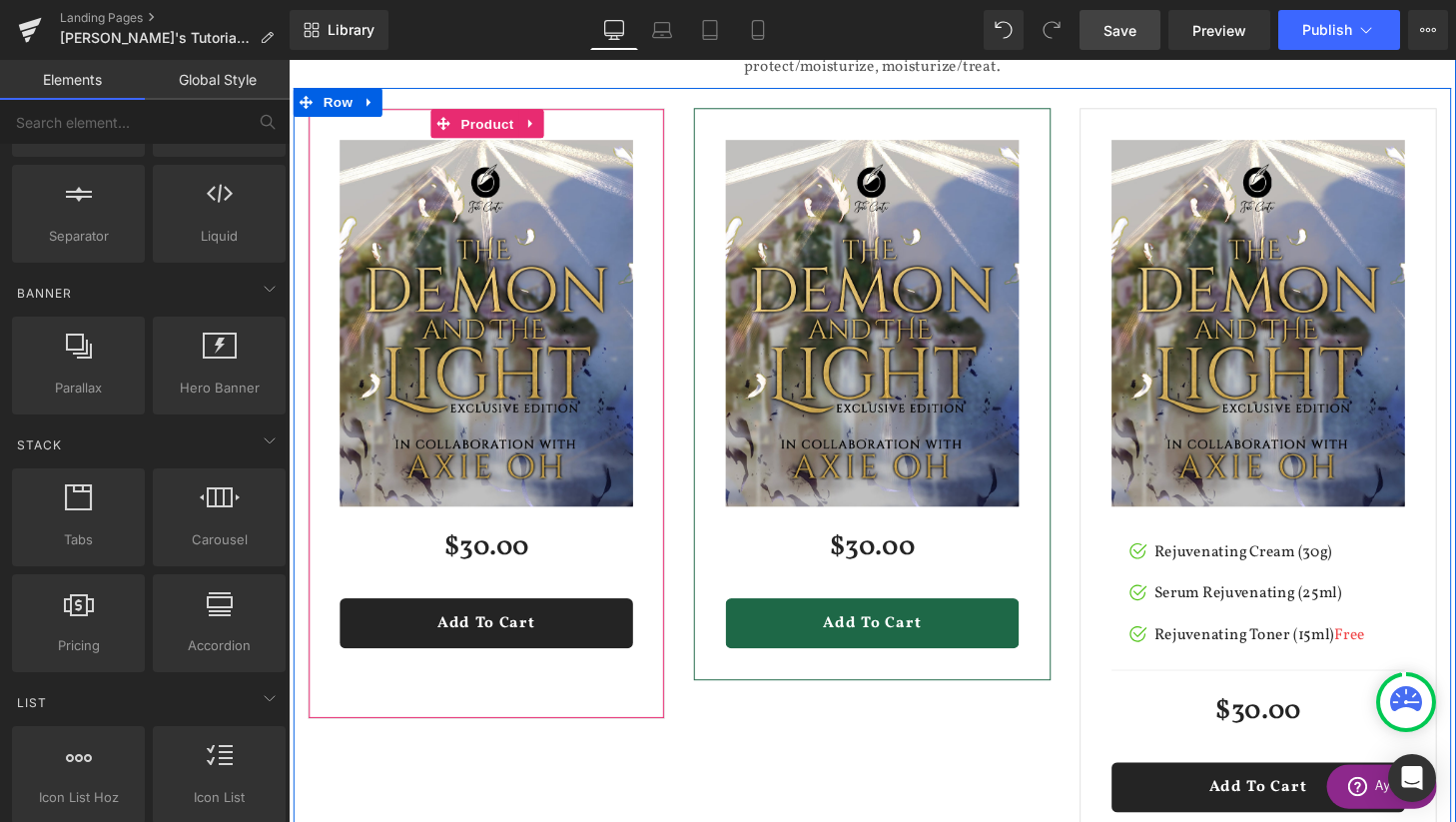 click on "Sale Off
(P) Image
$30.00
$0
(P) Price
Add To Cart
(P) Cart Button
Product       32px   32px" at bounding box center (493, 425) 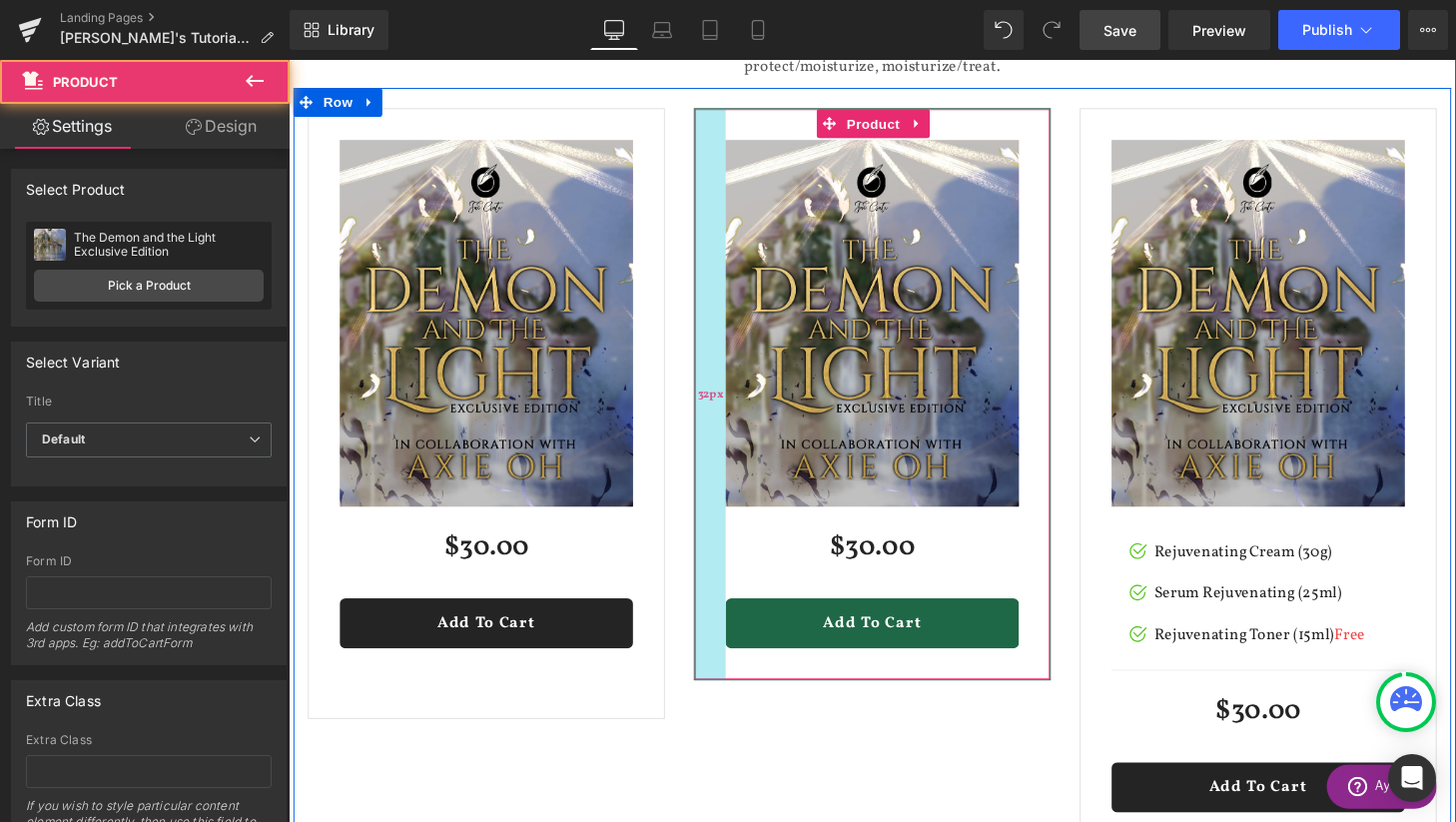 click on "32px" at bounding box center (725, 406) 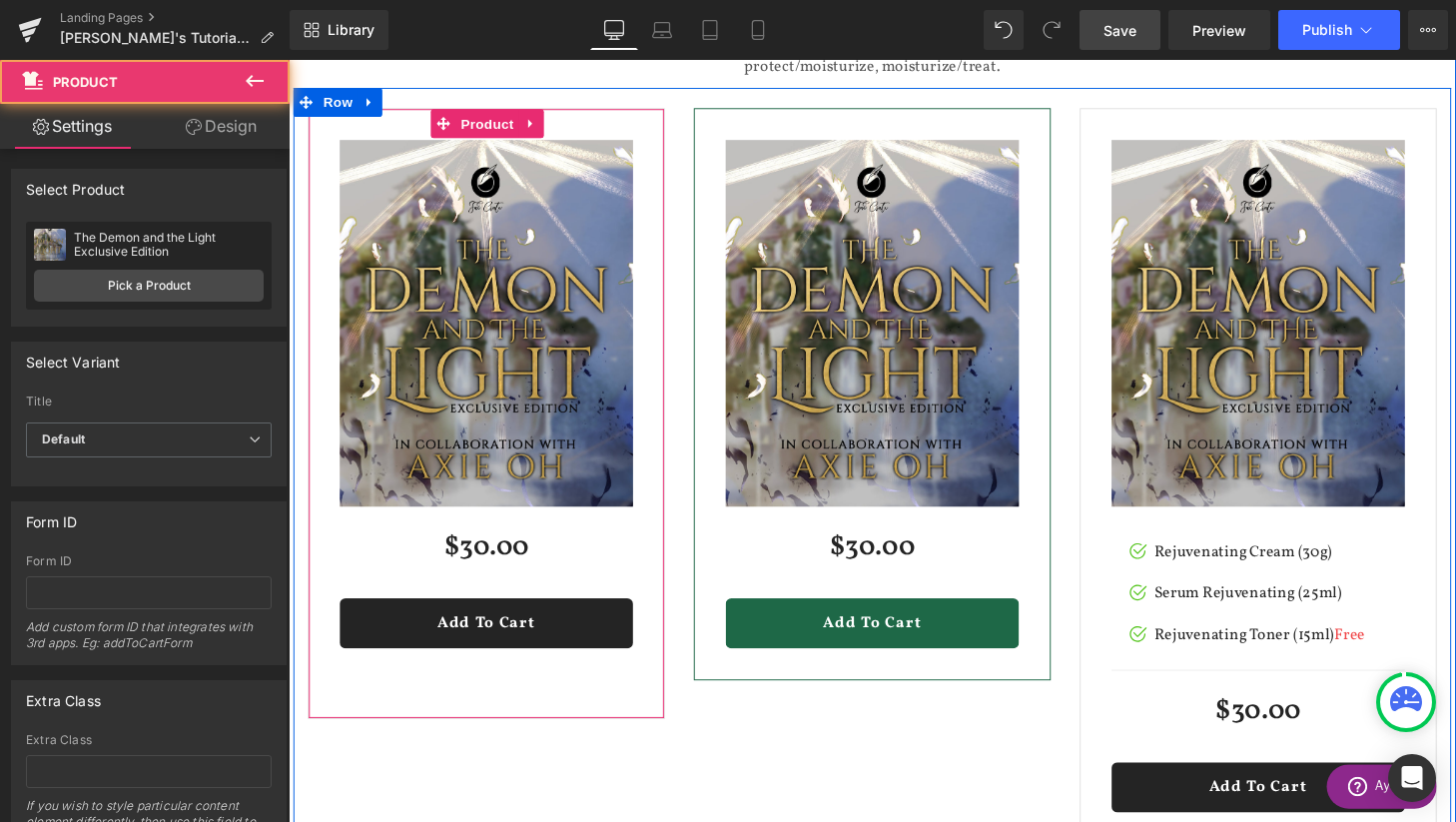 click on "Sale Off
(P) Image
$30.00
$0
(P) Price
Add To Cart
(P) Cart Button
Product       32px   32px" at bounding box center (493, 425) 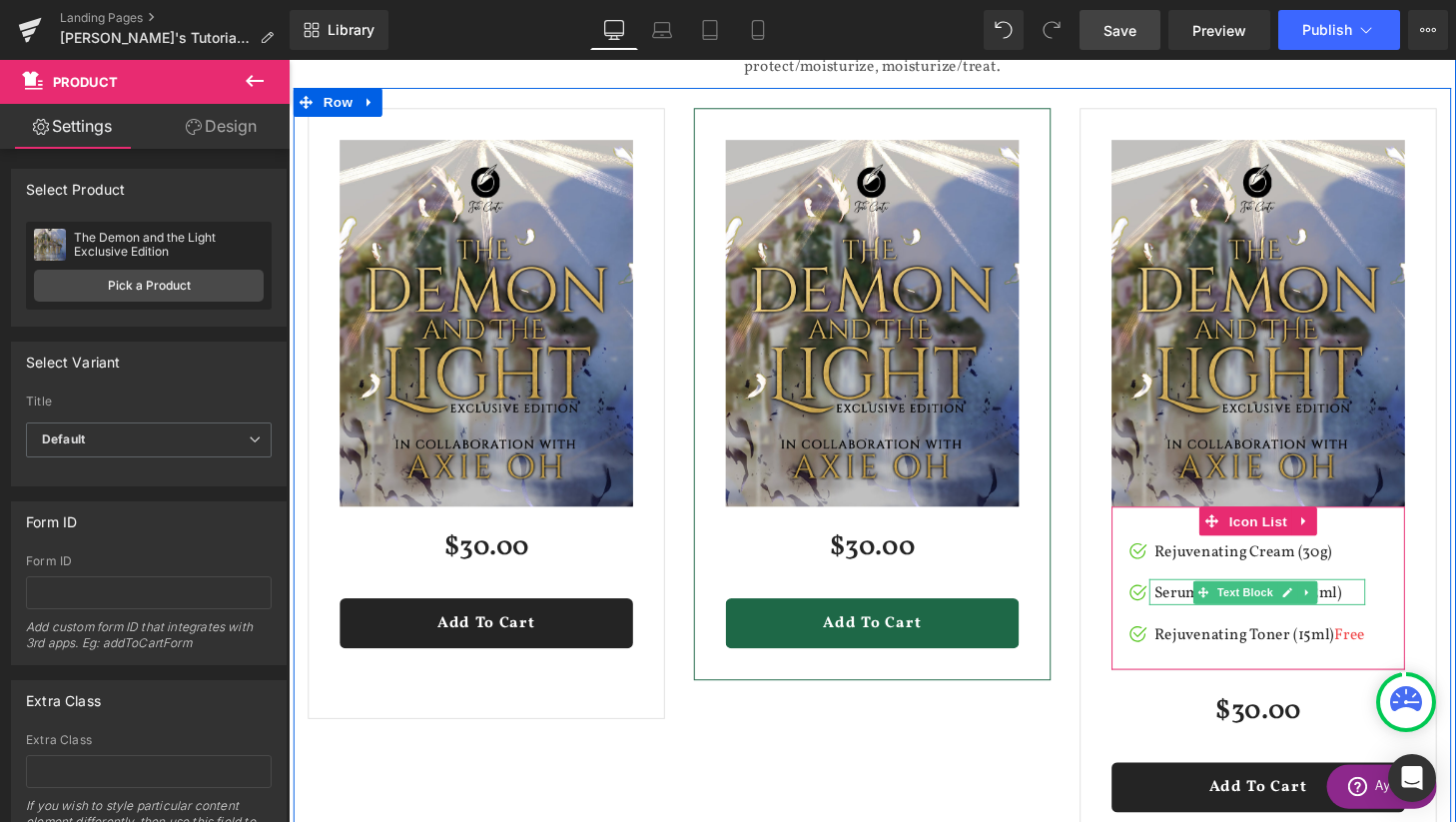 click on "Text Block" at bounding box center (1278, 611) 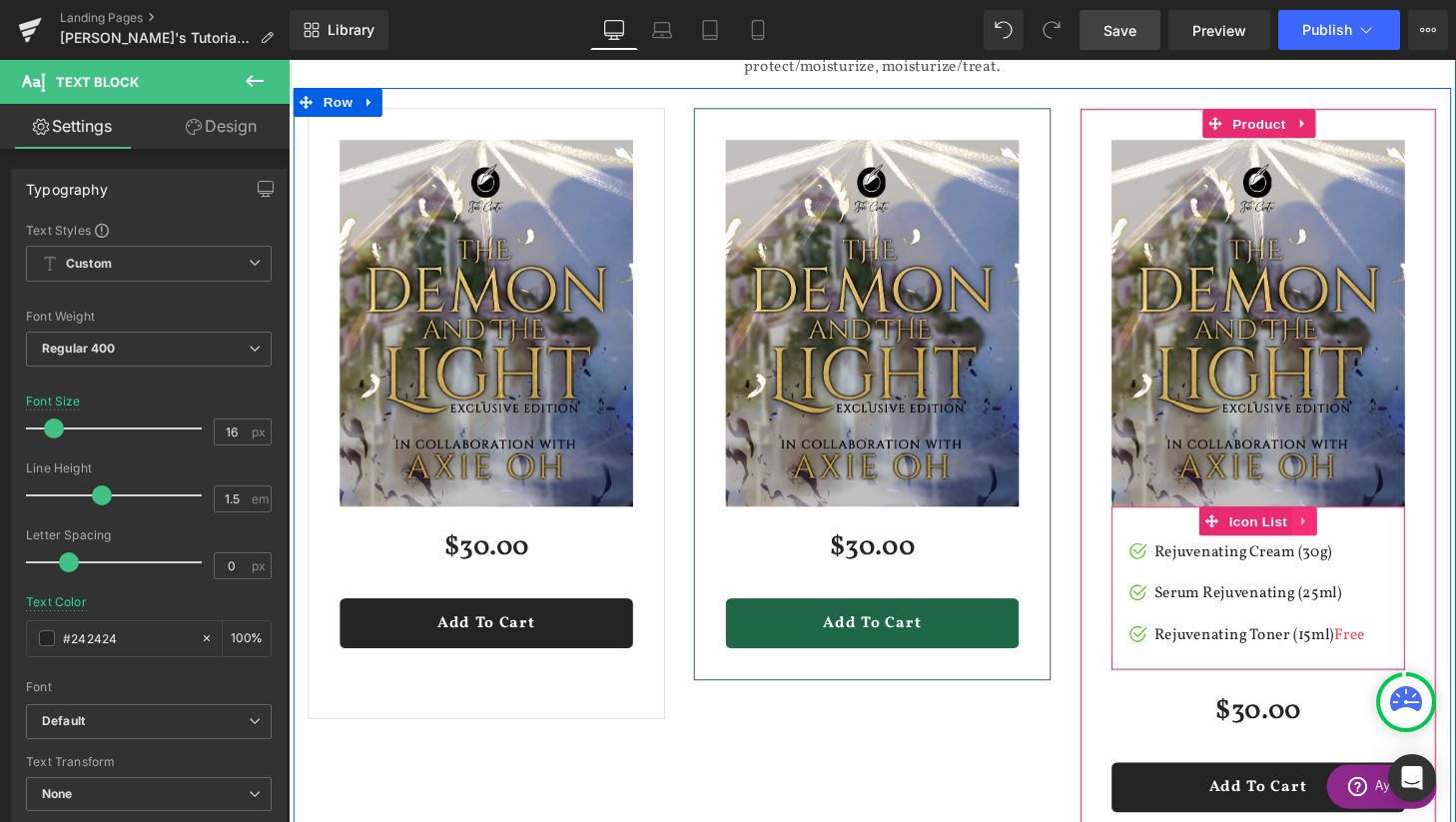 click 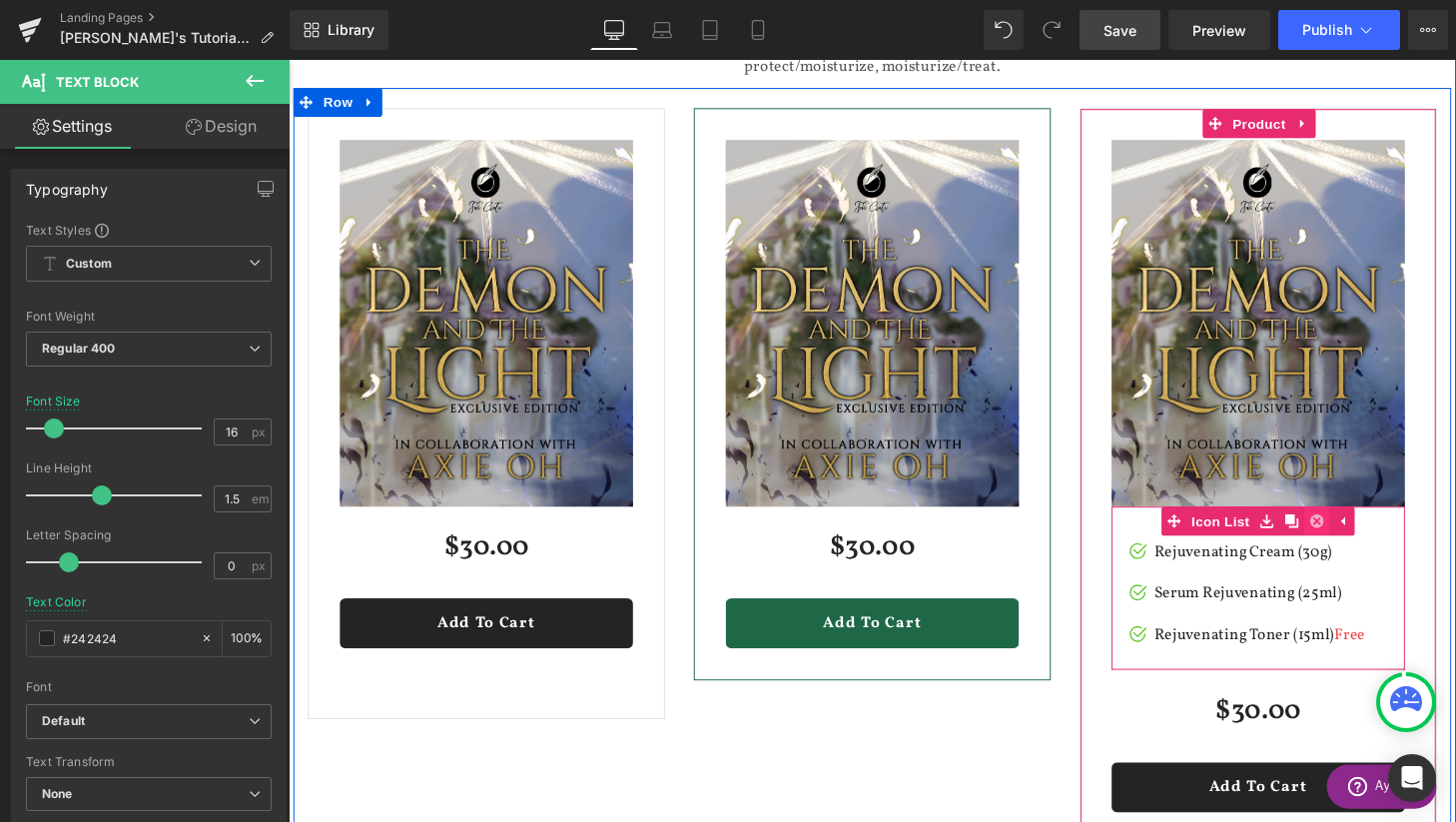 click 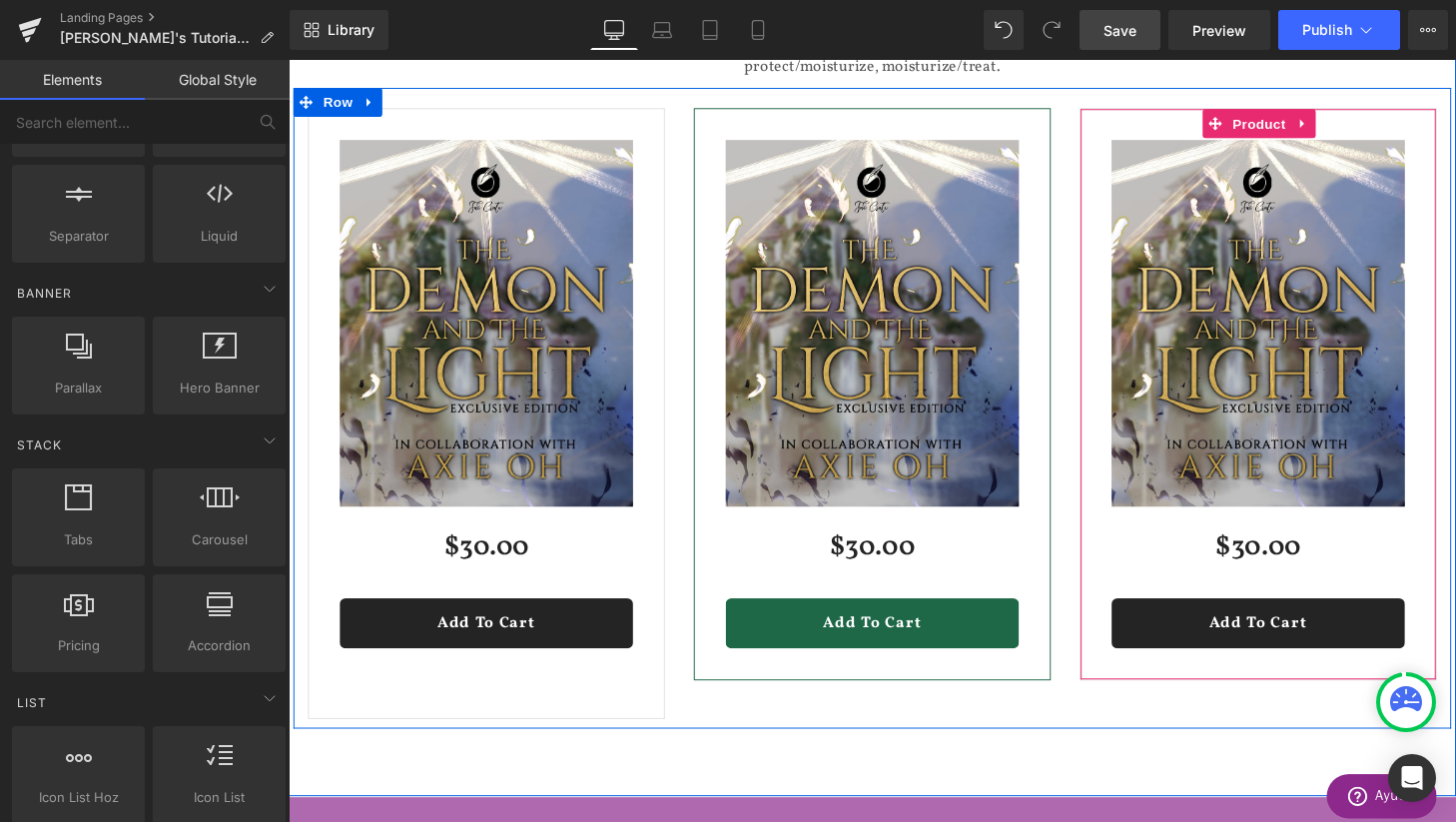 scroll, scrollTop: 3207, scrollLeft: 1208, axis: both 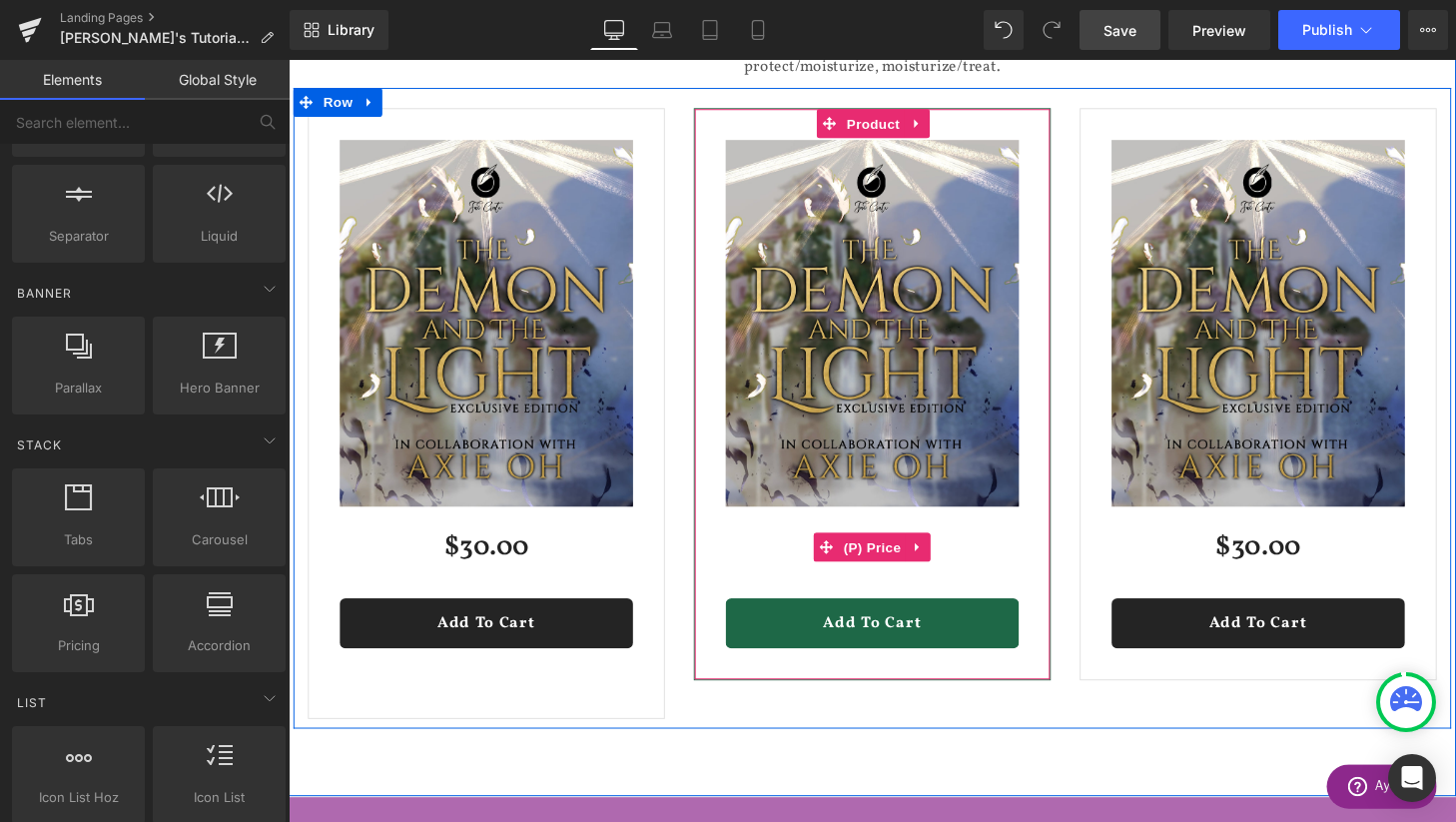 click on "$30.00
$0" at bounding box center [893, 564] 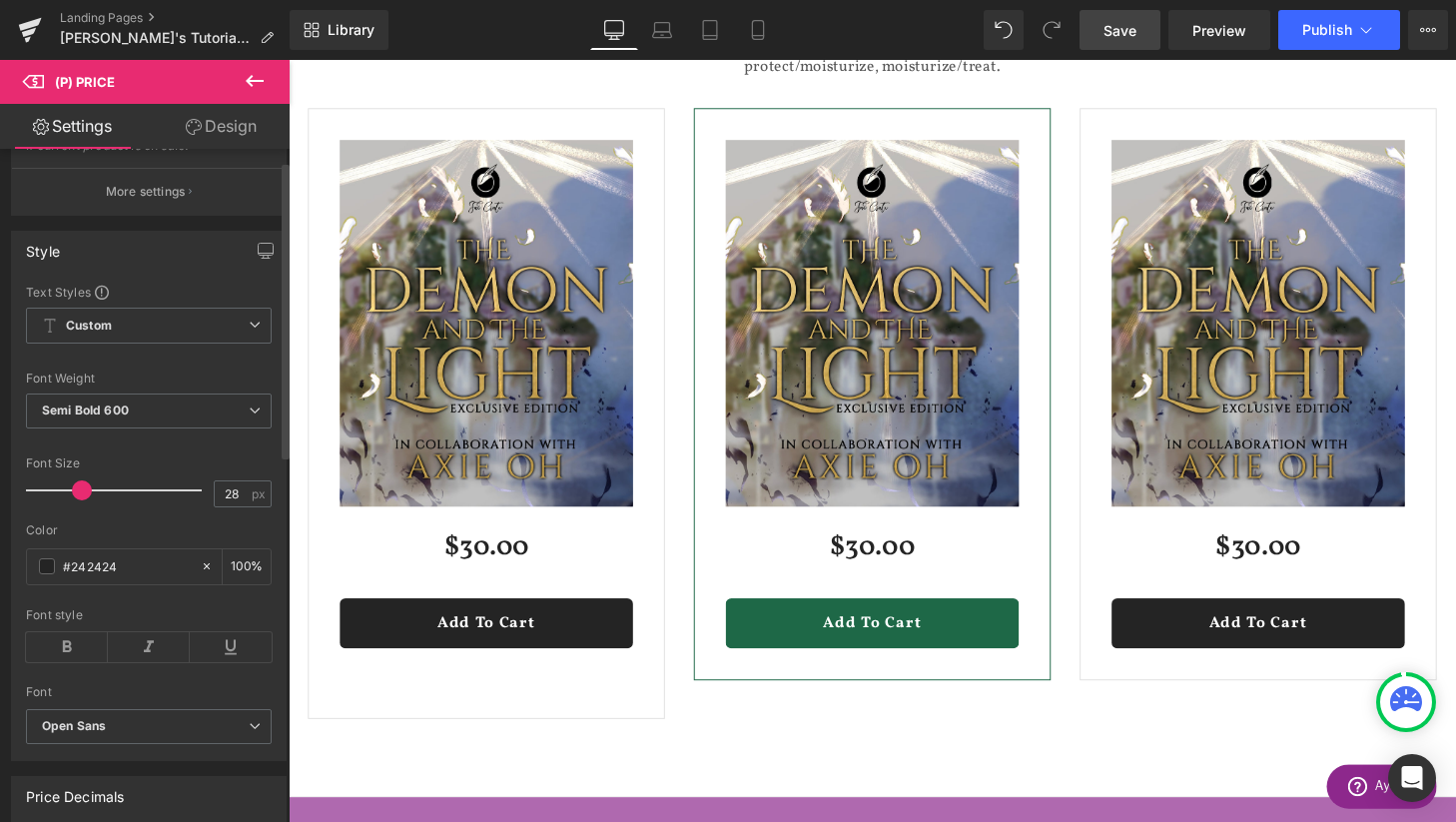 scroll, scrollTop: 0, scrollLeft: 0, axis: both 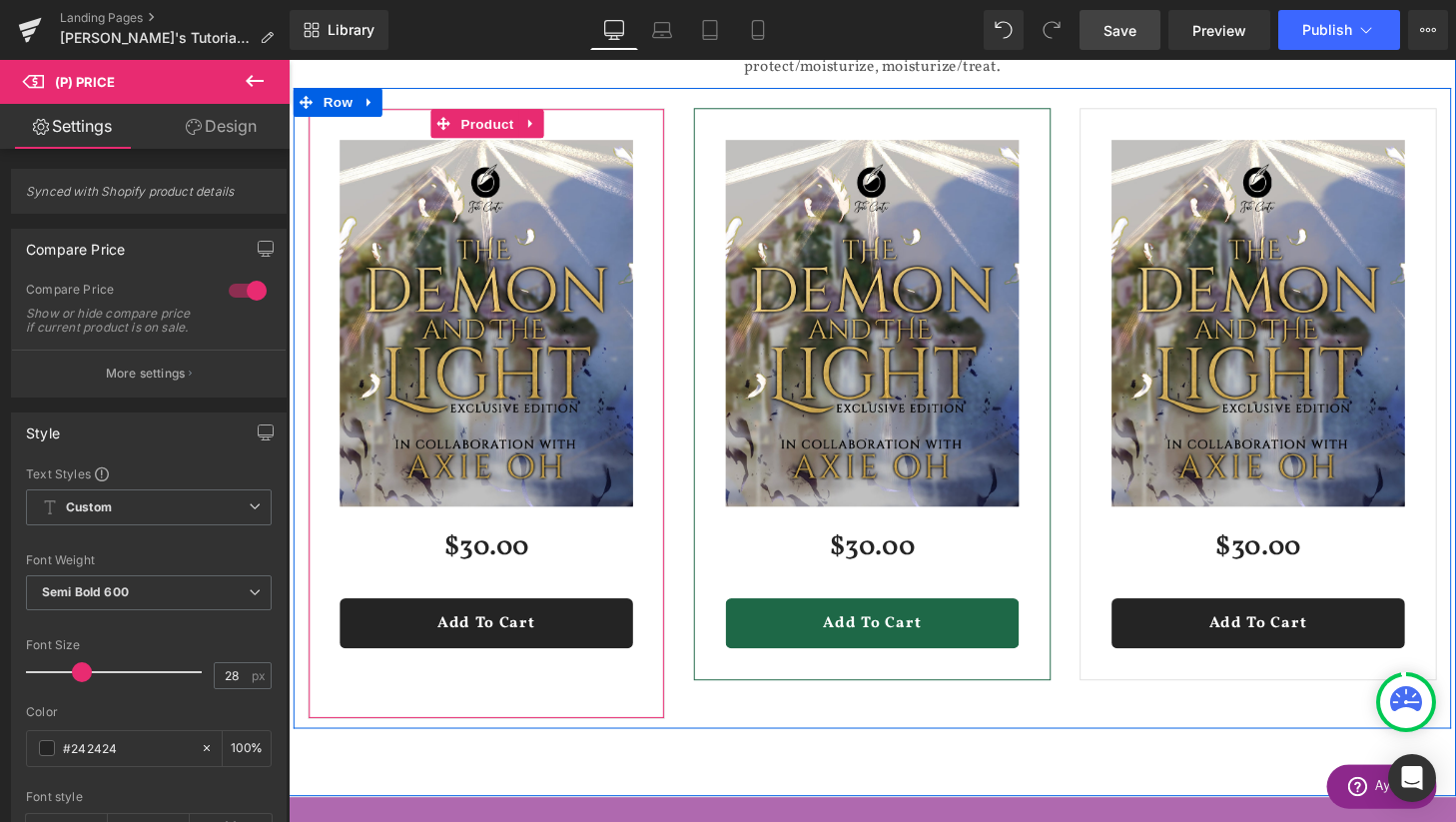 click on "$30.00
$0" at bounding box center (493, 564) 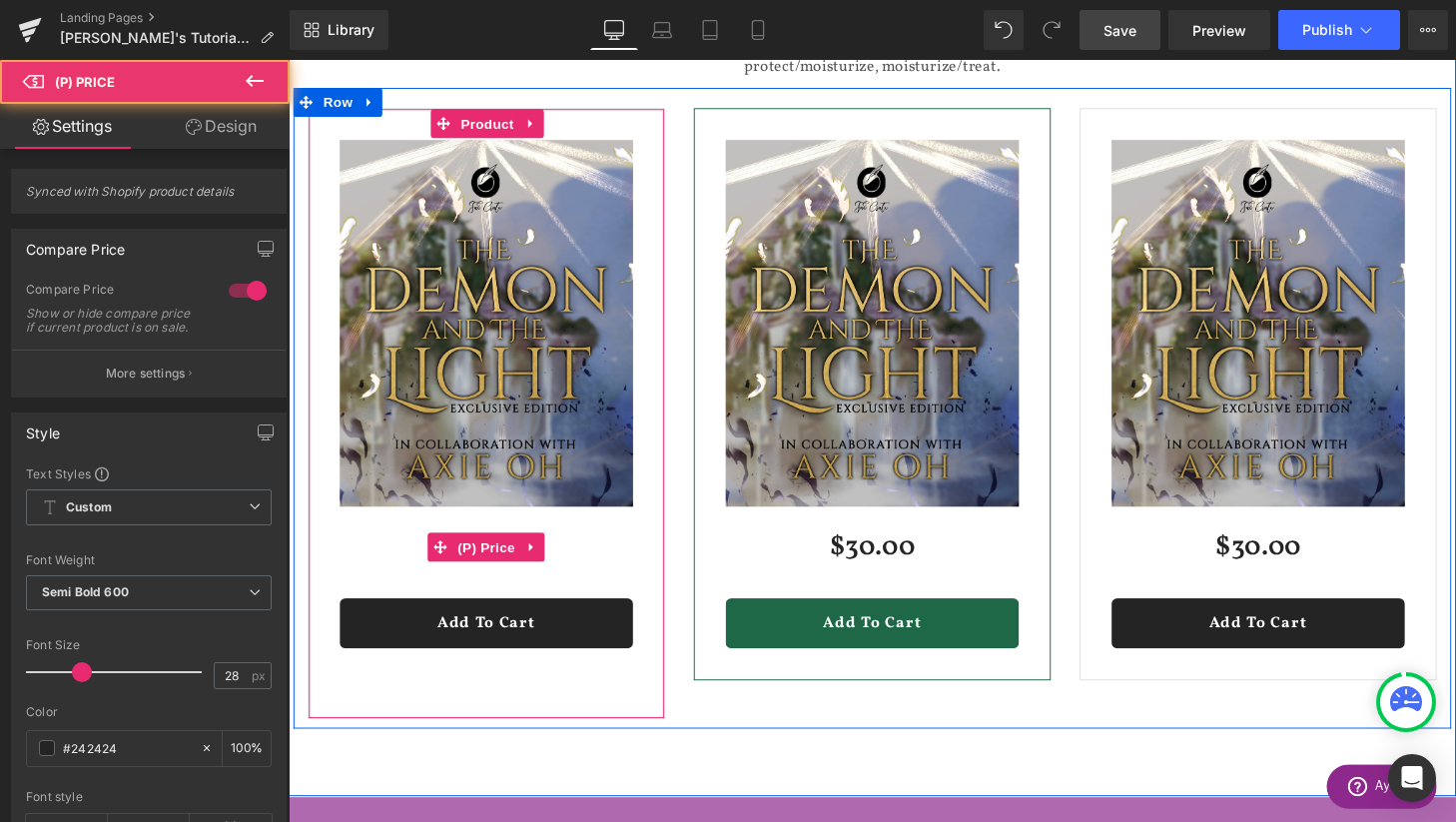 click on "$30.00
$0" at bounding box center [493, 564] 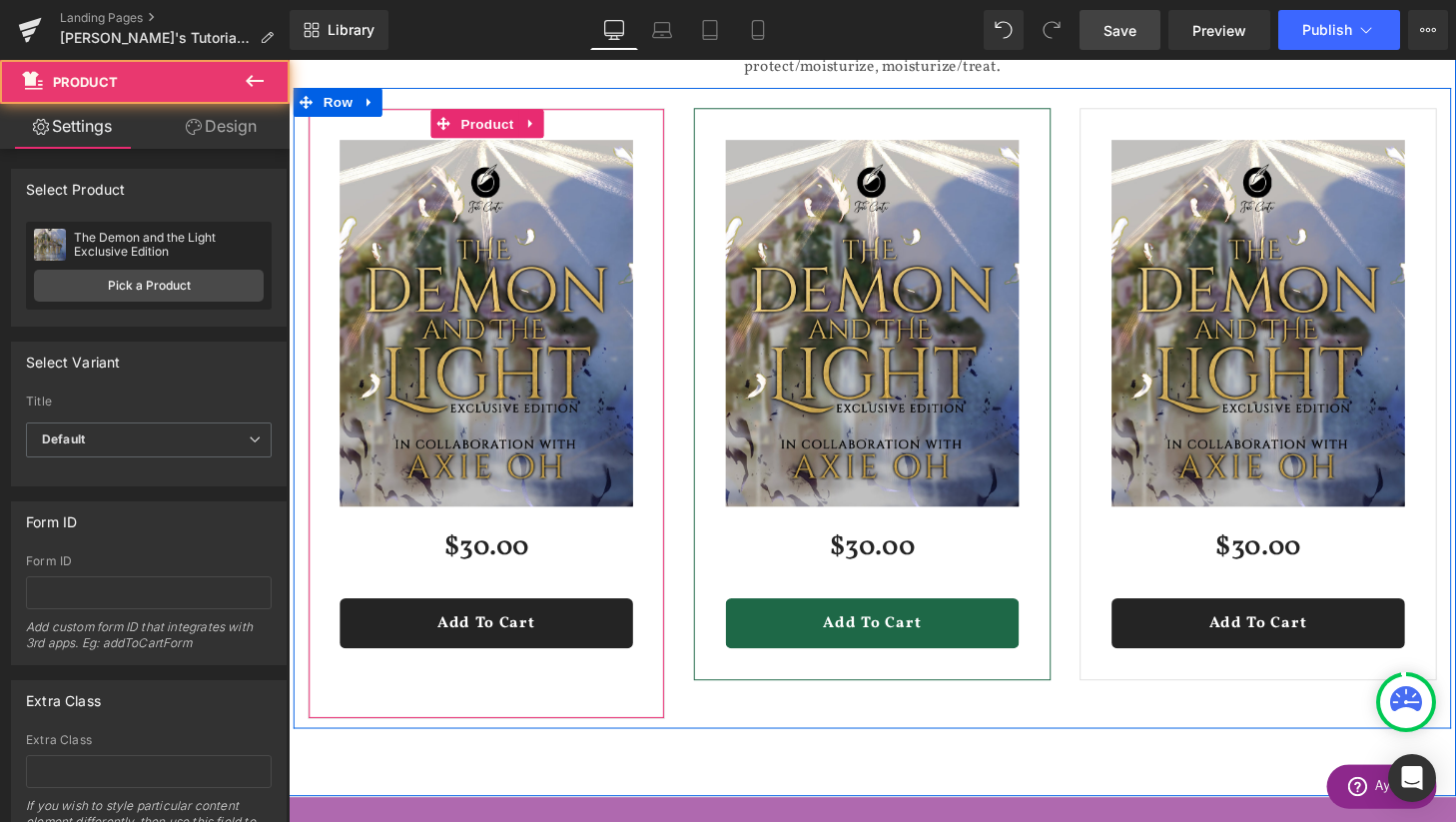 click on "Sale Off
(P) Image
$30.00
$0
(P) Price
Add To Cart
(P) Cart Button
Product       32px   32px" at bounding box center [493, 425] 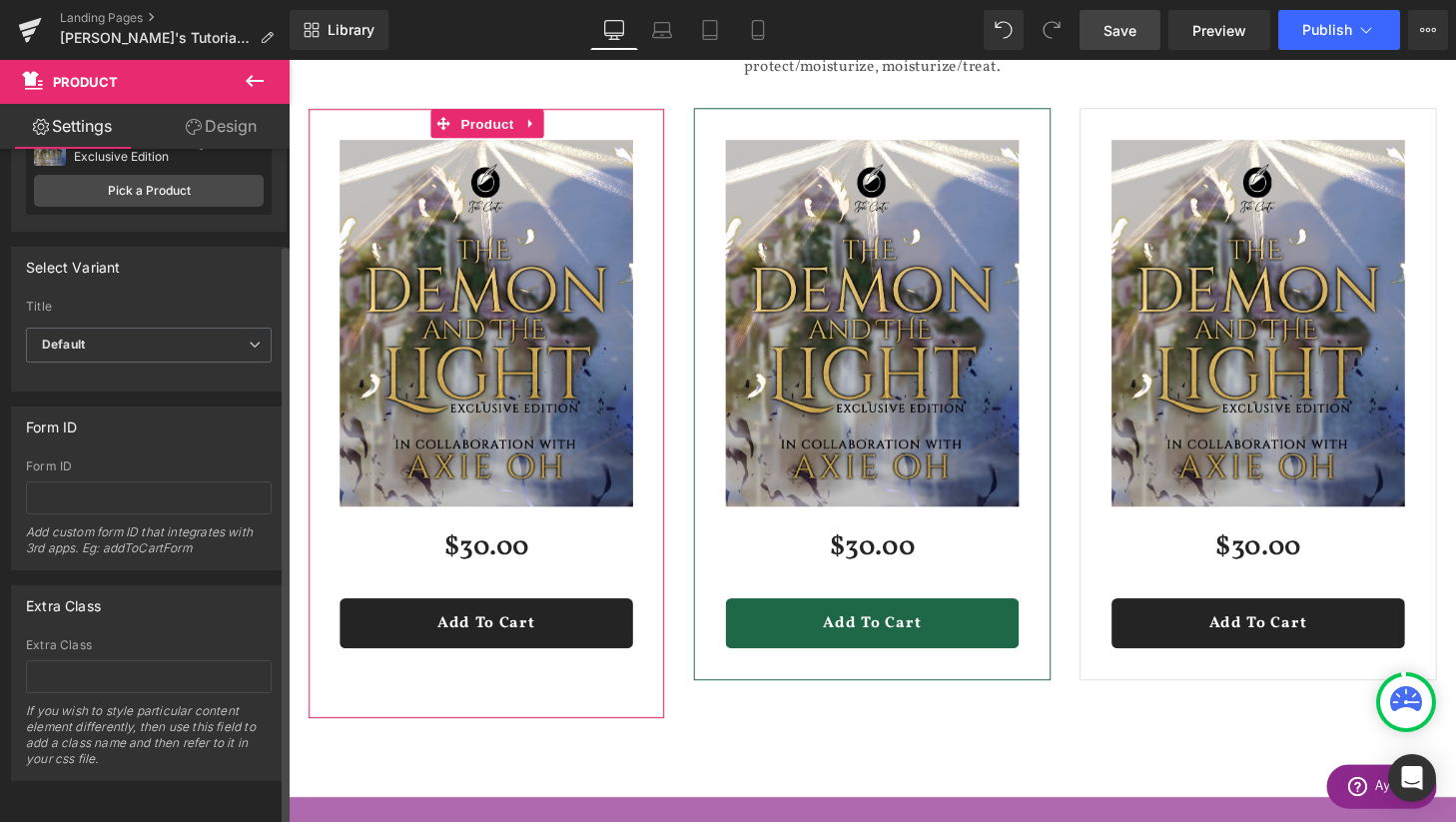 scroll, scrollTop: 0, scrollLeft: 0, axis: both 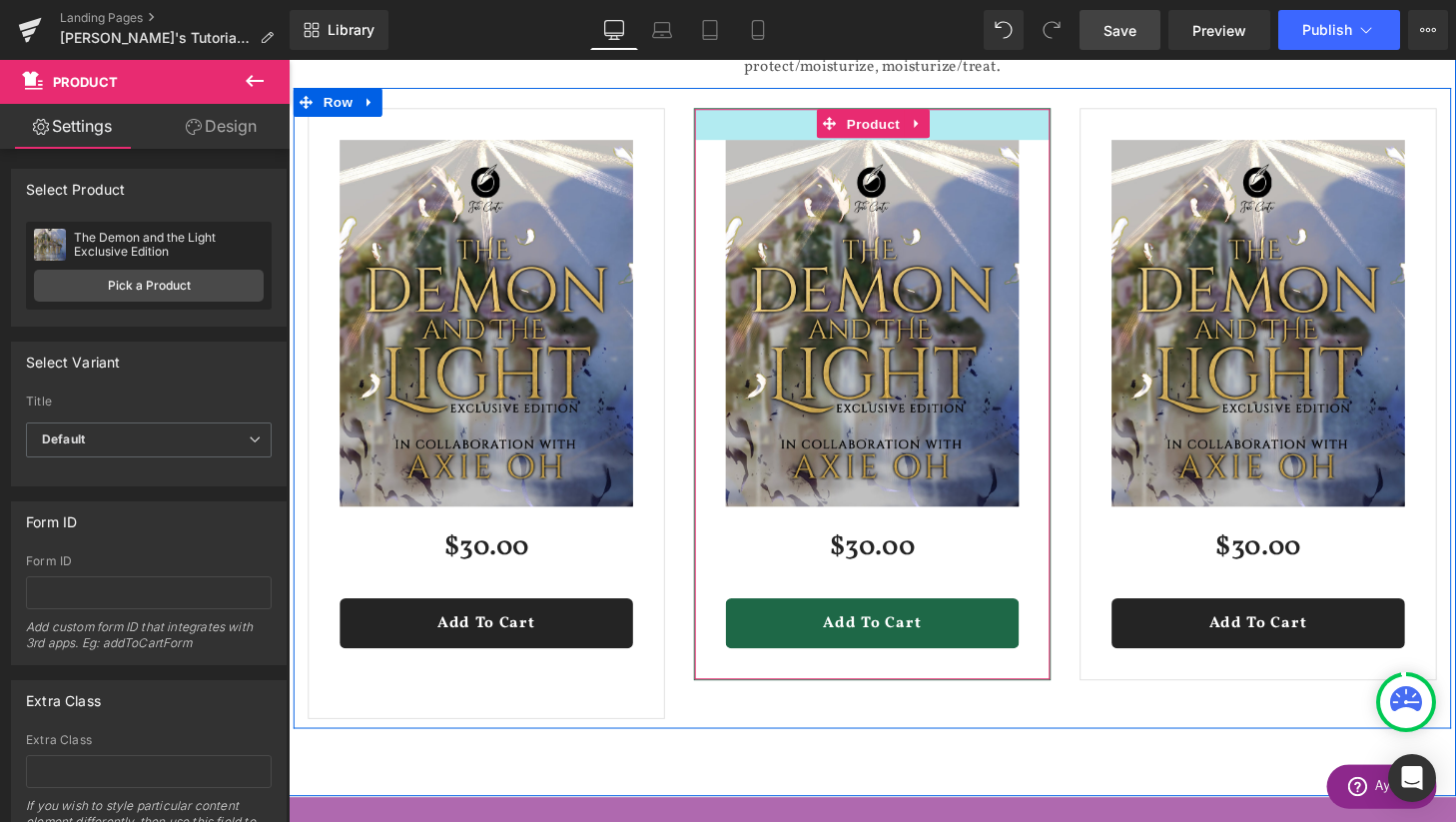 click on "32px" at bounding box center [893, 127] 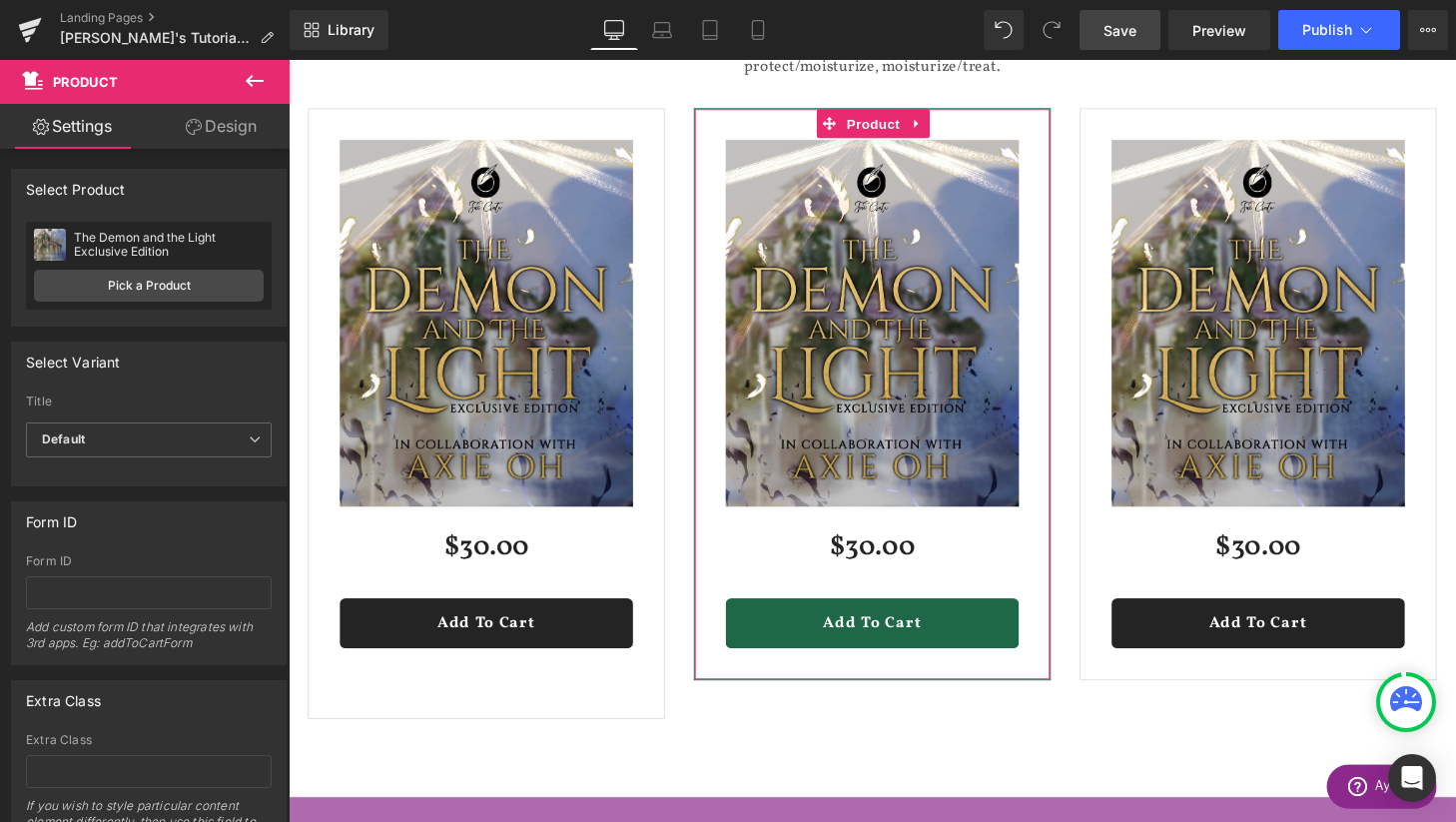 click on "Design" at bounding box center [221, 126] 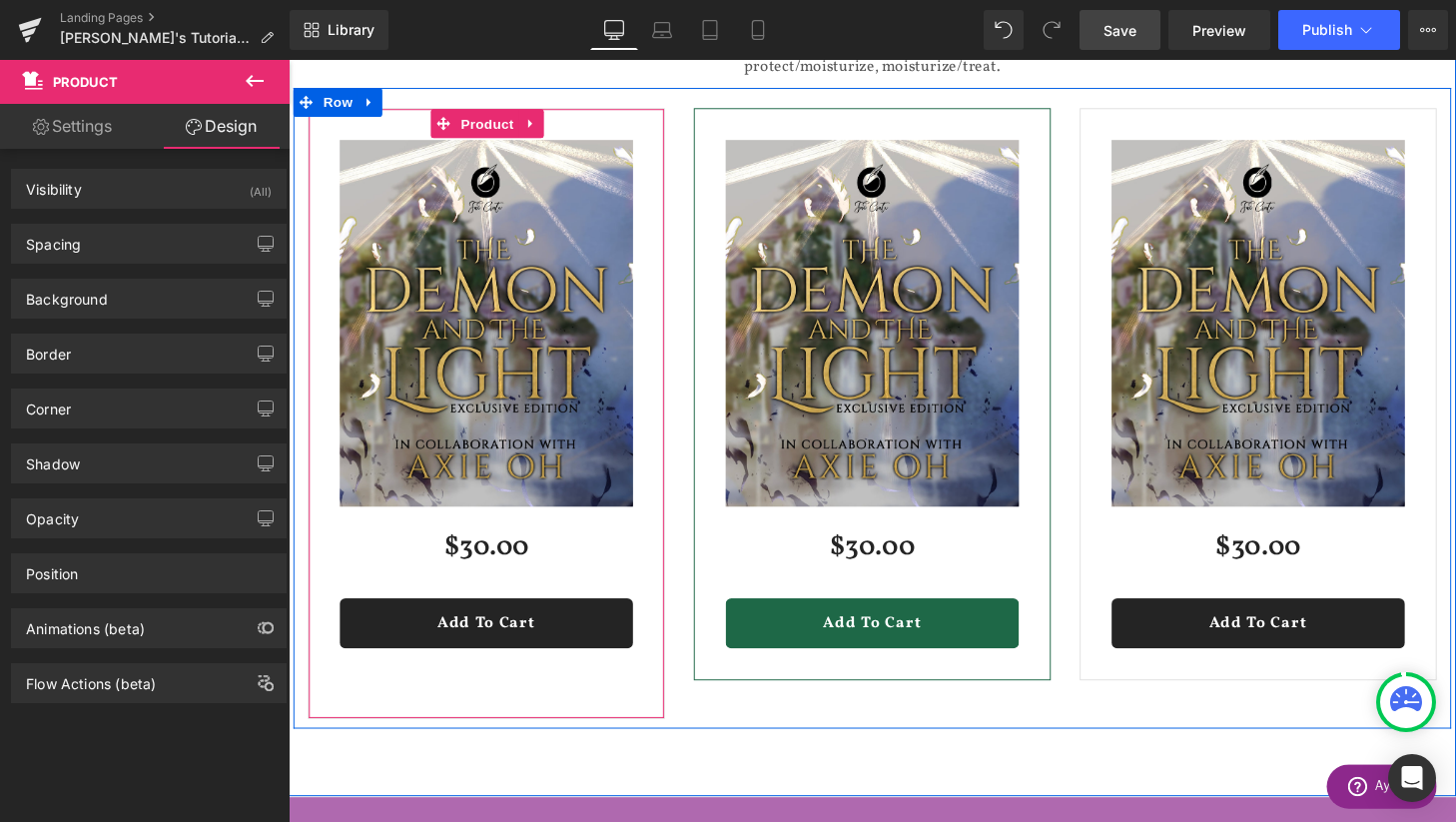 click on "$30.00
$0" at bounding box center (493, 564) 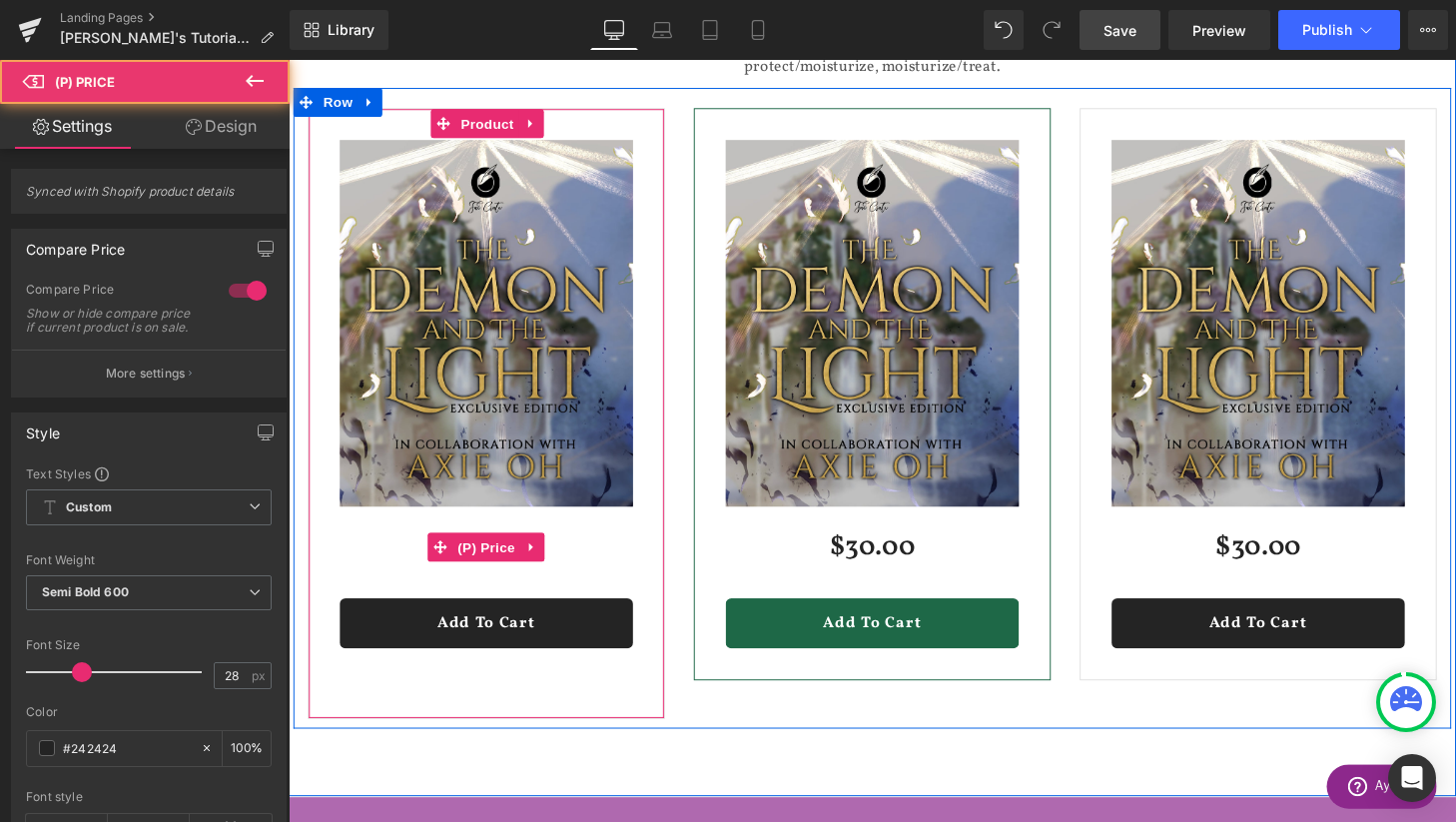 click on "$30.00
$0" at bounding box center (493, 564) 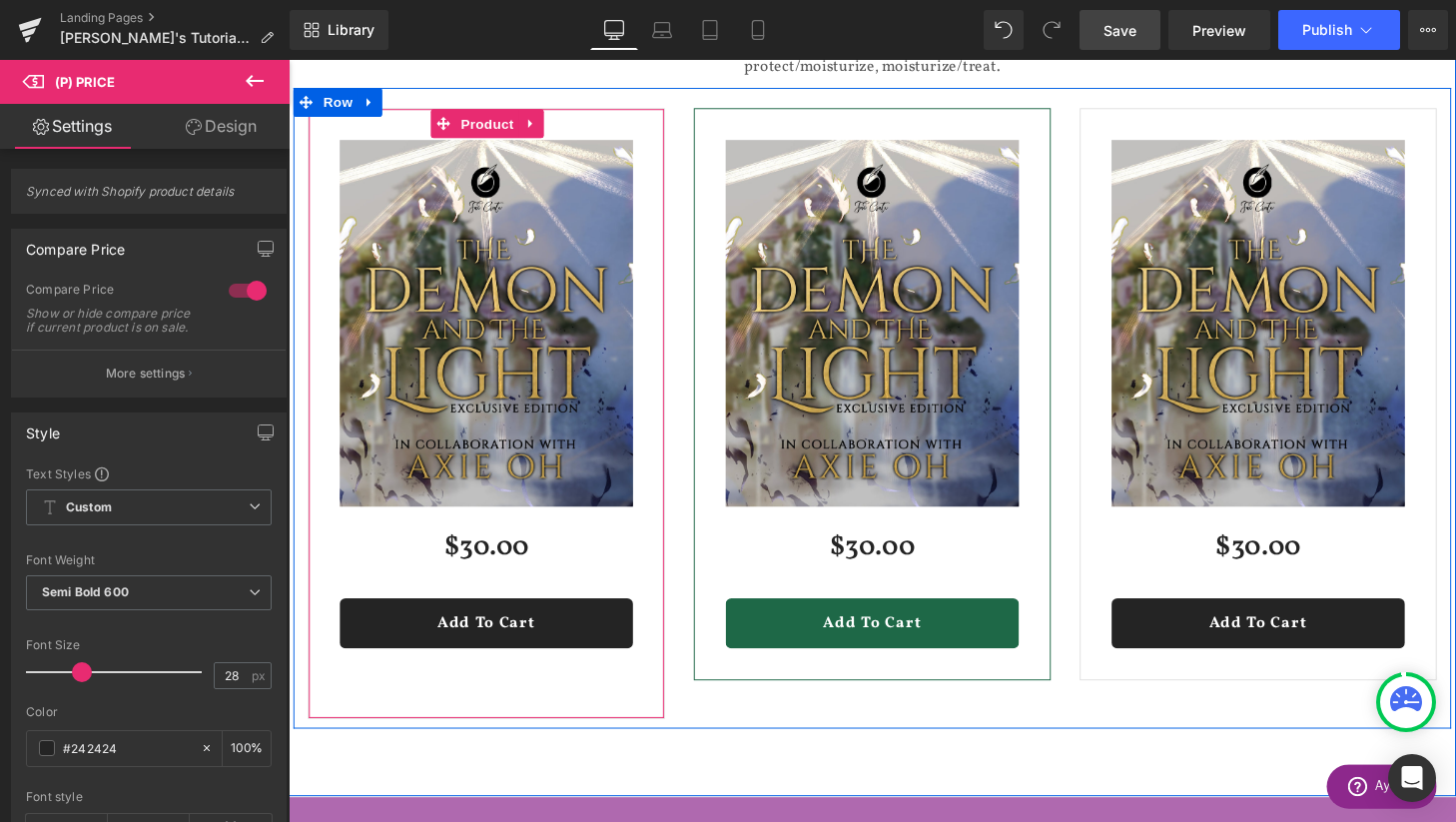 click on "Sale Off
(P) Image
$30.00
$0
(P) Price
Add To Cart
(P) Cart Button
Product       32px   32px" at bounding box center [493, 425] 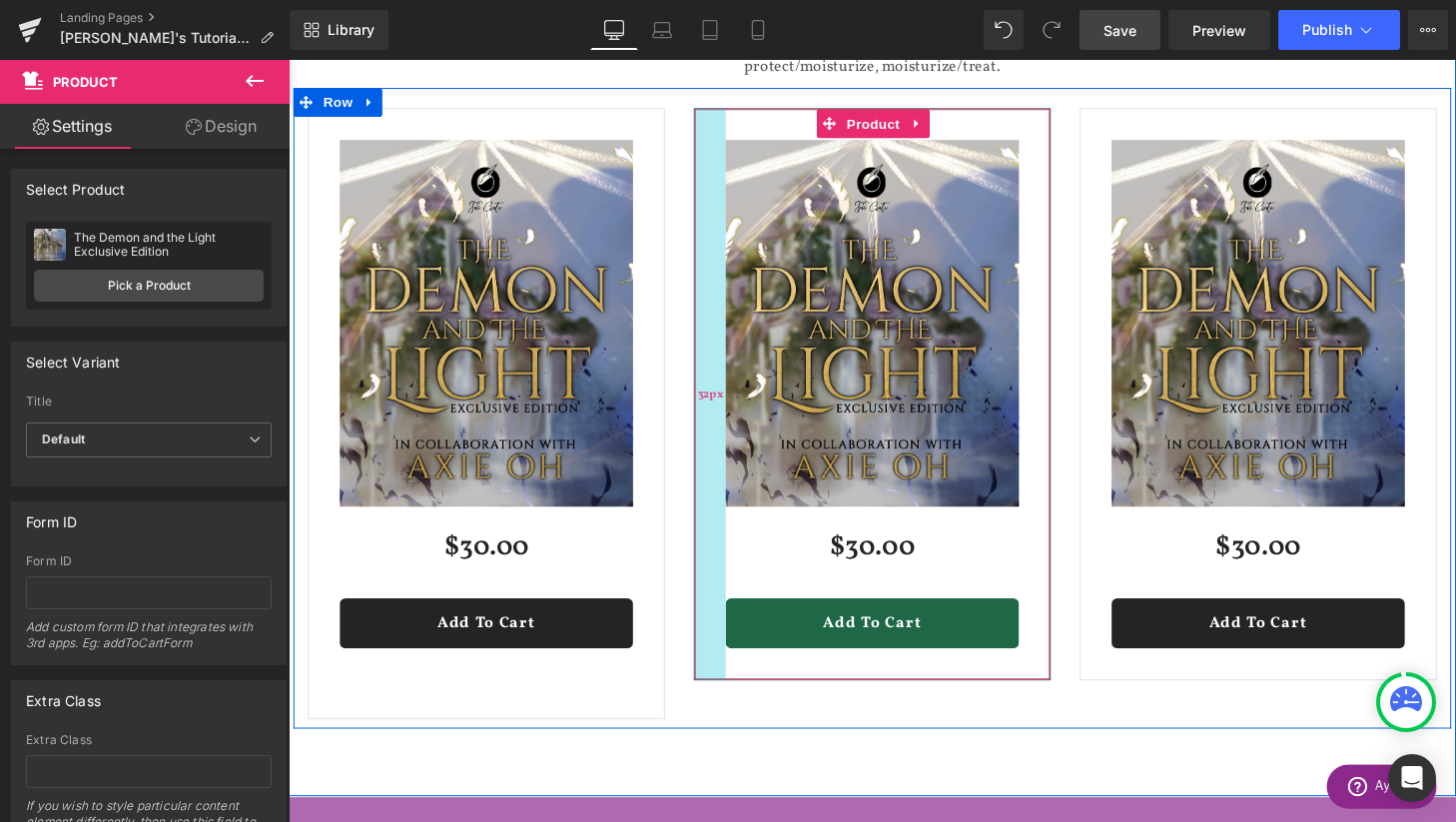 click on "32px" at bounding box center (725, 406) 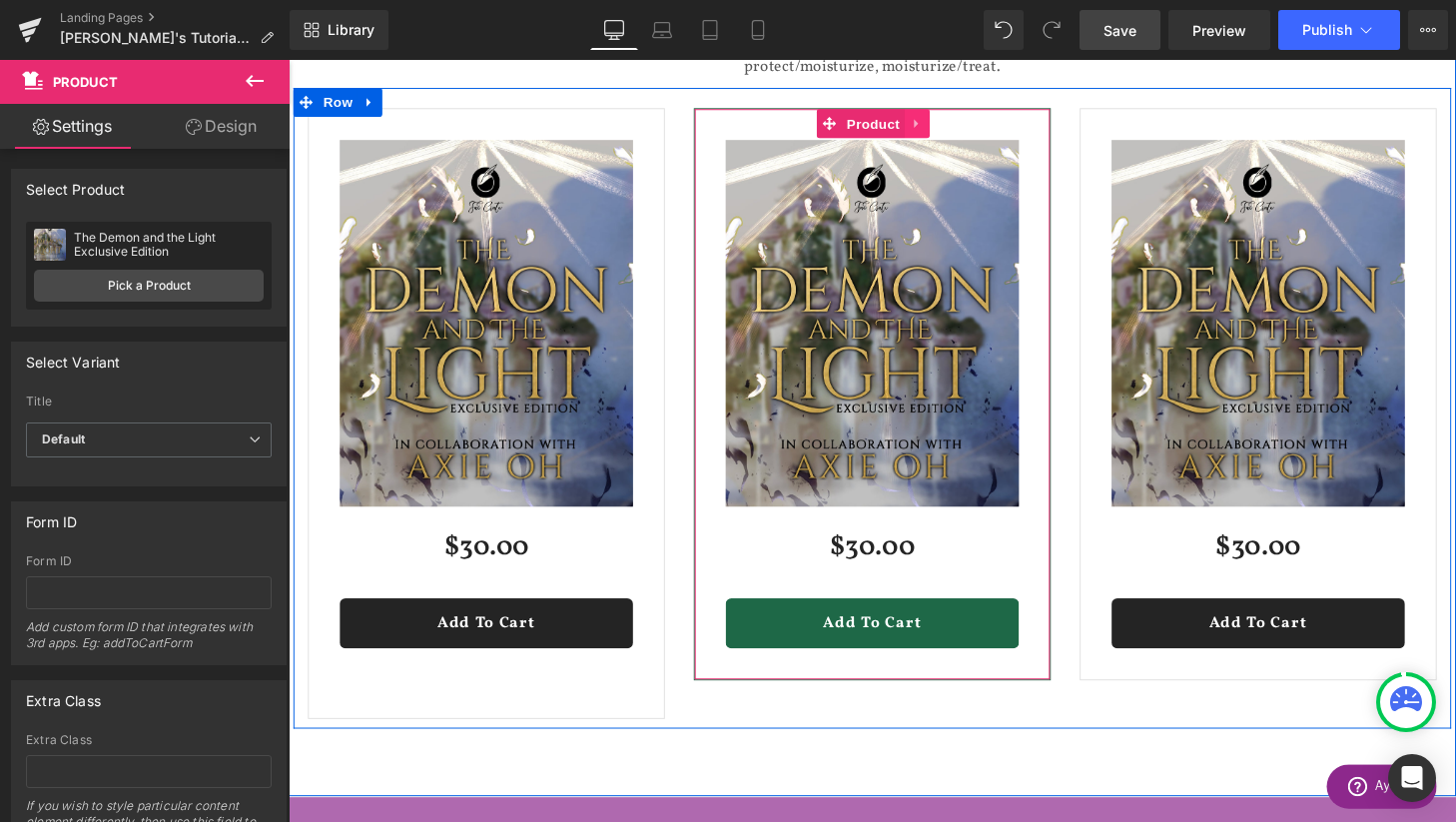 click 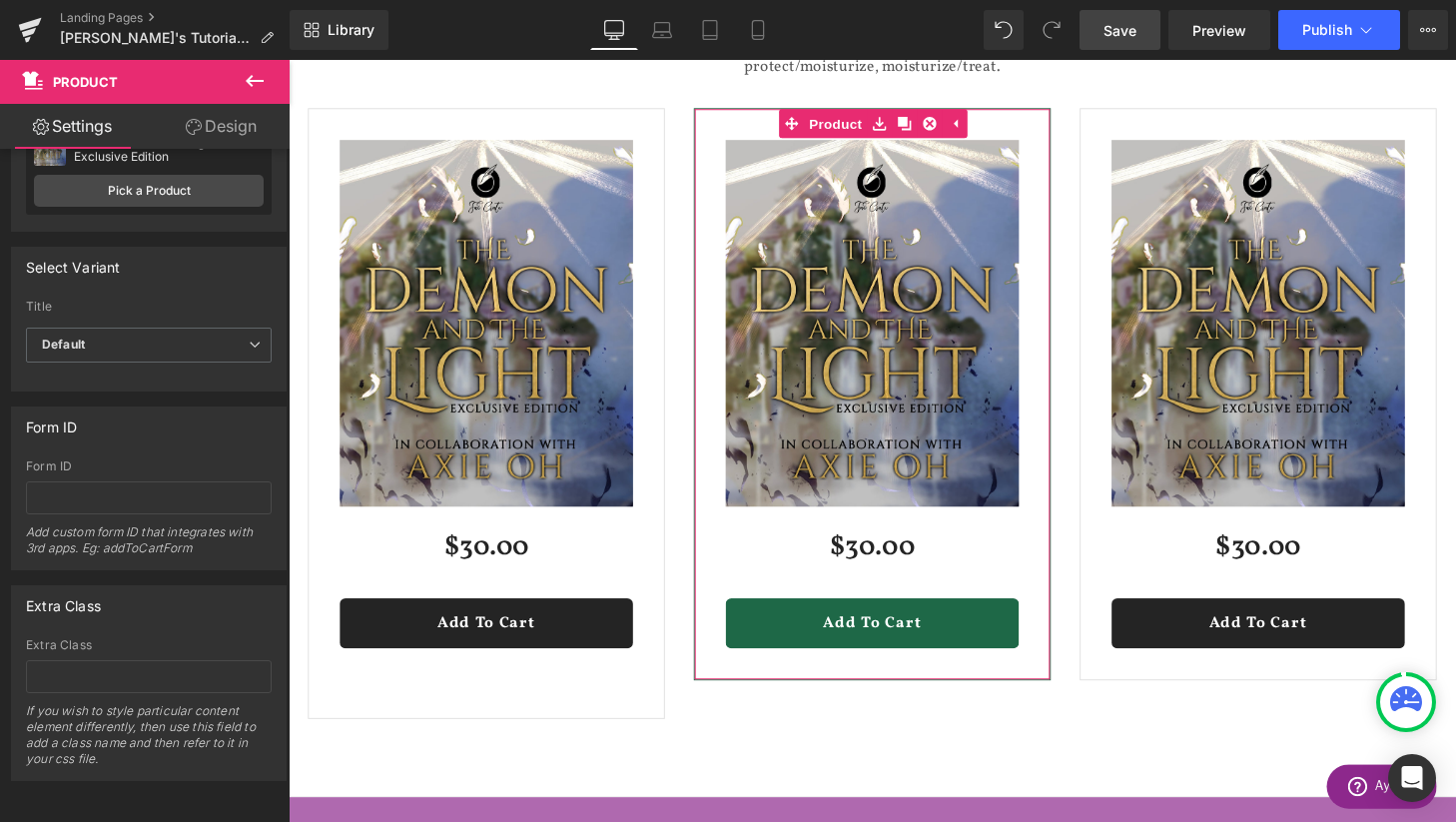 scroll, scrollTop: 0, scrollLeft: 0, axis: both 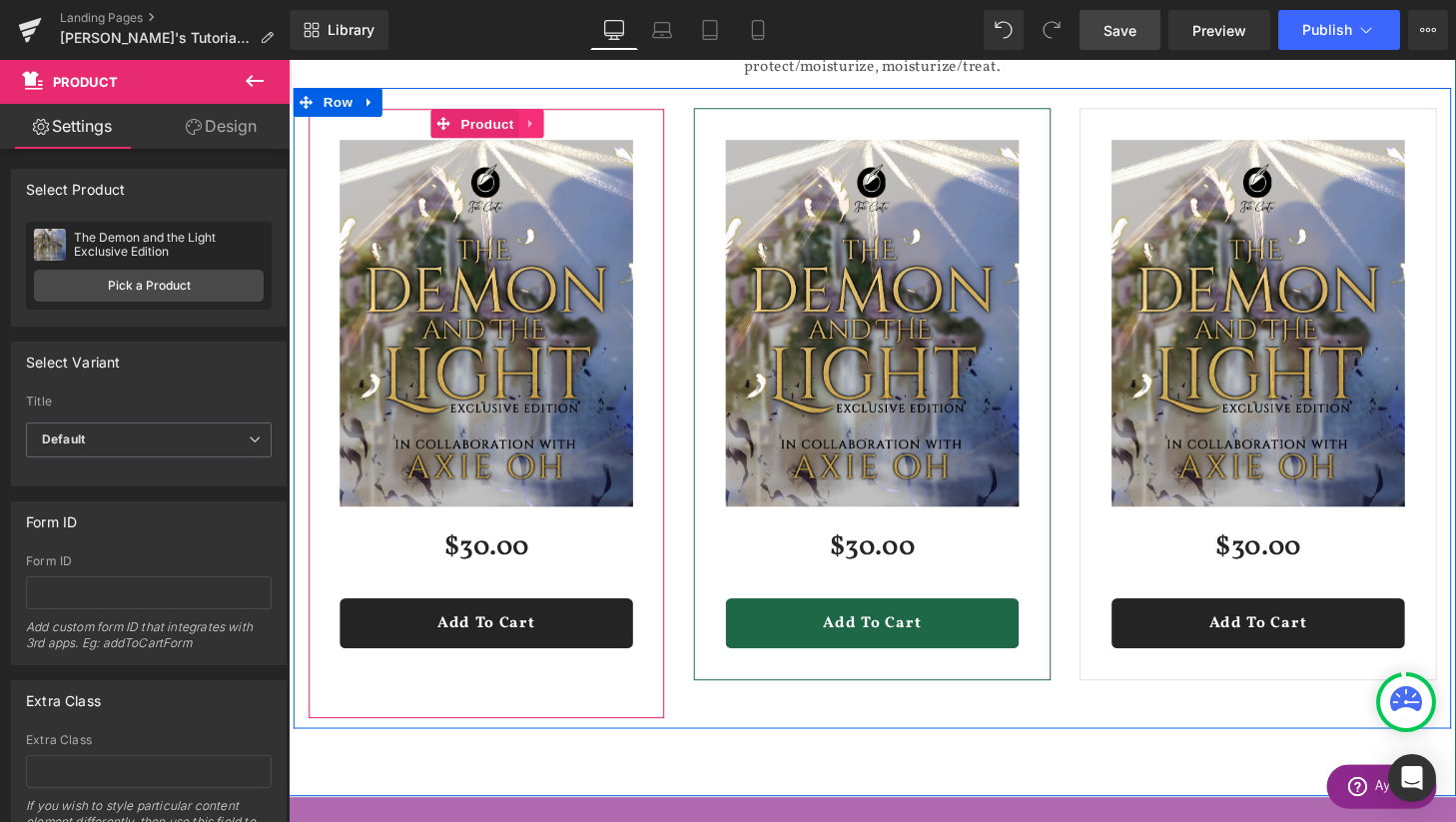 click 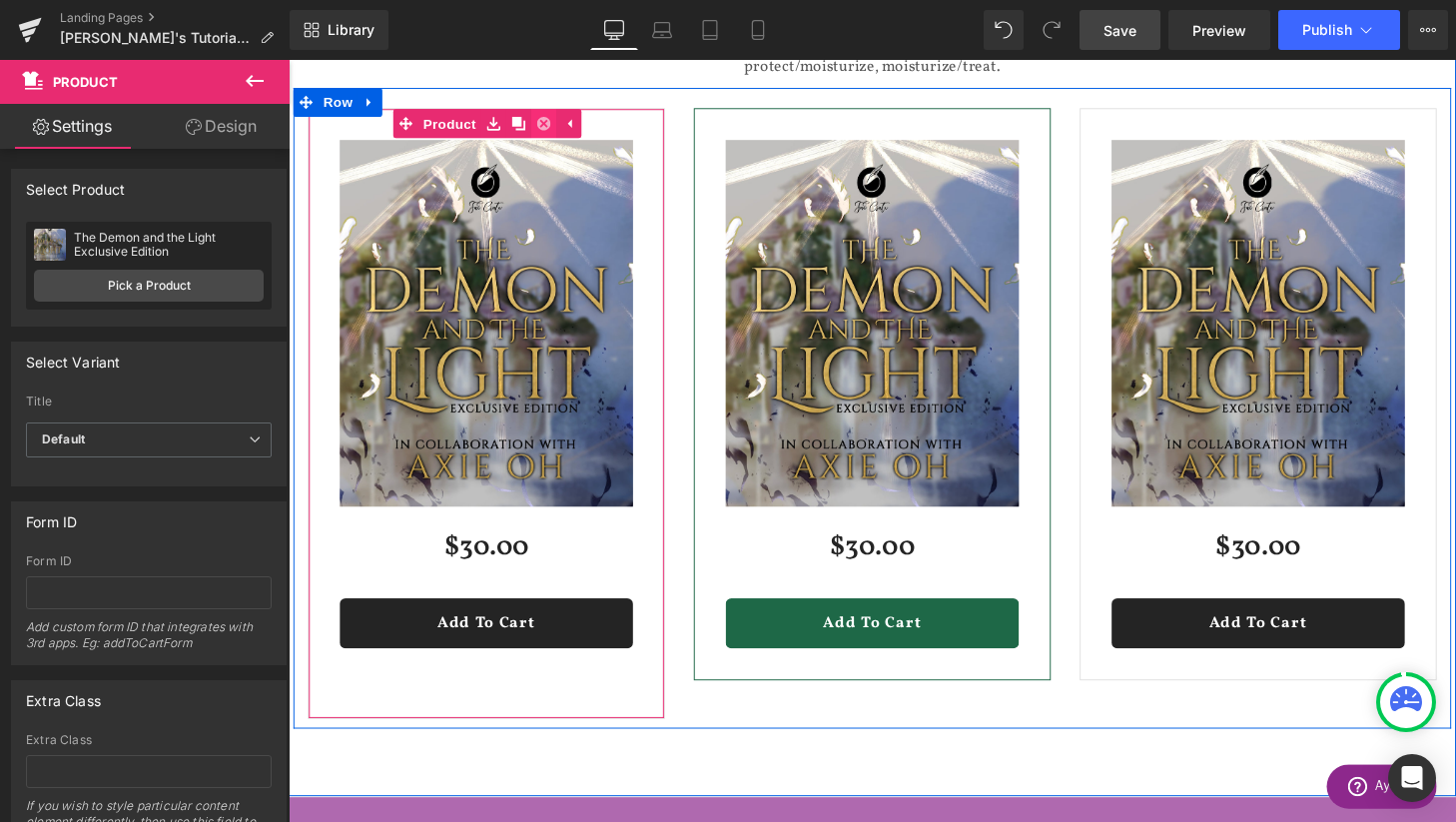 click 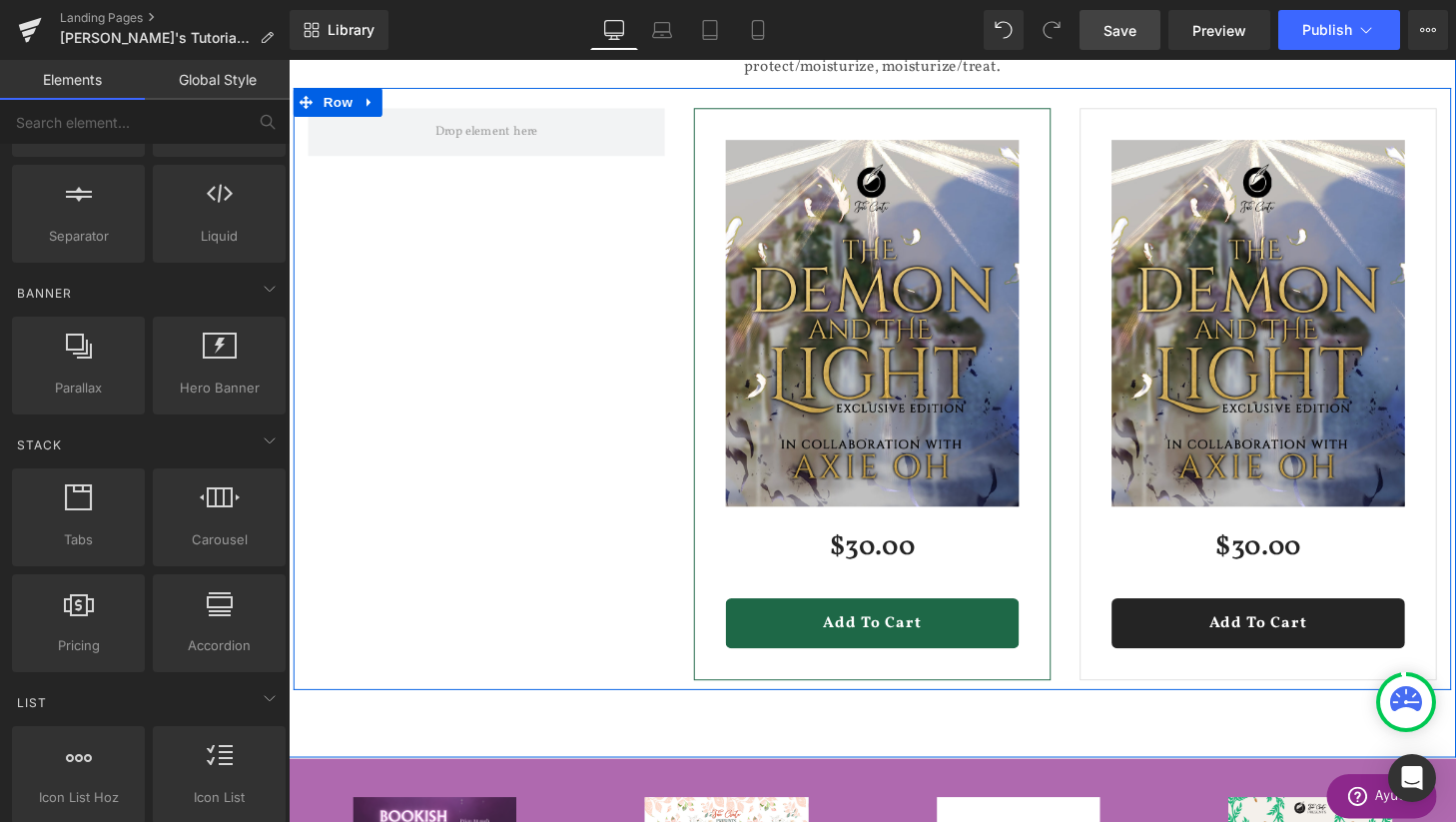 scroll, scrollTop: 3167, scrollLeft: 1208, axis: both 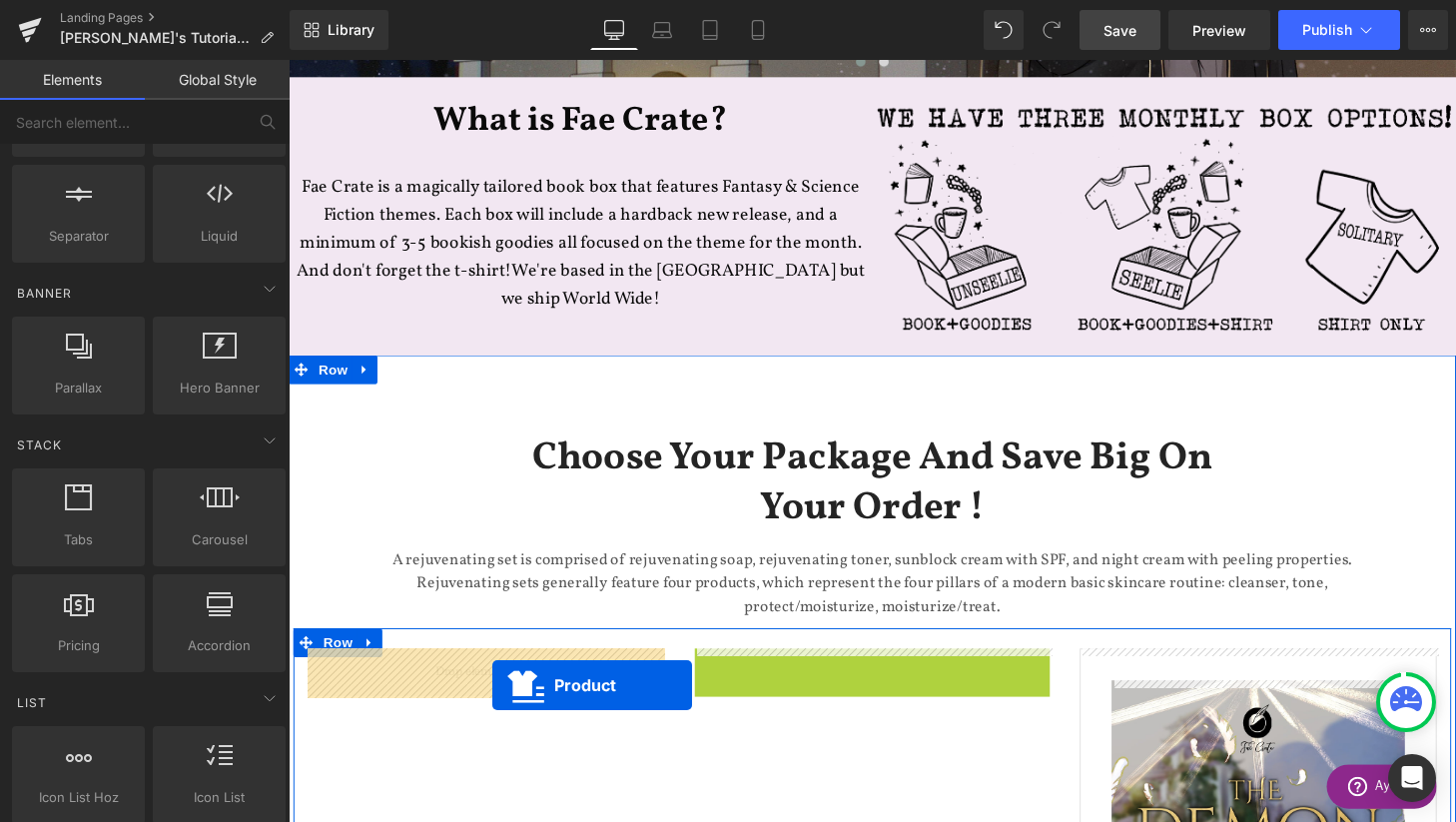 drag, startPoint x: 807, startPoint y: 129, endPoint x: 499, endPoint y: 707, distance: 654.9412 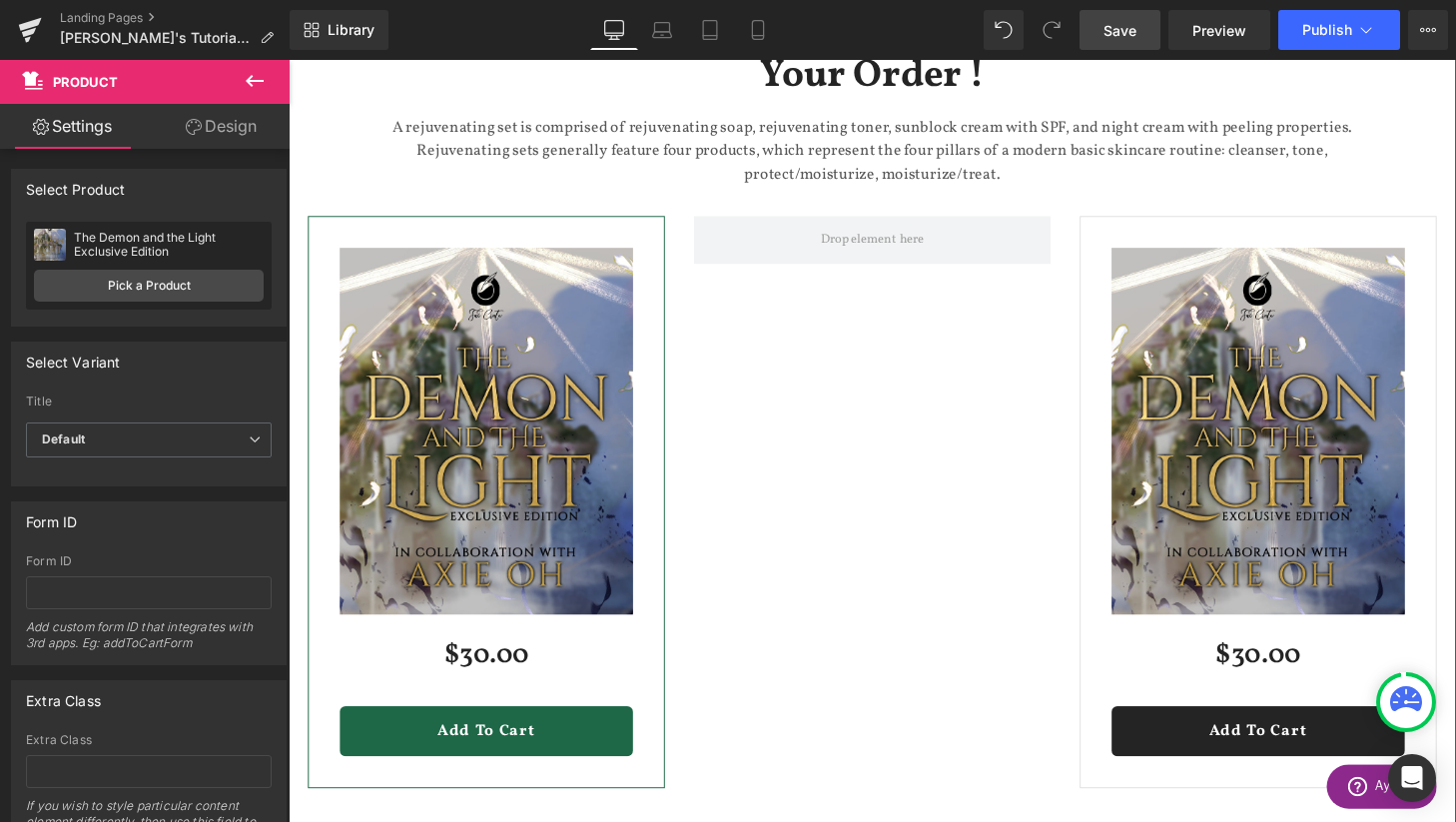 scroll, scrollTop: 1063, scrollLeft: 0, axis: vertical 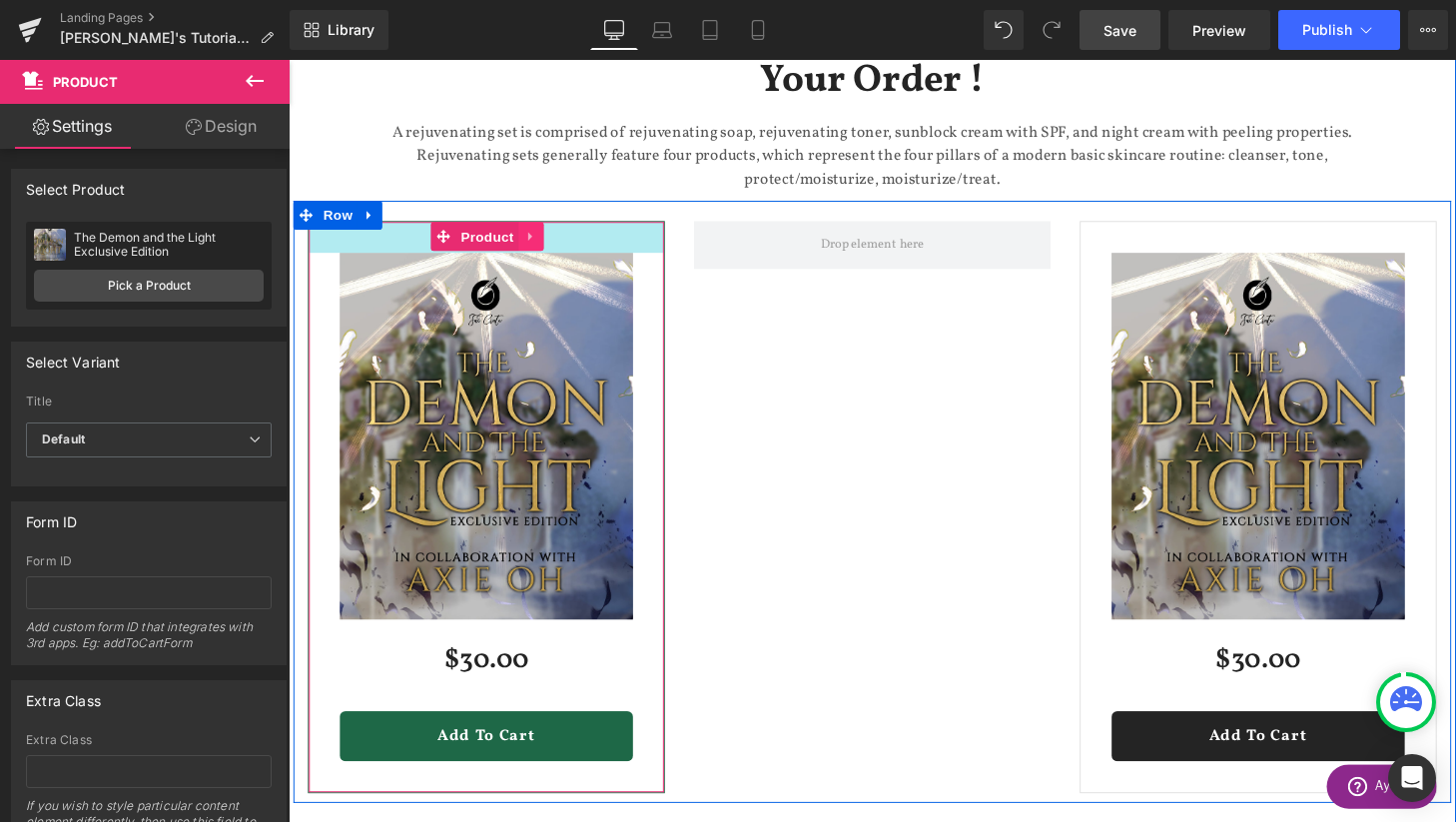 click 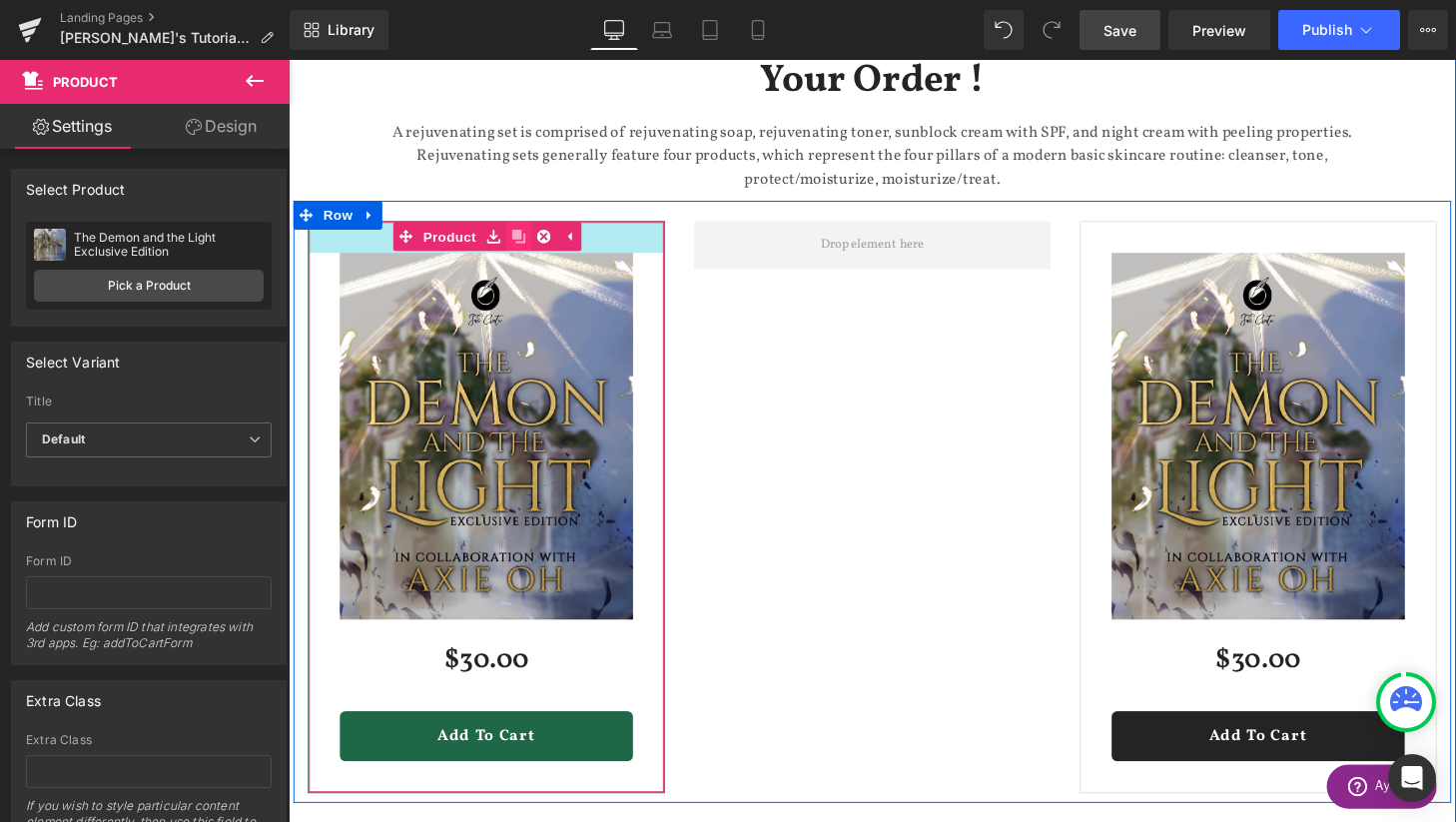 click 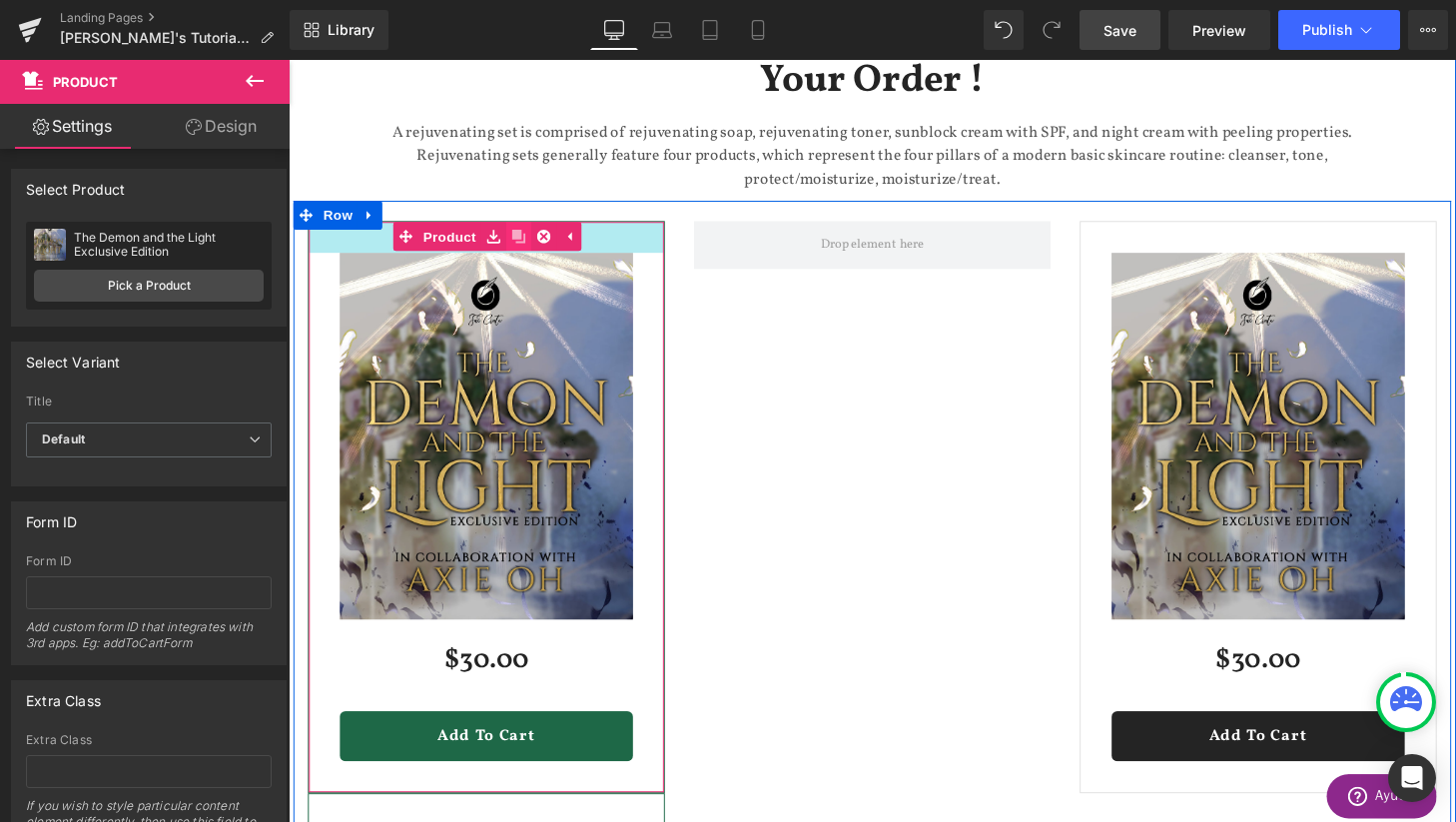 scroll, scrollTop: 1293, scrollLeft: 0, axis: vertical 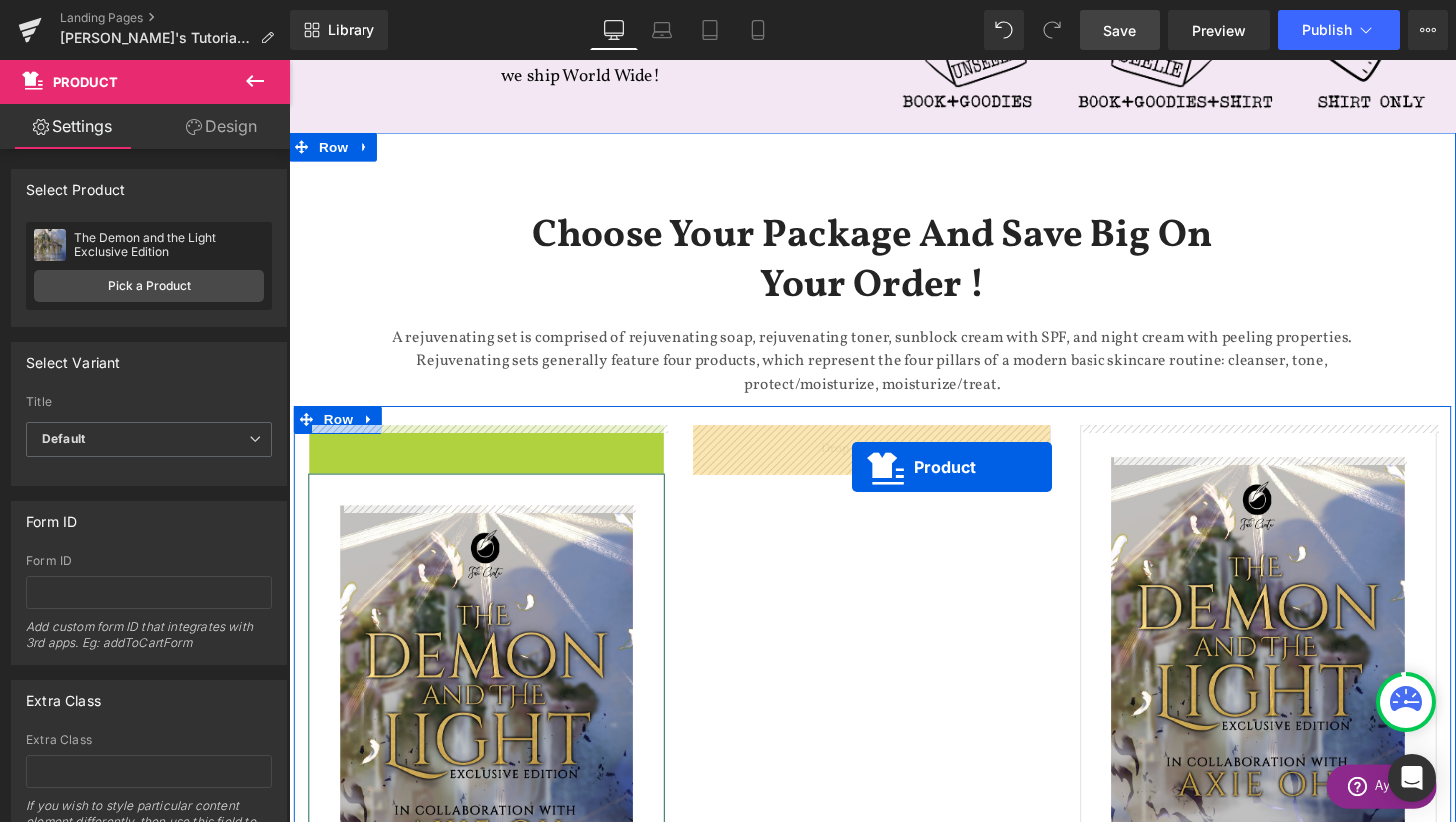 drag, startPoint x: 410, startPoint y: 457, endPoint x: 872, endPoint y: 481, distance: 462.62296 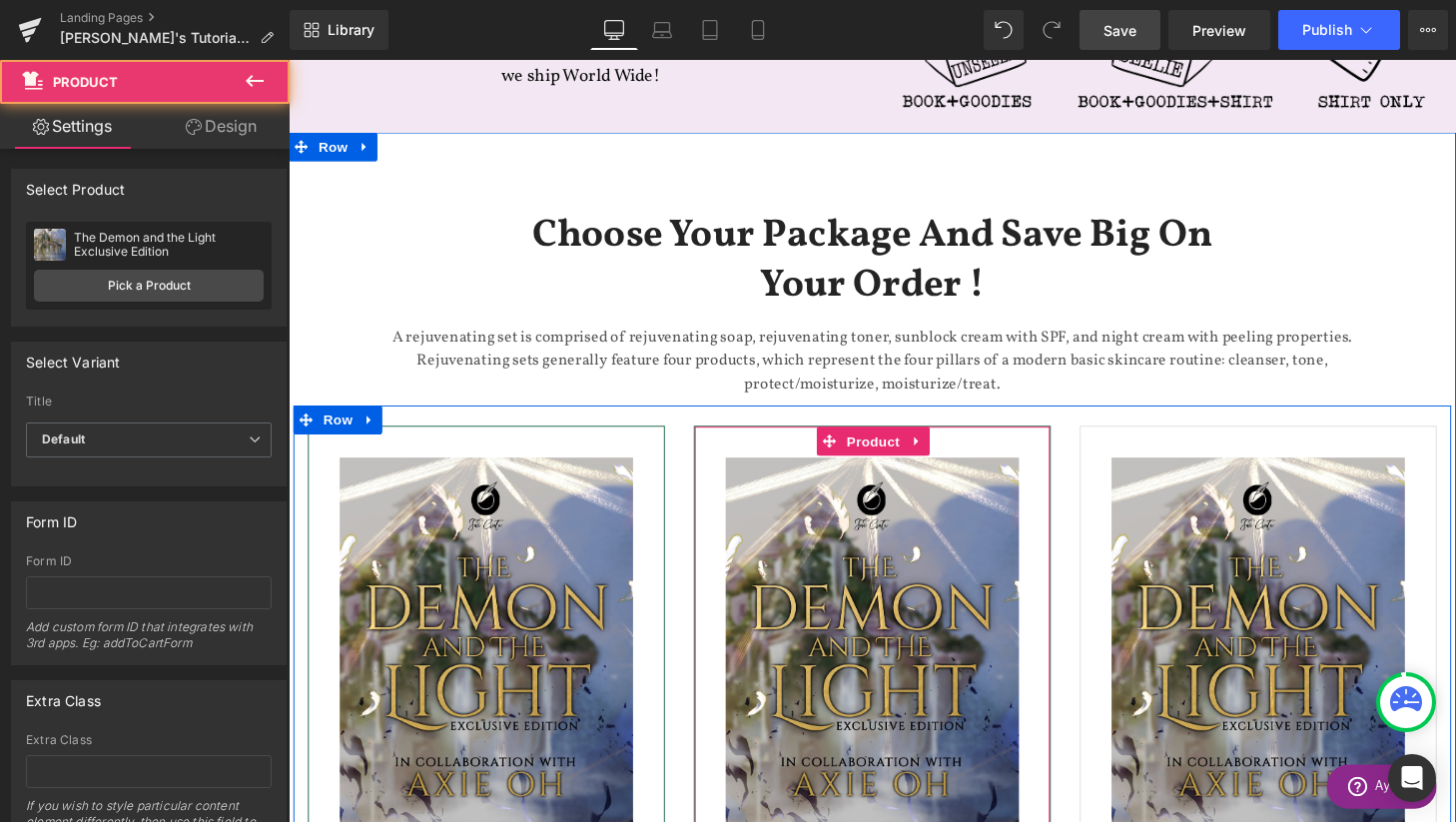 scroll, scrollTop: 3167, scrollLeft: 1208, axis: both 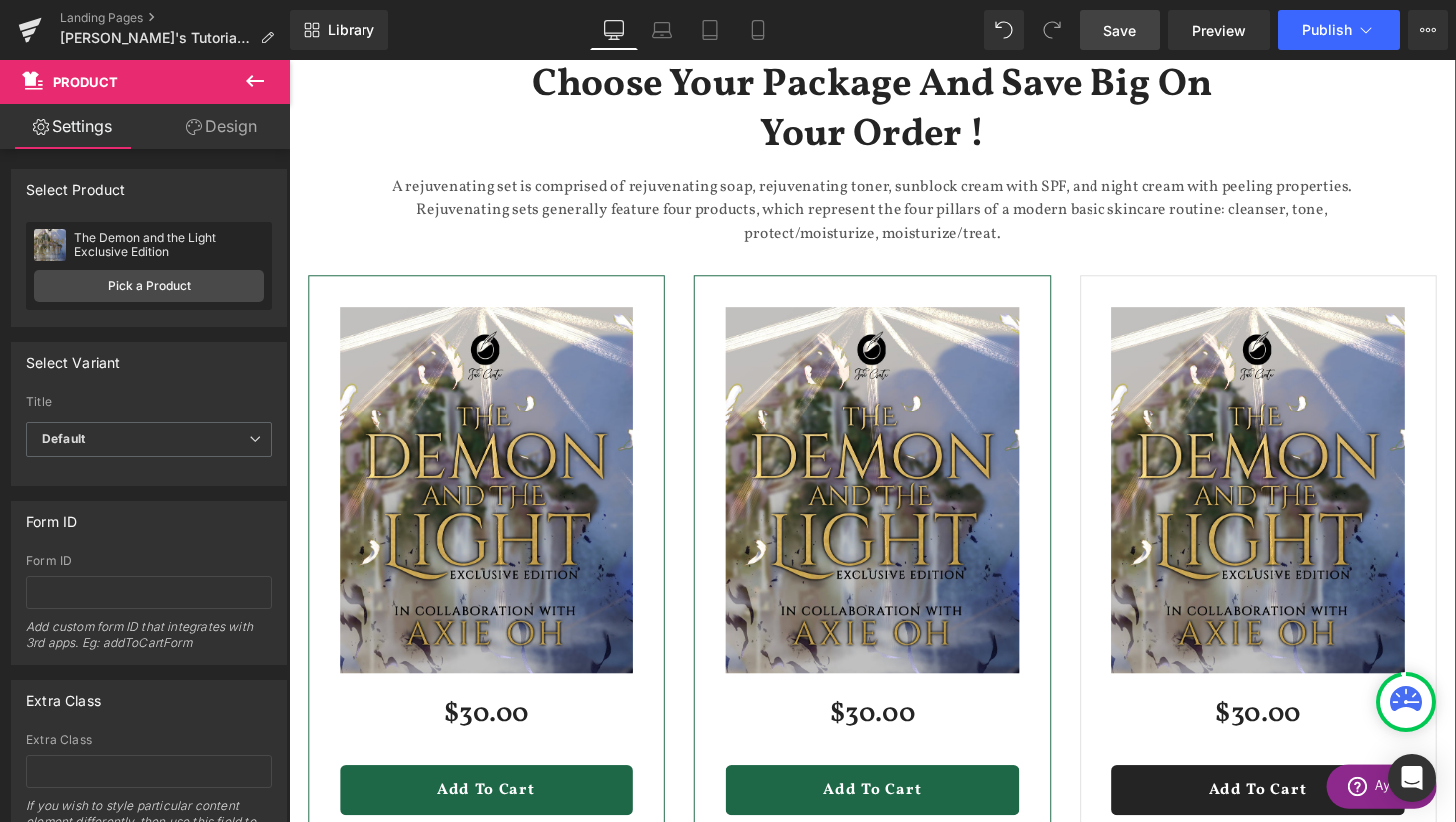 click on "Sale Off
(P) Image
$30.00
$0
(P) Price
Add To Cart
(P) Cart Button
Product" at bounding box center (1292, 578) 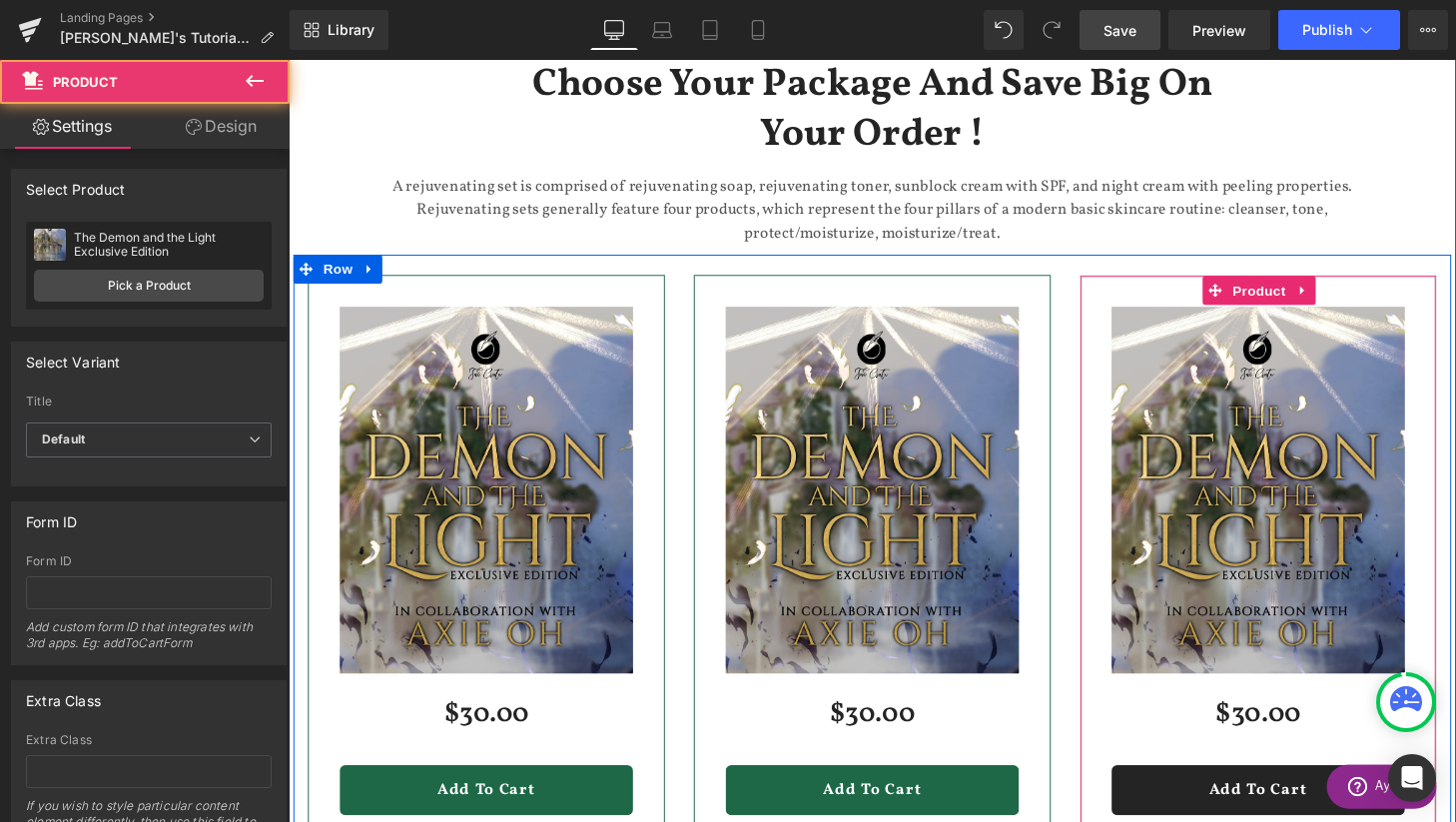 click on "Sale Off
(P) Image
$30.00
$0
(P) Price
Add To Cart
(P) Cart Button
Product" at bounding box center (1292, 578) 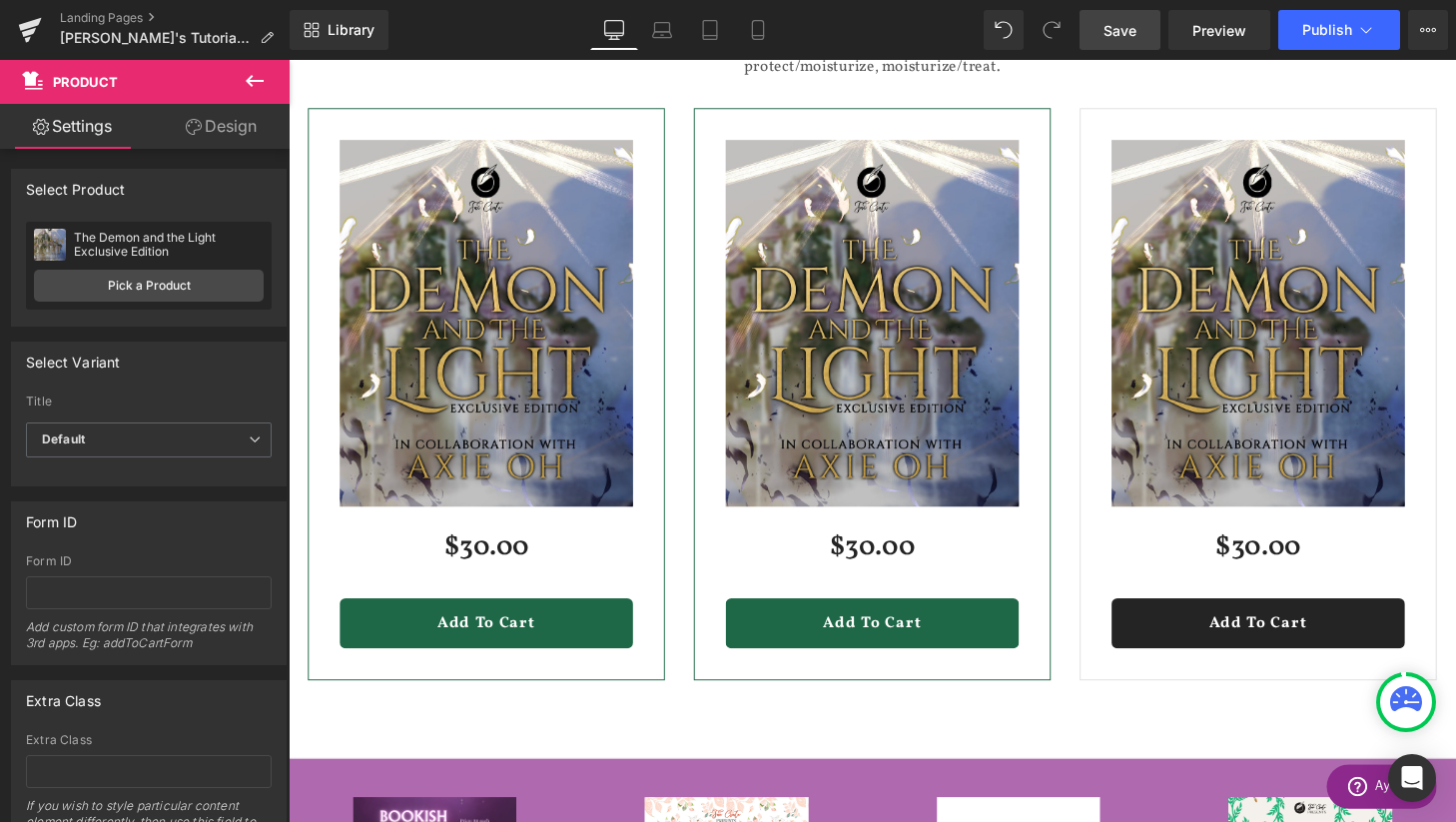 scroll, scrollTop: 1020, scrollLeft: 0, axis: vertical 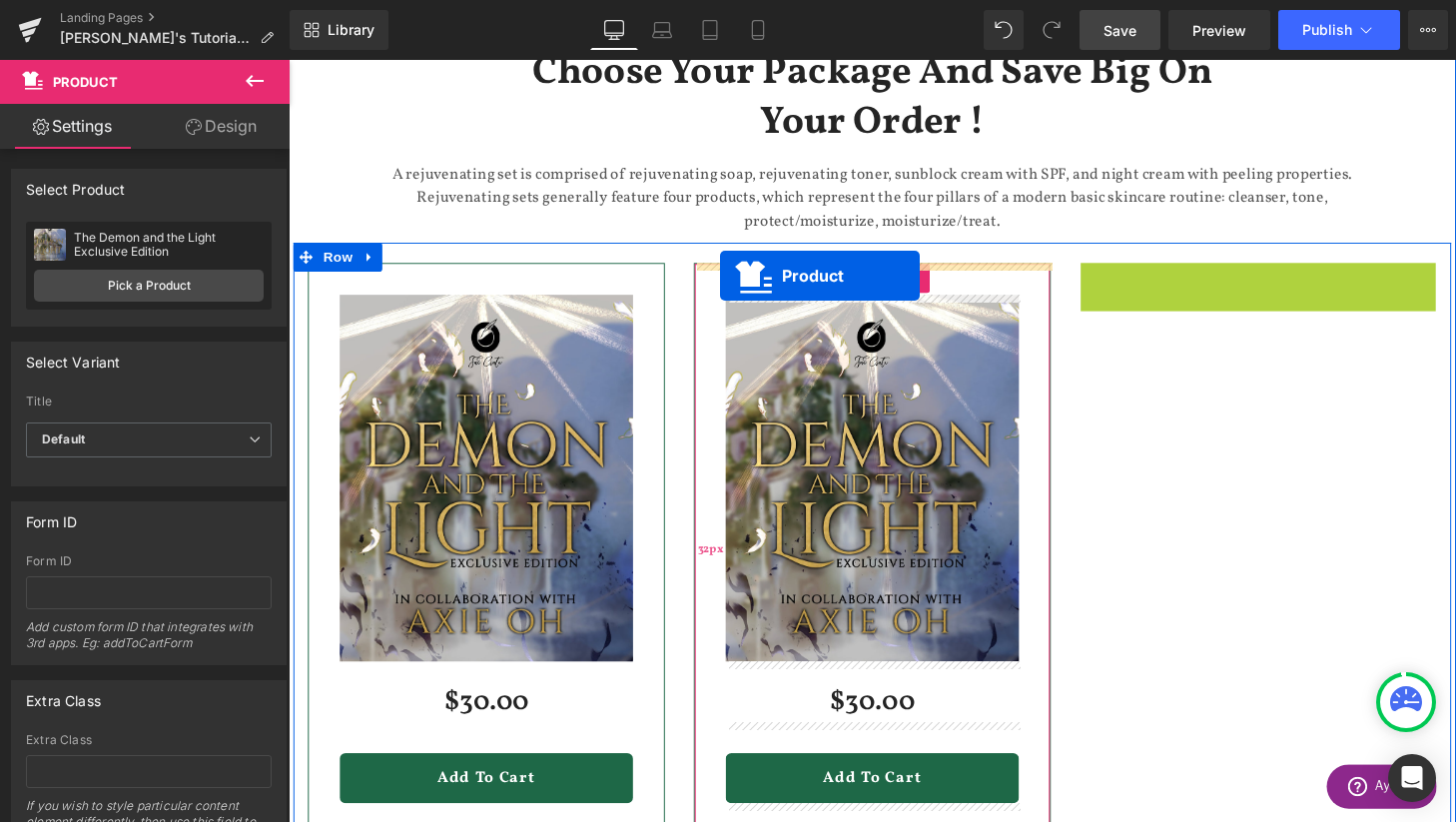 drag, startPoint x: 1249, startPoint y: 291, endPoint x: 736, endPoint y: 284, distance: 513.04776 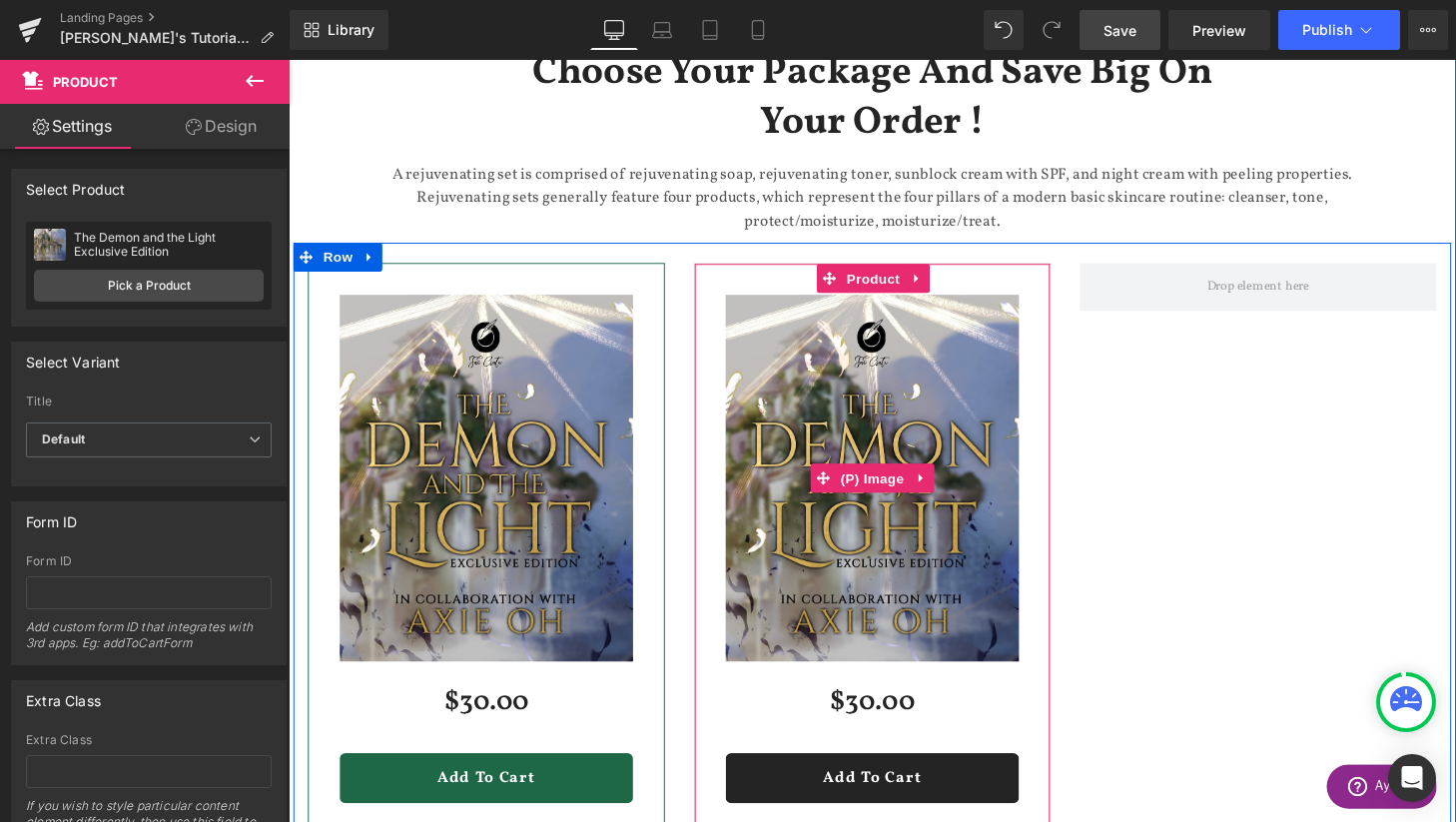 scroll, scrollTop: 3167, scrollLeft: 1208, axis: both 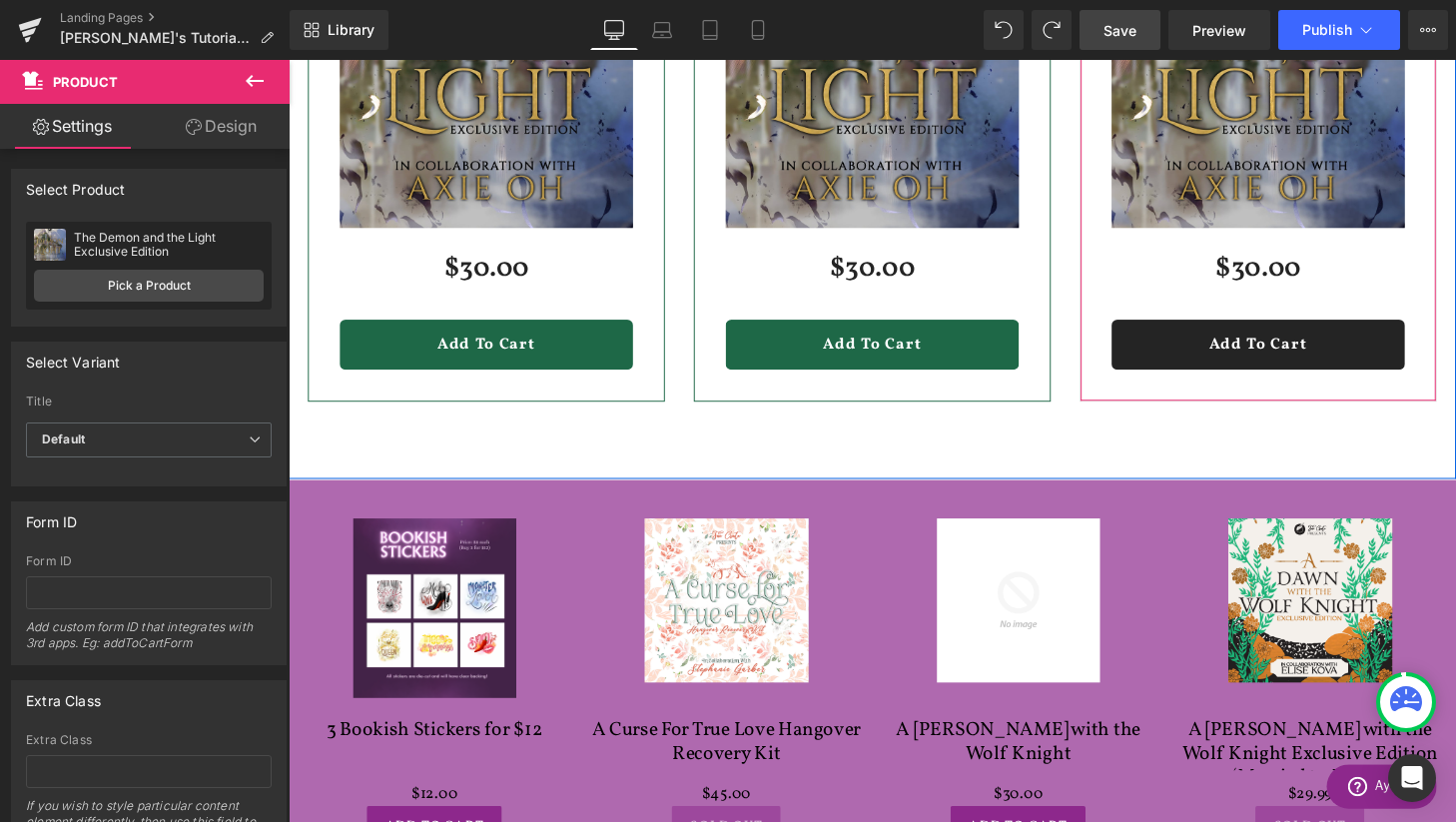 click on "Choose Your Package And Save Big On Your Order ! Heading         A rejuvenating set is comprised of rejuvenating soap, rejuvenating toner, sunblock cream with SPF, and night cream with peeling properties. Rejuvenating sets generally feature four products, which represent the four pillars of a modern basic skincare routine: cleanser, tone, protect/moisturize, moisturize/treat.  Text Block         Row
Sale Off
(P) Image
$30.00
$0
(P) Price
Add To Cart
(P) Cart Button
Product   32px   32px   32px
Sale Off" at bounding box center [893, 6] 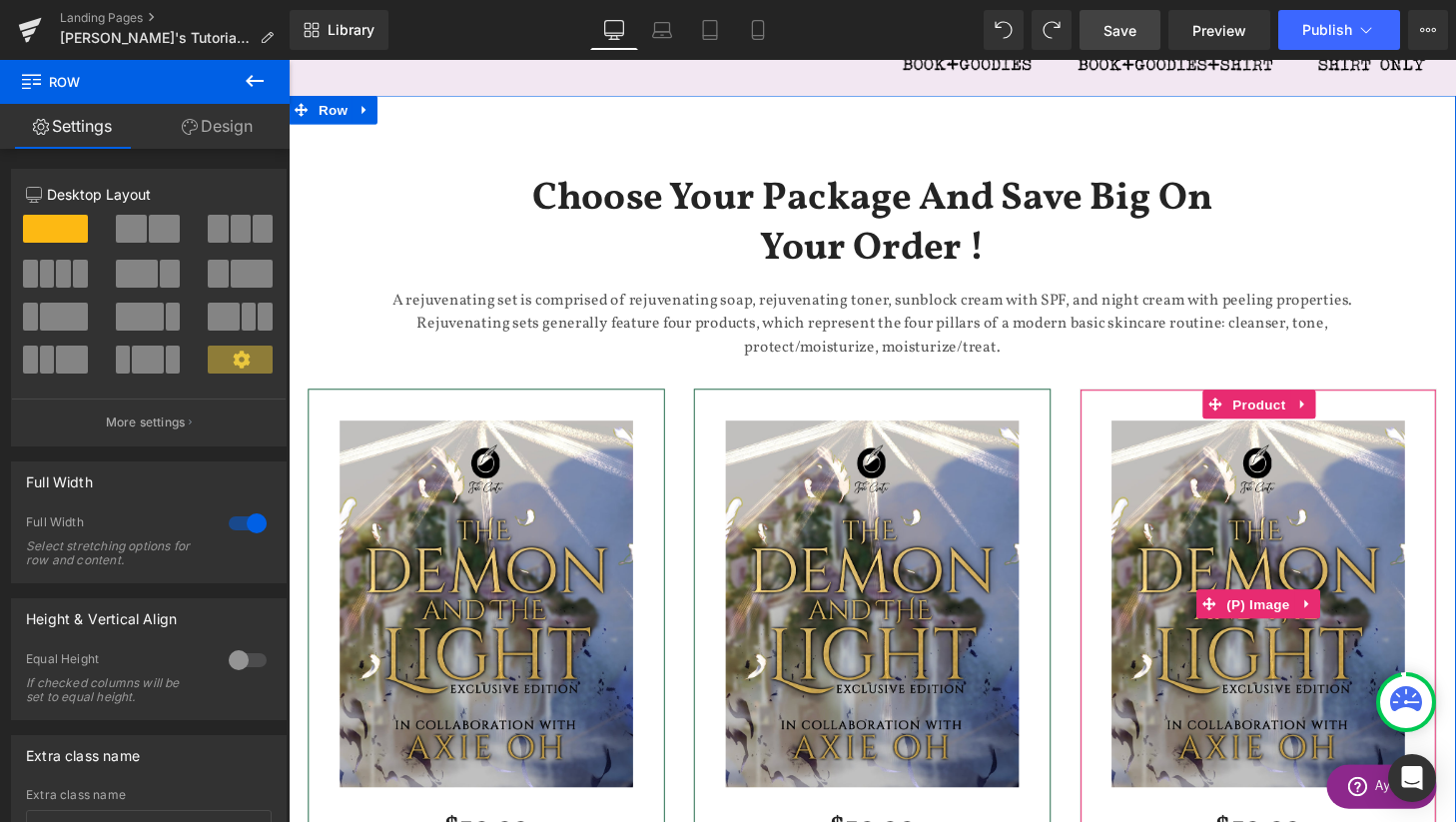 scroll, scrollTop: 874, scrollLeft: 0, axis: vertical 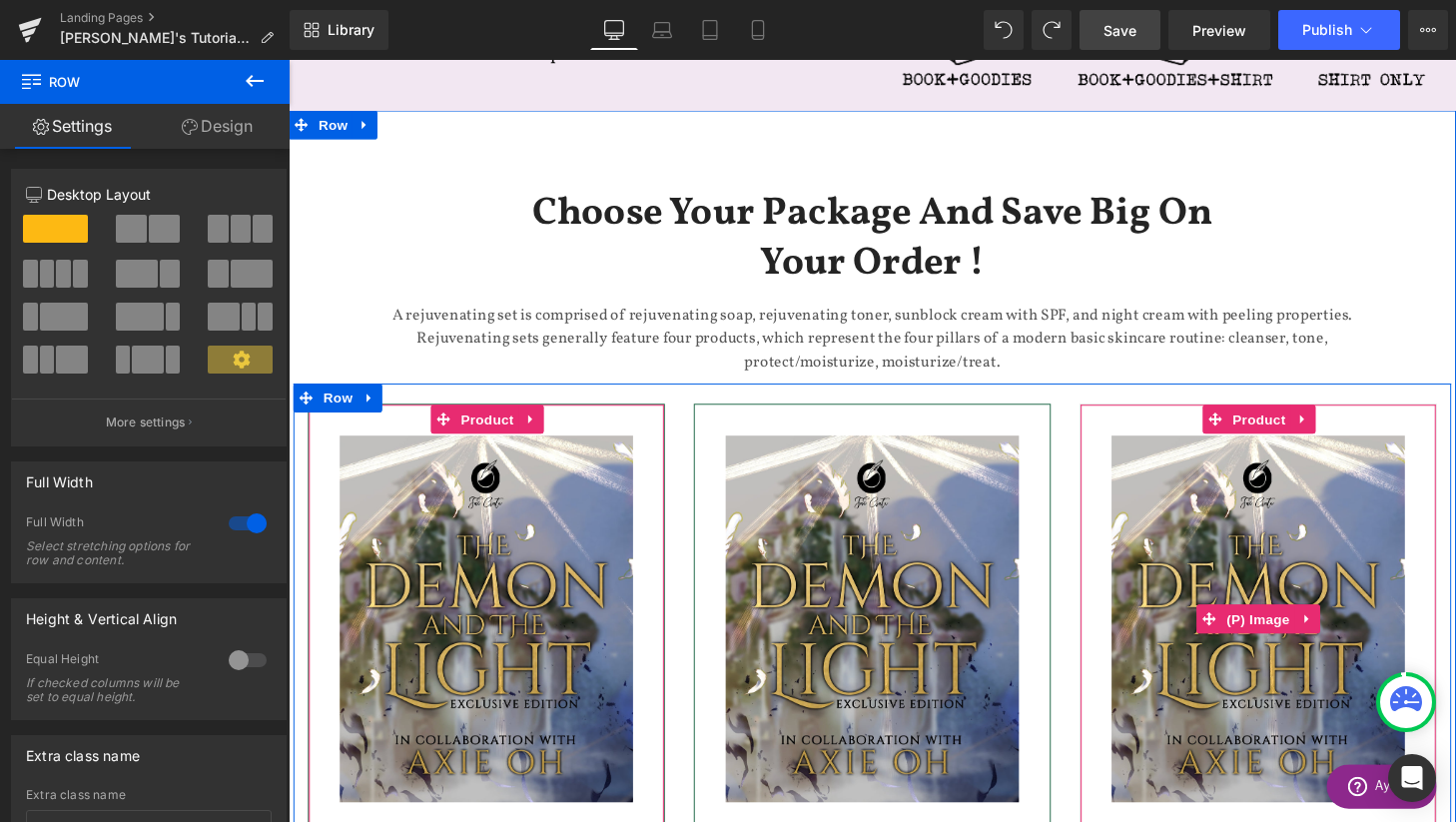 click on "Sale Off
(P) Image
$30.00
$0
(P) Price
Add To Cart
(P) Cart Button
Product" at bounding box center (493, 711) 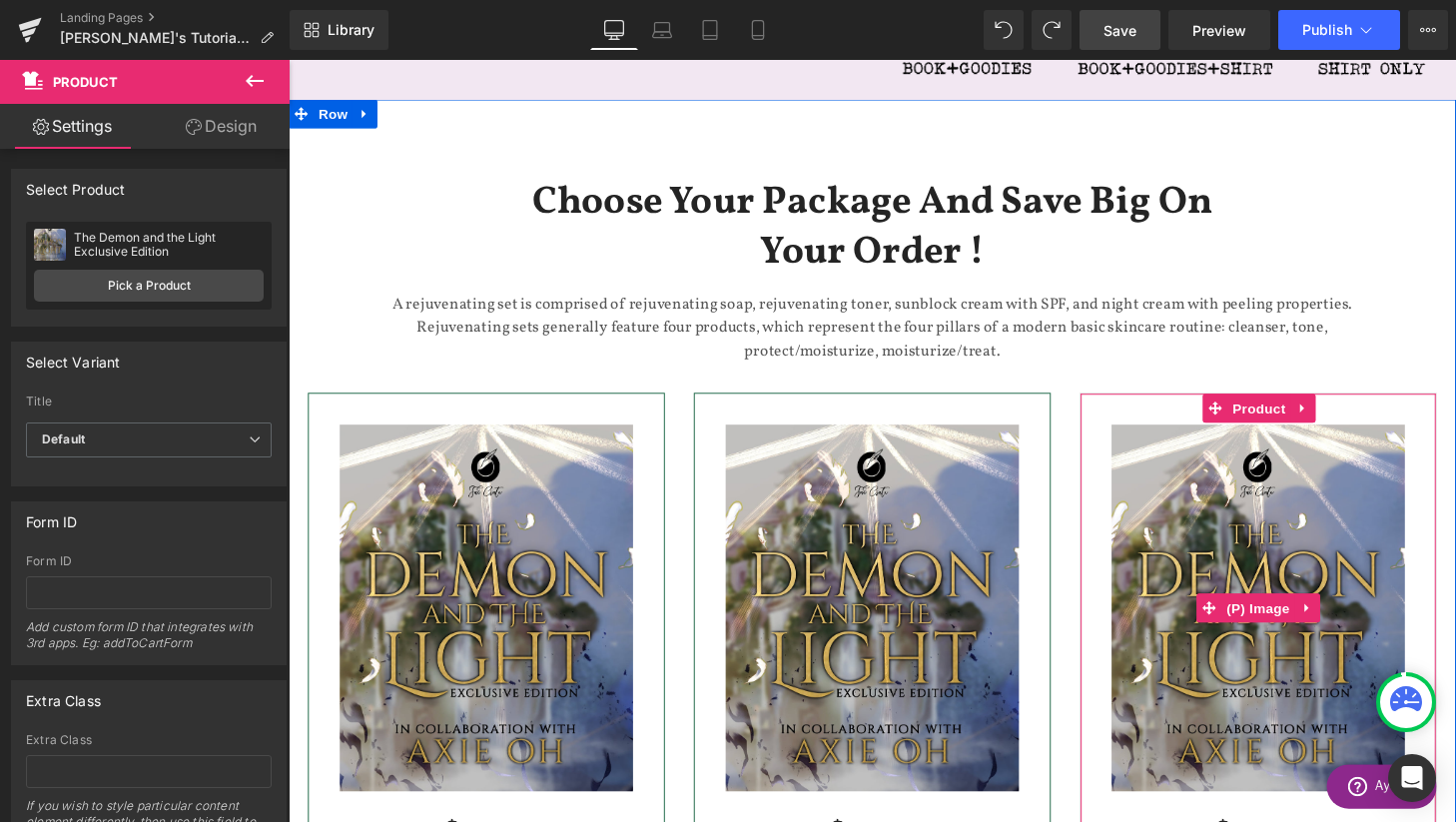 scroll, scrollTop: 921, scrollLeft: 0, axis: vertical 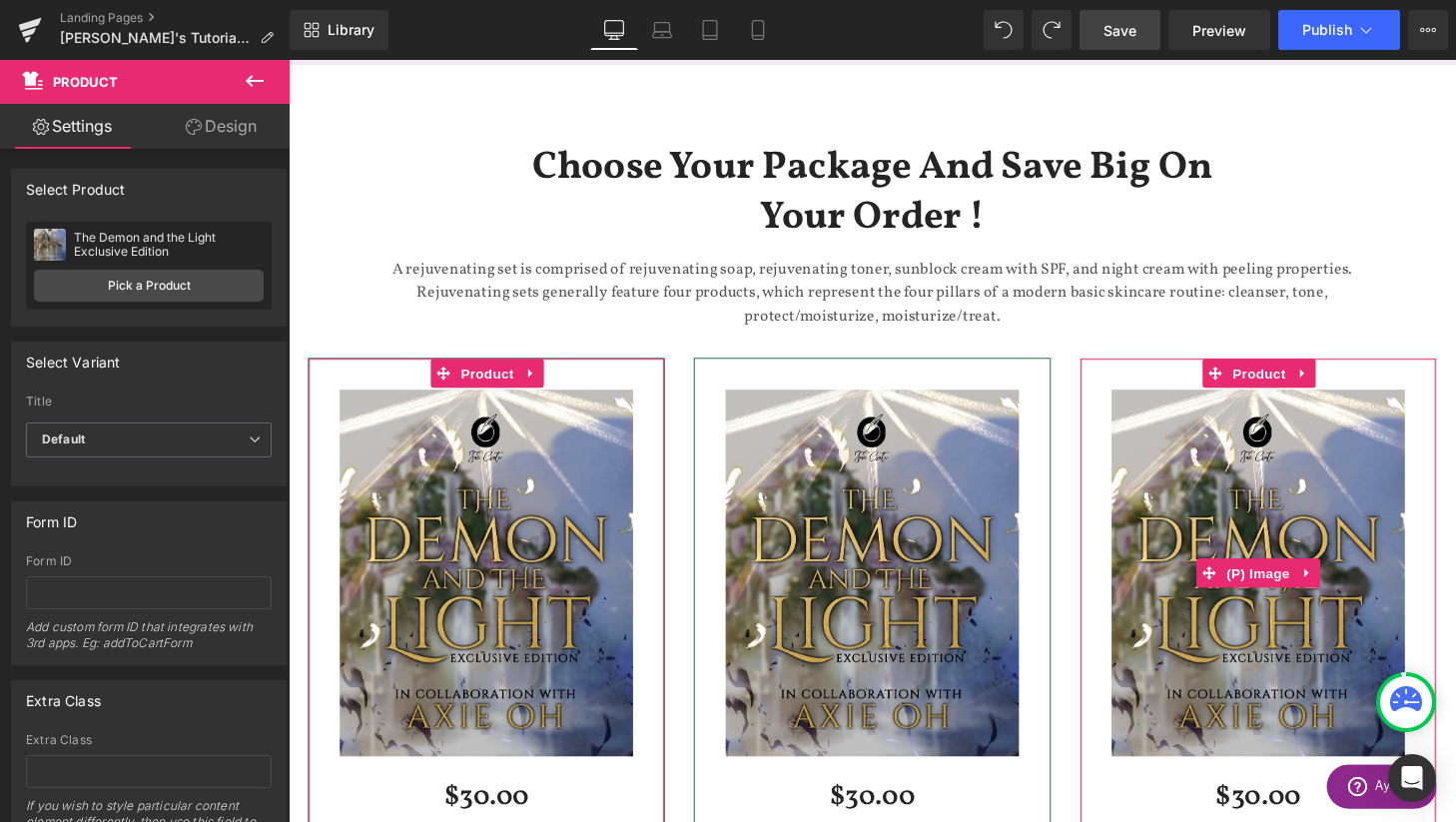 click on "Design" at bounding box center [221, 126] 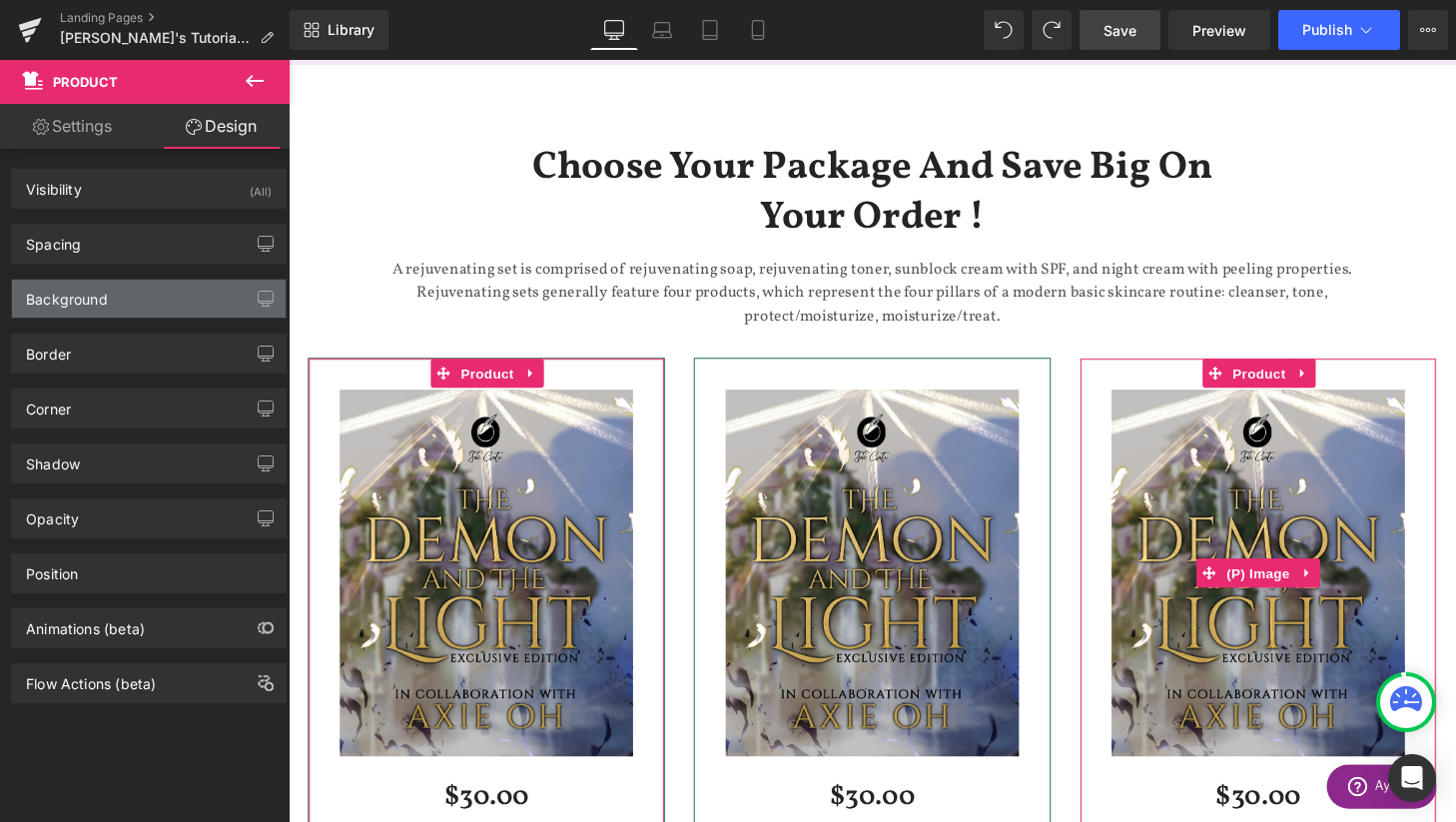 click on "Background" at bounding box center (149, 299) 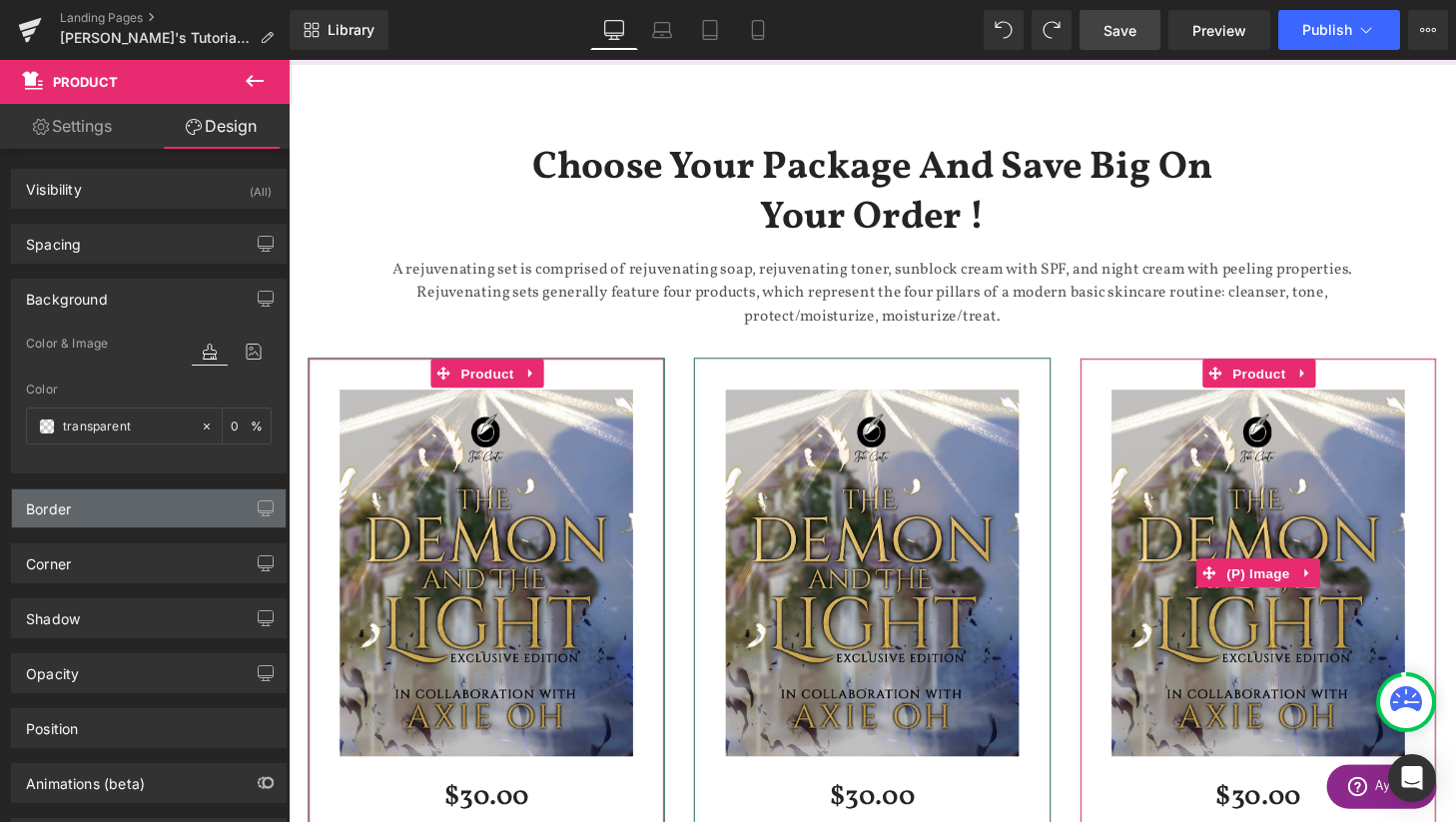 click on "Border" at bounding box center (149, 508) 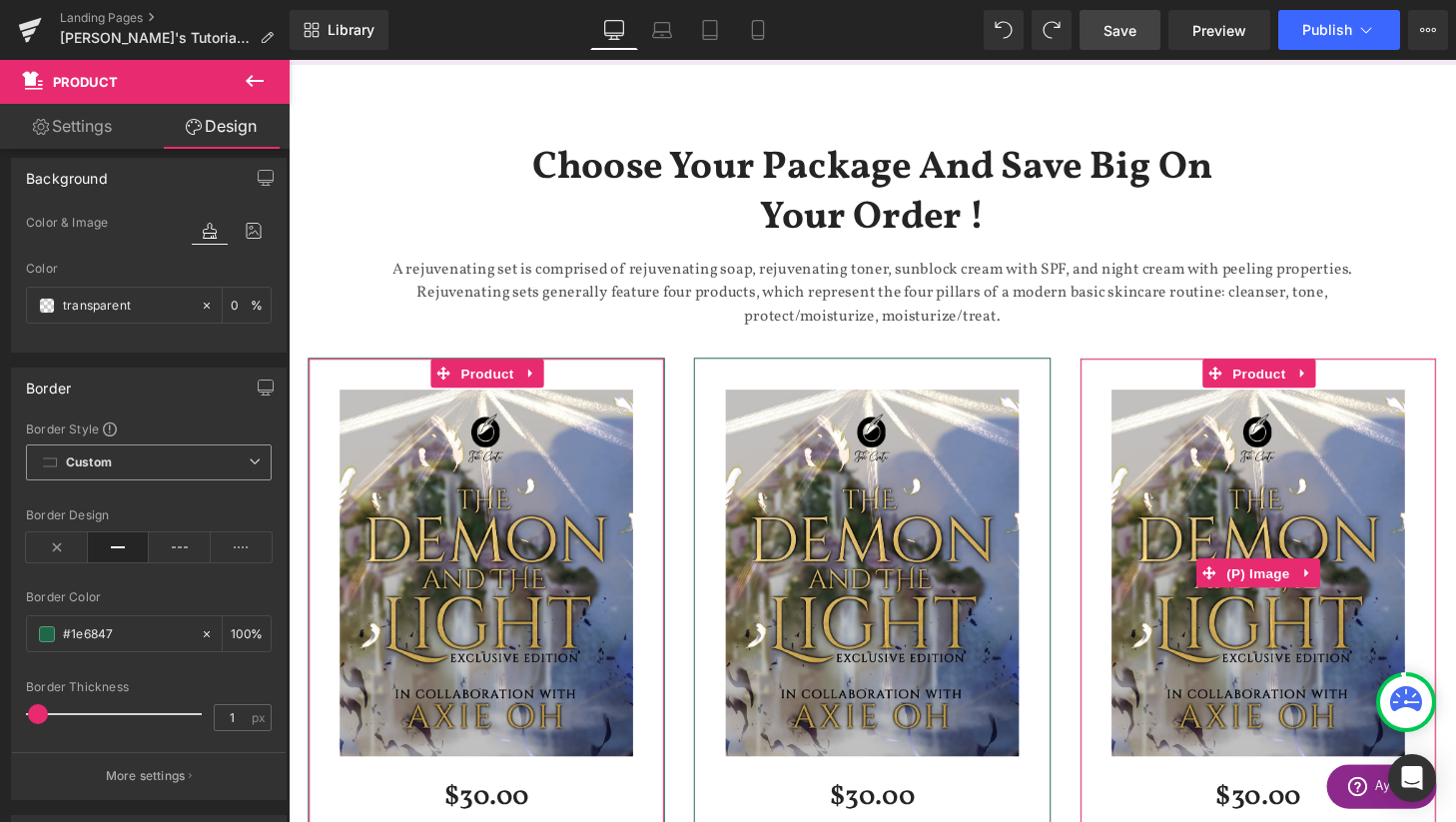 scroll, scrollTop: 122, scrollLeft: 0, axis: vertical 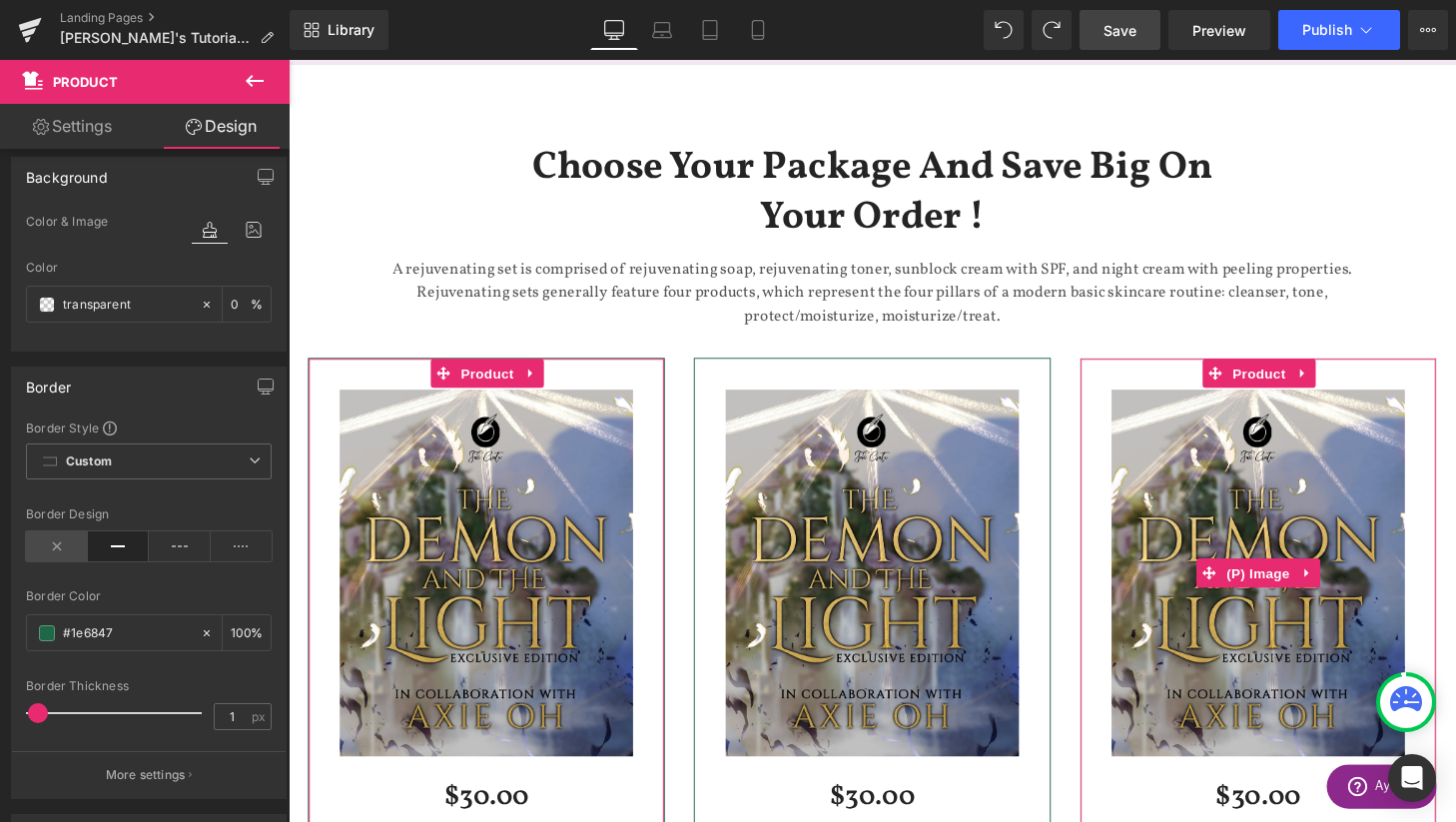 click at bounding box center (57, 546) 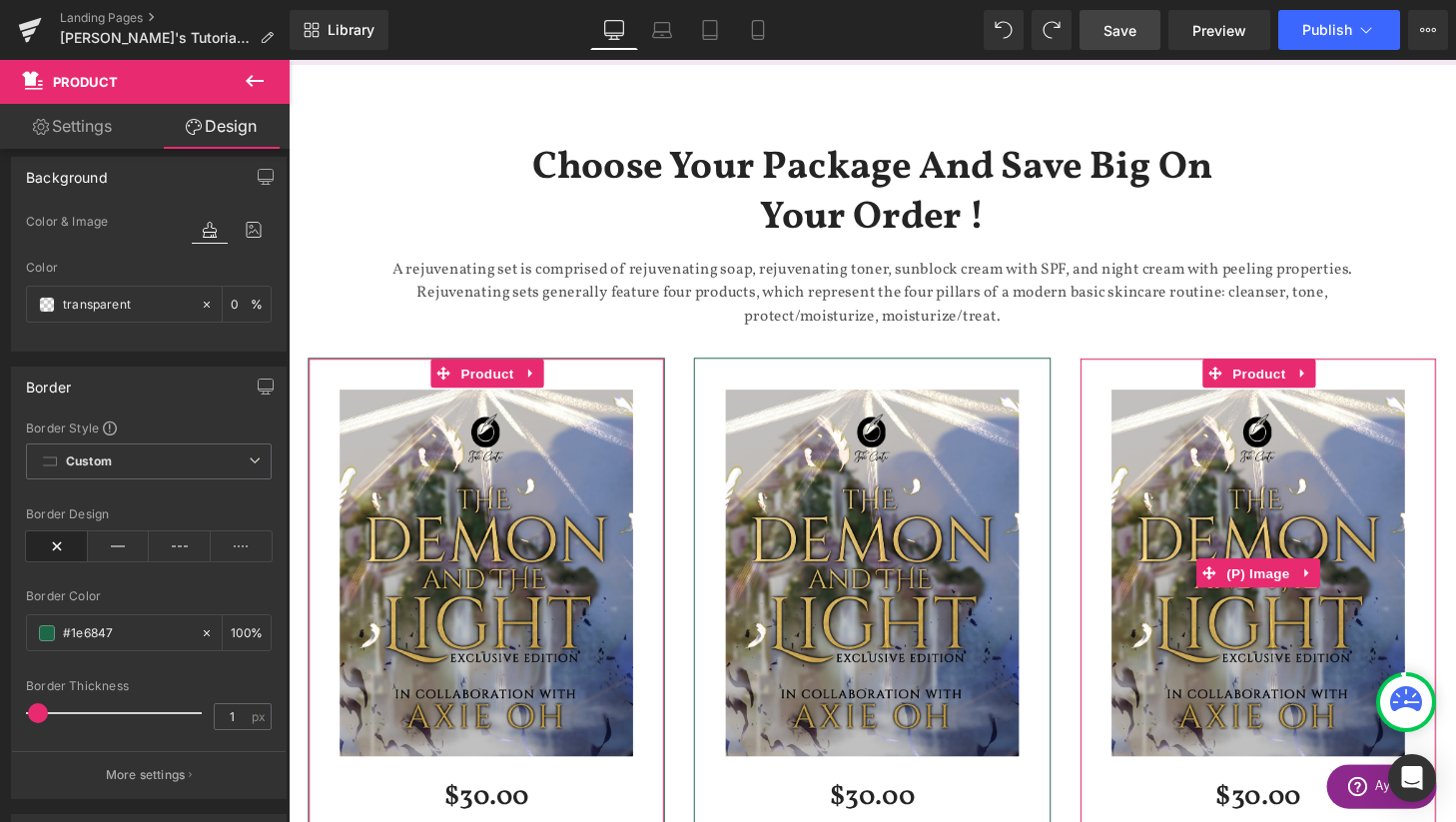 scroll, scrollTop: 10, scrollLeft: 10, axis: both 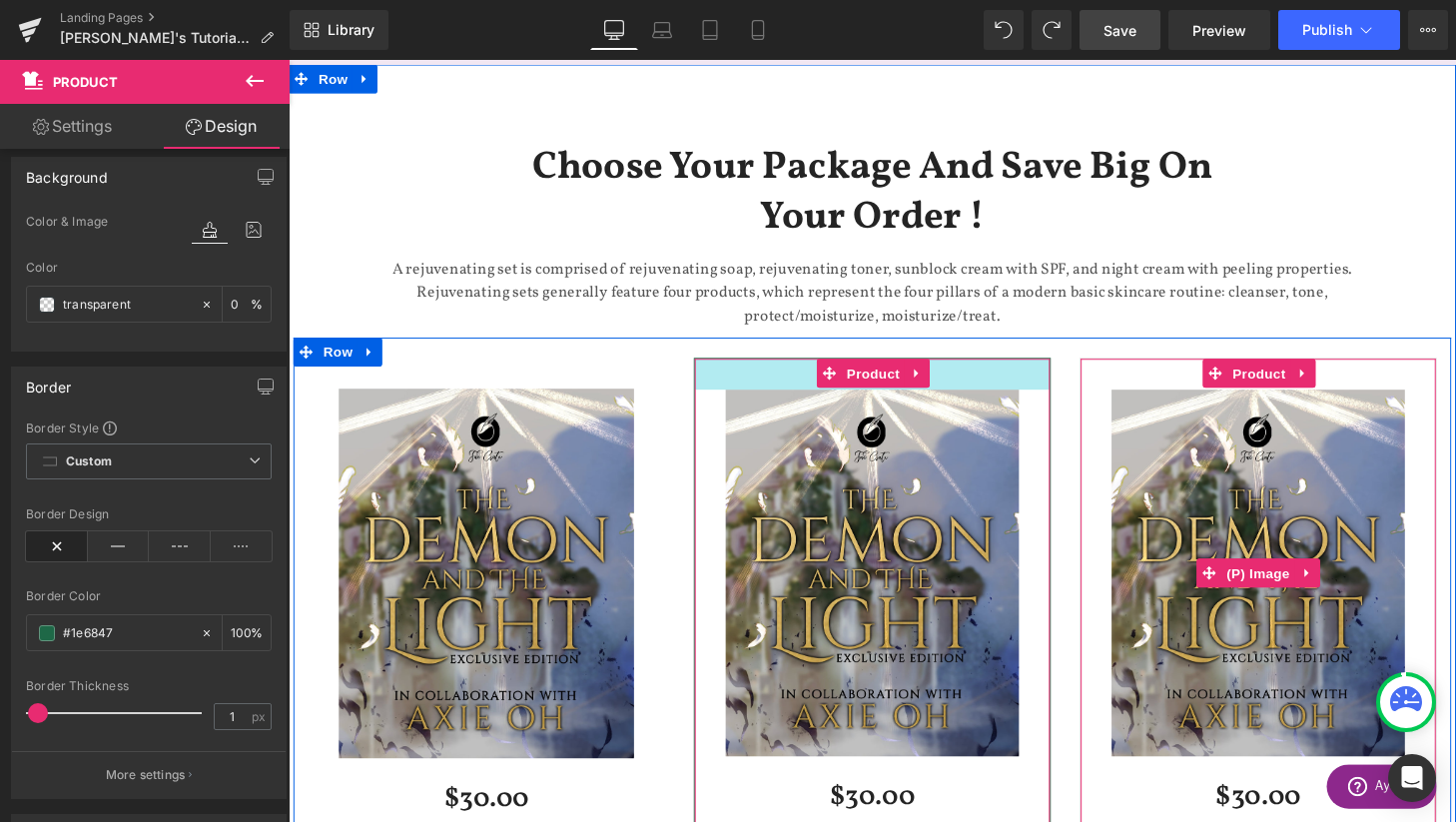 click on "32px" at bounding box center [893, 386] 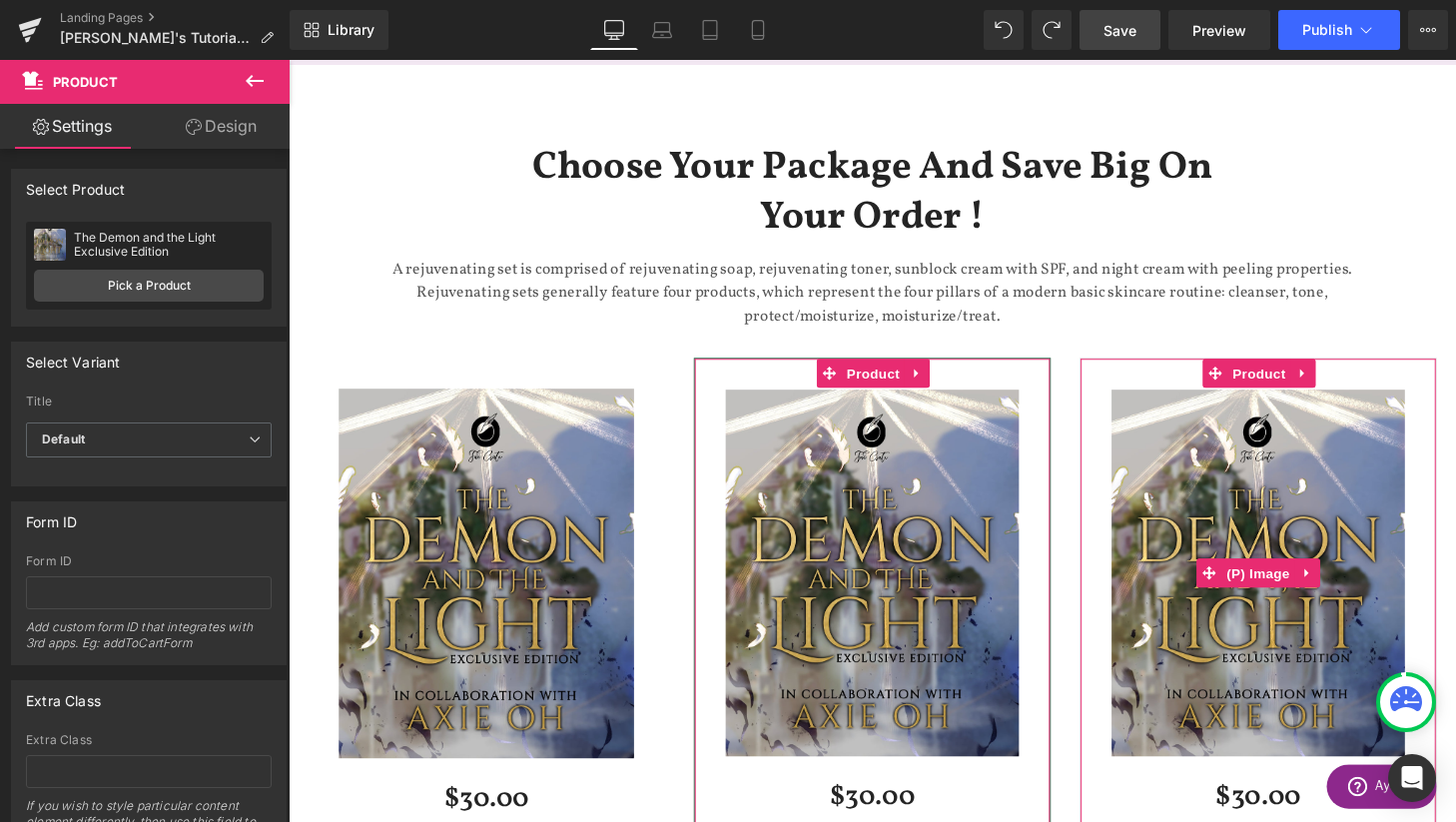 click on "Design" at bounding box center [221, 126] 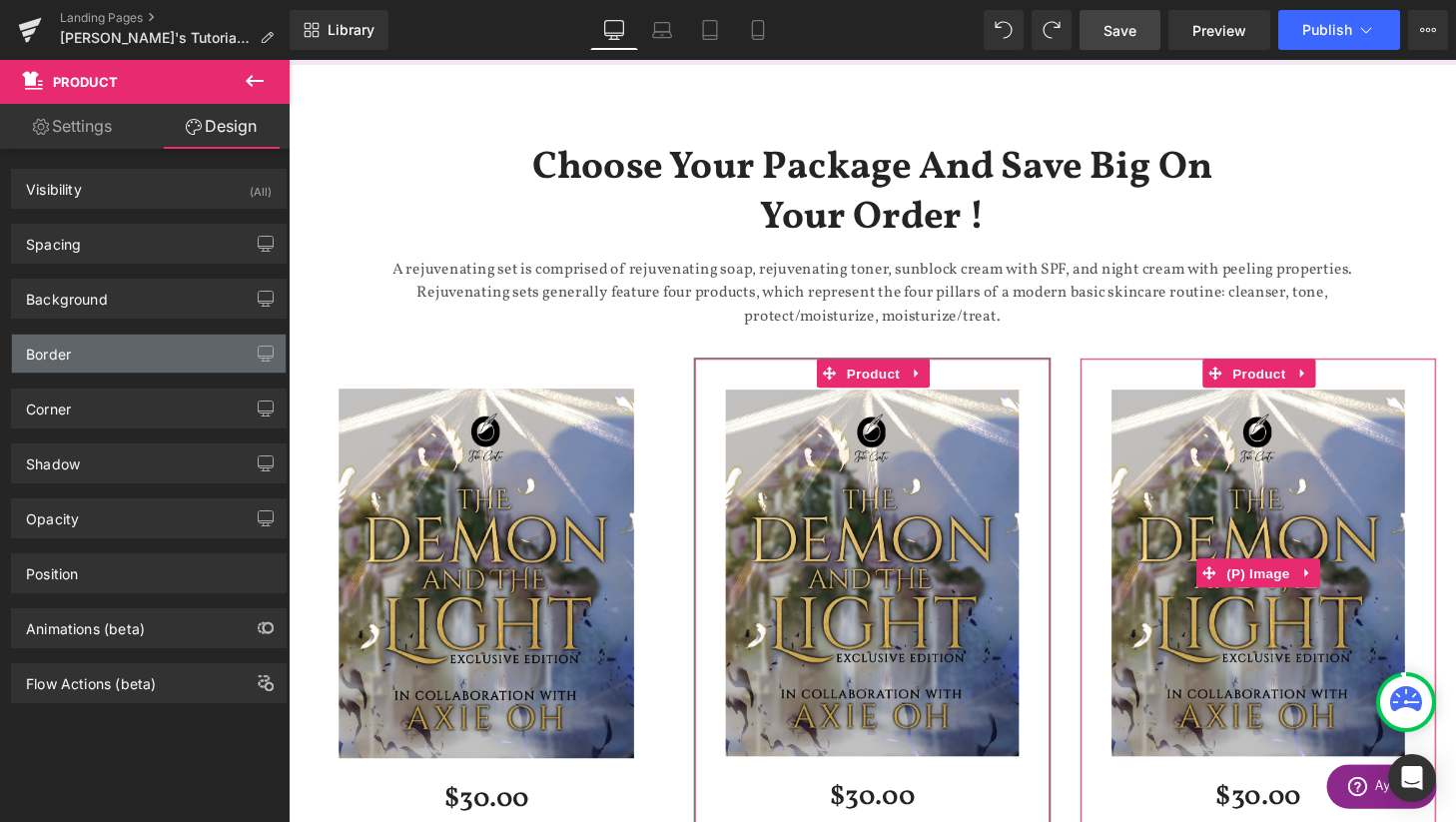 click on "Border" at bounding box center (149, 354) 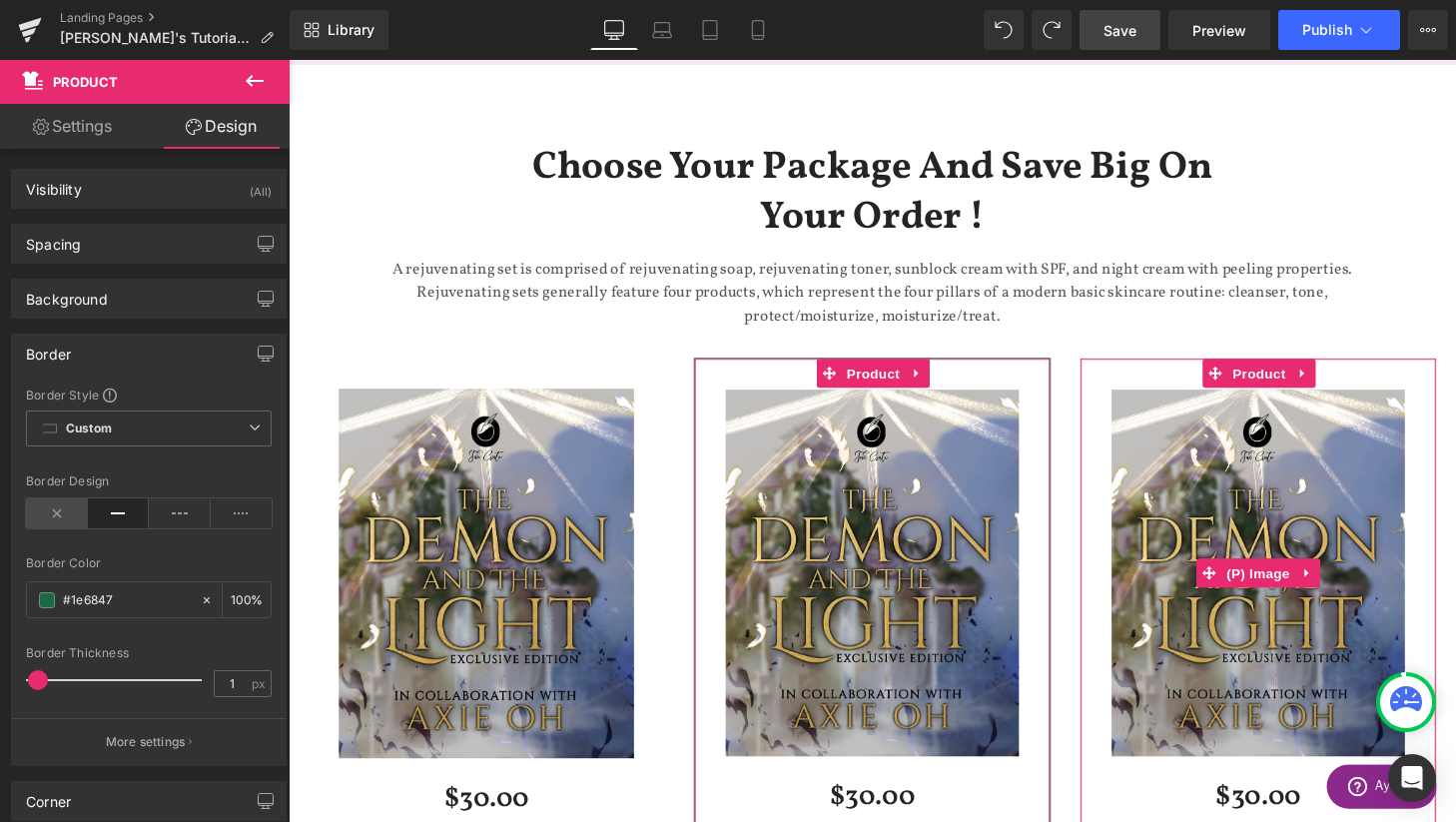 click at bounding box center [57, 513] 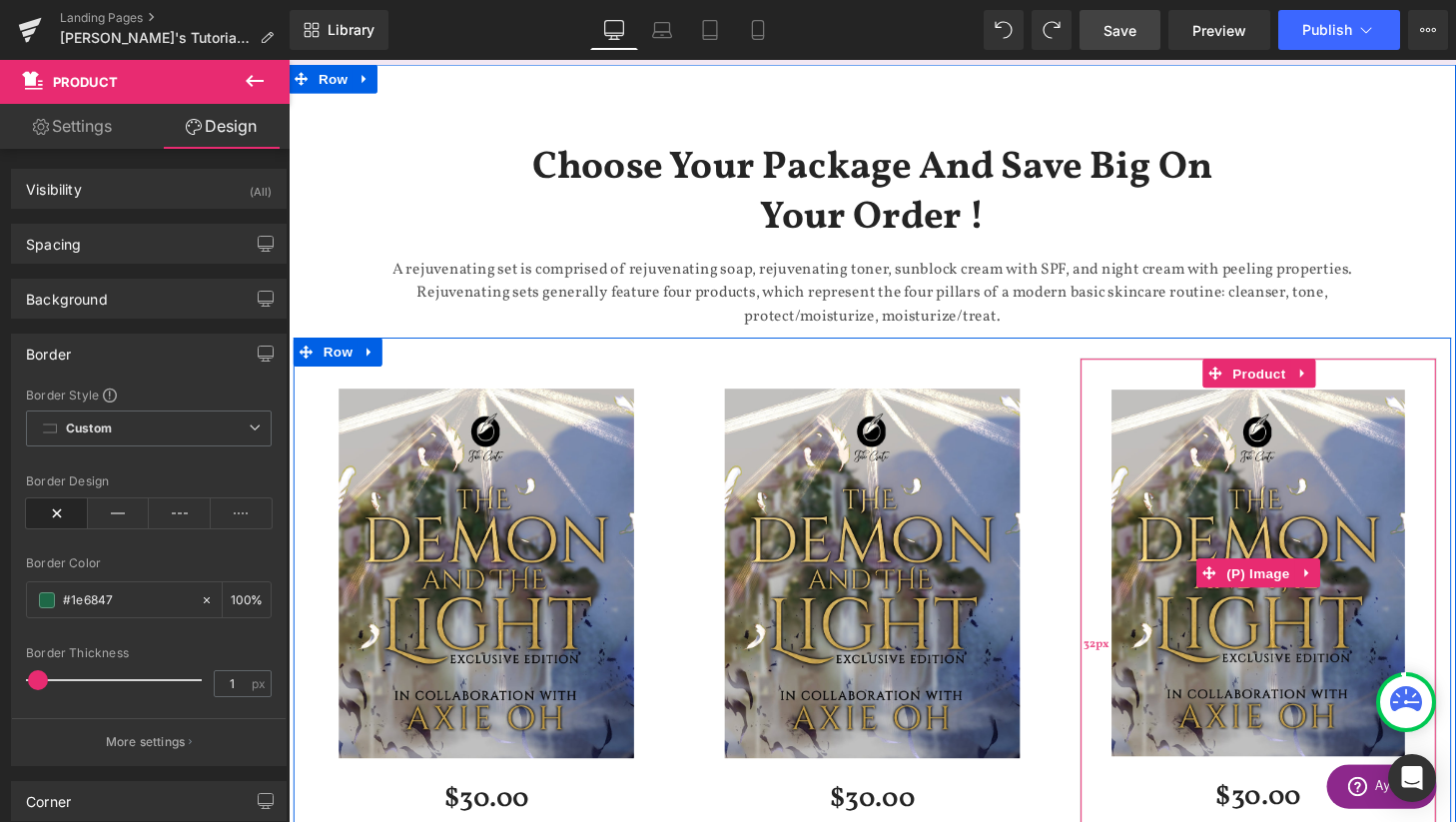click on "32px" at bounding box center [1124, 664] 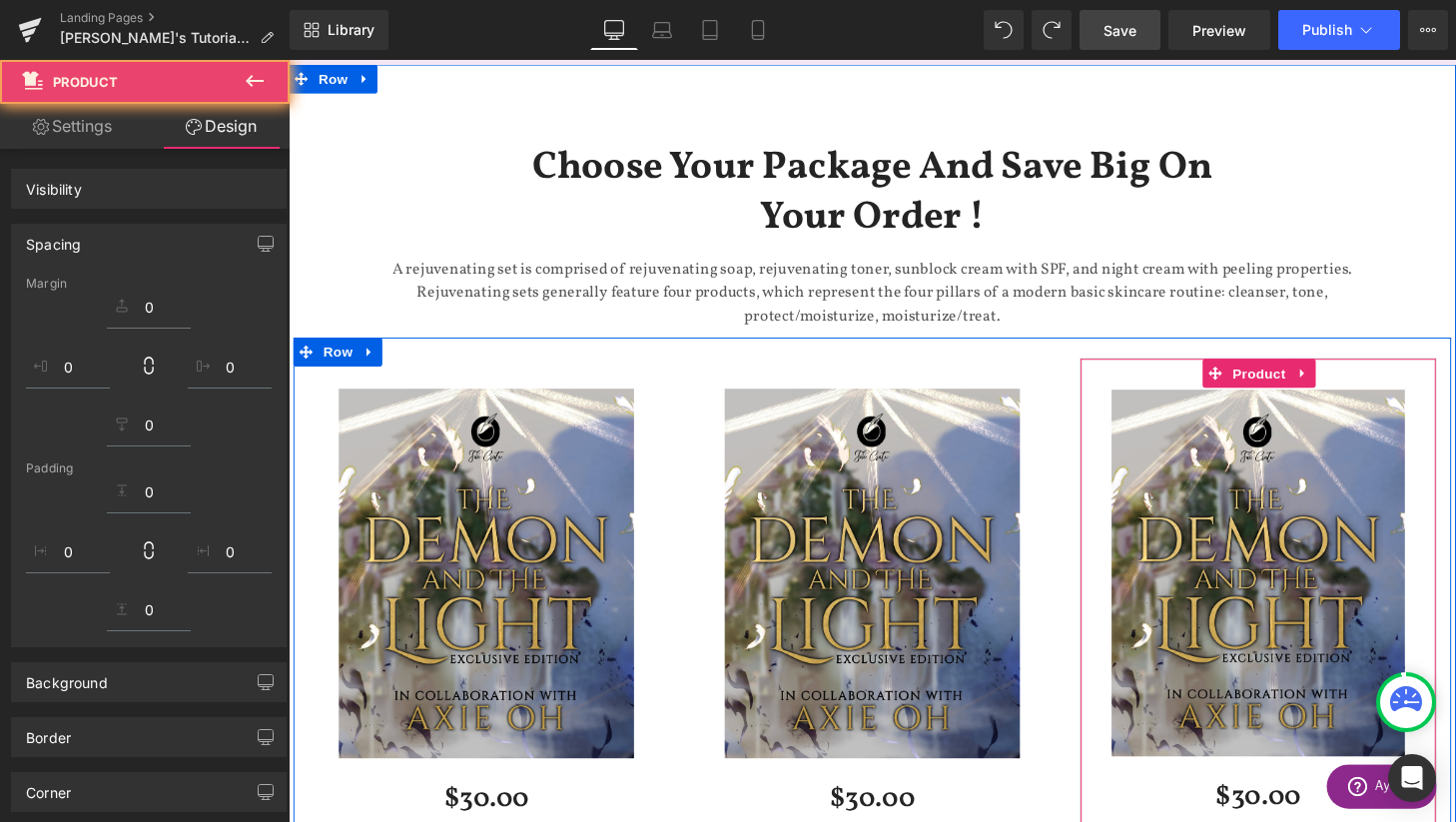 click on "32px" at bounding box center [1124, 664] 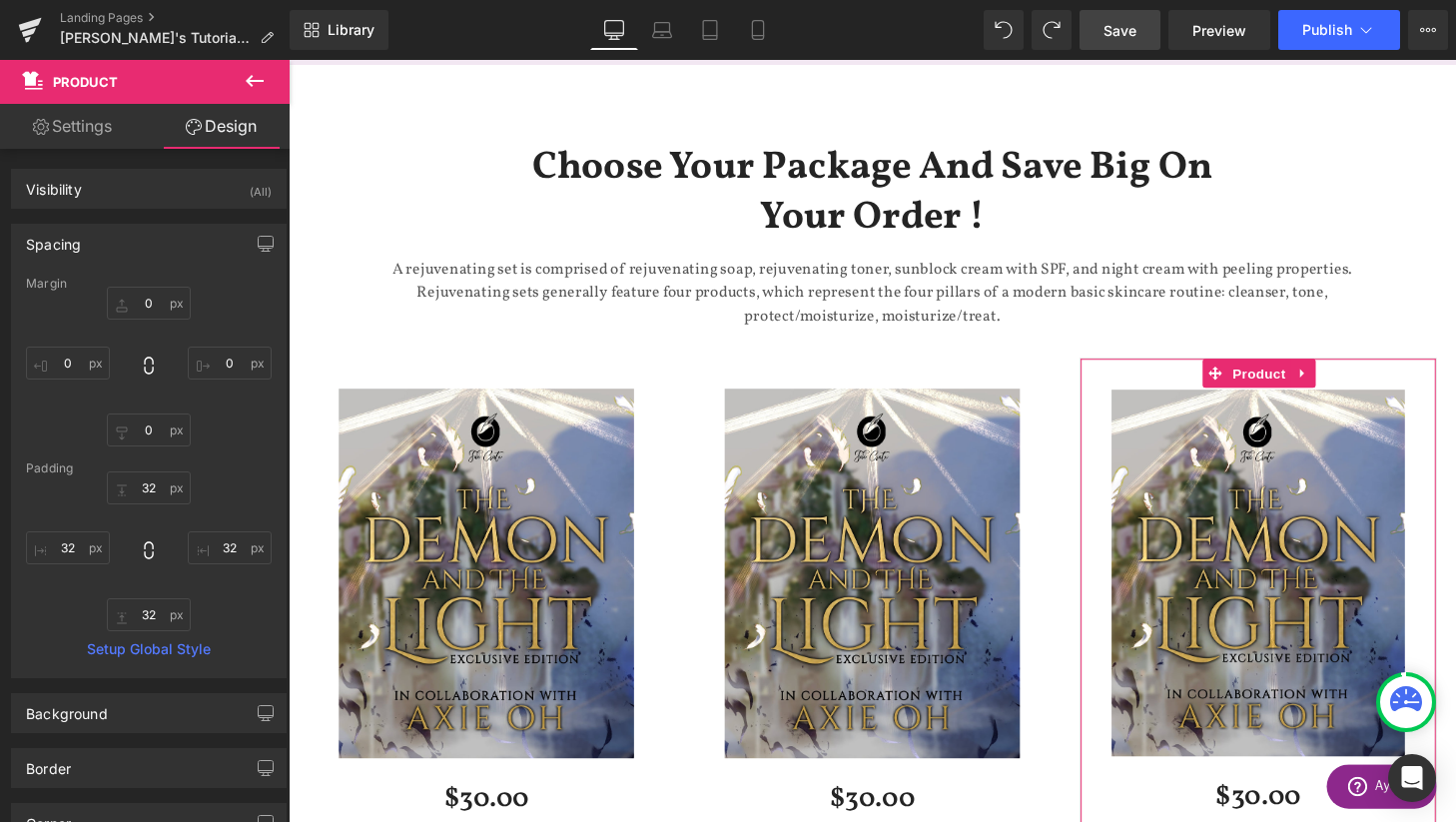 scroll, scrollTop: 353, scrollLeft: 0, axis: vertical 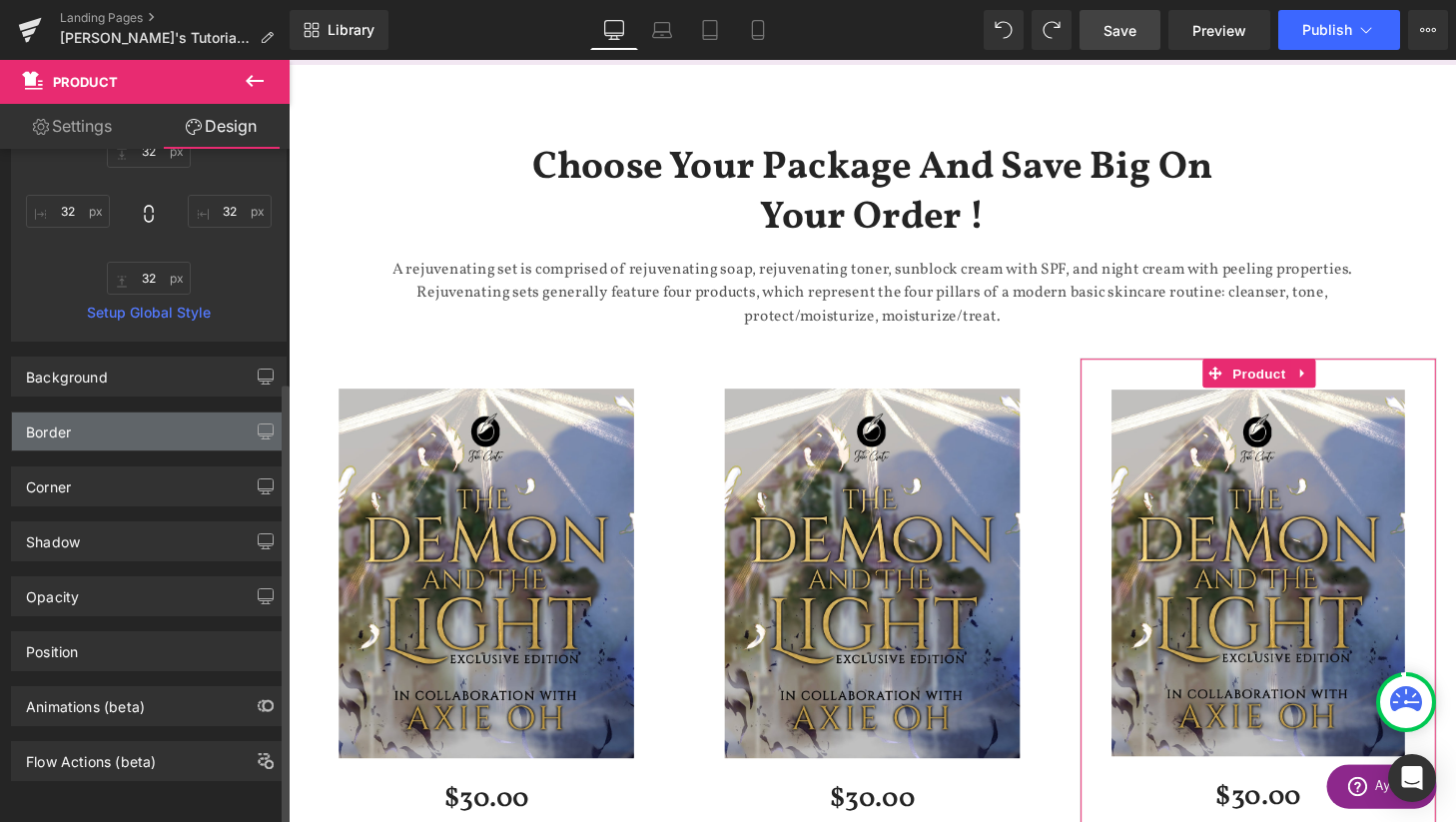 click on "Border" at bounding box center (149, 431) 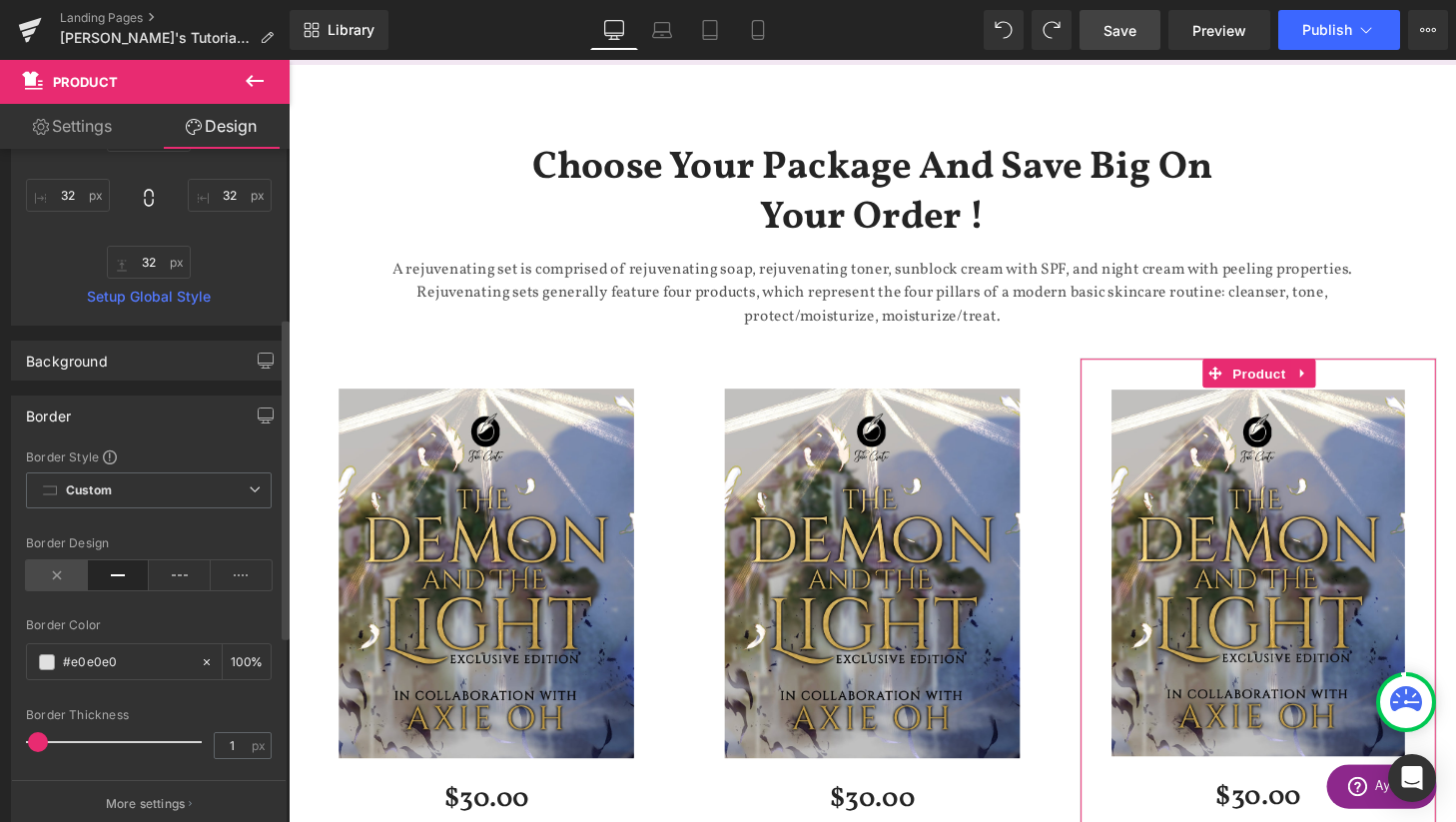click at bounding box center (57, 575) 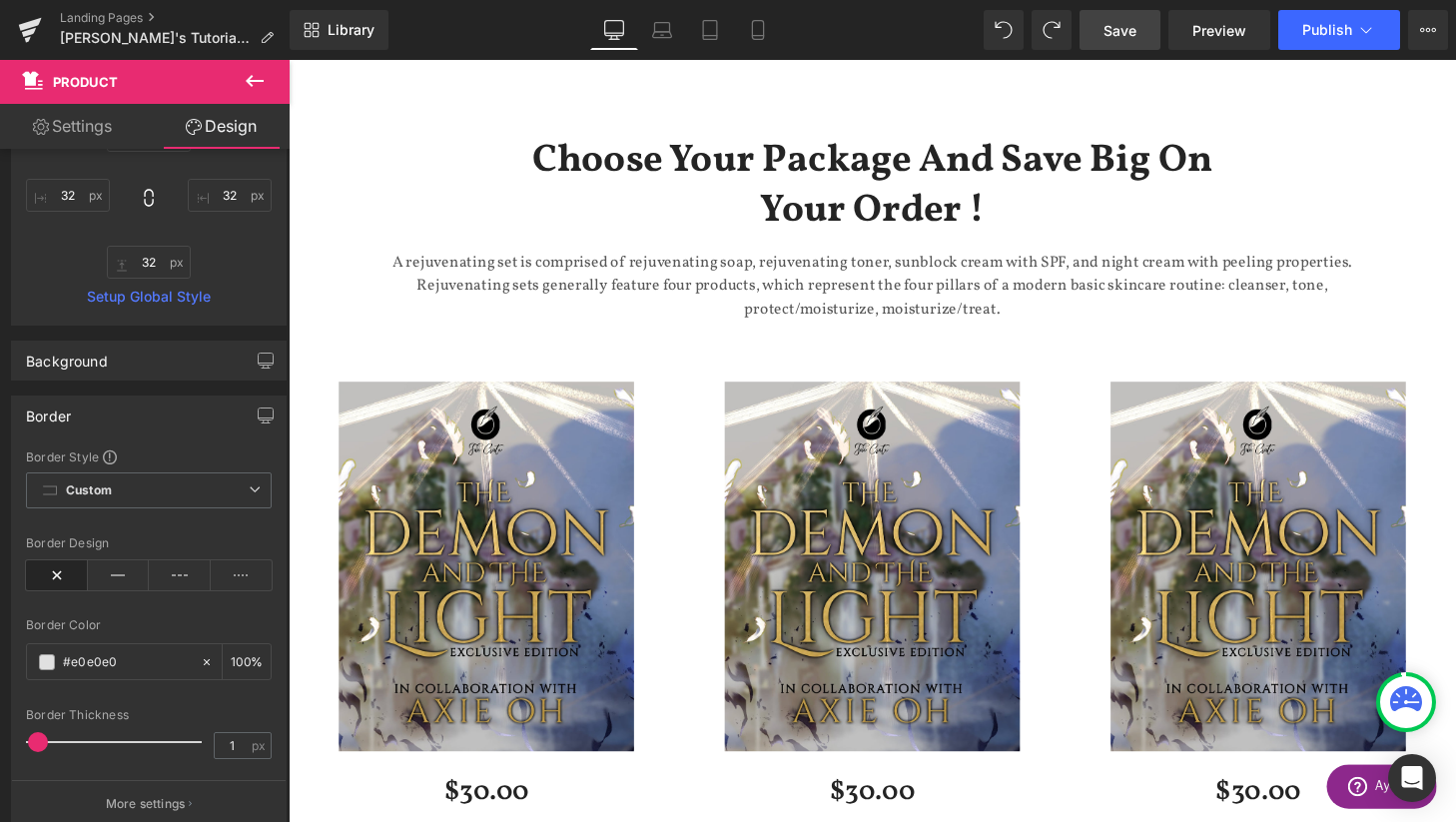 scroll, scrollTop: 1419, scrollLeft: 0, axis: vertical 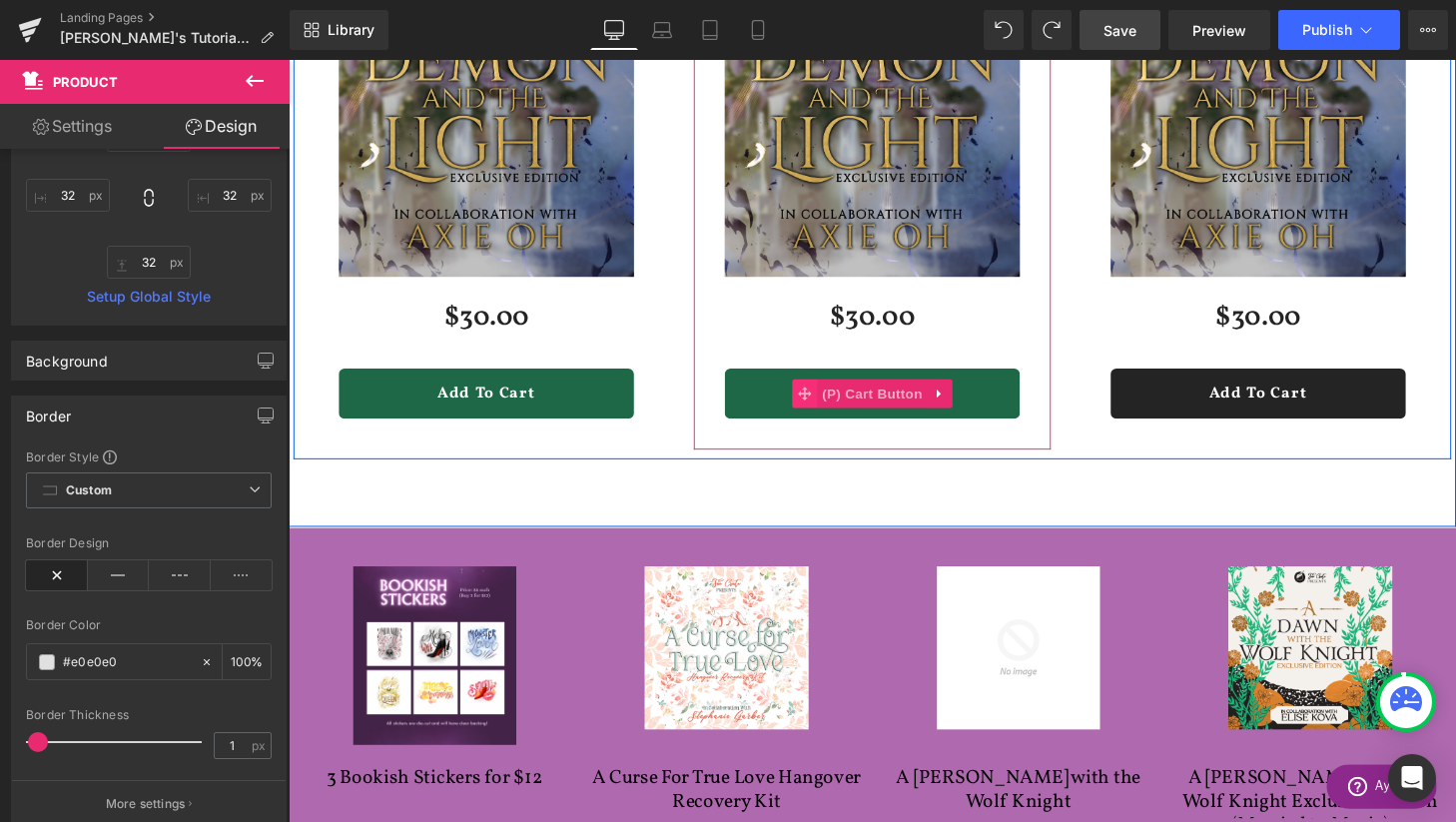 click 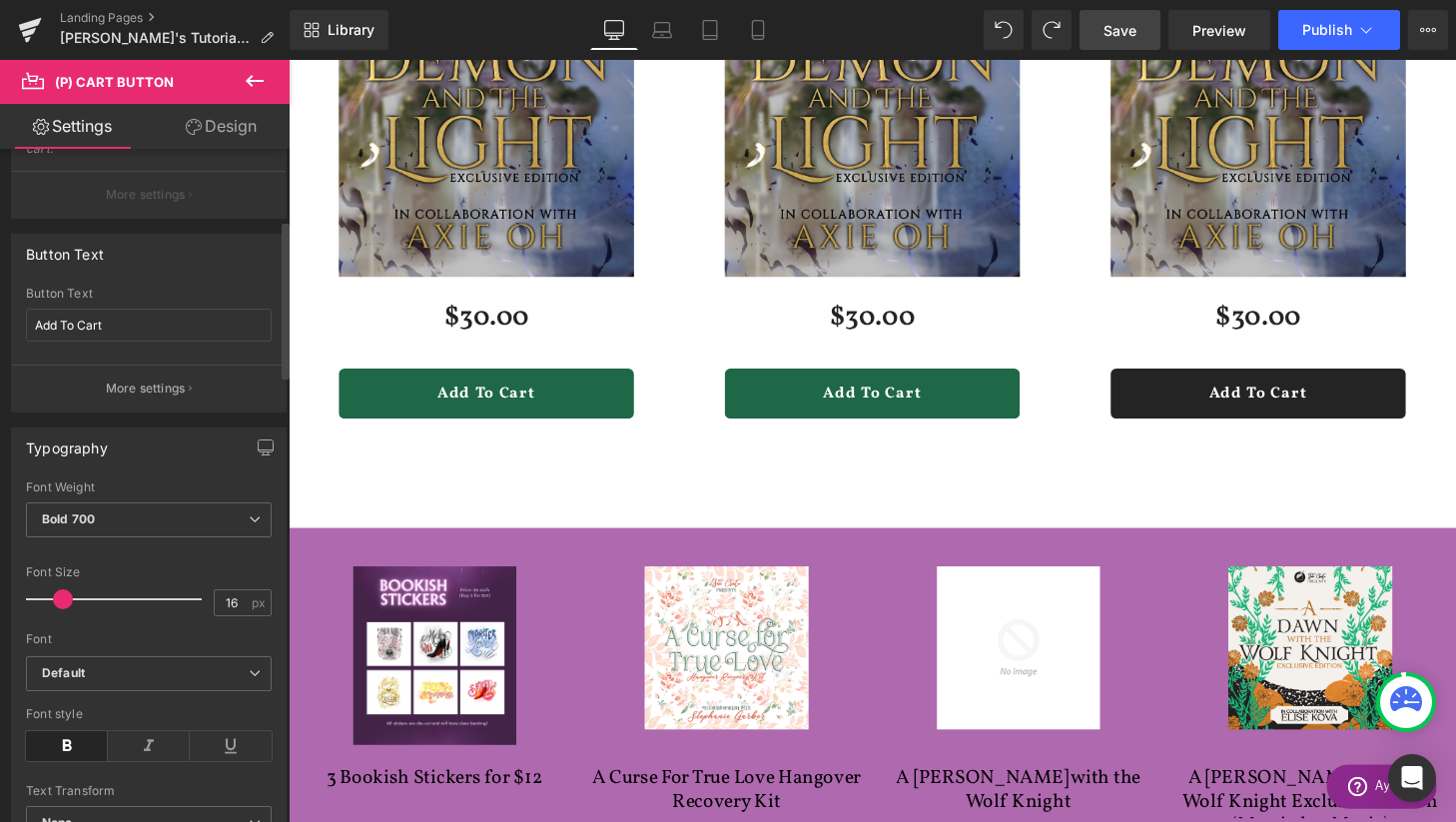 scroll, scrollTop: 0, scrollLeft: 0, axis: both 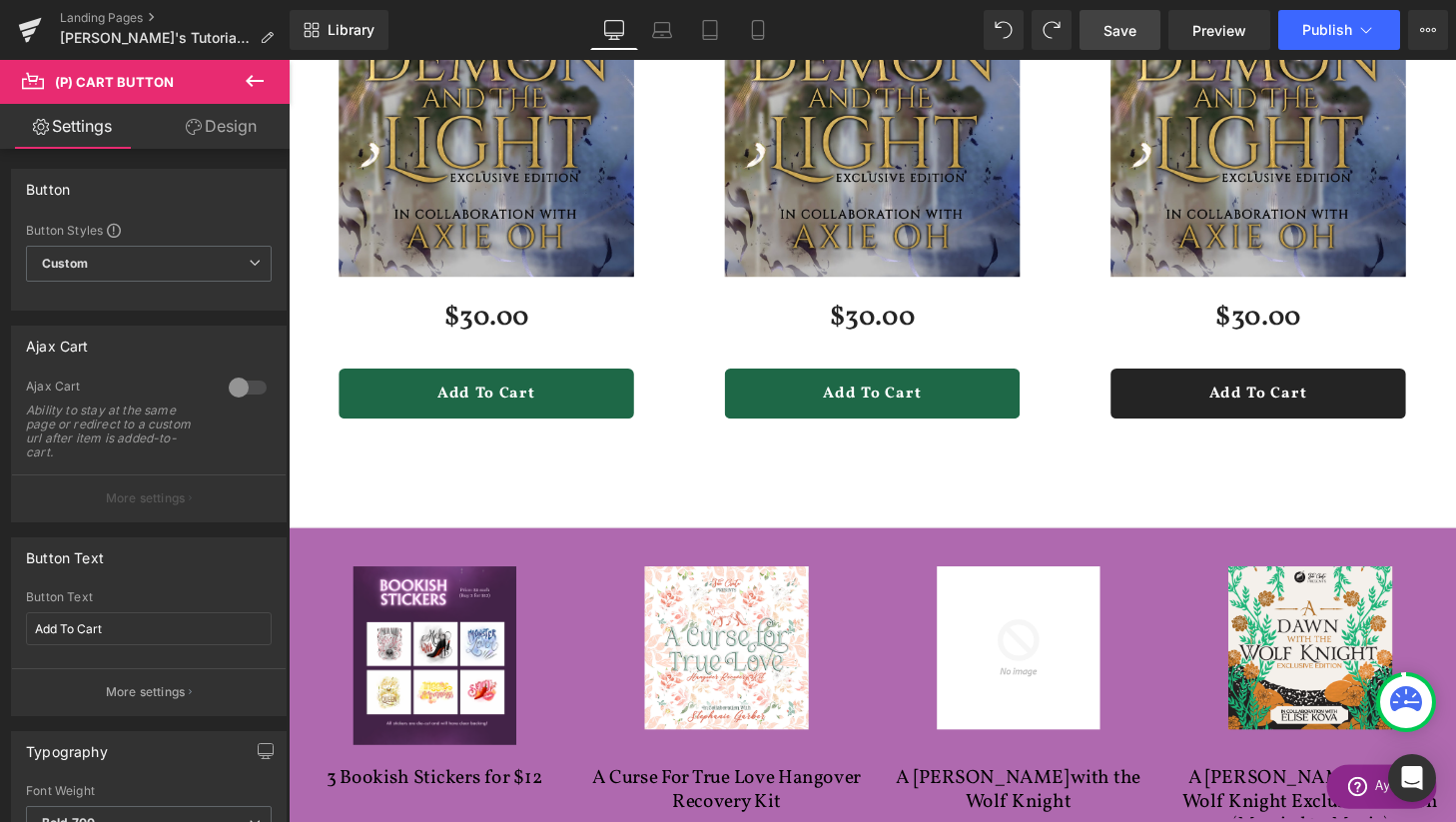 click on "Design" at bounding box center [221, 126] 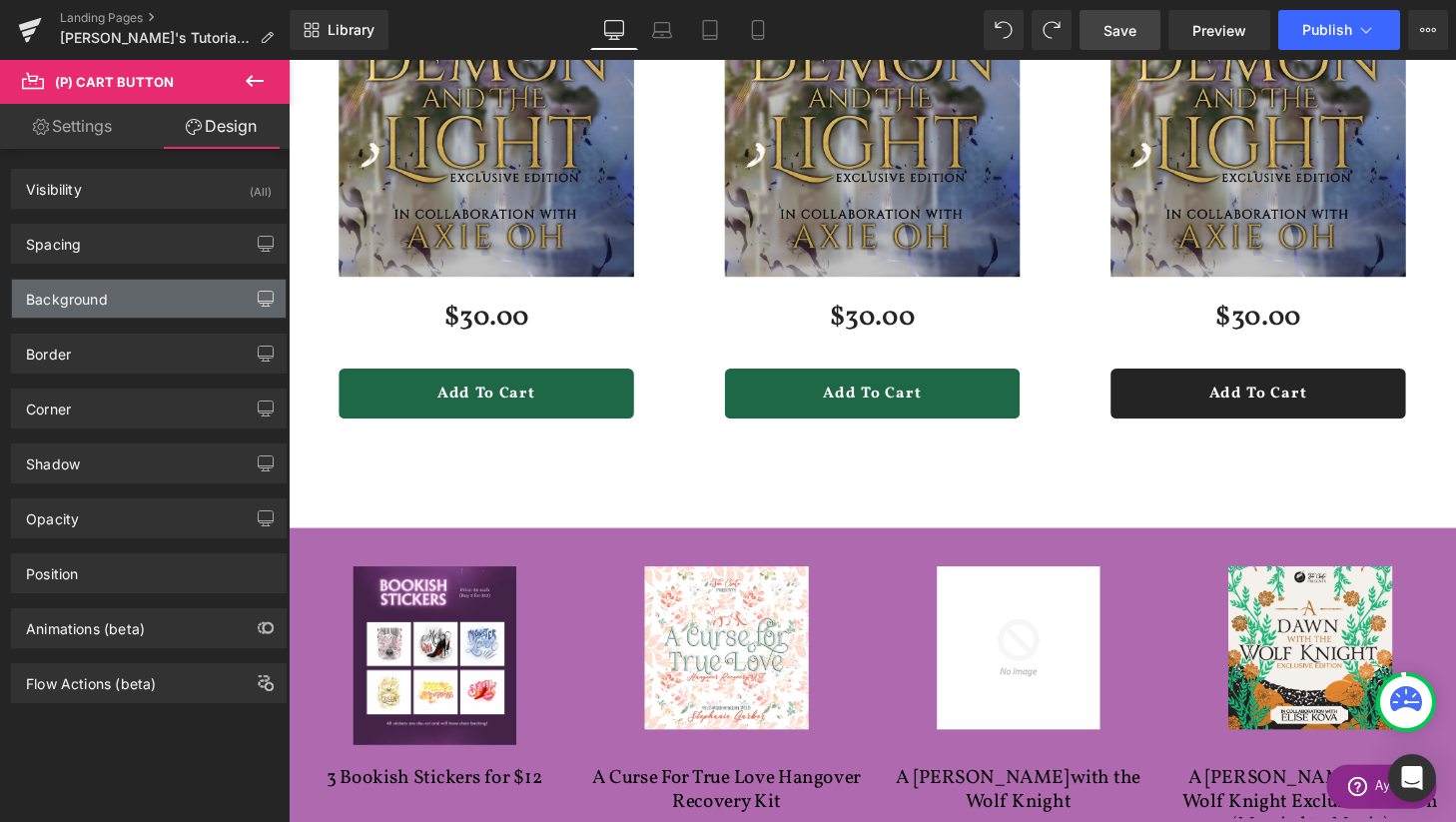 click 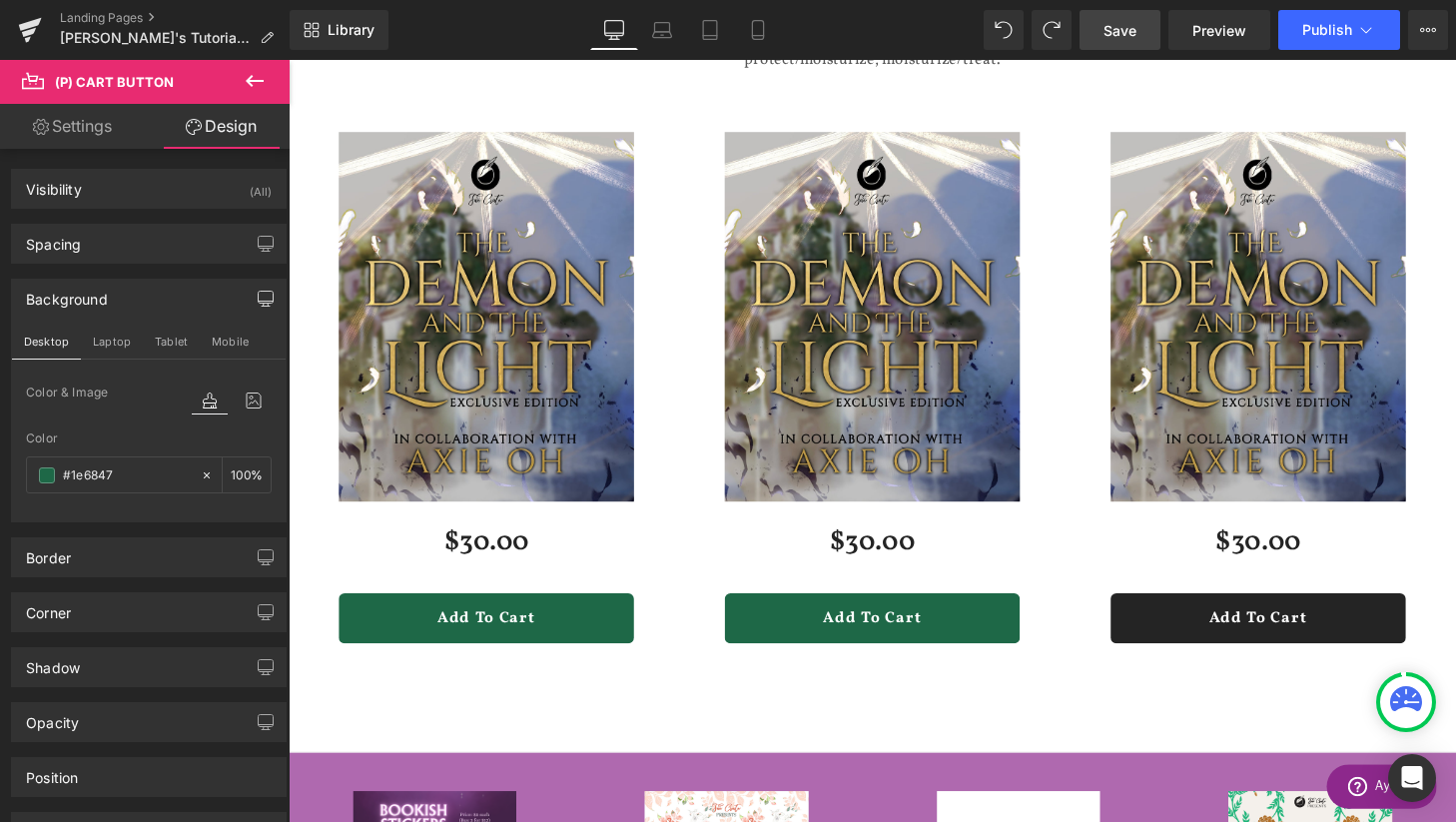 scroll, scrollTop: 1059, scrollLeft: 0, axis: vertical 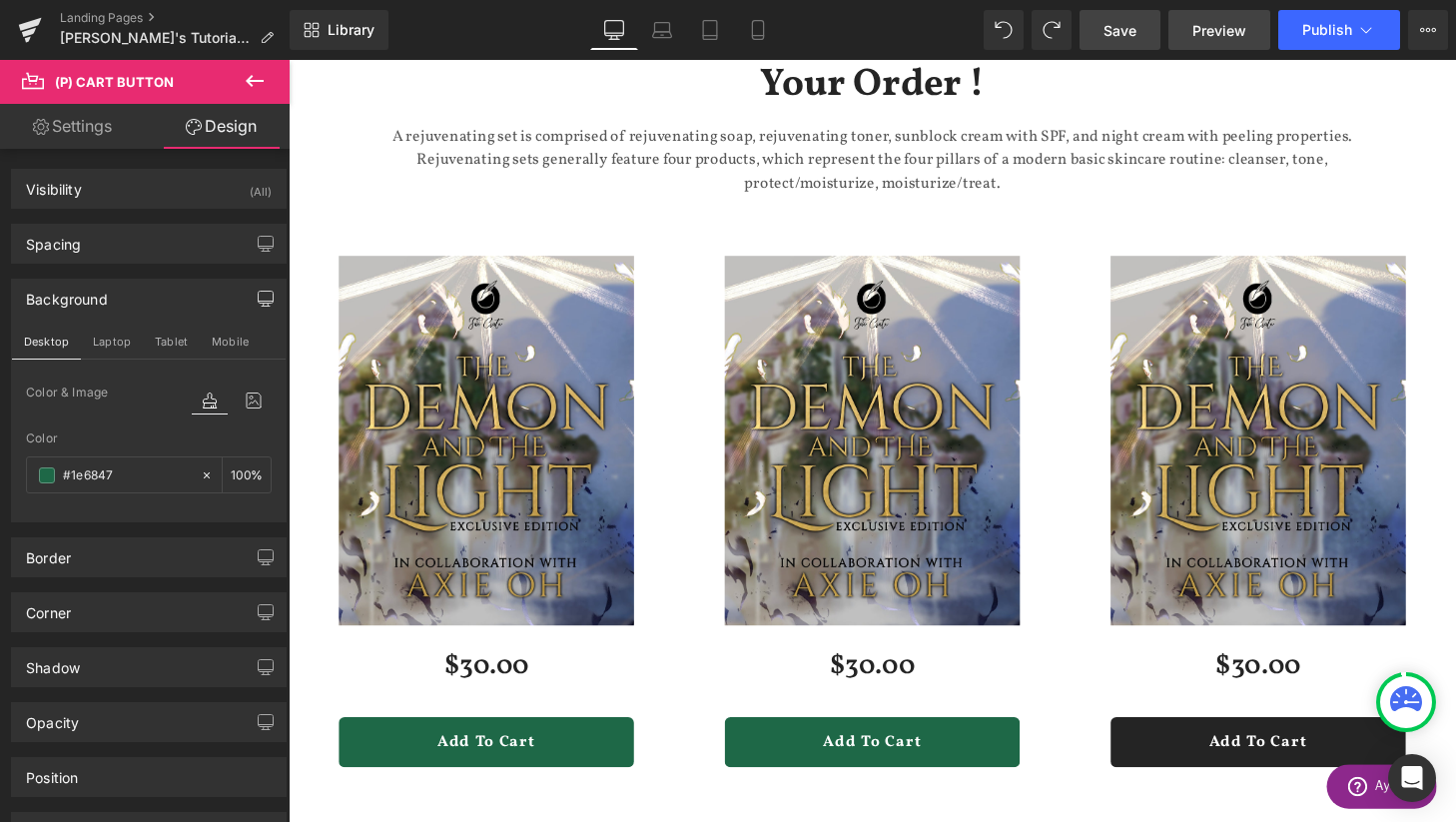 click on "Preview" at bounding box center (1219, 30) 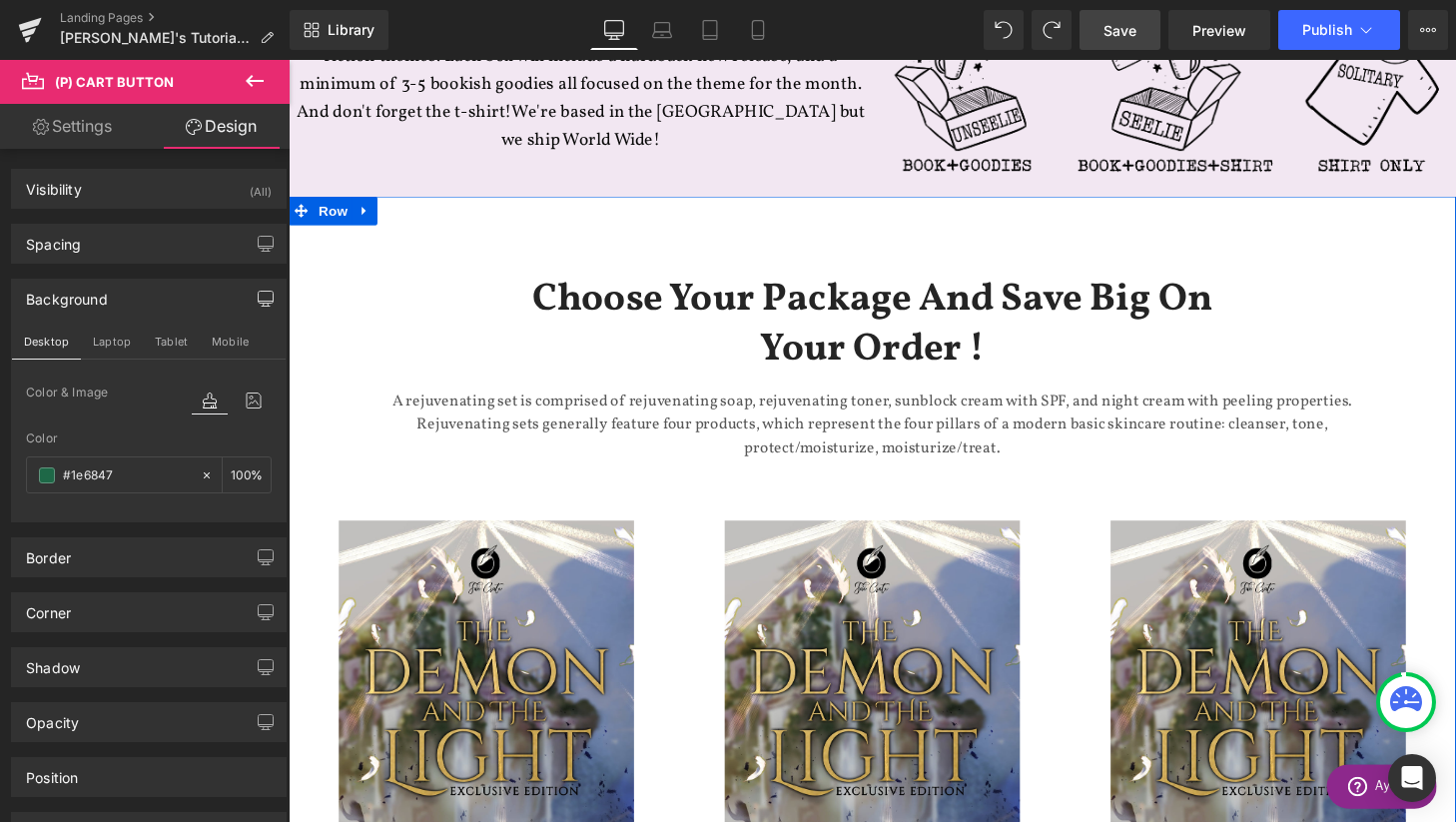 scroll, scrollTop: 783, scrollLeft: 0, axis: vertical 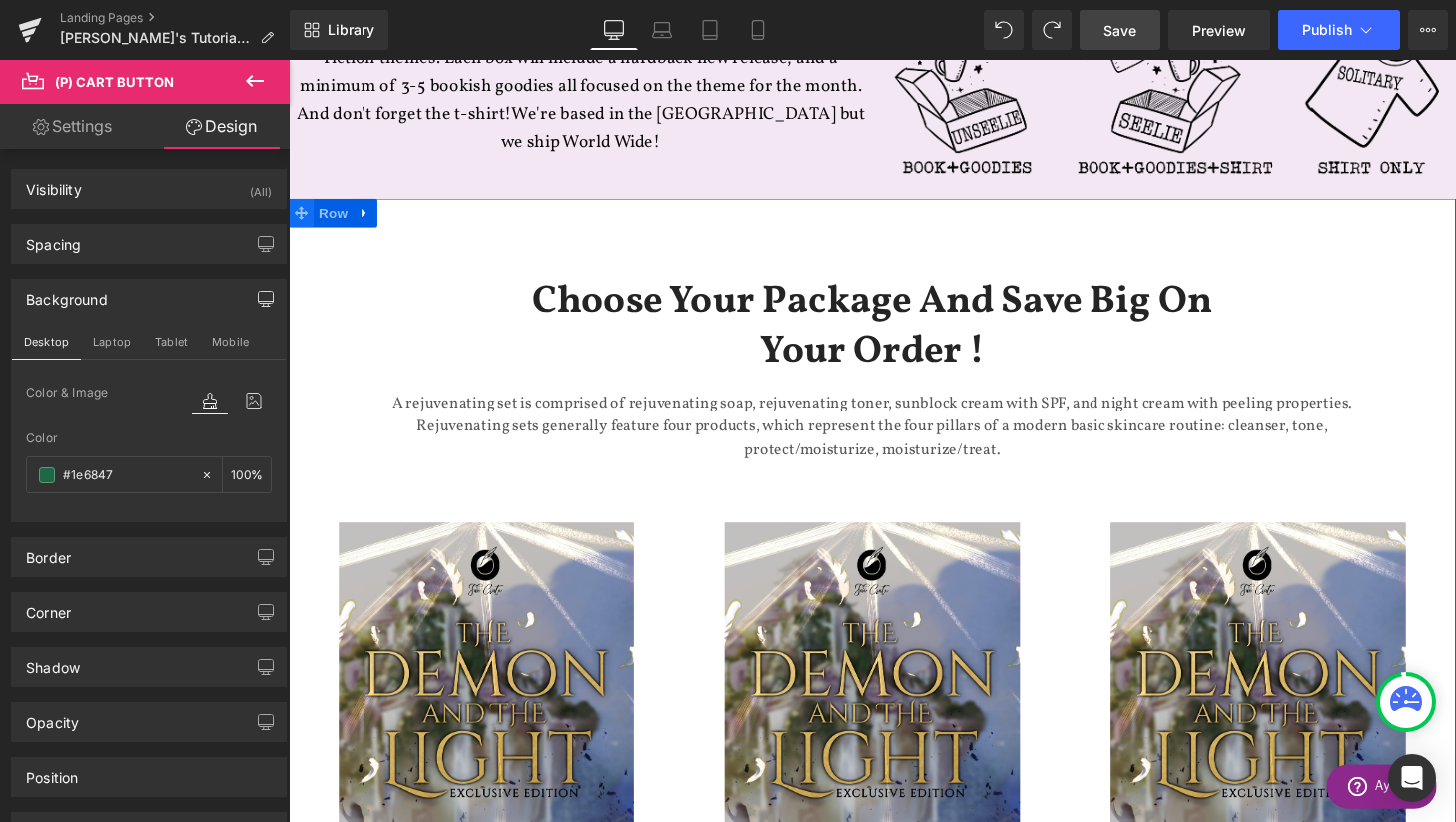 click 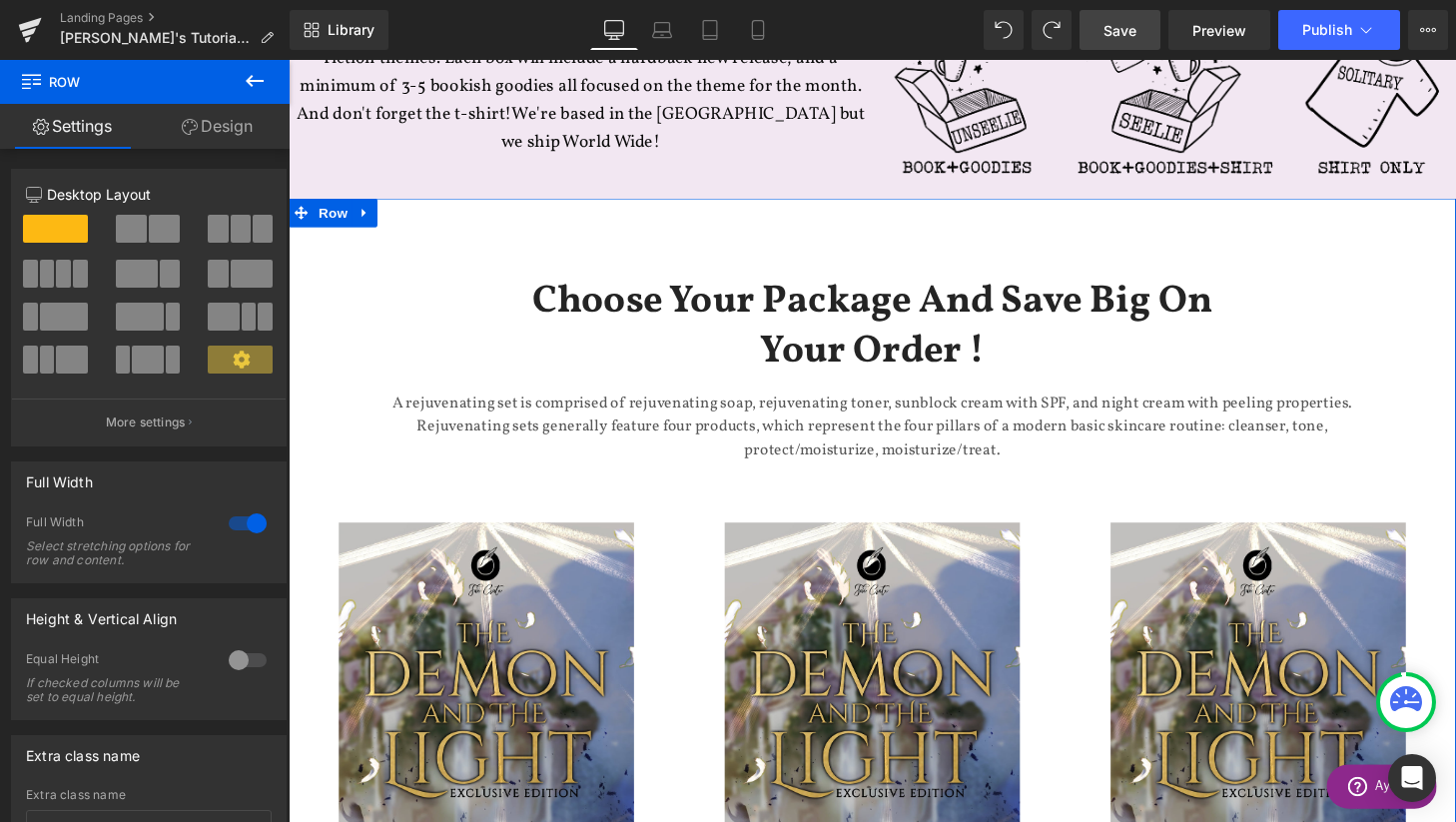 click on "Design" at bounding box center [217, 126] 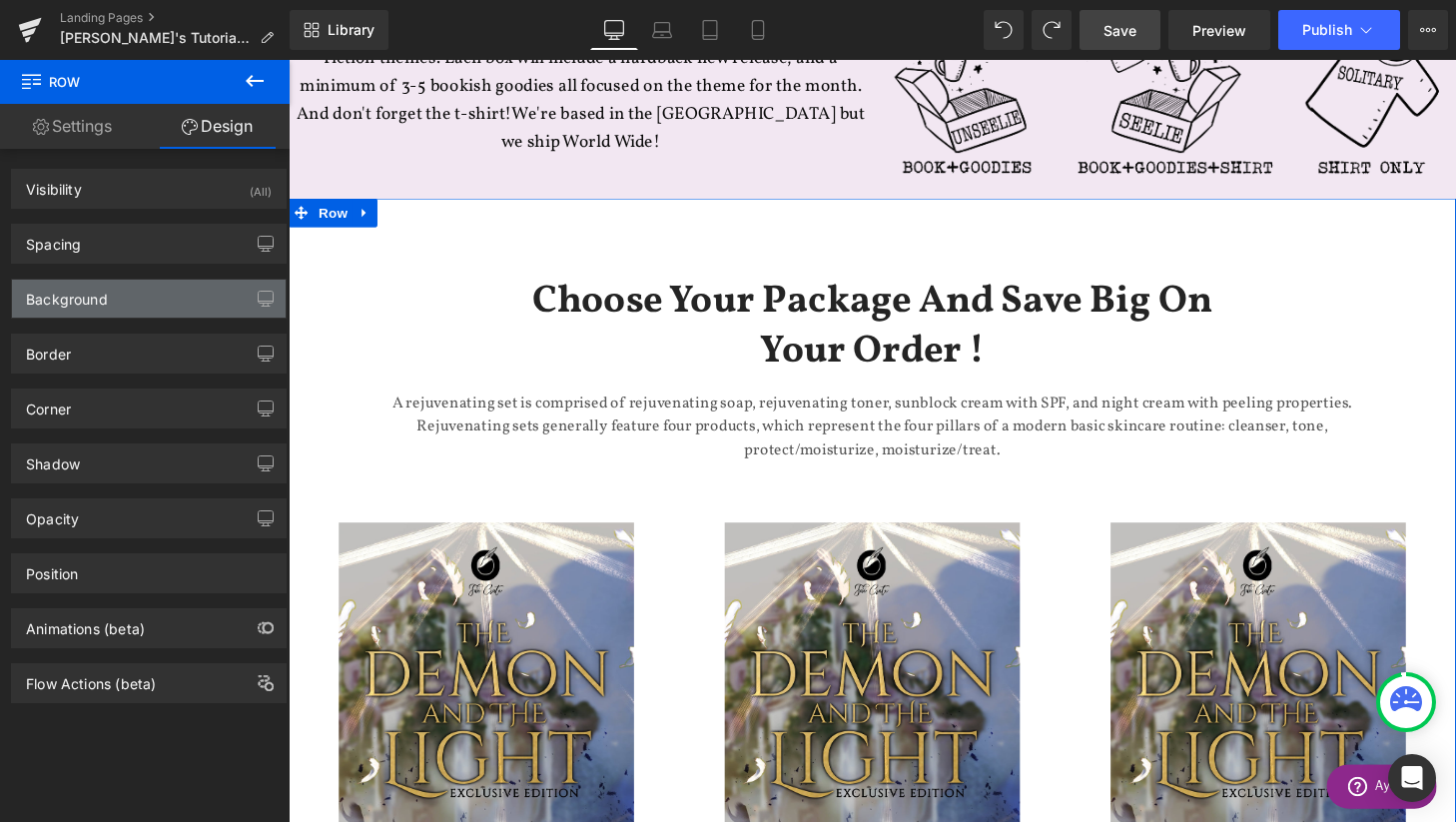click on "Background" at bounding box center (149, 299) 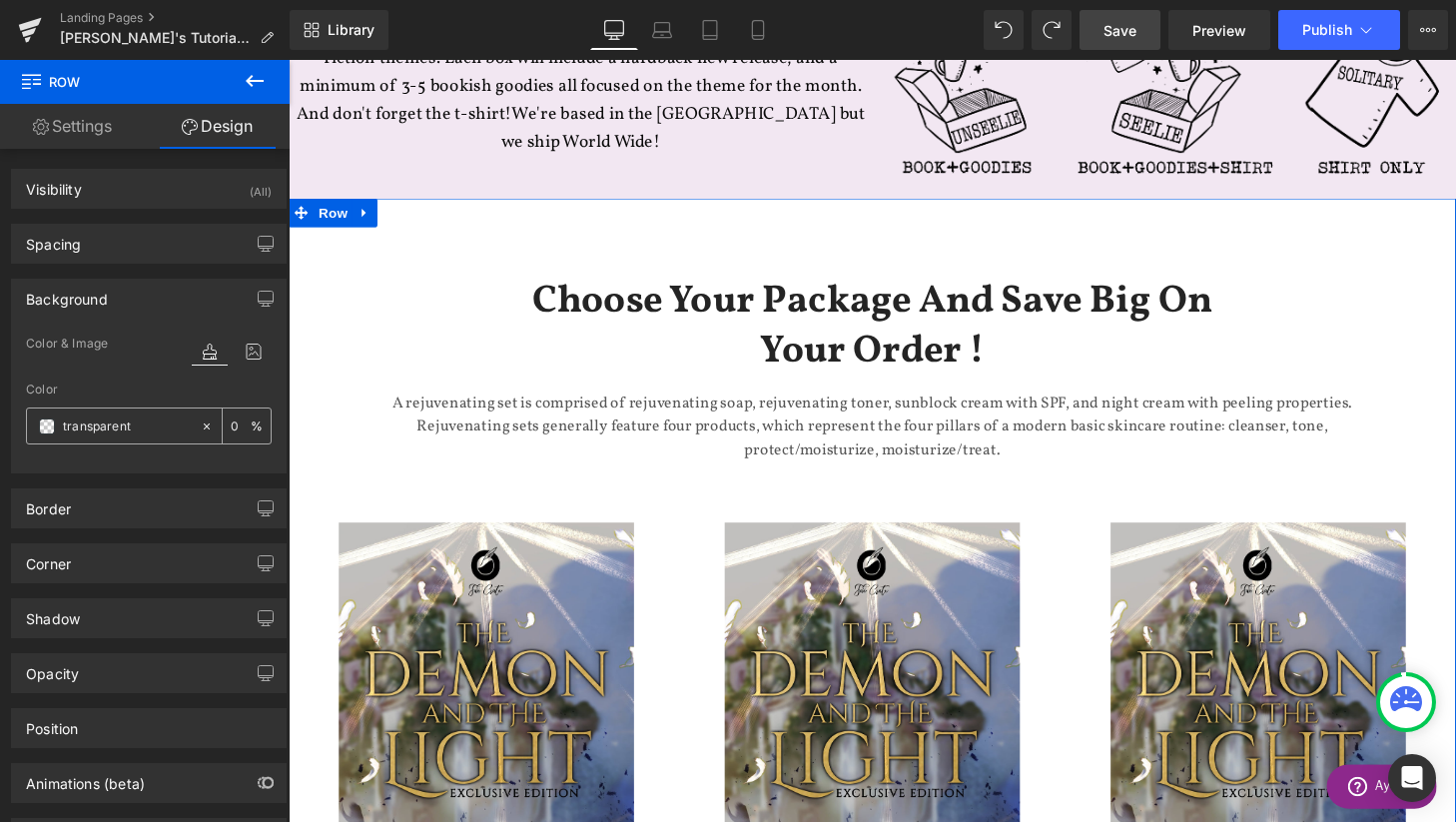 click at bounding box center (47, 426) 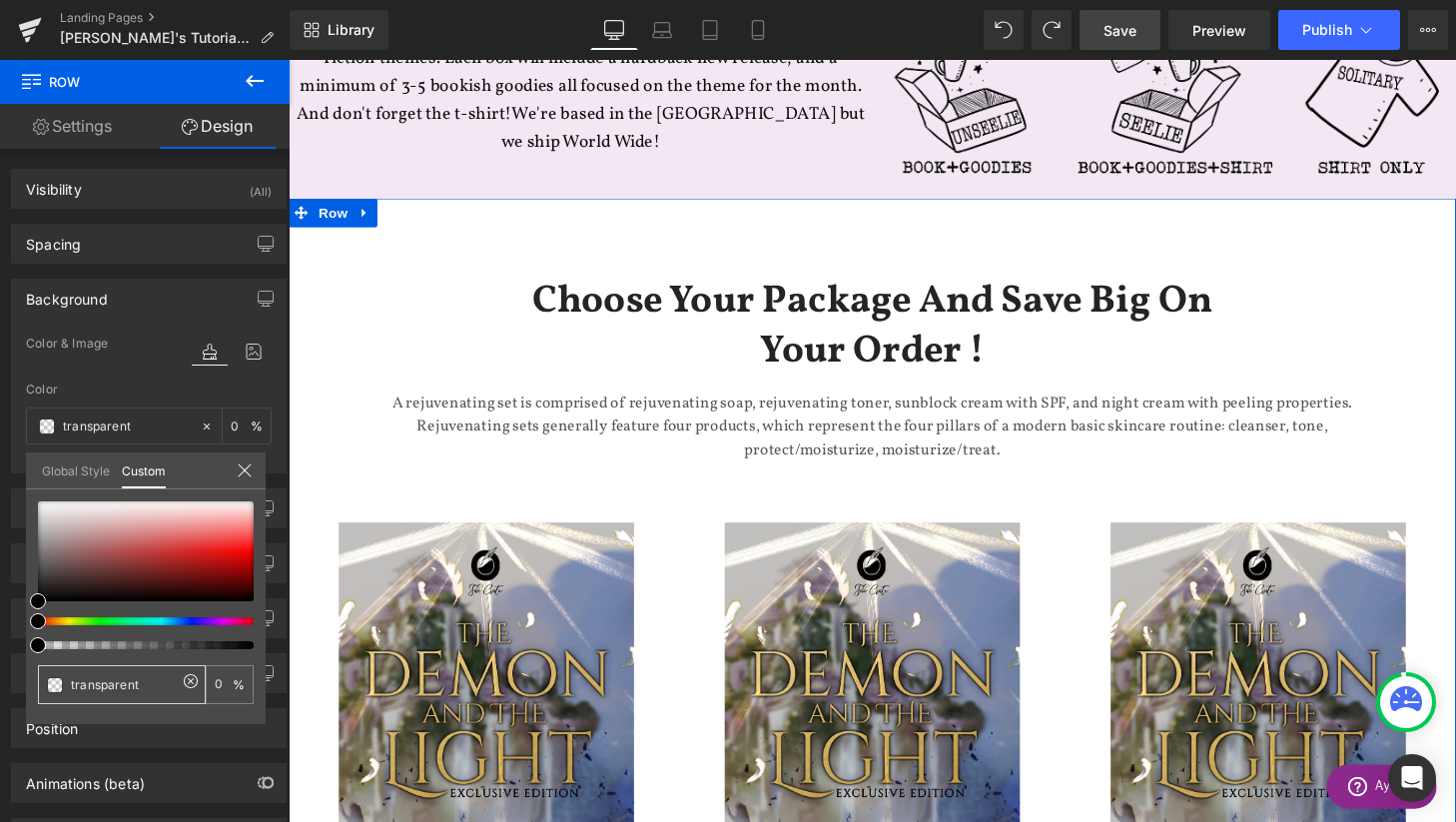 click on "transparent" at bounding box center (124, 684) 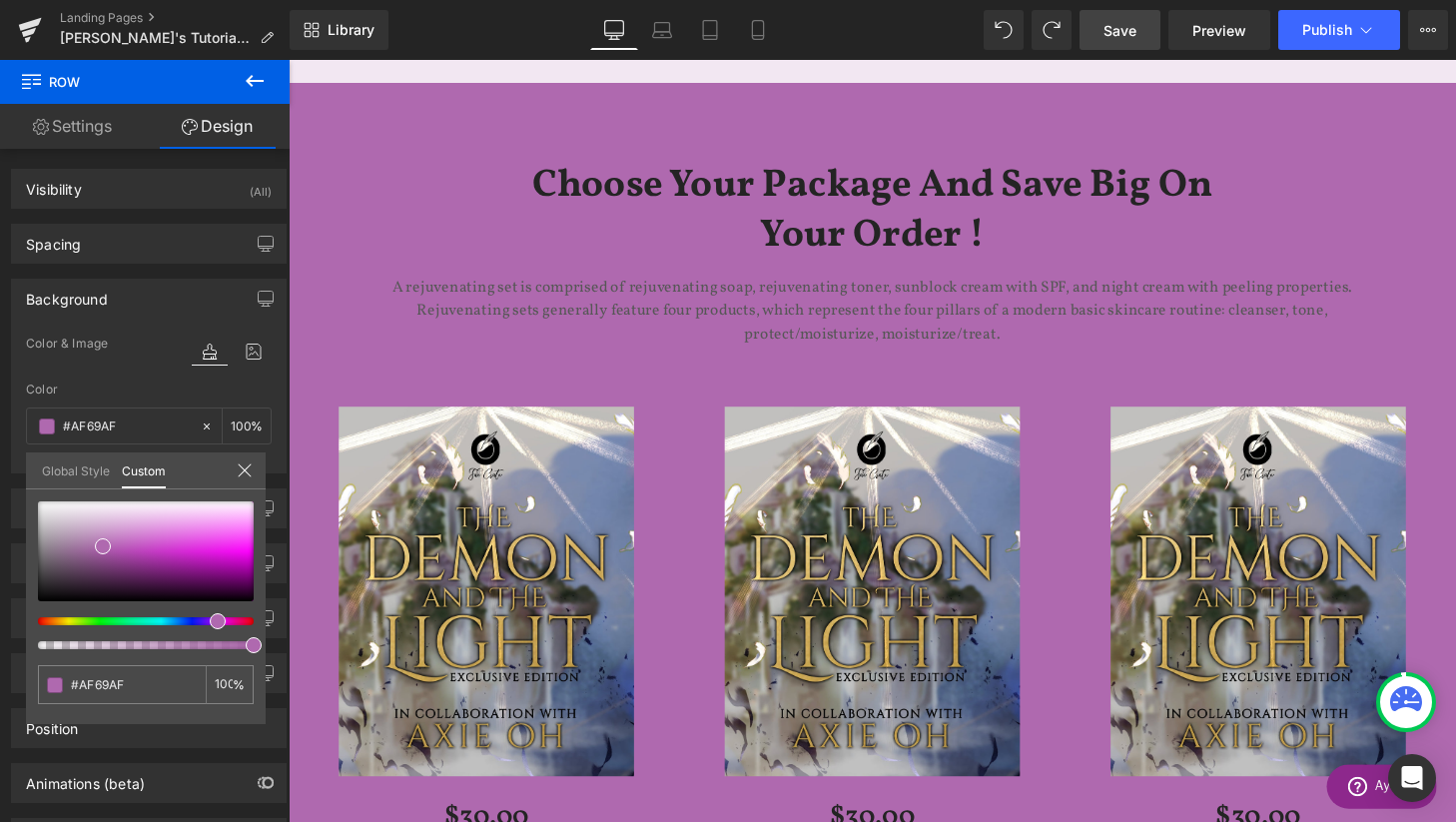 scroll, scrollTop: 577, scrollLeft: 0, axis: vertical 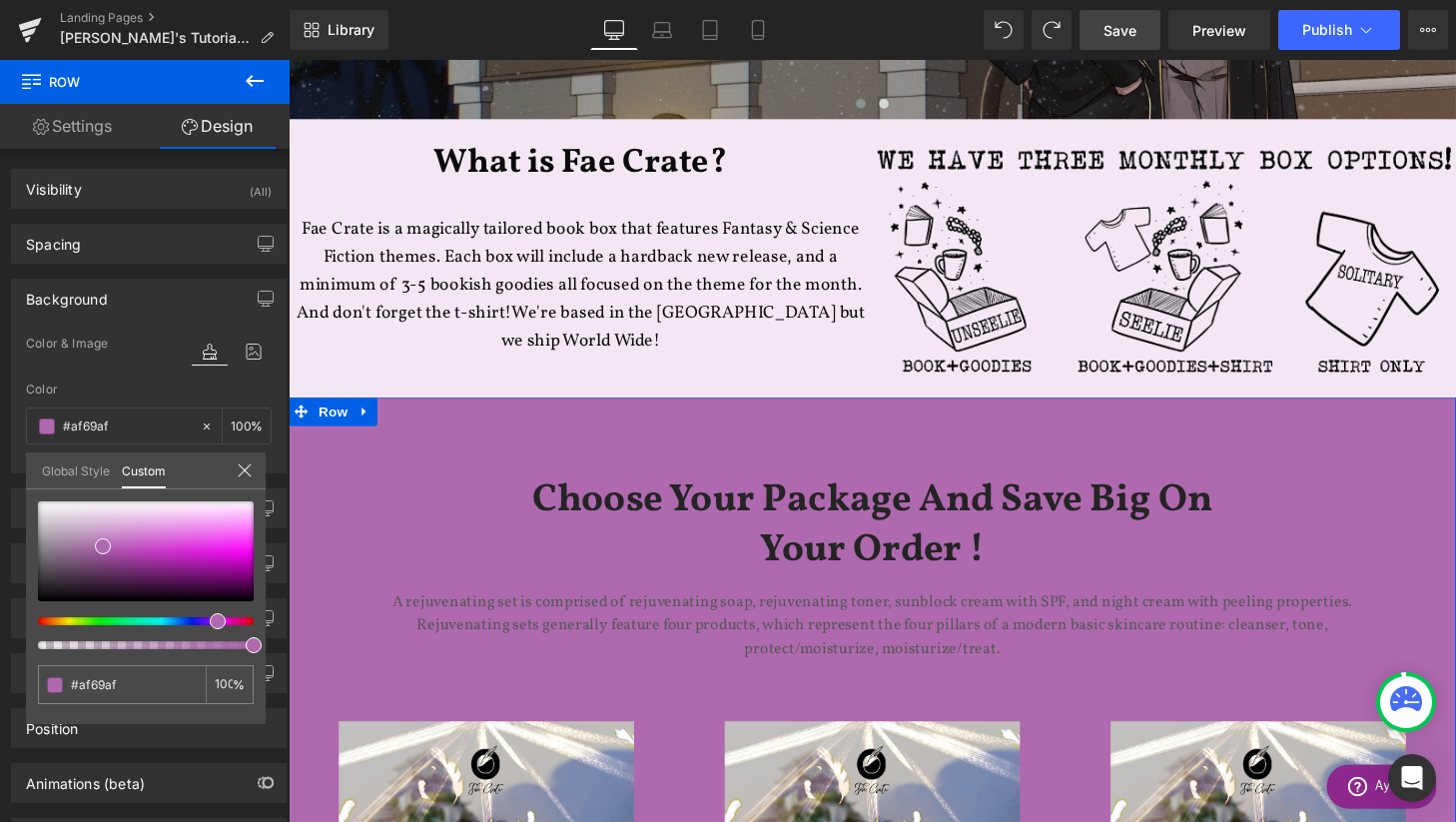 click 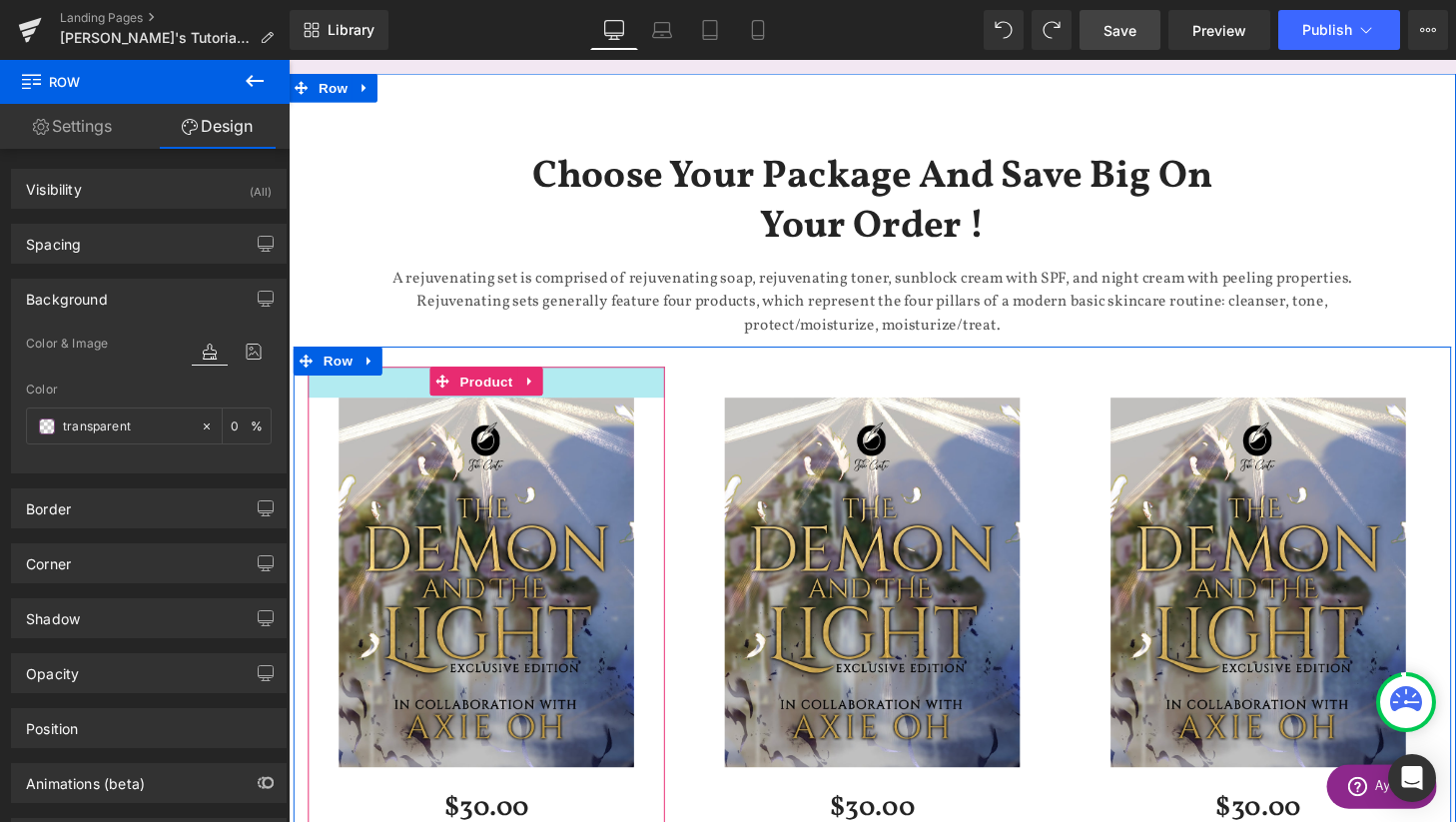 scroll, scrollTop: 1240, scrollLeft: 0, axis: vertical 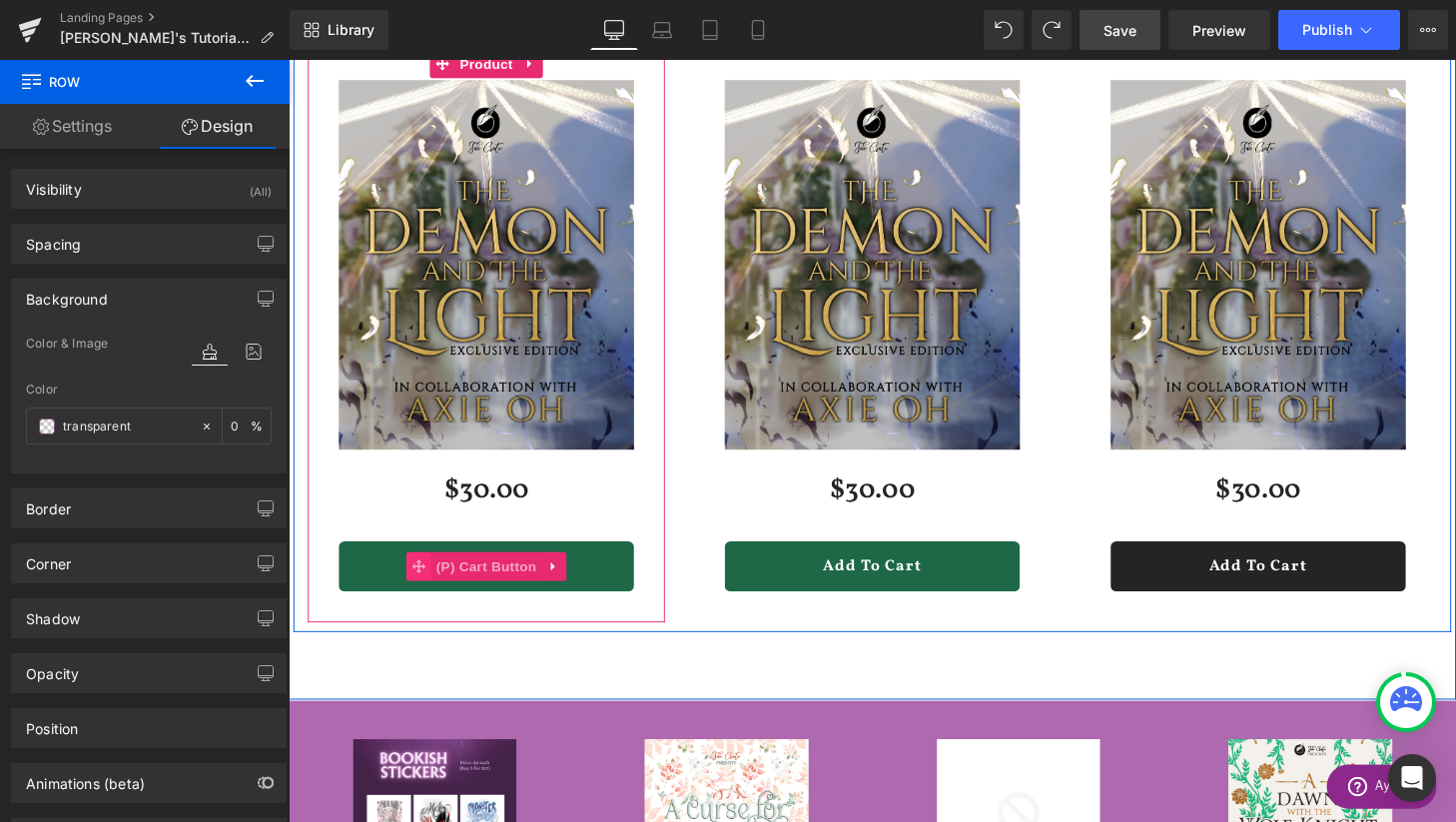 click 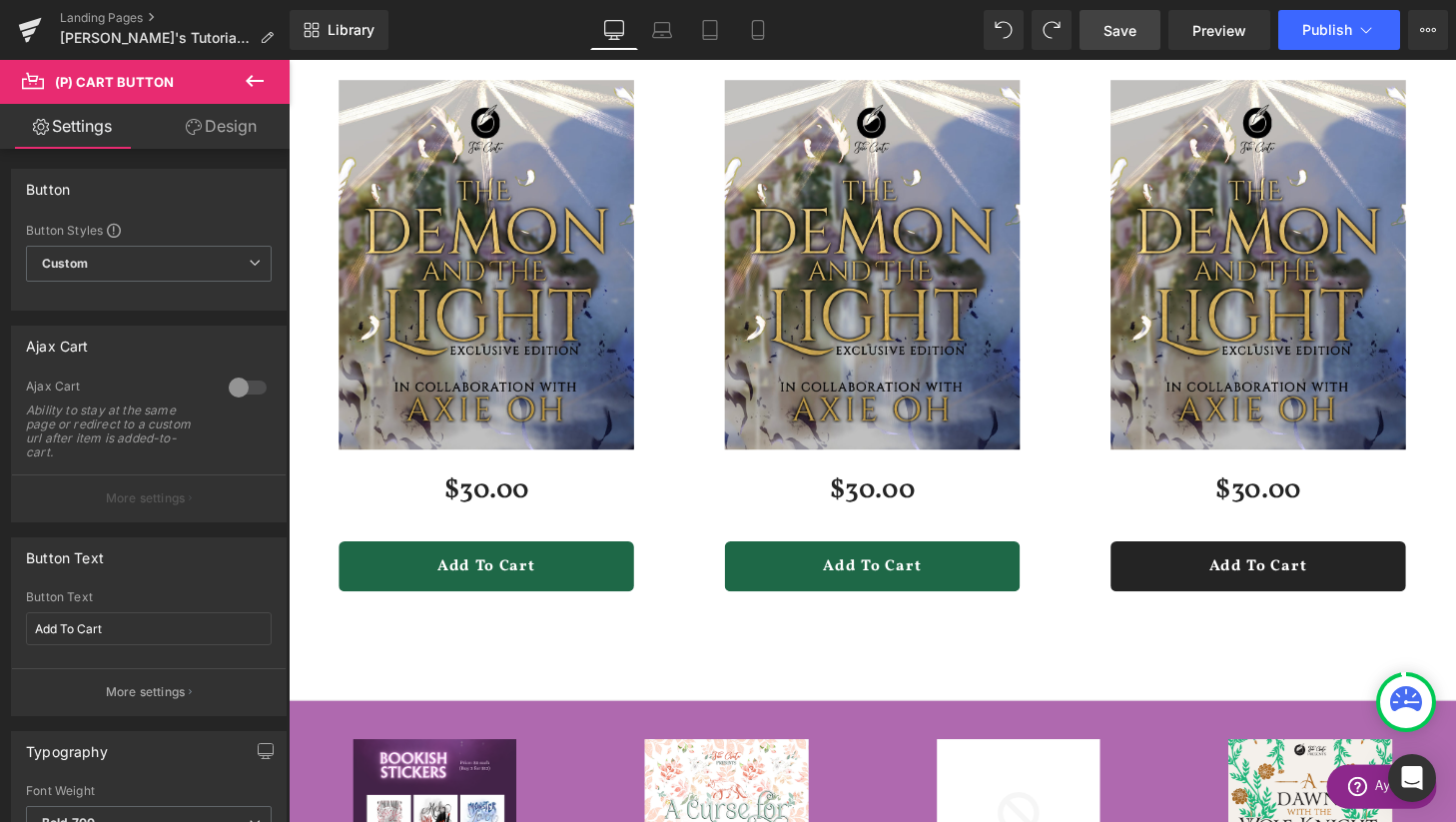 click on "Design" at bounding box center [221, 126] 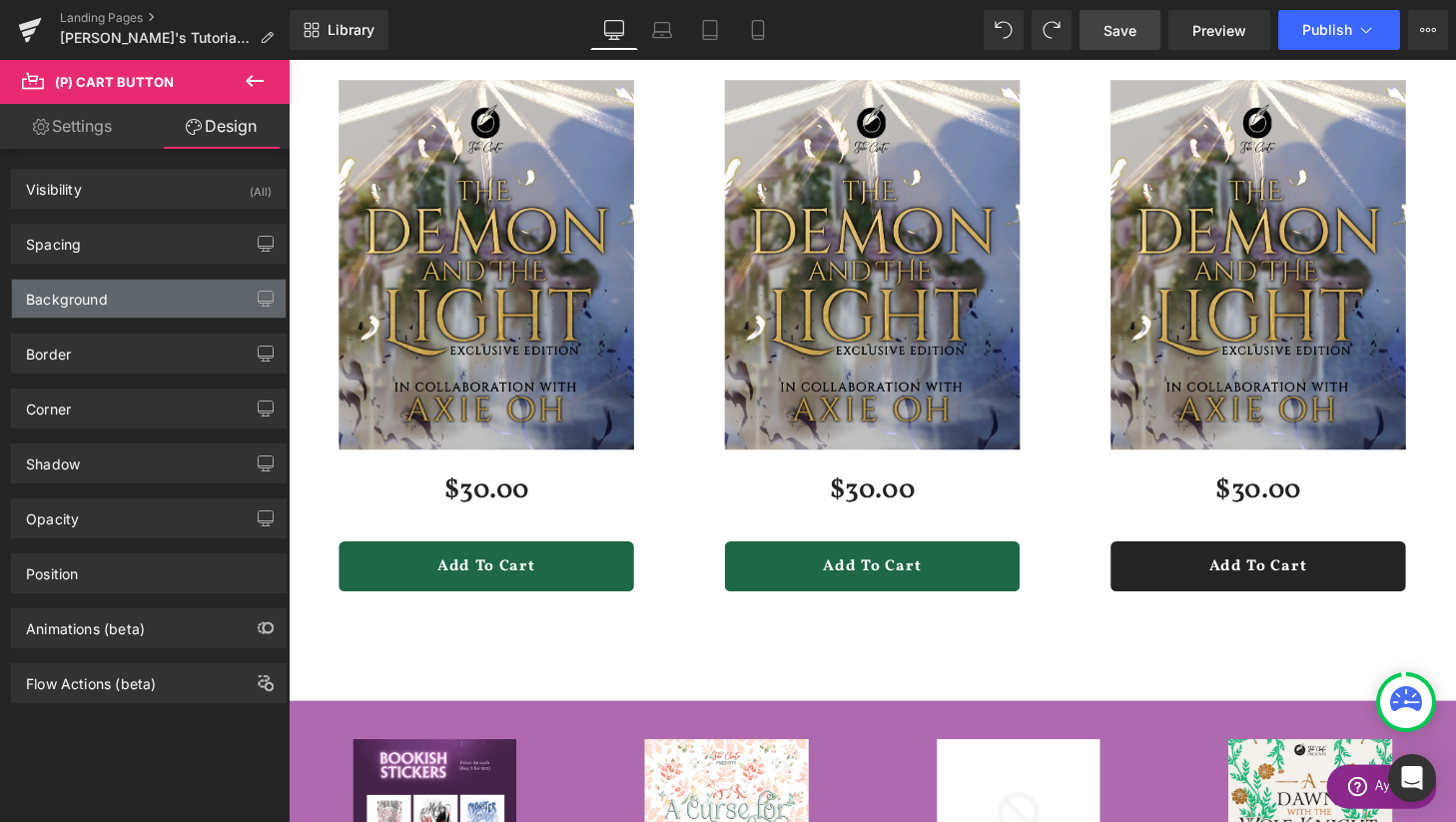 click on "Background" at bounding box center [149, 299] 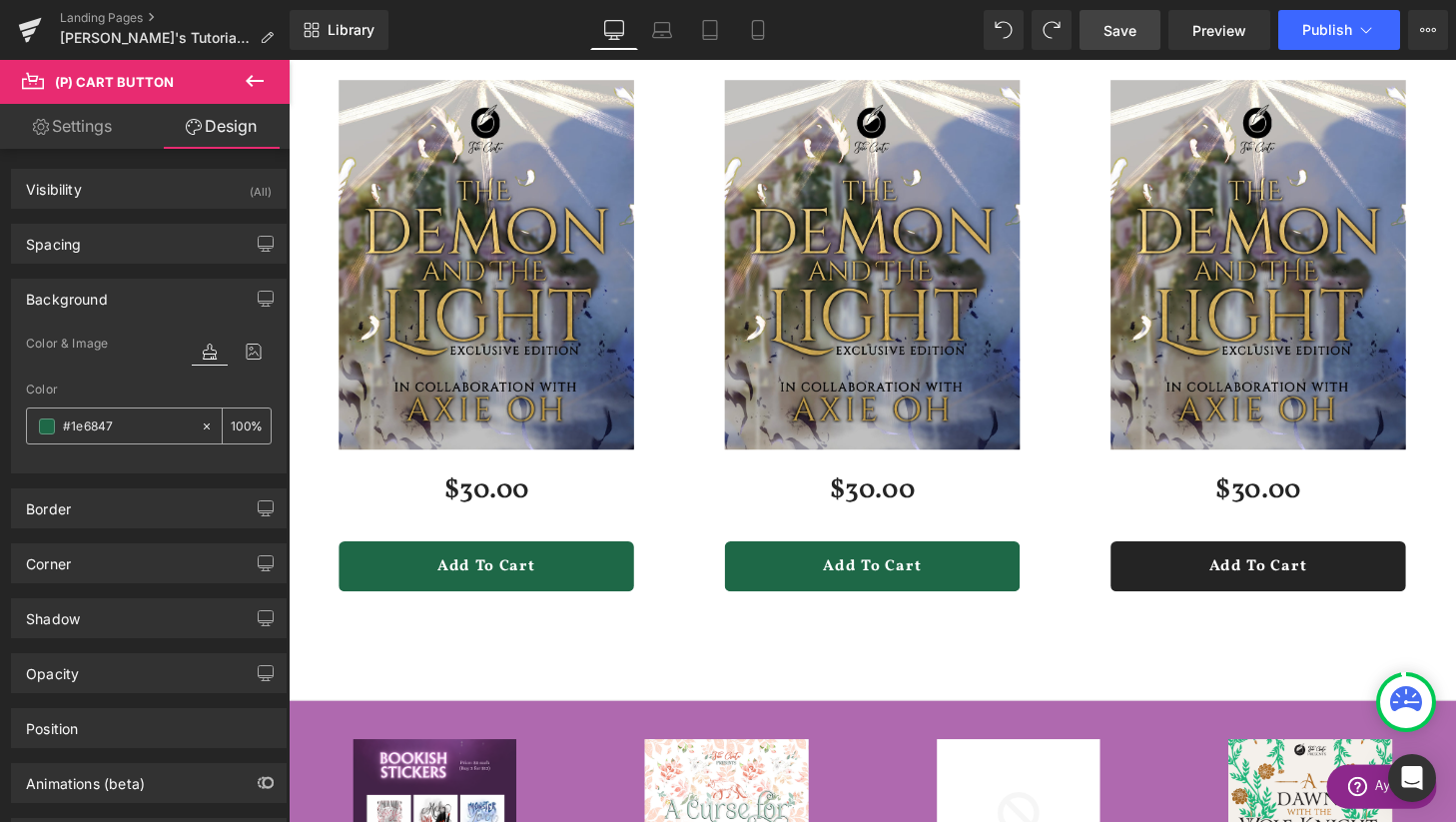 click on "#1e6847" at bounding box center [113, 425] 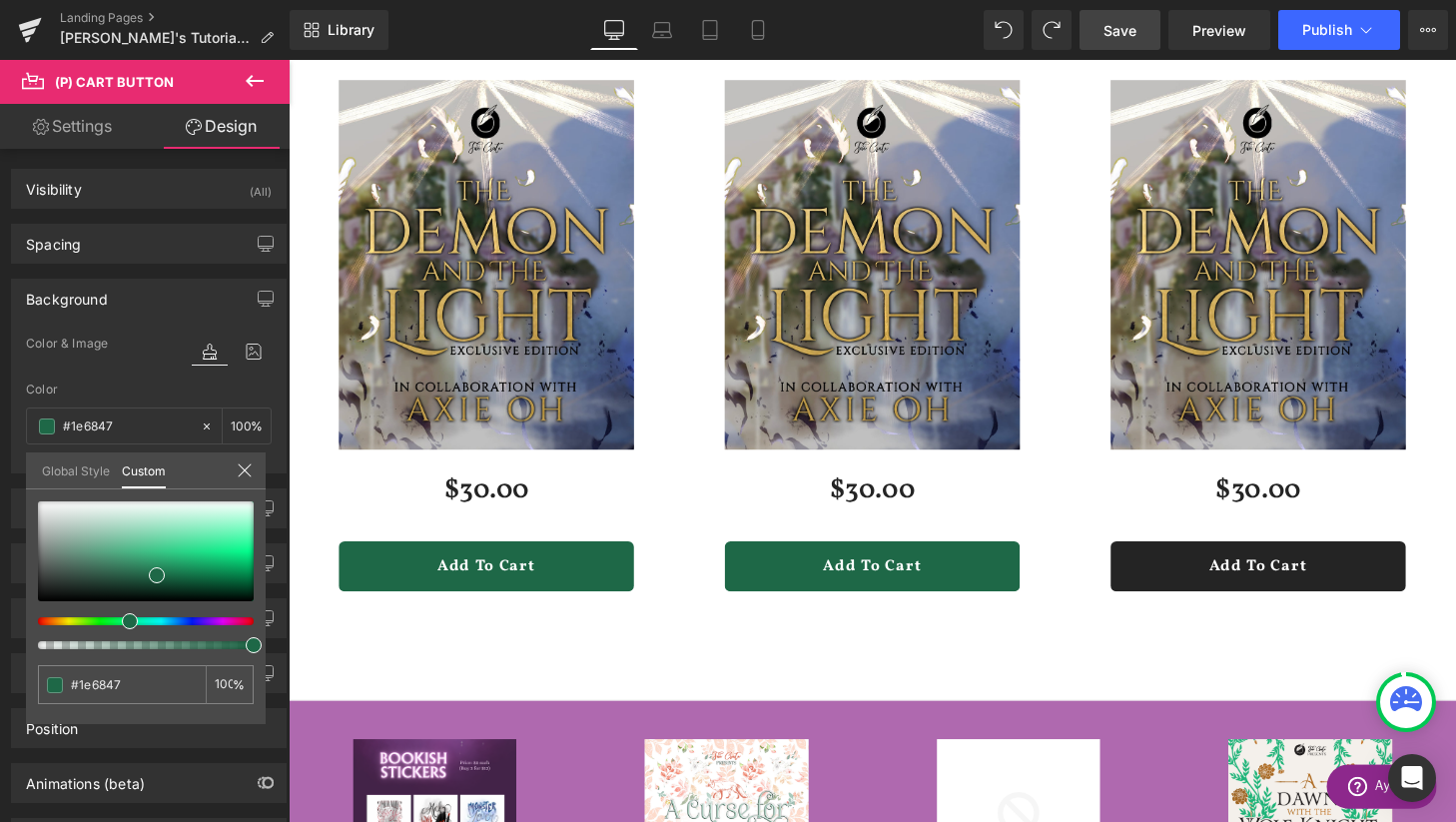 drag, startPoint x: 131, startPoint y: 689, endPoint x: 25, endPoint y: 685, distance: 106.07544 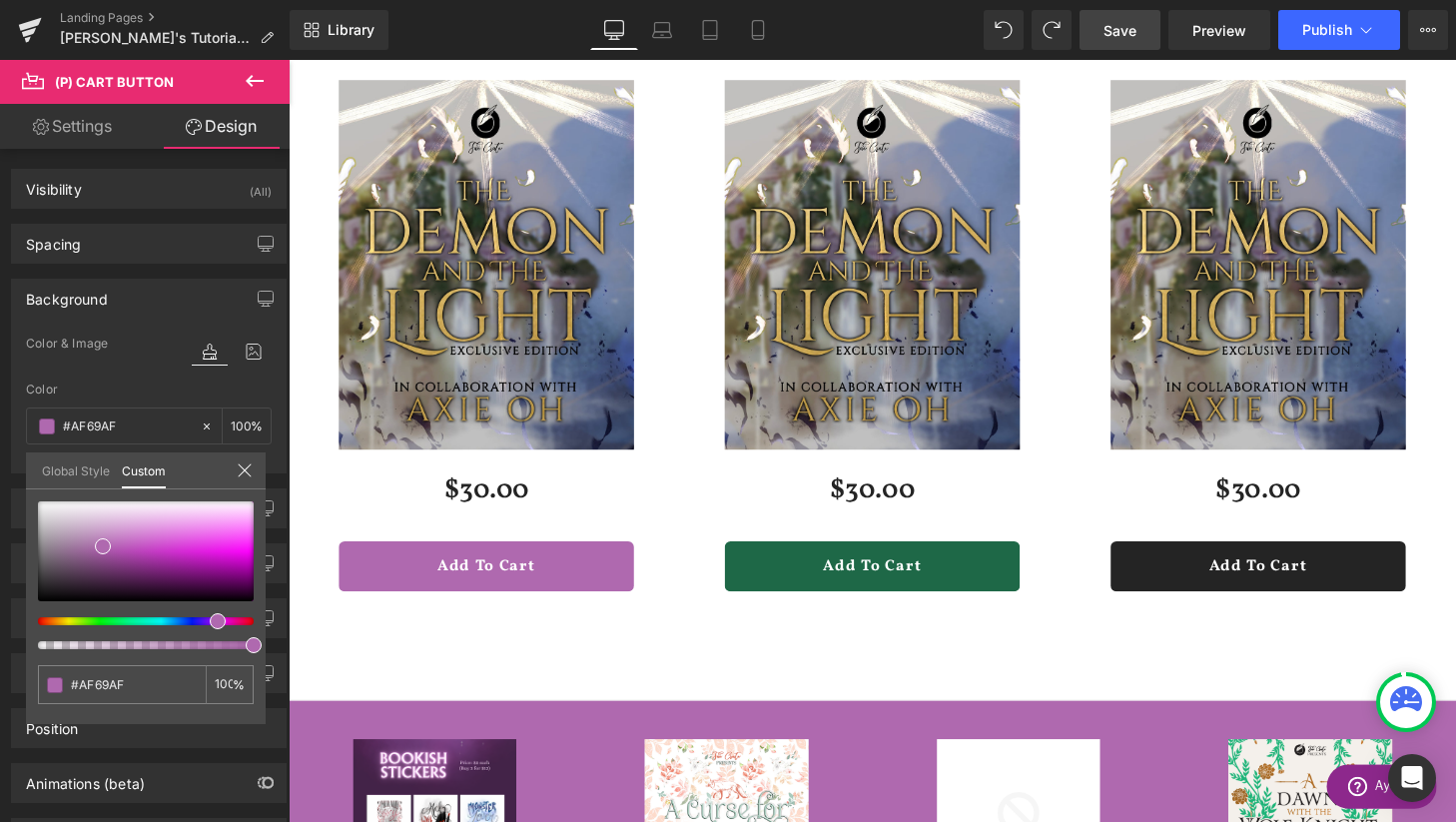 click on "274
VERIFIED REVIEWS
Skip to content
Submit
Close search
Home
Shop
.cls-1{fill:#231f20}
expand
.cls-1{fill:#231f20}
collapse
Shop" at bounding box center (893, 404) 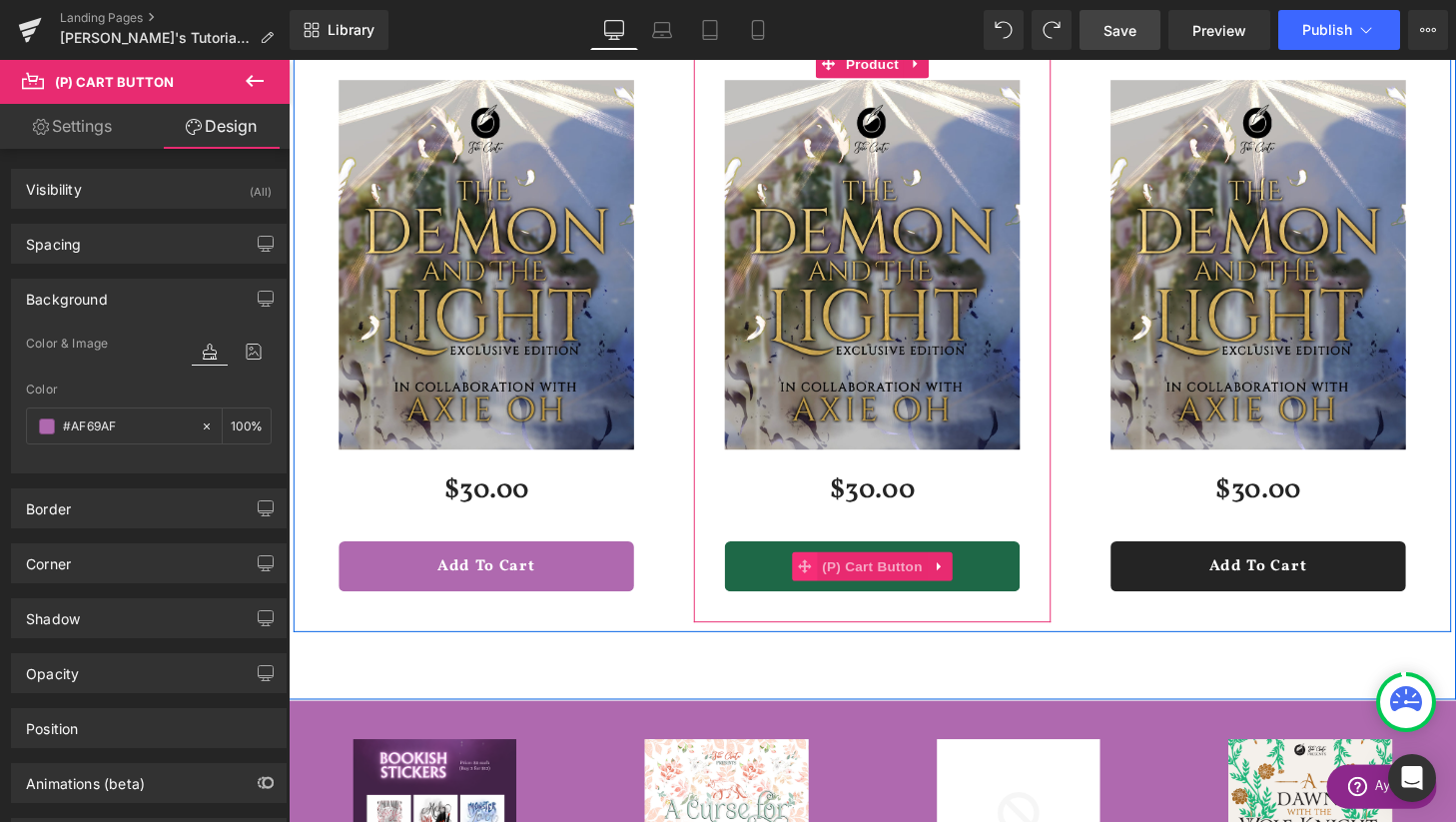 click 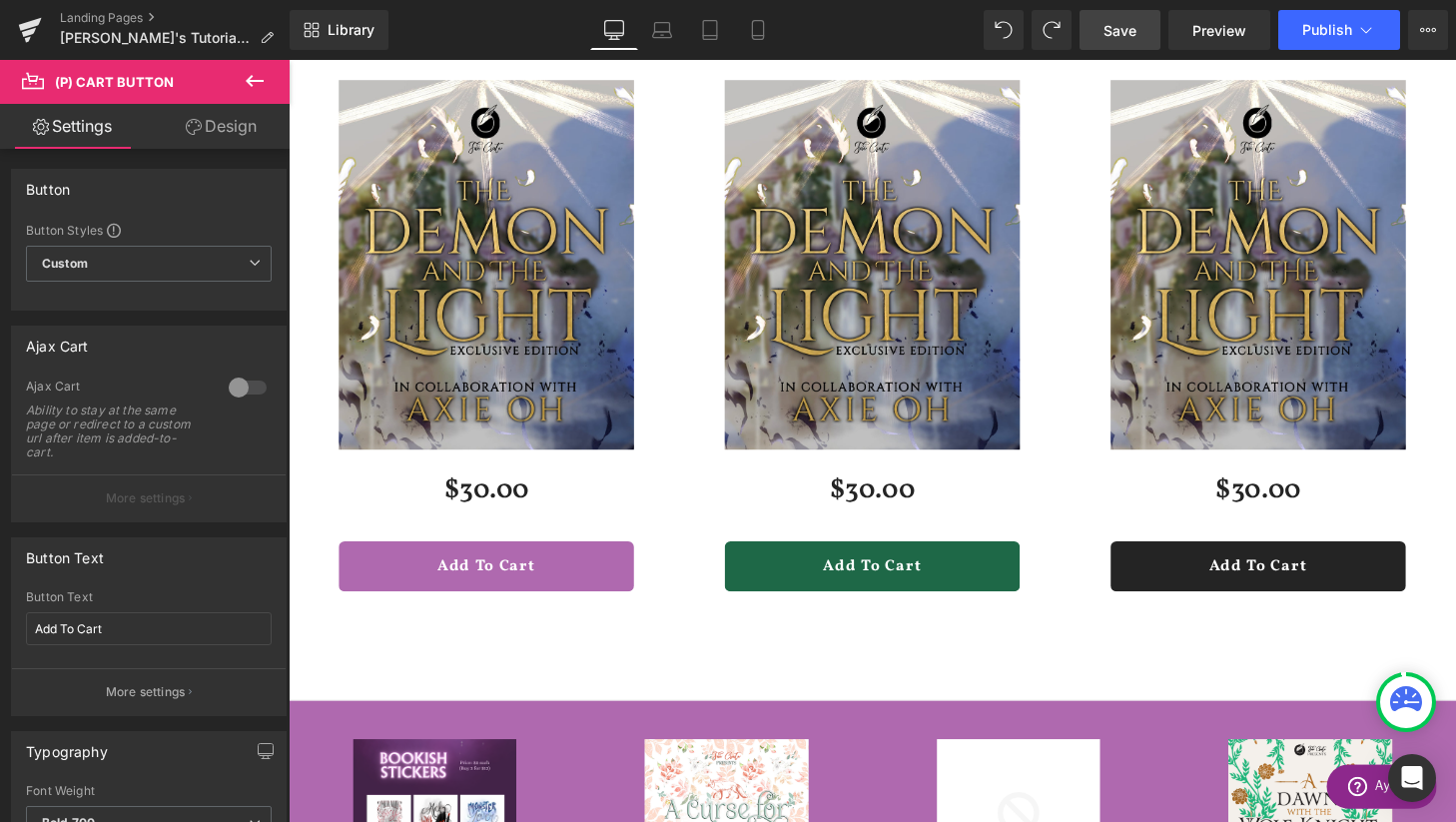 click on "Design" at bounding box center [221, 126] 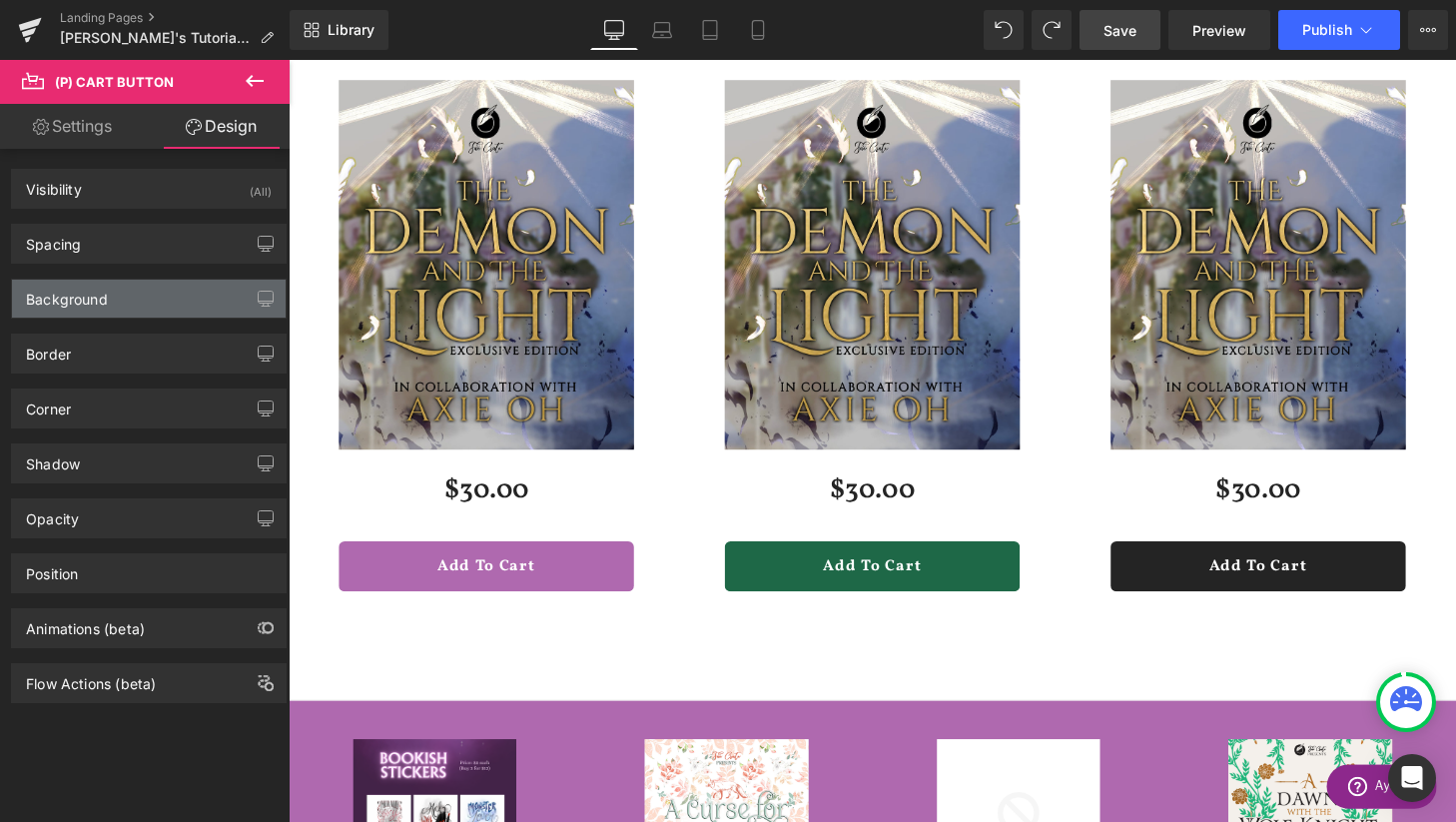 click on "Background" at bounding box center [67, 294] 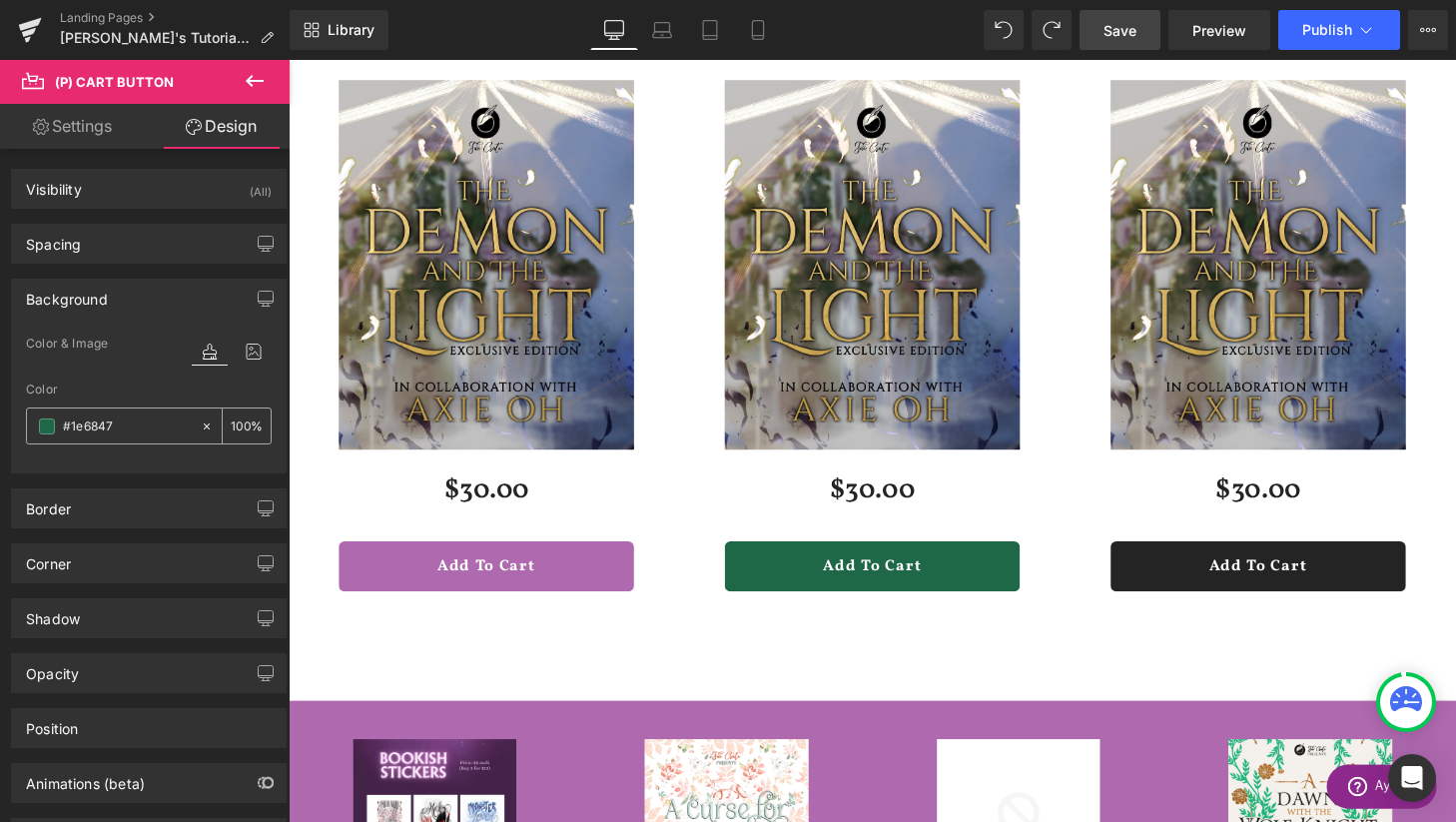 click on "#1e6847" at bounding box center [127, 426] 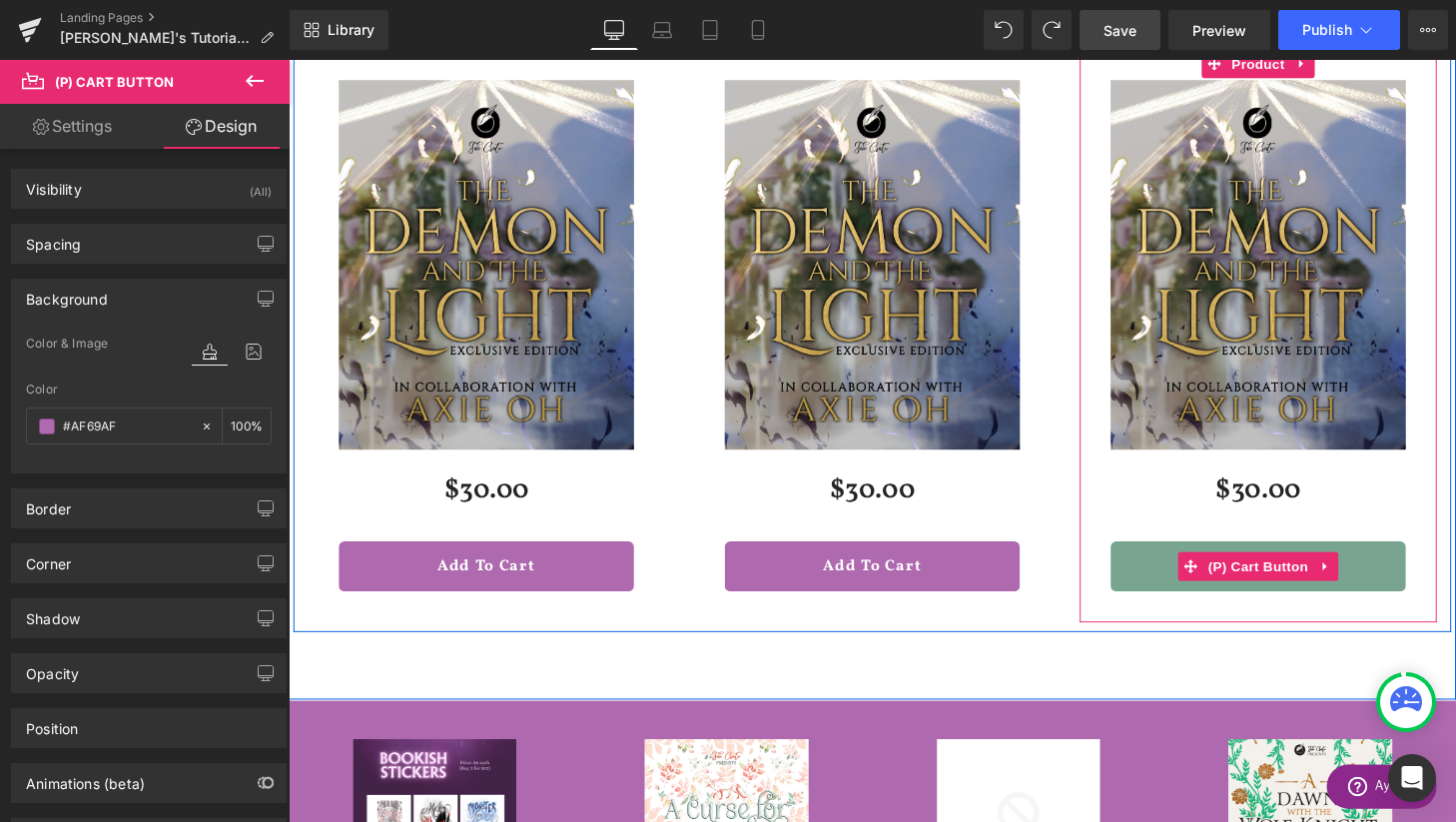 click on "Add To Cart" at bounding box center (1292, 584) 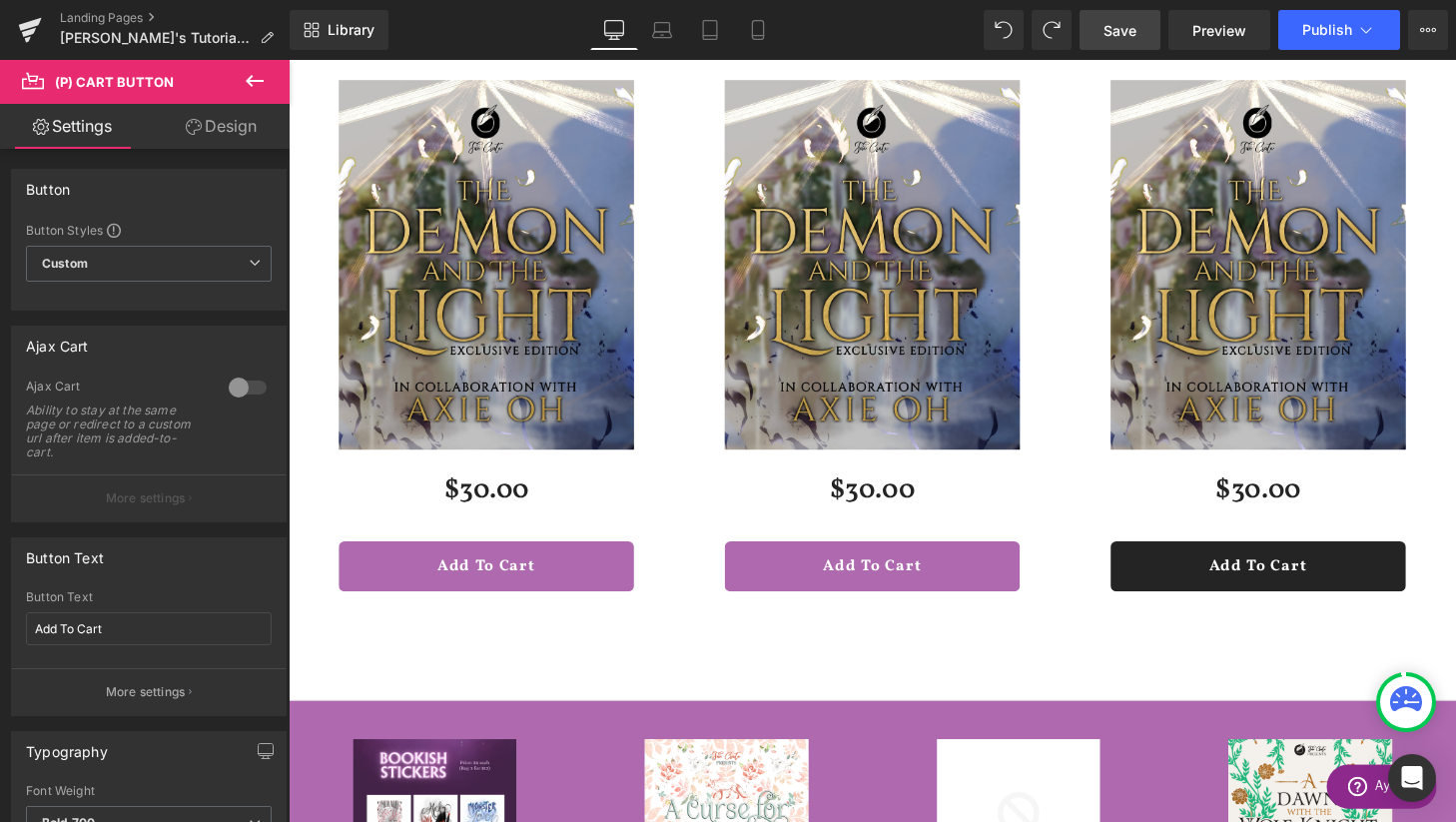 click on "Design" at bounding box center [221, 126] 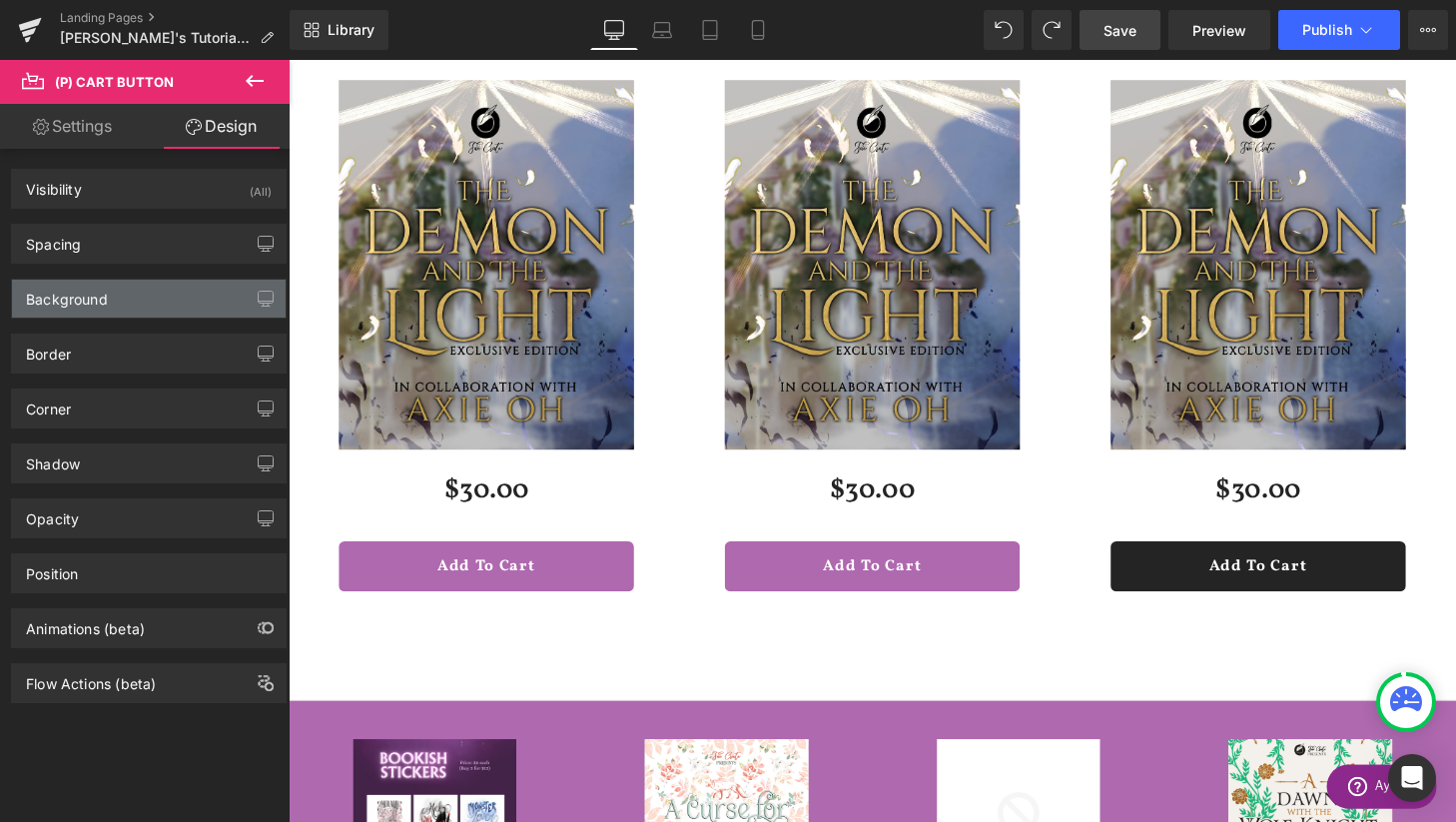 click on "Background" at bounding box center (67, 294) 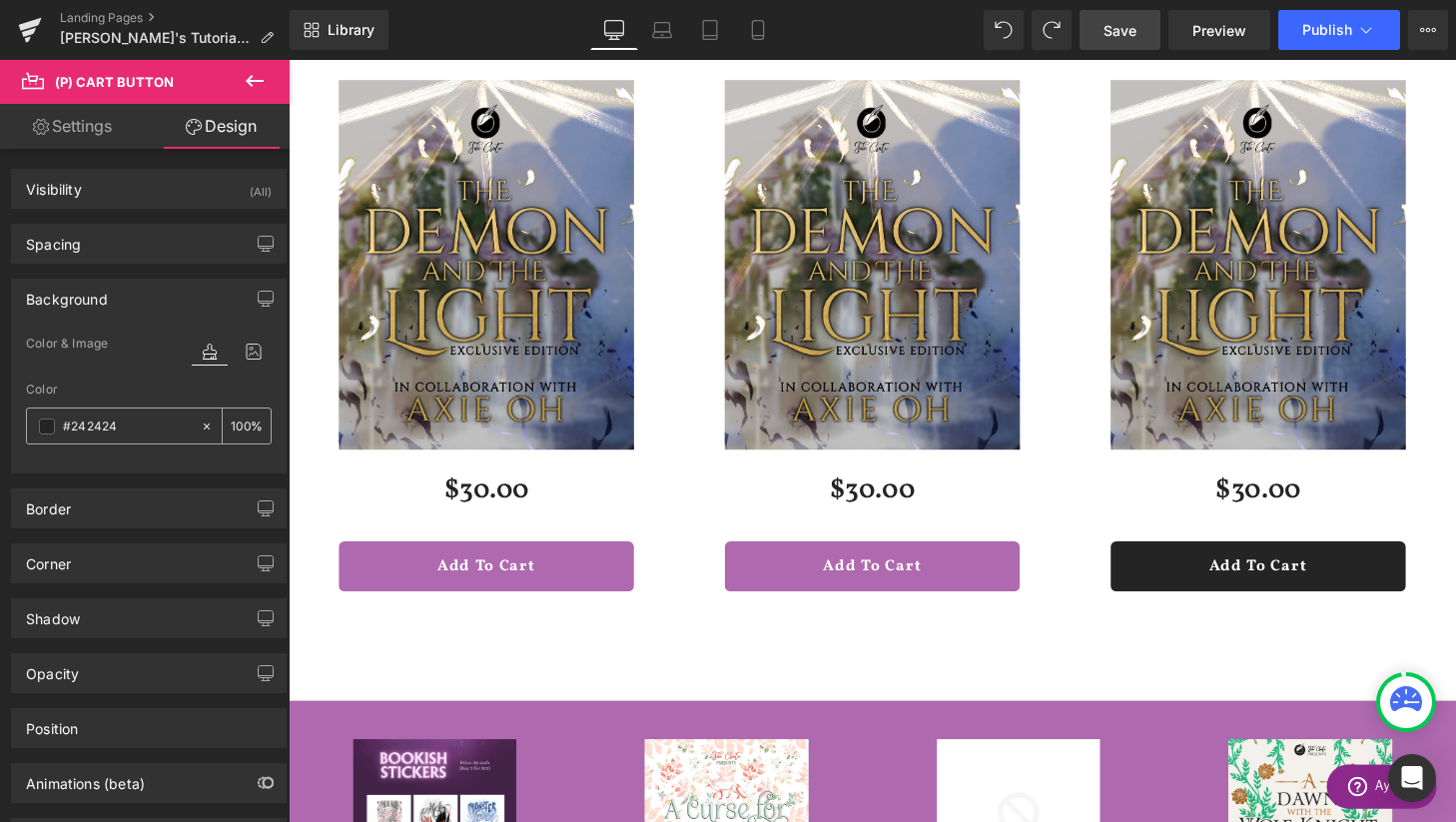 click on "#242424" at bounding box center (127, 426) 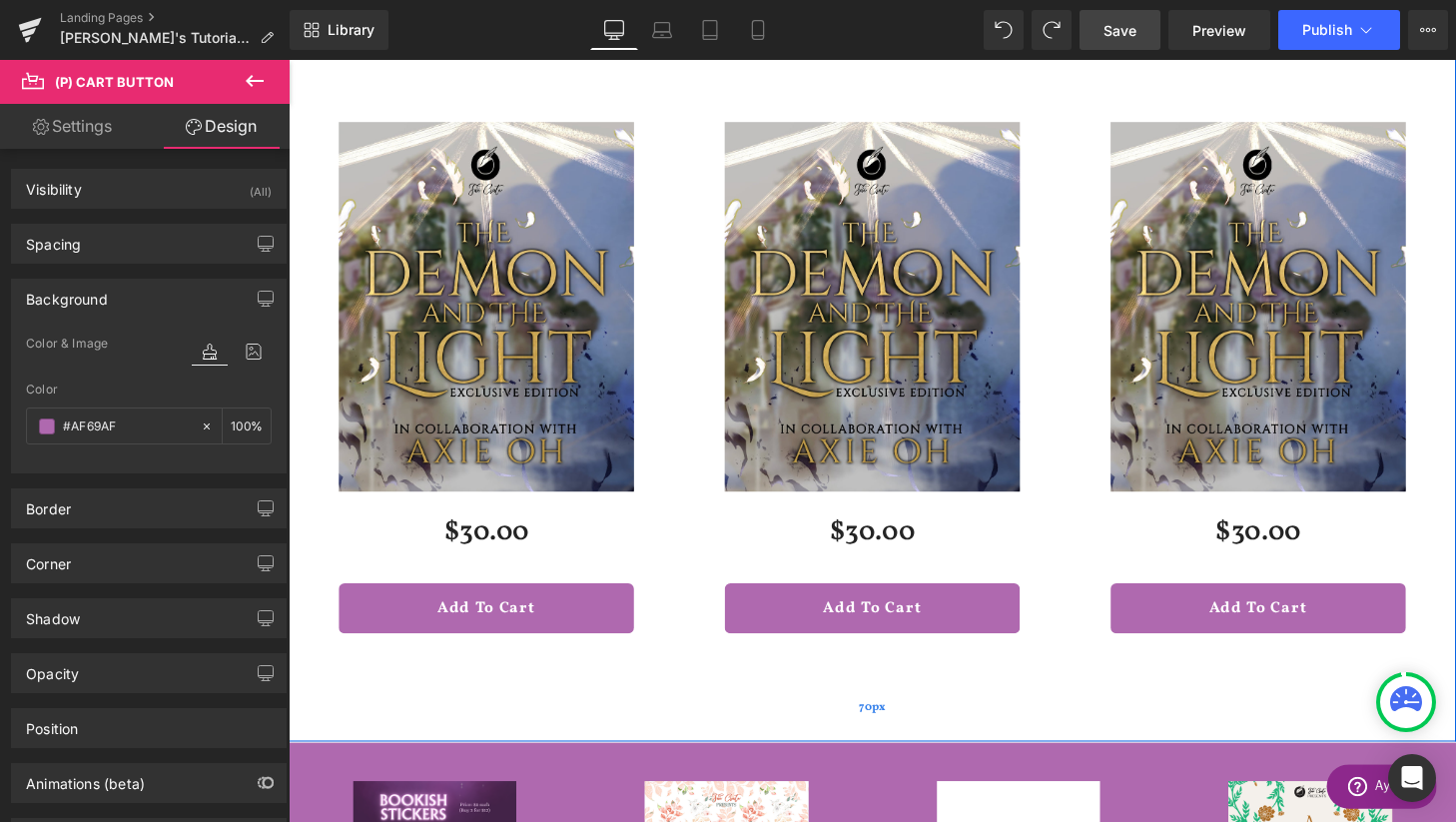 scroll, scrollTop: 1326, scrollLeft: 0, axis: vertical 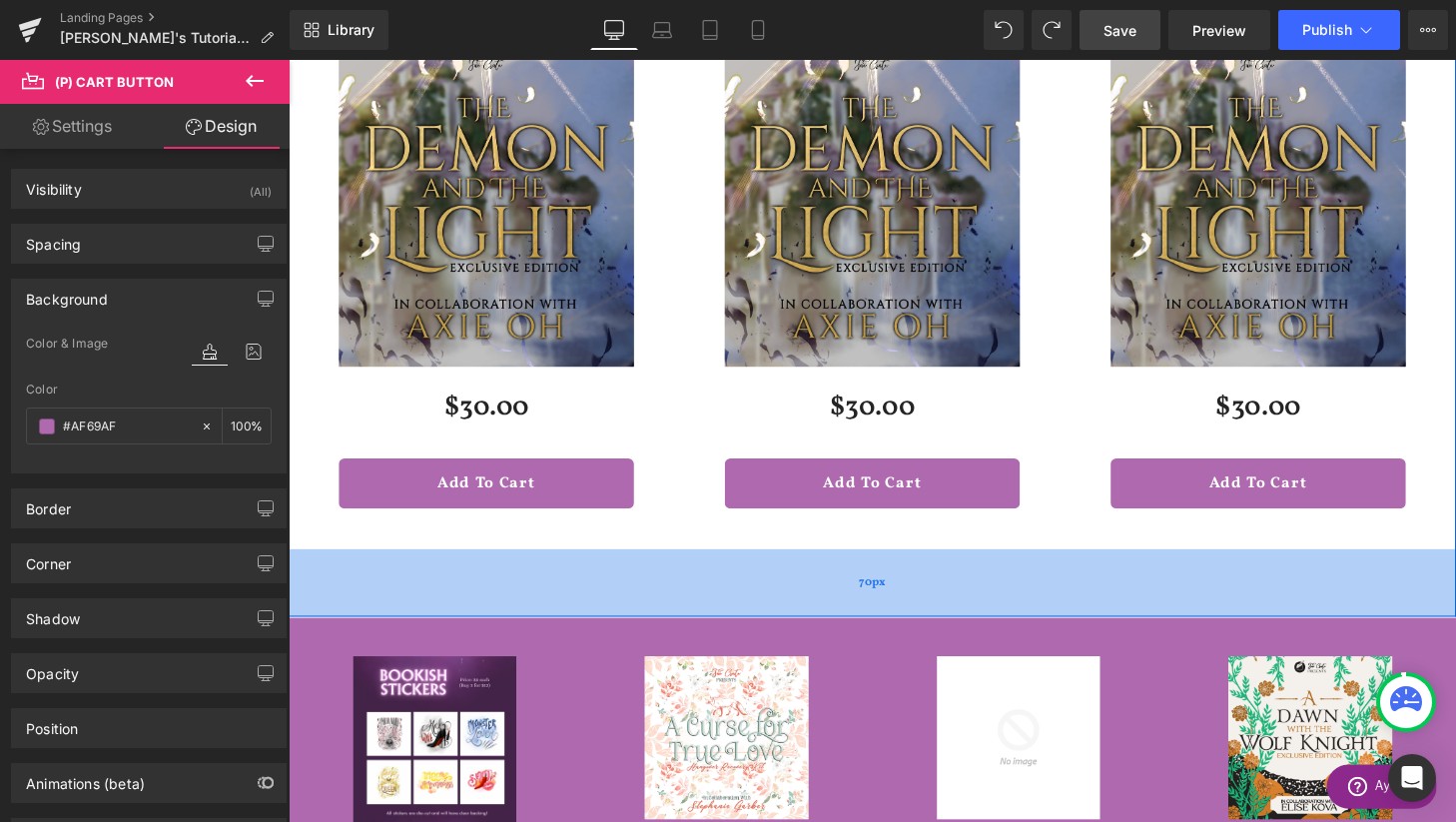 click on "70px" at bounding box center (893, 601) 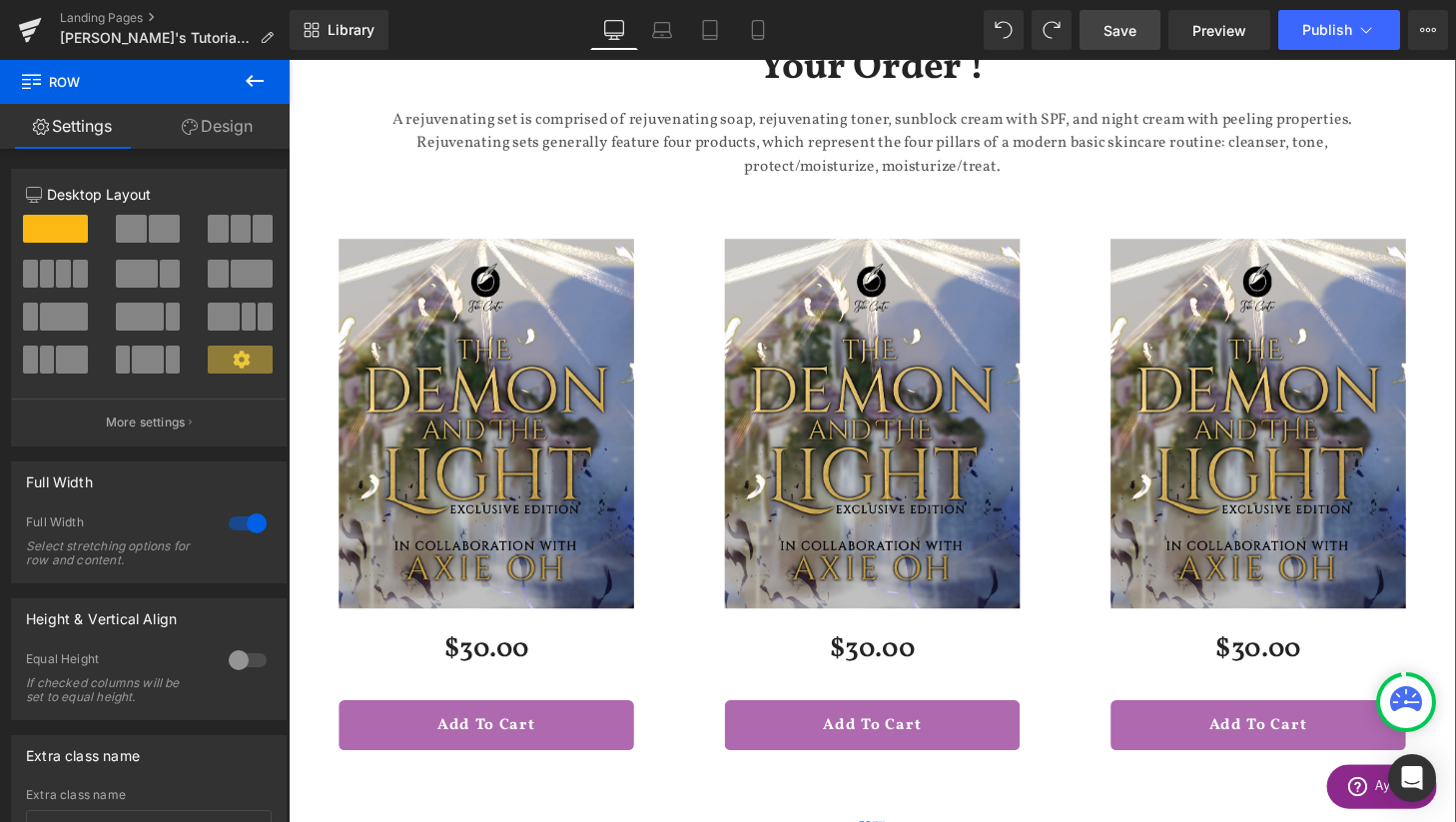scroll, scrollTop: 1171, scrollLeft: 0, axis: vertical 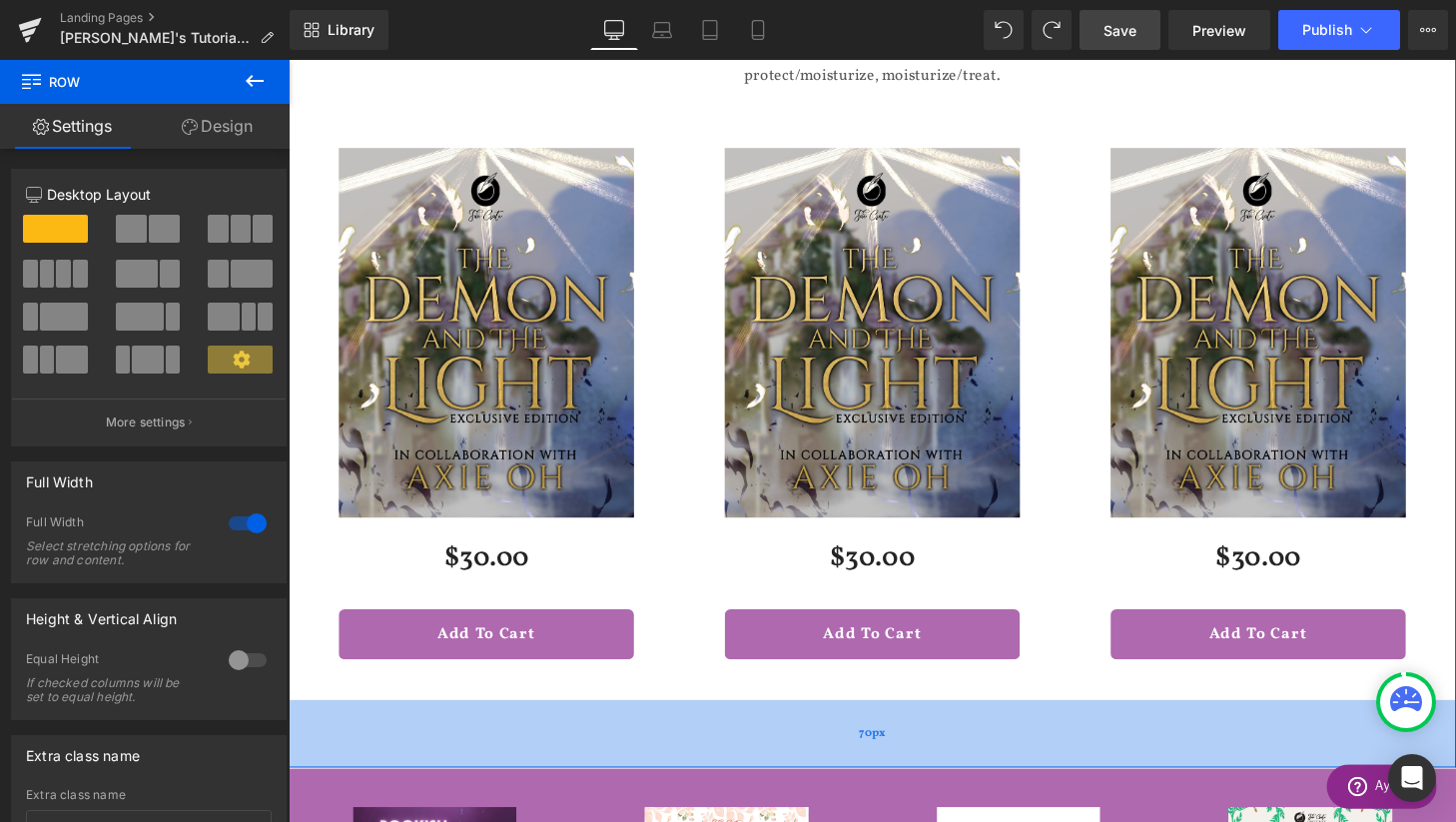 click on "70px" at bounding box center (893, 757) 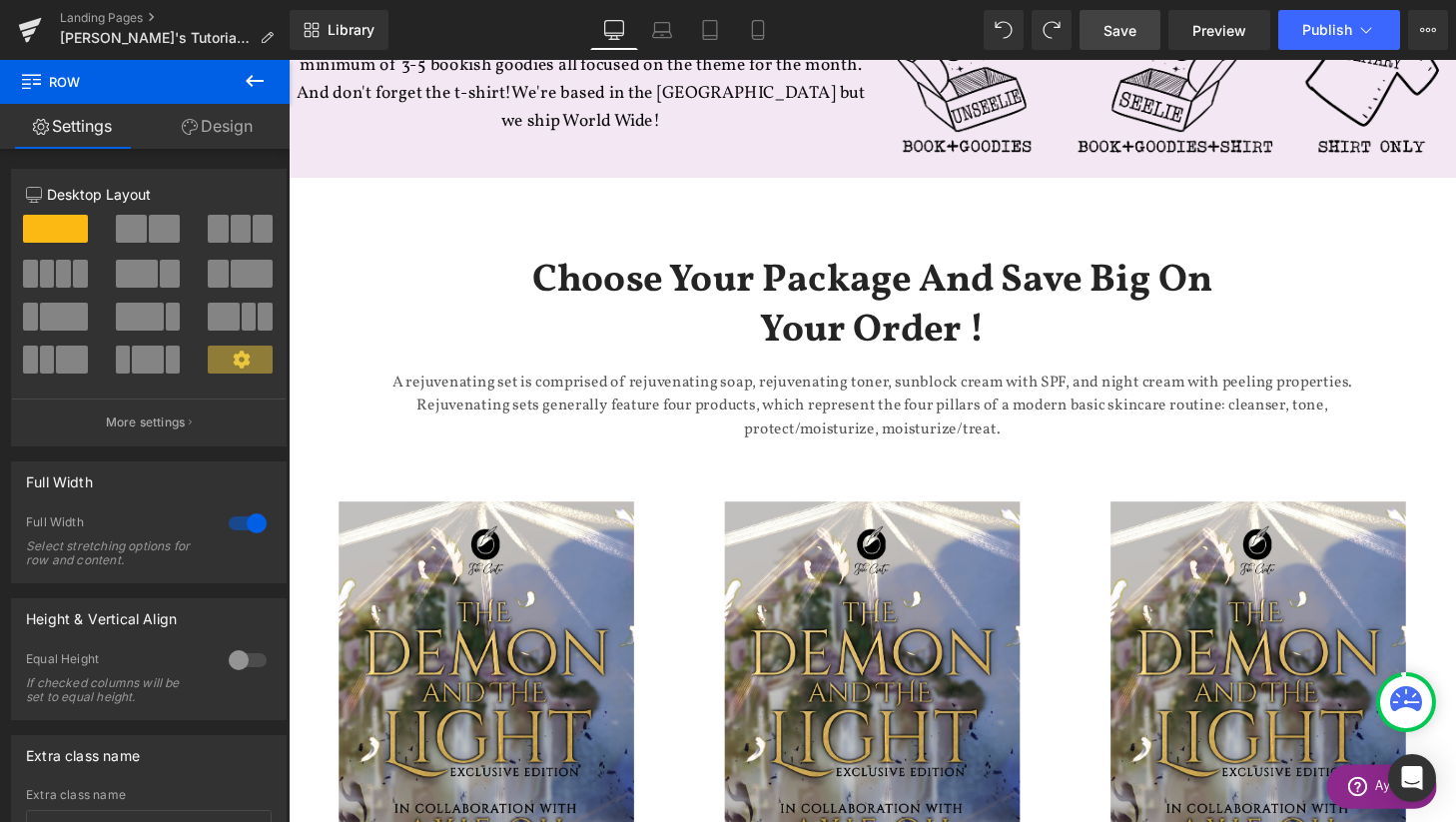 scroll, scrollTop: 772, scrollLeft: 0, axis: vertical 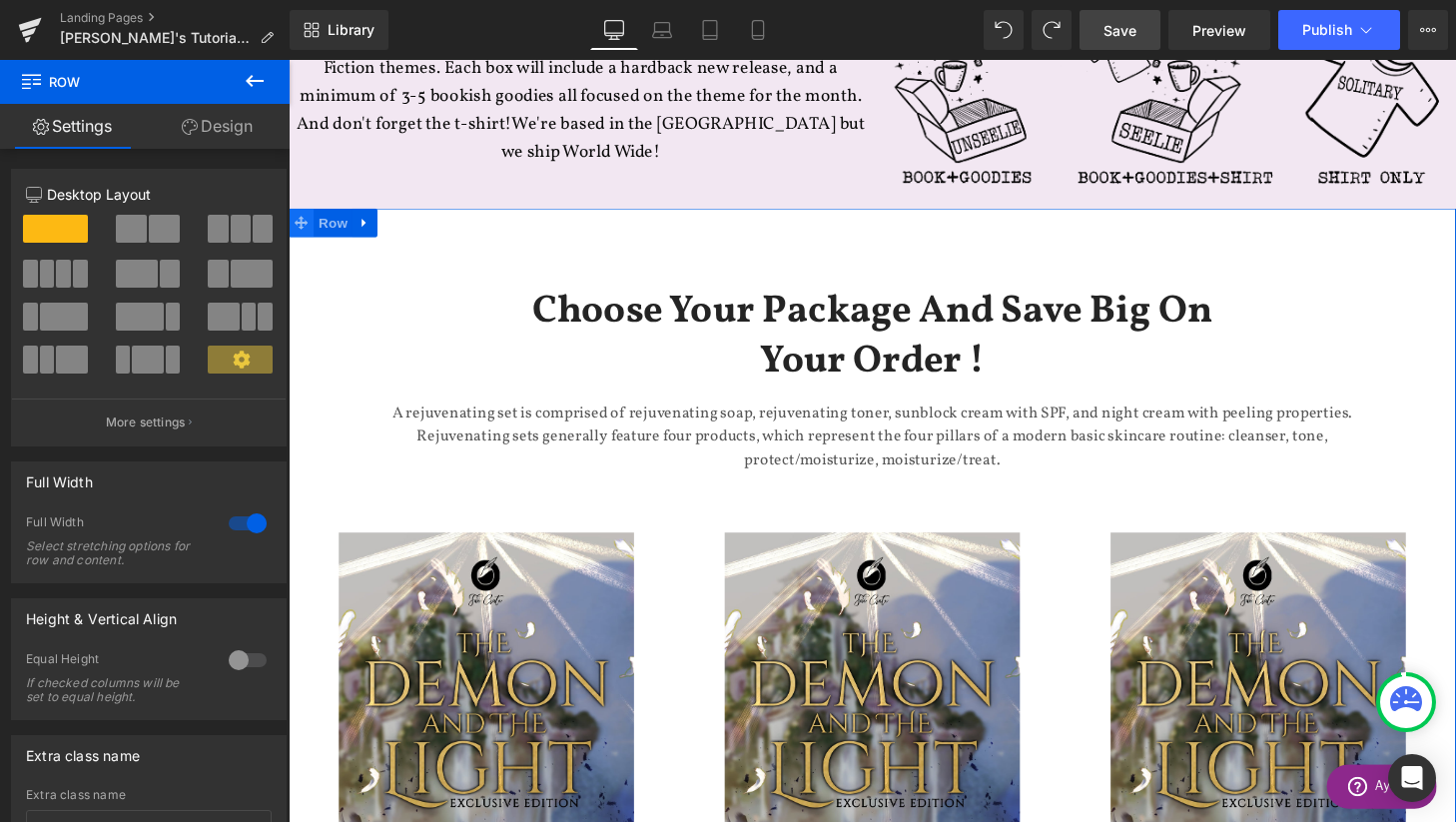 click 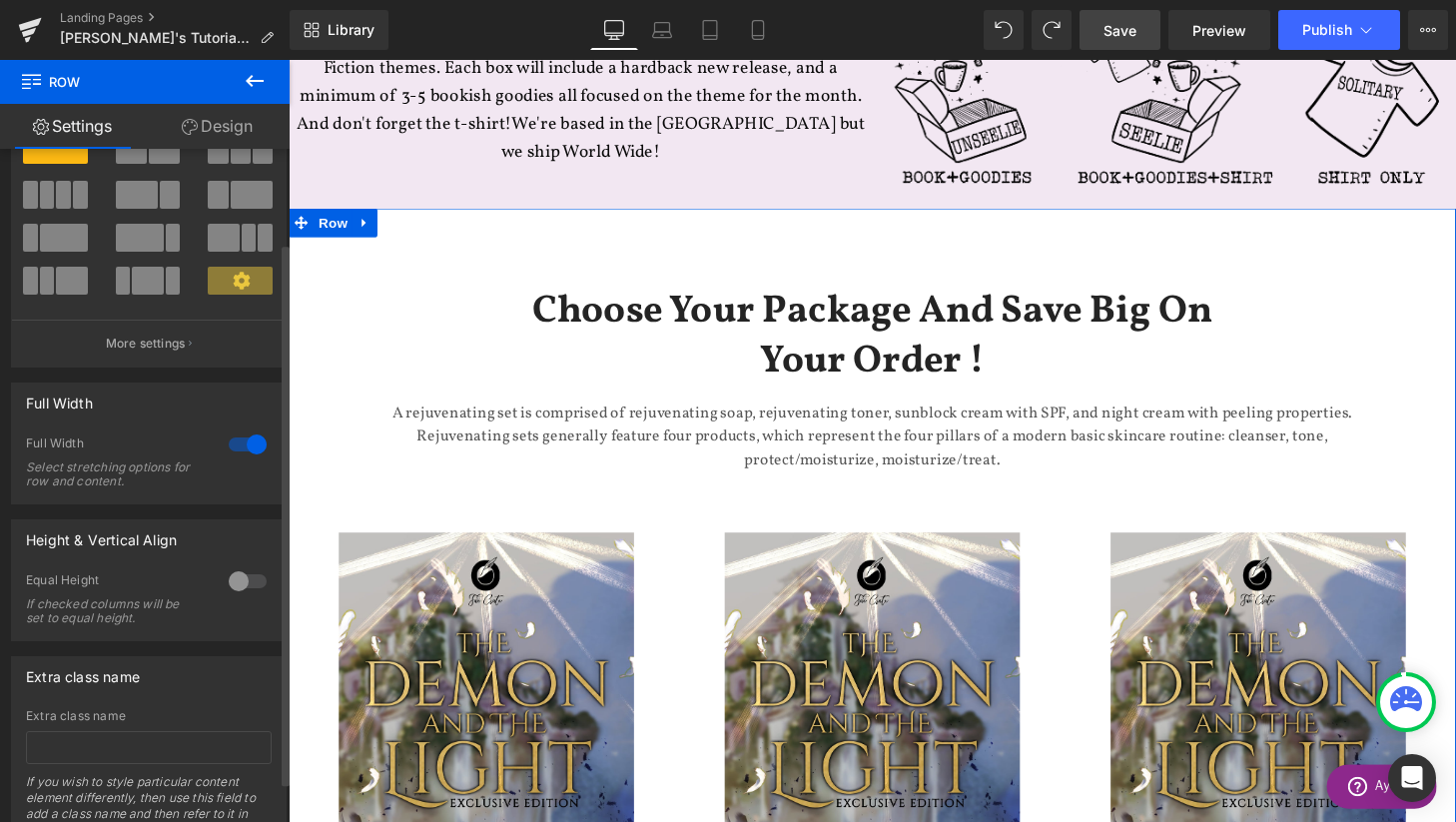 scroll, scrollTop: 0, scrollLeft: 0, axis: both 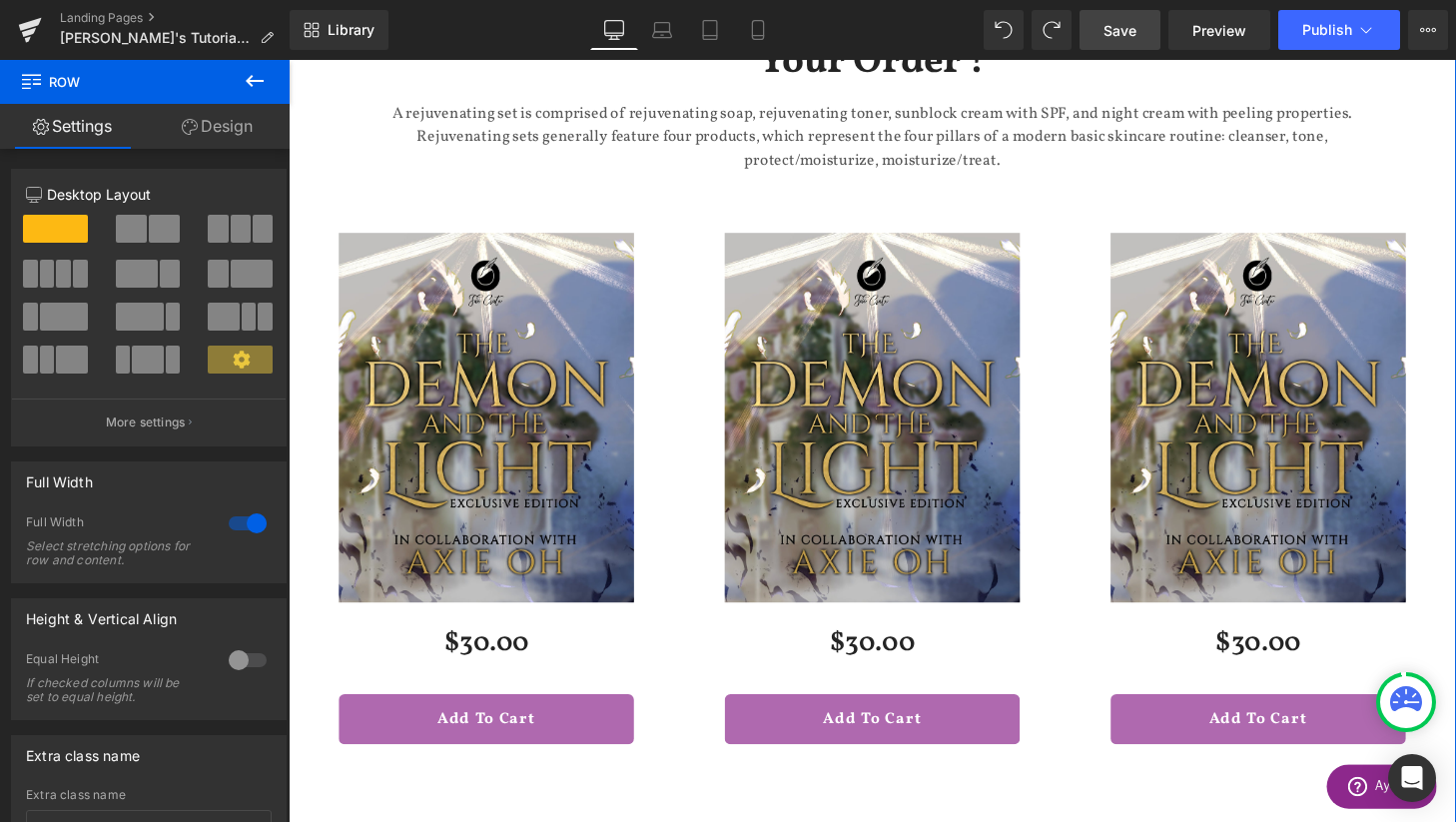 click at bounding box center [493, 429] 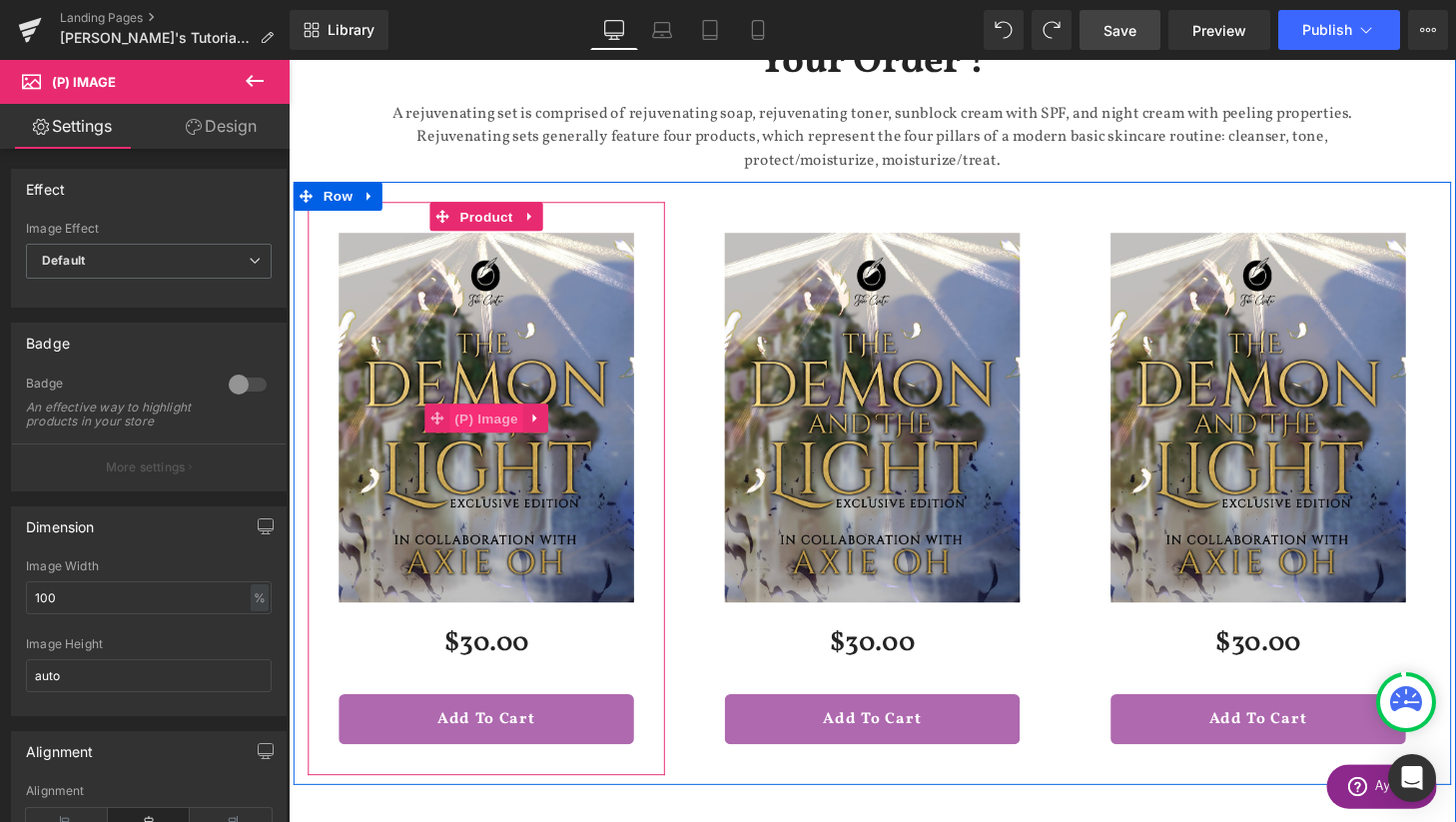 click on "(P) Image" at bounding box center [493, 431] 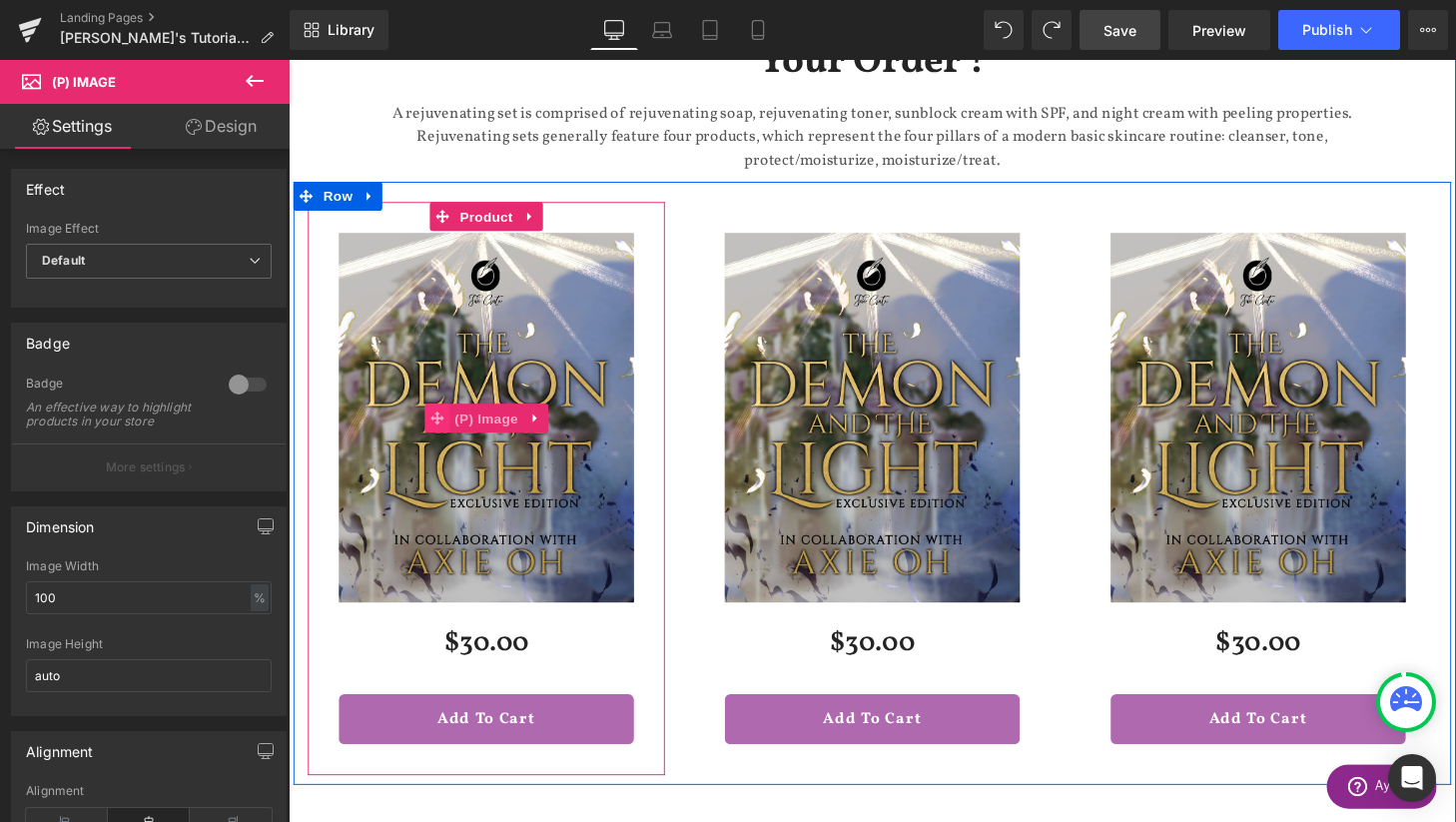 click 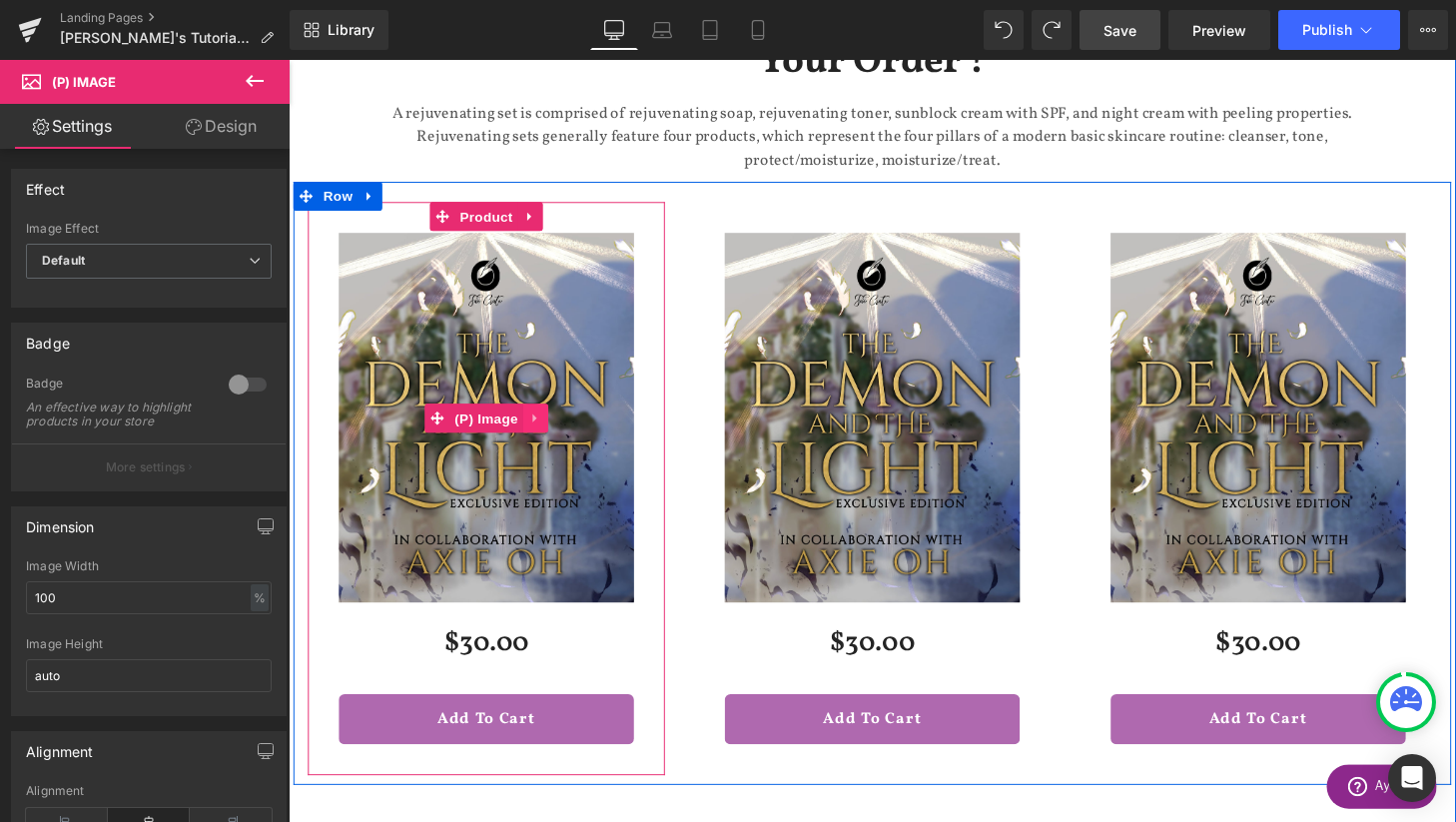 click 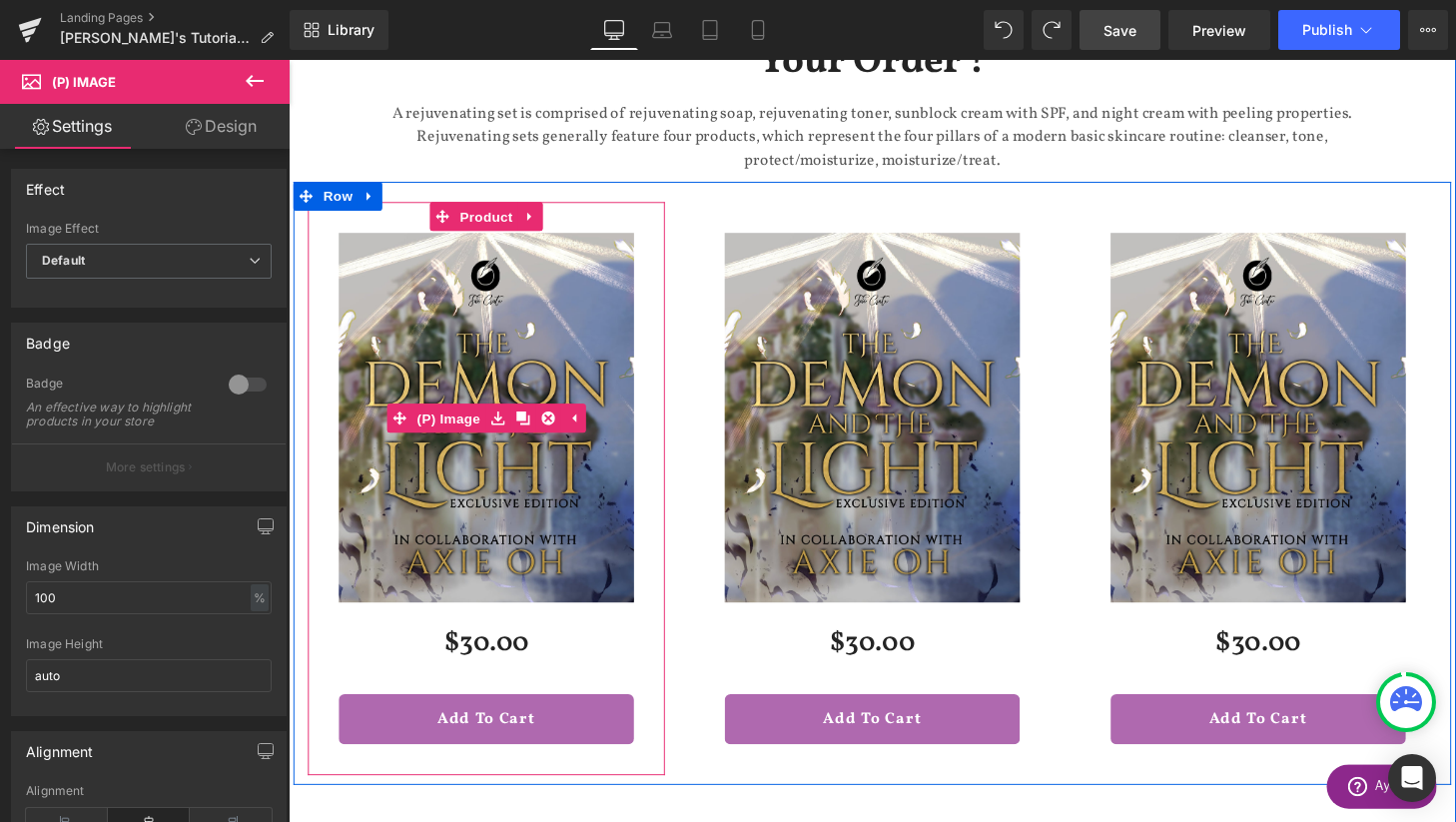 click at bounding box center [493, 429] 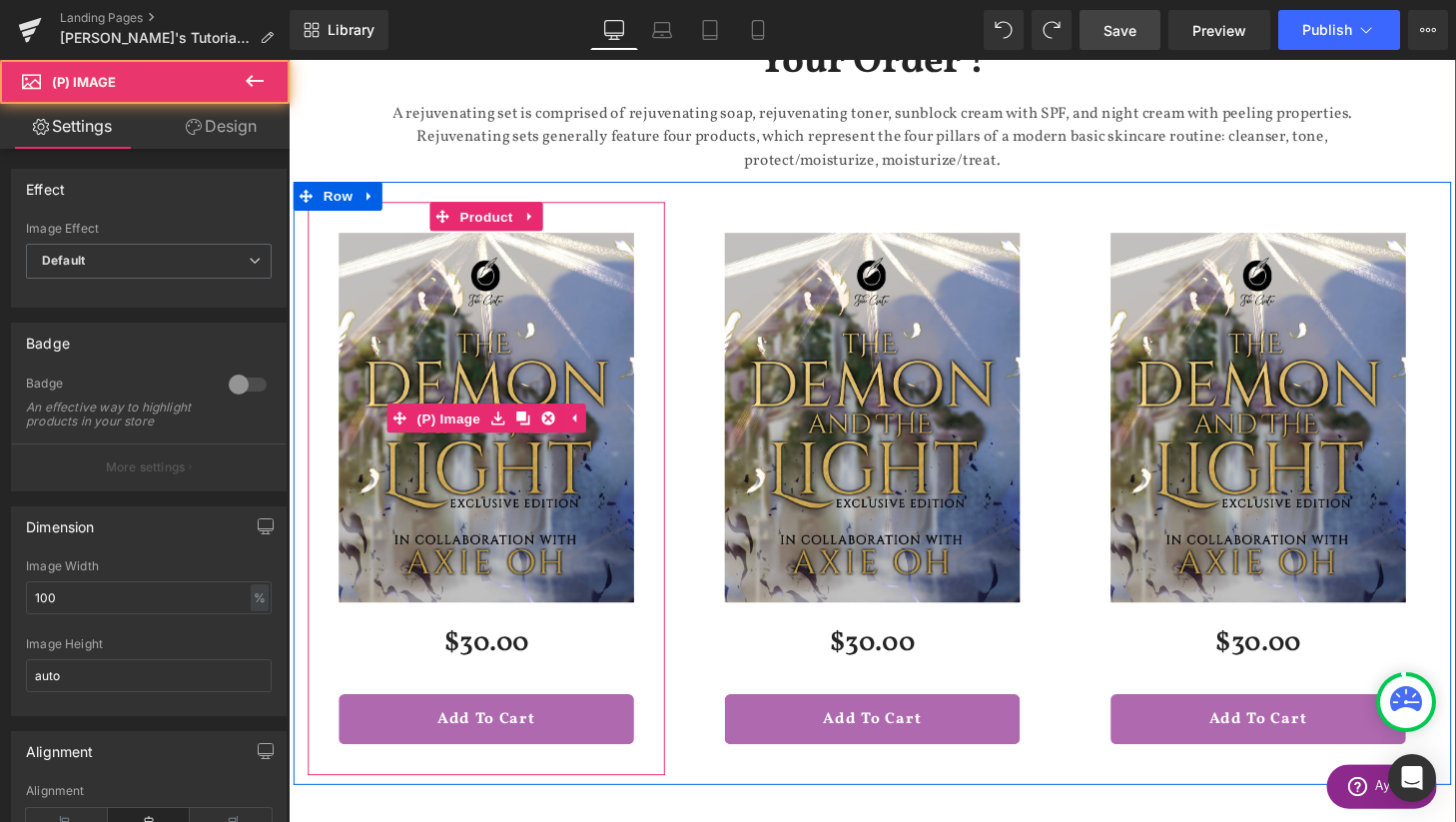 click at bounding box center (493, 429) 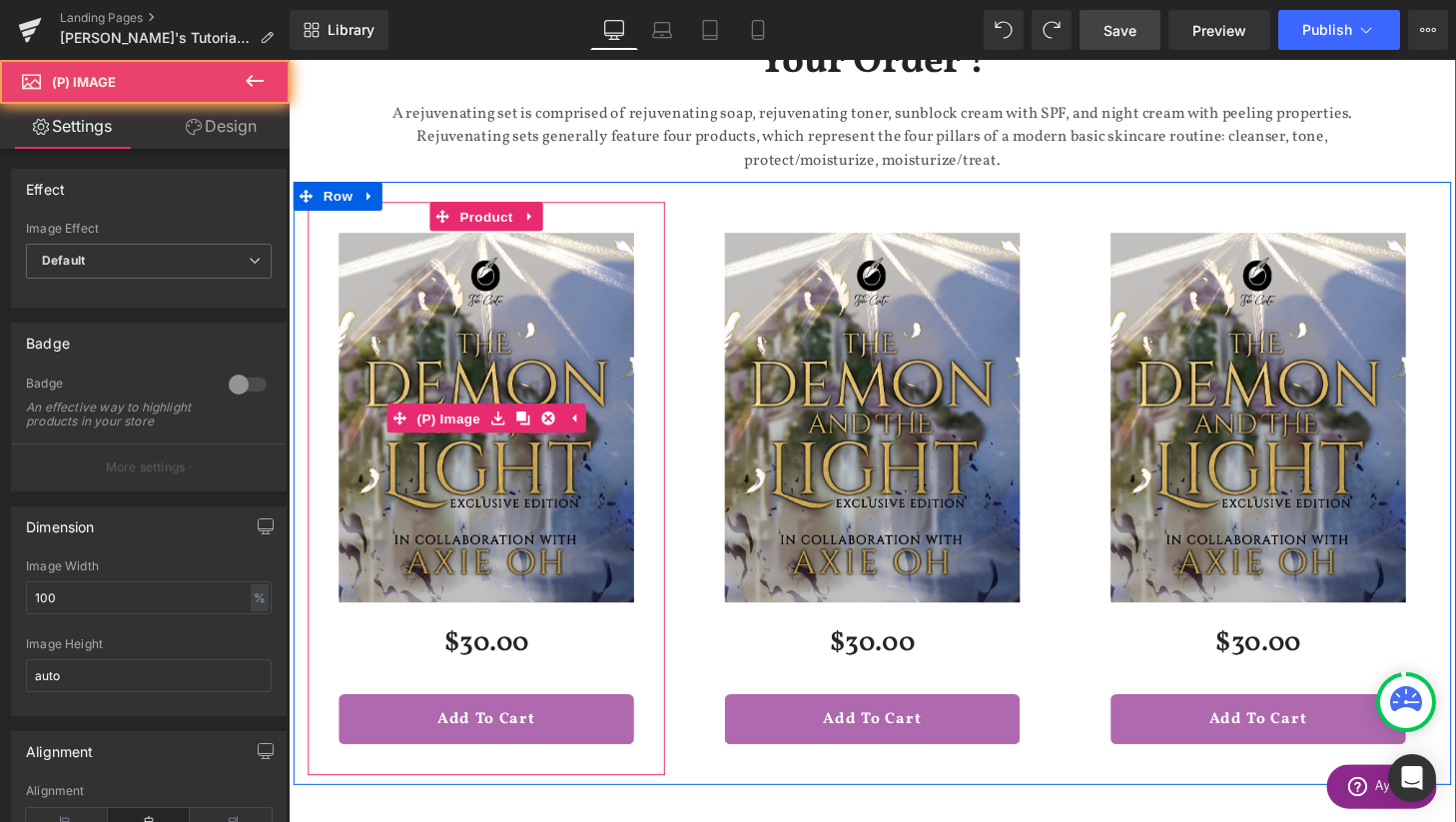 click at bounding box center (493, 429) 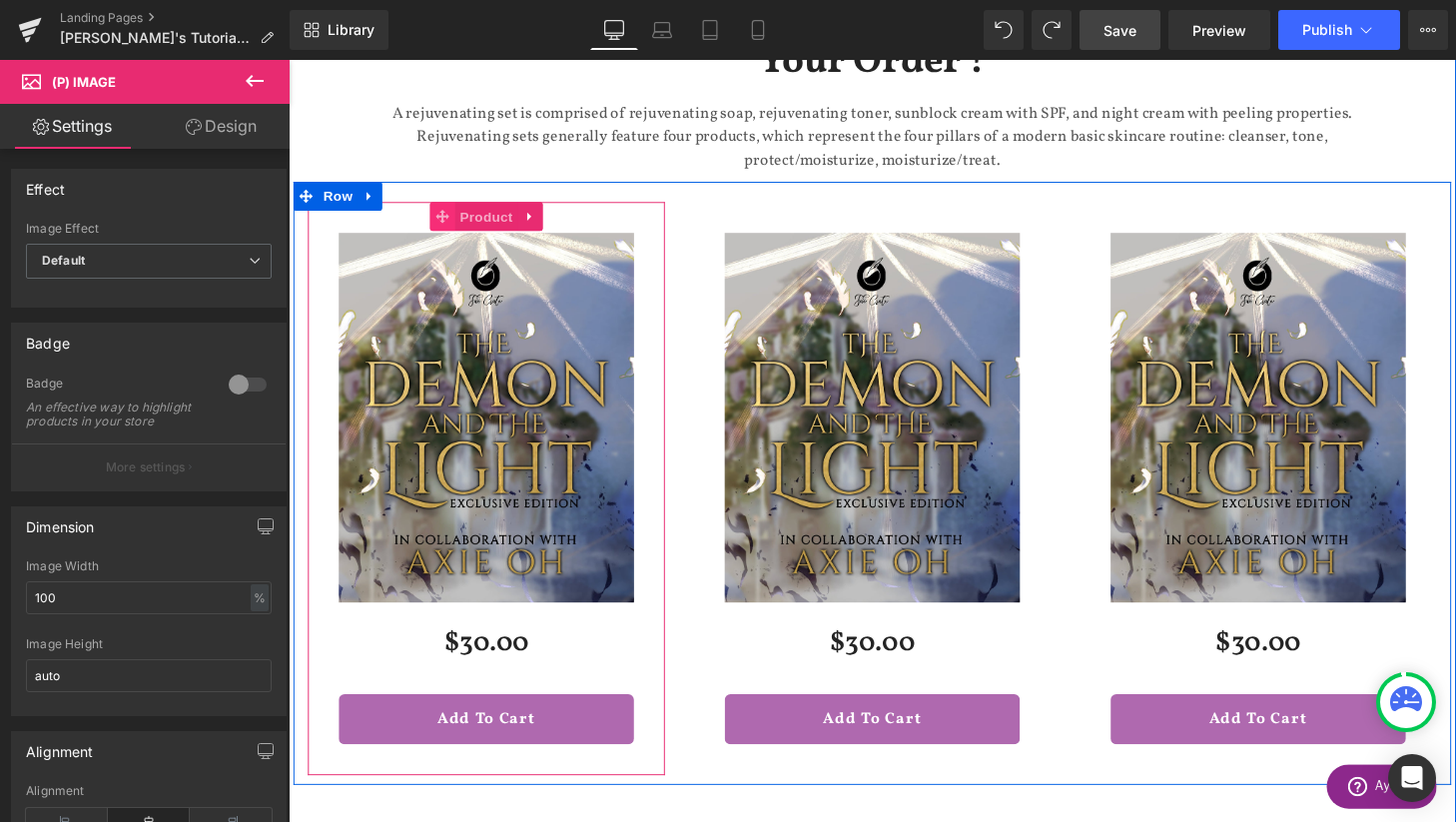 click 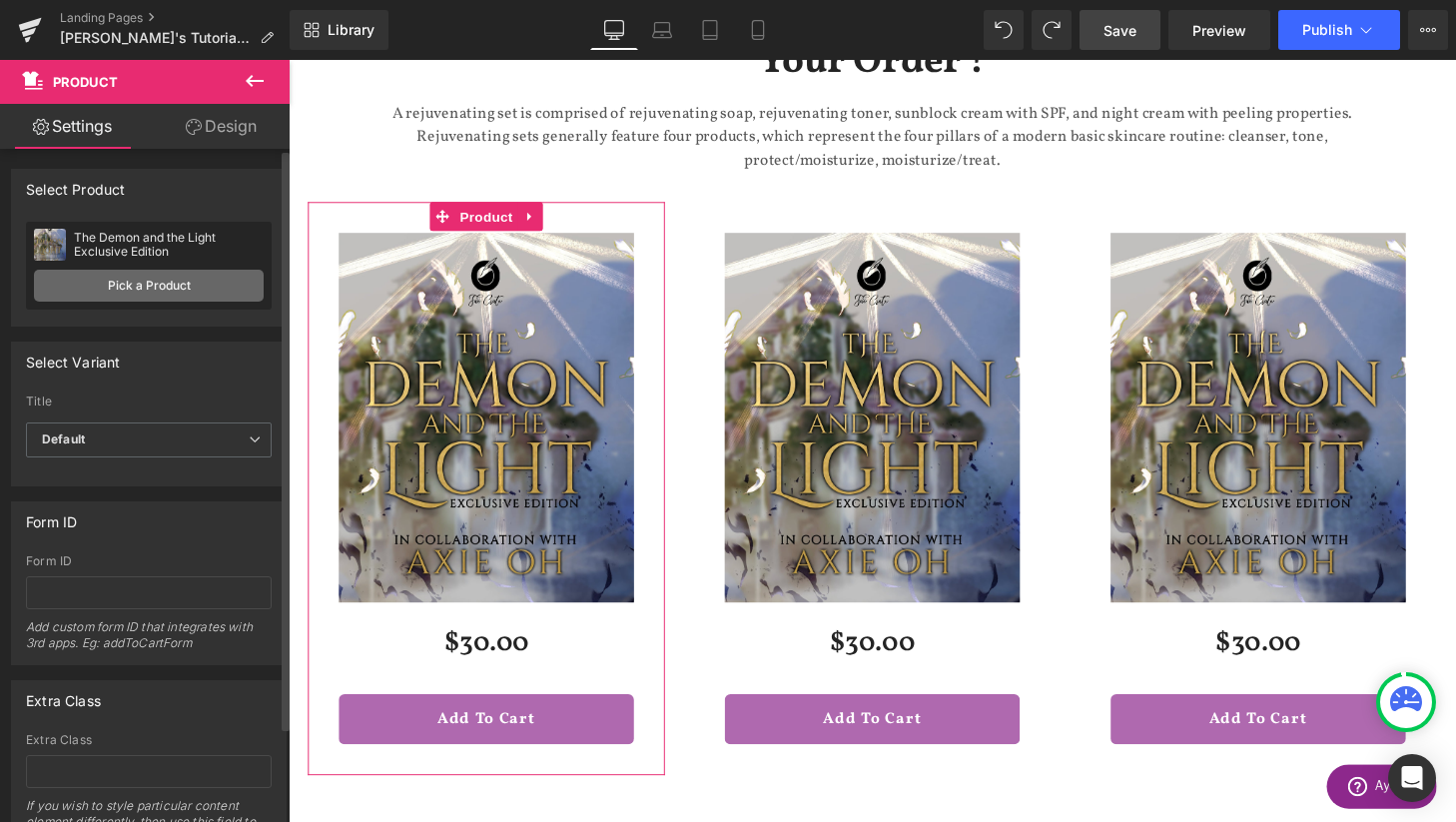 click on "Pick a Product" at bounding box center (149, 286) 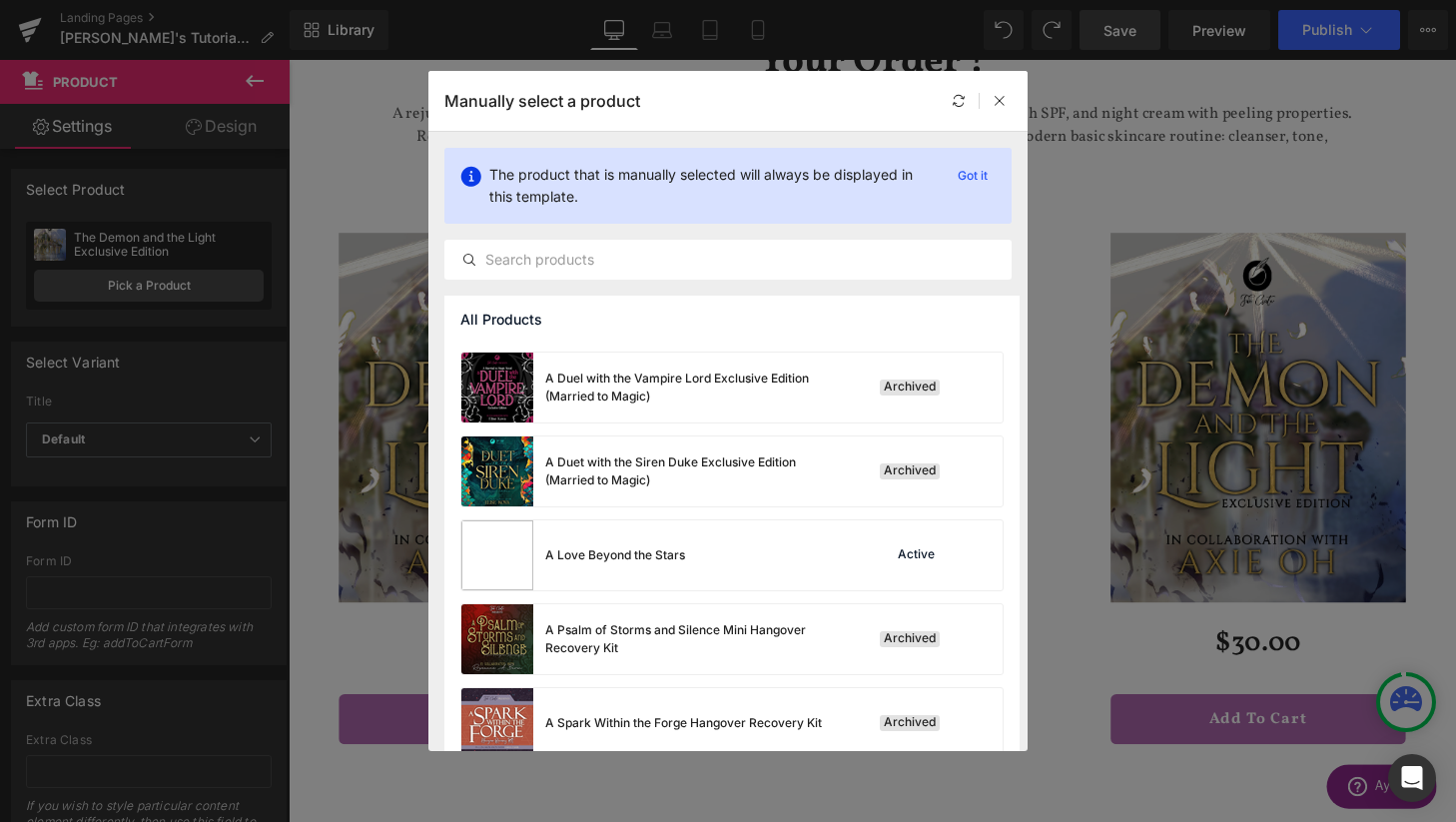 scroll, scrollTop: 0, scrollLeft: 0, axis: both 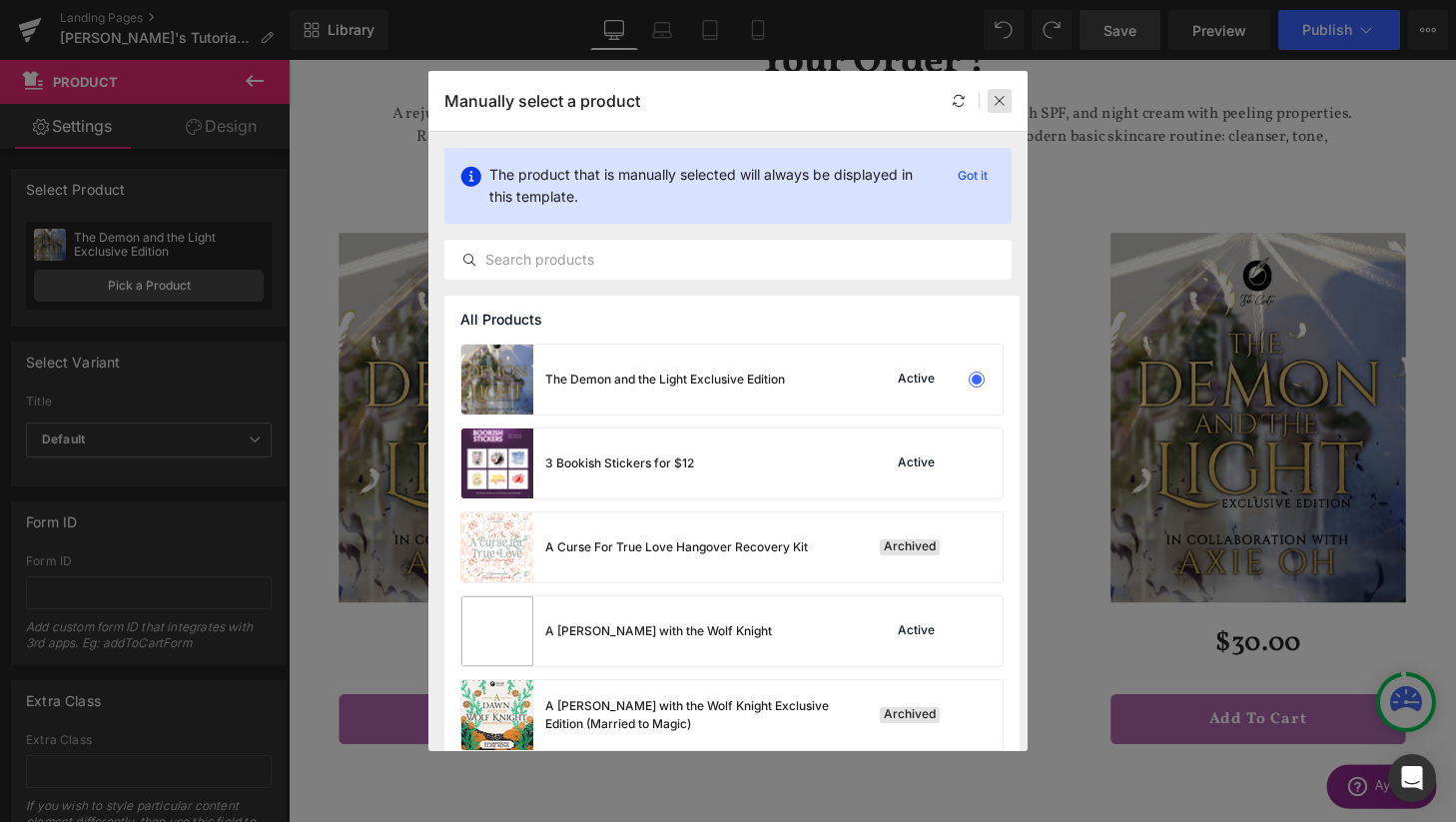 click at bounding box center (1000, 101) 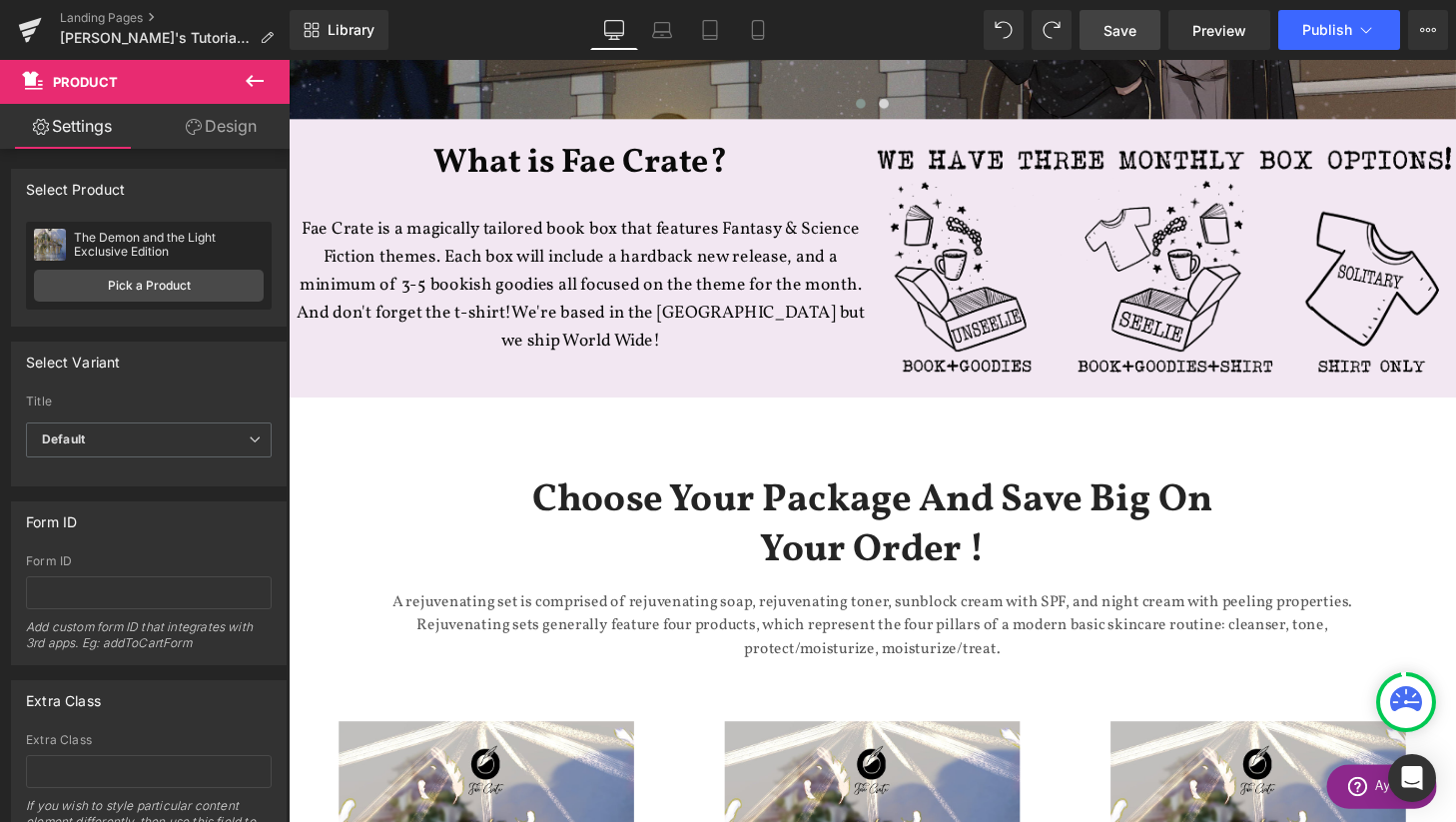 scroll, scrollTop: 404, scrollLeft: 0, axis: vertical 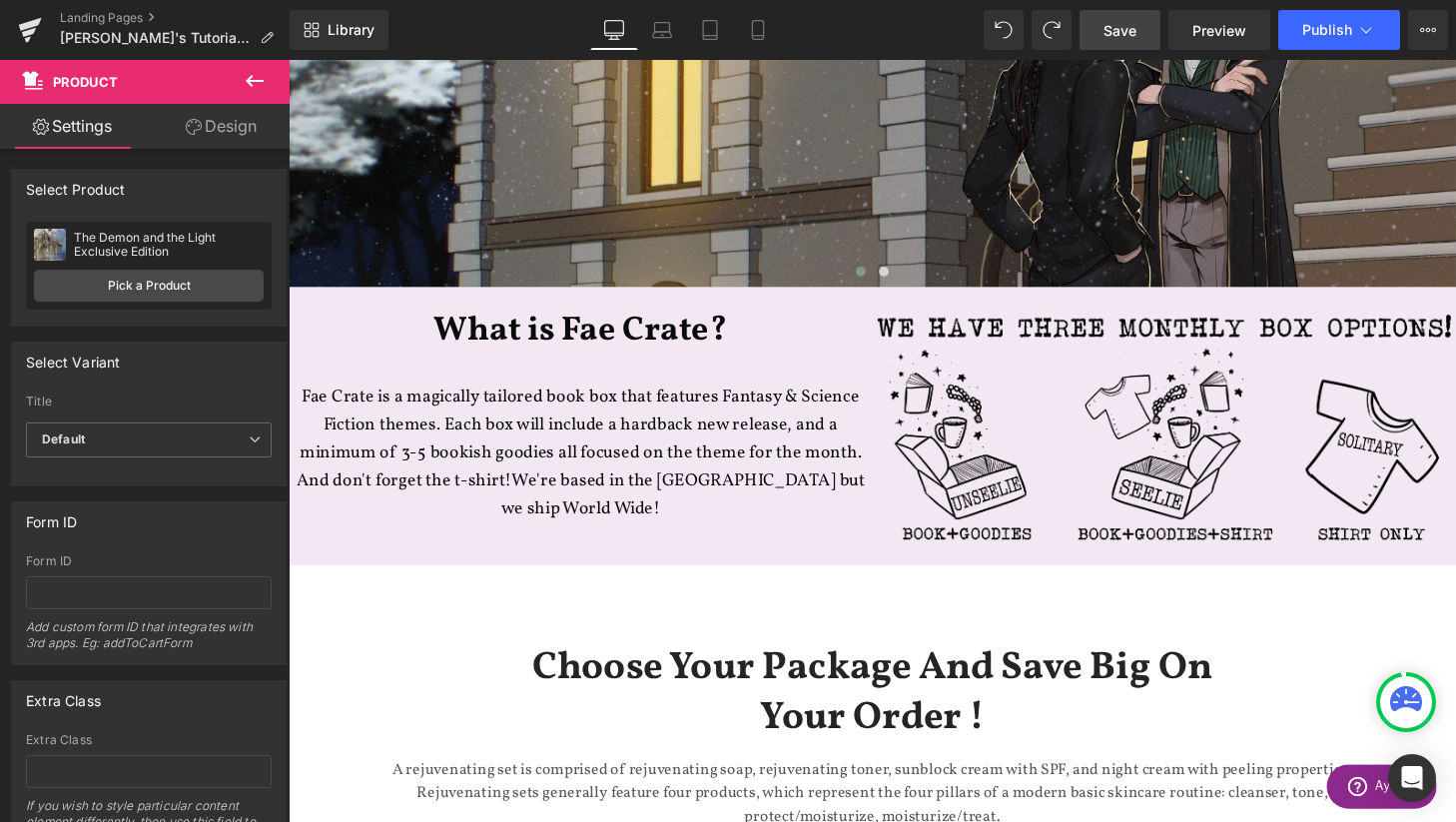 click on "Save" at bounding box center [1119, 30] 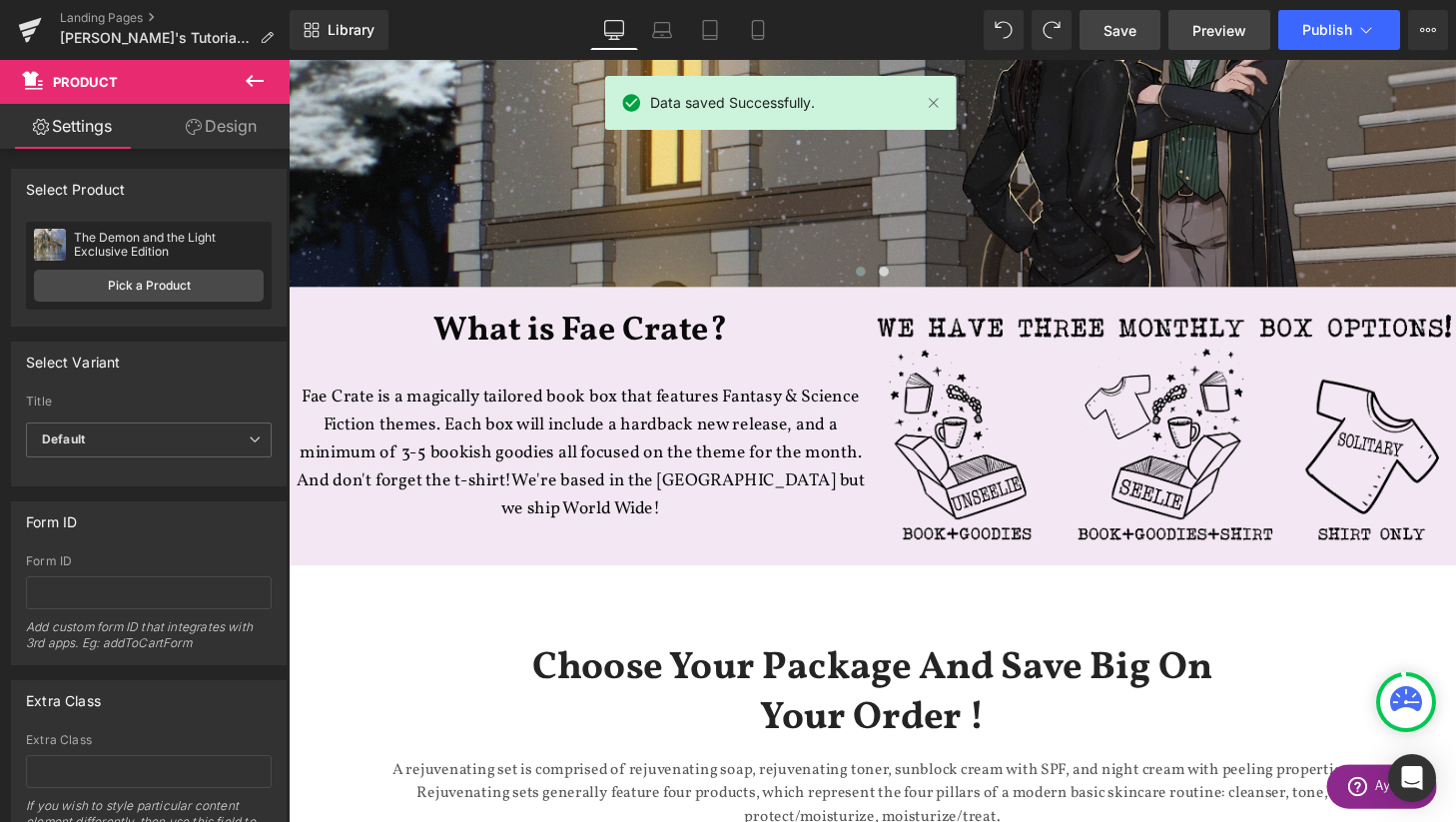 click on "Preview" at bounding box center [1219, 30] 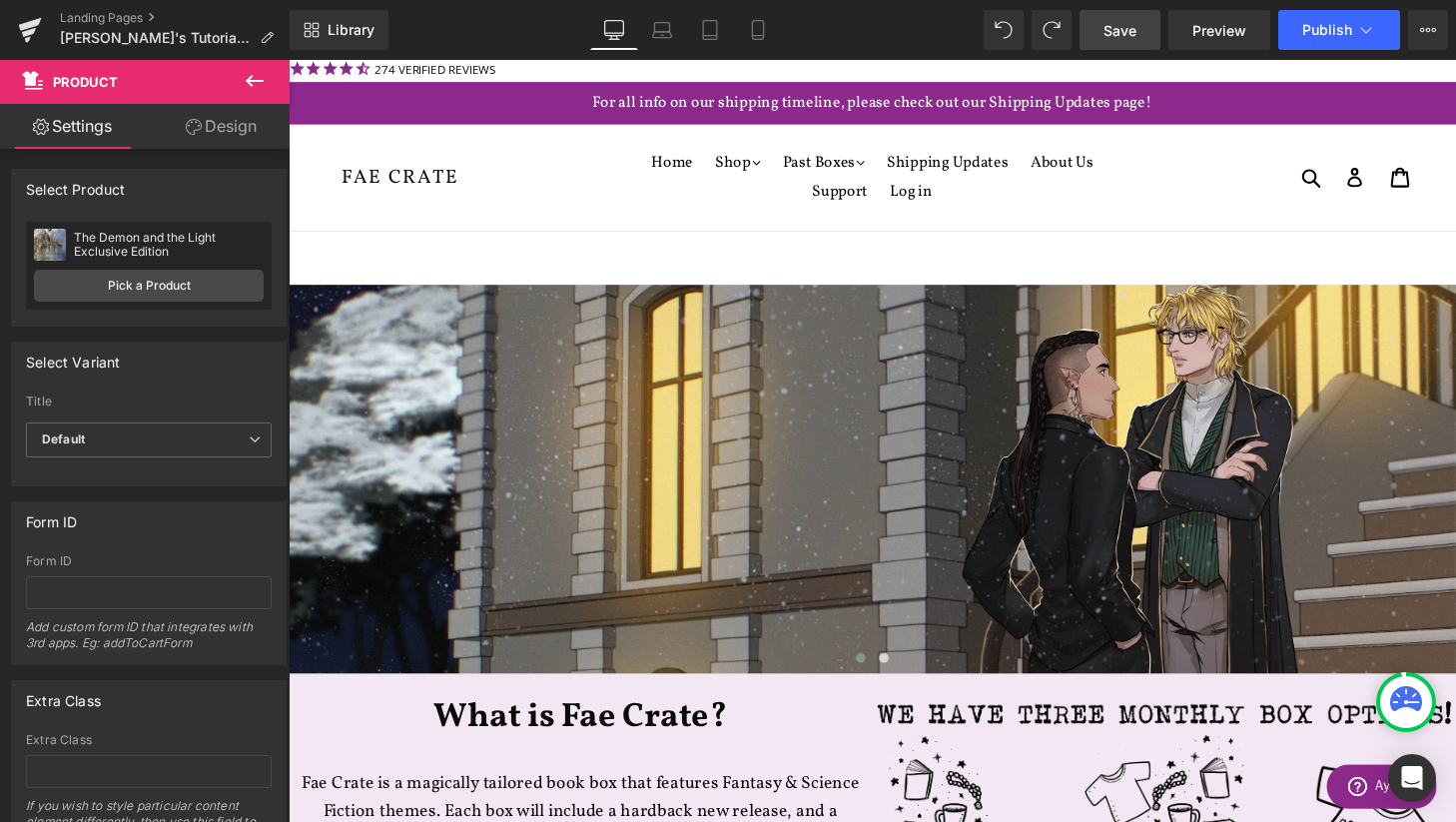 scroll, scrollTop: 0, scrollLeft: 0, axis: both 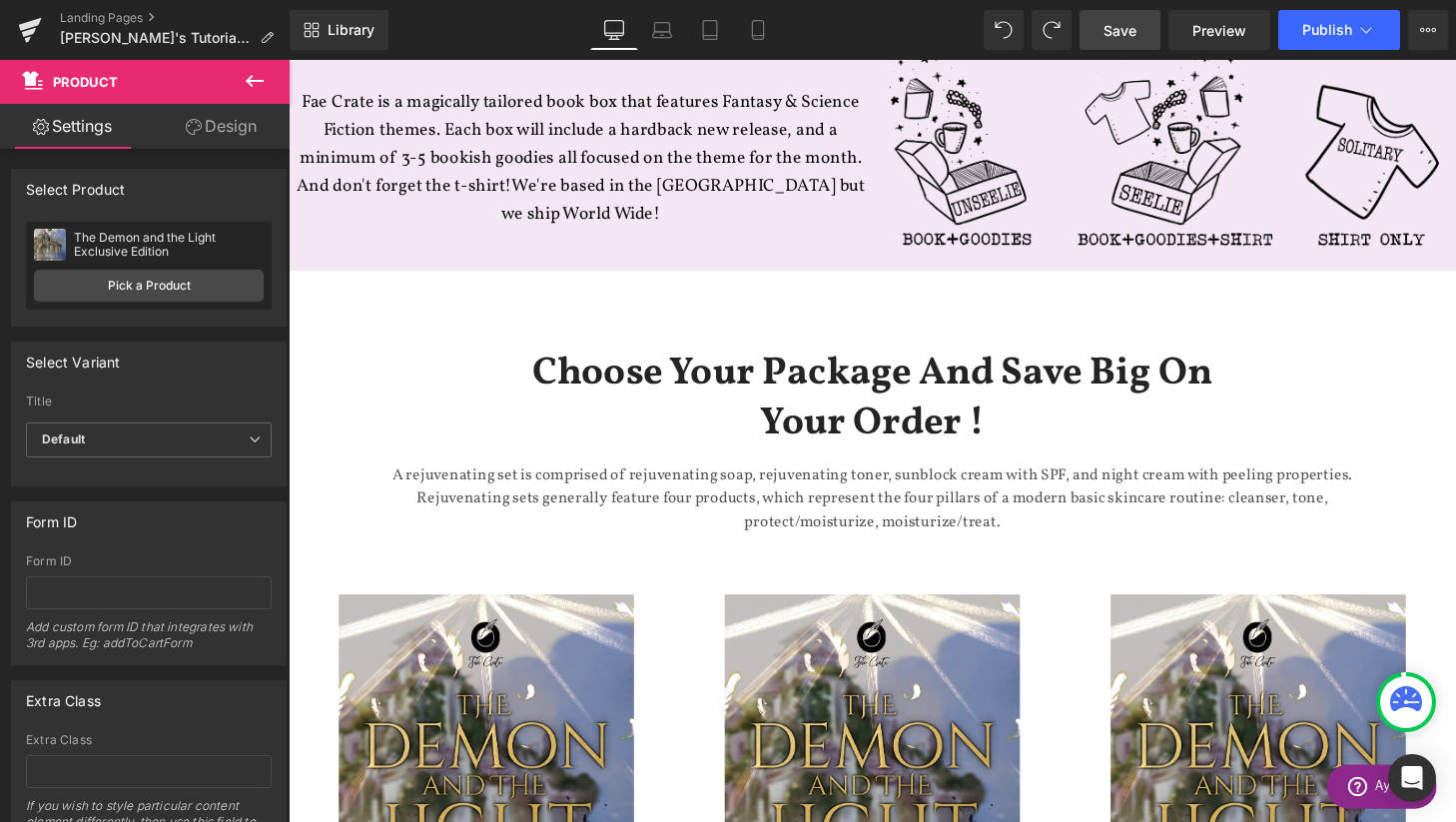 click 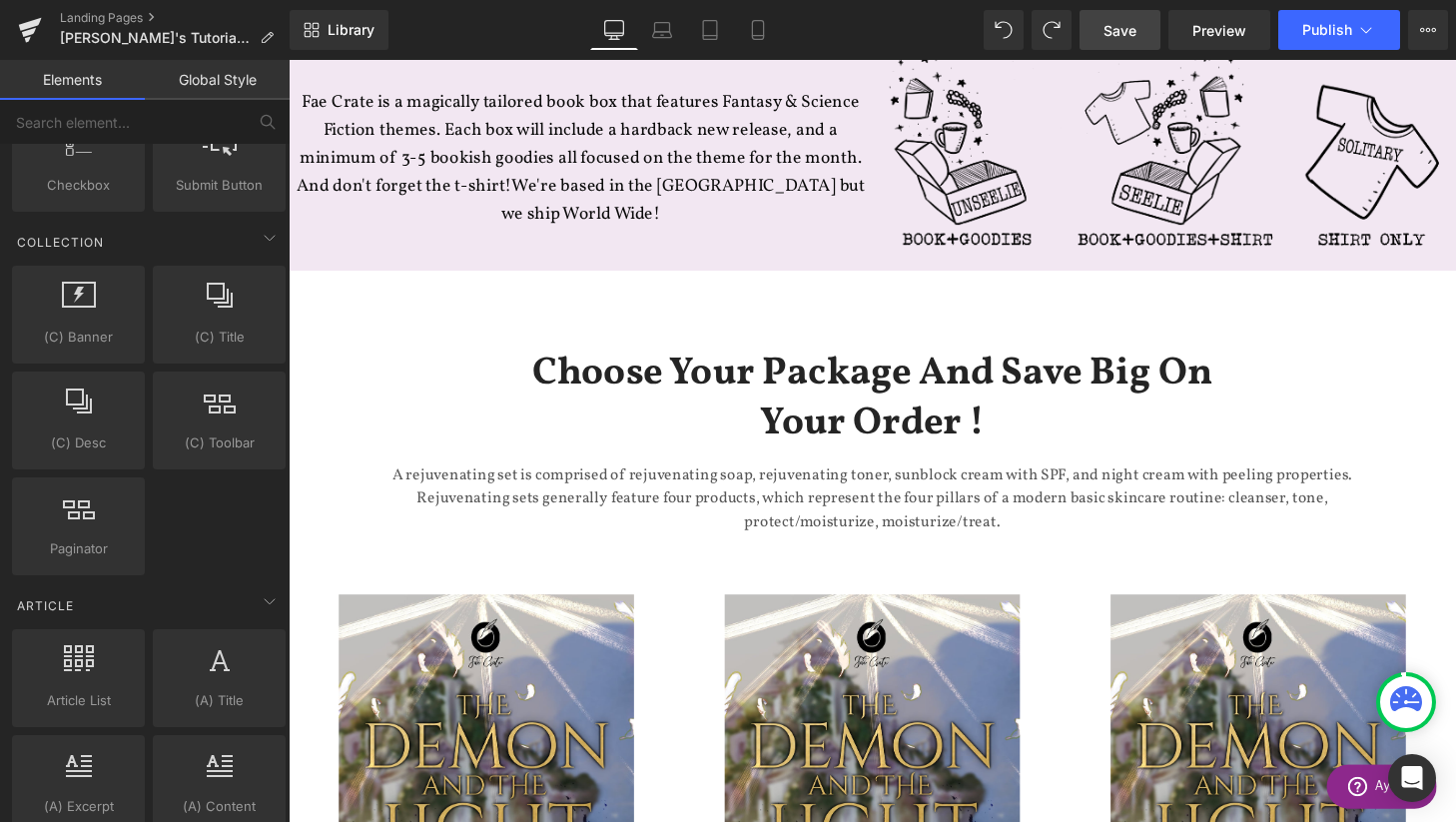 scroll, scrollTop: 3517, scrollLeft: 0, axis: vertical 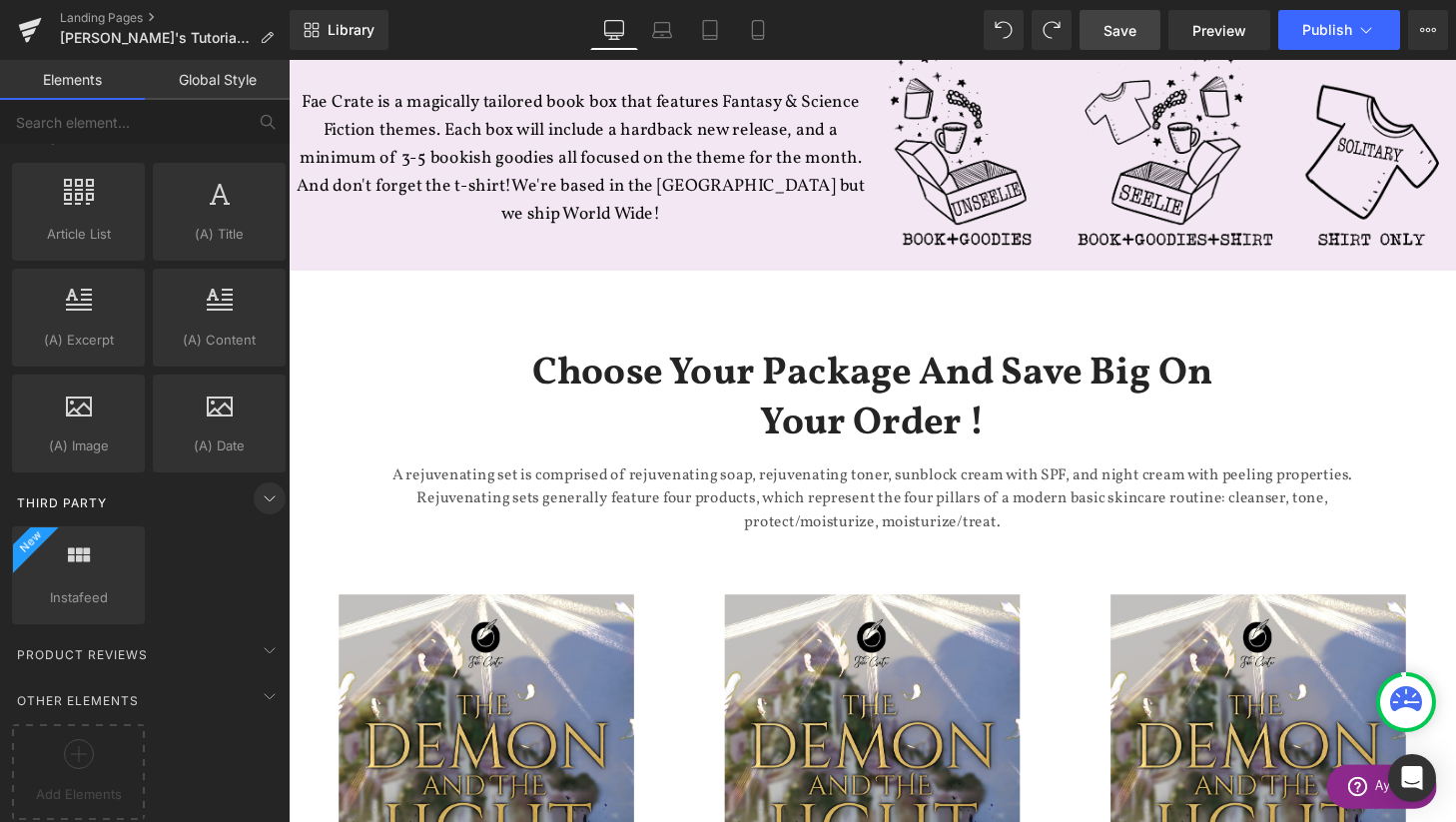 click 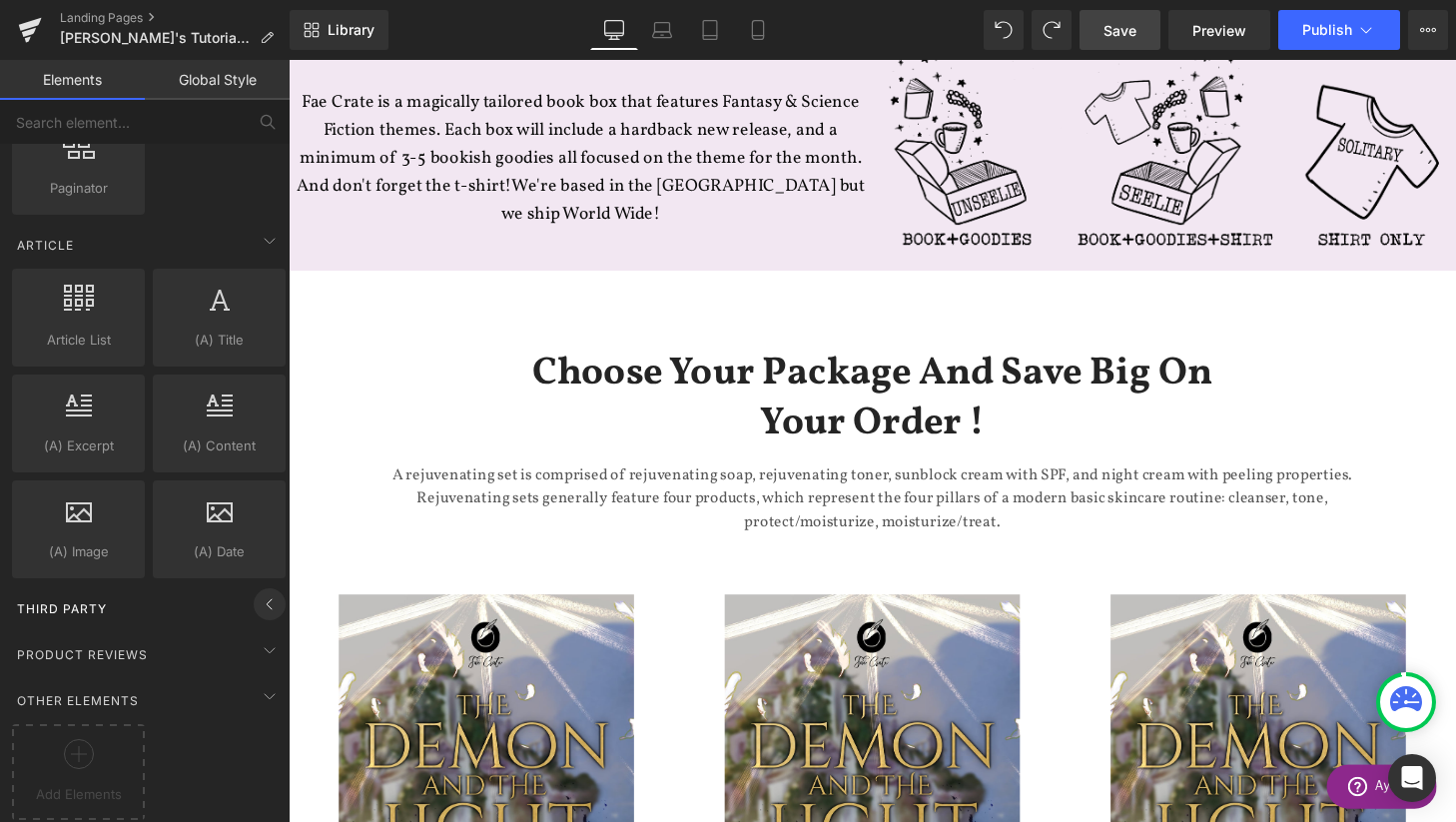 click 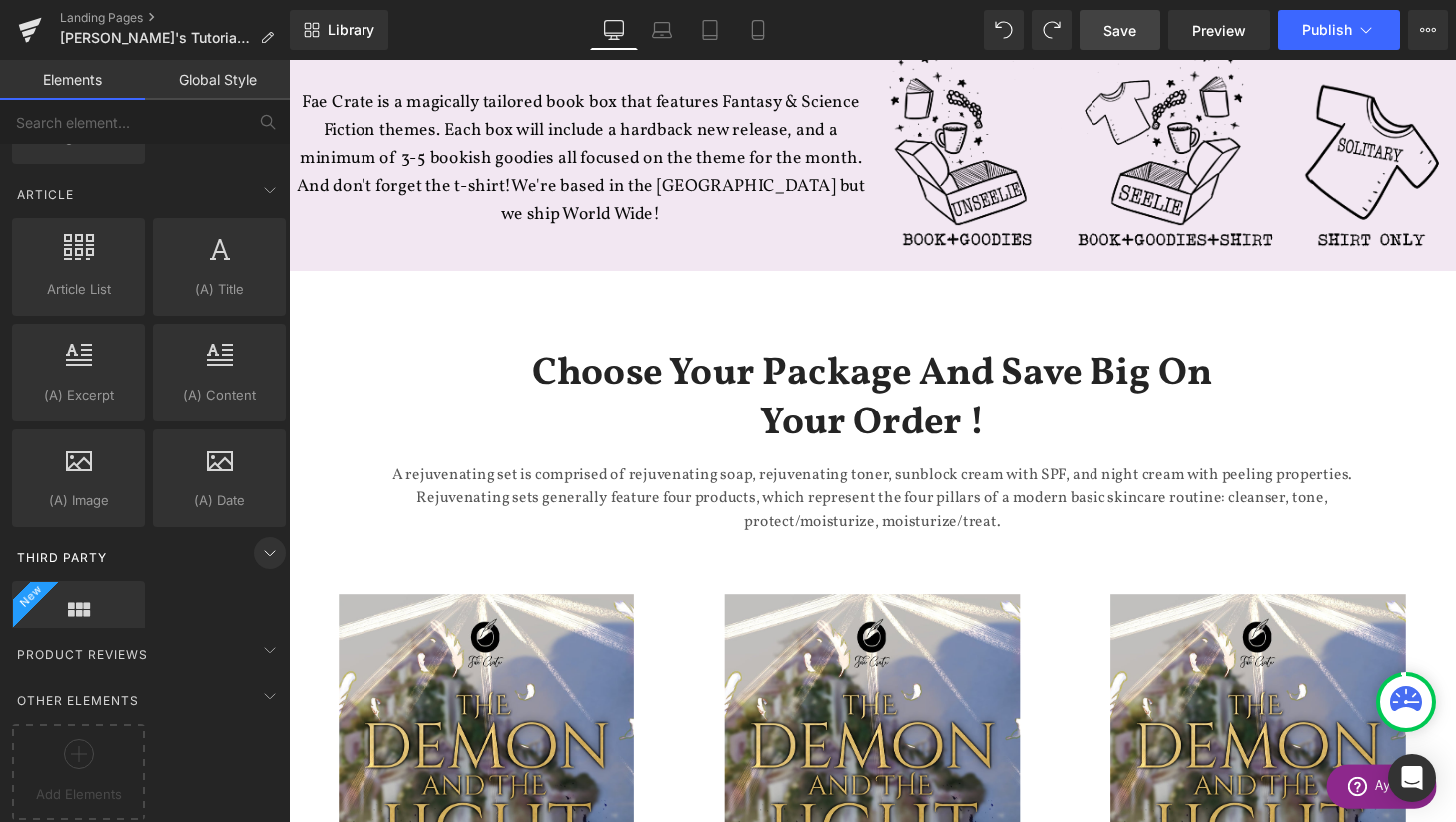scroll, scrollTop: 3517, scrollLeft: 0, axis: vertical 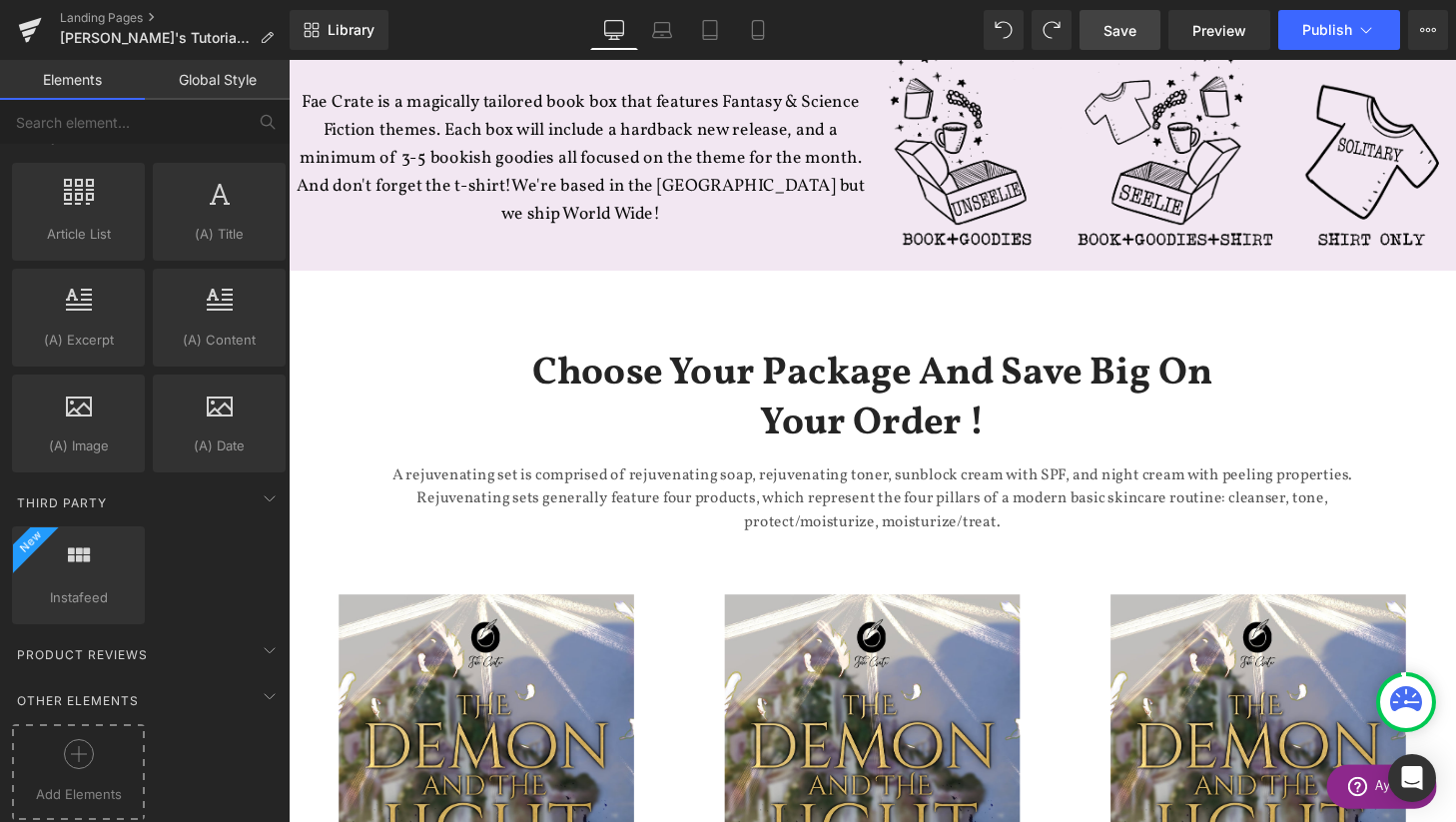 click 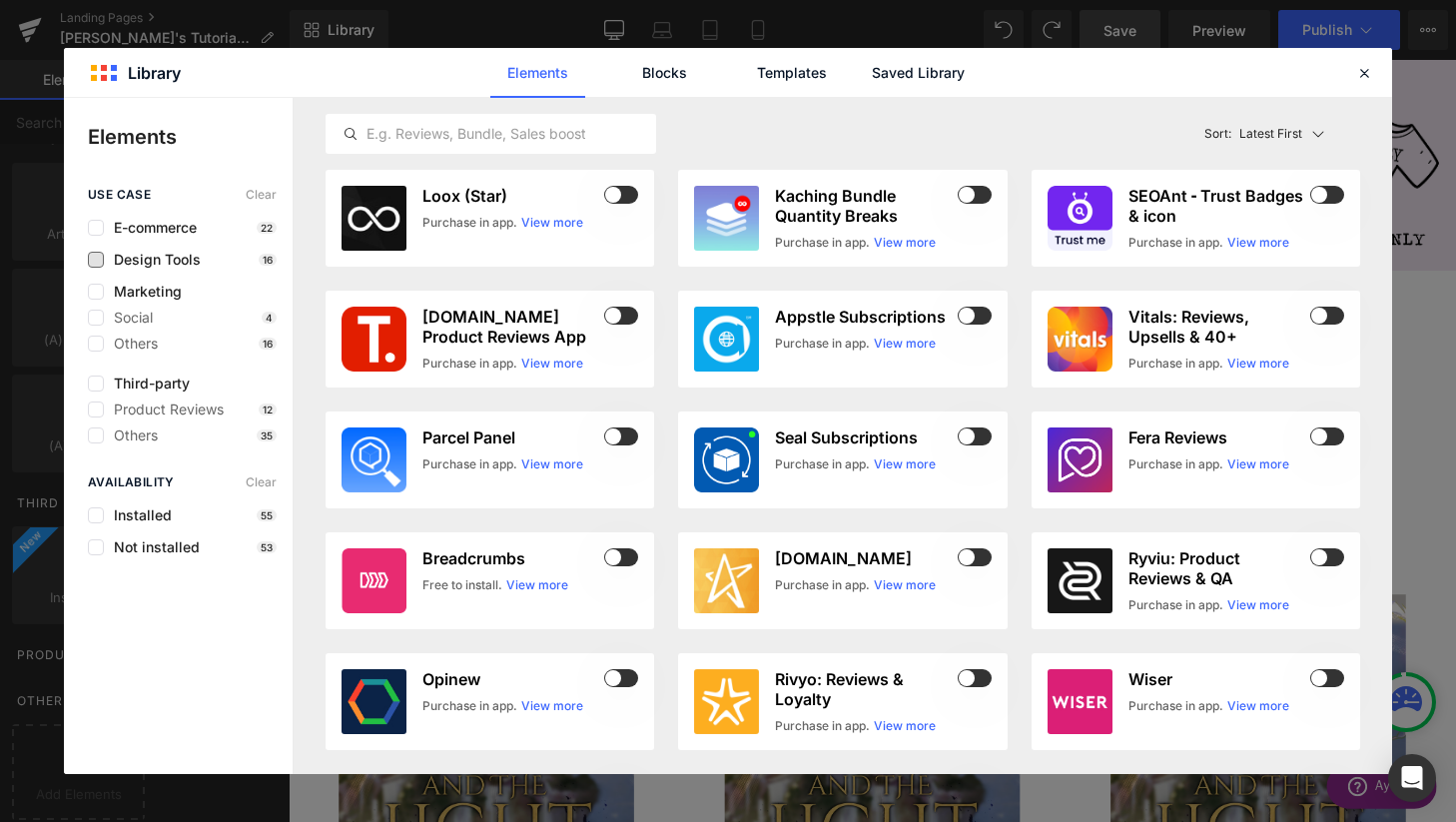 click on "Design Tools" at bounding box center [152, 260] 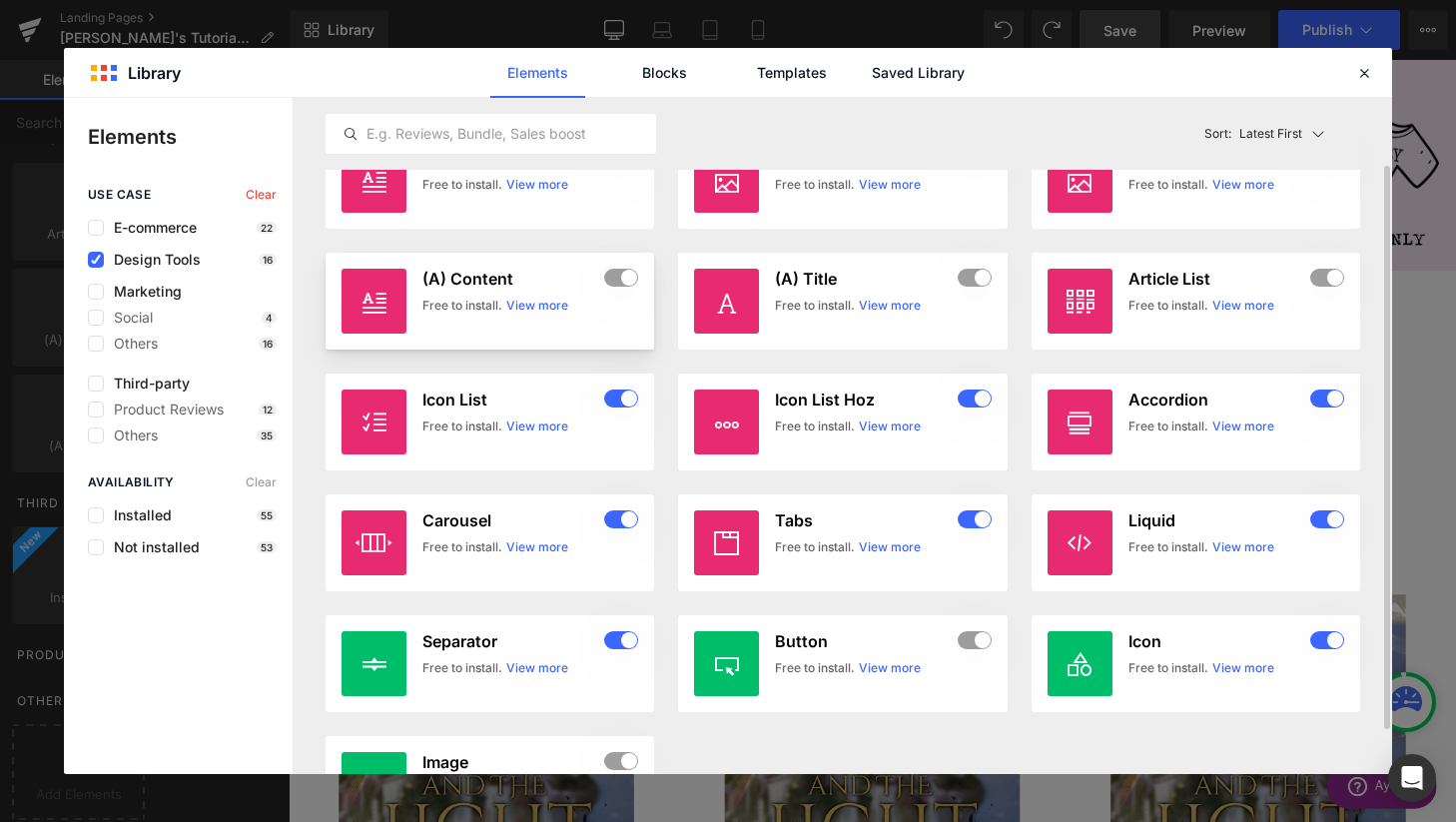 scroll, scrollTop: 0, scrollLeft: 0, axis: both 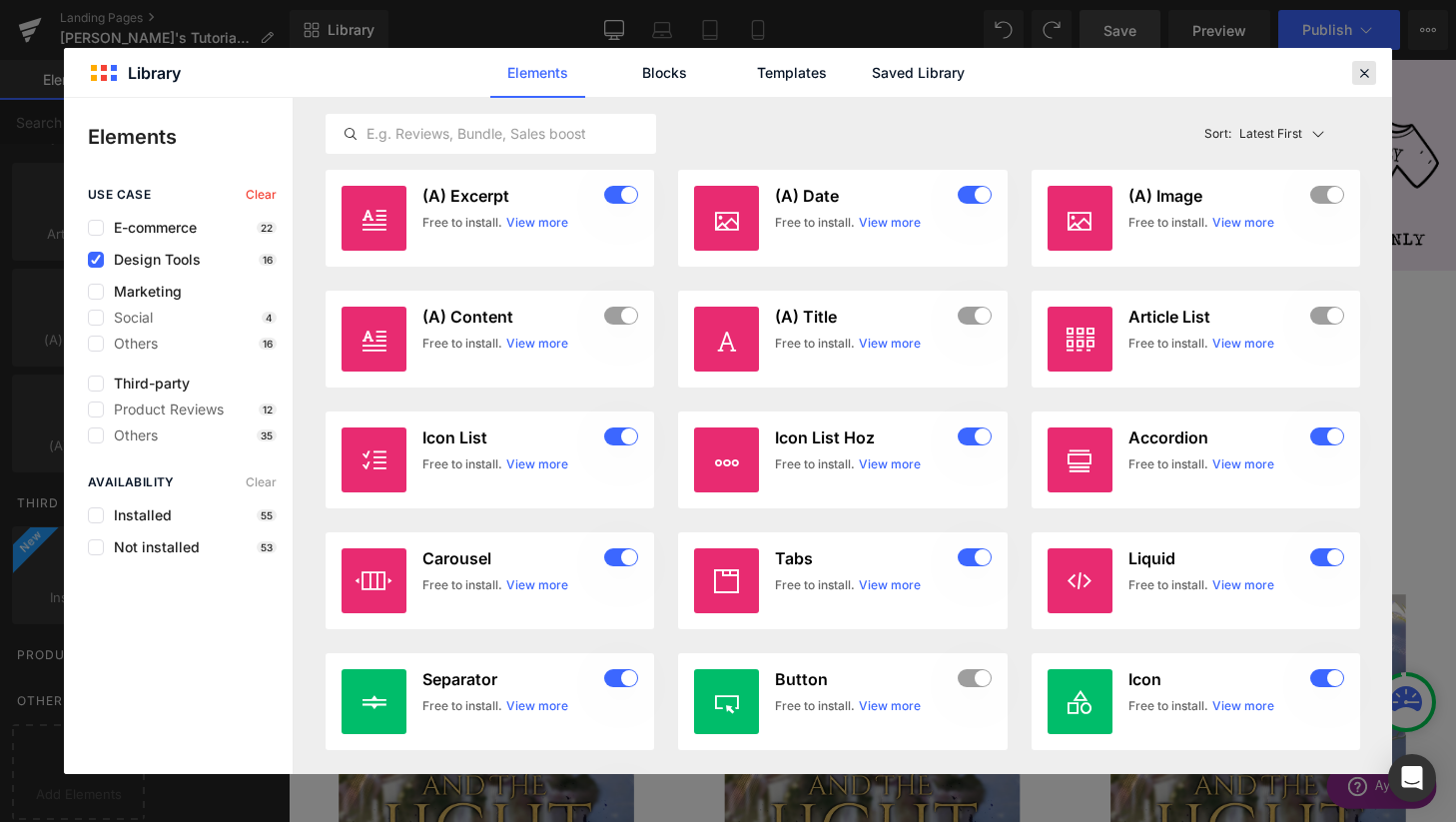 click at bounding box center [1364, 73] 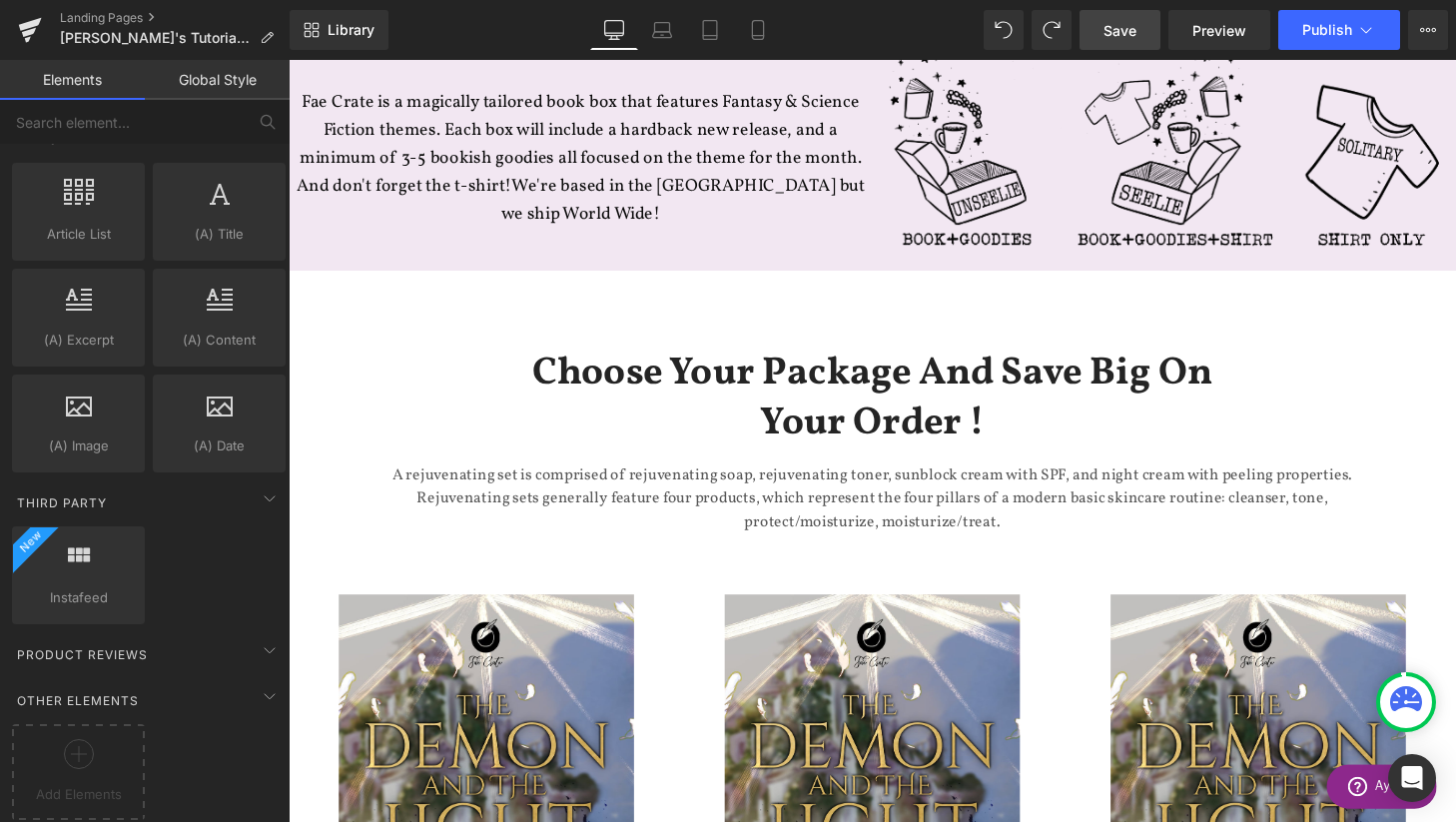 scroll, scrollTop: 3517, scrollLeft: 0, axis: vertical 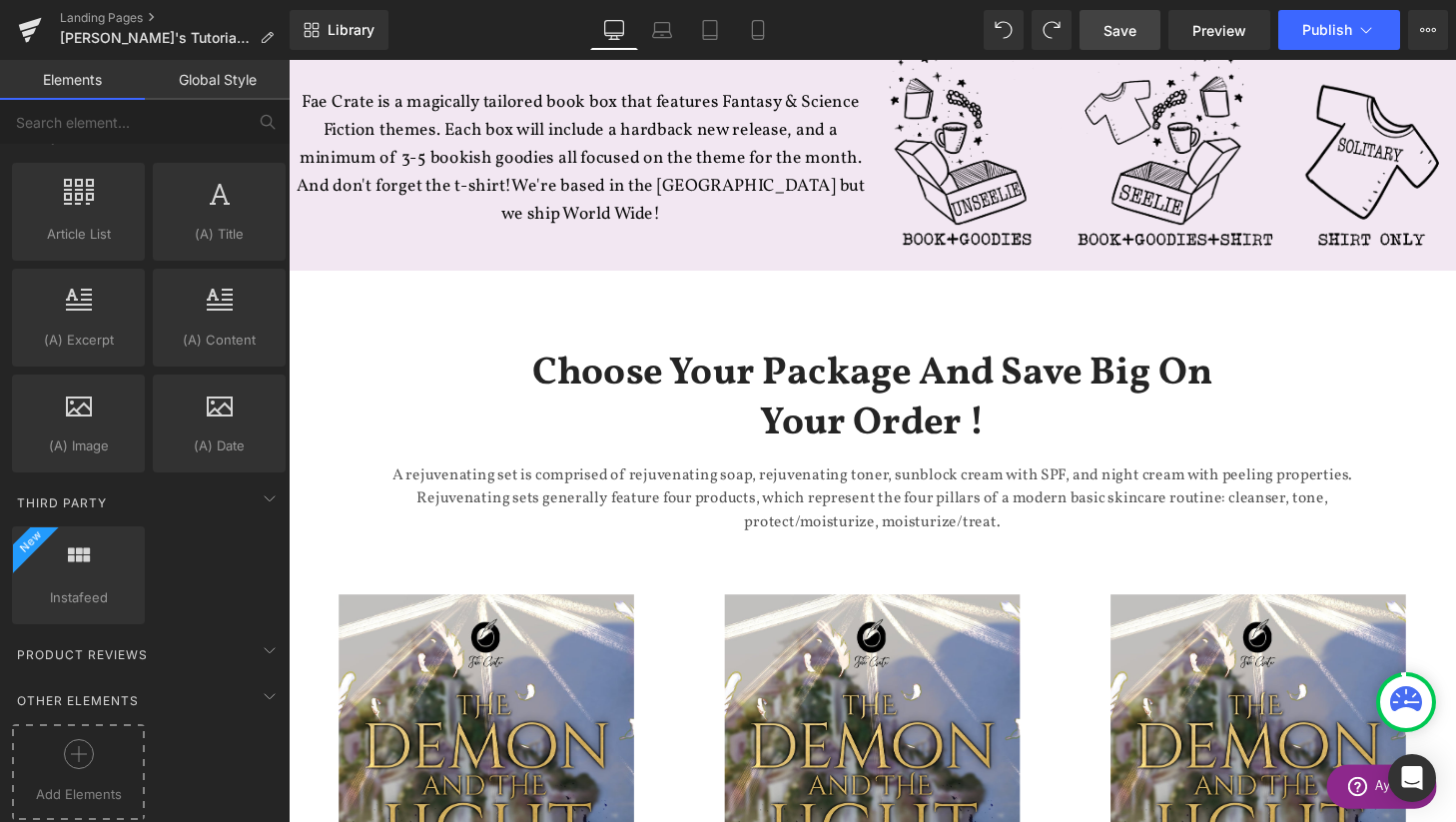 click at bounding box center (78, 761) 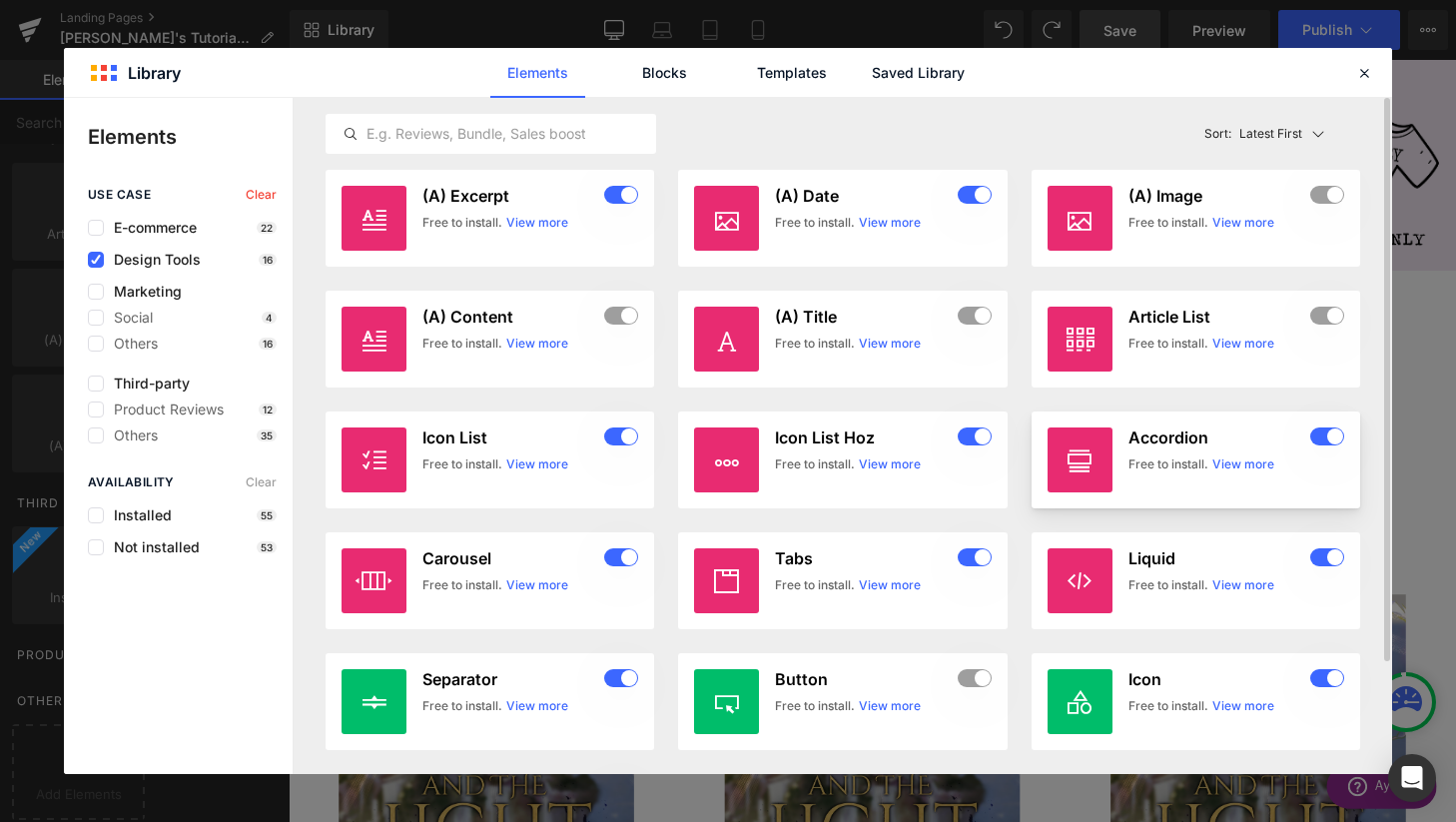 click on "View more" 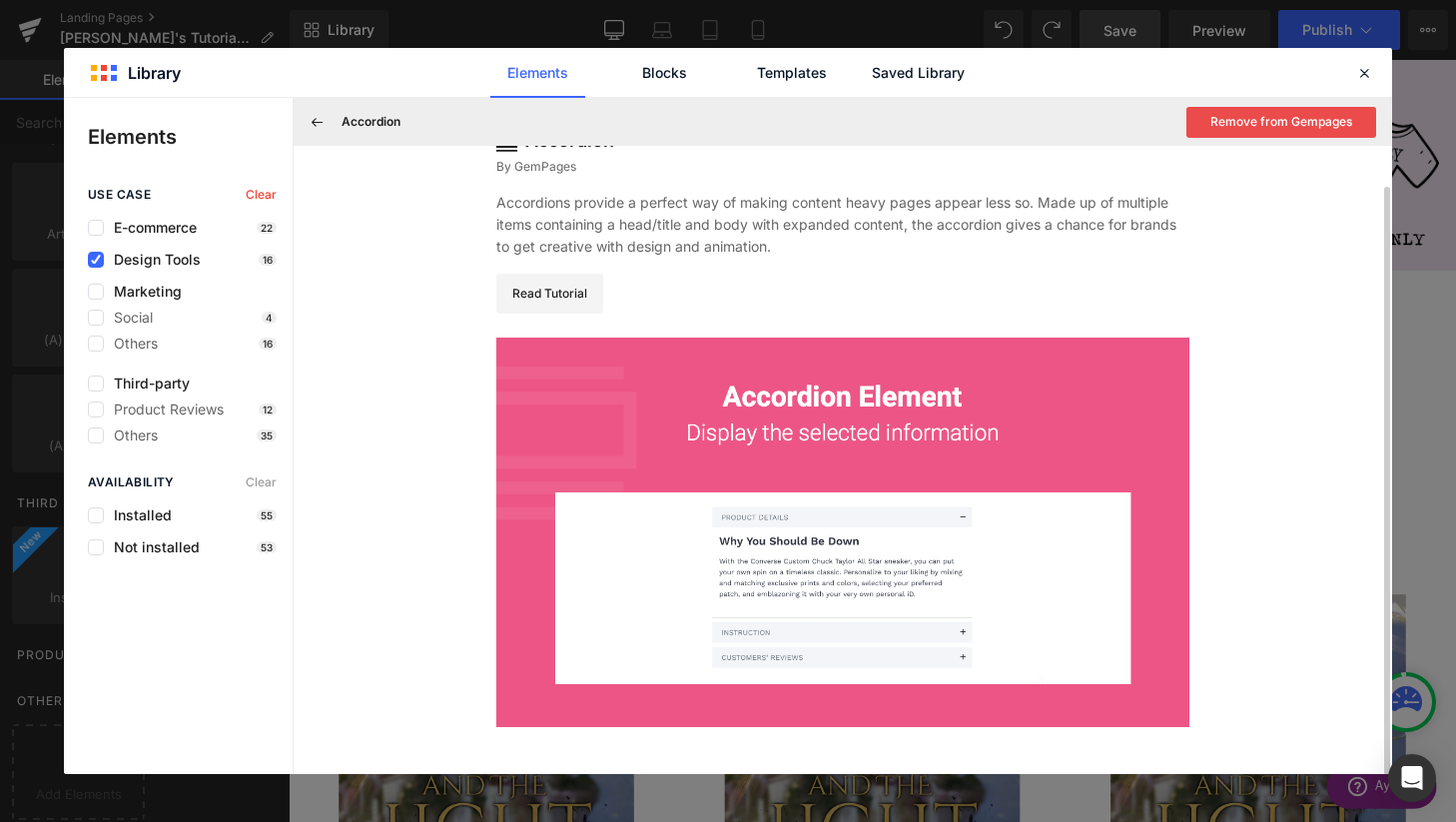 scroll, scrollTop: 0, scrollLeft: 0, axis: both 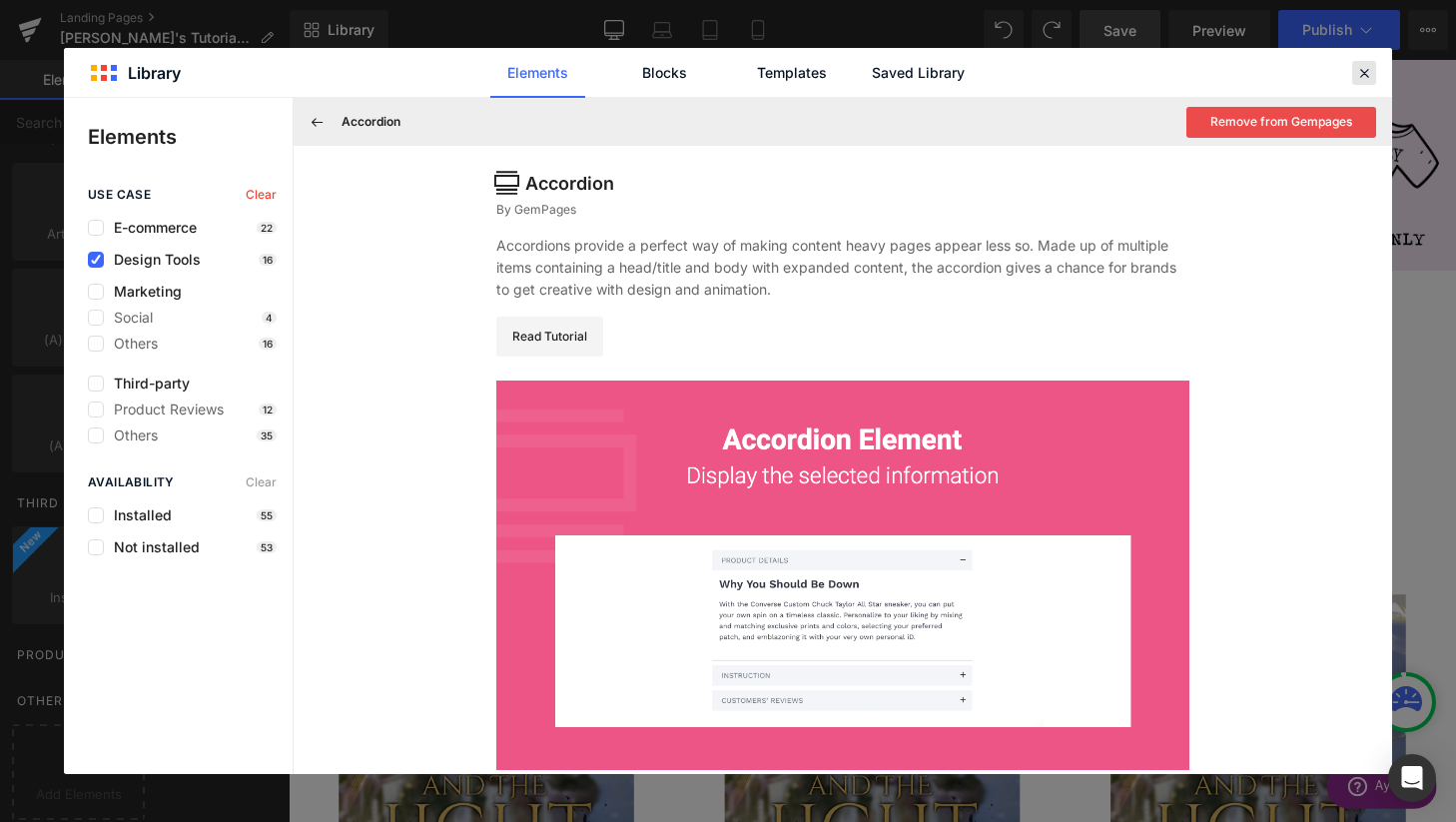 click at bounding box center (1364, 73) 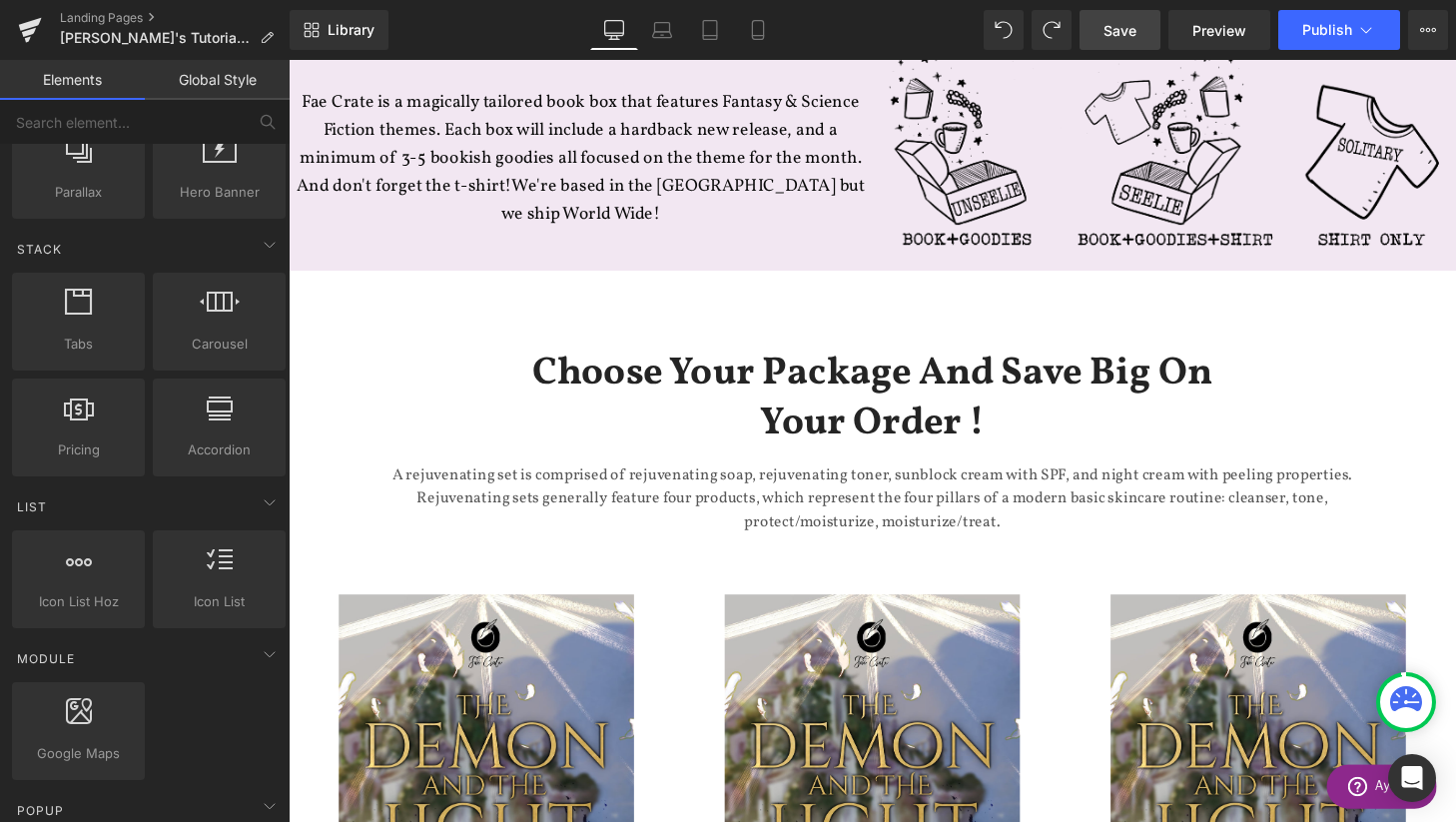 scroll, scrollTop: 468, scrollLeft: 0, axis: vertical 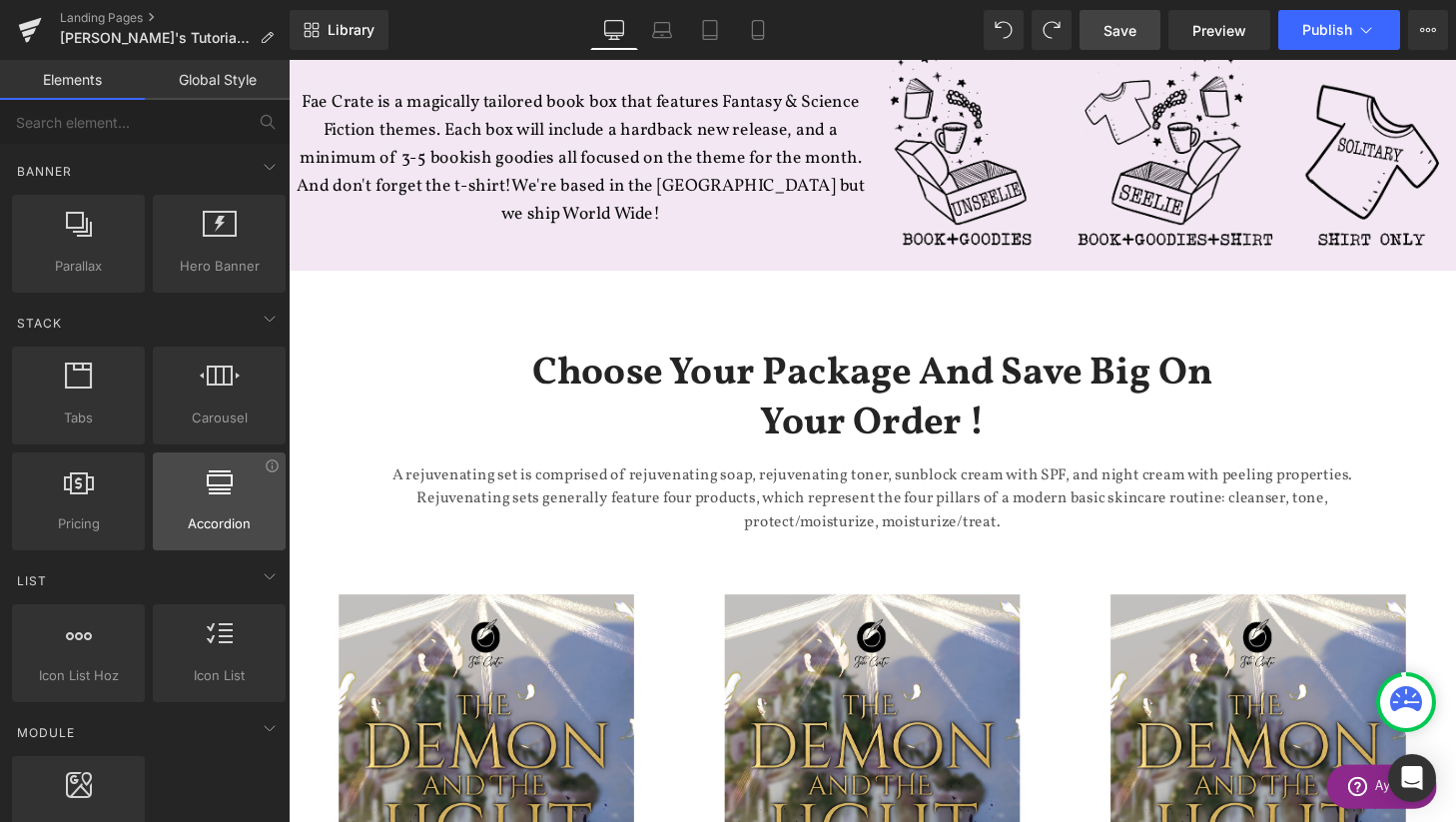 click at bounding box center (220, 481) 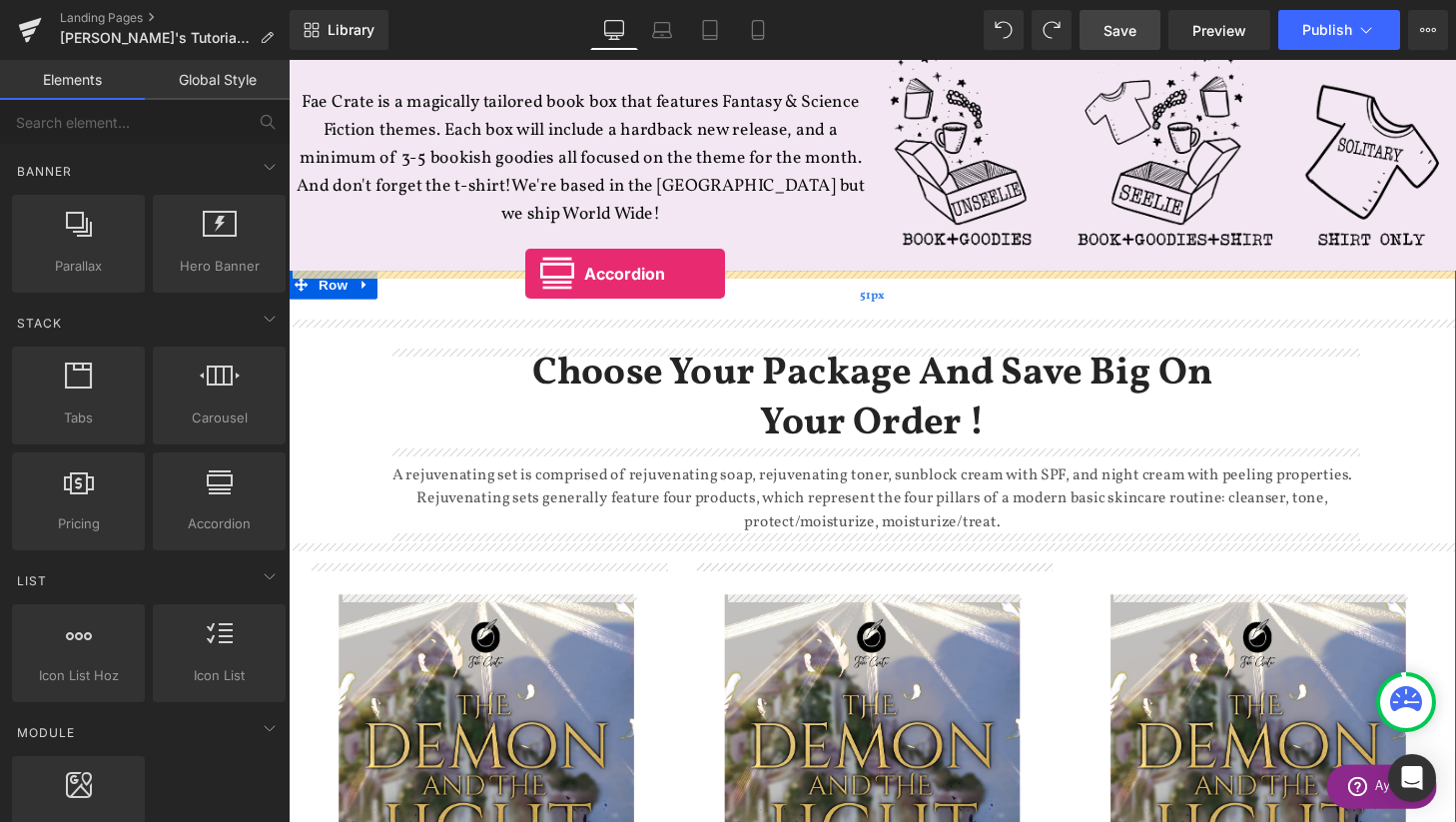 drag, startPoint x: 499, startPoint y: 551, endPoint x: 533, endPoint y: 282, distance: 271.14019 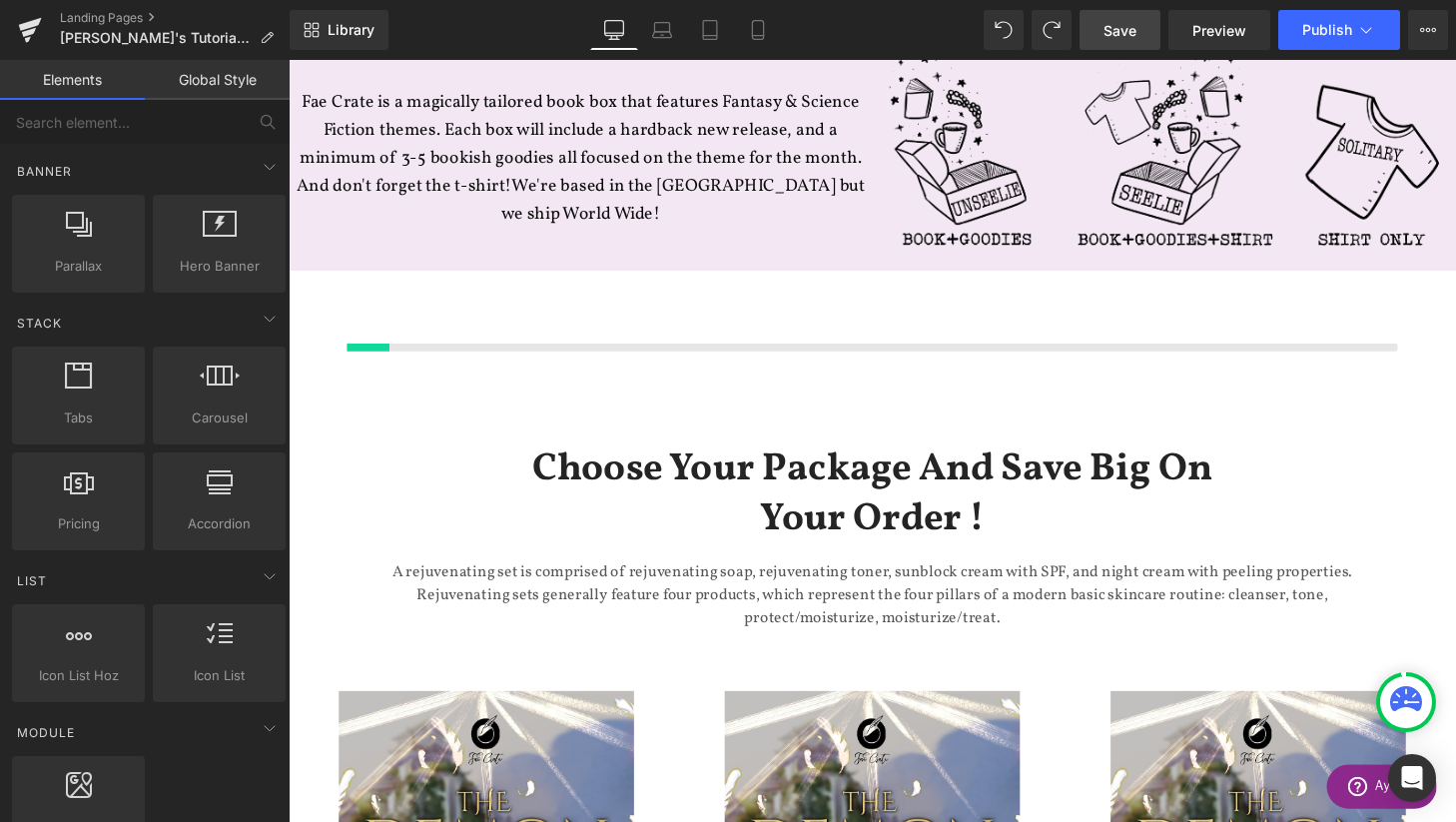 scroll, scrollTop: 10, scrollLeft: 10, axis: both 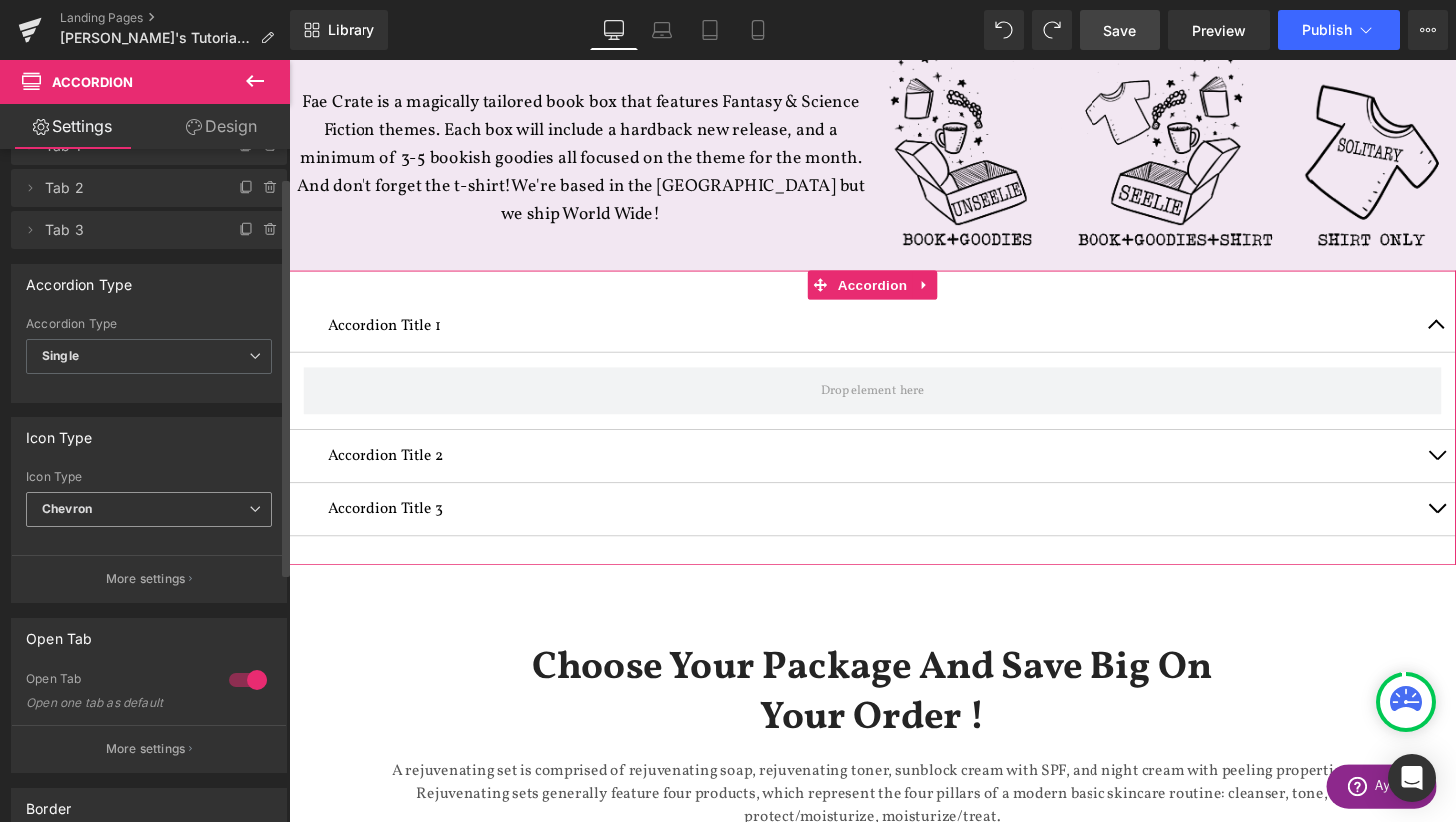 click on "Chevron" at bounding box center [149, 509] 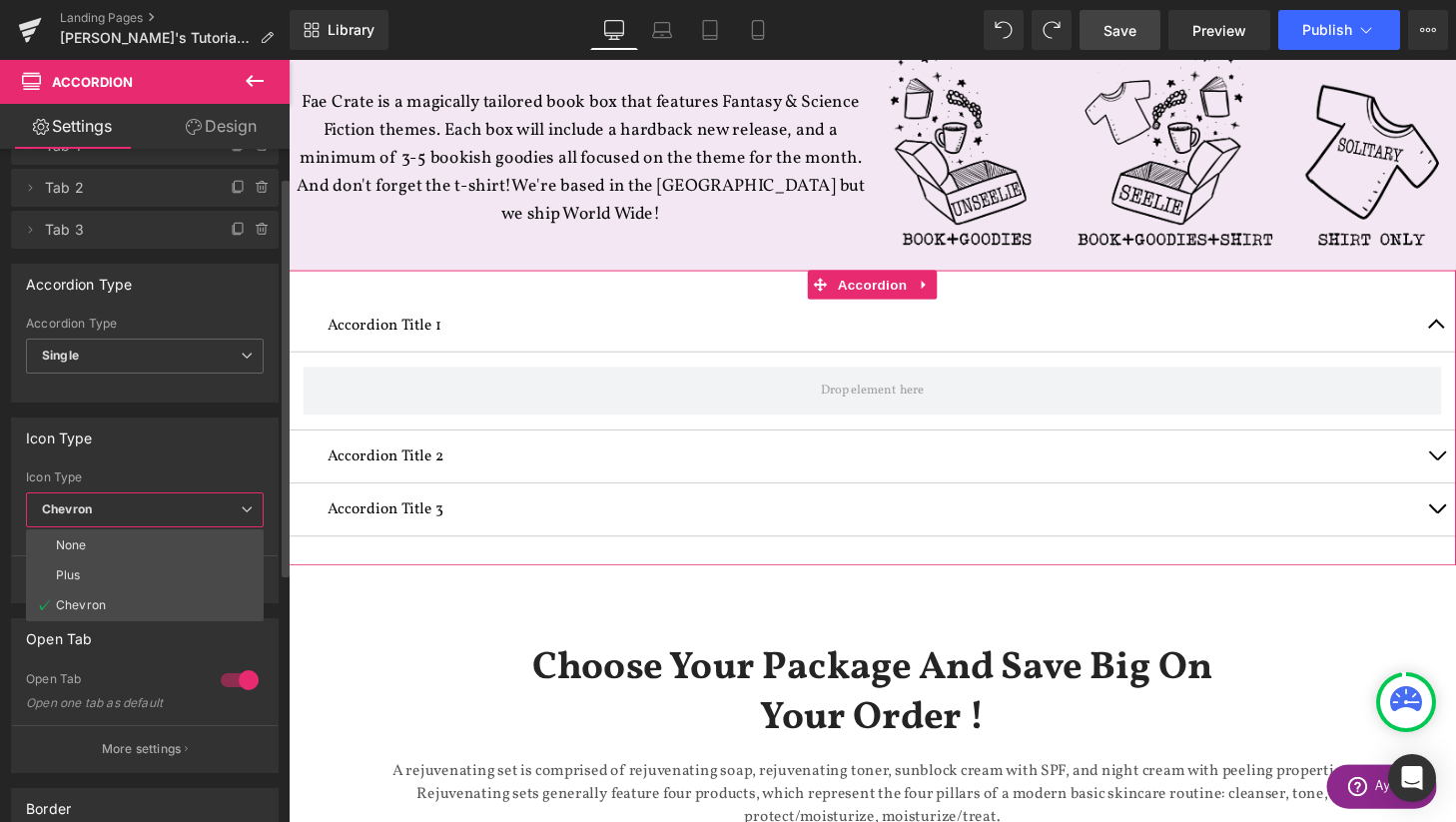 click on "Chevron" at bounding box center (145, 509) 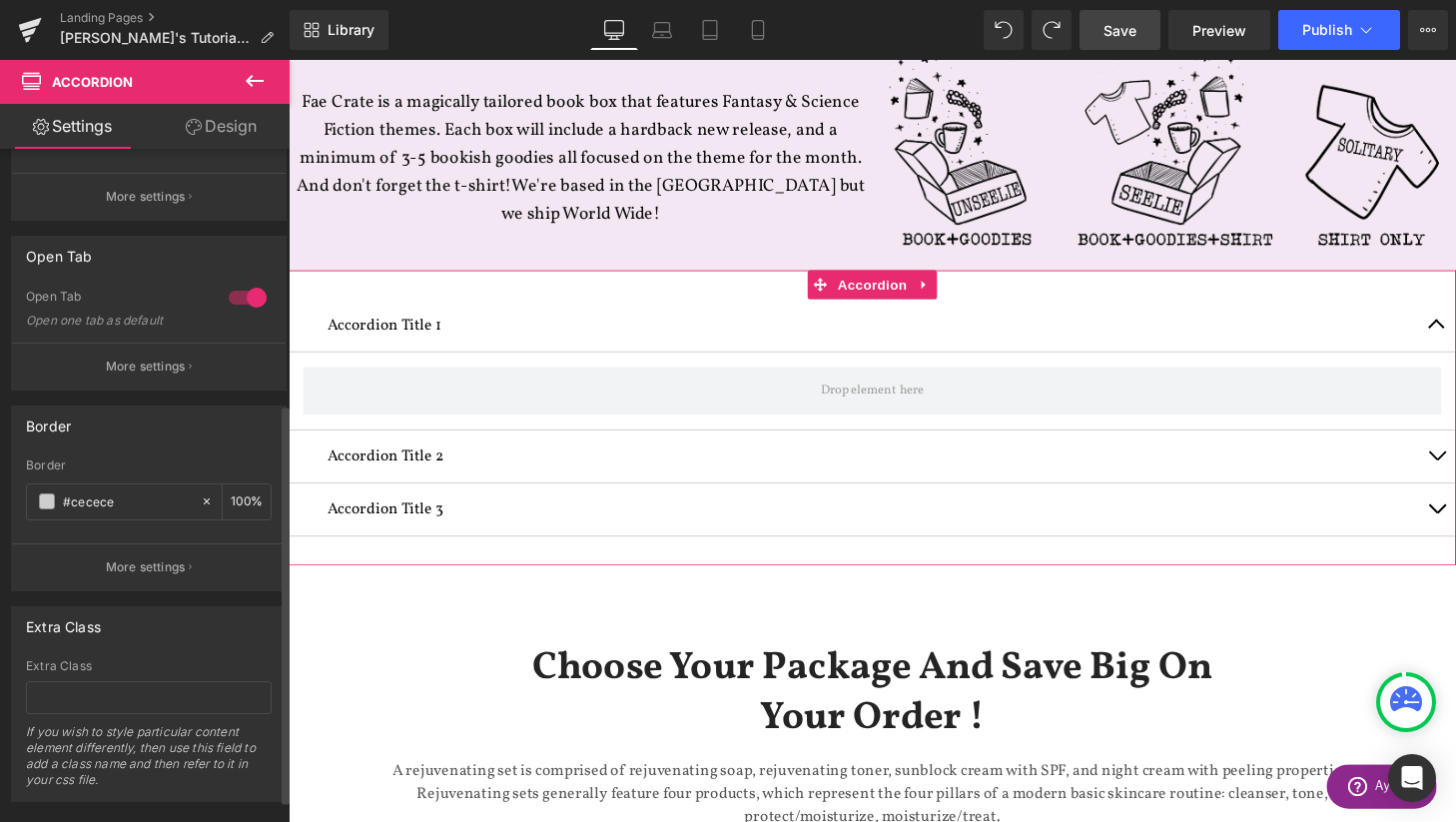 scroll, scrollTop: 0, scrollLeft: 0, axis: both 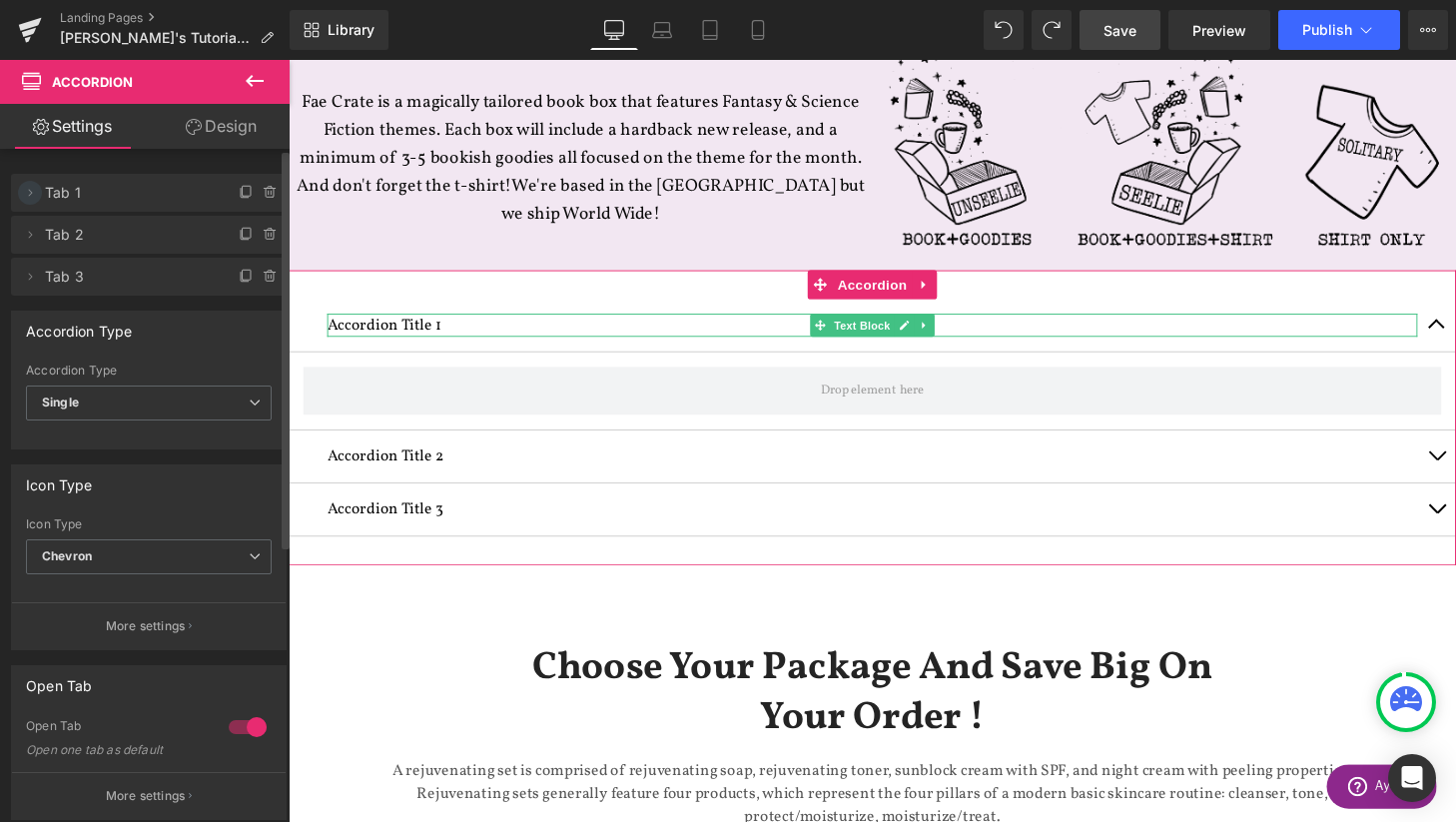 click 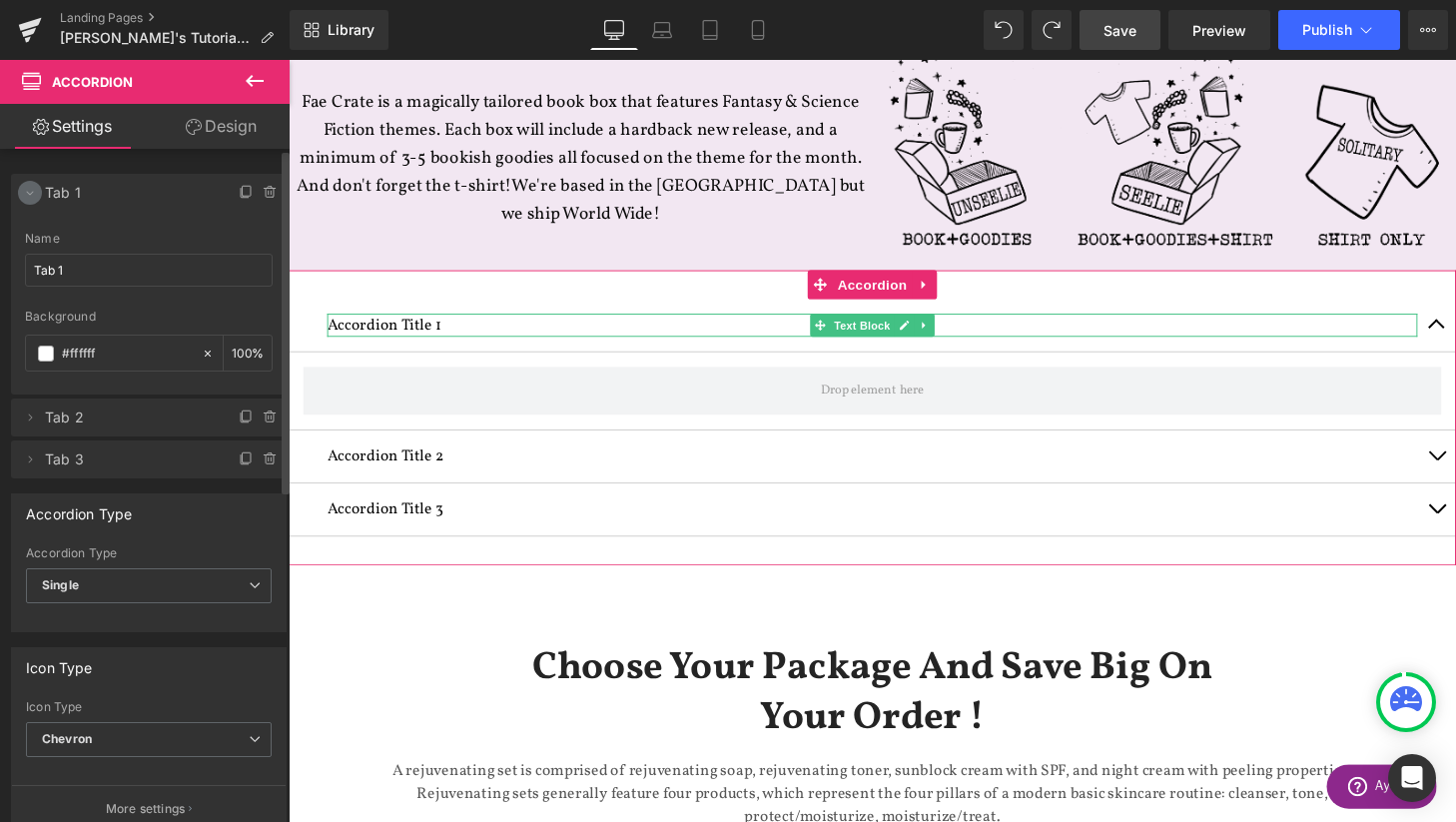 click 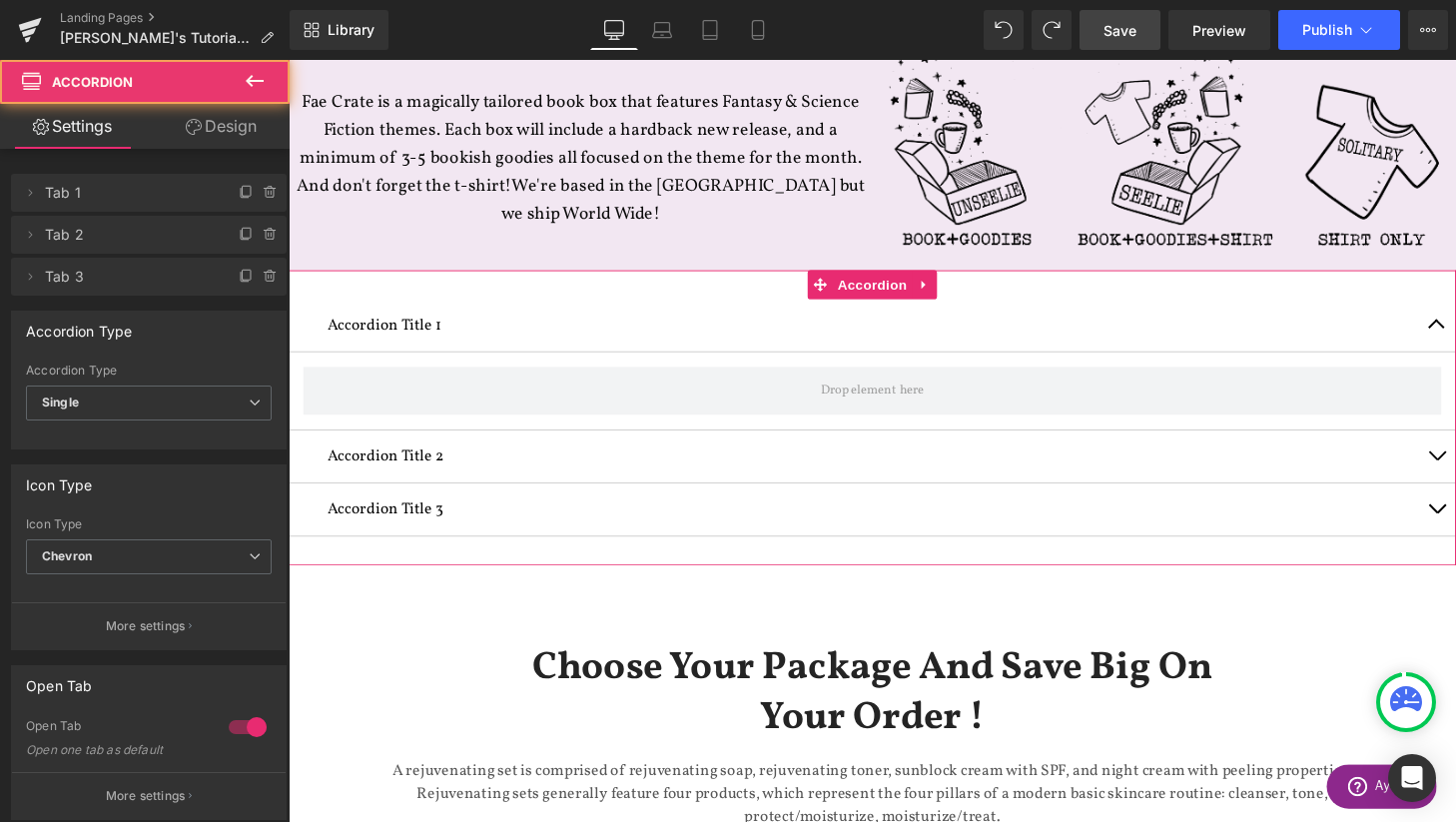 click at bounding box center (1477, 470) 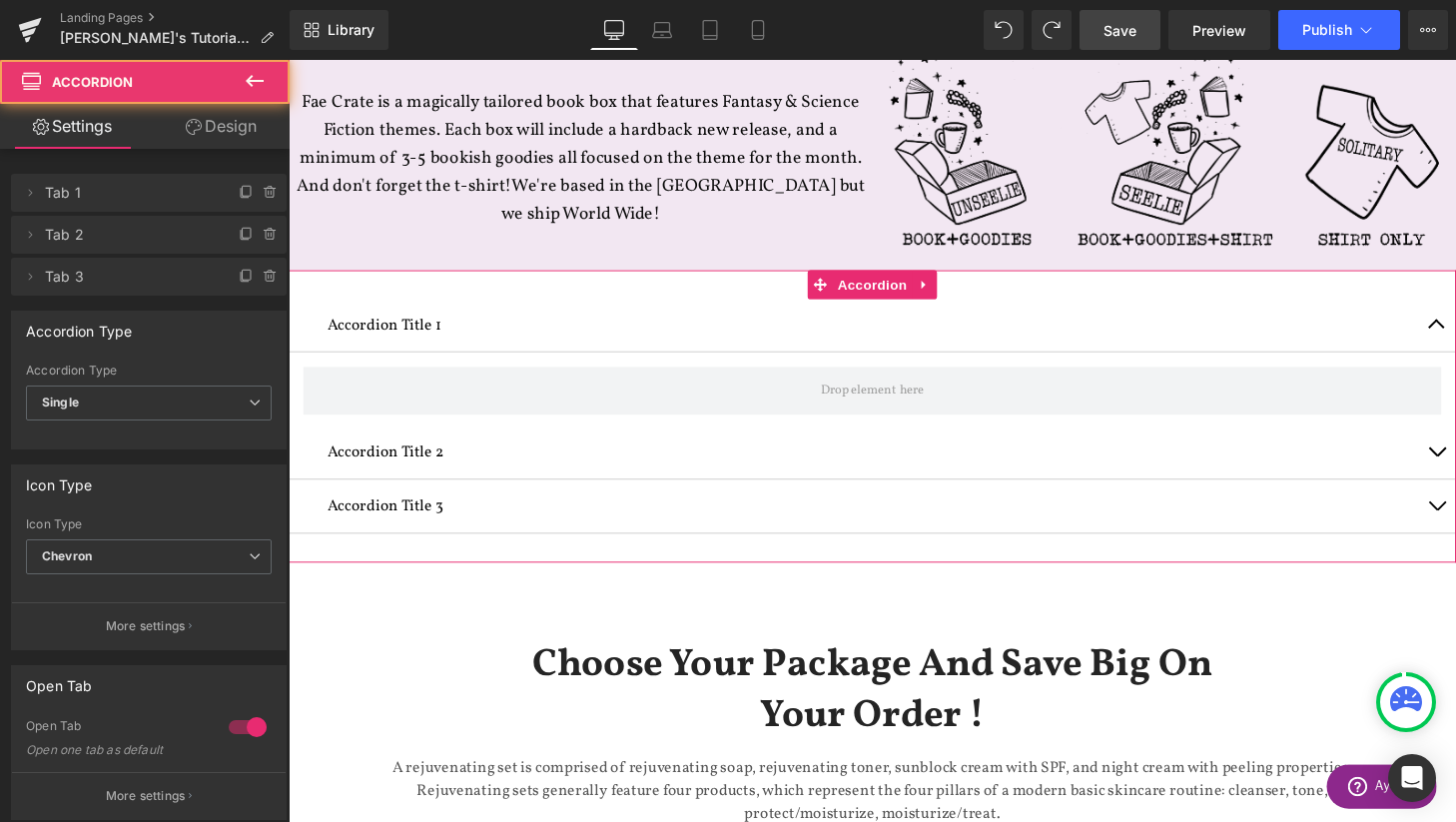 scroll, scrollTop: 10, scrollLeft: 10, axis: both 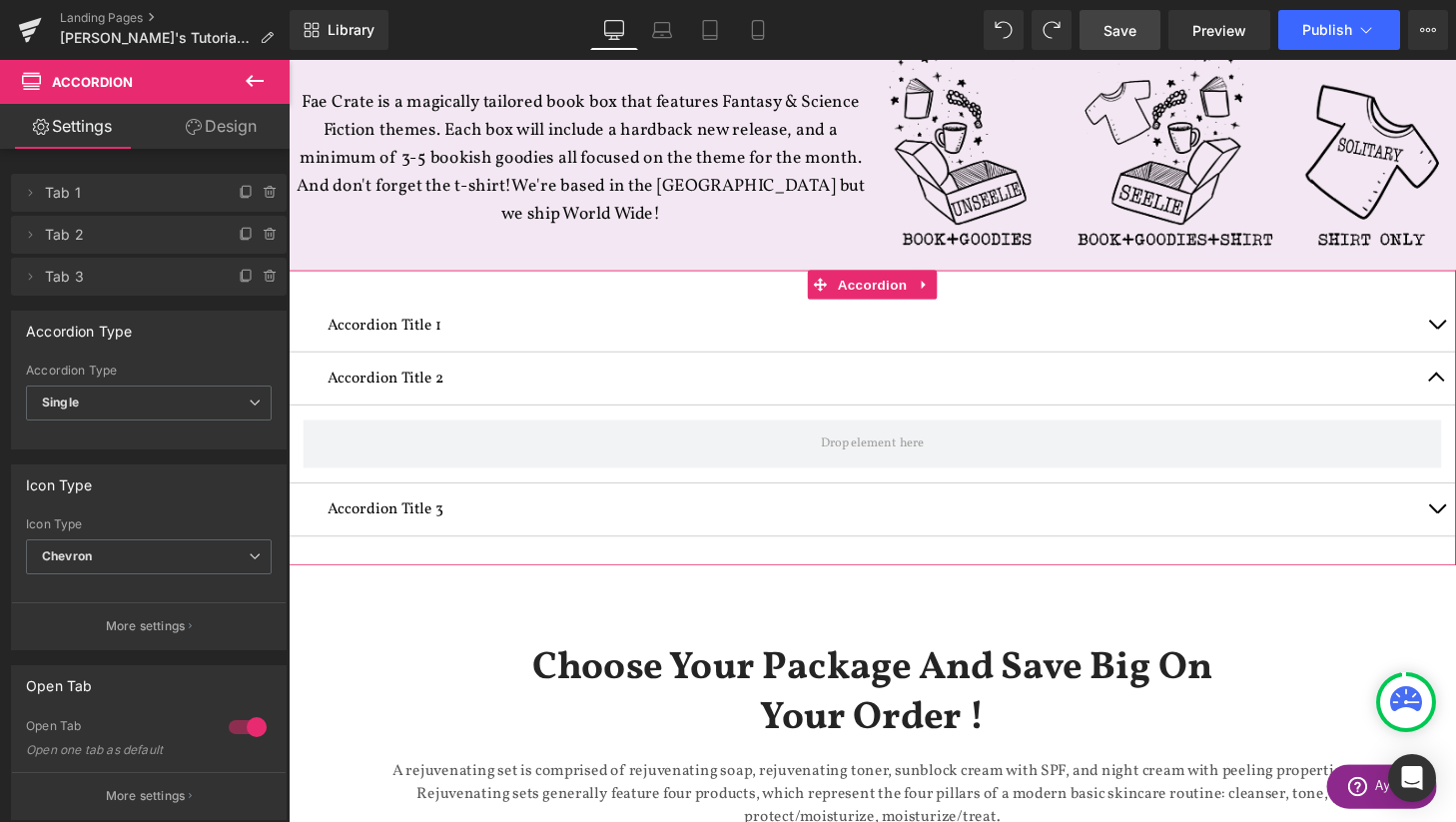 click at bounding box center [1477, 525] 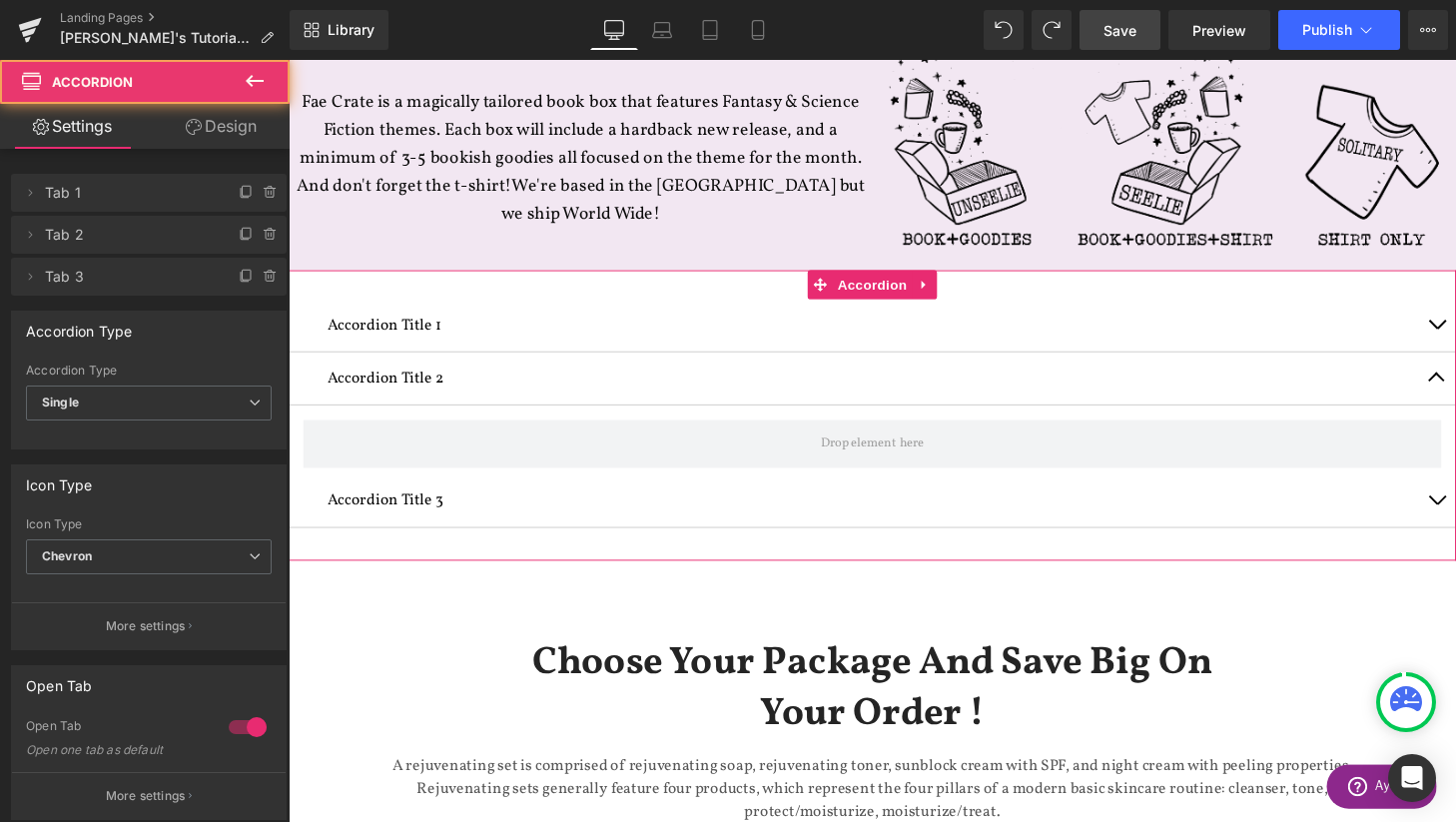 scroll, scrollTop: 10, scrollLeft: 10, axis: both 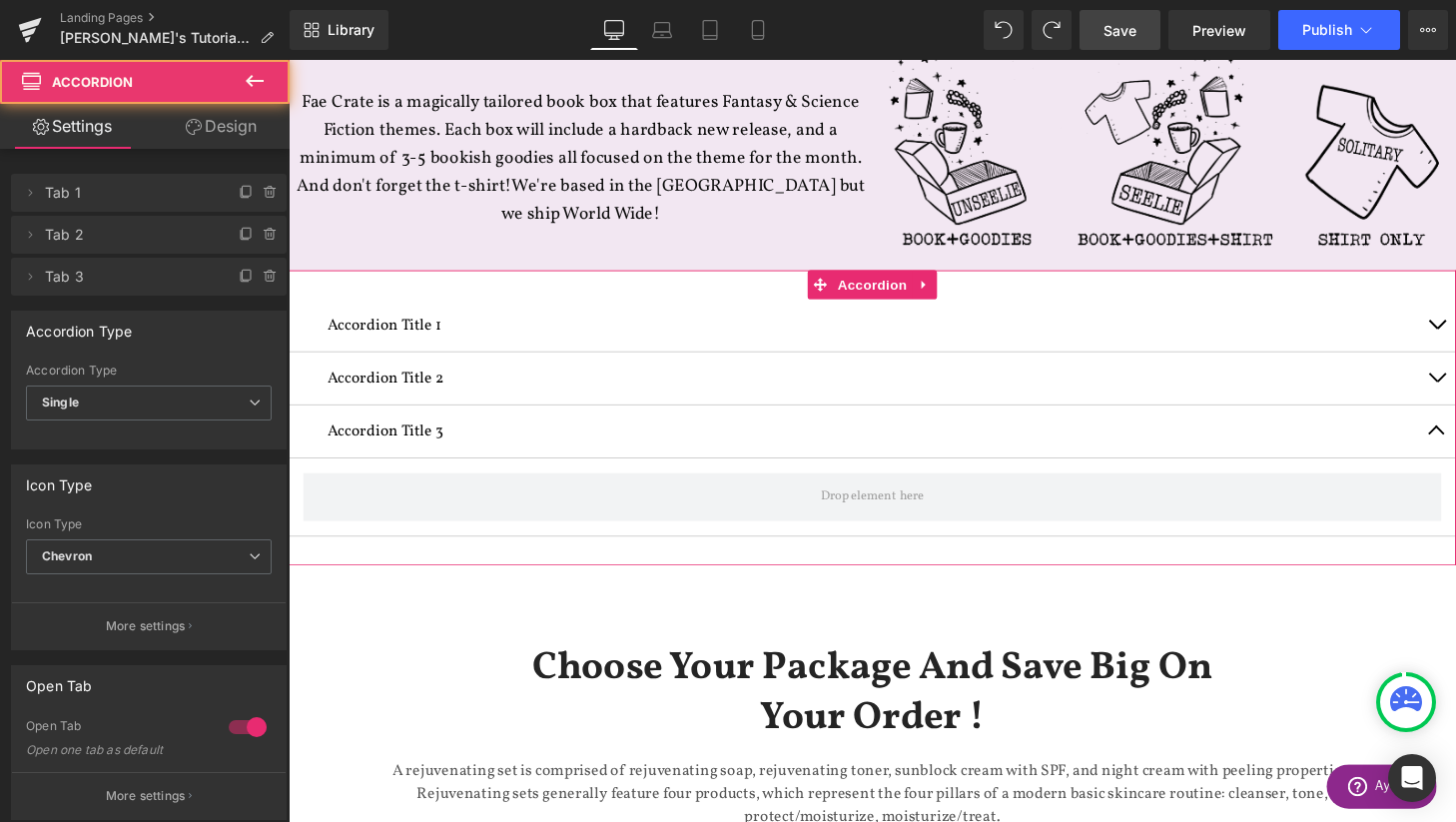 click at bounding box center [1477, 444] 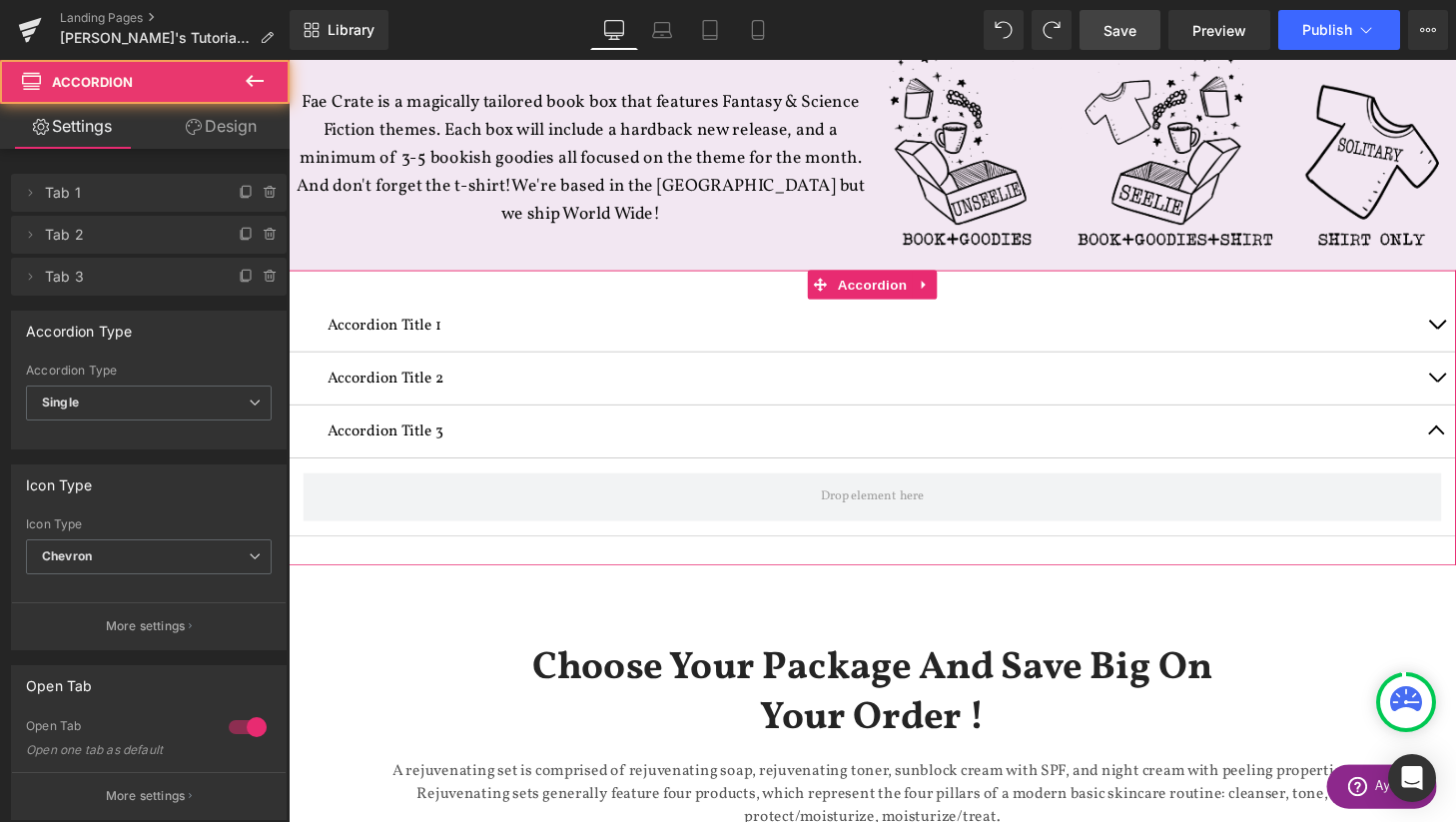 scroll 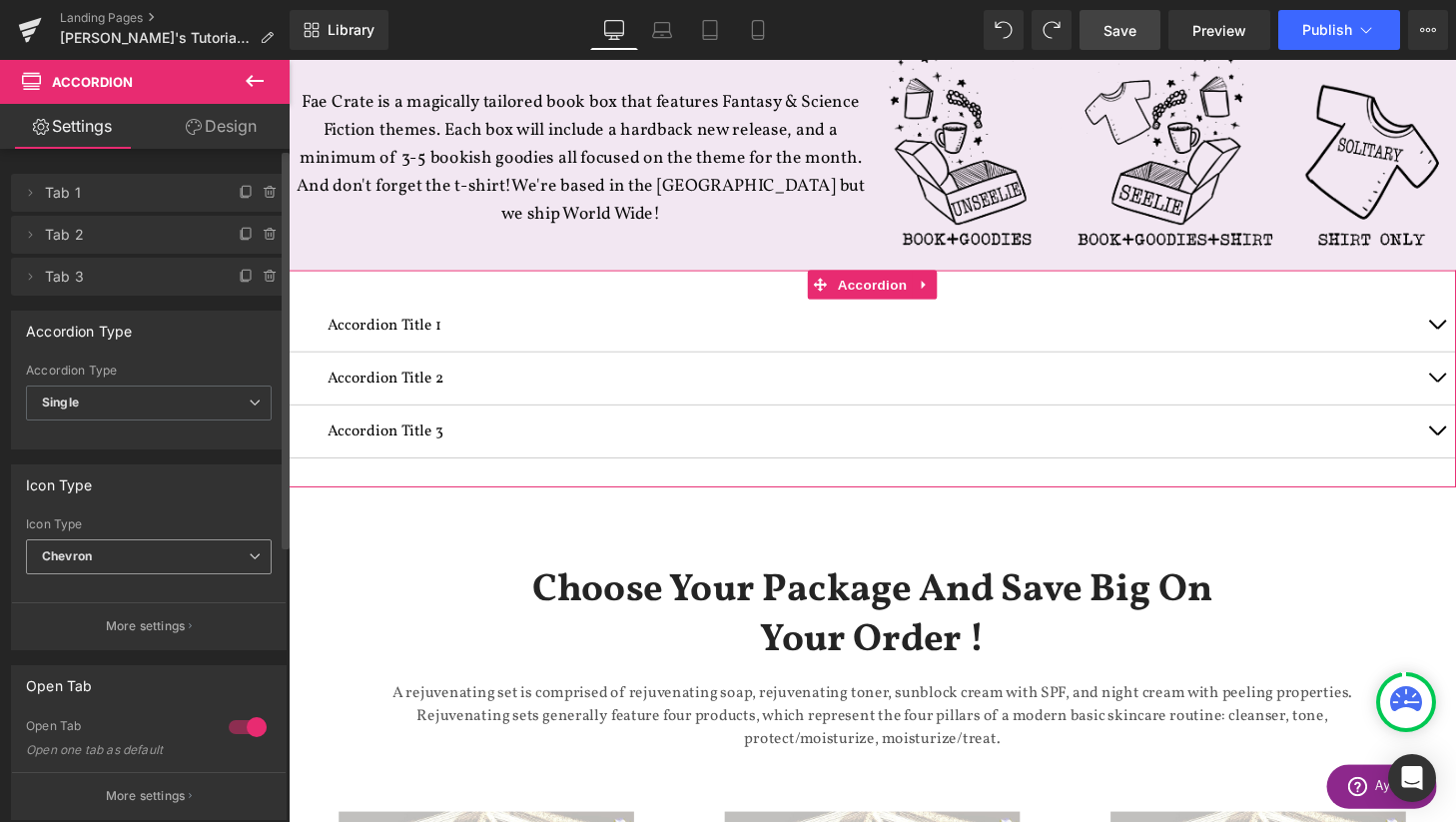 click on "Chevron" at bounding box center [149, 556] 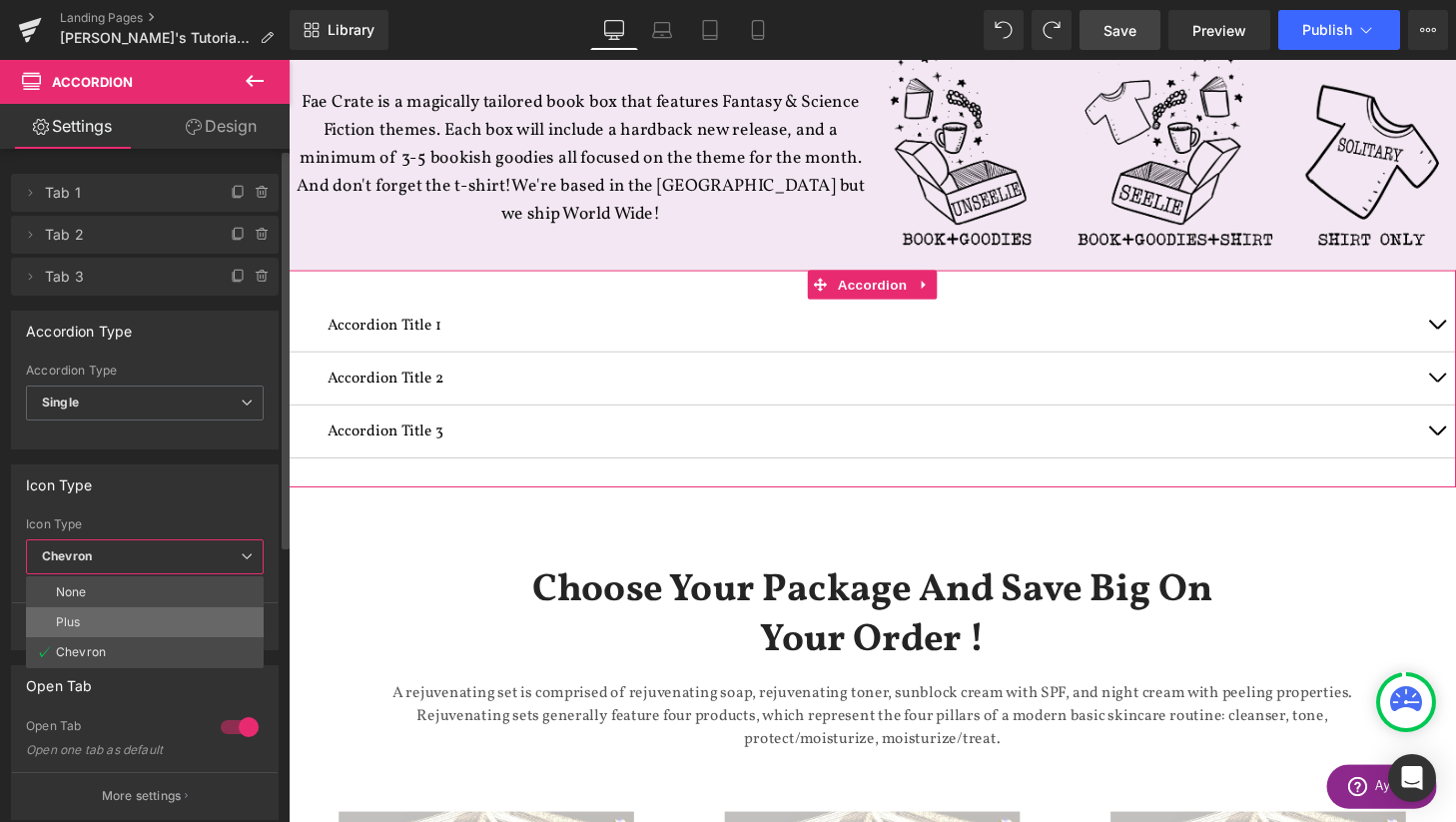 click on "Plus" at bounding box center [145, 622] 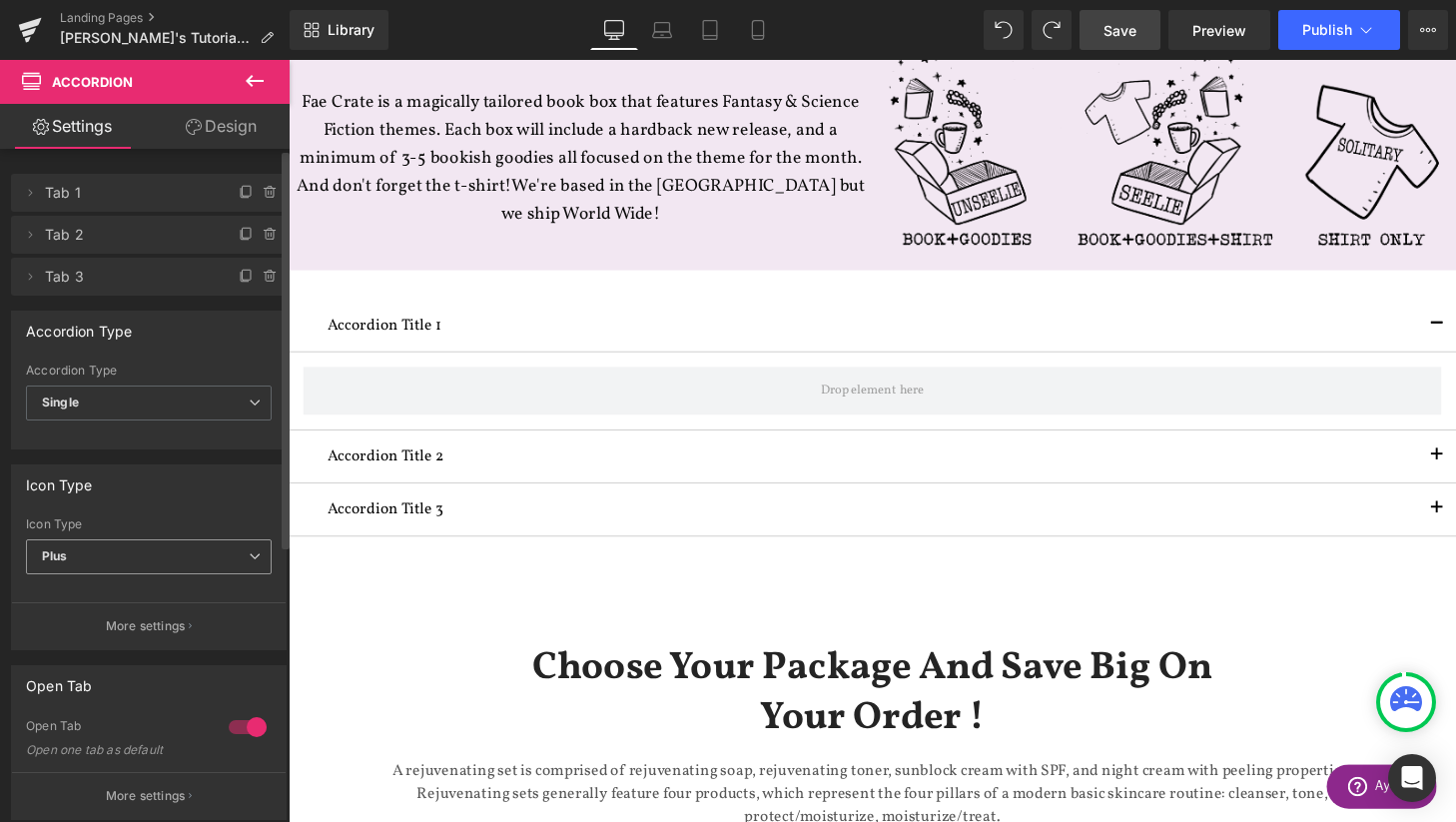 click on "Plus" at bounding box center (149, 556) 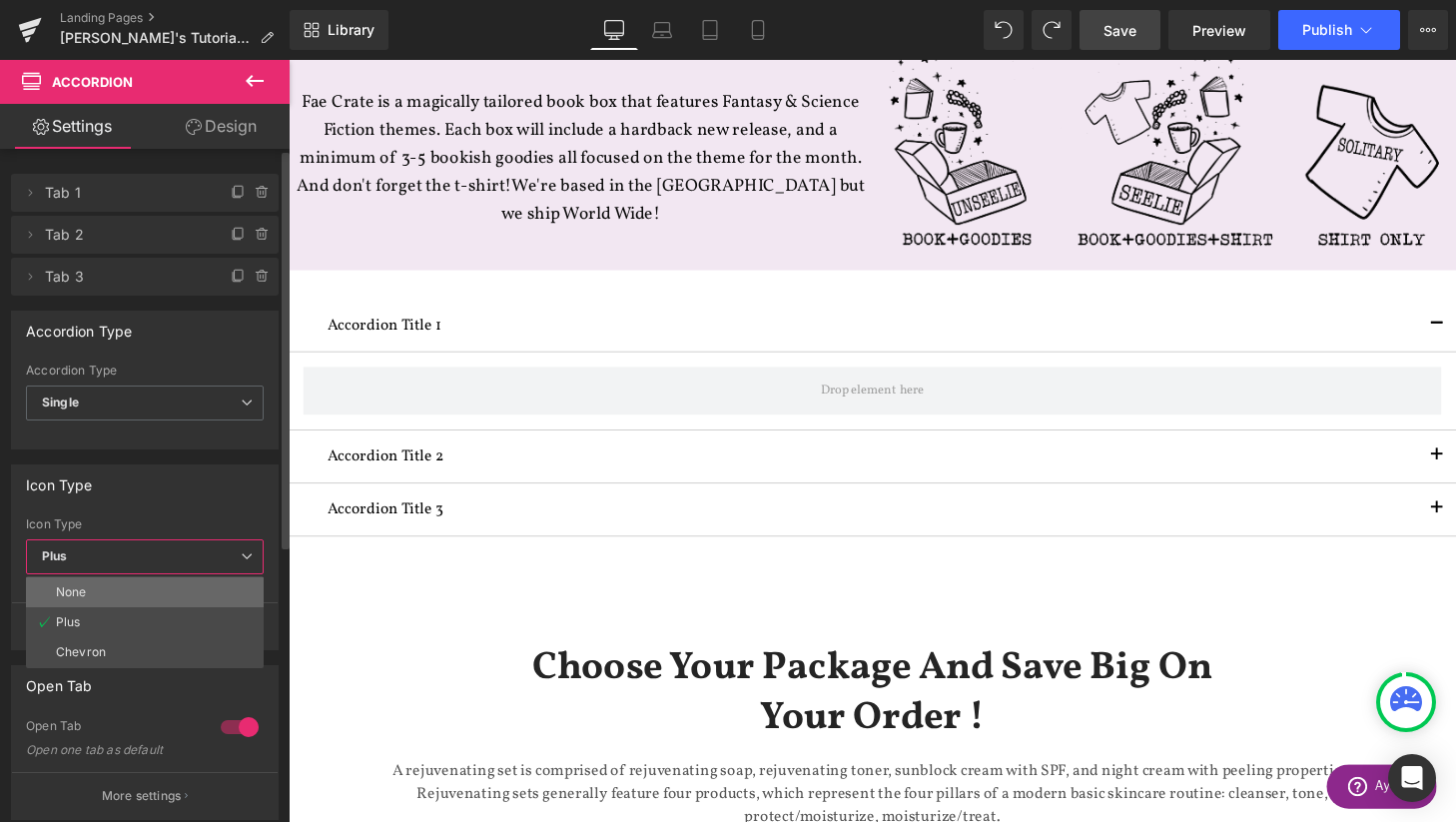 click on "None" at bounding box center [145, 592] 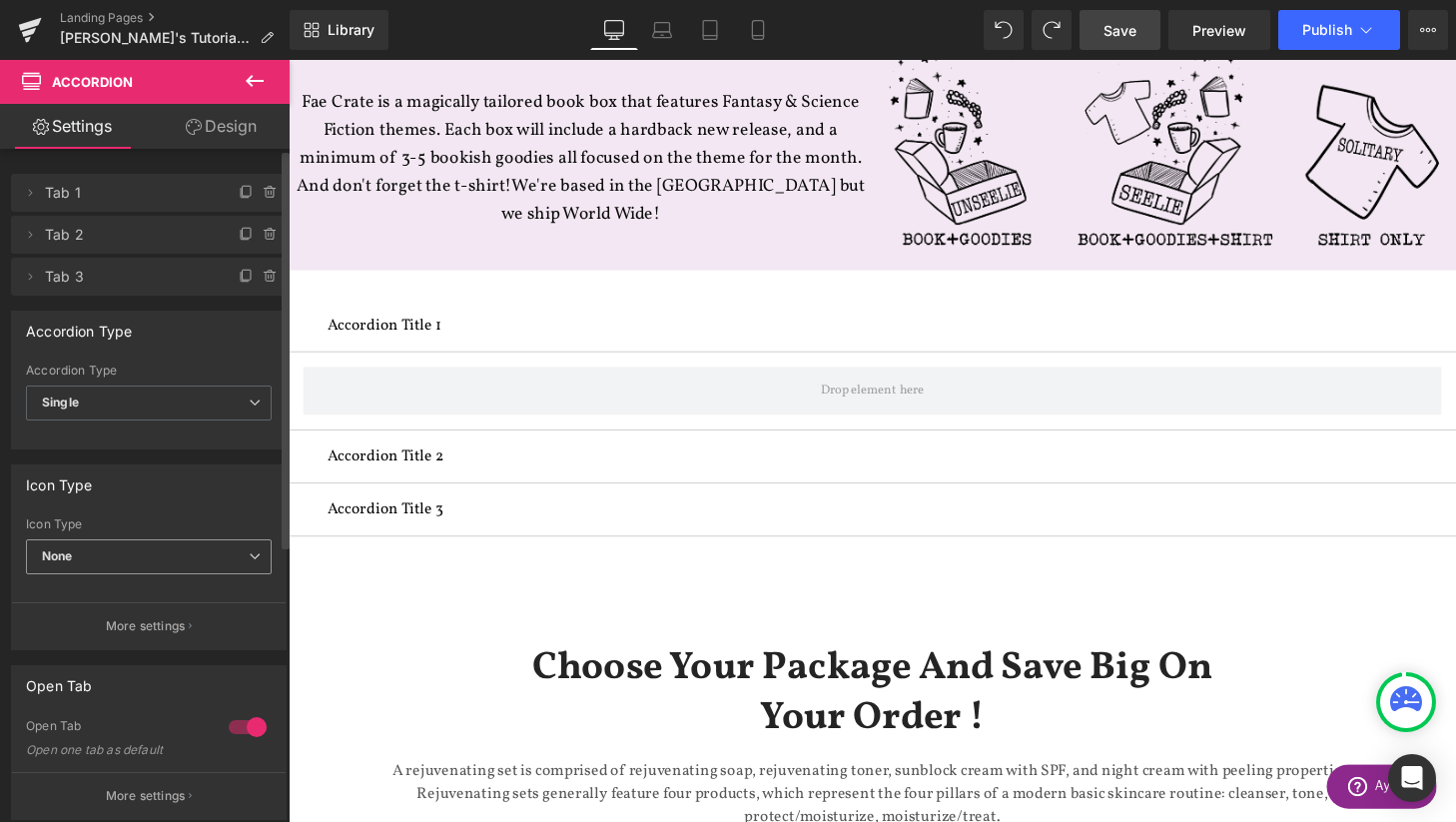 click on "None" at bounding box center [149, 556] 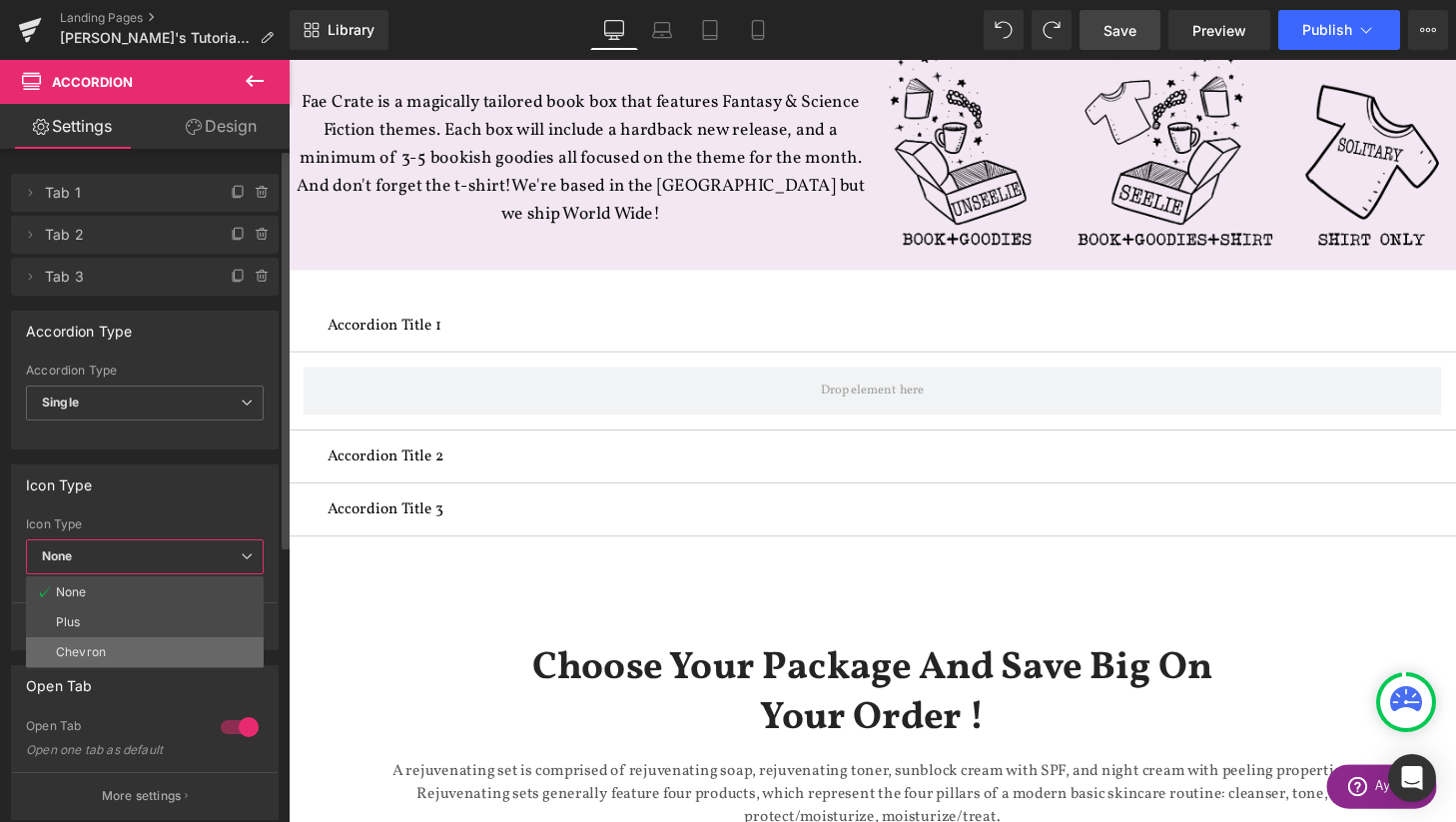 click on "Chevron" at bounding box center (145, 652) 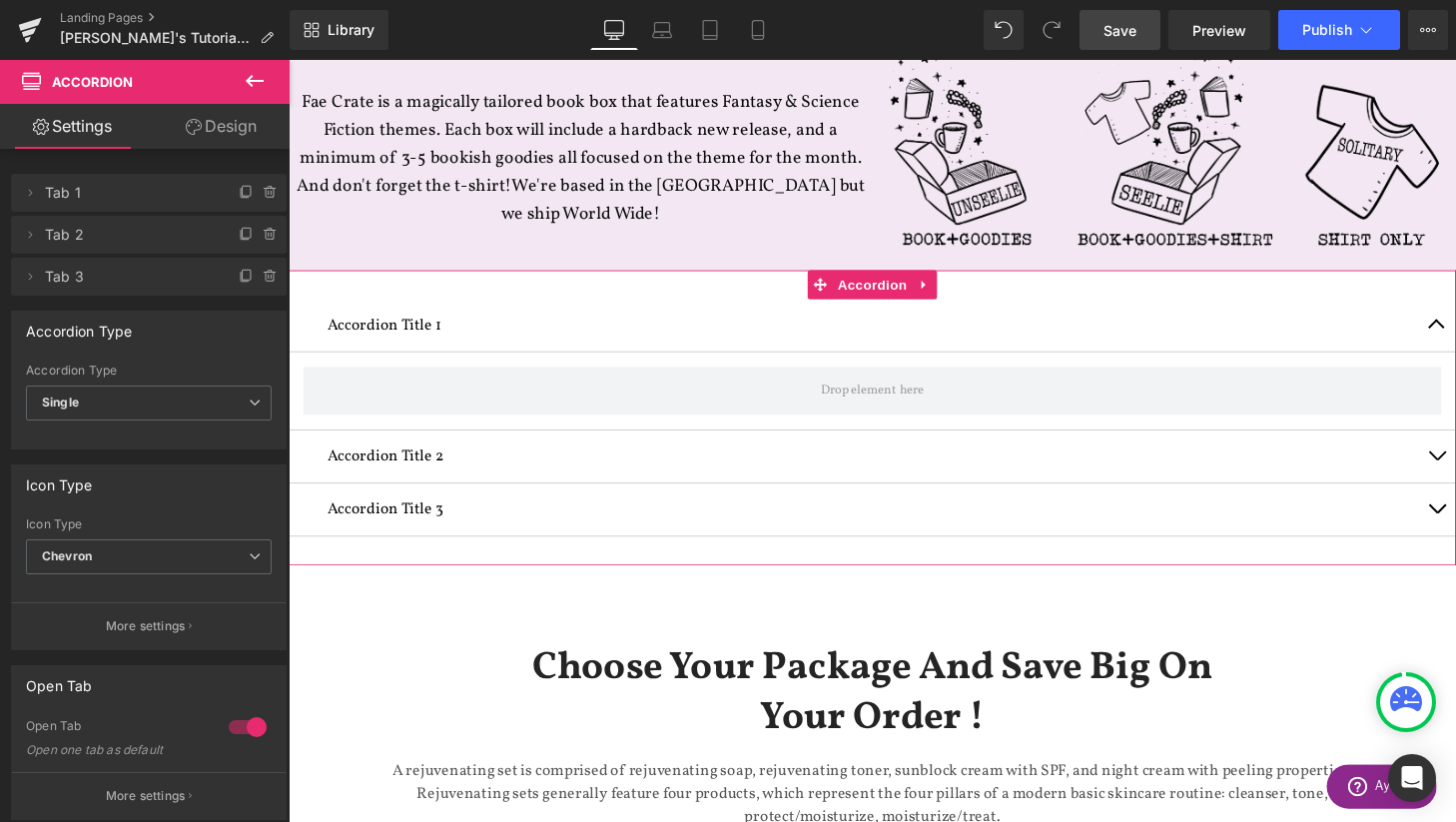 click at bounding box center (1477, 339) 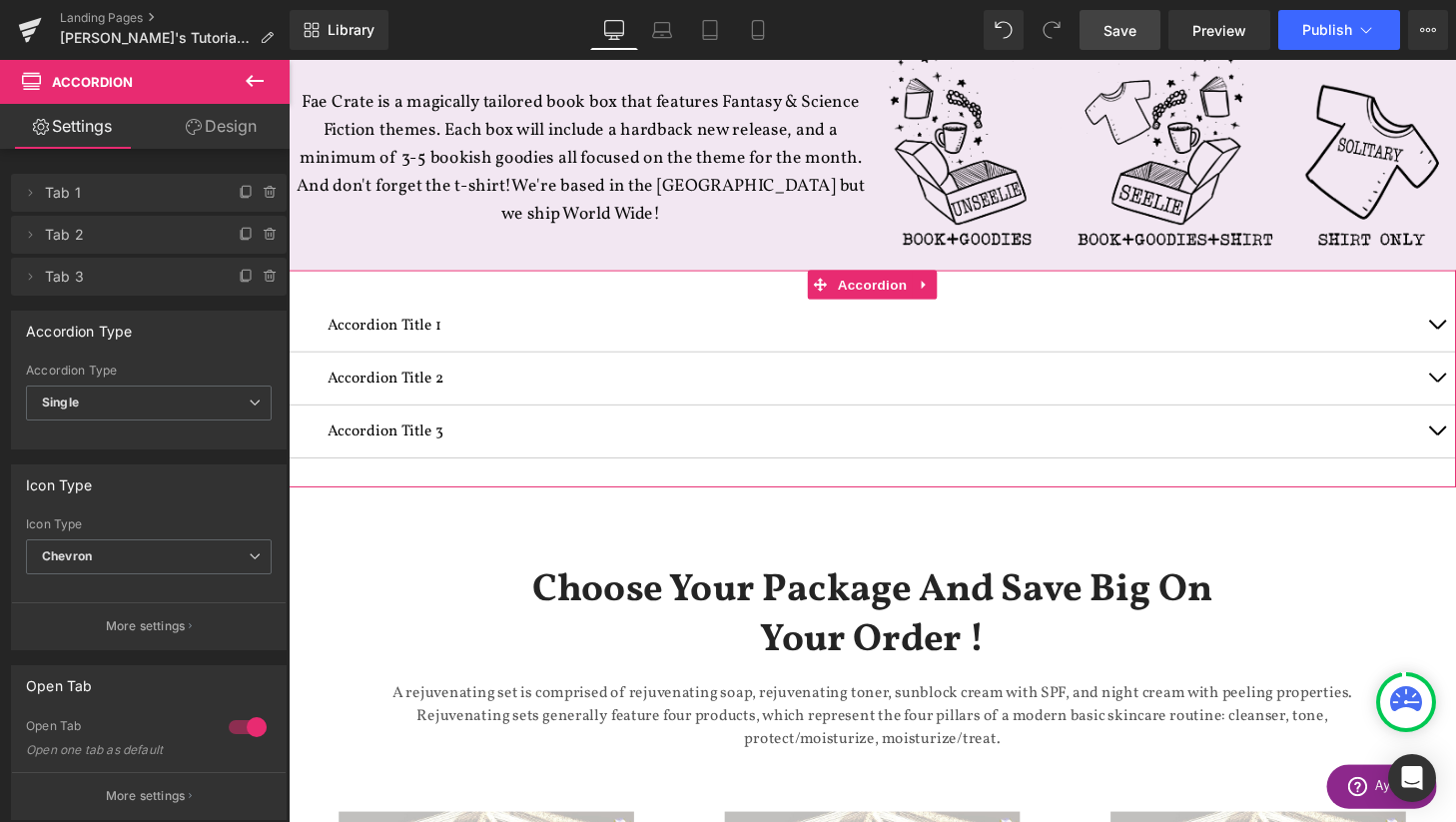 click at bounding box center (1477, 339) 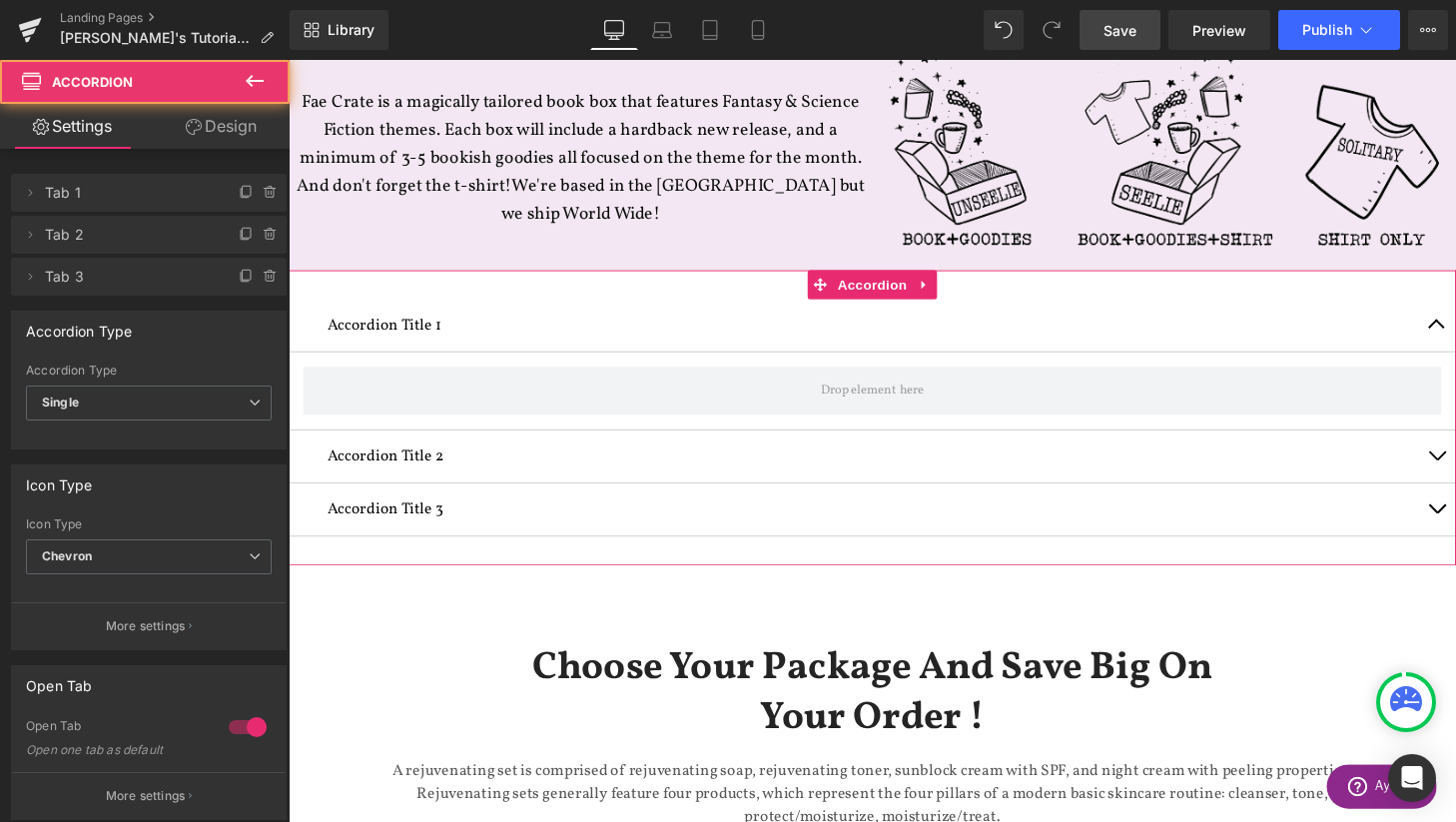 click at bounding box center (1477, 335) 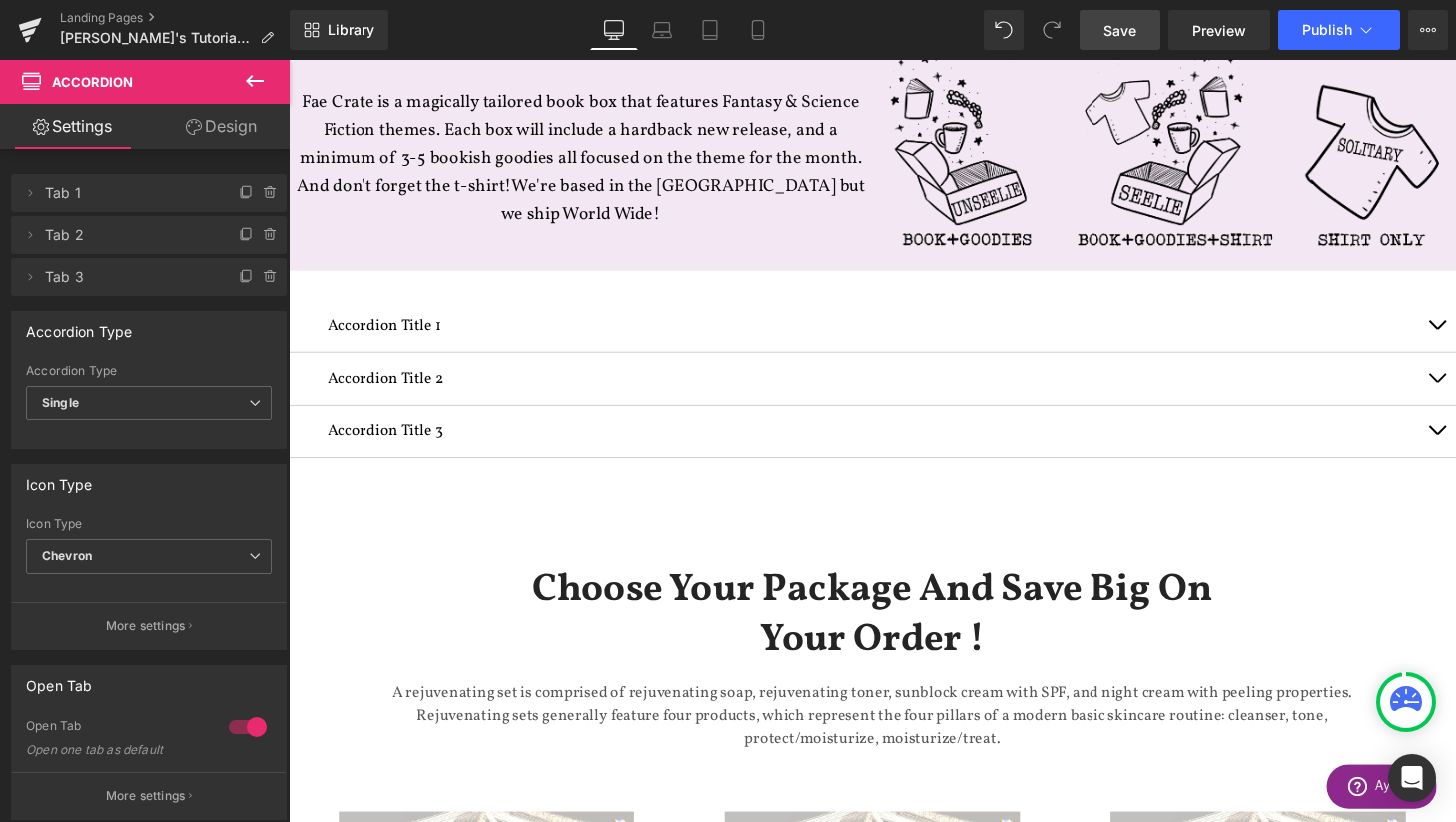 click 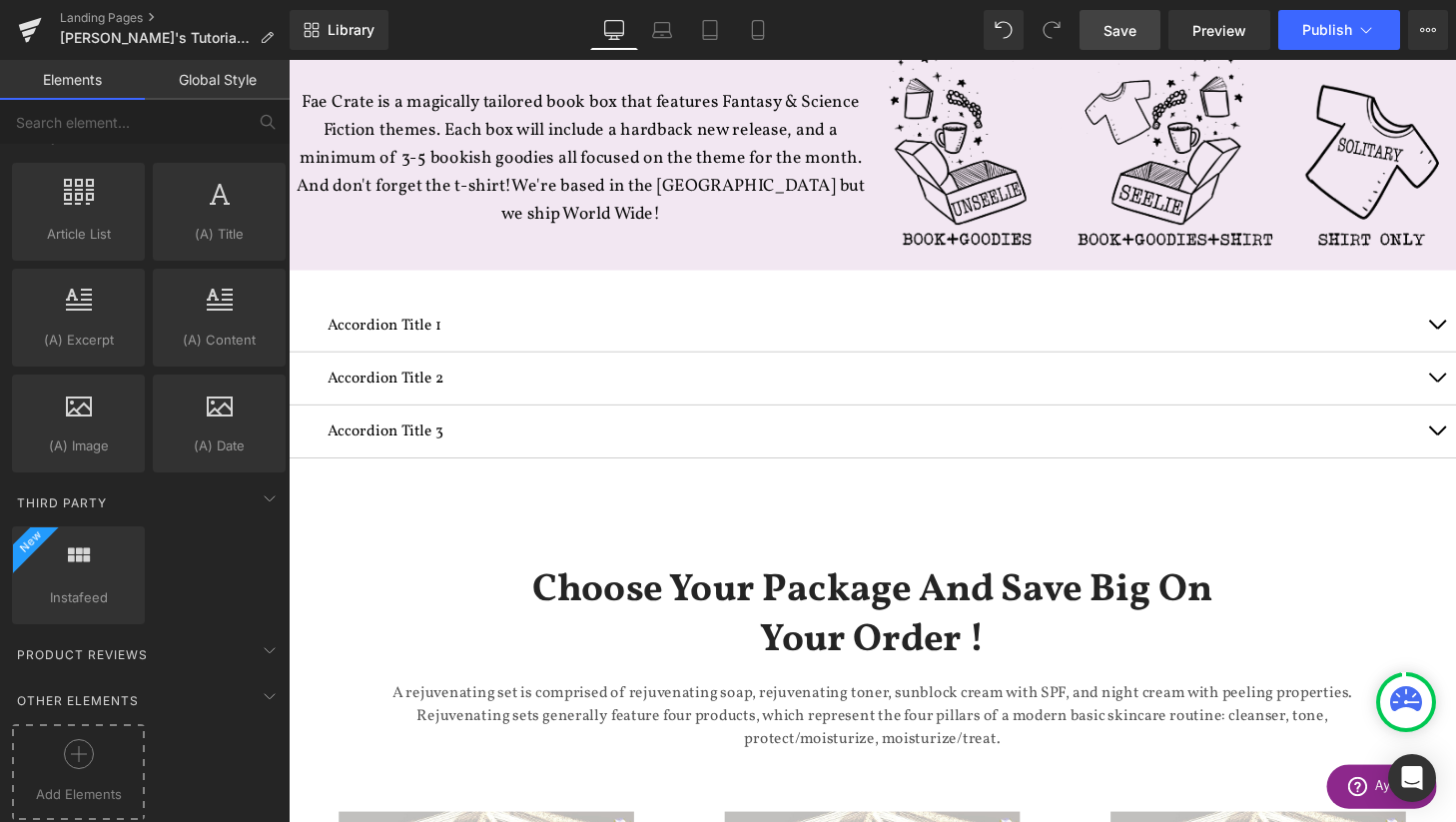click at bounding box center (78, 761) 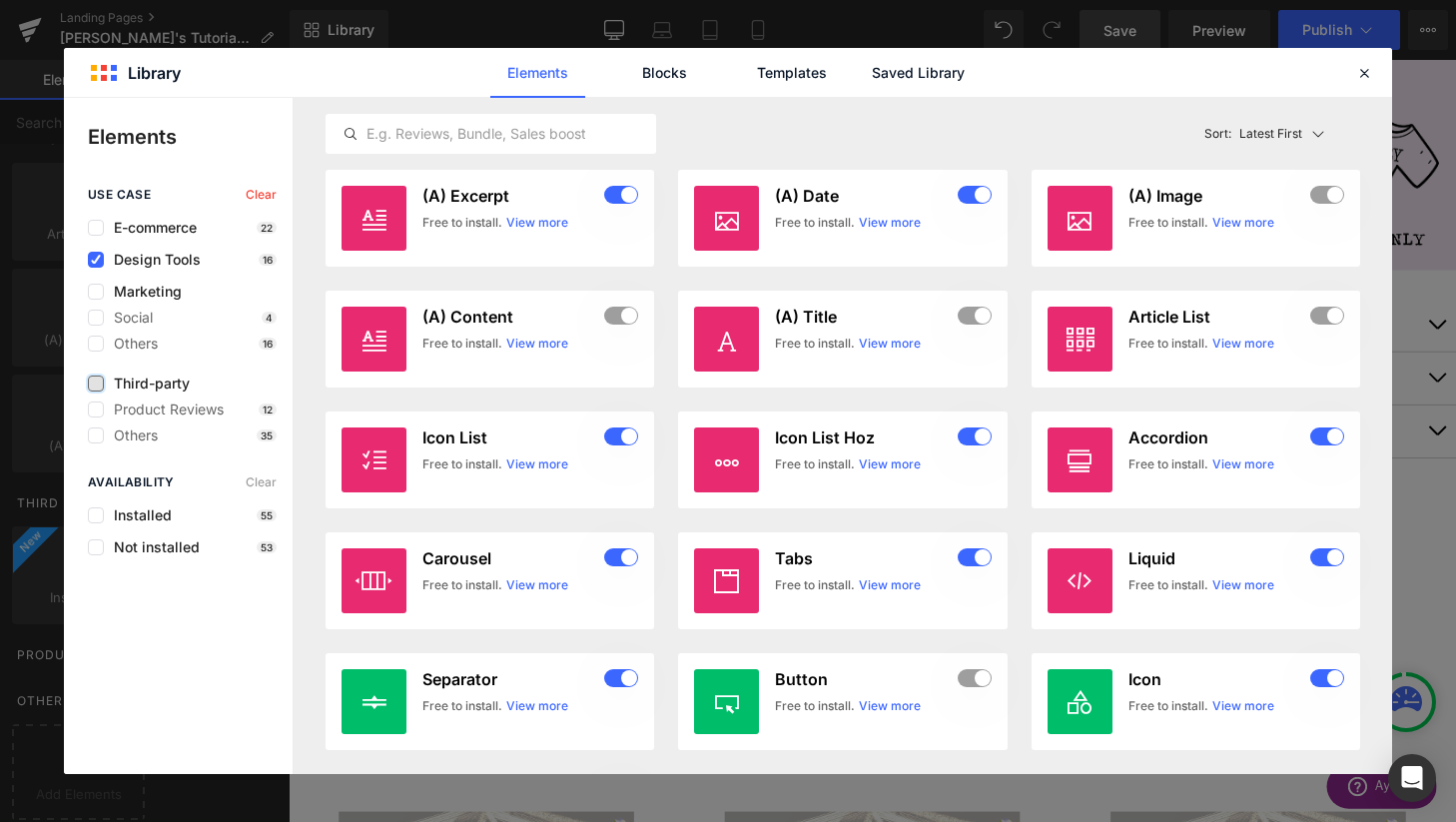 click at bounding box center (96, 384) 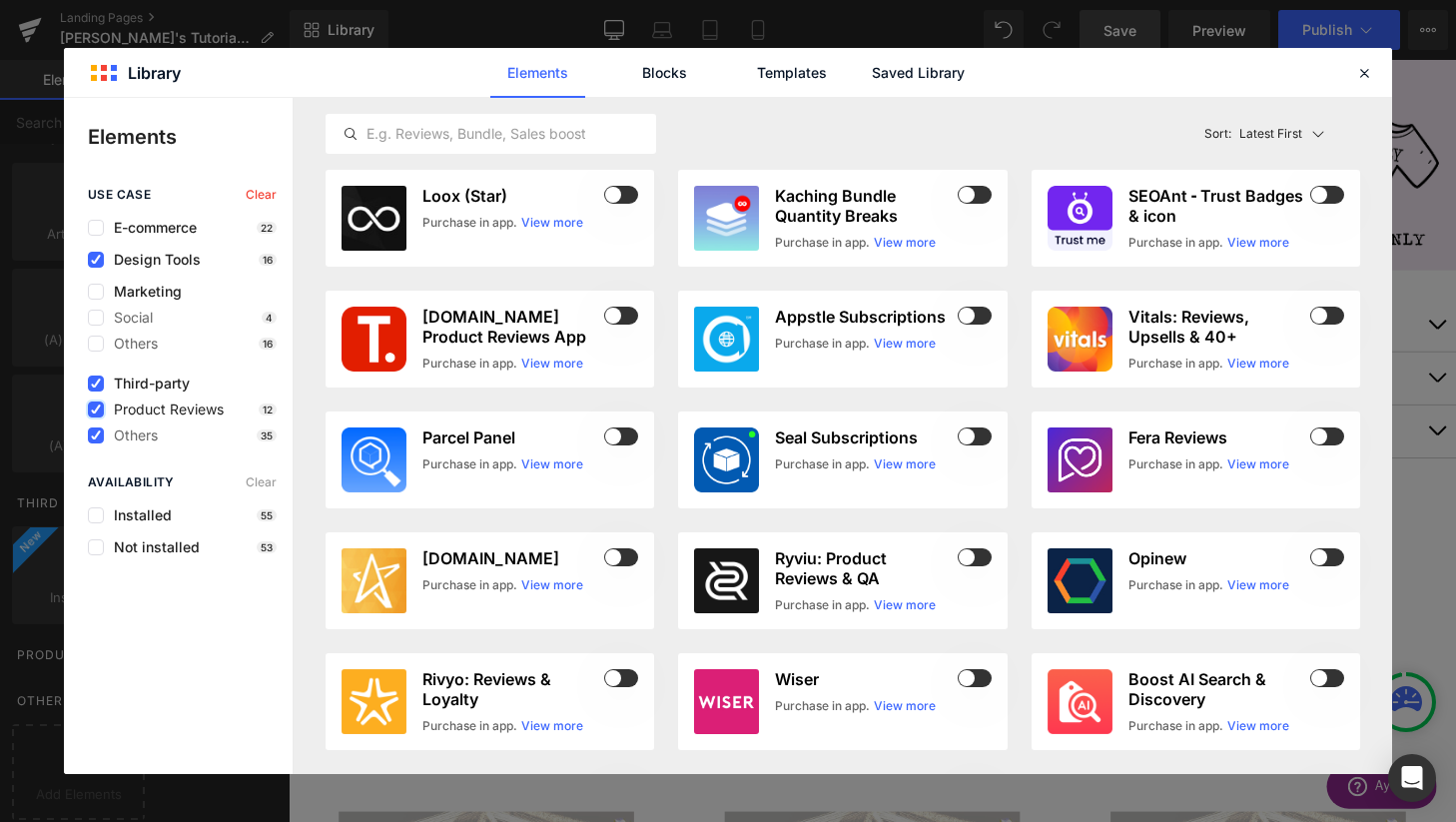 click at bounding box center [96, 410] 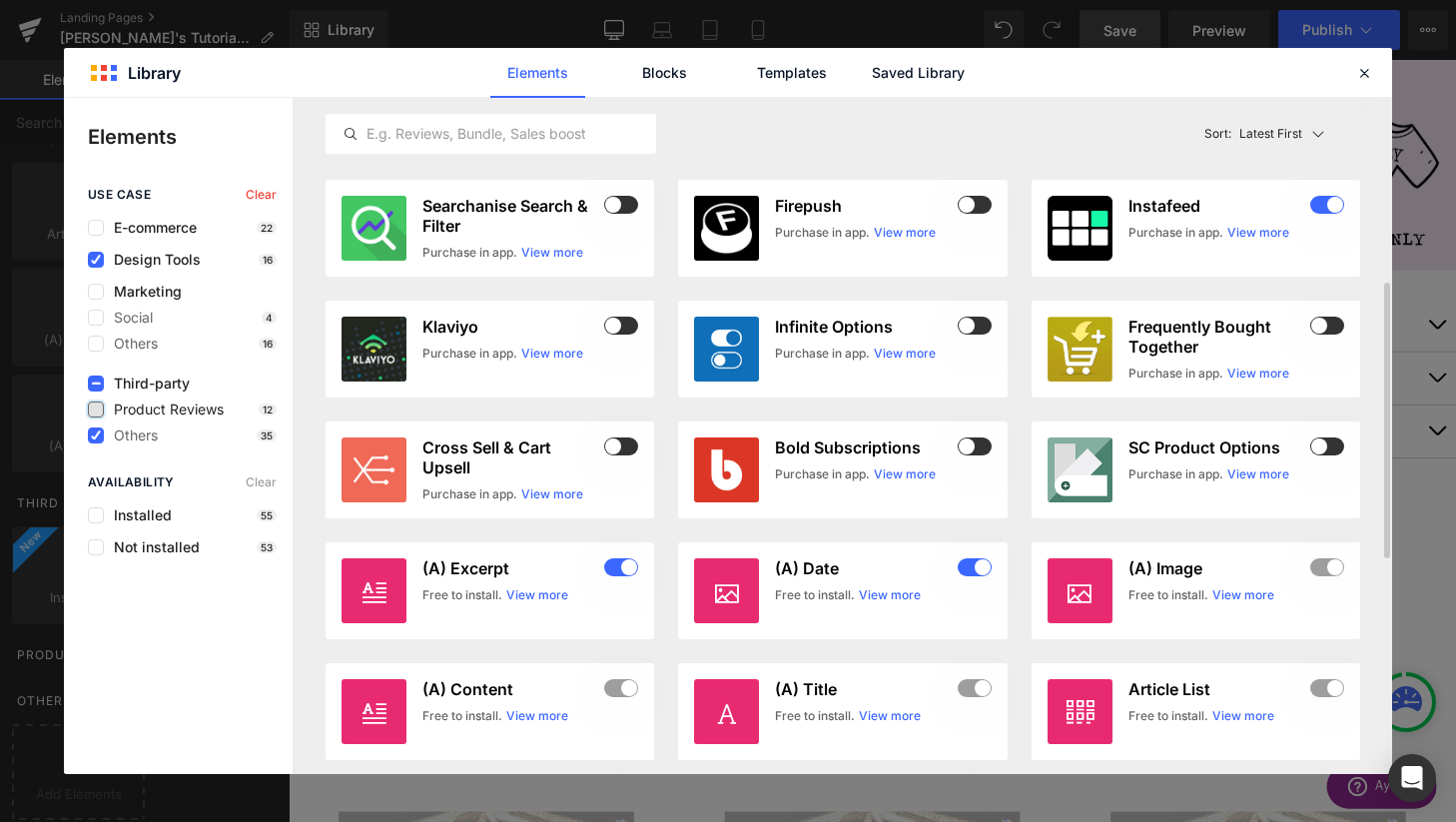 scroll, scrollTop: 488, scrollLeft: 0, axis: vertical 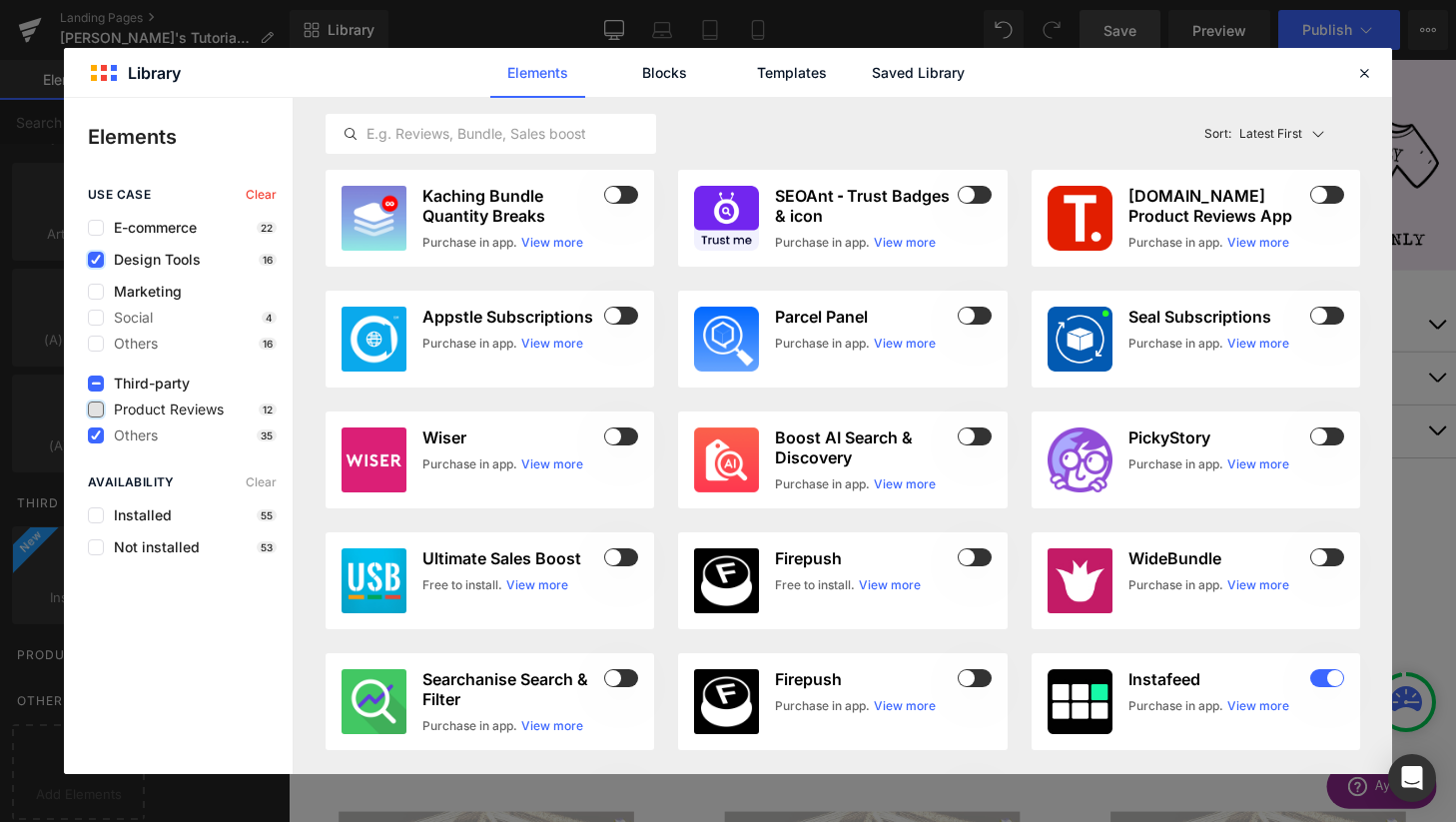 click at bounding box center [96, 260] 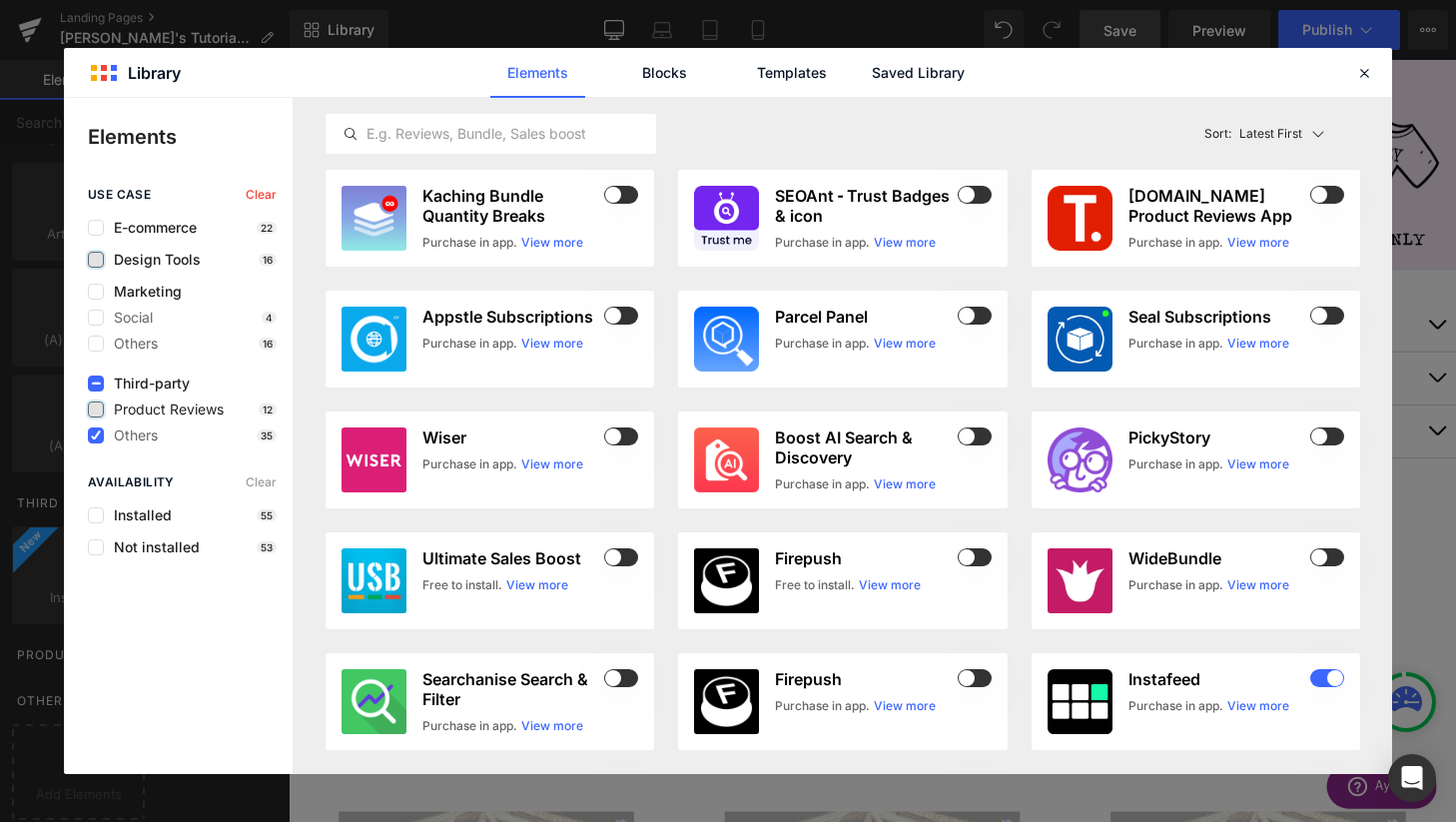 click on "Marketing Social 4 Others 16" 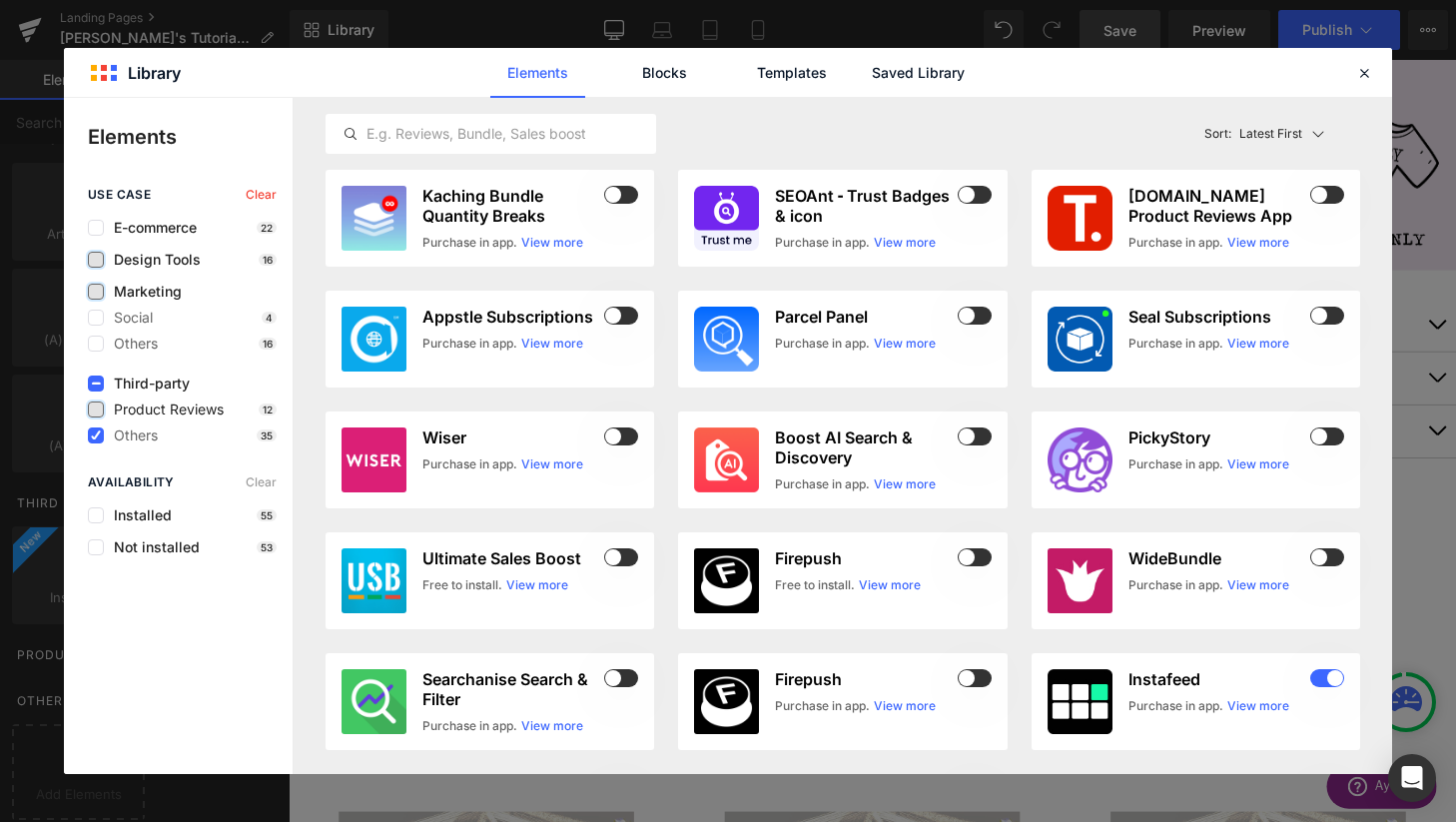 click at bounding box center [96, 292] 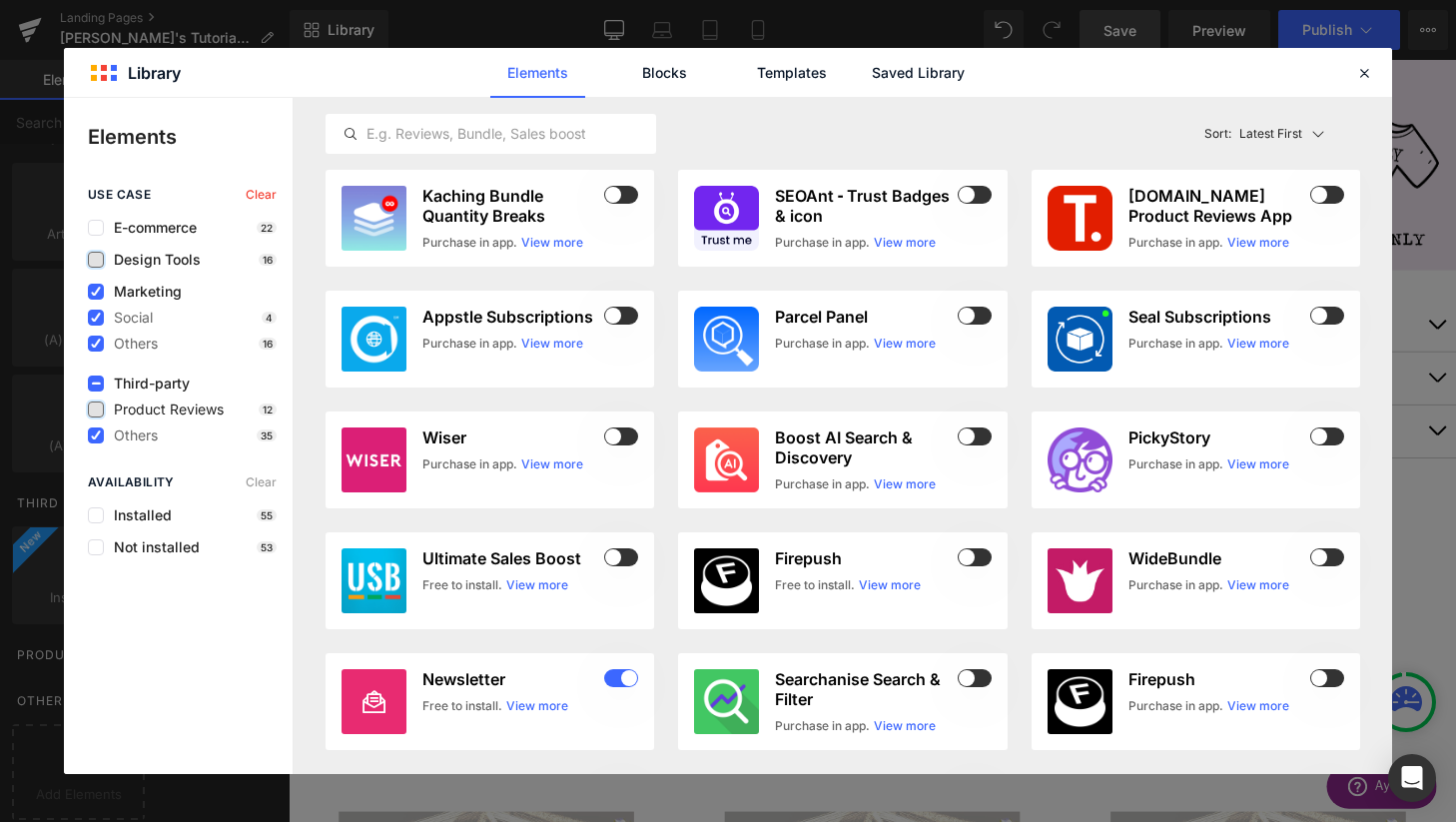 click at bounding box center (96, 260) 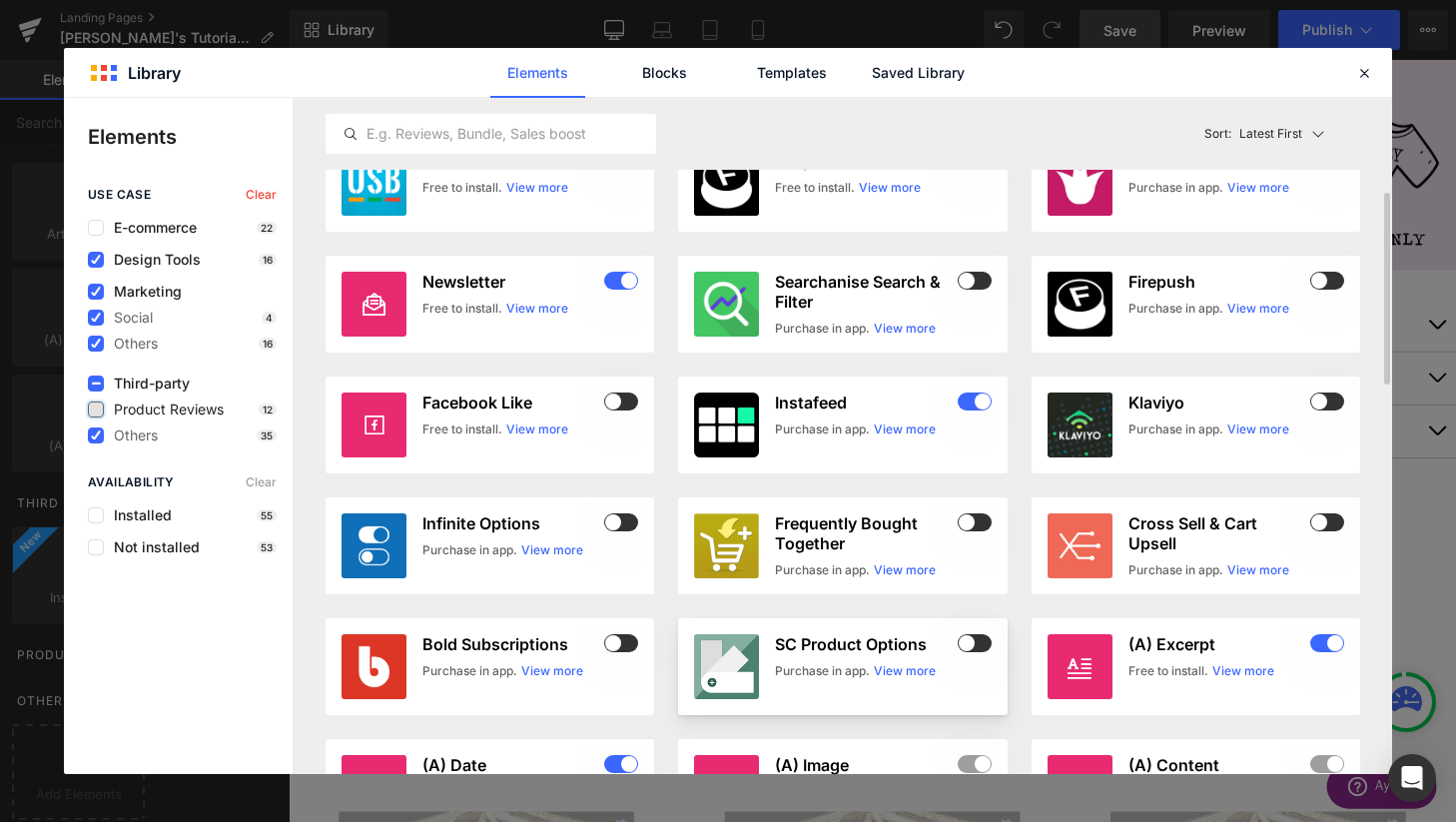 scroll, scrollTop: 359, scrollLeft: 0, axis: vertical 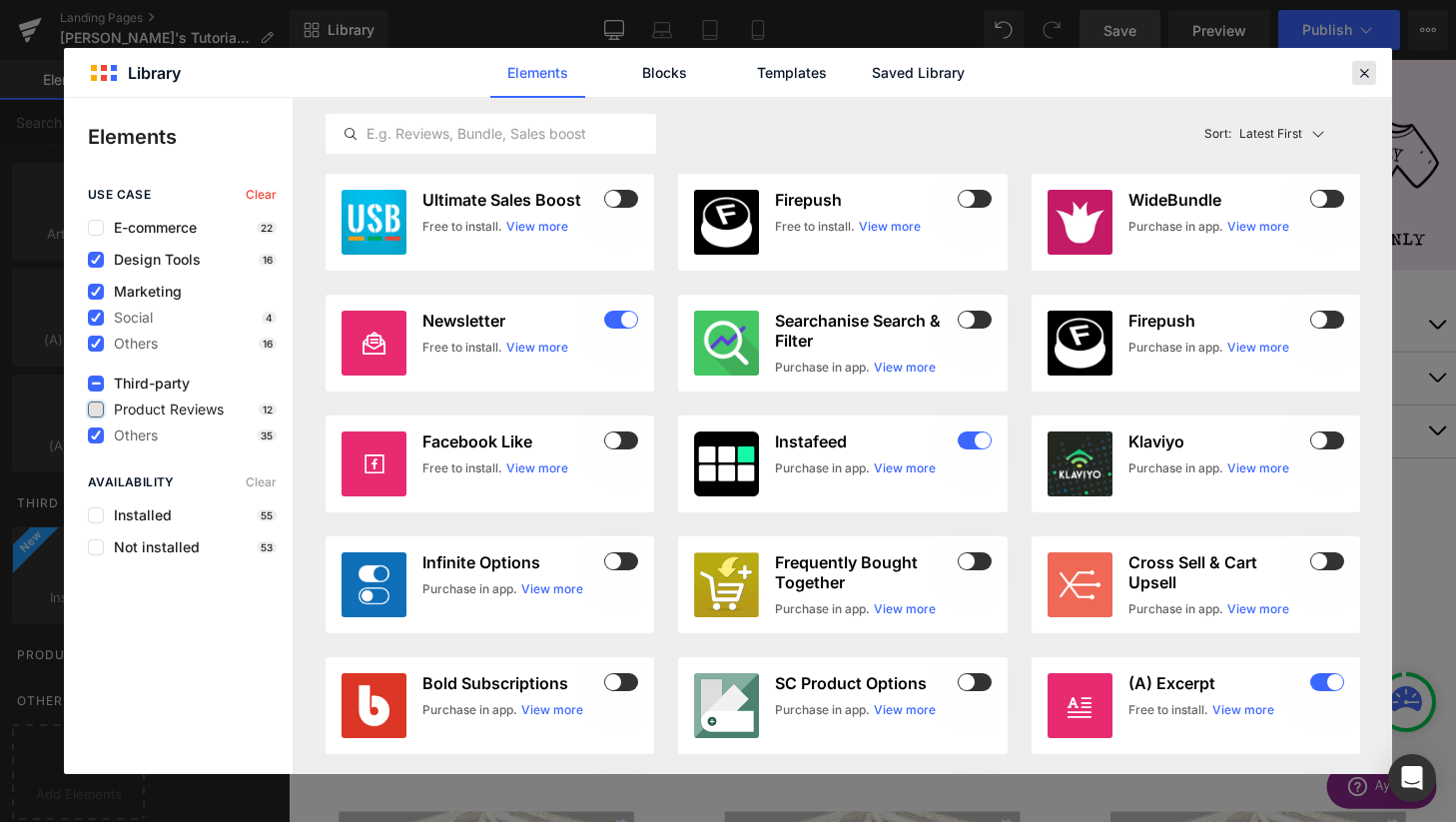 click at bounding box center [1364, 73] 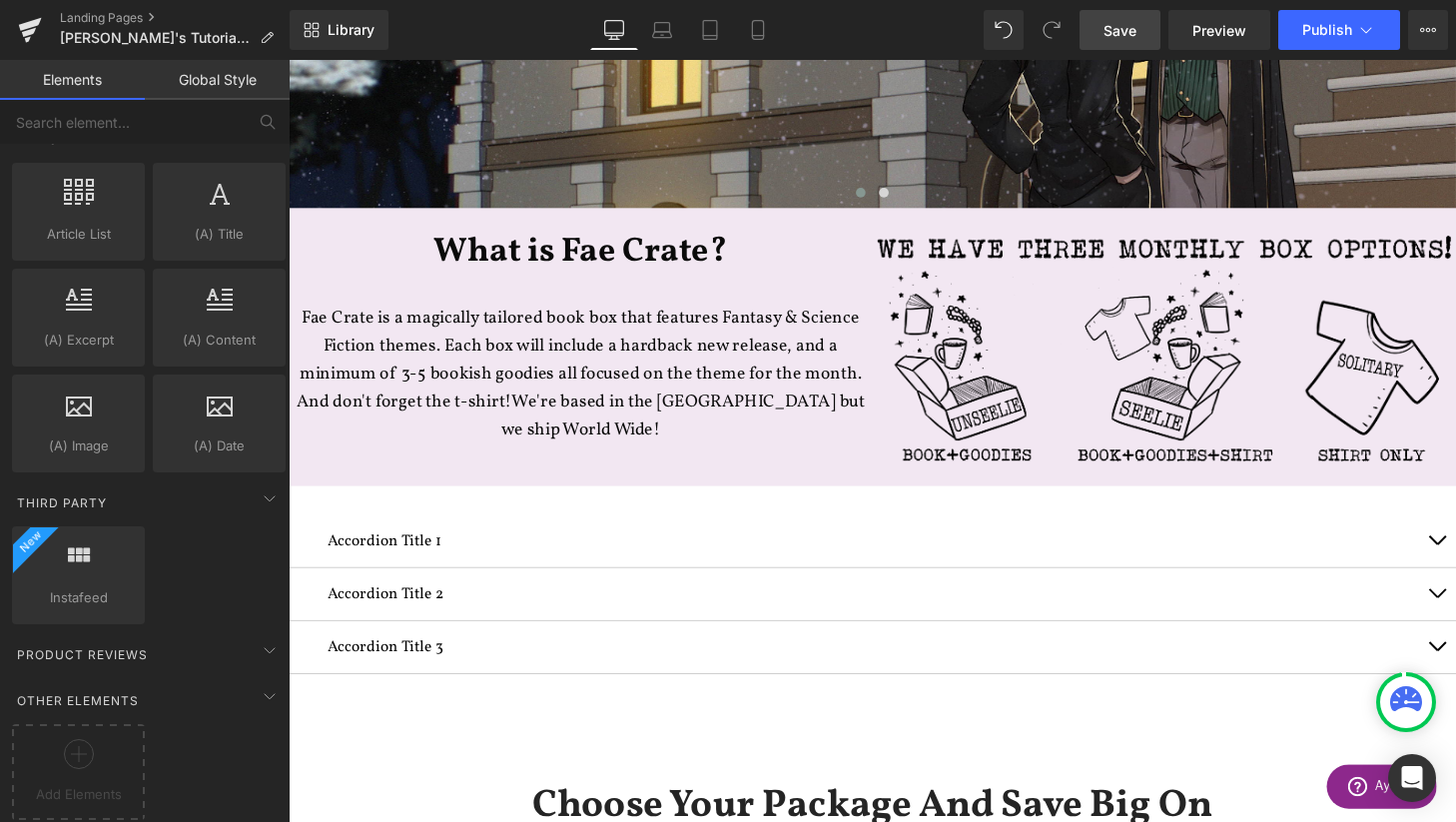 scroll, scrollTop: 473, scrollLeft: 0, axis: vertical 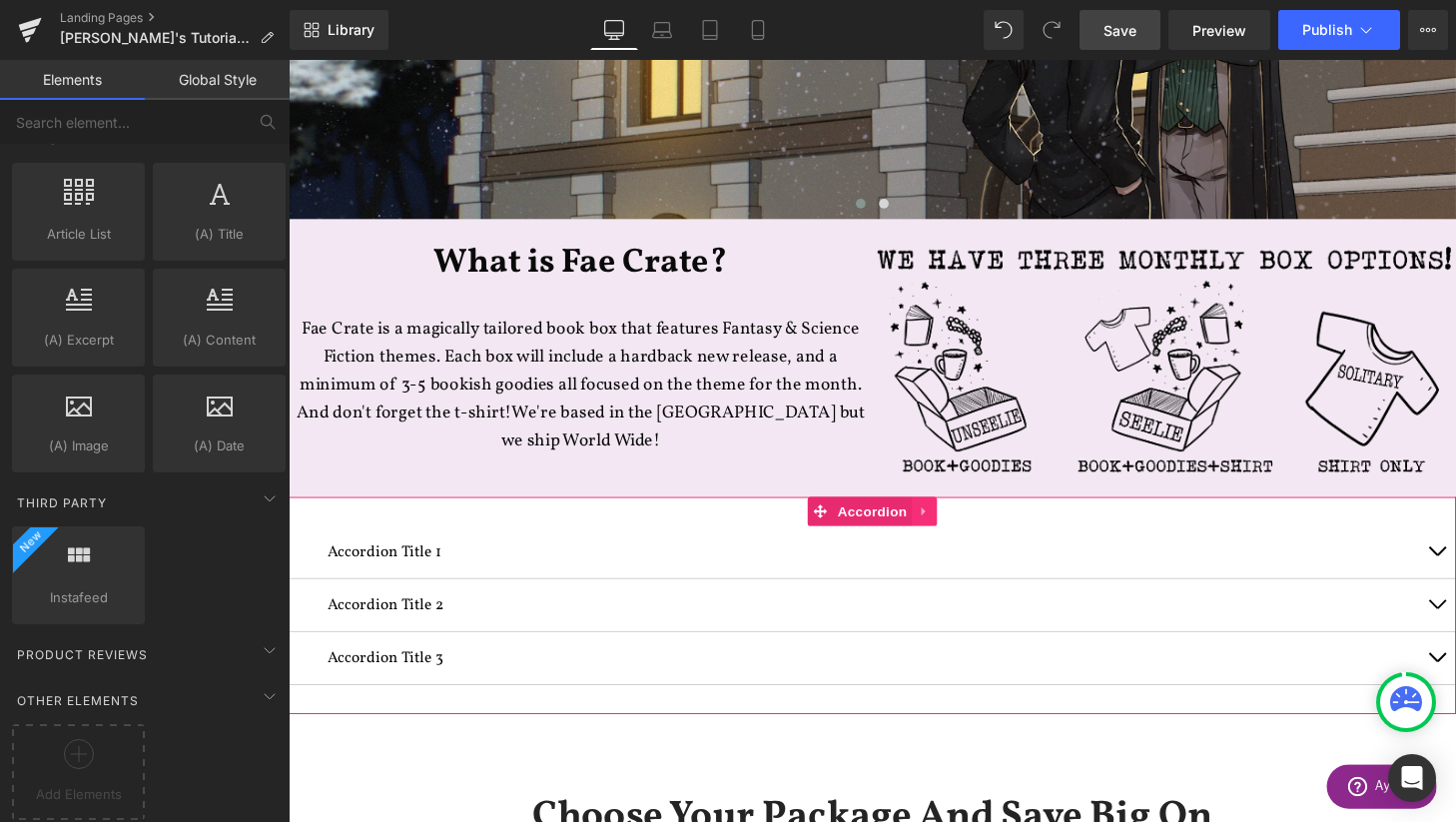 click 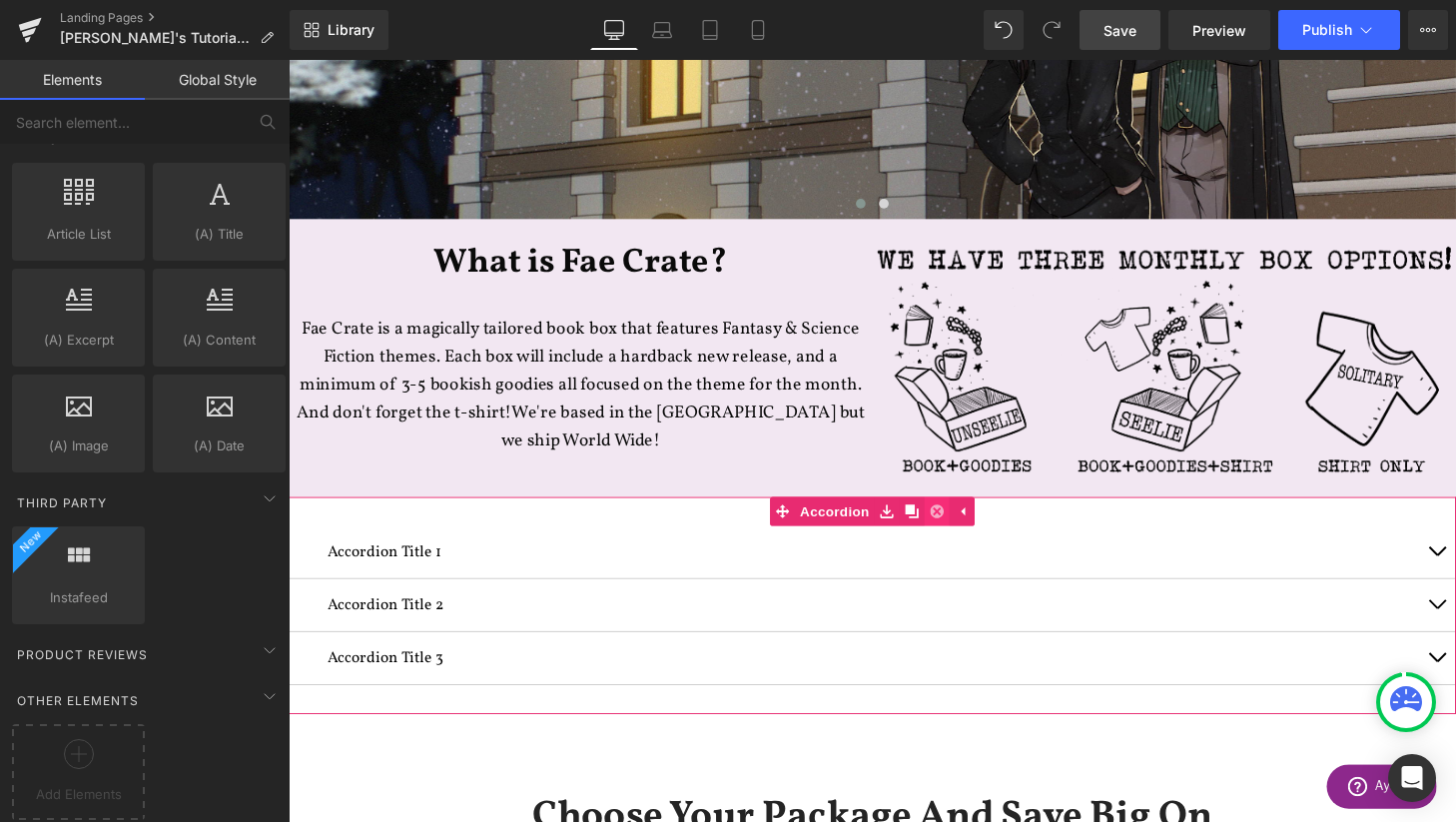 click 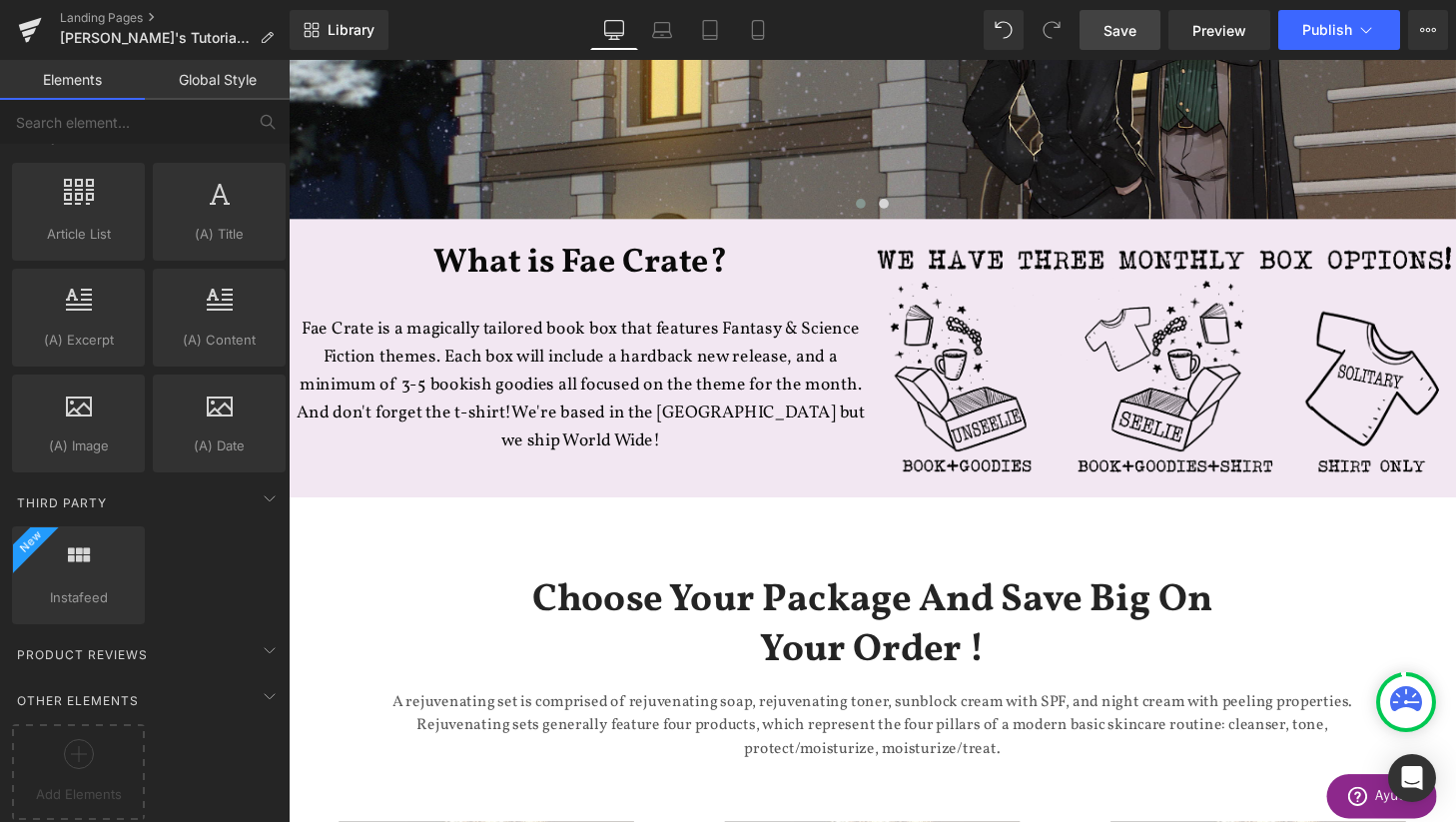 scroll, scrollTop: 3168, scrollLeft: 1208, axis: both 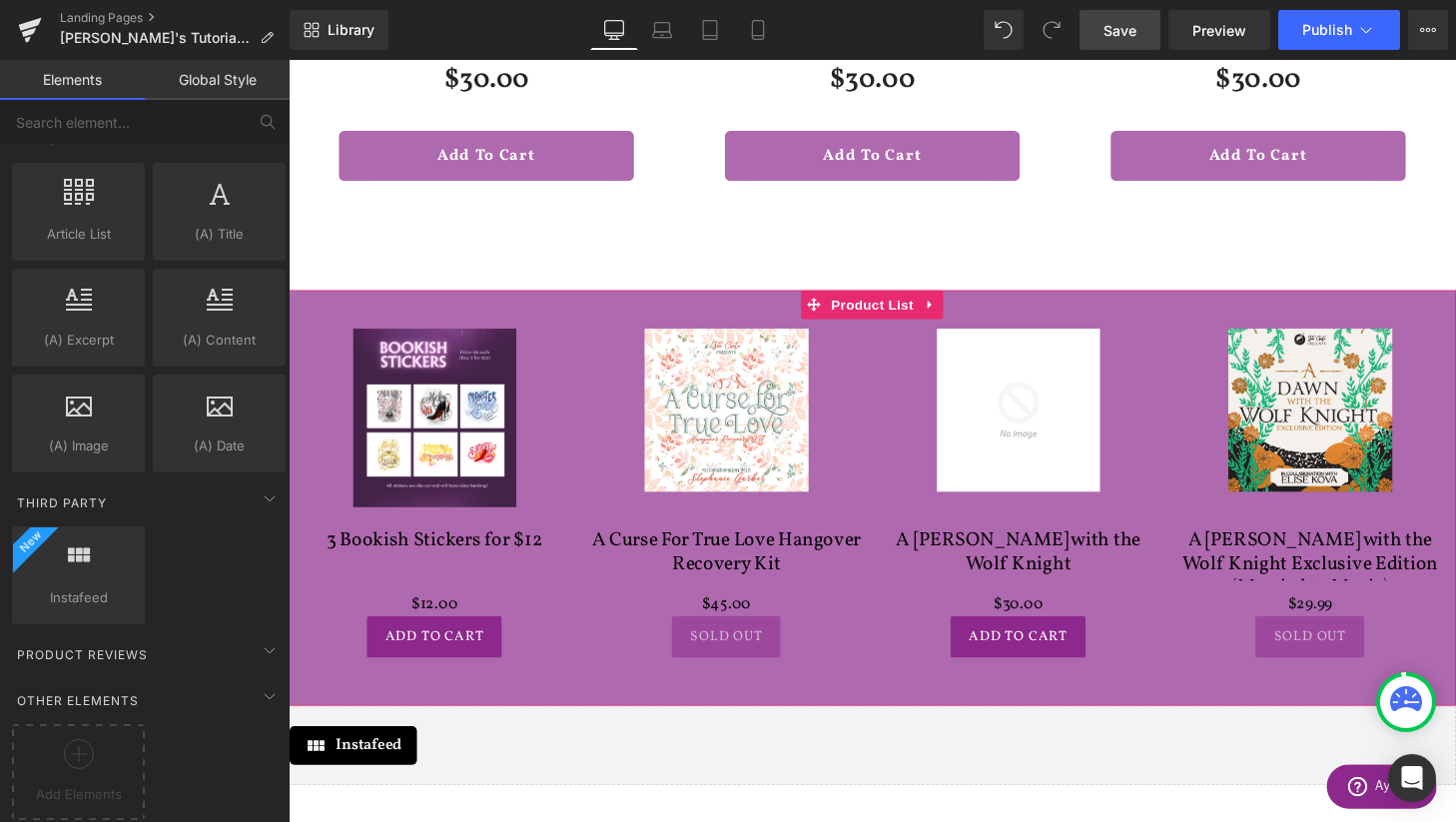 click on "Sale Off
(P) Image
3 Bookish Stickers for $12
(P) Title
$0
$12.00
(P) Price
Add To Cart
(P) Cart Button
Product" at bounding box center [893, 497] 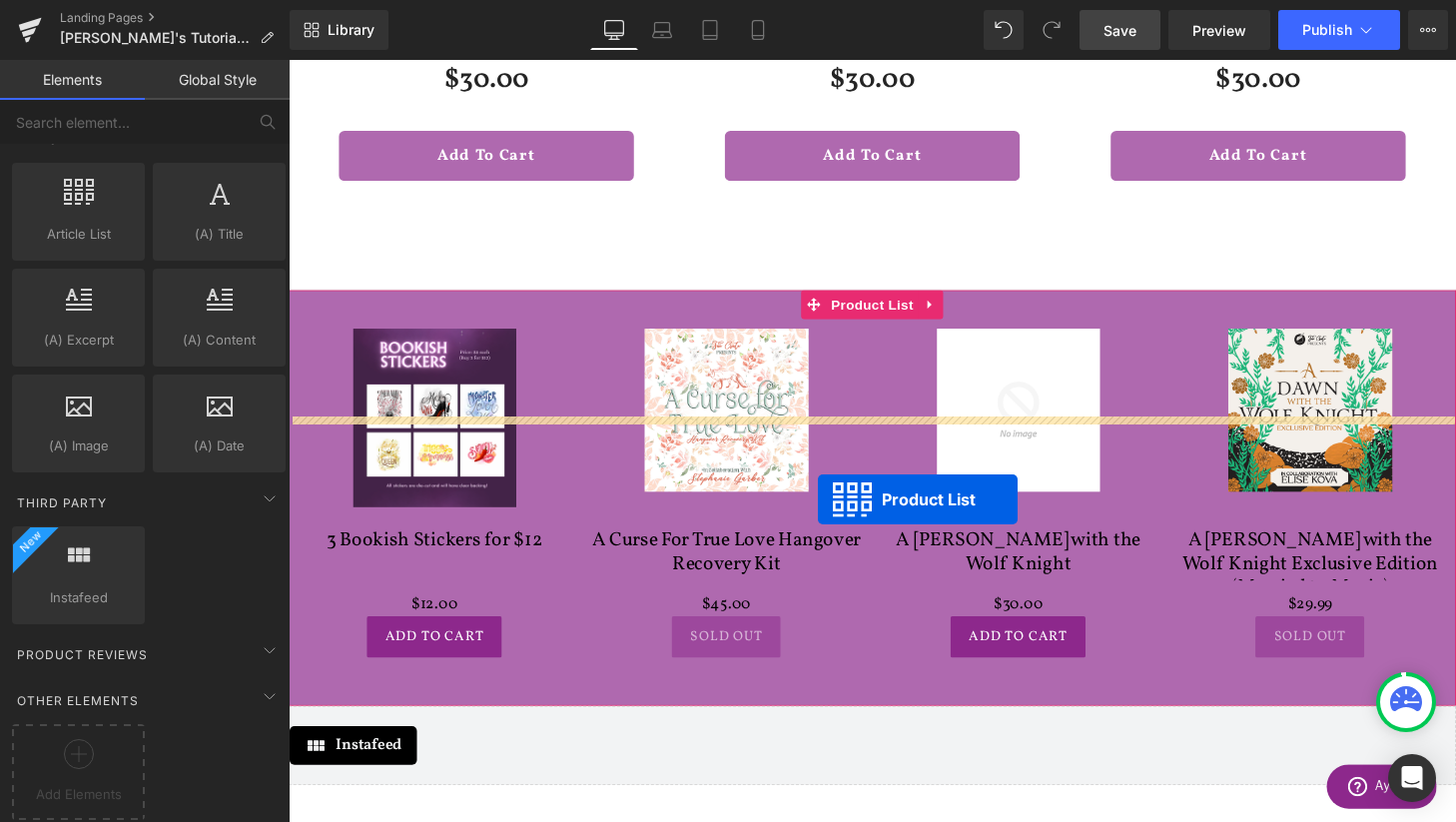 scroll, scrollTop: 2788, scrollLeft: 1208, axis: both 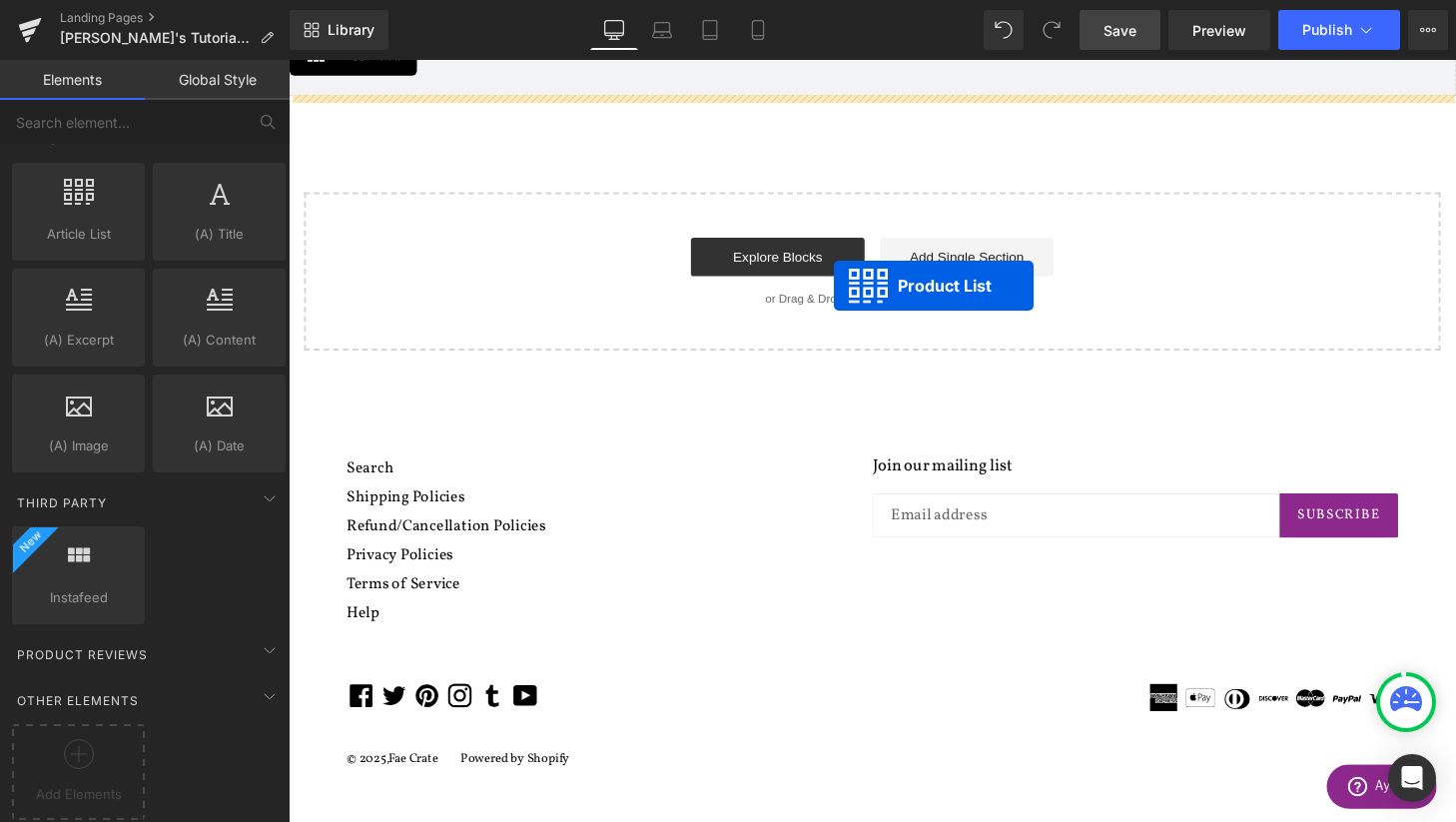 drag, startPoint x: 831, startPoint y: 315, endPoint x: 885, endPoint y: 233, distance: 98.1835 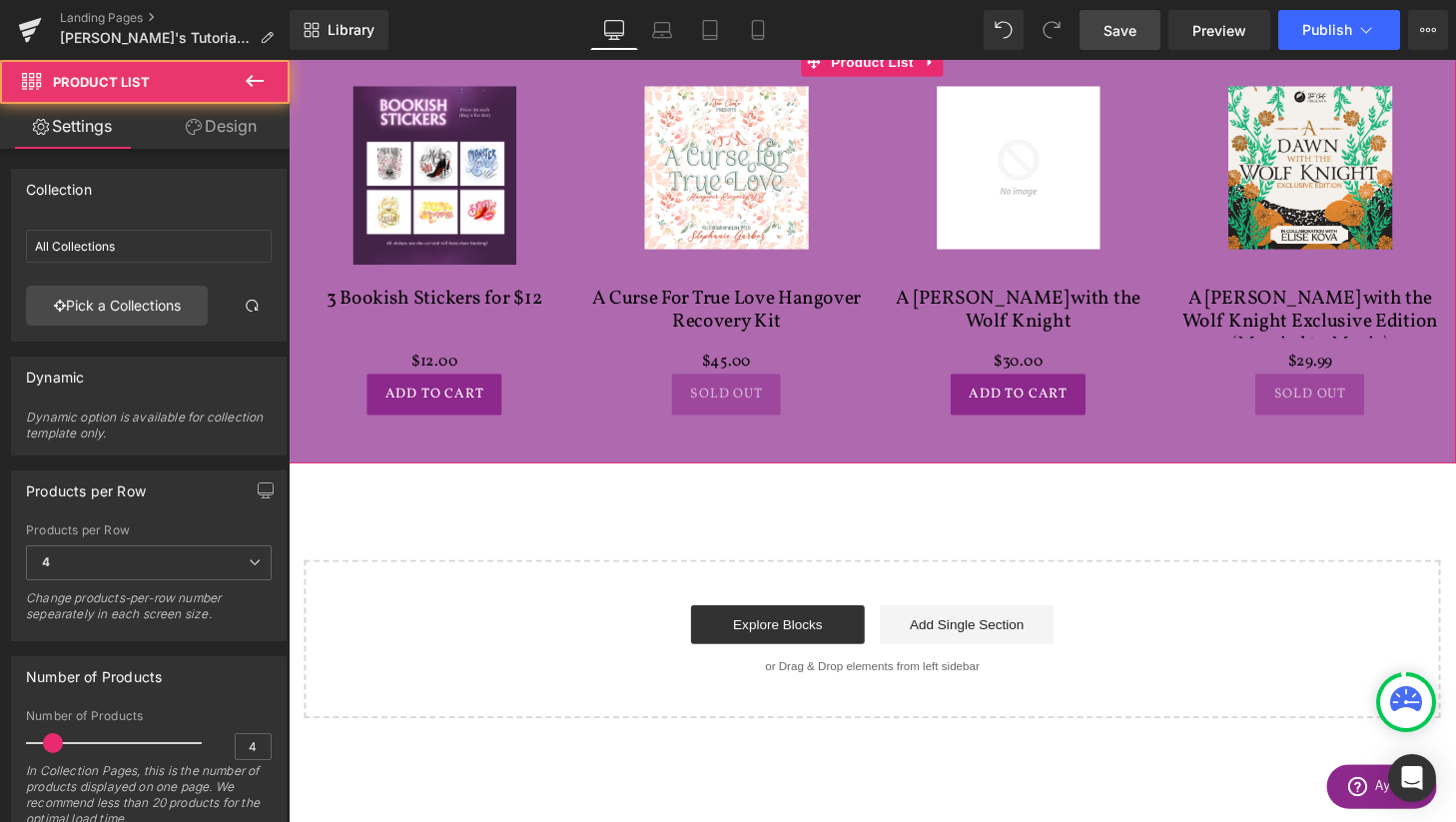 scroll, scrollTop: 1949, scrollLeft: 0, axis: vertical 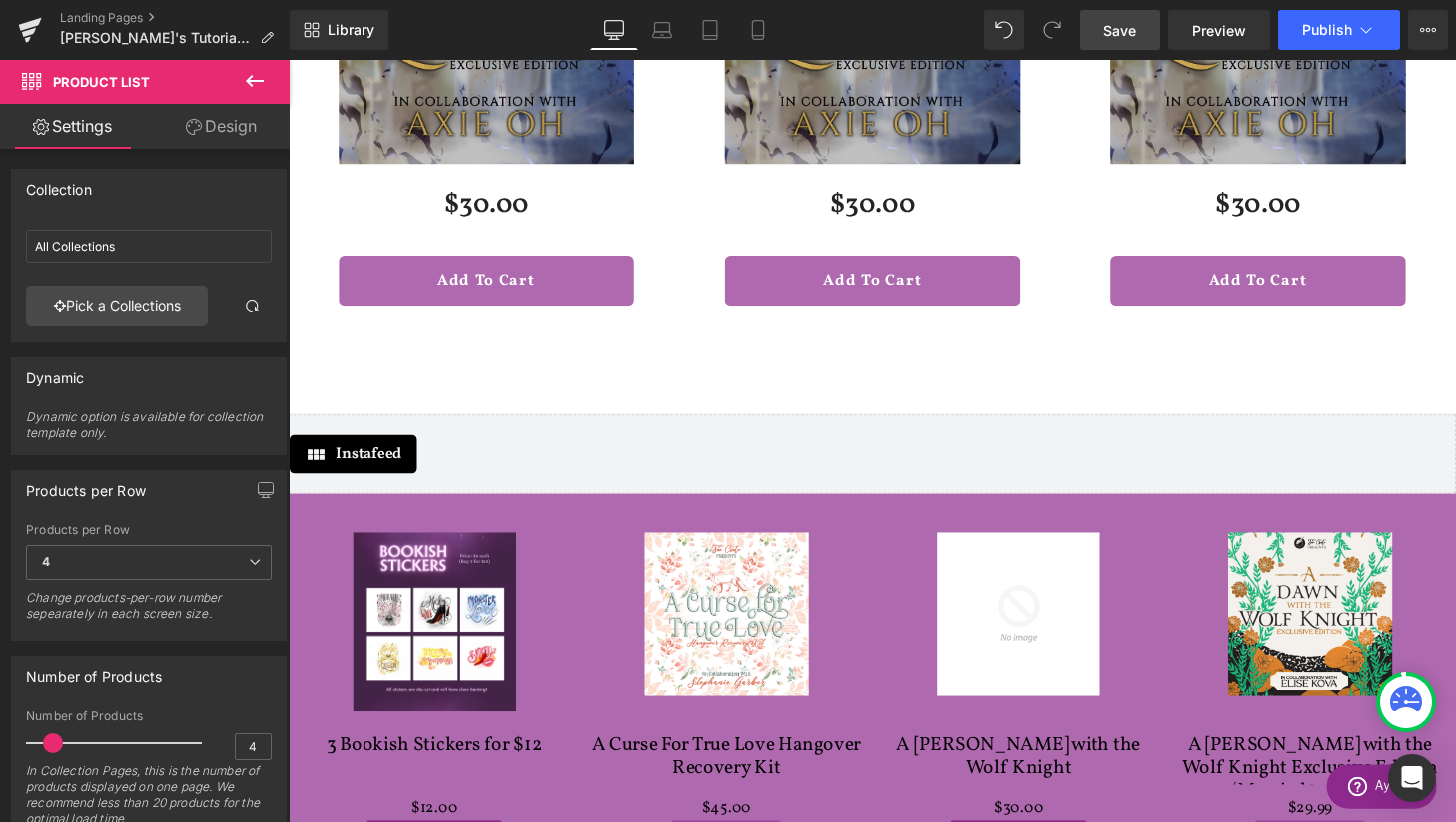click on "Save" at bounding box center (1119, 30) 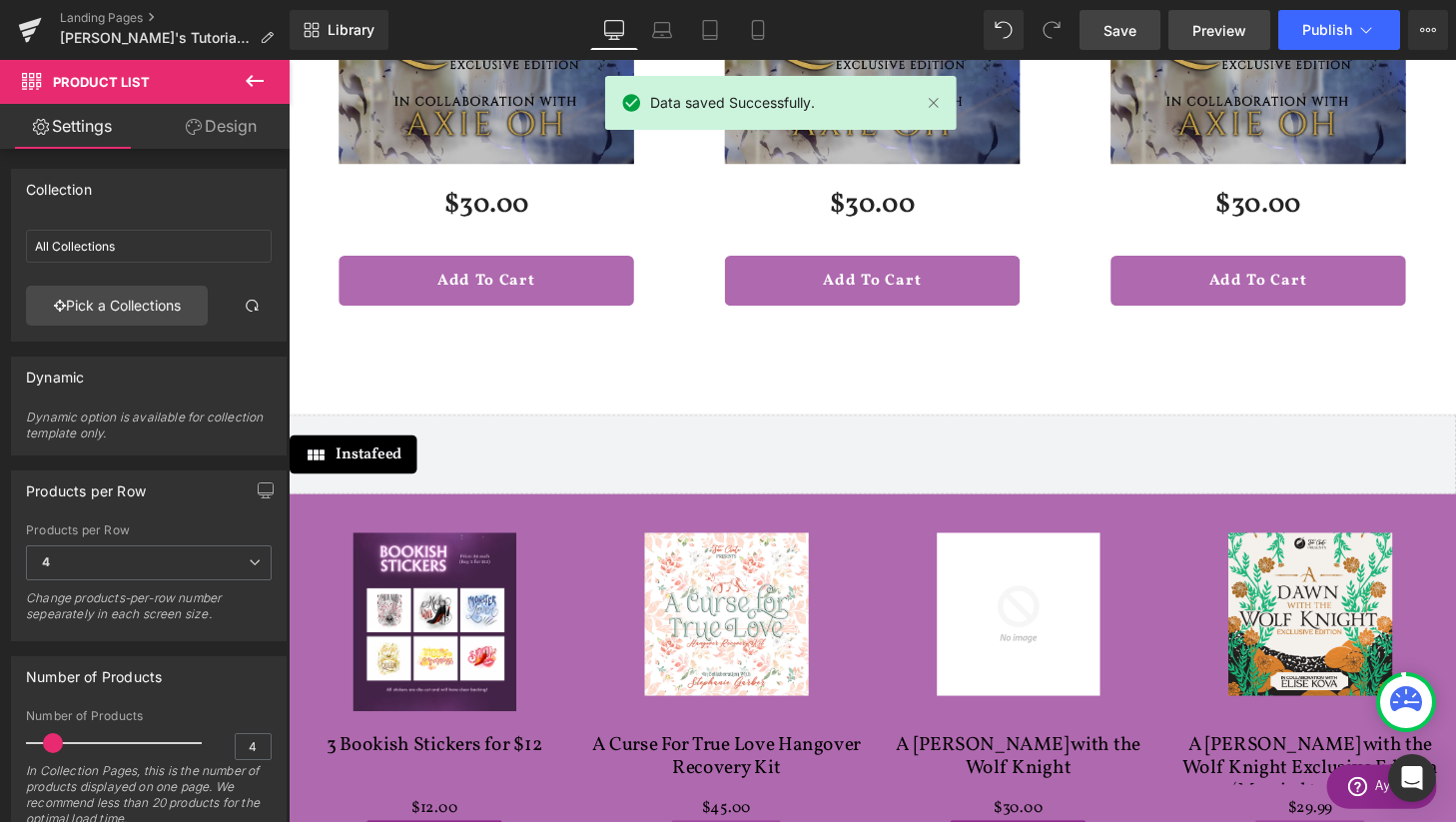 click on "Preview" at bounding box center (1219, 30) 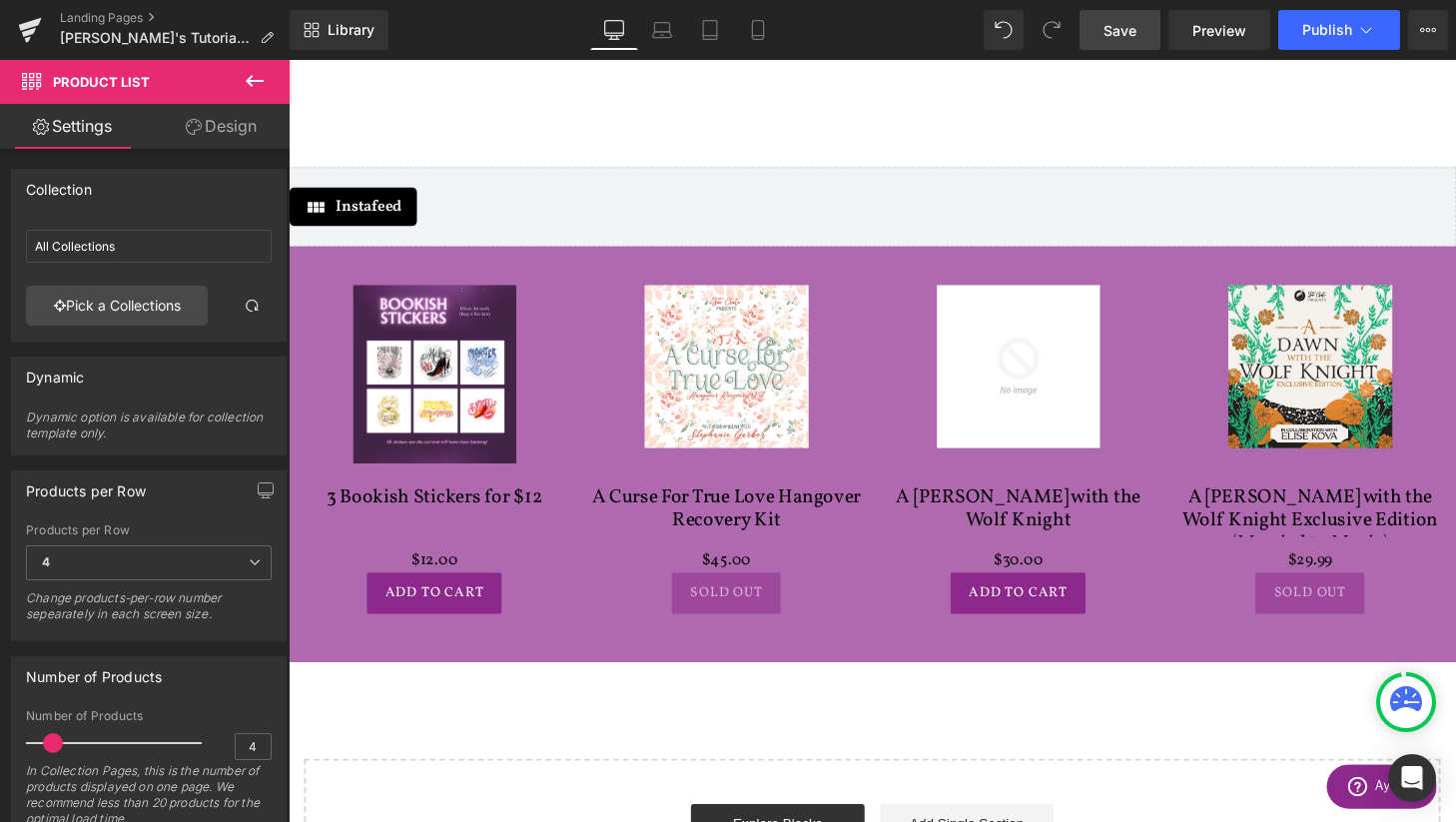 scroll, scrollTop: 1787, scrollLeft: 0, axis: vertical 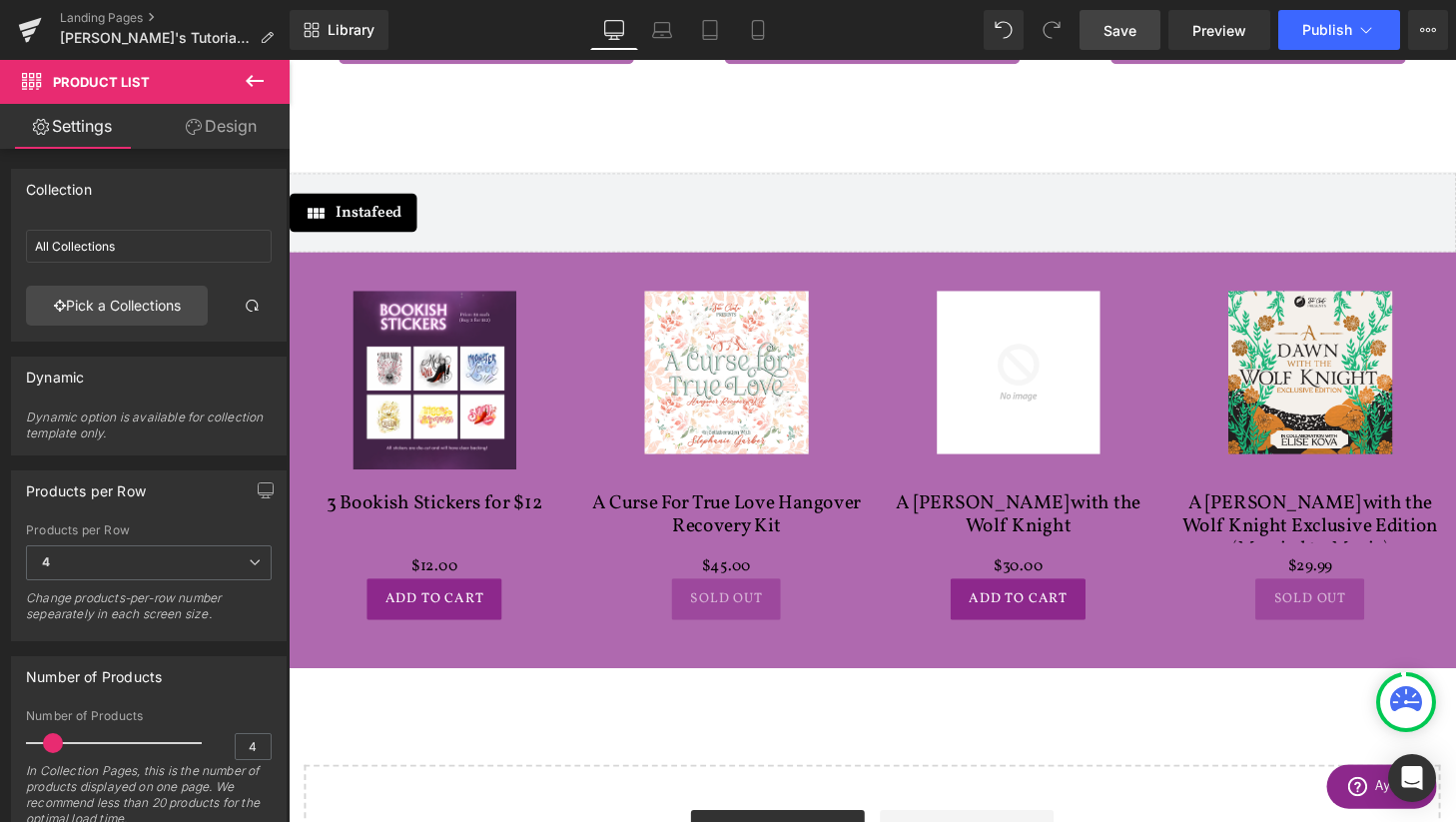 click 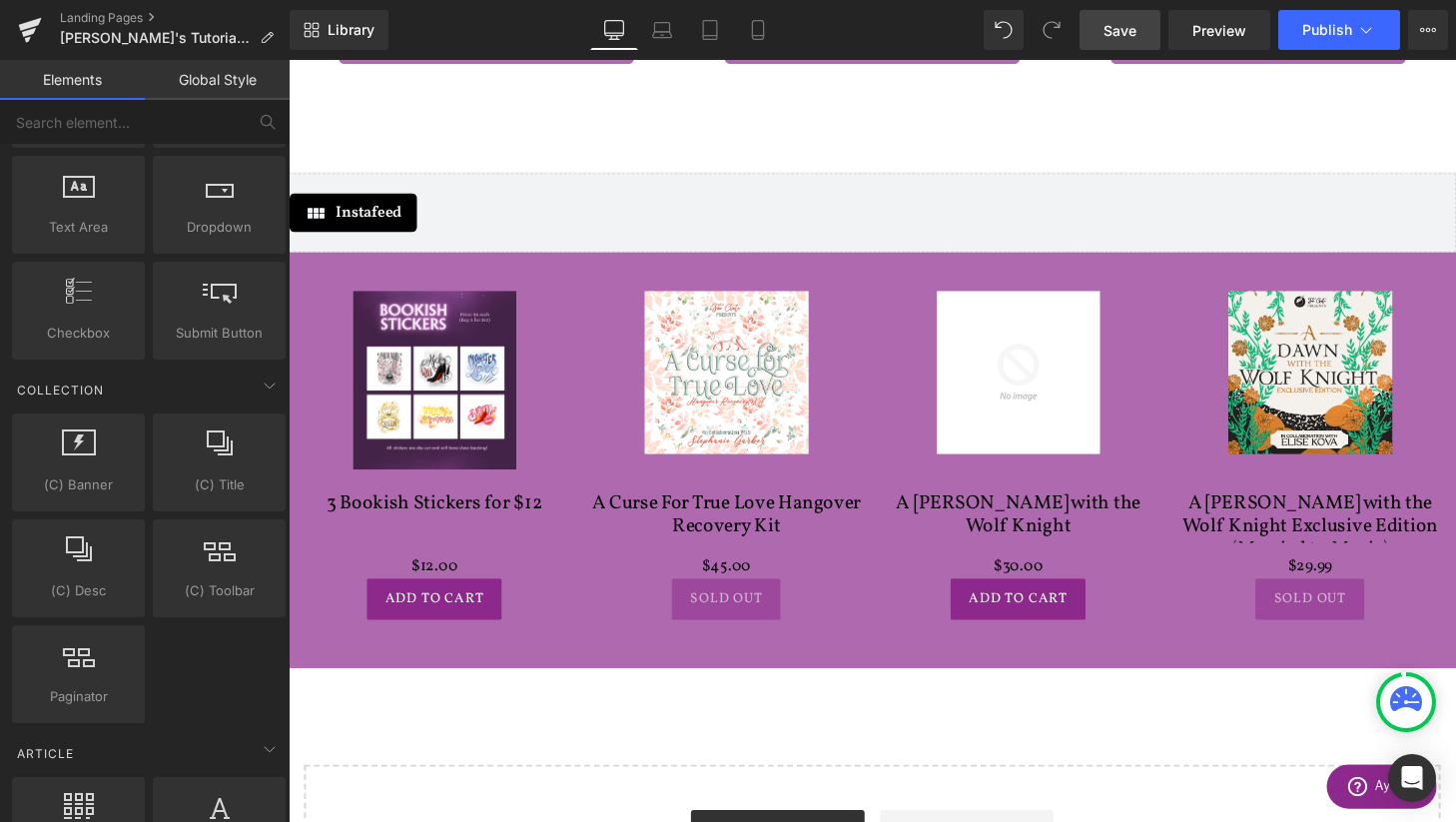 scroll, scrollTop: 2810, scrollLeft: 0, axis: vertical 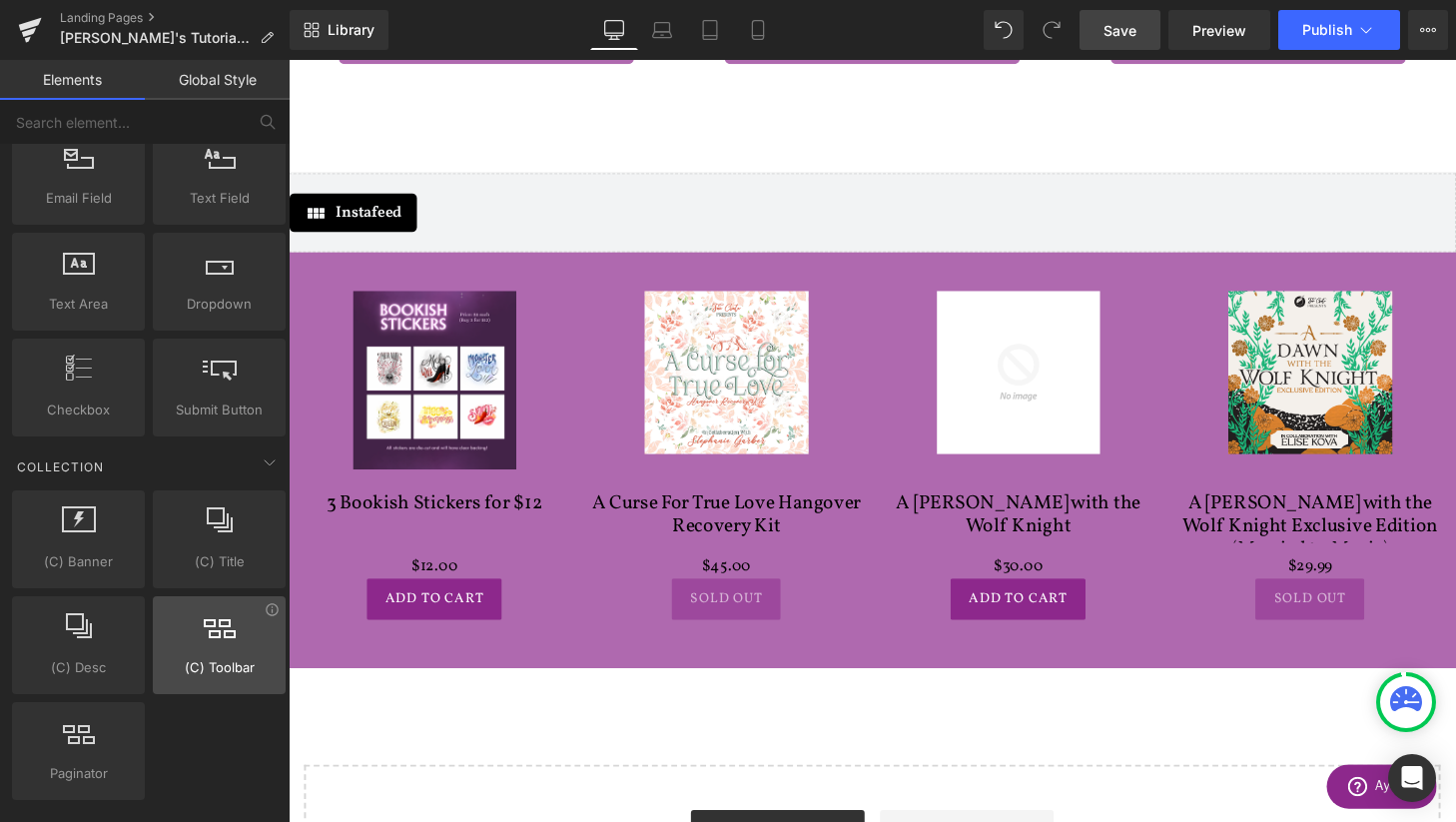 click at bounding box center [219, 634] 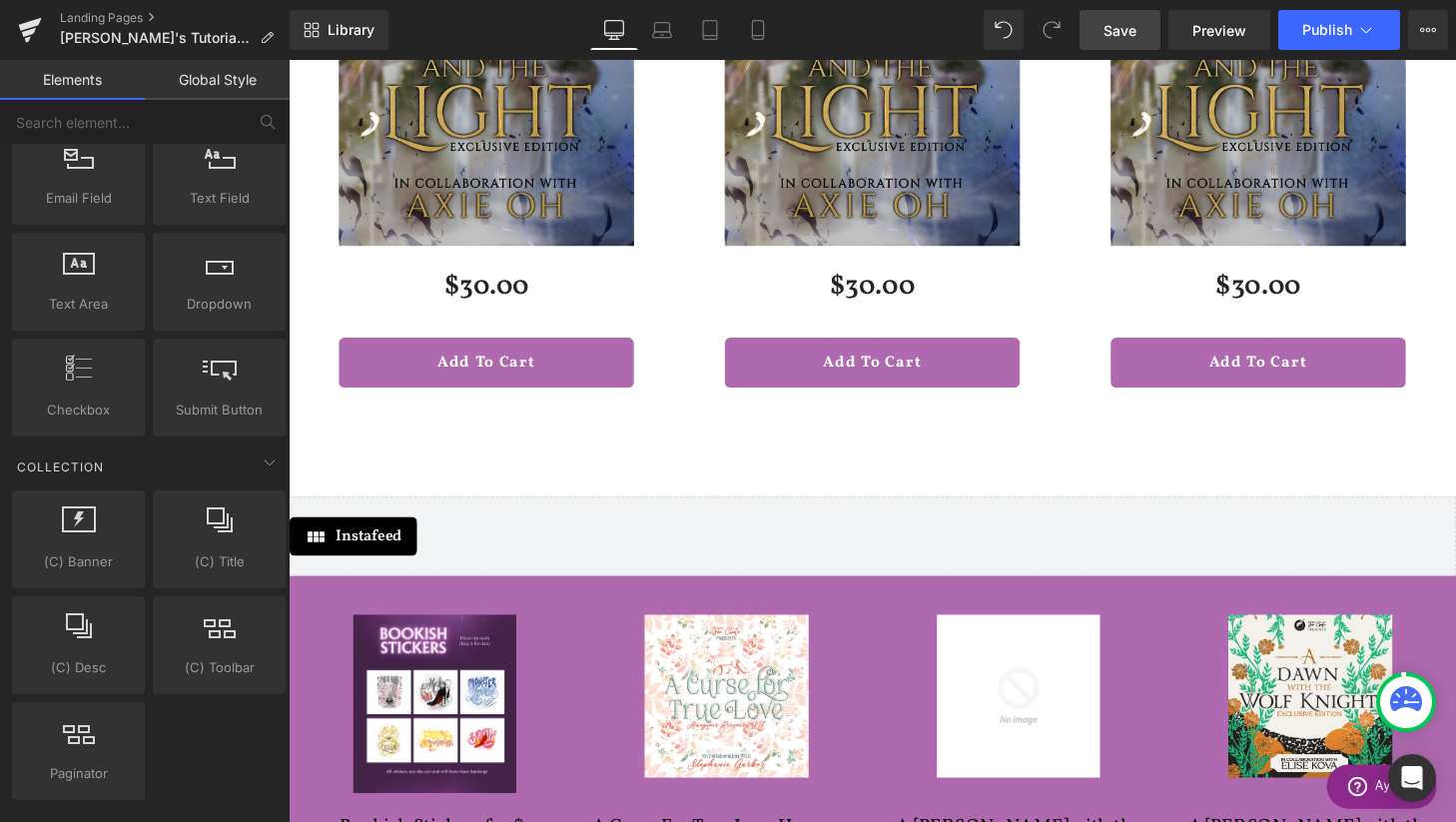 scroll, scrollTop: 1509, scrollLeft: 0, axis: vertical 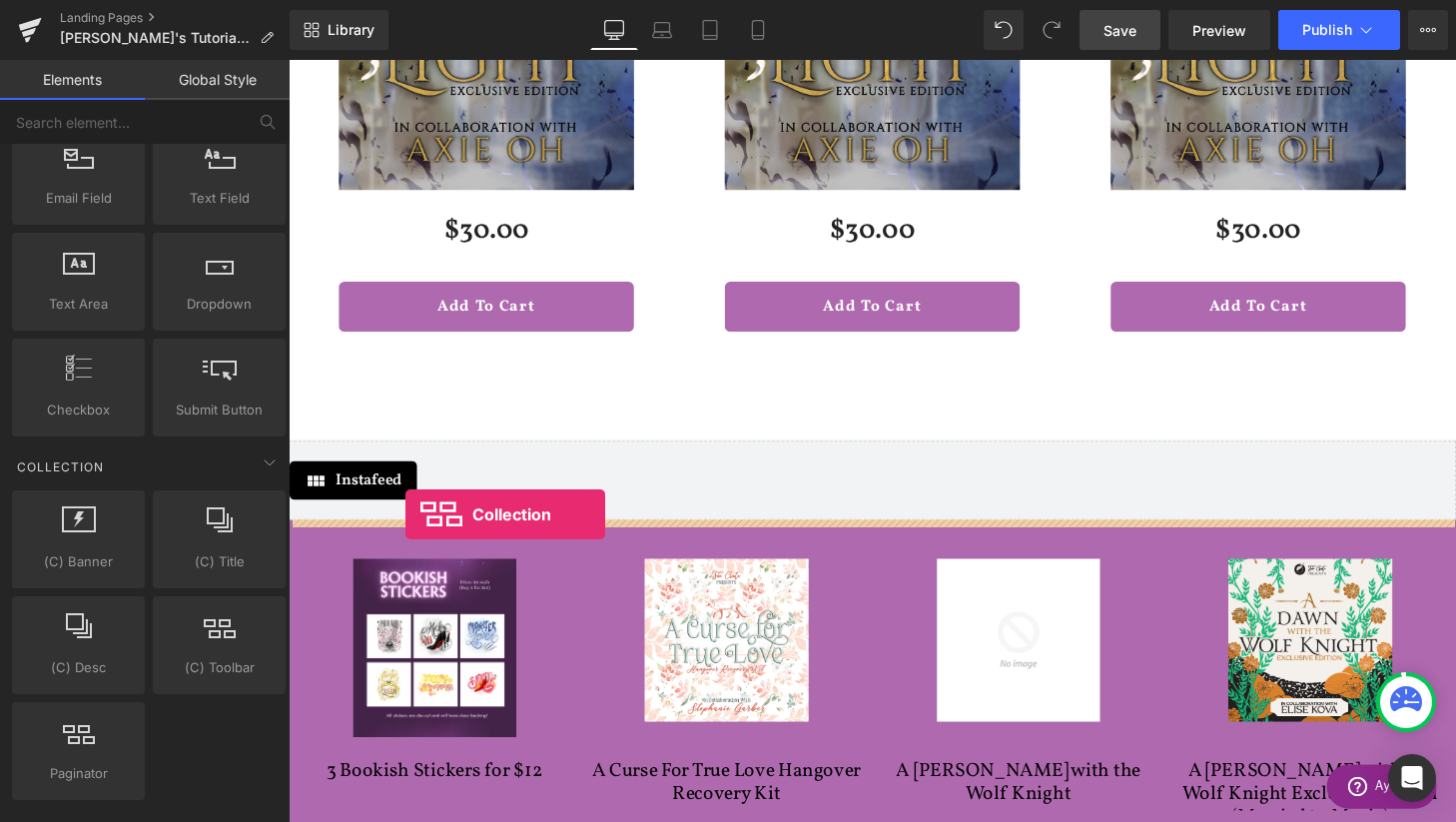drag, startPoint x: 495, startPoint y: 731, endPoint x: 409, endPoint y: 530, distance: 218.62525 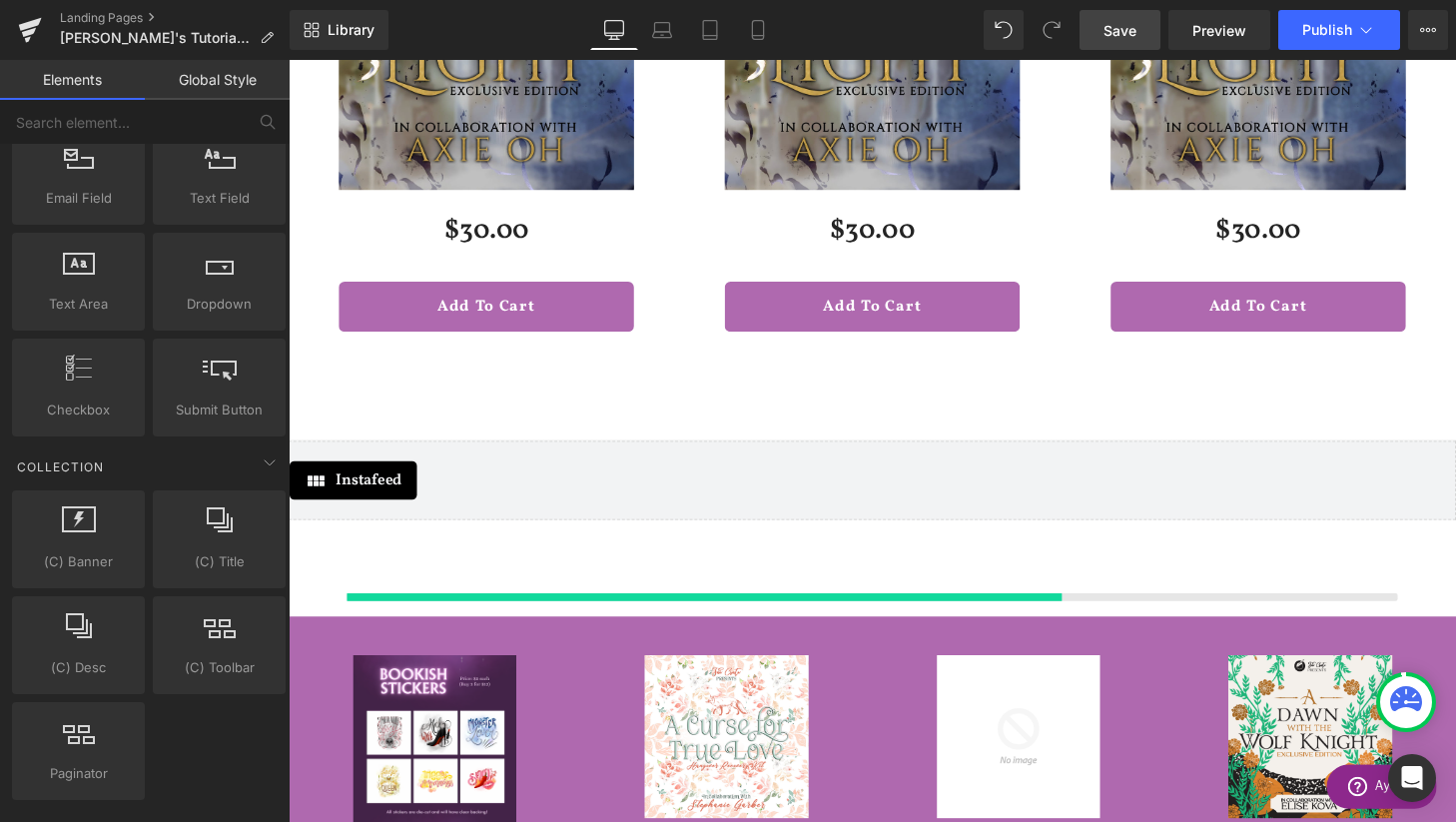scroll, scrollTop: 3168, scrollLeft: 1208, axis: both 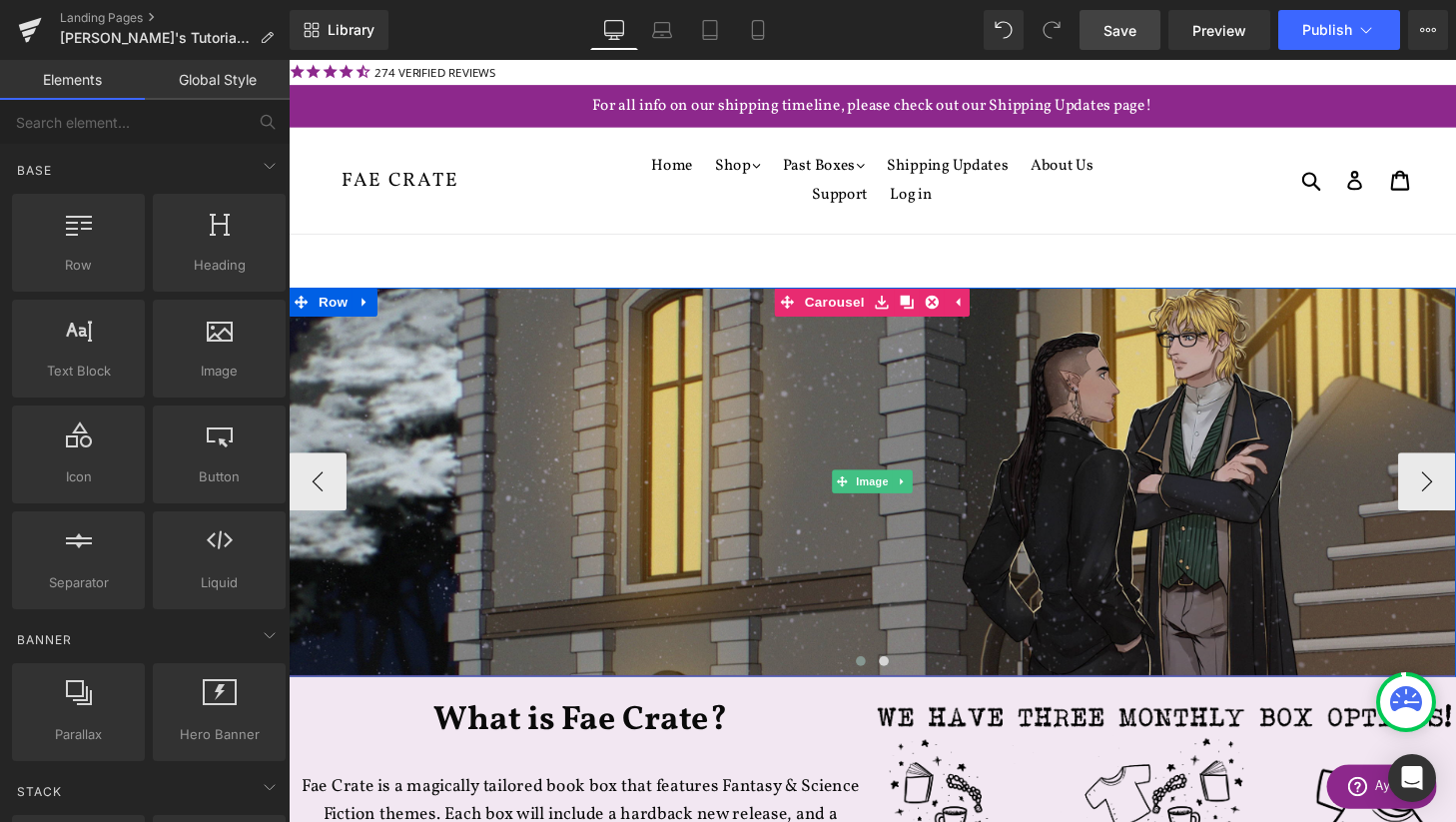 click at bounding box center (893, 496) 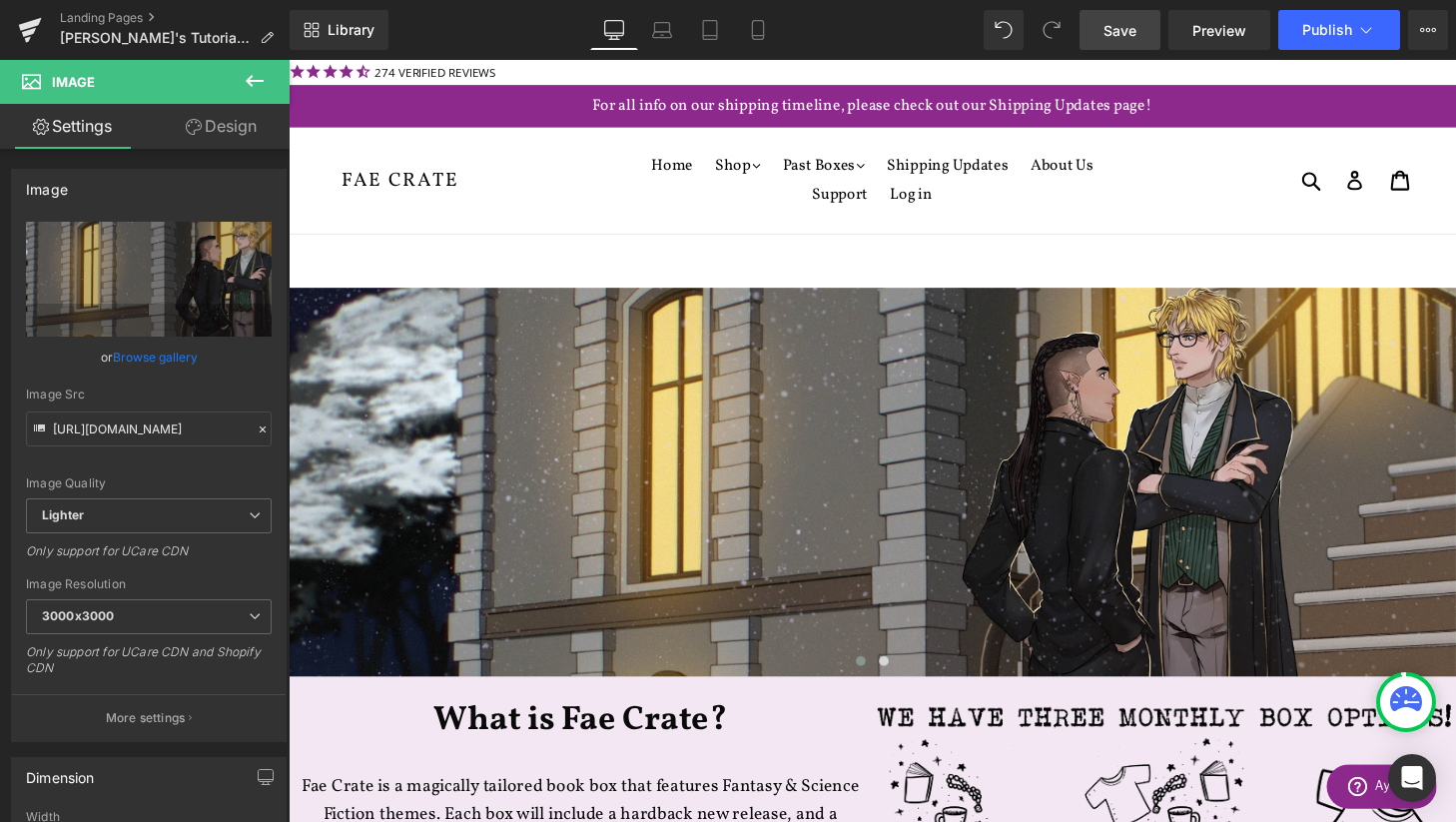 click 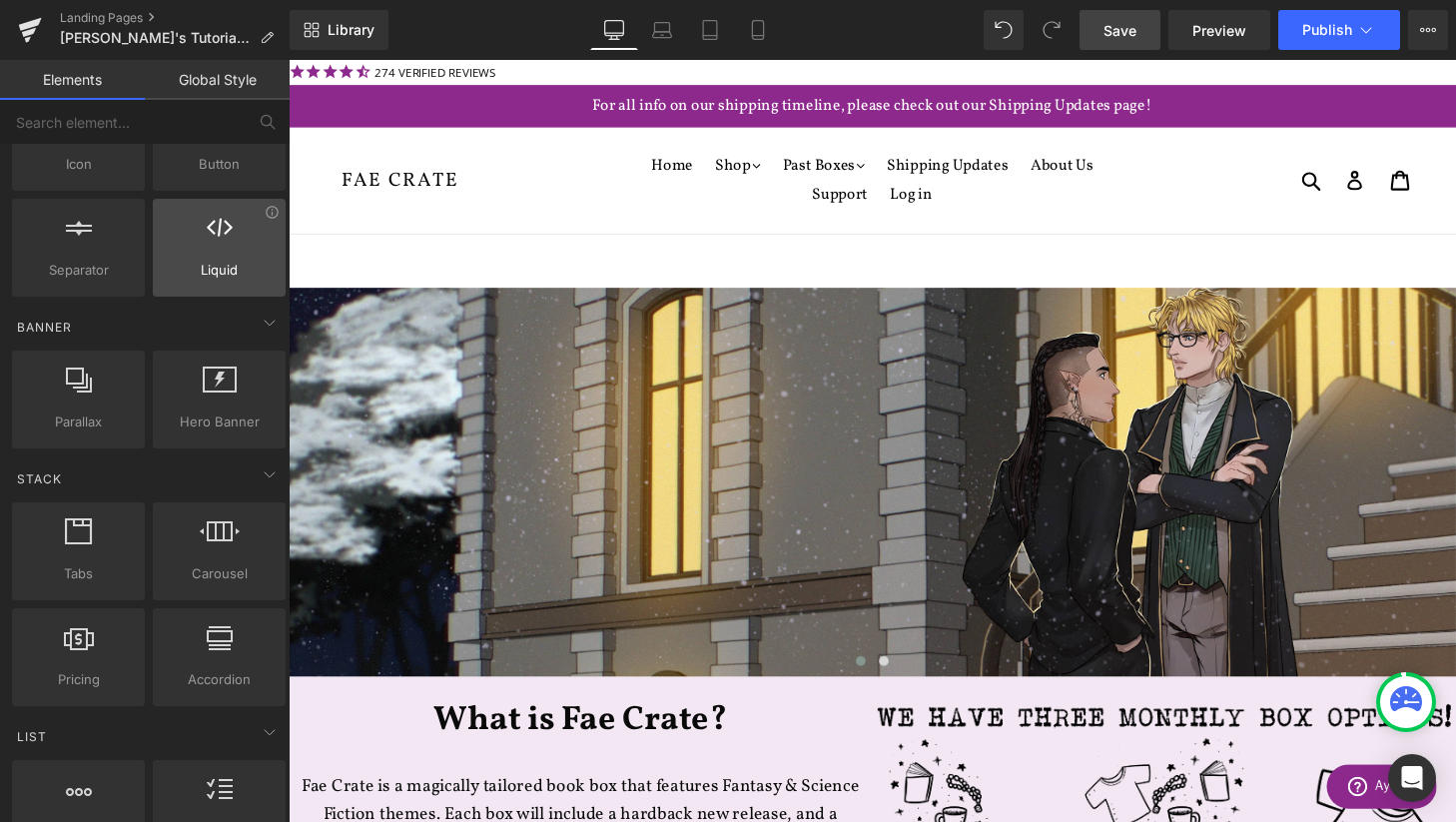 scroll, scrollTop: 395, scrollLeft: 0, axis: vertical 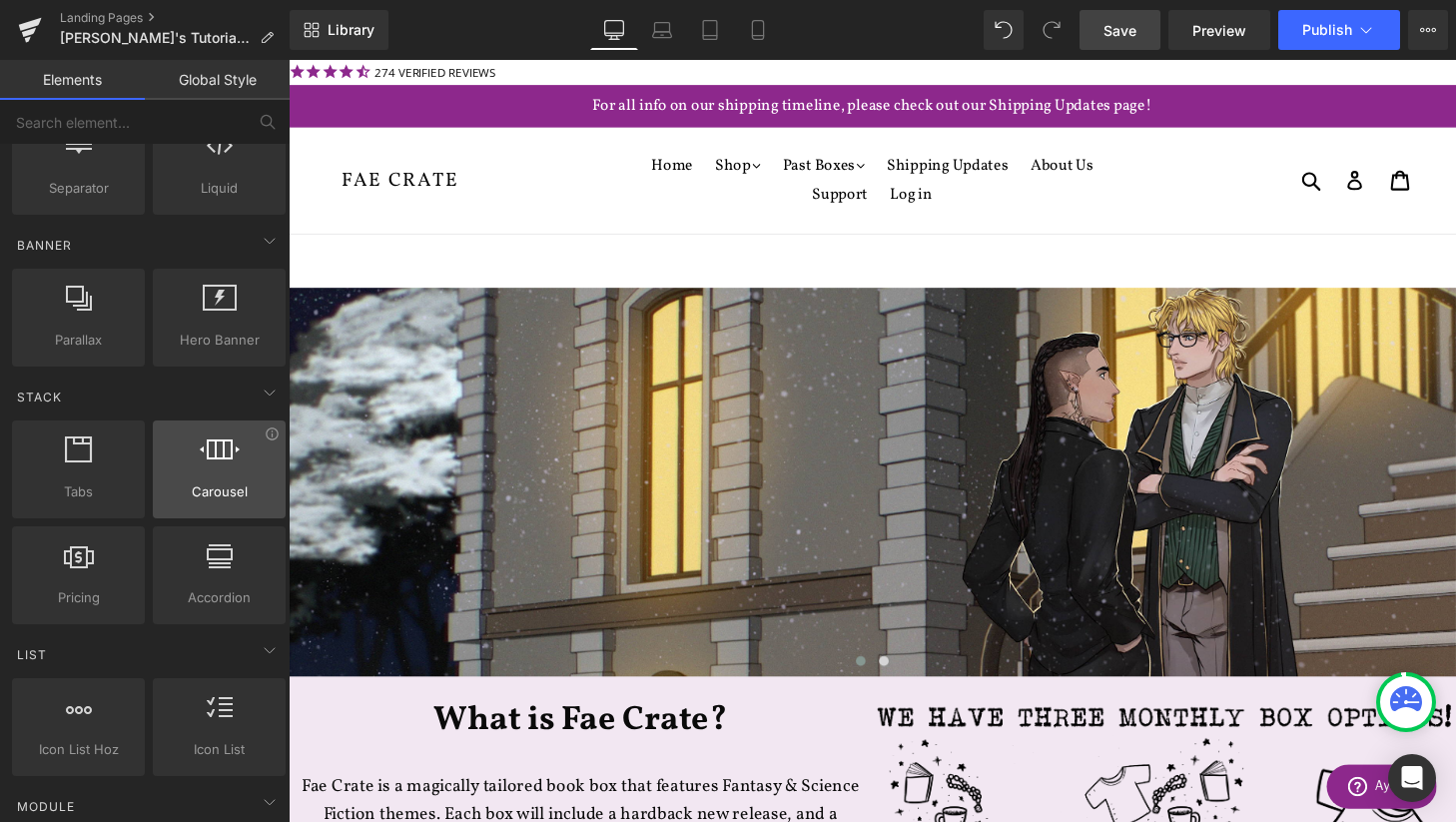 click on "Carousel" at bounding box center (219, 491) 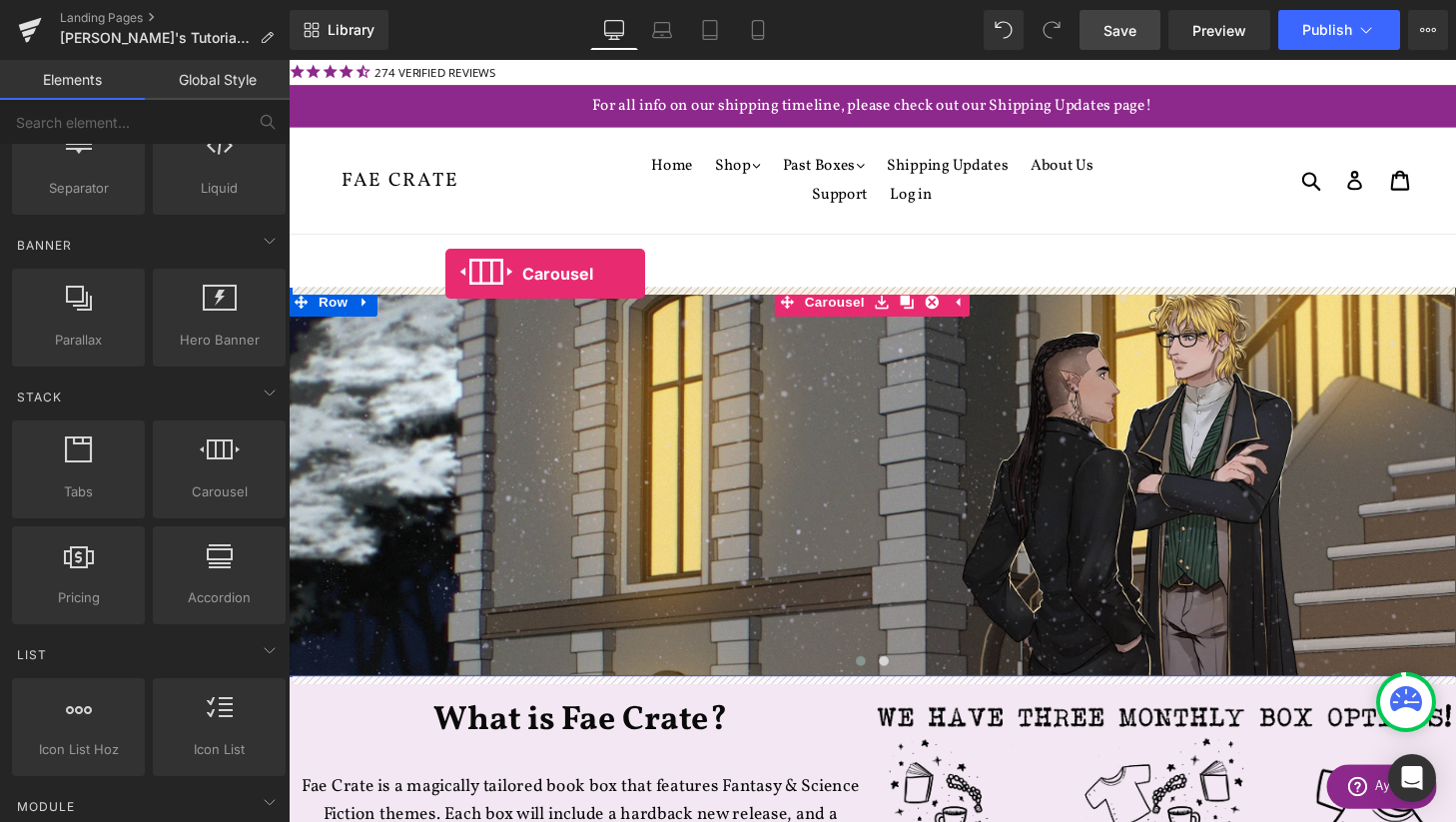 drag, startPoint x: 475, startPoint y: 528, endPoint x: 450, endPoint y: 281, distance: 248.262 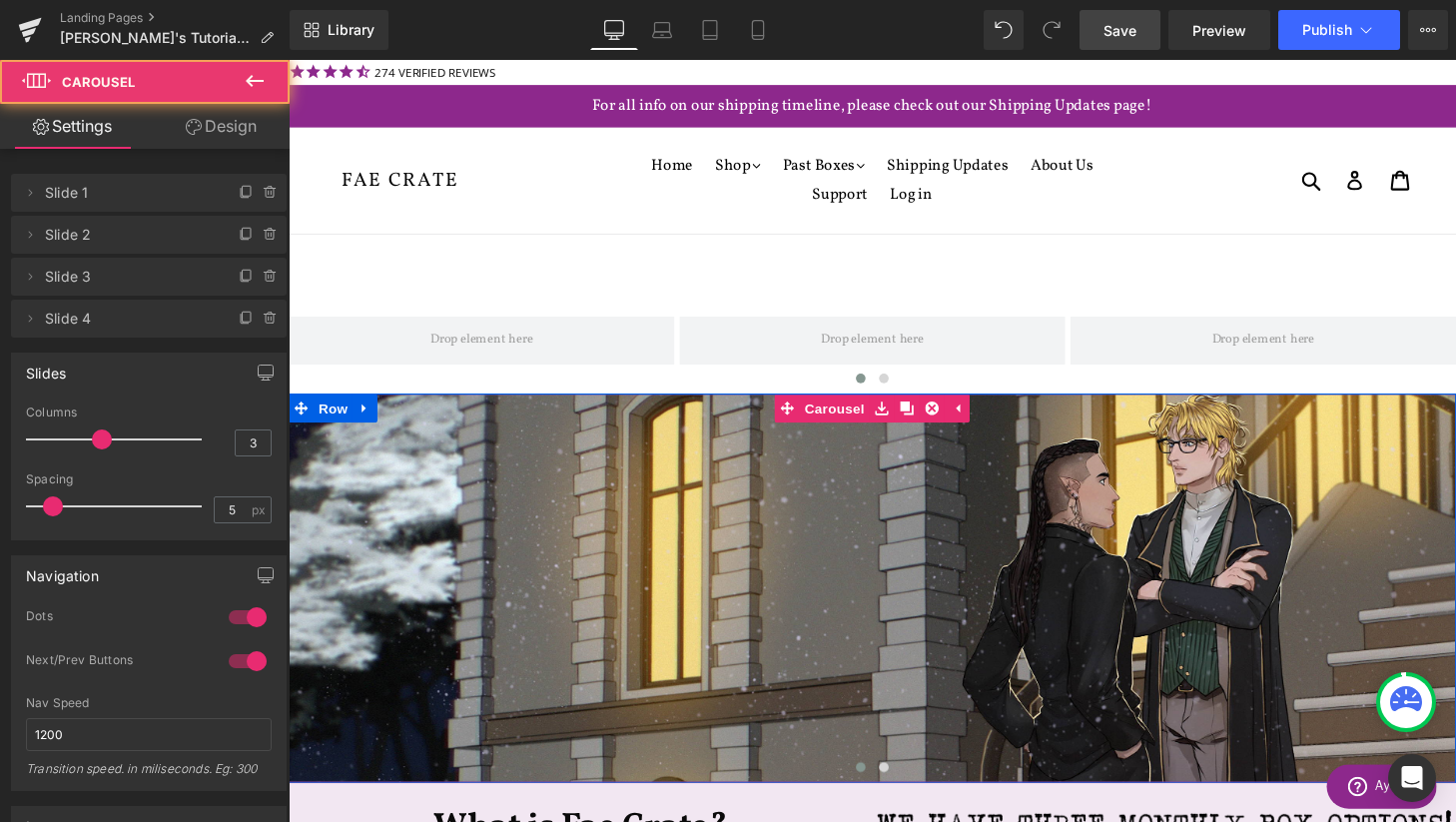 scroll, scrollTop: 10, scrollLeft: 10, axis: both 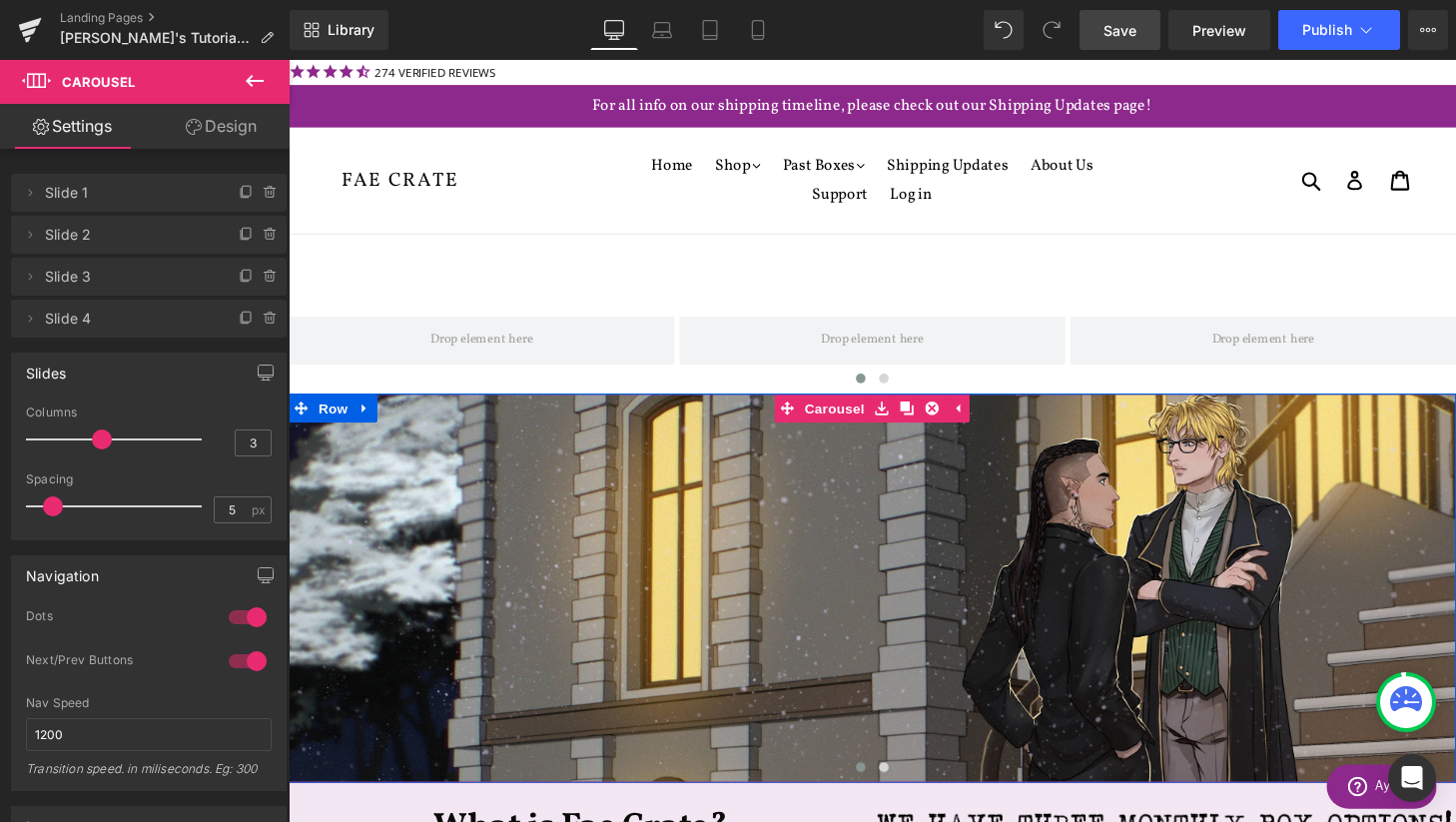 click 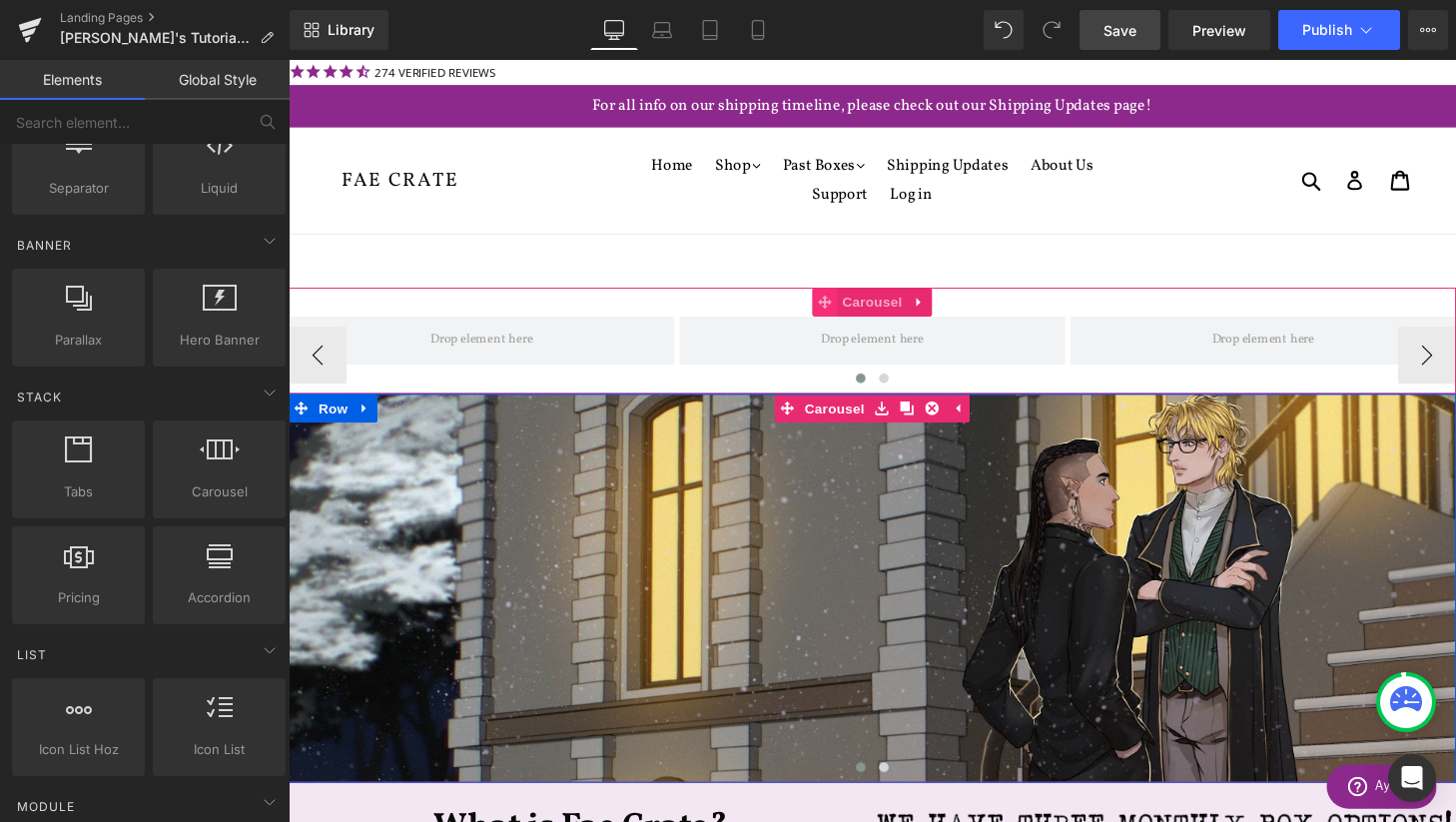 click 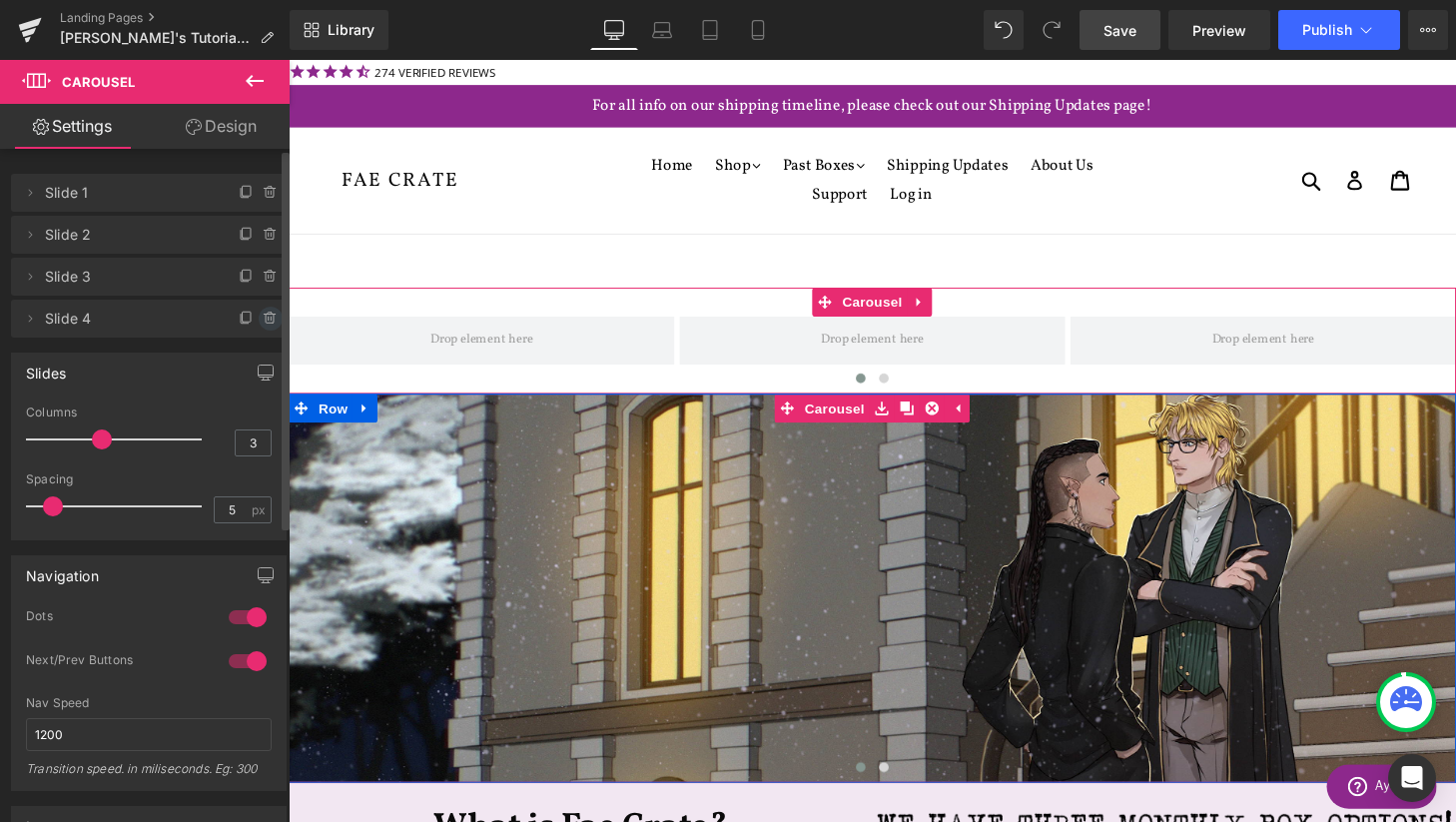 click 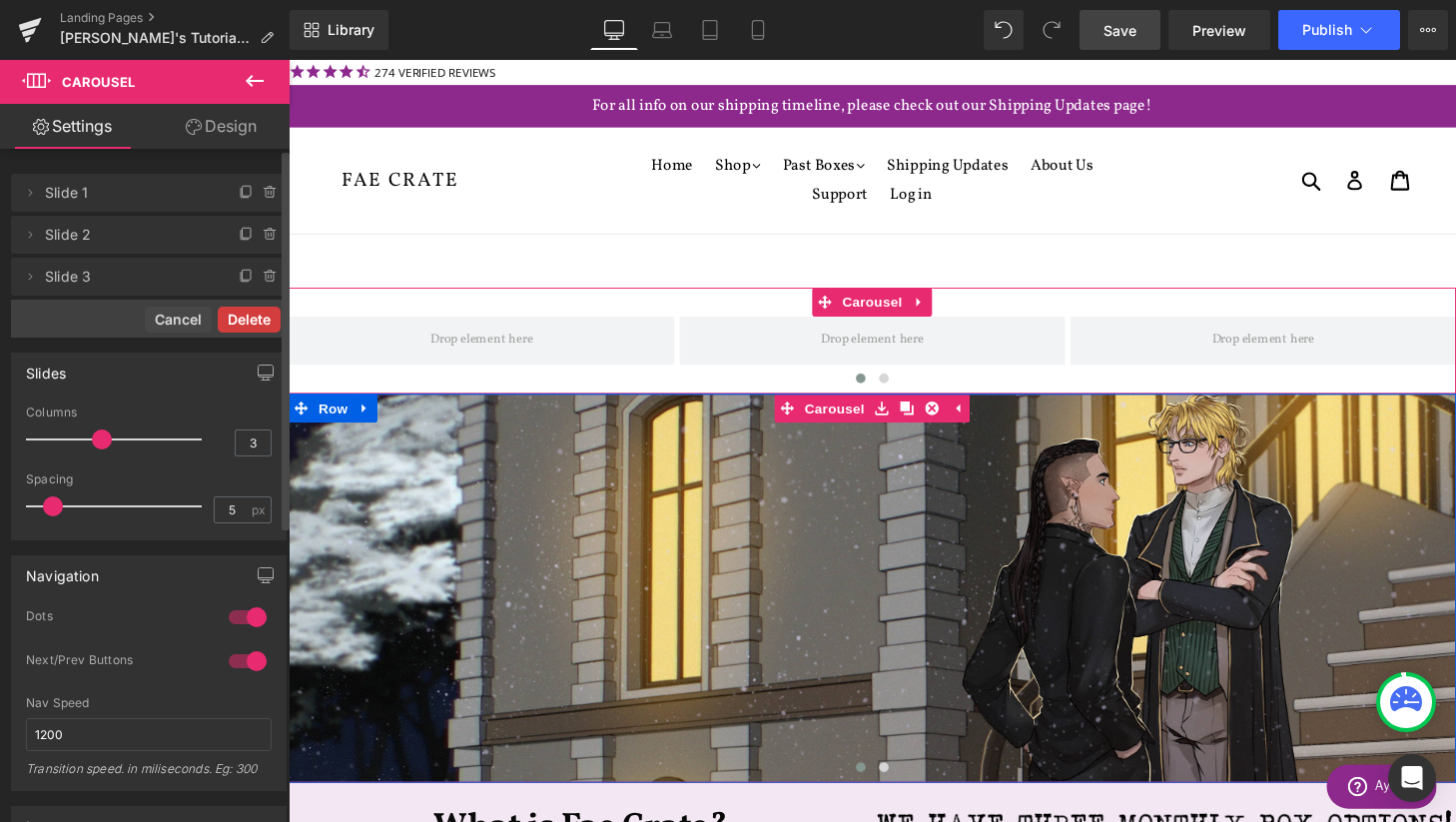 click on "Delete" at bounding box center (249, 320) 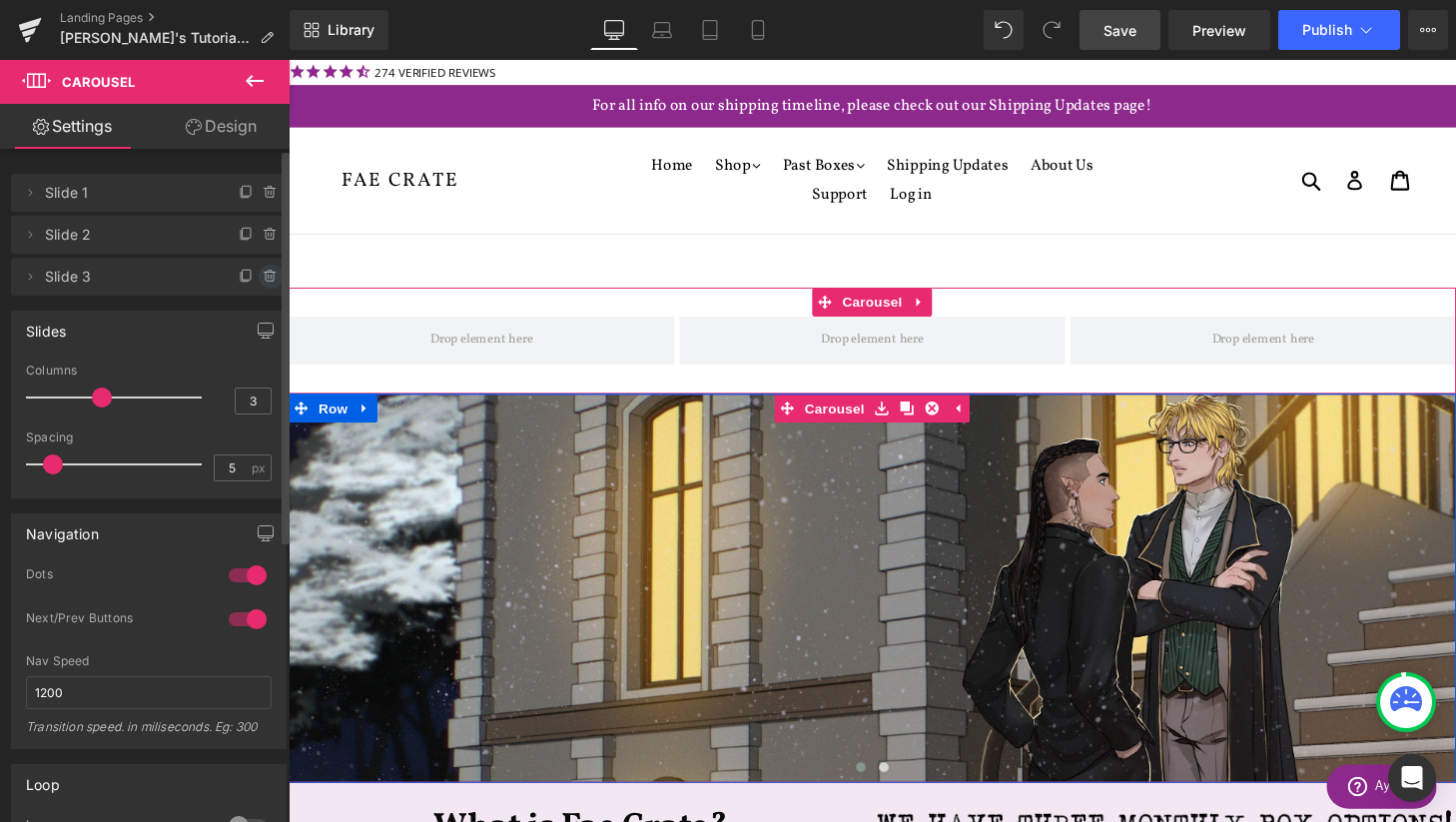 click 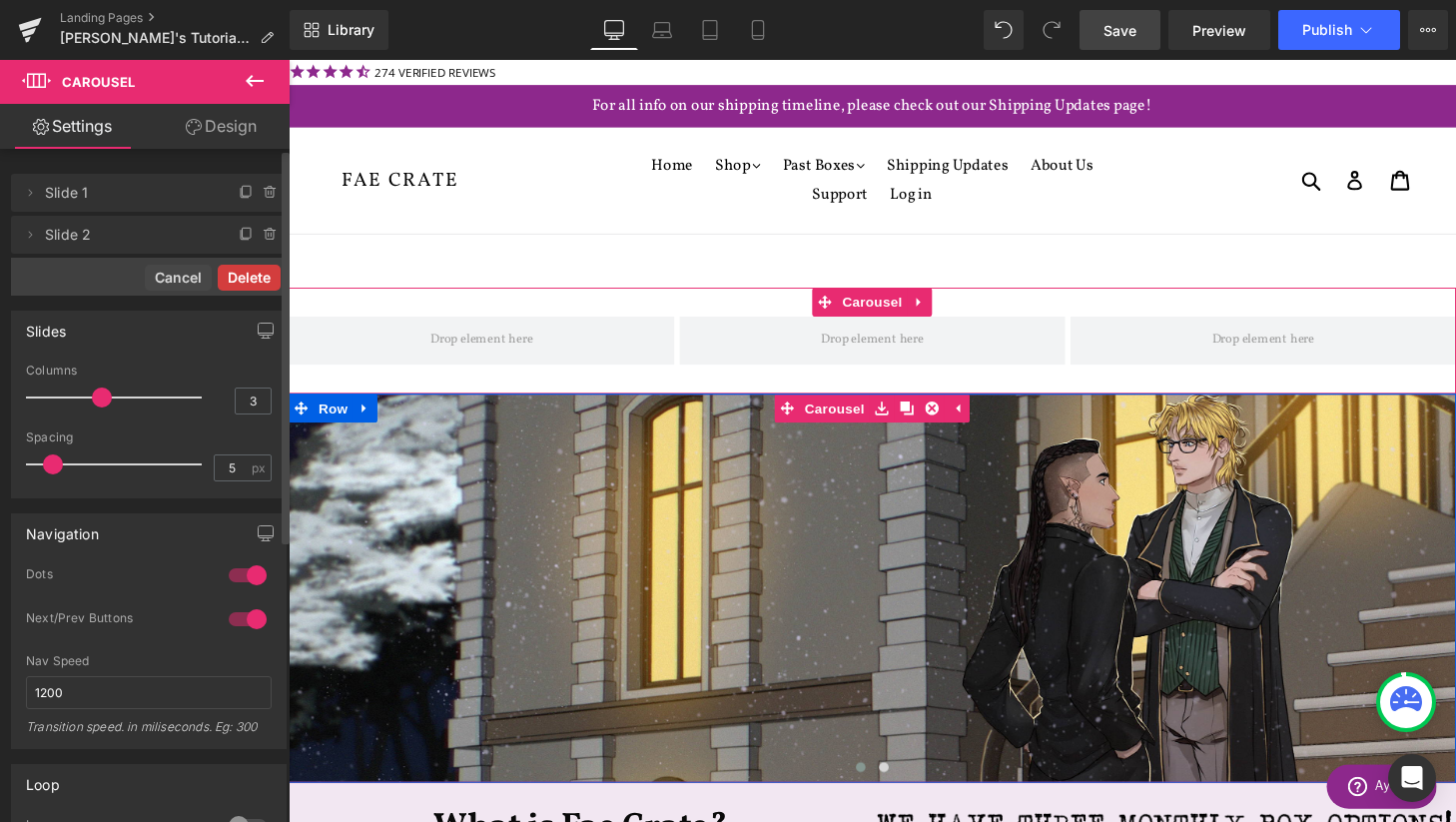 click on "Delete" at bounding box center (249, 278) 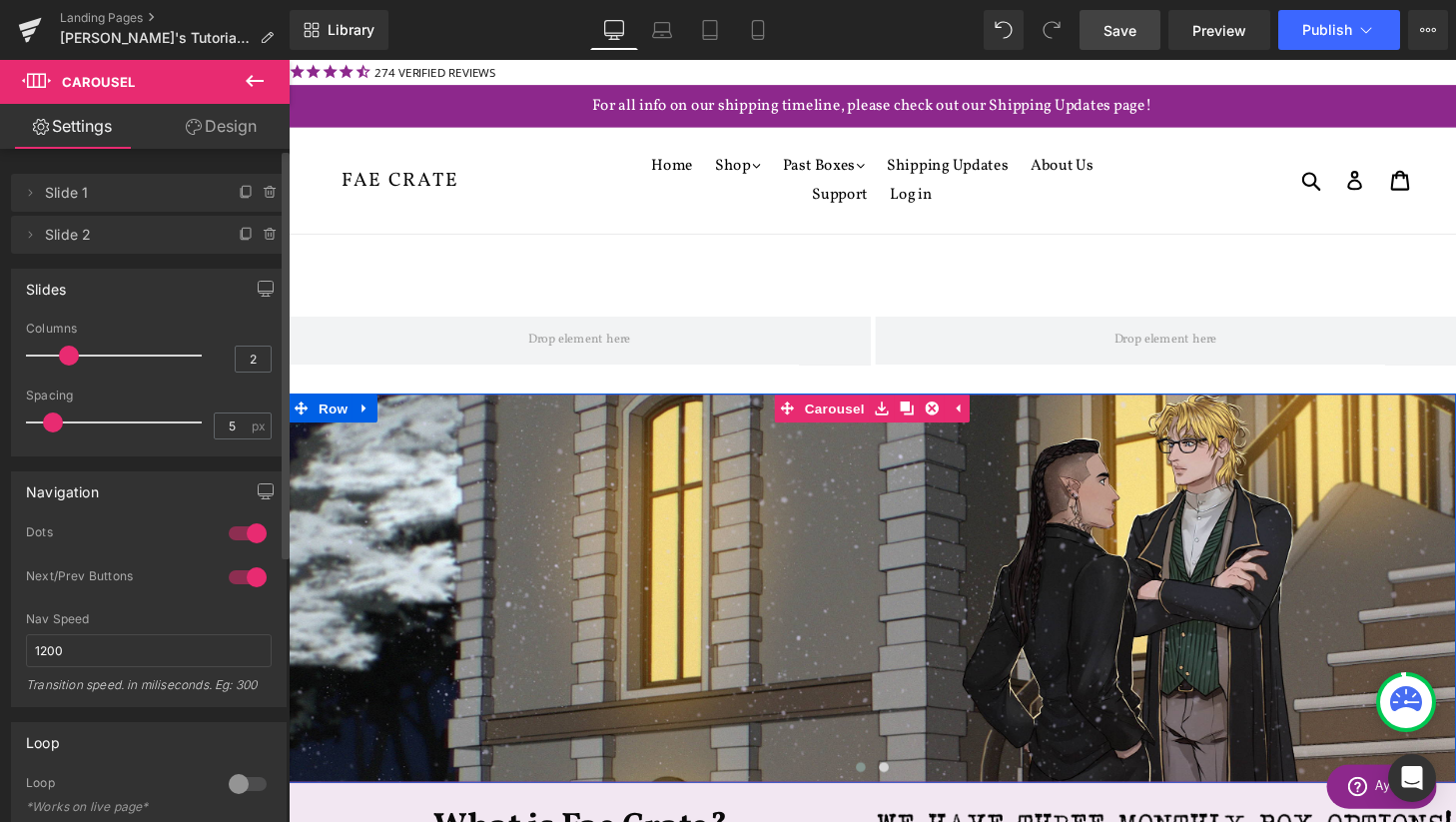 drag, startPoint x: 95, startPoint y: 352, endPoint x: 72, endPoint y: 354, distance: 23.086793 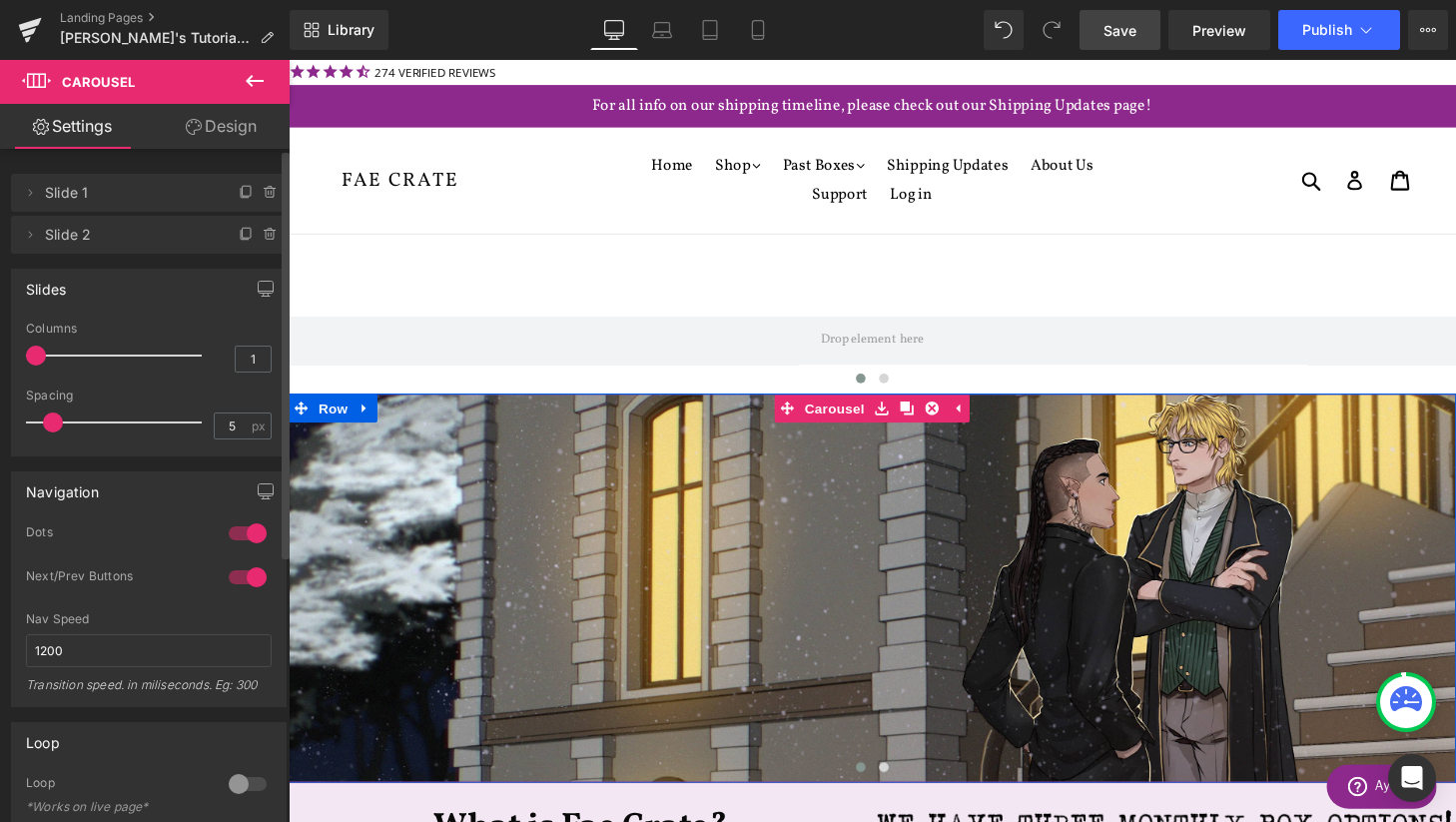 drag, startPoint x: 72, startPoint y: 354, endPoint x: 9, endPoint y: 354, distance: 63 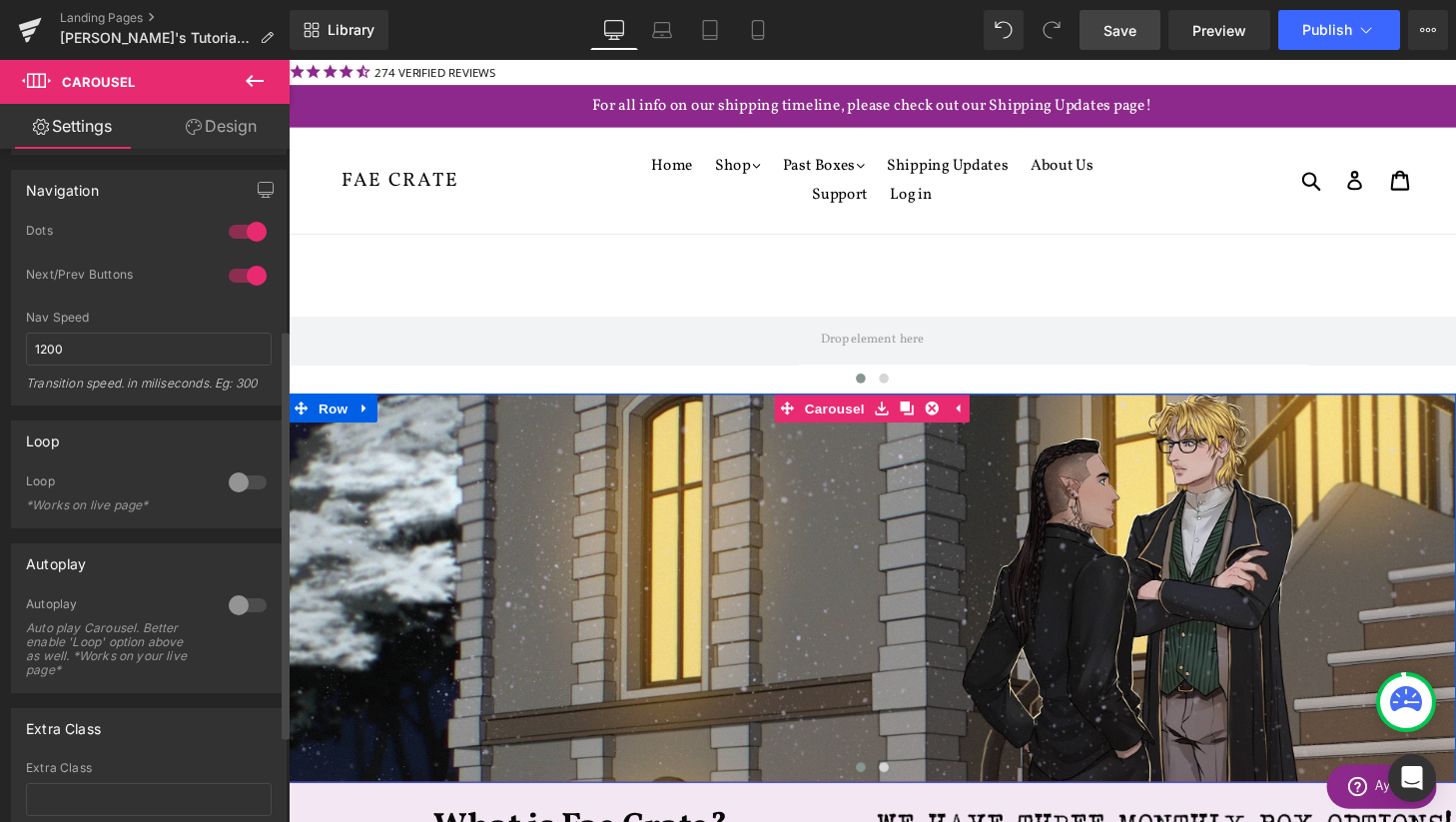 scroll, scrollTop: 294, scrollLeft: 0, axis: vertical 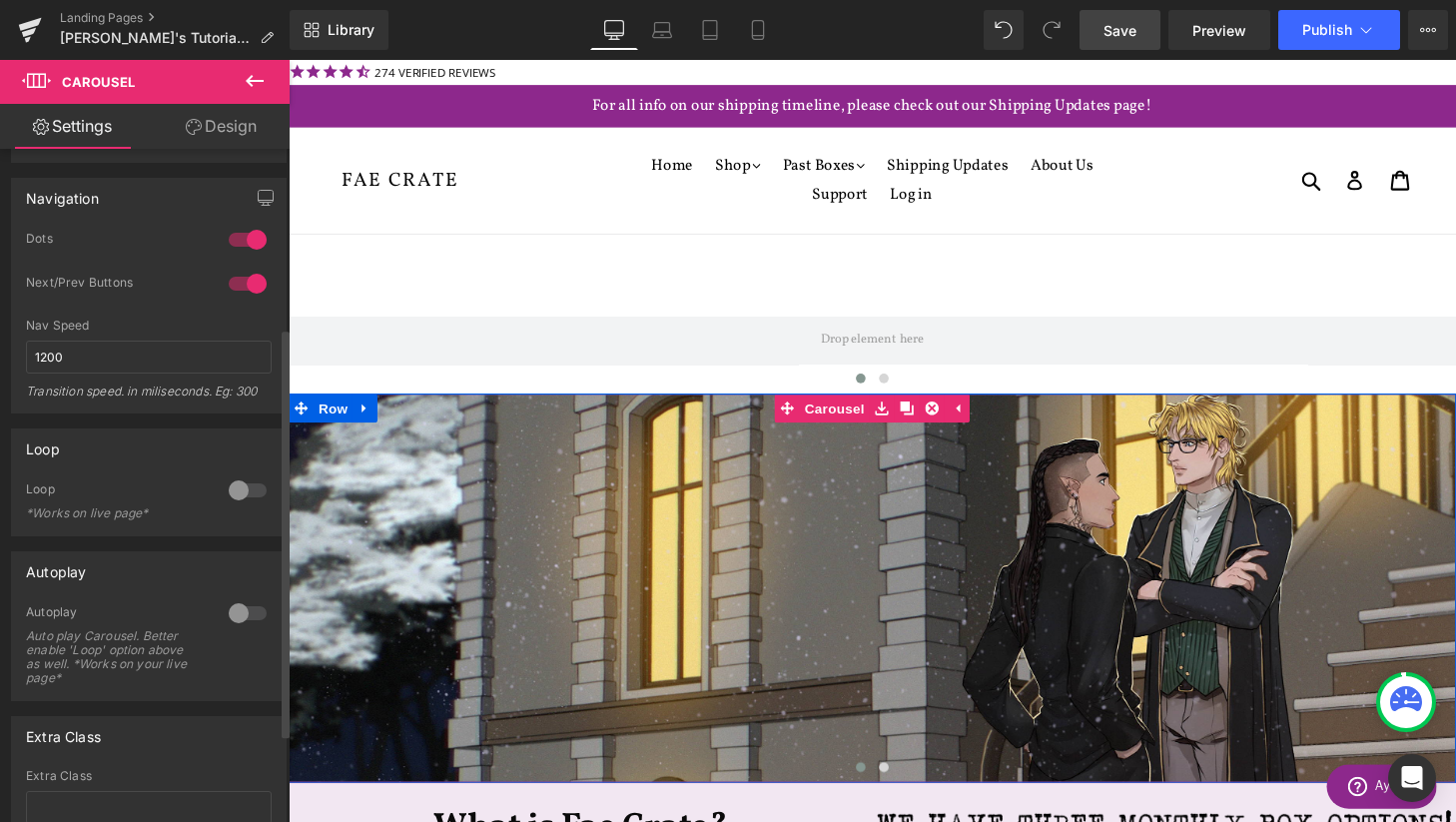 click at bounding box center [248, 490] 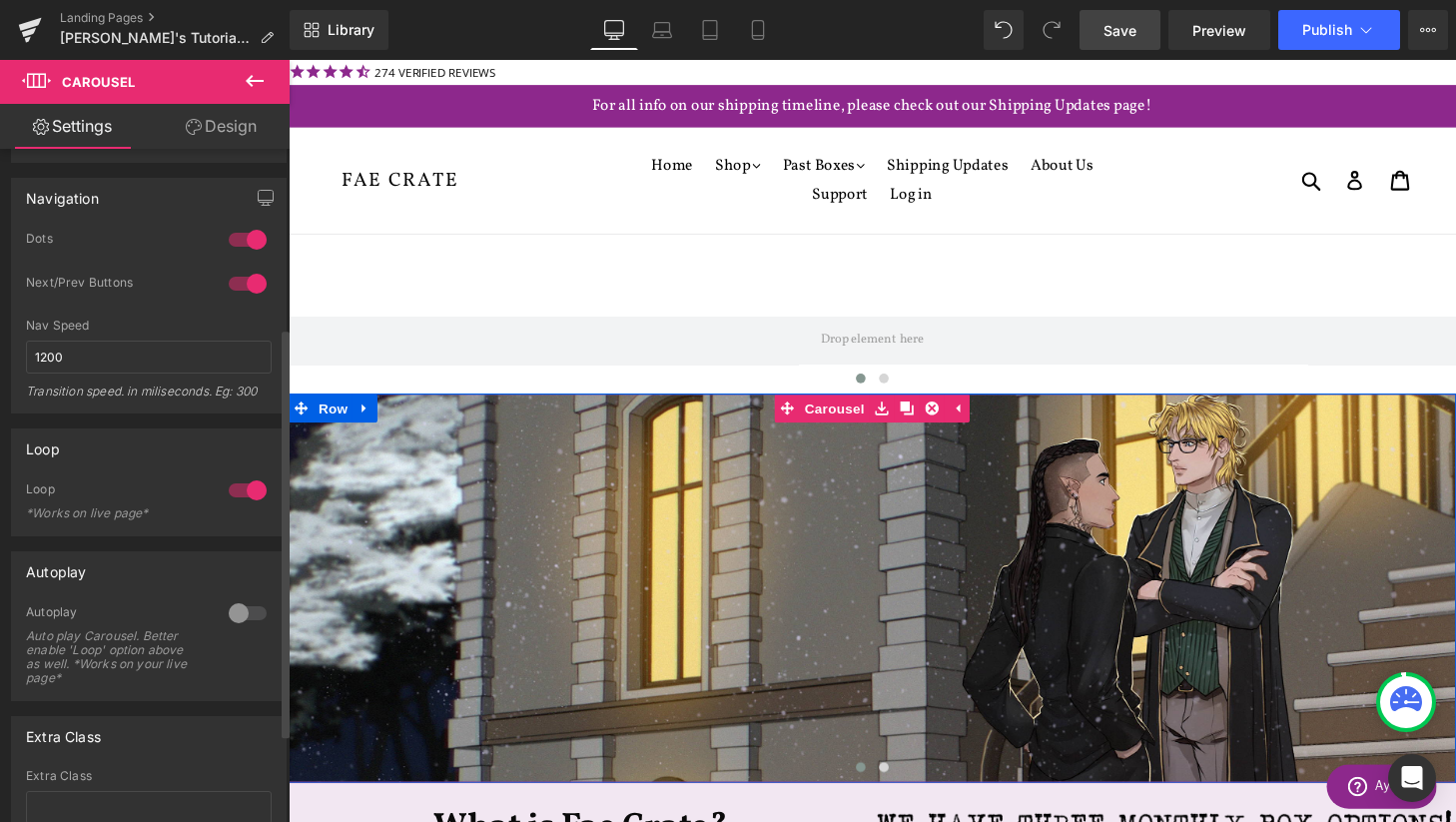 click at bounding box center (248, 490) 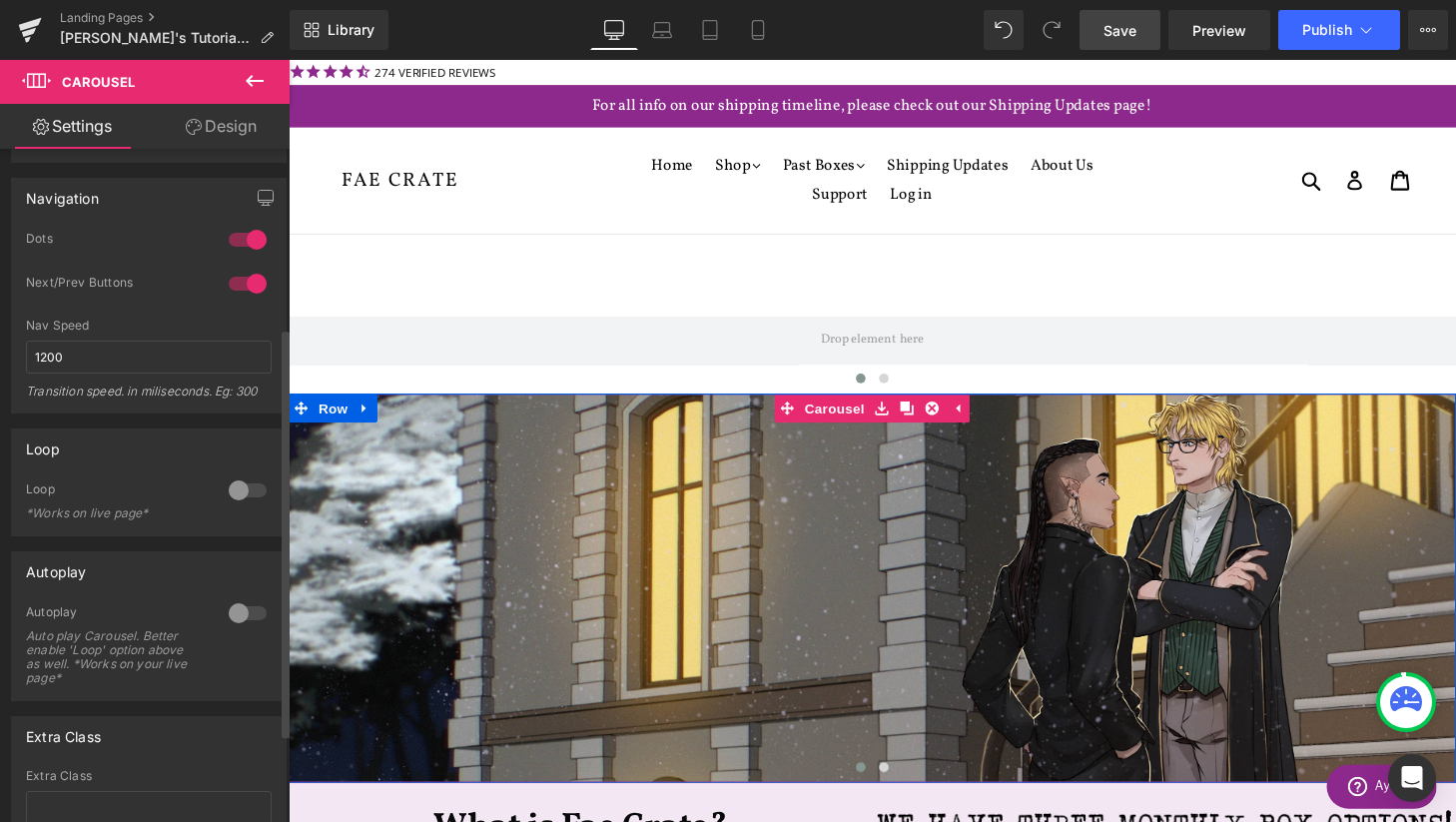 click at bounding box center (248, 490) 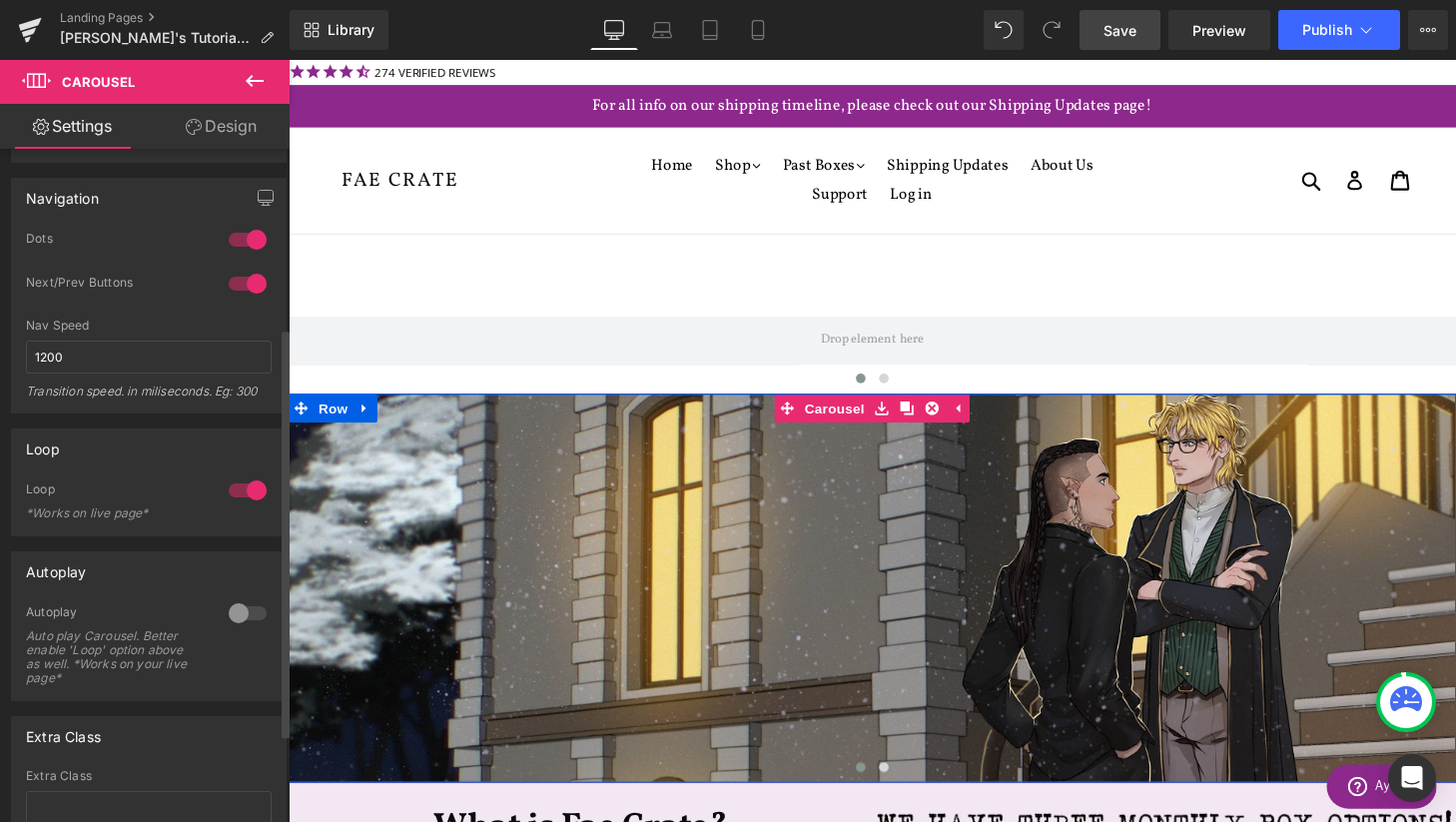 click at bounding box center (248, 613) 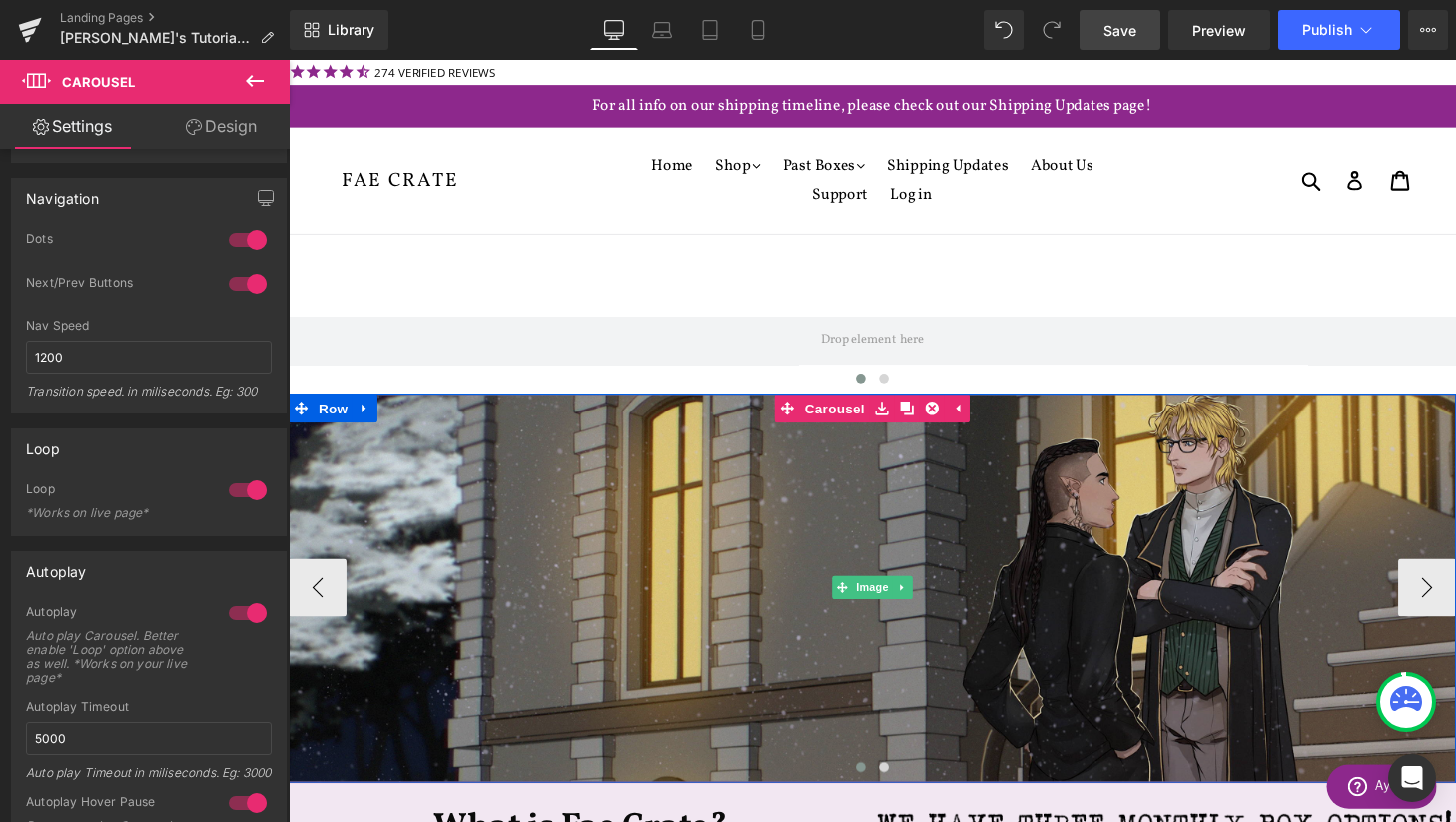scroll, scrollTop: 134, scrollLeft: 0, axis: vertical 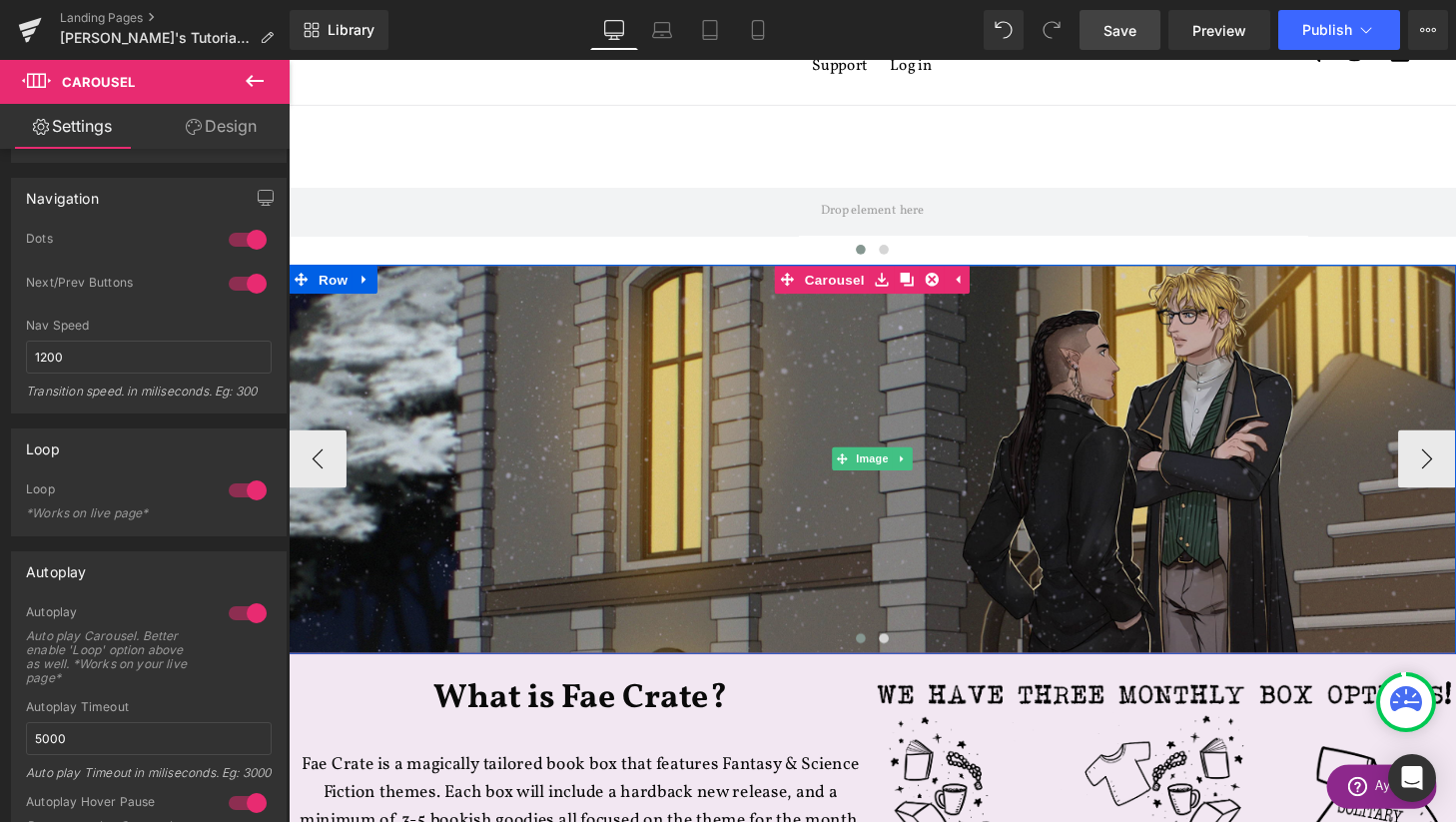 click at bounding box center (893, 472) 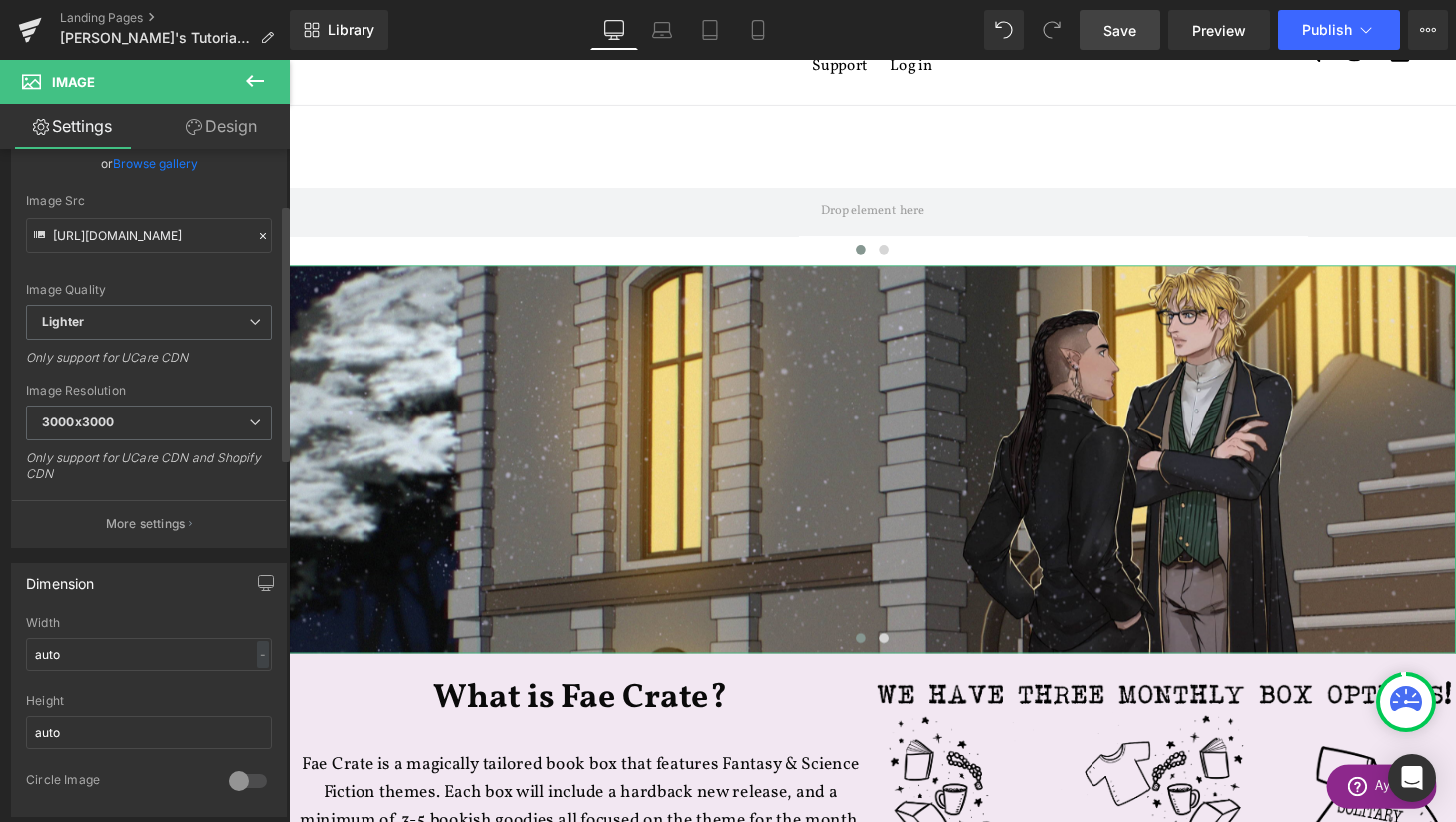 scroll, scrollTop: 0, scrollLeft: 0, axis: both 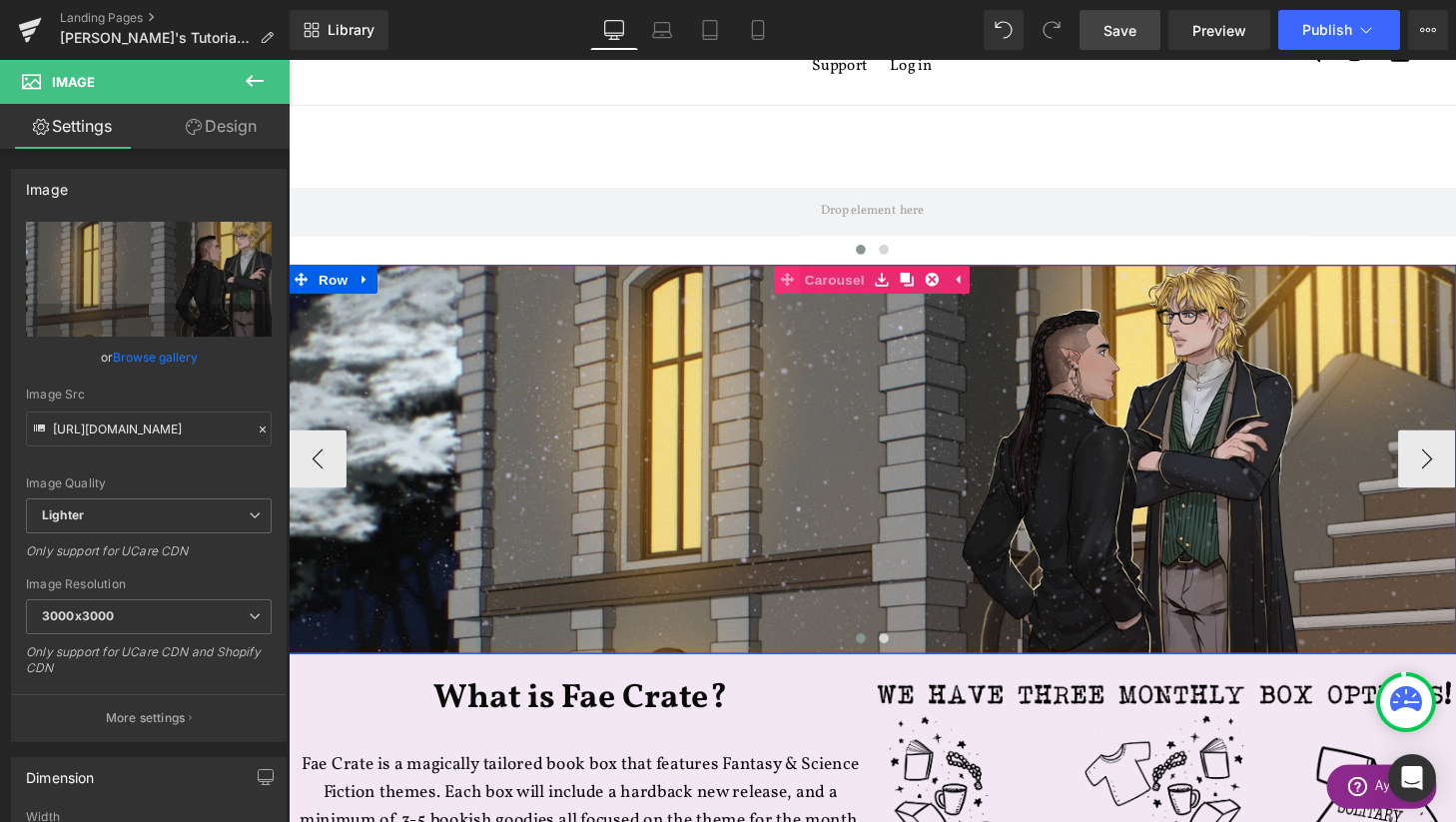 click on "Image
Image
‹ ›
Carousel" at bounding box center (893, 472) 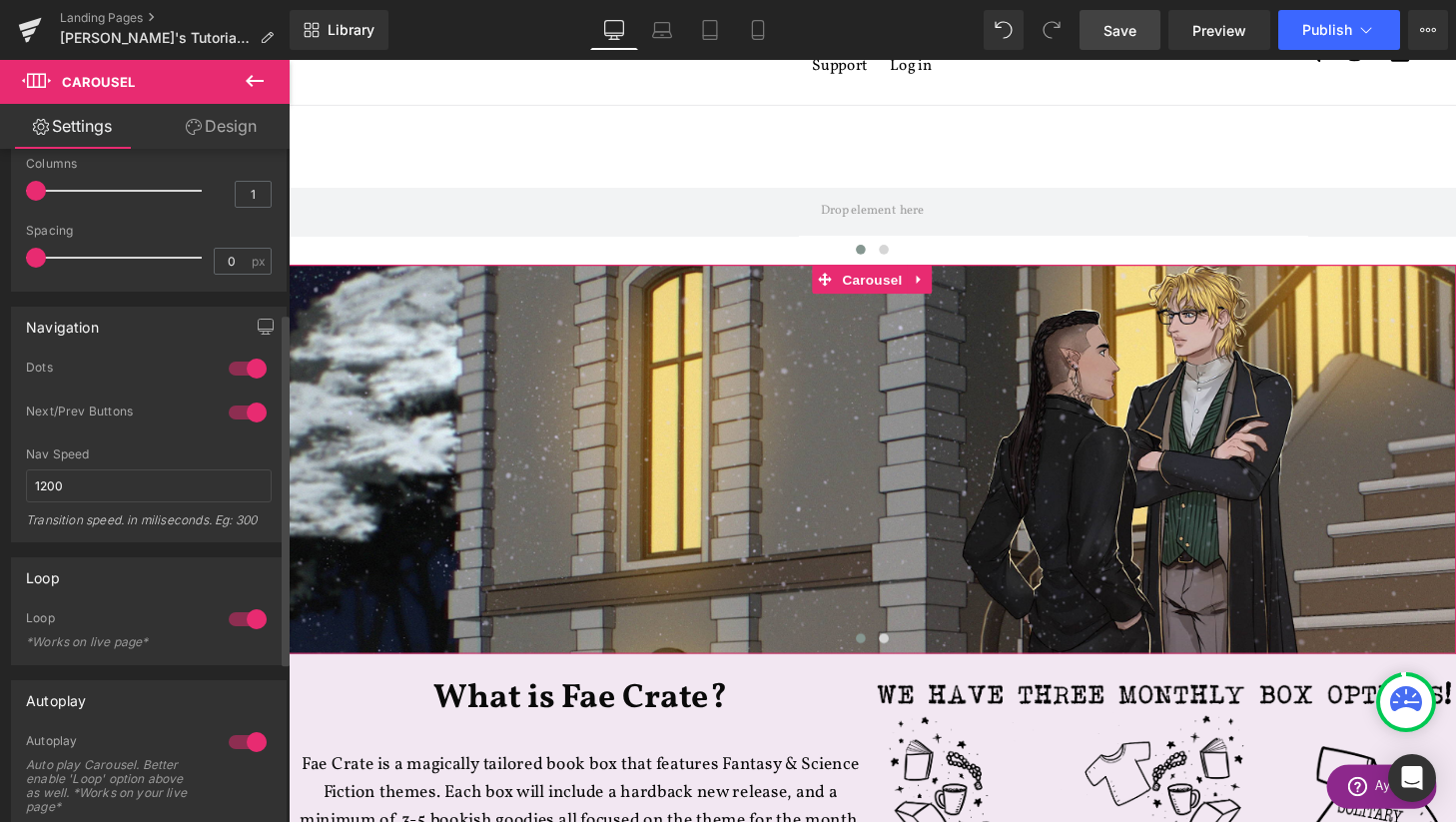 scroll, scrollTop: 0, scrollLeft: 0, axis: both 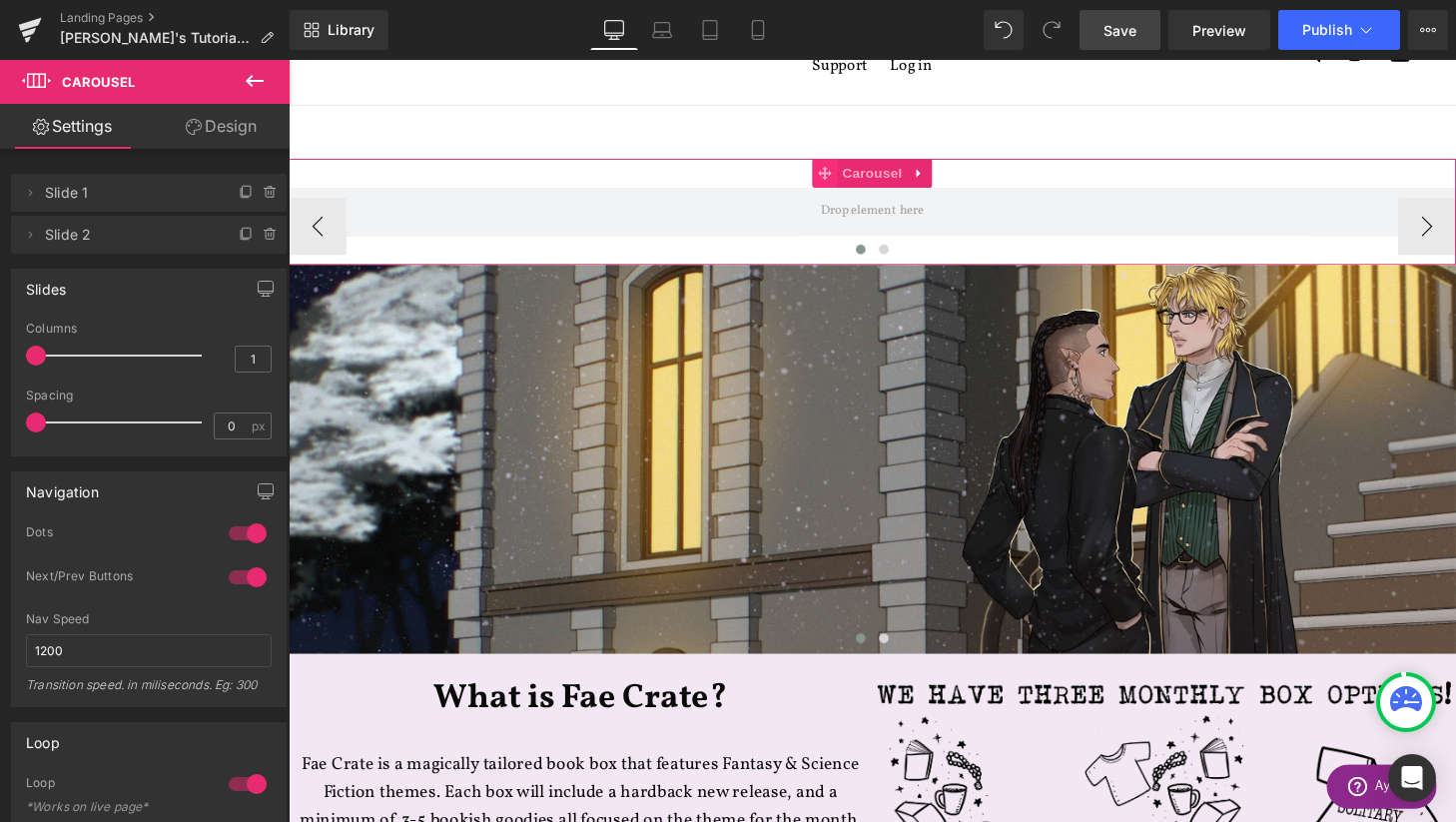 click 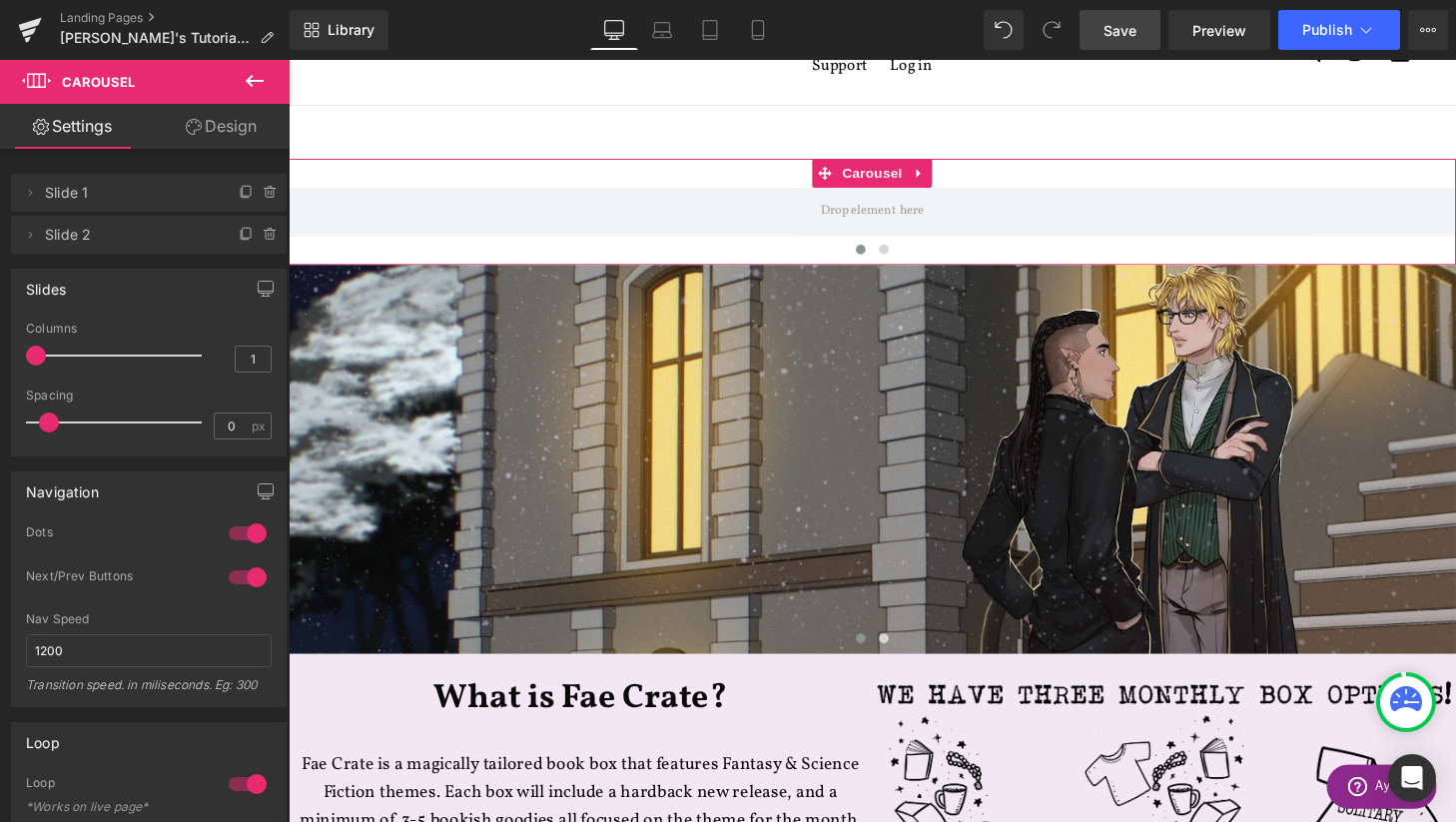drag, startPoint x: 56, startPoint y: 420, endPoint x: -48, endPoint y: 421, distance: 104.00481 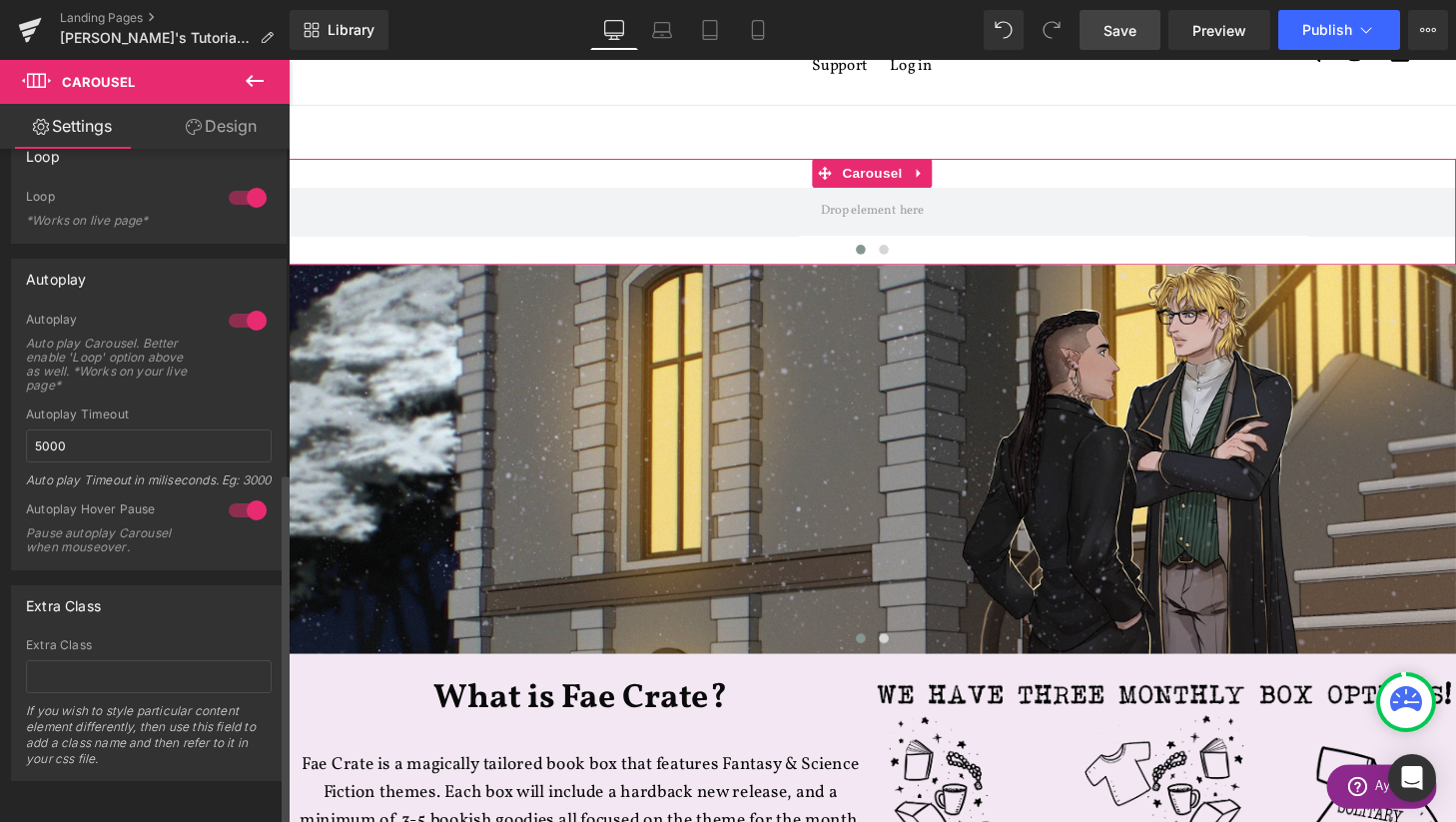 scroll, scrollTop: 616, scrollLeft: 0, axis: vertical 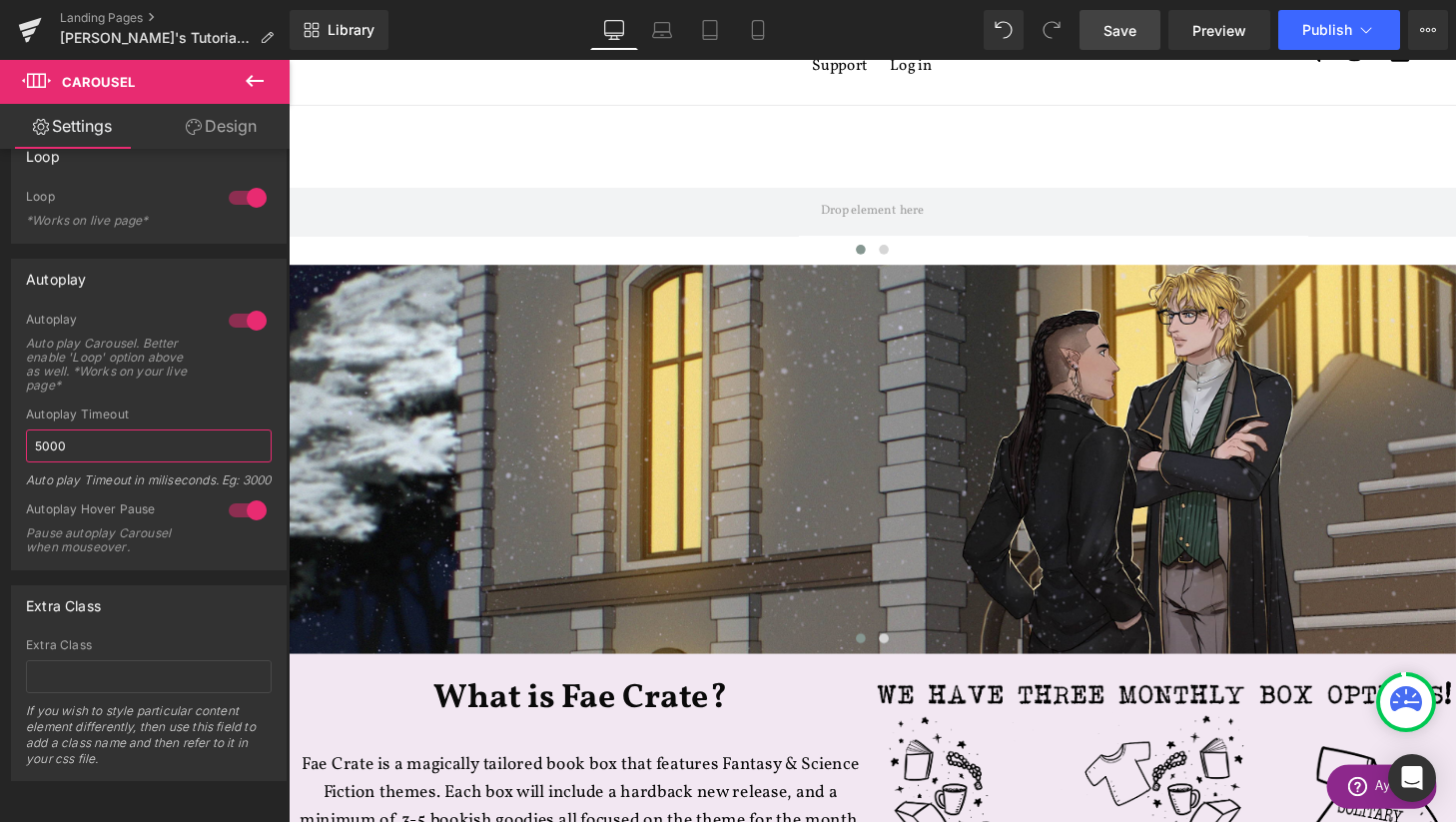 drag, startPoint x: 85, startPoint y: 413, endPoint x: -48, endPoint y: 419, distance: 133.13527 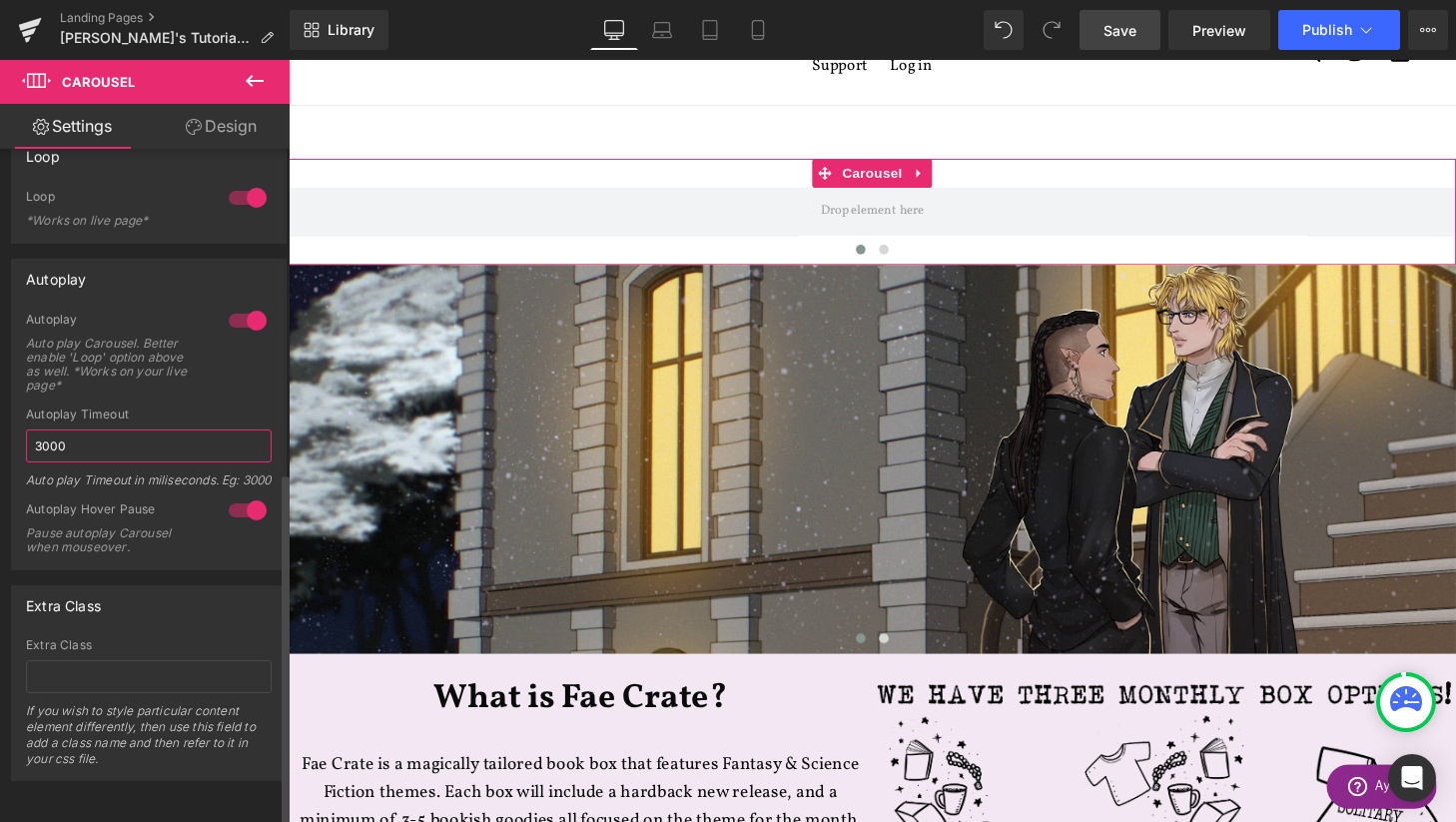 scroll, scrollTop: 0, scrollLeft: 0, axis: both 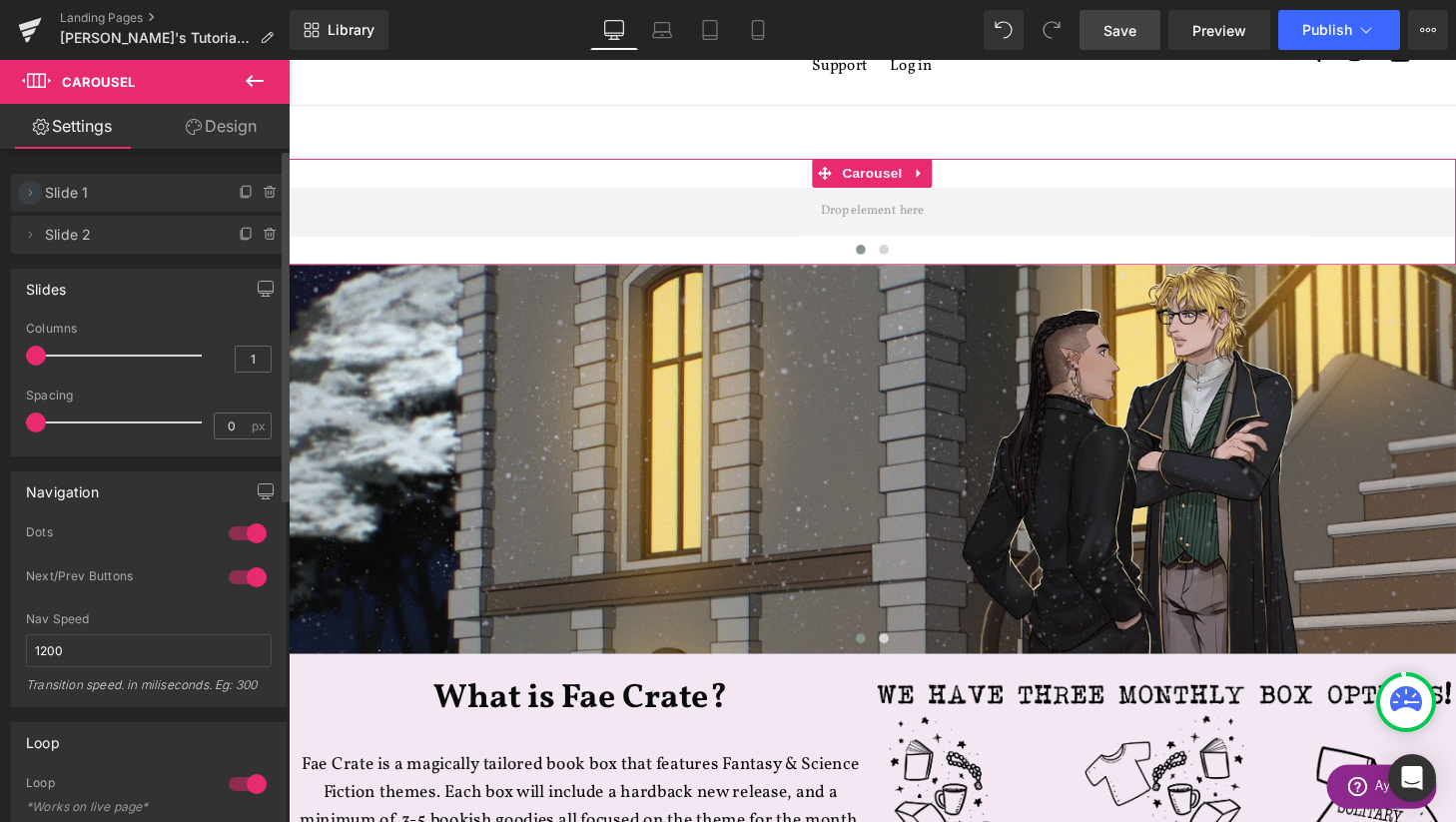 click 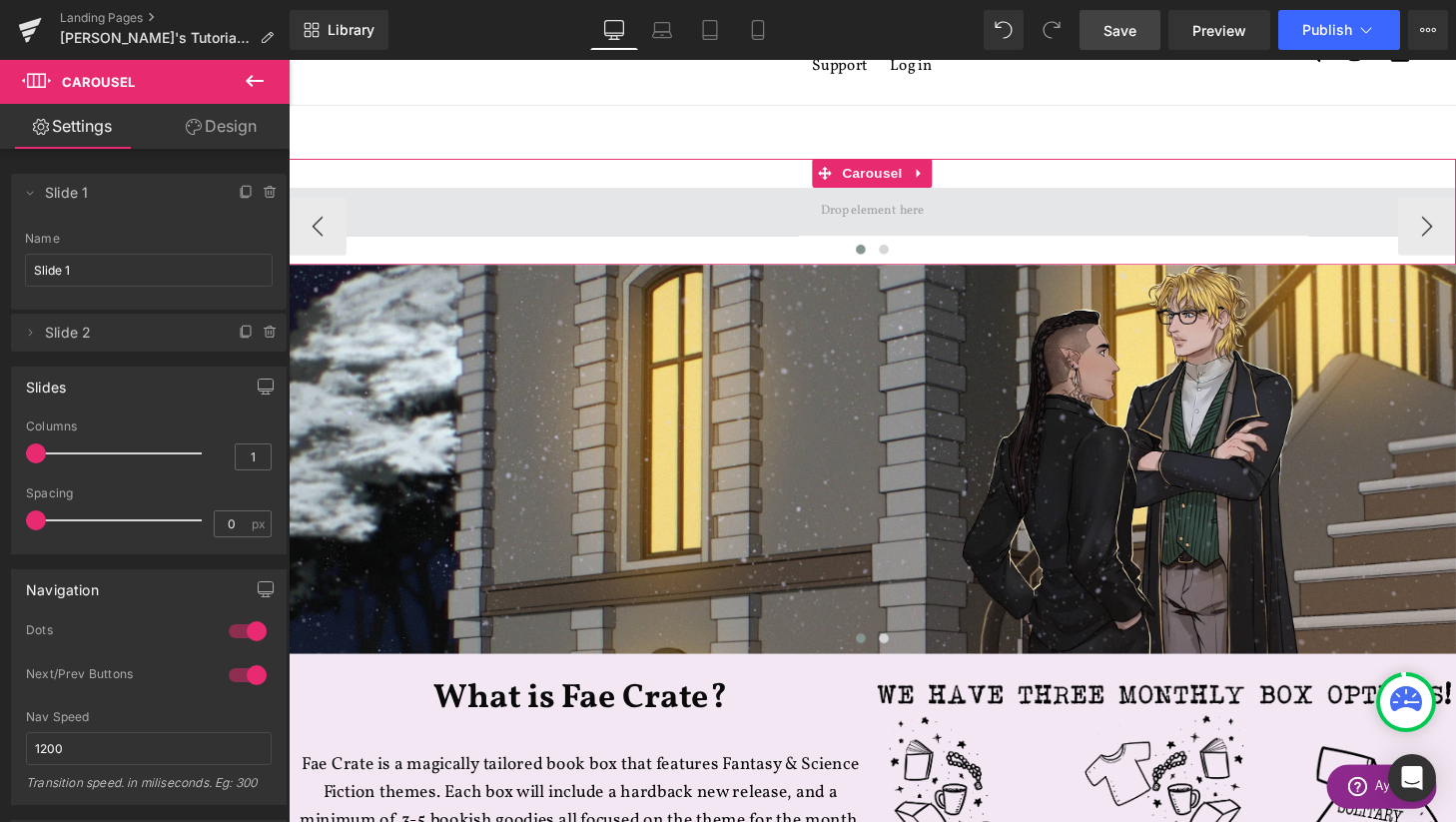 click at bounding box center (893, 217) 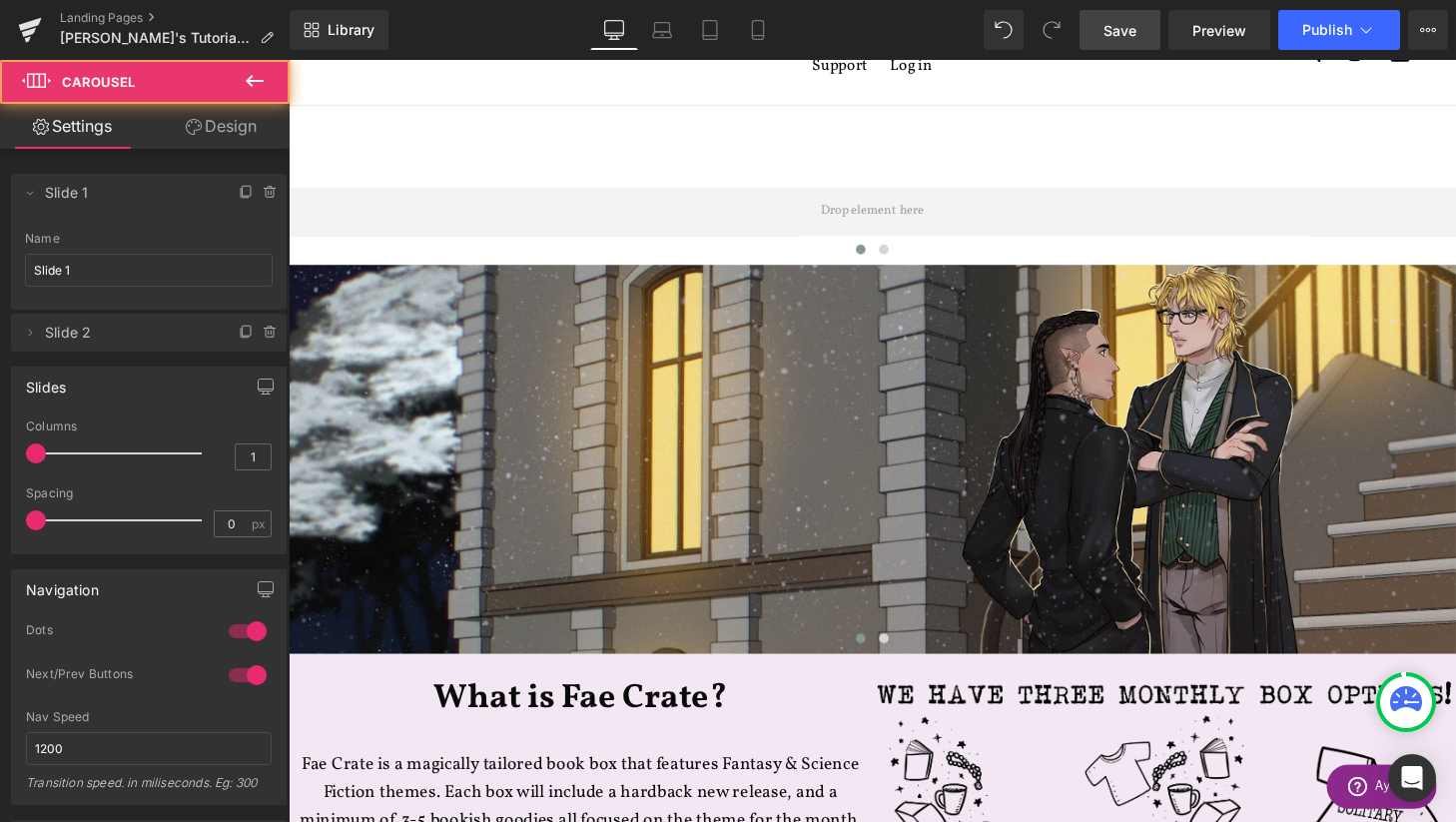 click at bounding box center [255, 82] 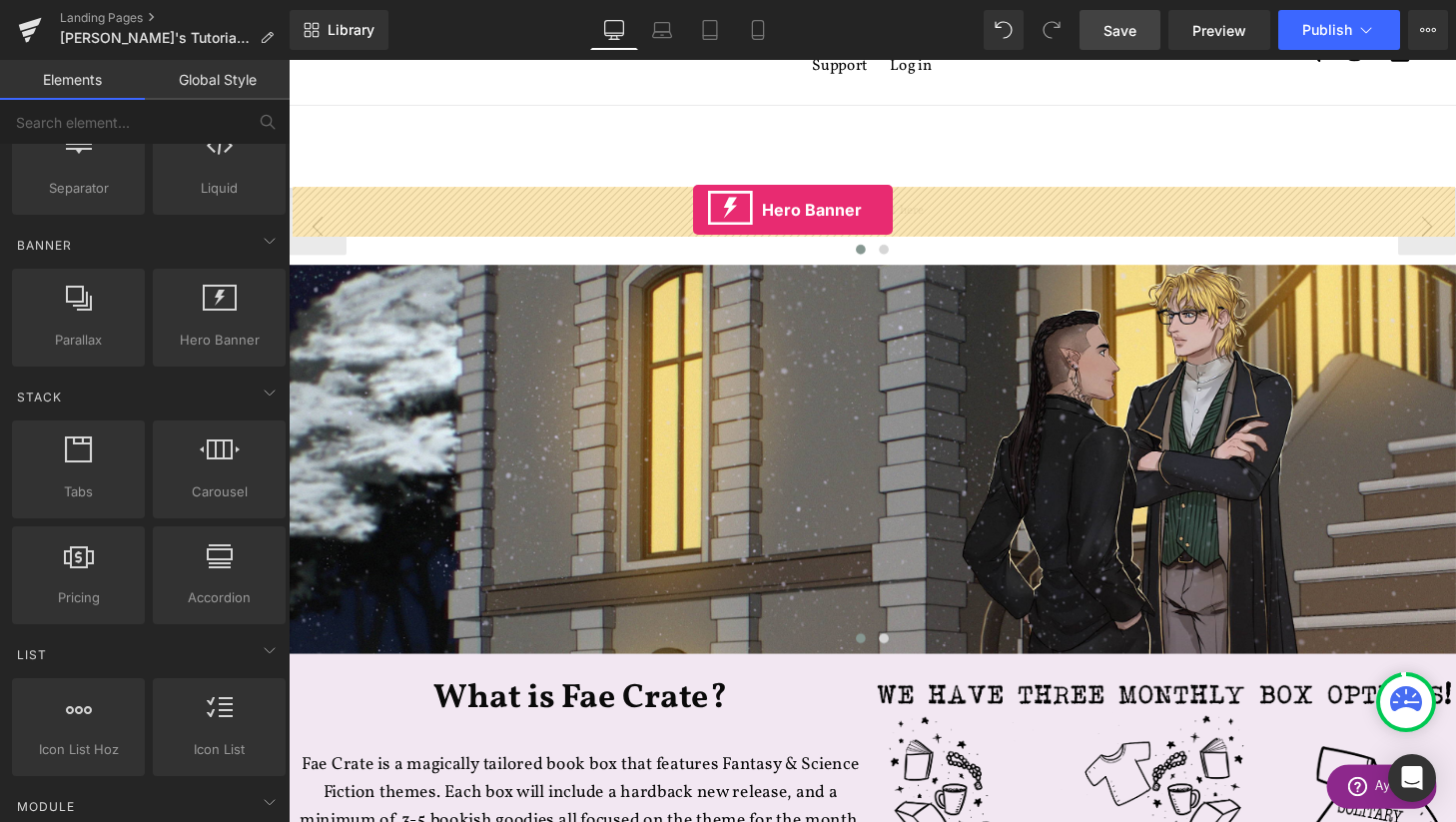 drag, startPoint x: 497, startPoint y: 387, endPoint x: 707, endPoint y: 215, distance: 271.44797 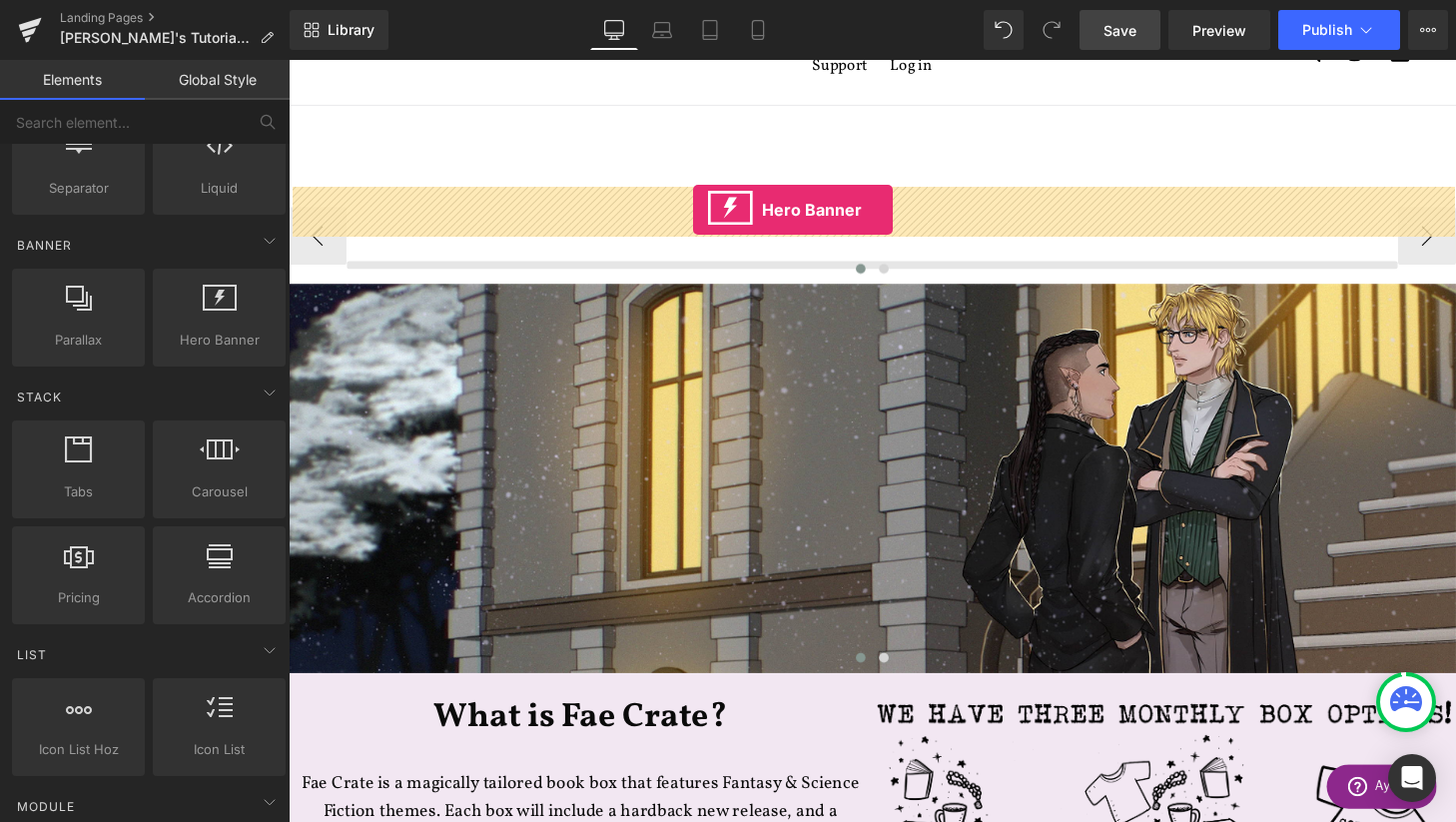 scroll, scrollTop: 10, scrollLeft: 10, axis: both 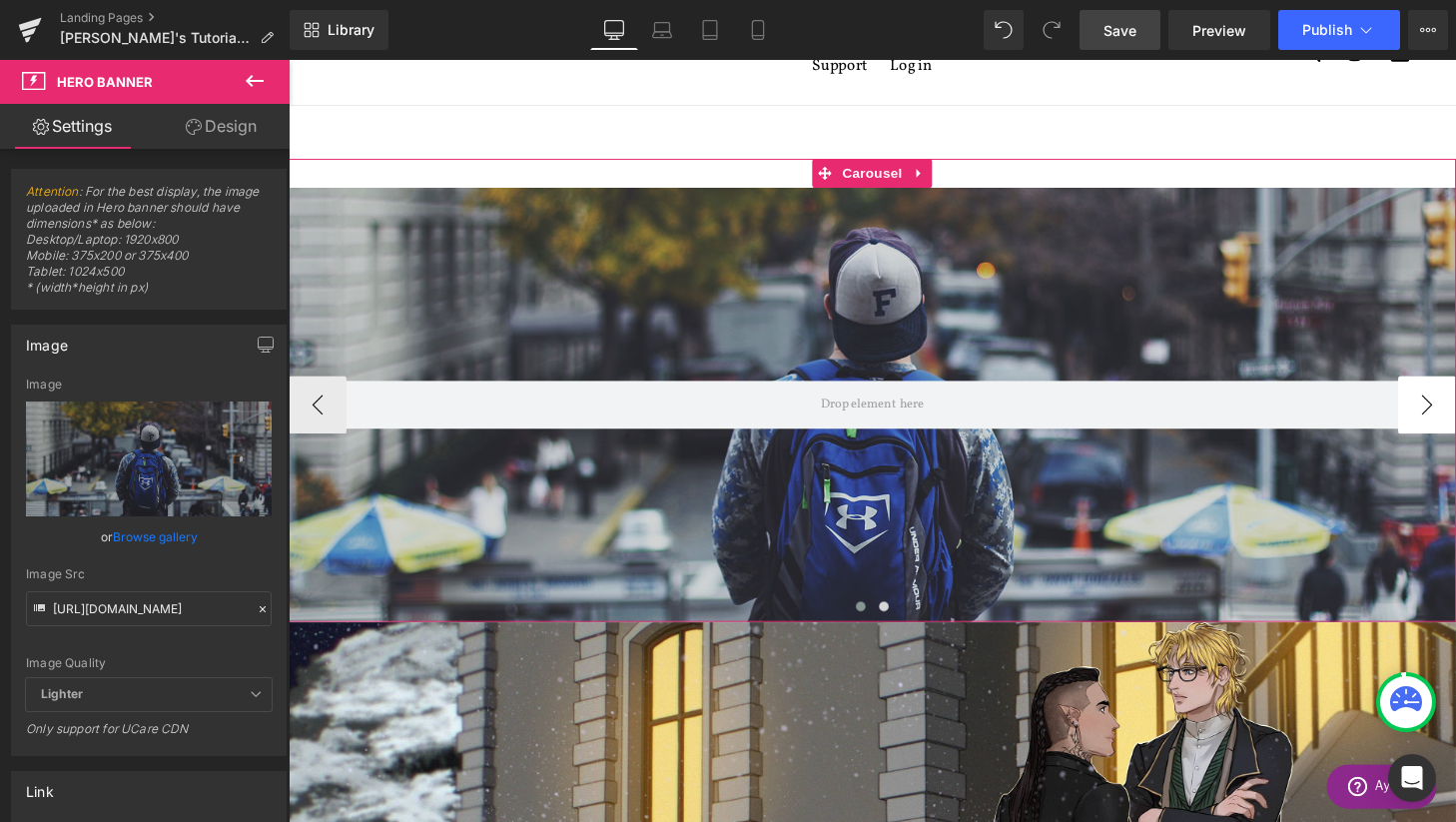click on "›" at bounding box center (1467, 416) 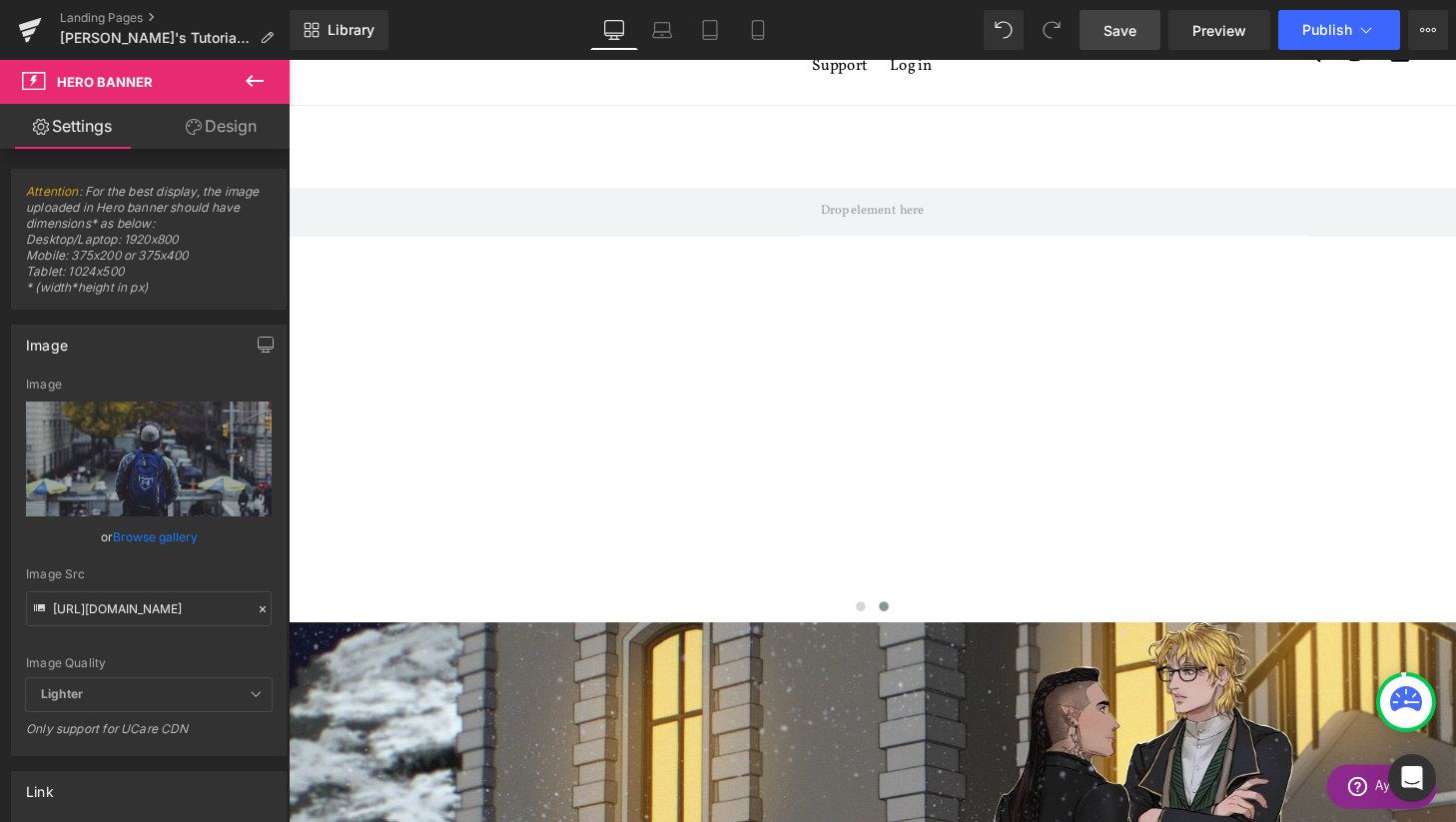 click 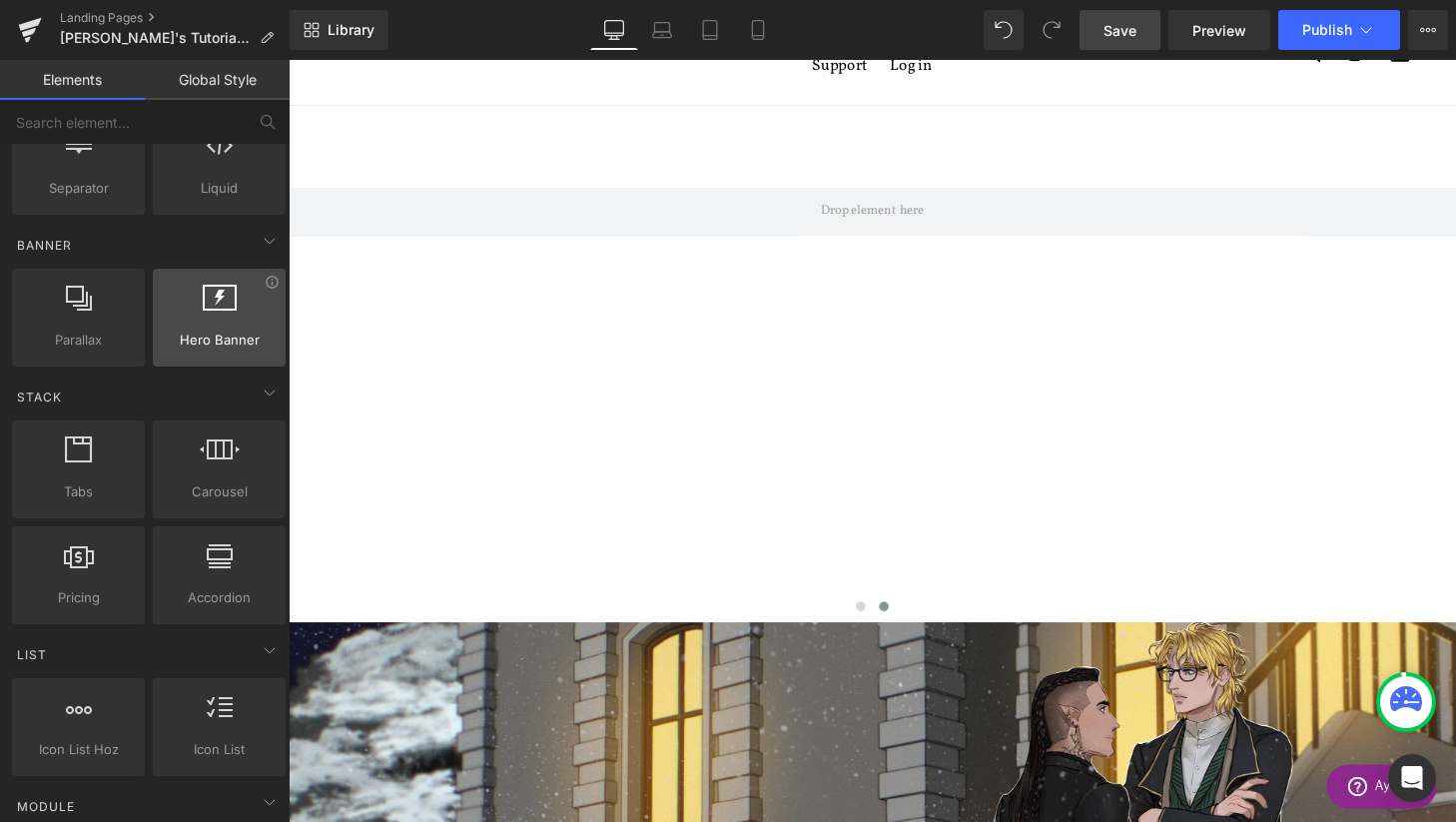 click on "Hero Banner" at bounding box center (219, 340) 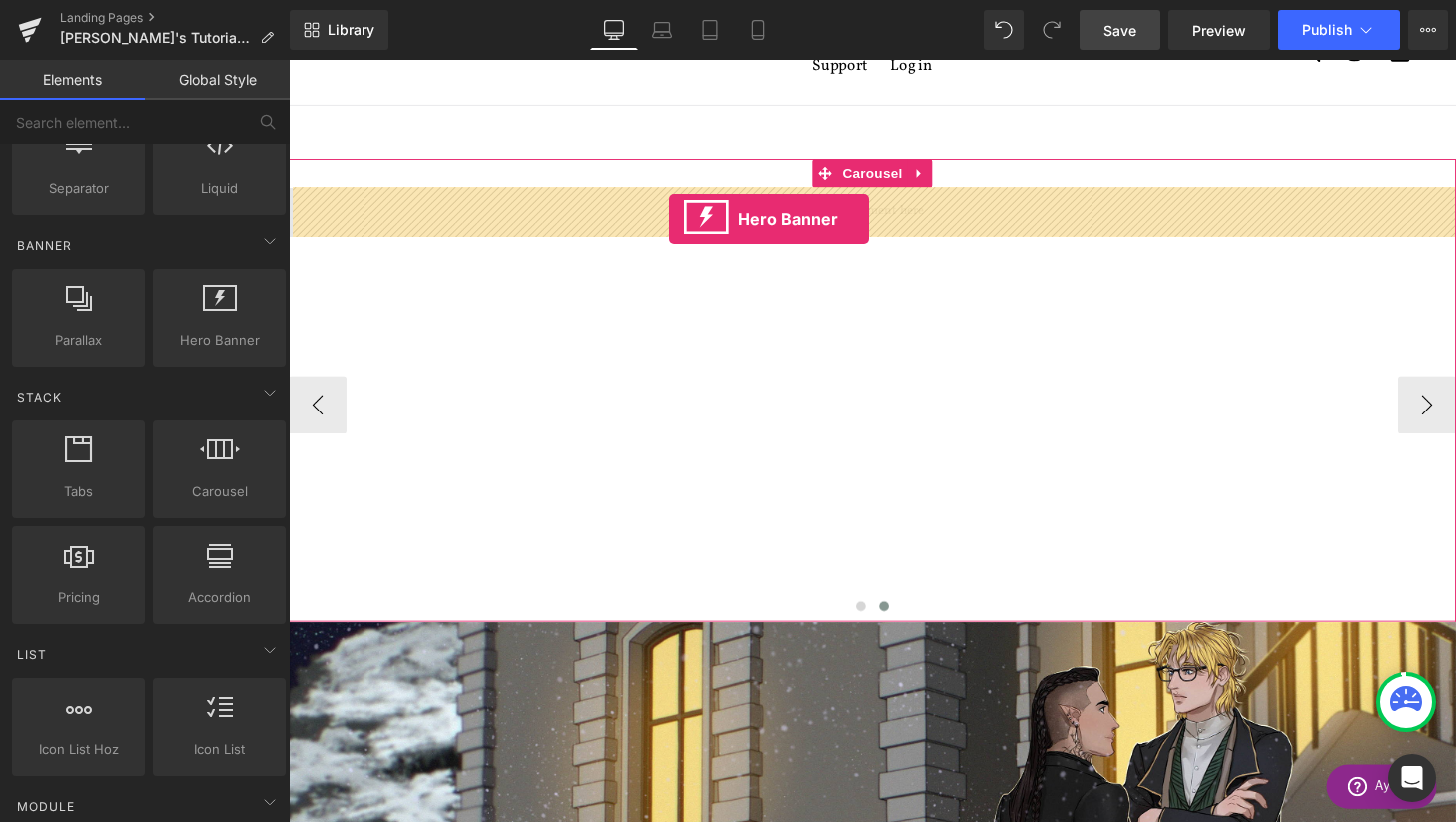 drag, startPoint x: 501, startPoint y: 388, endPoint x: 682, endPoint y: 225, distance: 243.5775 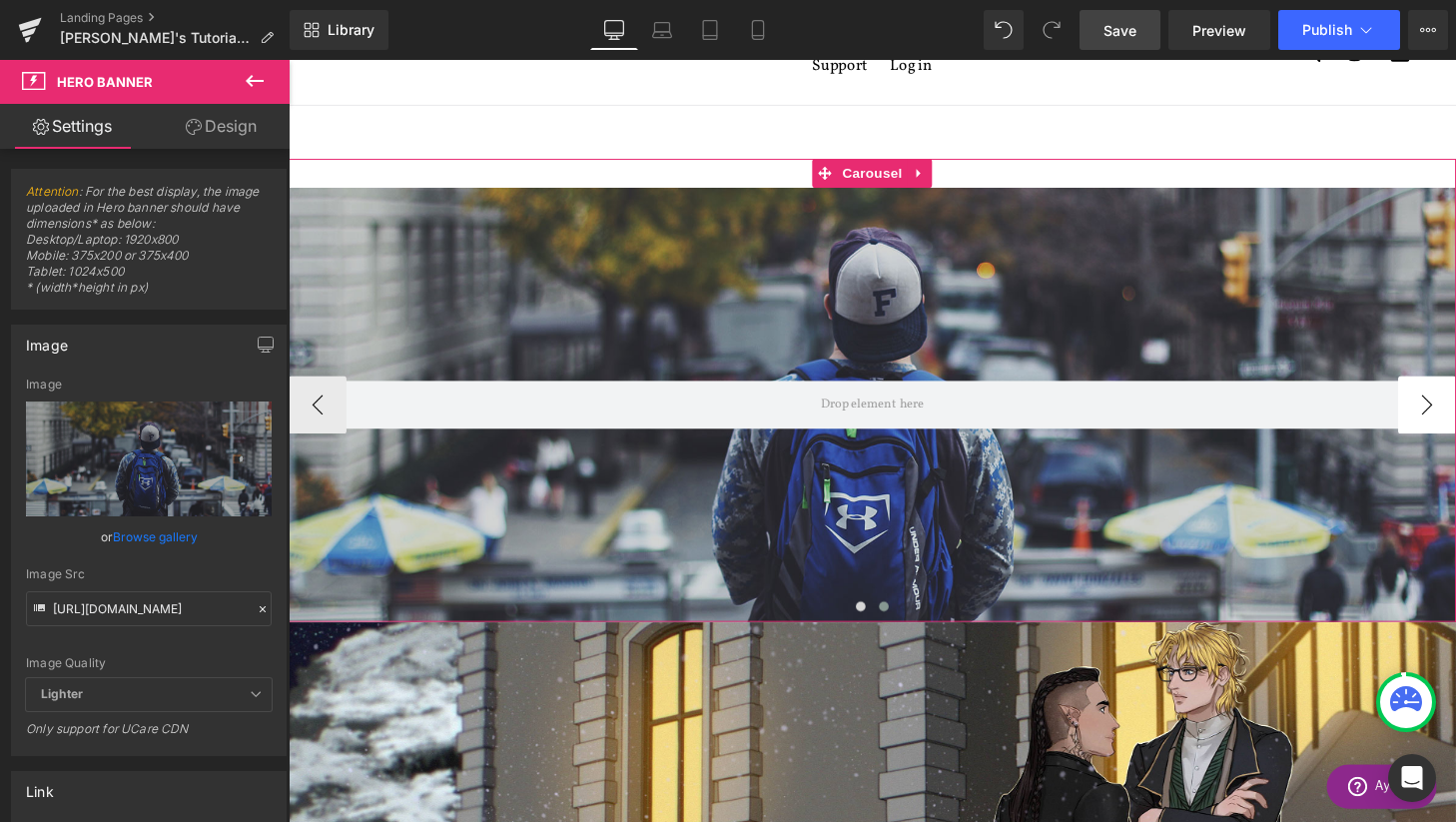 click on "›" at bounding box center (1467, 416) 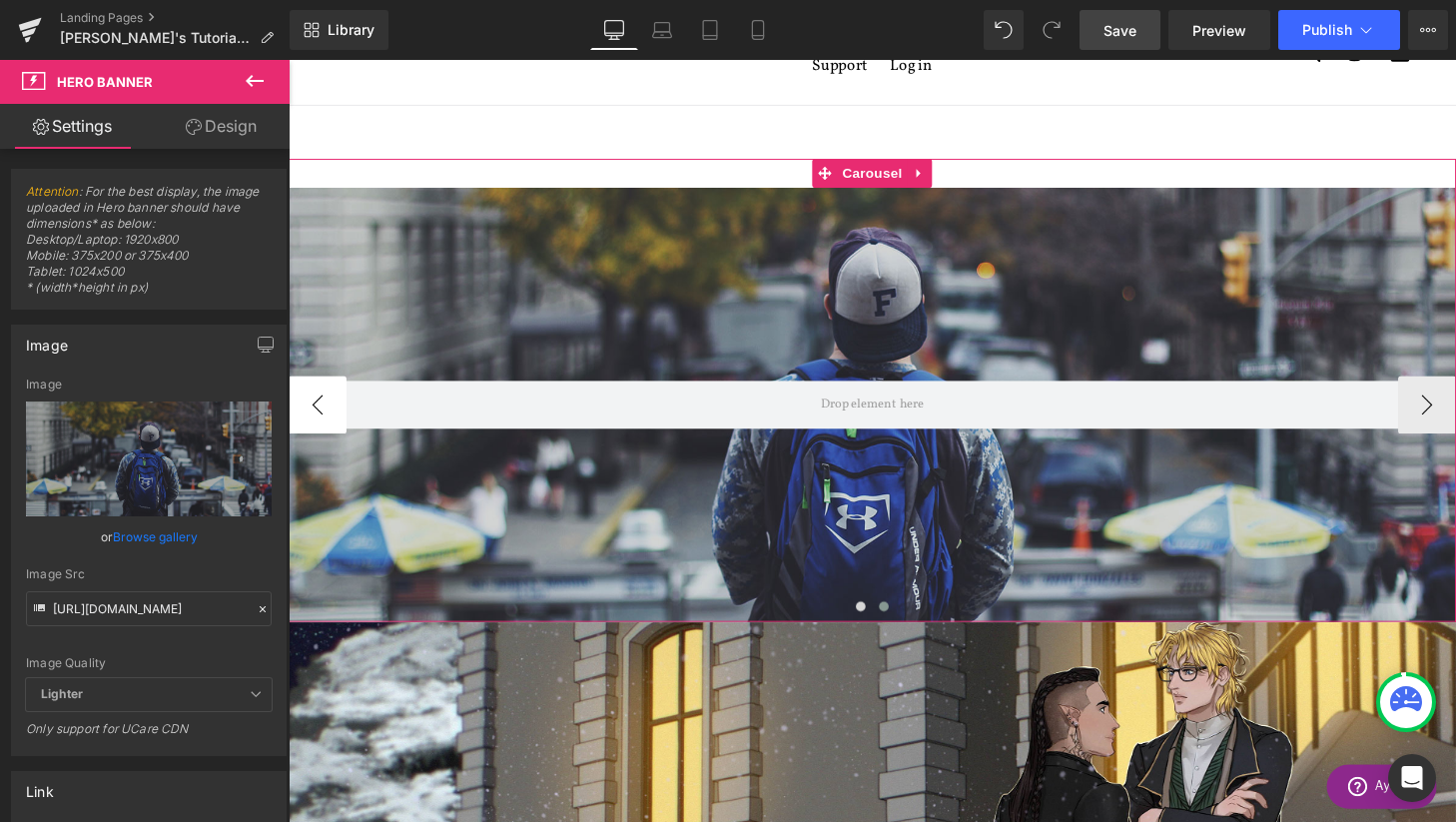 click on "‹" at bounding box center (319, 416) 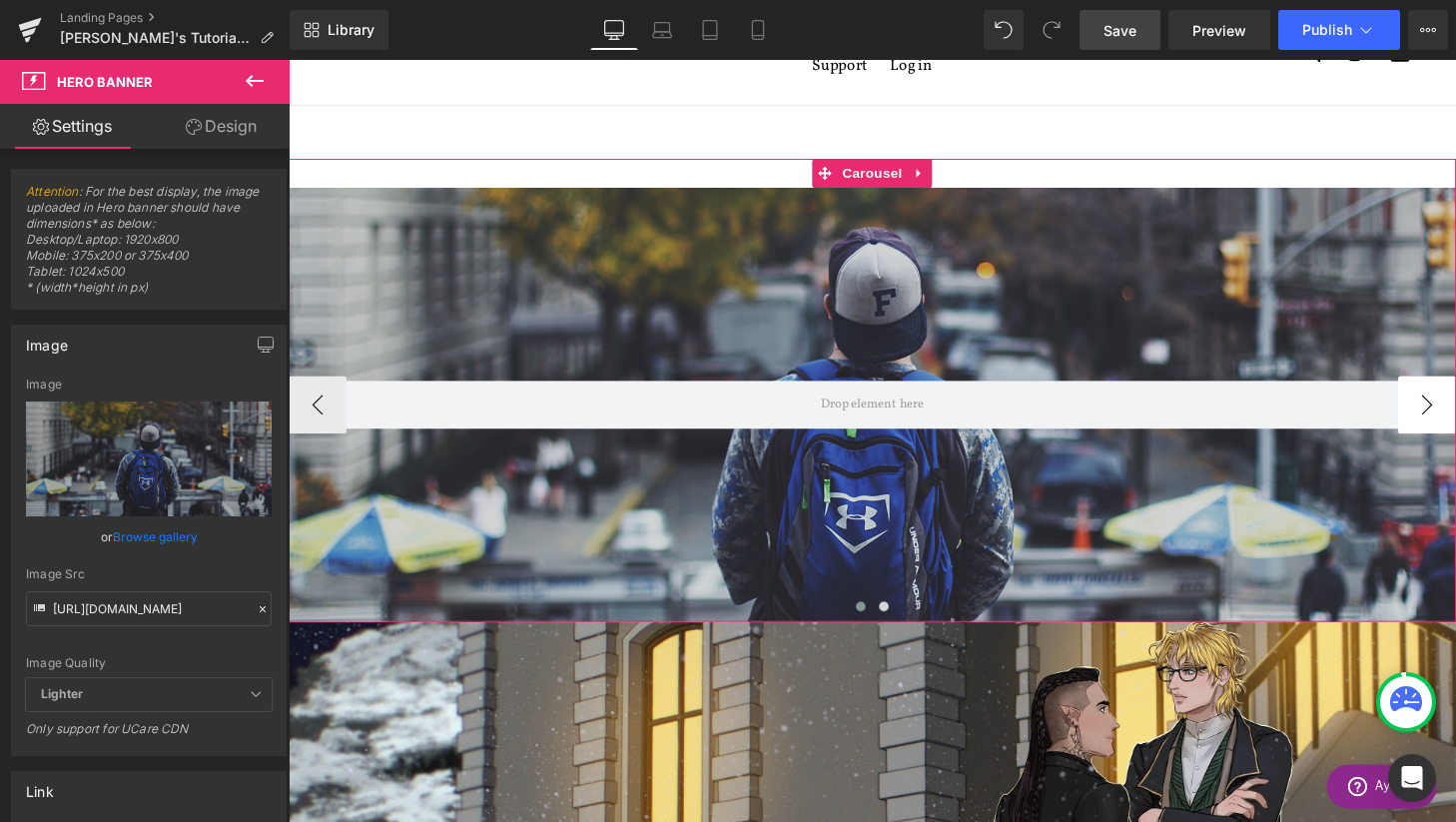 click on "›" at bounding box center (1467, 416) 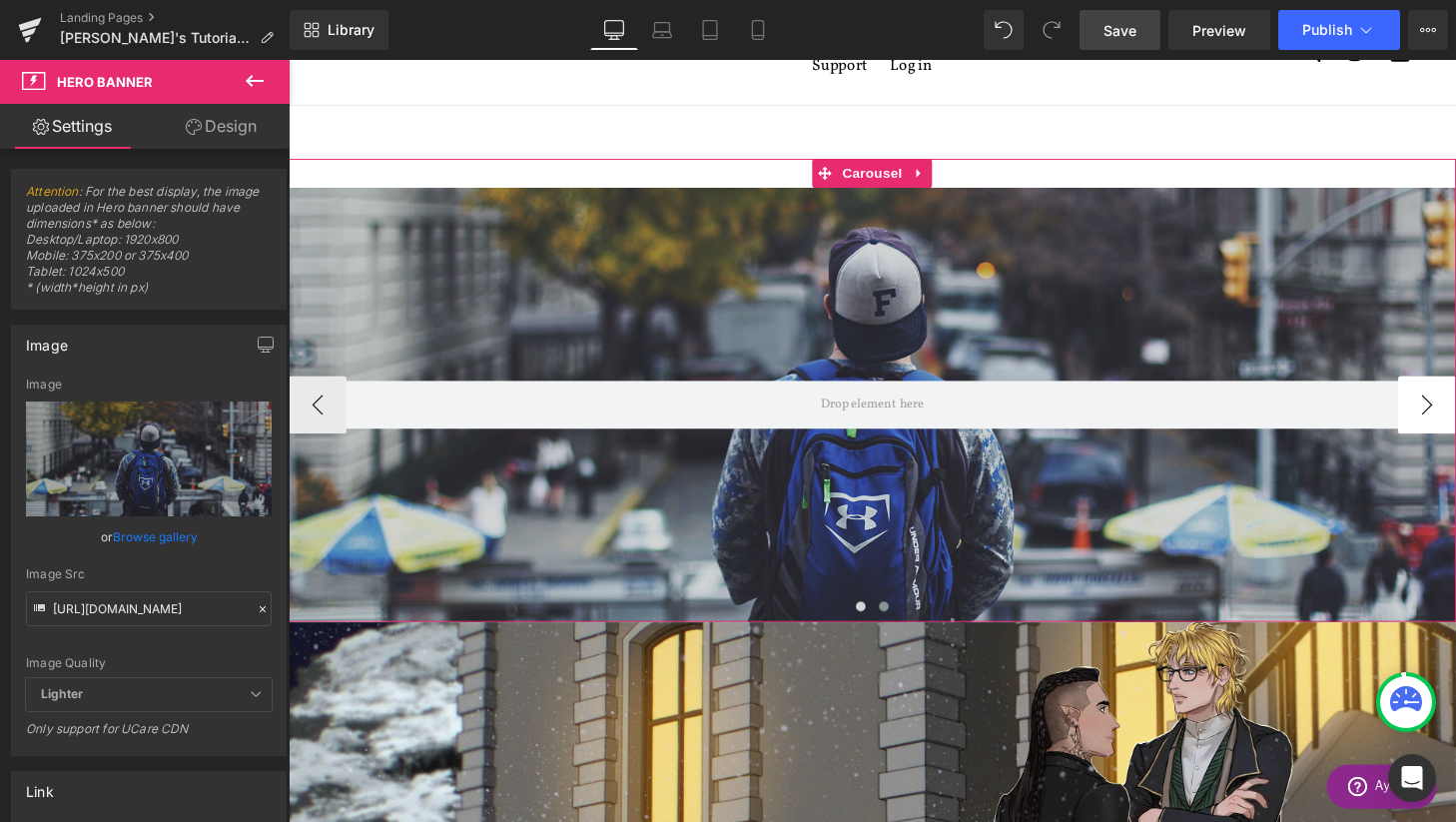 click on "›" at bounding box center [1467, 416] 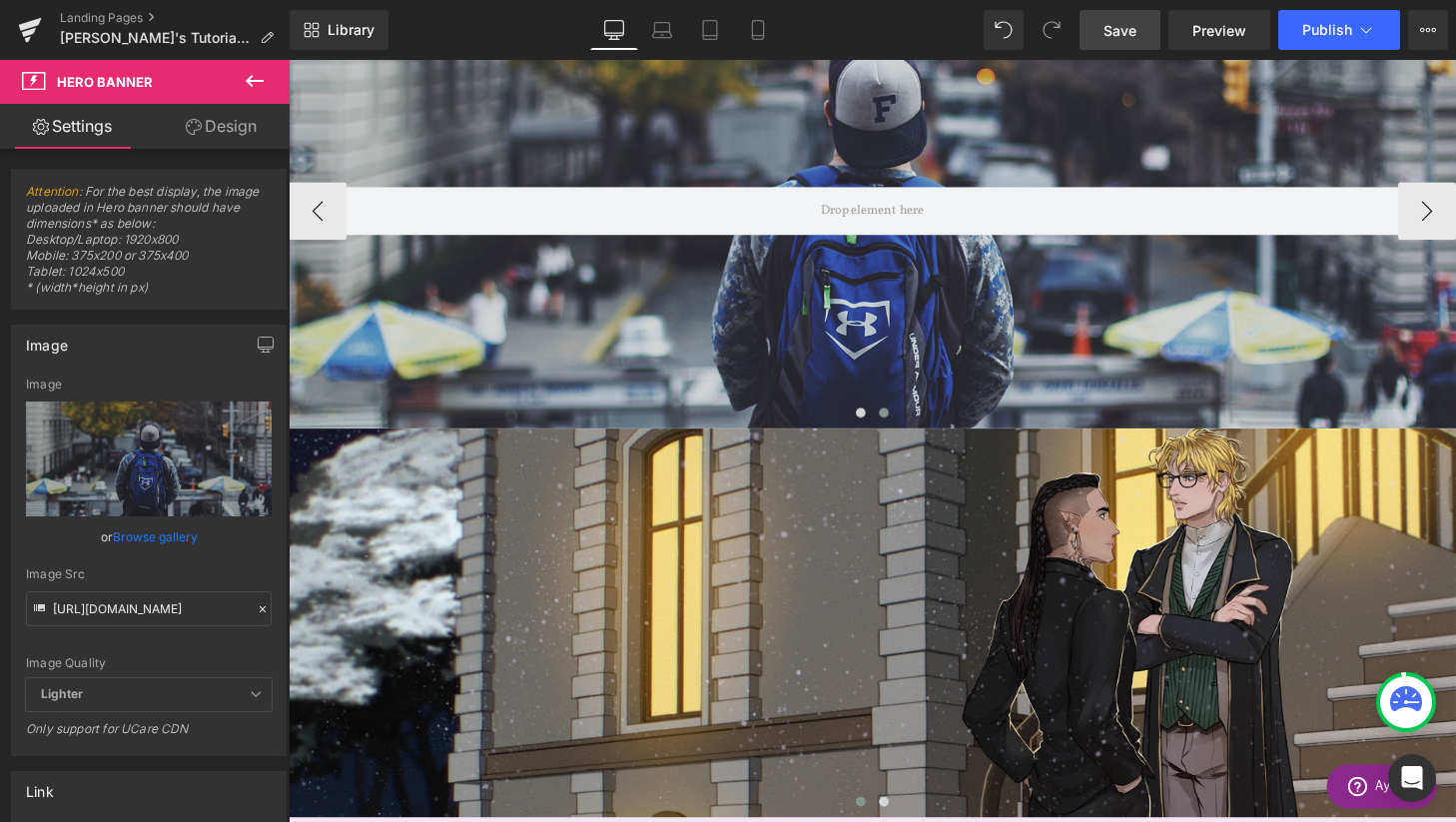 scroll, scrollTop: 363, scrollLeft: 0, axis: vertical 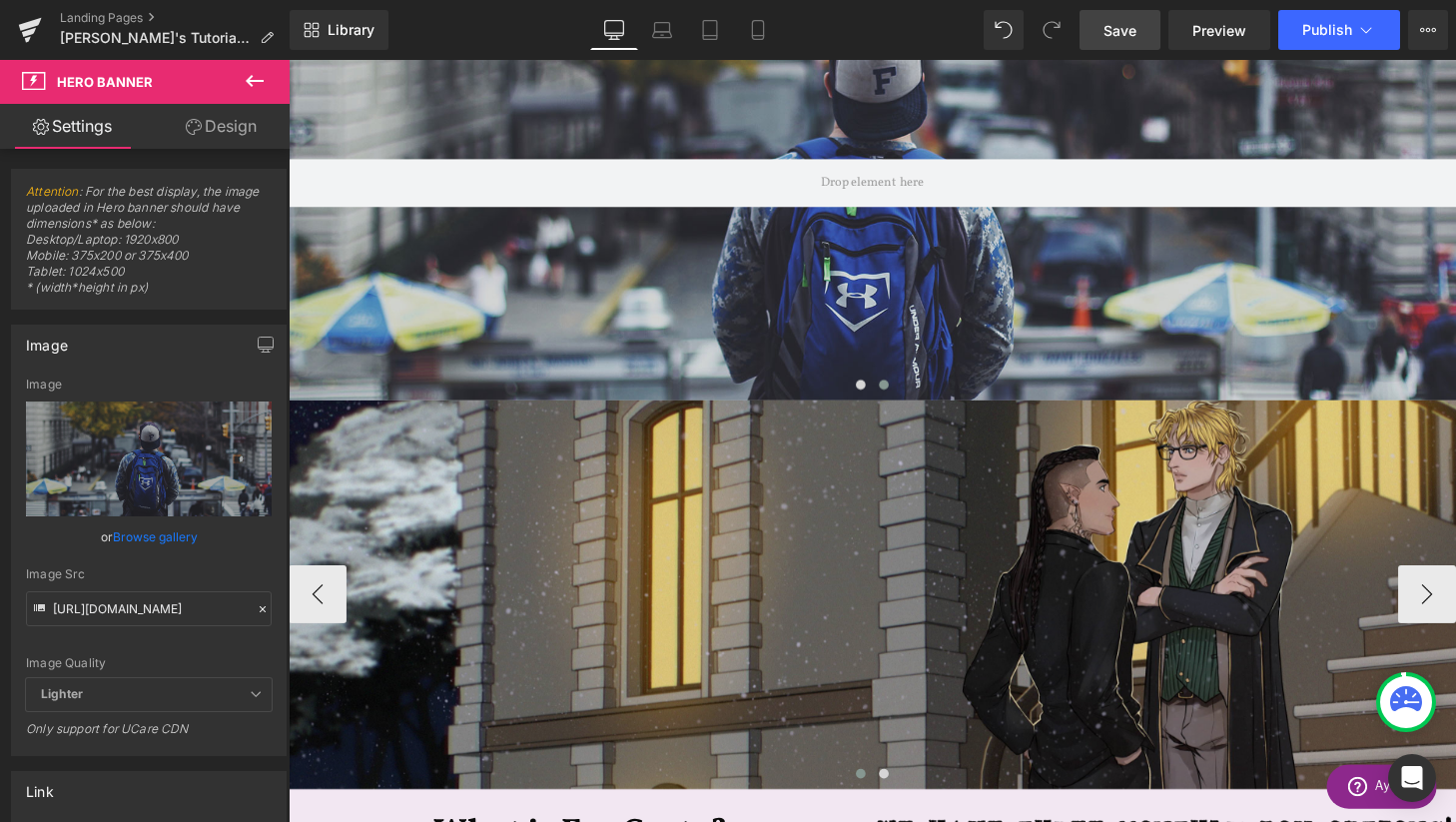 click at bounding box center [893, 613] 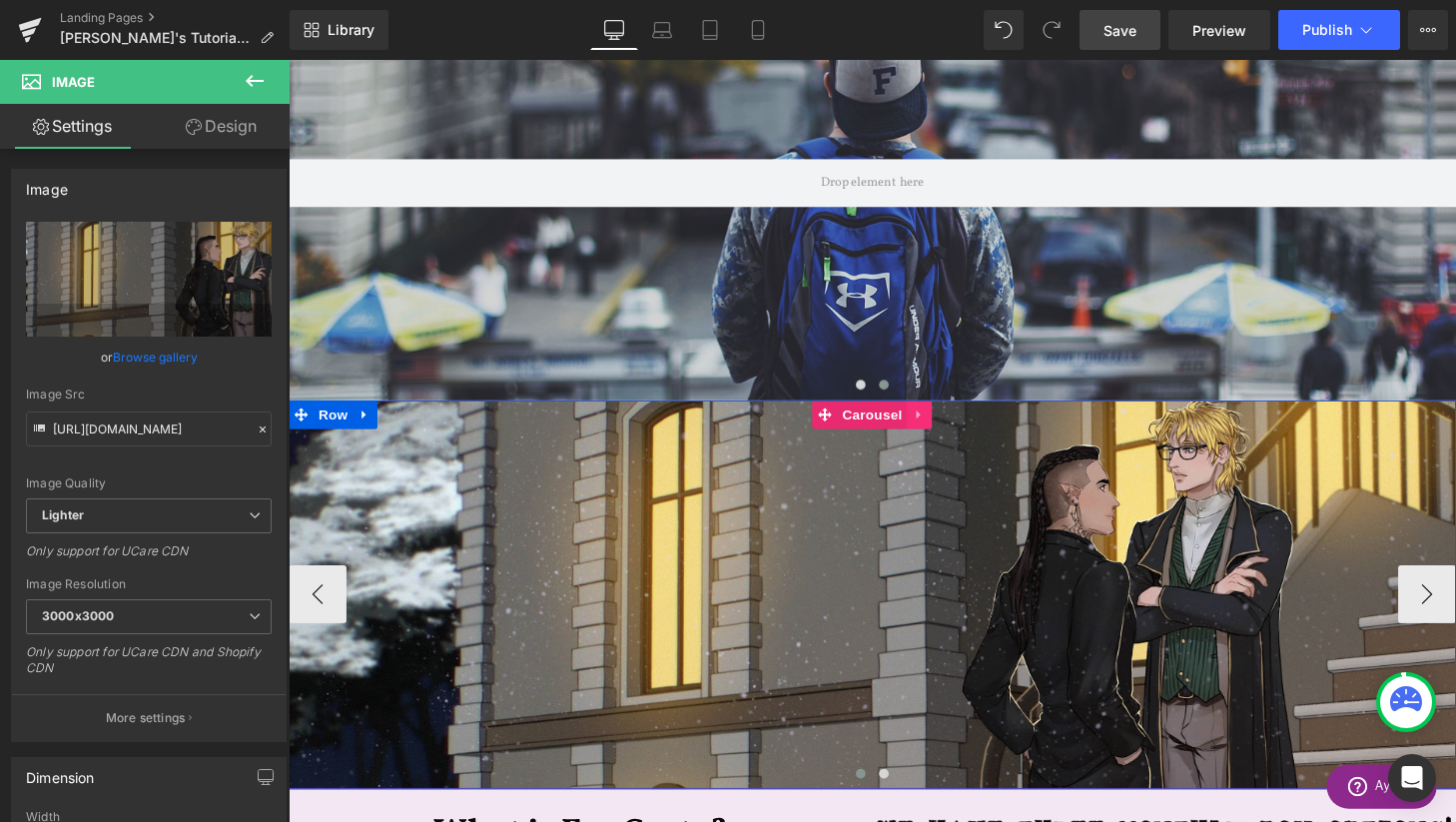 click 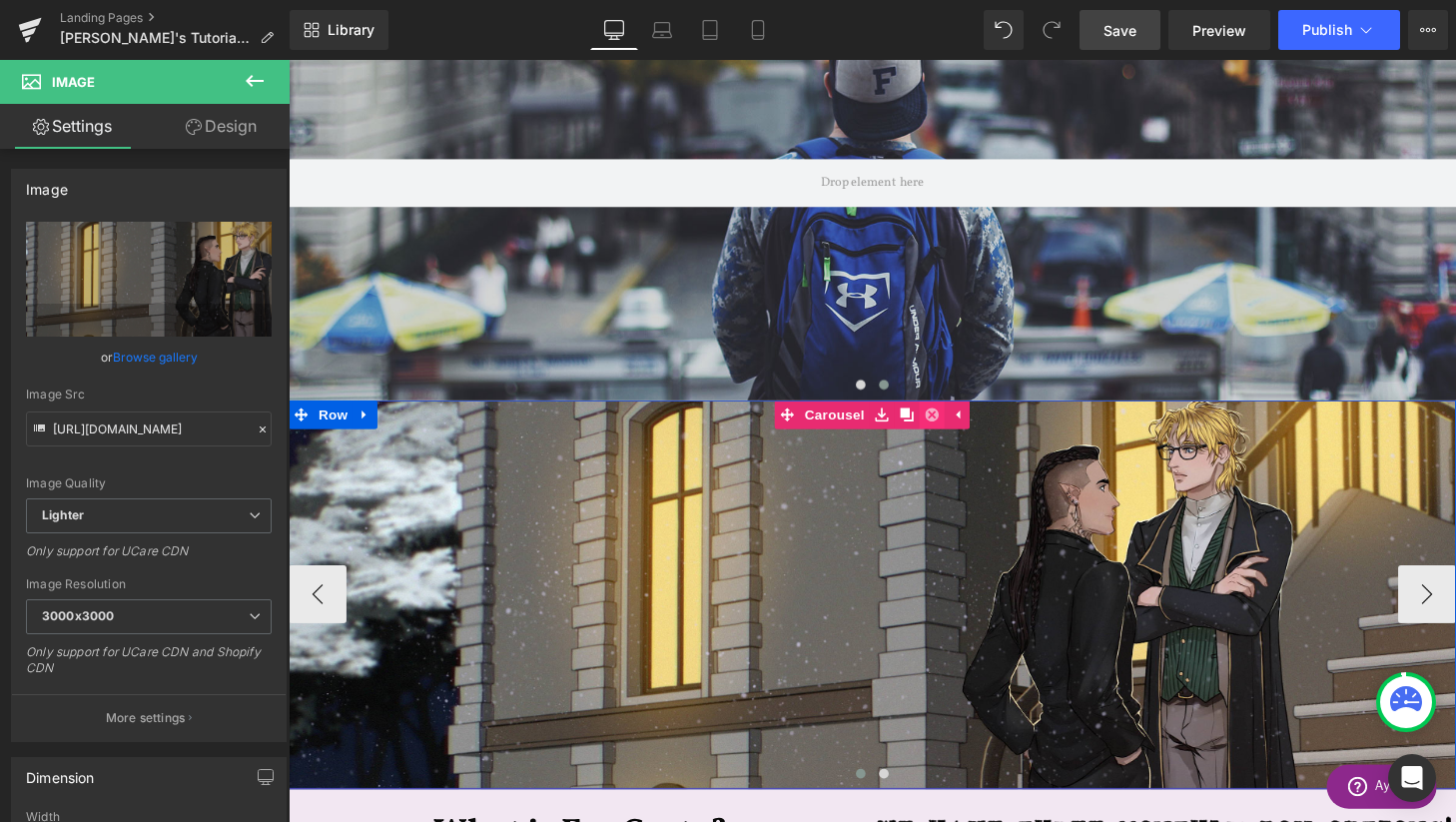 click 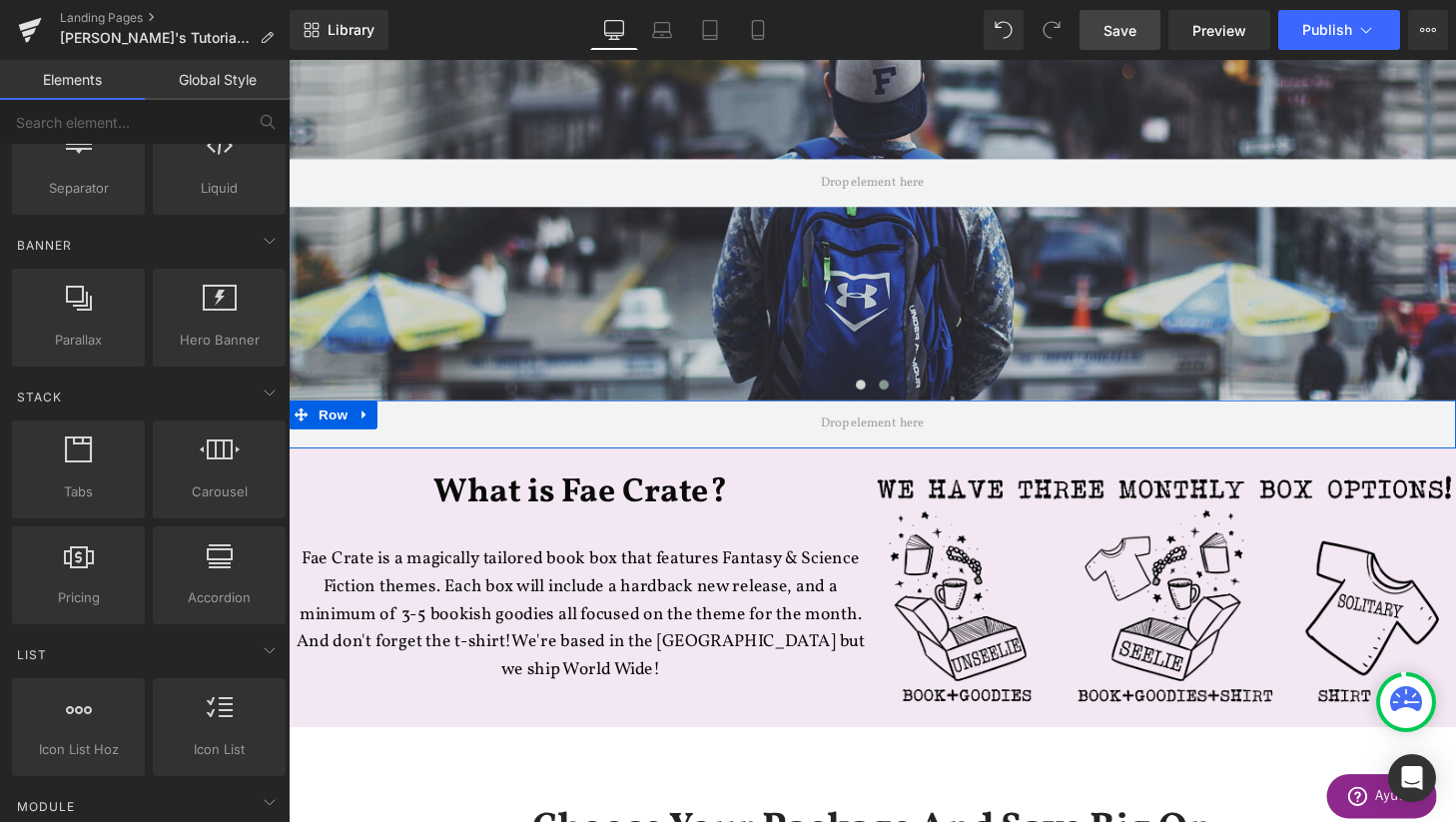 scroll, scrollTop: 3294, scrollLeft: 1208, axis: both 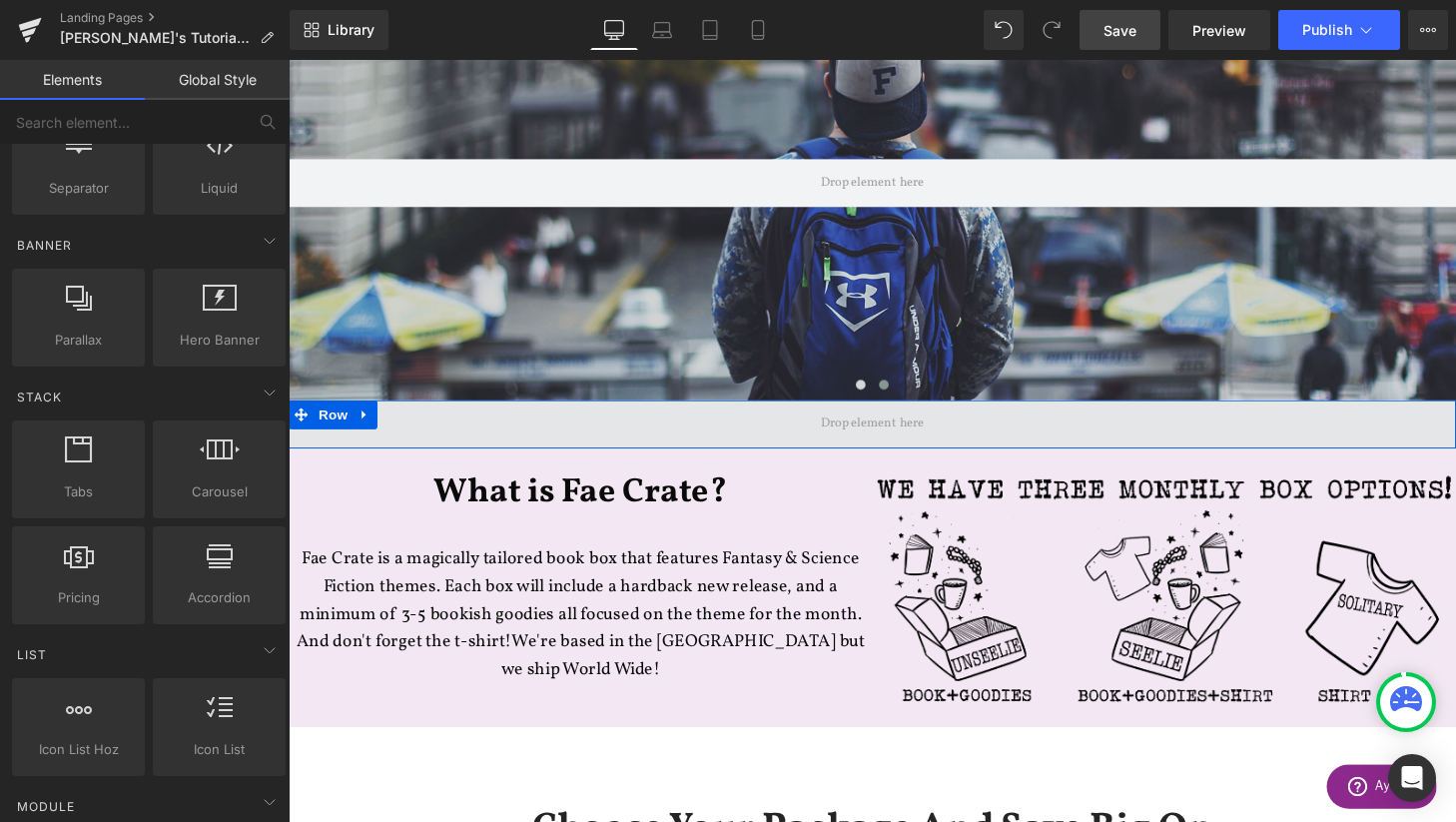 click at bounding box center (893, 437) 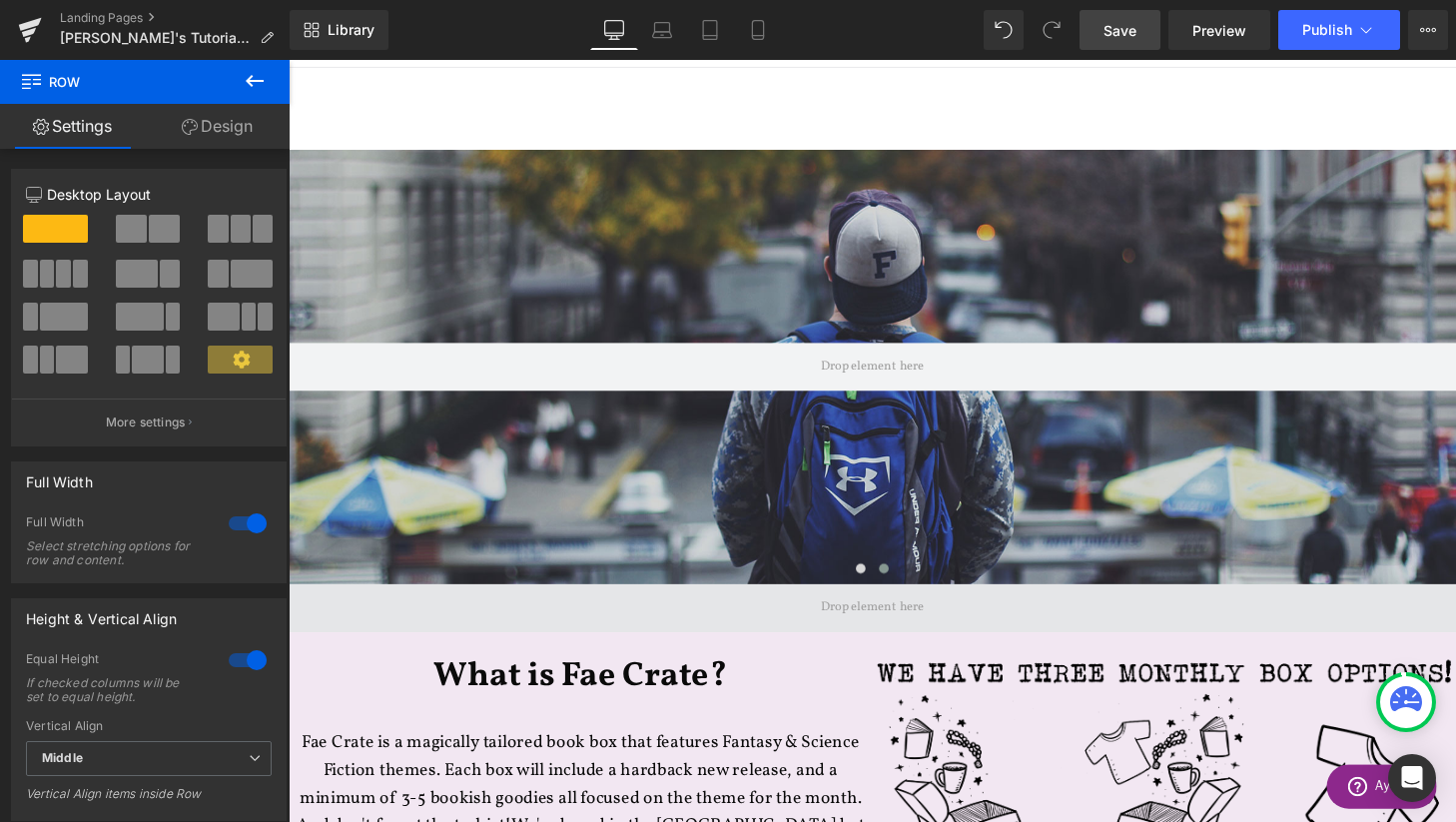scroll, scrollTop: 40, scrollLeft: 0, axis: vertical 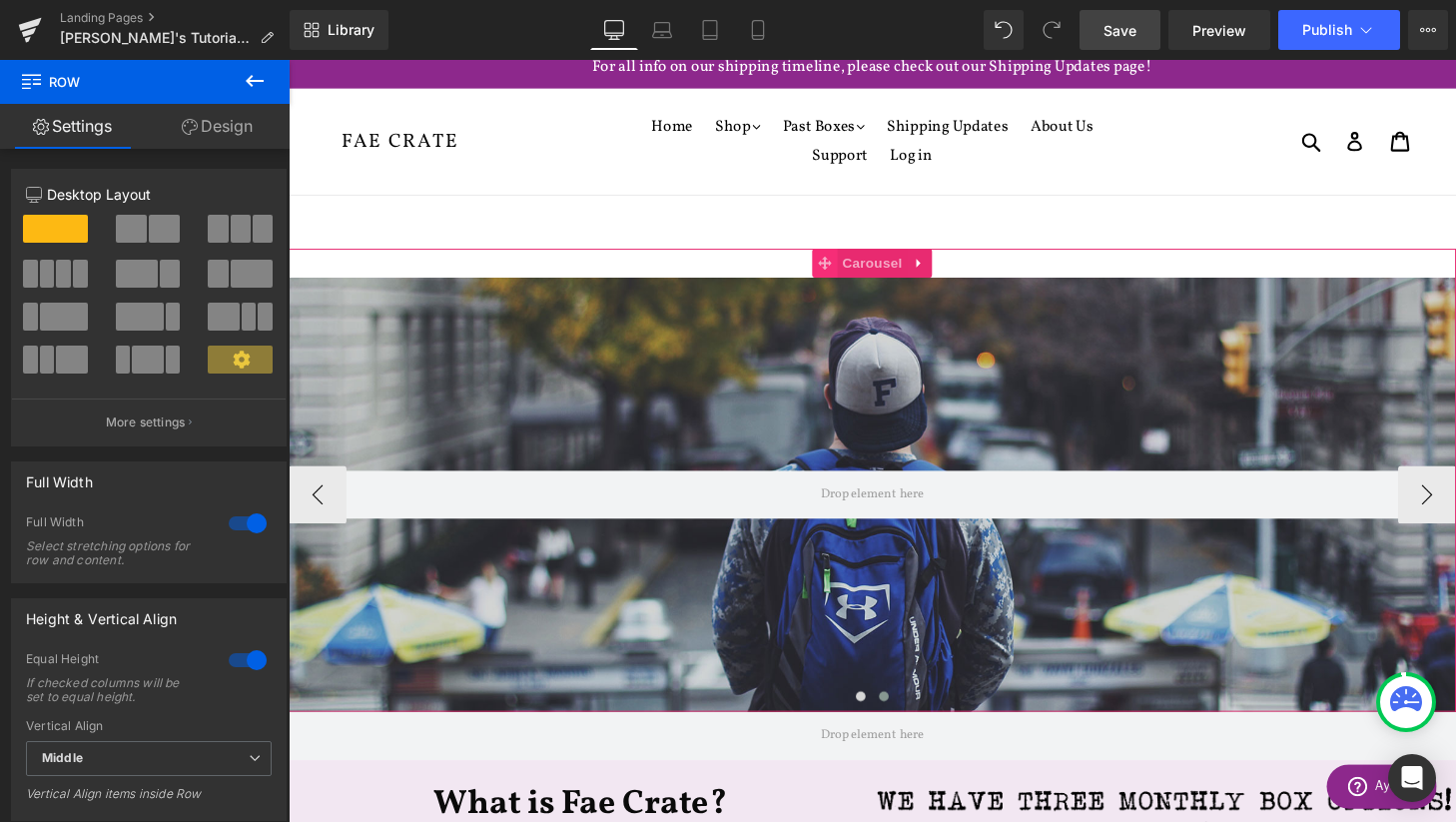 click 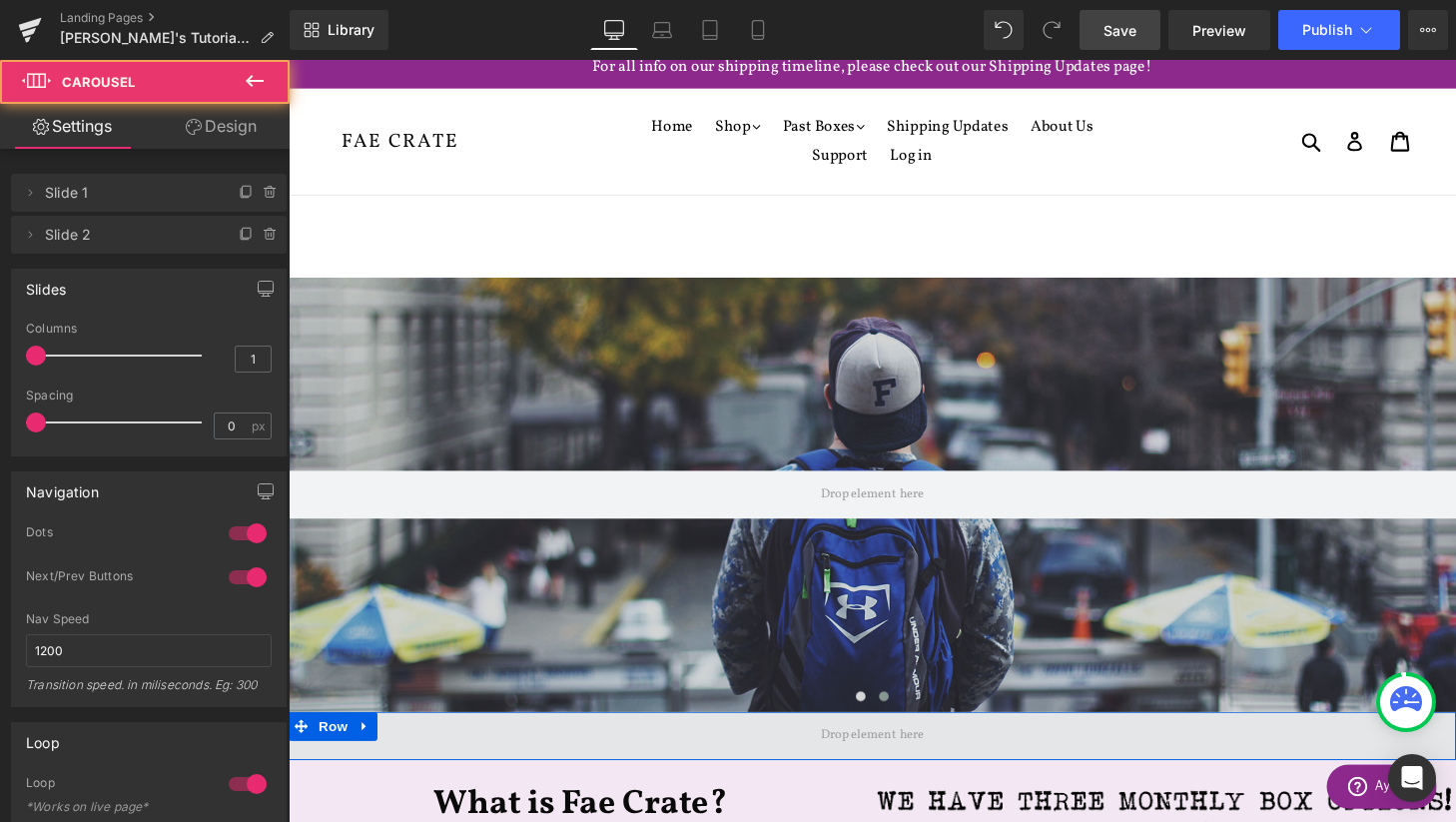 click at bounding box center (893, 760) 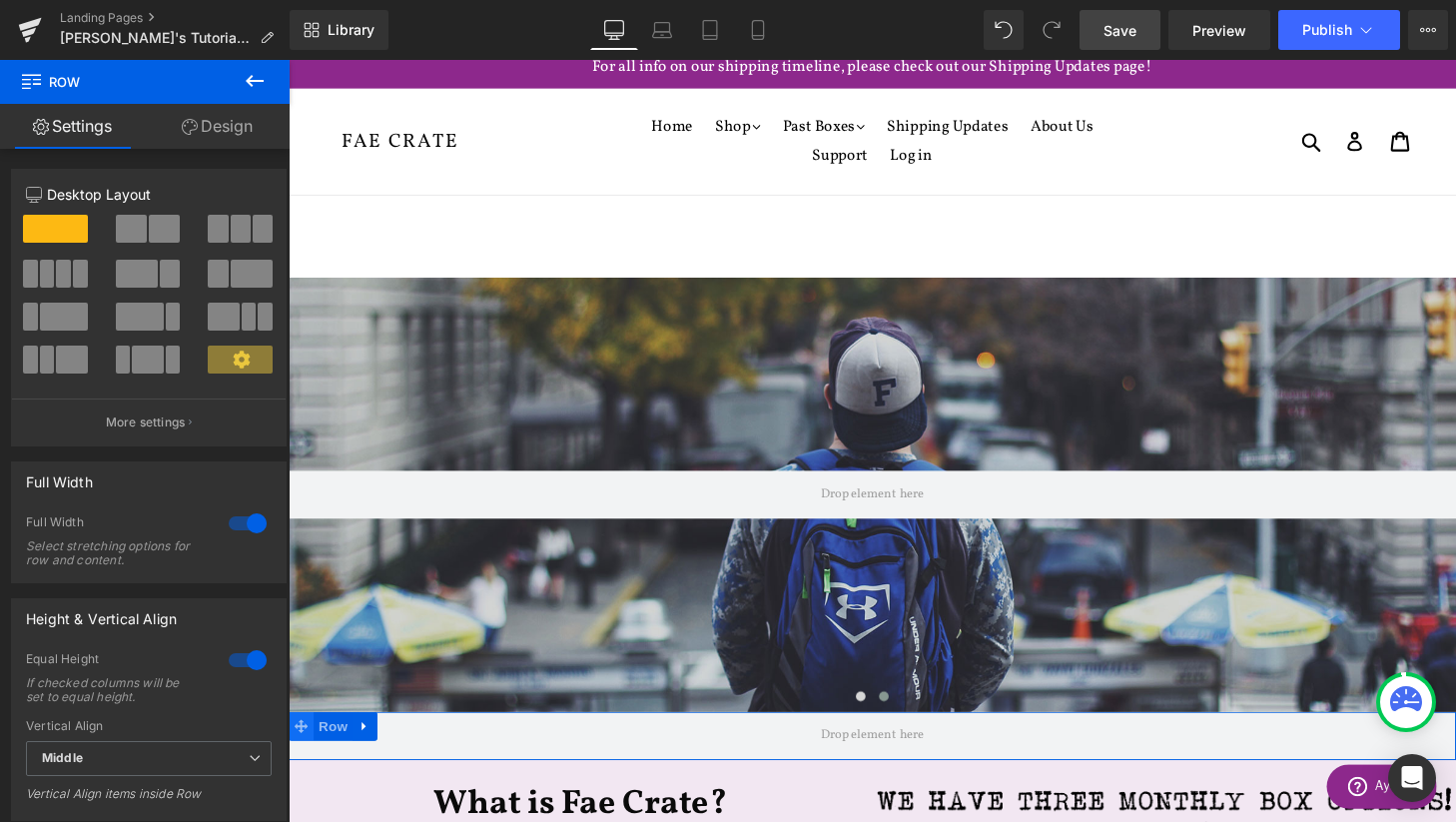 click 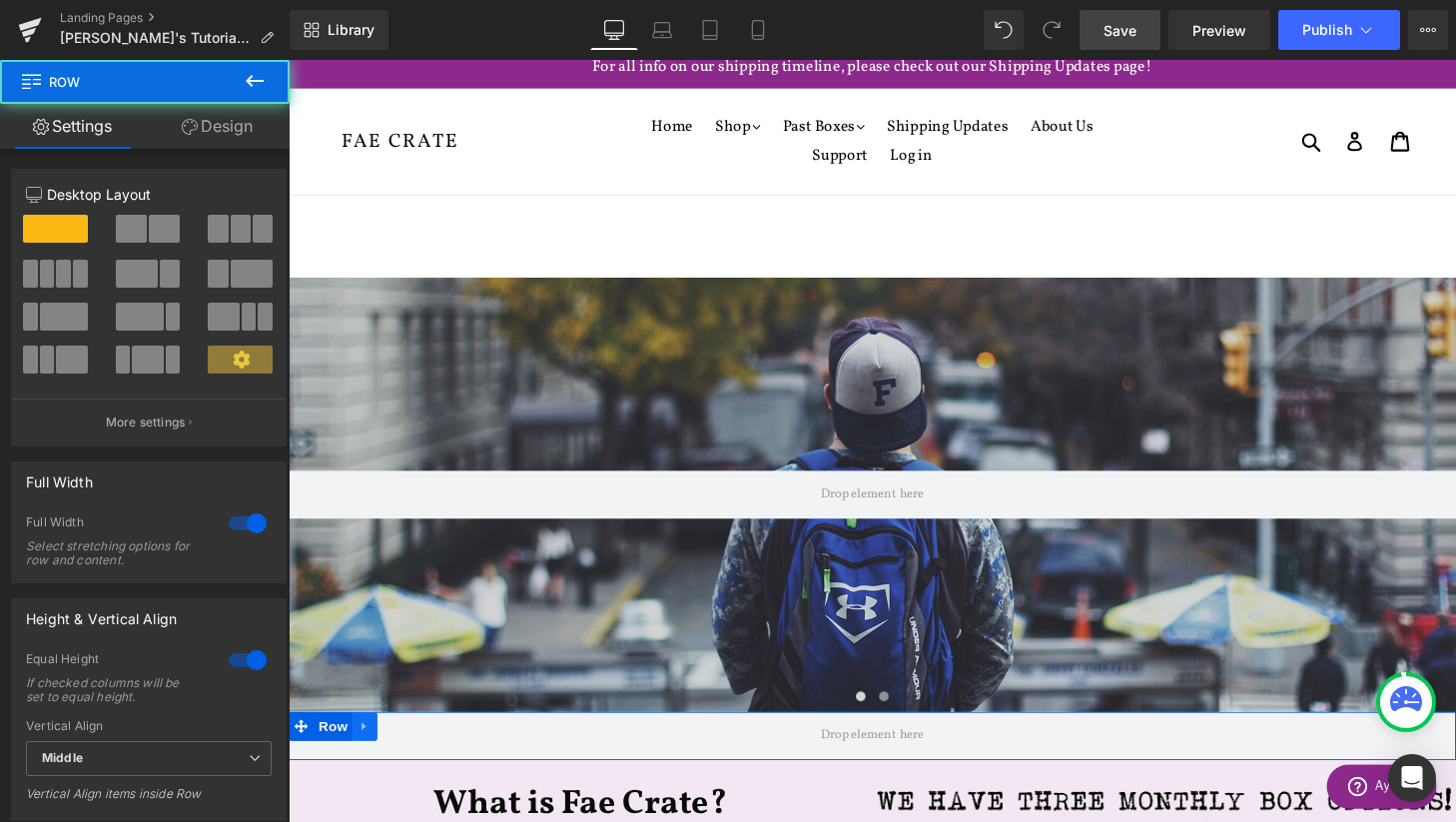 click 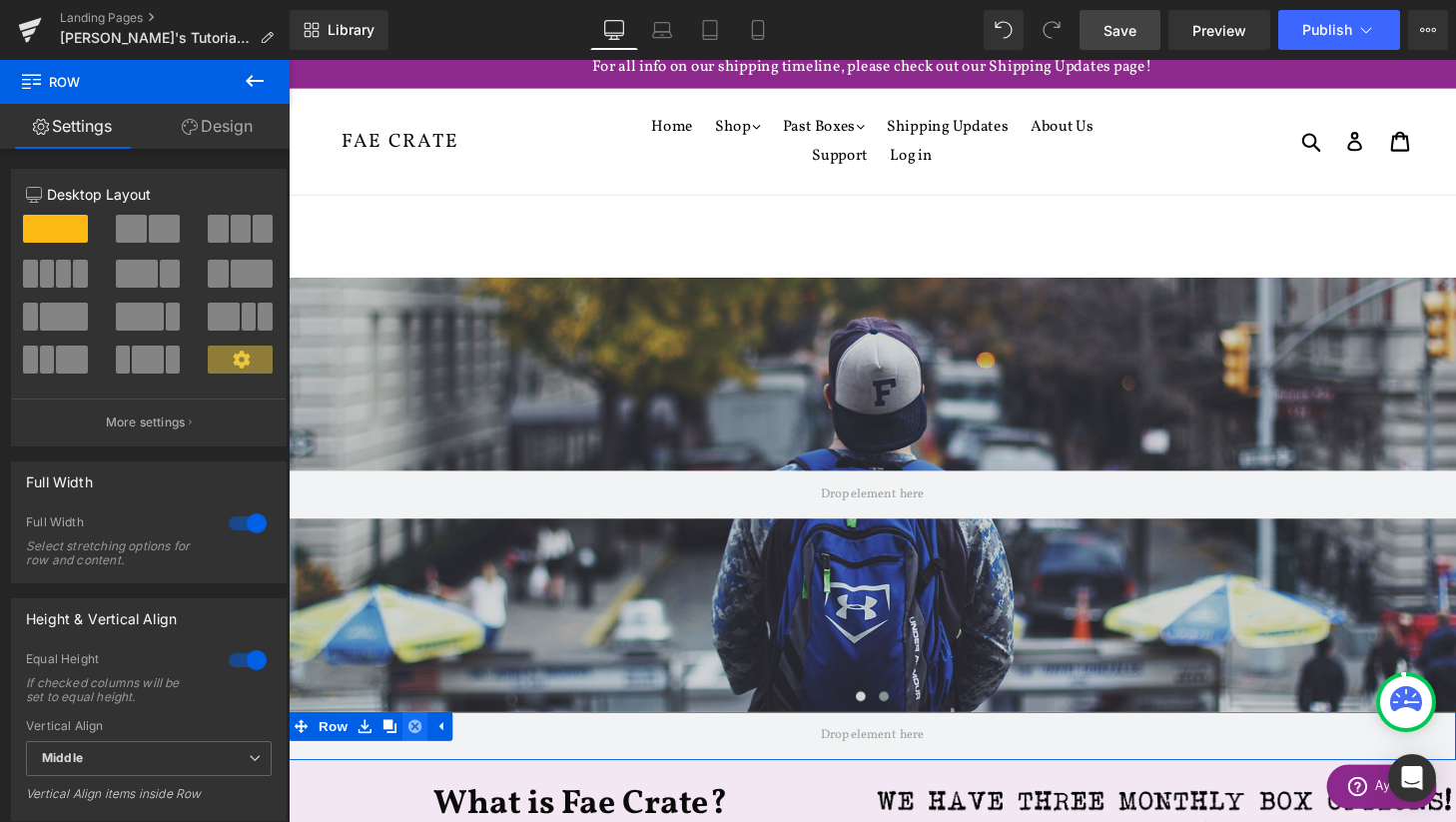 click 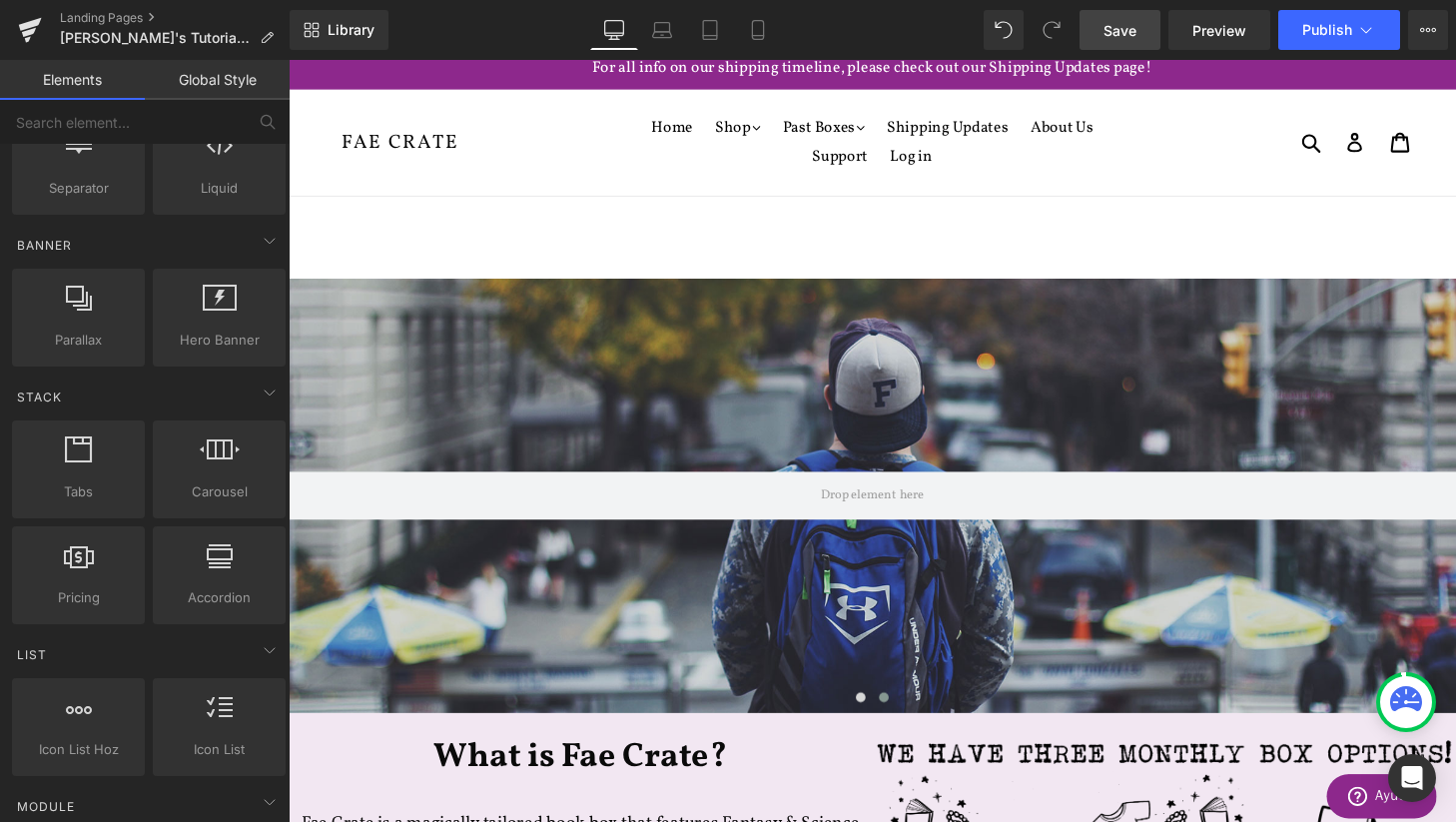 scroll, scrollTop: 3244, scrollLeft: 1208, axis: both 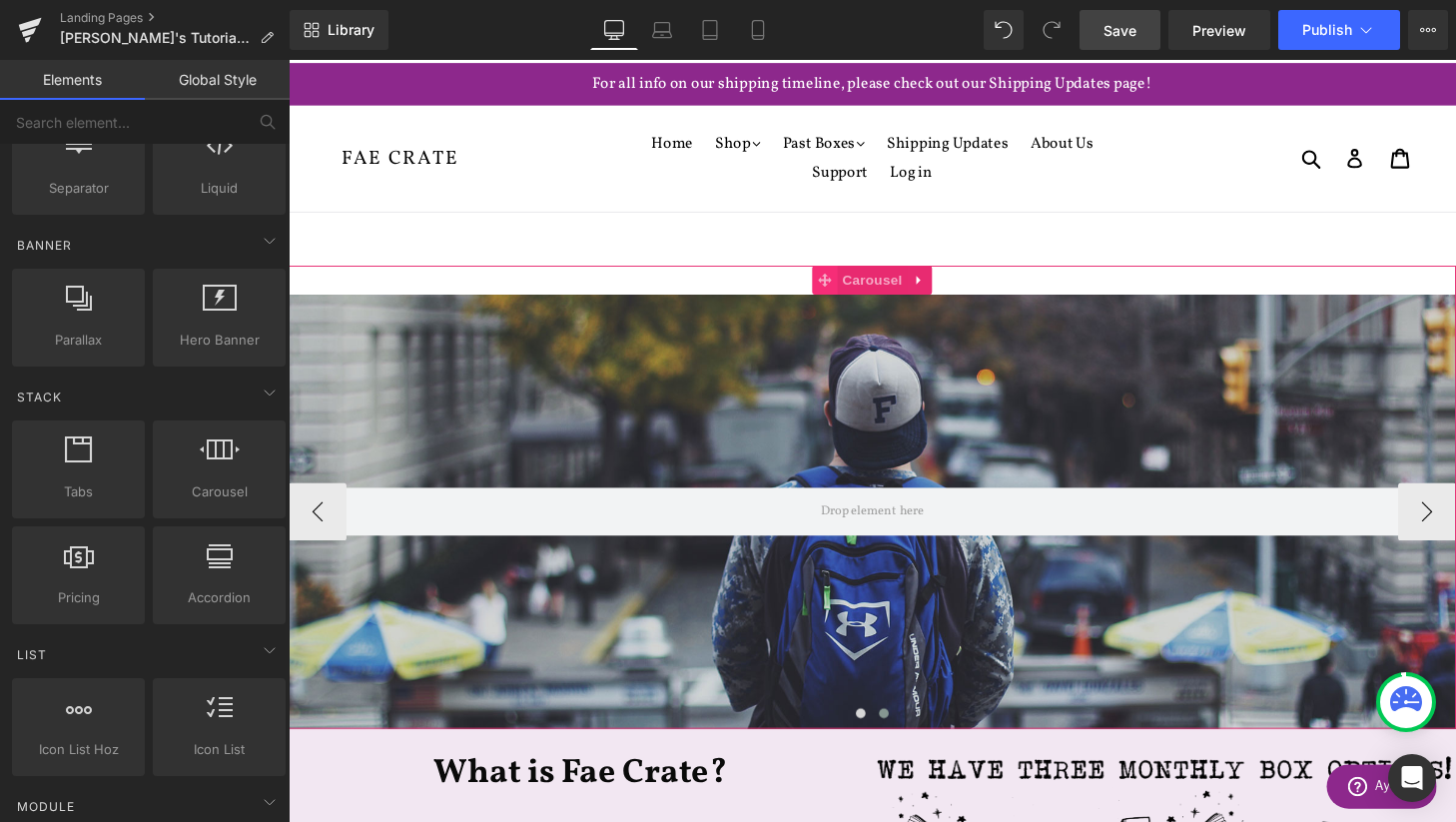 click 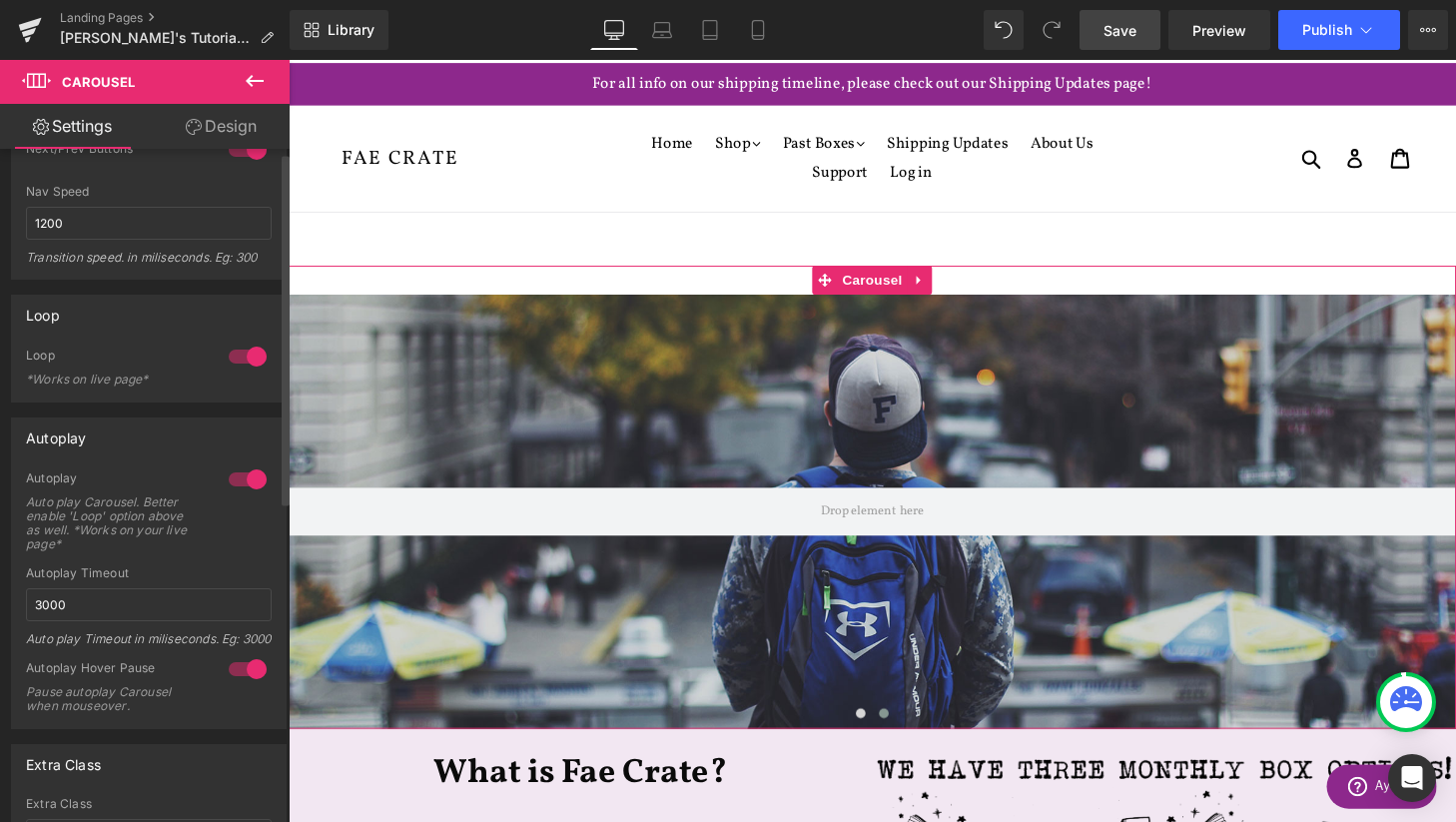 scroll, scrollTop: 0, scrollLeft: 0, axis: both 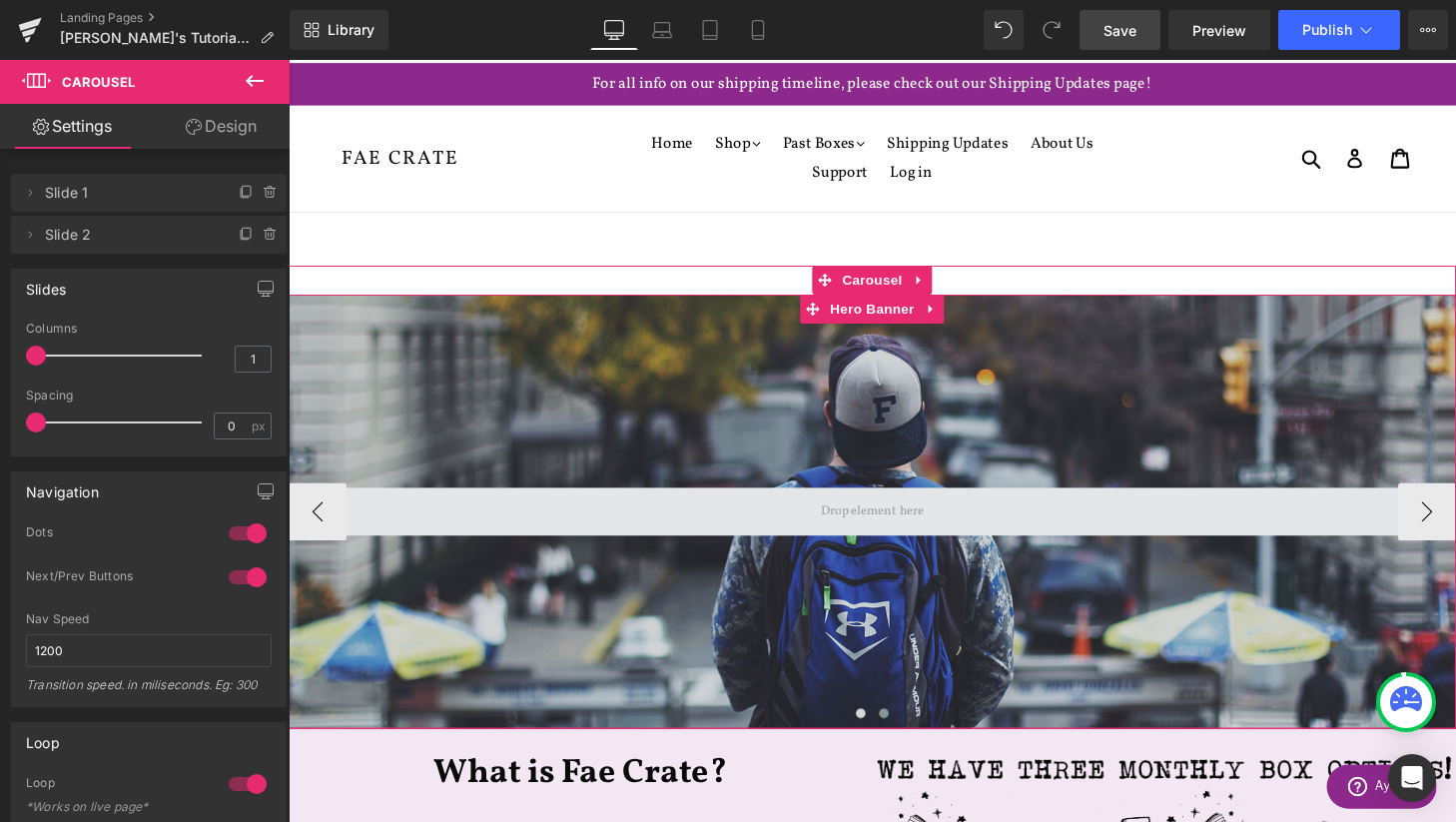 click at bounding box center (893, 527) 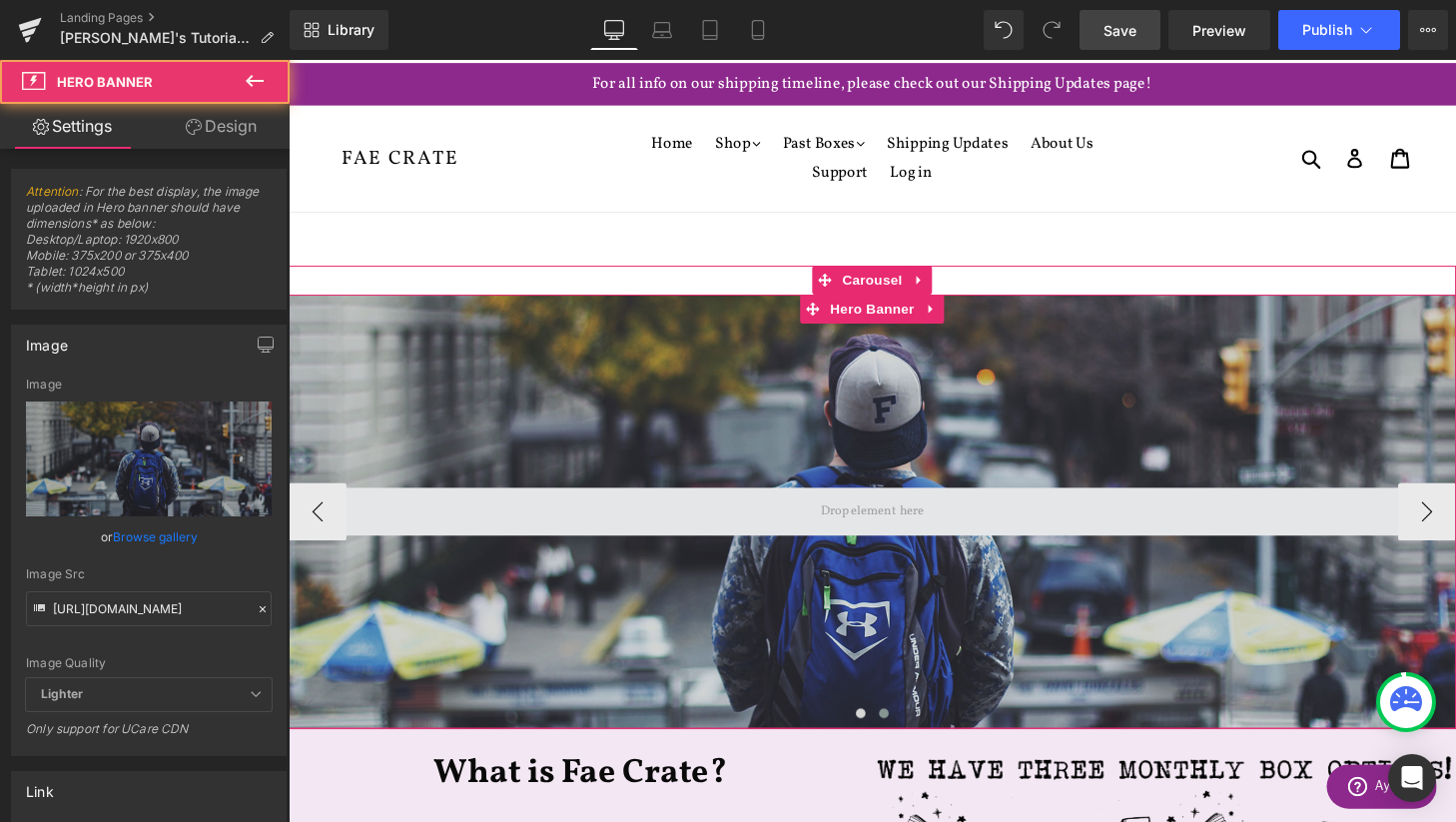 click at bounding box center [893, 527] 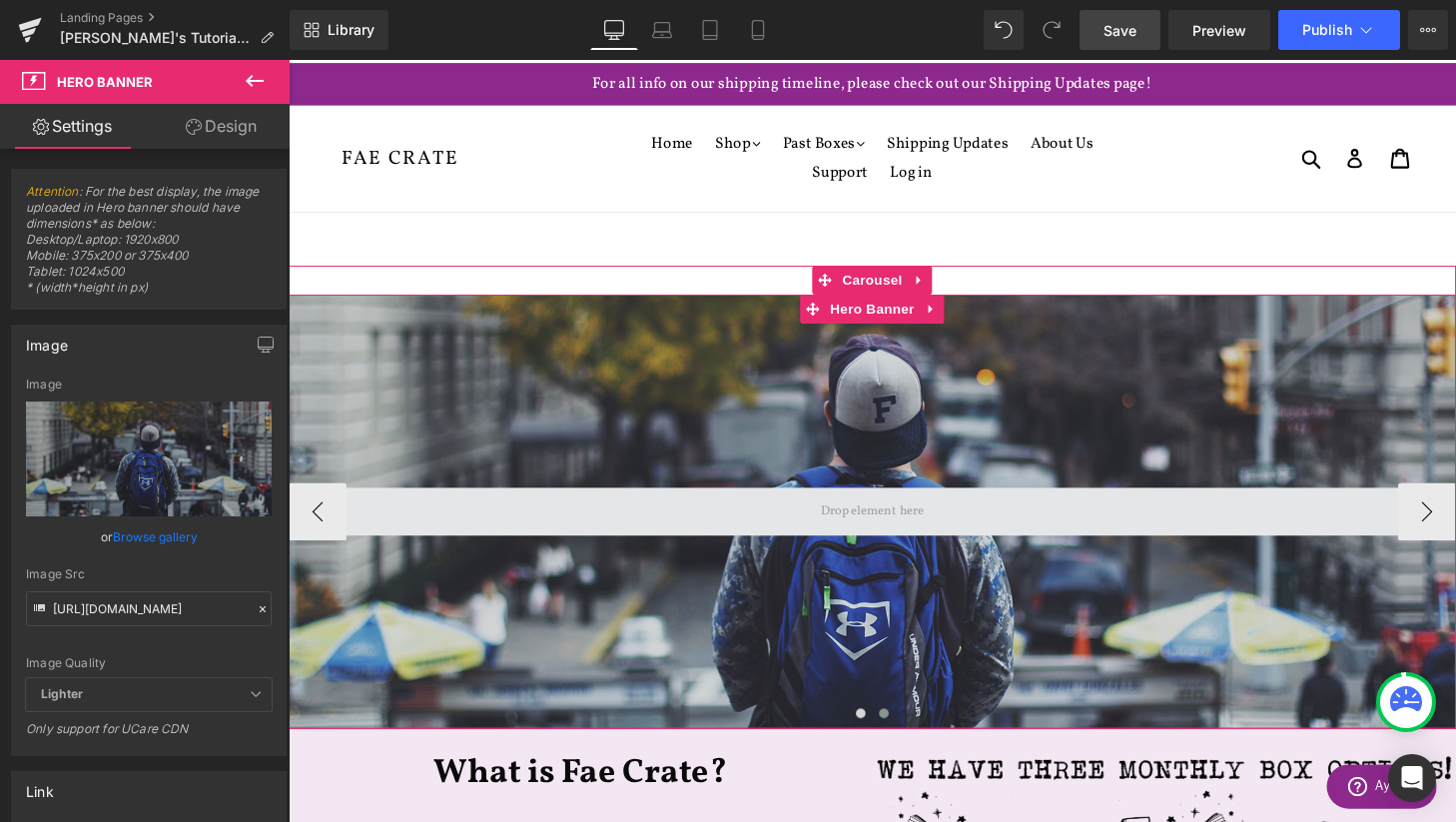 click at bounding box center (893, 527) 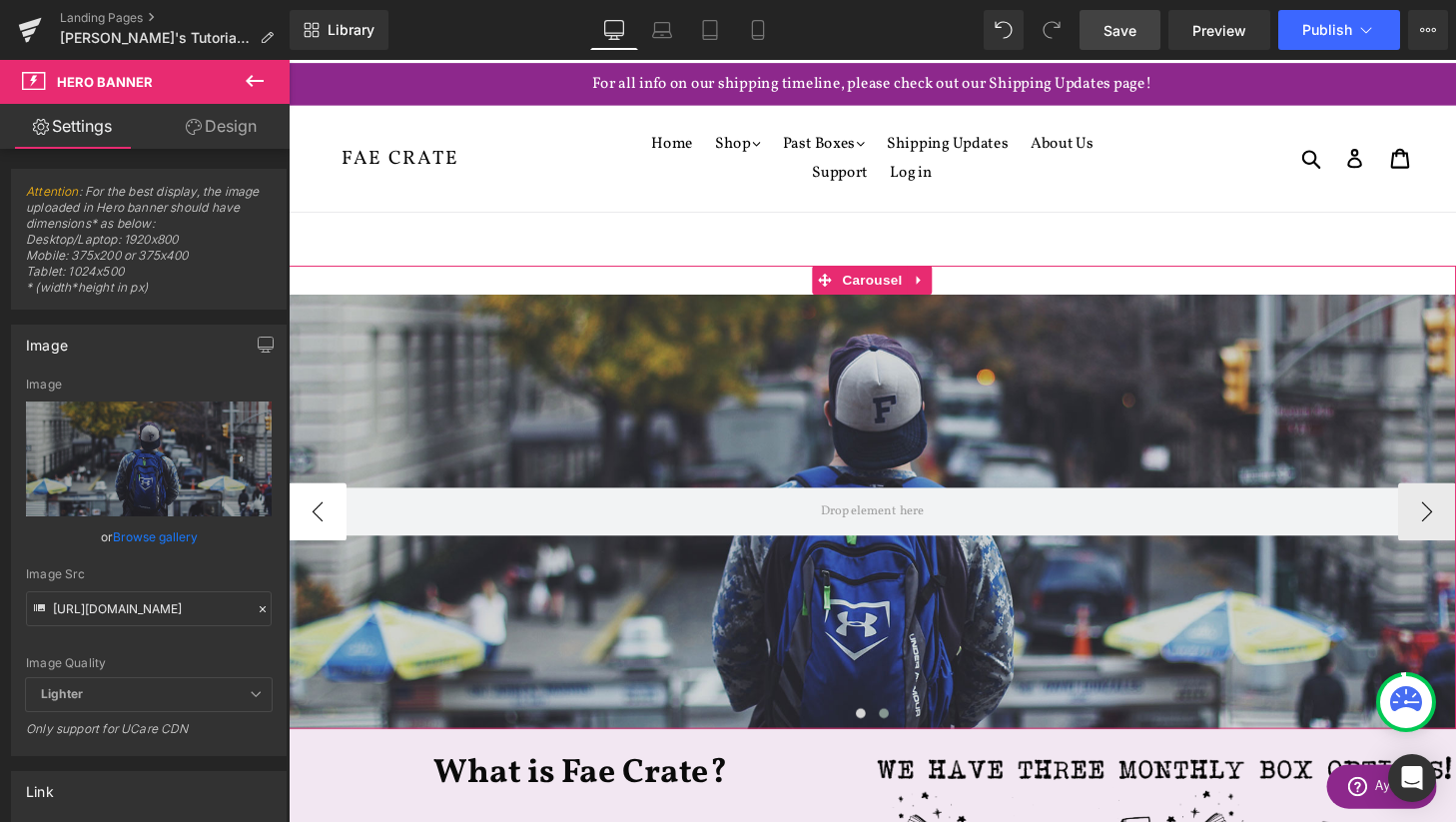 click on "‹" at bounding box center (319, 527) 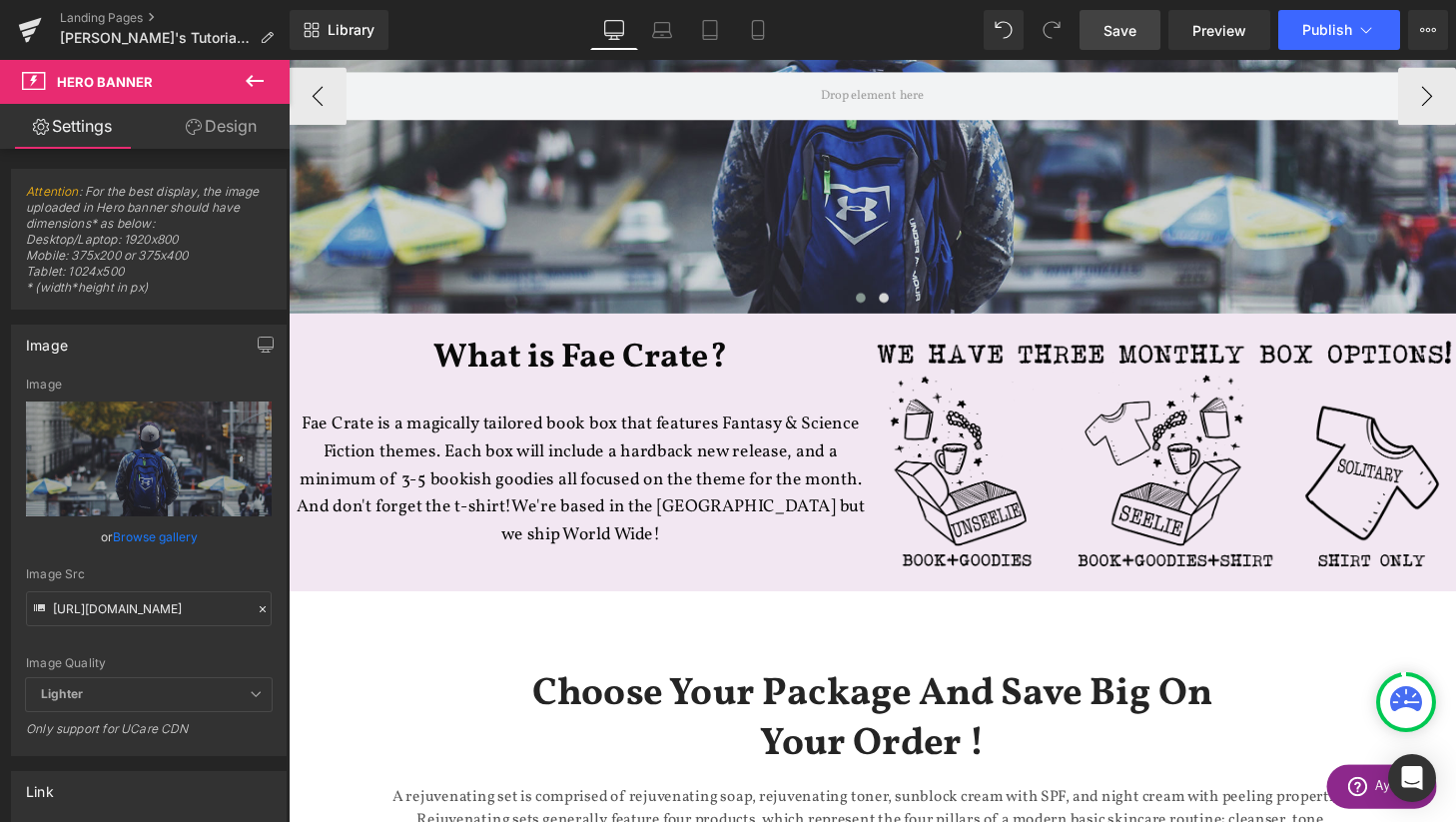 scroll, scrollTop: 0, scrollLeft: 0, axis: both 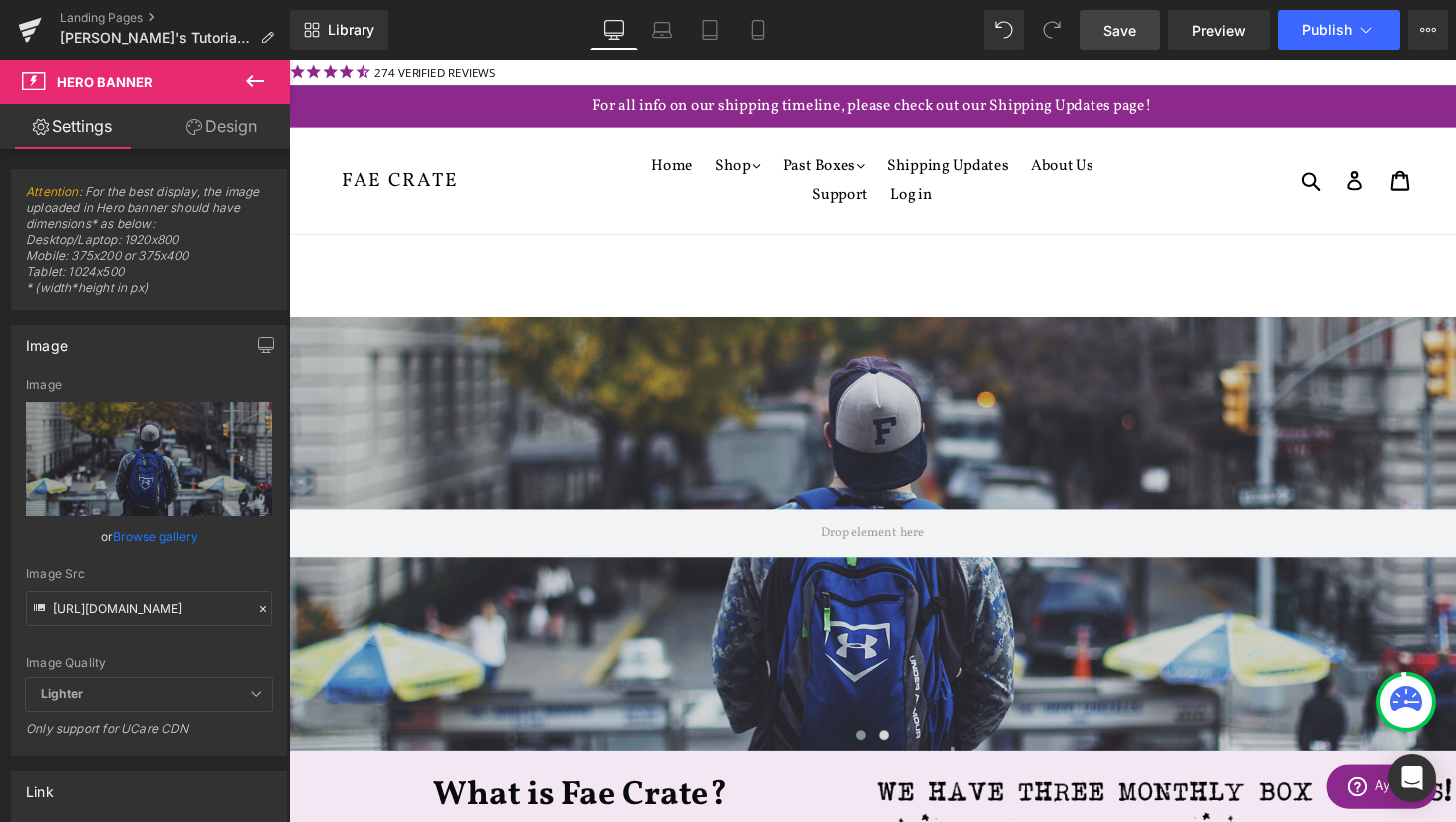 click on "Save" at bounding box center (1119, 30) 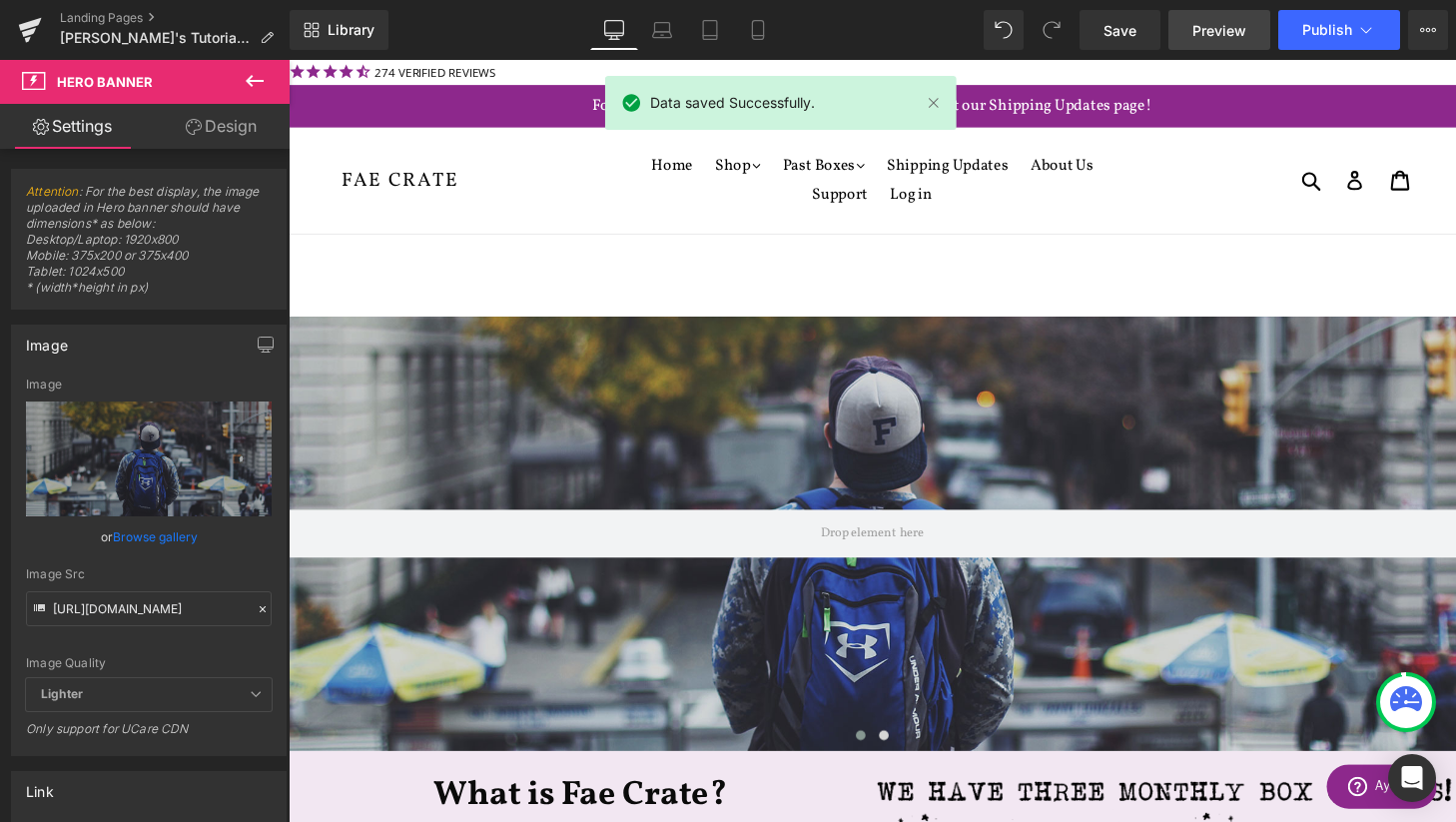 click on "Preview" at bounding box center (1219, 30) 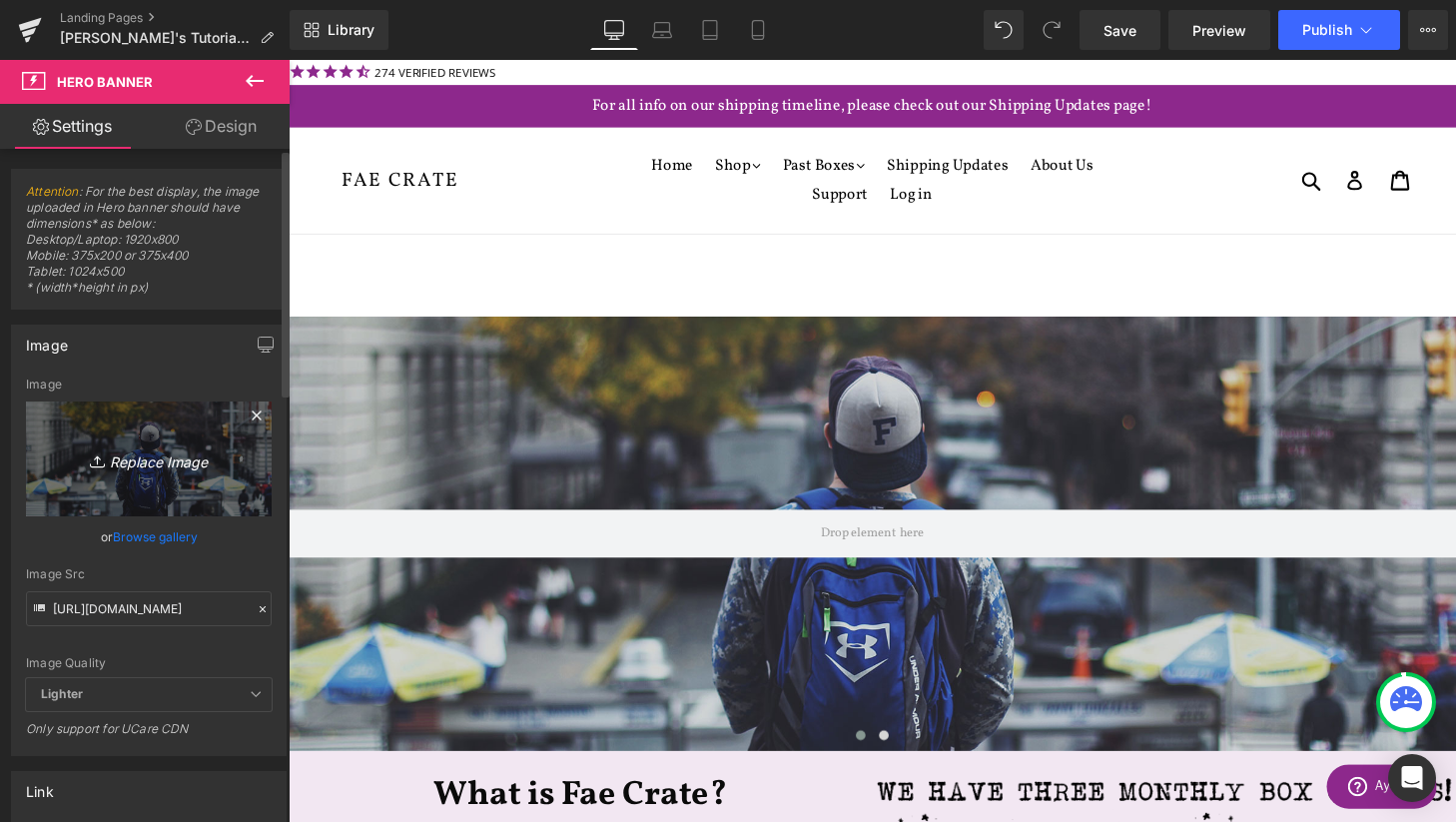 click on "Replace Image" at bounding box center [149, 458] 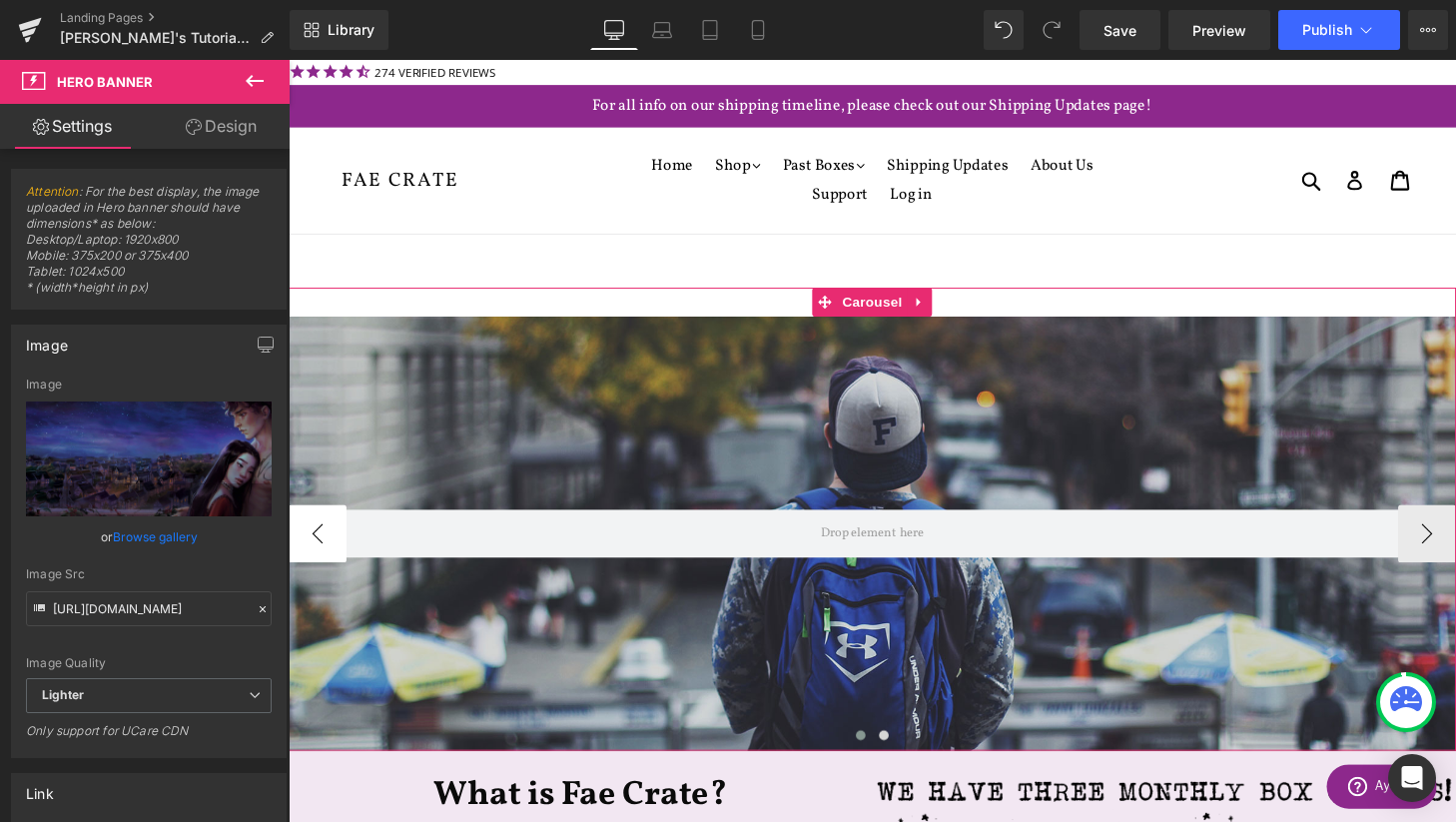 click on "‹" at bounding box center [319, 550] 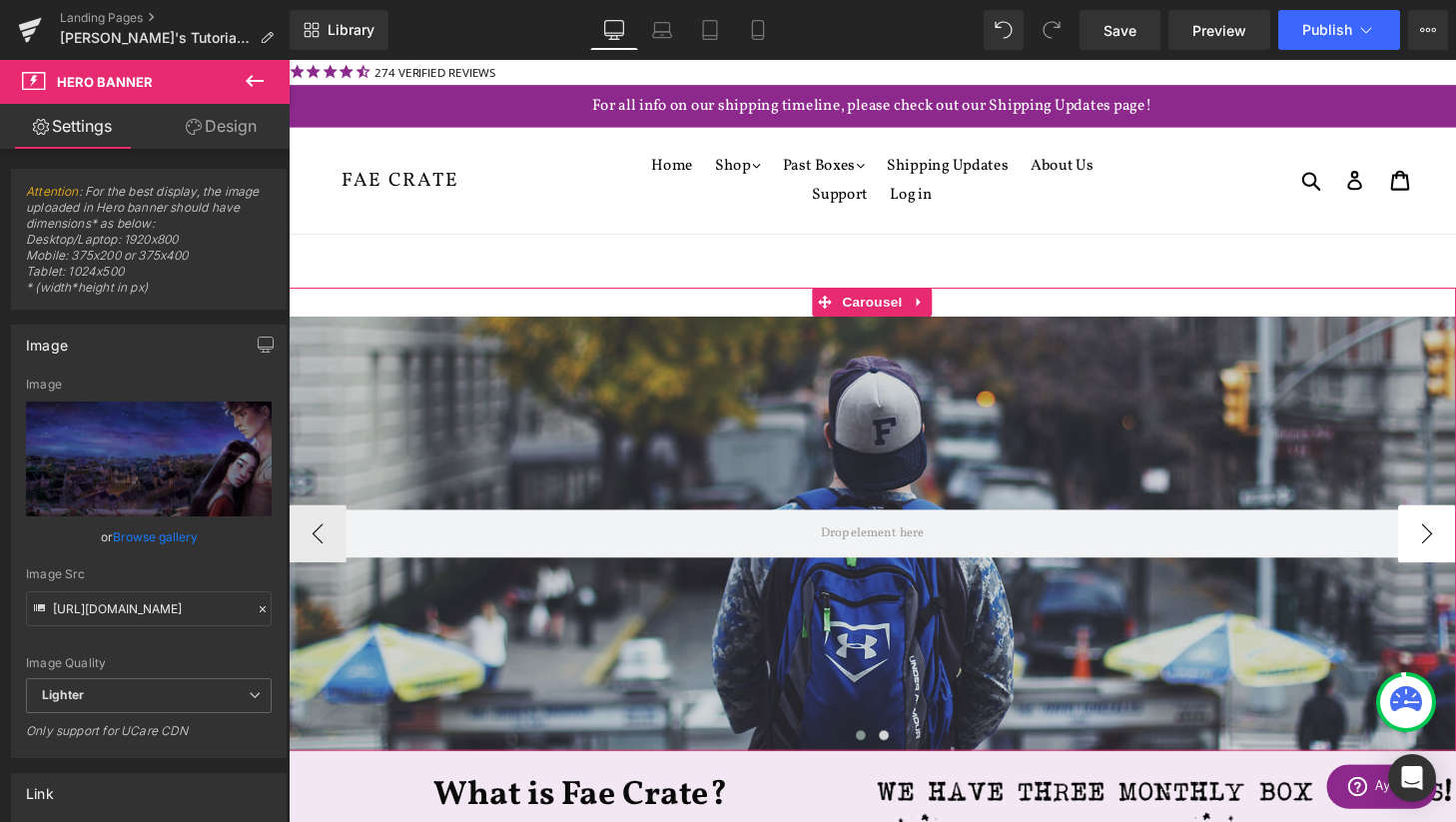 click on "›" at bounding box center (1467, 550) 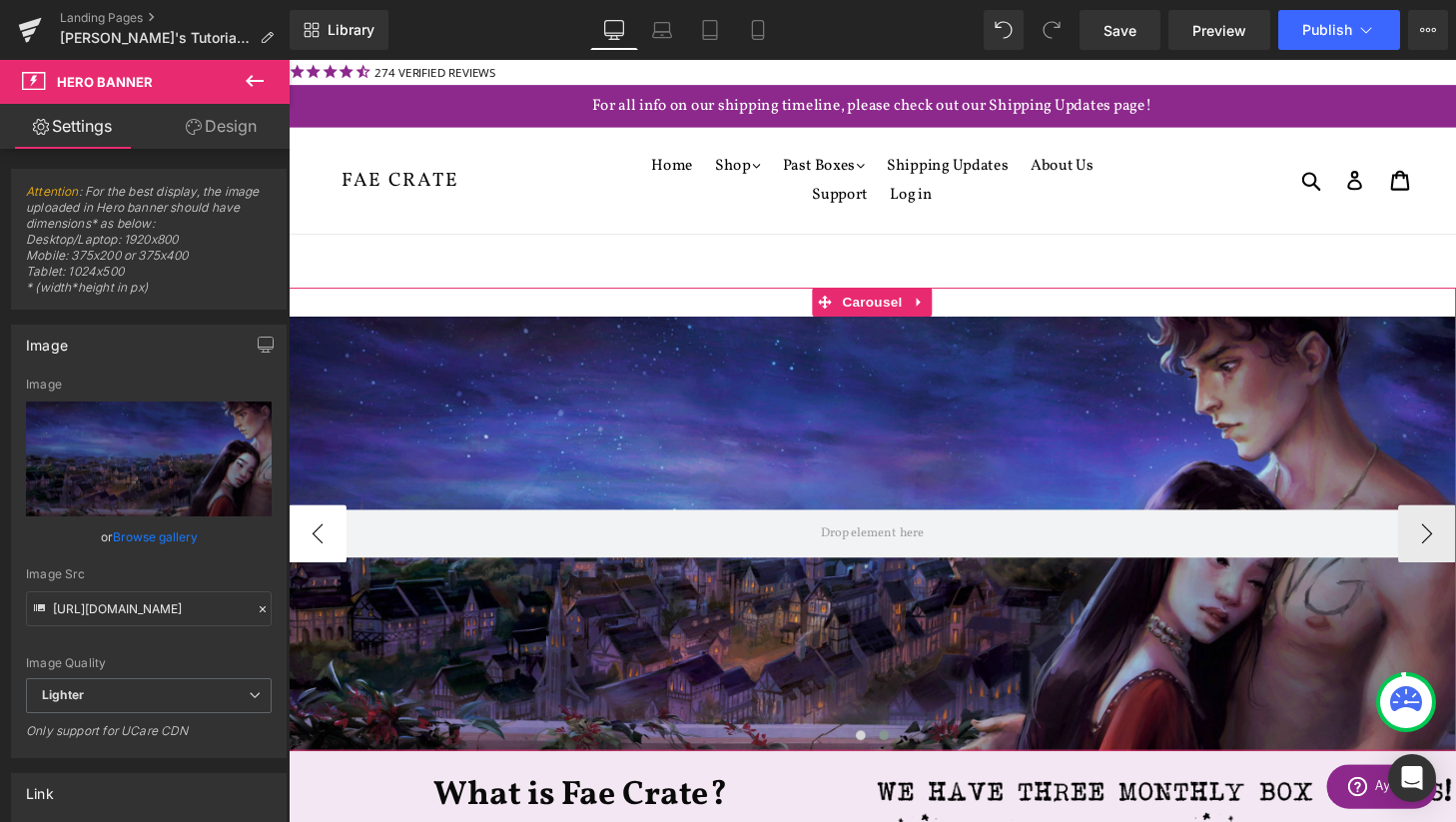 click on "‹" at bounding box center [319, 550] 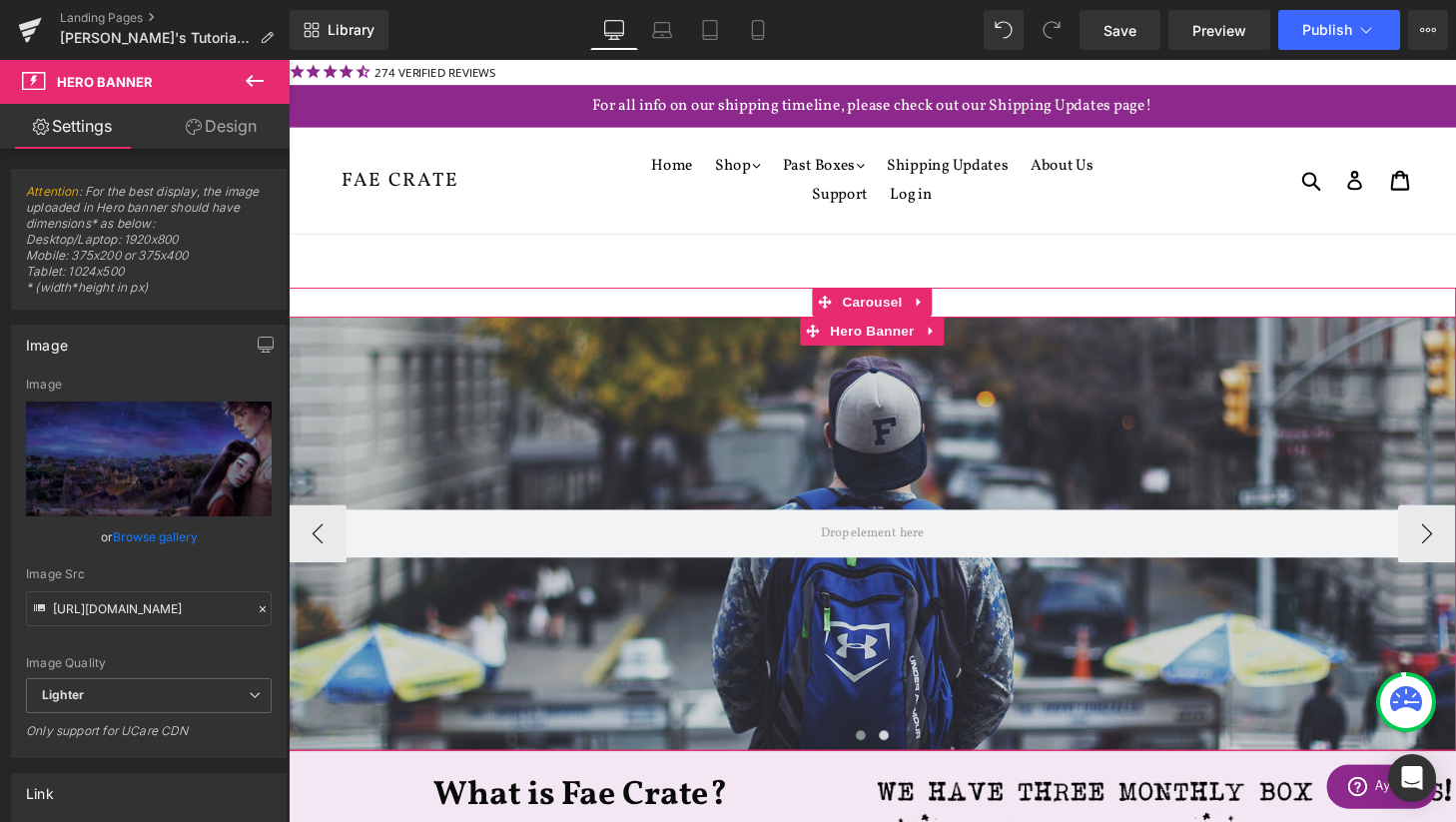 click at bounding box center (893, 550) 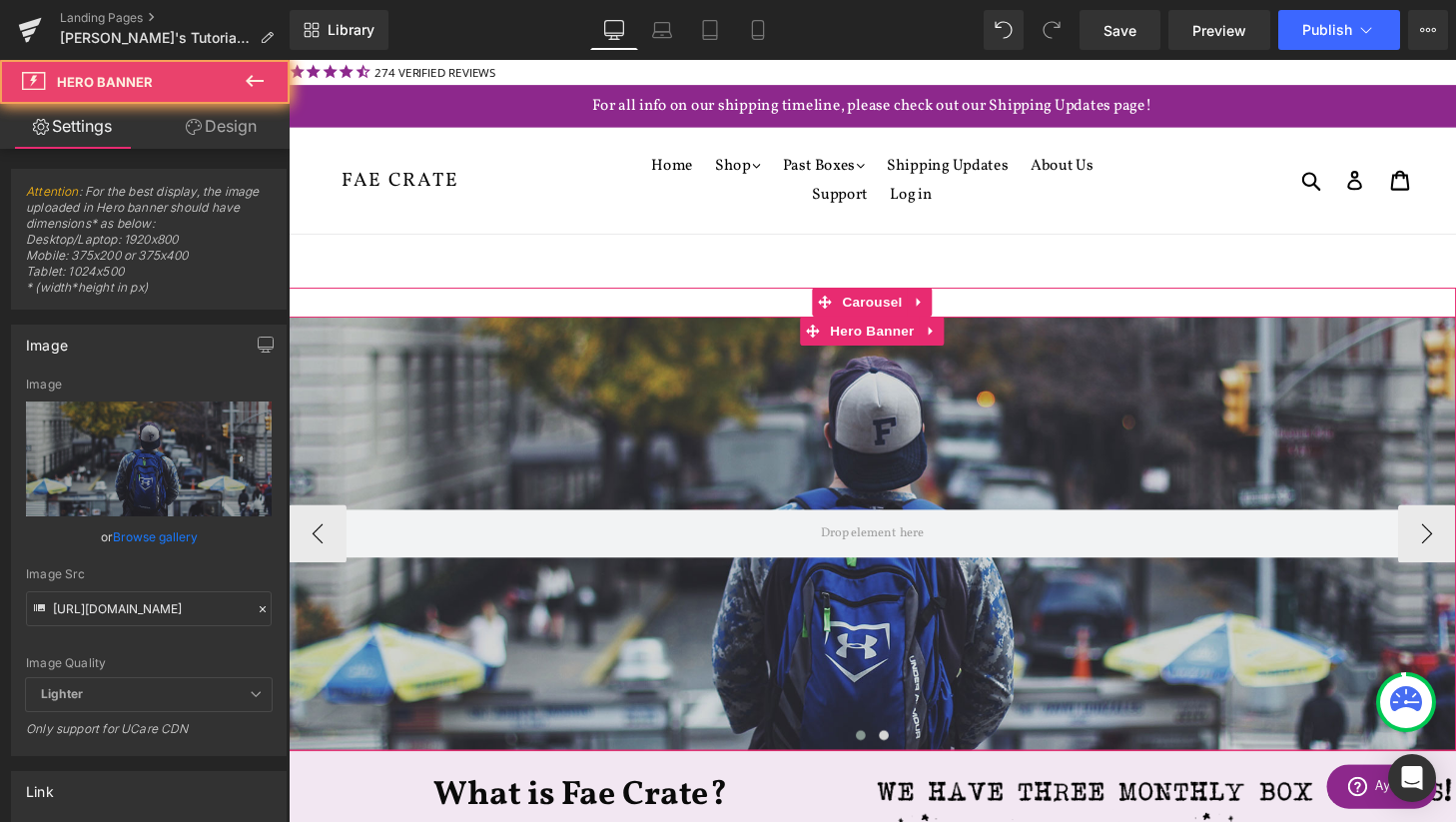 click at bounding box center (893, 550) 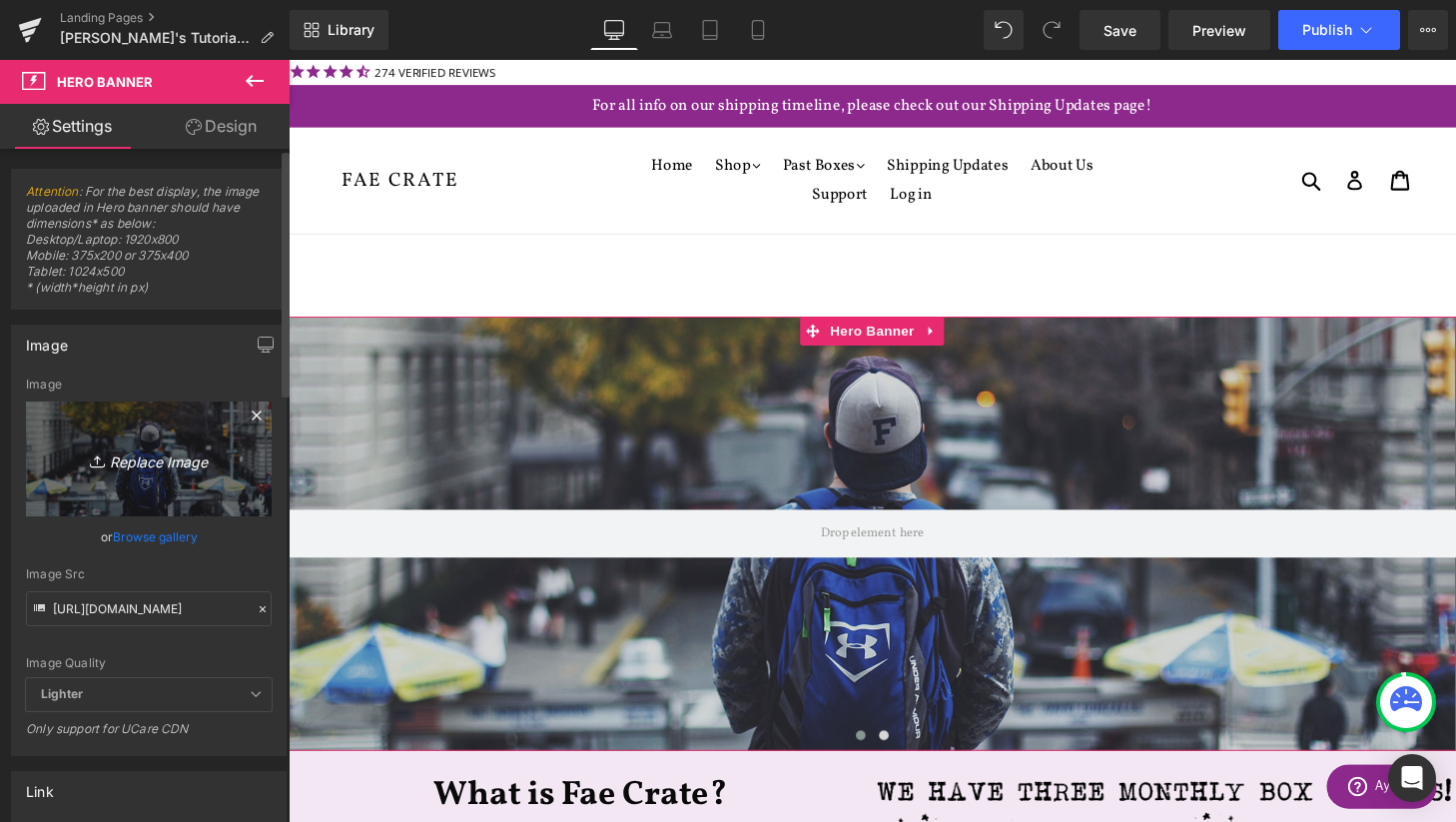 click on "Replace Image" at bounding box center (149, 458) 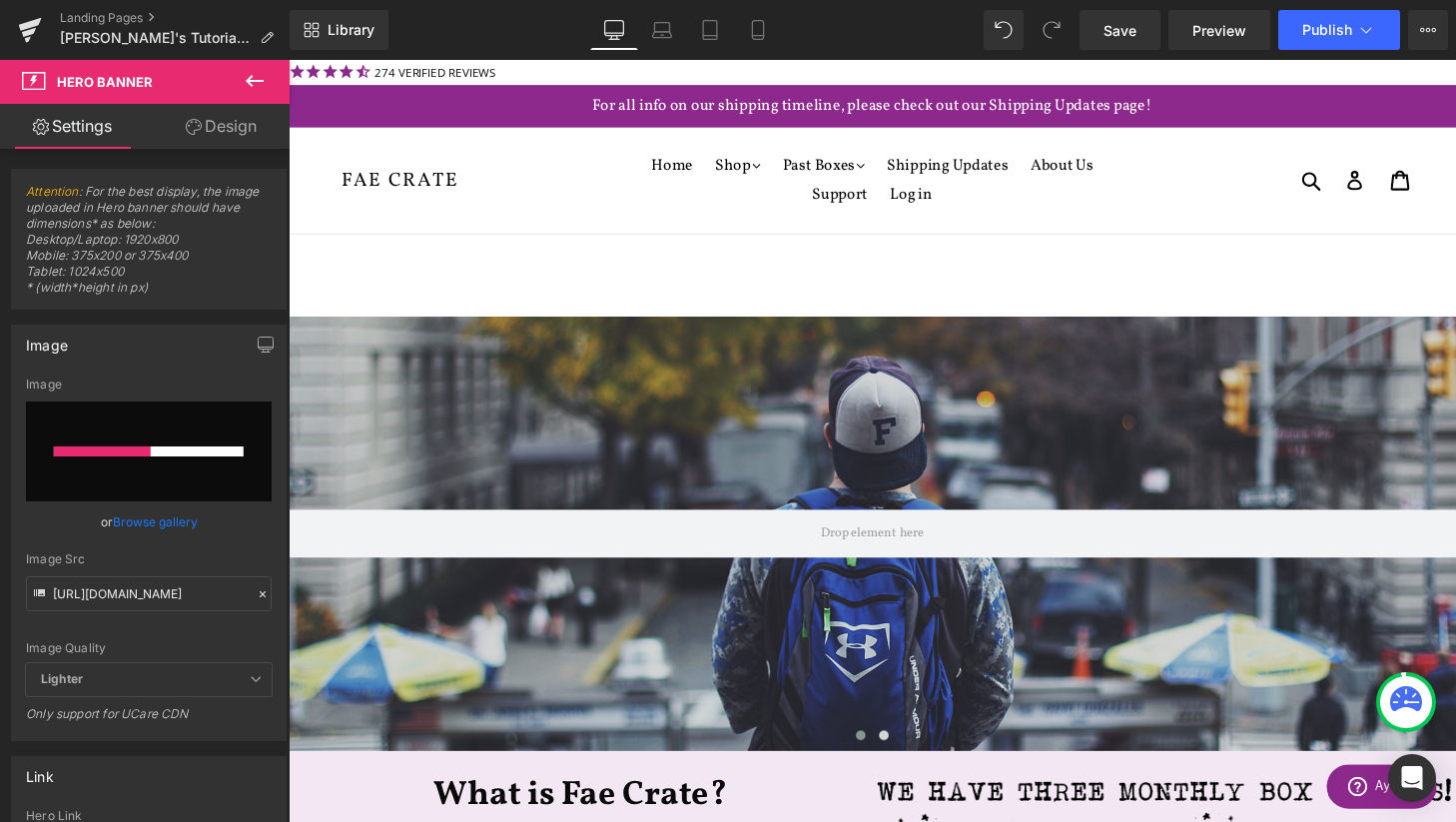 click 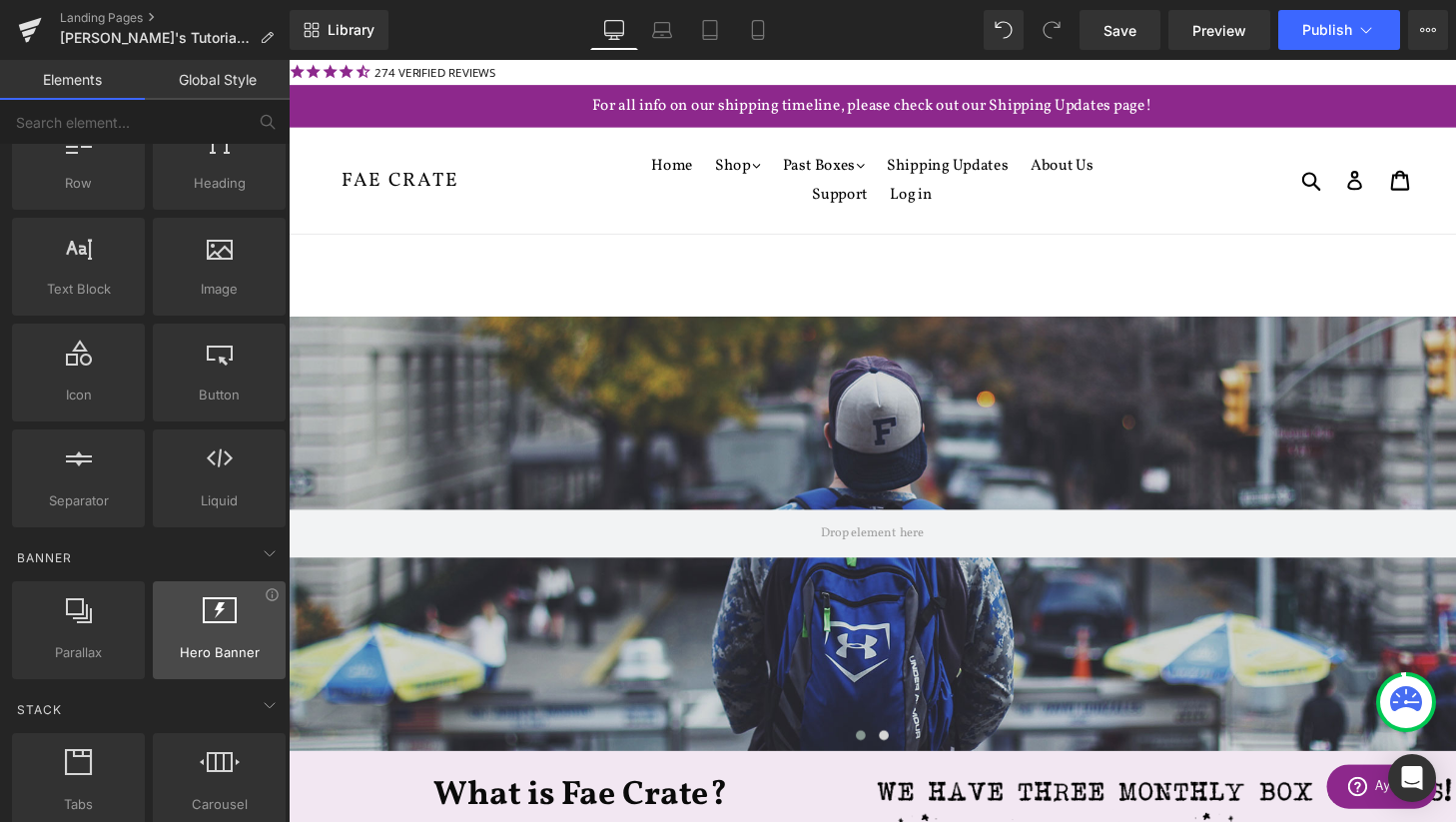 scroll, scrollTop: 0, scrollLeft: 0, axis: both 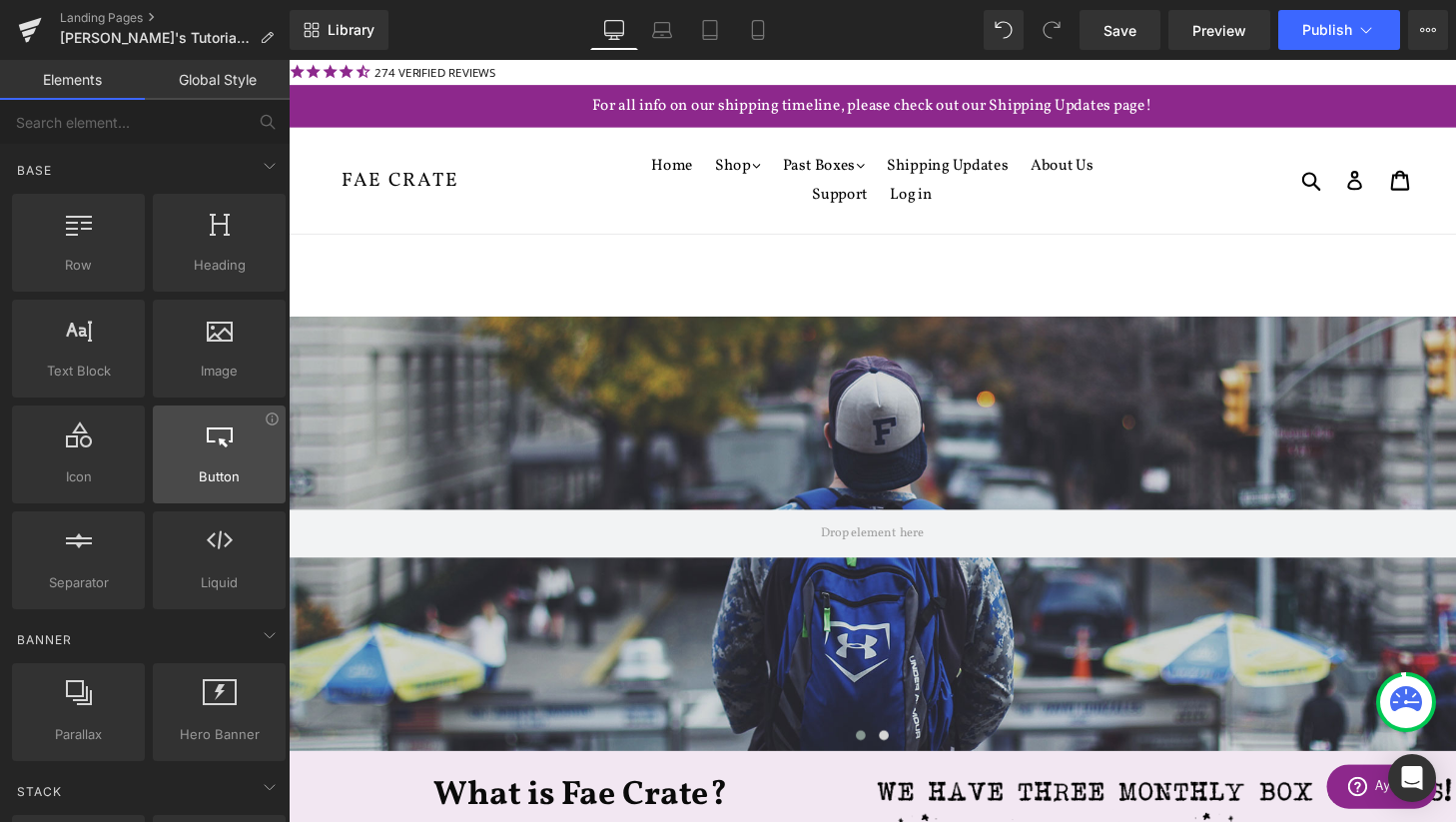 click at bounding box center [220, 434] 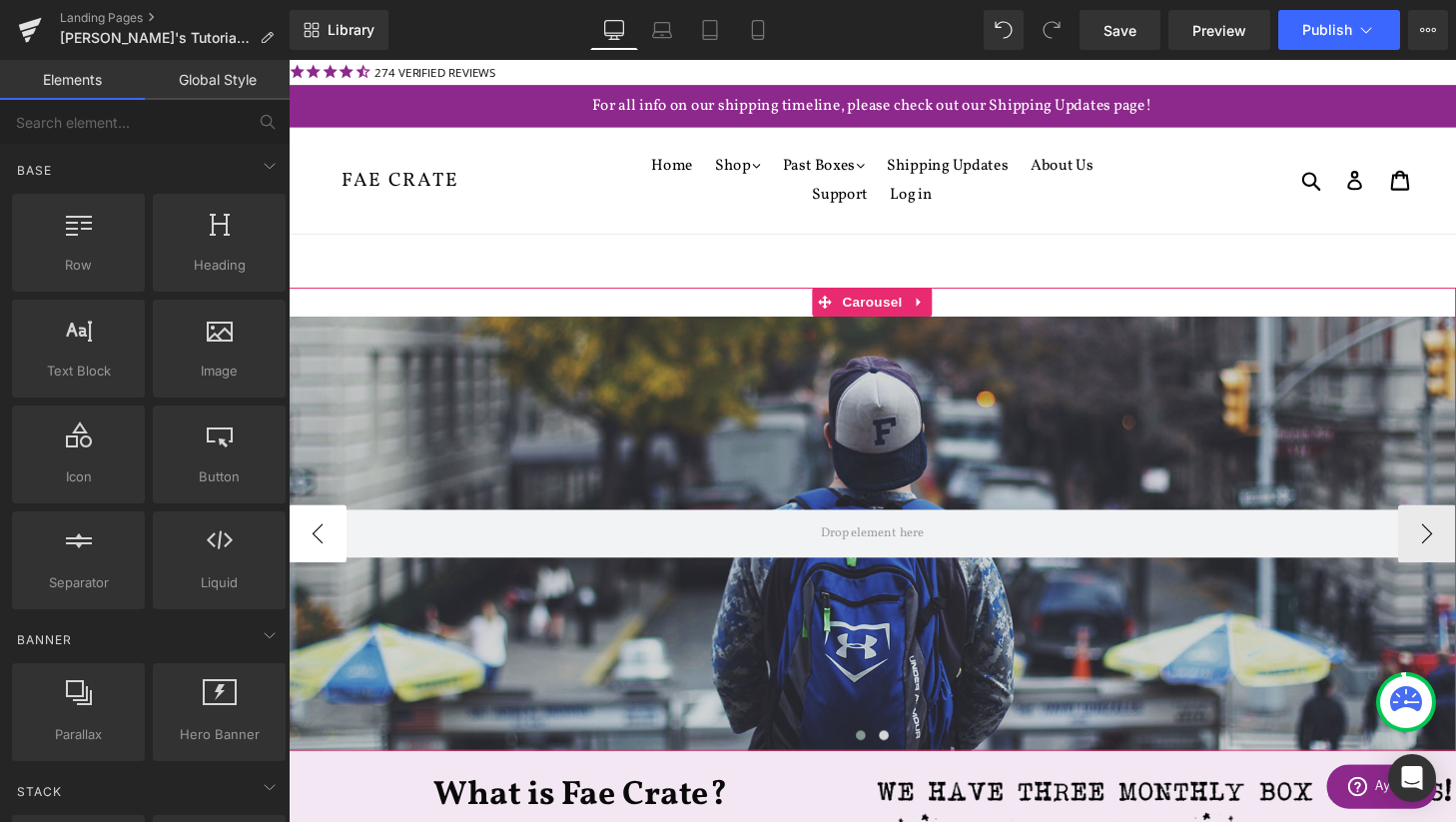 click on "‹" at bounding box center (319, 550) 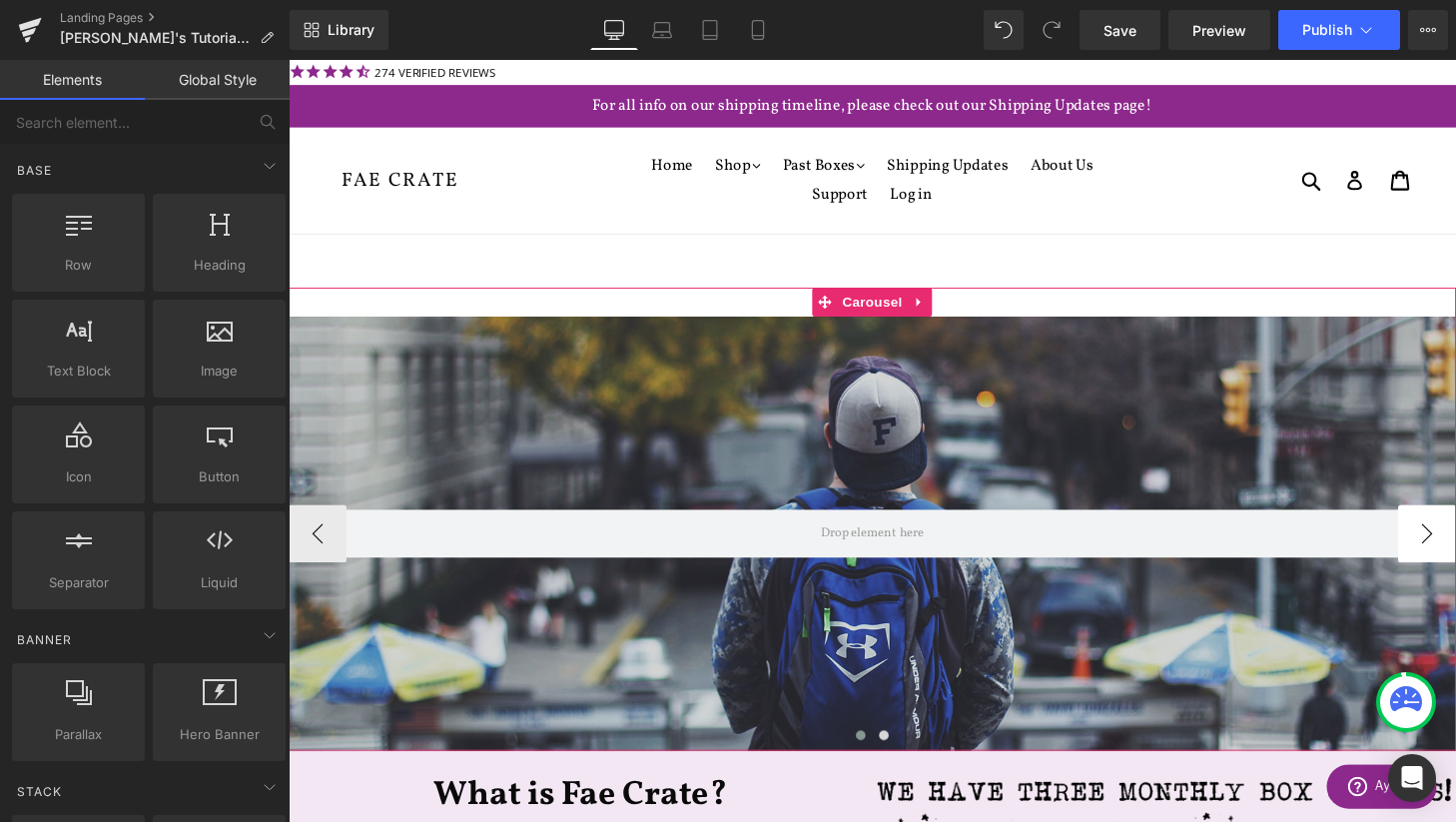click on "›" at bounding box center (1467, 550) 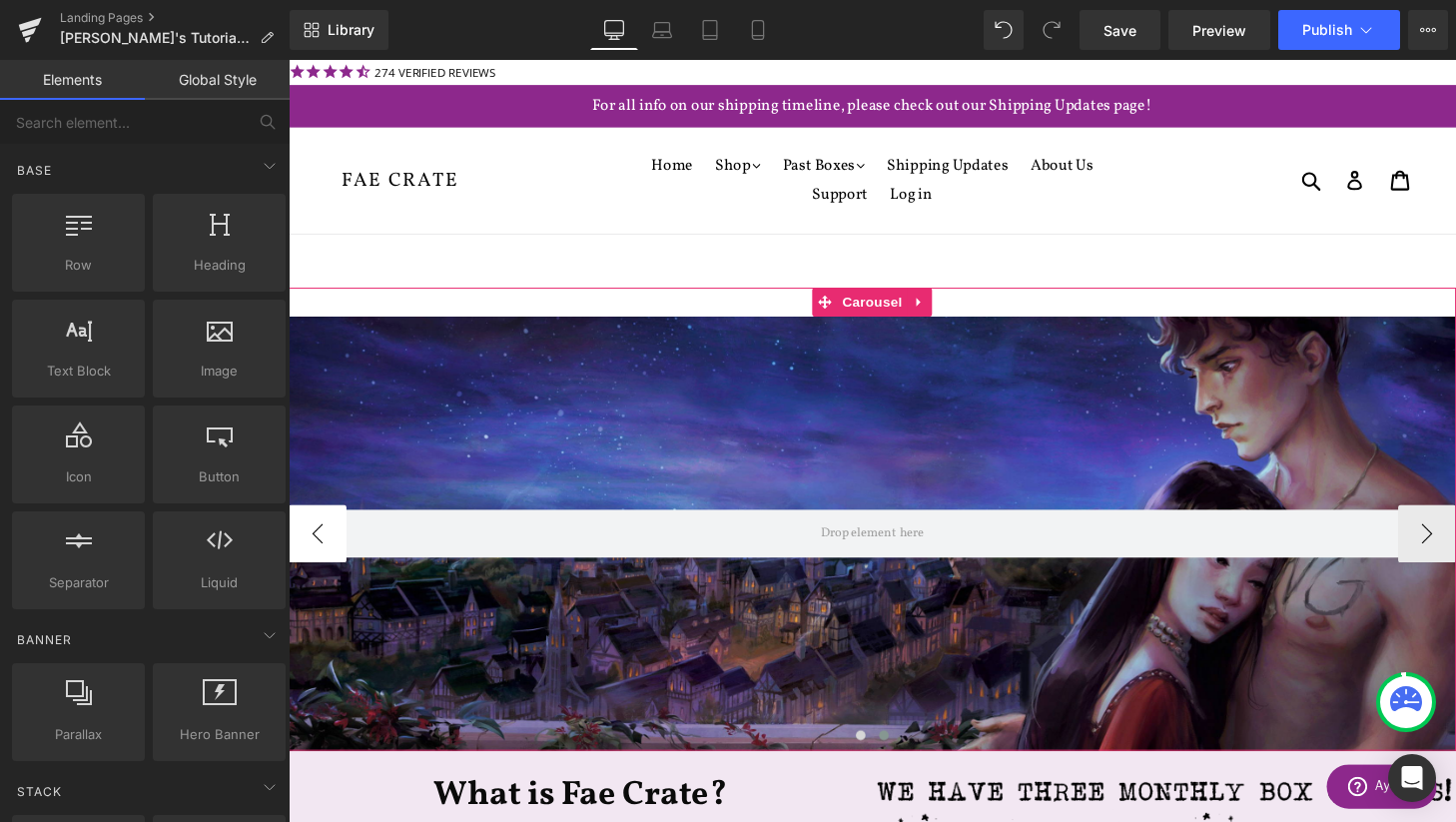 click on "‹" at bounding box center (319, 550) 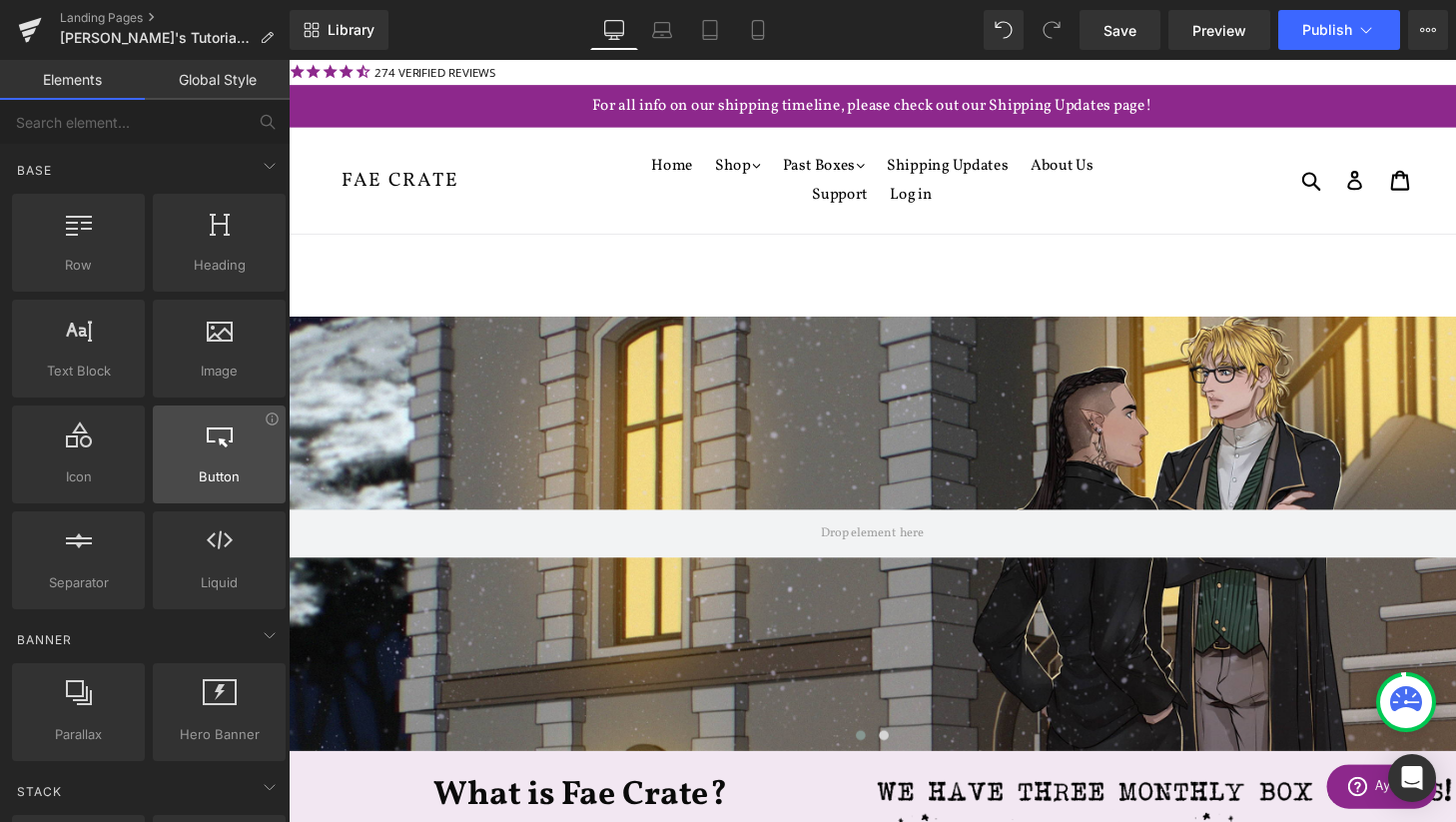 click at bounding box center [219, 443] 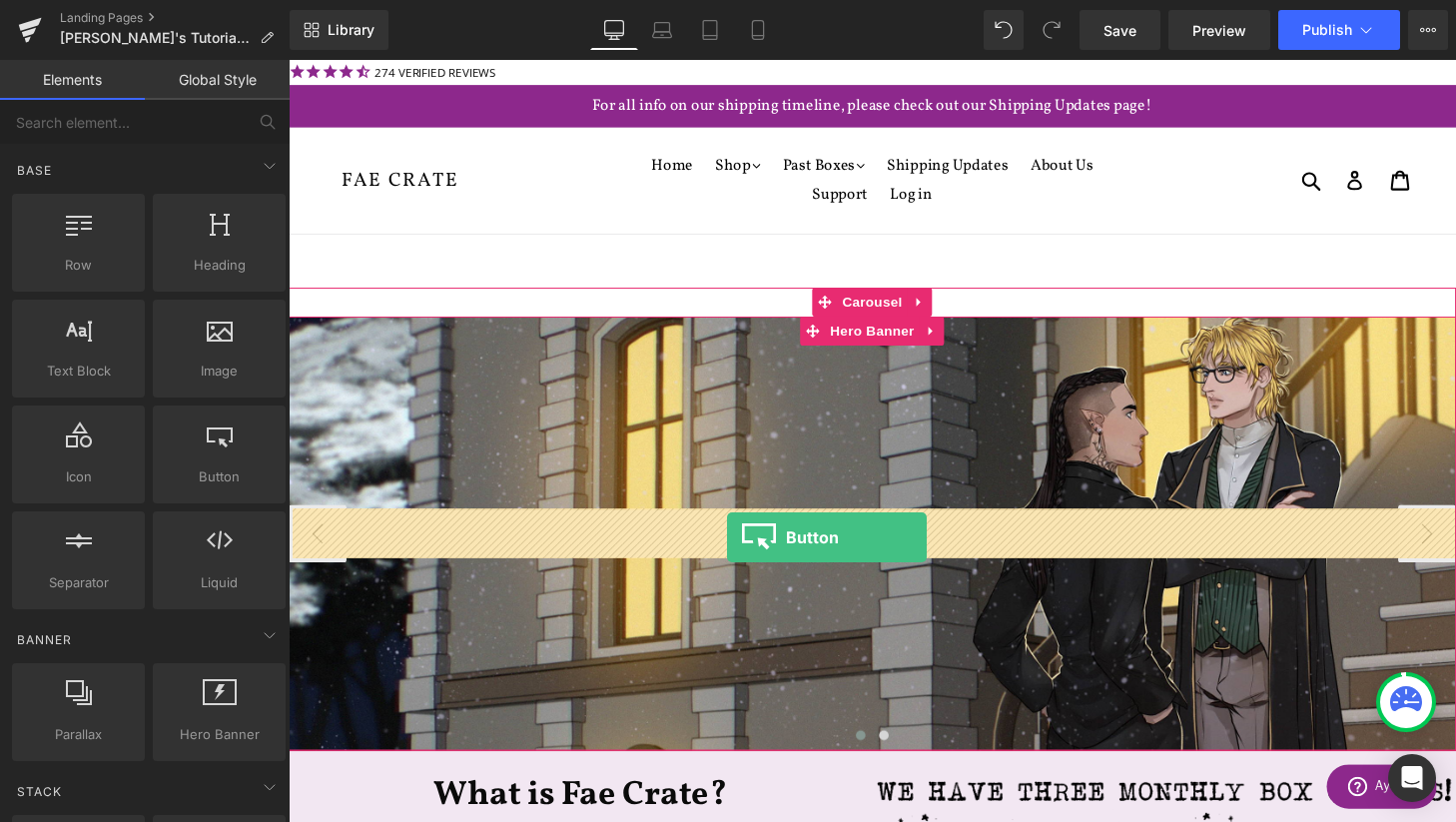 drag, startPoint x: 485, startPoint y: 510, endPoint x: 742, endPoint y: 554, distance: 260.73933 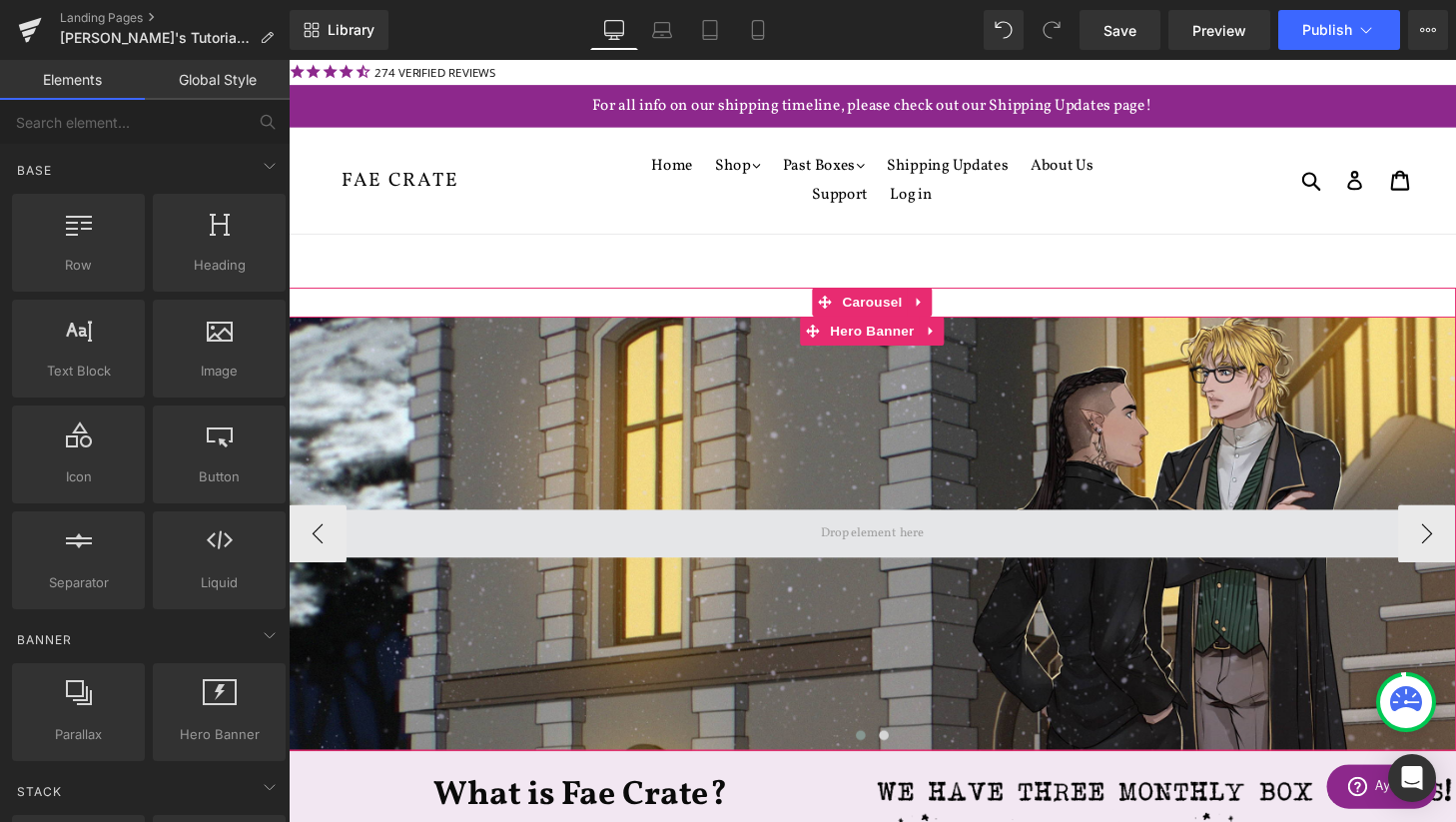 scroll, scrollTop: 10, scrollLeft: 10, axis: both 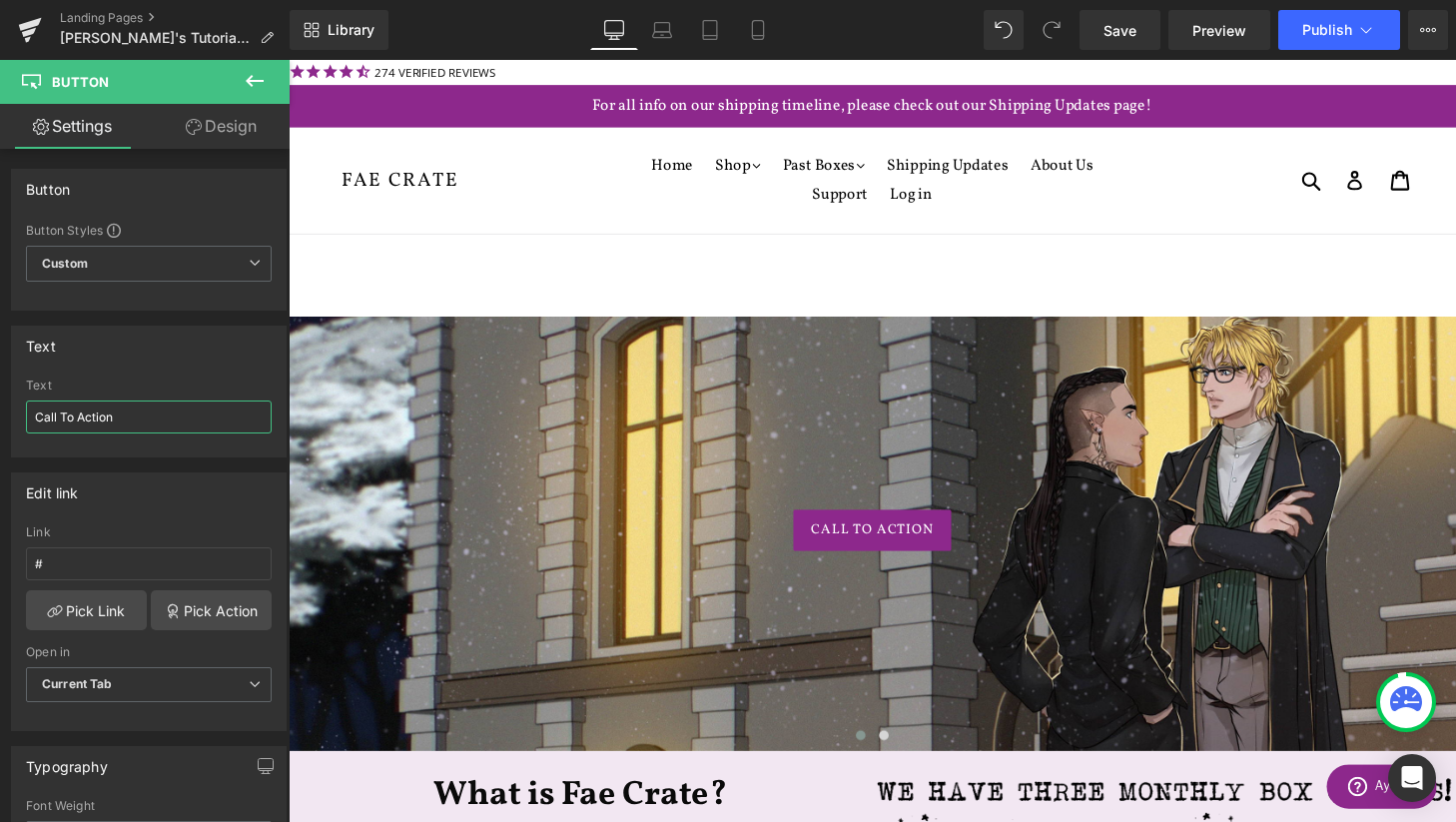 drag, startPoint x: 143, startPoint y: 419, endPoint x: -40, endPoint y: 412, distance: 183.13383 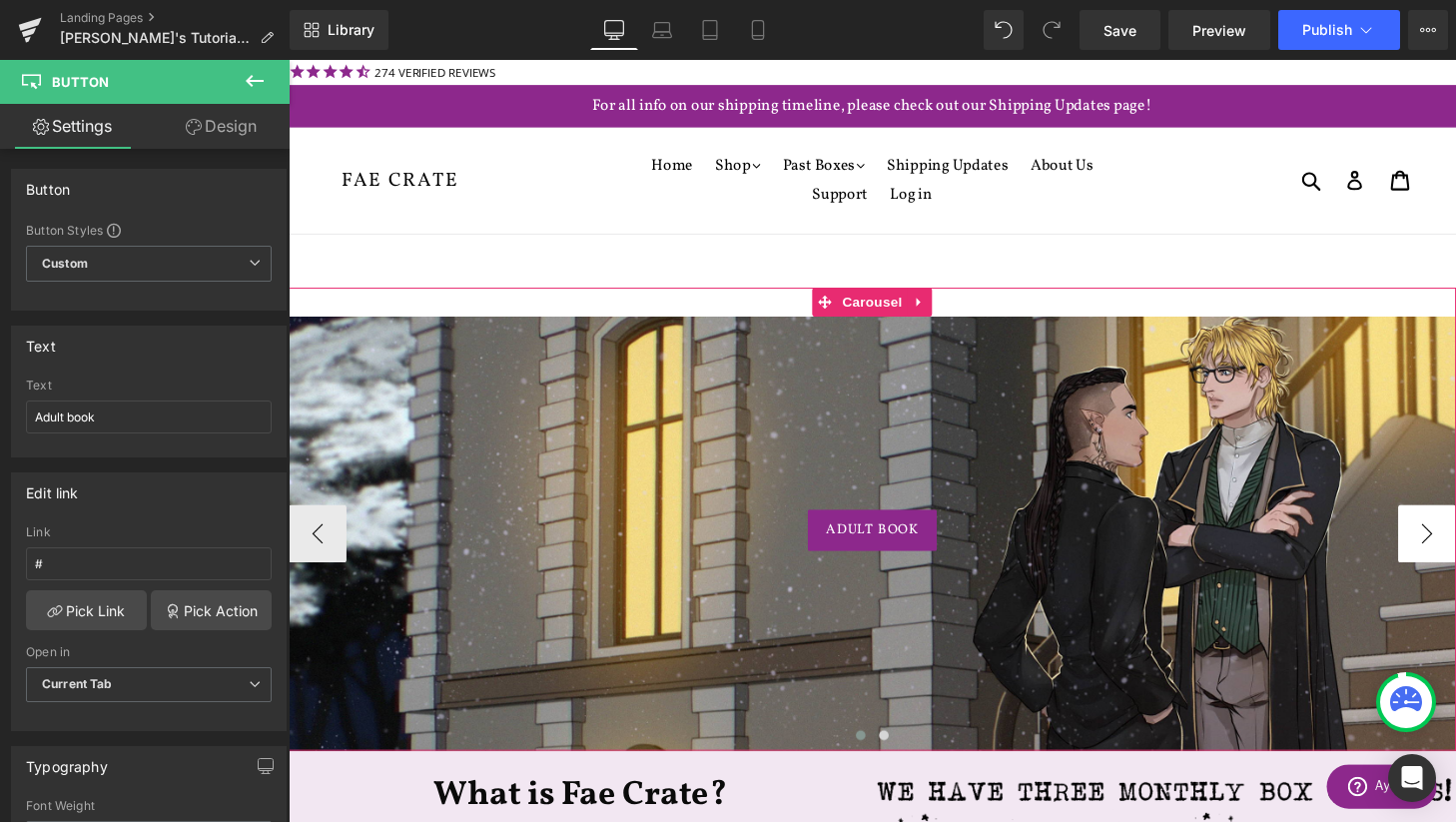 click on "›" at bounding box center [1467, 550] 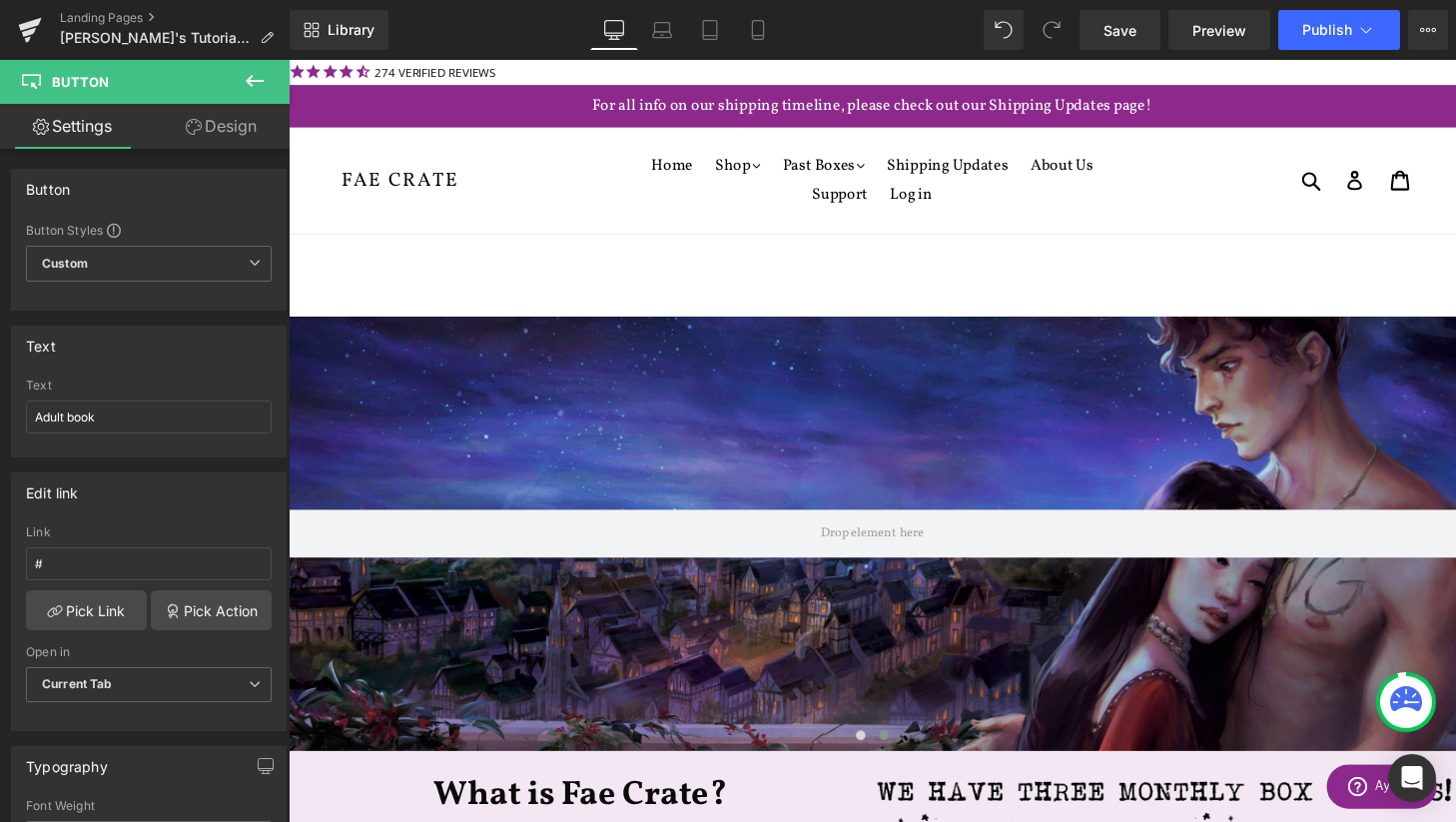 click 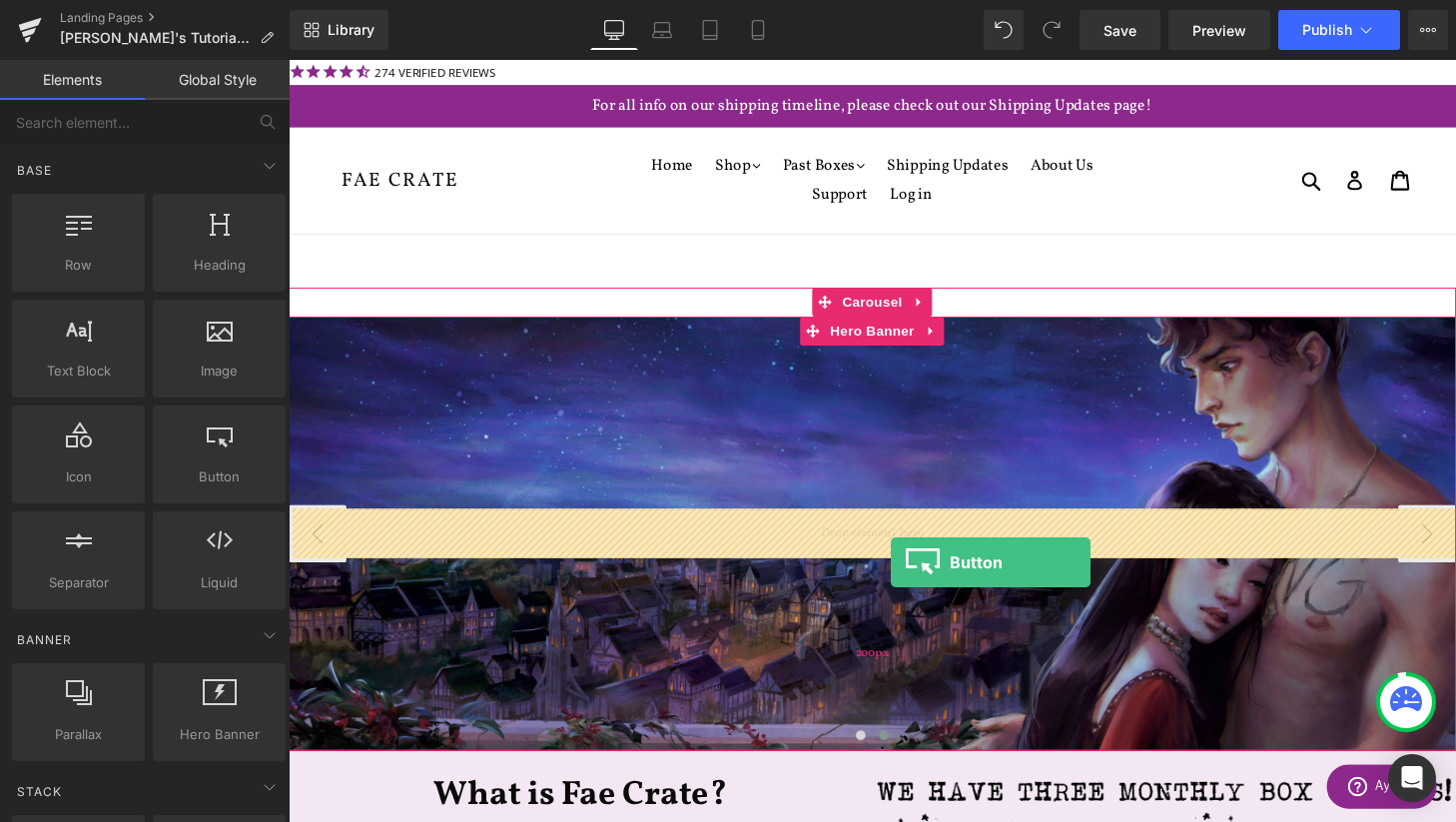 drag, startPoint x: 490, startPoint y: 520, endPoint x: 912, endPoint y: 580, distance: 426.24406 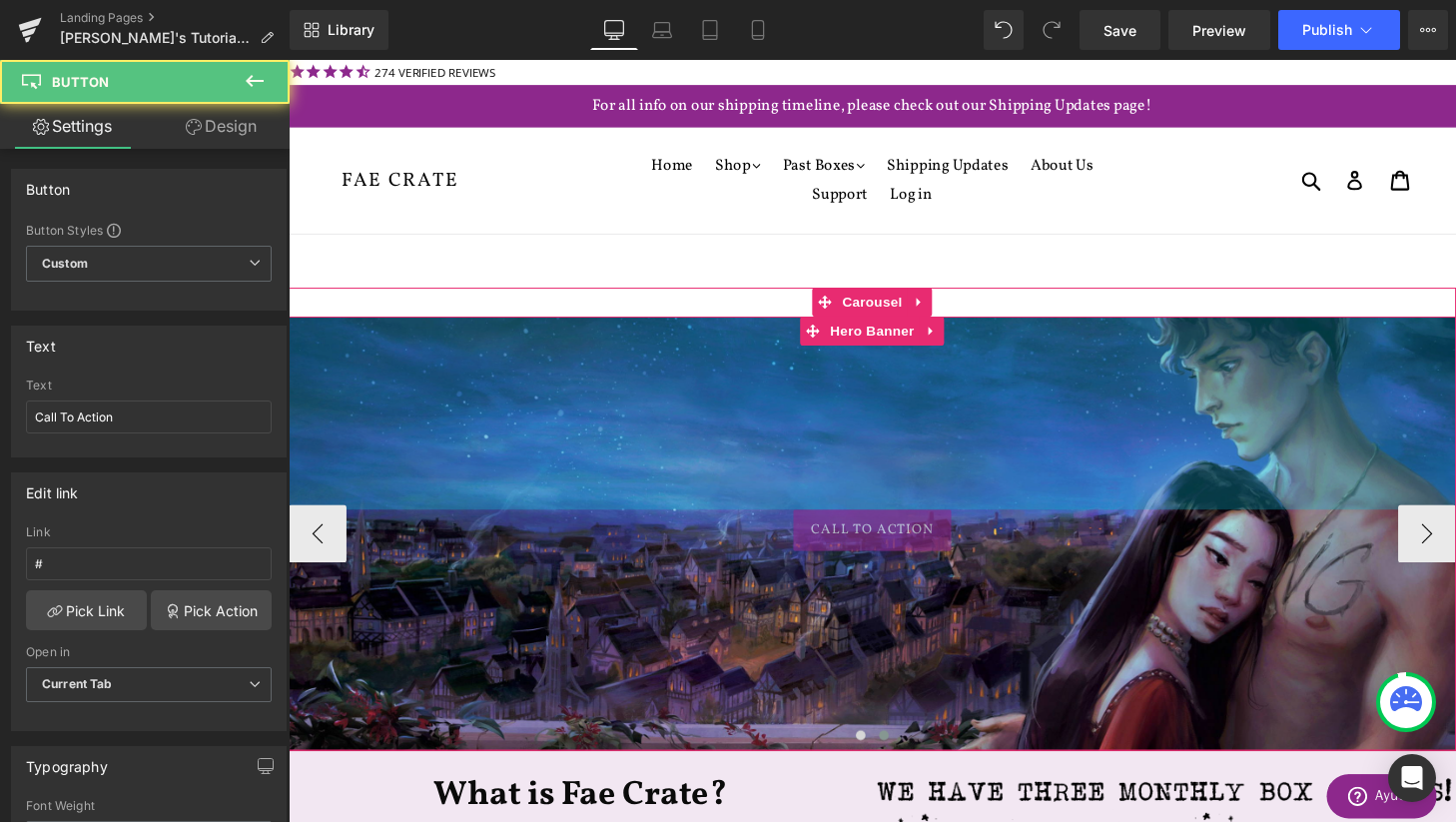 scroll, scrollTop: 3244, scrollLeft: 1208, axis: both 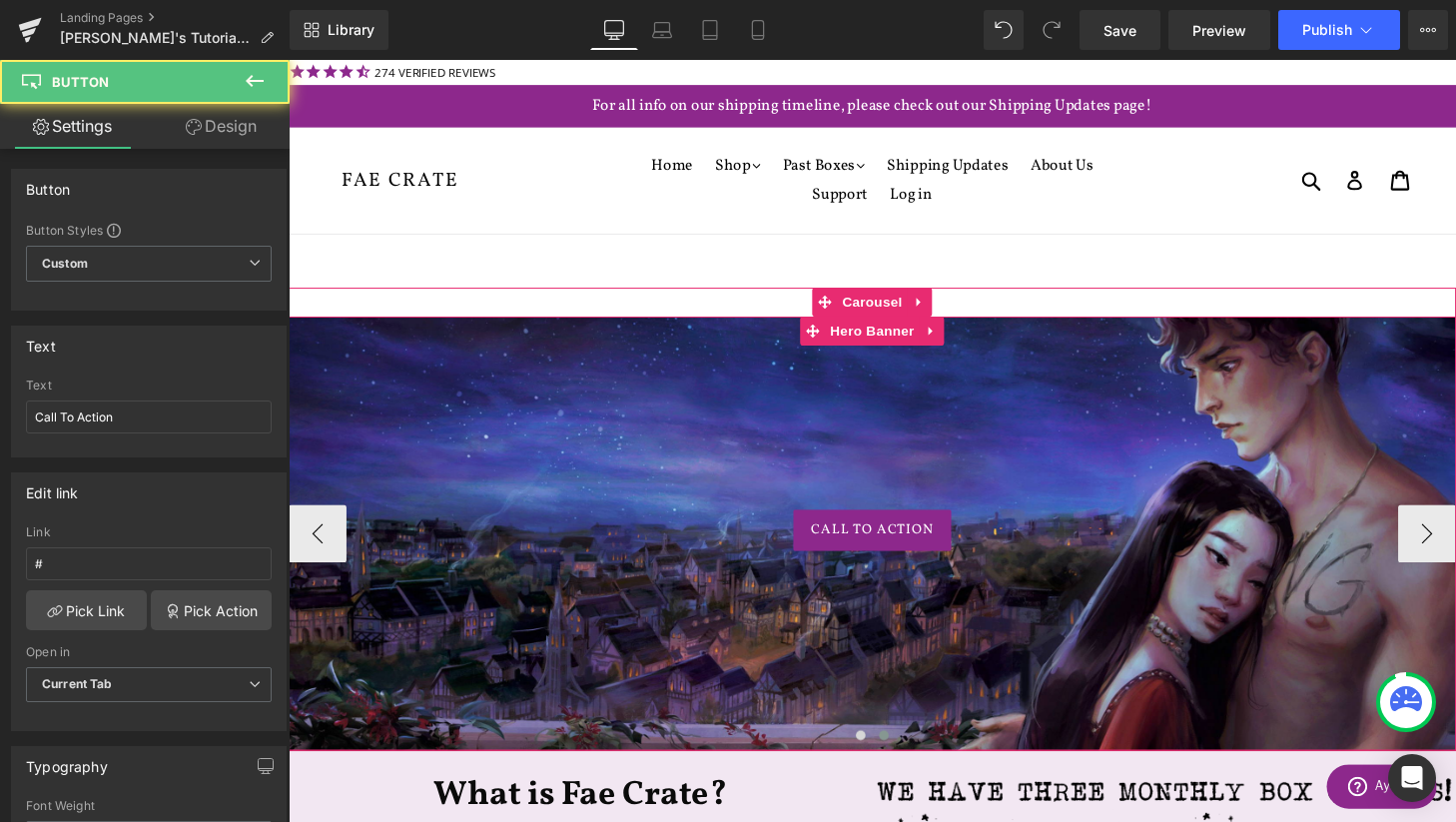 click on "Button" at bounding box center (893, 546) 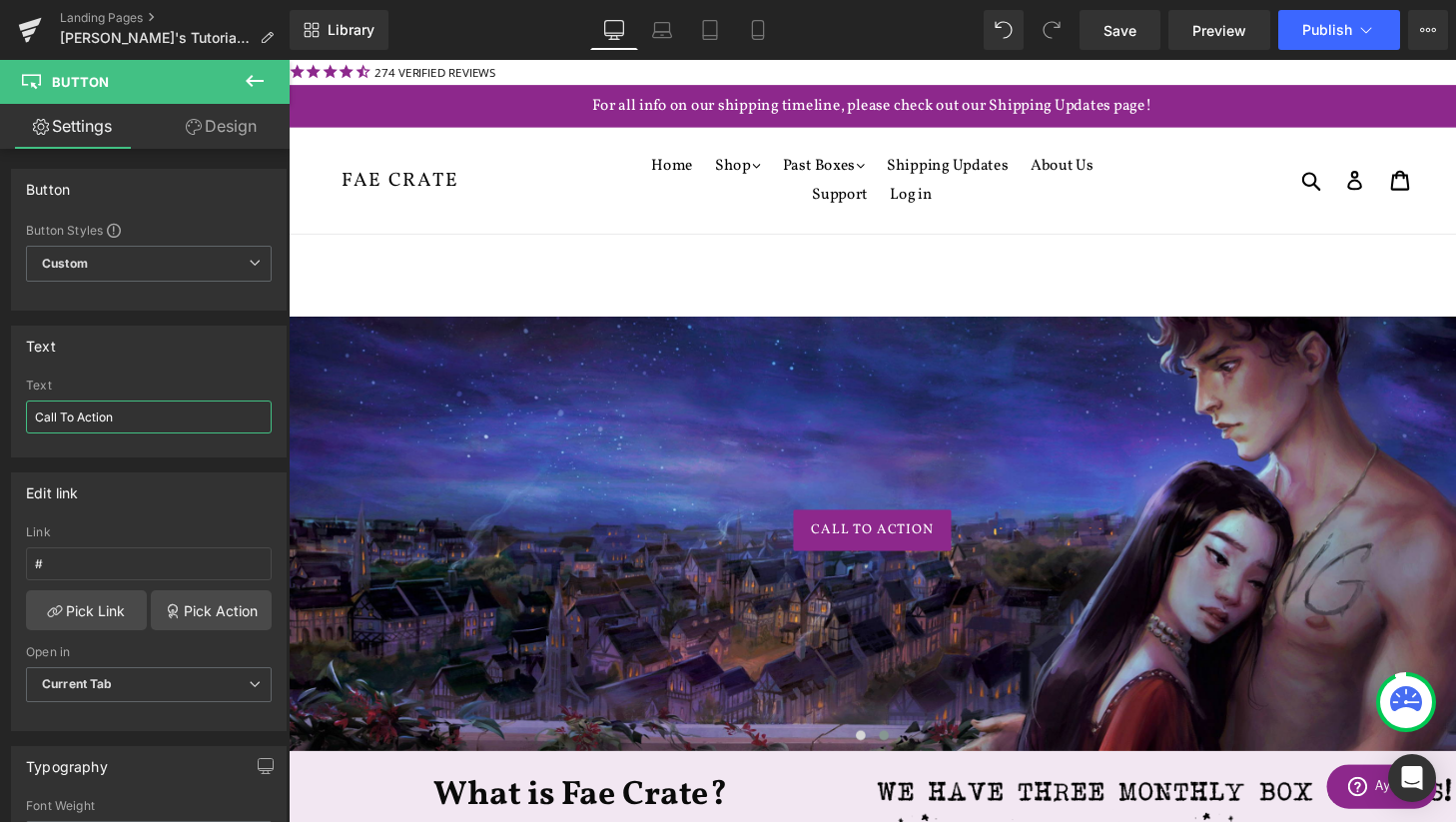drag, startPoint x: 143, startPoint y: 410, endPoint x: -52, endPoint y: 427, distance: 195.73962 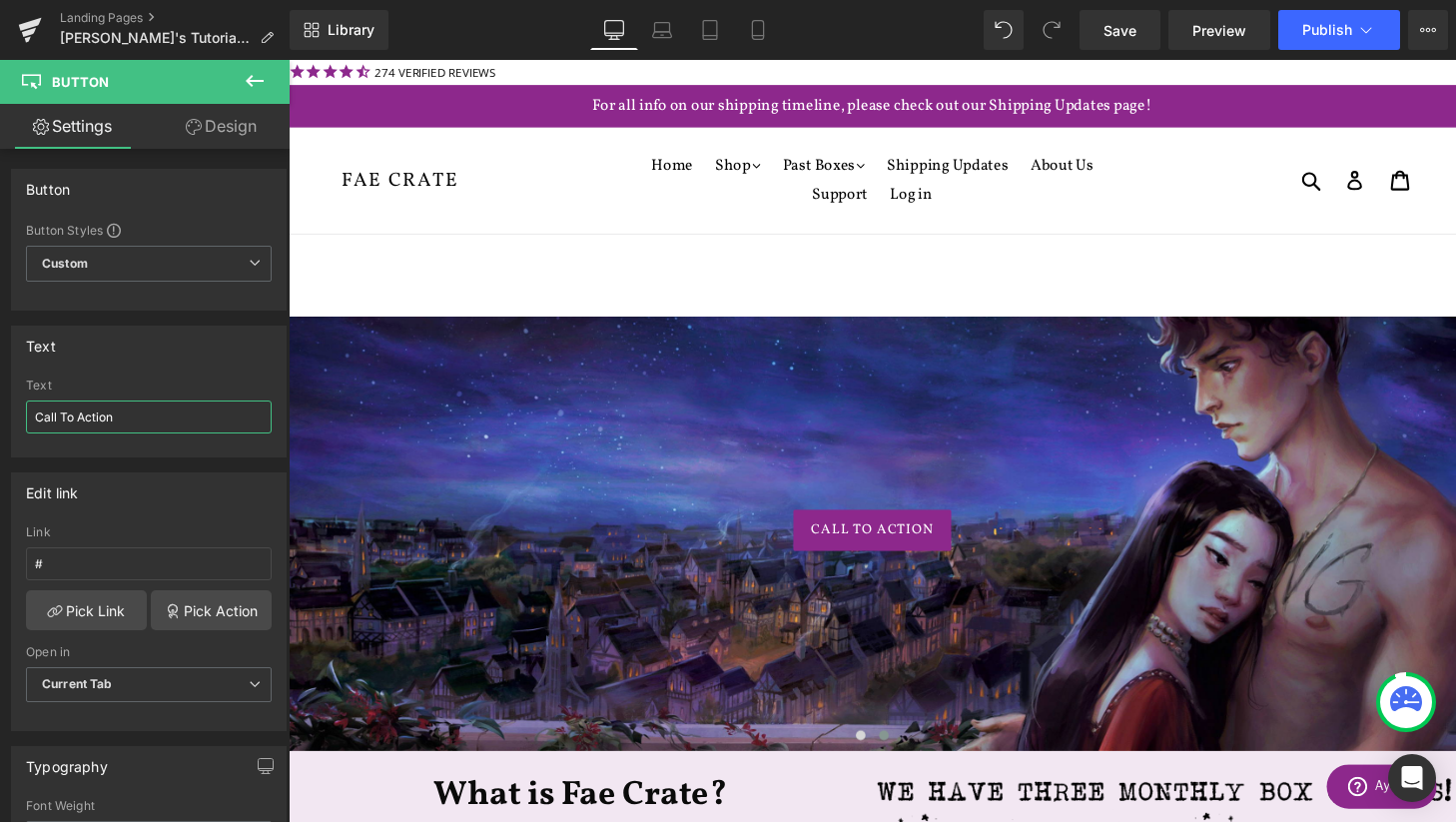 drag, startPoint x: 127, startPoint y: 414, endPoint x: -23, endPoint y: 412, distance: 150.01333 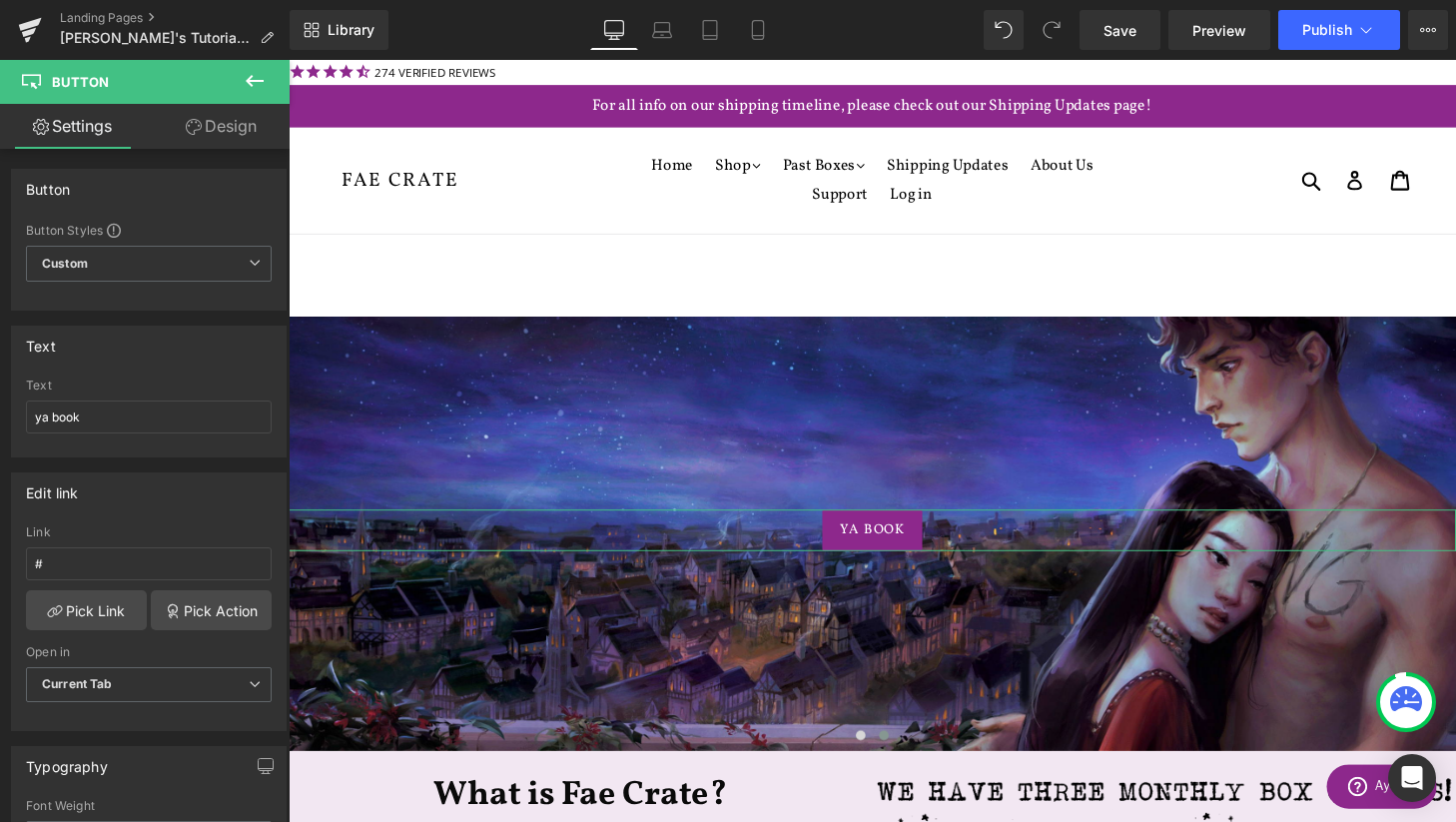 click 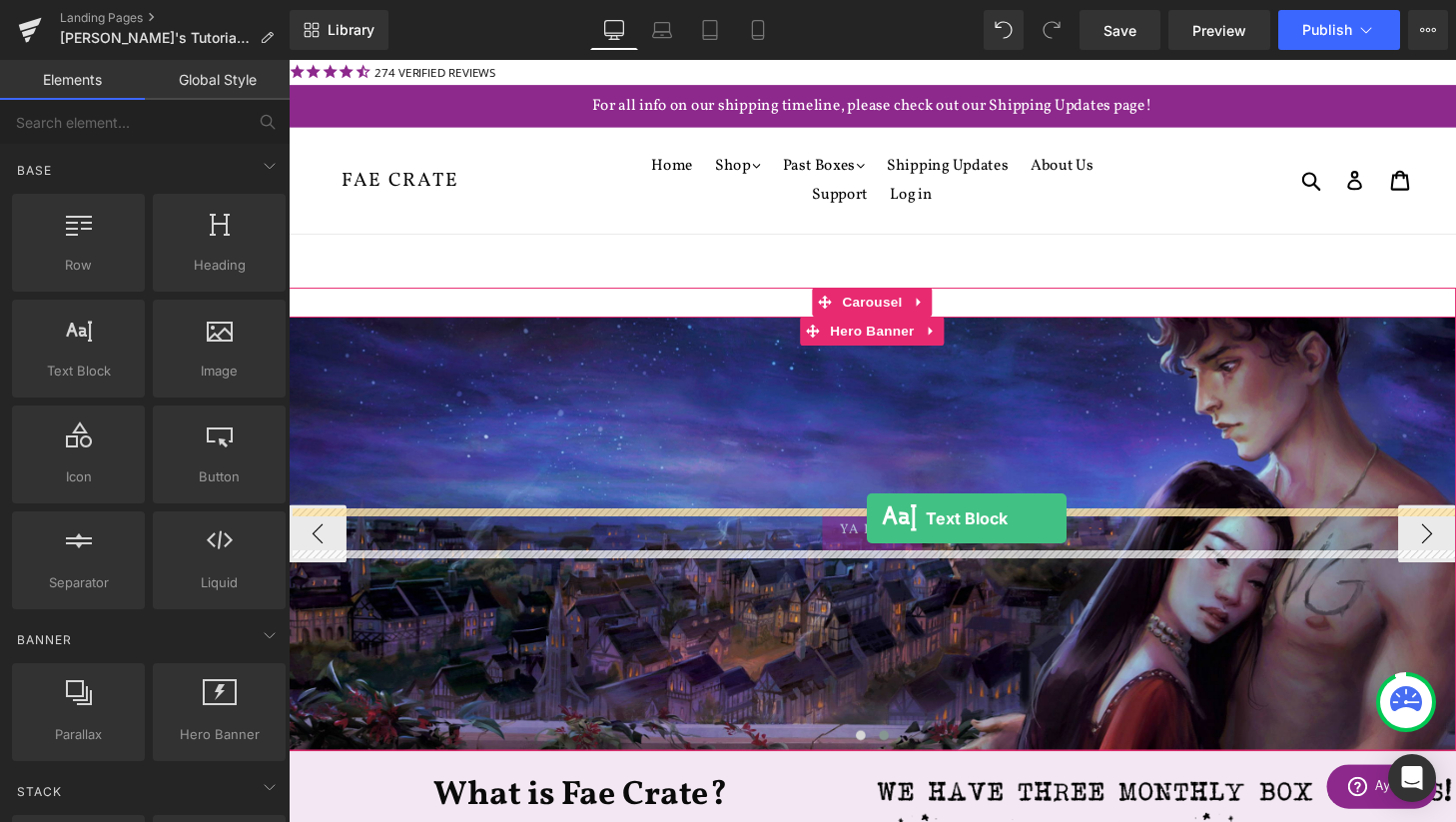 drag, startPoint x: 367, startPoint y: 392, endPoint x: 887, endPoint y: 534, distance: 539.0399 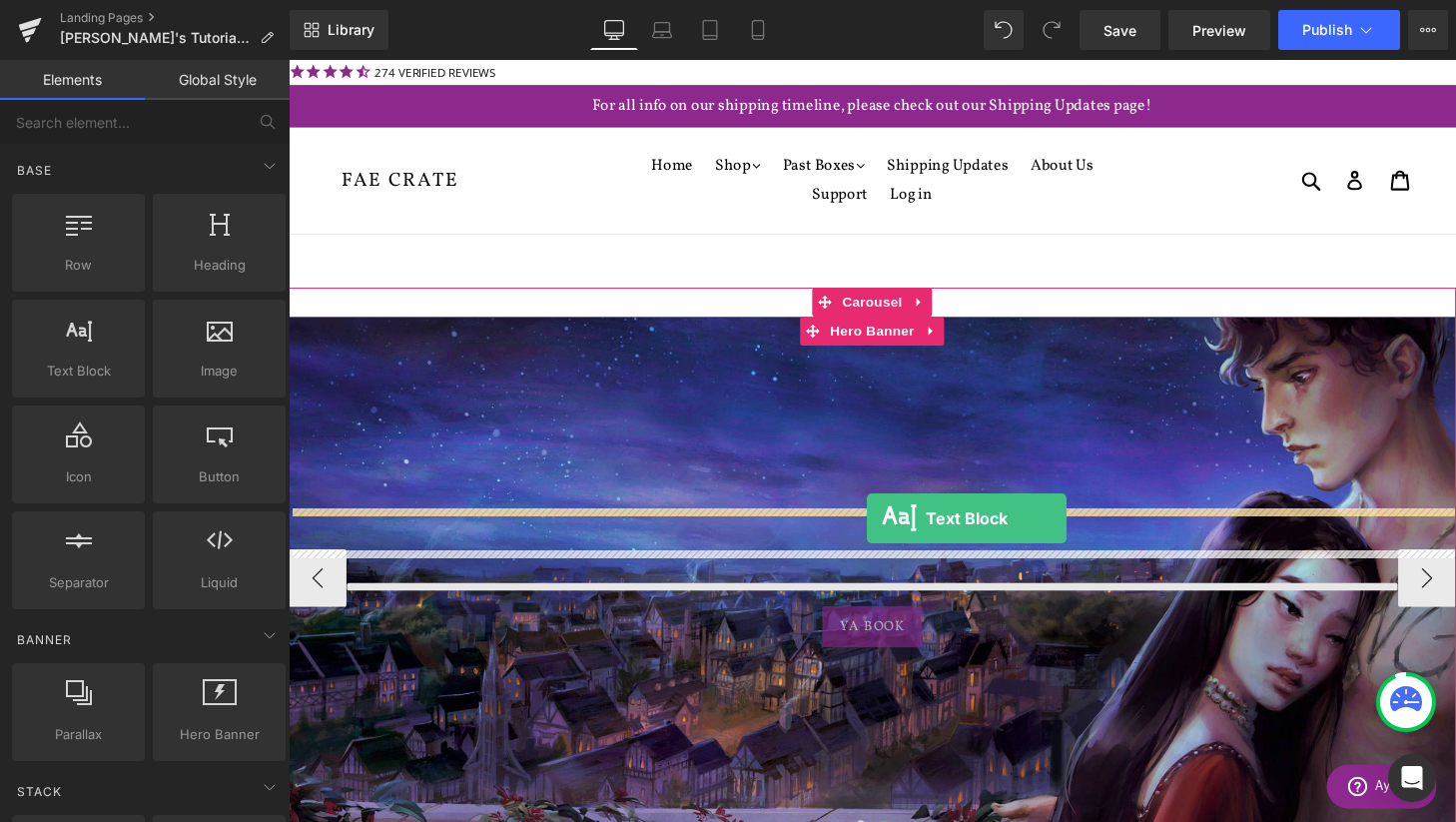 scroll, scrollTop: 10, scrollLeft: 10, axis: both 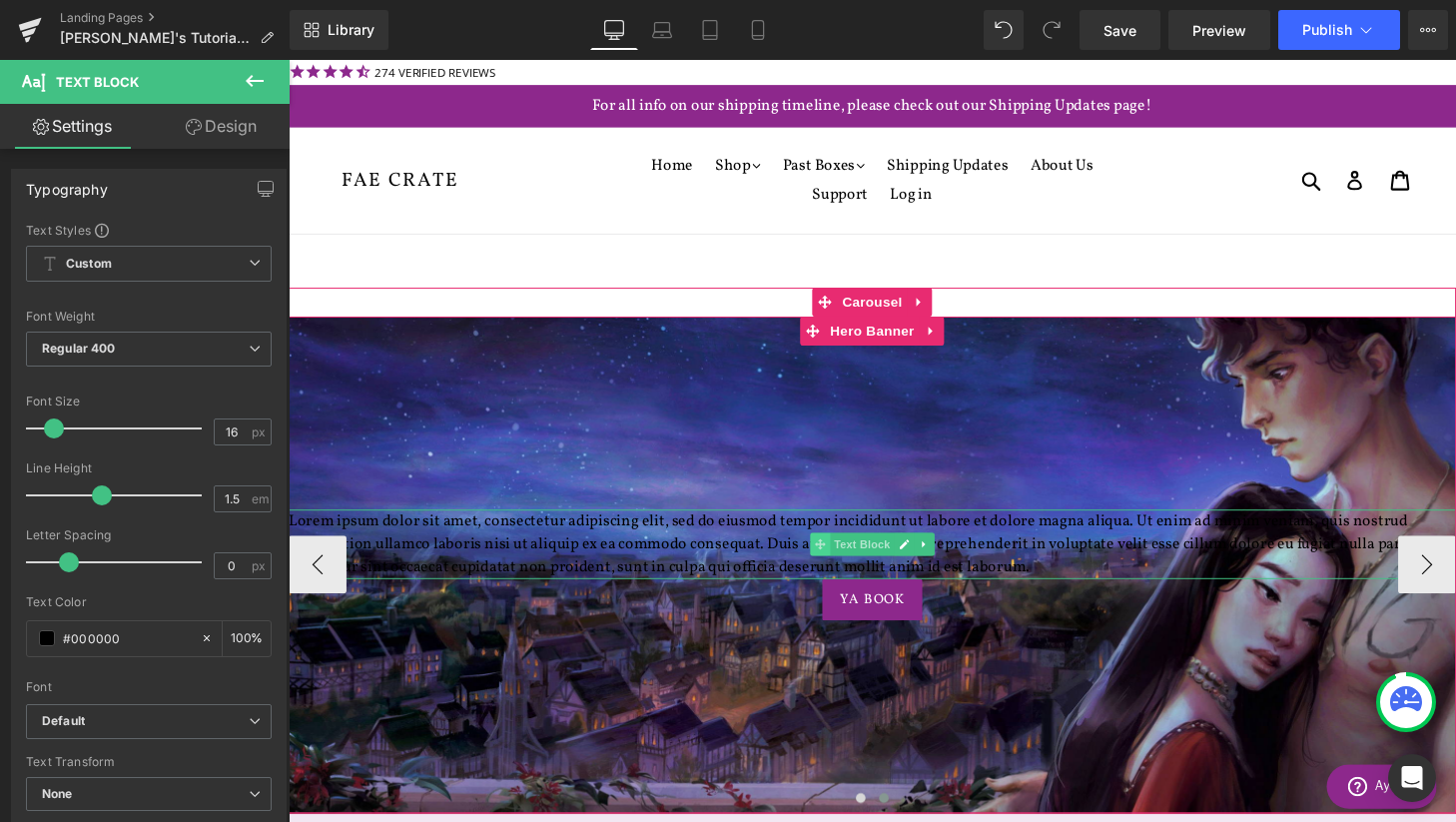 click 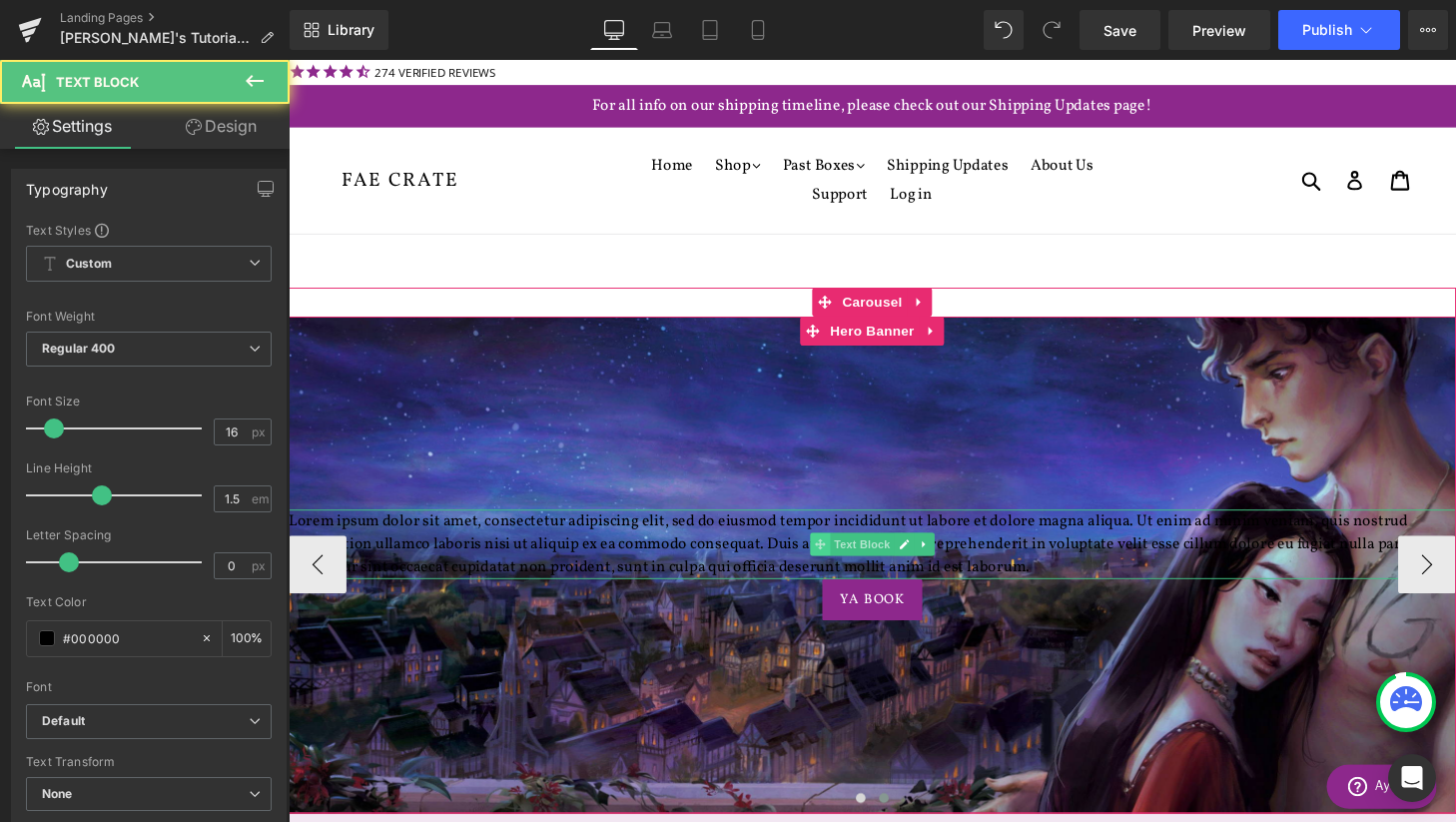 click 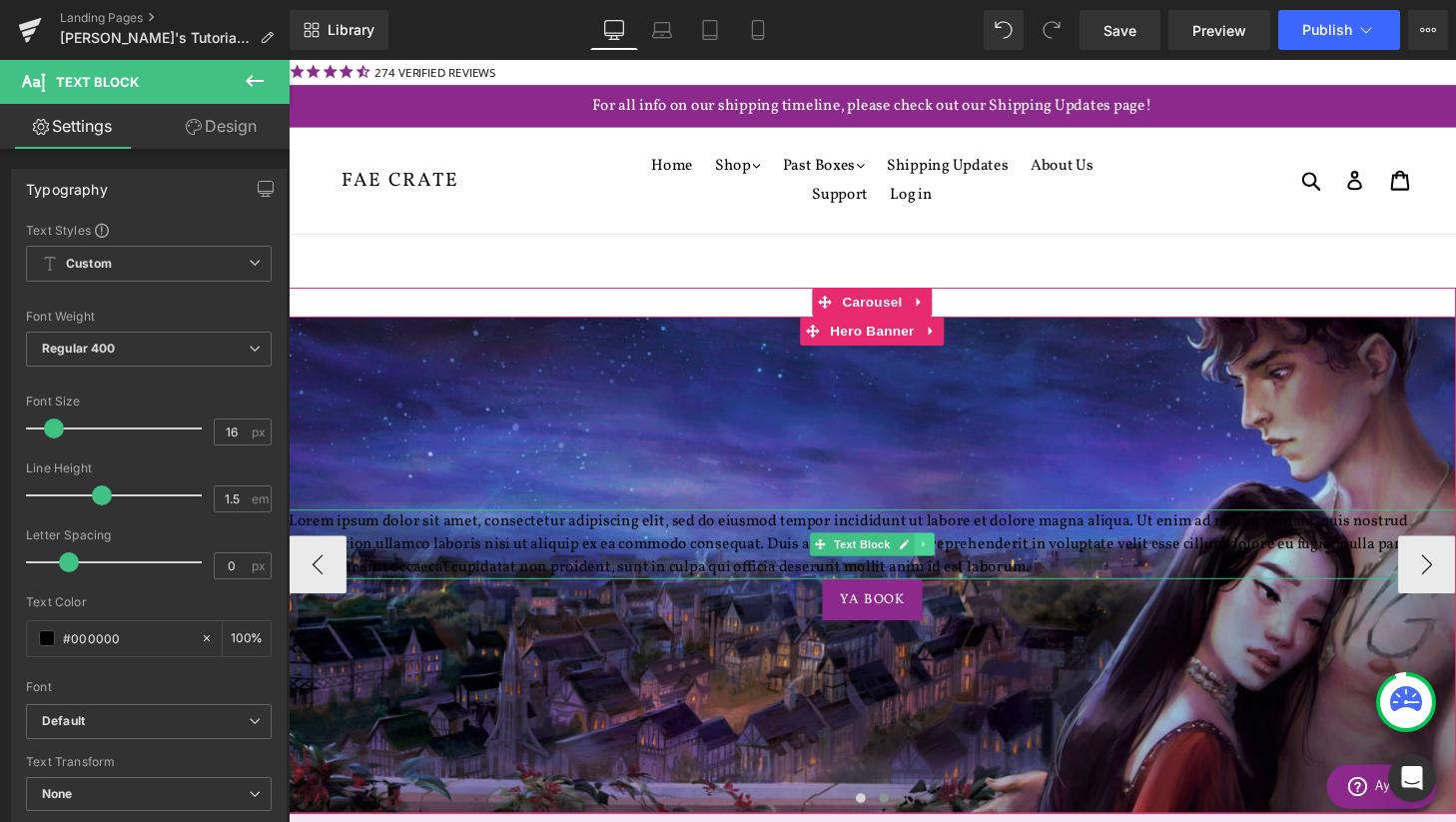 click 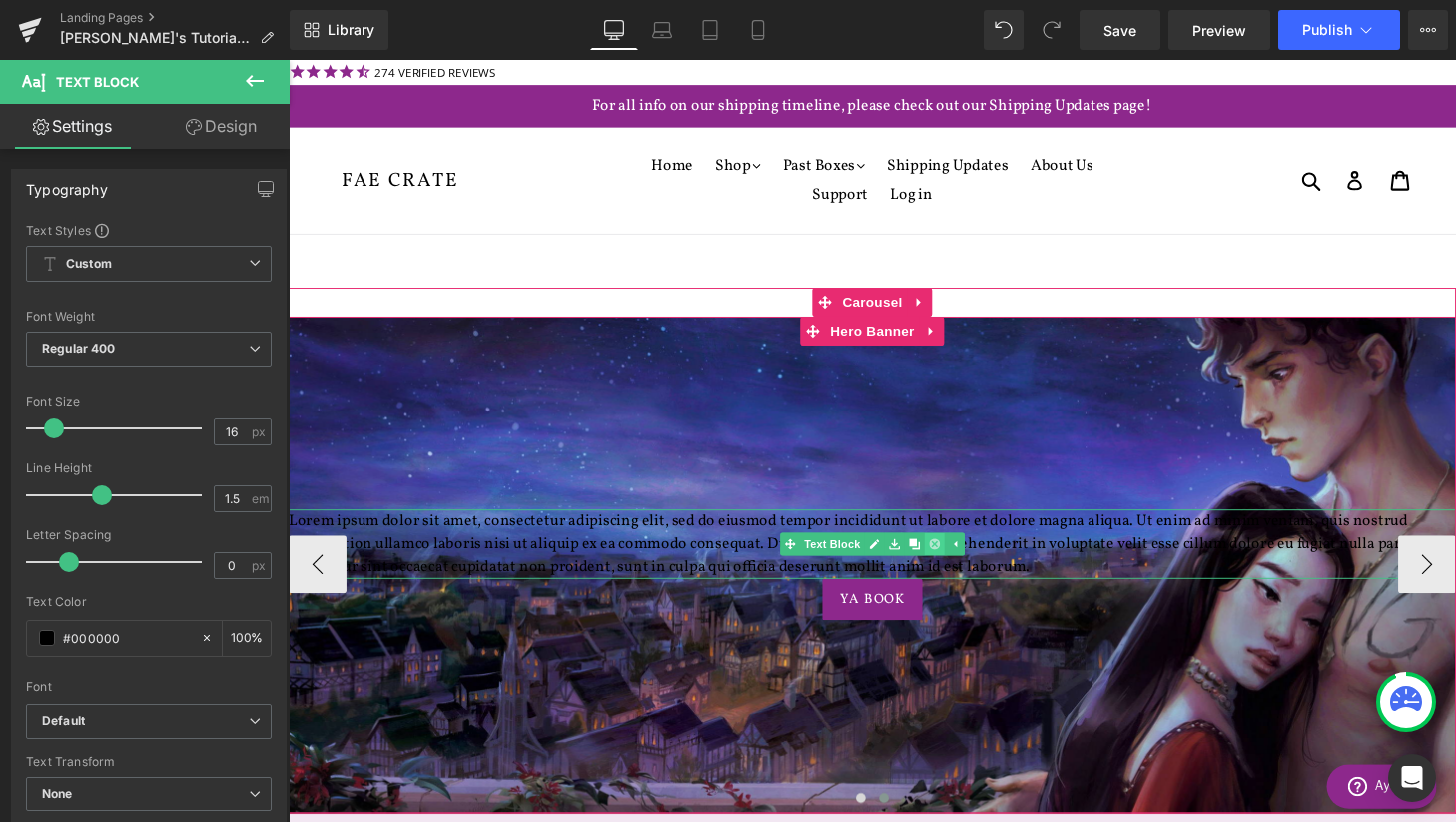 click 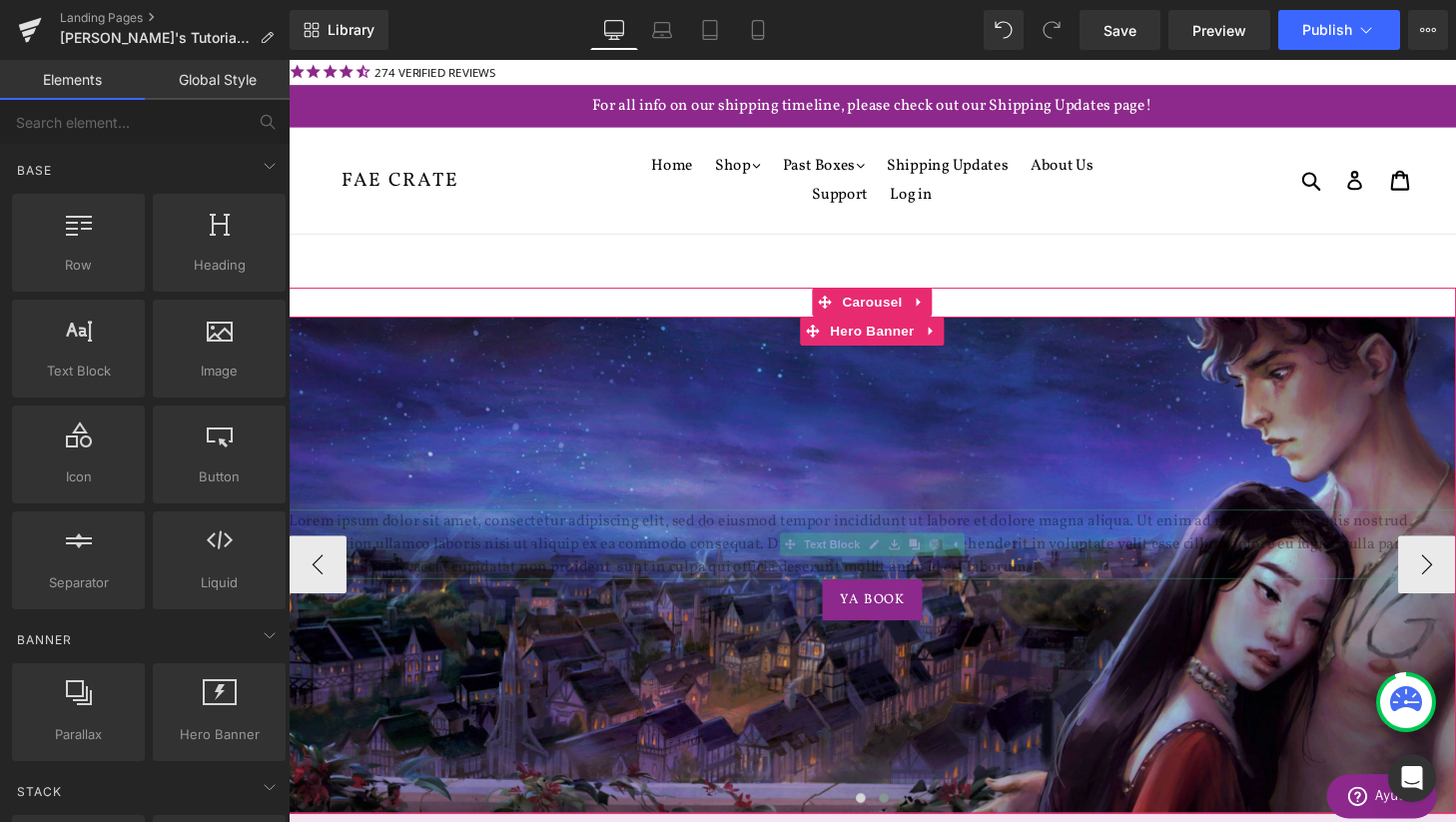scroll, scrollTop: 3244, scrollLeft: 1208, axis: both 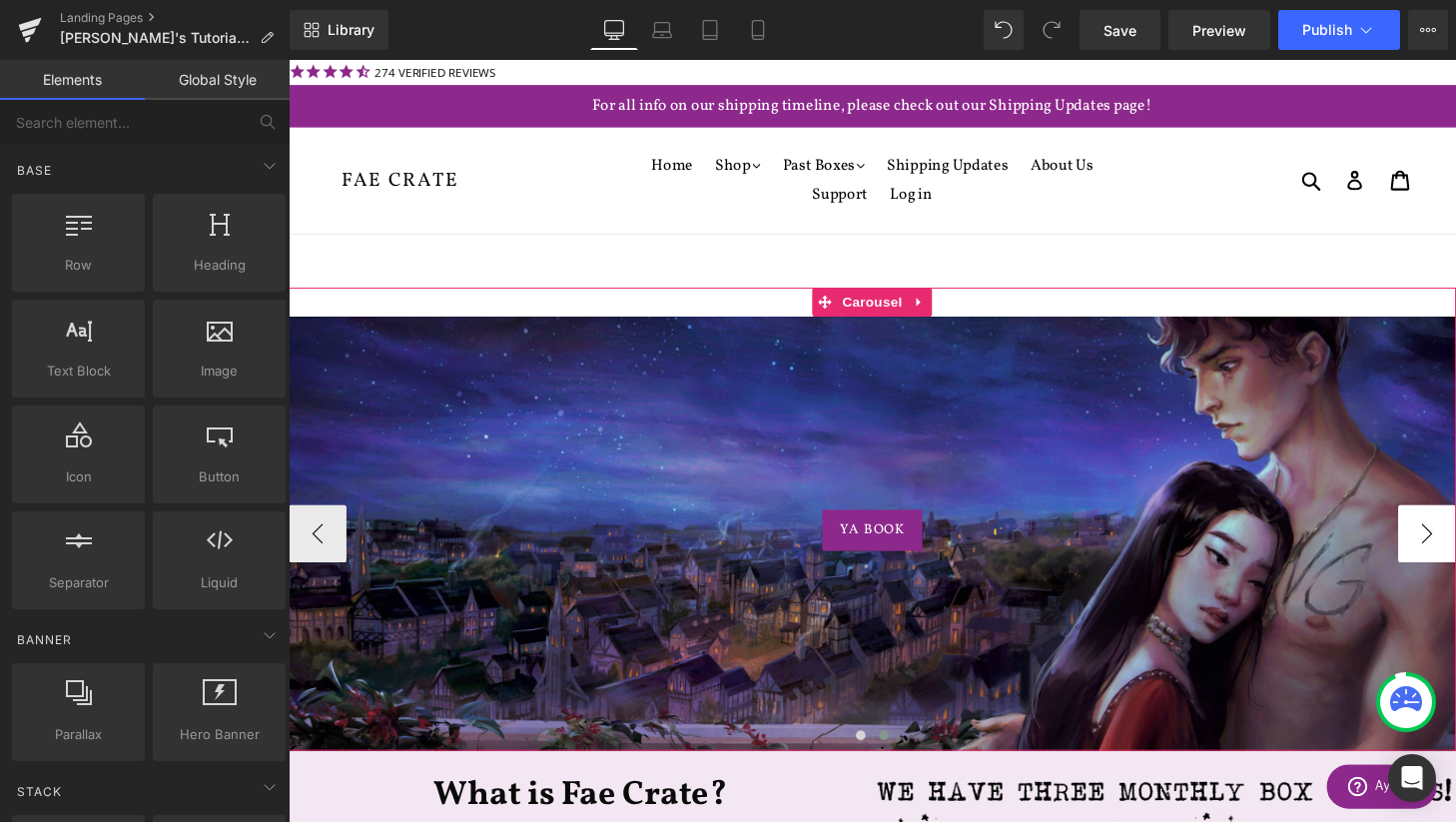click on "›" at bounding box center (1467, 550) 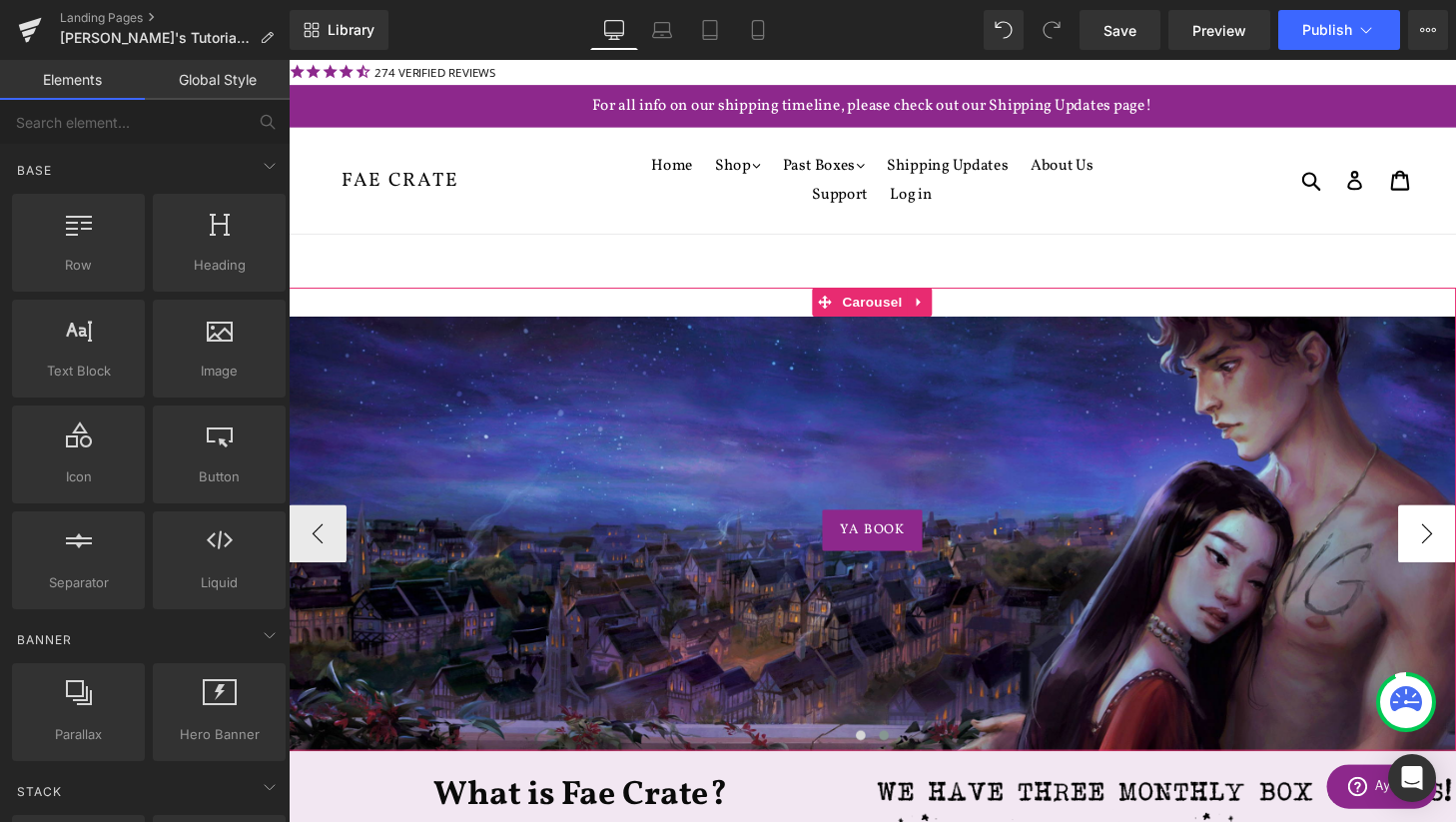 click on "›" at bounding box center [1467, 550] 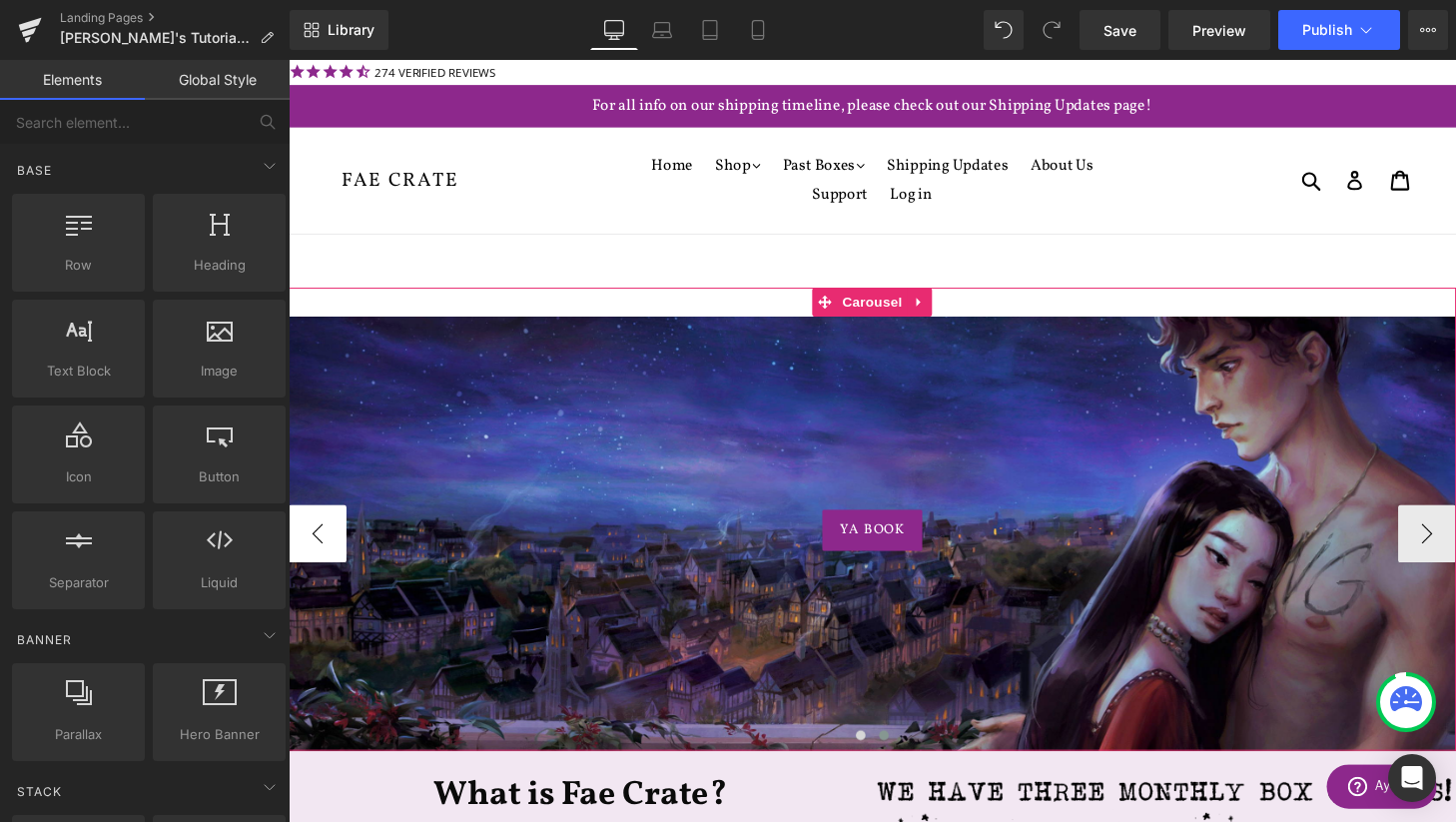click on "‹" at bounding box center (319, 550) 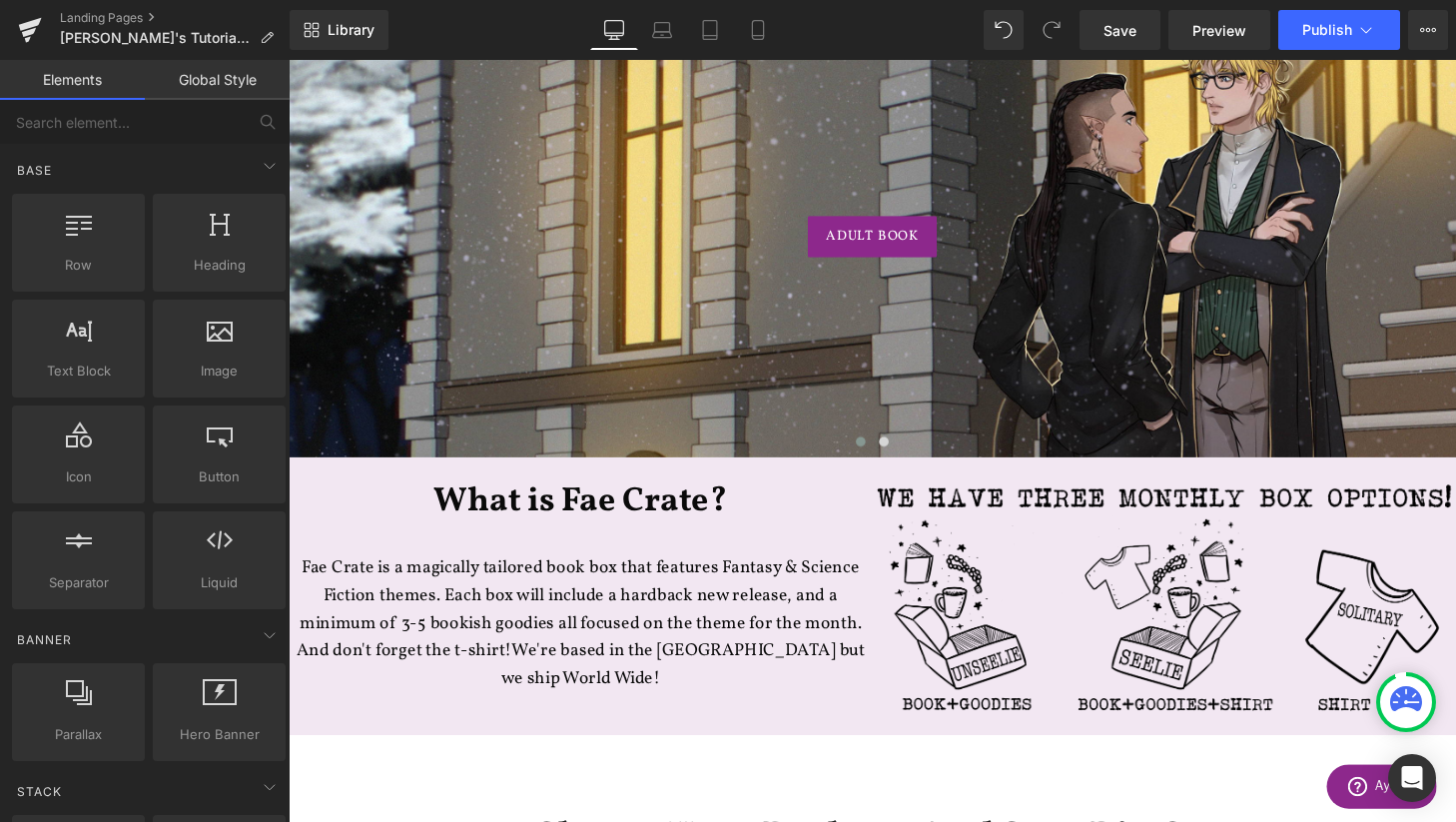 scroll, scrollTop: 417, scrollLeft: 0, axis: vertical 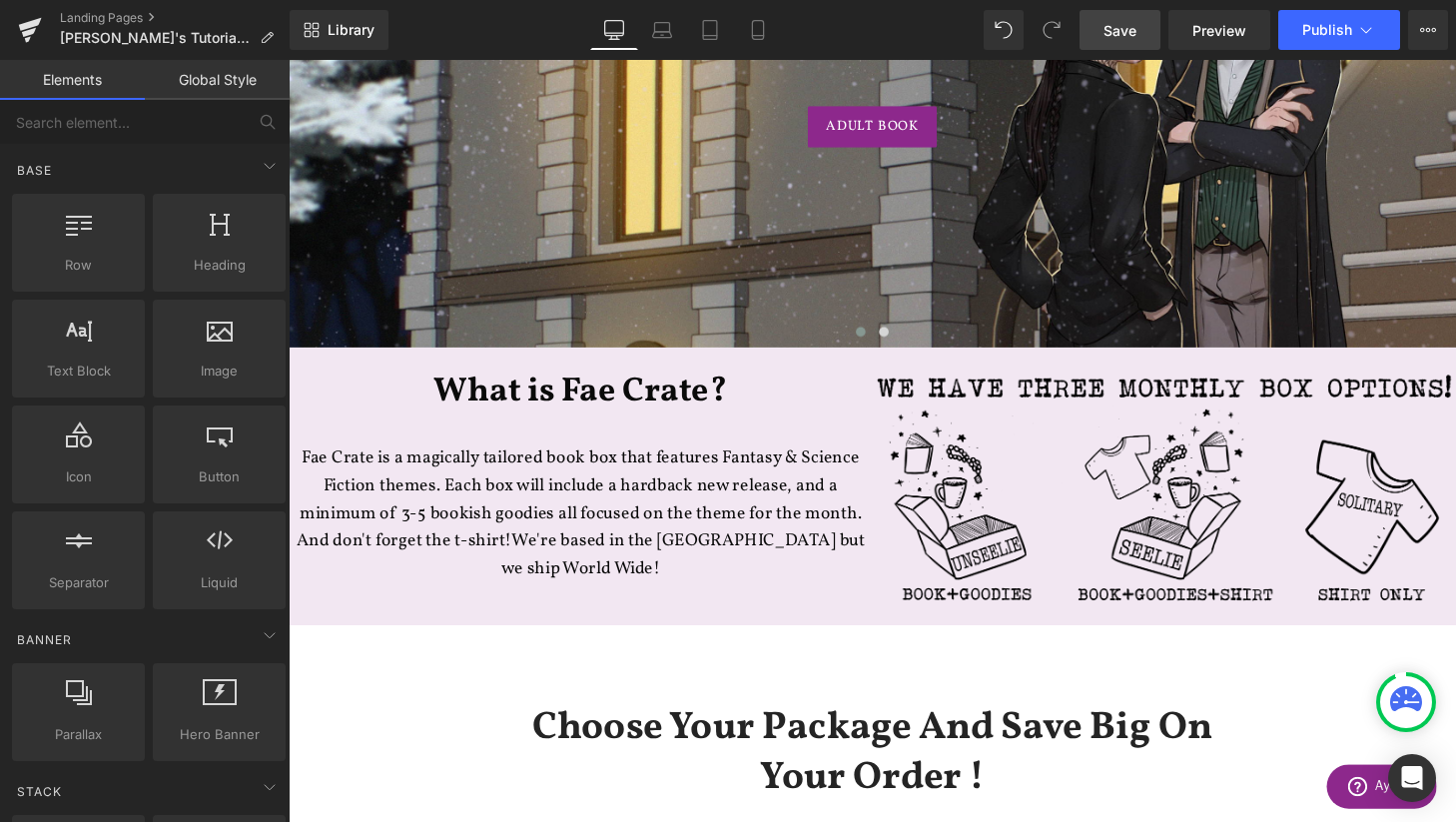 click on "Save" at bounding box center (1119, 30) 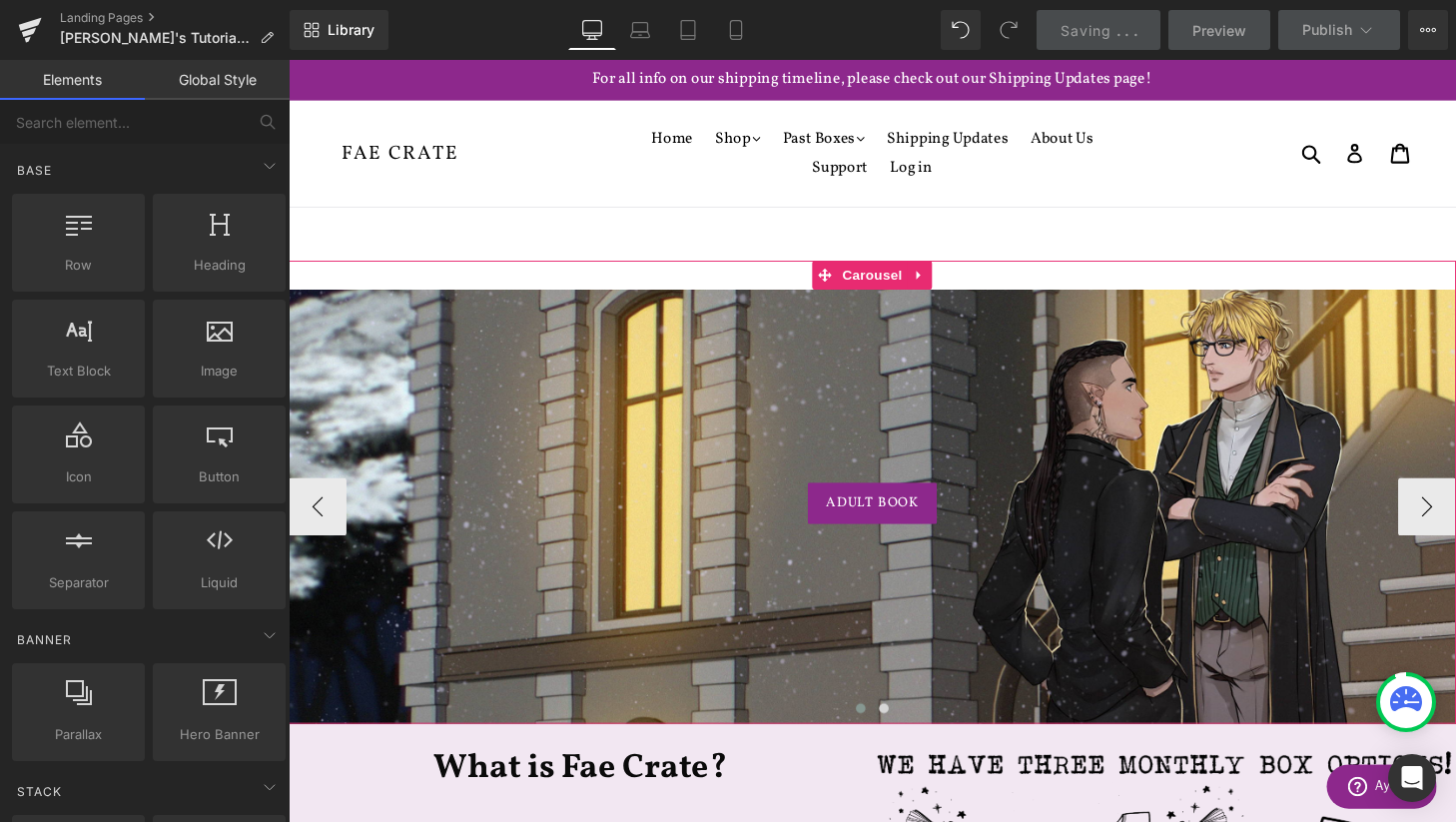 scroll, scrollTop: 17, scrollLeft: 0, axis: vertical 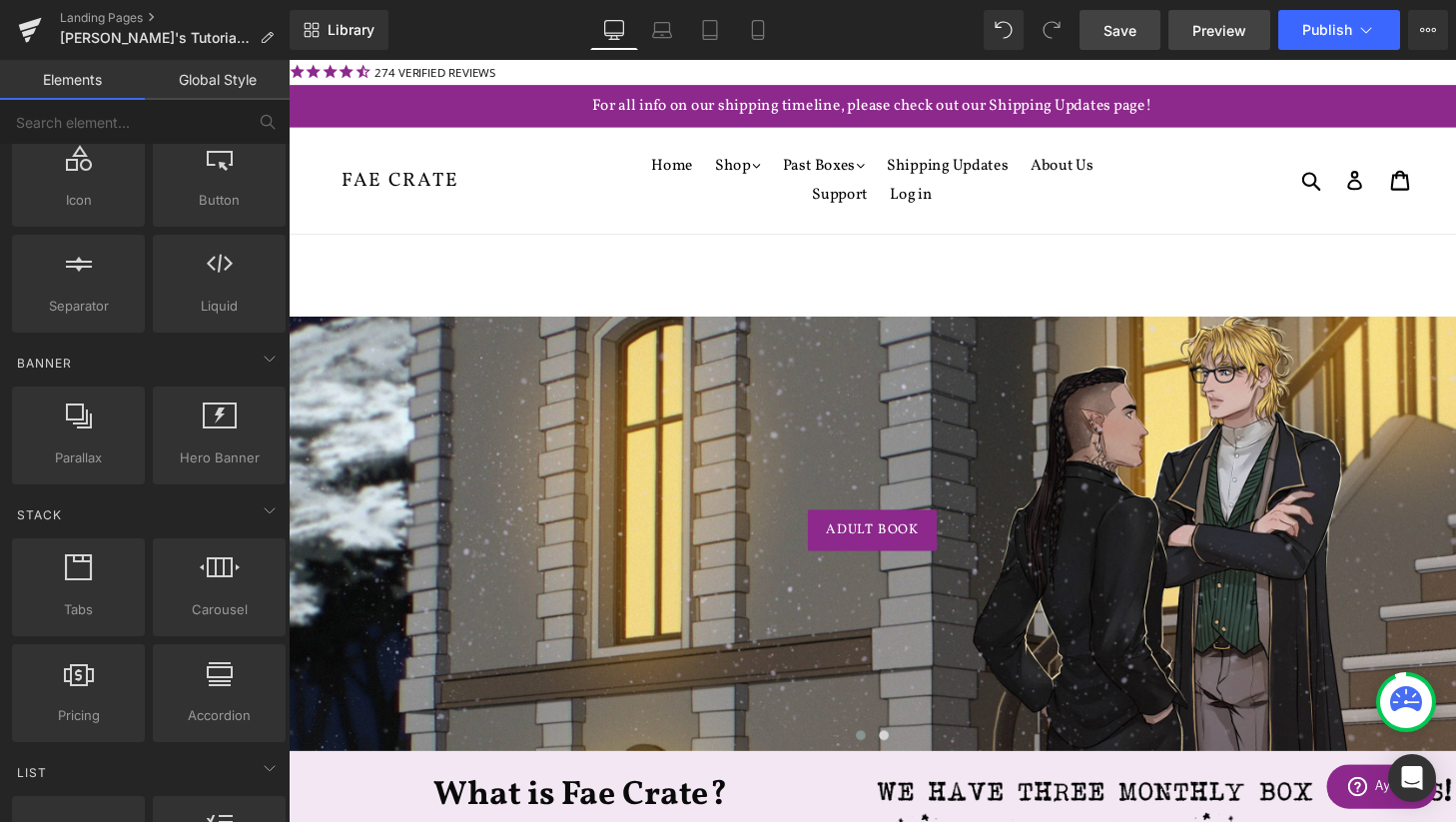 click on "Preview" at bounding box center (1219, 30) 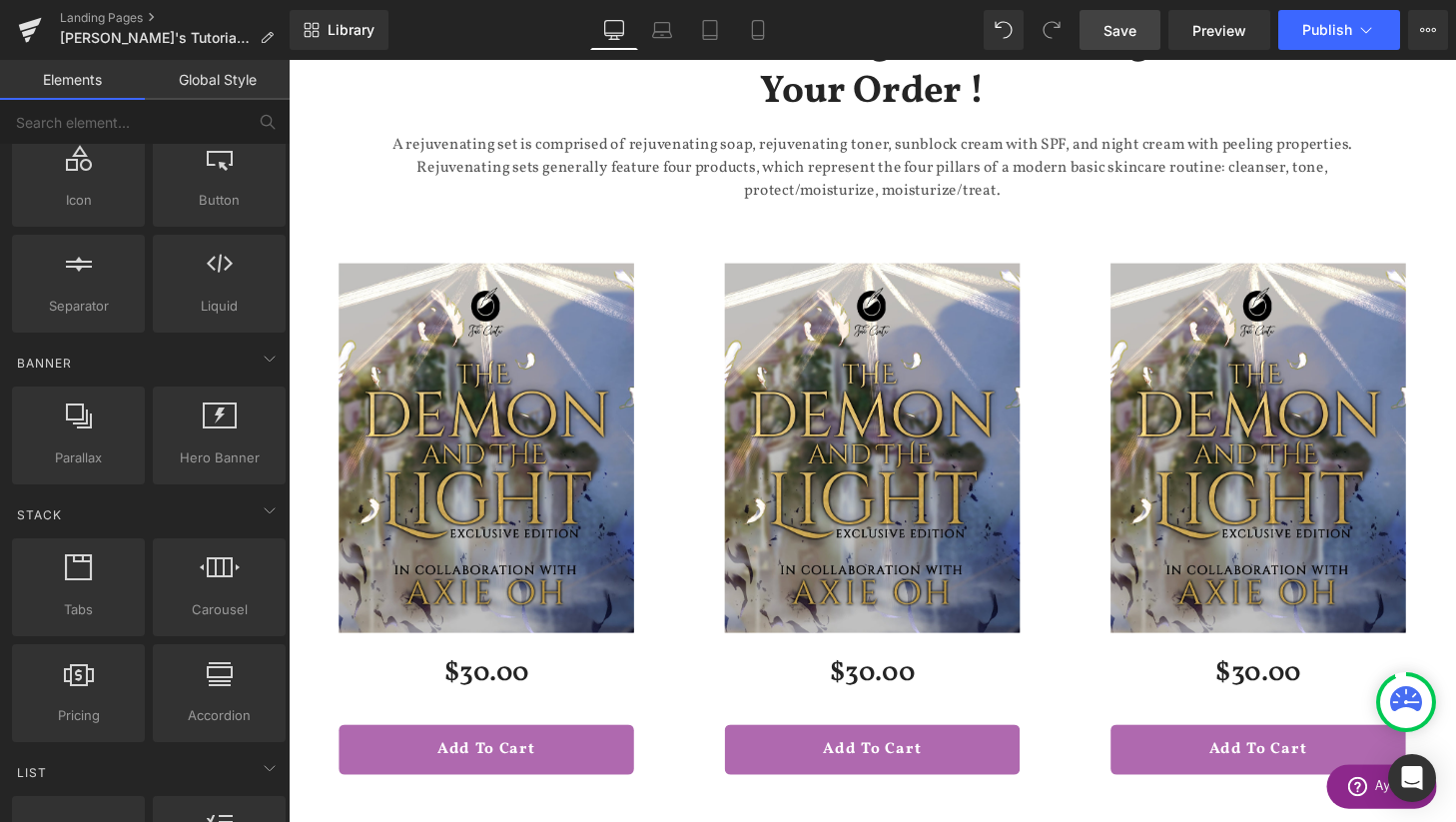 scroll, scrollTop: 1221, scrollLeft: 0, axis: vertical 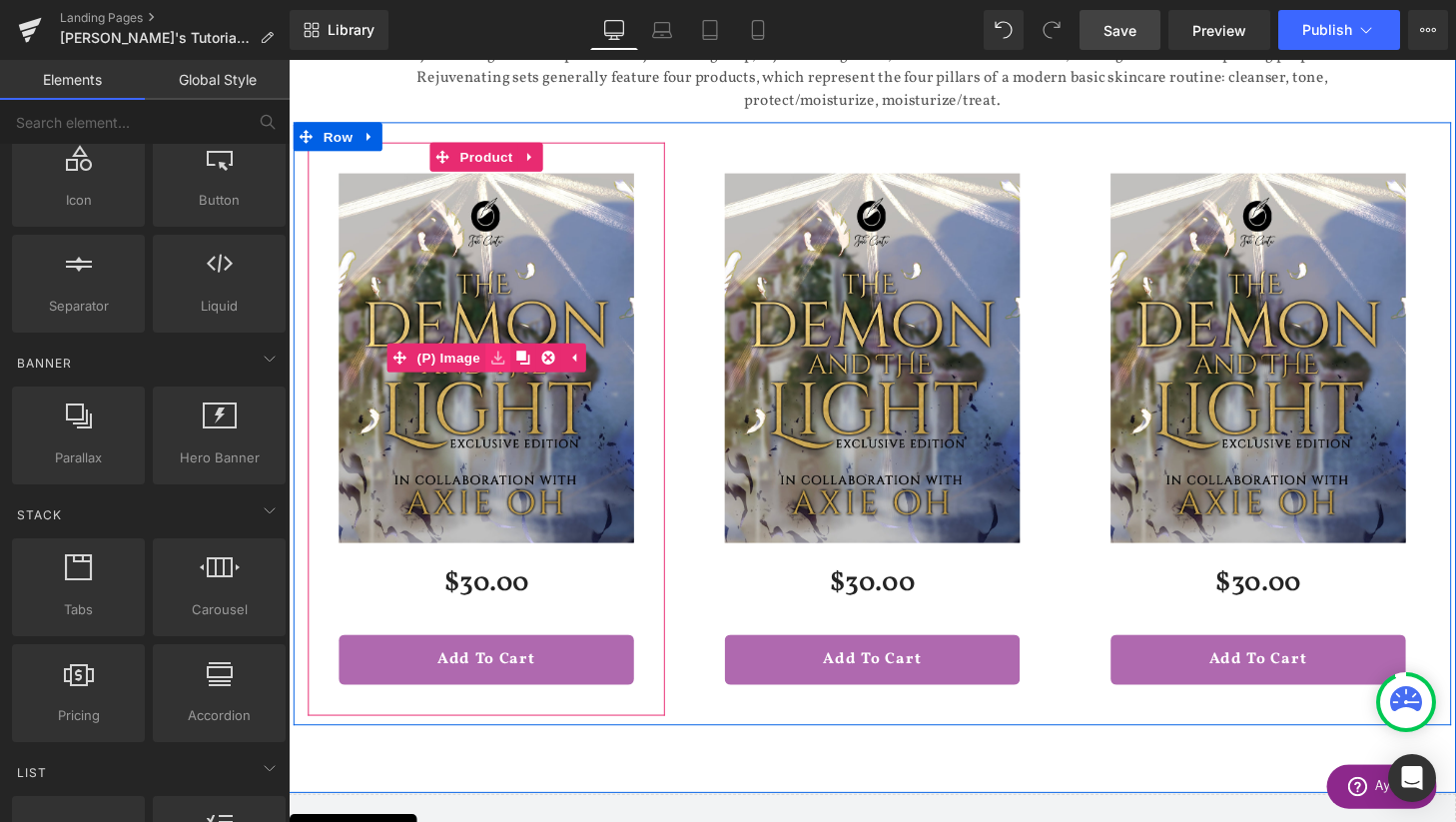 click at bounding box center (505, 369) 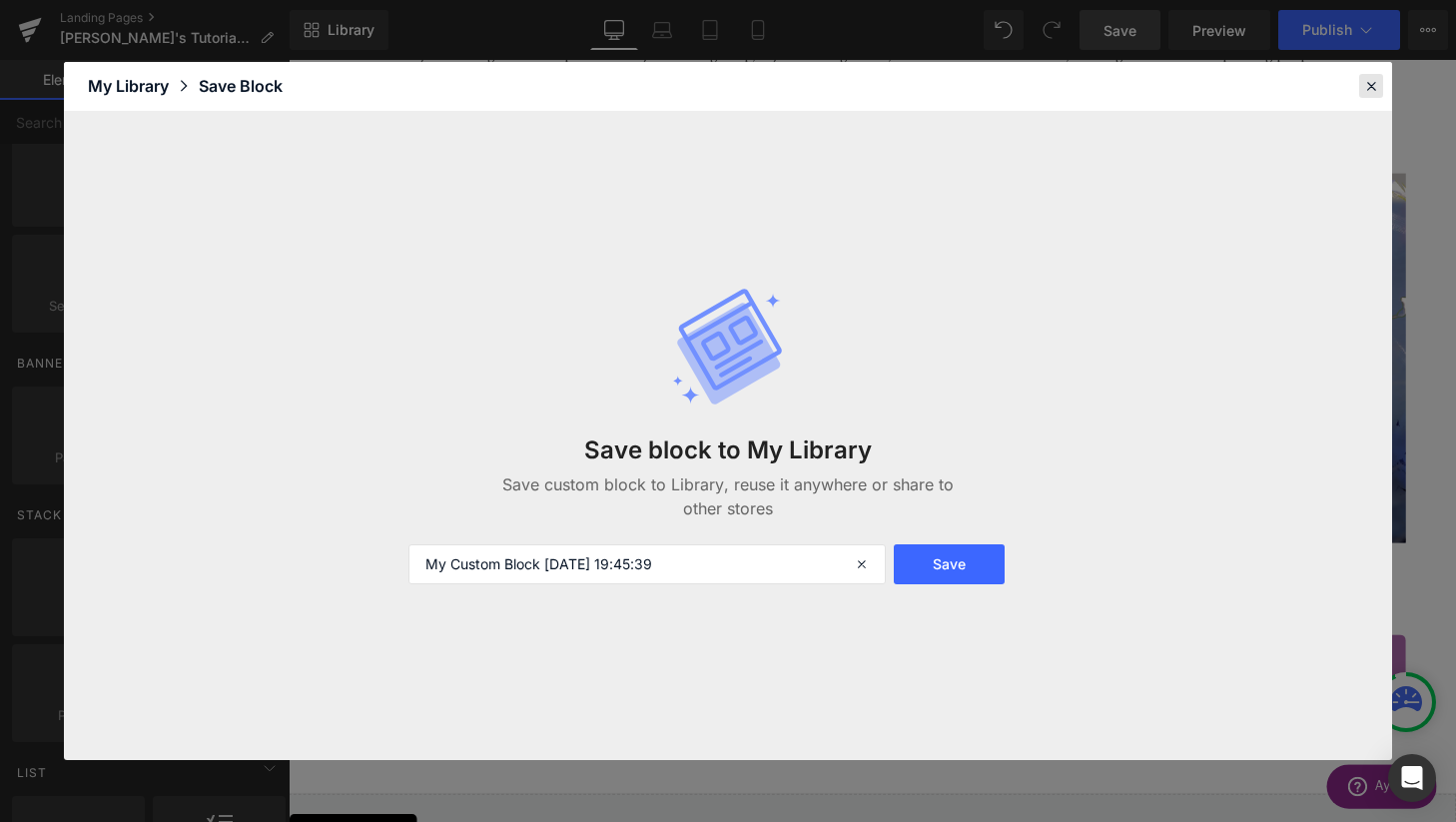 click at bounding box center [1371, 86] 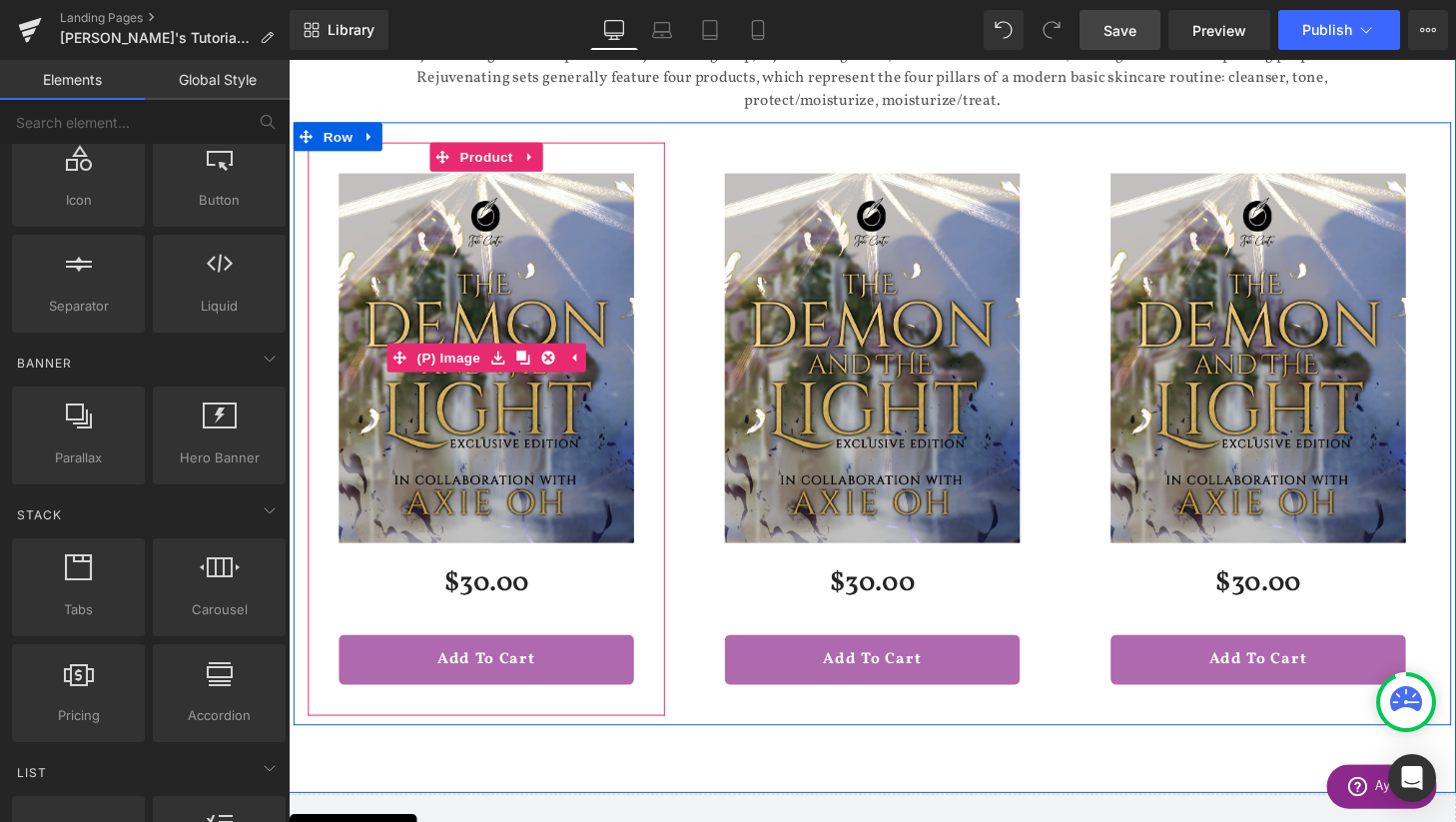 click at bounding box center (493, 369) 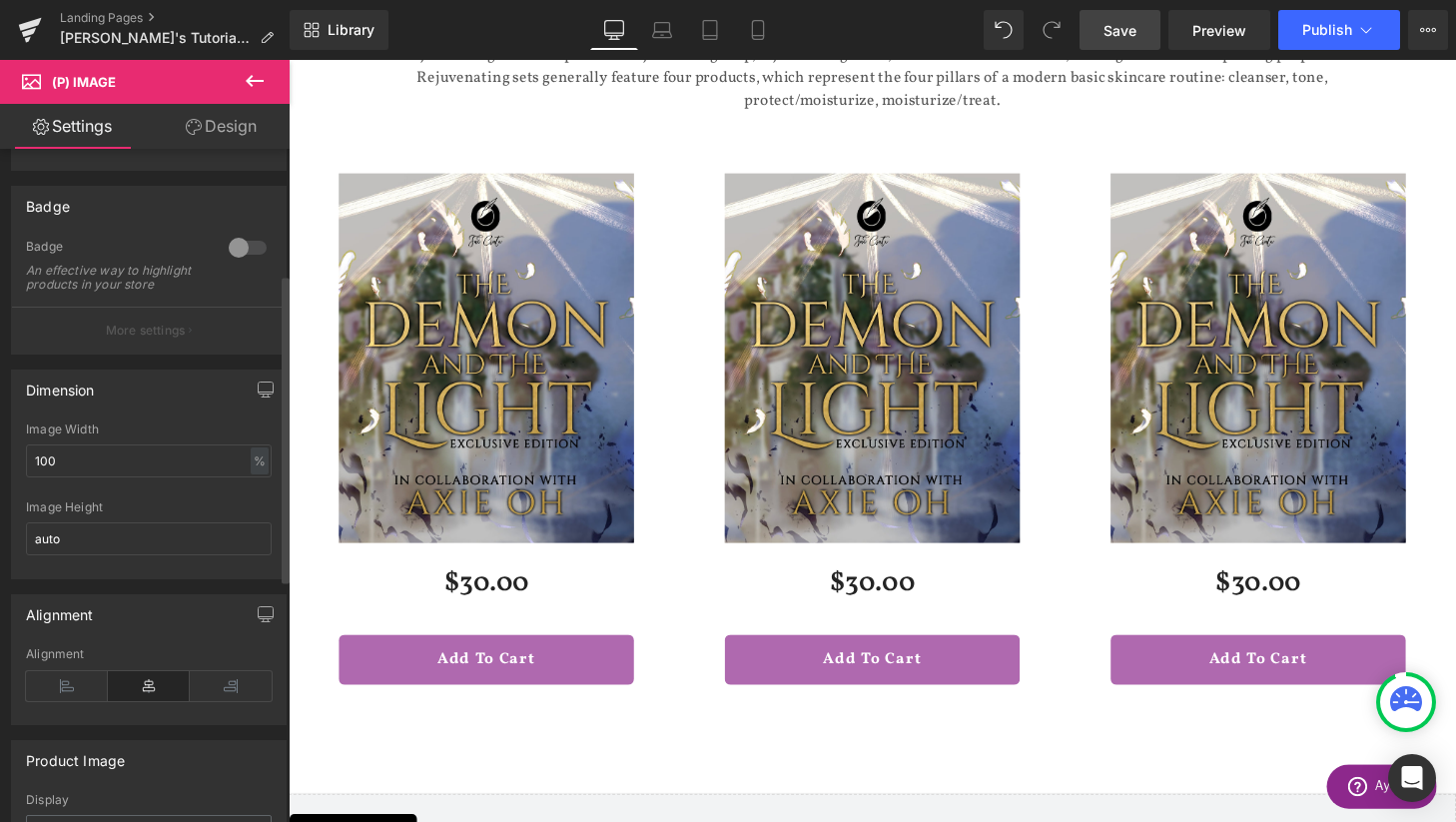 scroll, scrollTop: 0, scrollLeft: 0, axis: both 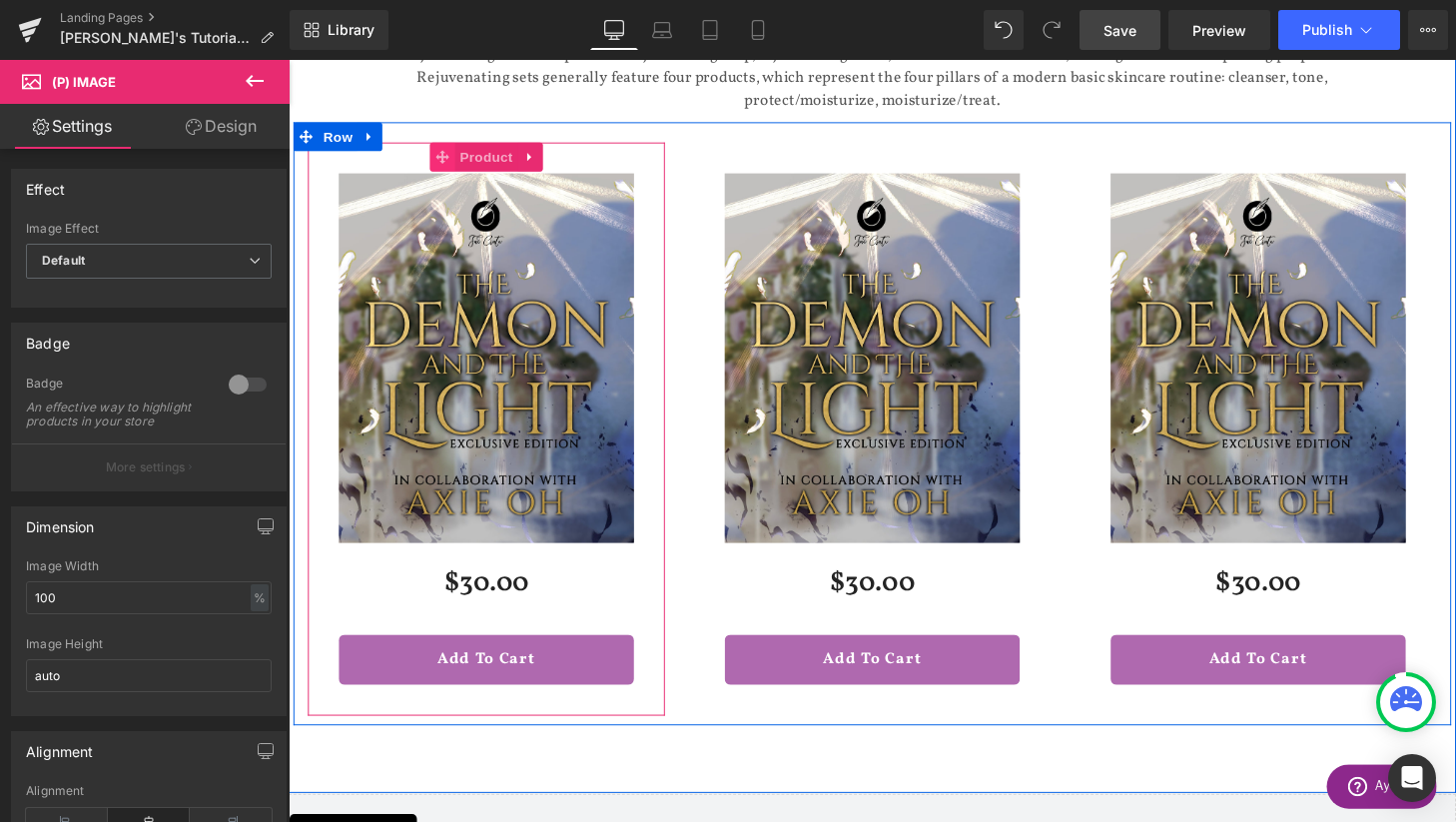 click 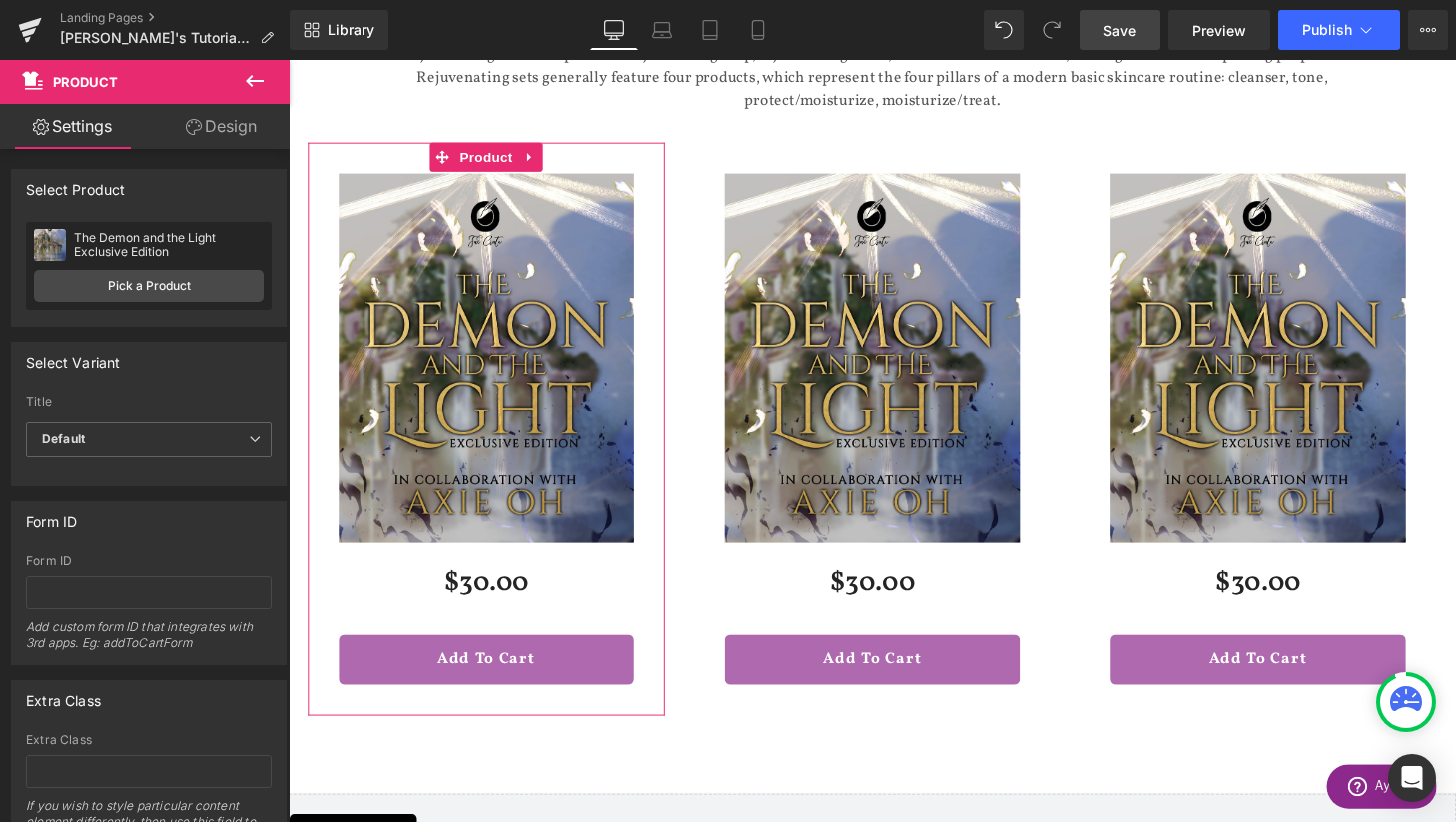 click on "Design" at bounding box center [221, 126] 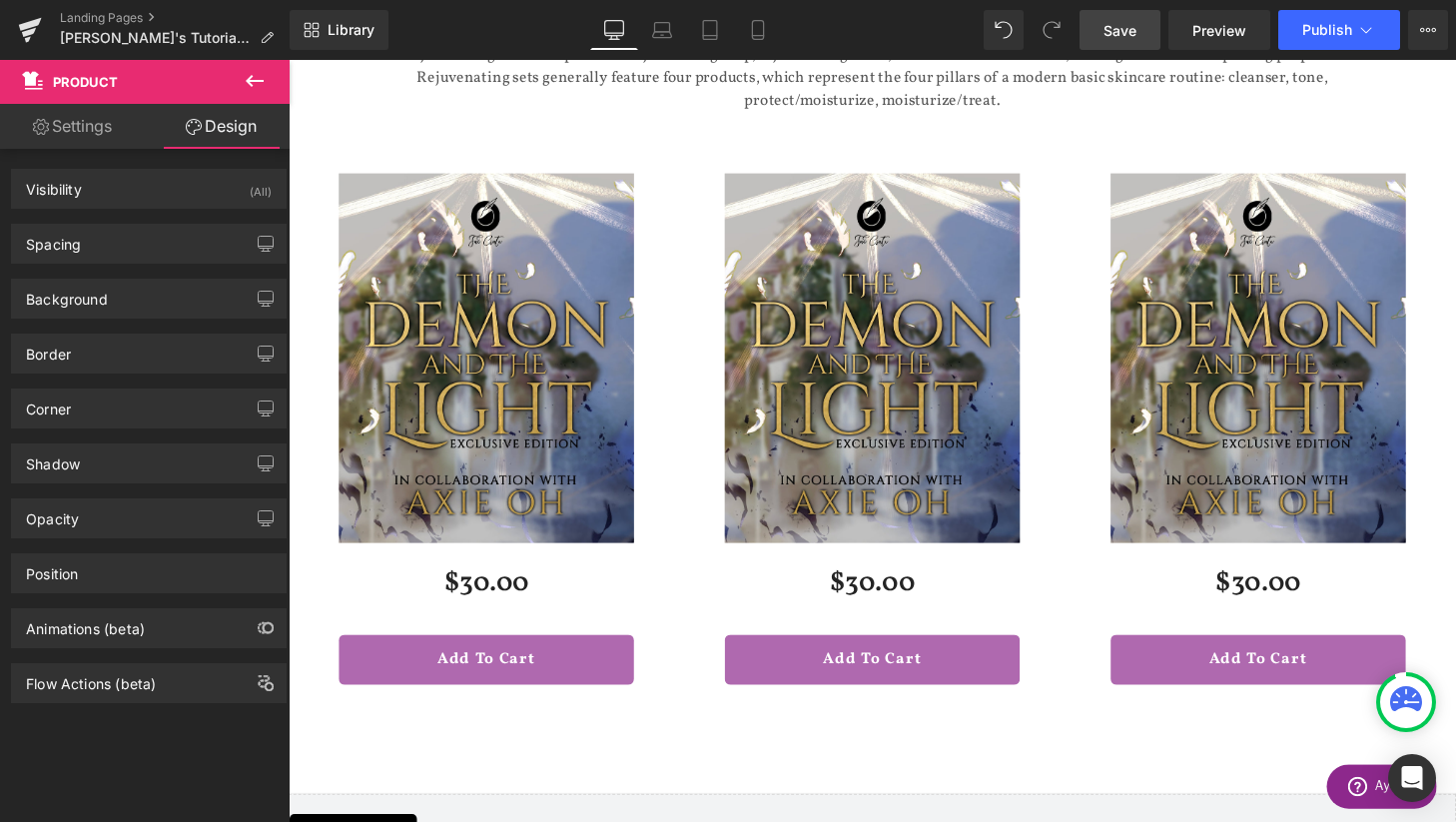 click at bounding box center (255, 82) 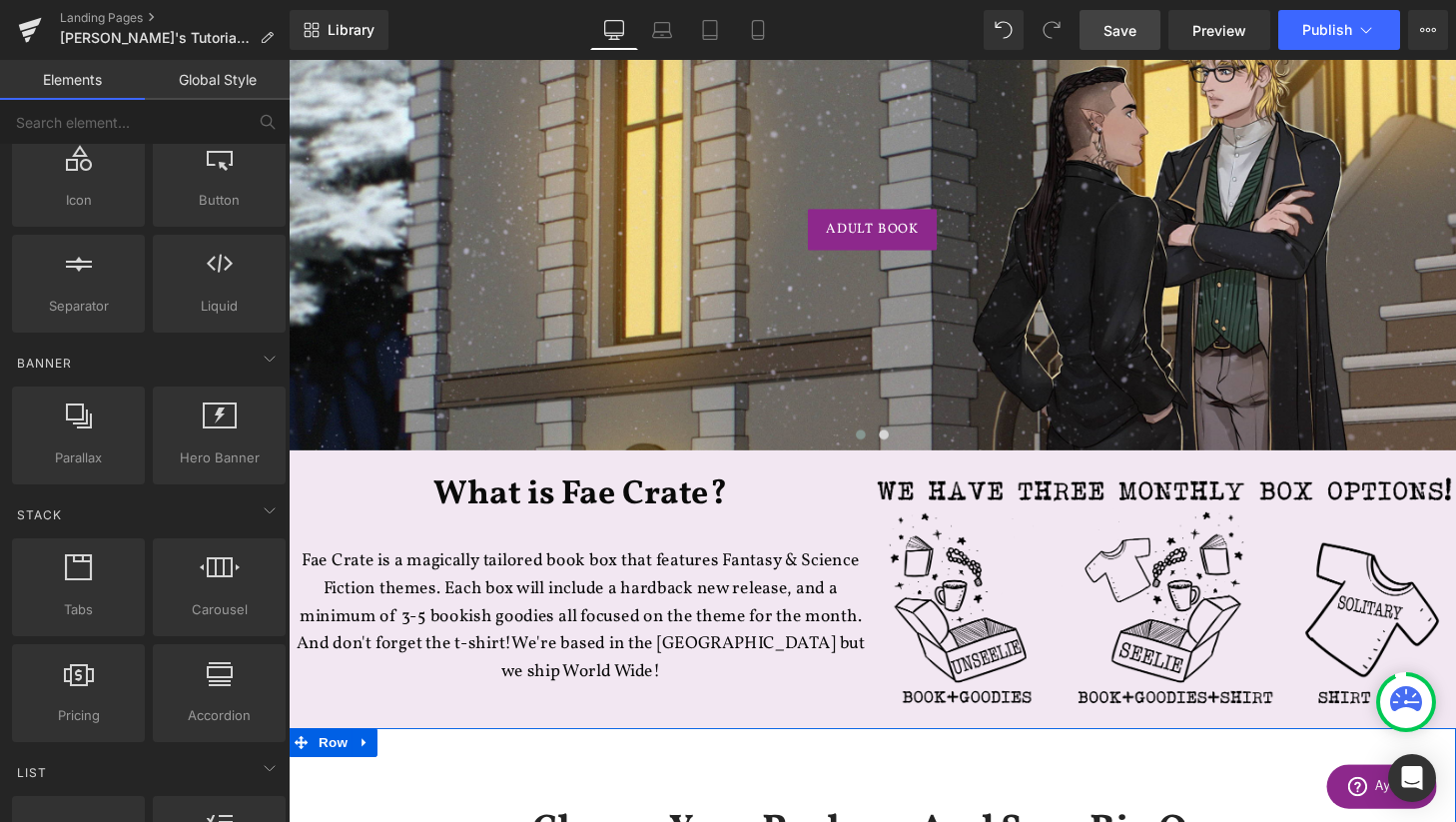 scroll, scrollTop: 0, scrollLeft: 0, axis: both 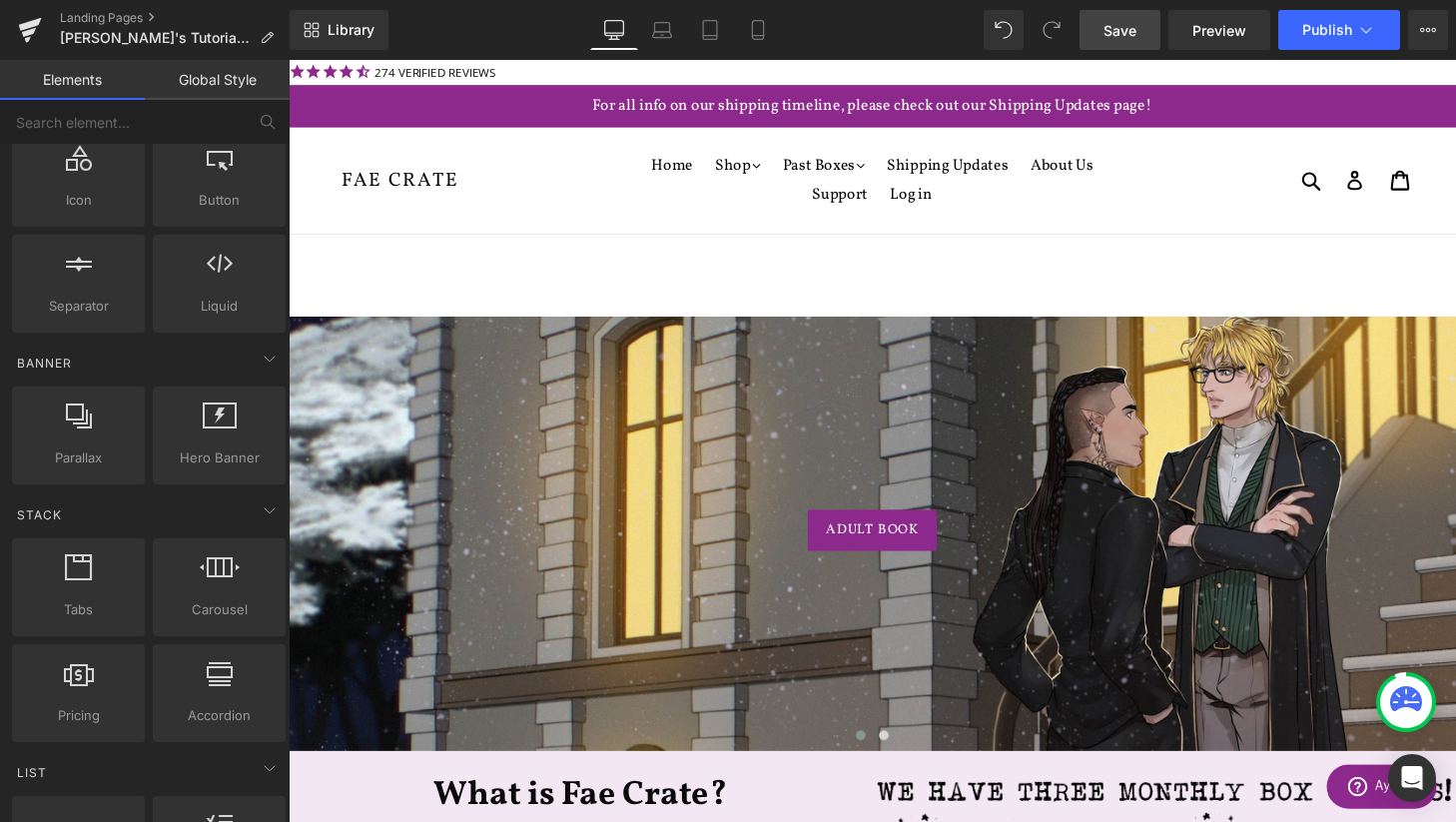 click on "Global Style" at bounding box center [217, 80] 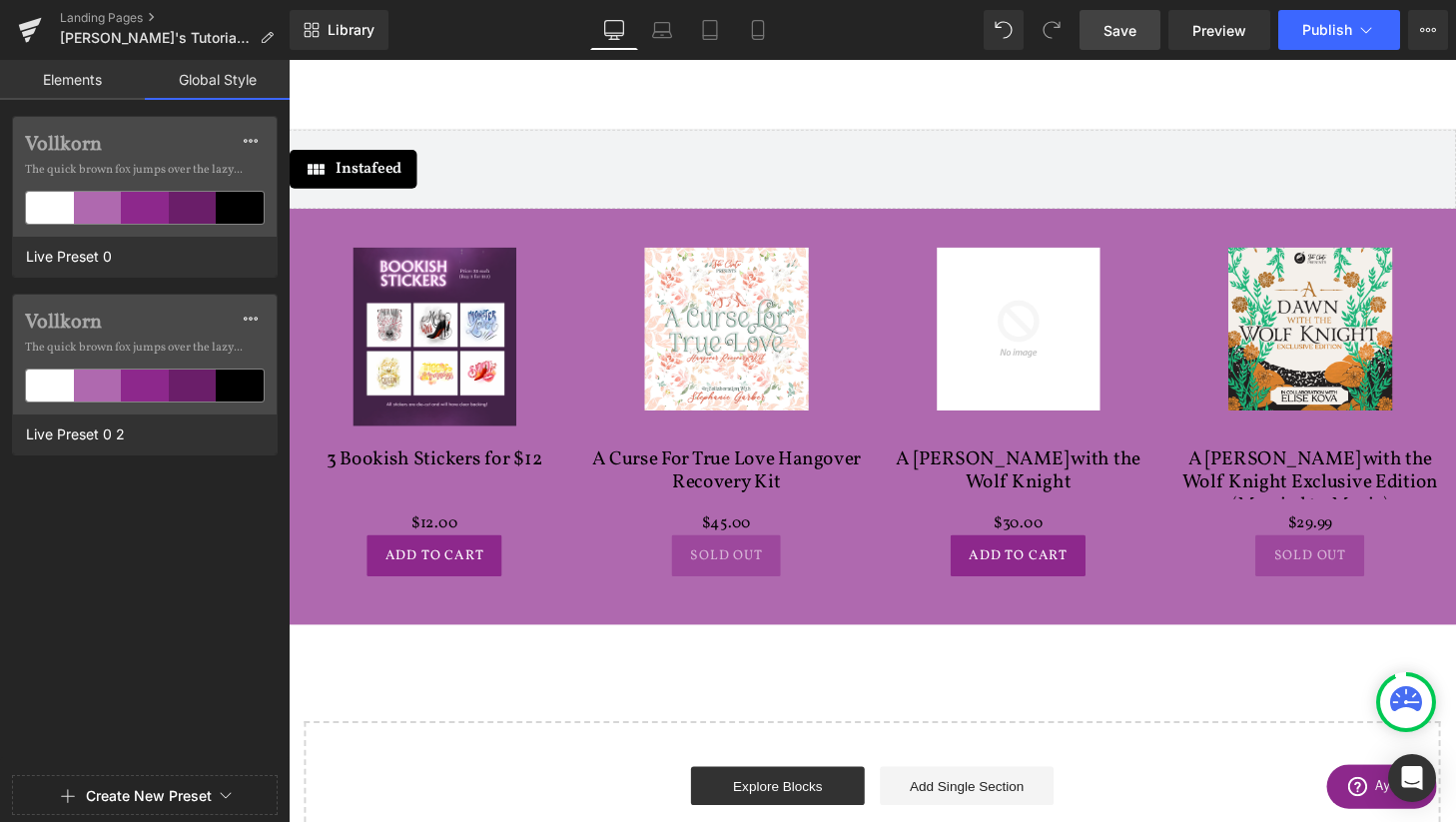 scroll, scrollTop: 1877, scrollLeft: 0, axis: vertical 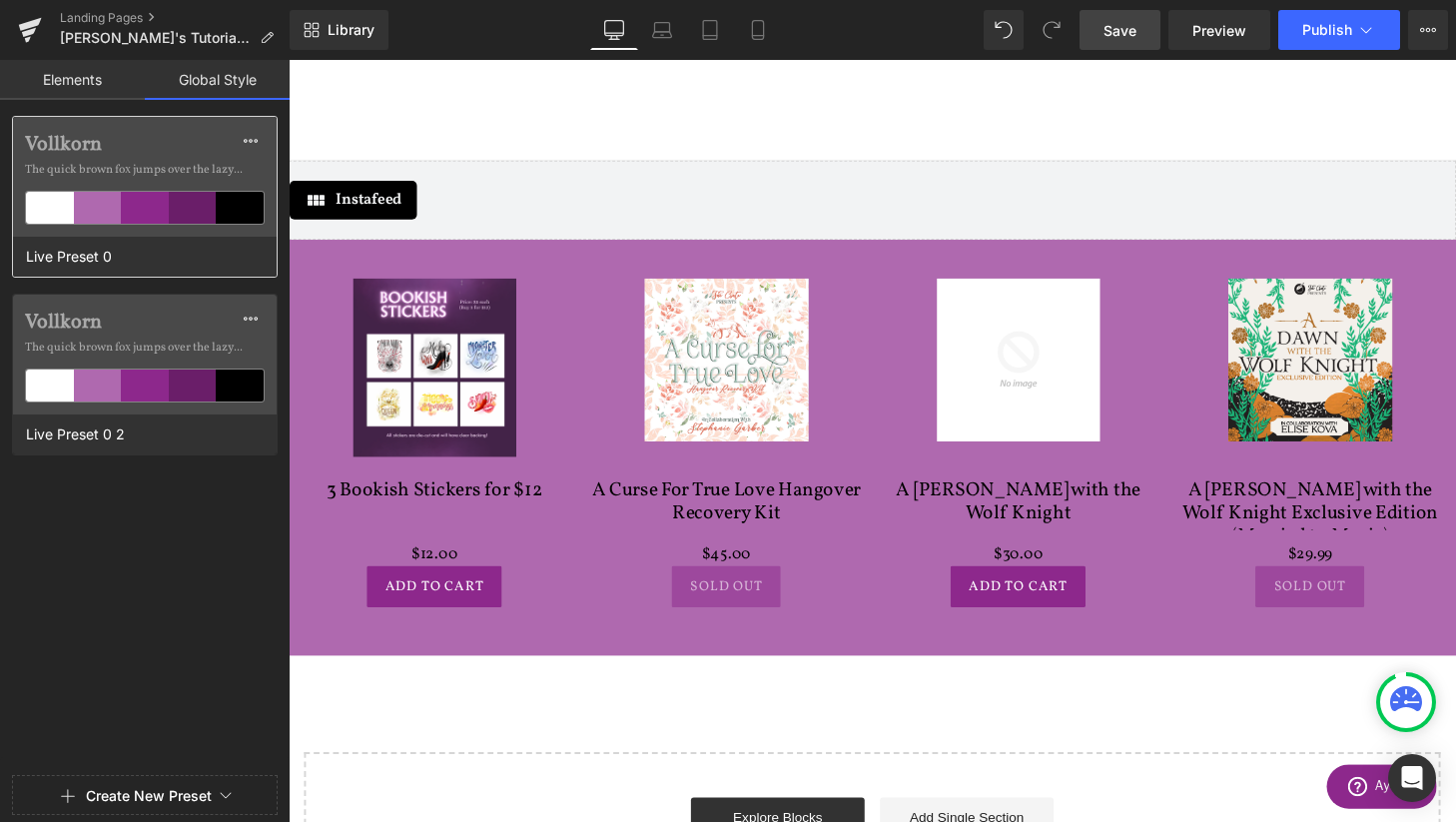 click on "Vollkorn  The quick brown fox jumps over the lazy..." at bounding box center [145, 177] 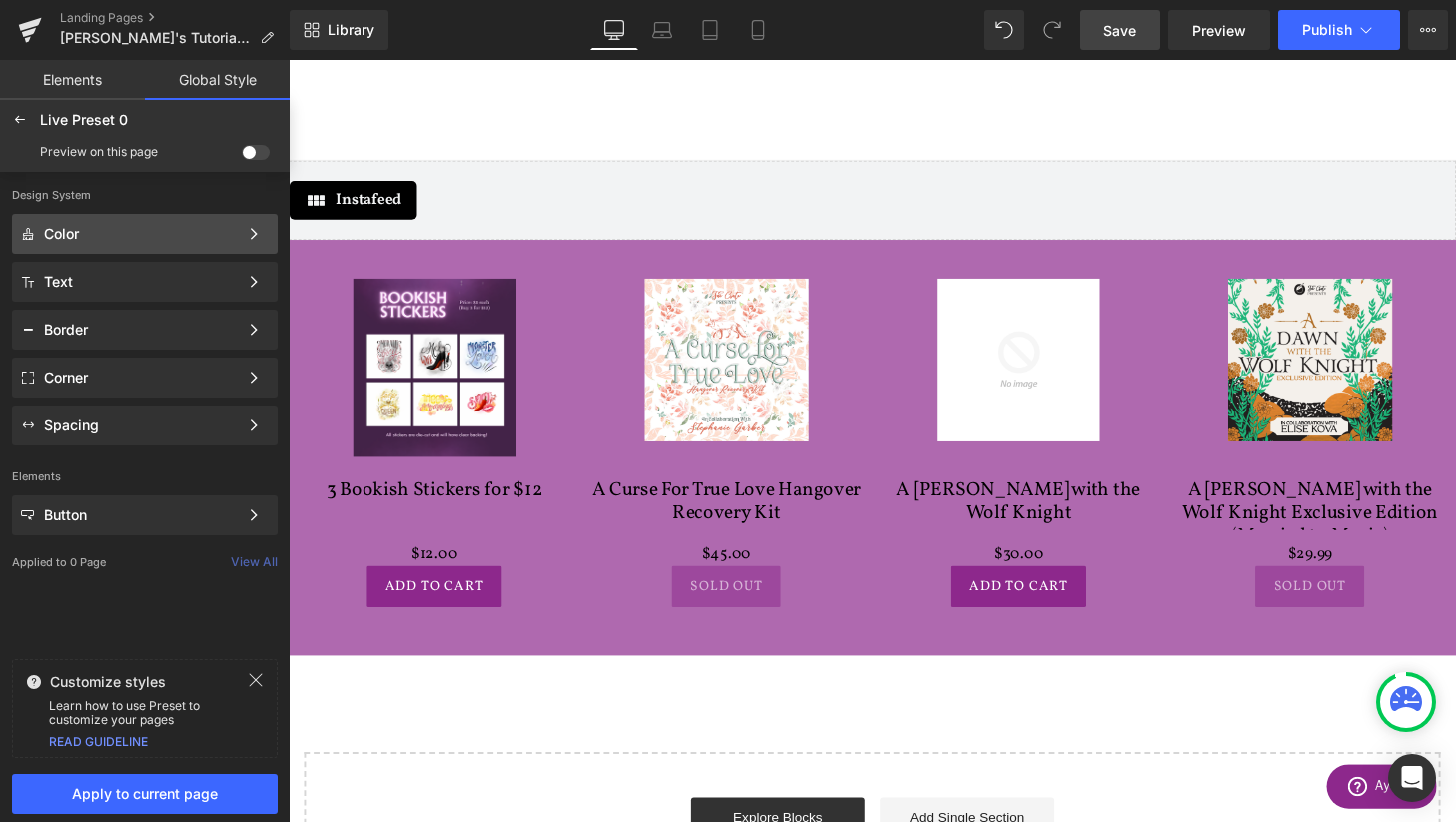 click on "Color" at bounding box center [141, 234] 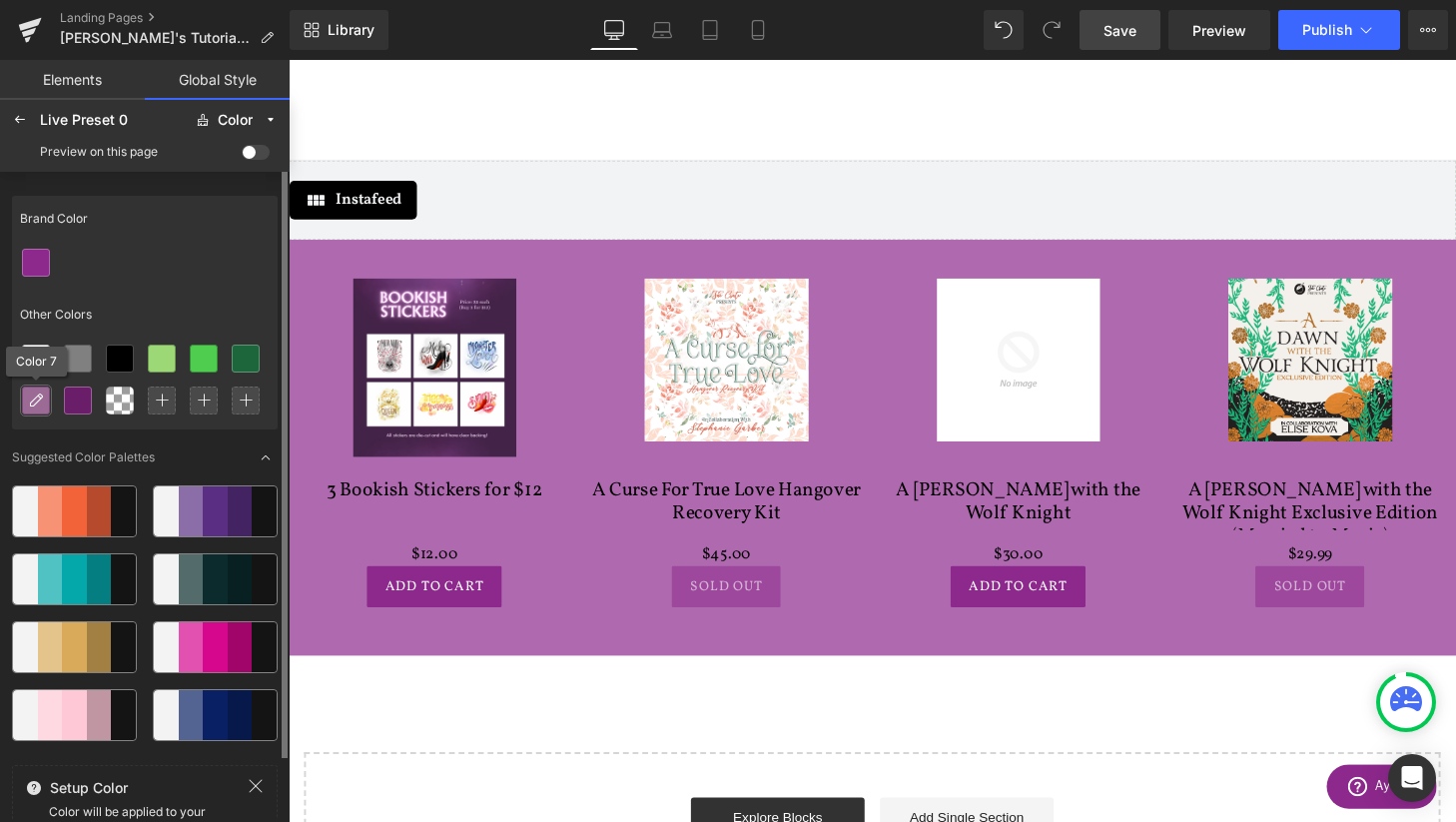 click at bounding box center (36, 401) 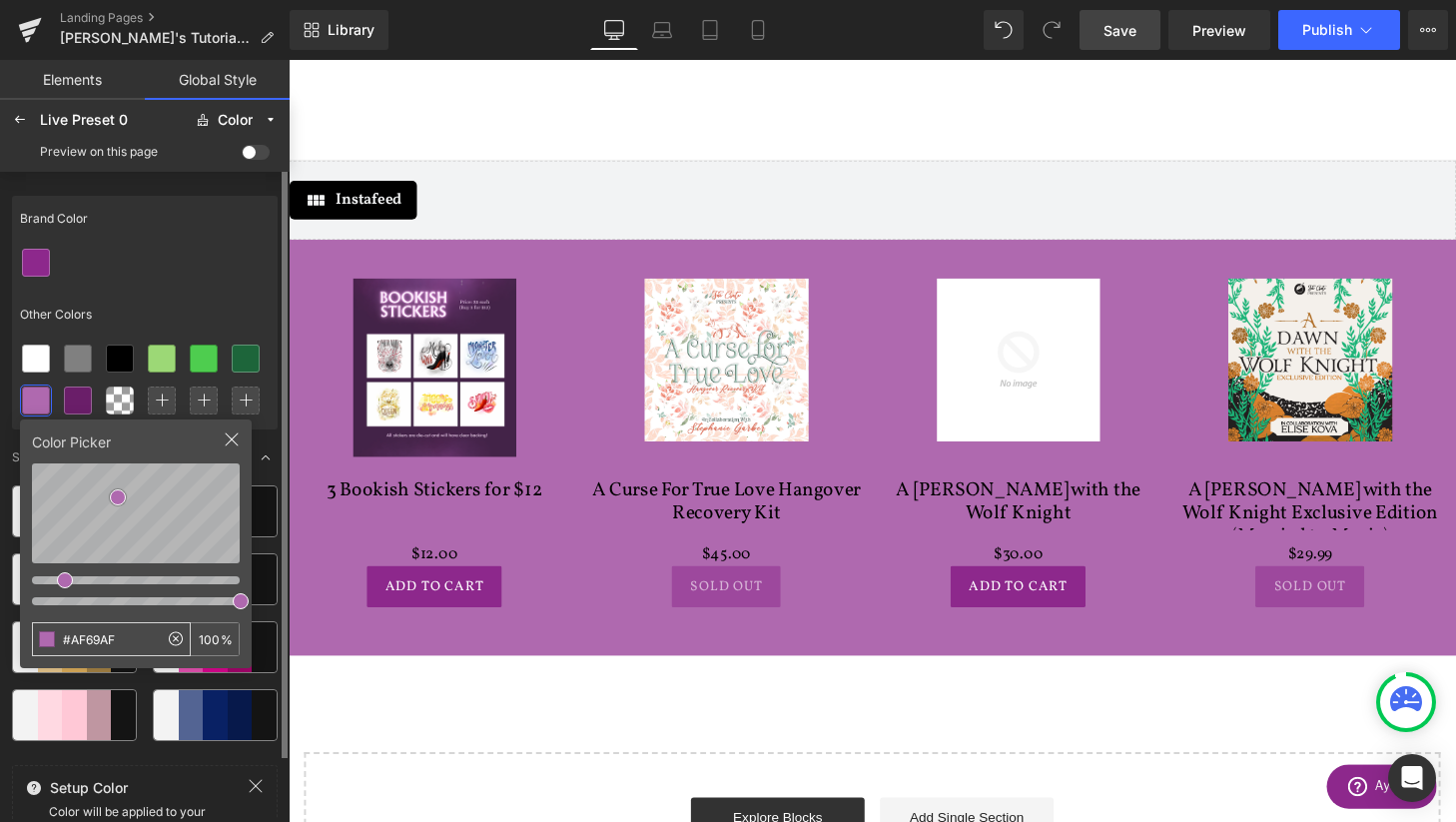 drag, startPoint x: 127, startPoint y: 639, endPoint x: 59, endPoint y: 639, distance: 68 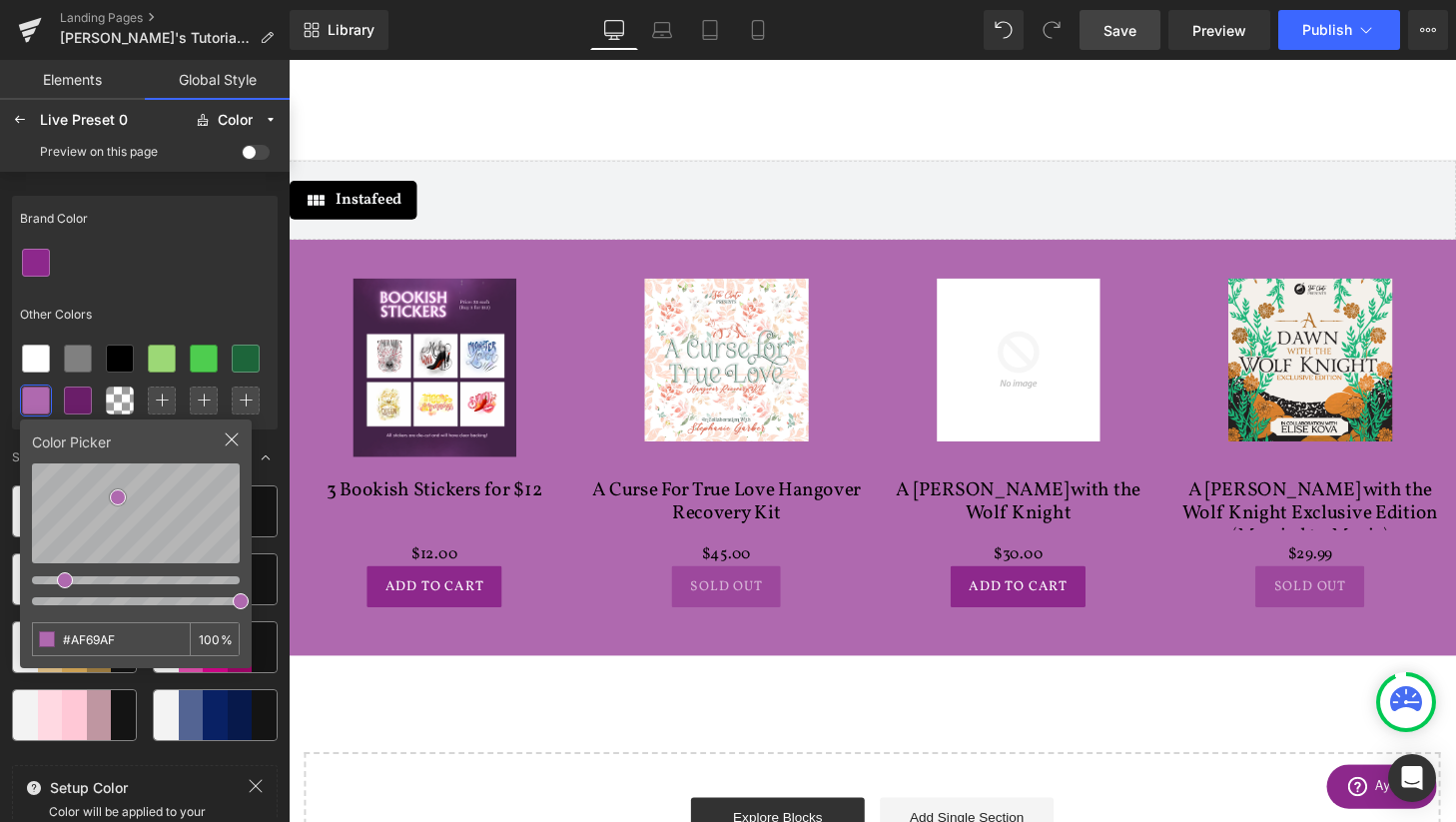 click on "70px" at bounding box center (289, 60) 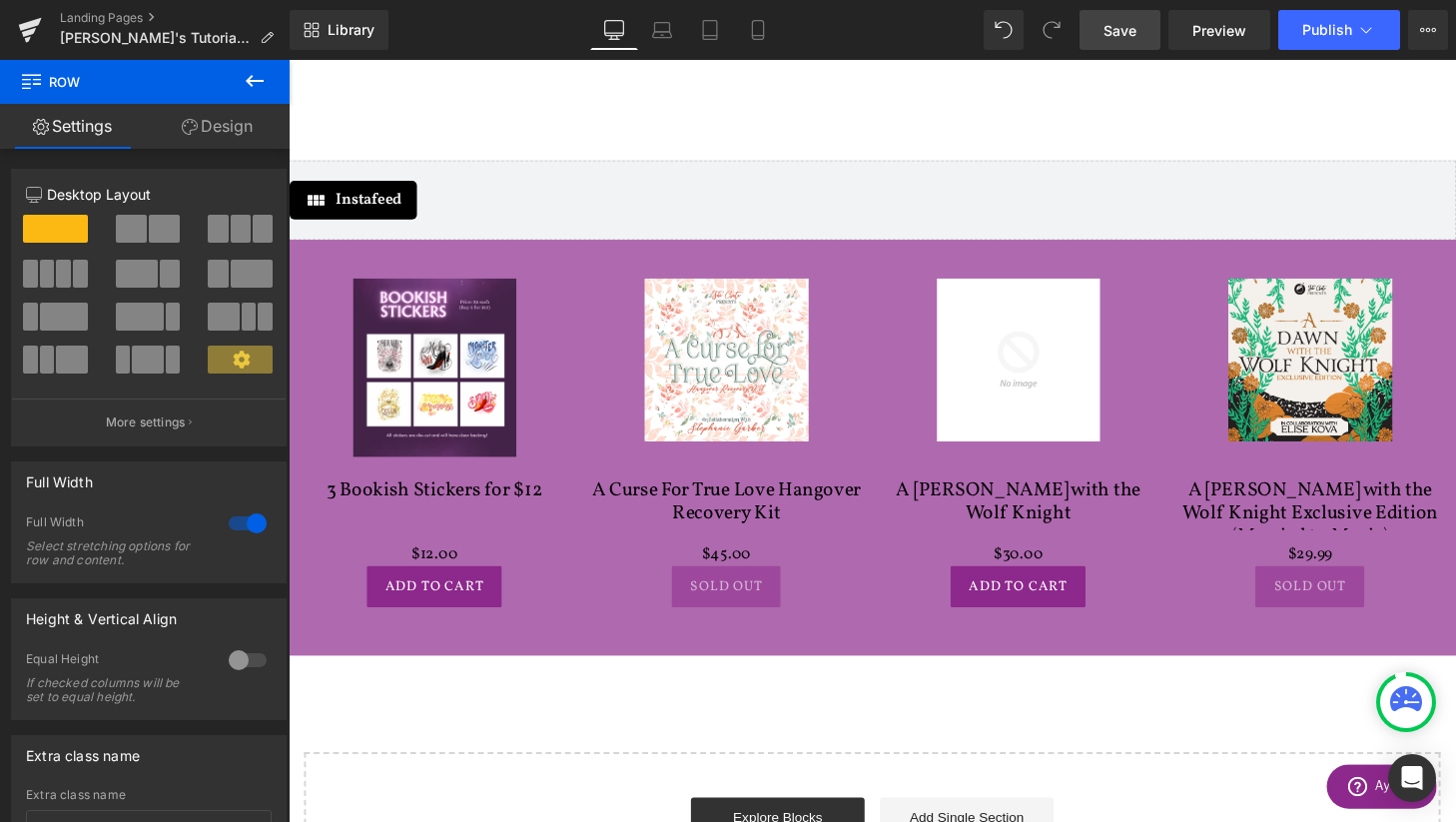 click 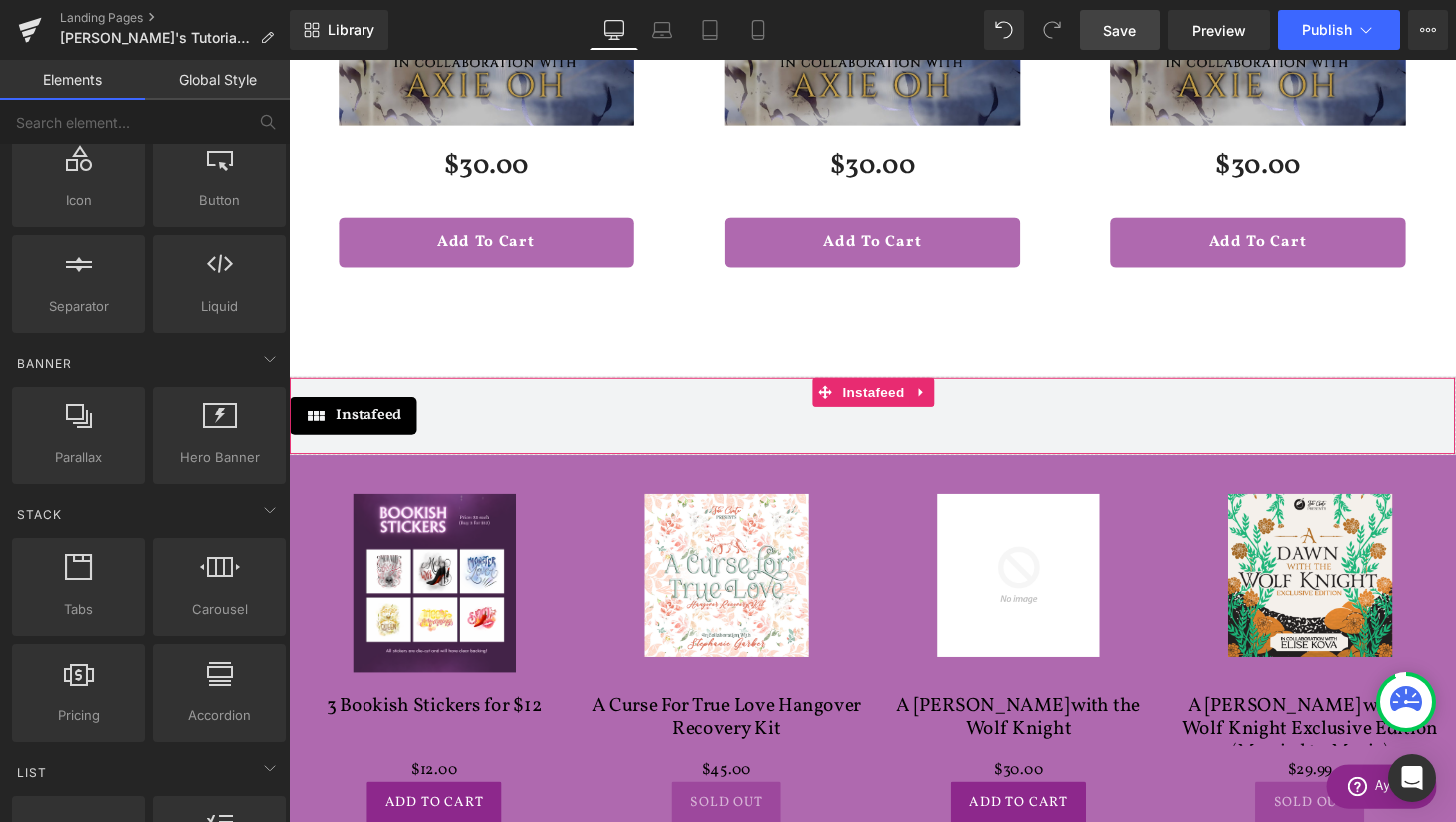 scroll, scrollTop: 1679, scrollLeft: 0, axis: vertical 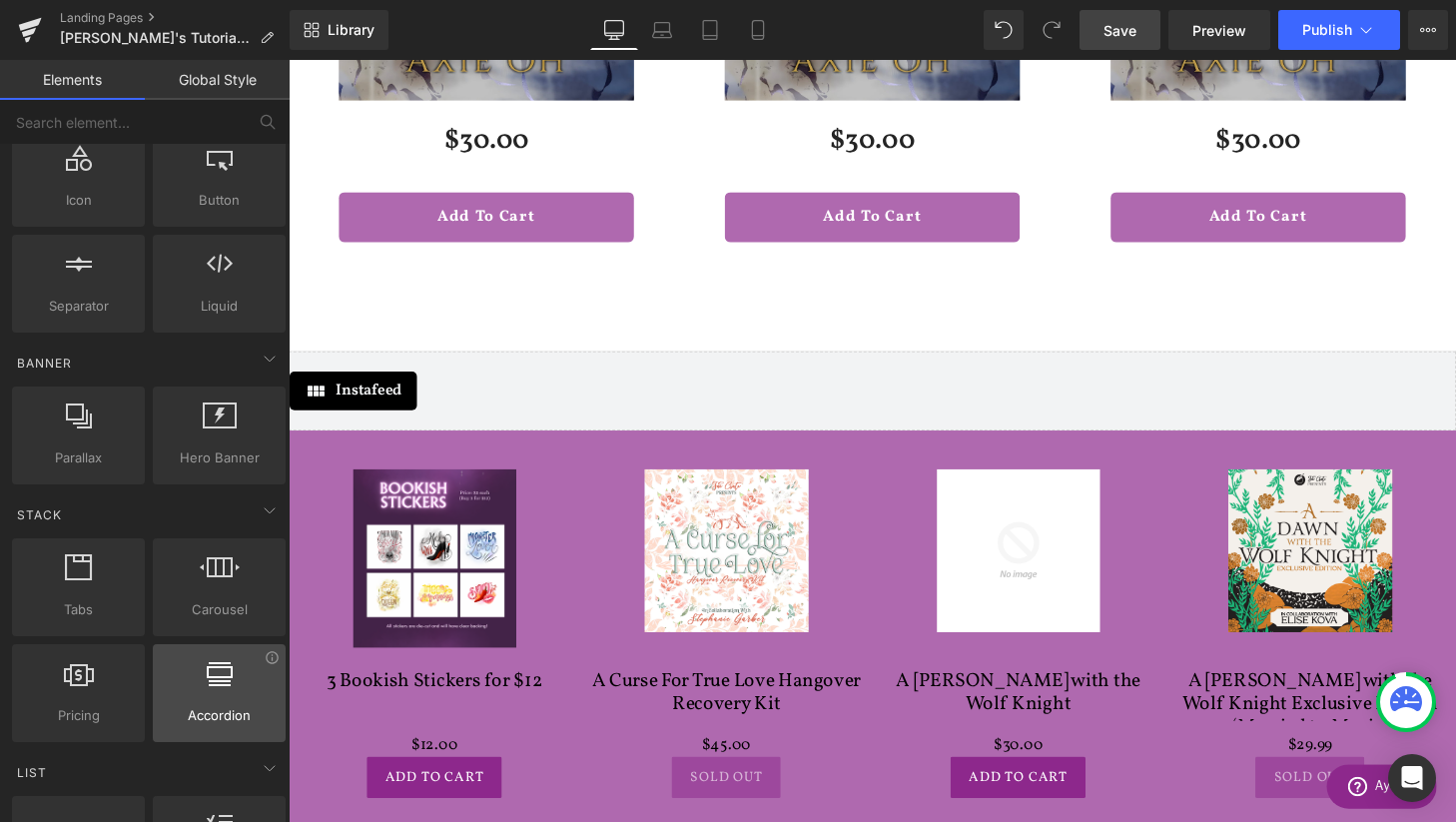 click on "Accordion" at bounding box center (219, 715) 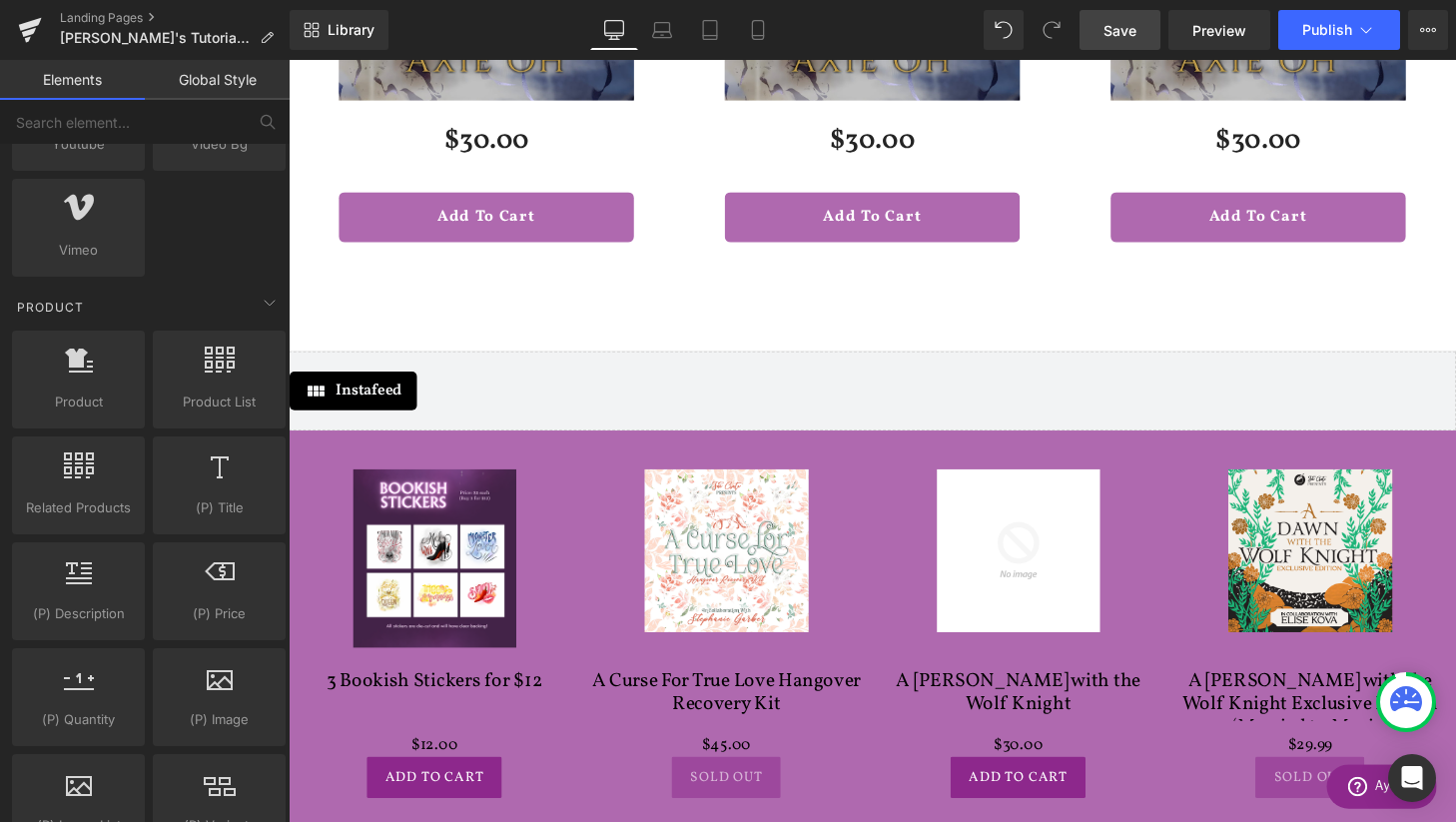scroll, scrollTop: 1456, scrollLeft: 0, axis: vertical 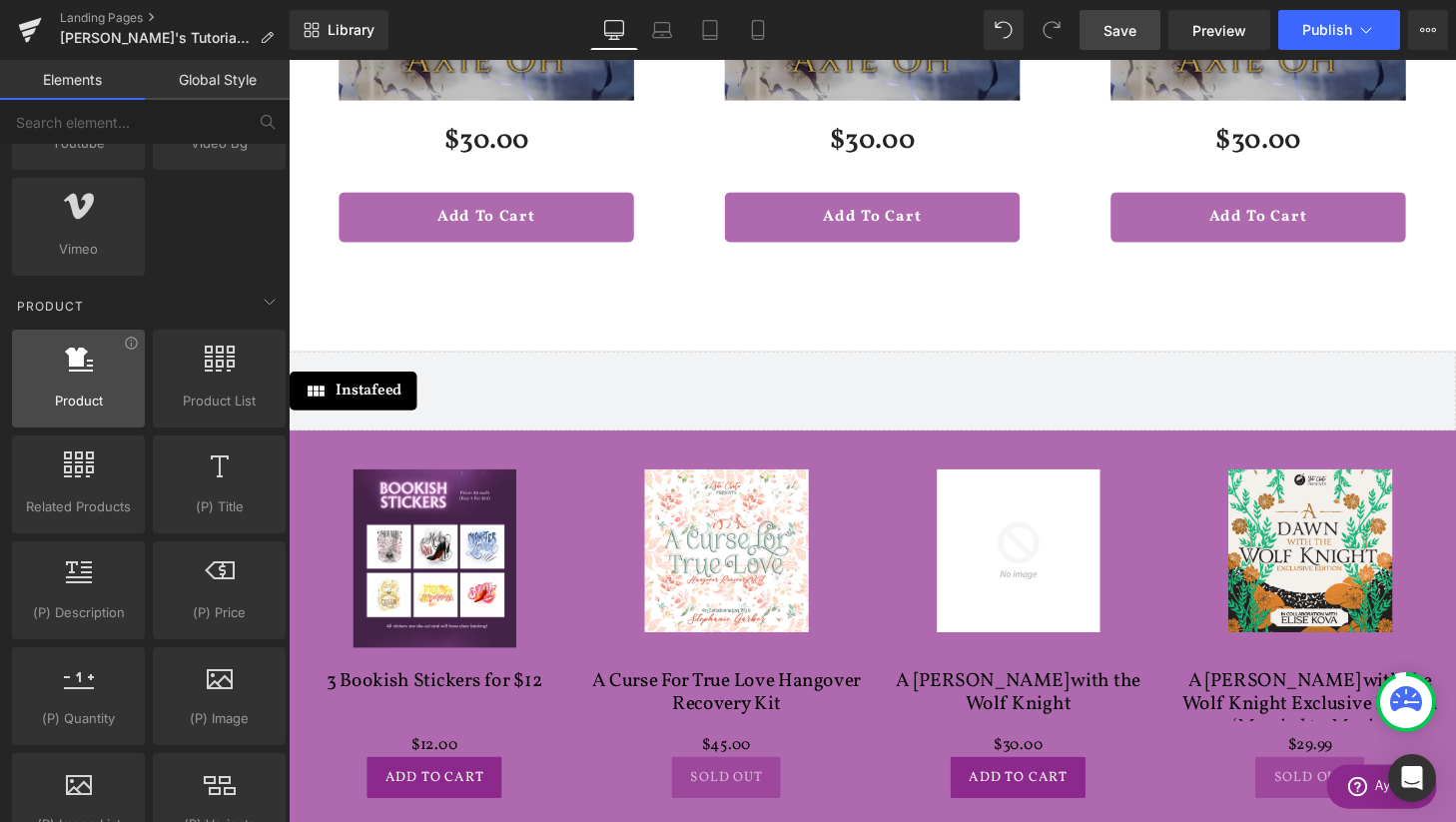 click at bounding box center (78, 368) 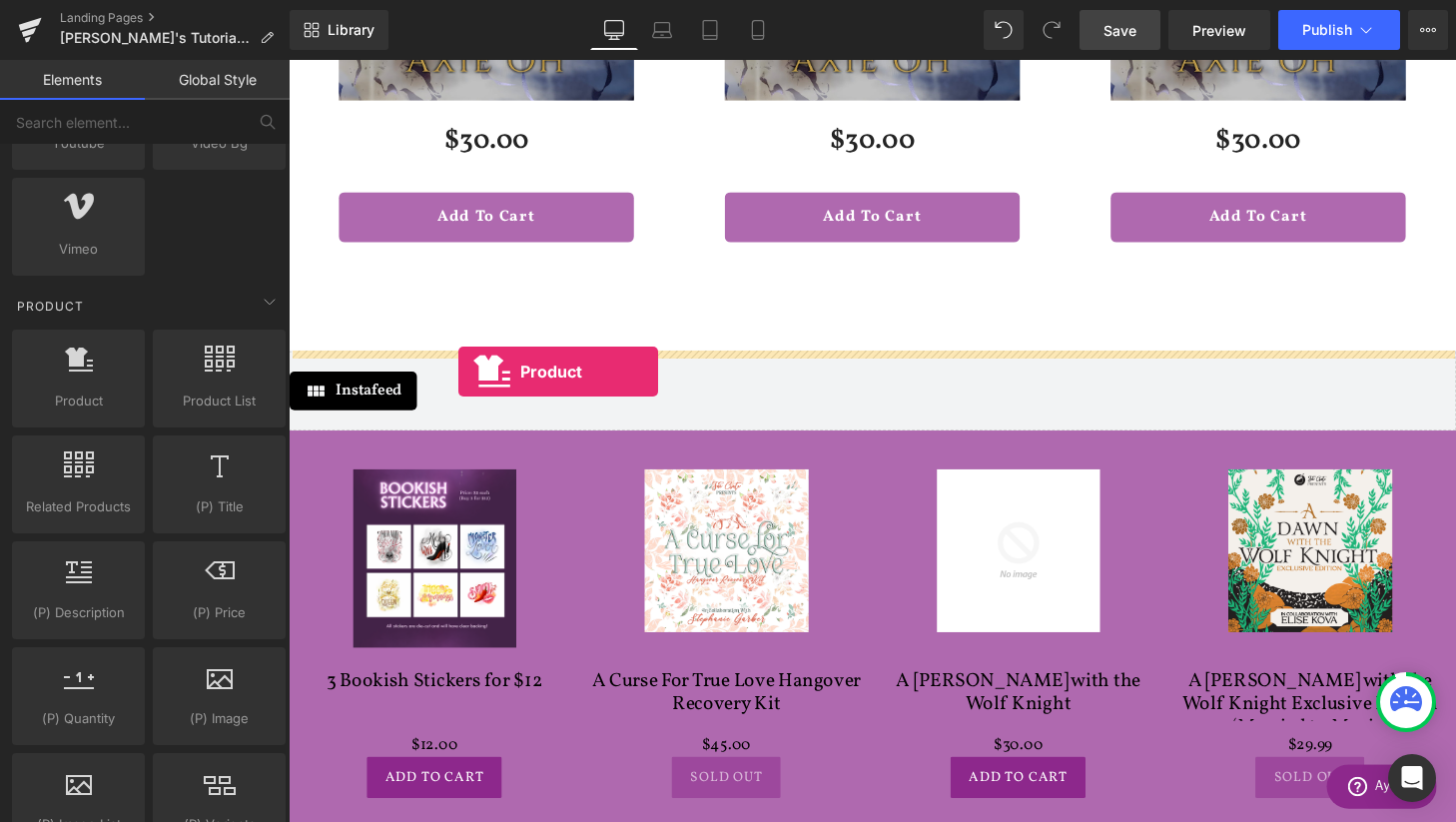 drag, startPoint x: 358, startPoint y: 438, endPoint x: 464, endPoint y: 383, distance: 119.41943 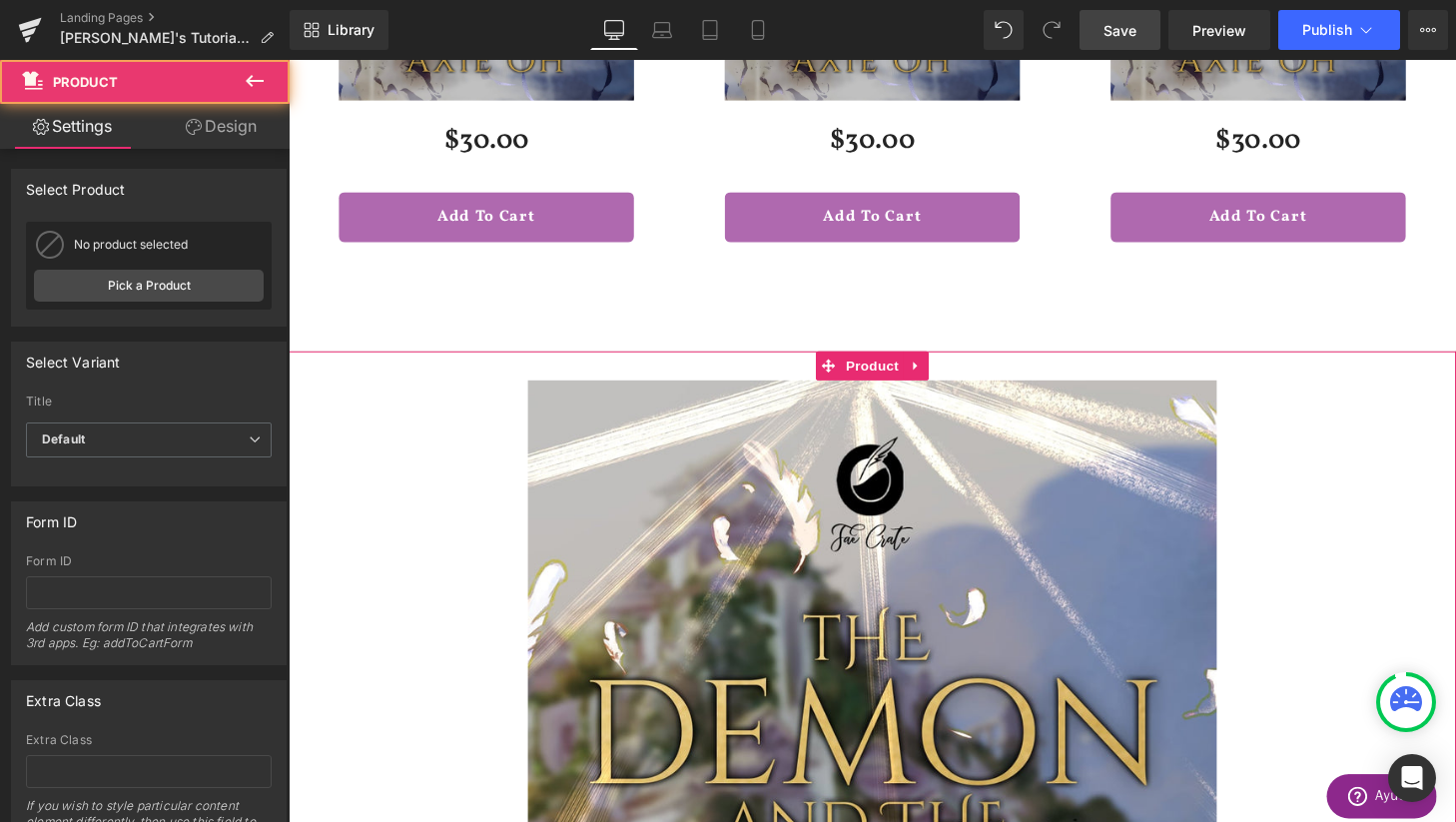 scroll, scrollTop: 9, scrollLeft: 10, axis: both 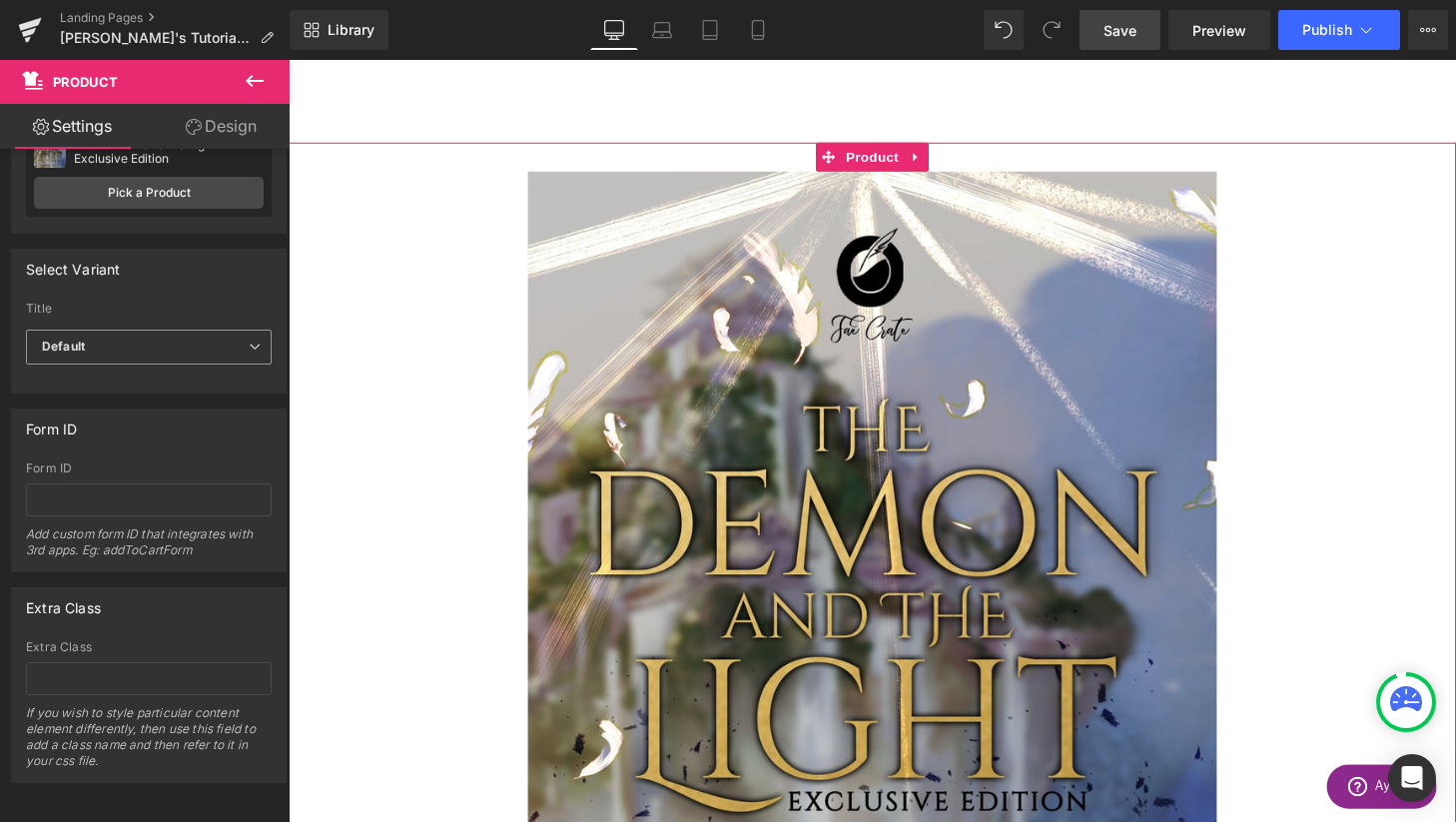 click on "Default" at bounding box center [149, 347] 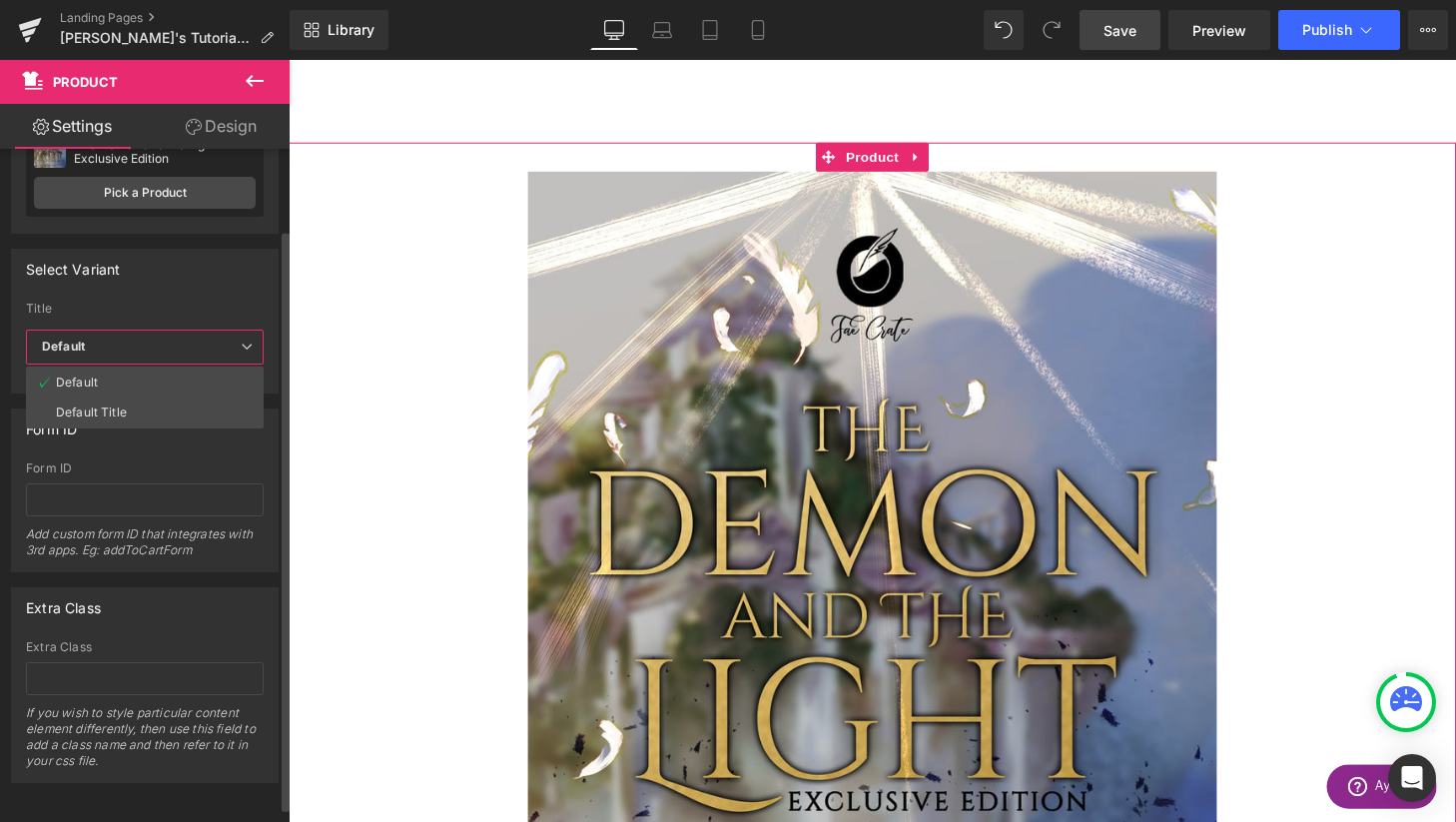 click on "Default" at bounding box center (145, 347) 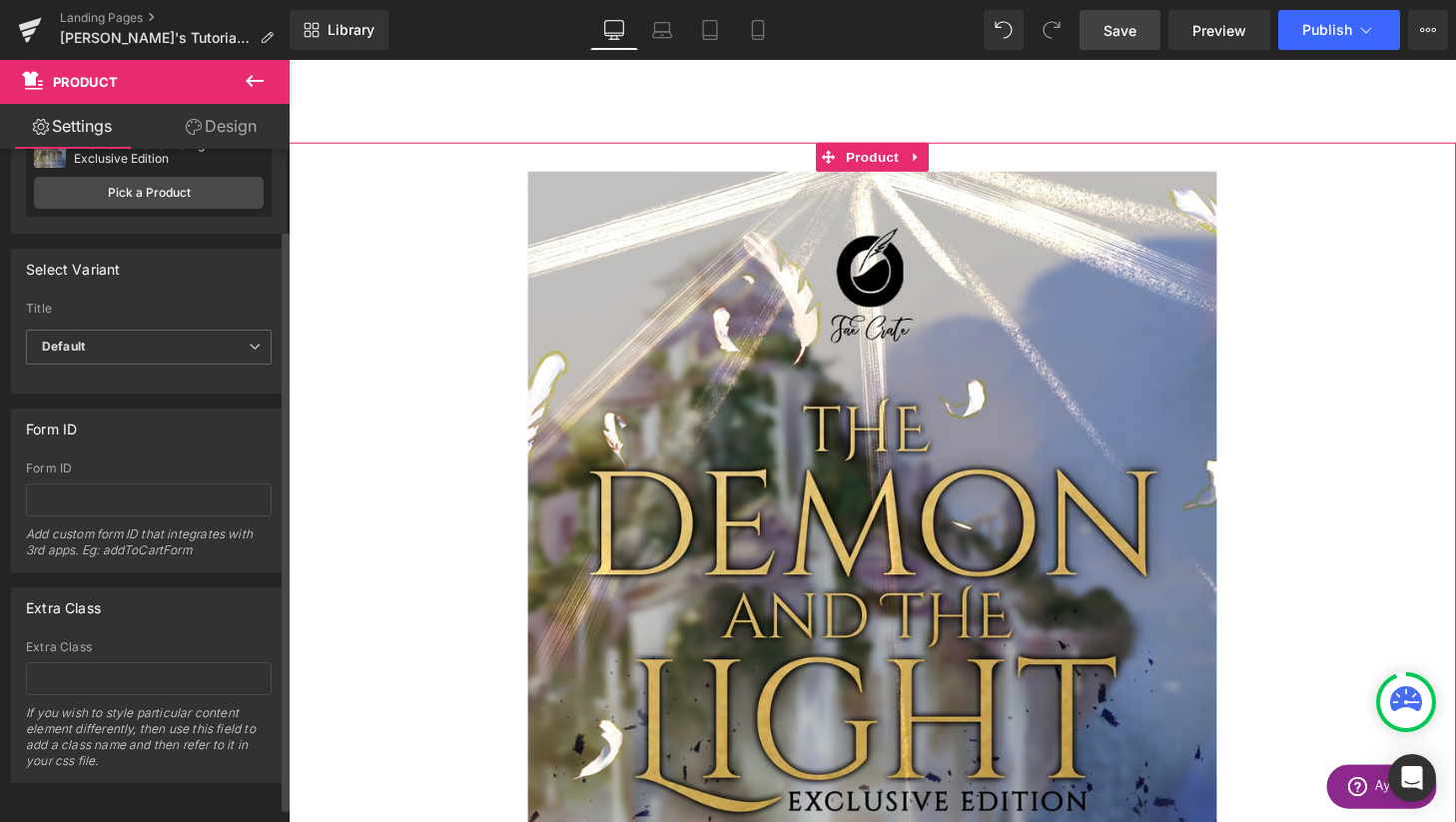 scroll, scrollTop: 110, scrollLeft: 0, axis: vertical 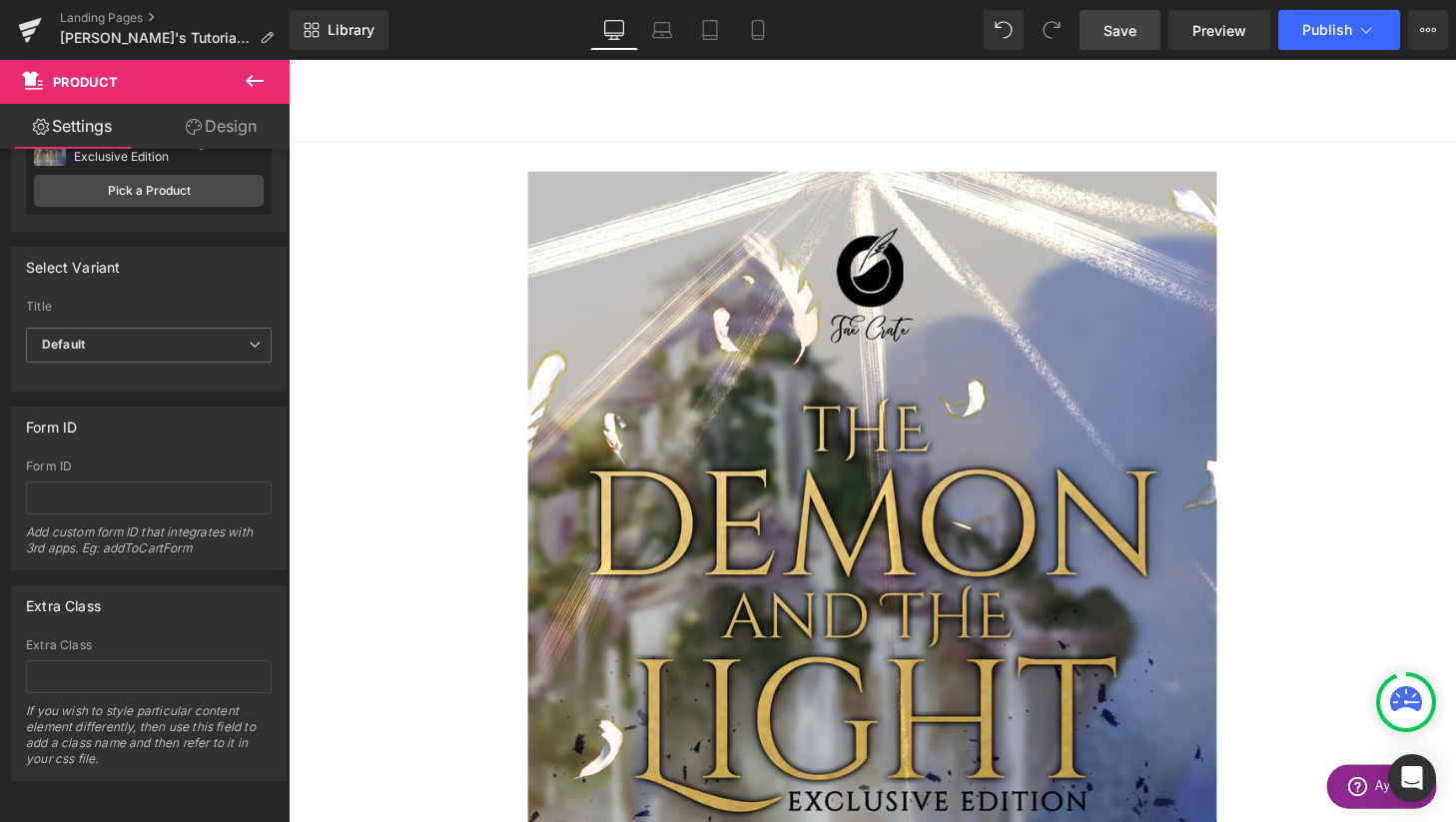 click at bounding box center (893, 621) 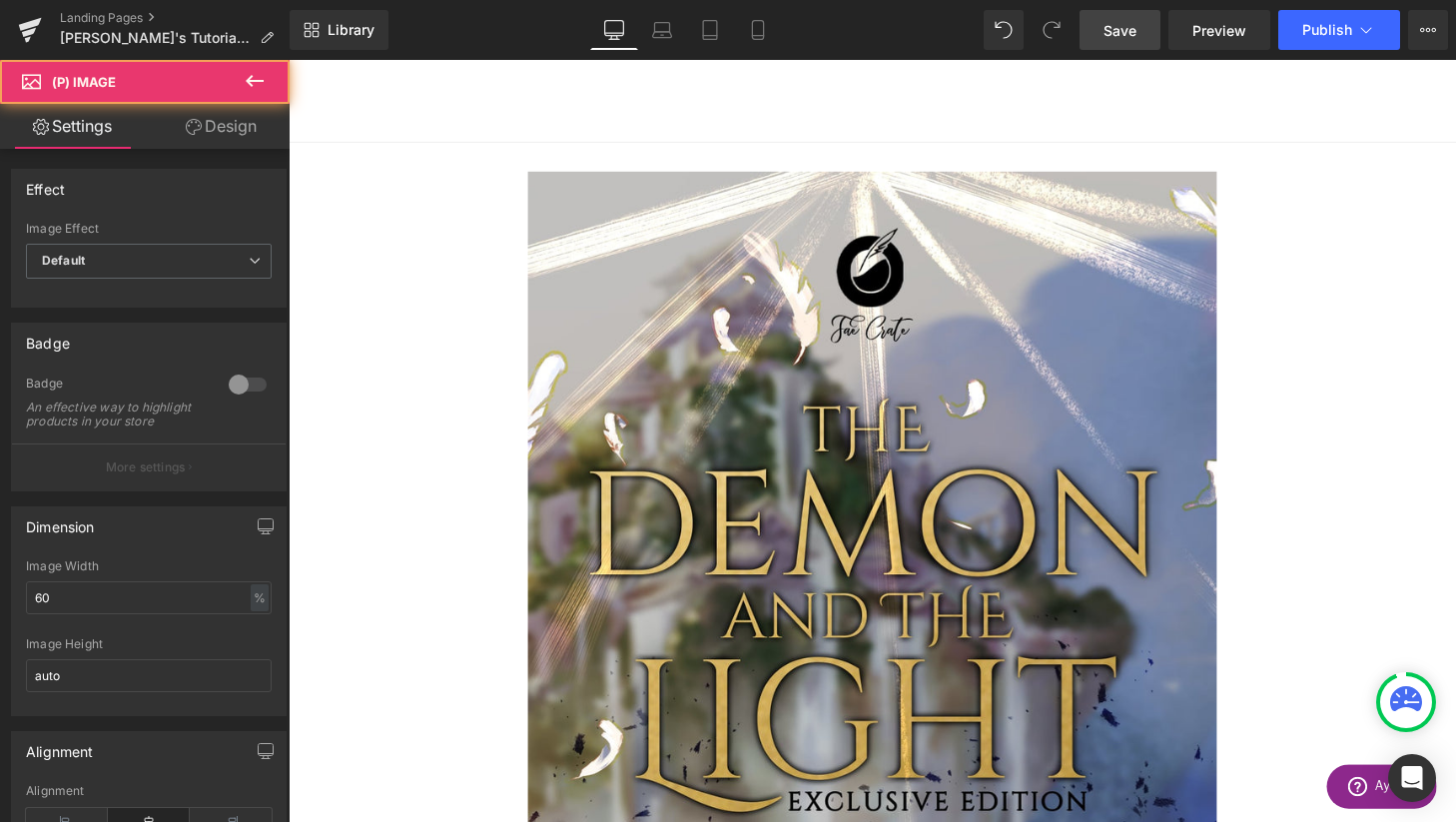 click on "Design" at bounding box center [221, 126] 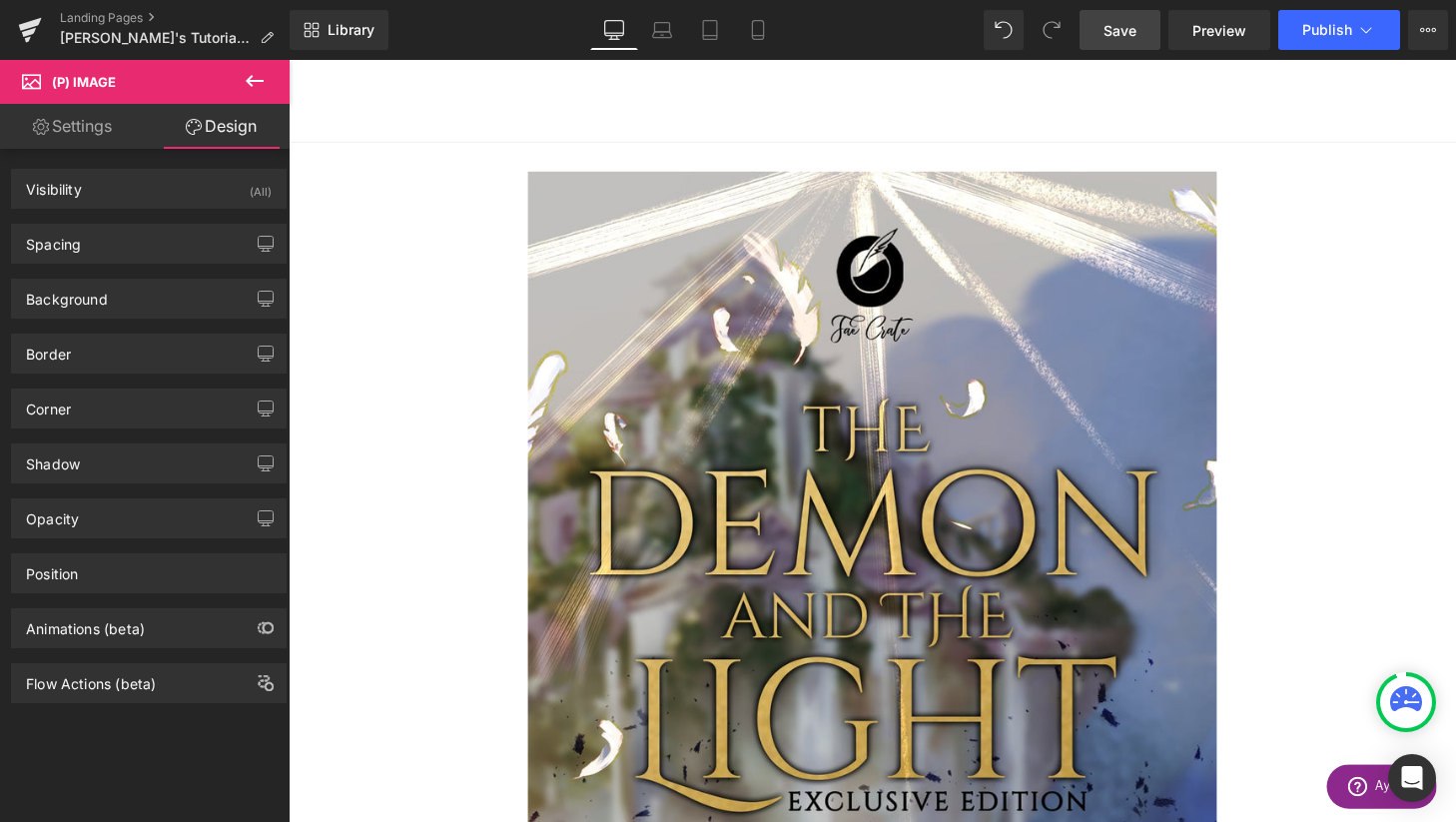 click on "Sale Off" at bounding box center [893, 621] 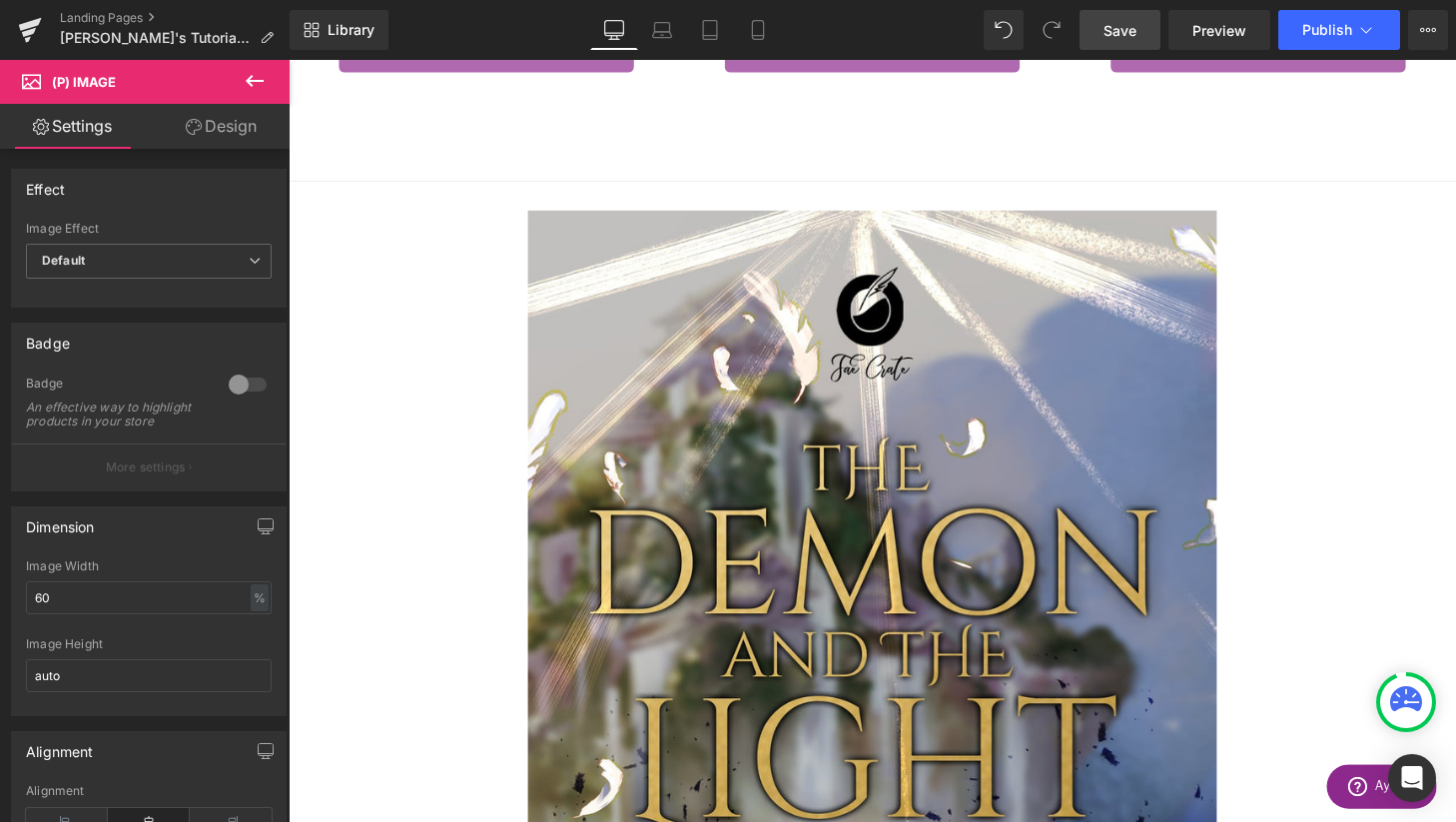 scroll, scrollTop: 1856, scrollLeft: 0, axis: vertical 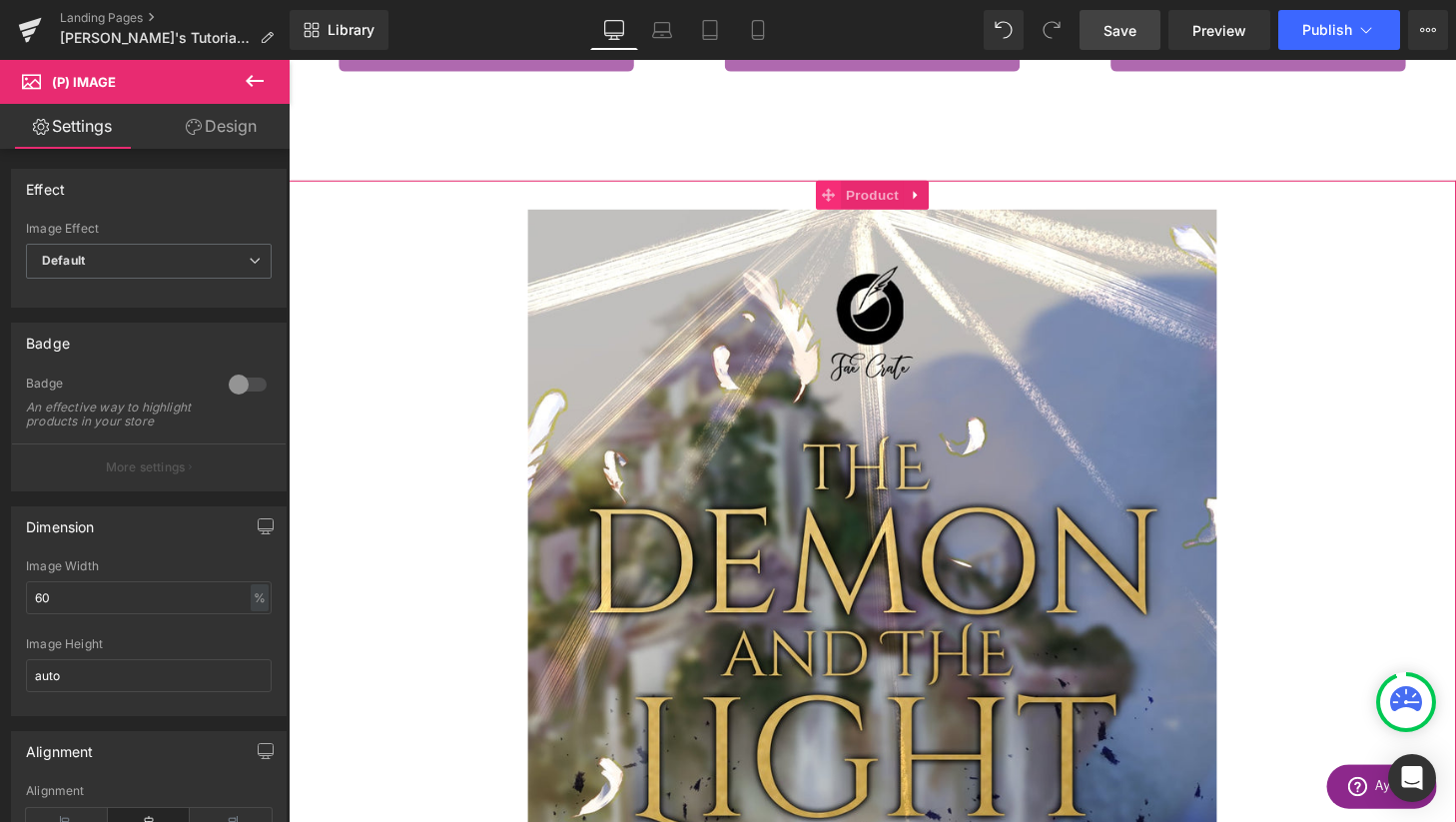 click 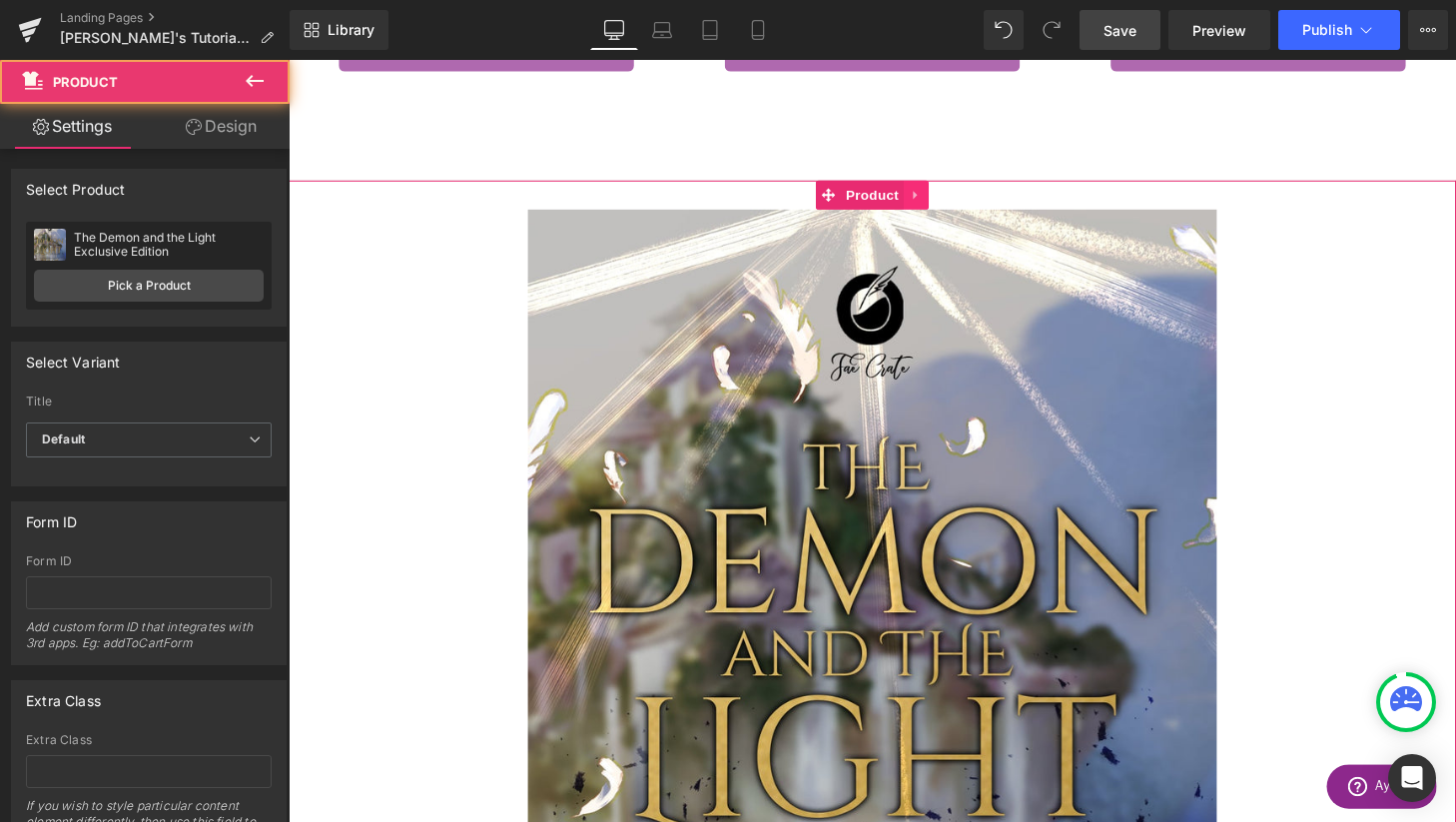 click 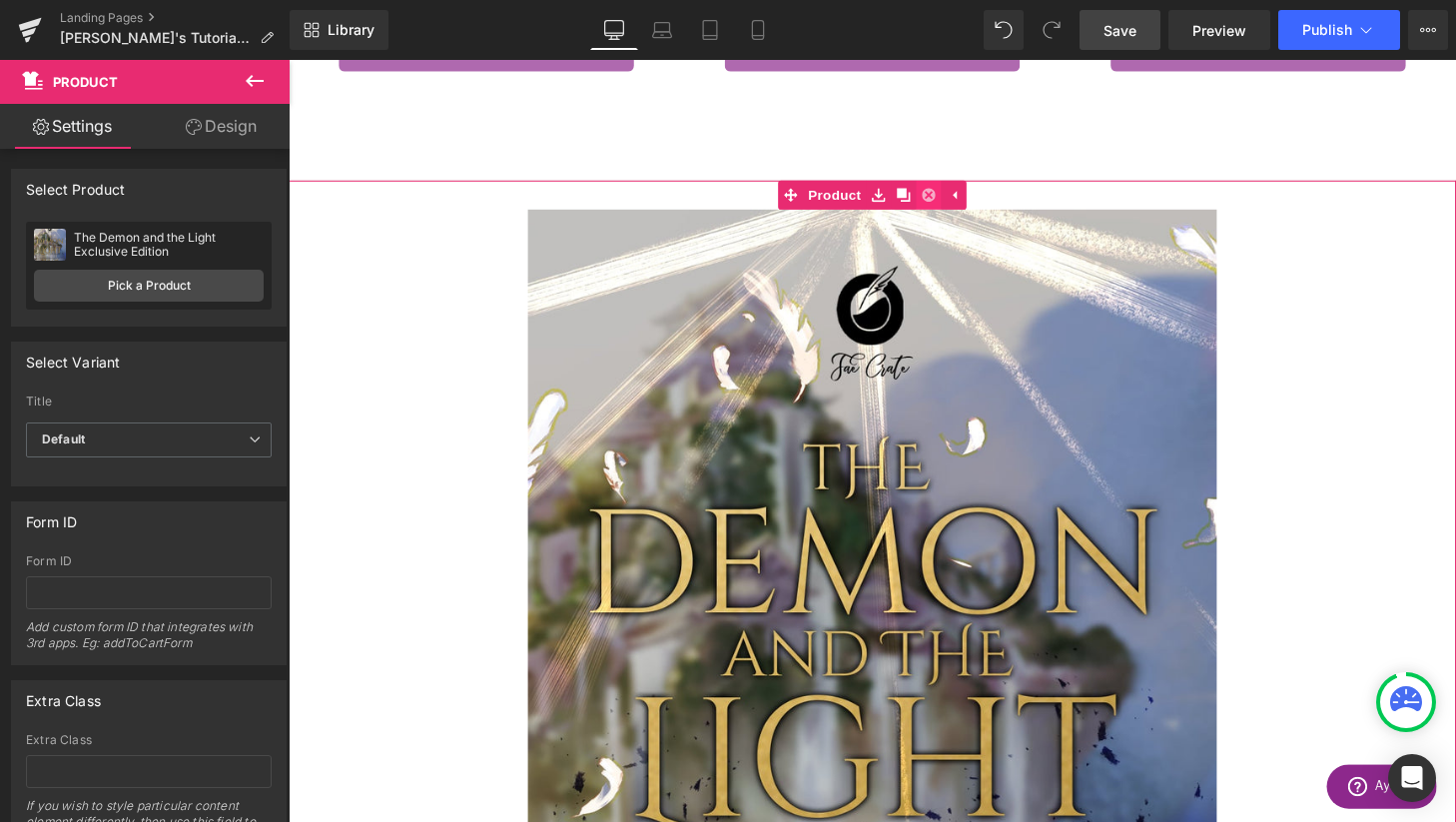 click 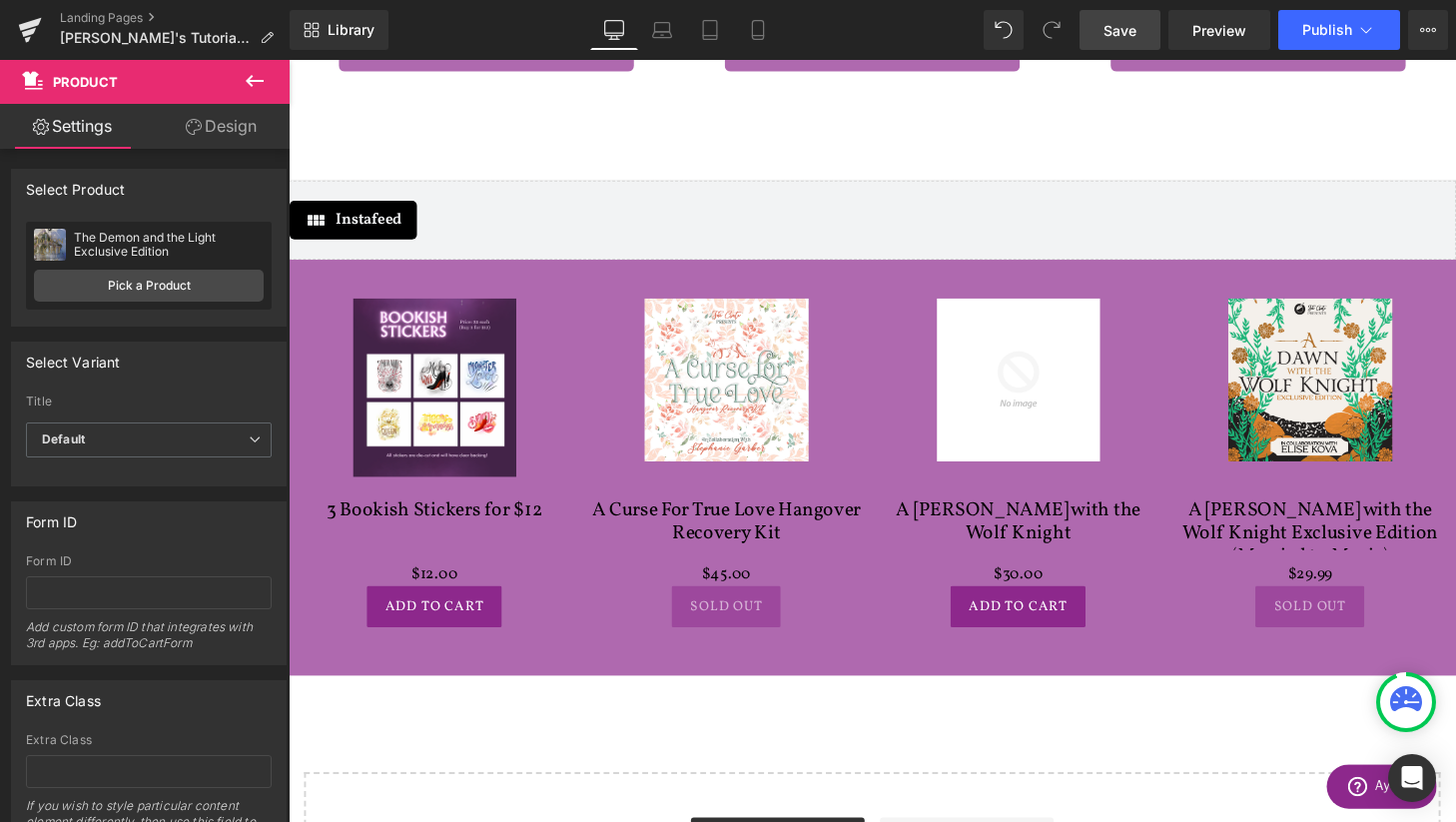 scroll, scrollTop: 3244, scrollLeft: 1208, axis: both 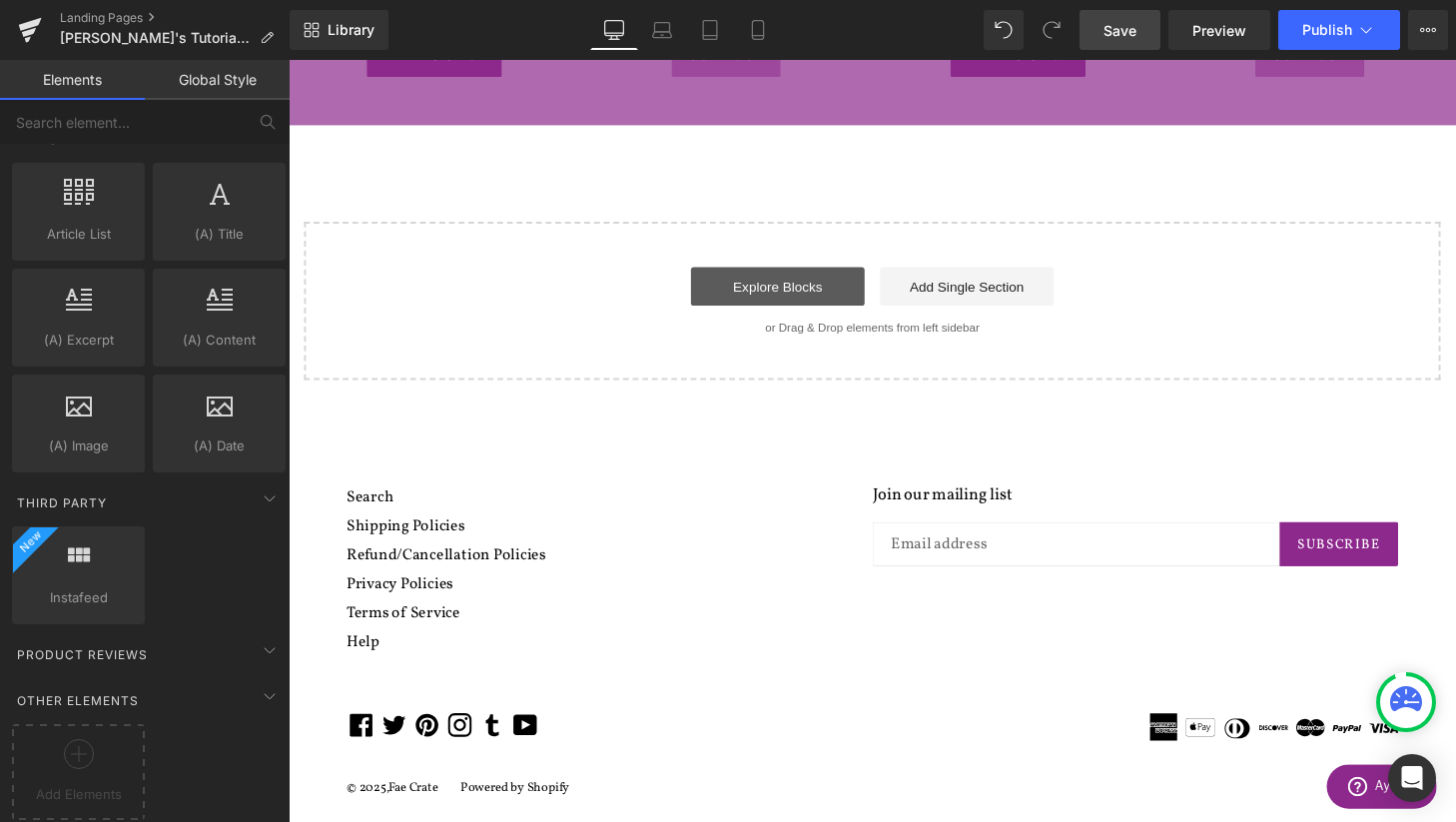click on "Explore Blocks" at bounding box center (795, 295) 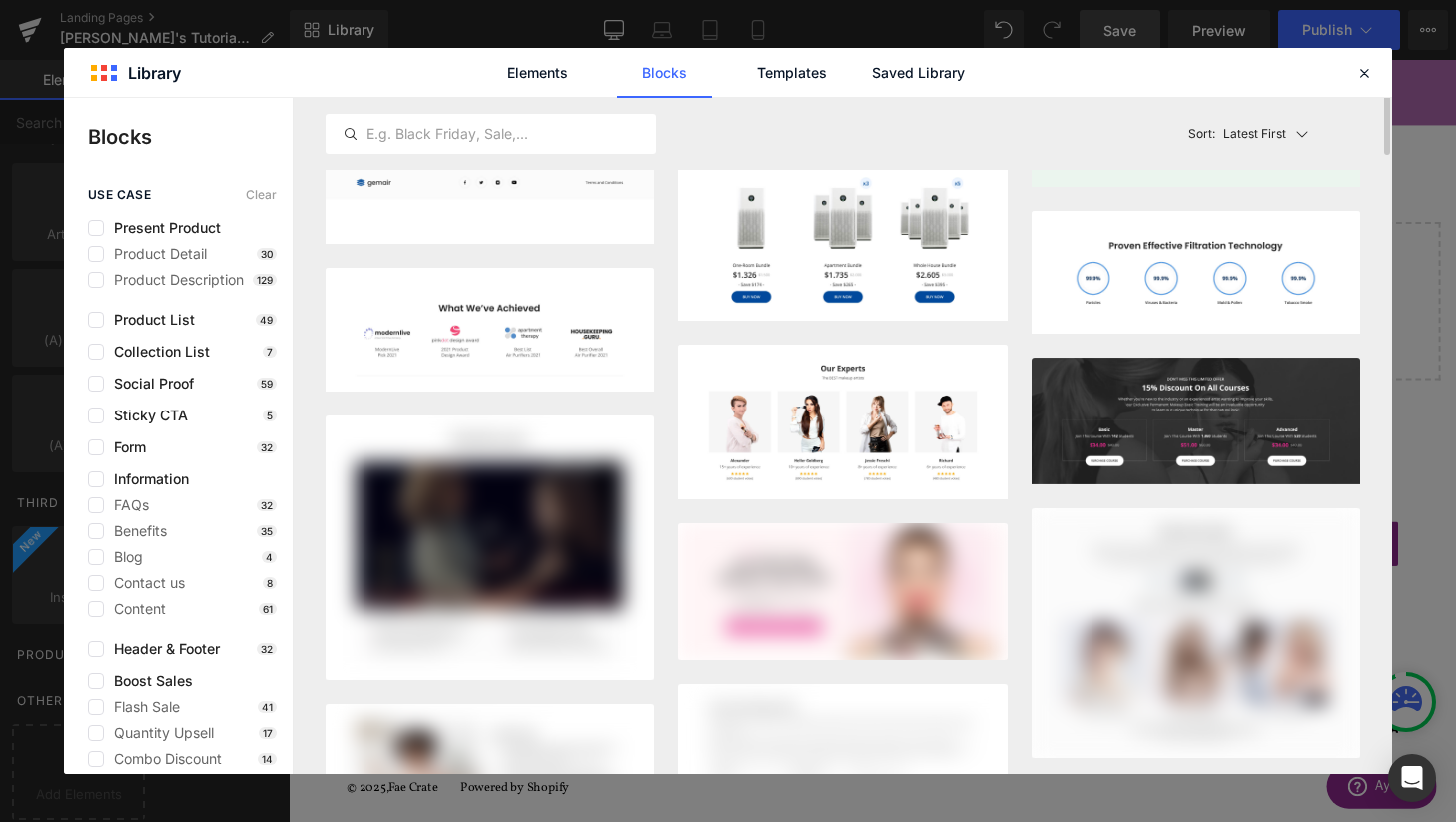 scroll, scrollTop: 2624, scrollLeft: 0, axis: vertical 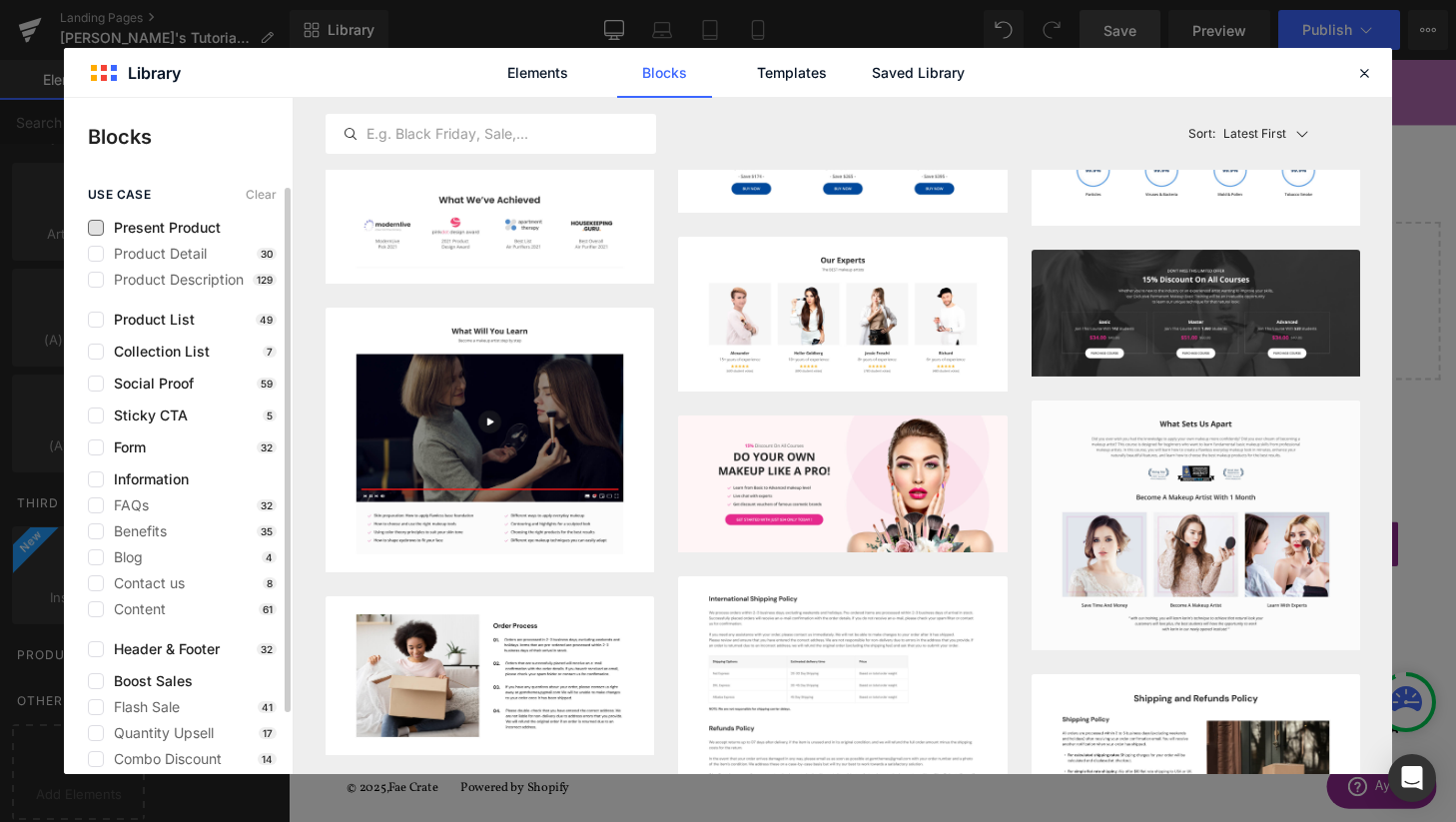 click on "Present Product" at bounding box center [162, 228] 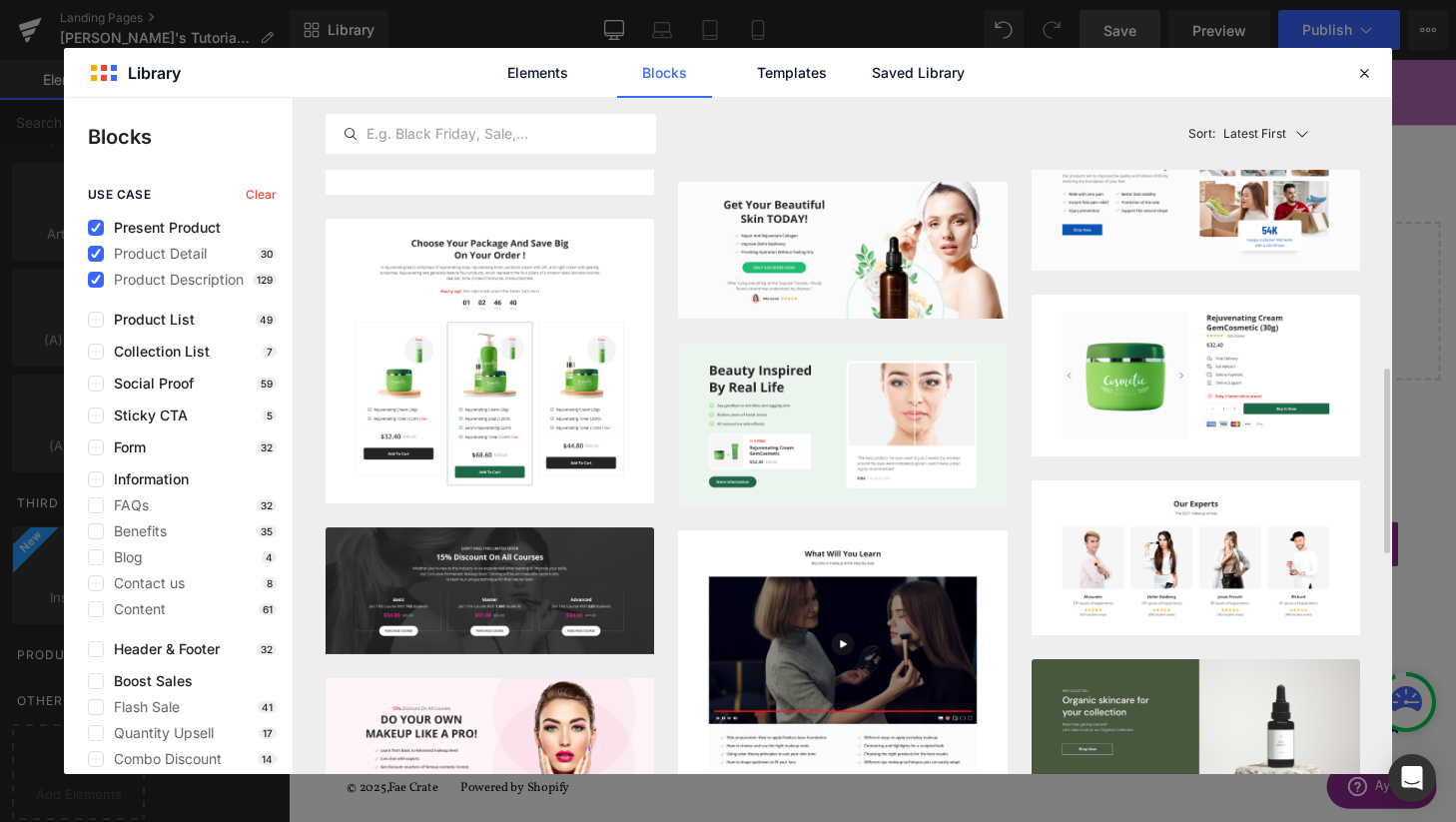 scroll, scrollTop: 1439, scrollLeft: 0, axis: vertical 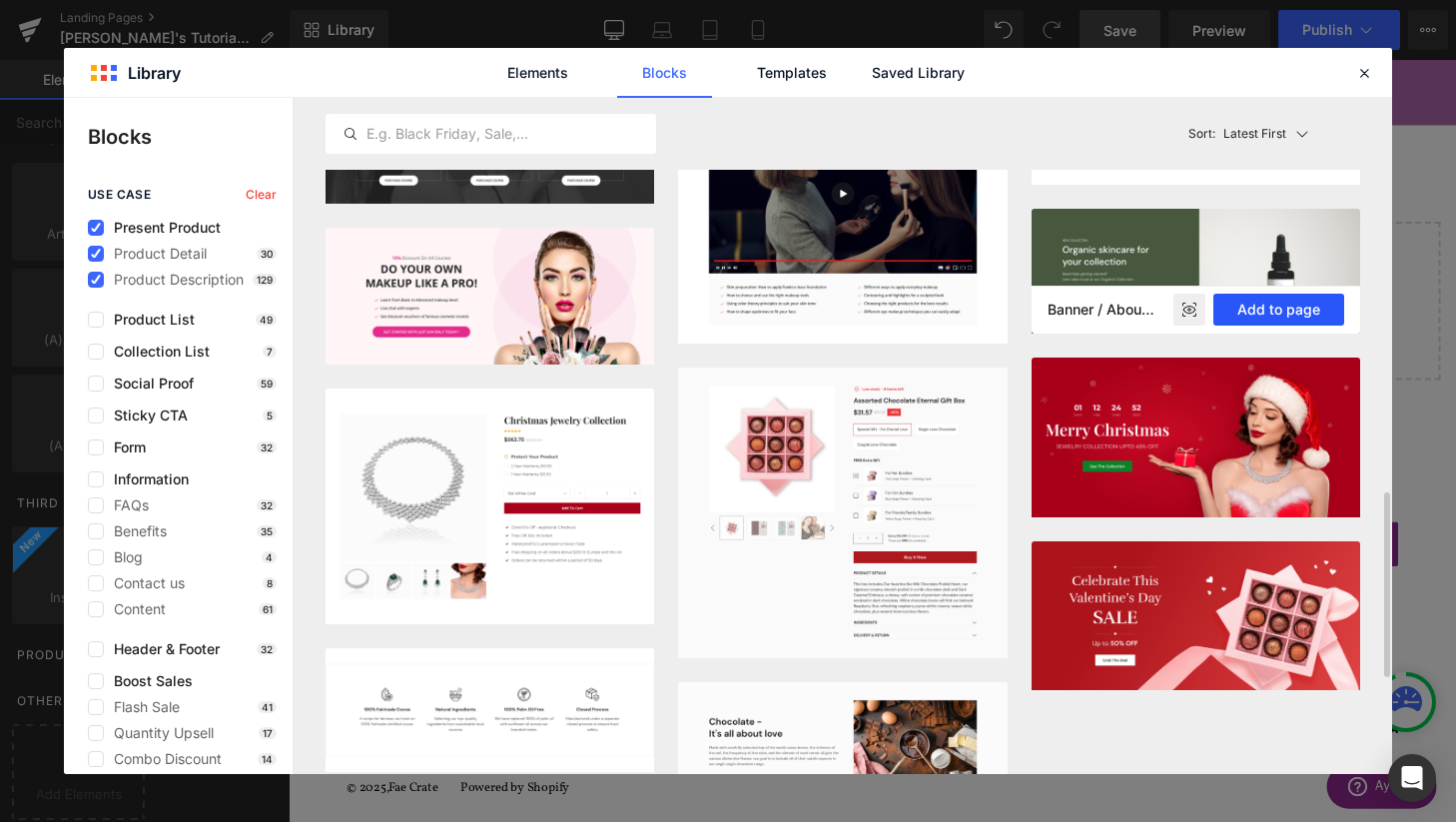 click on "Add to page" at bounding box center [1278, 310] 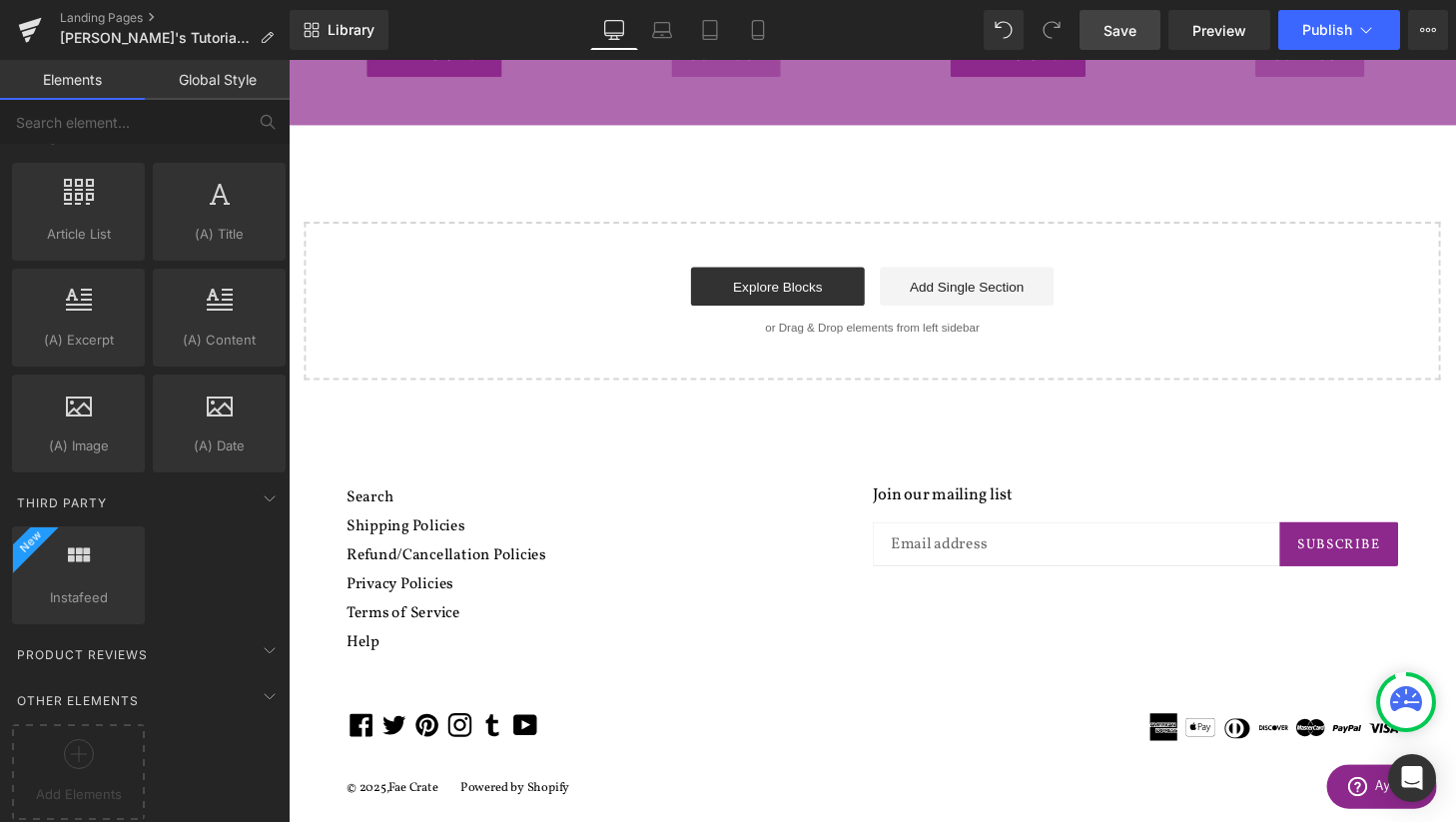 scroll, scrollTop: 10, scrollLeft: 10, axis: both 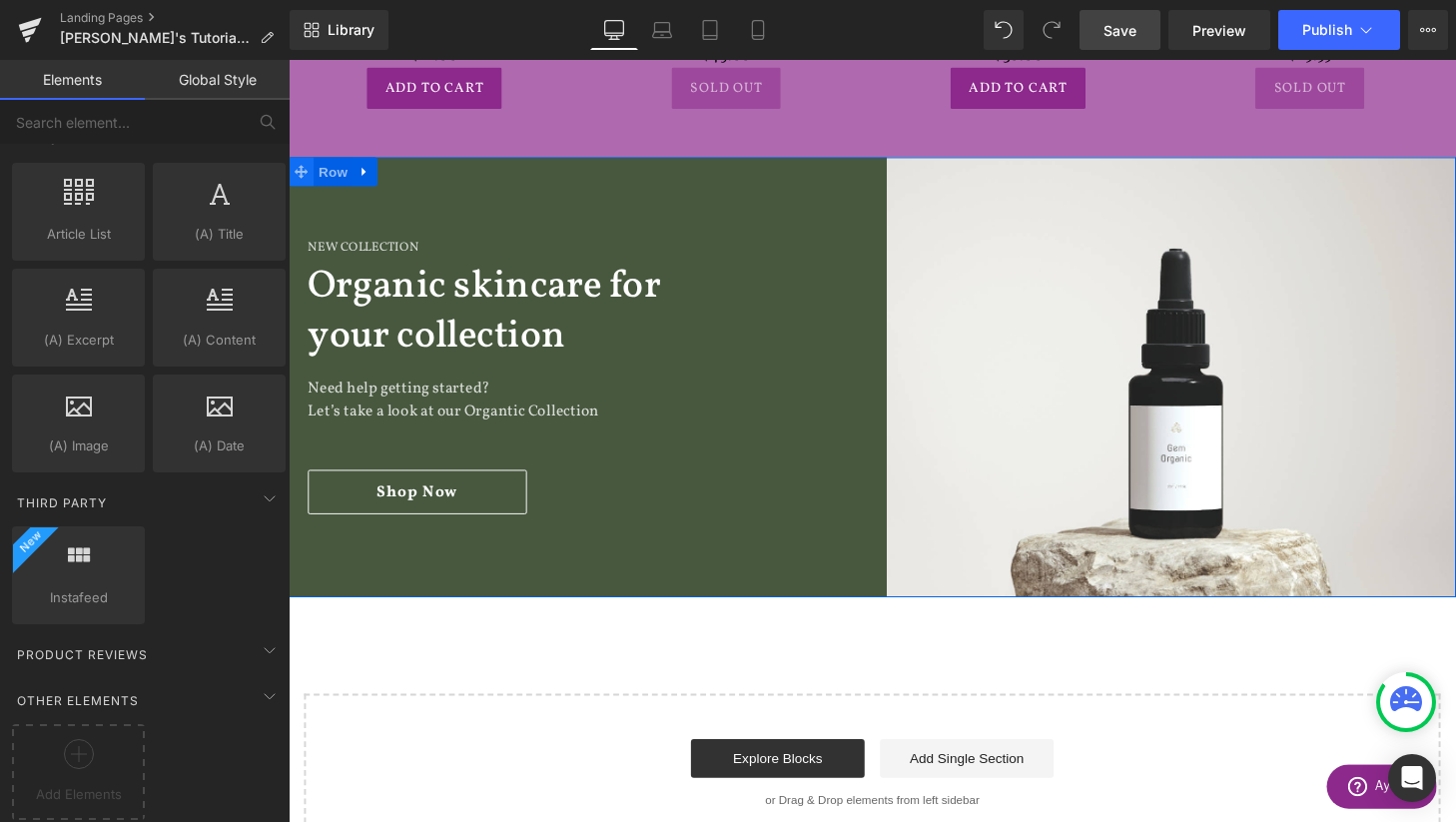 click 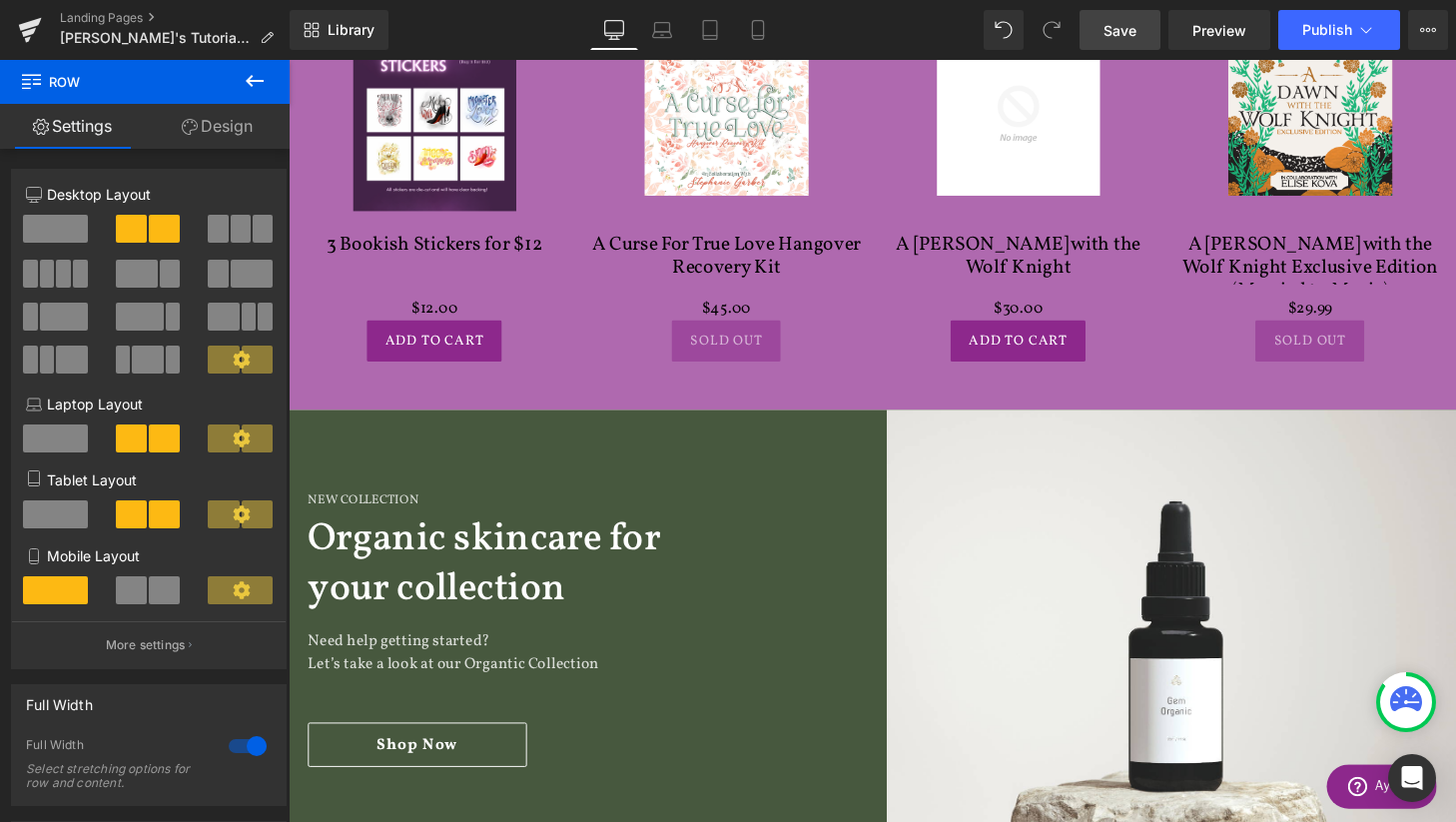 scroll, scrollTop: 2035, scrollLeft: 0, axis: vertical 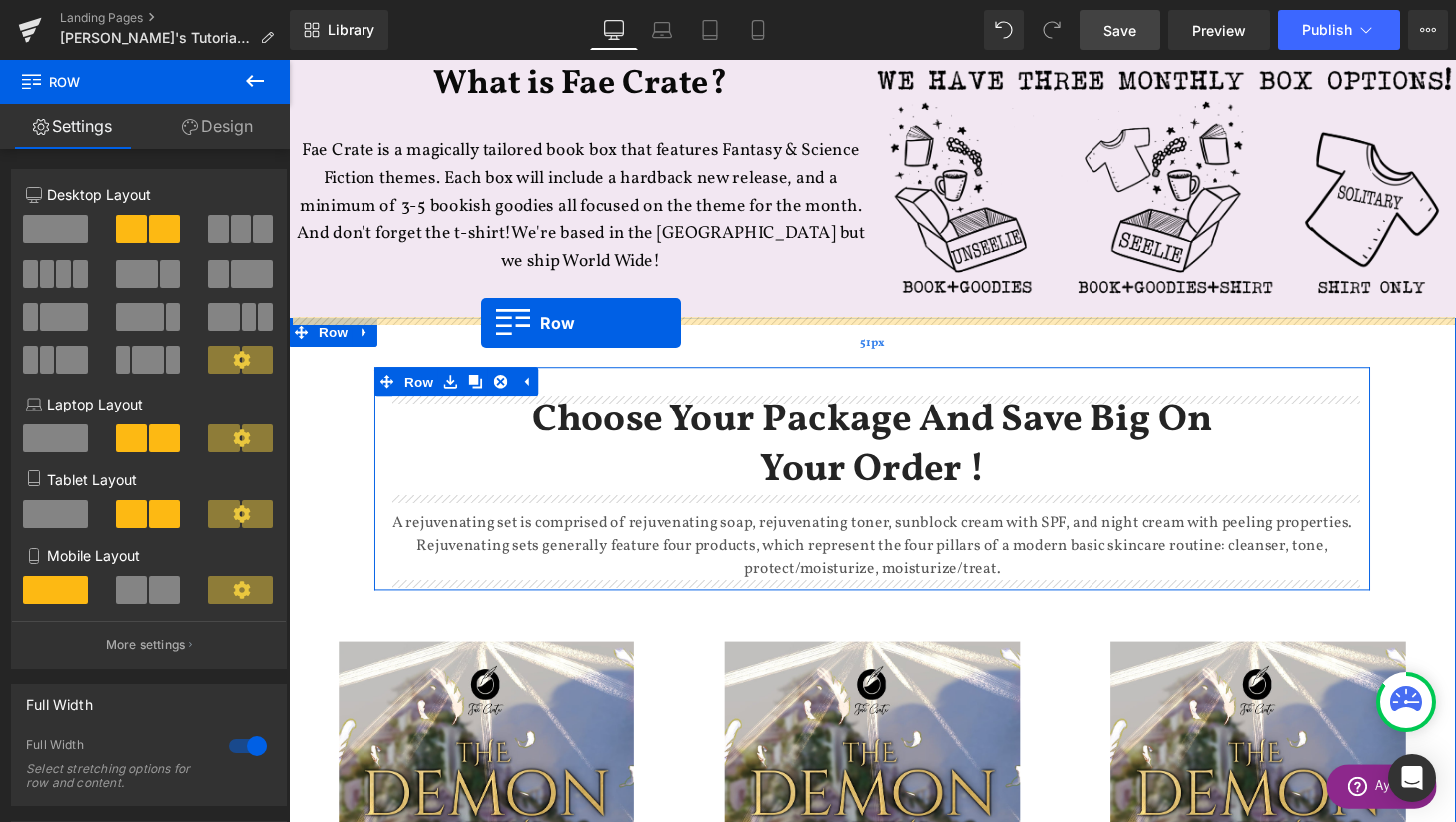 drag, startPoint x: 308, startPoint y: 535, endPoint x: 488, endPoint y: 333, distance: 270.56238 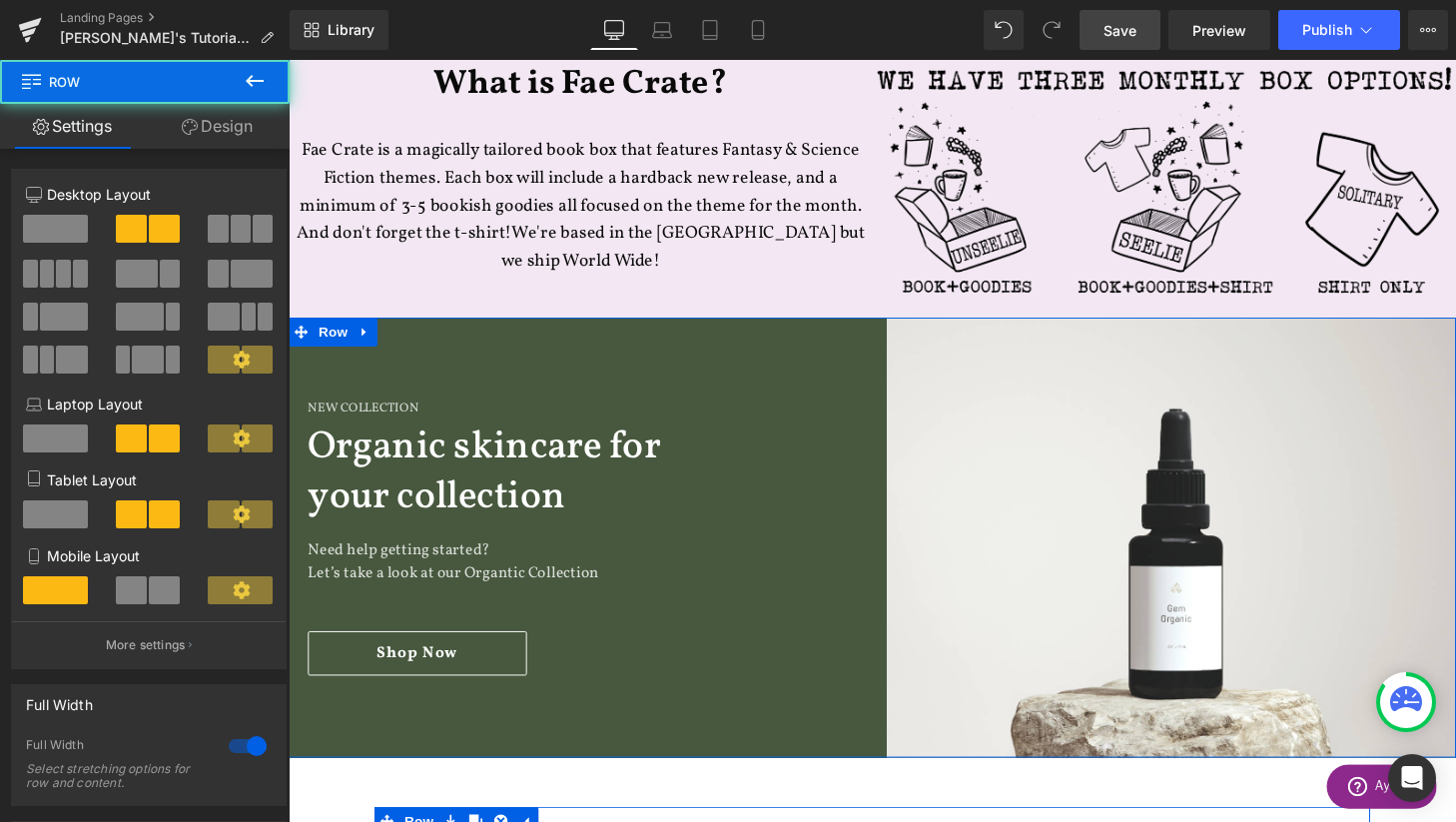 scroll, scrollTop: 10, scrollLeft: 10, axis: both 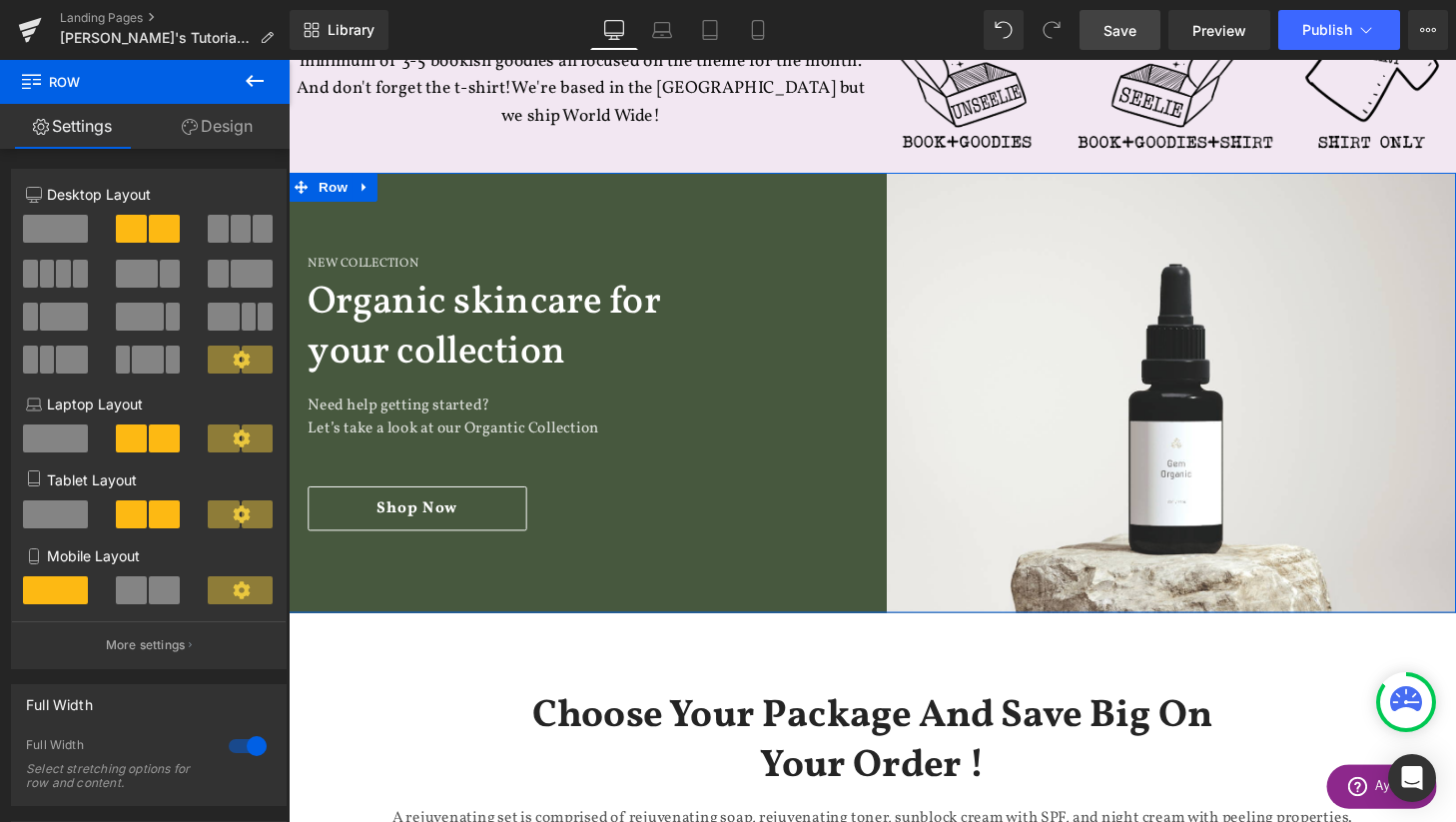 click on "Shop Now" at bounding box center [593, 524] 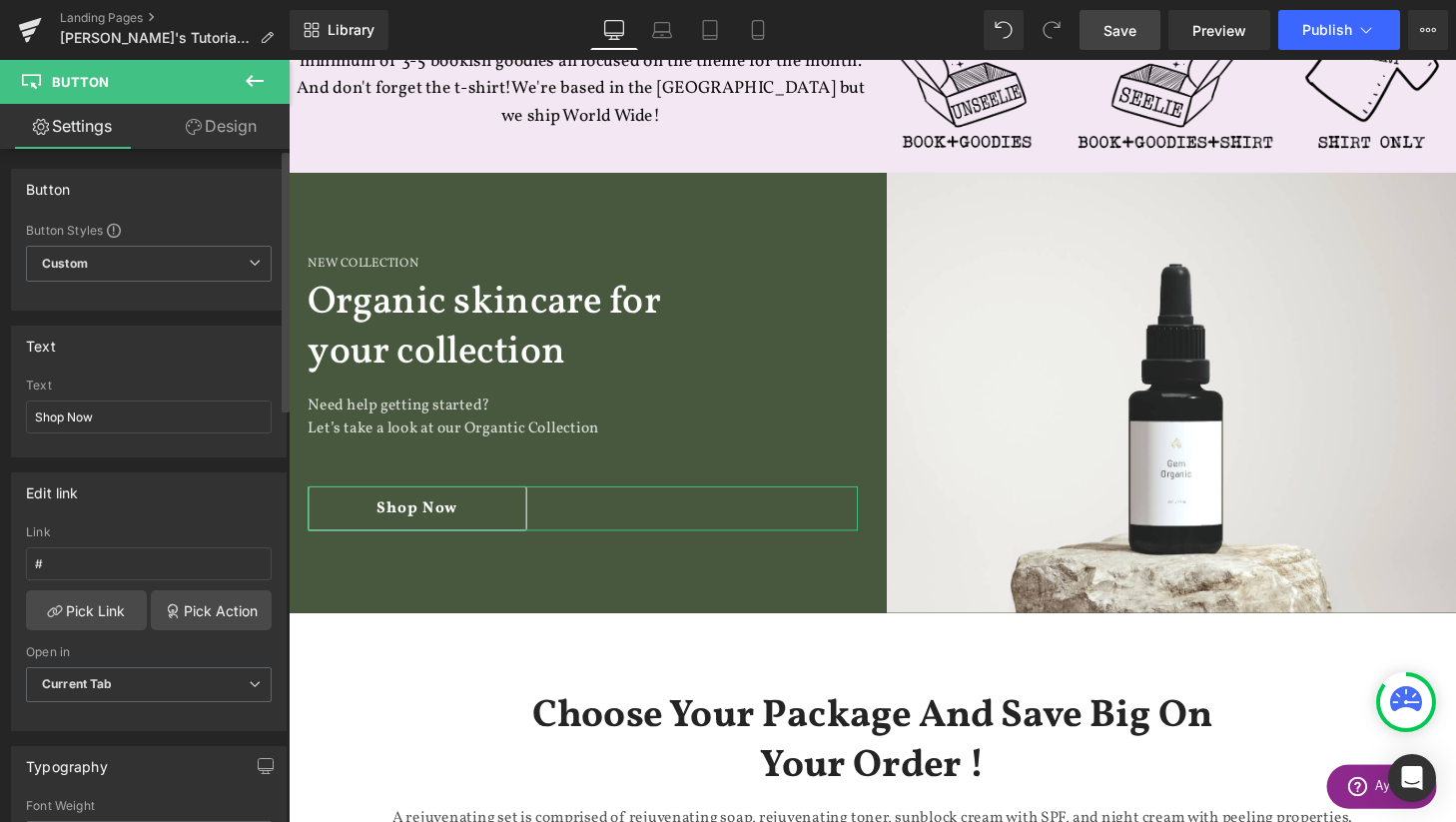 scroll, scrollTop: 149, scrollLeft: 0, axis: vertical 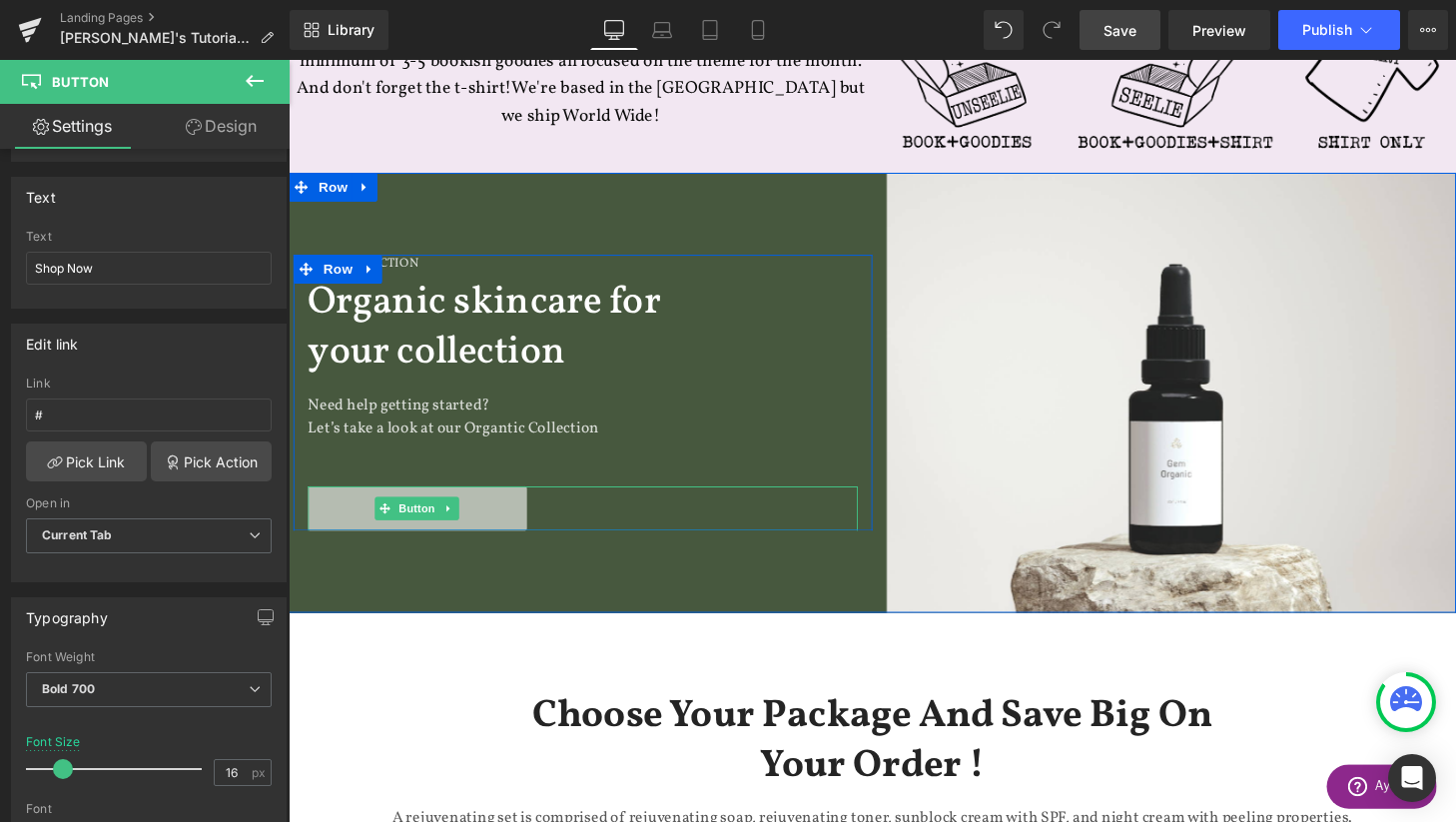 click on "Shop Now" at bounding box center [421, 524] 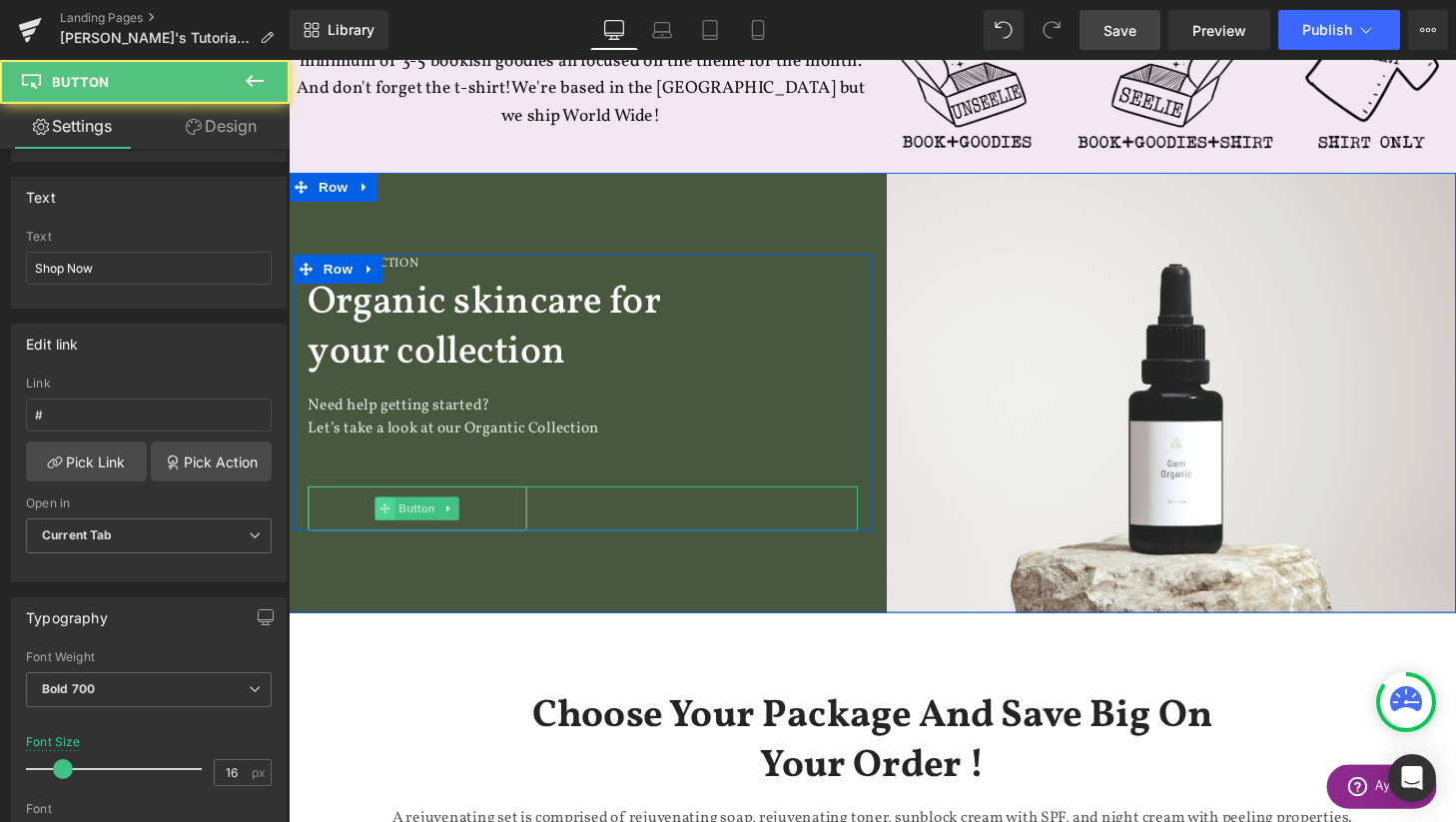 click 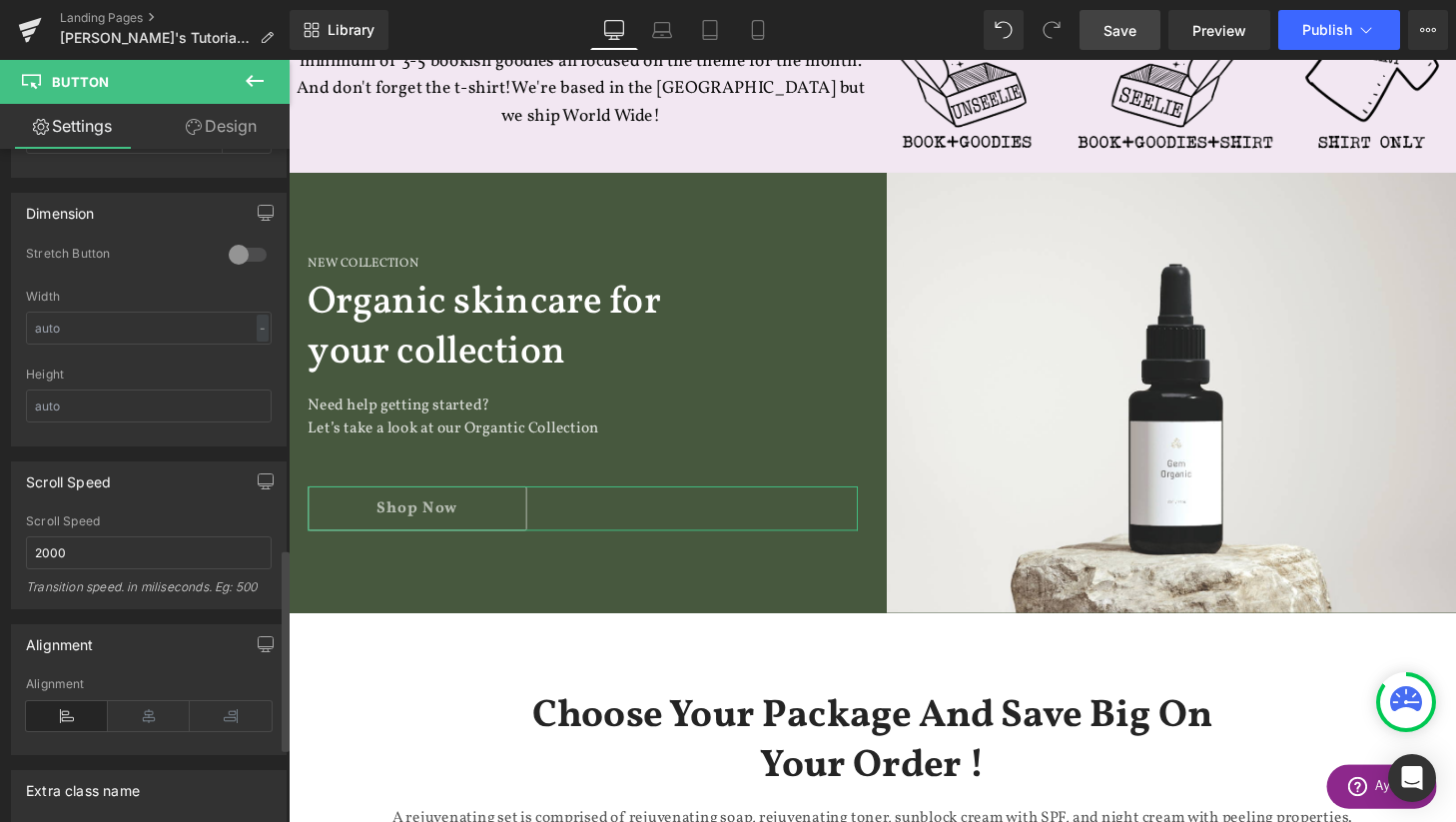 scroll, scrollTop: 1583, scrollLeft: 0, axis: vertical 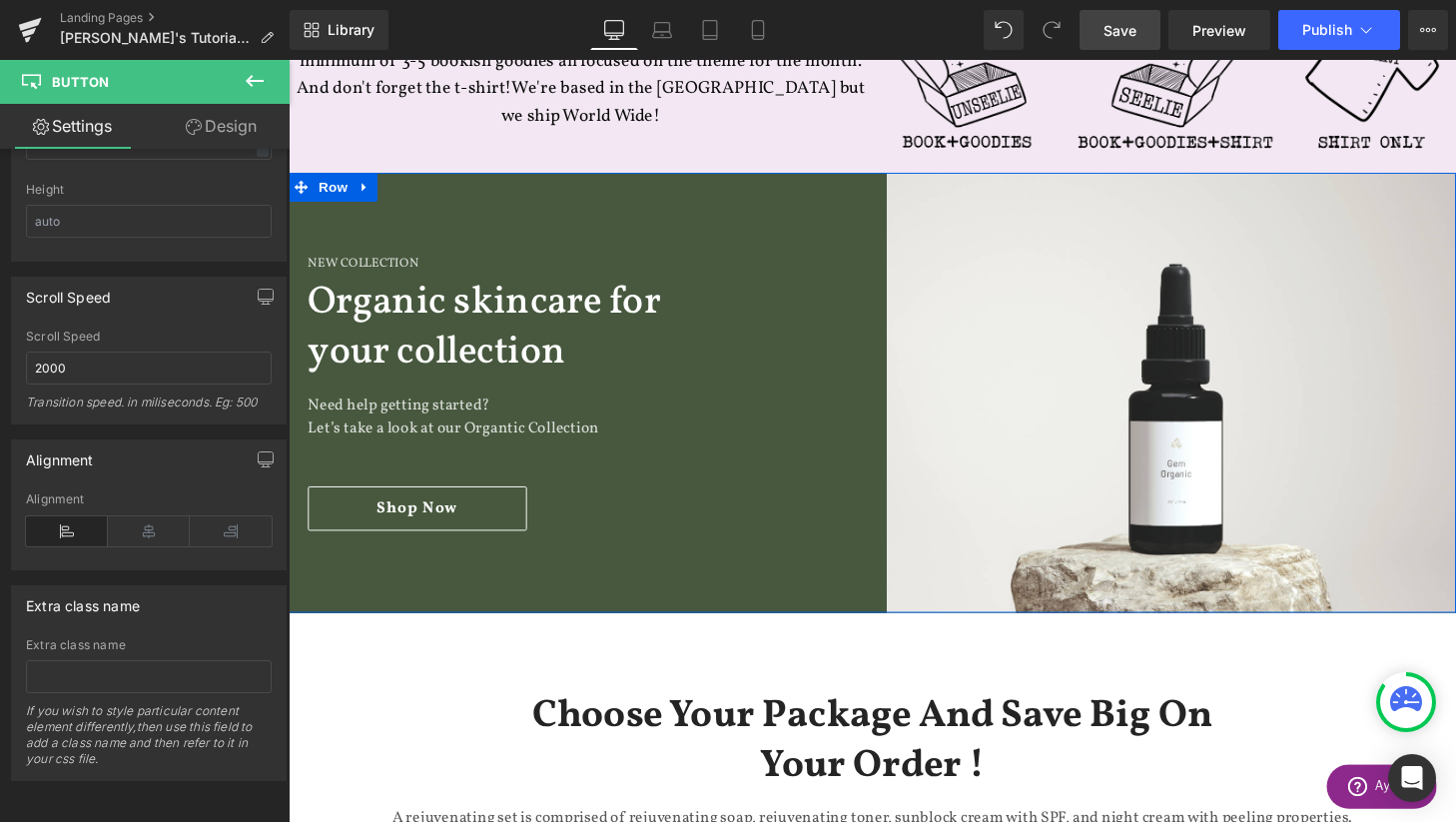 click on "New Collection Heading         Organic skincare for your collection Heading         Need help getting started? Let’s take a look at our Organtic Collection Text Block         Shop Now Button         Row" at bounding box center (590, 405) 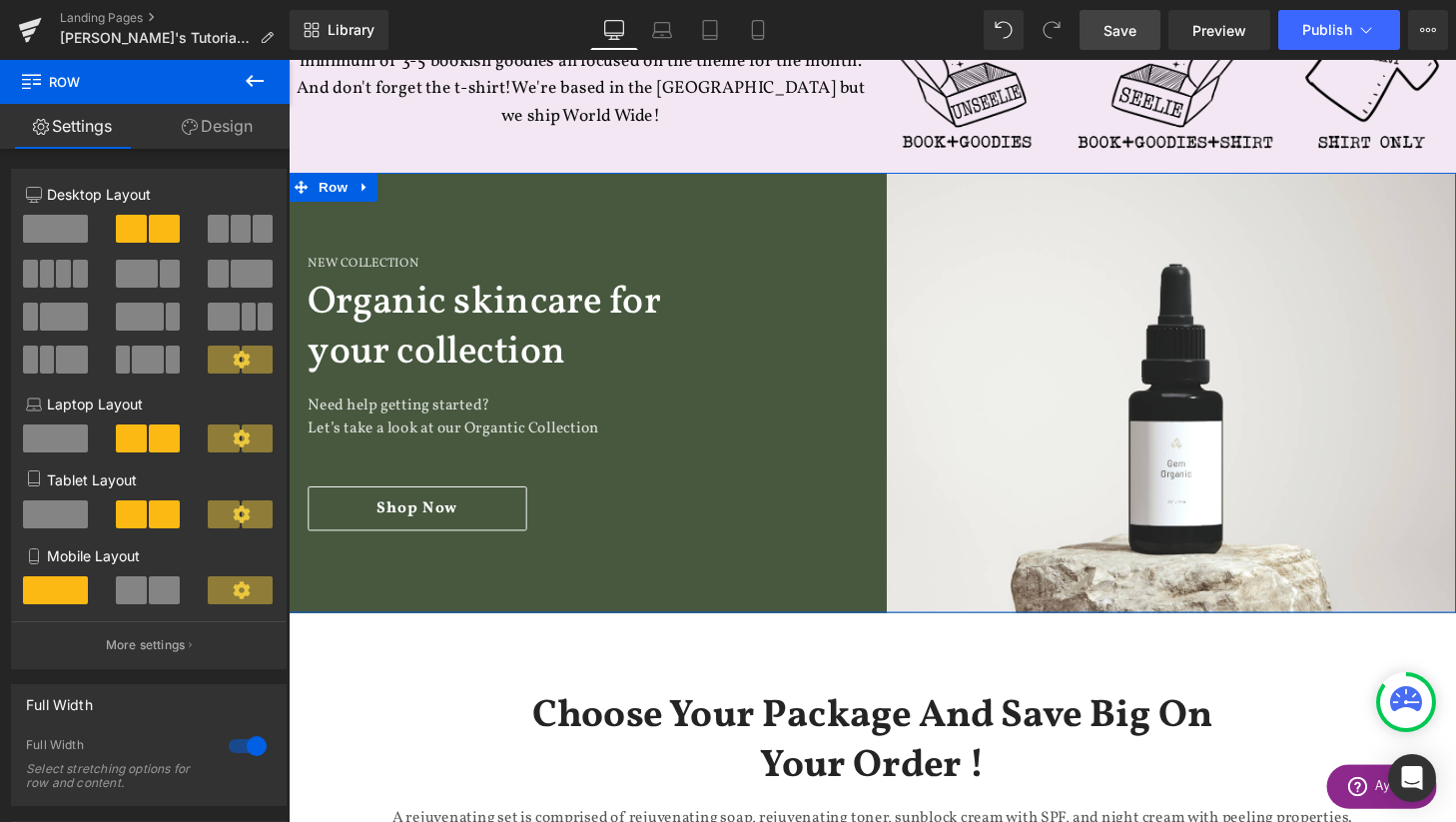 click on "New Collection Heading         Organic skincare for your collection Heading         Need help getting started? Let’s take a look at our Organtic Collection Text Block         Shop Now Button         Row" at bounding box center (590, 405) 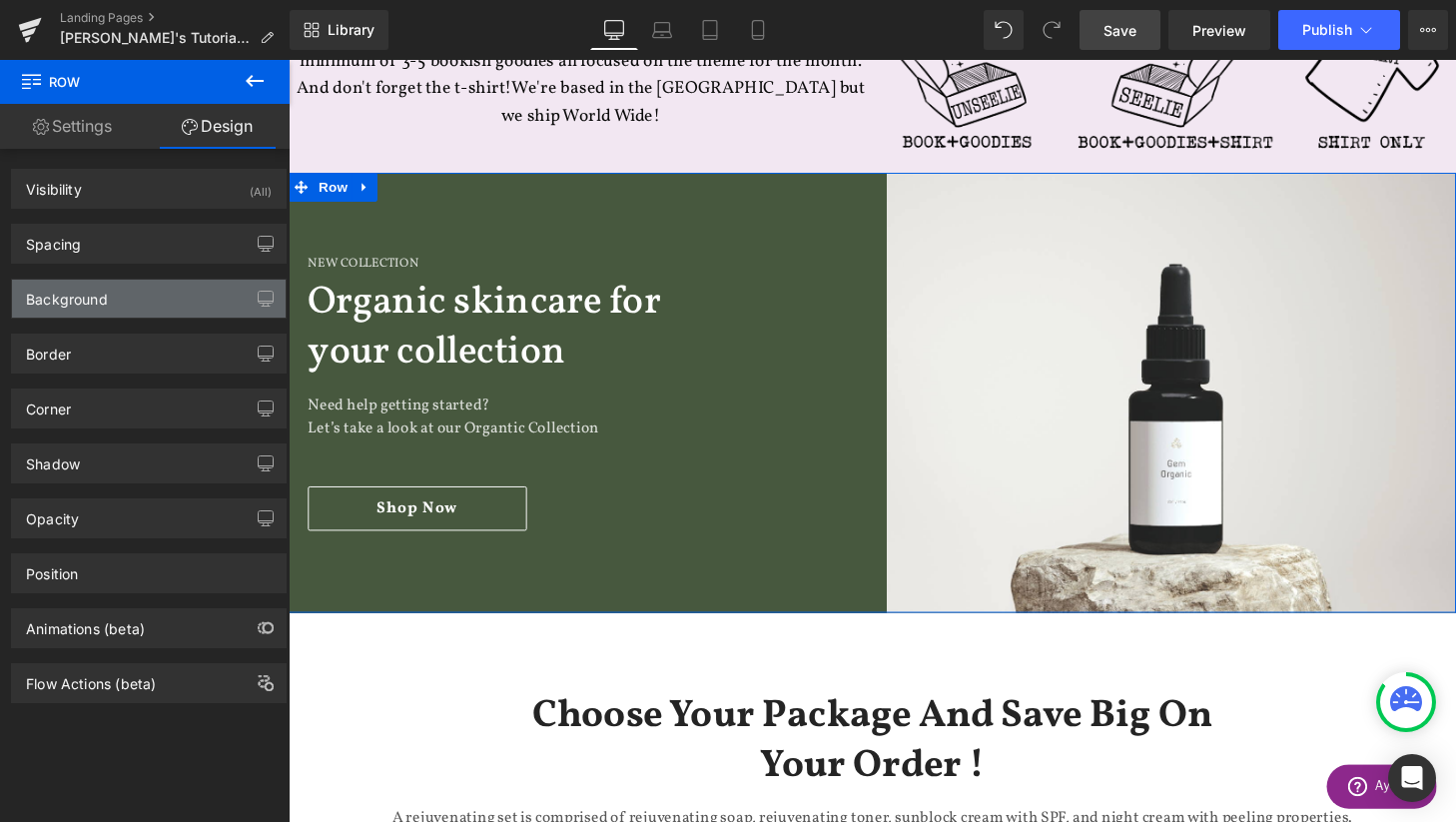 click on "Background" at bounding box center [149, 299] 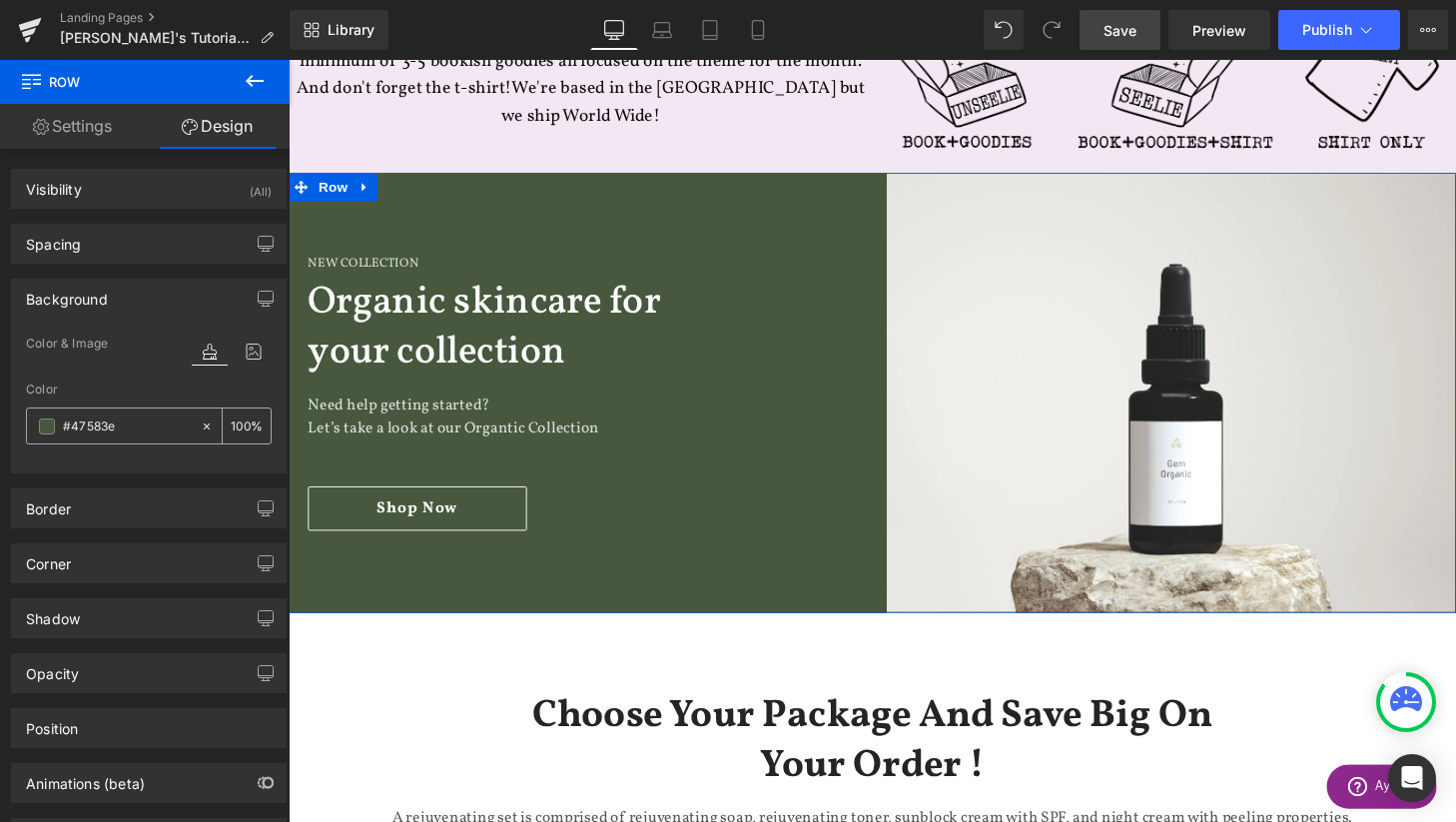 click on "#47583e" at bounding box center [127, 426] 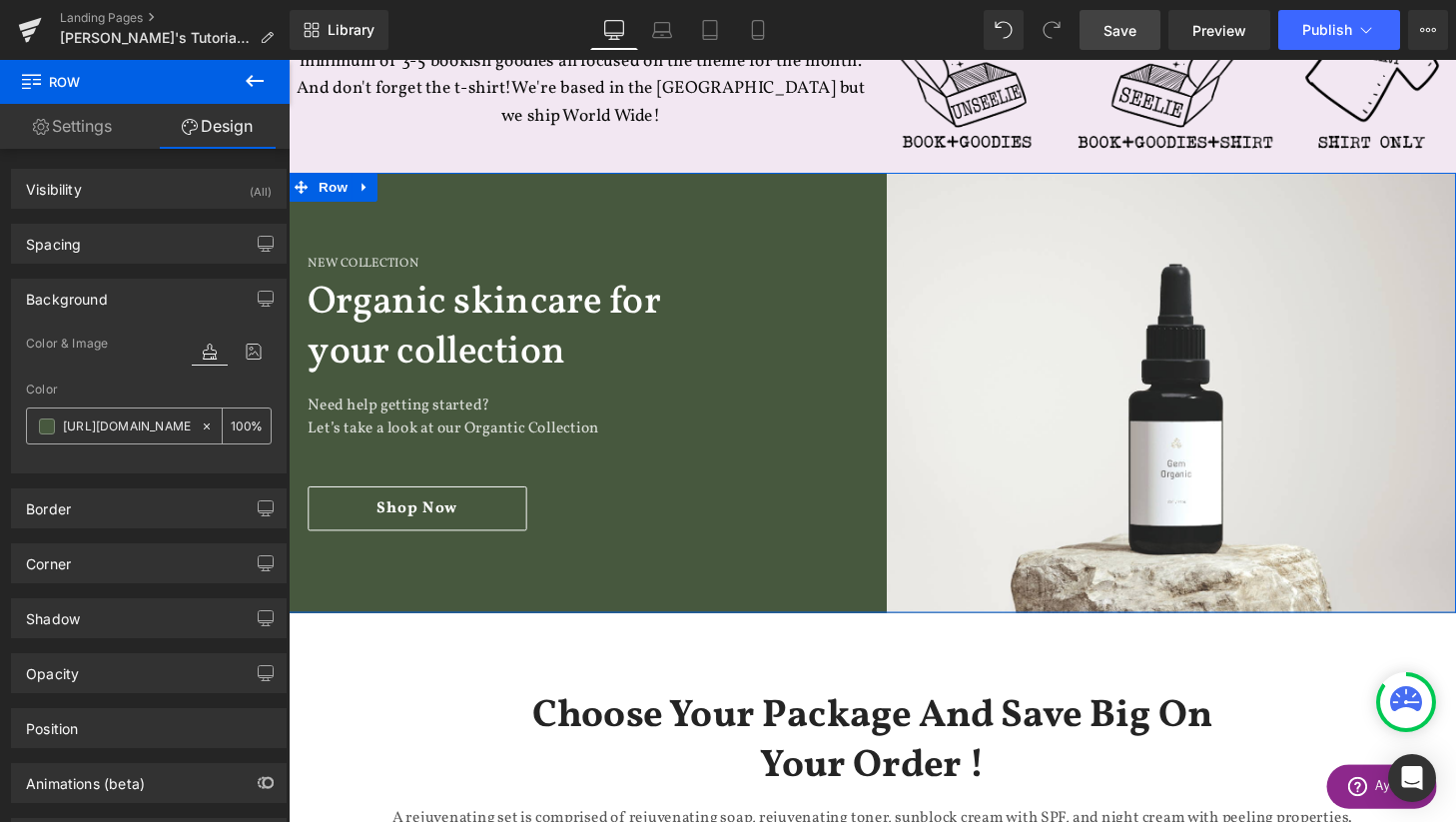 scroll, scrollTop: 0, scrollLeft: 296, axis: horizontal 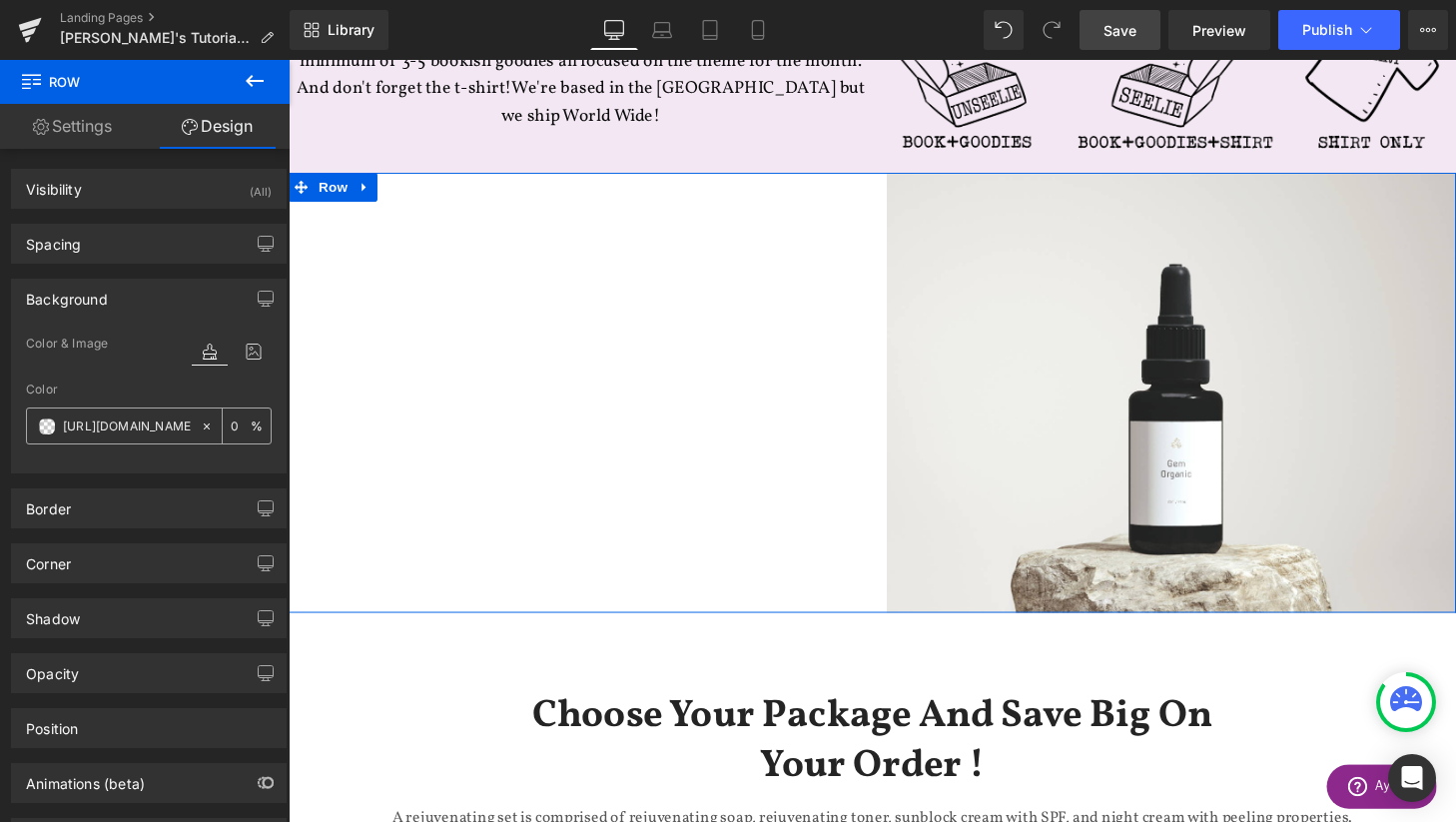 click 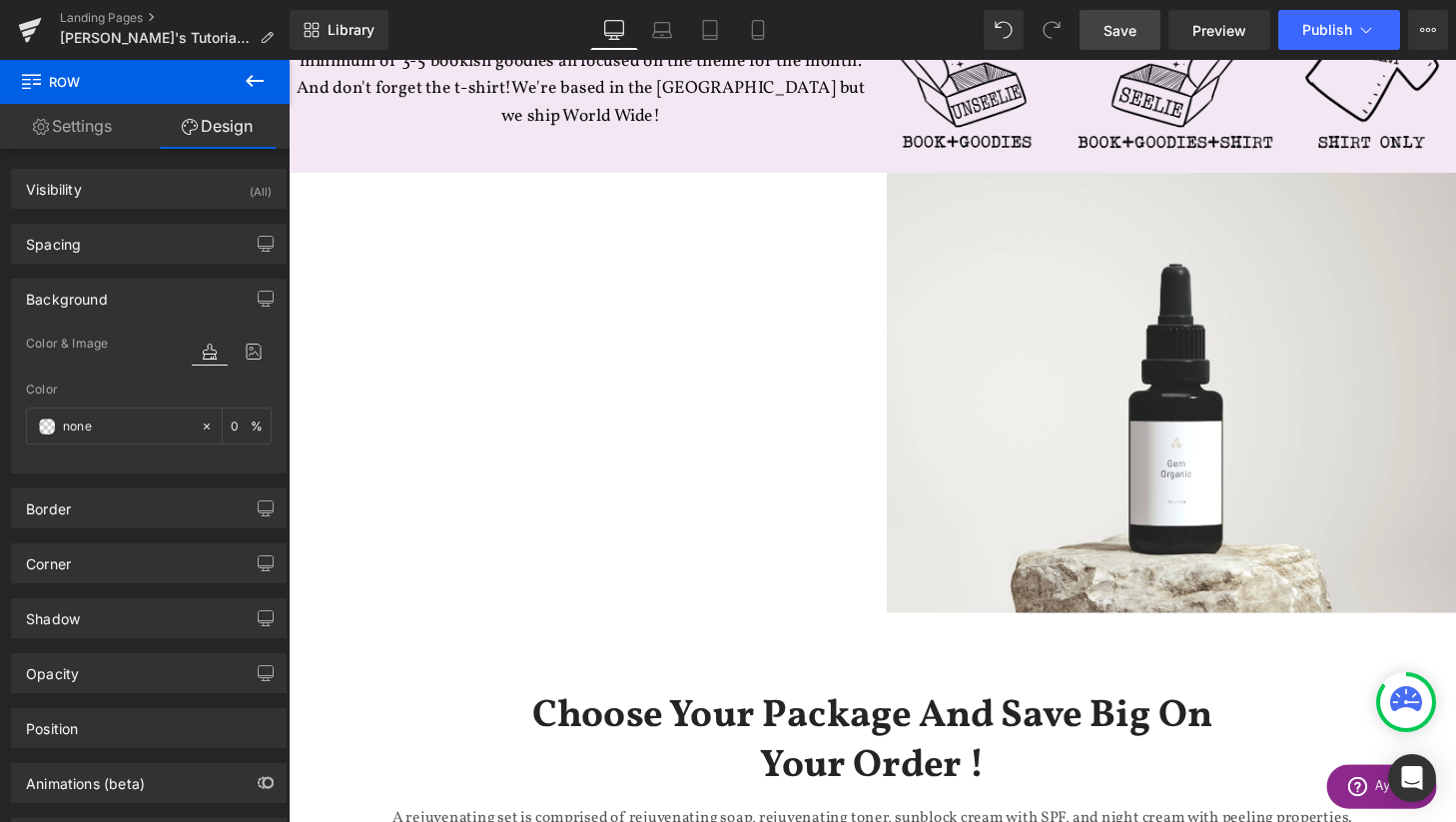 click on "Organic skincare for" at bounding box center [593, 312] 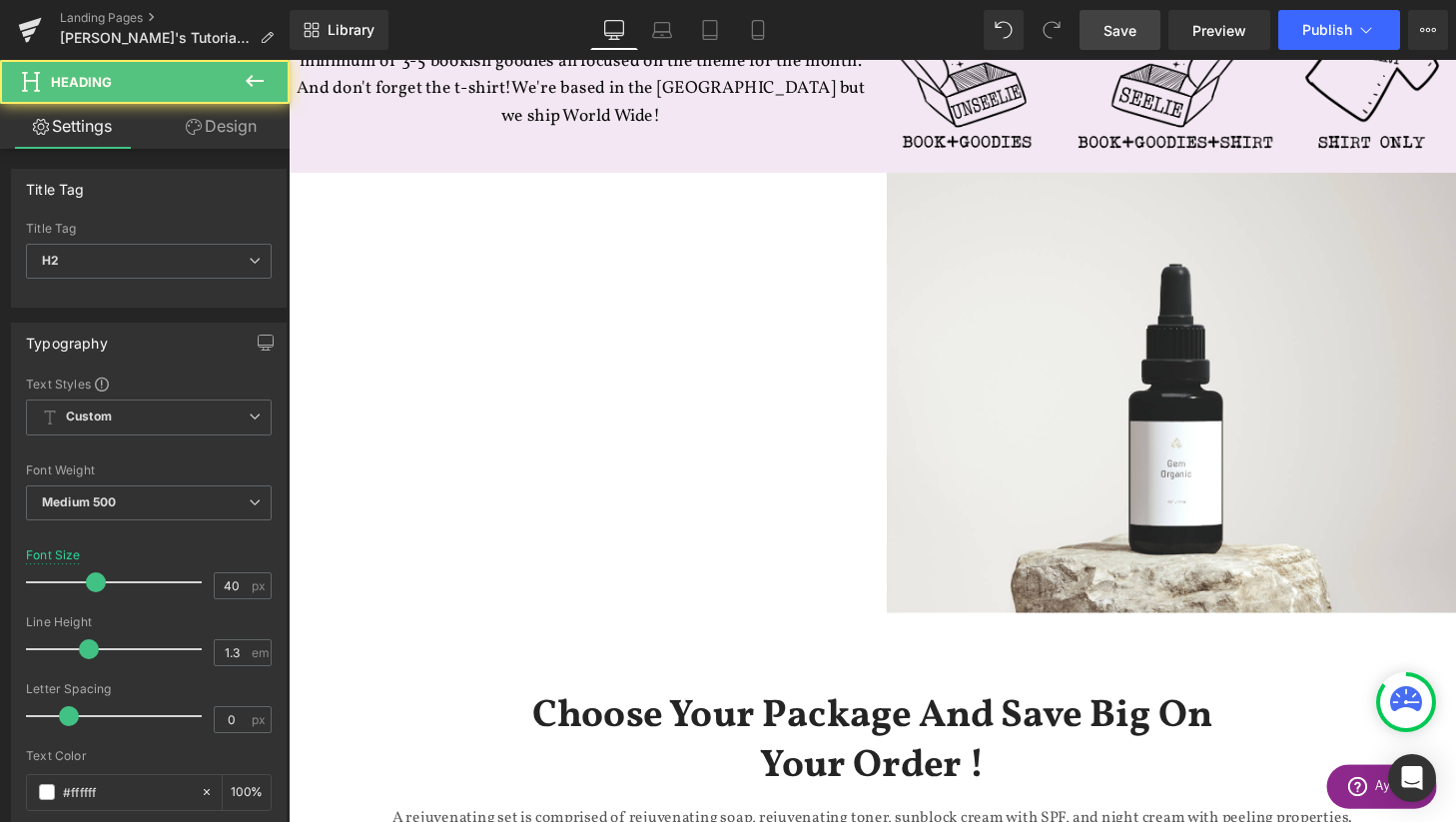 click 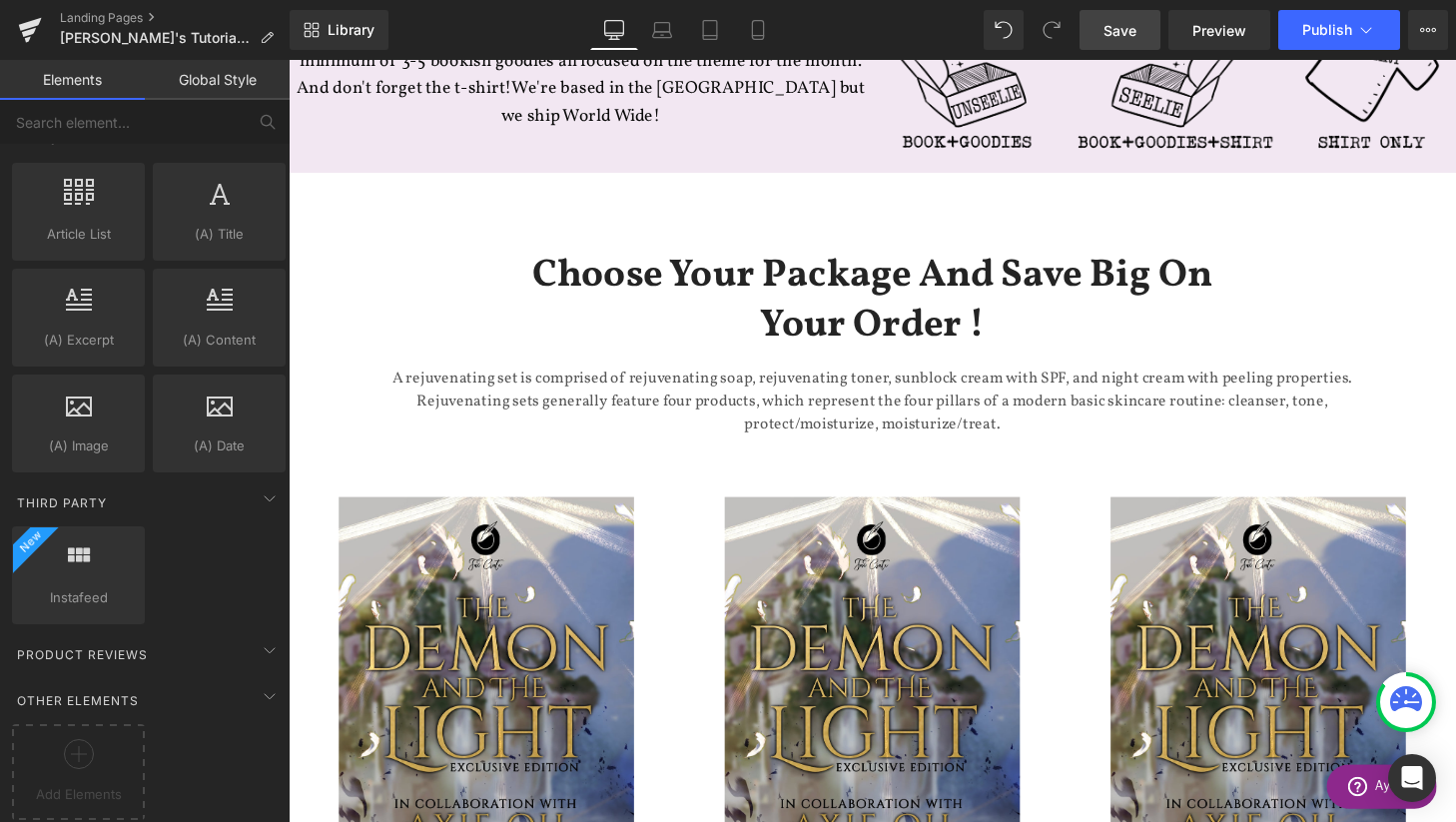 scroll, scrollTop: 3244, scrollLeft: 1208, axis: both 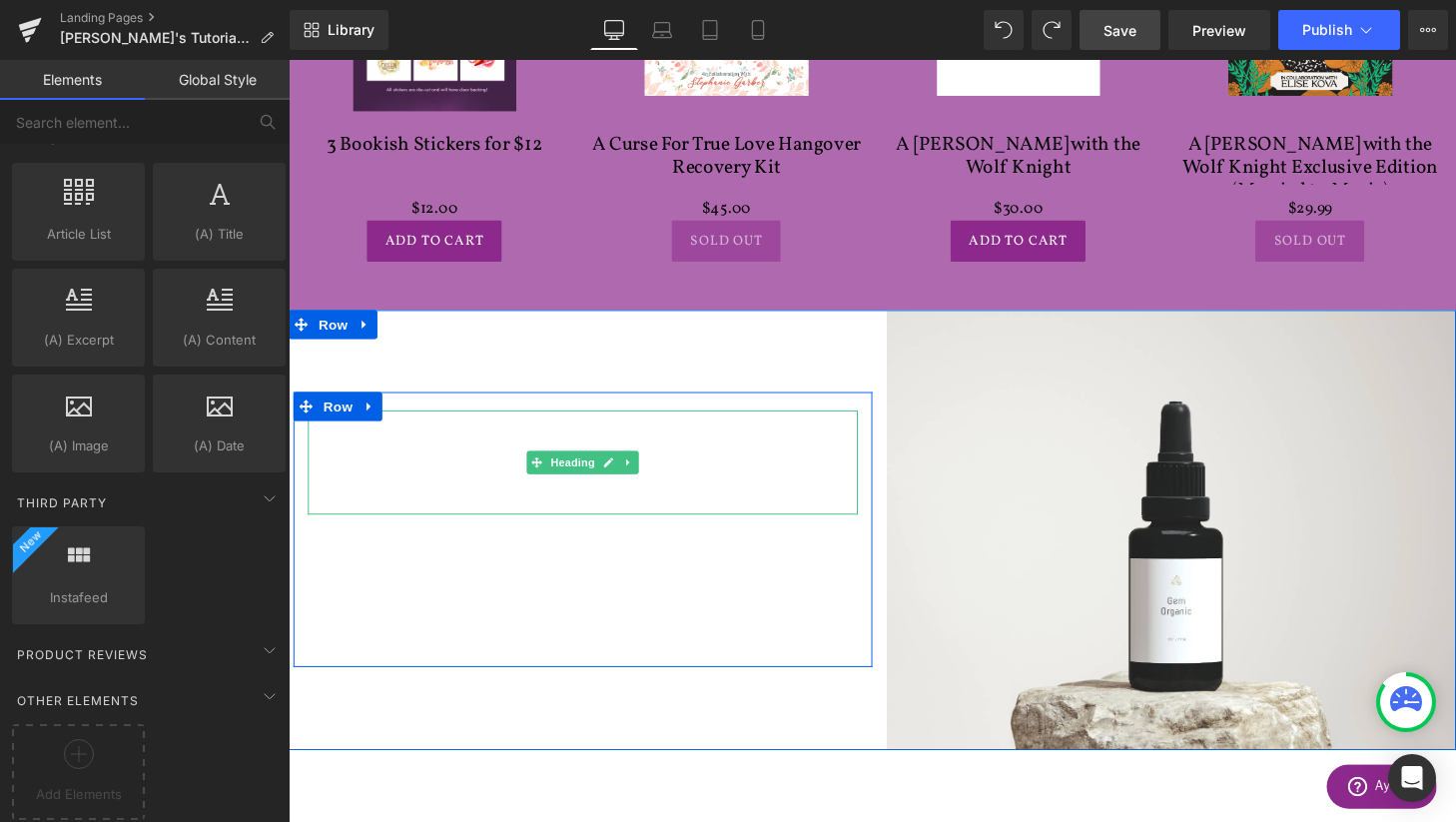 click on "Need help getting started? Let’s take a look at our Organtic Collection" at bounding box center (593, 562) 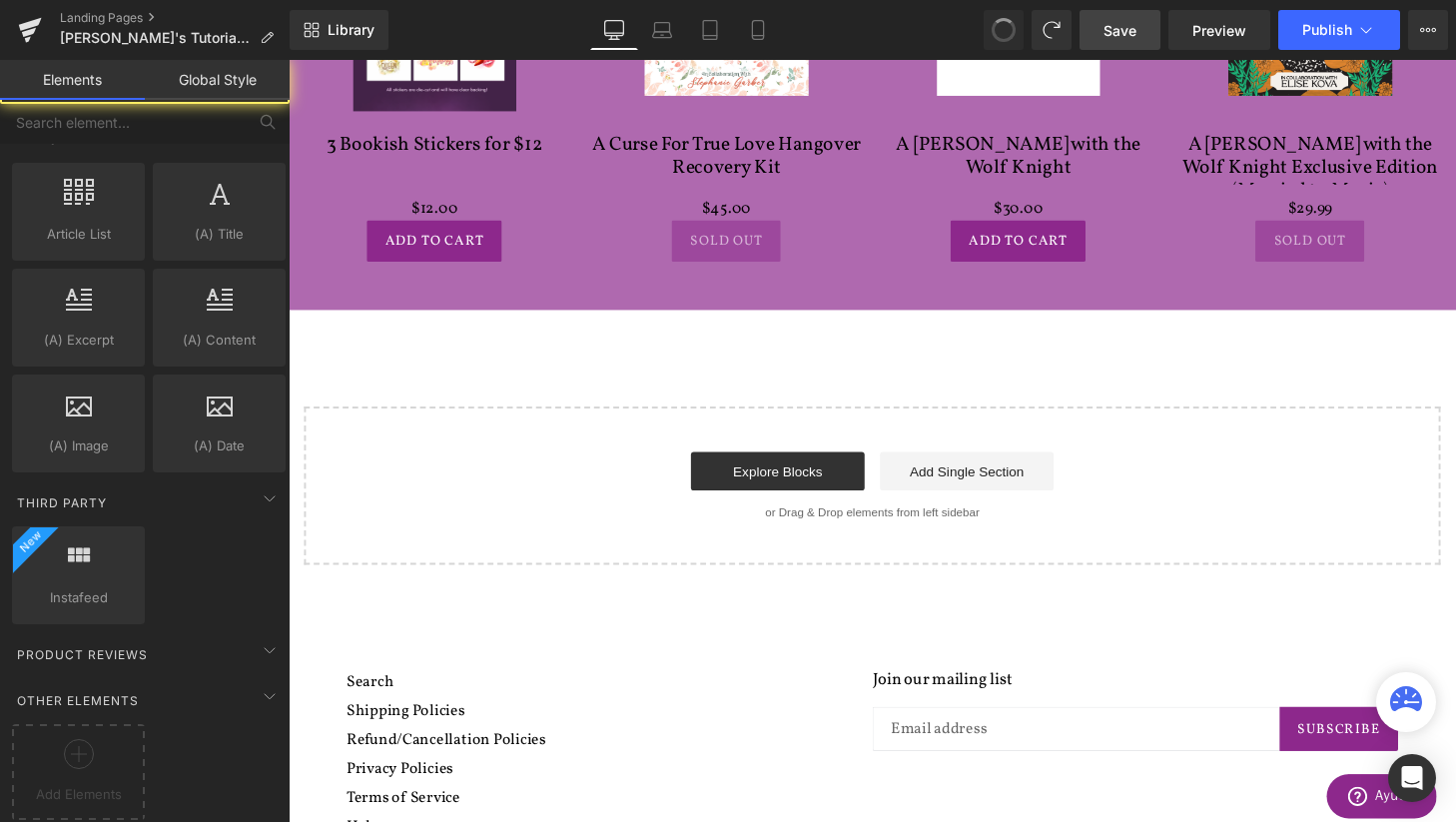scroll, scrollTop: 3244, scrollLeft: 1208, axis: both 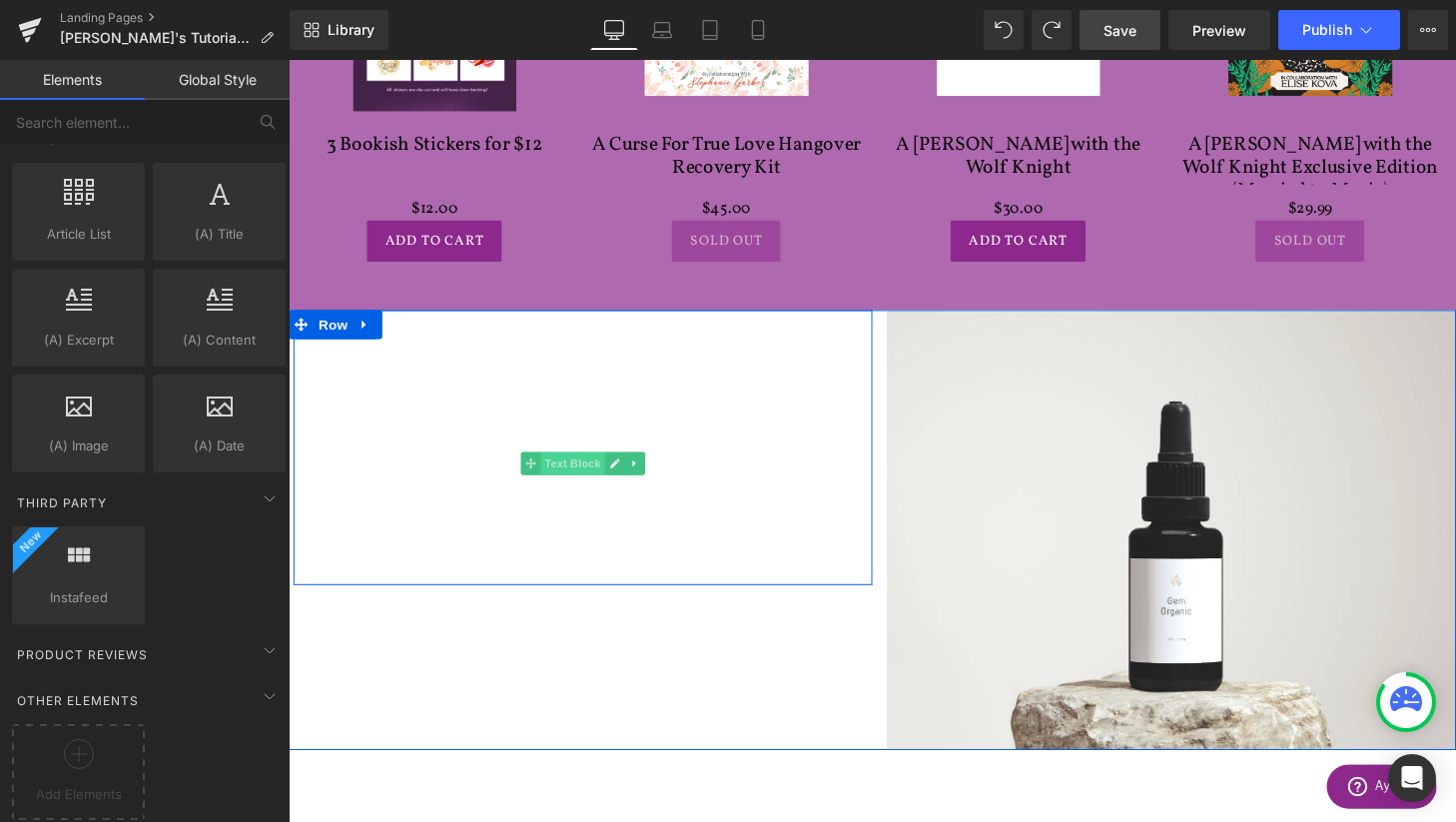 click on "Text Block" at bounding box center [582, 477] 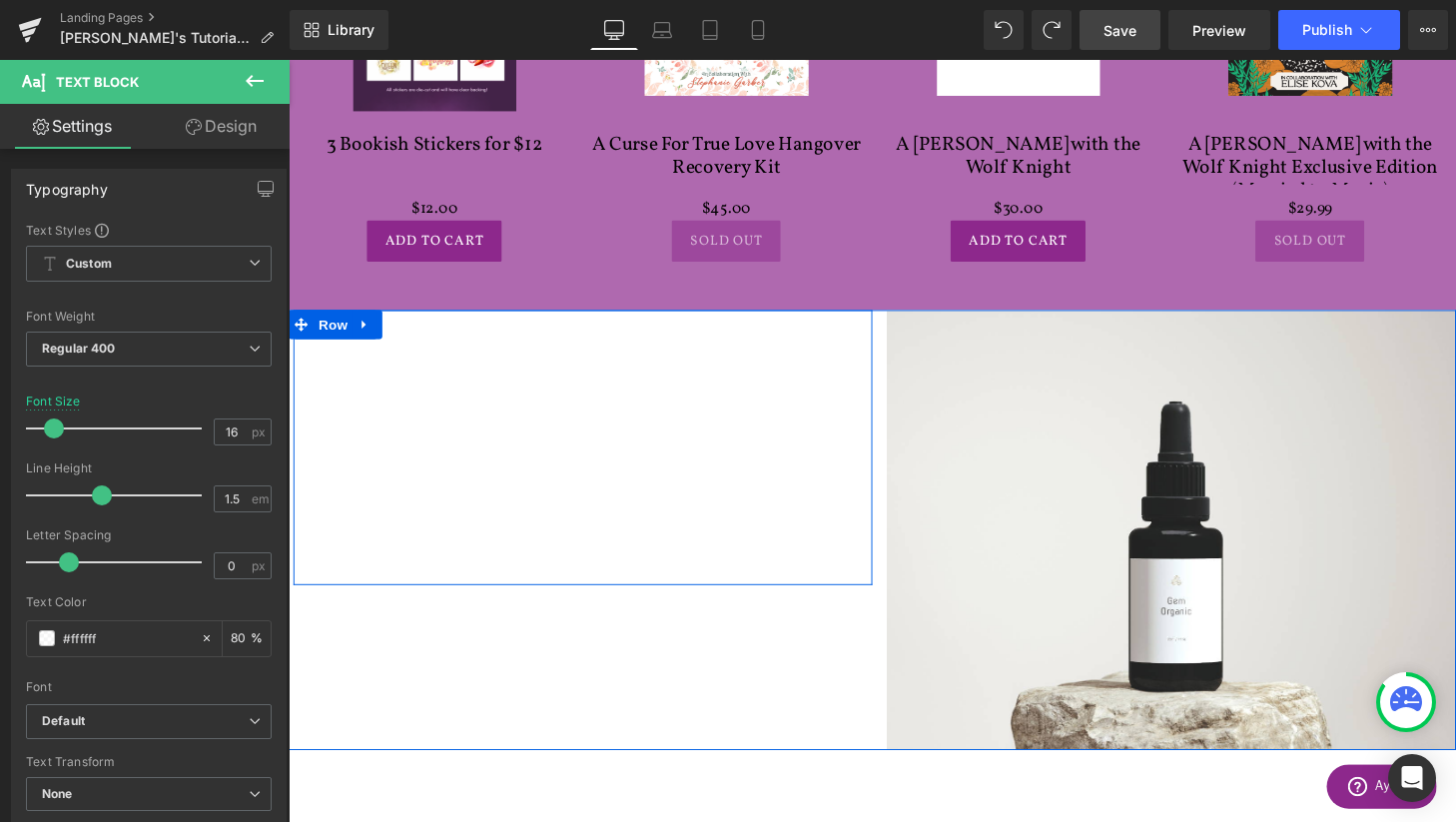 click on "your collection" at bounding box center [593, 419] 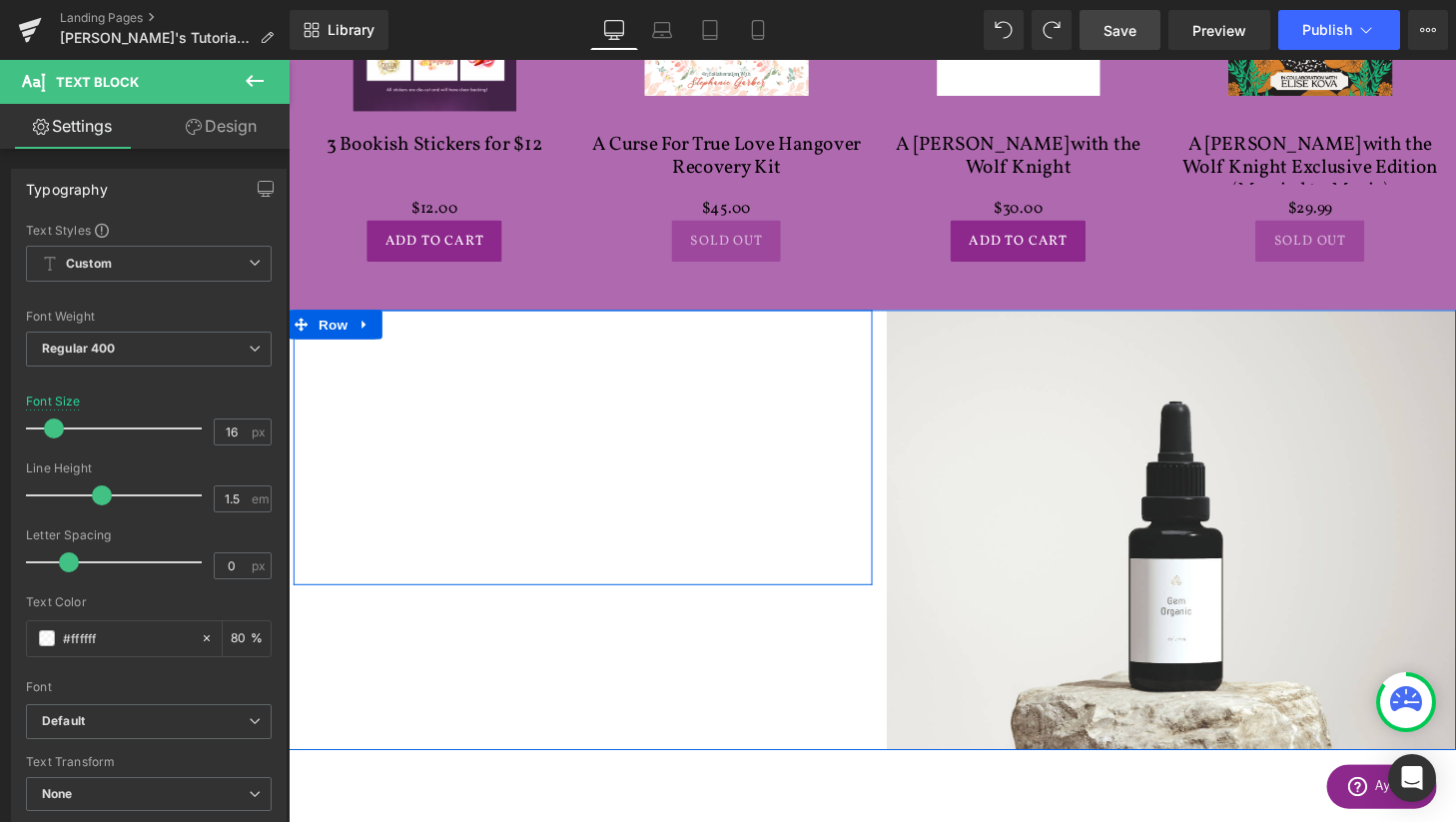 click on "New Collection Heading         Organic skincare for your collection Heading         Need help getting started? Let’s take a look at our Organtic Collection Text Block         Shop Now Button         Row         Image         Row" at bounding box center (893, 546) 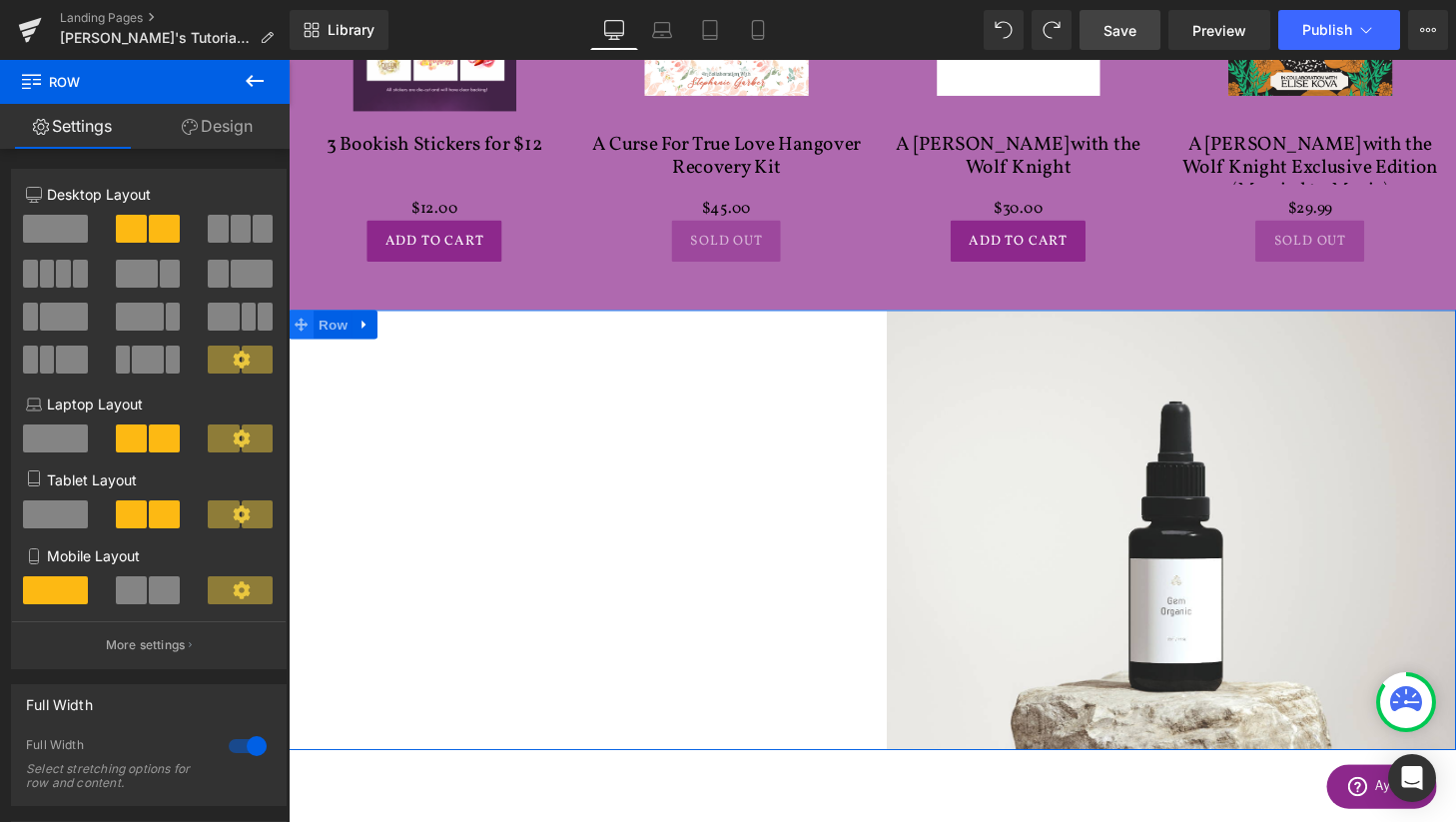 click 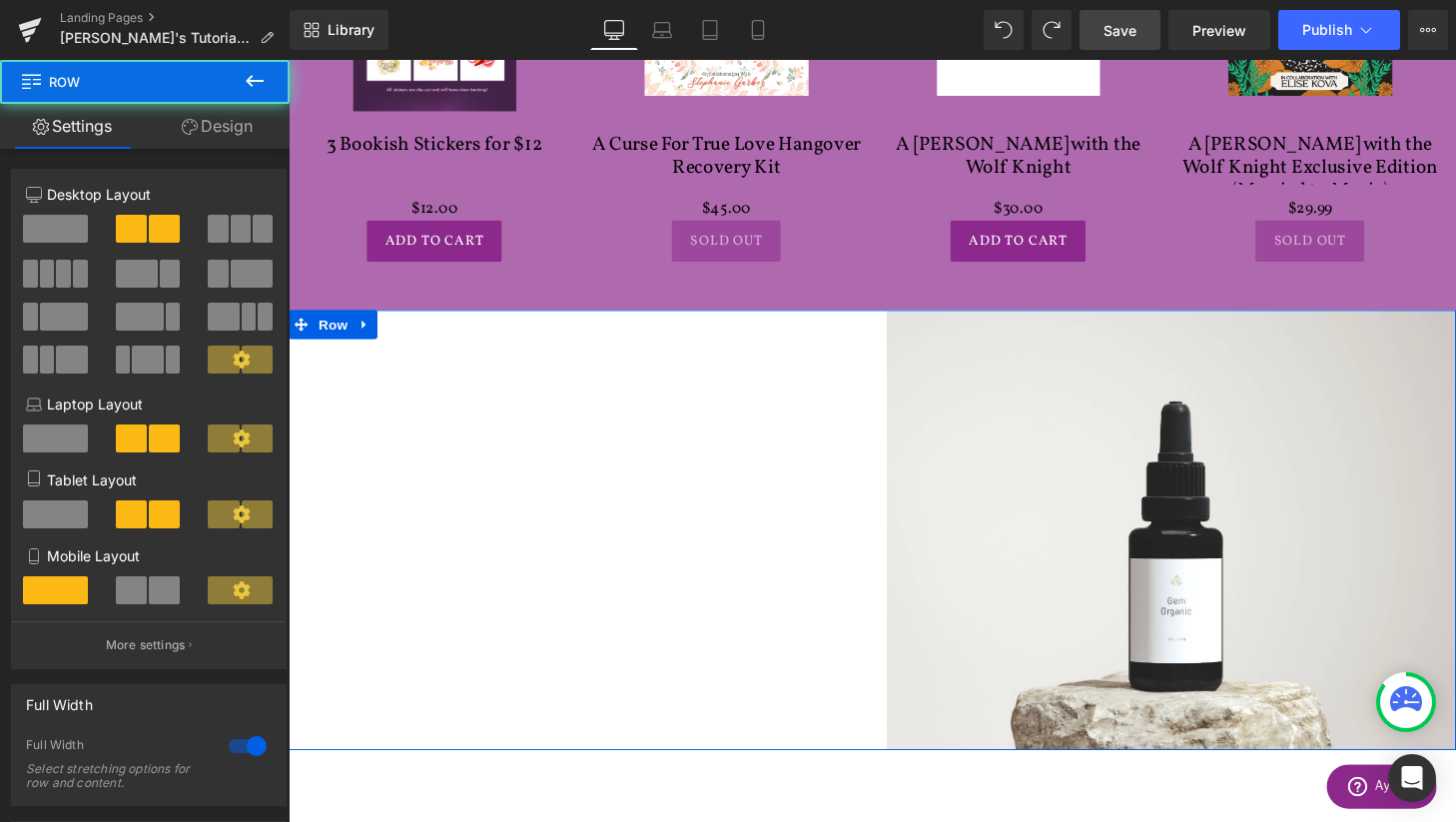 click on "Design" at bounding box center (217, 126) 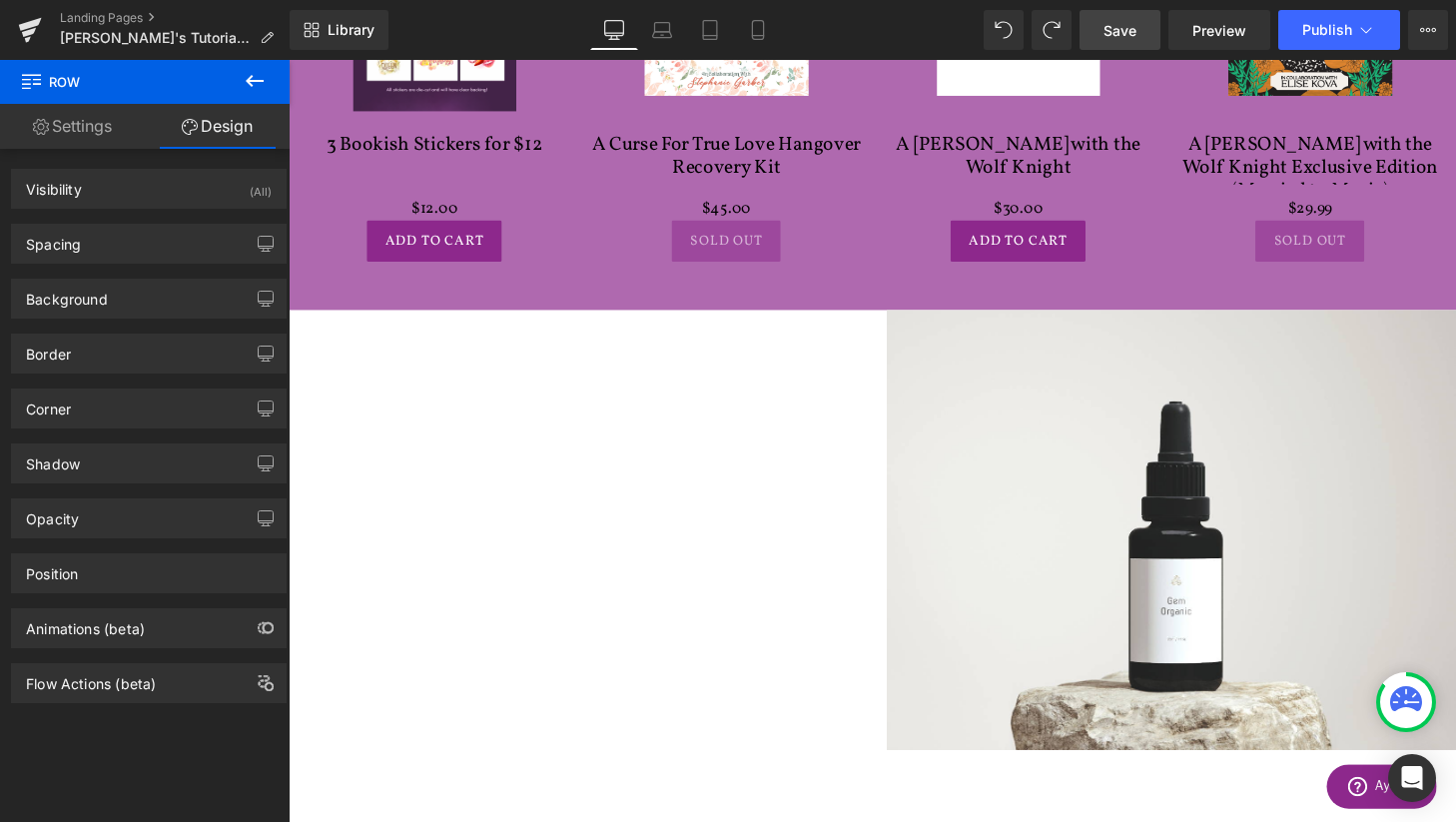click 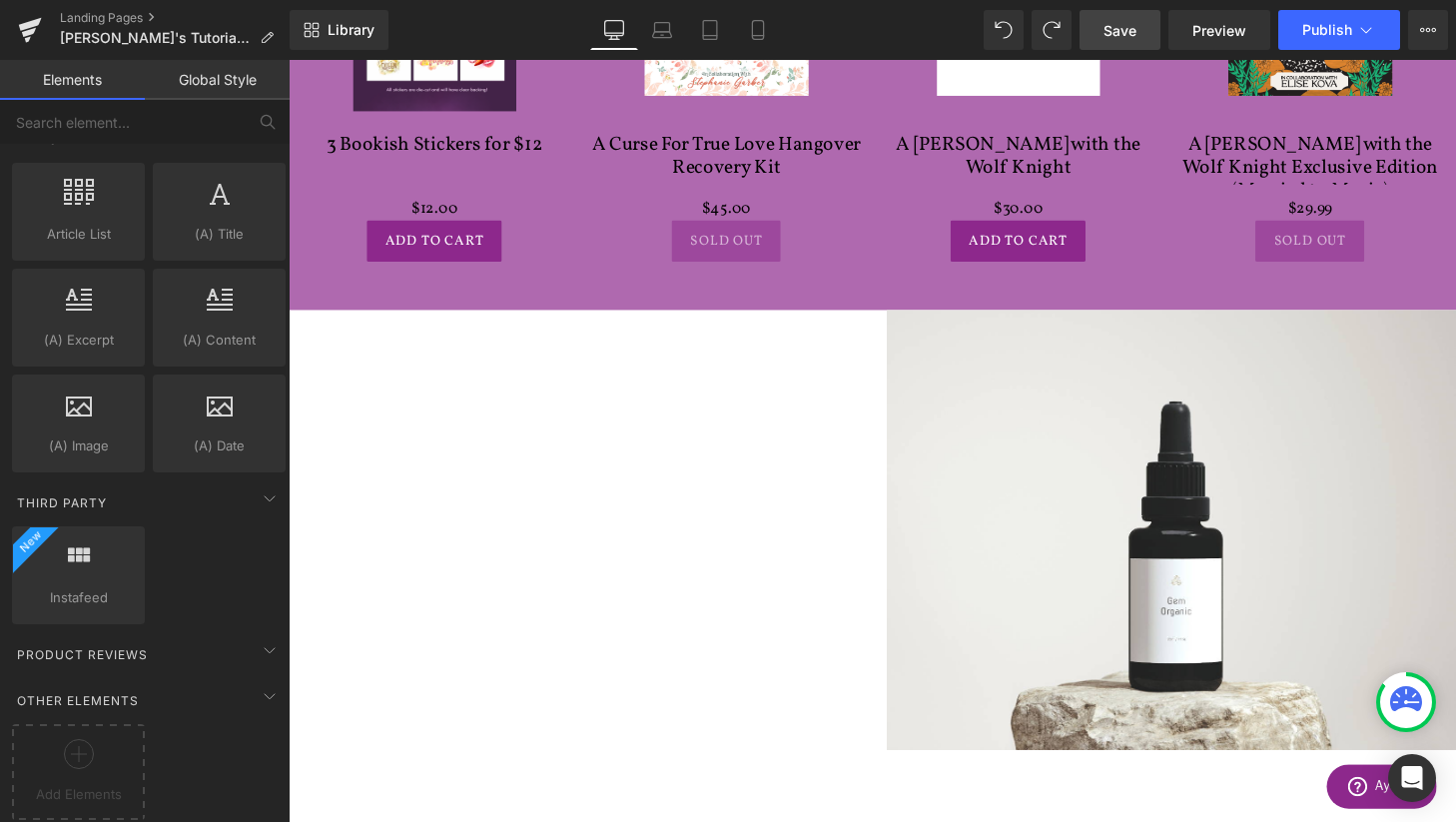 click on "Global Style" at bounding box center (217, 80) 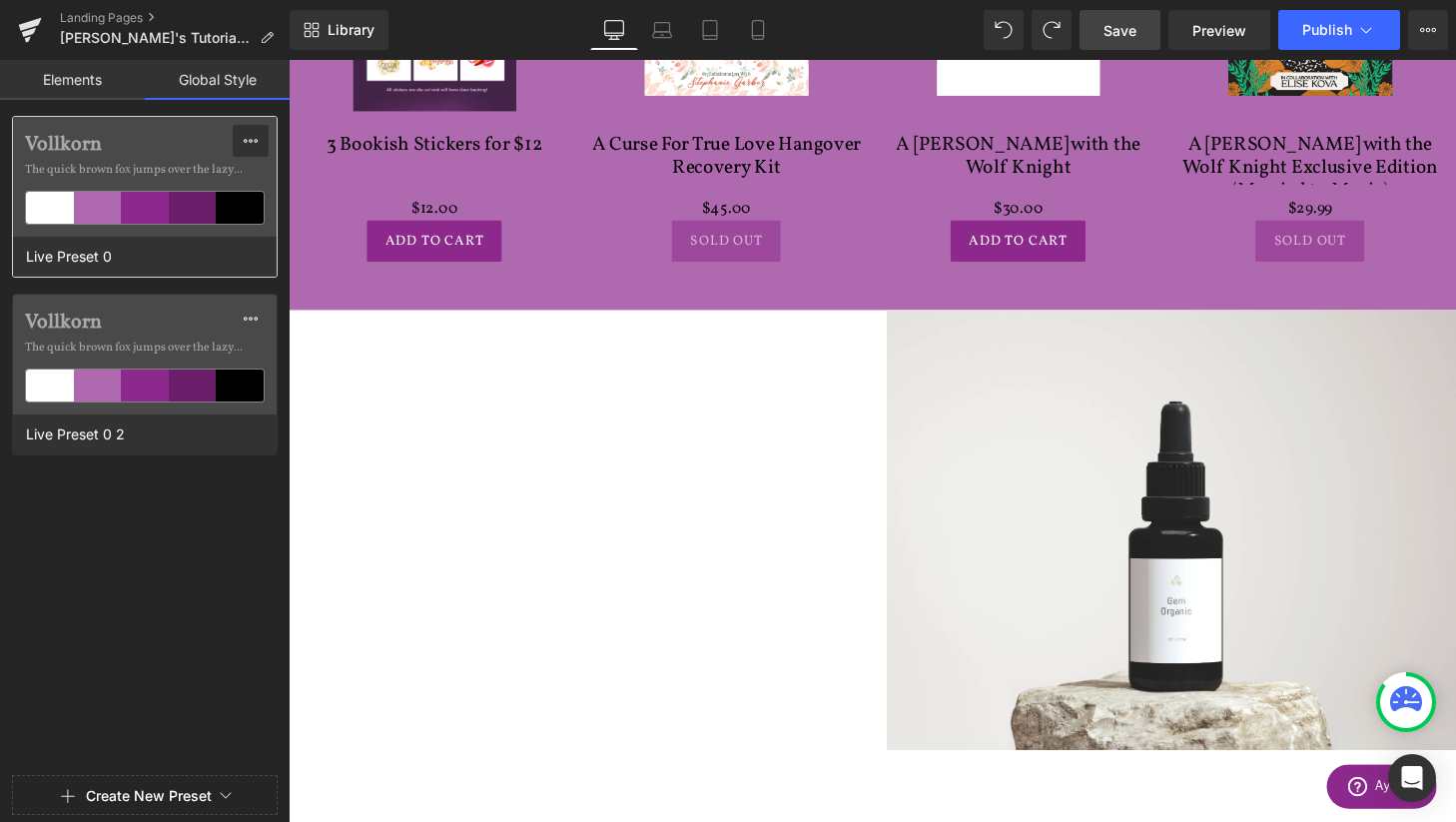 click 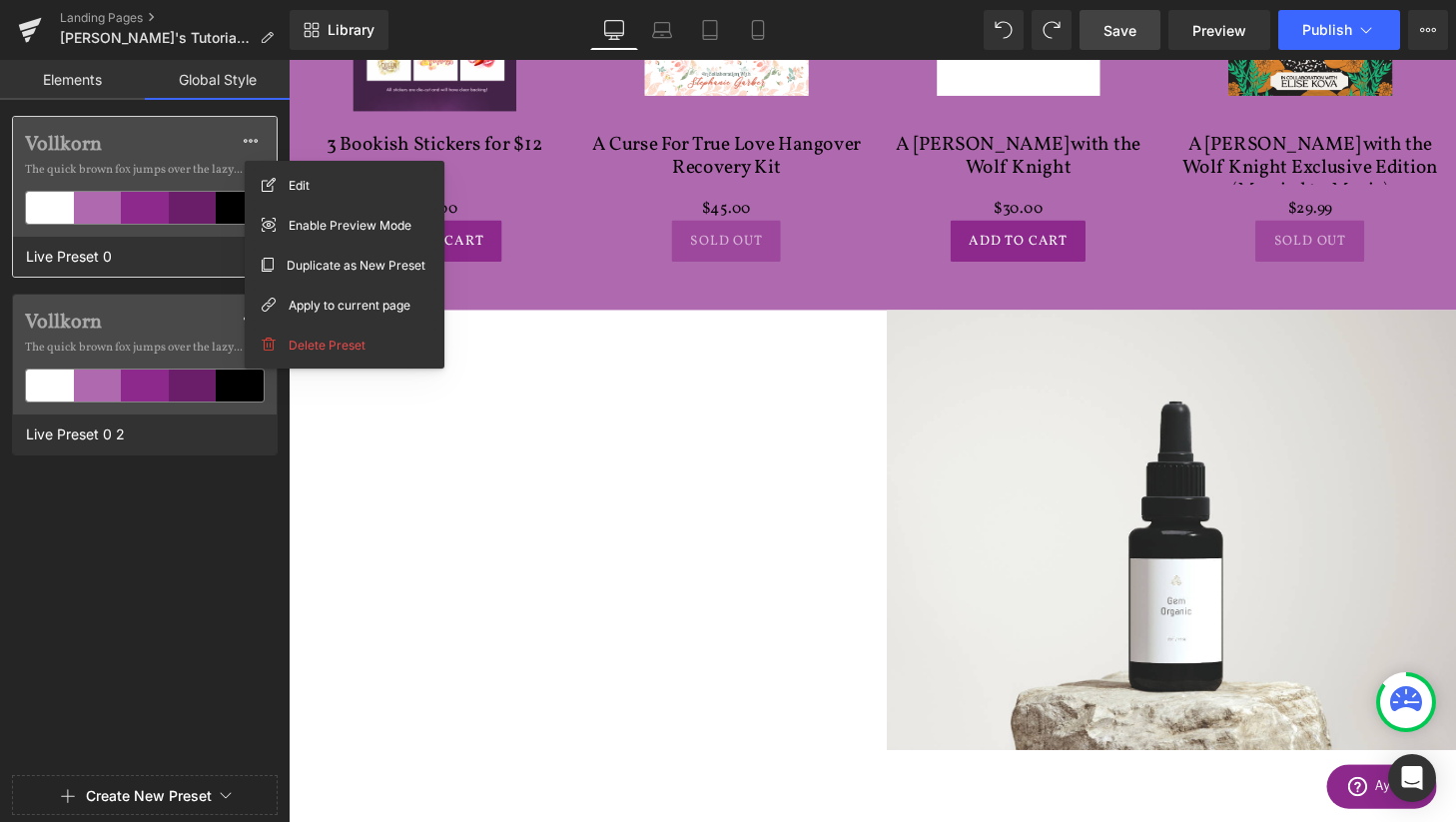 click on "The quick brown fox jumps over the lazy..." at bounding box center (145, 170) 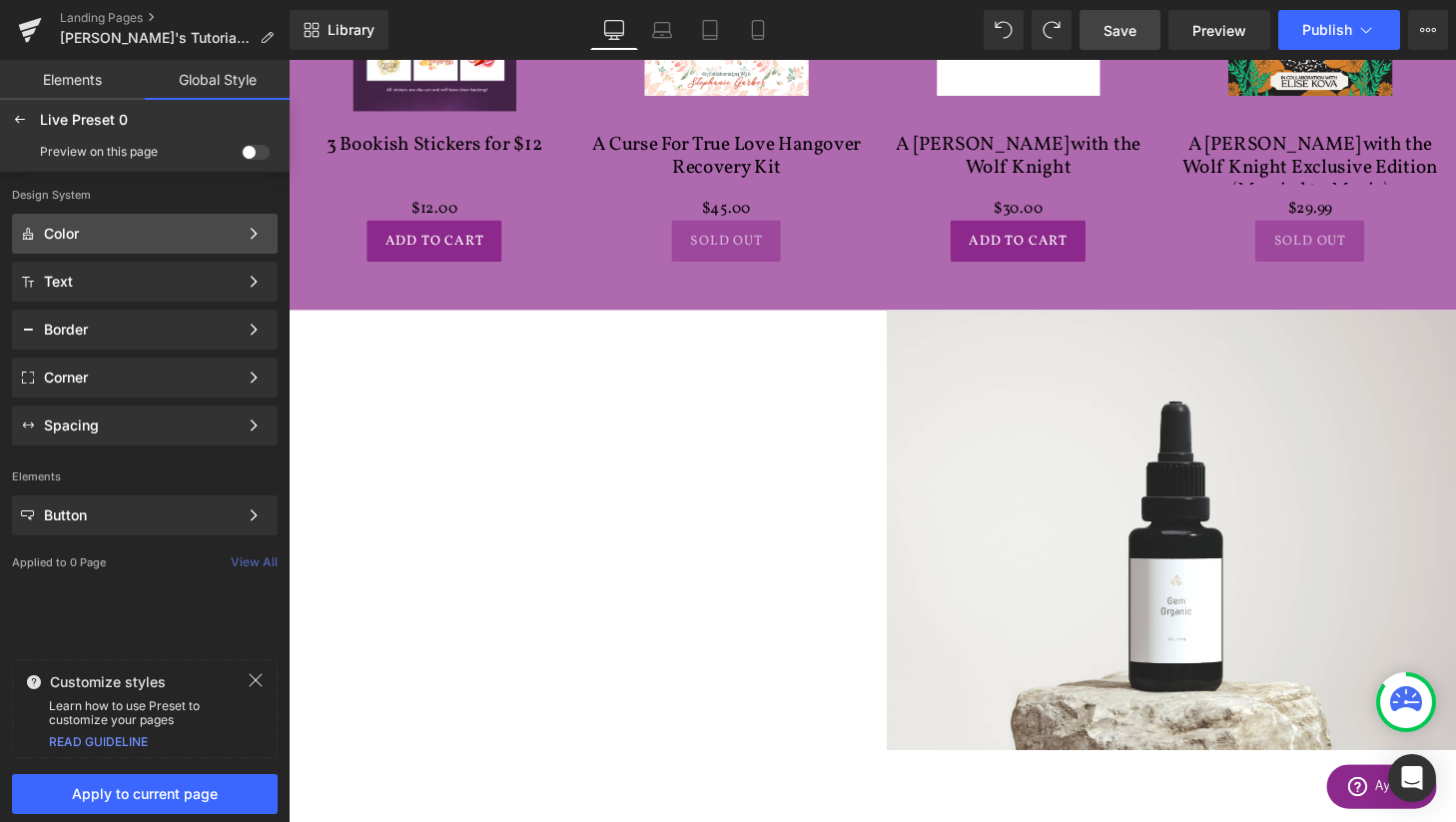 click on "Color Color Style Define a color palette and apply it to your pages 1 of 3 Next" 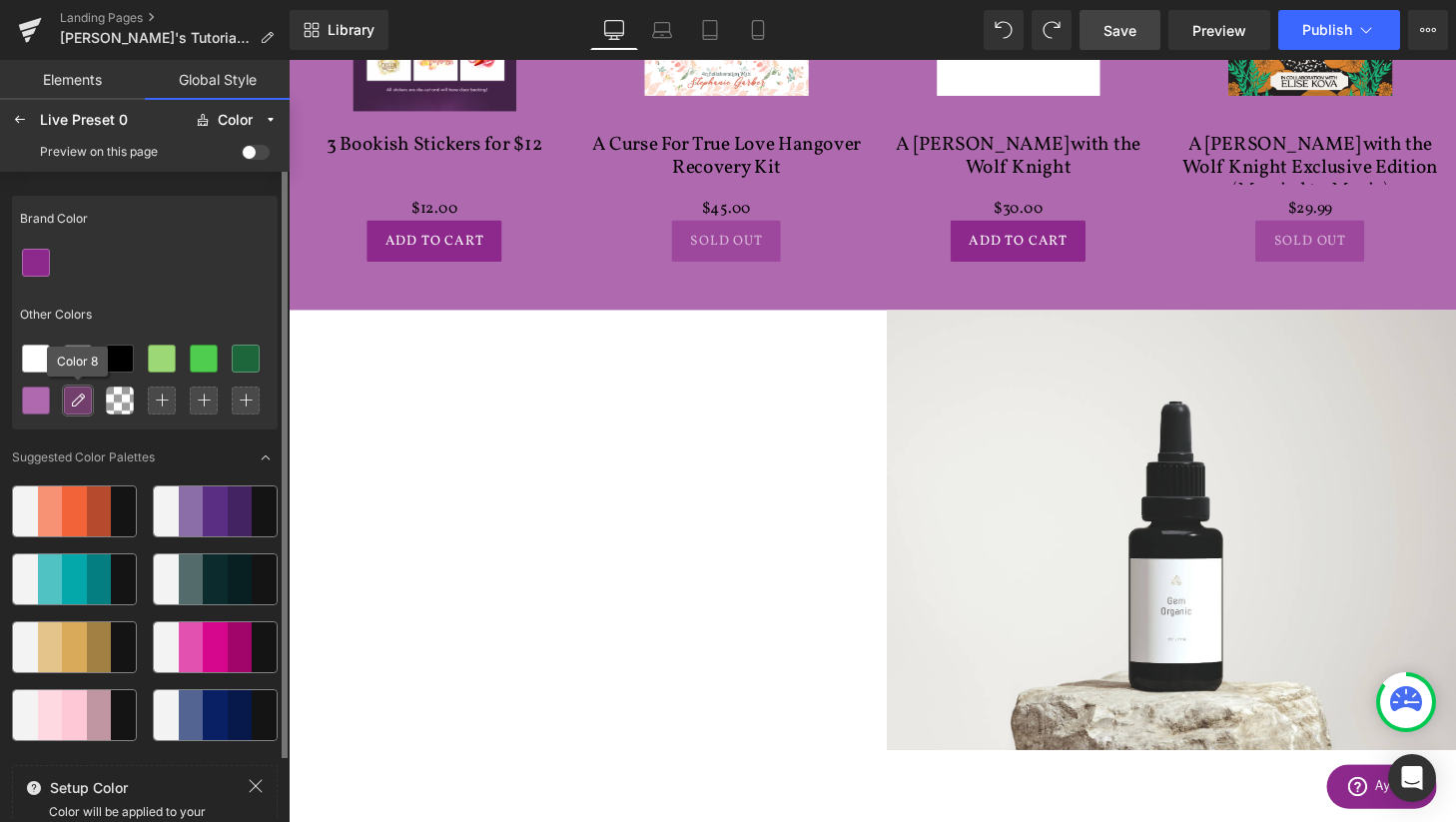click at bounding box center [78, 401] 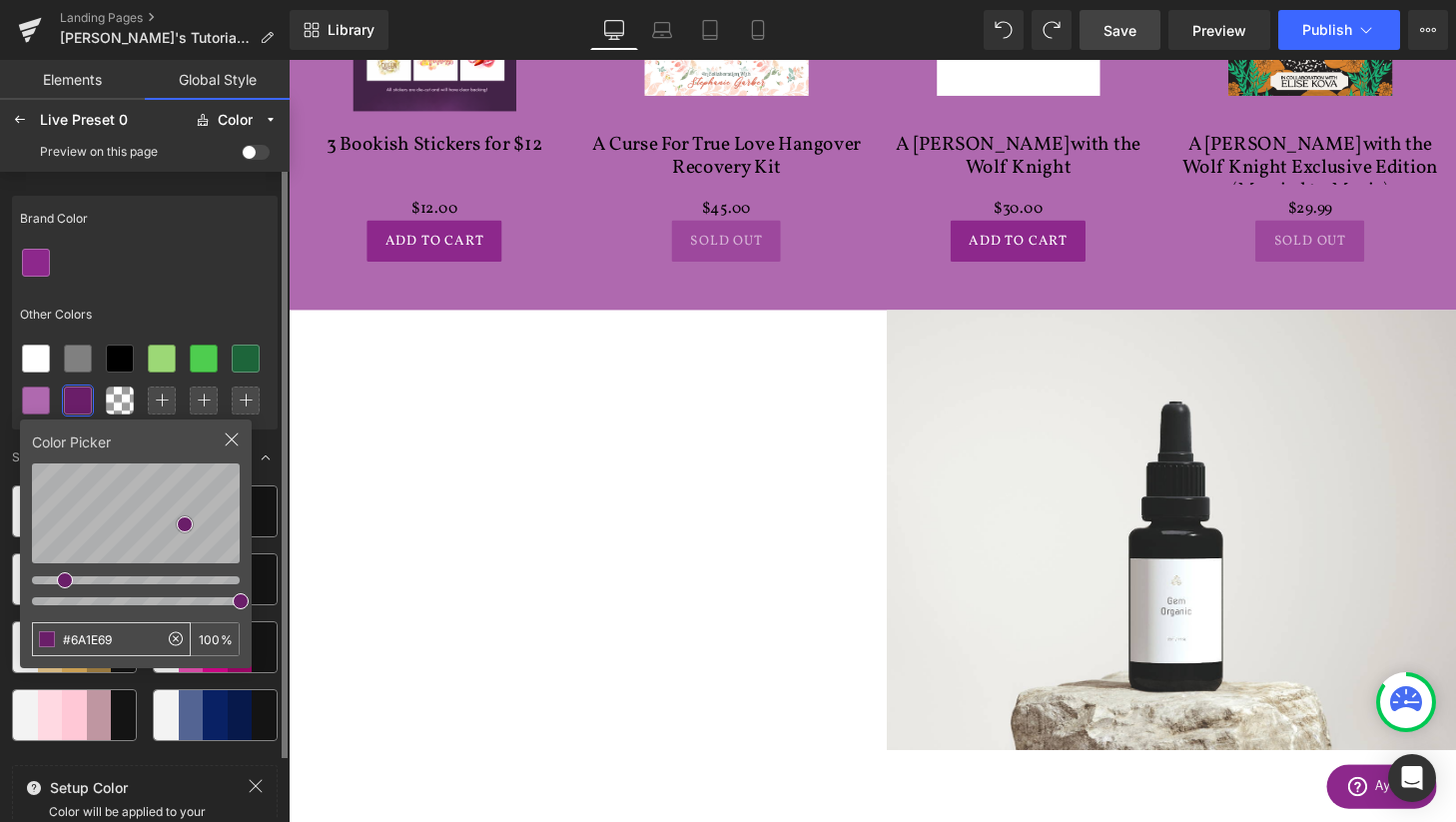click on "#6A1E69" at bounding box center [95, 639] 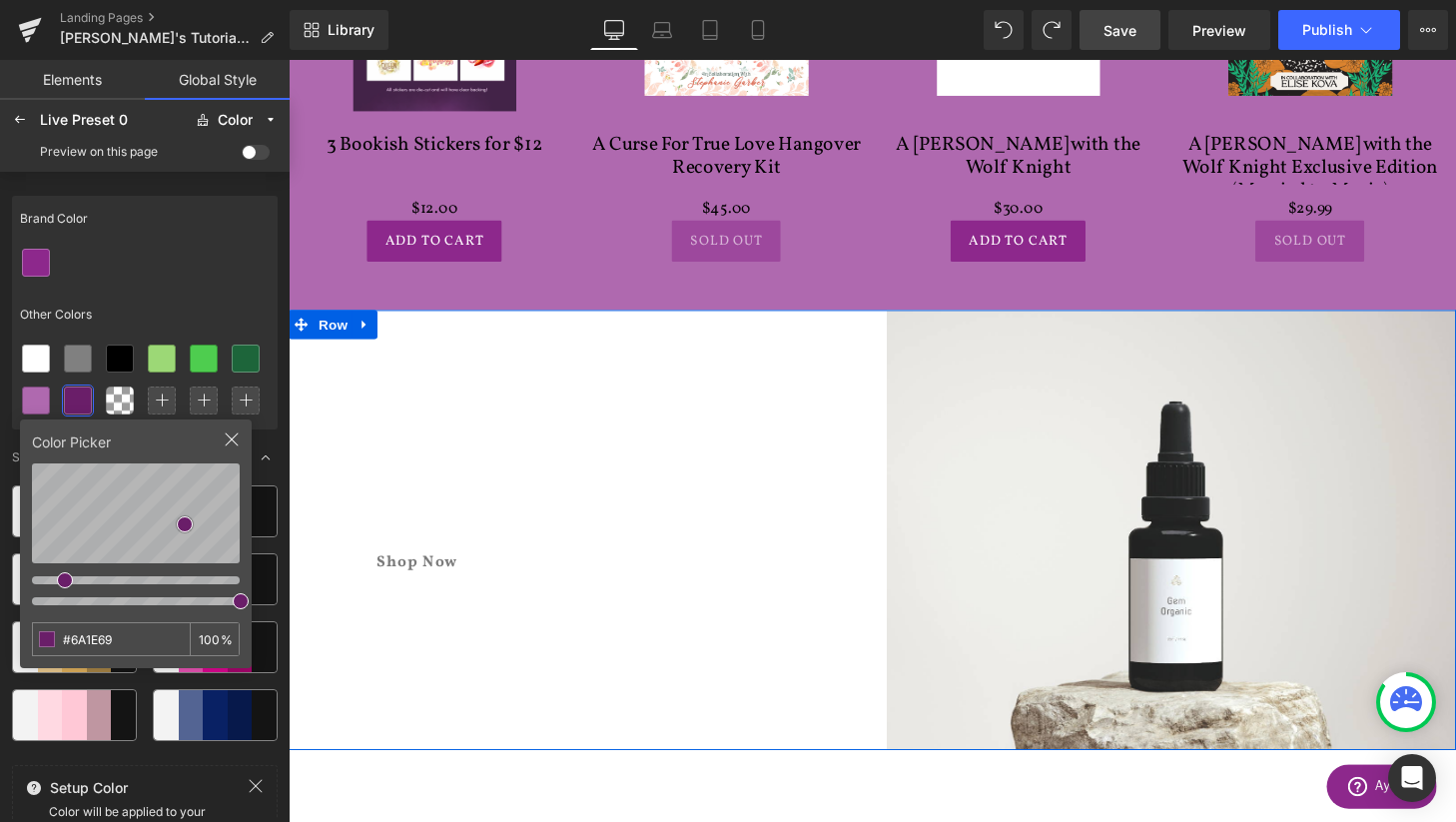 click on "Shop Now" at bounding box center (421, 580) 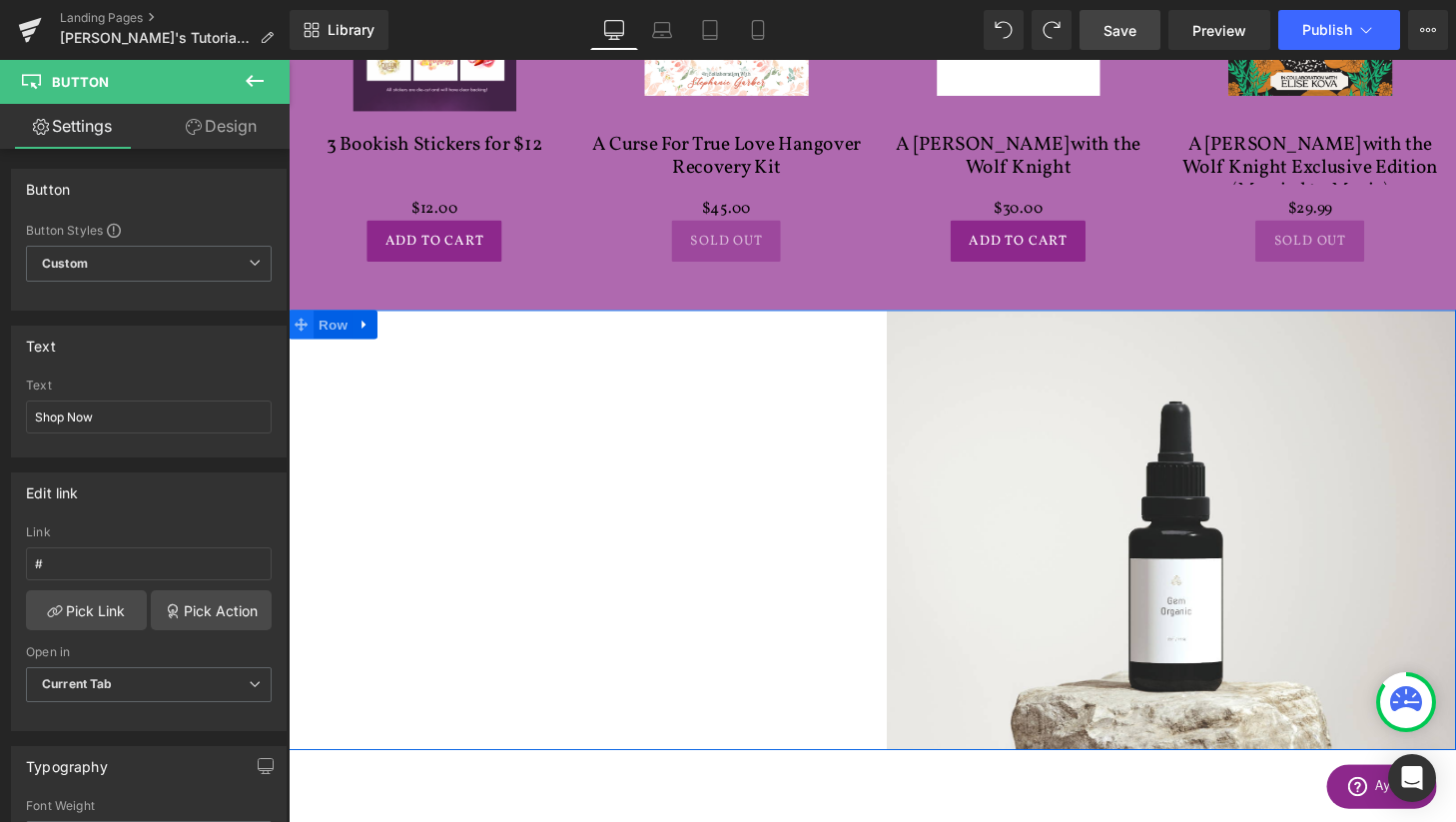click 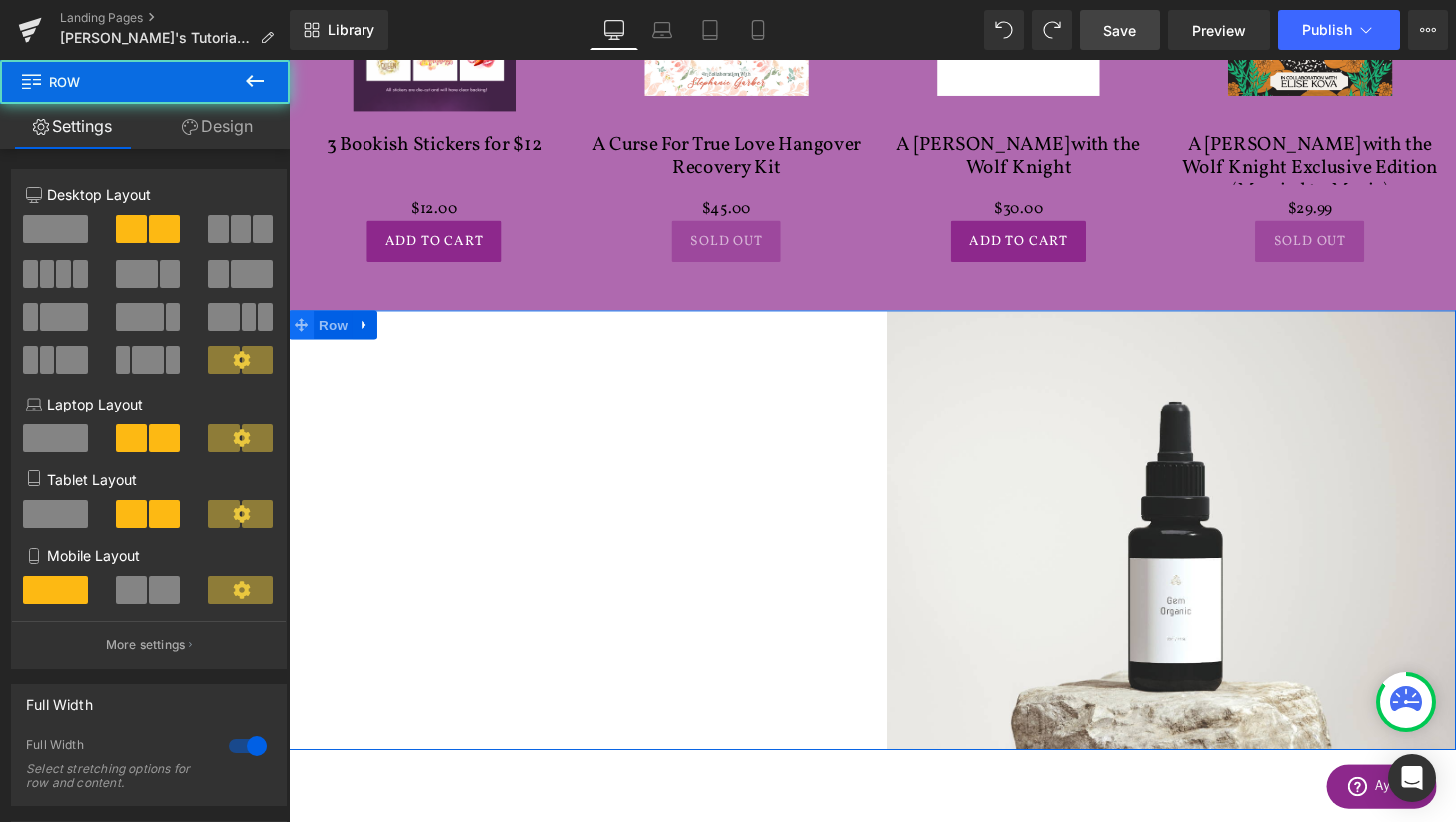 click 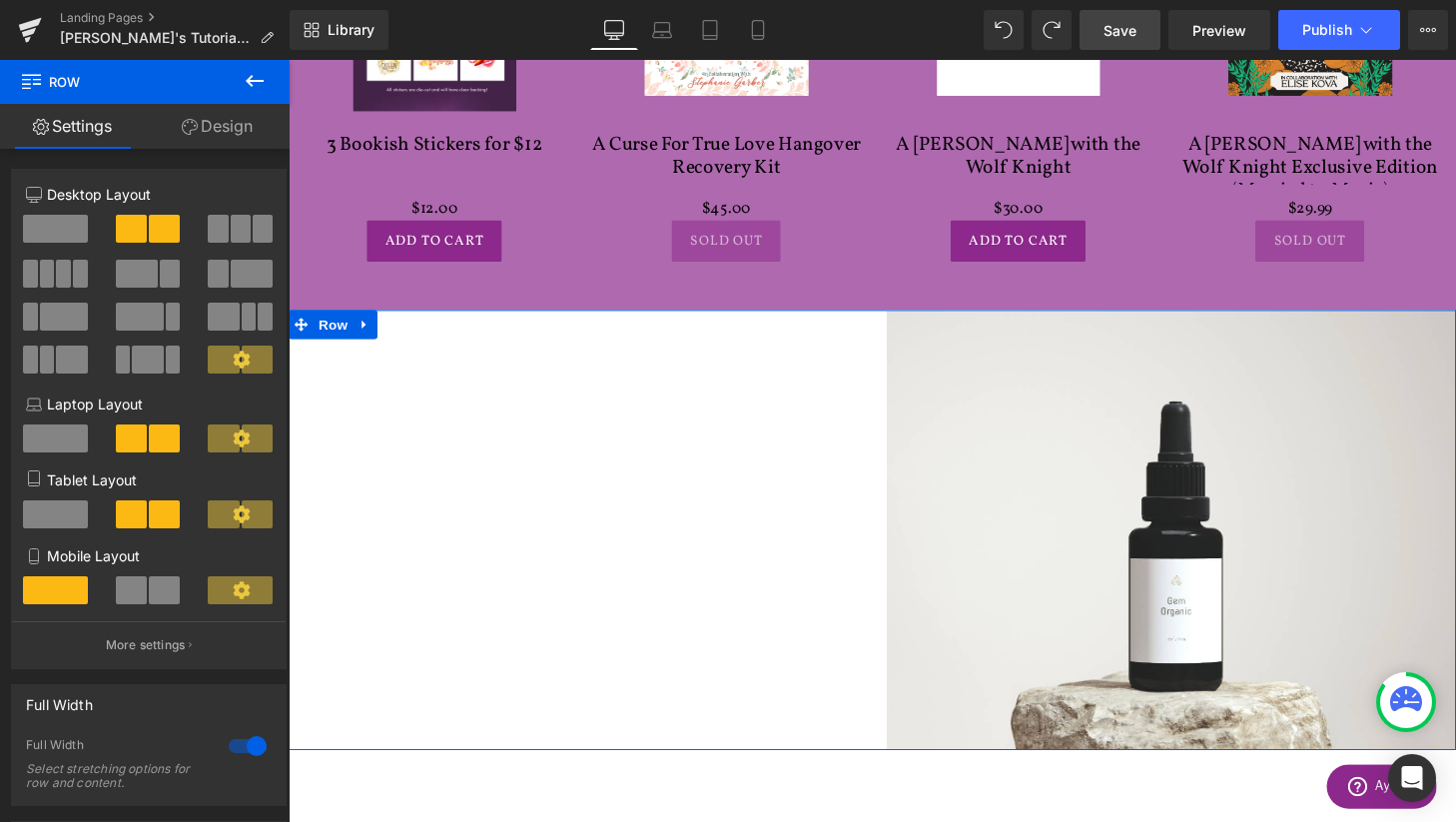 click on "Design" at bounding box center [217, 126] 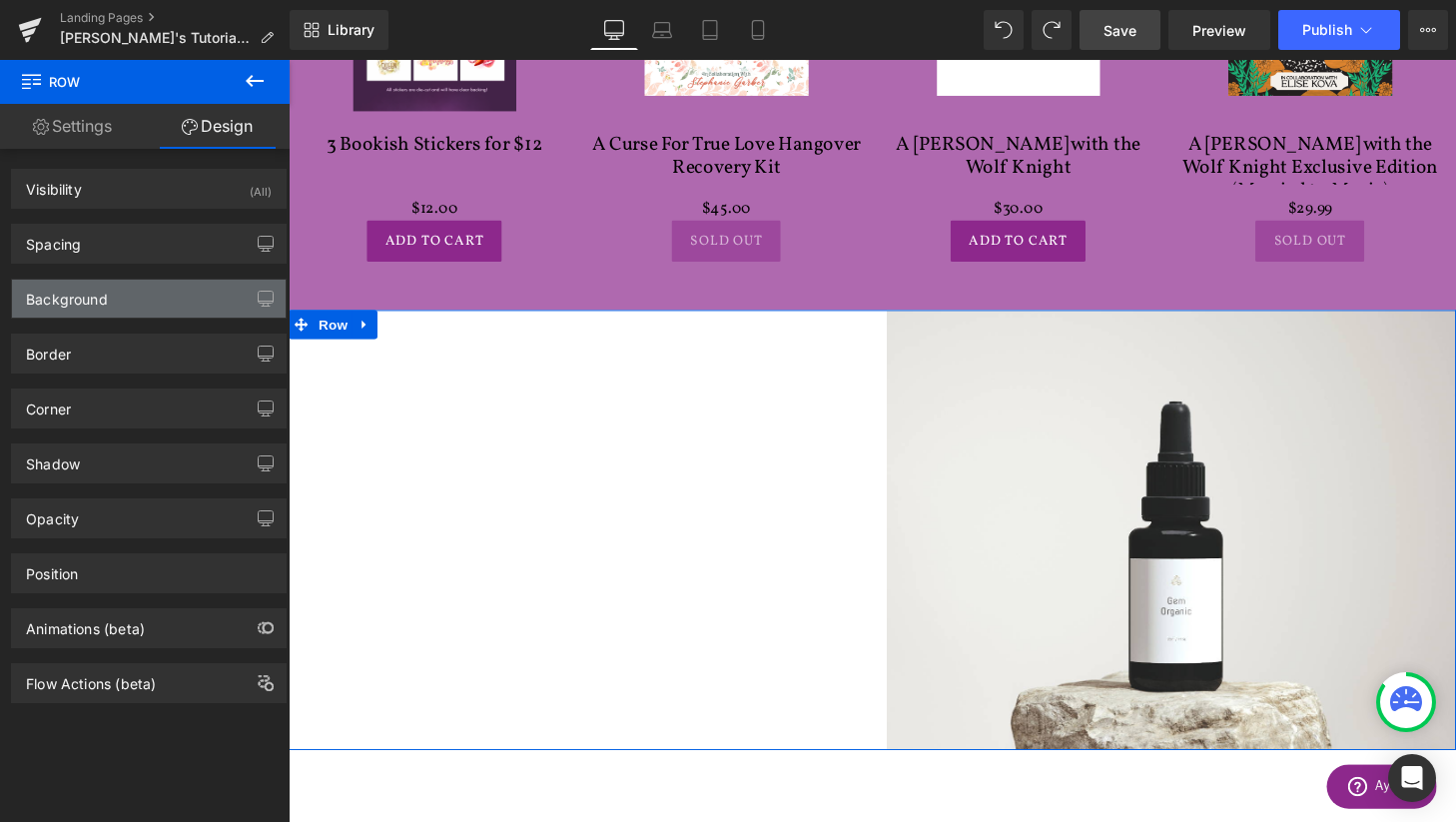 click on "Background" at bounding box center [67, 294] 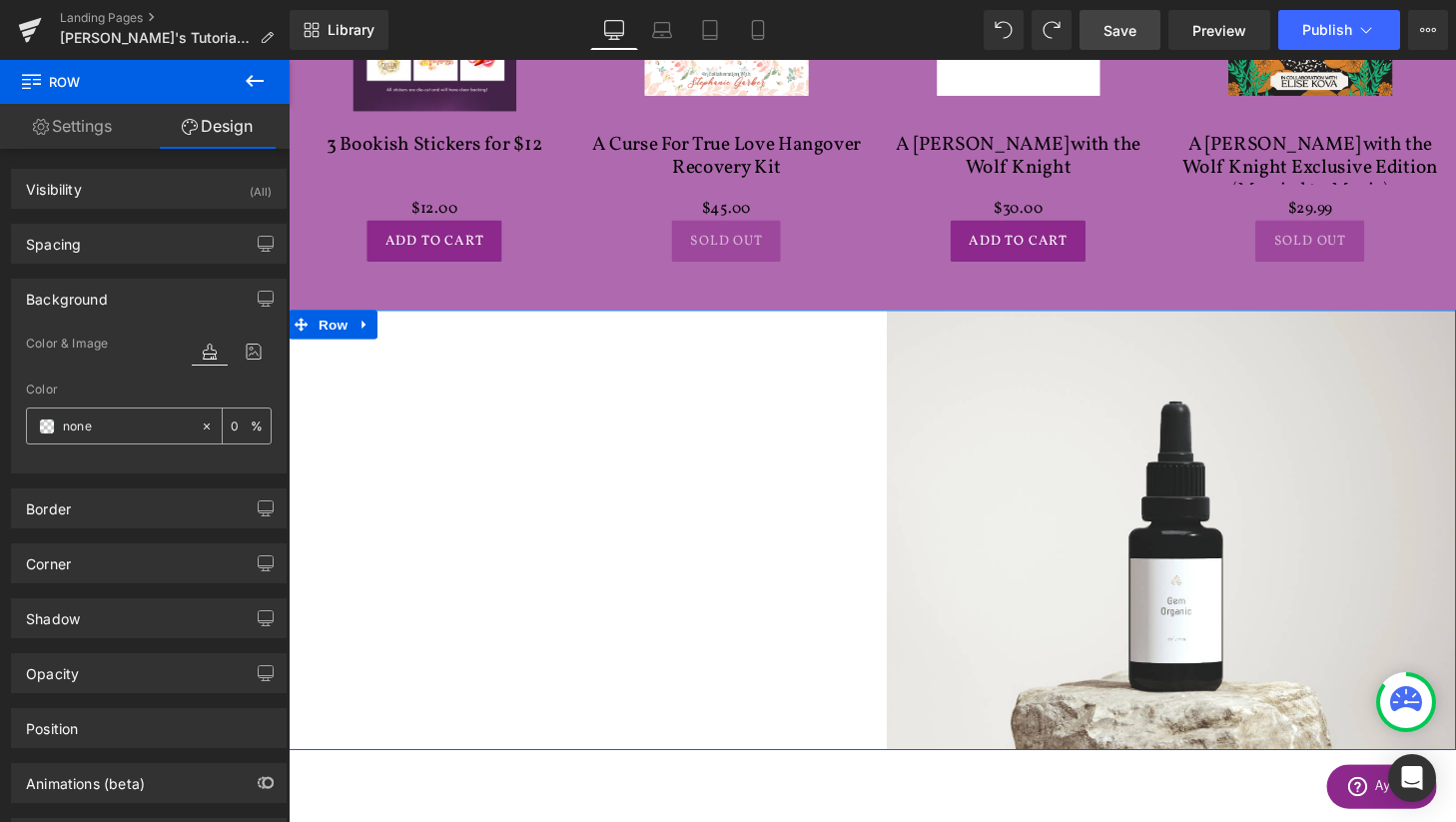 click on "none" at bounding box center [127, 426] 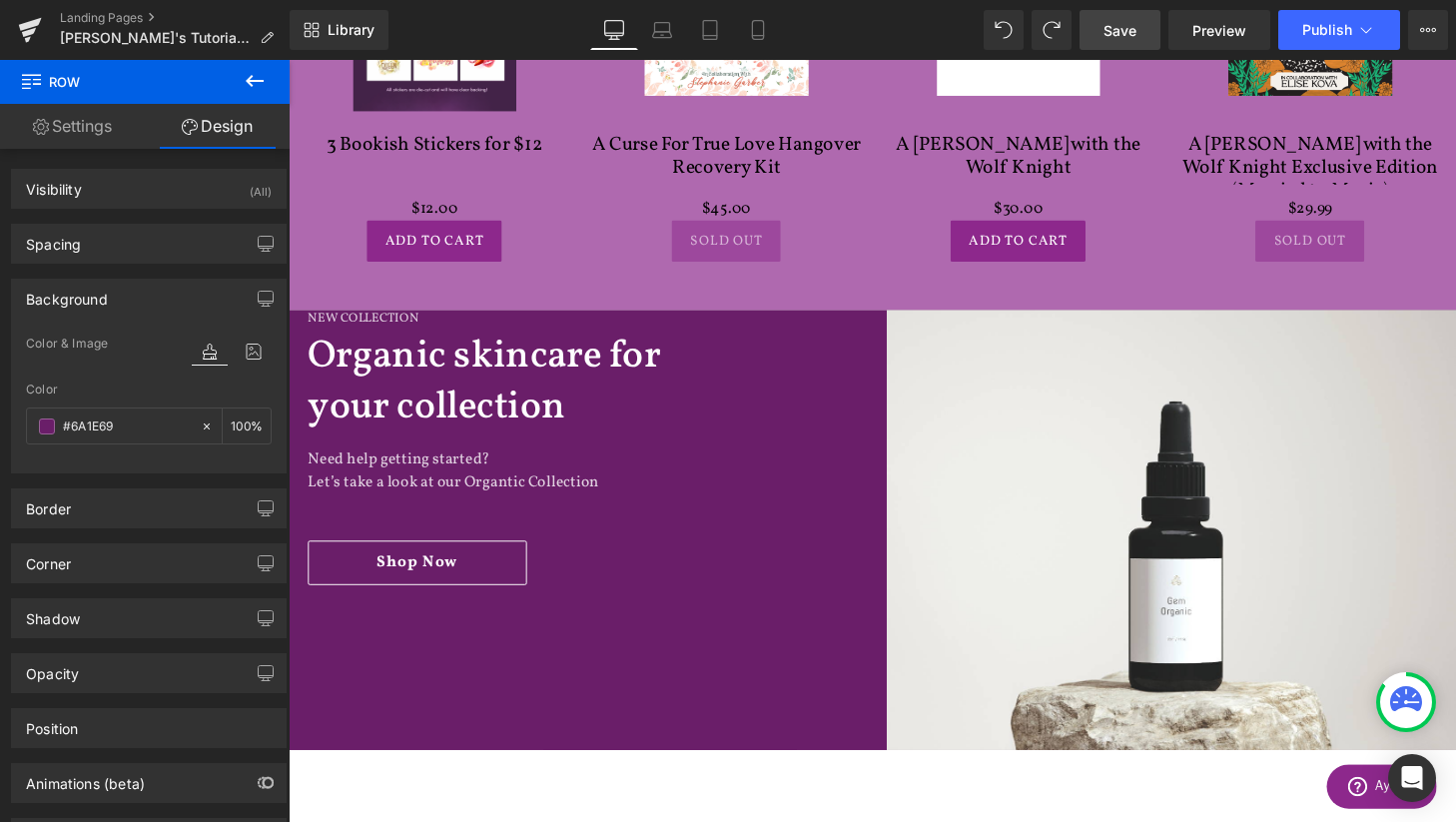 click on "New Collection Heading         Organic skincare for your collection Heading         Need help getting started? Let’s take a look at our Organtic Collection Text Block         Shop Now Button         Row         Image         Row" at bounding box center [893, 546] 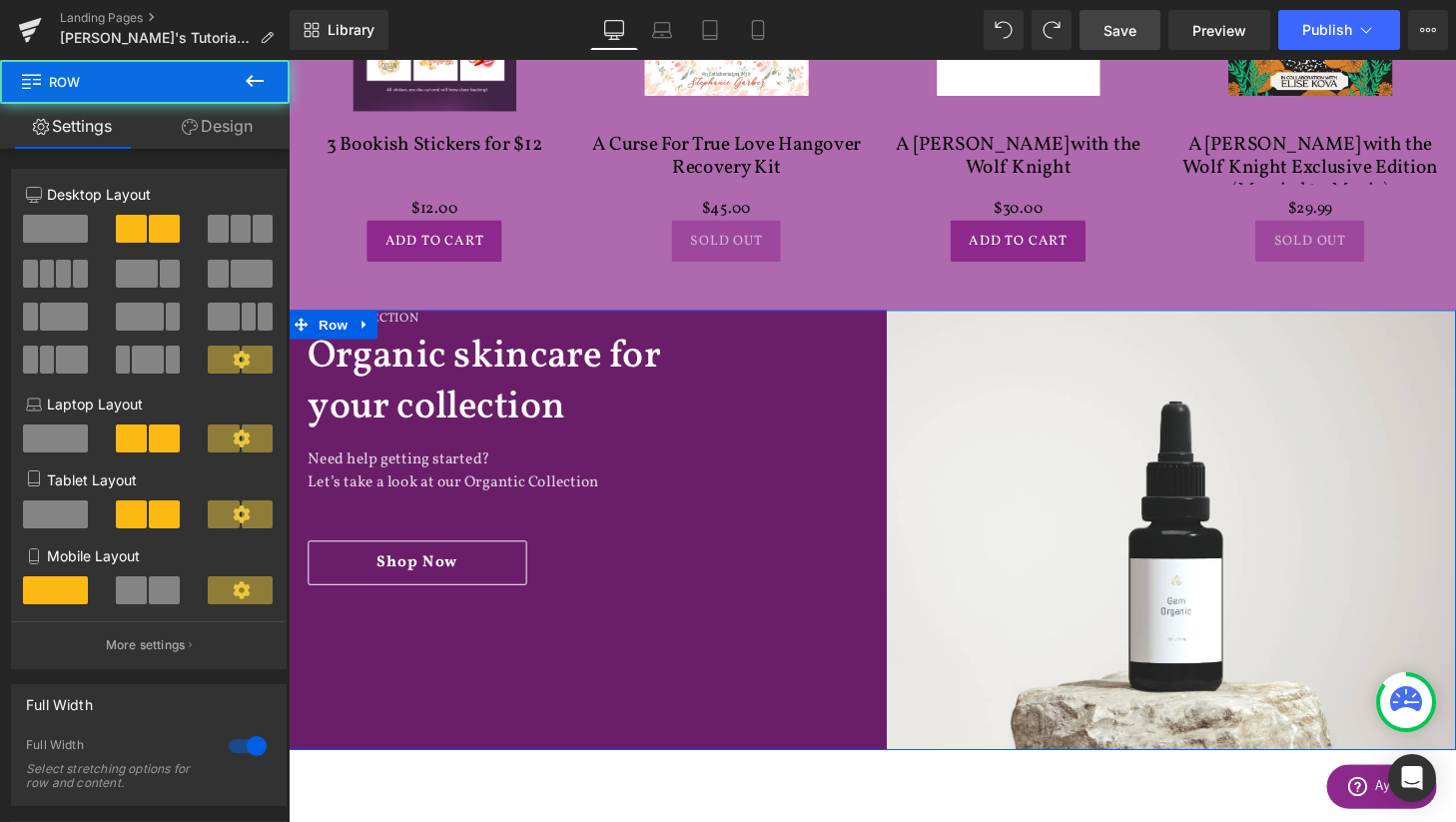click at bounding box center (289, 60) 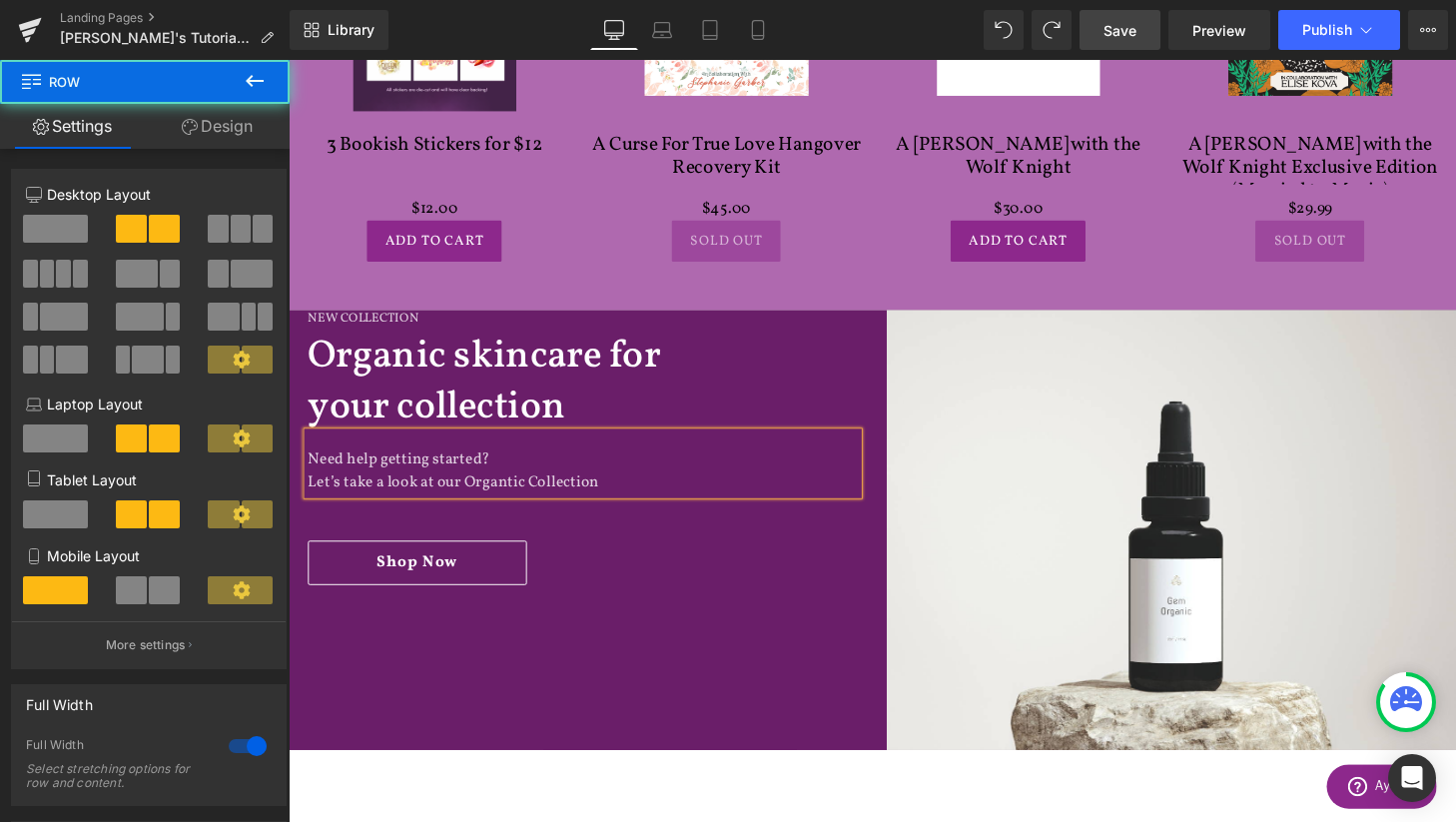 click on "New Collection Heading" at bounding box center [593, 329] 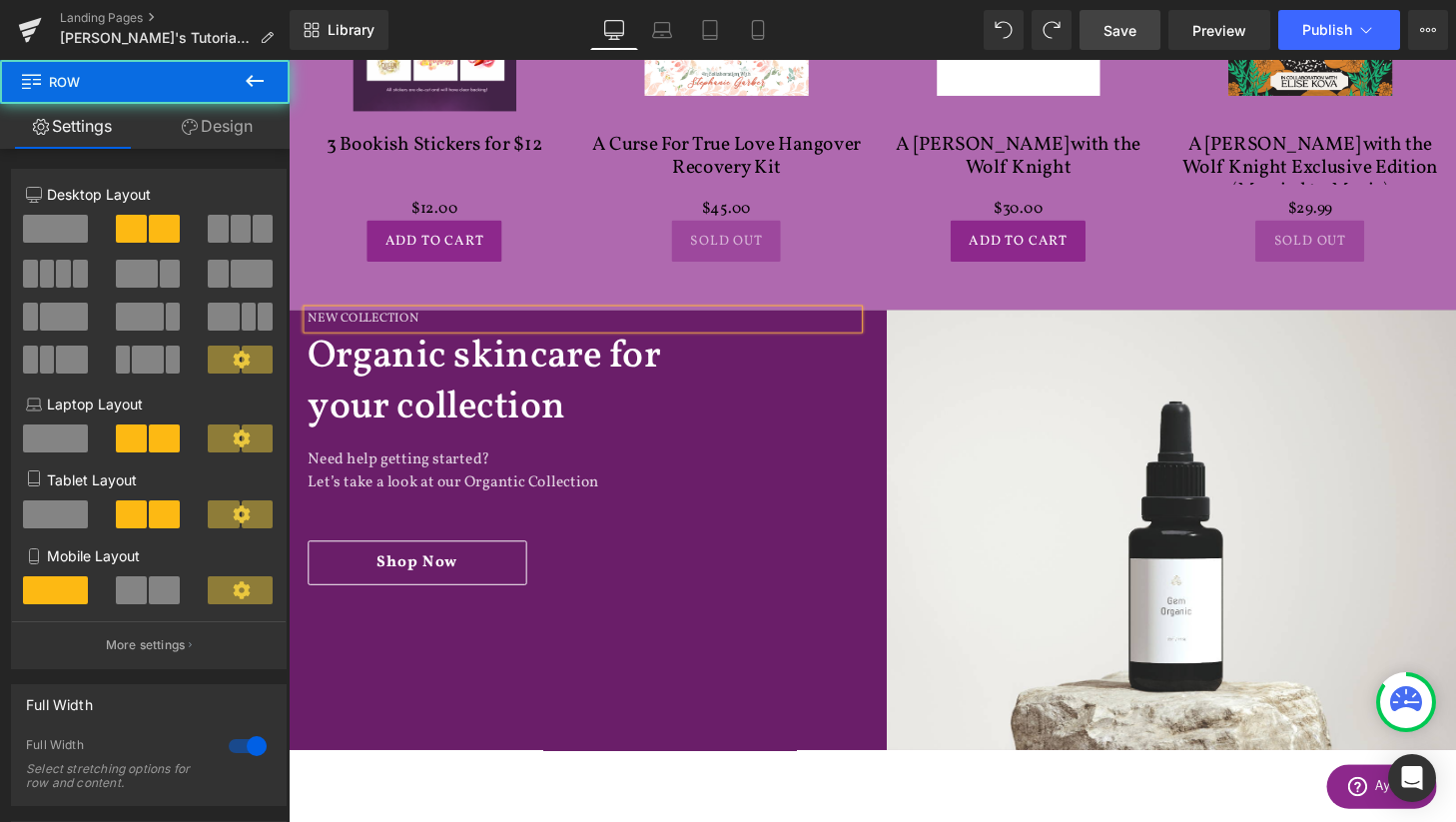 click on "Row" at bounding box center [335, 334] 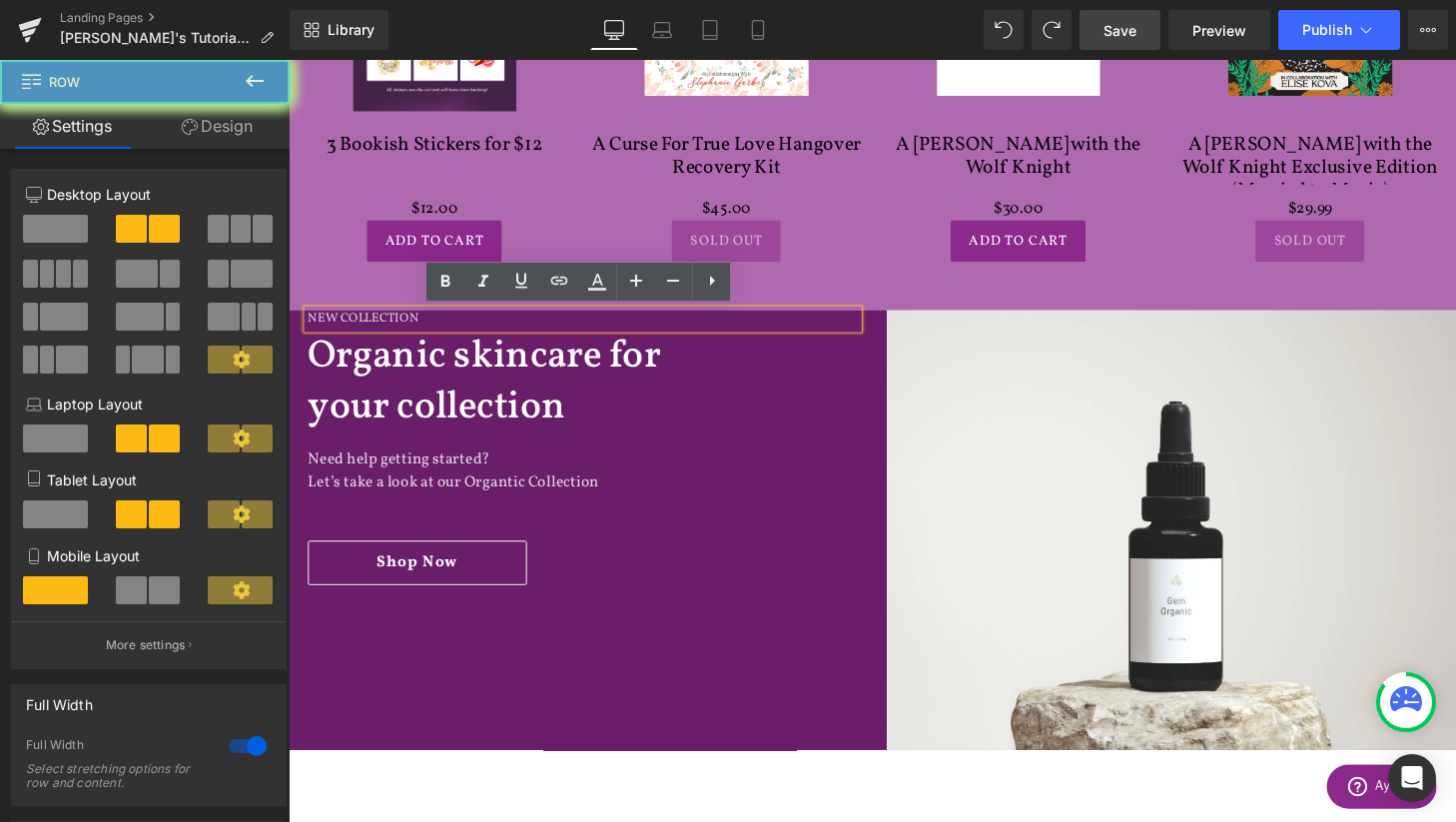 click on "New Collection Heading         Organic skincare for your collection Heading         Need help getting started? Let’s take a look at our Organtic Collection Text Block         Shop Now Button" at bounding box center (593, 461) 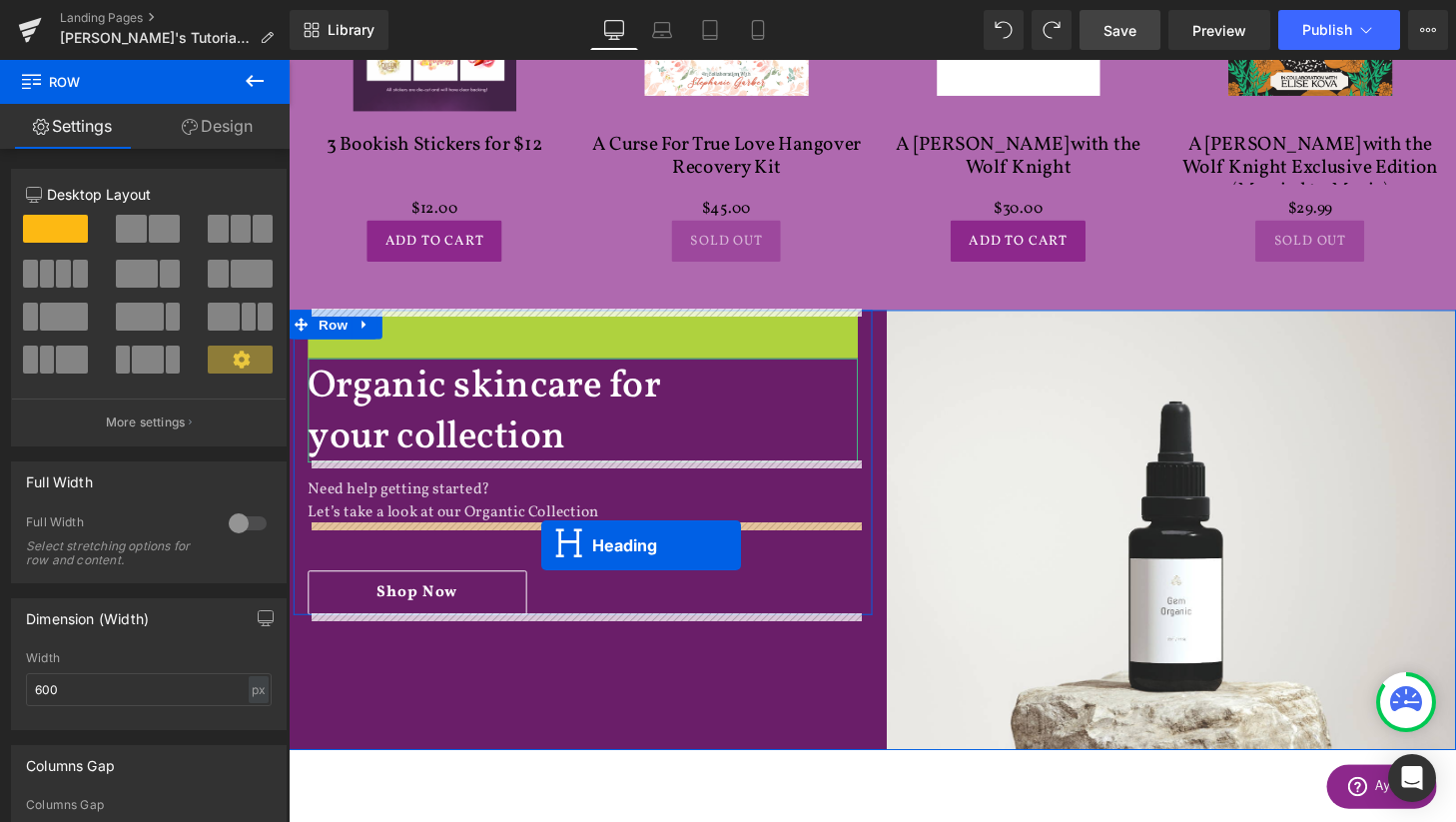 drag, startPoint x: 548, startPoint y: 328, endPoint x: 550, endPoint y: 563, distance: 235.00851 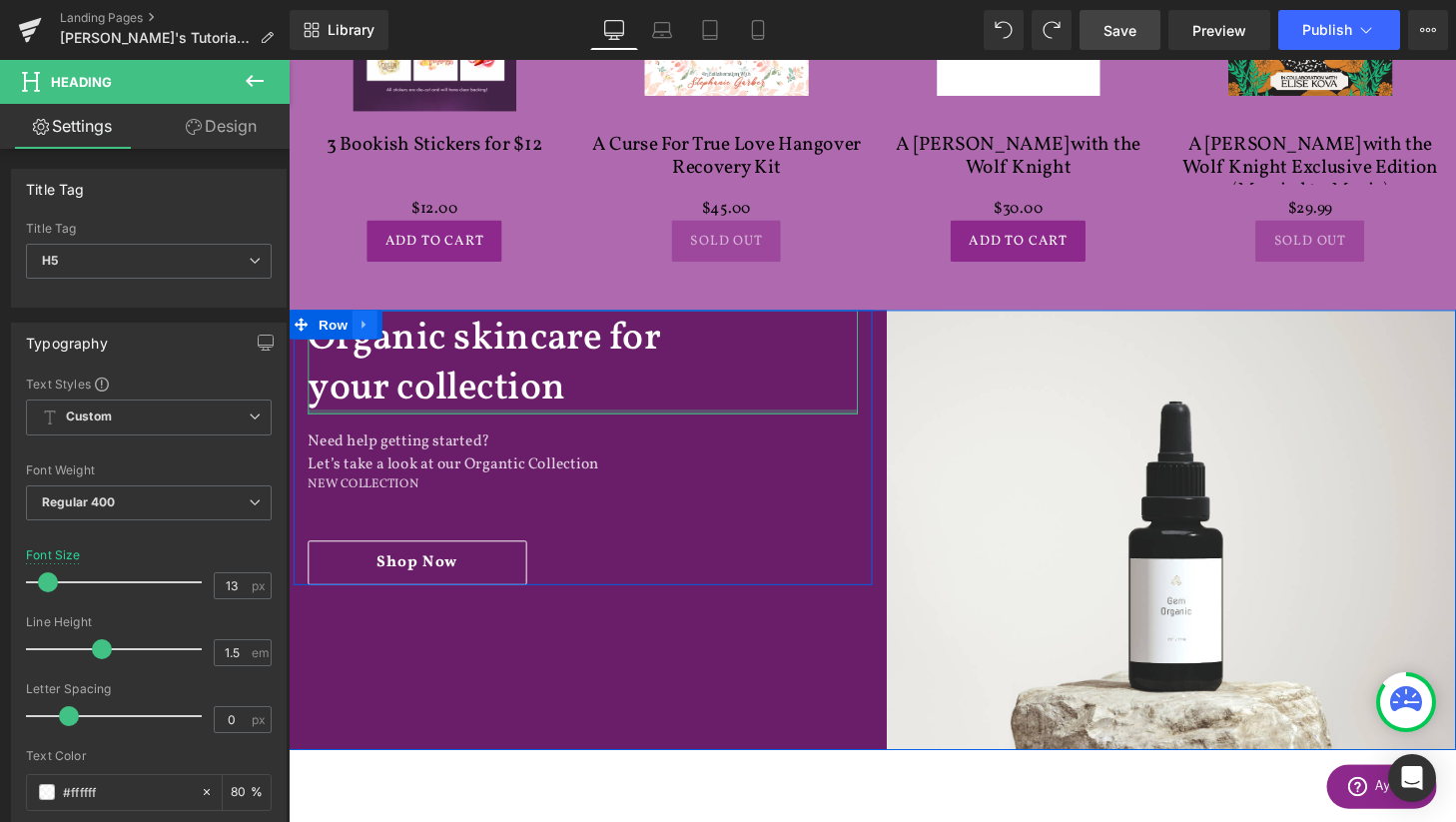 click on "your collection" at bounding box center (593, 401) 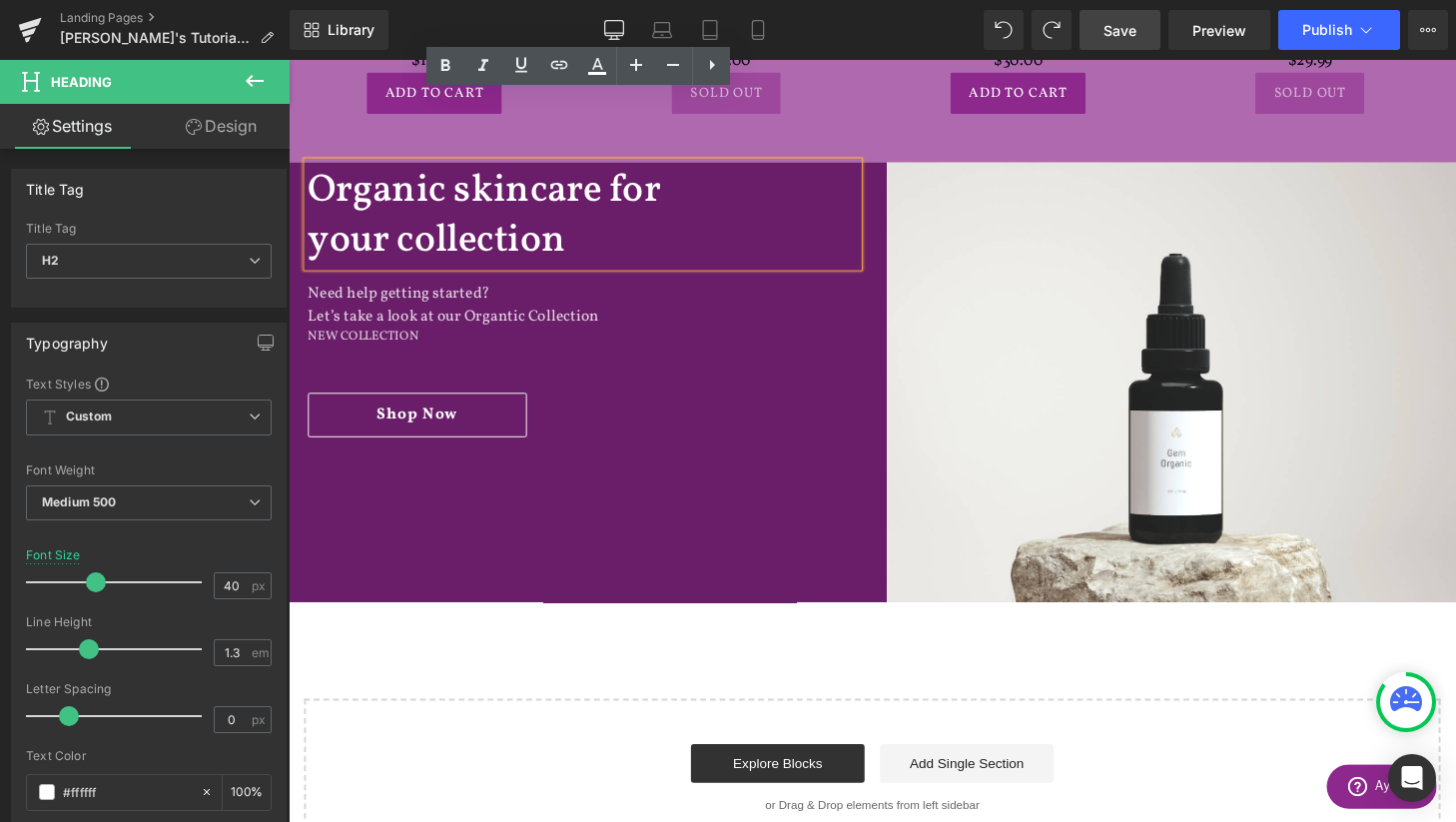 scroll, scrollTop: 2403, scrollLeft: 0, axis: vertical 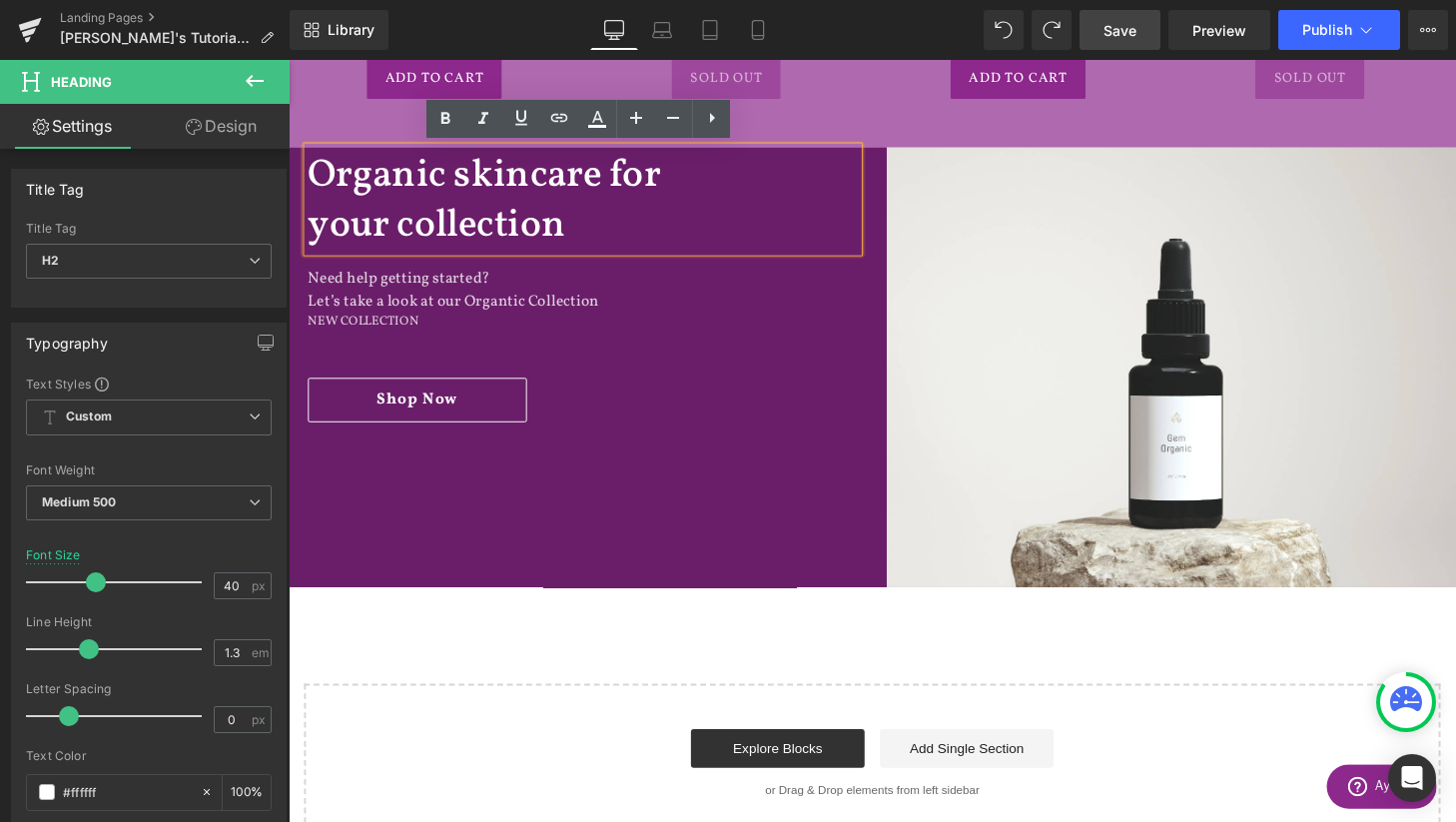 click on "Adult book
Button
Hero Banner   200px   200px
ya book
Button
Hero Banner   200px   200px
‹ ›
Carousel         What is Fae Crate? Heading         Fae Crate is a magically tailored book box that features Fantasy & Science Fiction themes. Each box will include a hardback new release, and a minimum of 3-5 bookish goodies all focused on the theme for the month. And don't forget the t-shirt!  We're based in the USA but we ship World Wide! Text Block         Image         Row         Choose Your Package And Save Big On Your Order ! Heading         Text Block         Row
Sale Off" at bounding box center (893, -619) 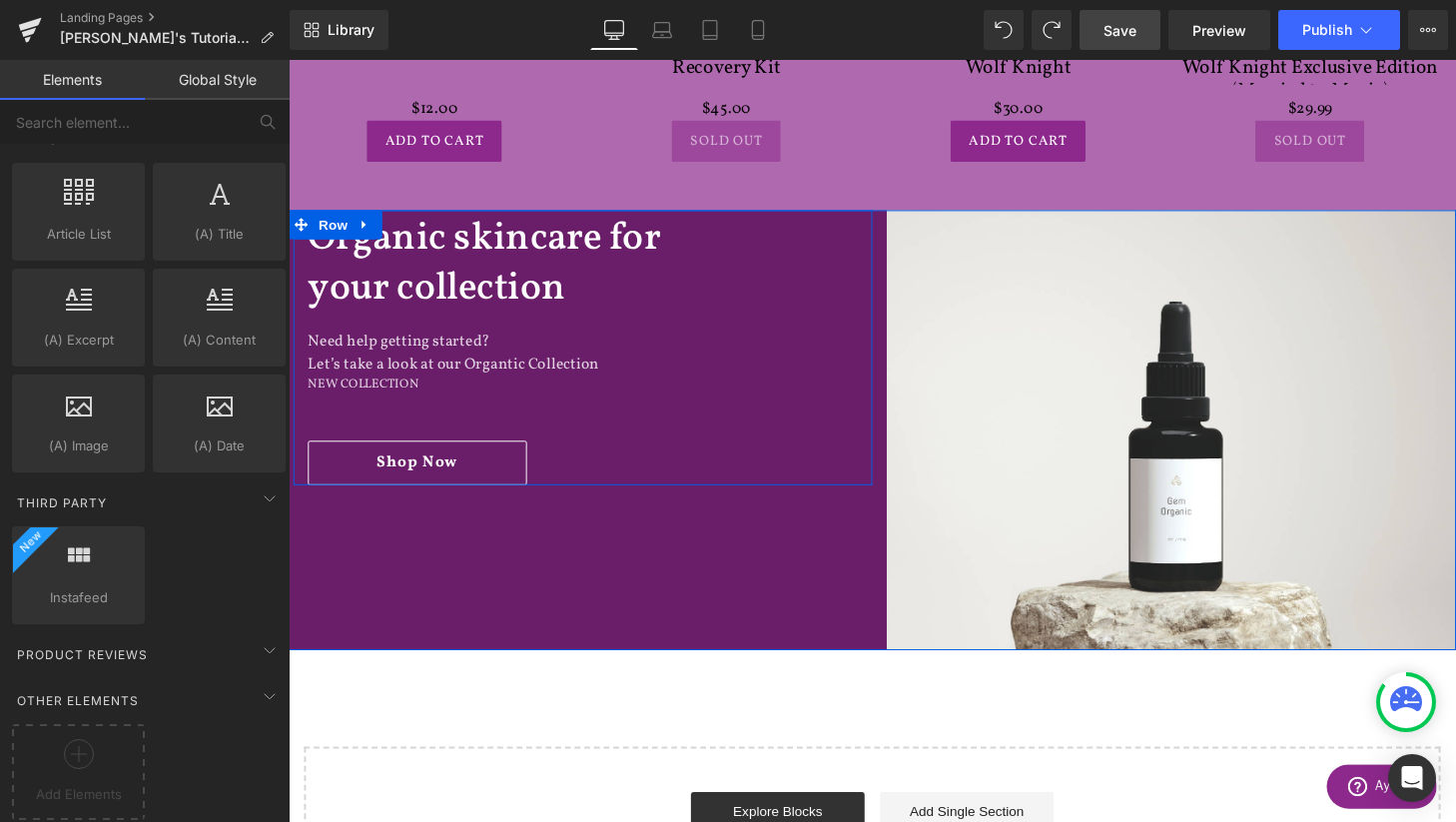 scroll, scrollTop: 2336, scrollLeft: 0, axis: vertical 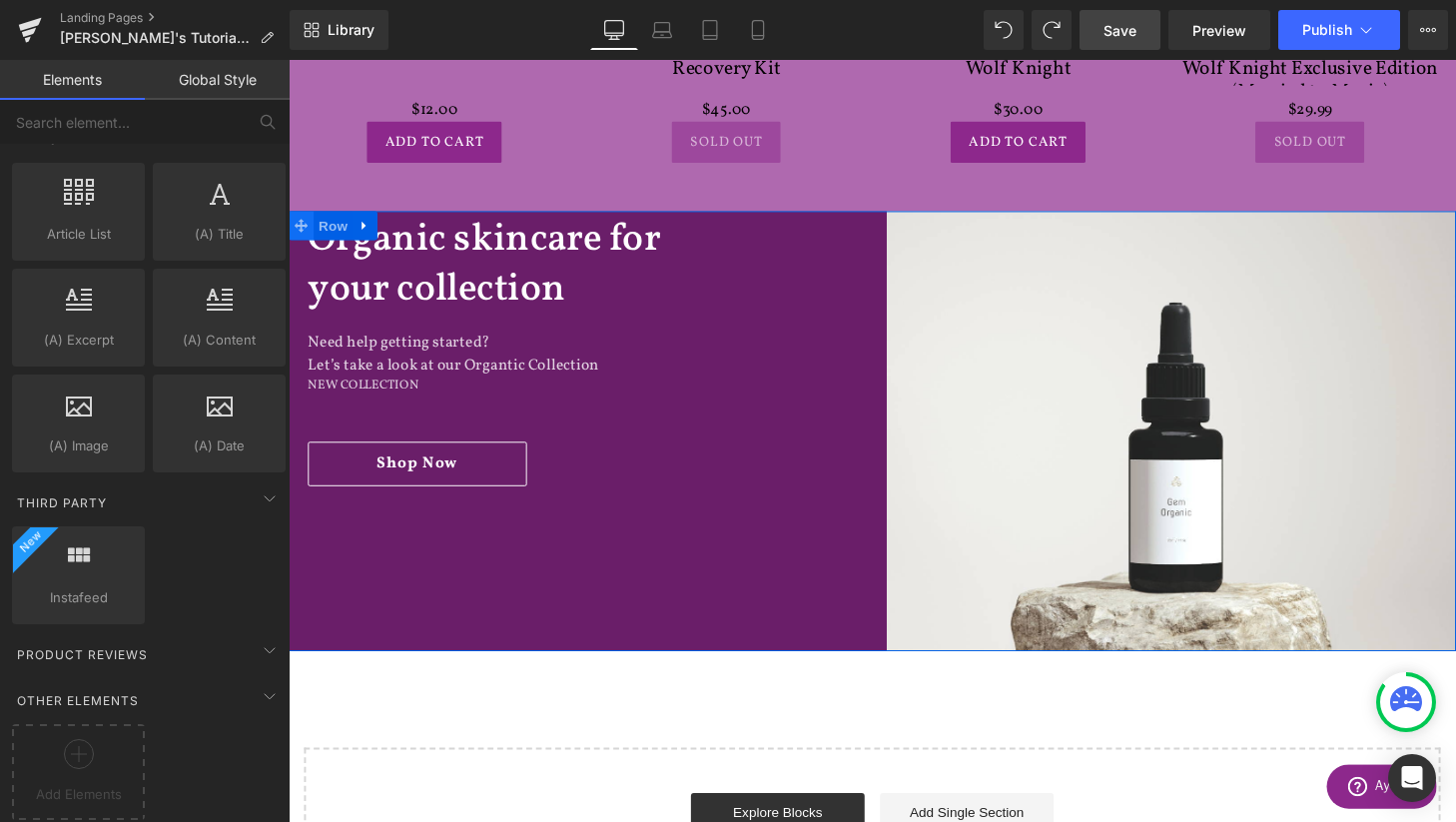 click 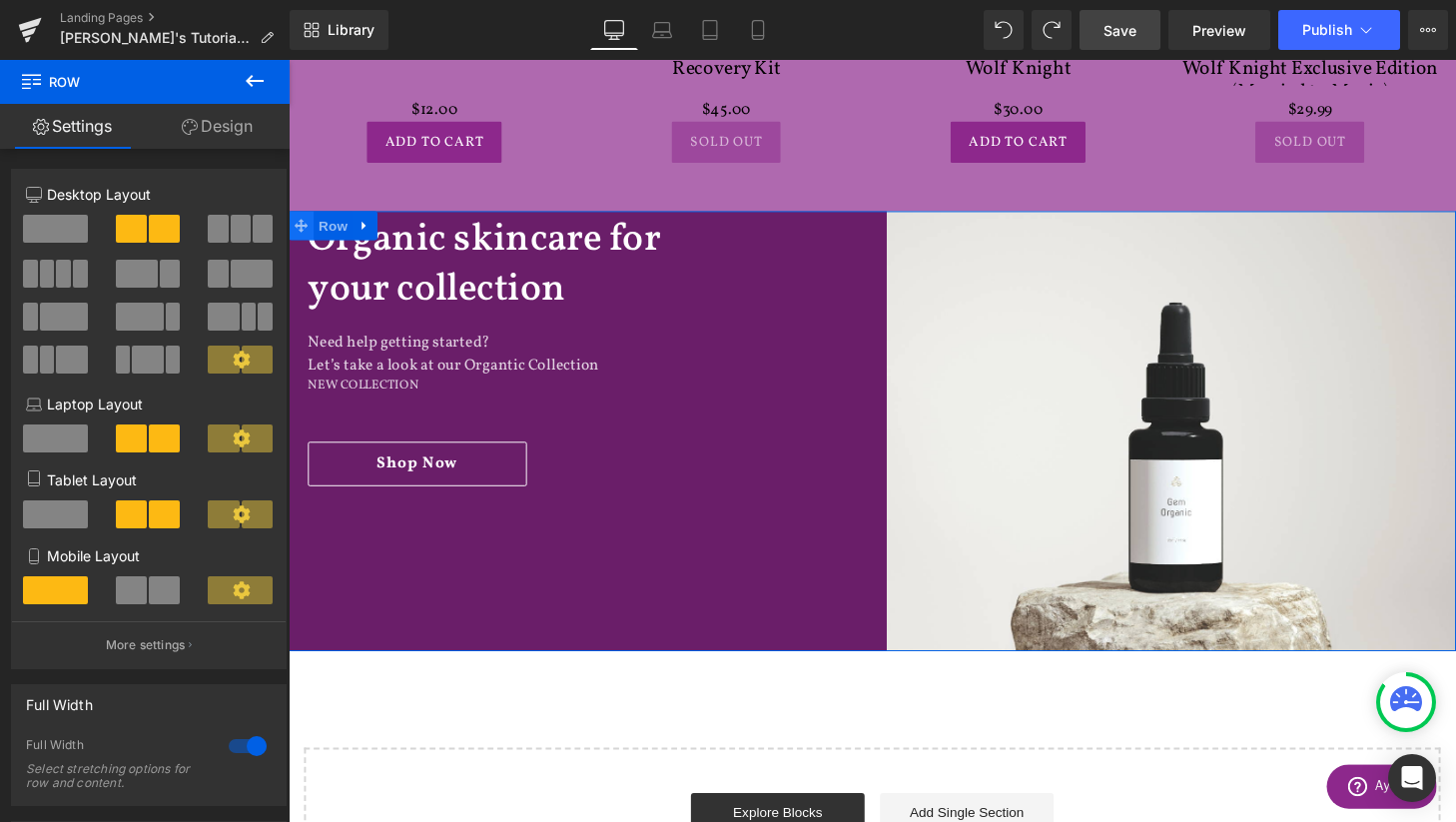click 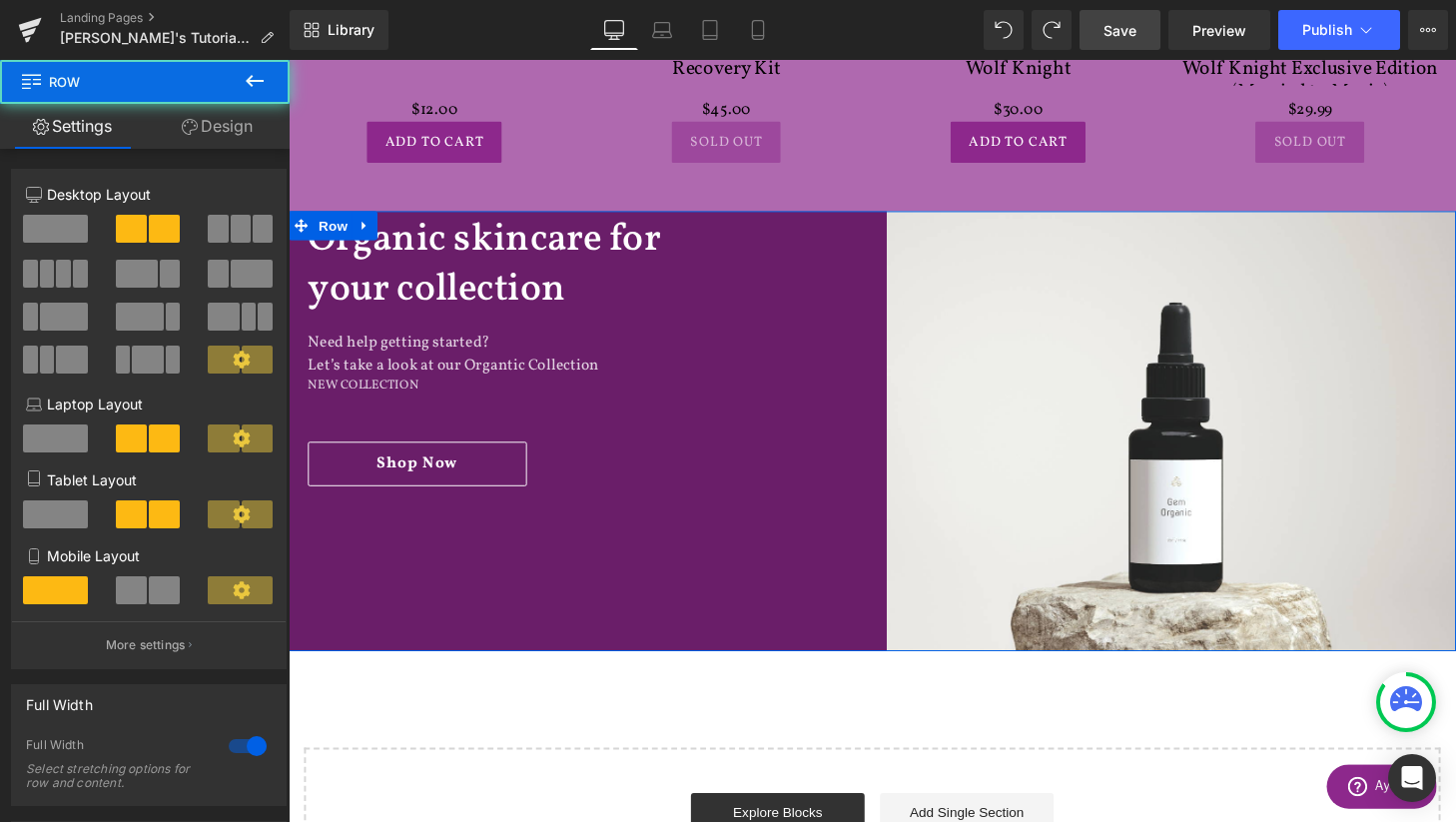 click on "Organic skincare for your collection Heading         Need help getting started? Let’s take a look at our Organtic Collection Text Block         New Collection Heading         Shop Now Button" at bounding box center (593, 360) 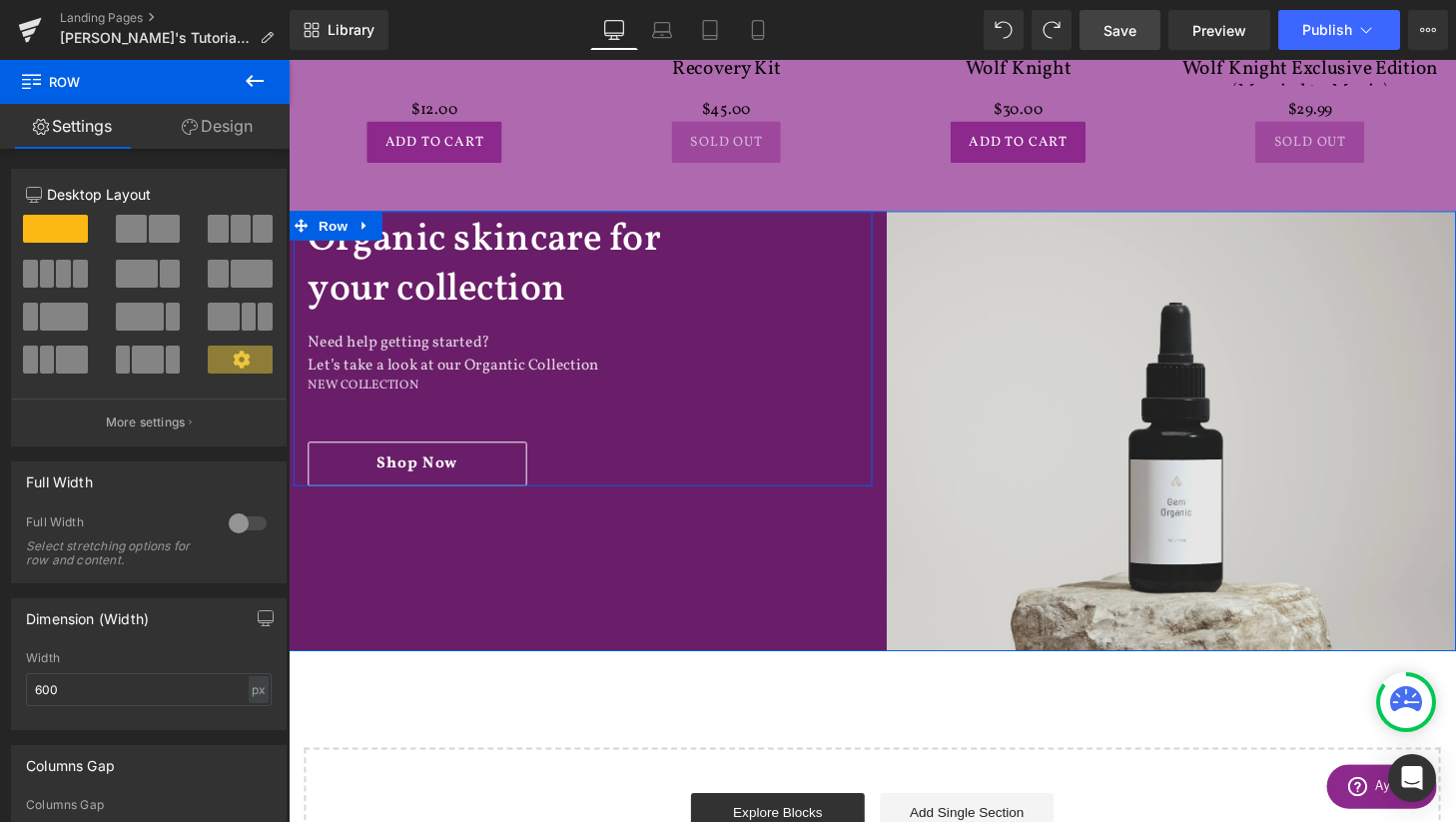click at bounding box center (1202, 444) 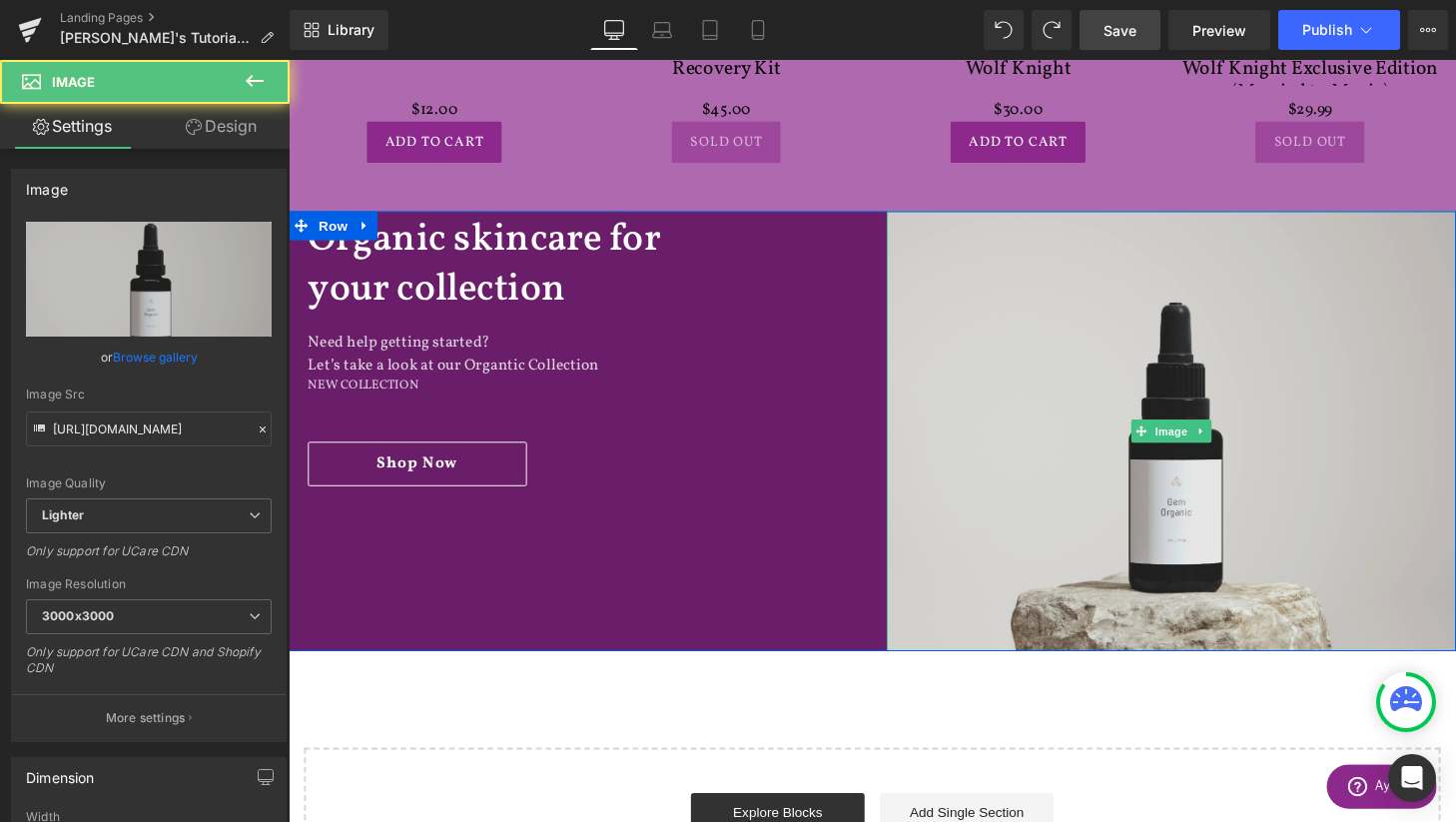 click at bounding box center [1202, 444] 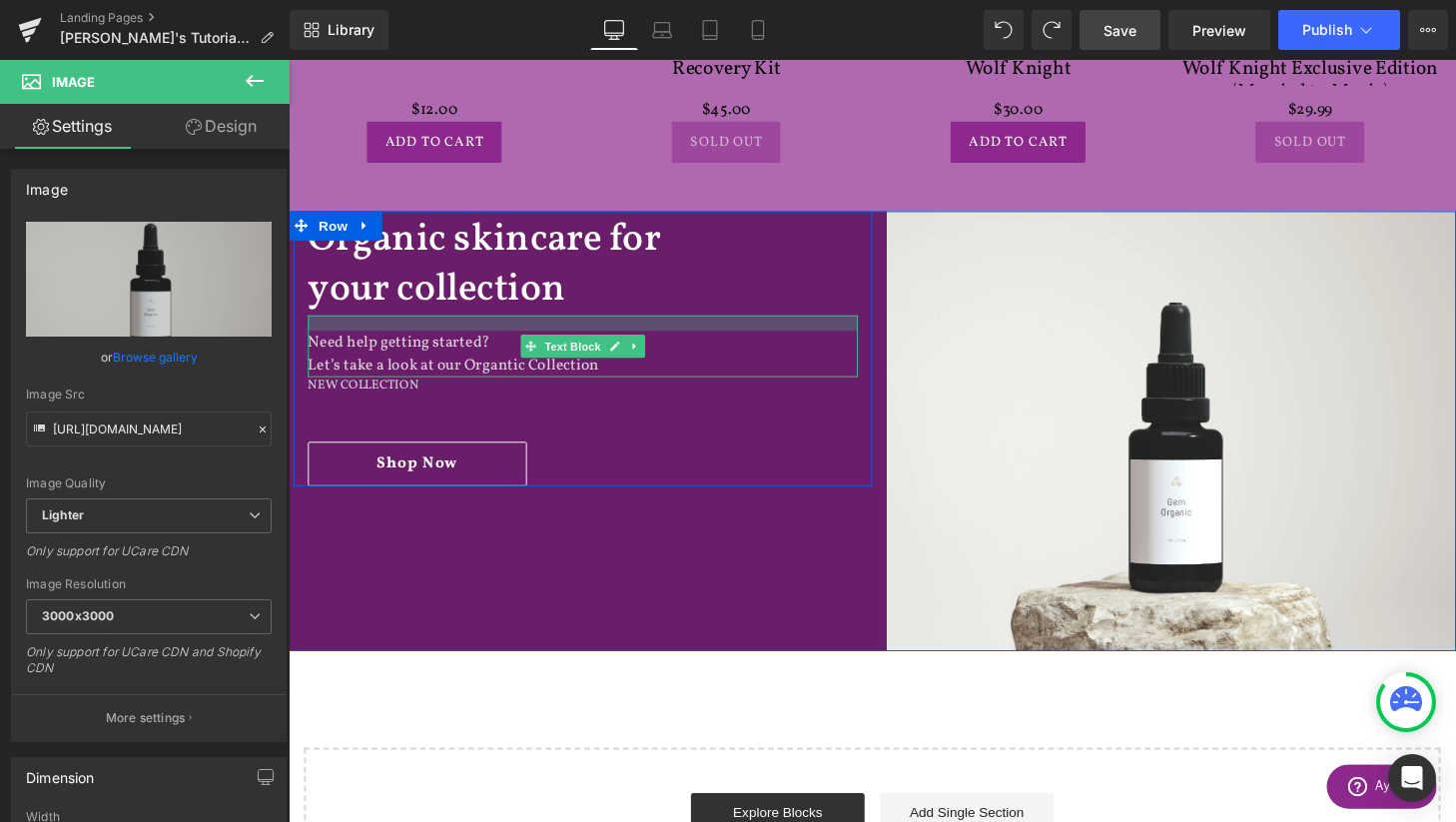 scroll, scrollTop: 2215, scrollLeft: 0, axis: vertical 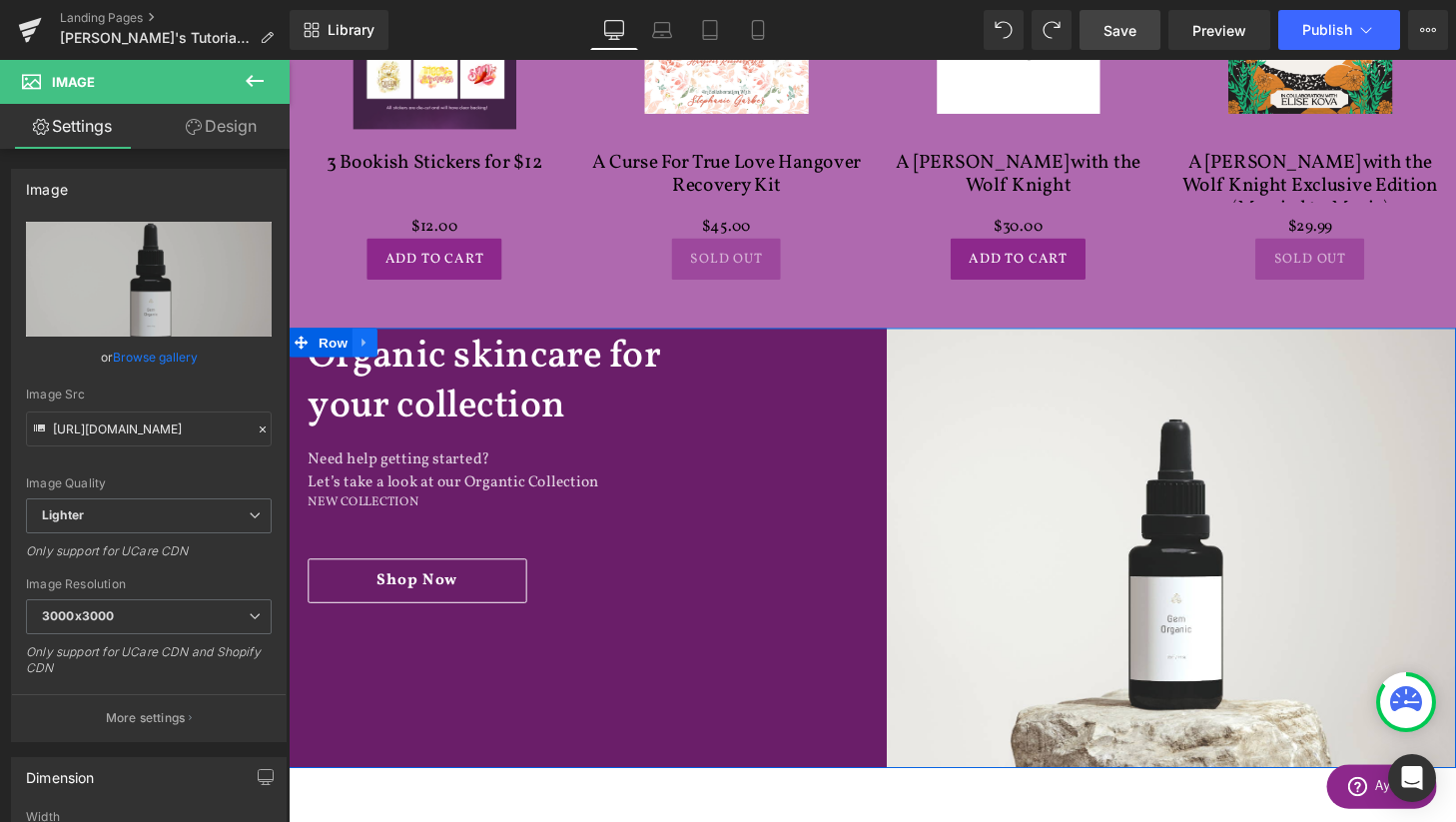 click 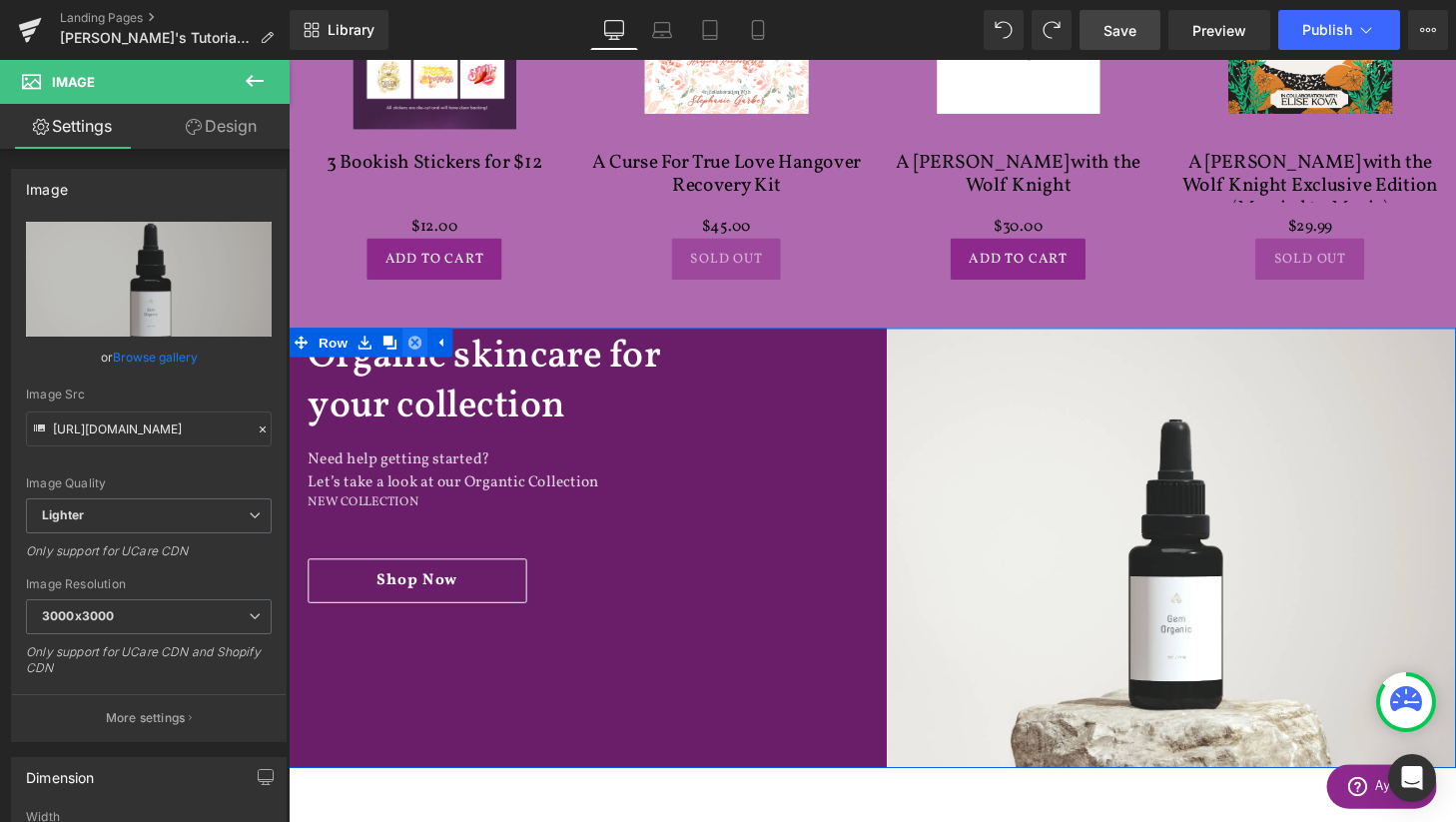click 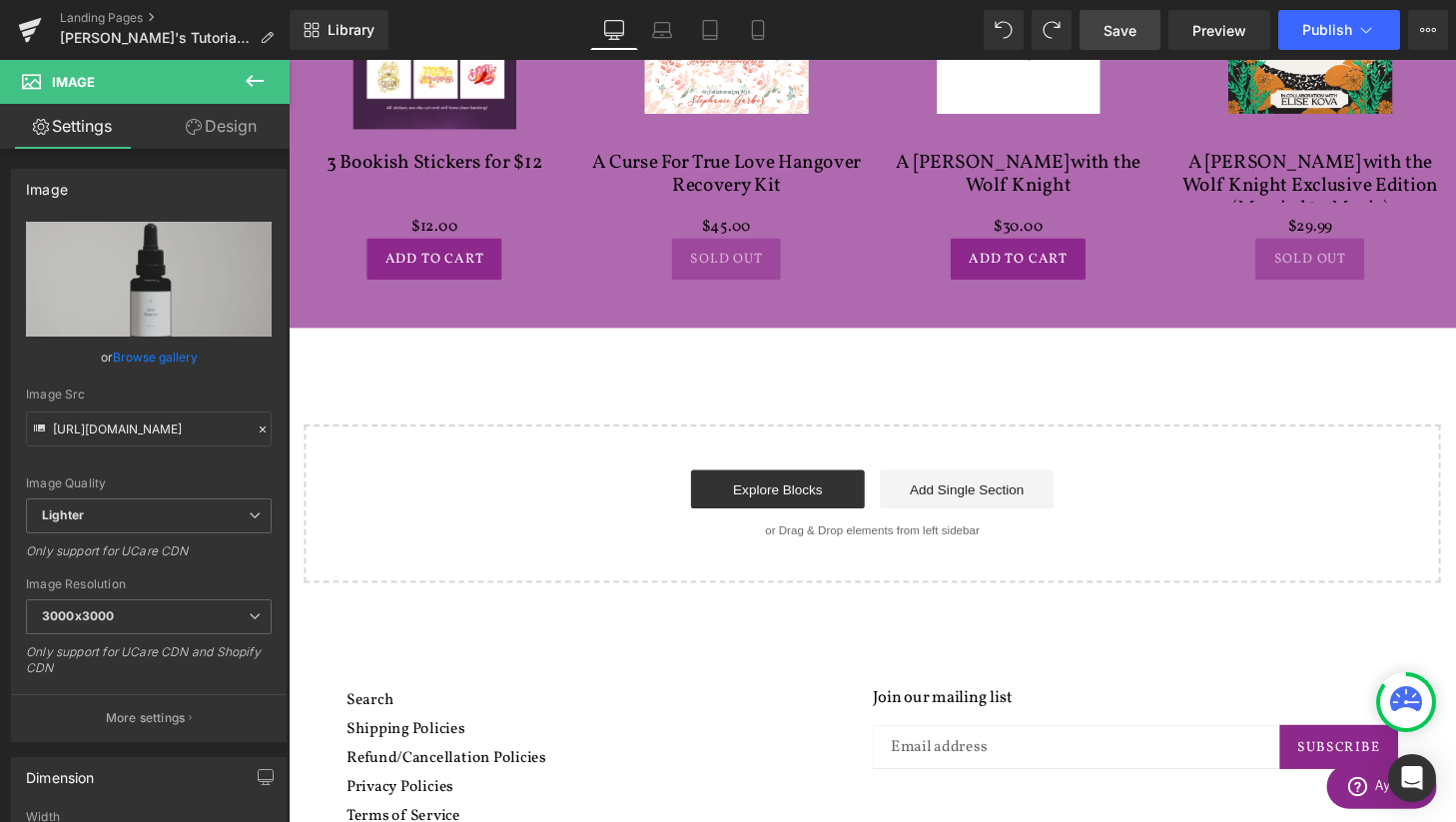 scroll, scrollTop: 3244, scrollLeft: 1208, axis: both 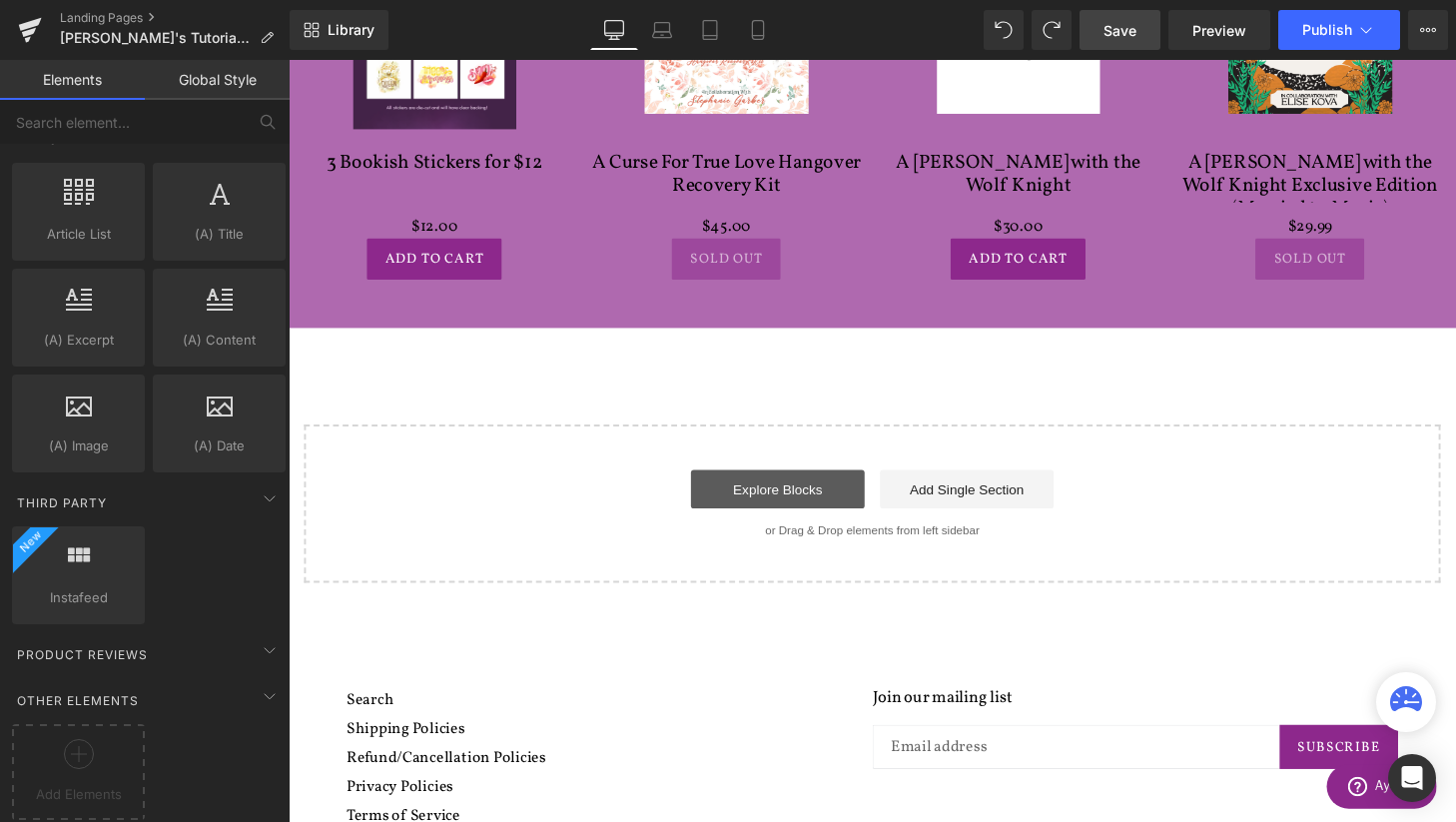 click on "Explore Blocks" at bounding box center [795, 504] 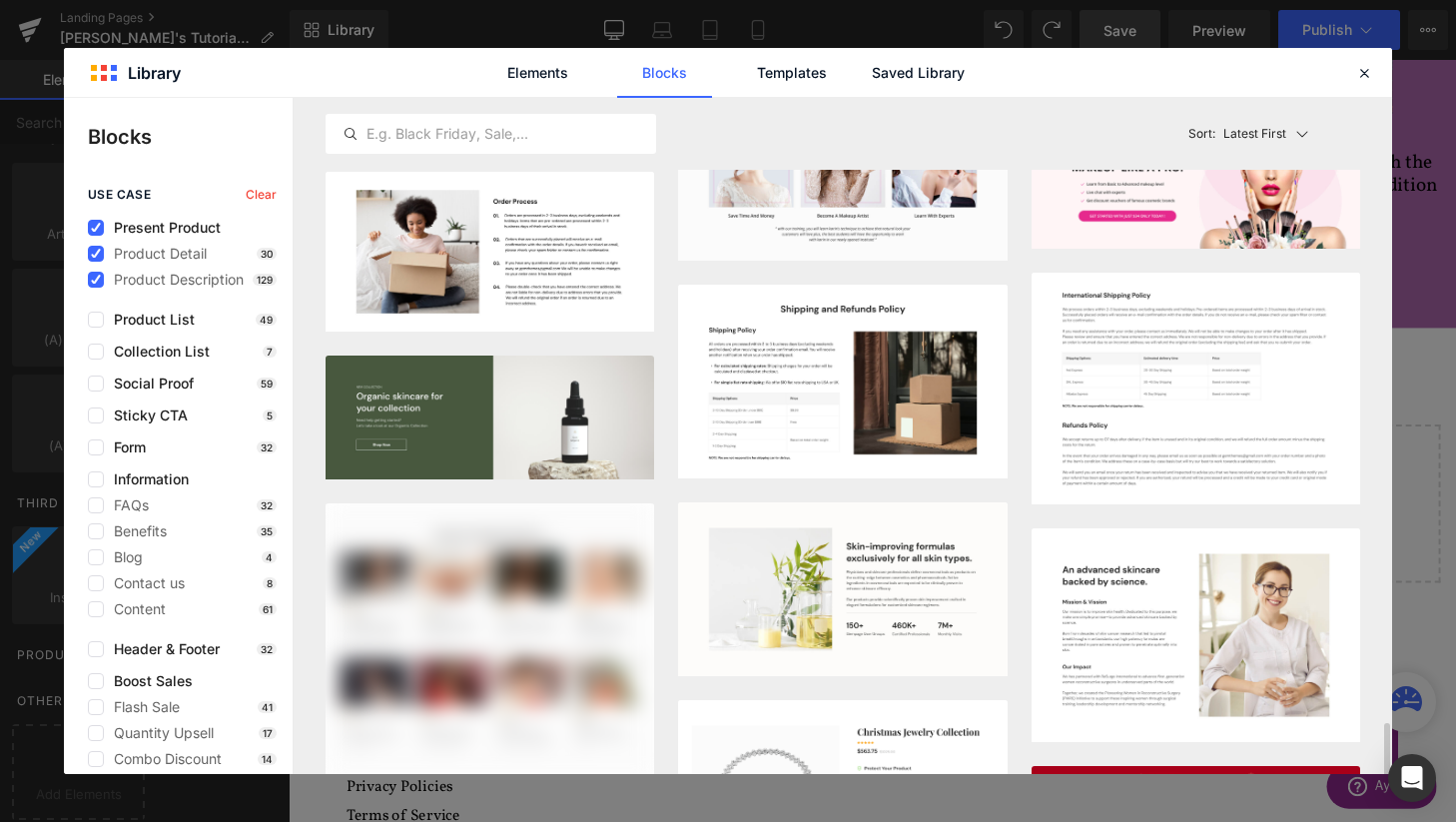 scroll, scrollTop: 2899, scrollLeft: 0, axis: vertical 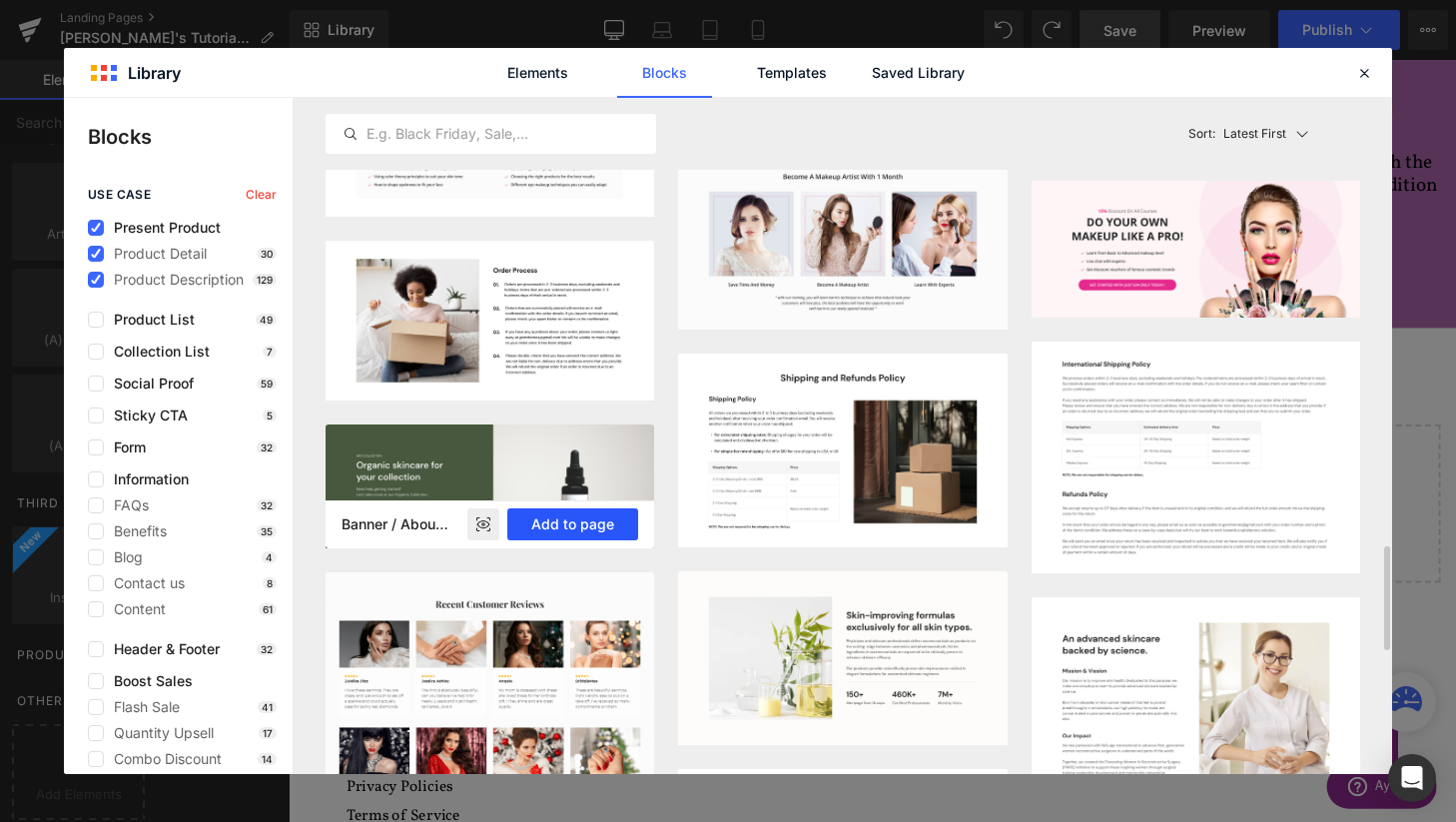 click on "Add to page" at bounding box center (572, 524) 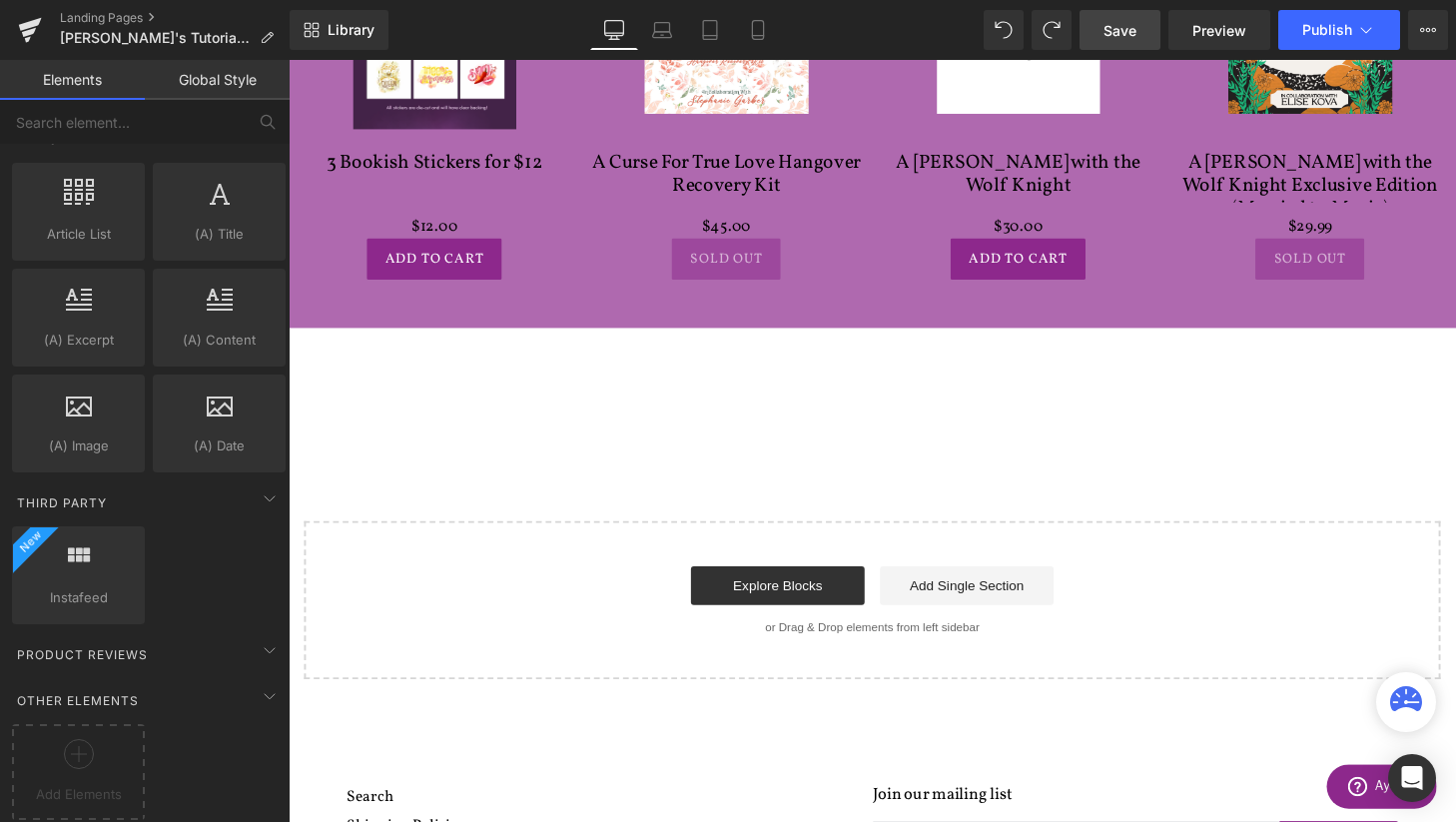 scroll, scrollTop: 2240, scrollLeft: 0, axis: vertical 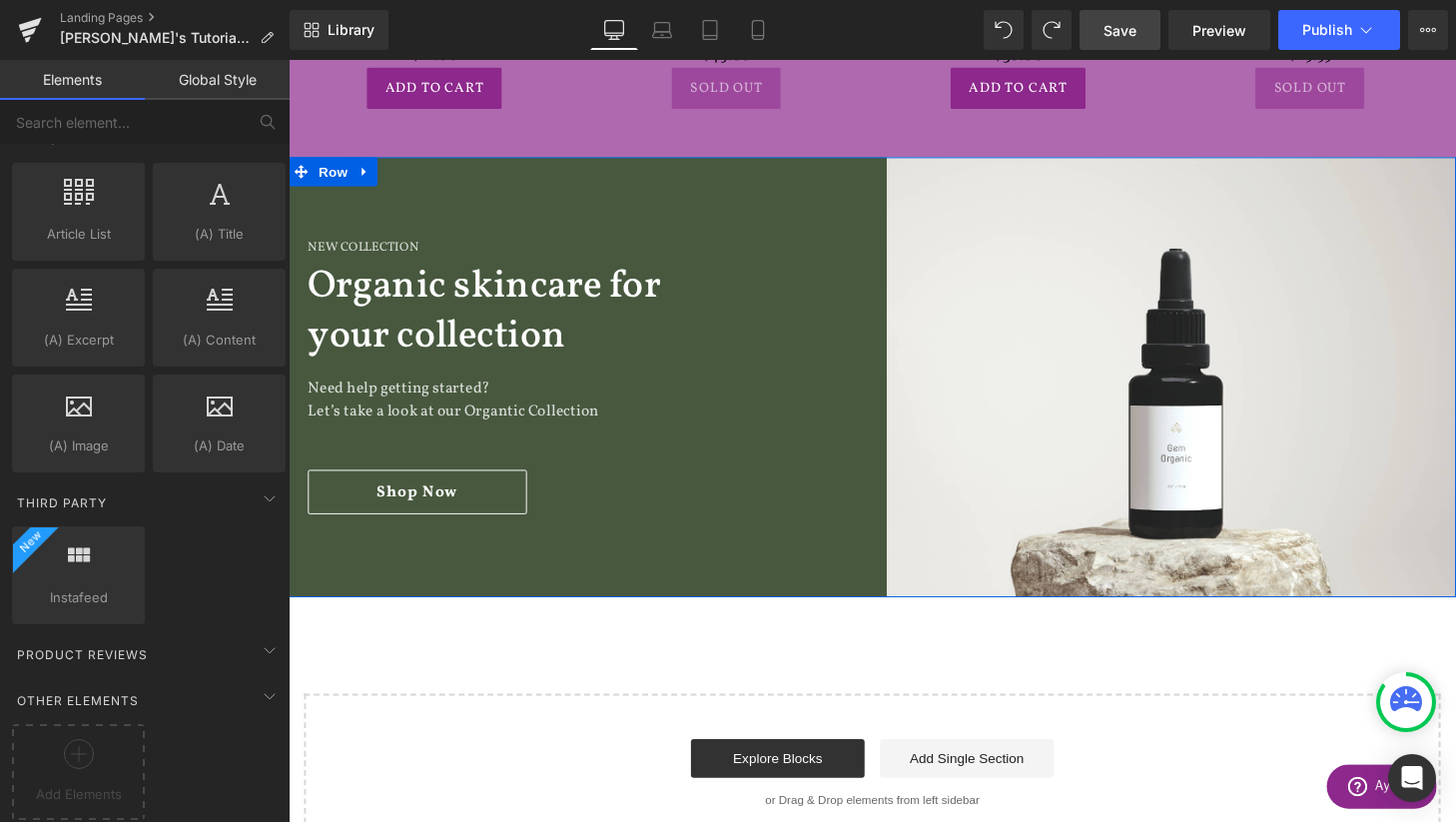click at bounding box center (365, 261) 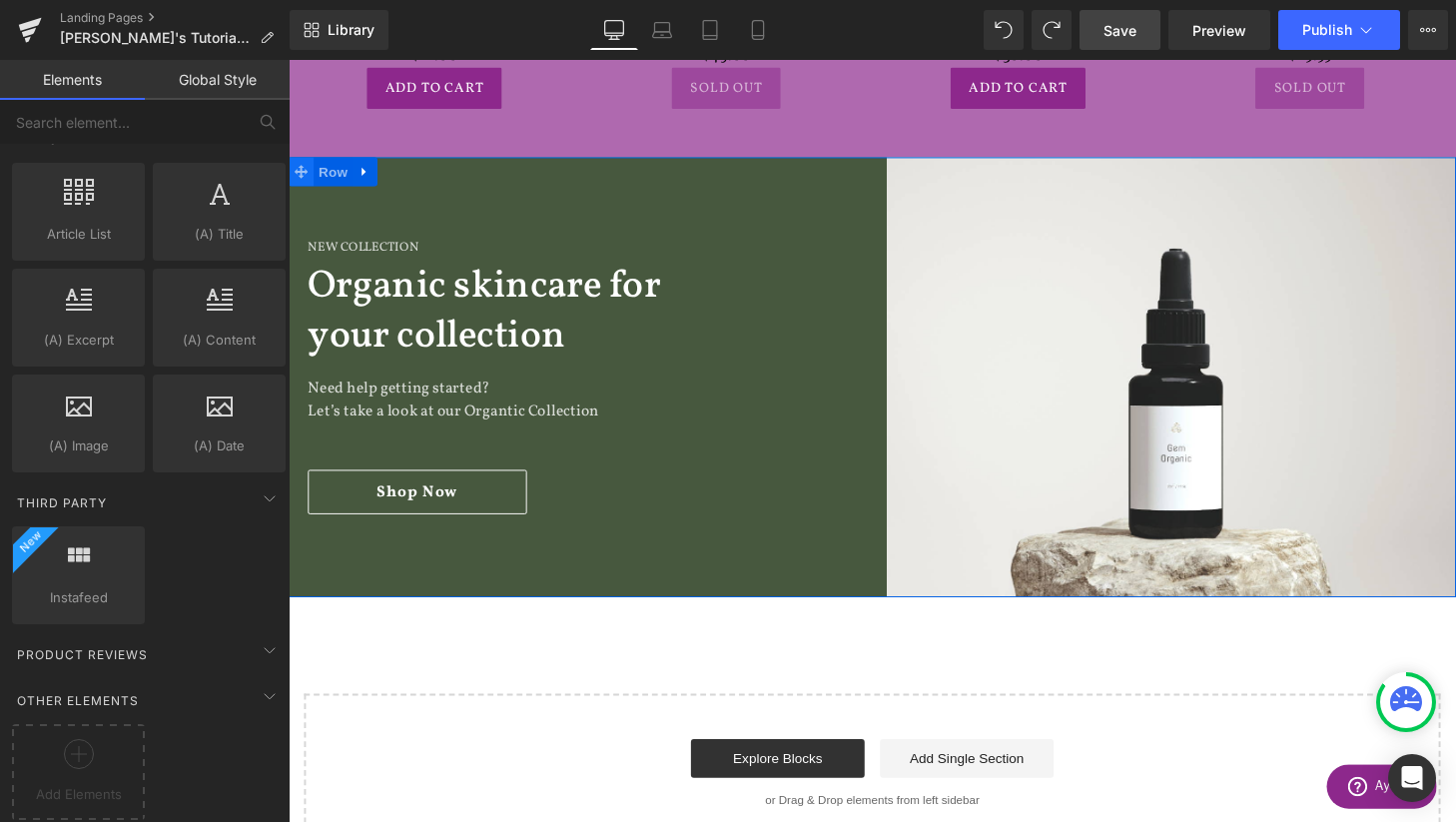 click 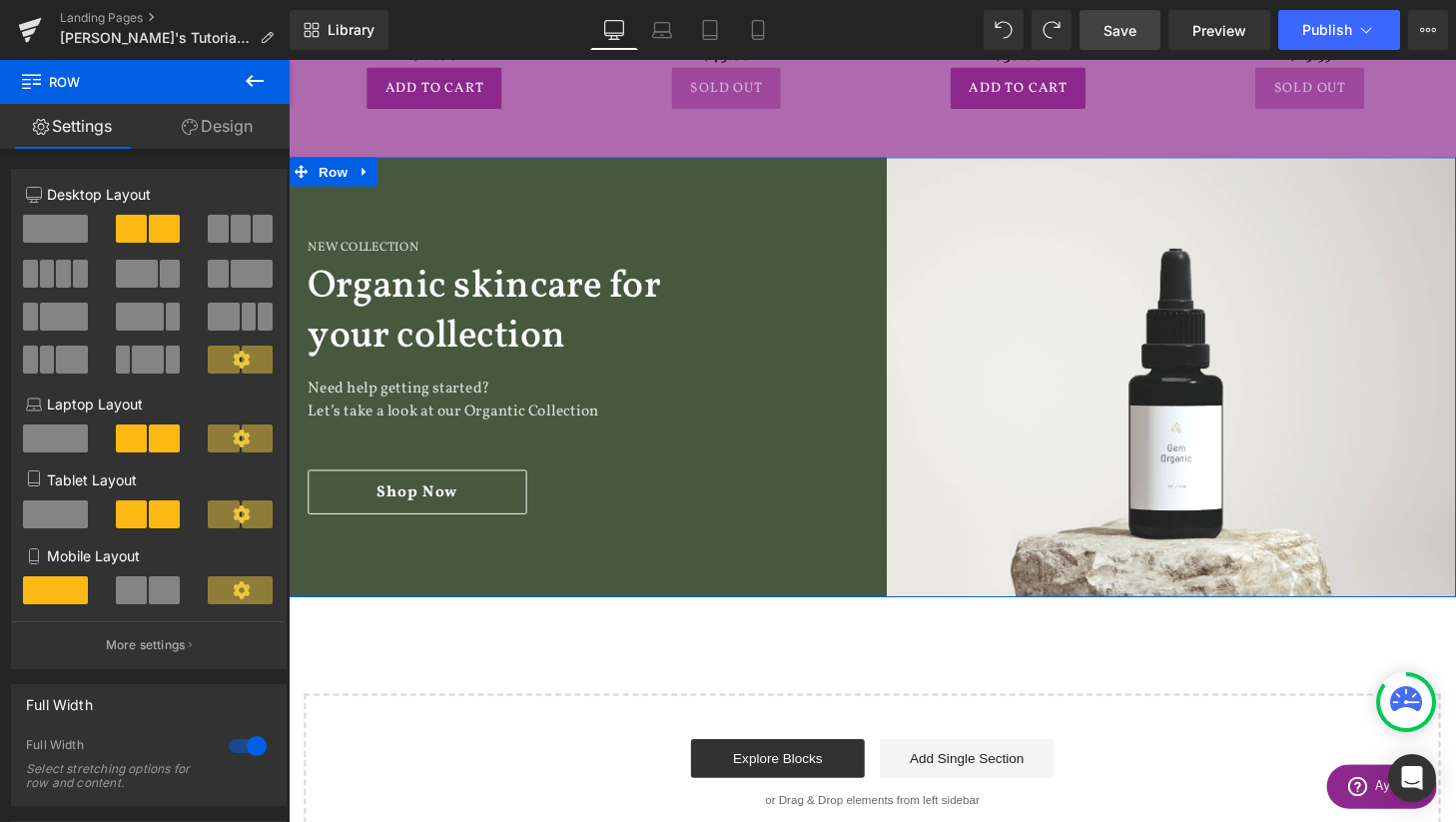 click on "Design" at bounding box center [217, 126] 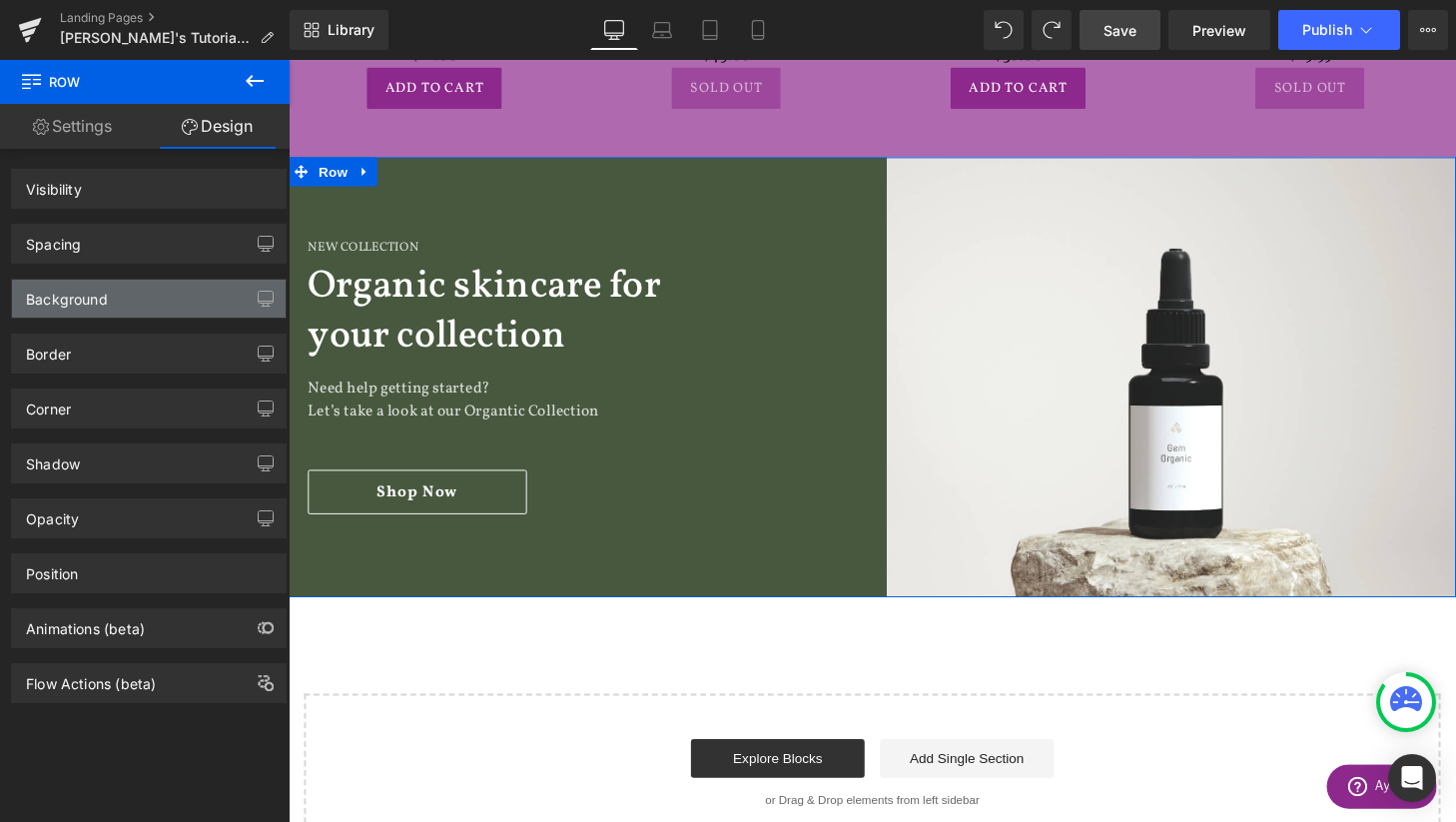 click on "Background" at bounding box center [149, 299] 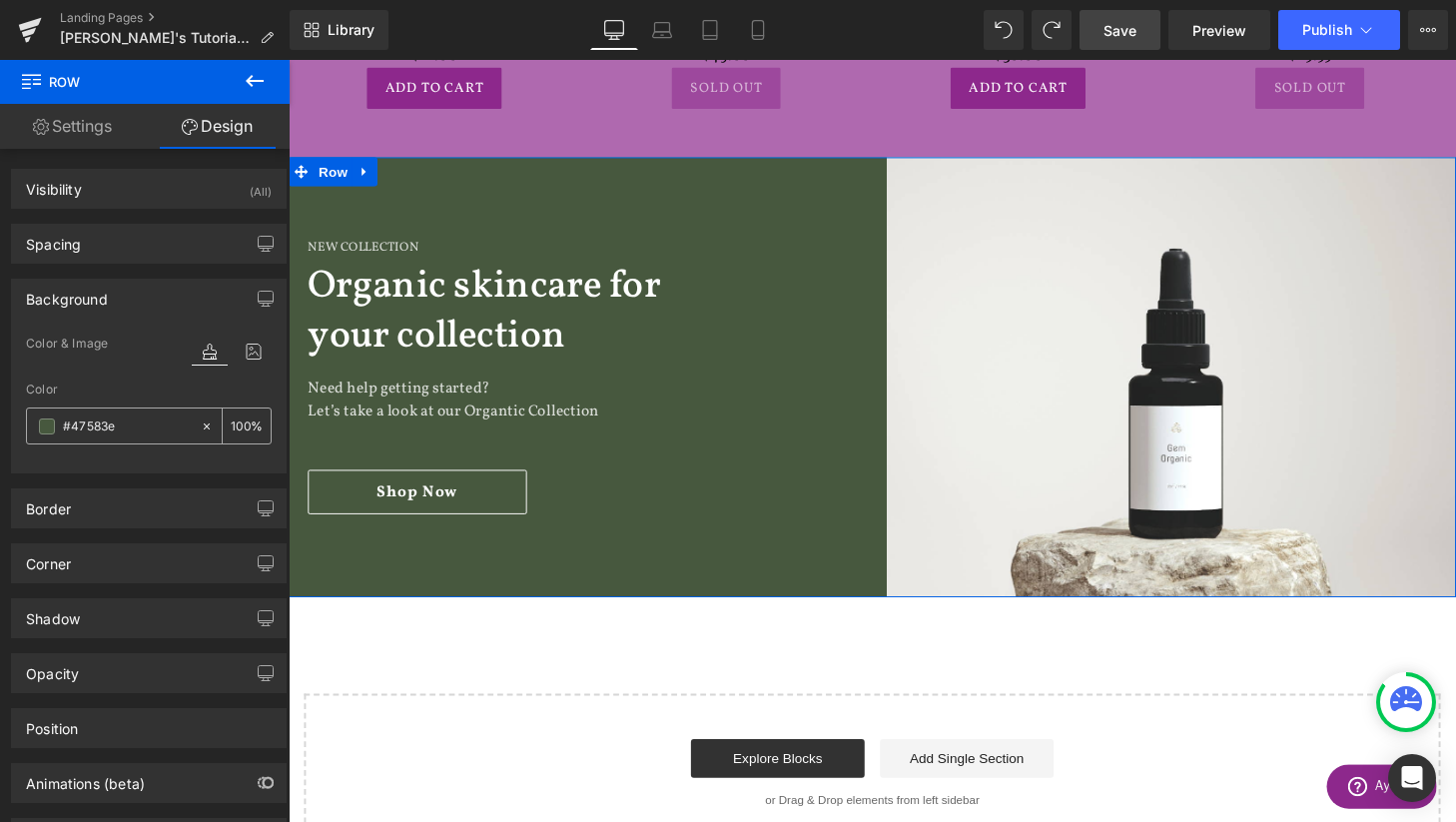click on "#47583e" at bounding box center [127, 426] 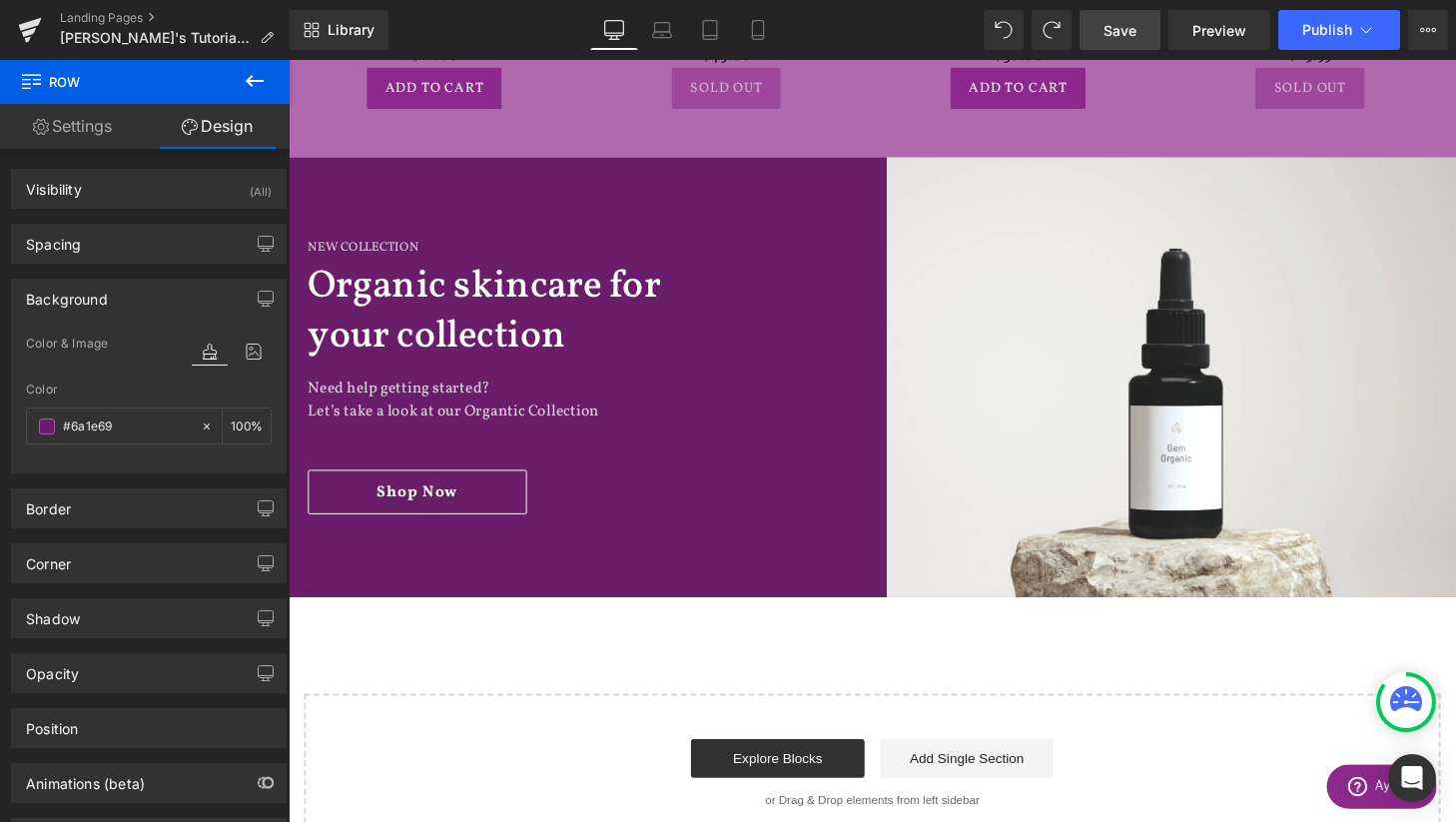 click on "Adult book
Button
Hero Banner   200px   200px
ya book
Button
Hero Banner   200px   200px
‹ ›
Carousel         What is Fae Crate? Heading         Fae Crate is a magically tailored book box that features Fantasy & Science Fiction themes. Each box will include a hardback new release, and a minimum of 3-5 bookish goodies all focused on the theme for the month. And don't forget the t-shirt!  We're based in the USA but we ship World Wide! Text Block         Image         Row         Choose Your Package And Save Big On Your Order ! Heading         Text Block         Row
Sale Off" at bounding box center [893, -608] 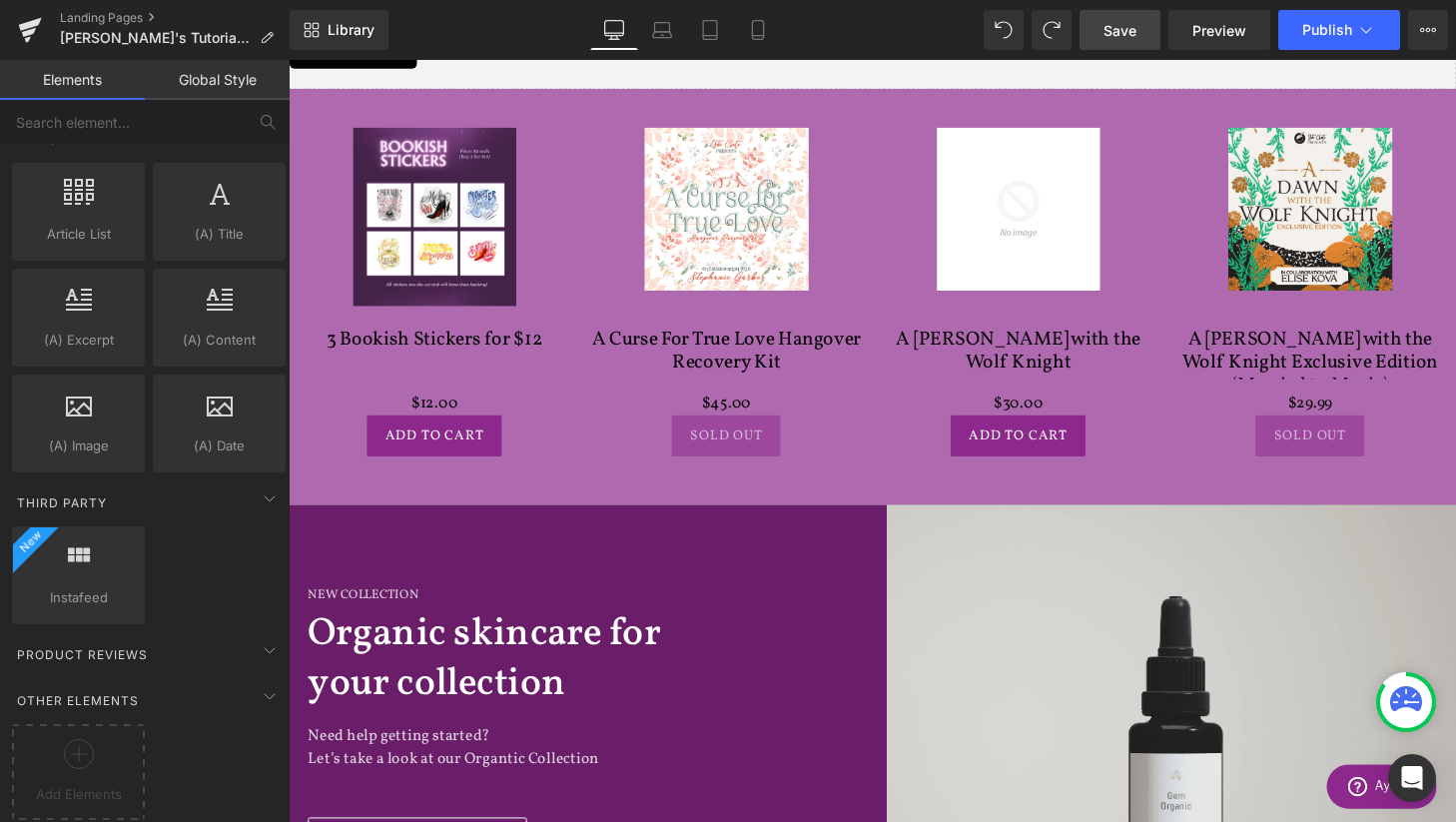 scroll, scrollTop: 2021, scrollLeft: 0, axis: vertical 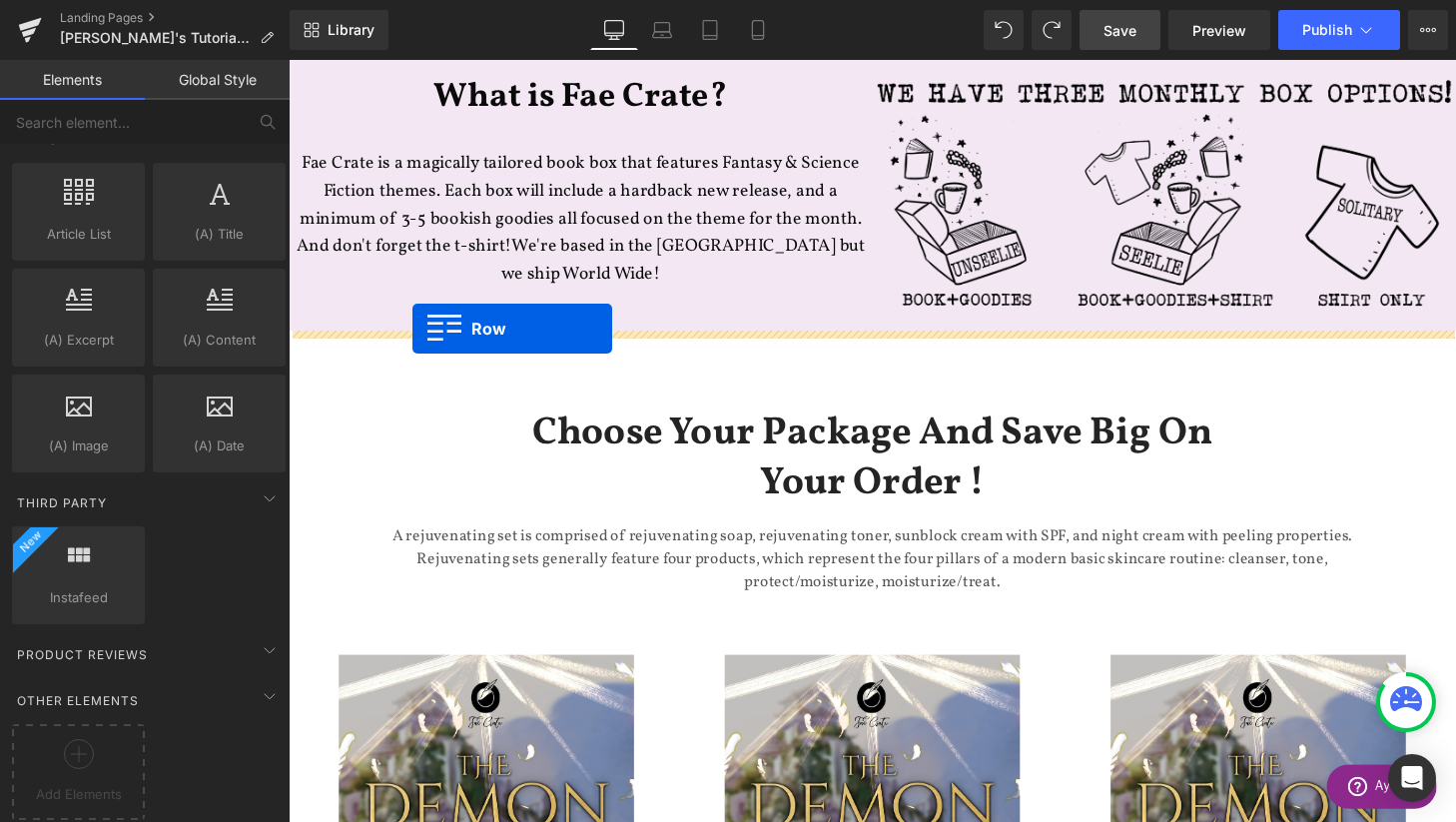 drag, startPoint x: 308, startPoint y: 548, endPoint x: 416, endPoint y: 339, distance: 235.25518 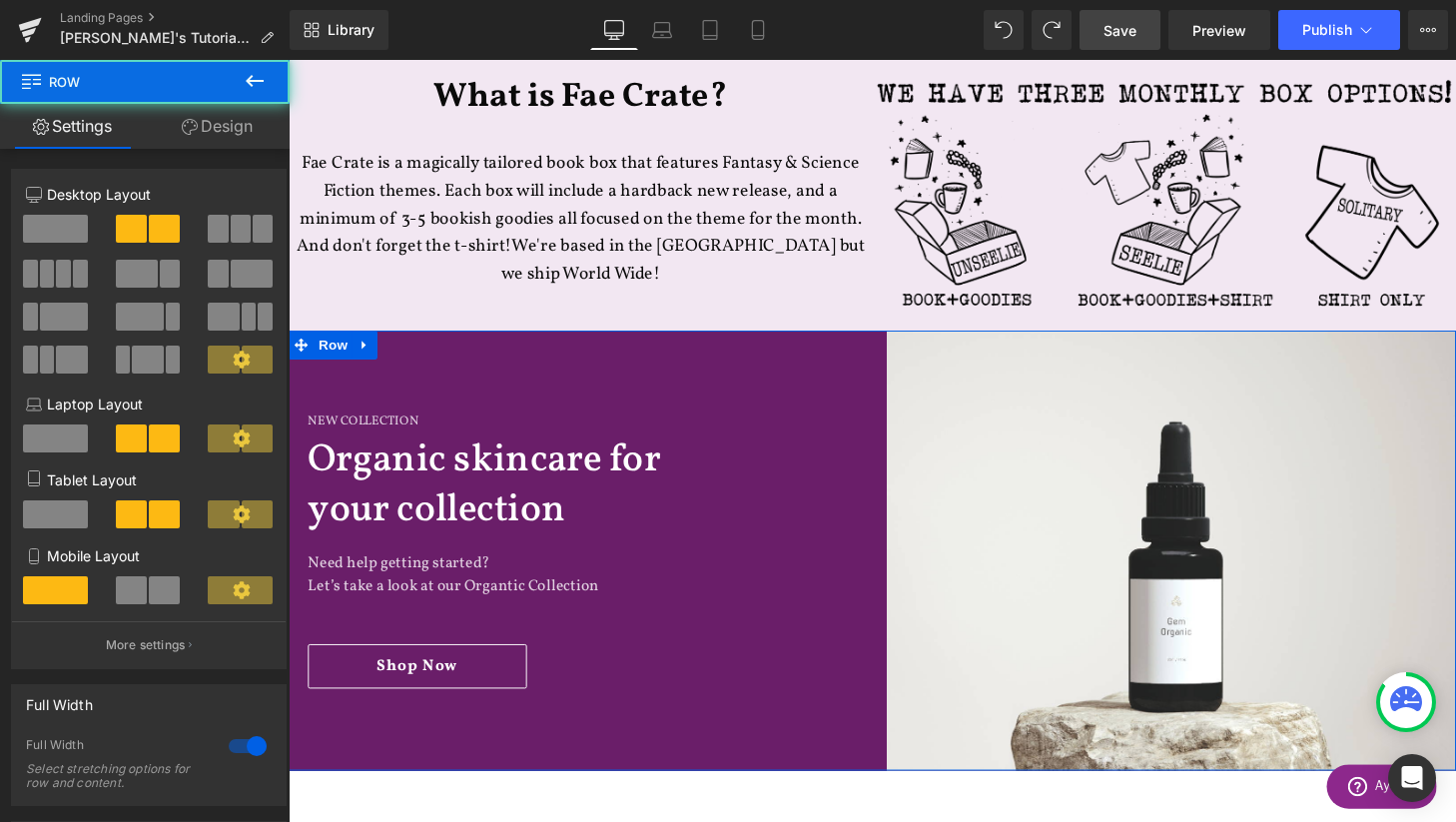 scroll, scrollTop: 10, scrollLeft: 10, axis: both 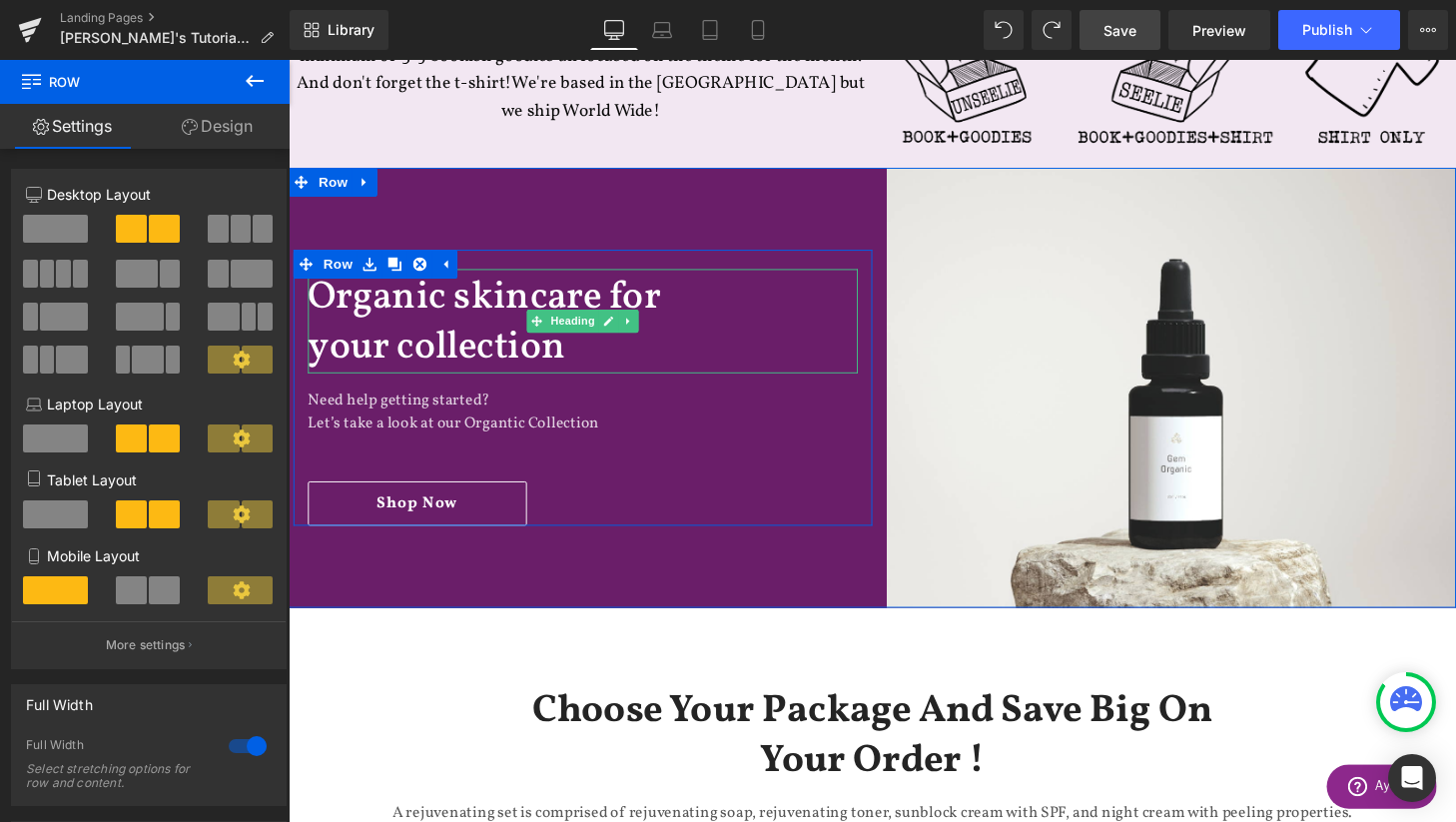 click on "your collection" at bounding box center [593, 359] 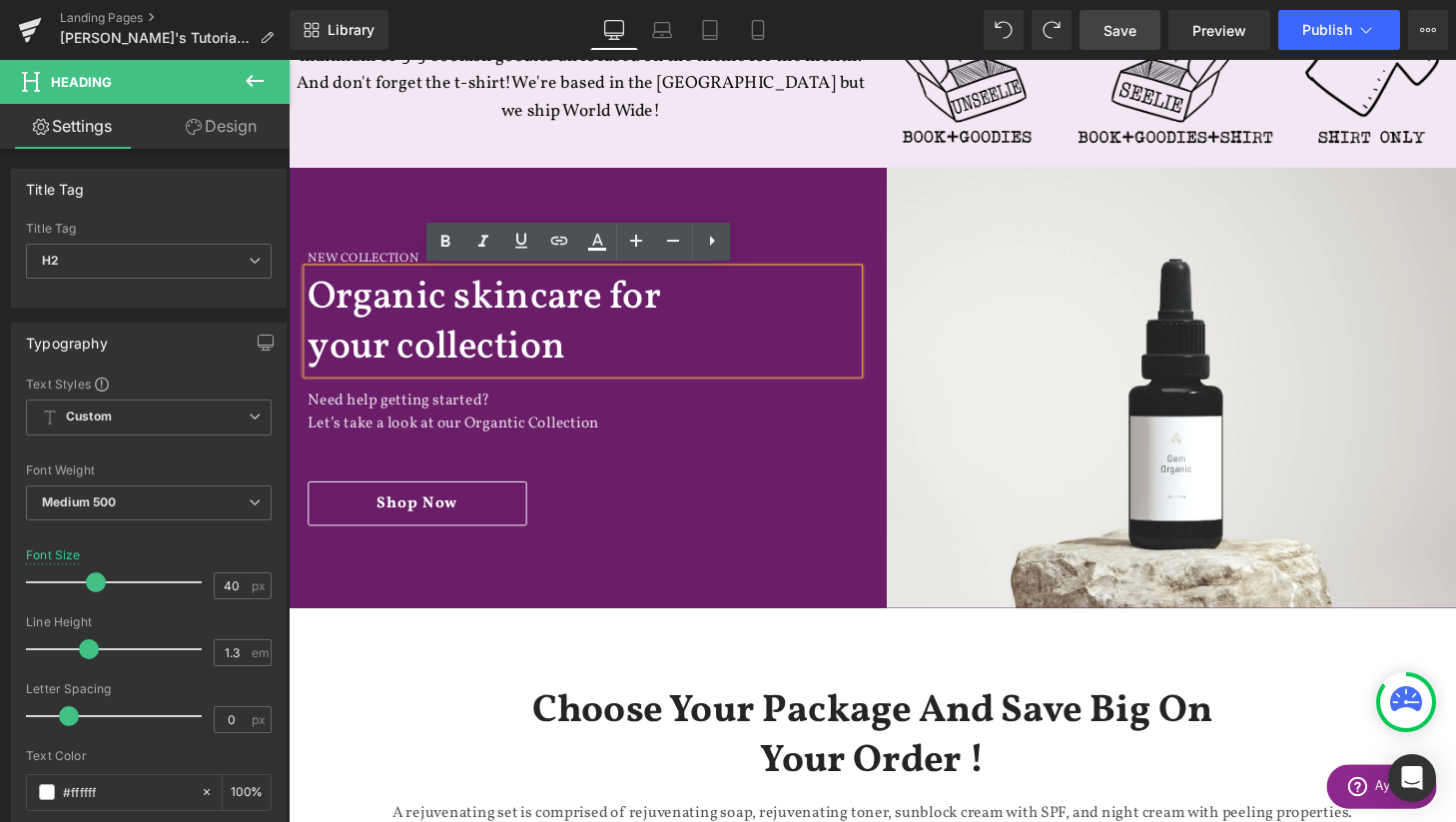 click on "New Collection Heading         Organic skincare for your collection Heading         Need help getting started? Let’s take a look at our Organtic Collection Text Block         Shop Now Button         Row" at bounding box center [590, 400] 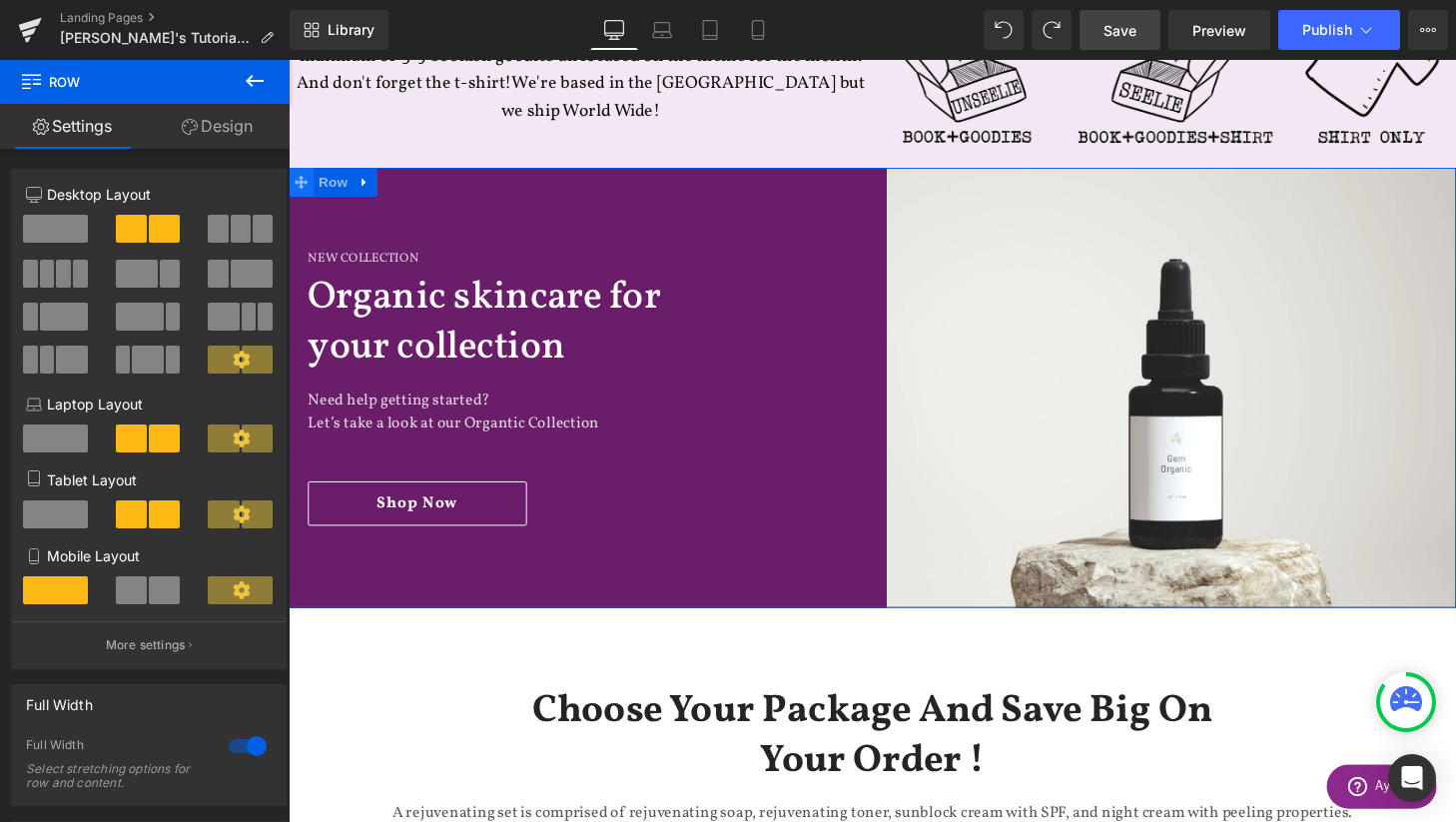 click 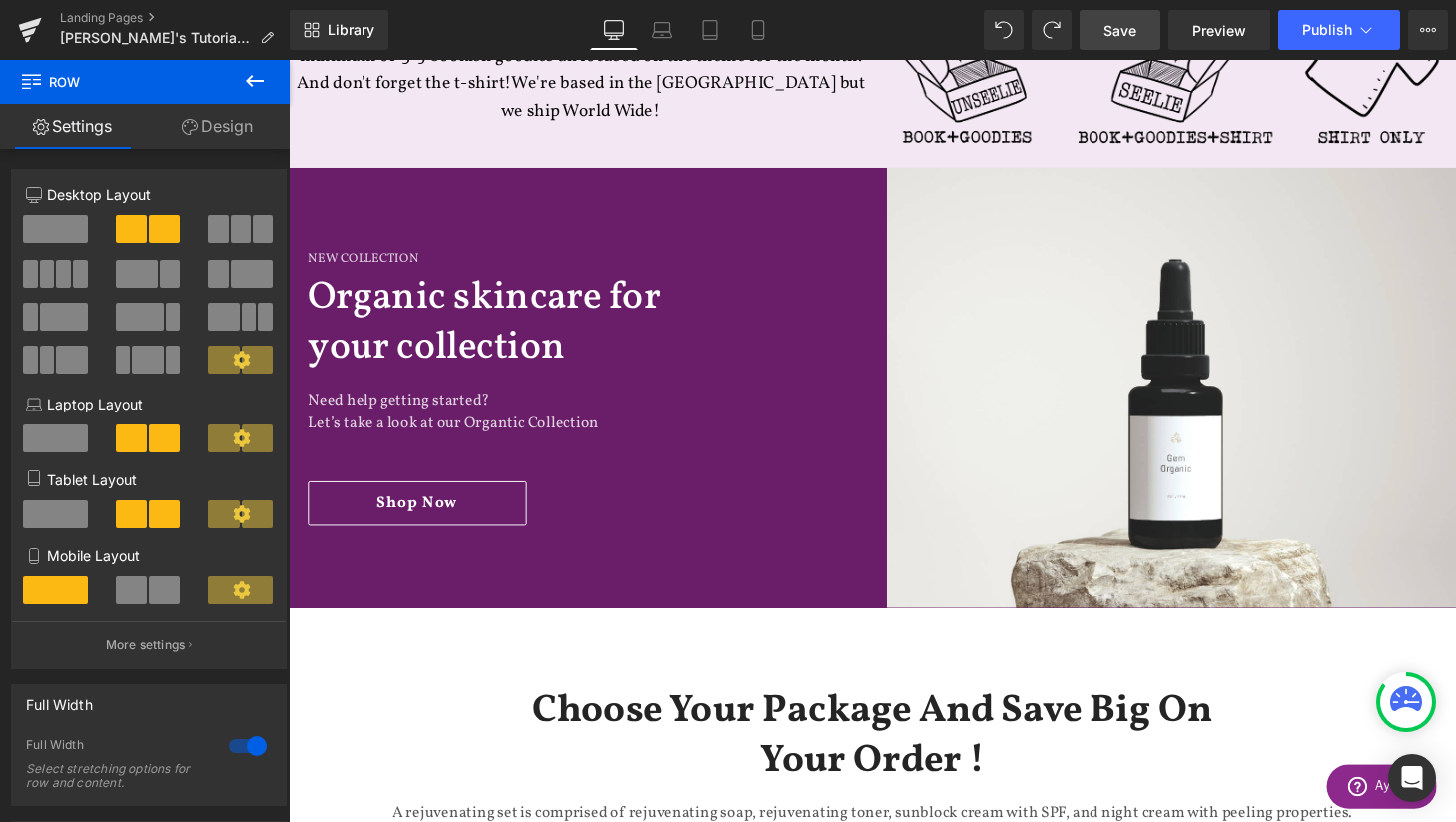 click at bounding box center [255, 82] 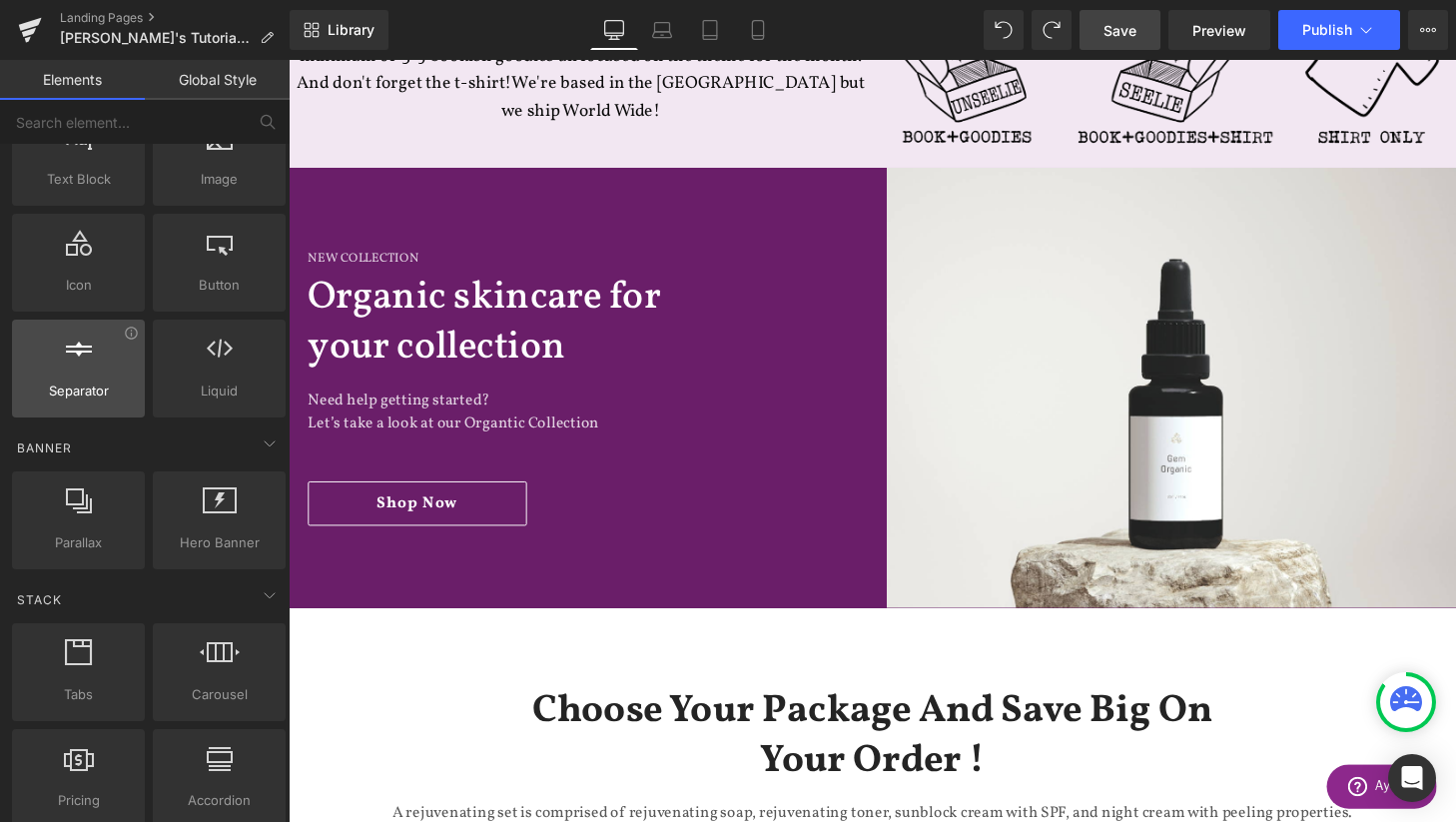 scroll, scrollTop: 195, scrollLeft: 0, axis: vertical 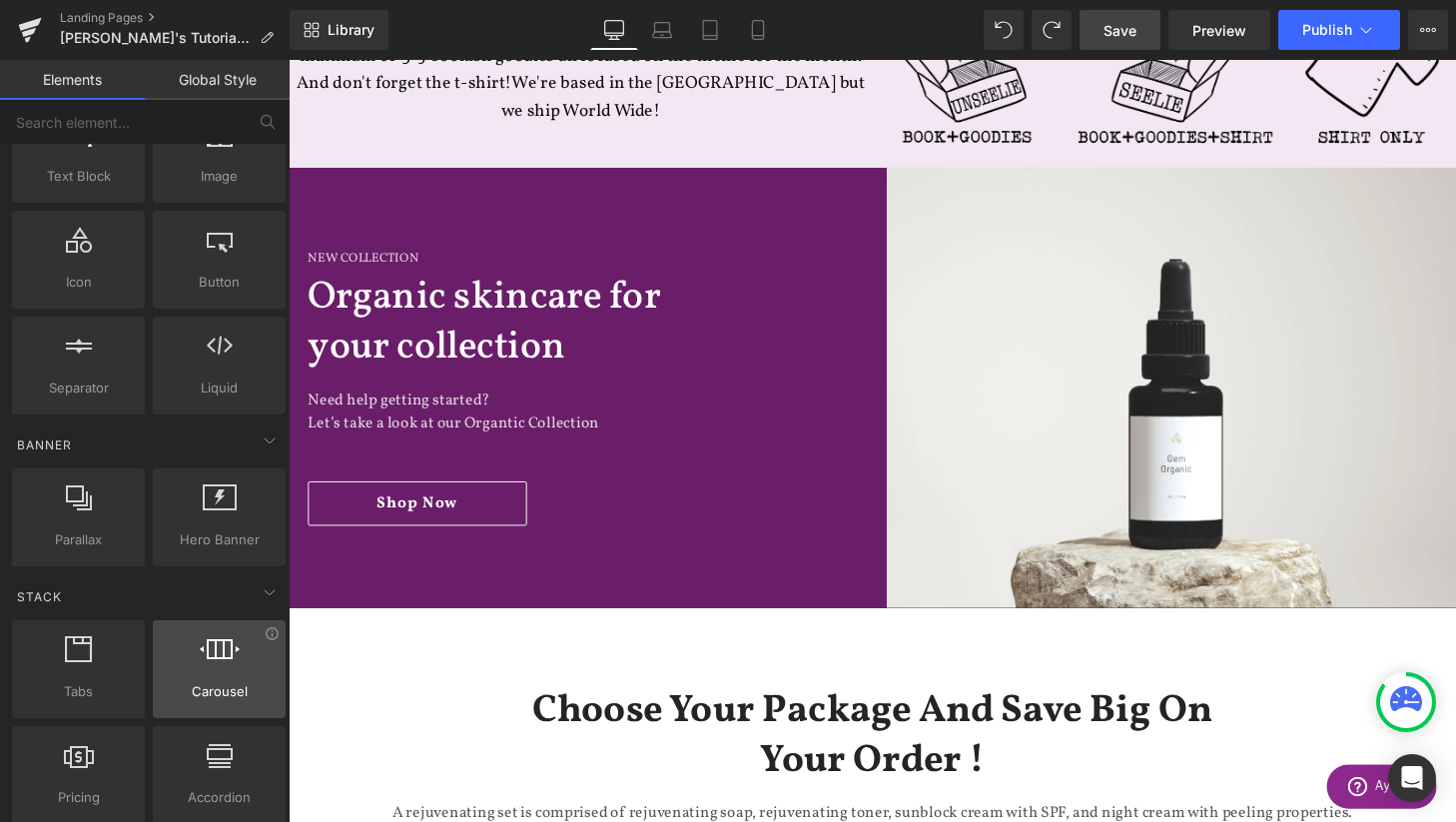 click at bounding box center [220, 649] 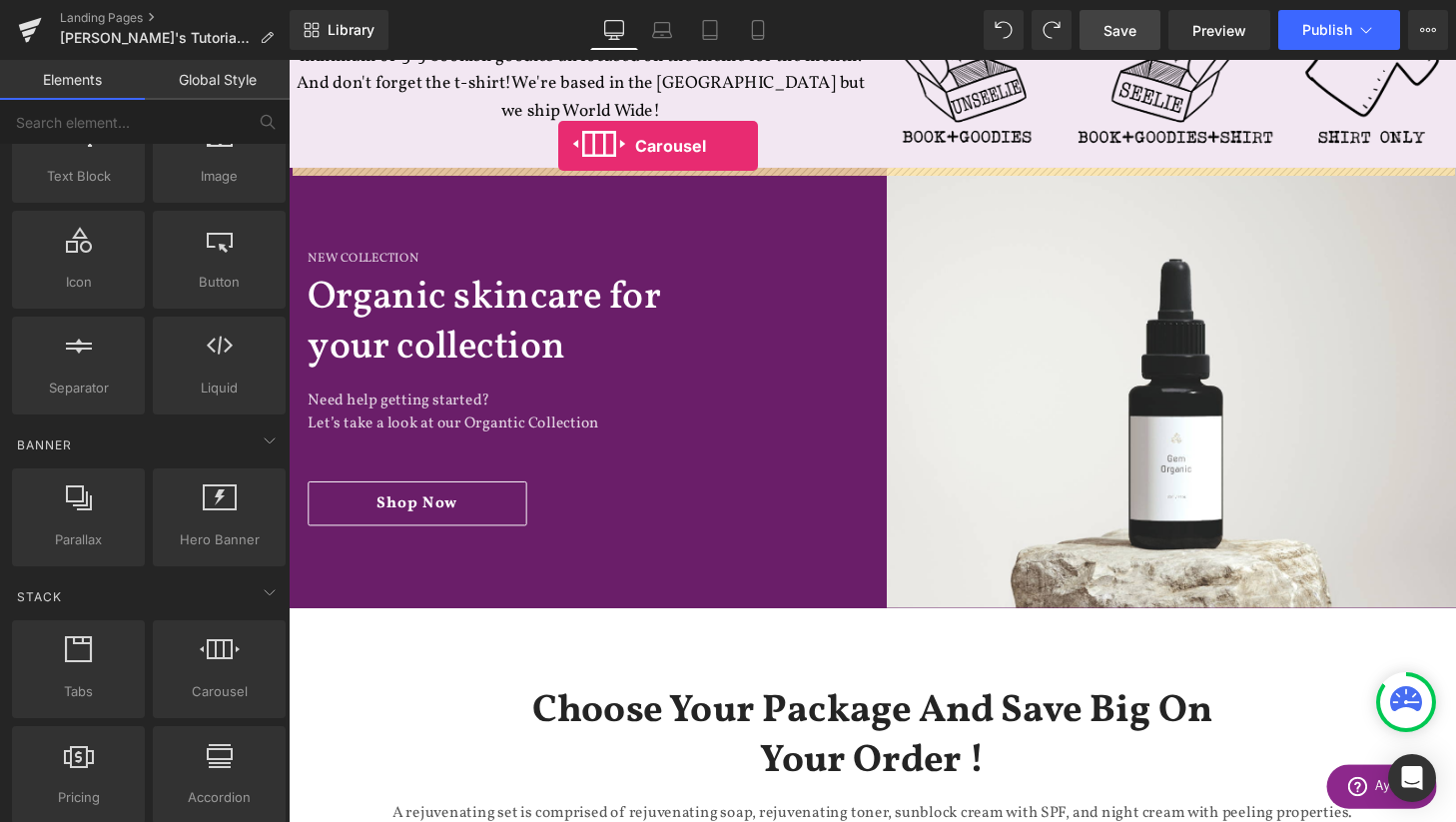 drag, startPoint x: 486, startPoint y: 707, endPoint x: 567, endPoint y: 148, distance: 564.838 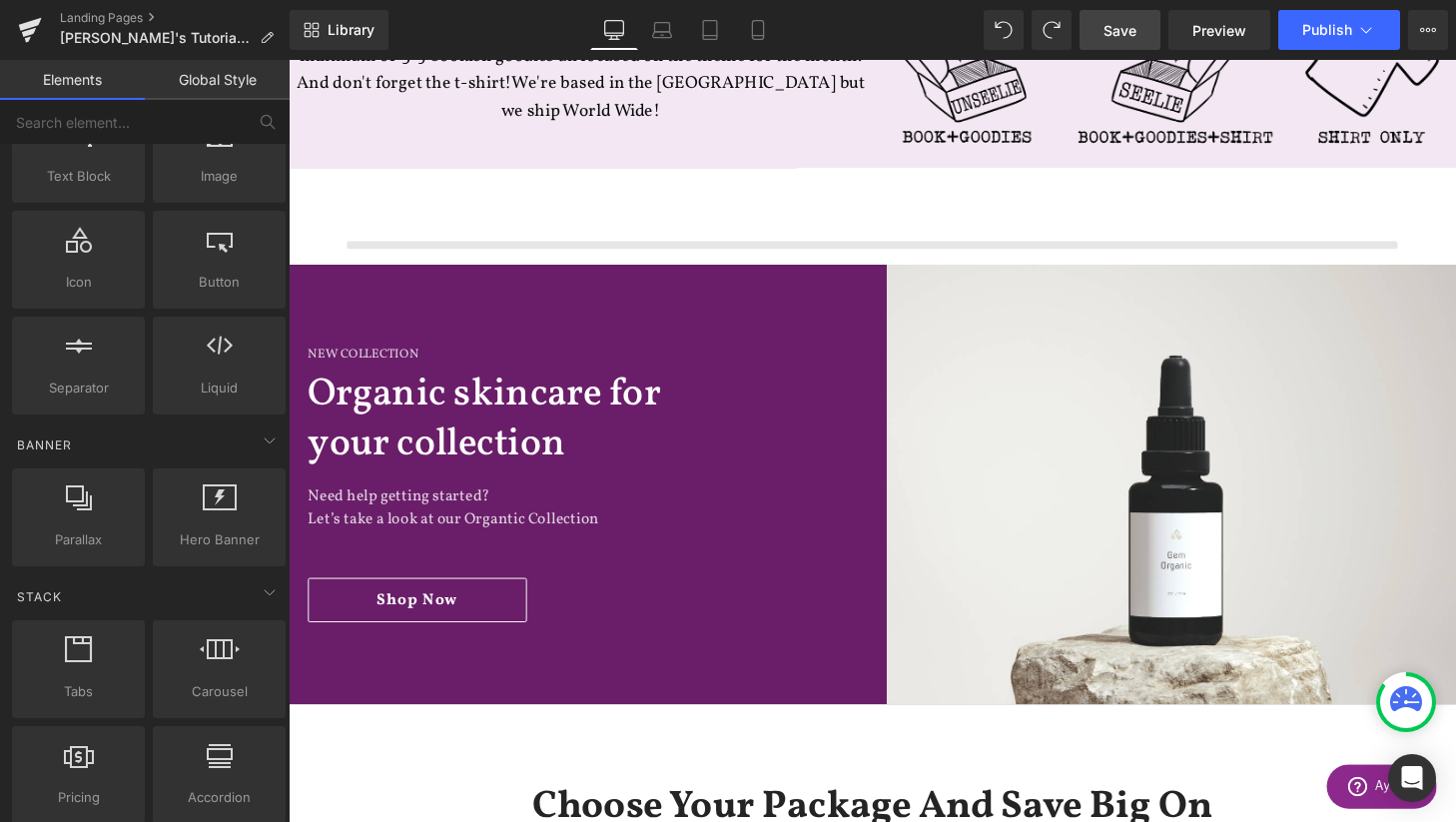 scroll, scrollTop: 10, scrollLeft: 10, axis: both 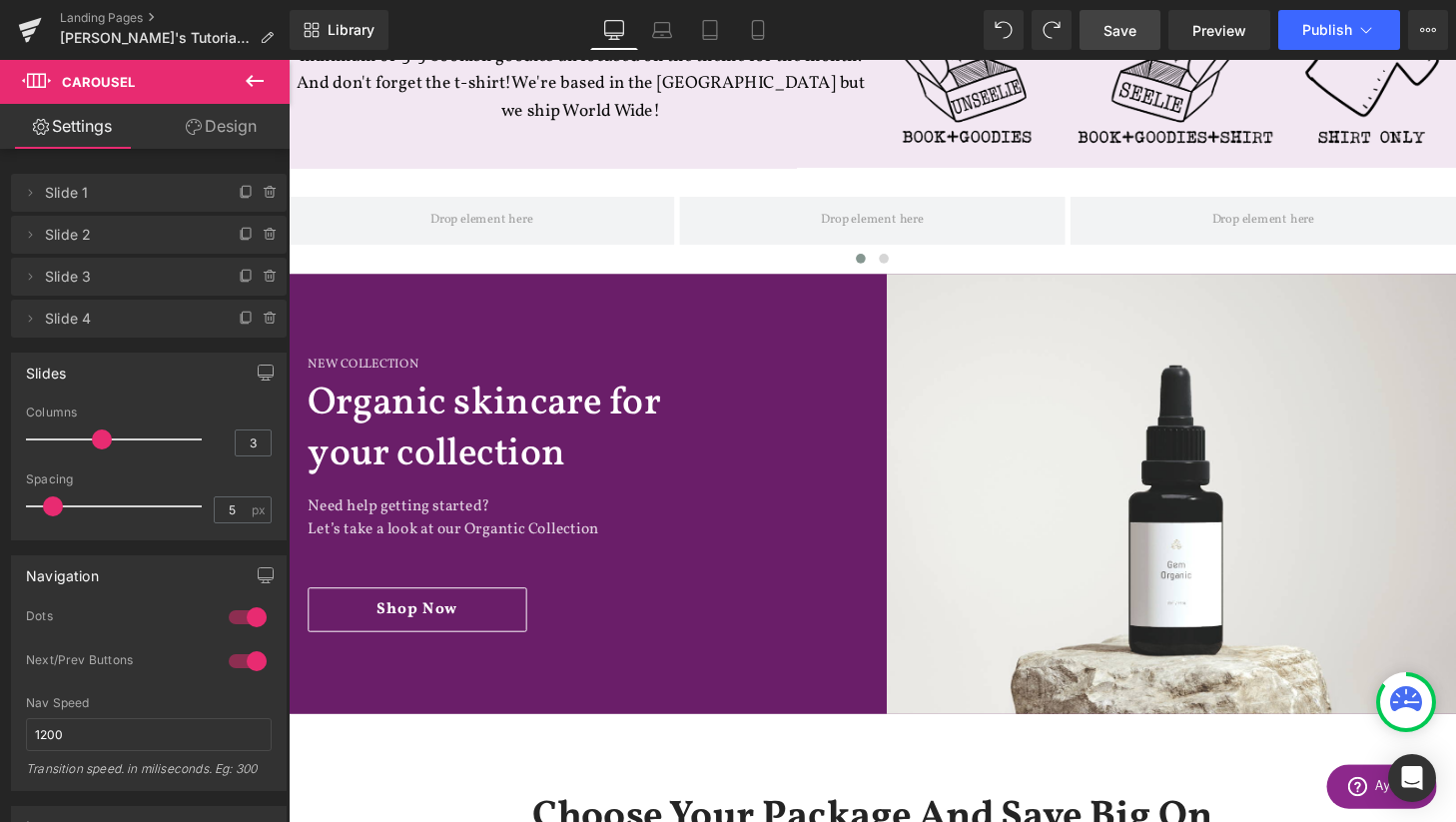 click 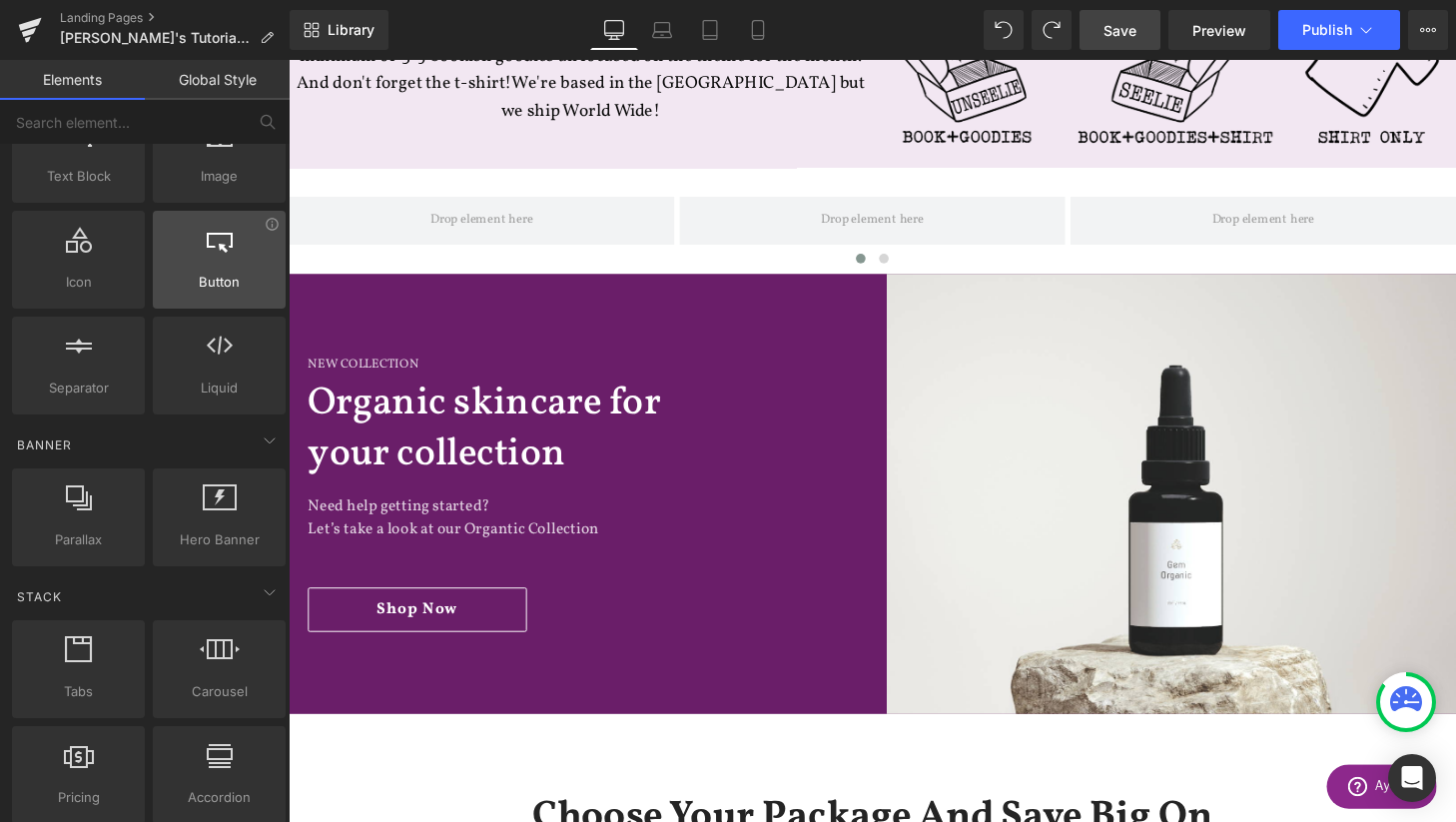 scroll, scrollTop: 0, scrollLeft: 0, axis: both 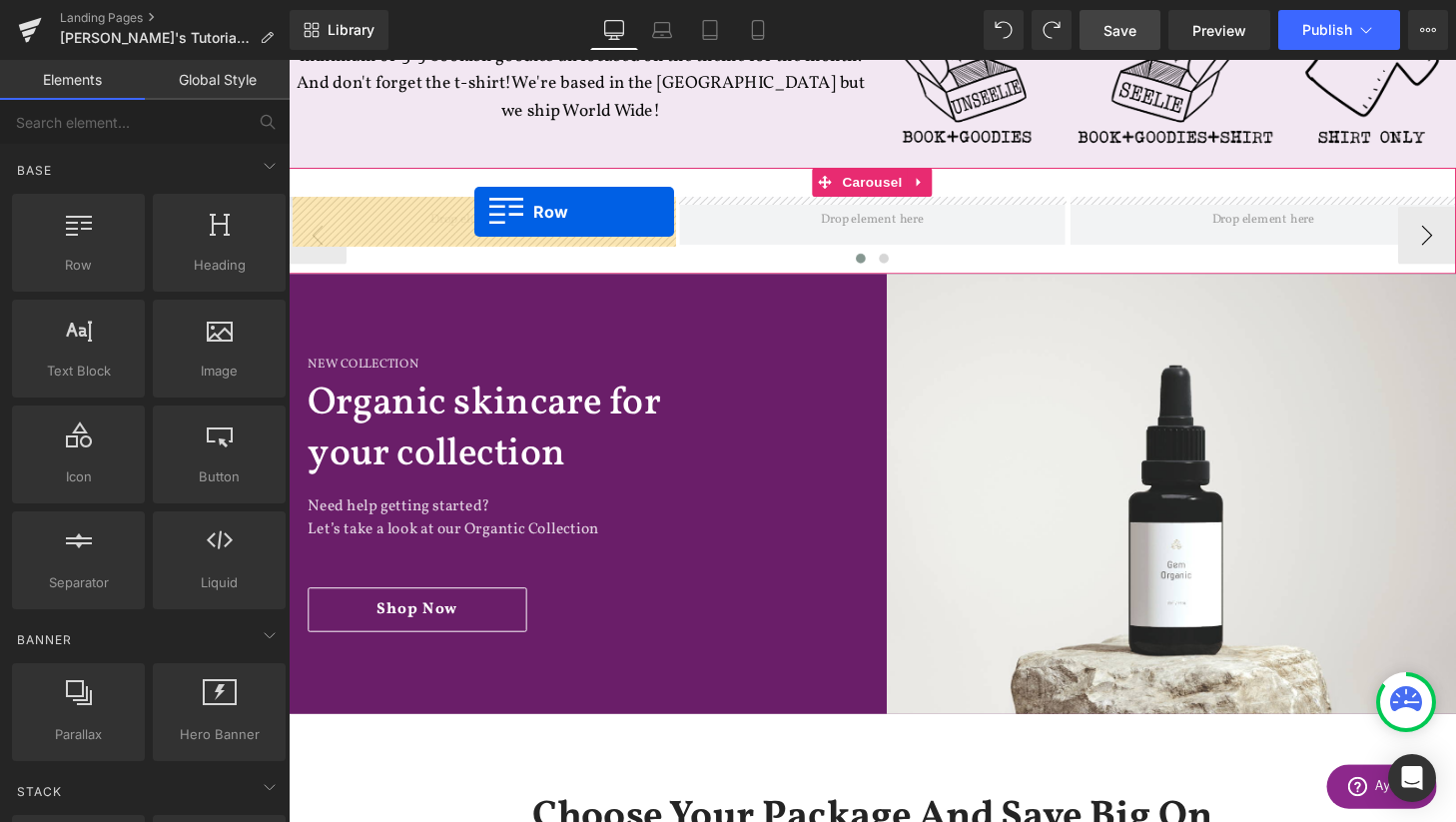 drag, startPoint x: 372, startPoint y: 312, endPoint x: 481, endPoint y: 217, distance: 144.58907 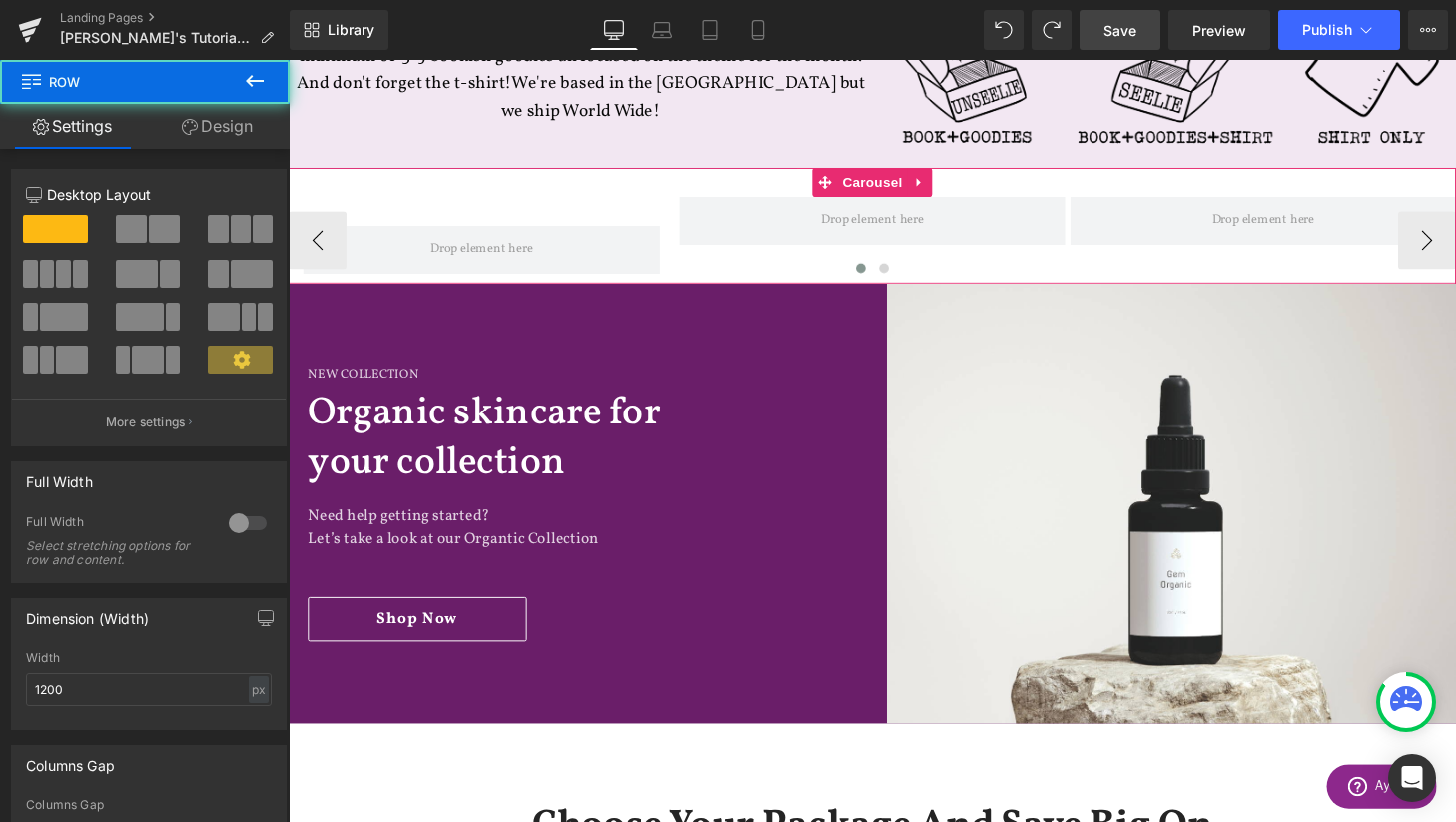 scroll, scrollTop: 3820, scrollLeft: 1208, axis: both 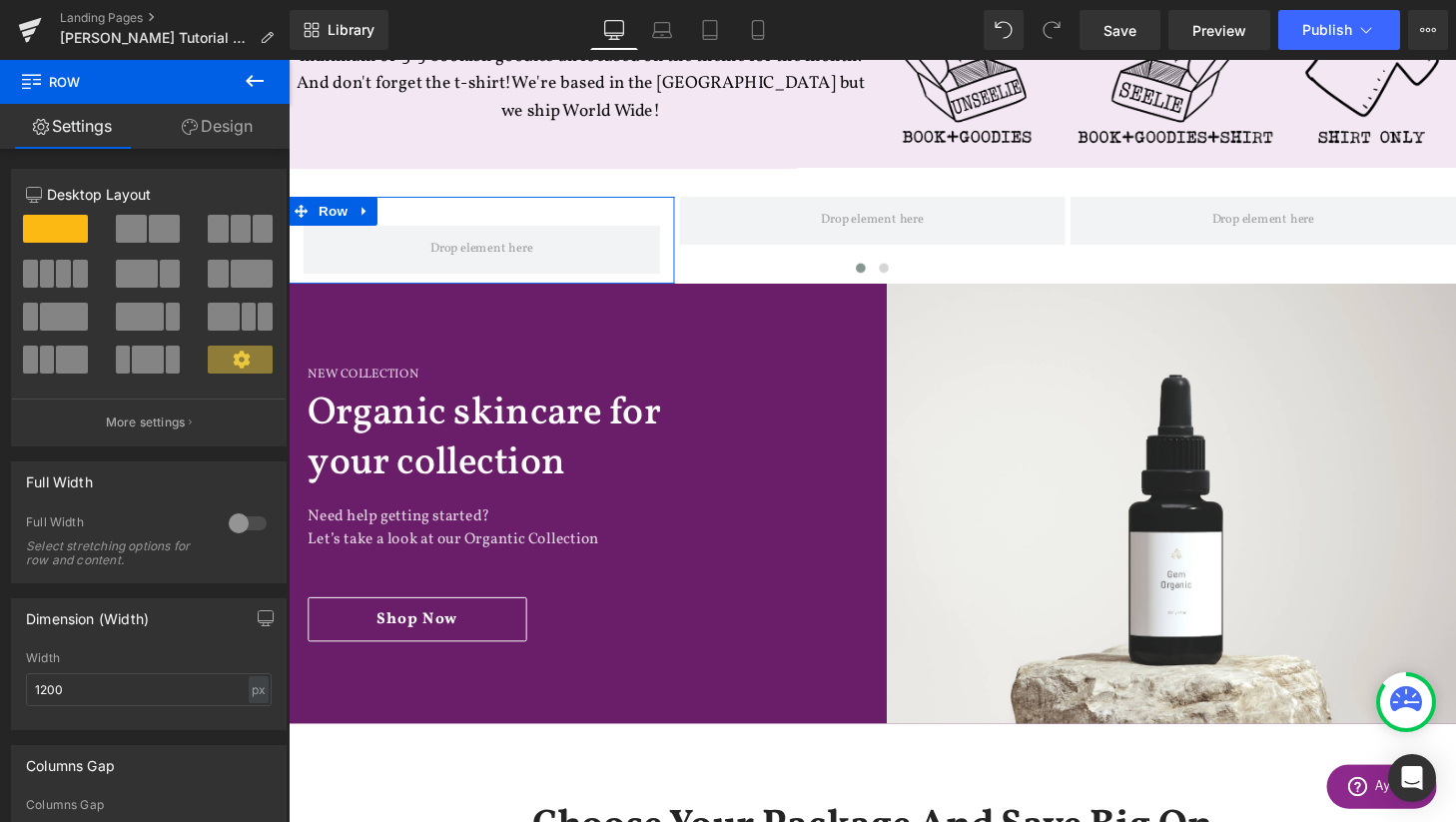 click at bounding box center (131, 229) 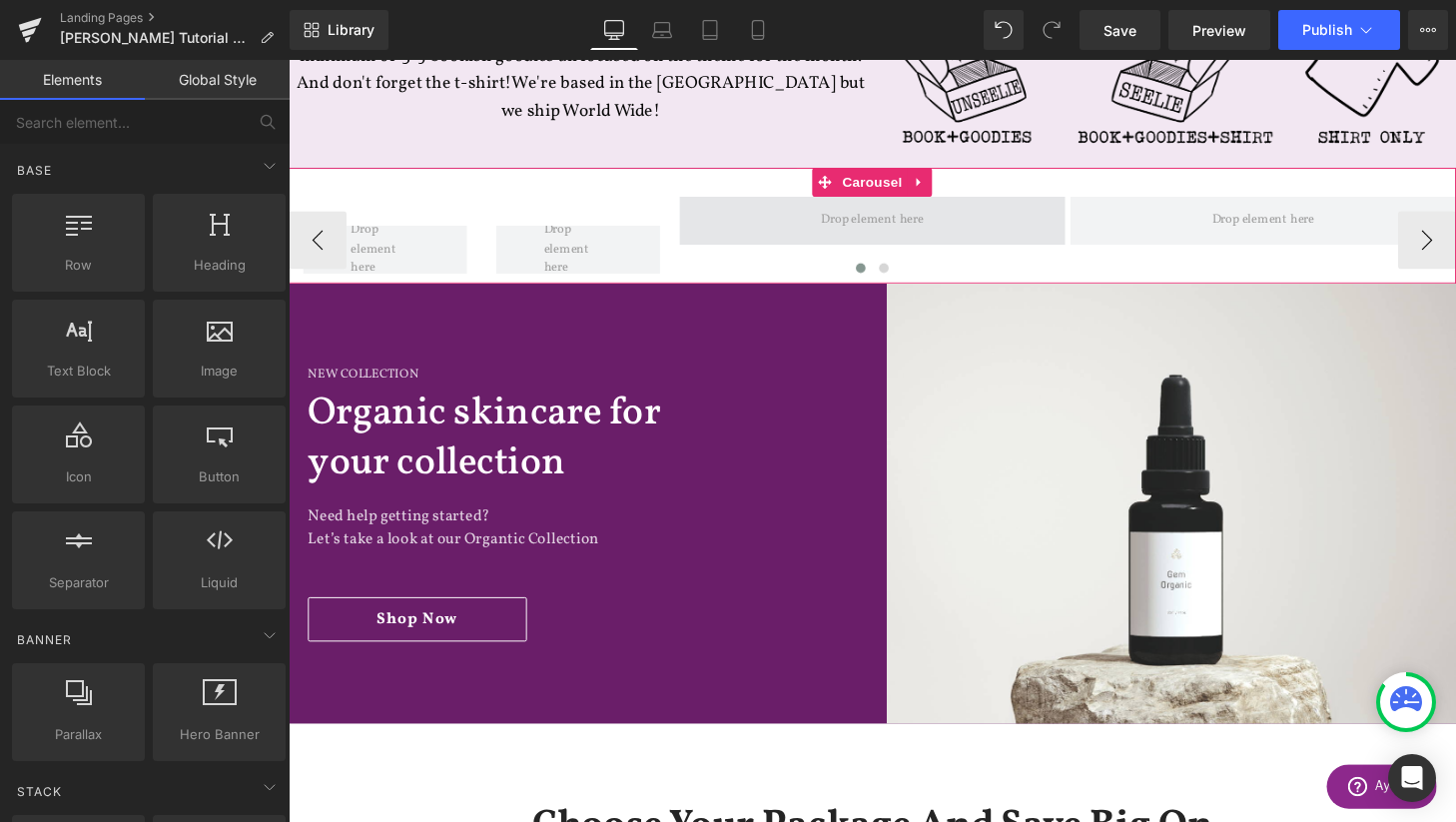 click at bounding box center (893, 227) 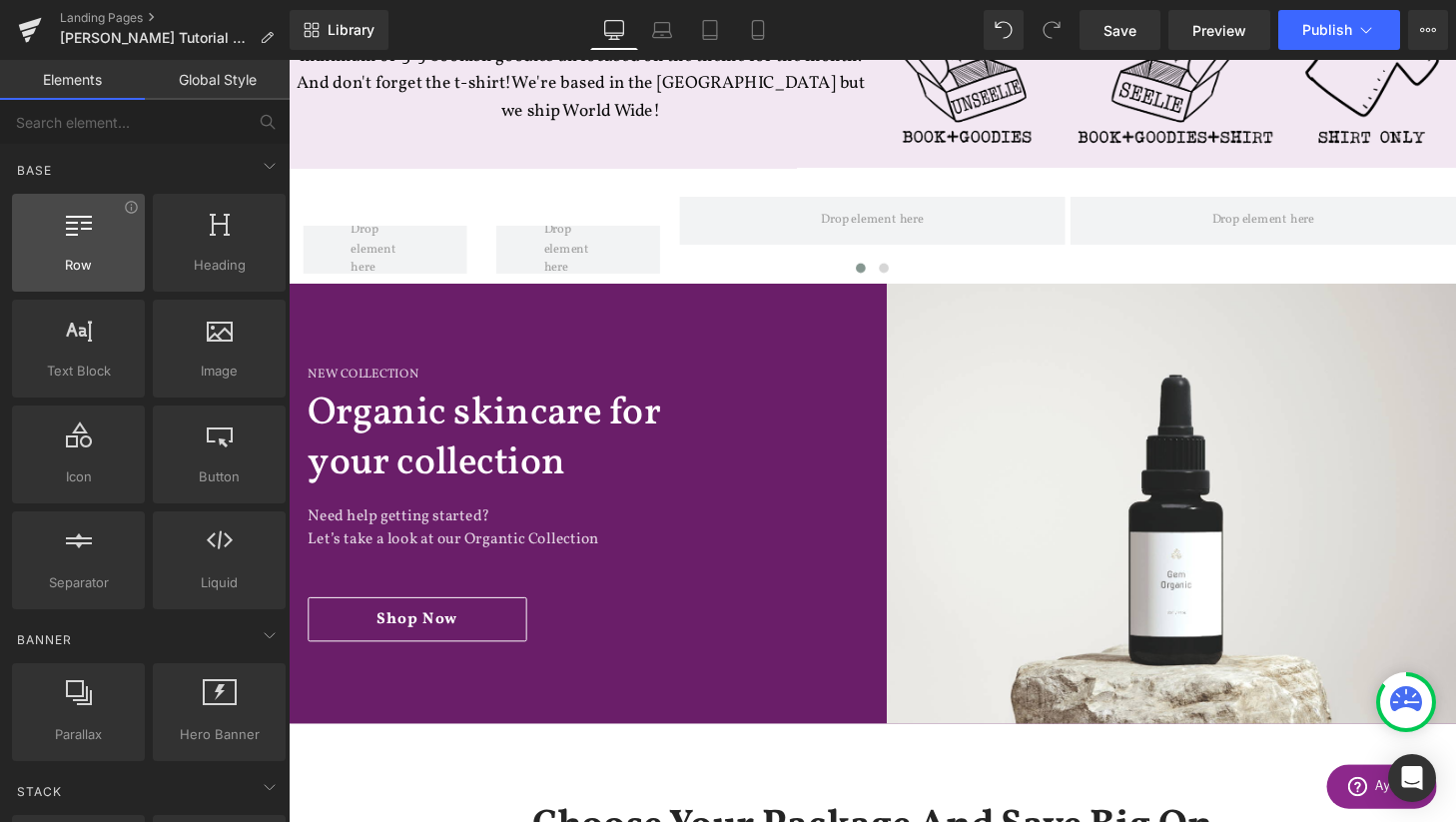 click at bounding box center [78, 232] 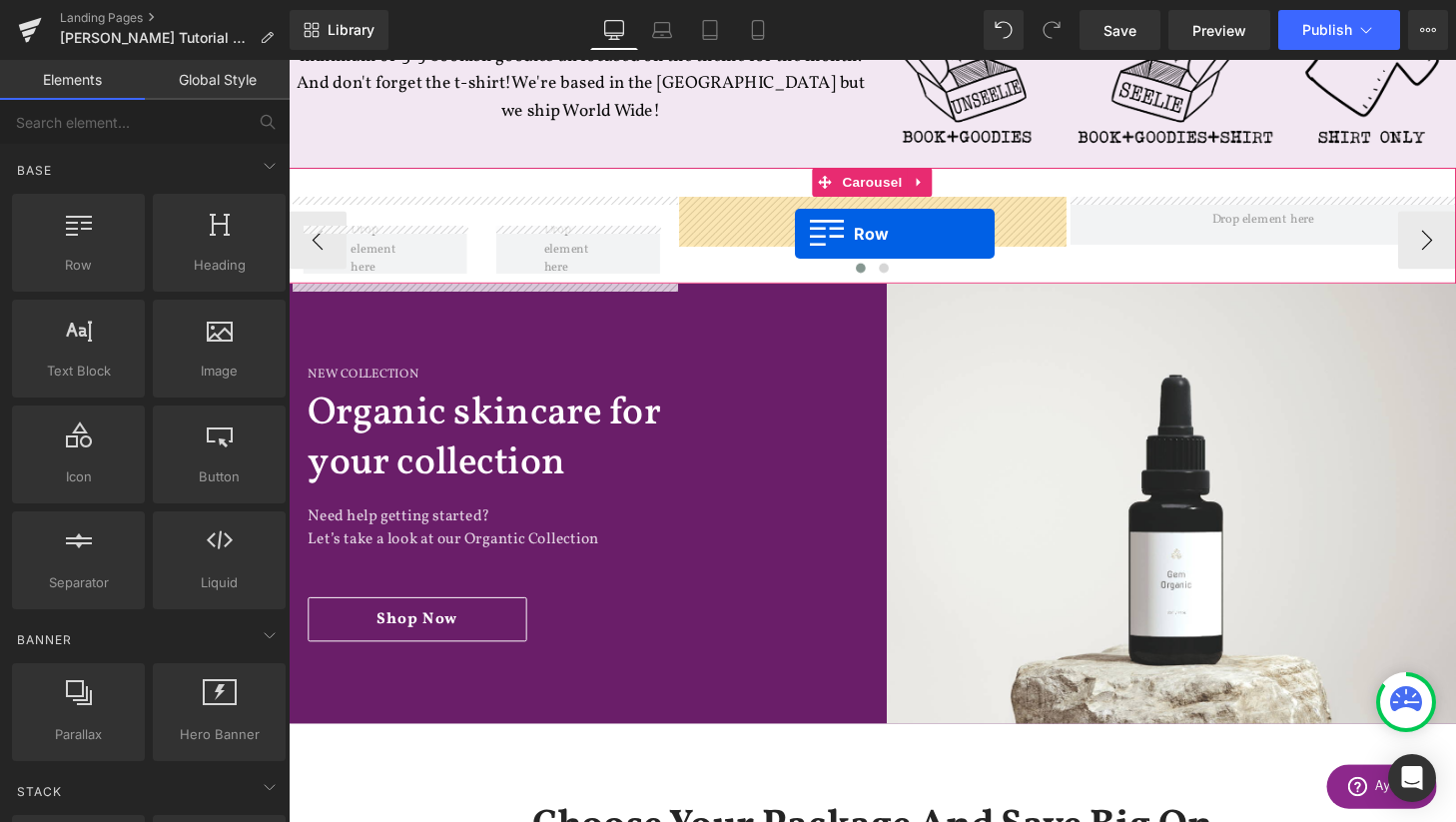 drag, startPoint x: 345, startPoint y: 306, endPoint x: 811, endPoint y: 237, distance: 471.08067 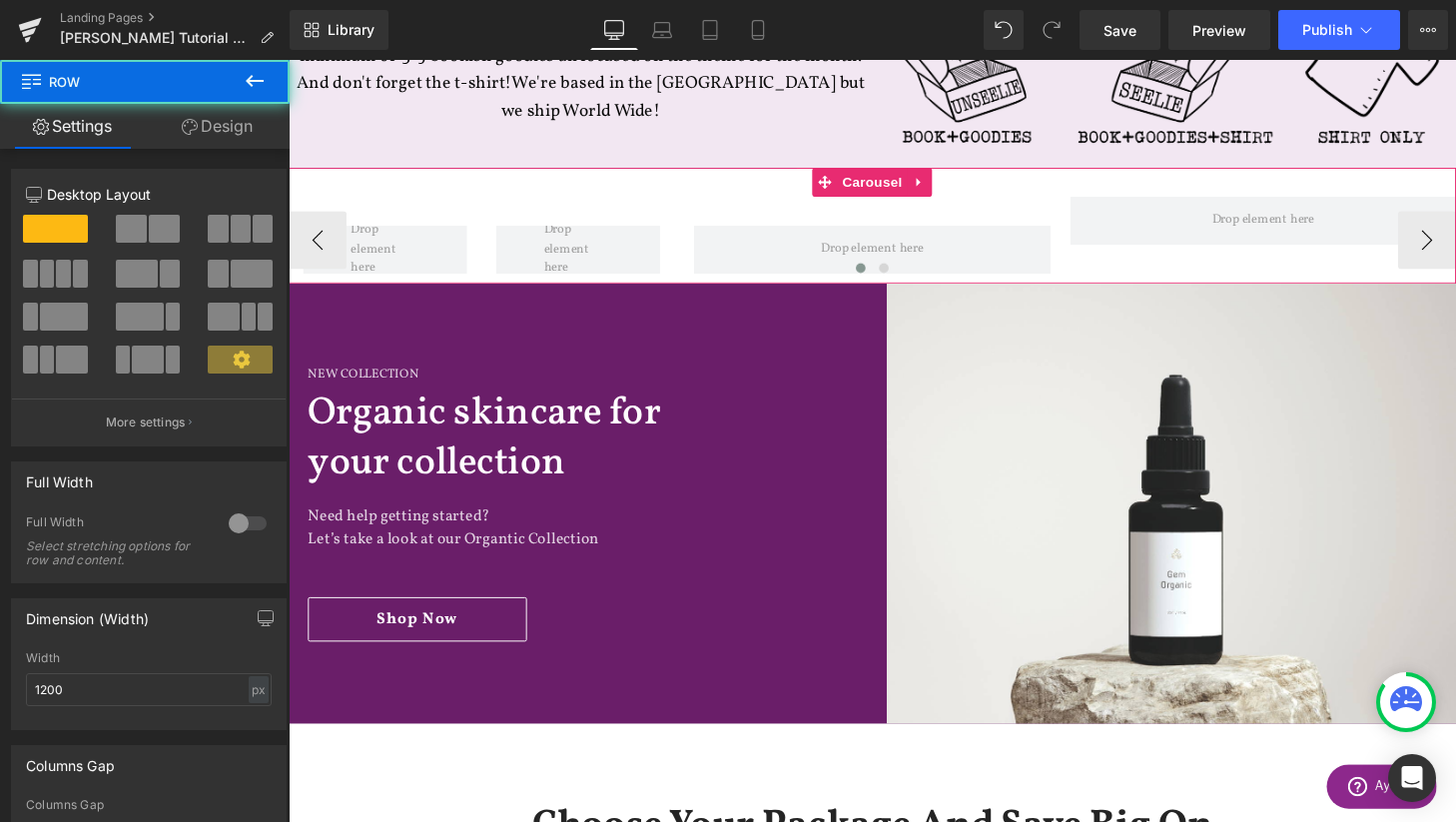 scroll, scrollTop: 3820, scrollLeft: 1208, axis: both 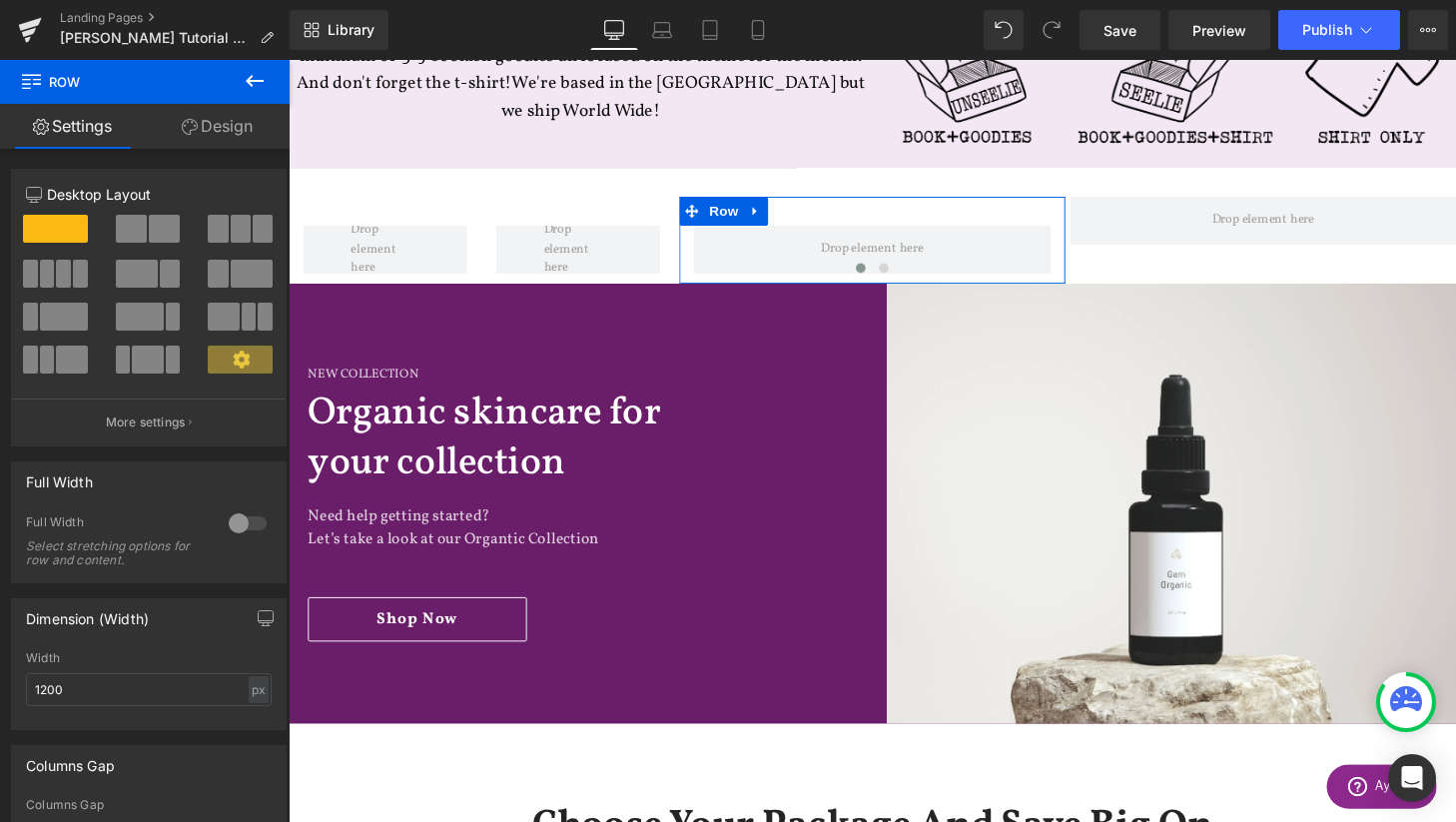 click at bounding box center [131, 229] 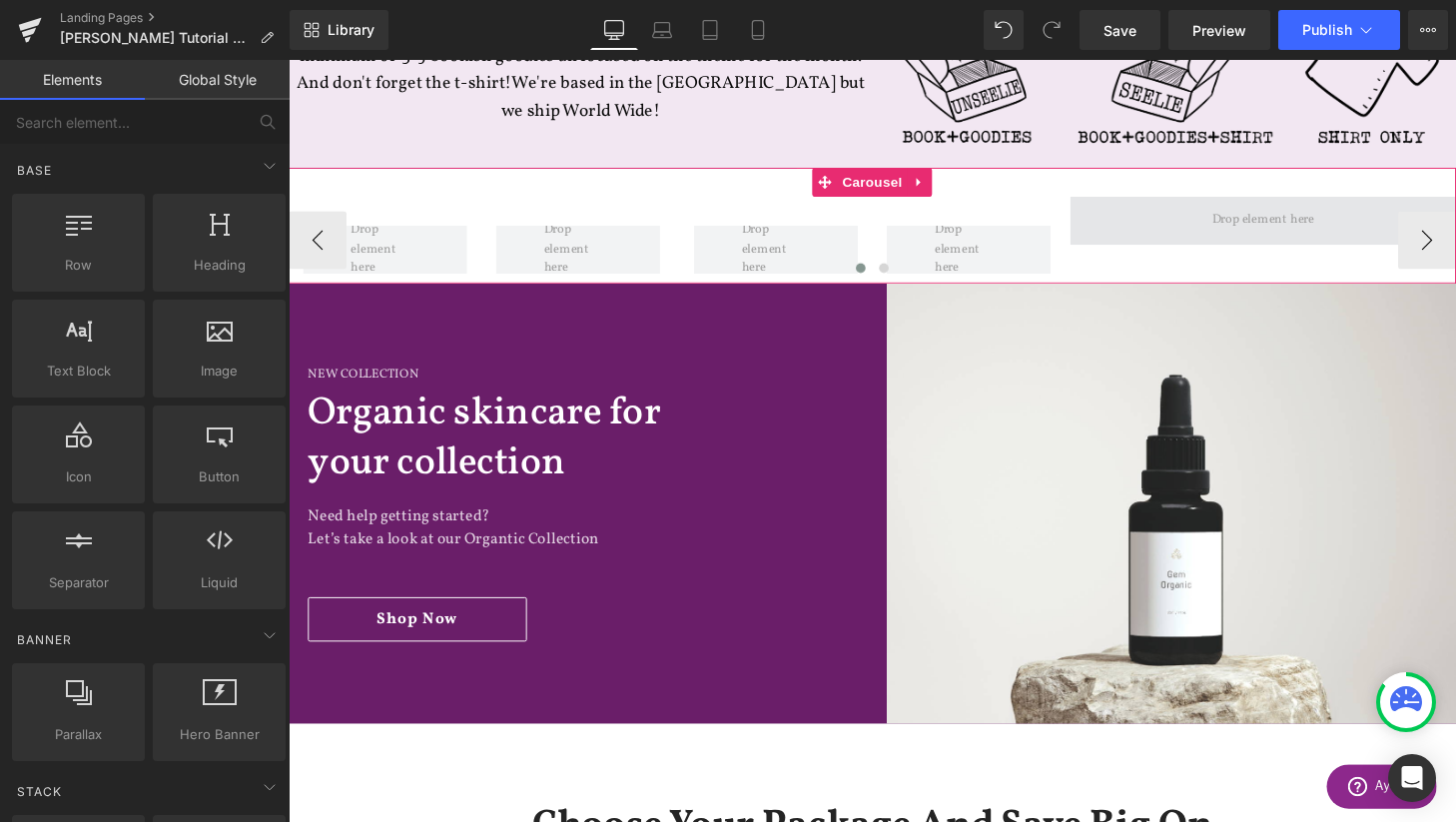 click at bounding box center [1297, 227] 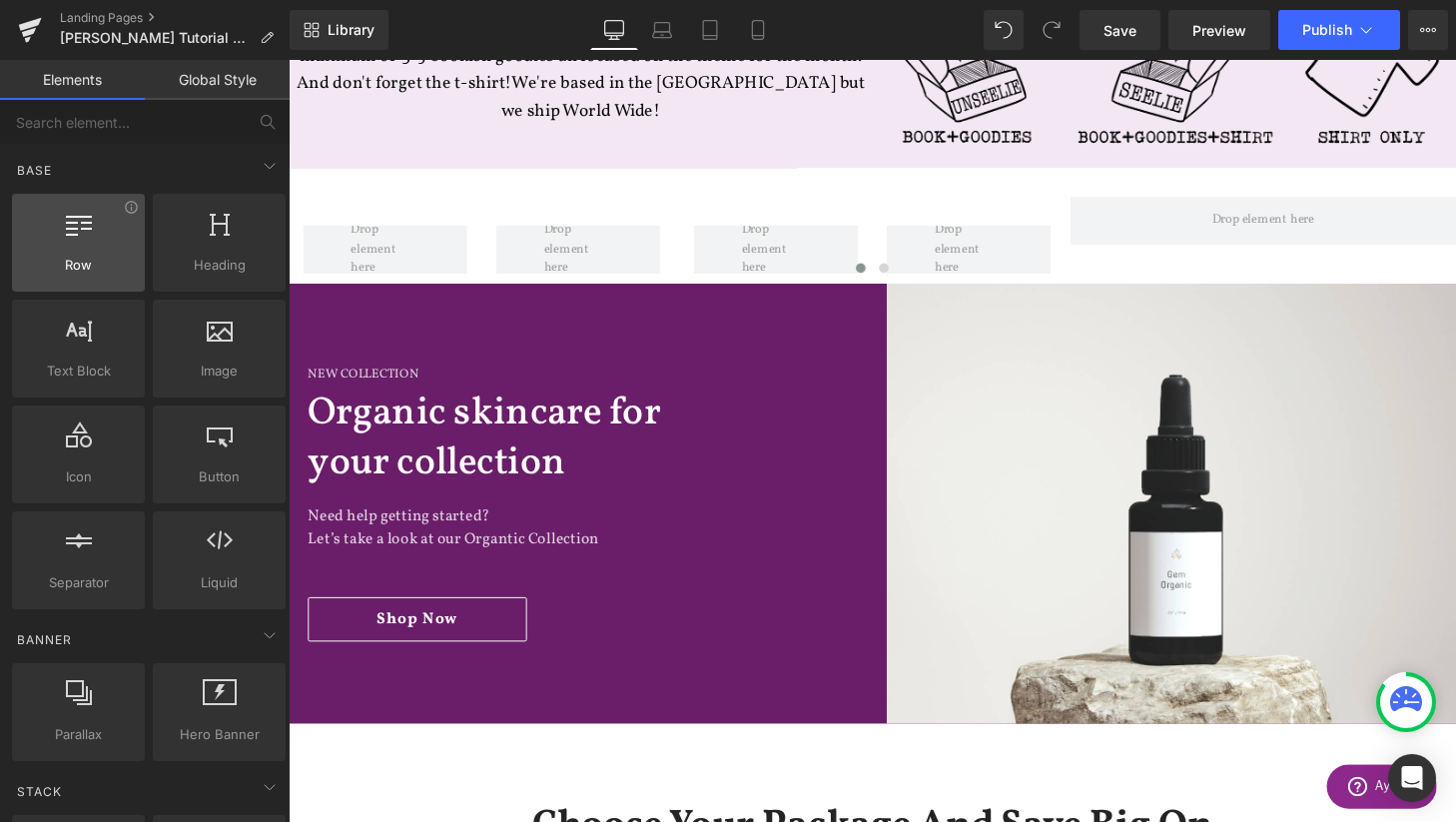 click at bounding box center [78, 232] 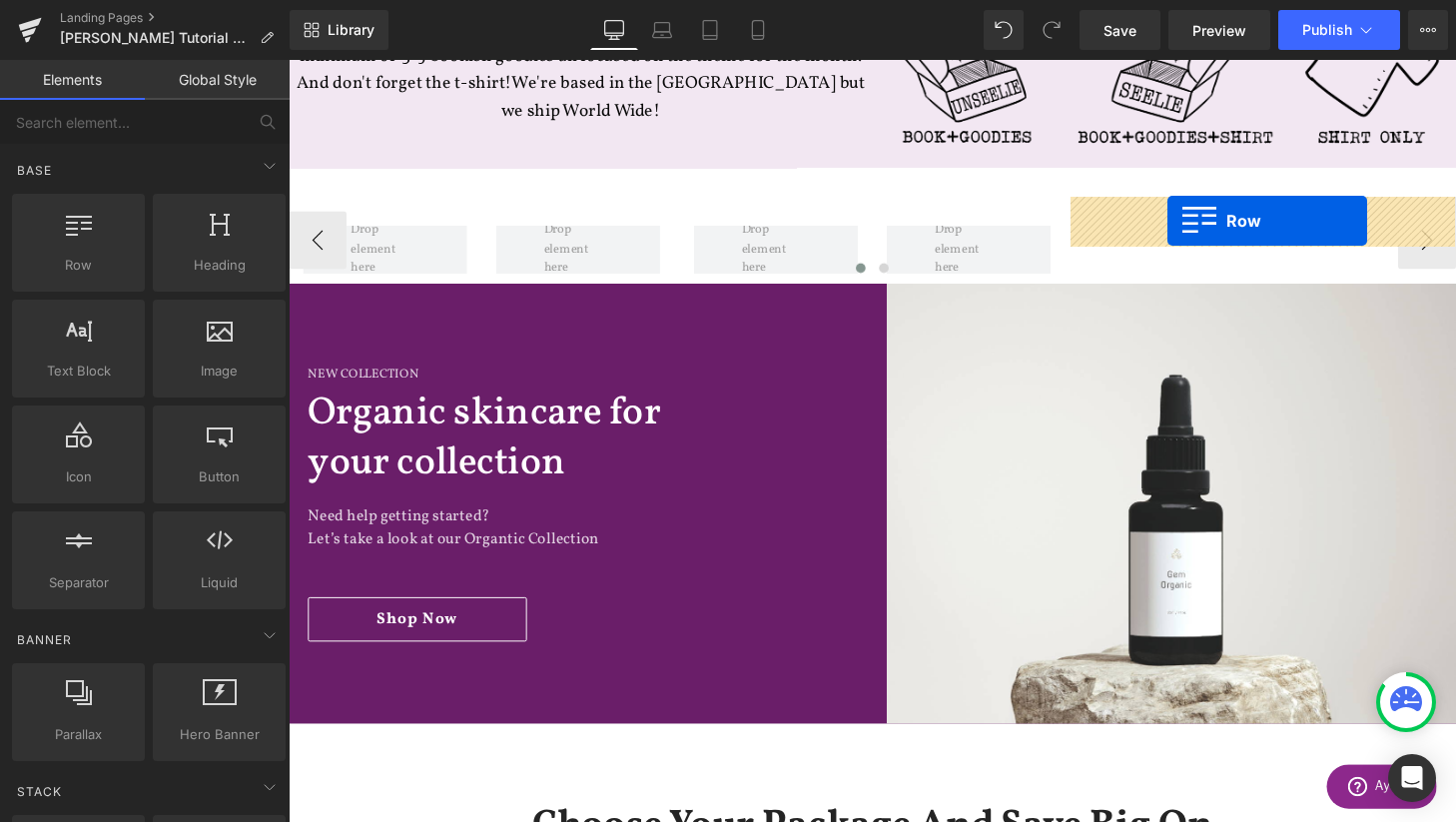 drag, startPoint x: 342, startPoint y: 315, endPoint x: 1198, endPoint y: 227, distance: 860.51148 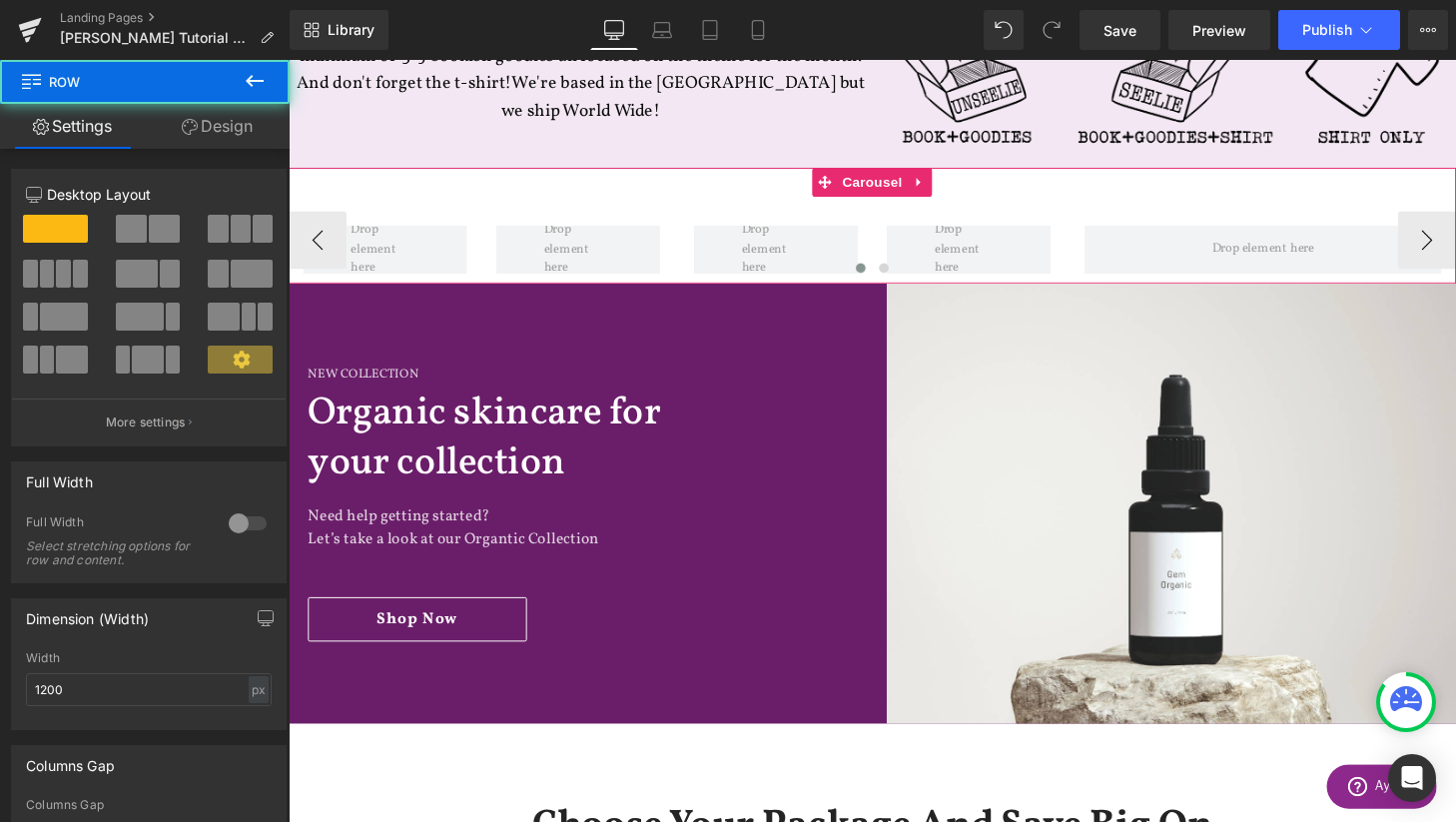 scroll, scrollTop: 3820, scrollLeft: 1208, axis: both 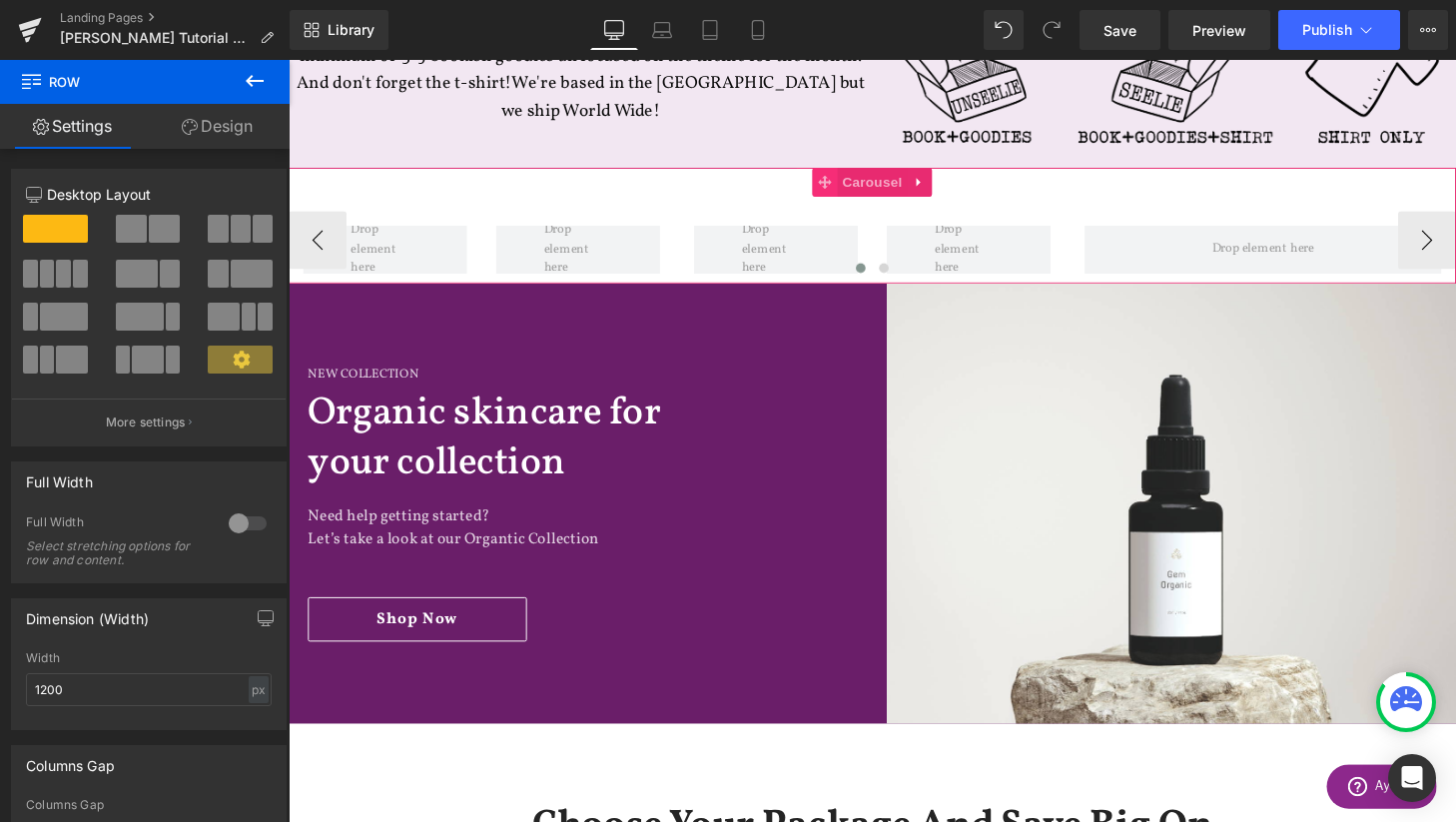 click at bounding box center (844, 187) 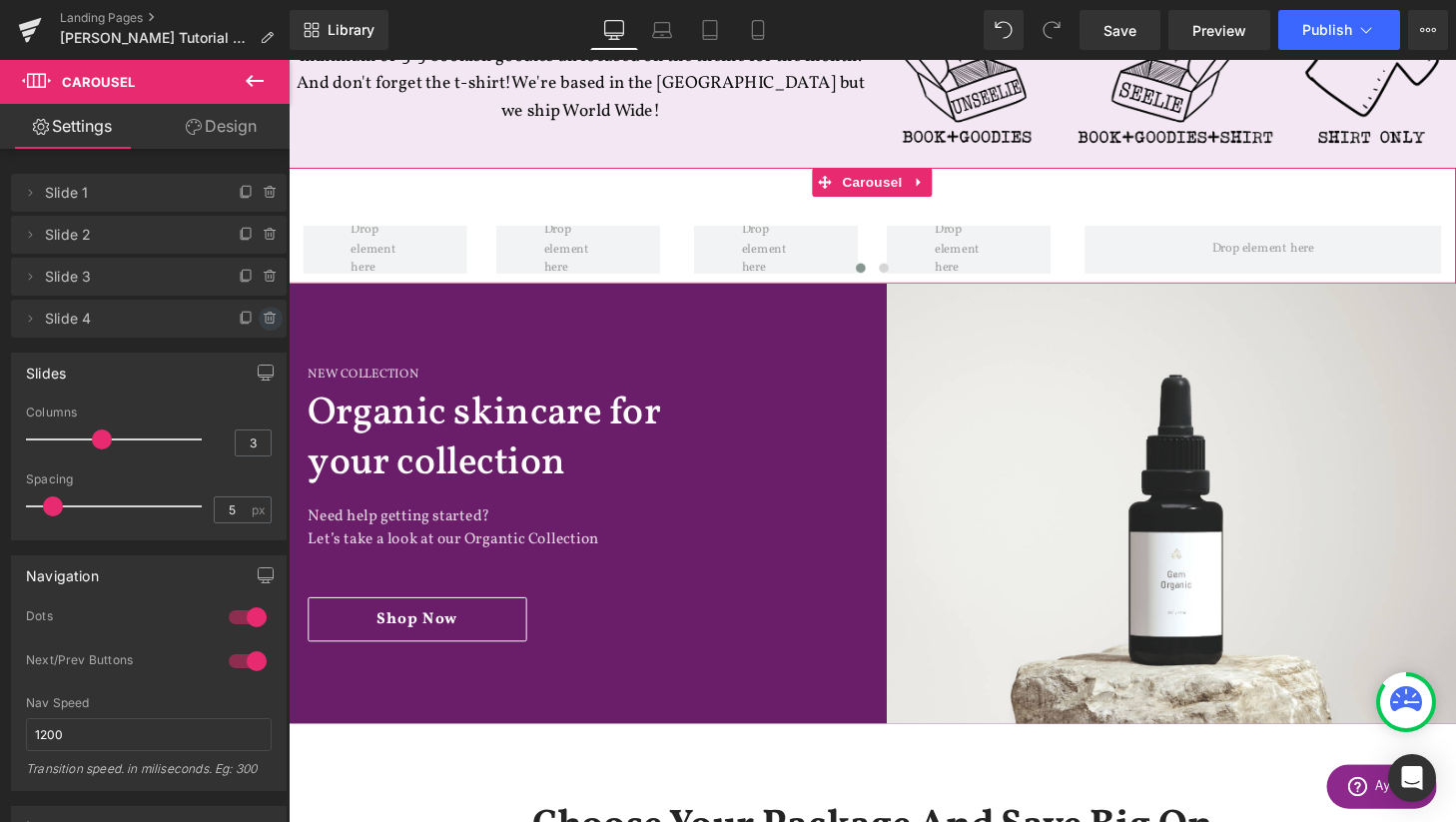 click 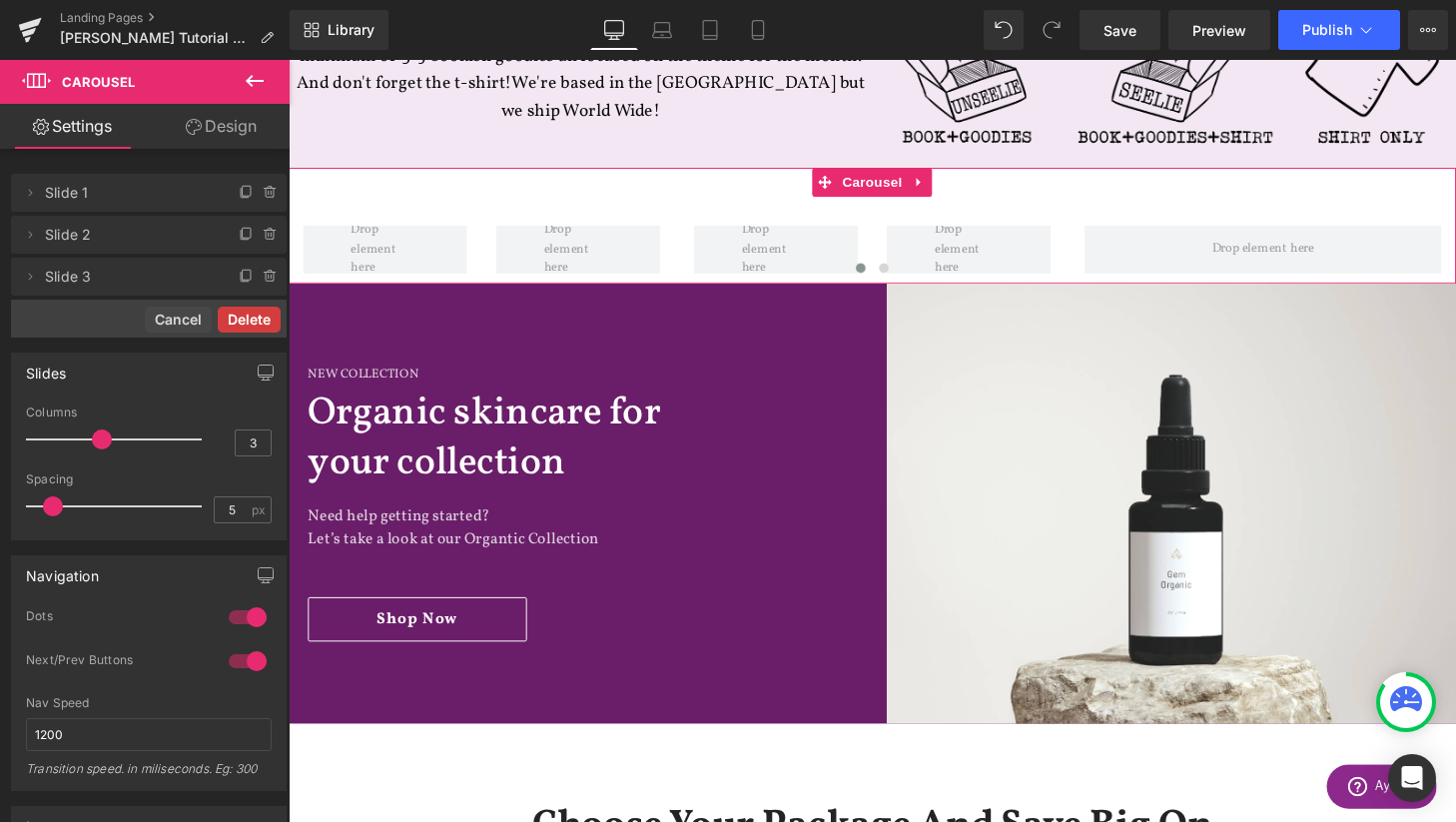 click on "Delete" at bounding box center (249, 320) 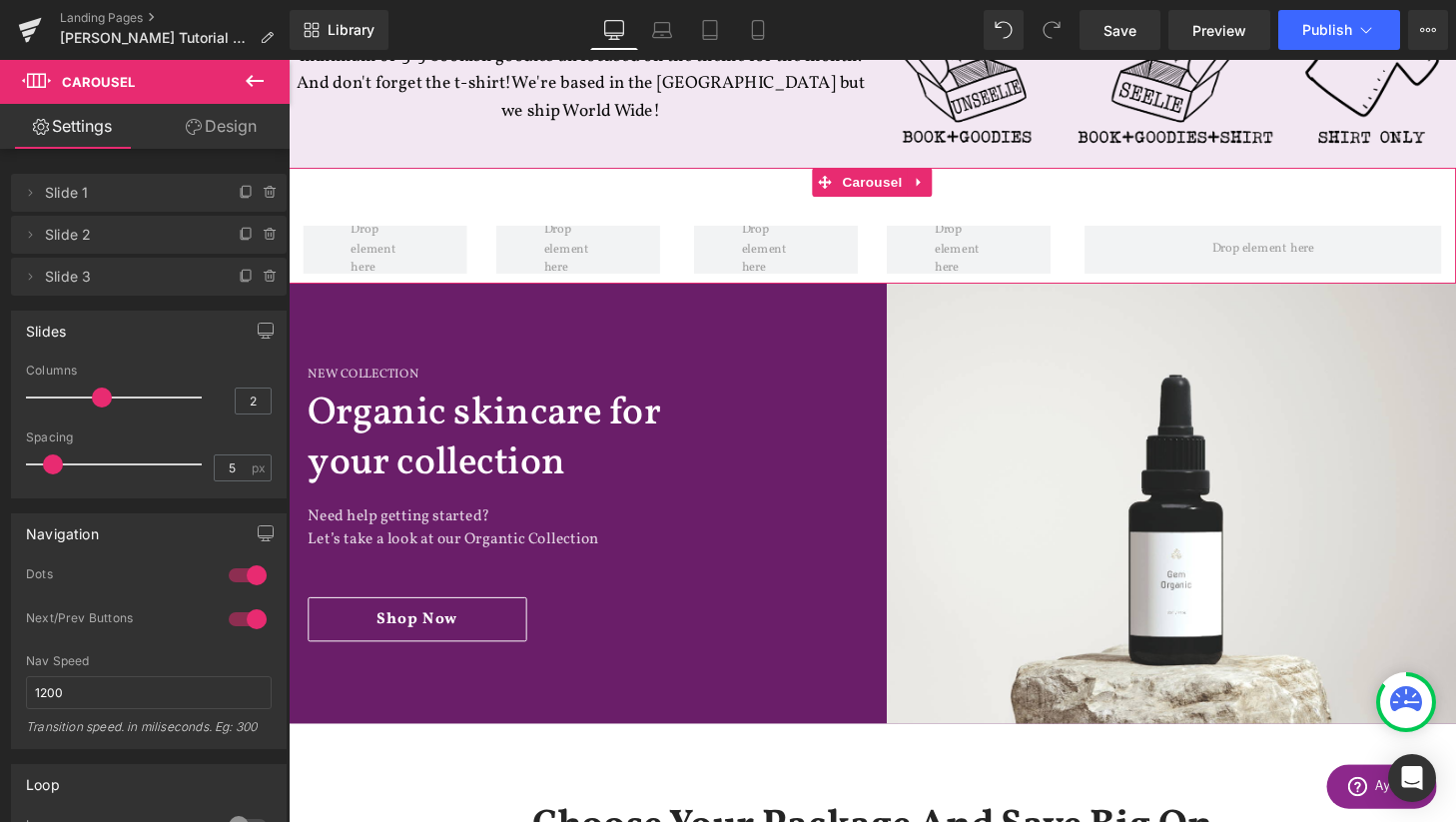 type on "1" 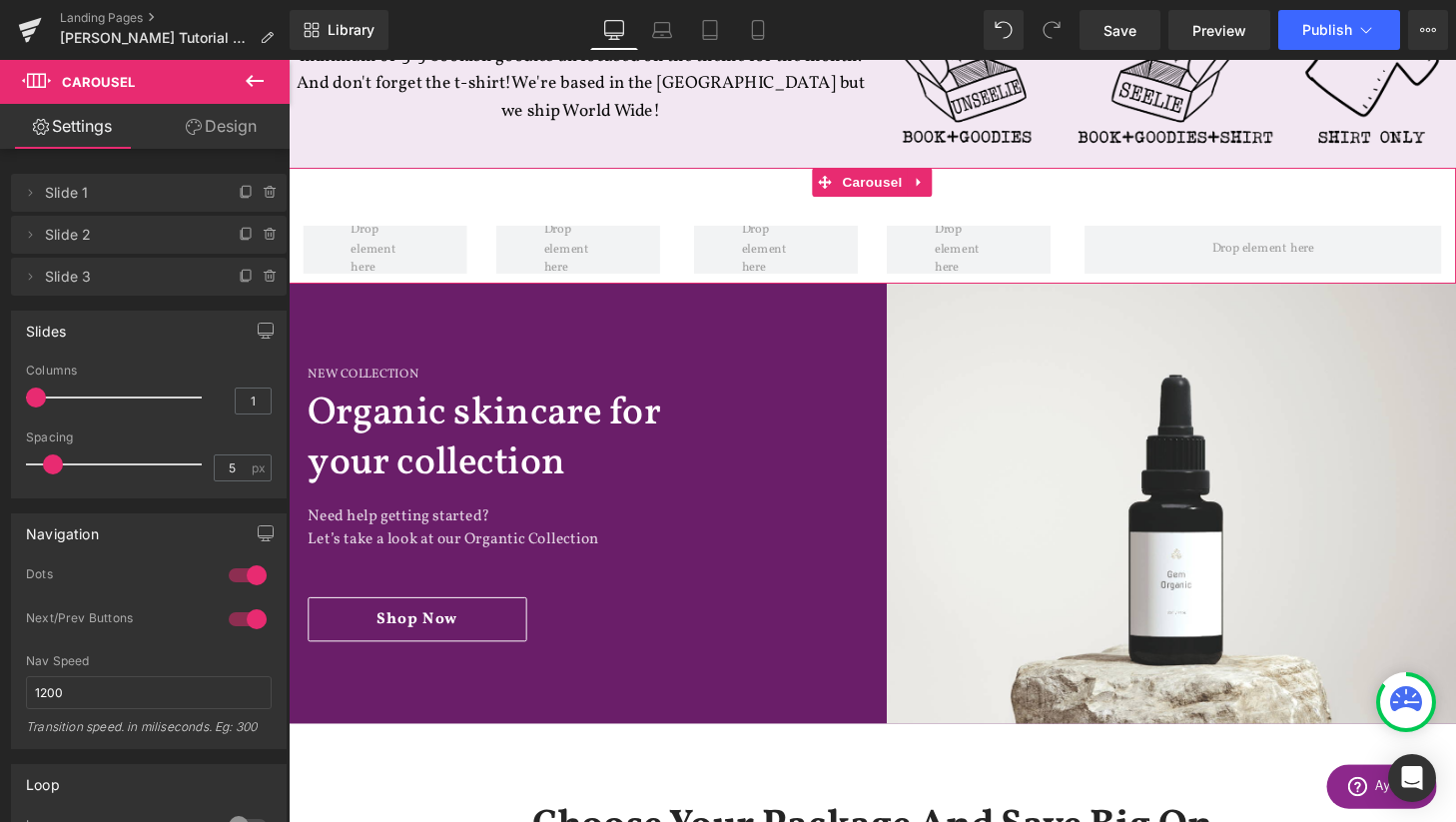drag, startPoint x: 97, startPoint y: 400, endPoint x: -28, endPoint y: 400, distance: 125 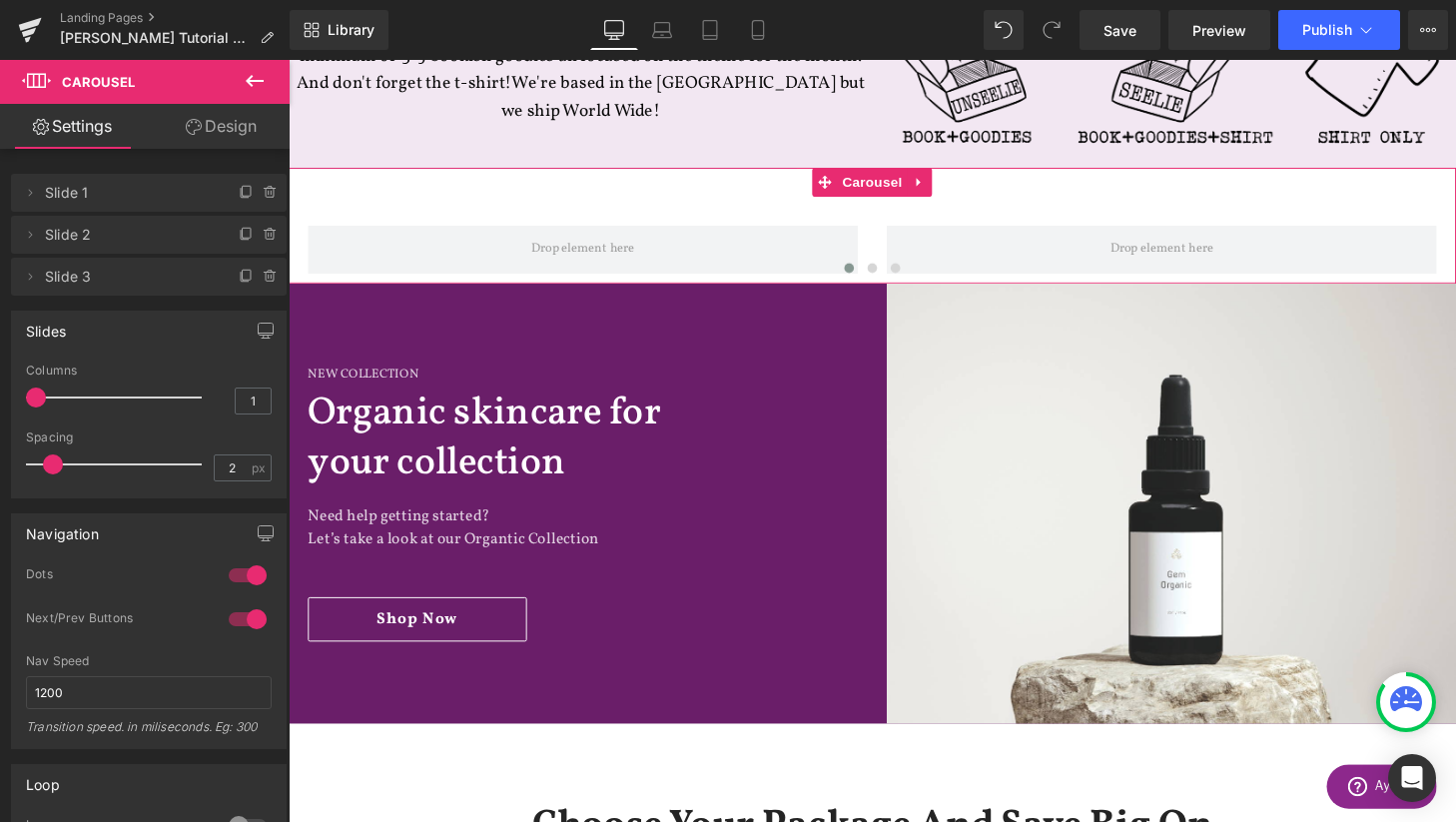 type on "0" 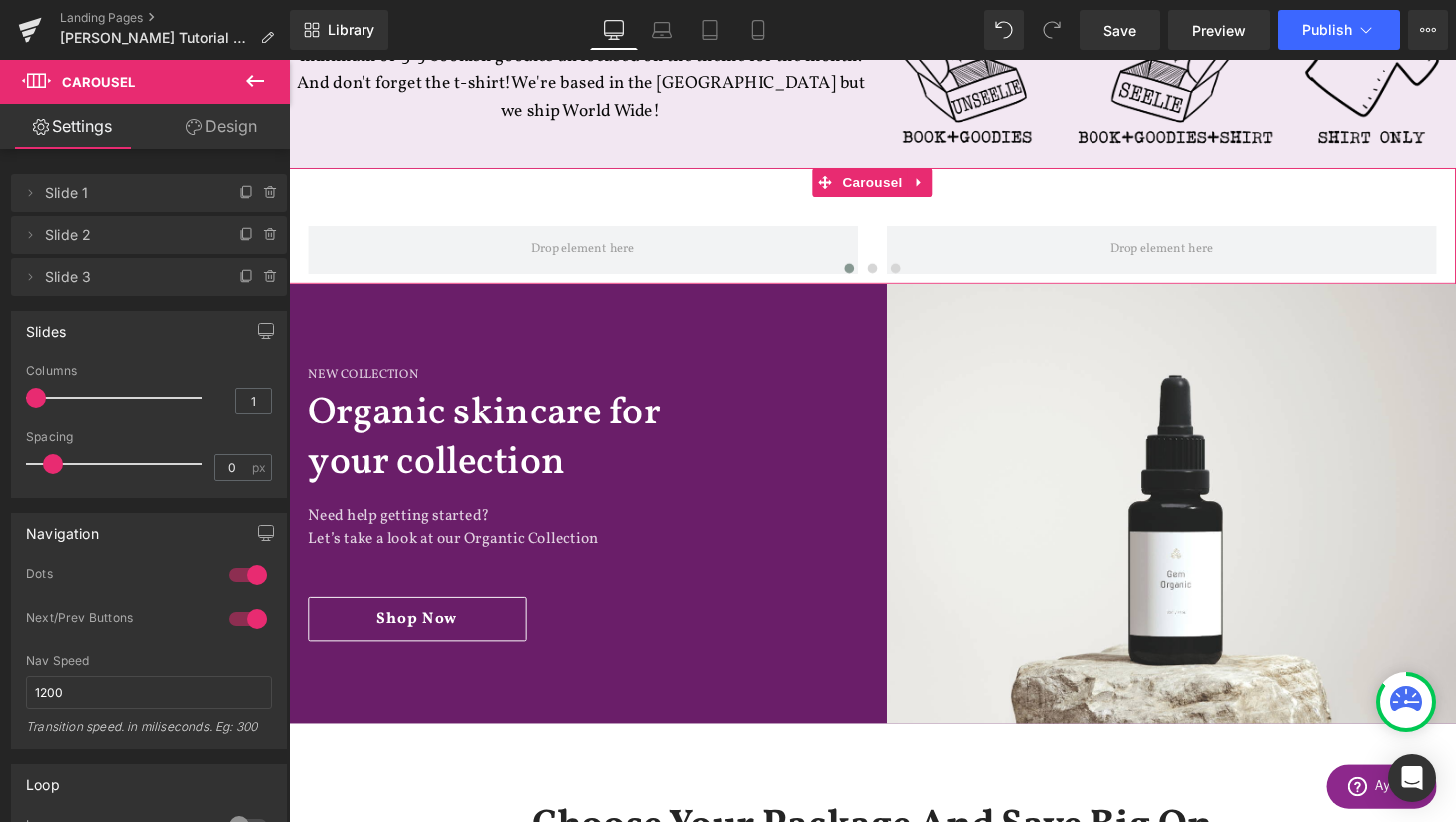drag, startPoint x: 53, startPoint y: 459, endPoint x: -51, endPoint y: 458, distance: 104.00481 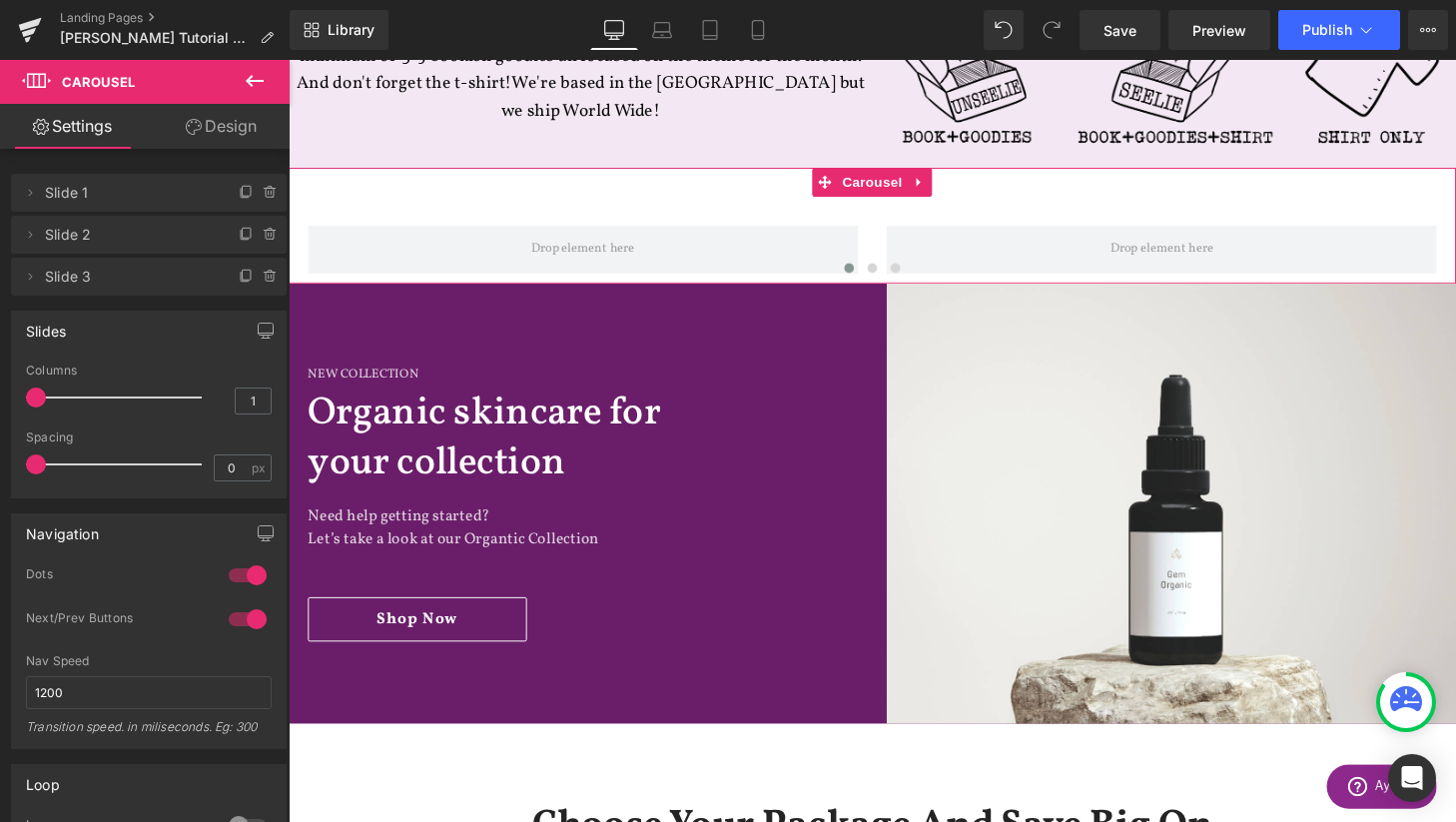 drag, startPoint x: 36, startPoint y: 402, endPoint x: 1, endPoint y: 402, distance: 35 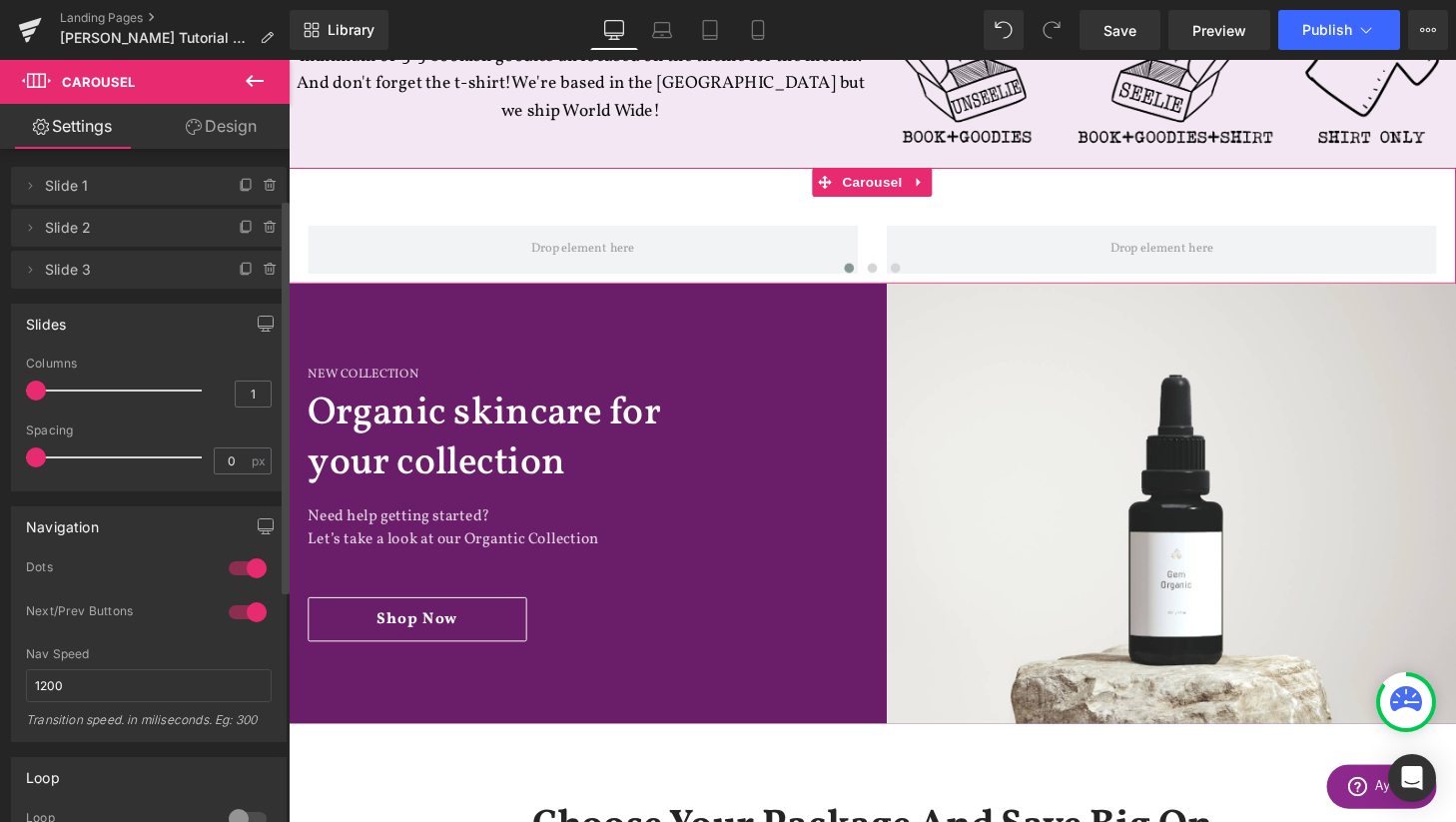 scroll, scrollTop: 0, scrollLeft: 0, axis: both 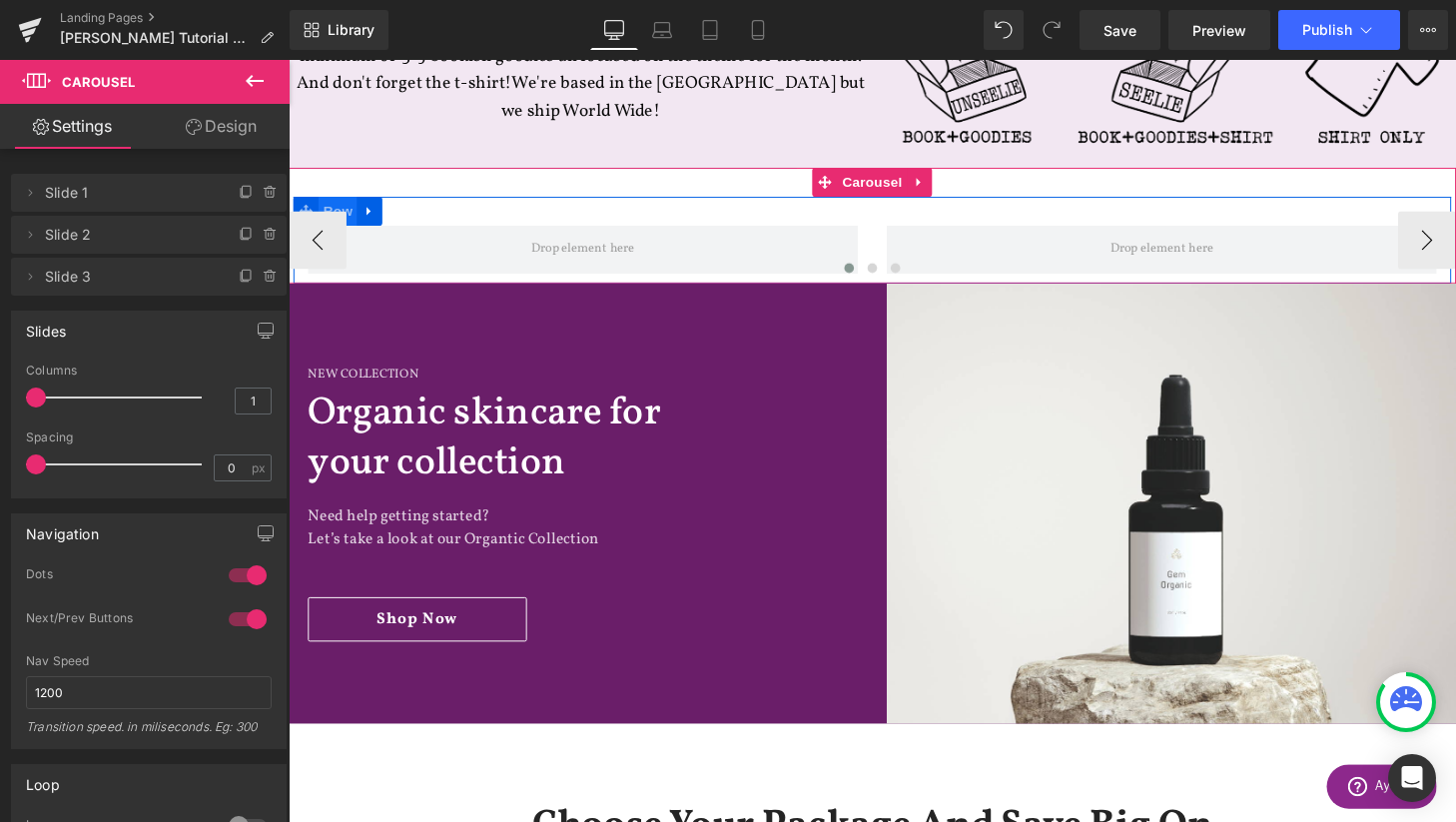 click on "Row" at bounding box center (340, 217) 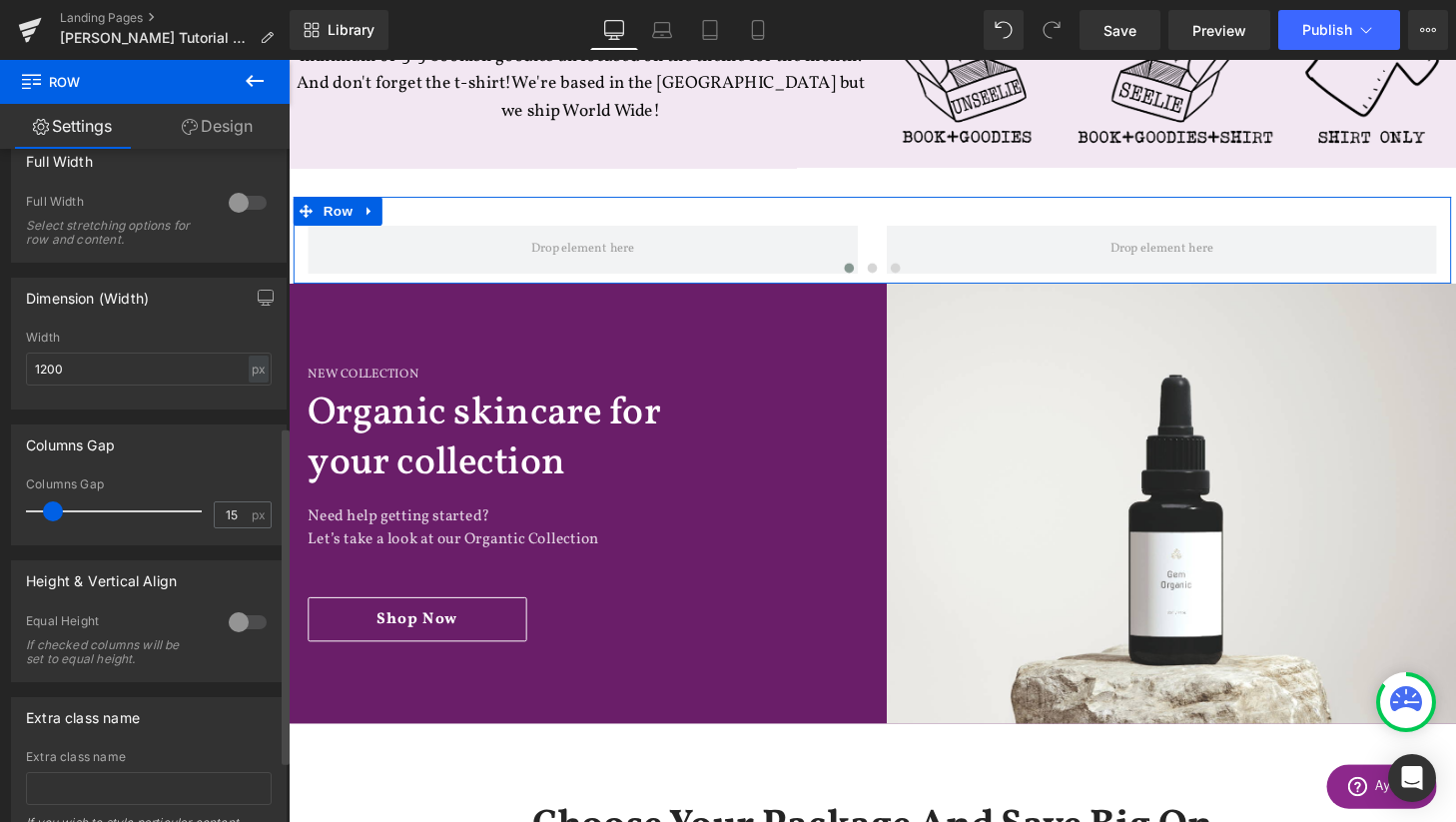 scroll, scrollTop: 593, scrollLeft: 0, axis: vertical 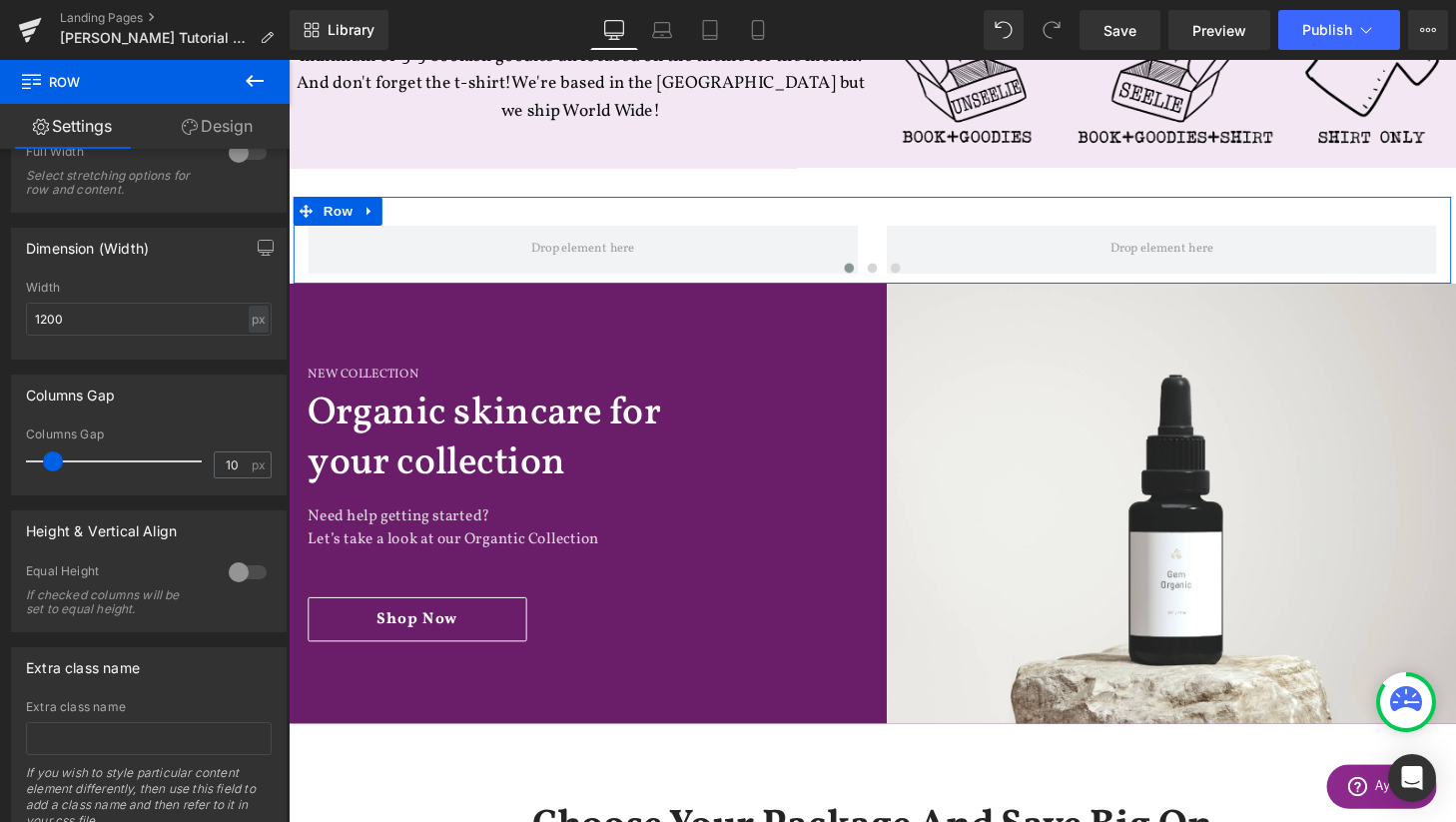 type on "0" 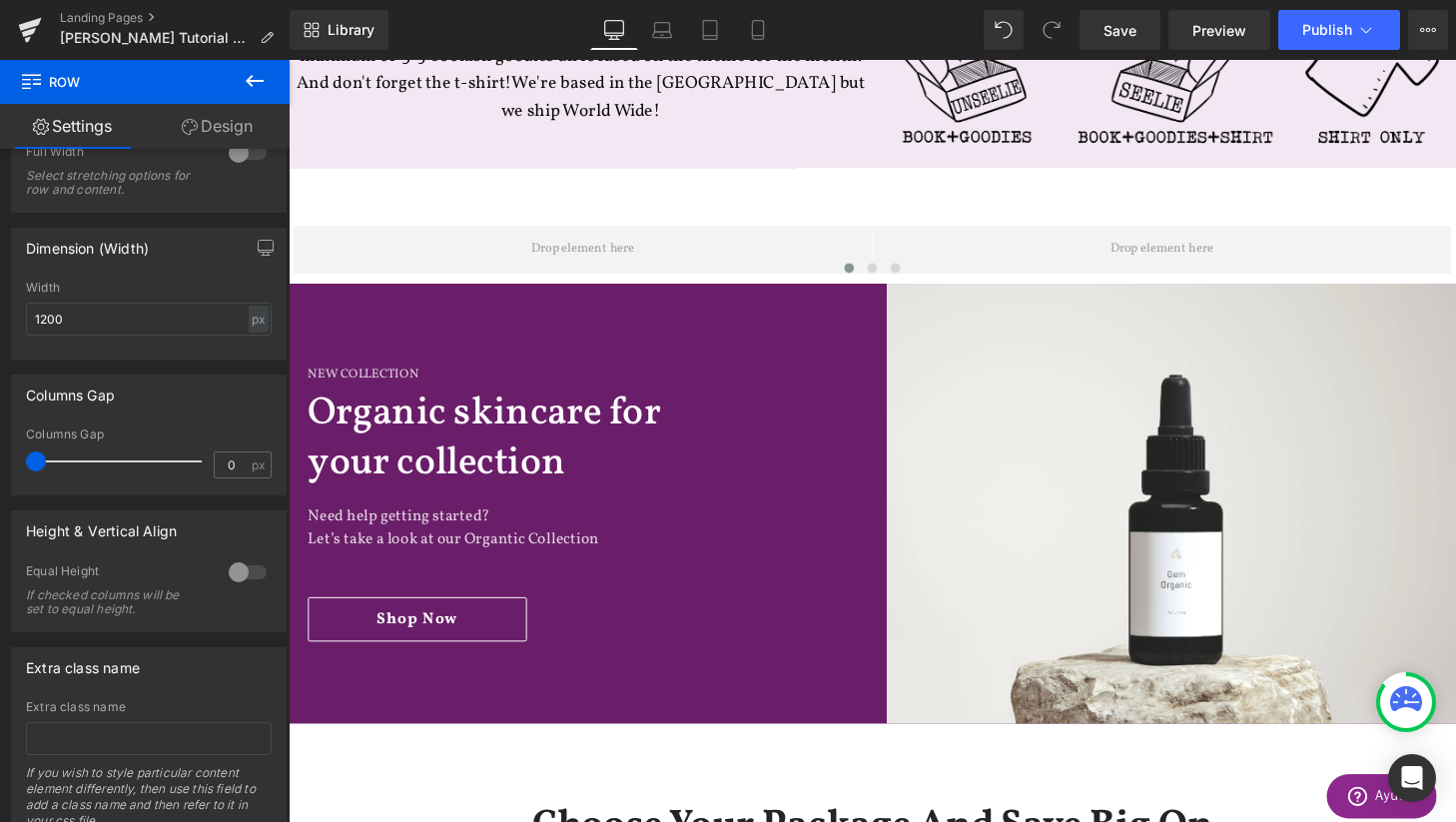 drag, startPoint x: 55, startPoint y: 461, endPoint x: -19, endPoint y: 463, distance: 74.02702 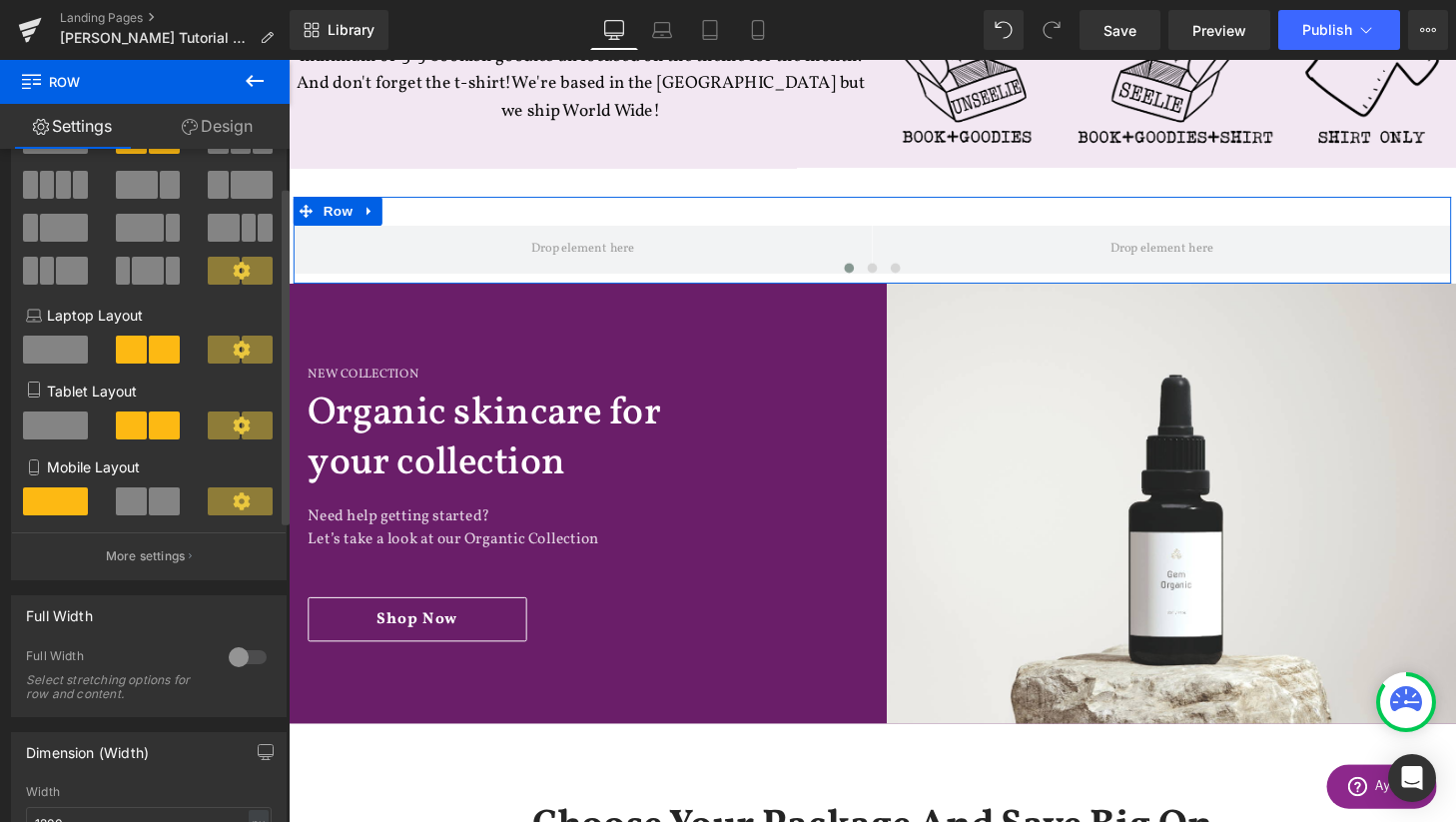 scroll, scrollTop: 55, scrollLeft: 0, axis: vertical 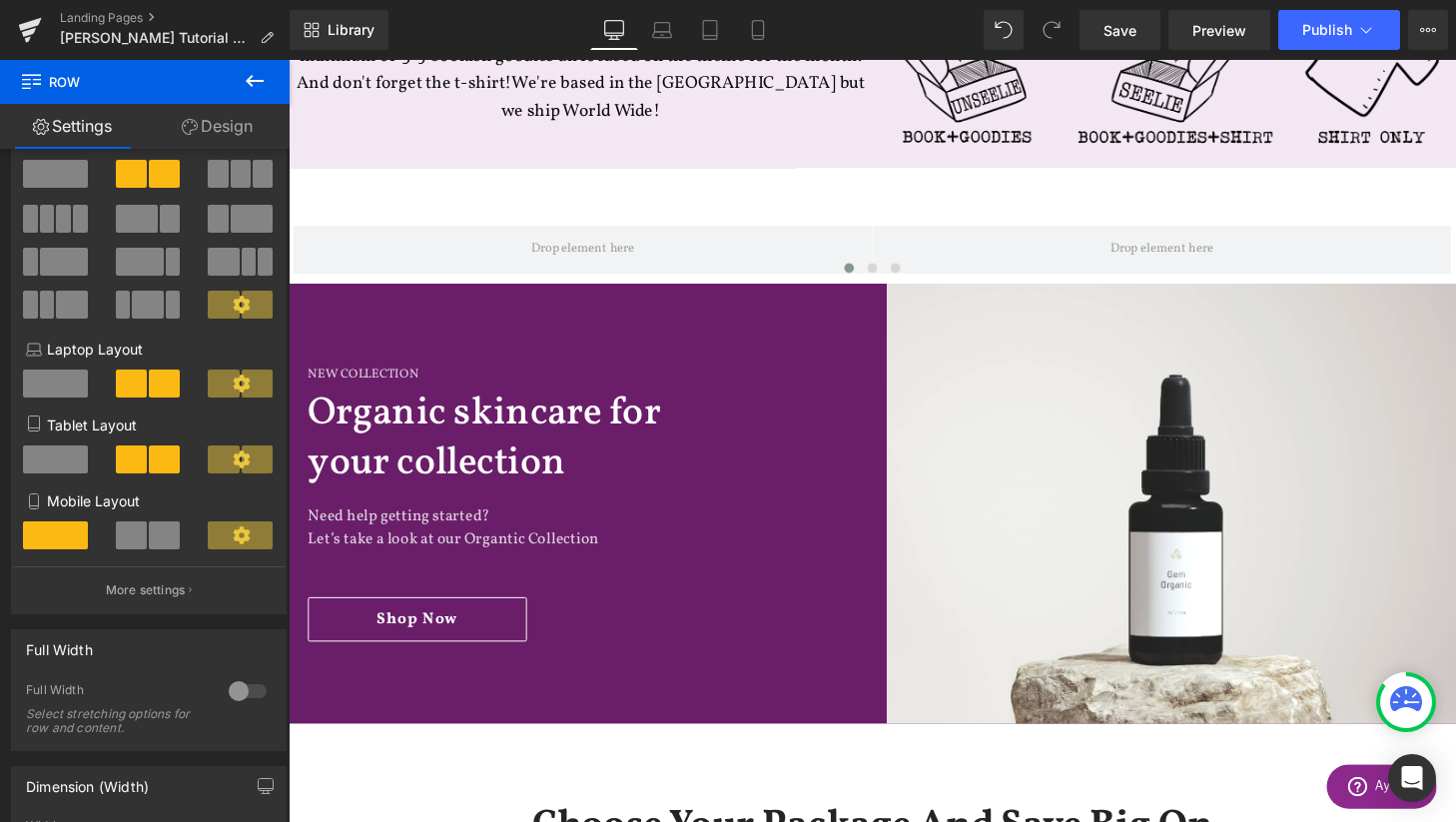 click 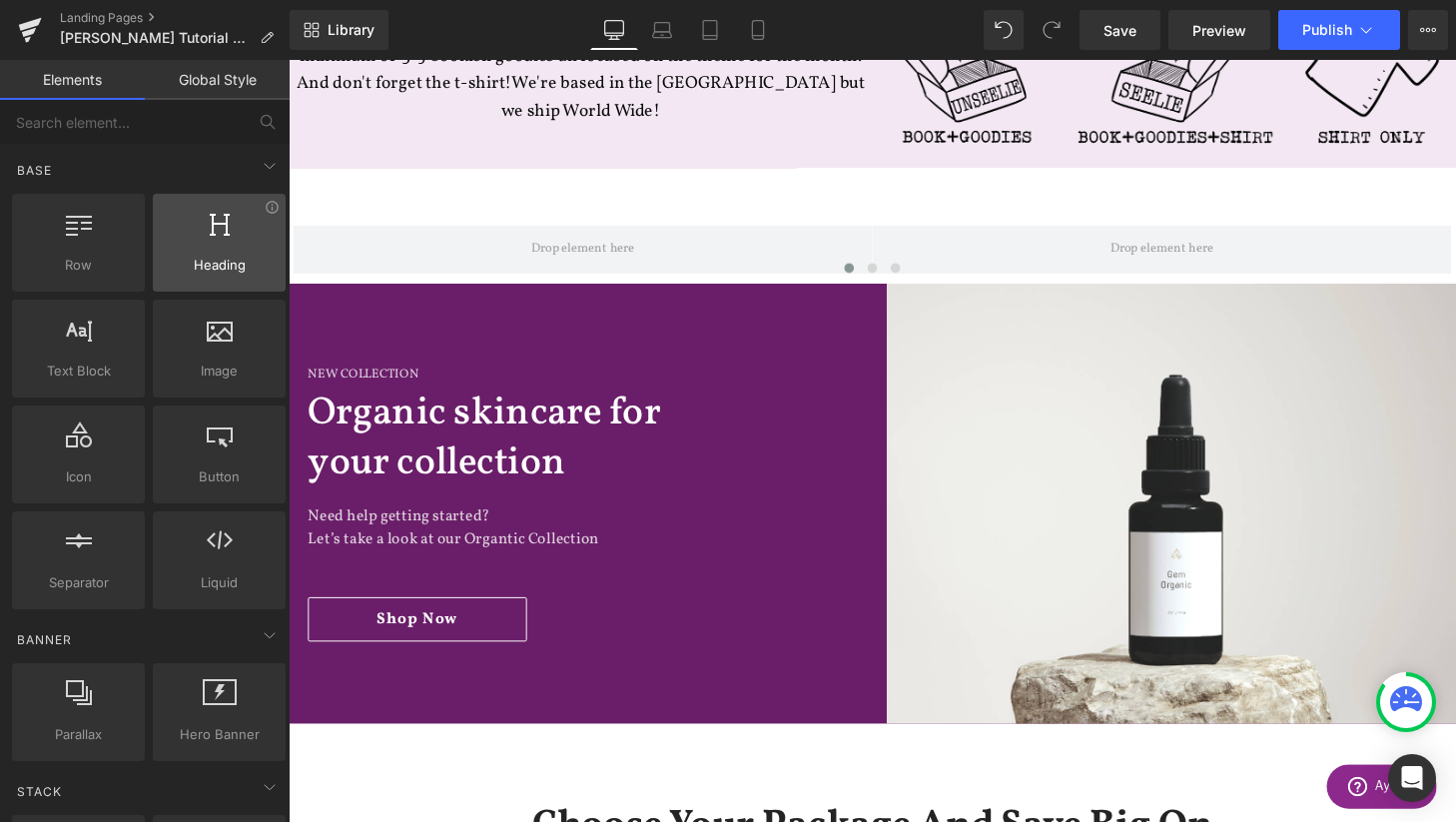 click at bounding box center [219, 232] 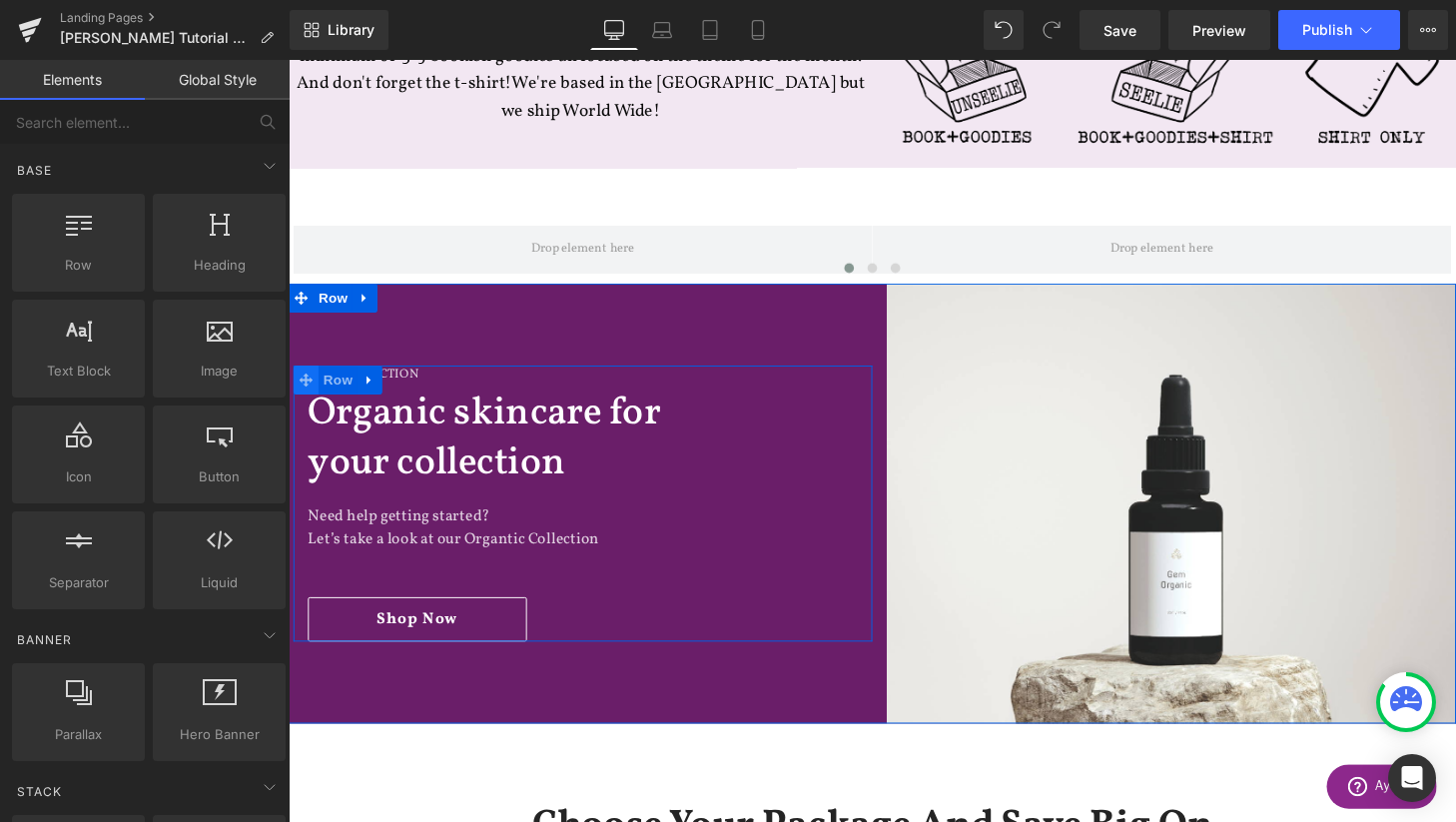 click 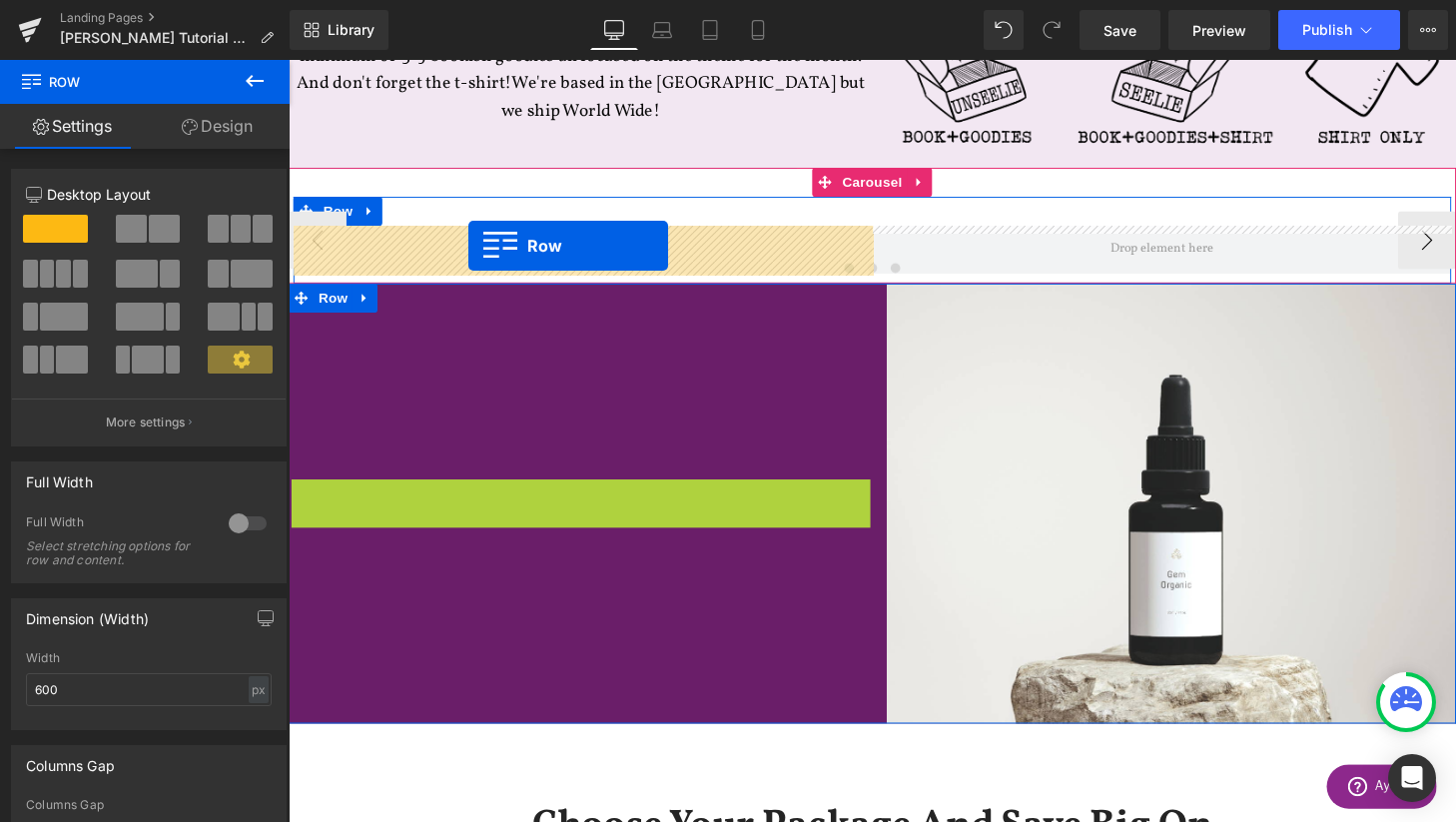 drag, startPoint x: 304, startPoint y: 392, endPoint x: 474, endPoint y: 252, distance: 220 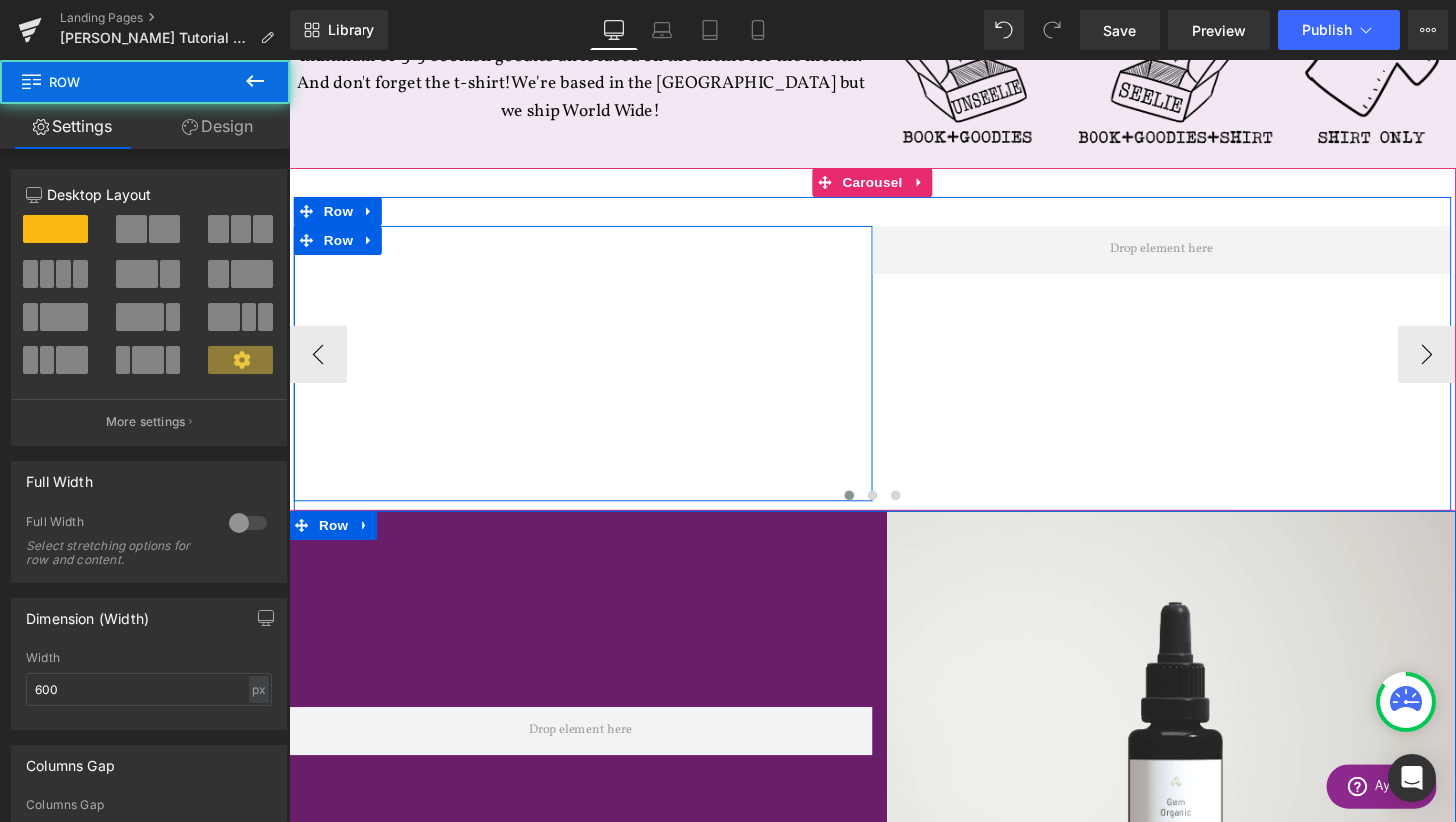 scroll, scrollTop: 10, scrollLeft: 10, axis: both 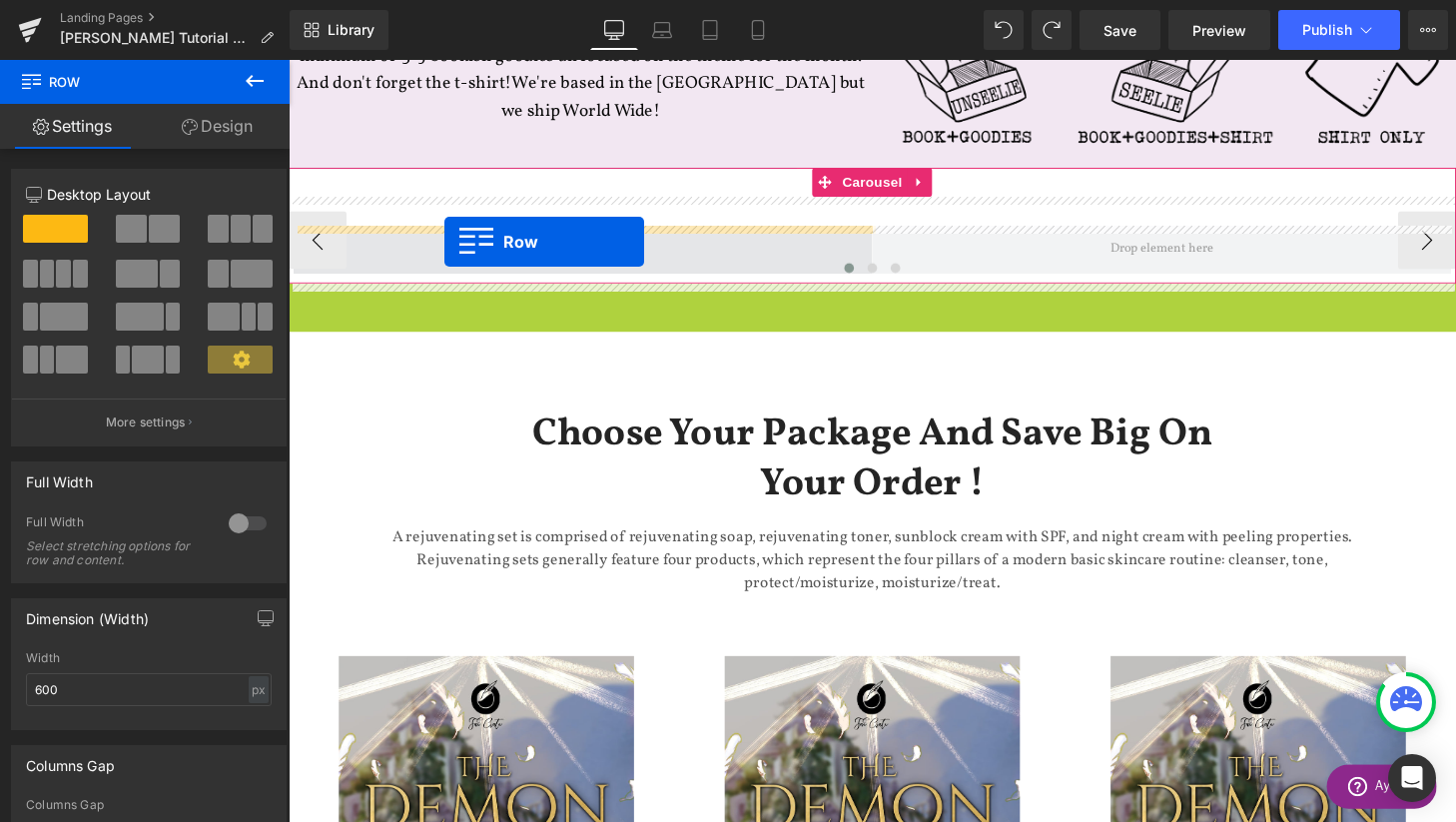 drag, startPoint x: 306, startPoint y: 307, endPoint x: 449, endPoint y: 248, distance: 154.69324 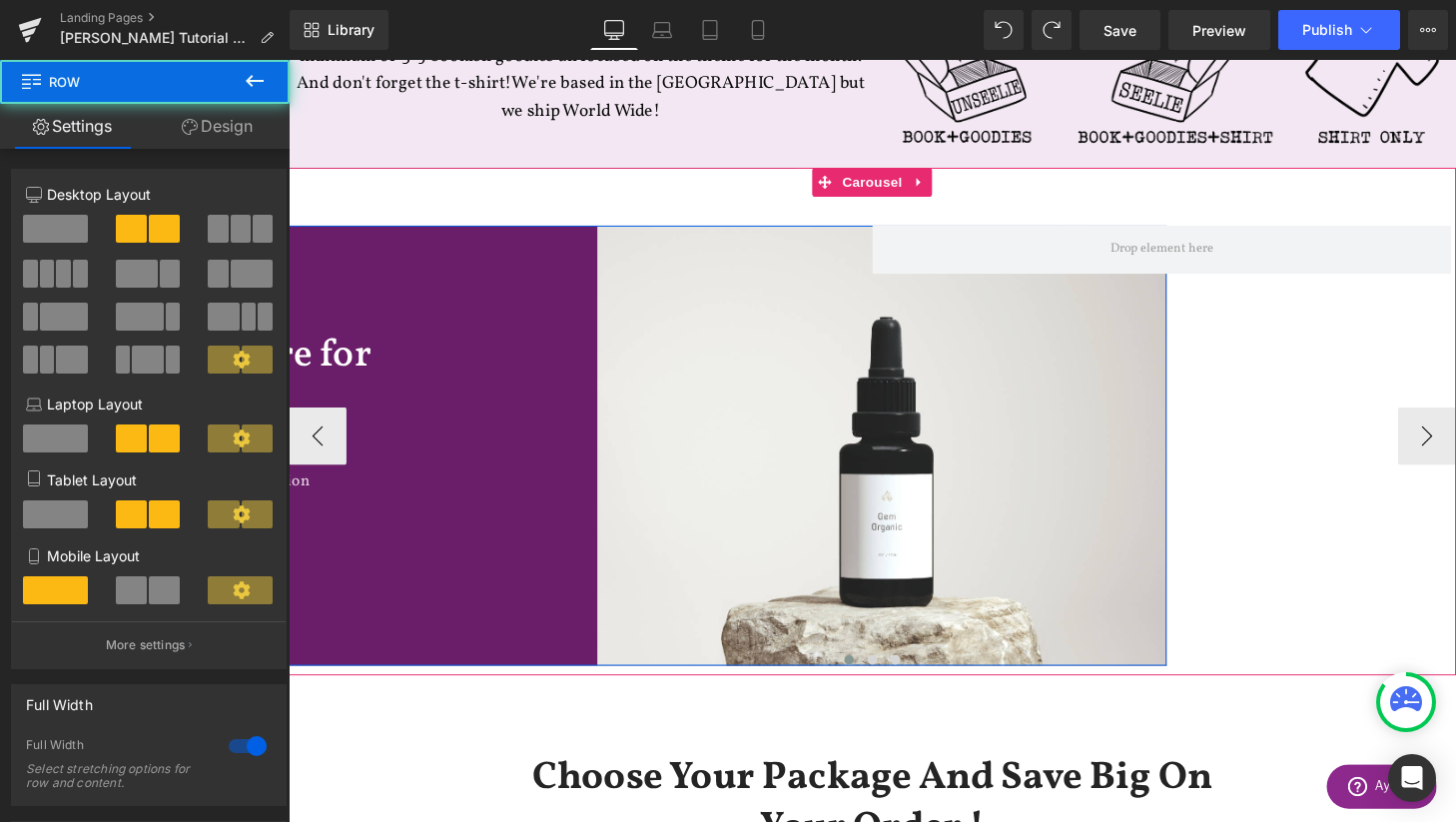 scroll, scrollTop: 10, scrollLeft: 10, axis: both 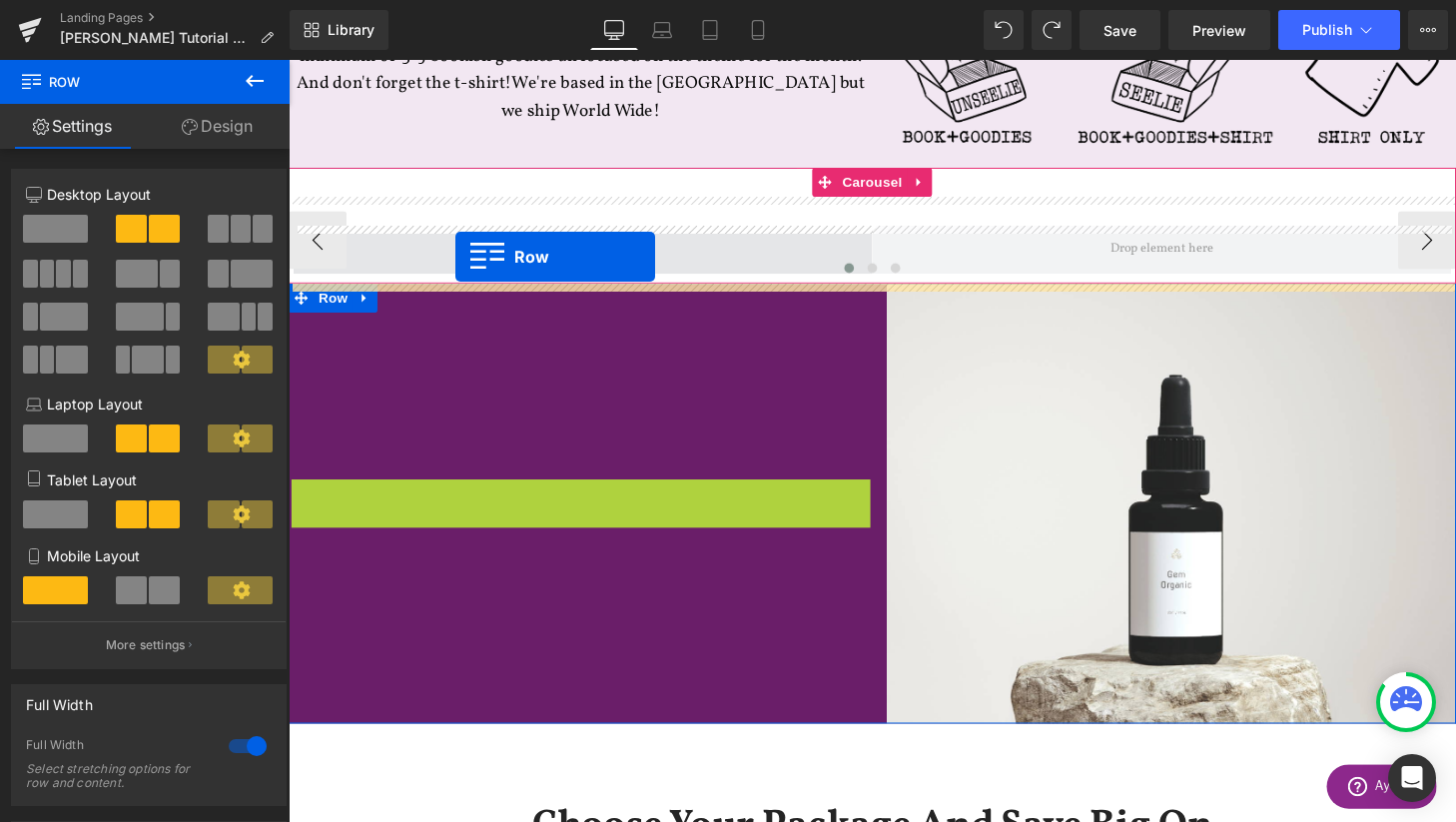 drag, startPoint x: 306, startPoint y: 394, endPoint x: 461, endPoint y: 264, distance: 202.2993 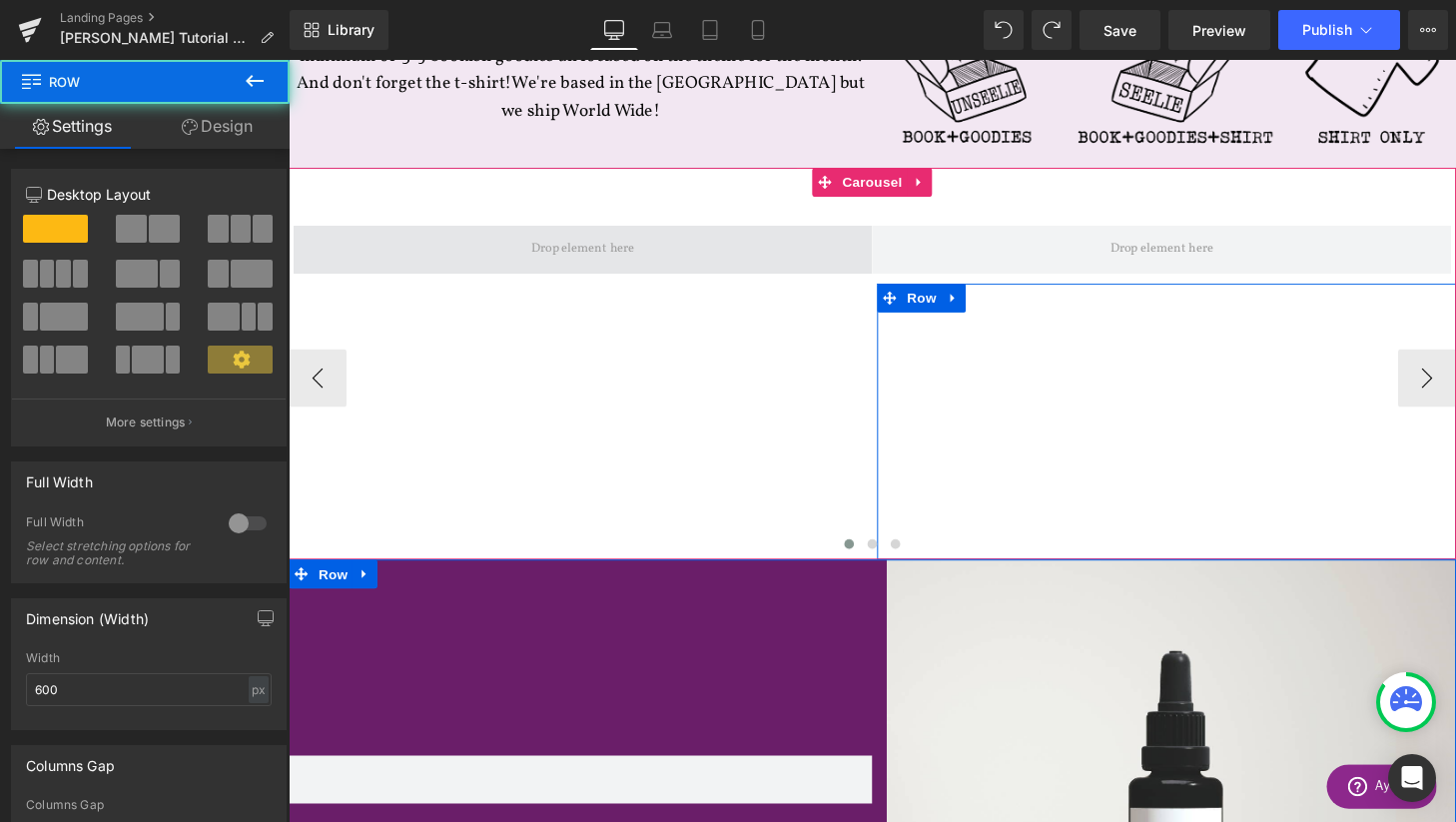 scroll, scrollTop: 10, scrollLeft: 10, axis: both 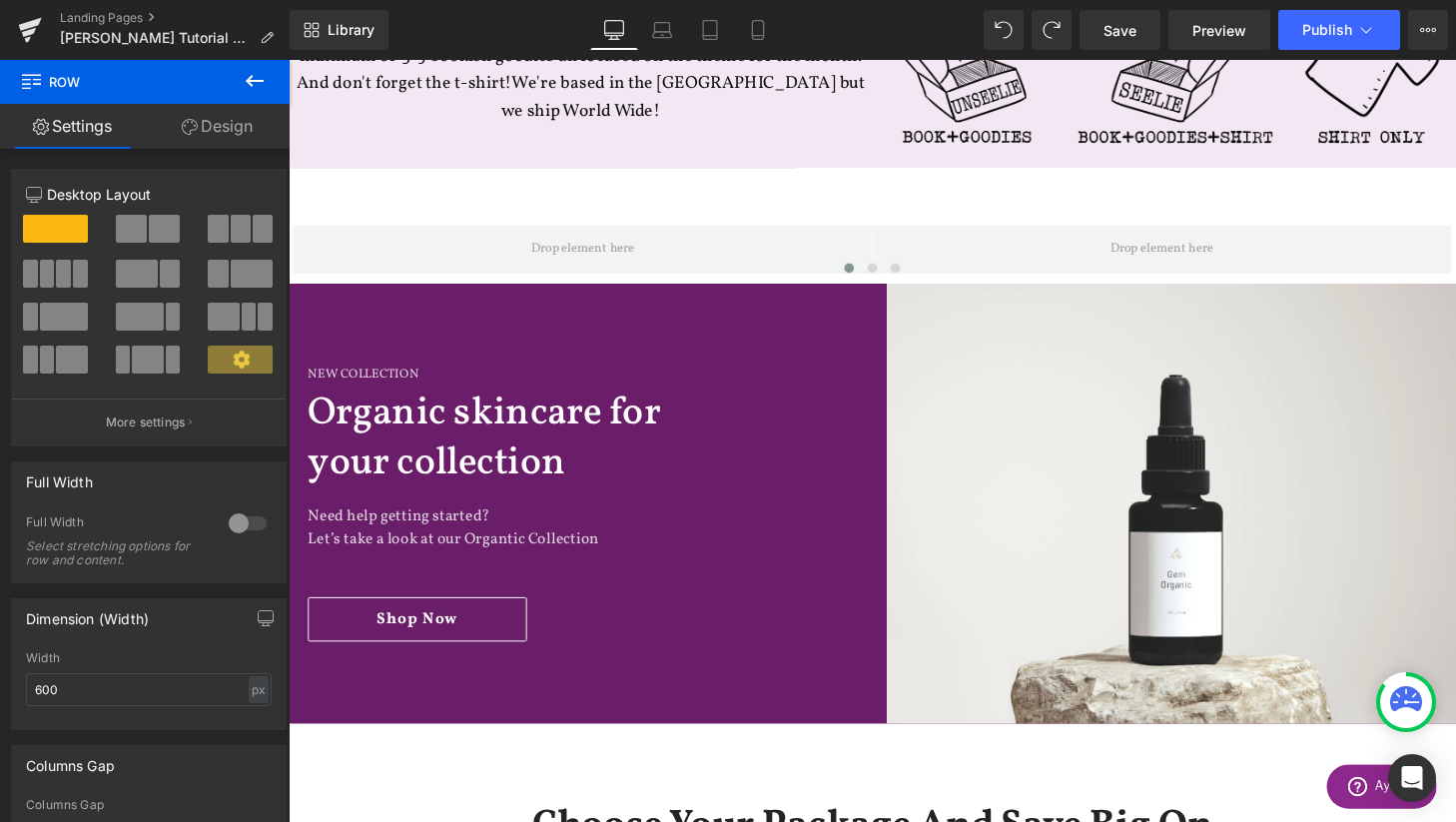 click 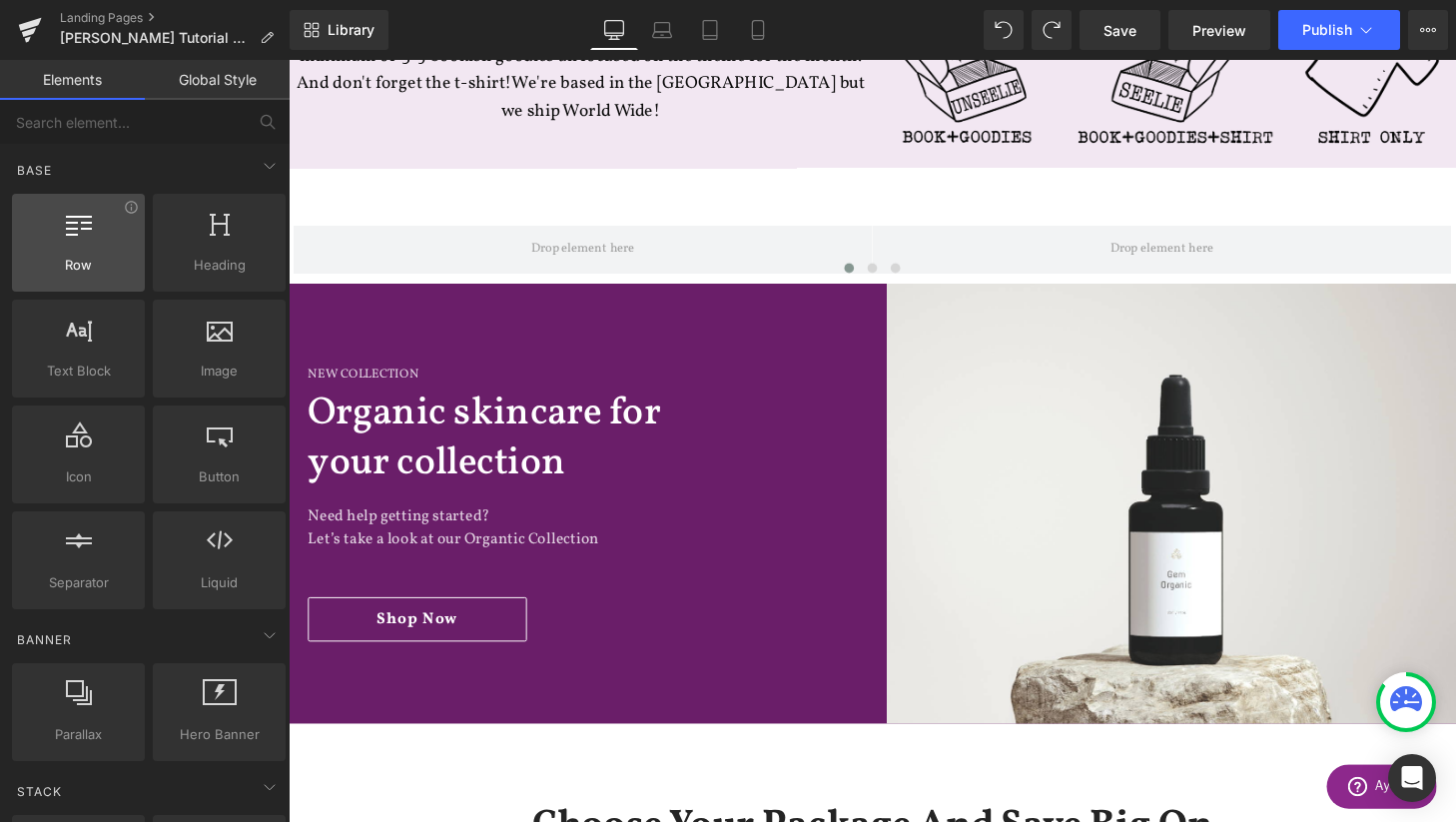 click at bounding box center (78, 232) 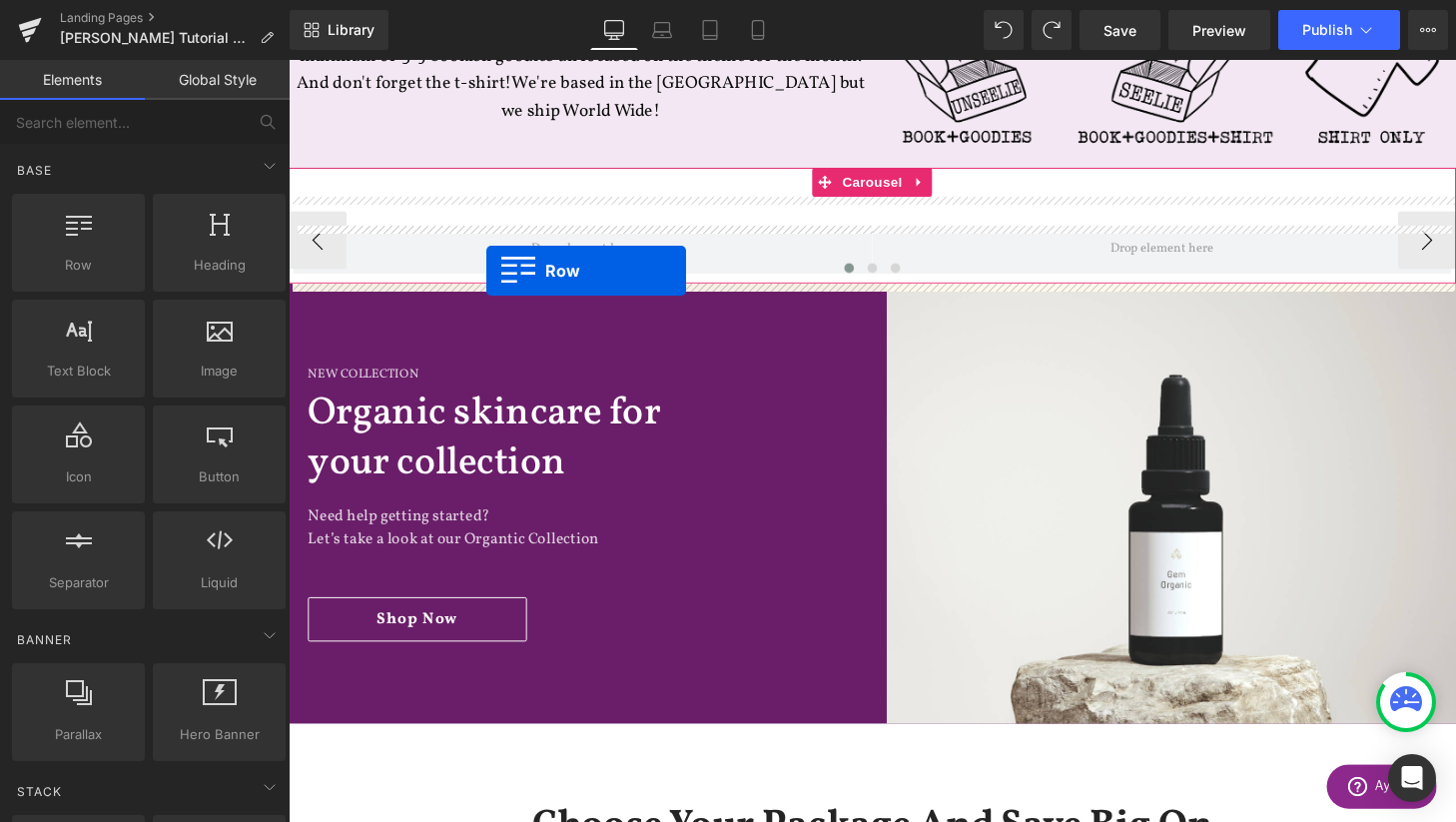 drag, startPoint x: 367, startPoint y: 305, endPoint x: 493, endPoint y: 278, distance: 128.86039 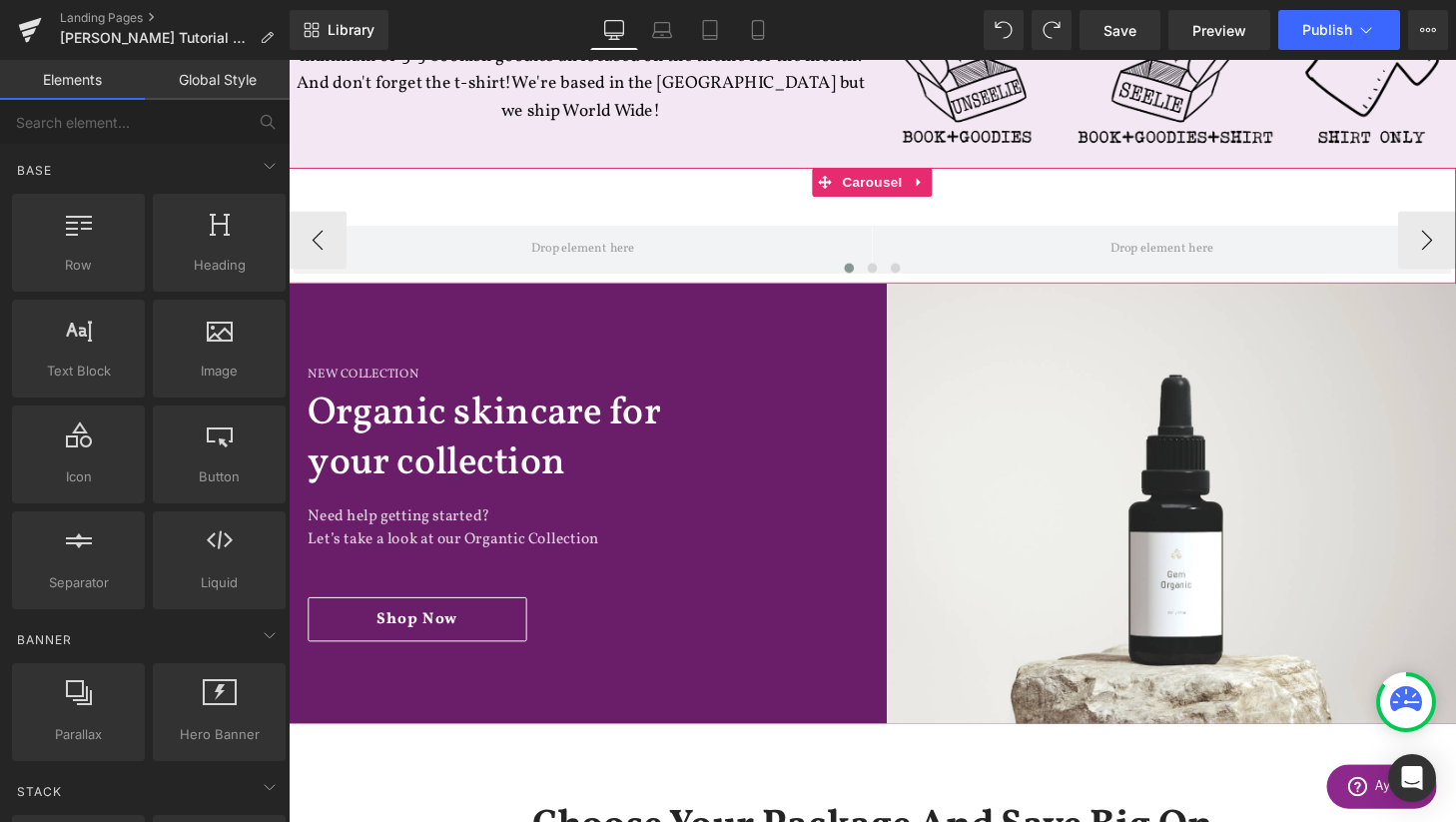 scroll, scrollTop: 10, scrollLeft: 10, axis: both 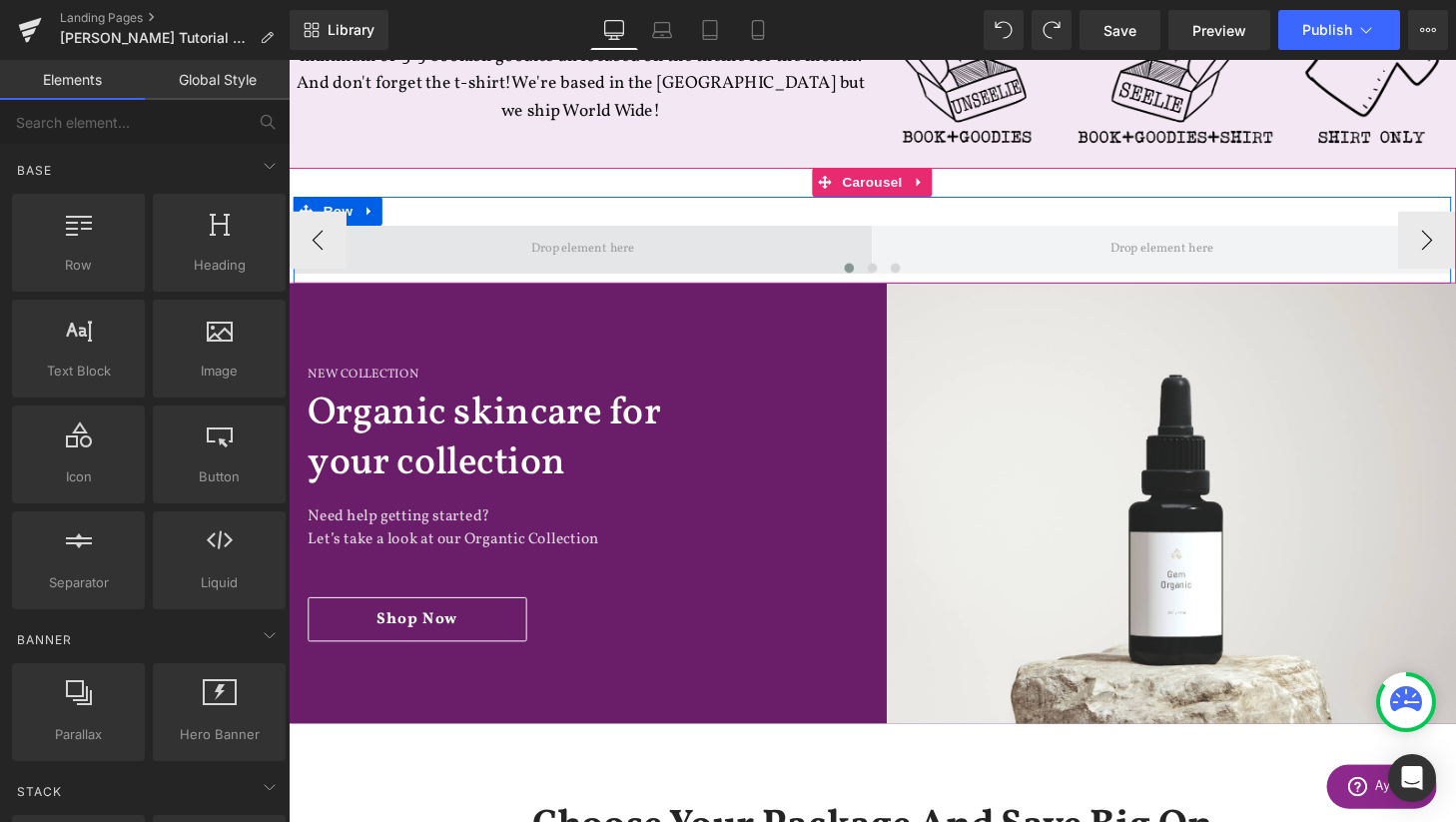 click at bounding box center [593, 257] 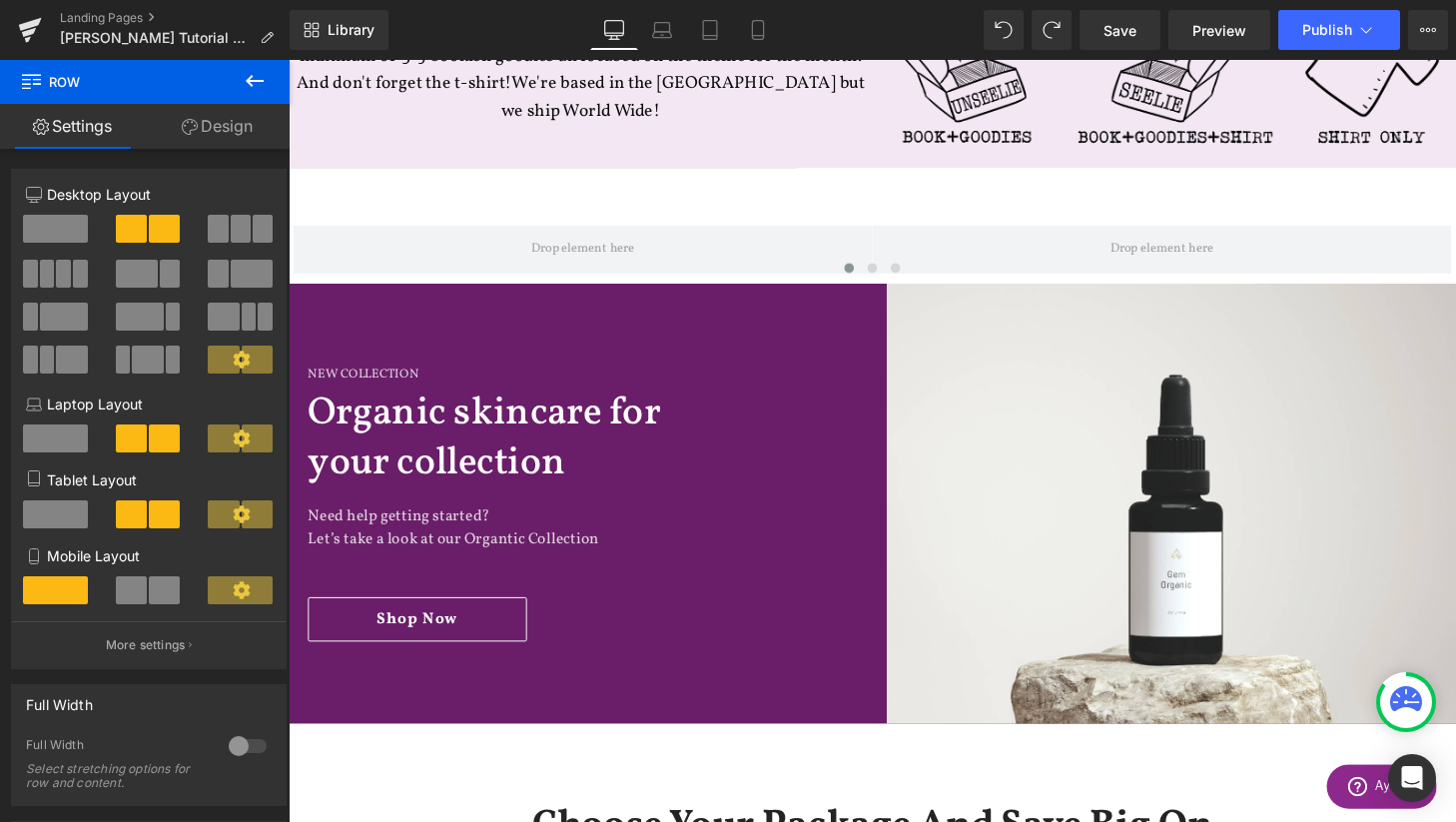 click 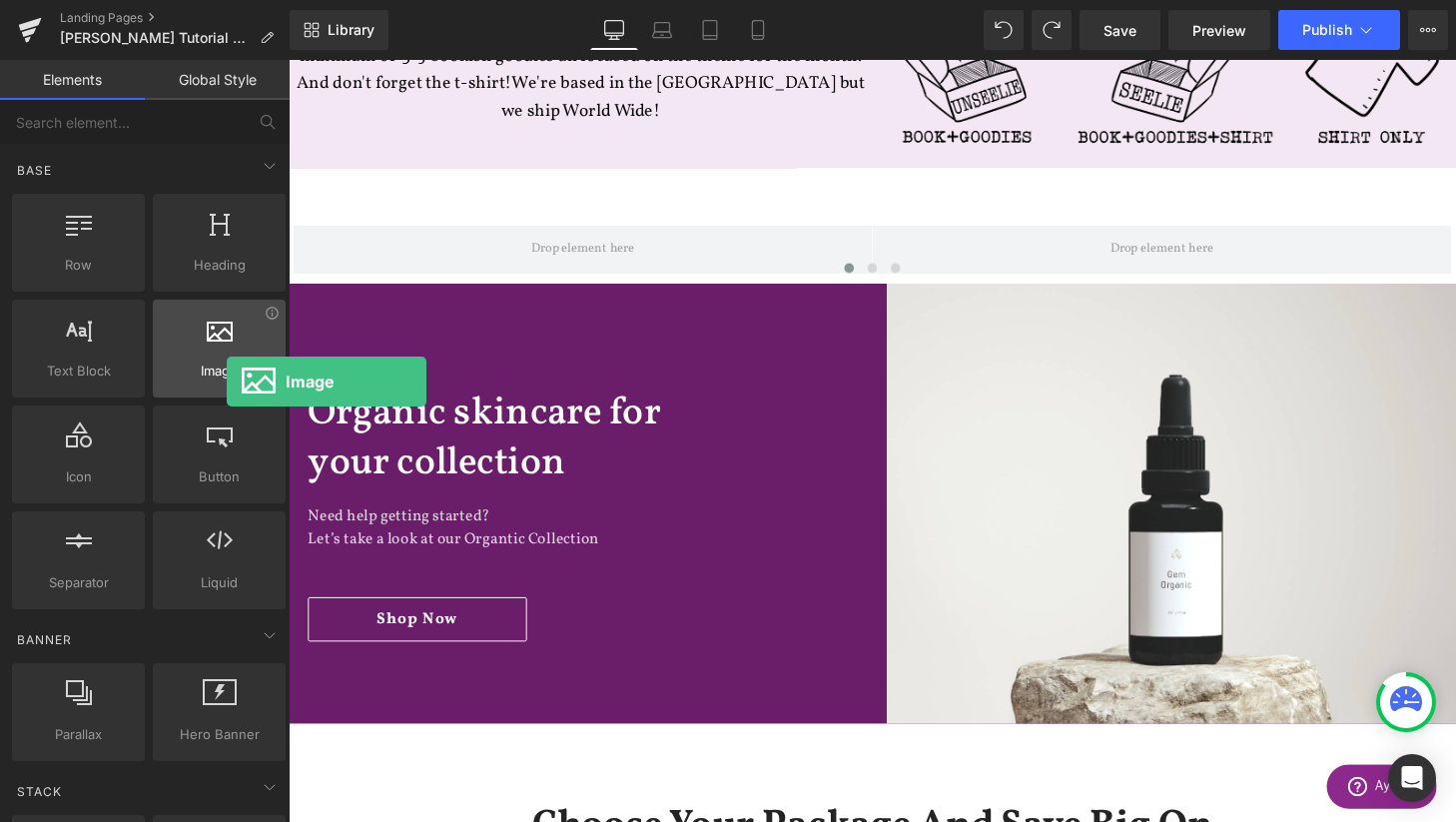click at bounding box center (219, 338) 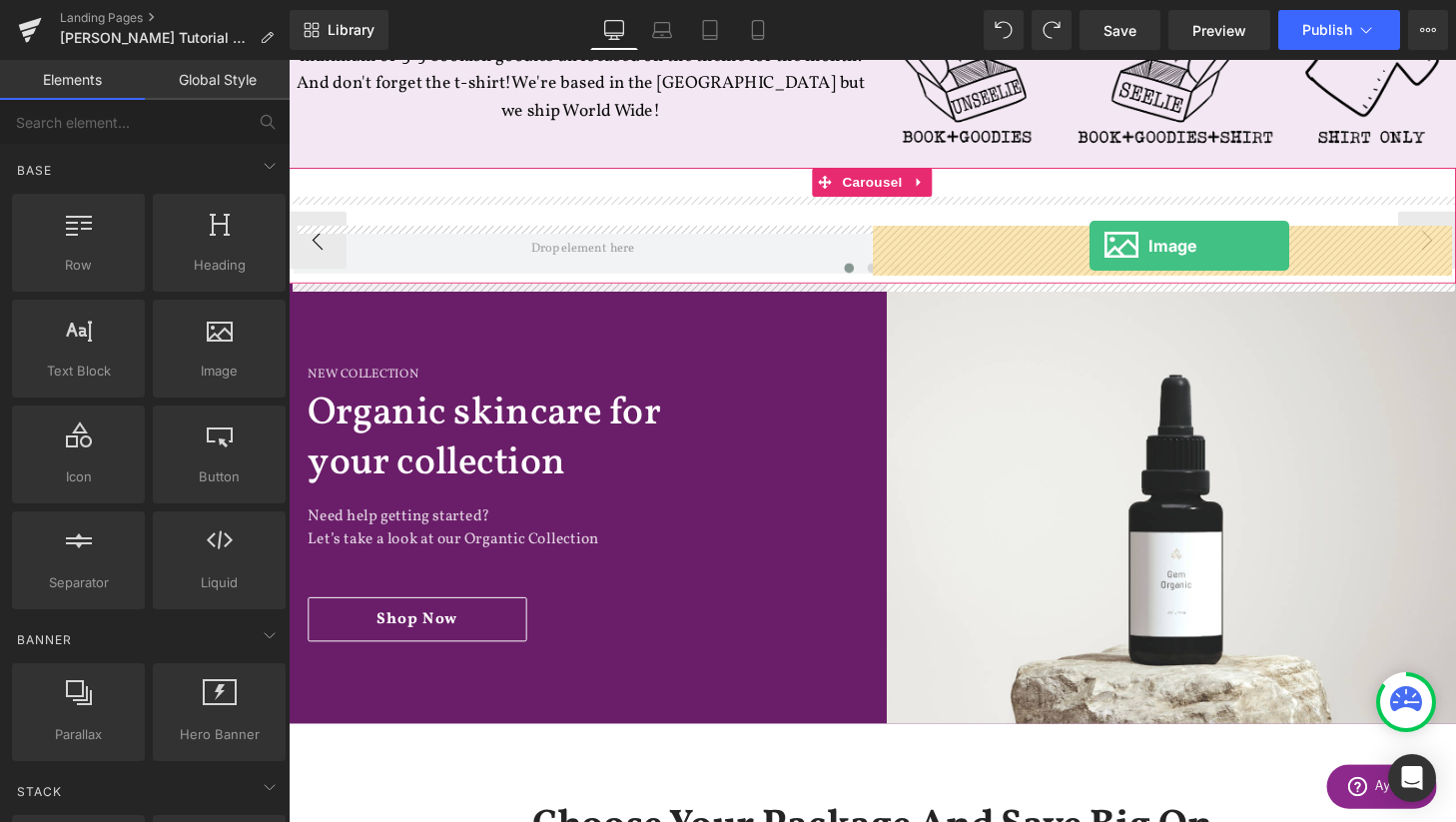 drag, startPoint x: 495, startPoint y: 420, endPoint x: 1117, endPoint y: 253, distance: 644.0287 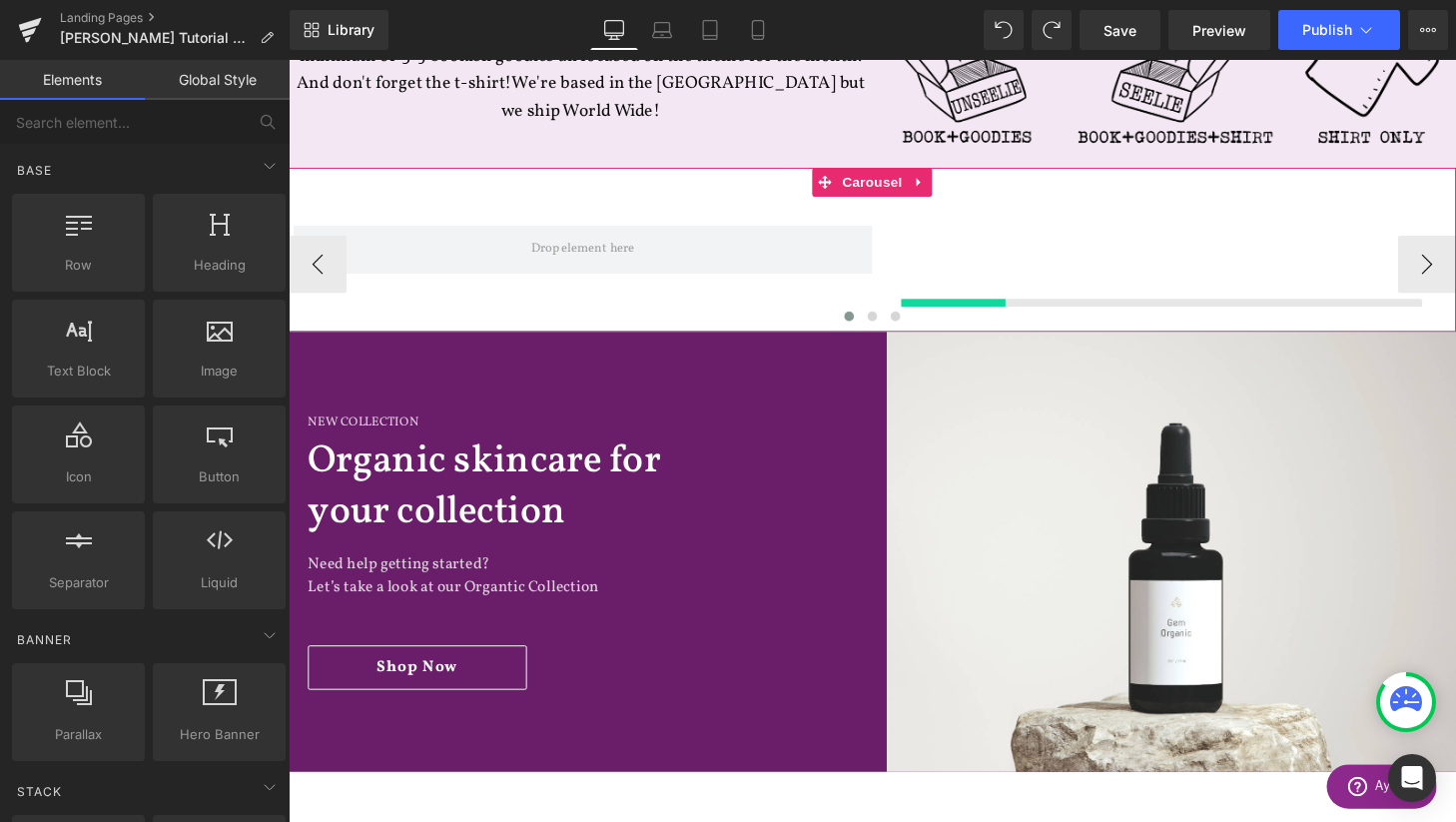 scroll, scrollTop: 10, scrollLeft: 10, axis: both 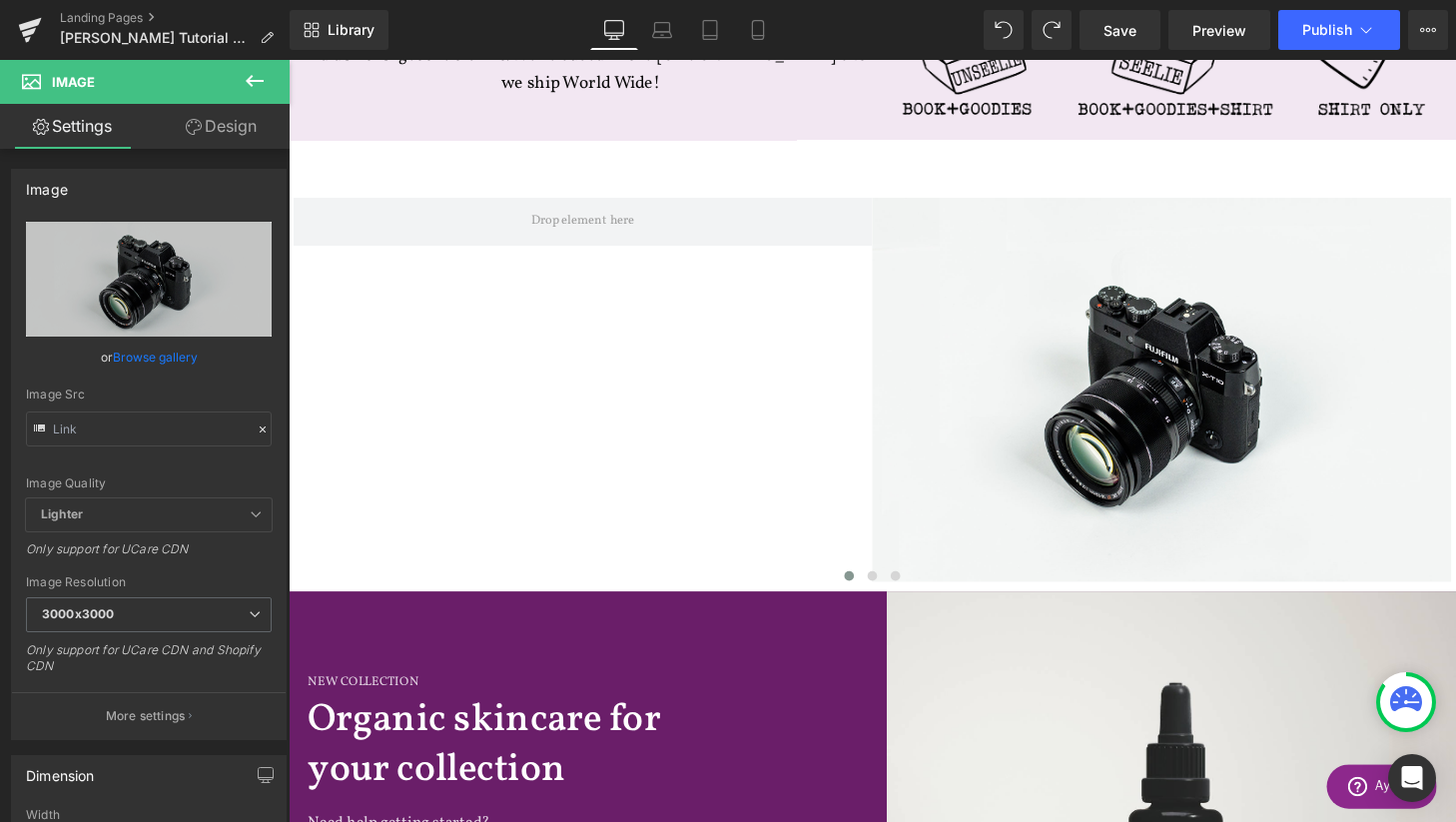 click 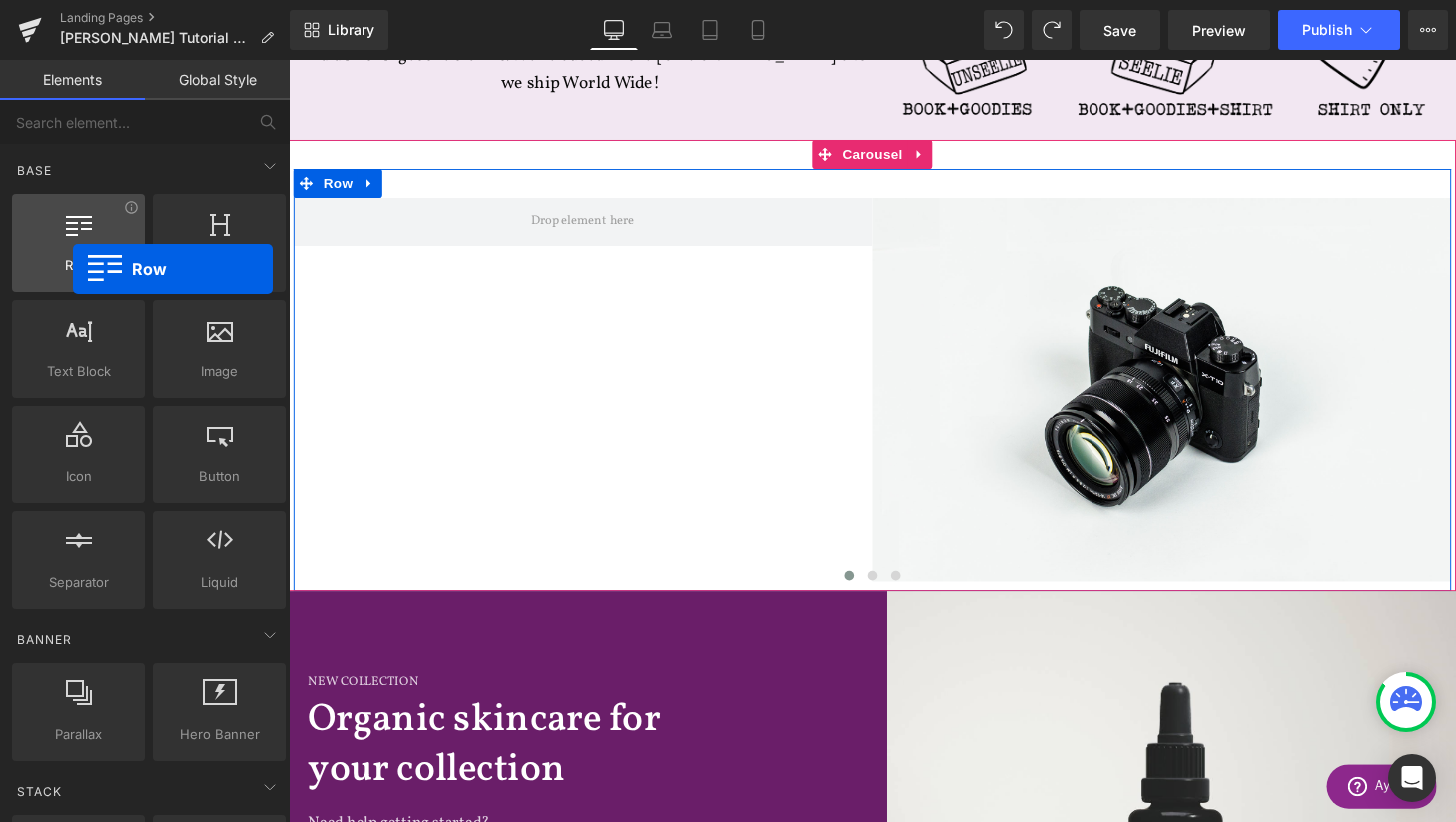 drag, startPoint x: 94, startPoint y: 238, endPoint x: 52, endPoint y: 236, distance: 42.047592 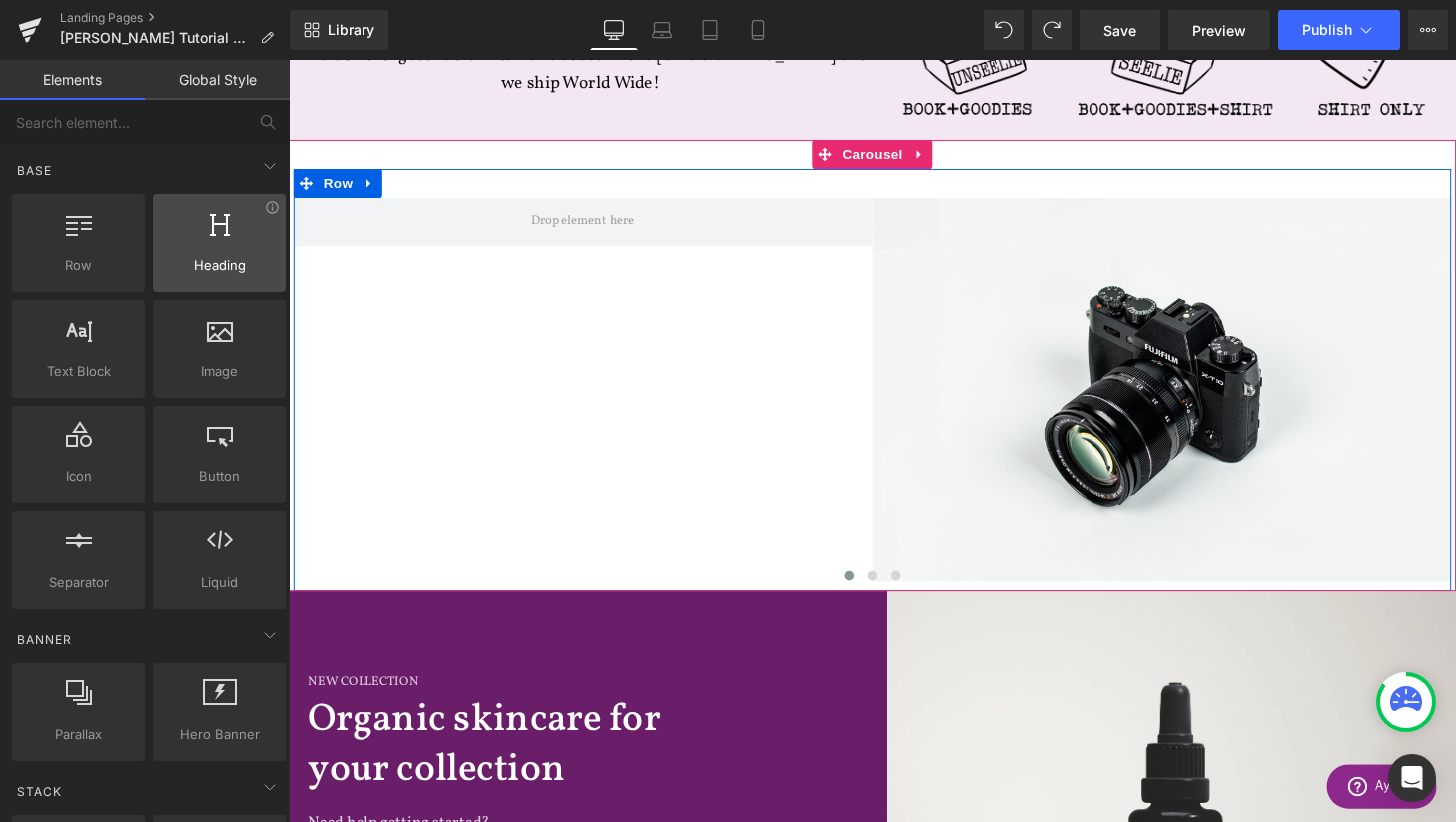 click at bounding box center [219, 232] 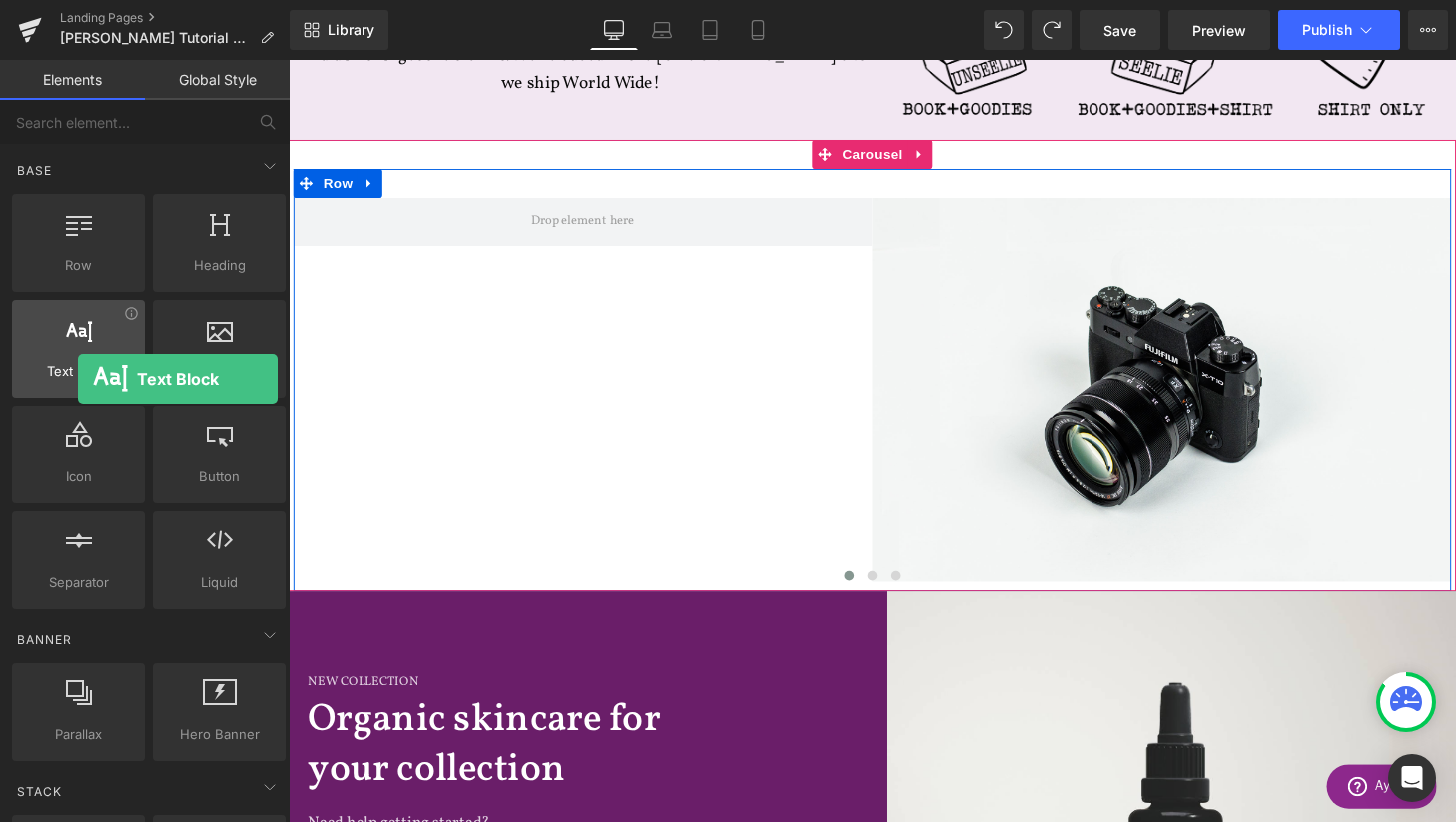 click at bounding box center (78, 338) 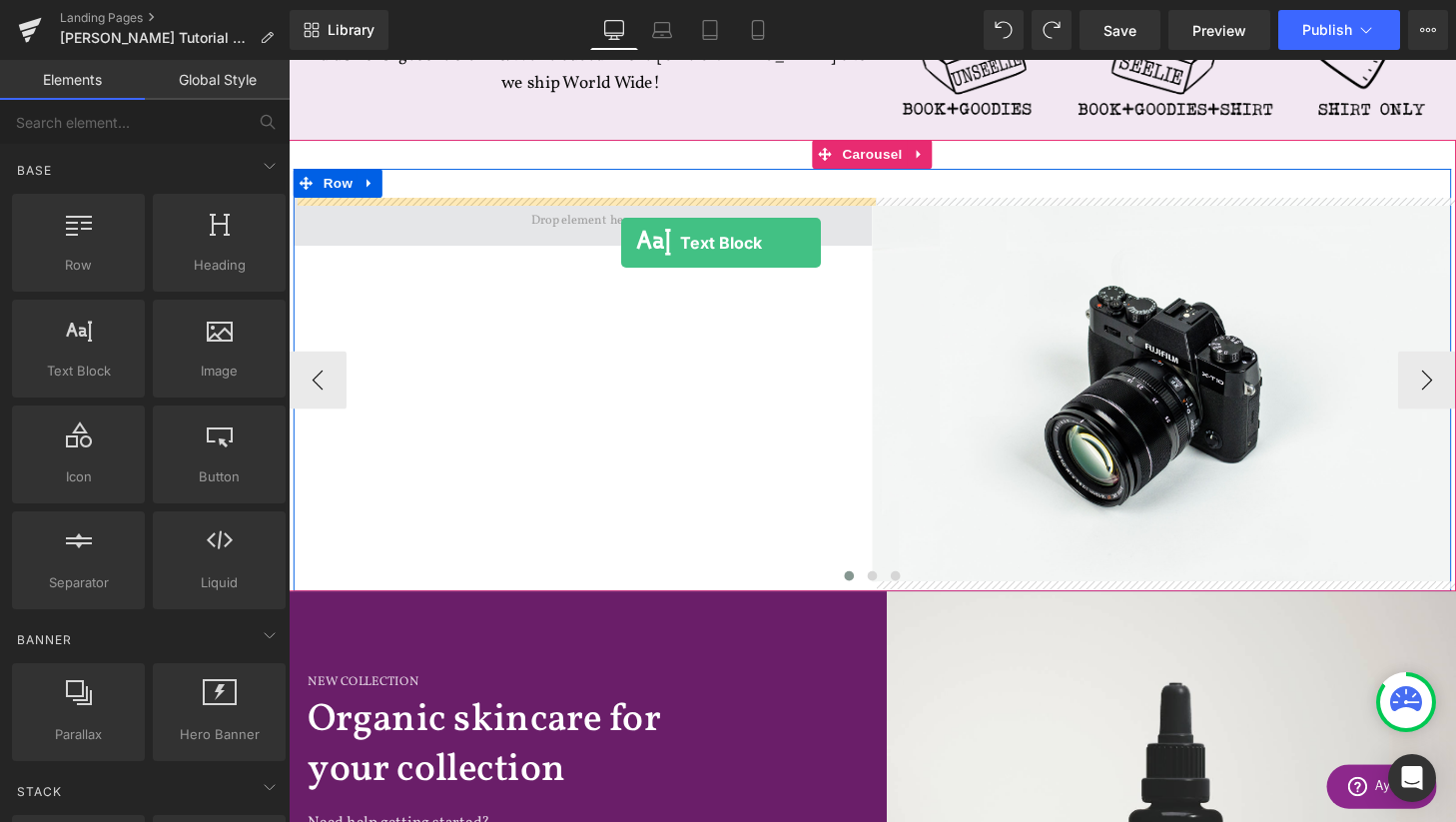 drag, startPoint x: 363, startPoint y: 425, endPoint x: 632, endPoint y: 248, distance: 322.0093 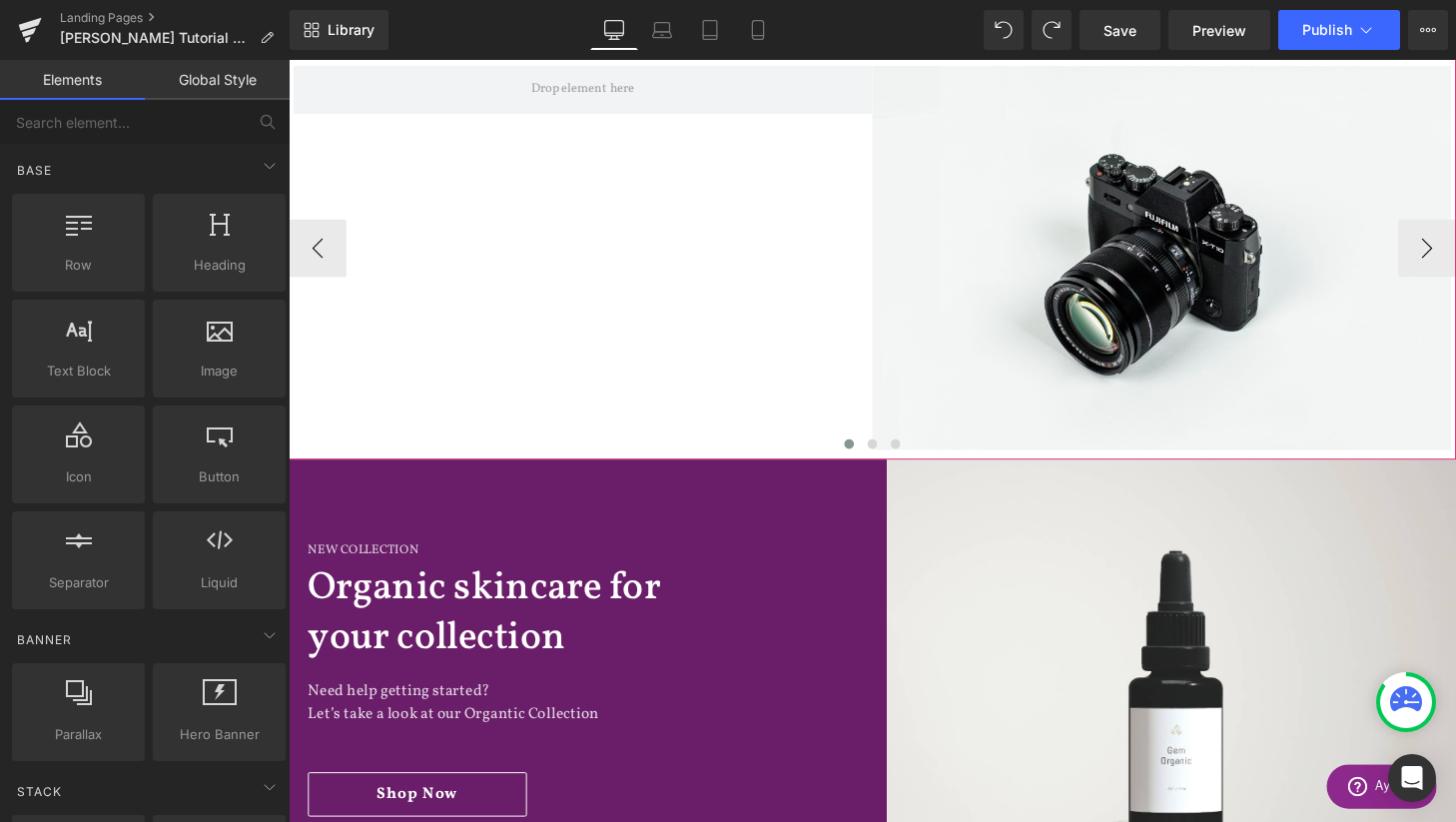scroll, scrollTop: 1064, scrollLeft: 0, axis: vertical 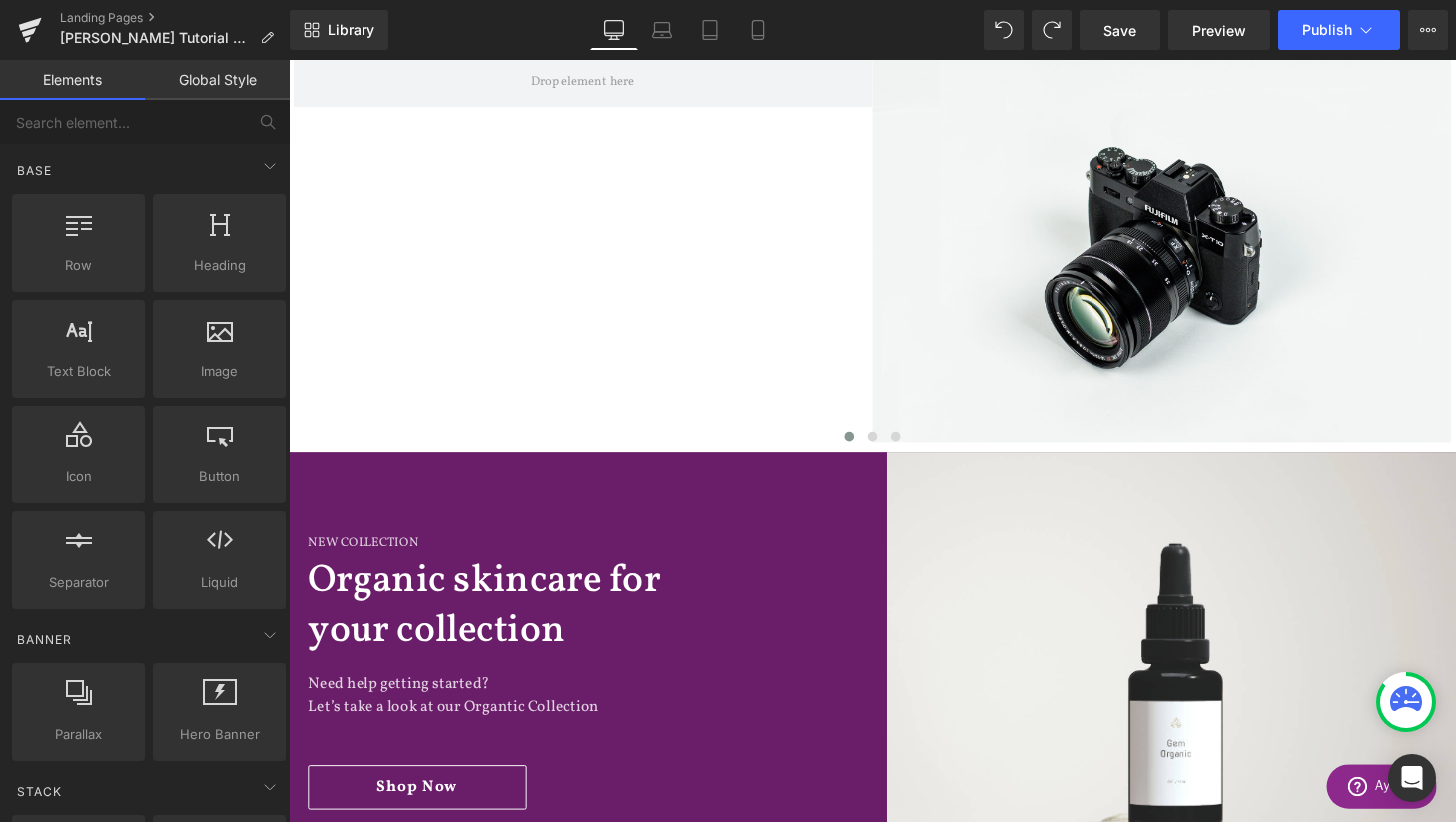 click on "Organic skincare for" at bounding box center (593, 600) 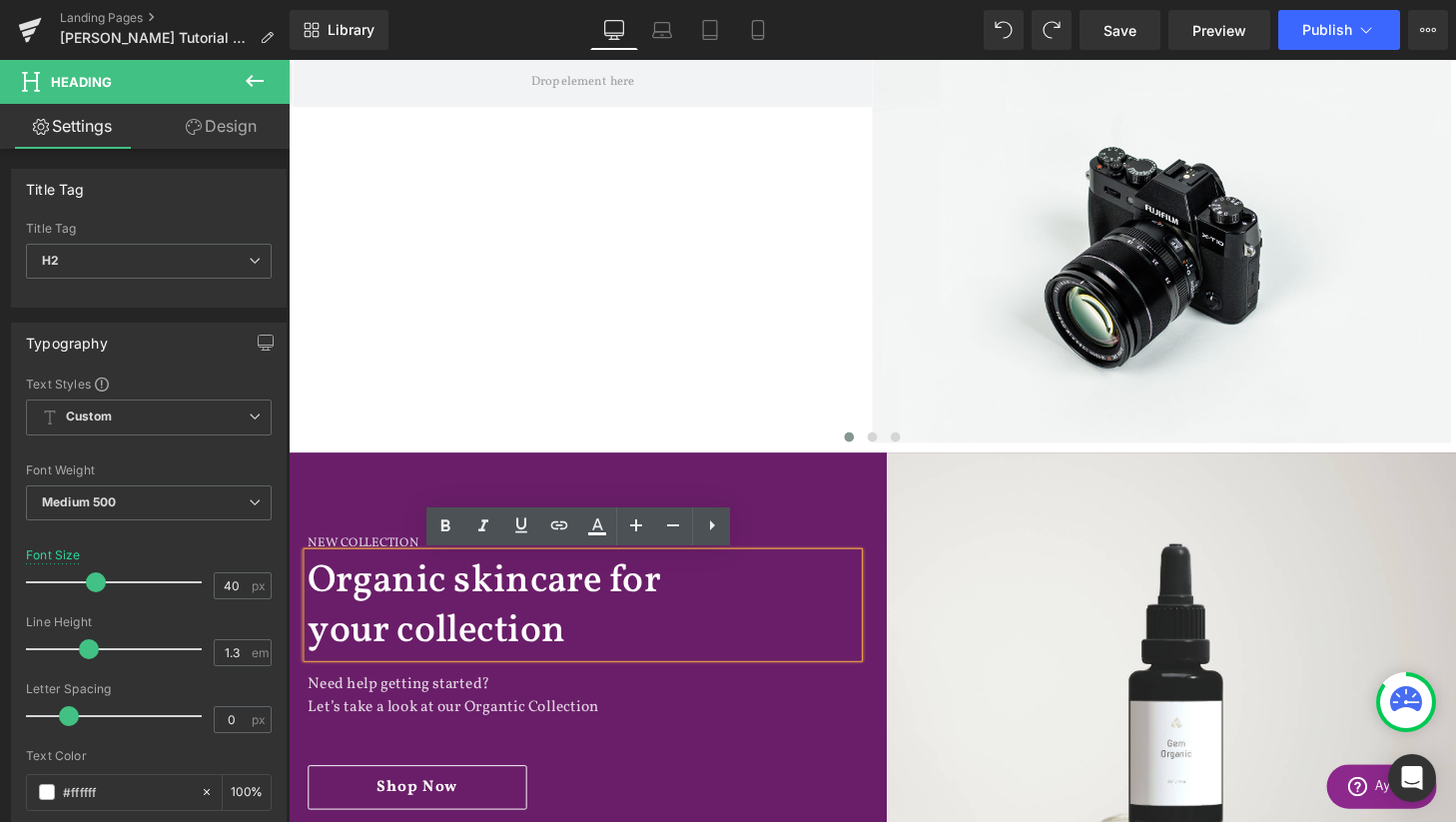 click on "New Collection Heading         Organic skincare for your collection Heading         Need help getting started? Let’s take a look at our Organtic Collection Text Block         Shop Now Button         Row" at bounding box center [590, 694] 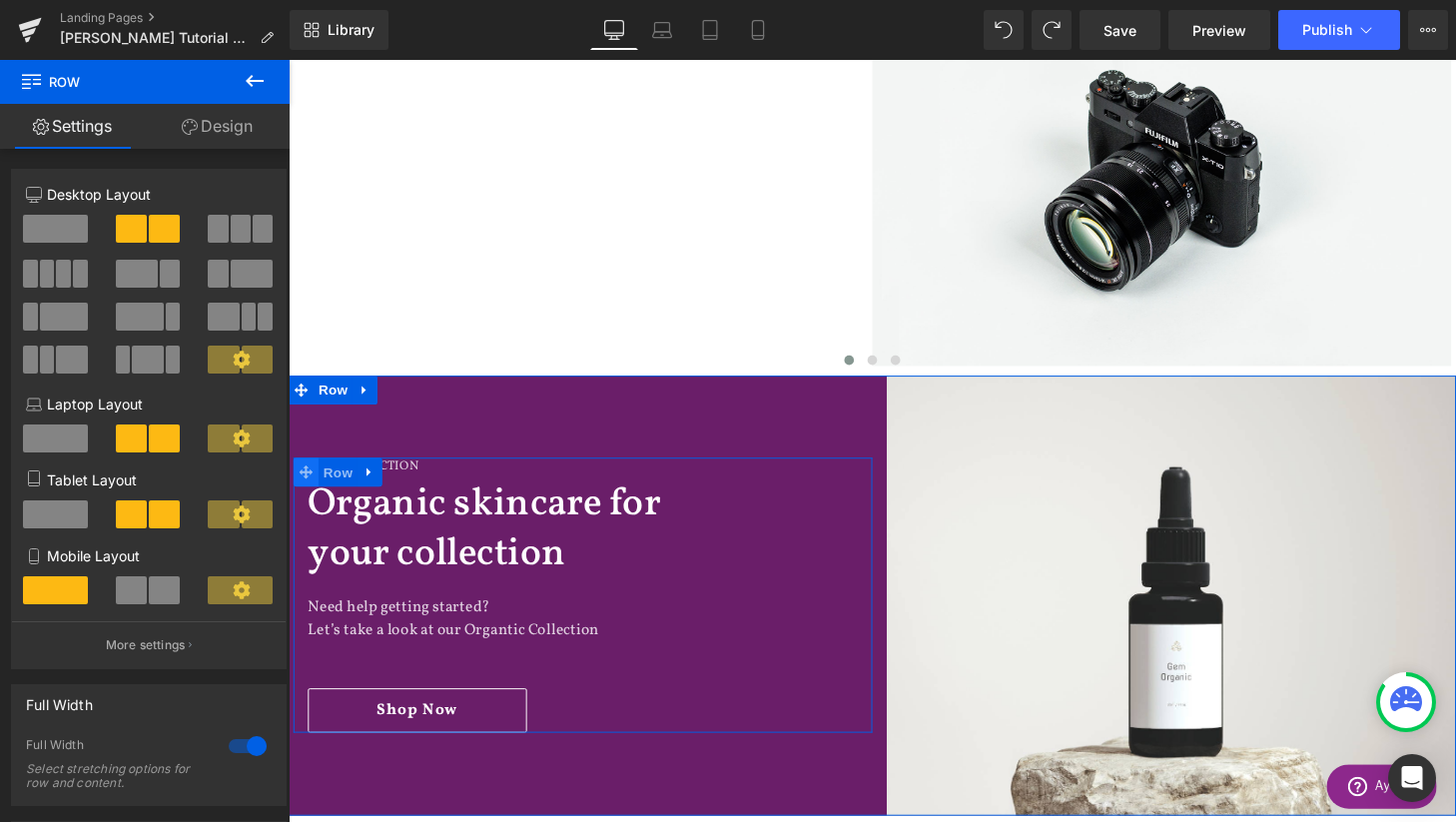 scroll, scrollTop: 1146, scrollLeft: 0, axis: vertical 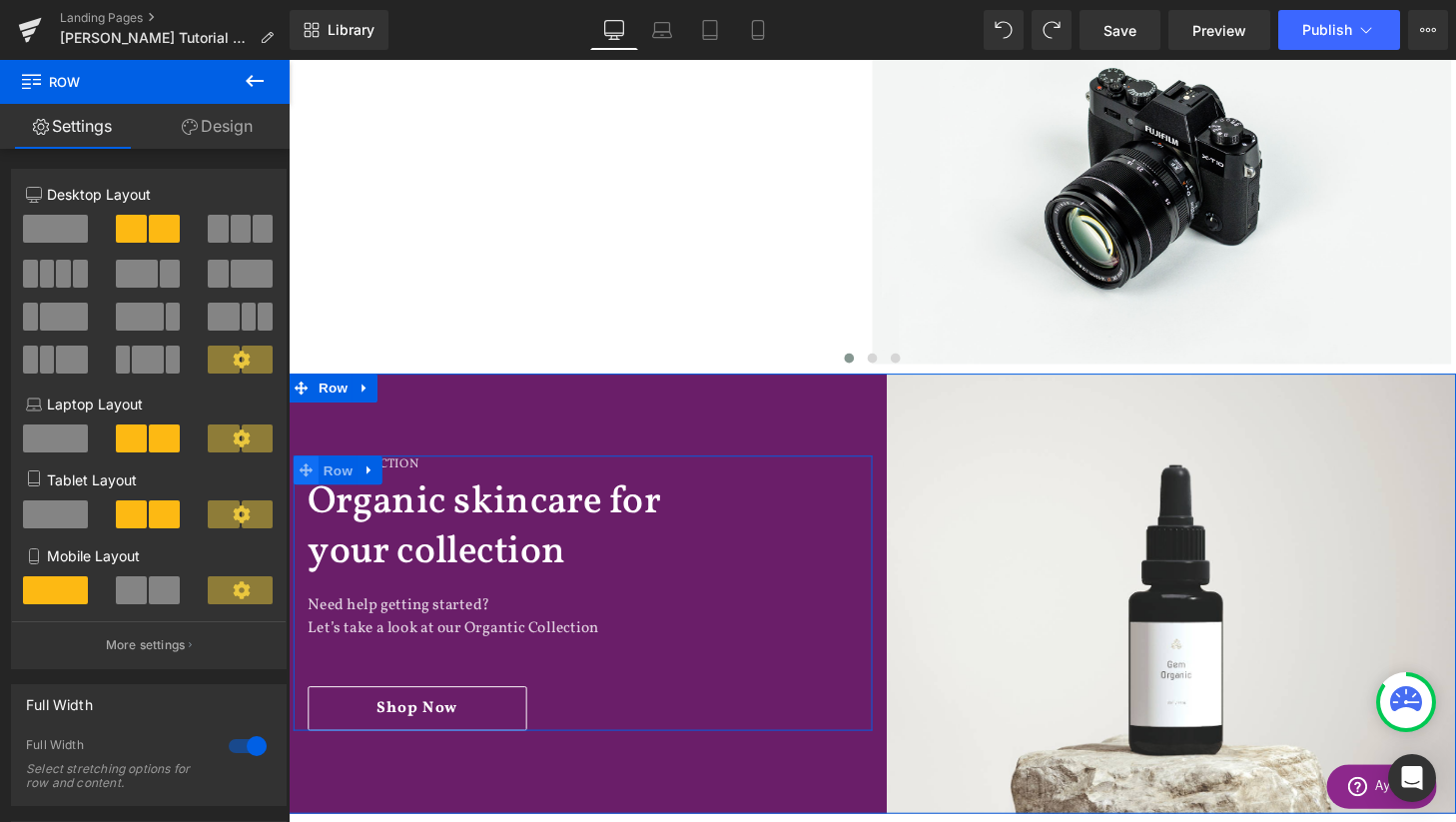 click 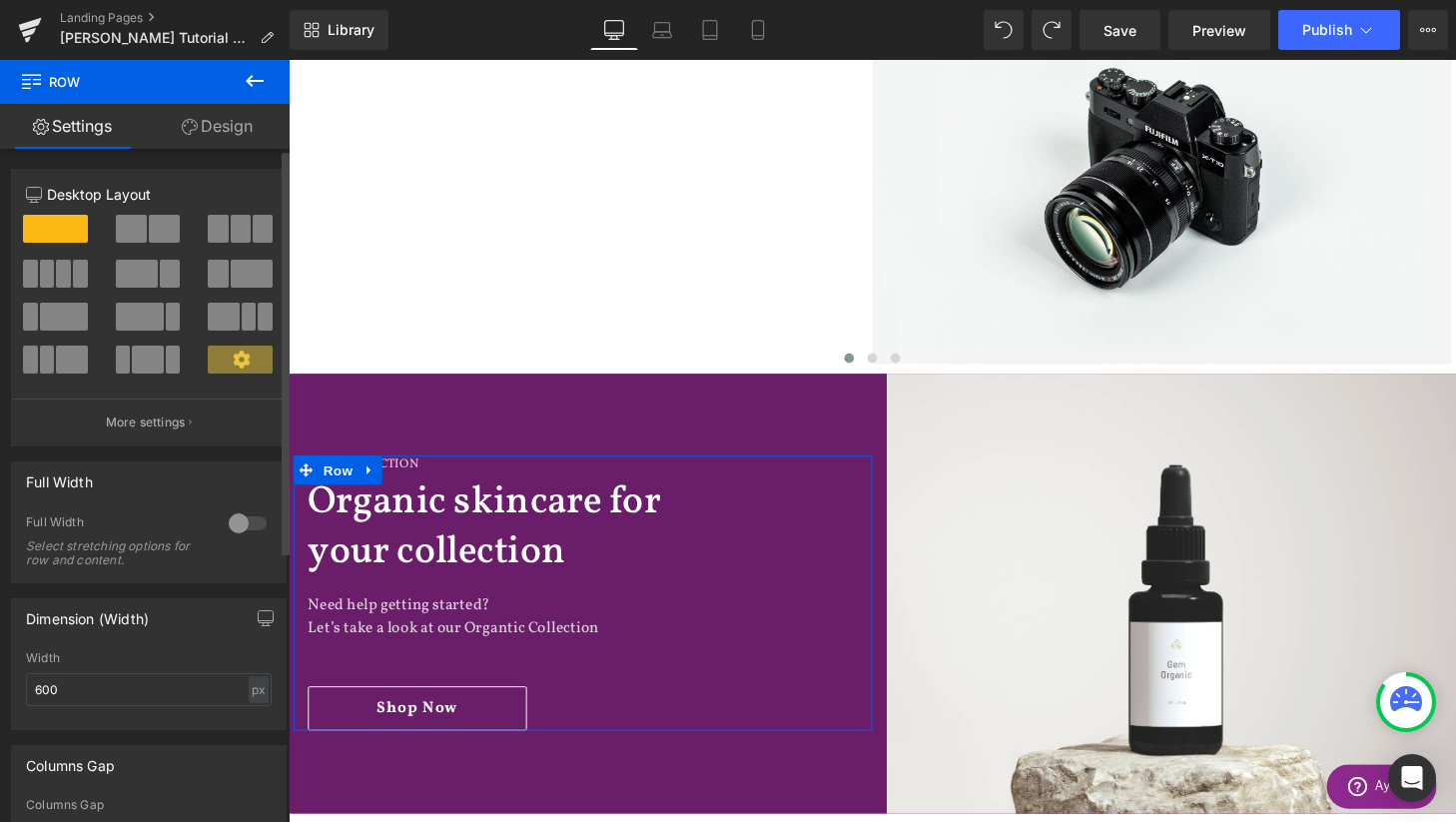 click 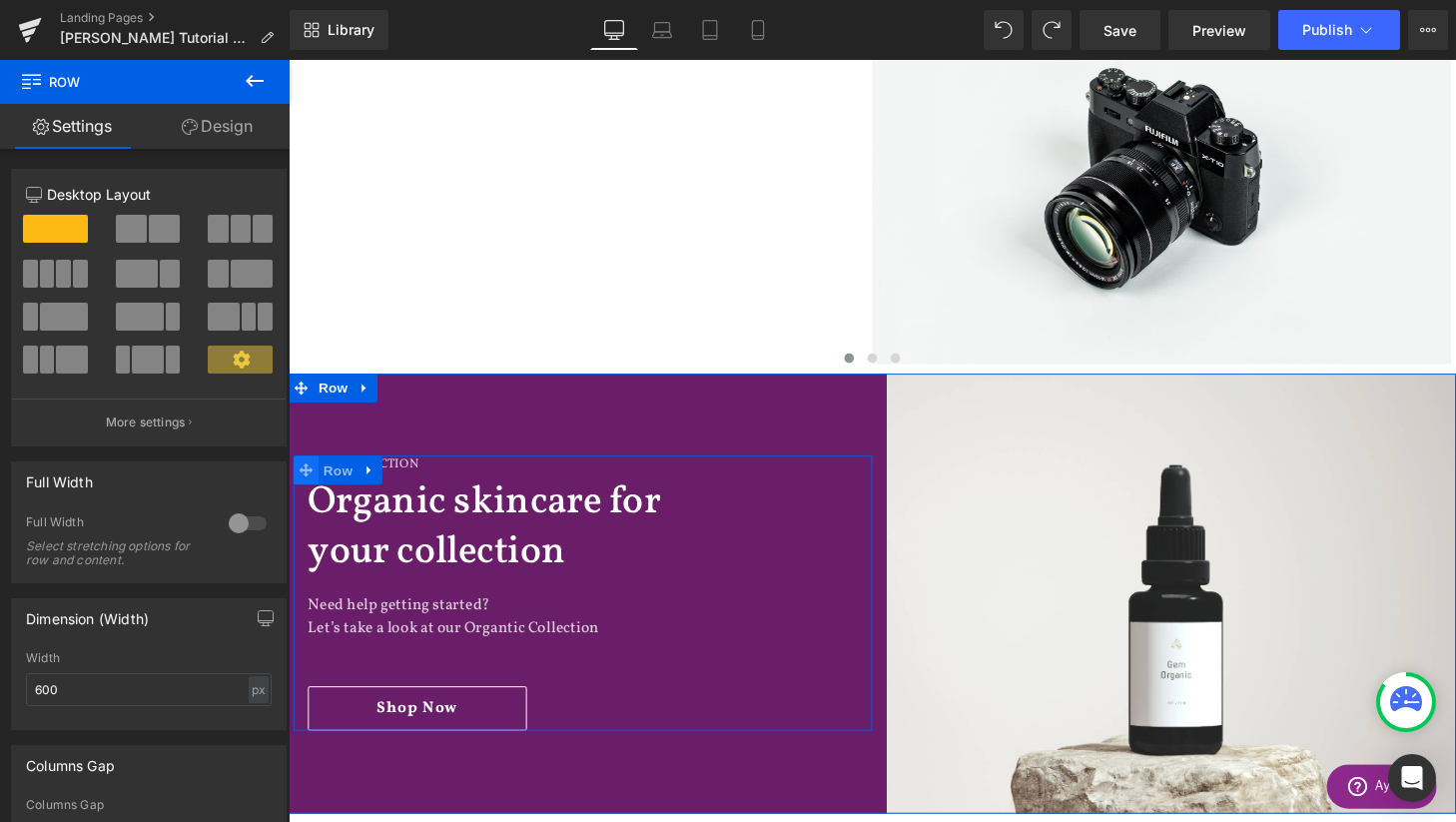 click 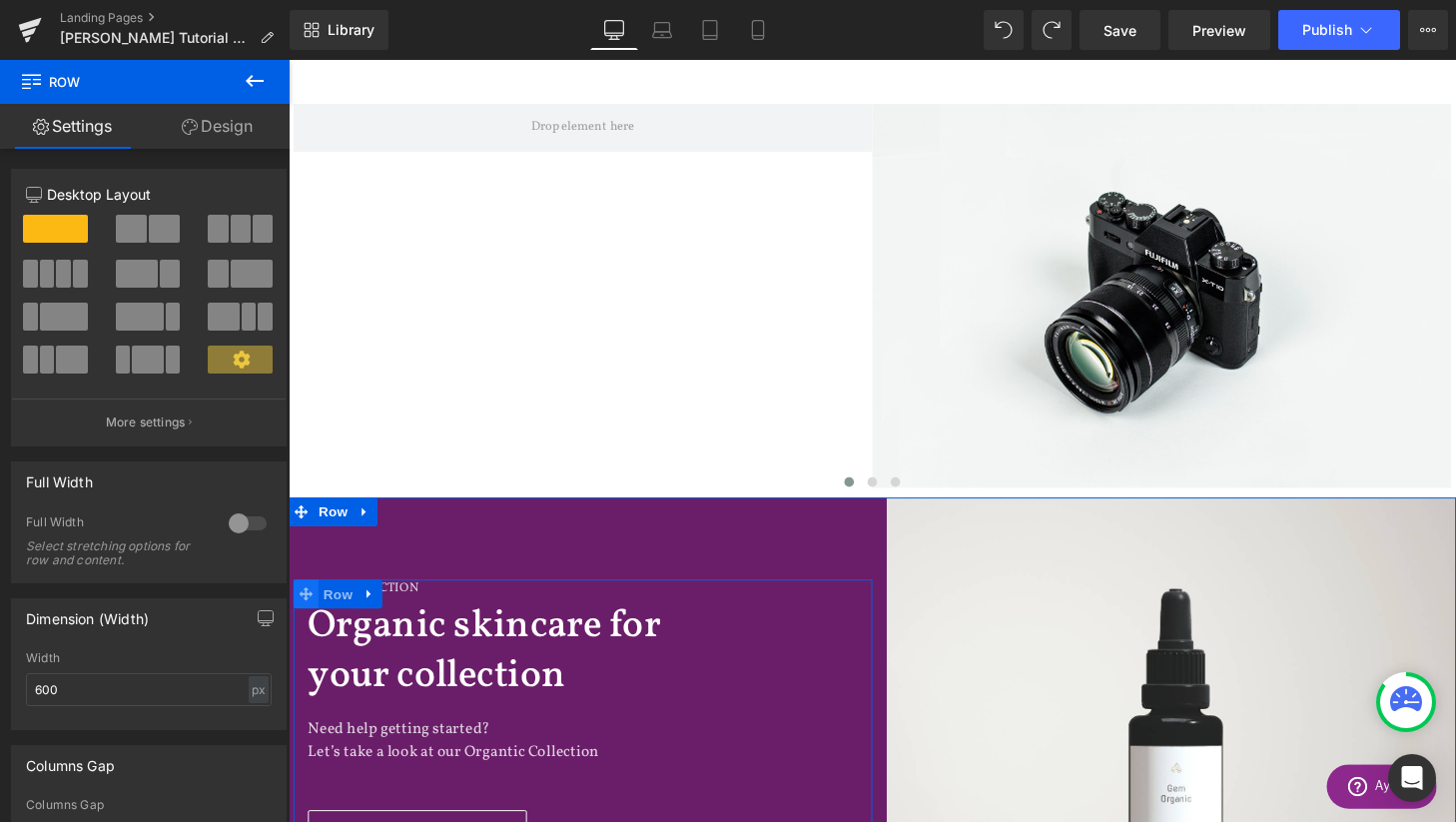 scroll, scrollTop: 1011, scrollLeft: 0, axis: vertical 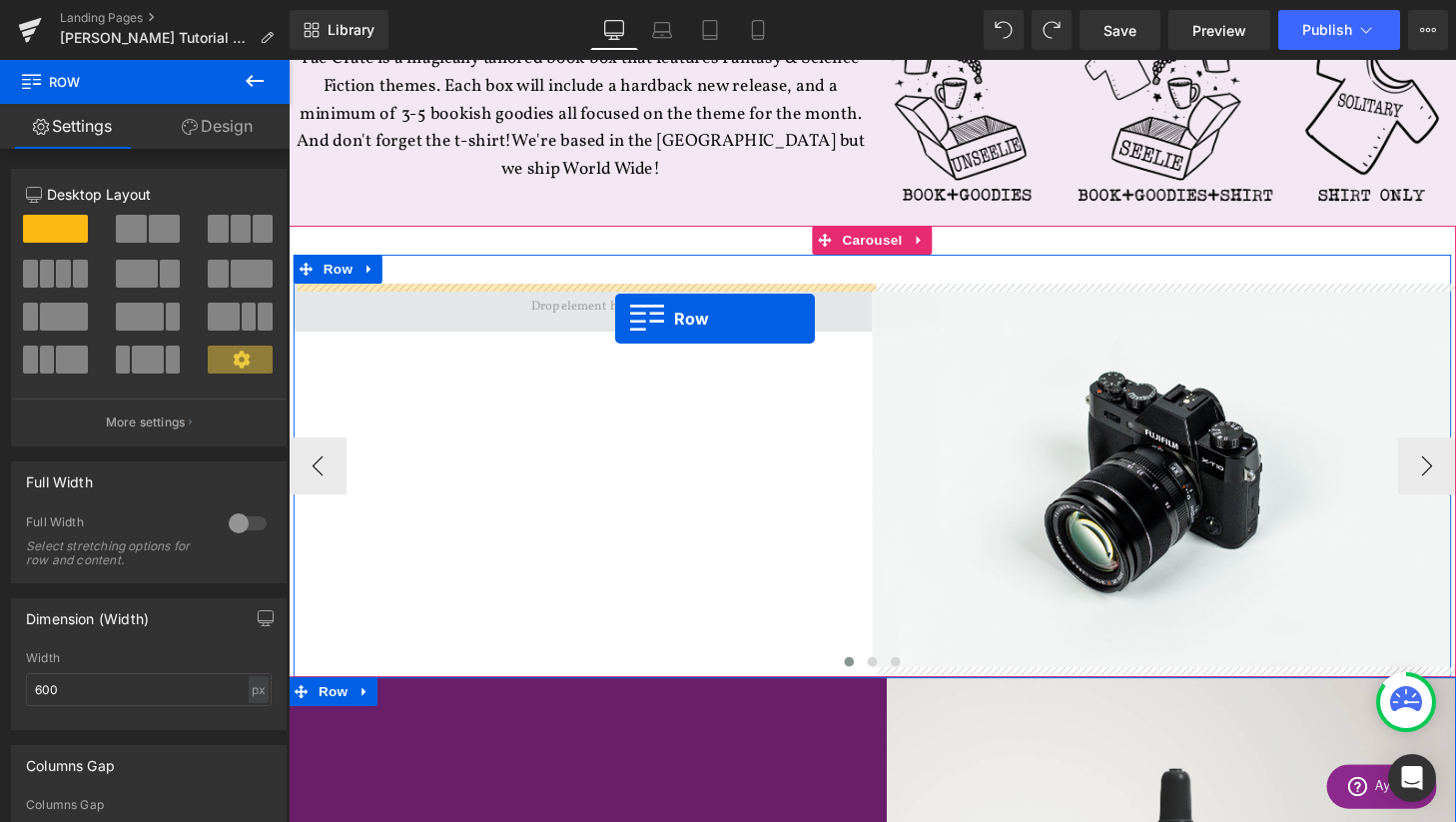 drag, startPoint x: 304, startPoint y: 625, endPoint x: 626, endPoint y: 328, distance: 438.056 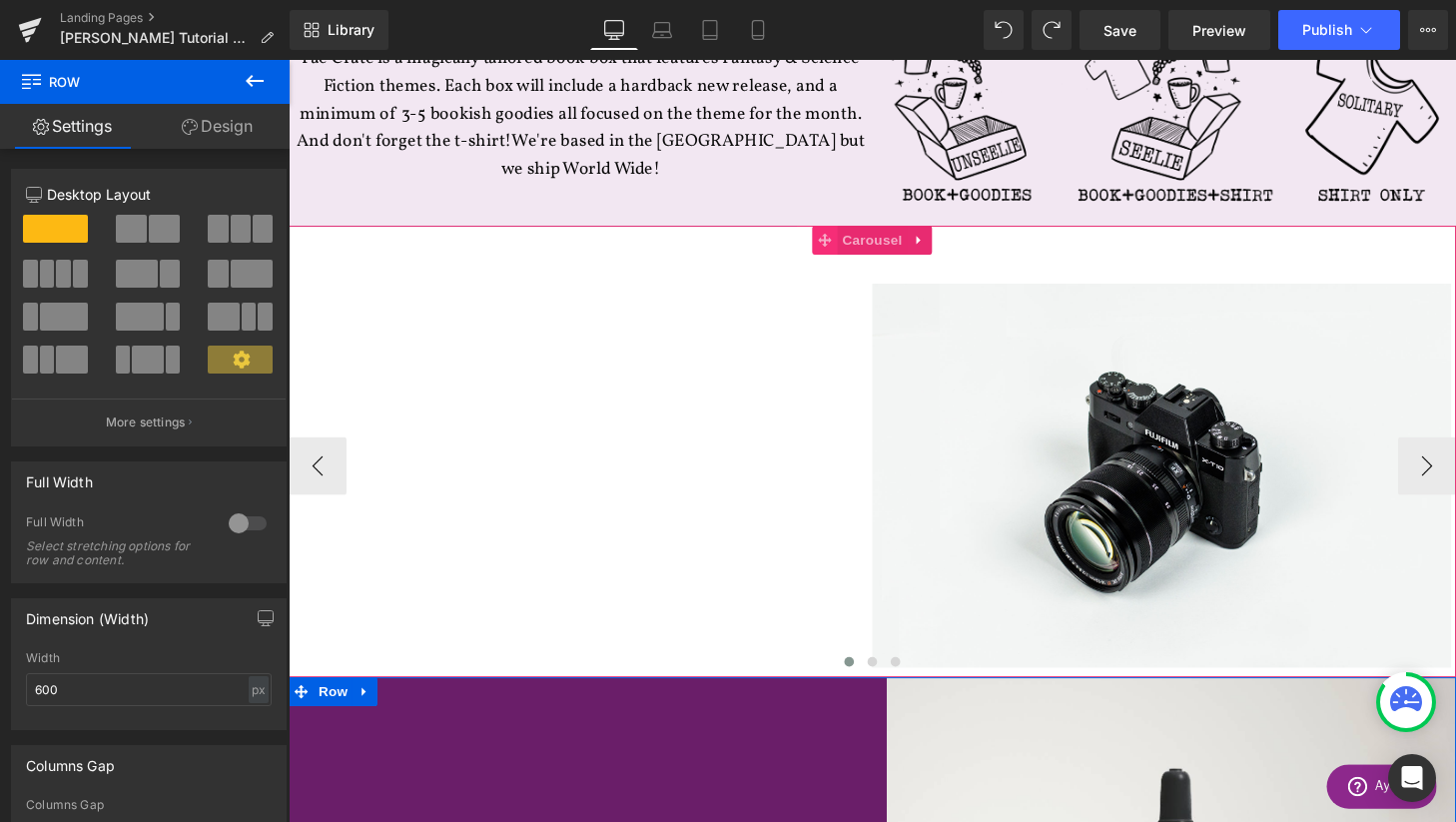 click 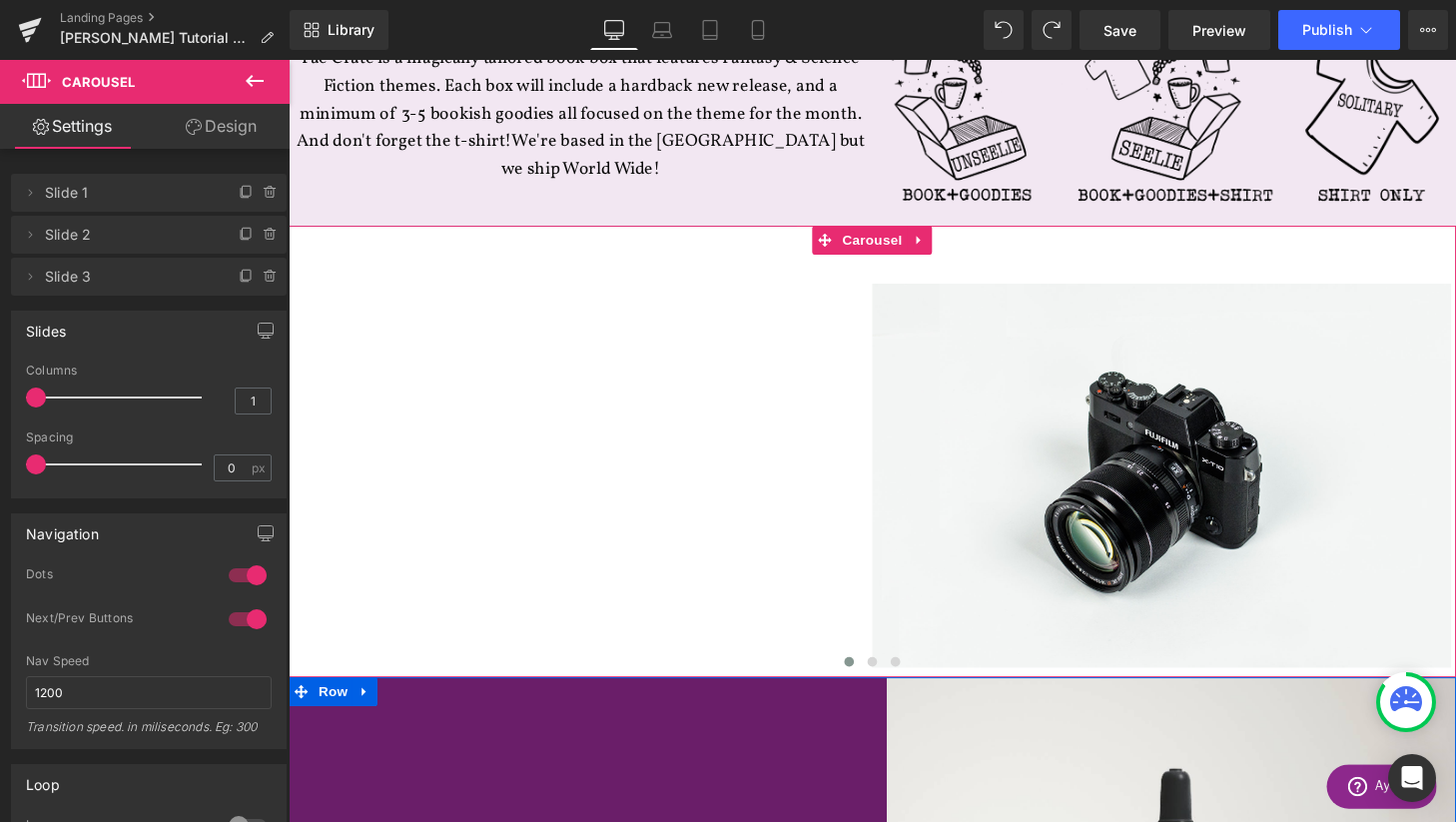 click on "Design" at bounding box center (221, 126) 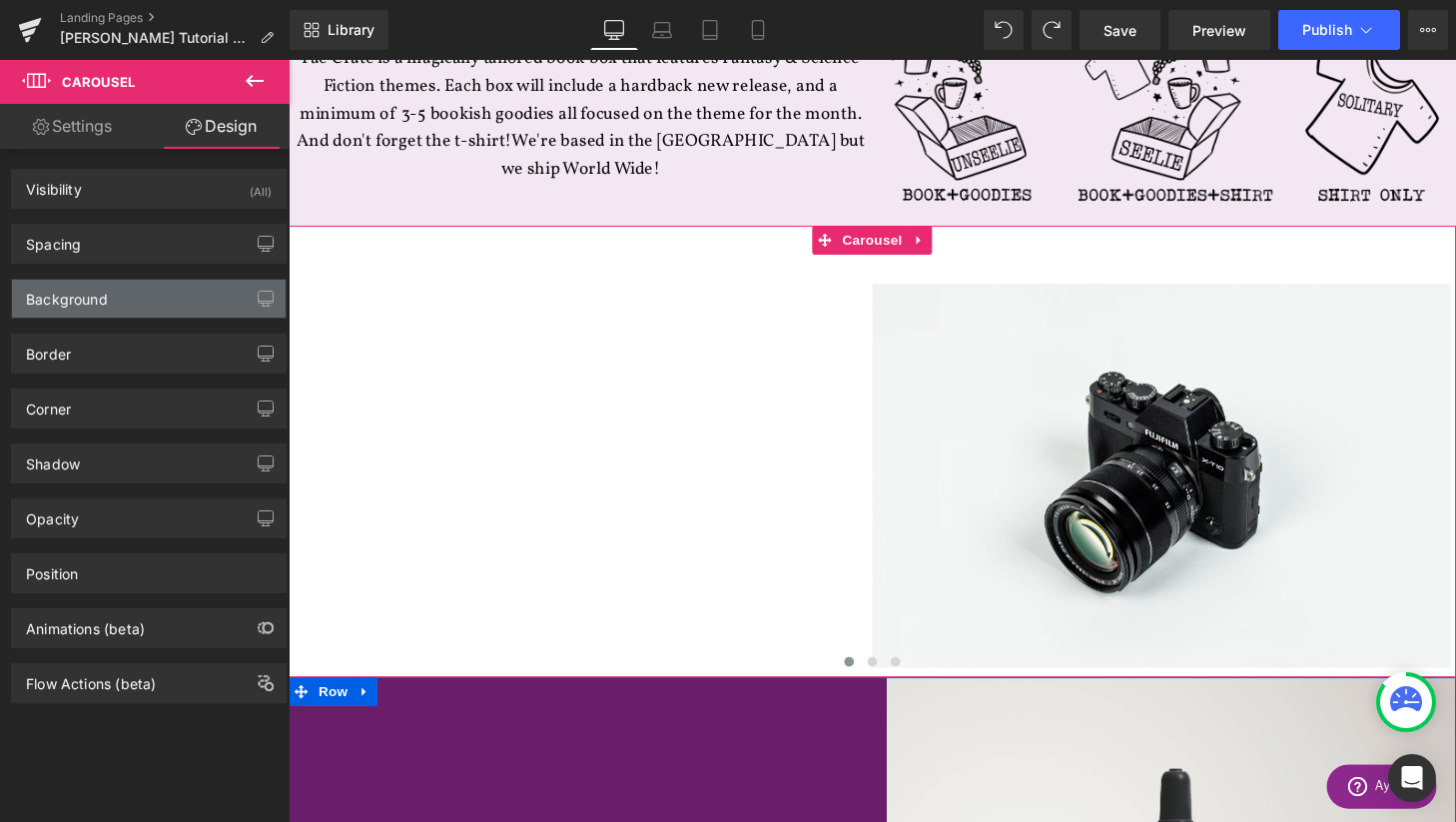 click on "Background" at bounding box center [149, 299] 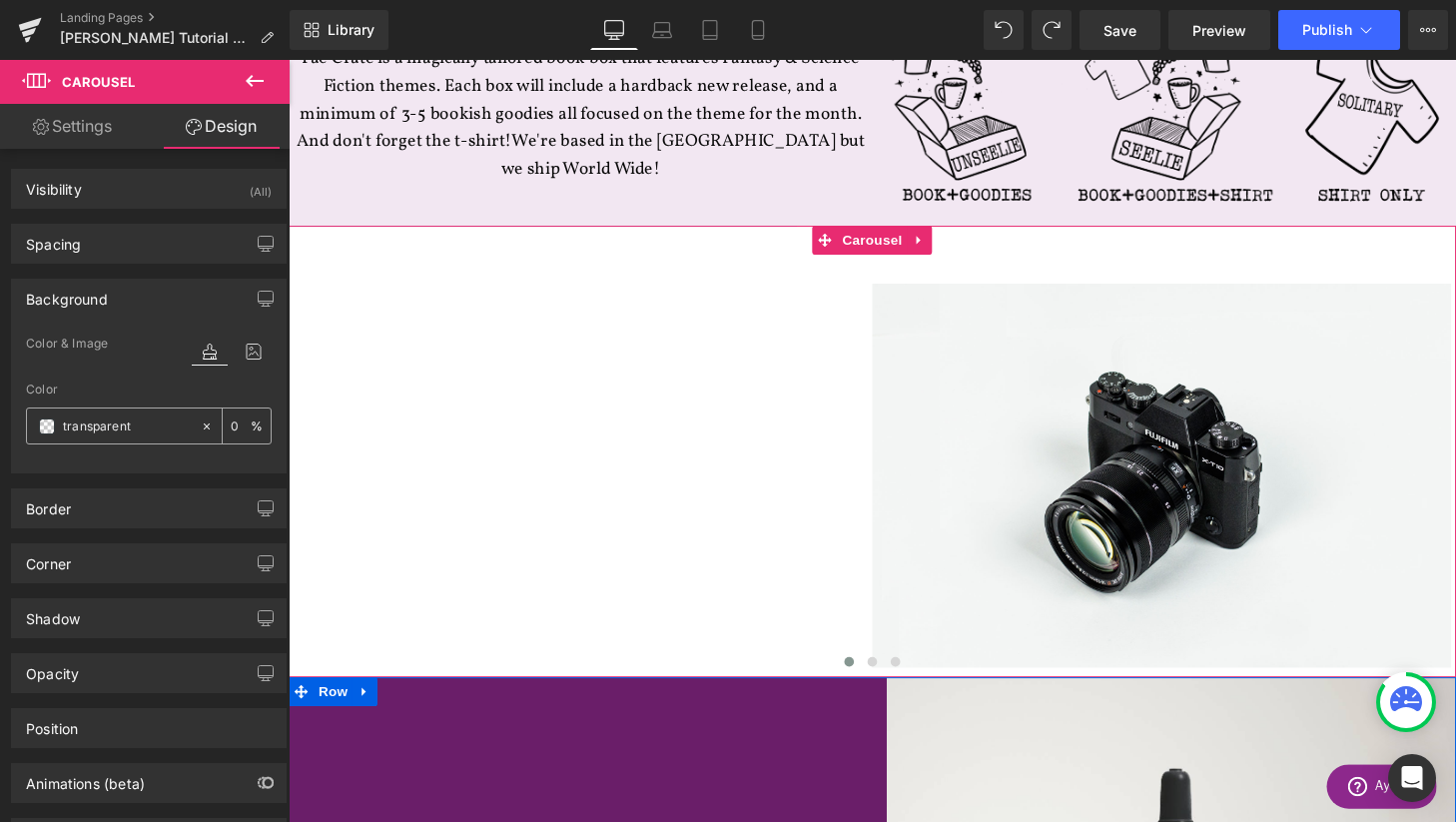 click on "transparent" at bounding box center [127, 426] 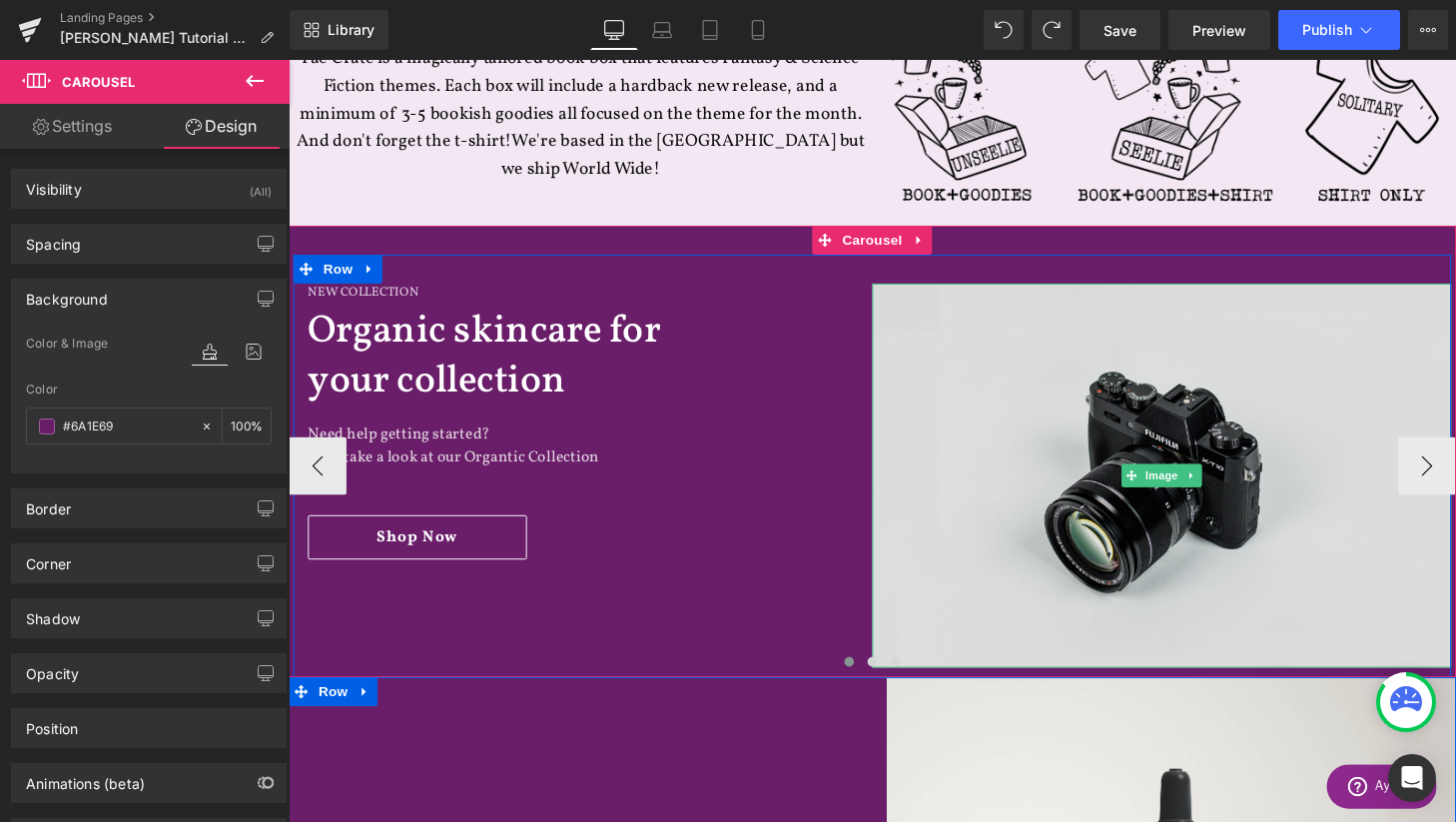 click at bounding box center [1192, 490] 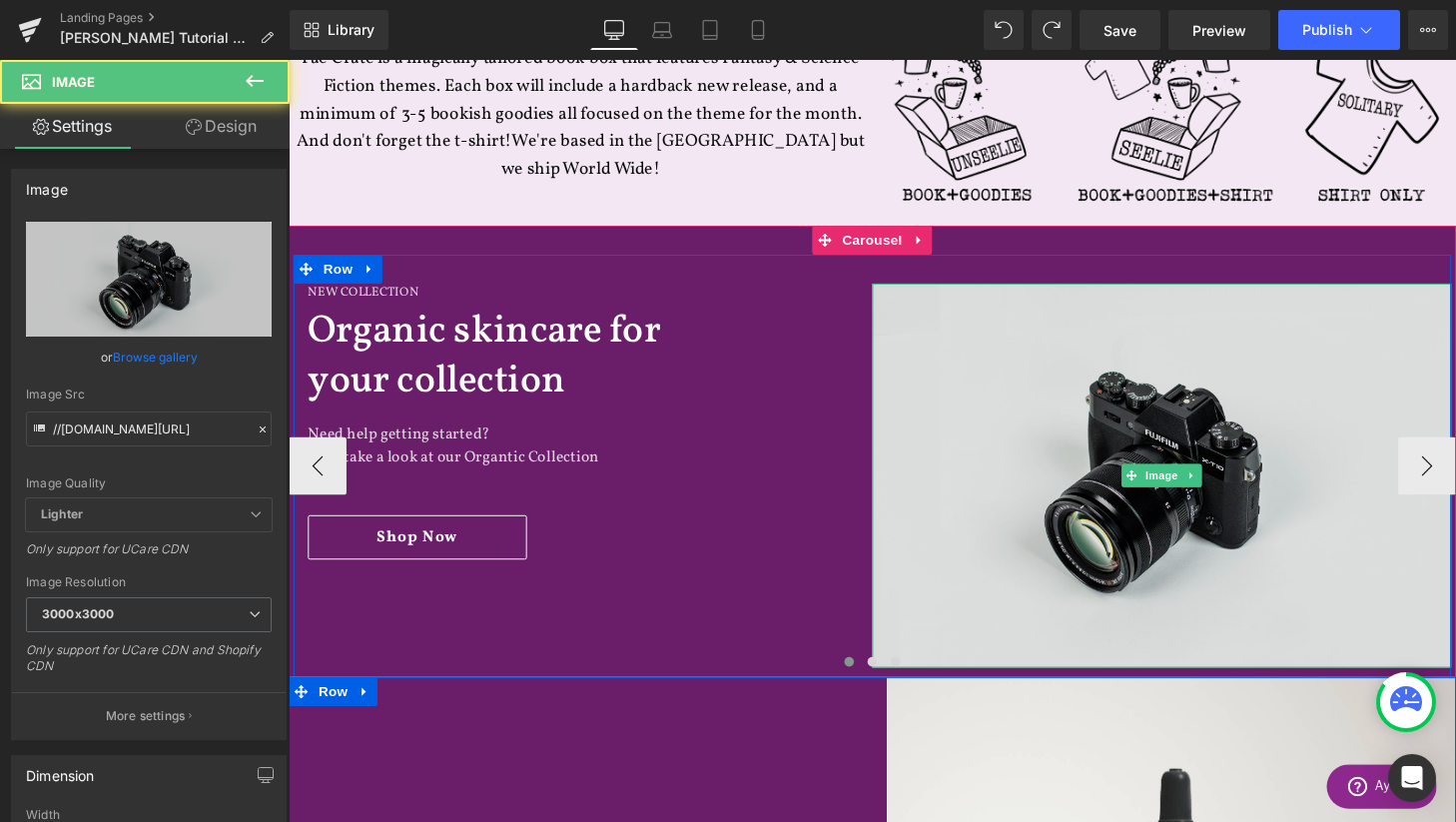click at bounding box center (1192, 490) 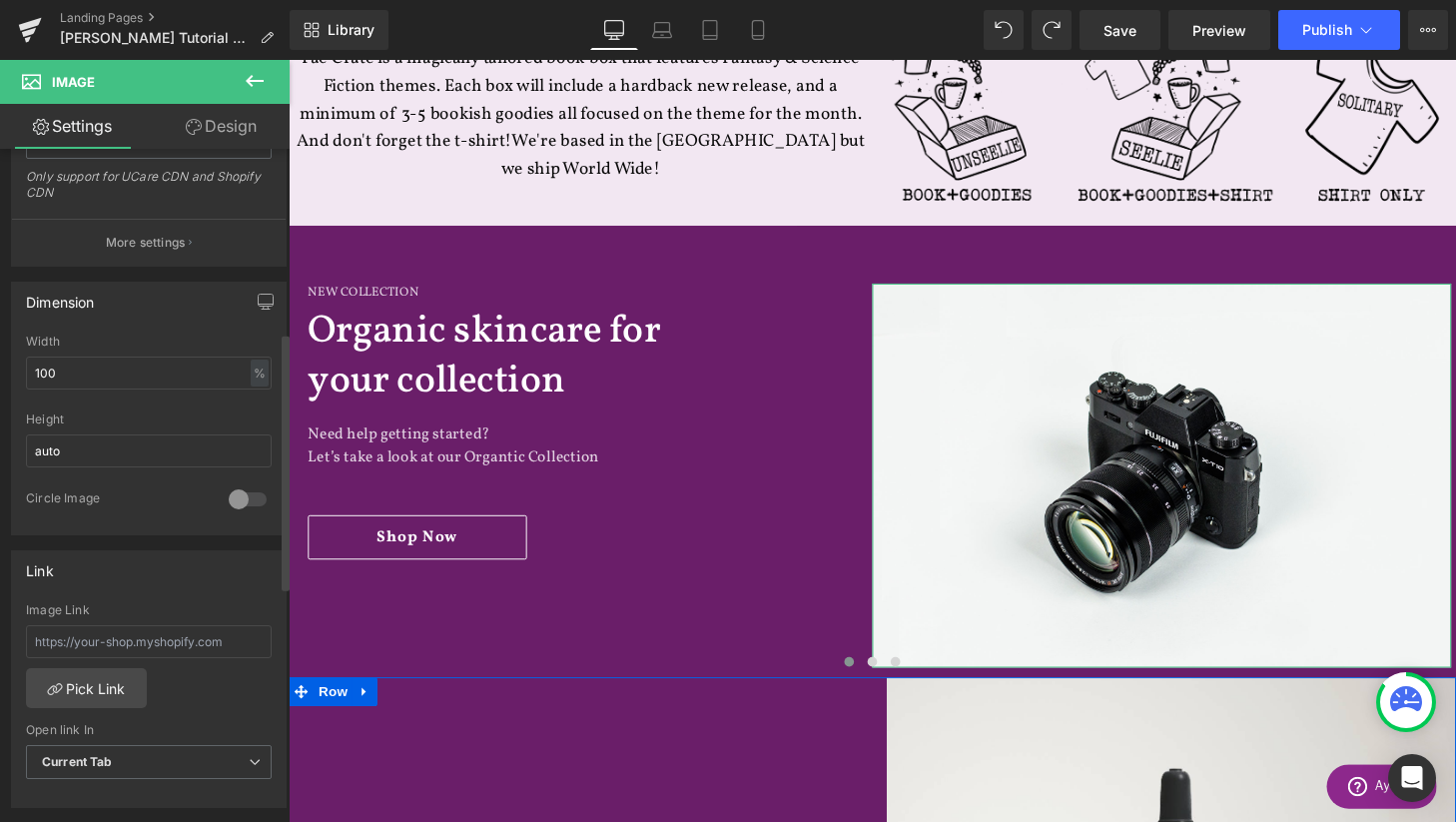 scroll, scrollTop: 480, scrollLeft: 0, axis: vertical 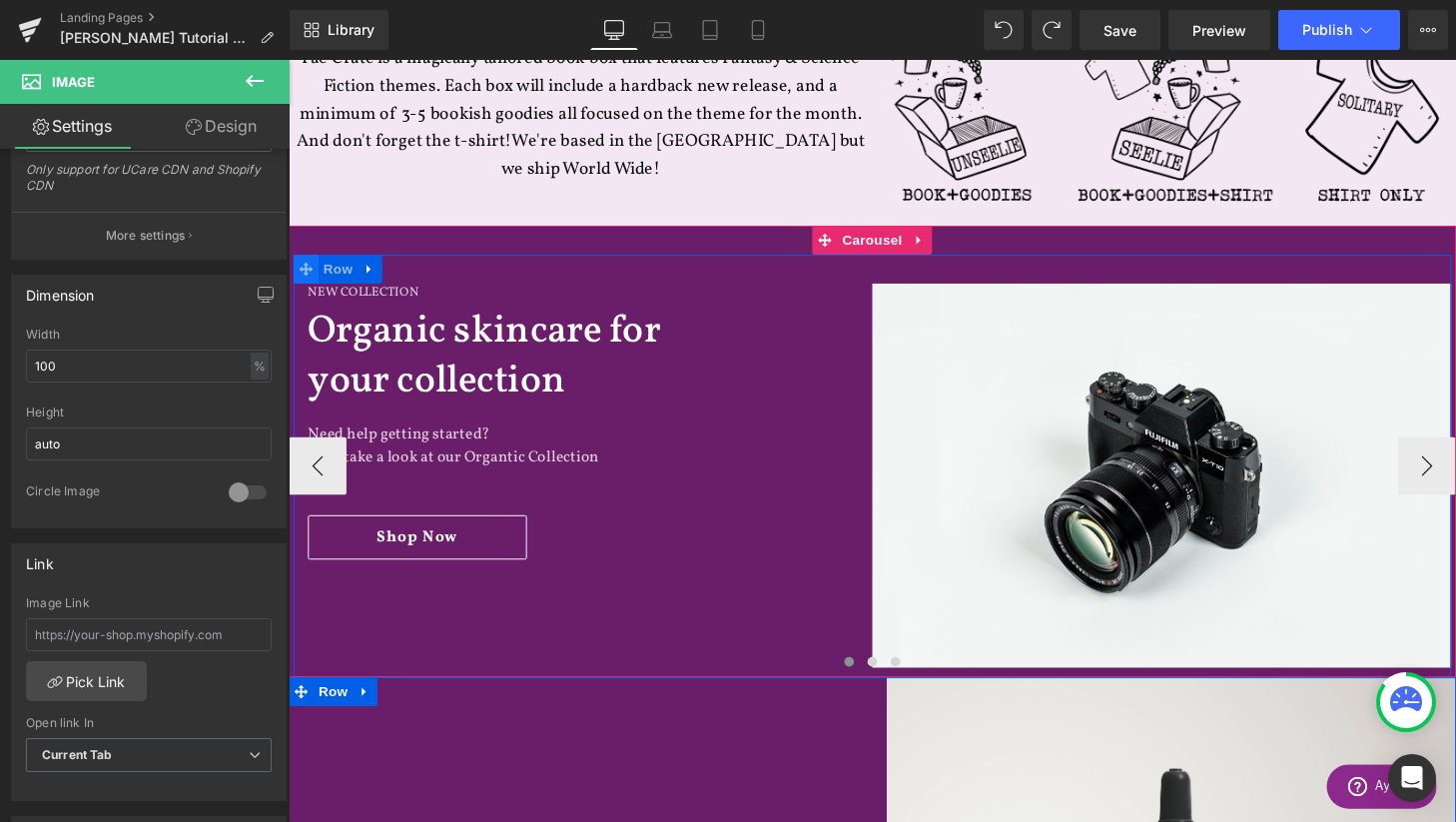 click 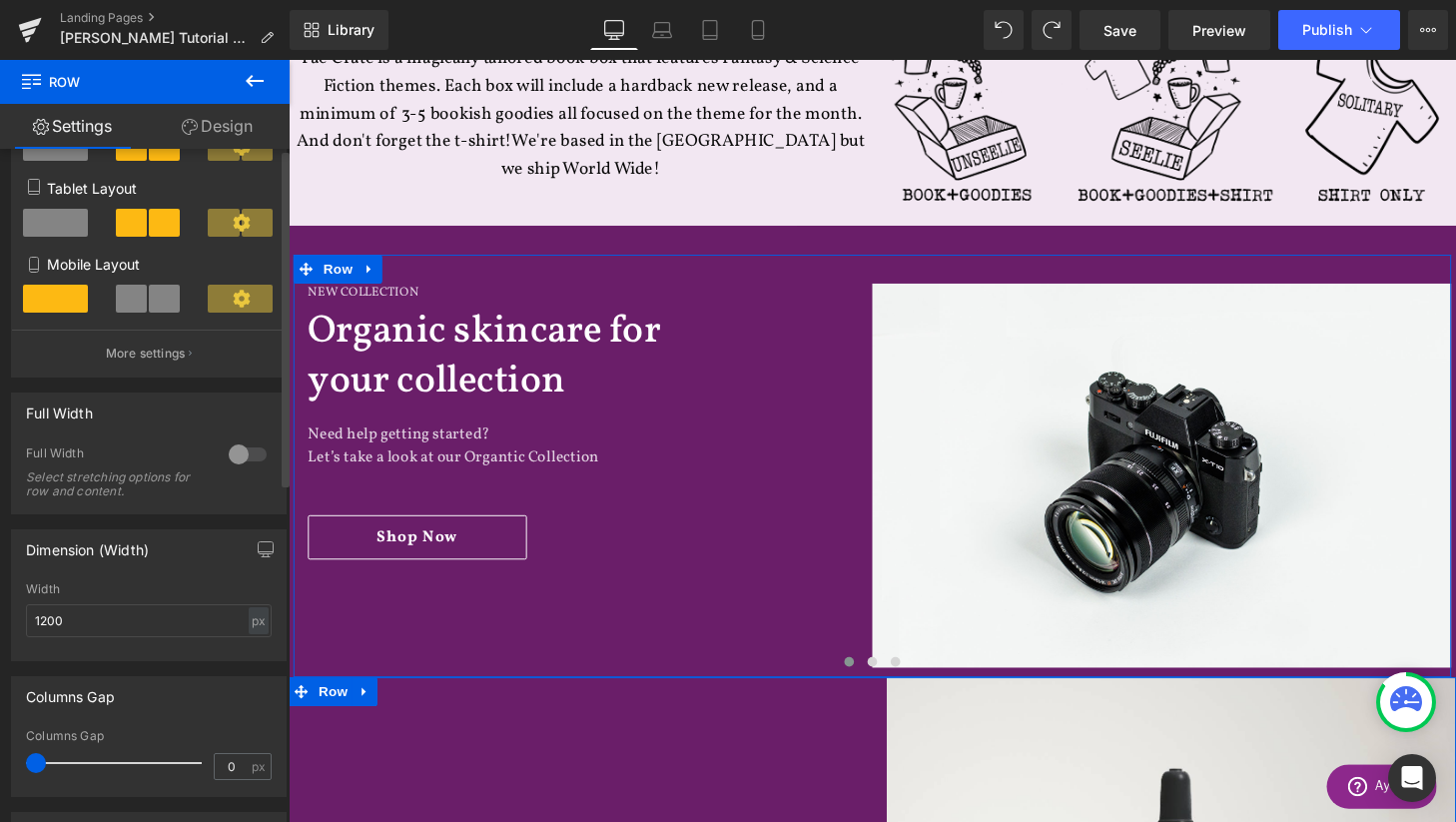 scroll, scrollTop: 356, scrollLeft: 0, axis: vertical 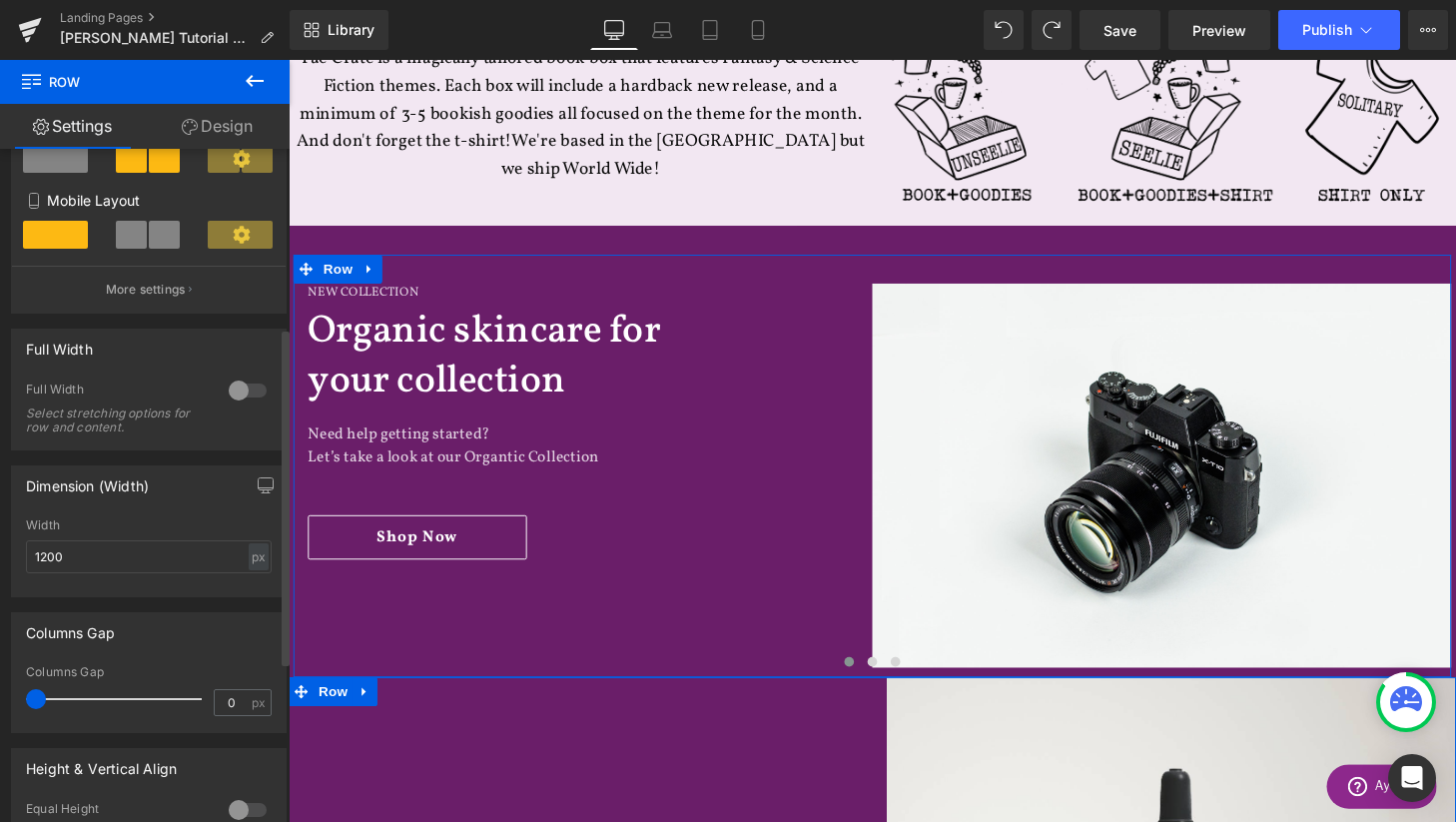 click at bounding box center (248, 391) 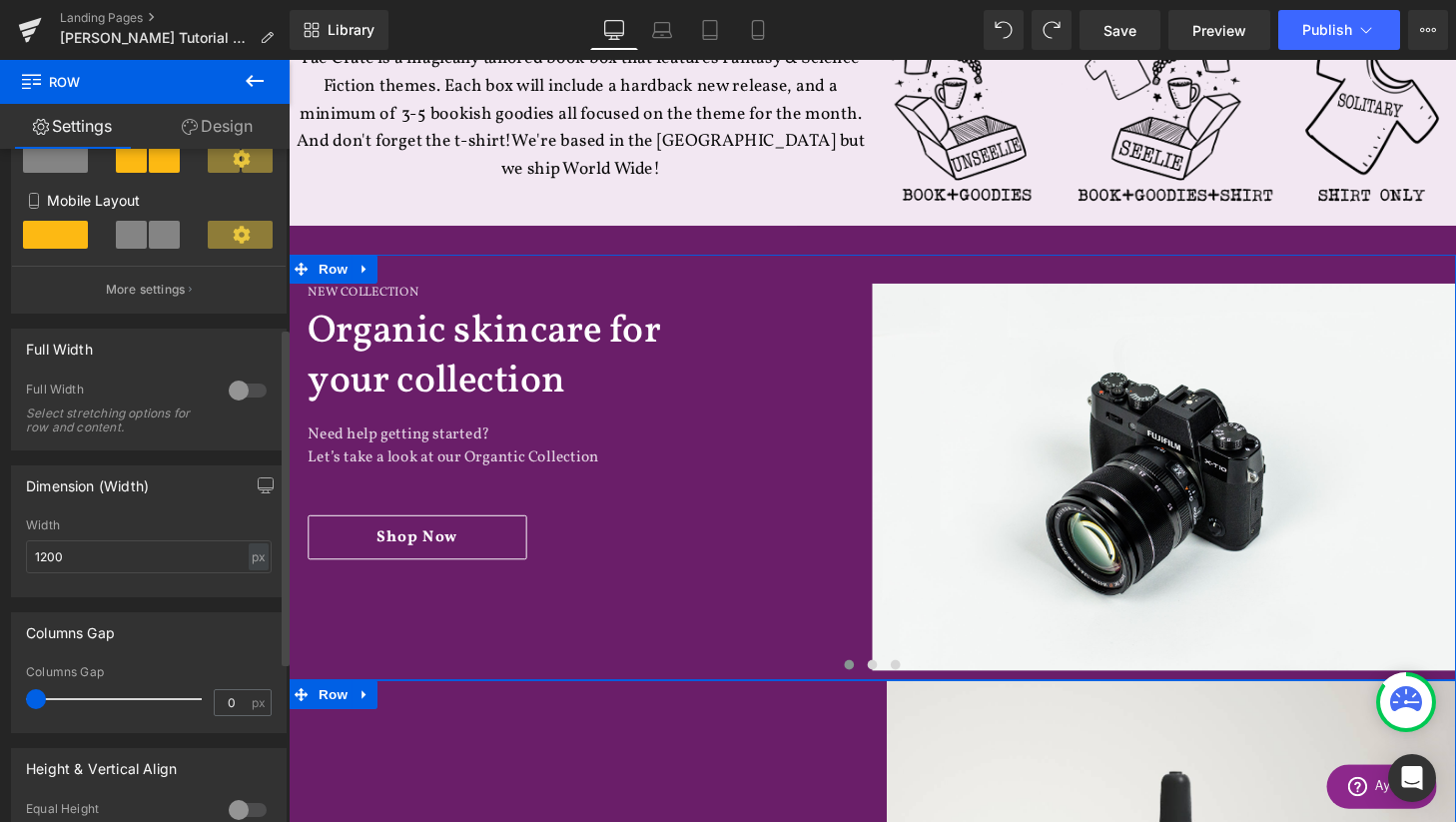 scroll, scrollTop: 10, scrollLeft: 10, axis: both 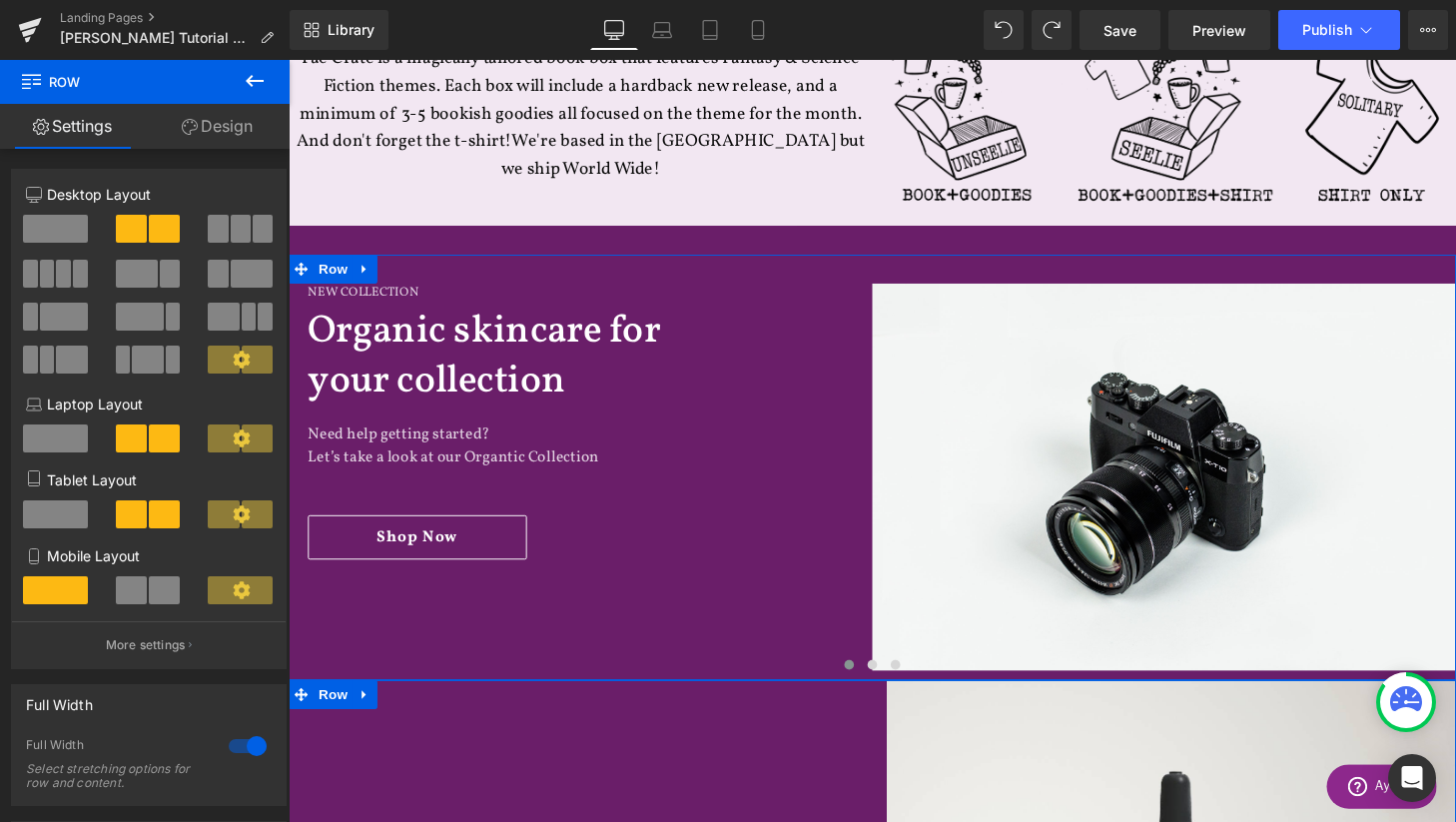 click on "Design" at bounding box center (217, 126) 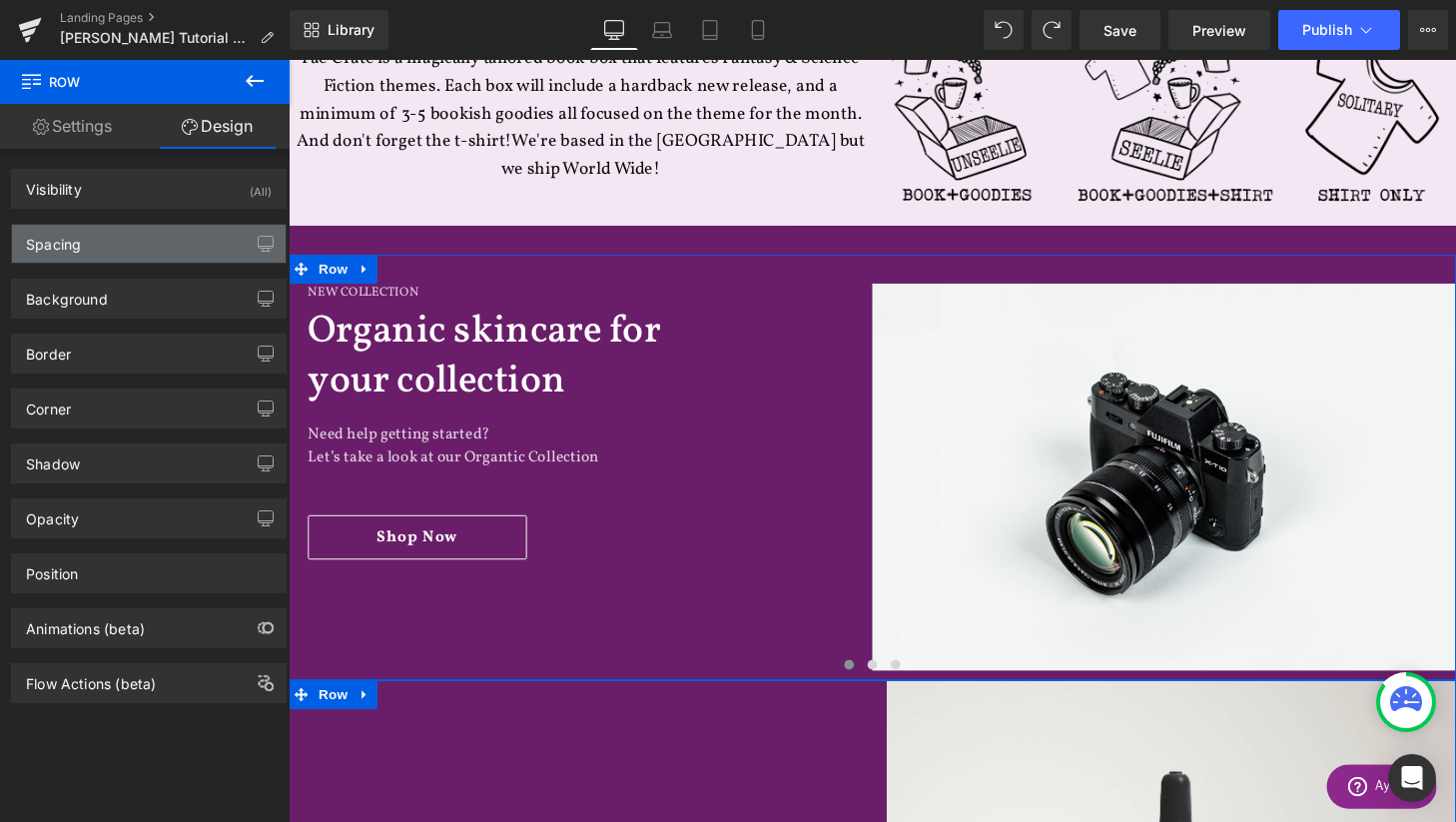 click on "Spacing" at bounding box center (149, 244) 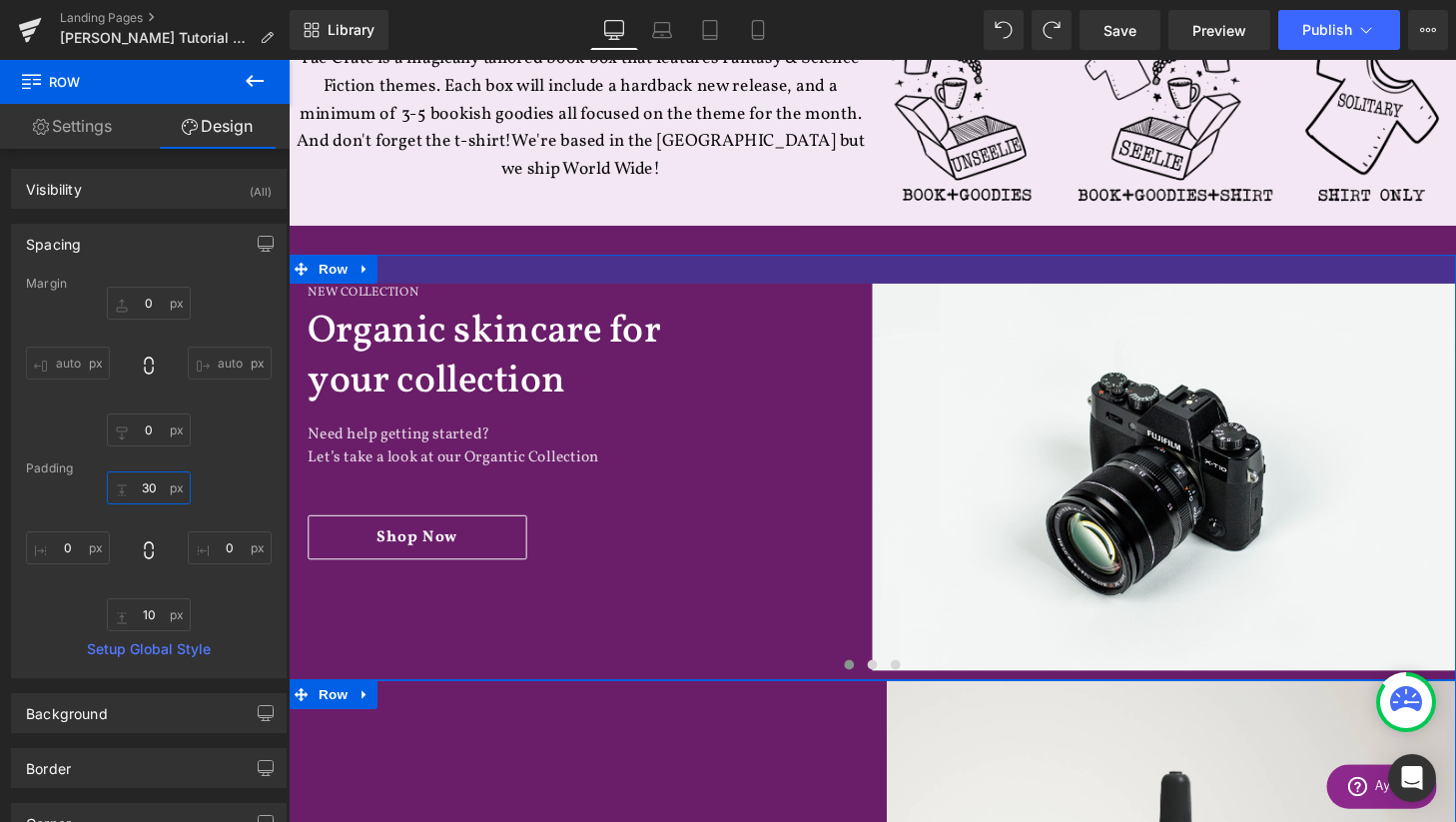 click on "30" at bounding box center (149, 487) 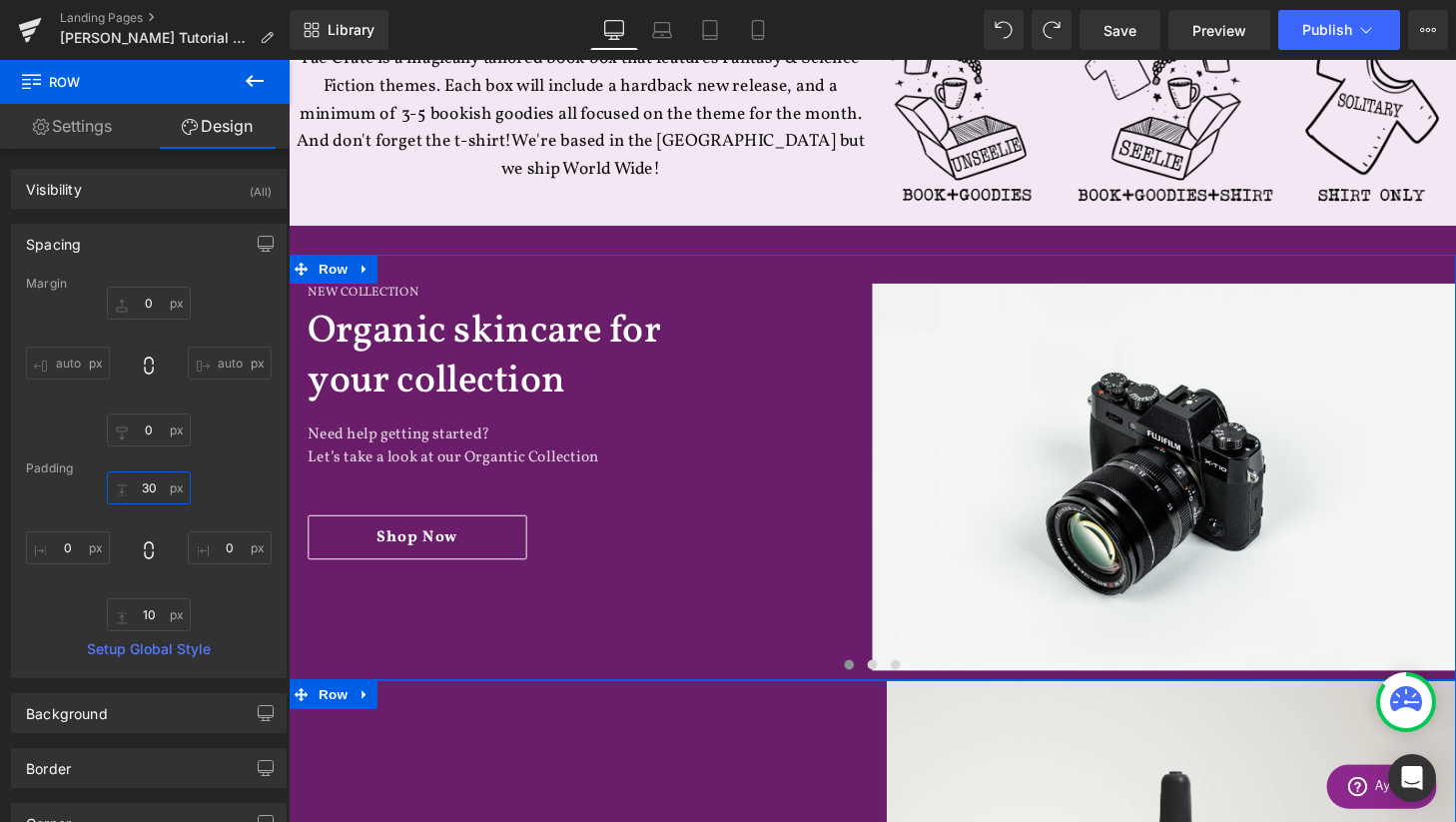 type on "0" 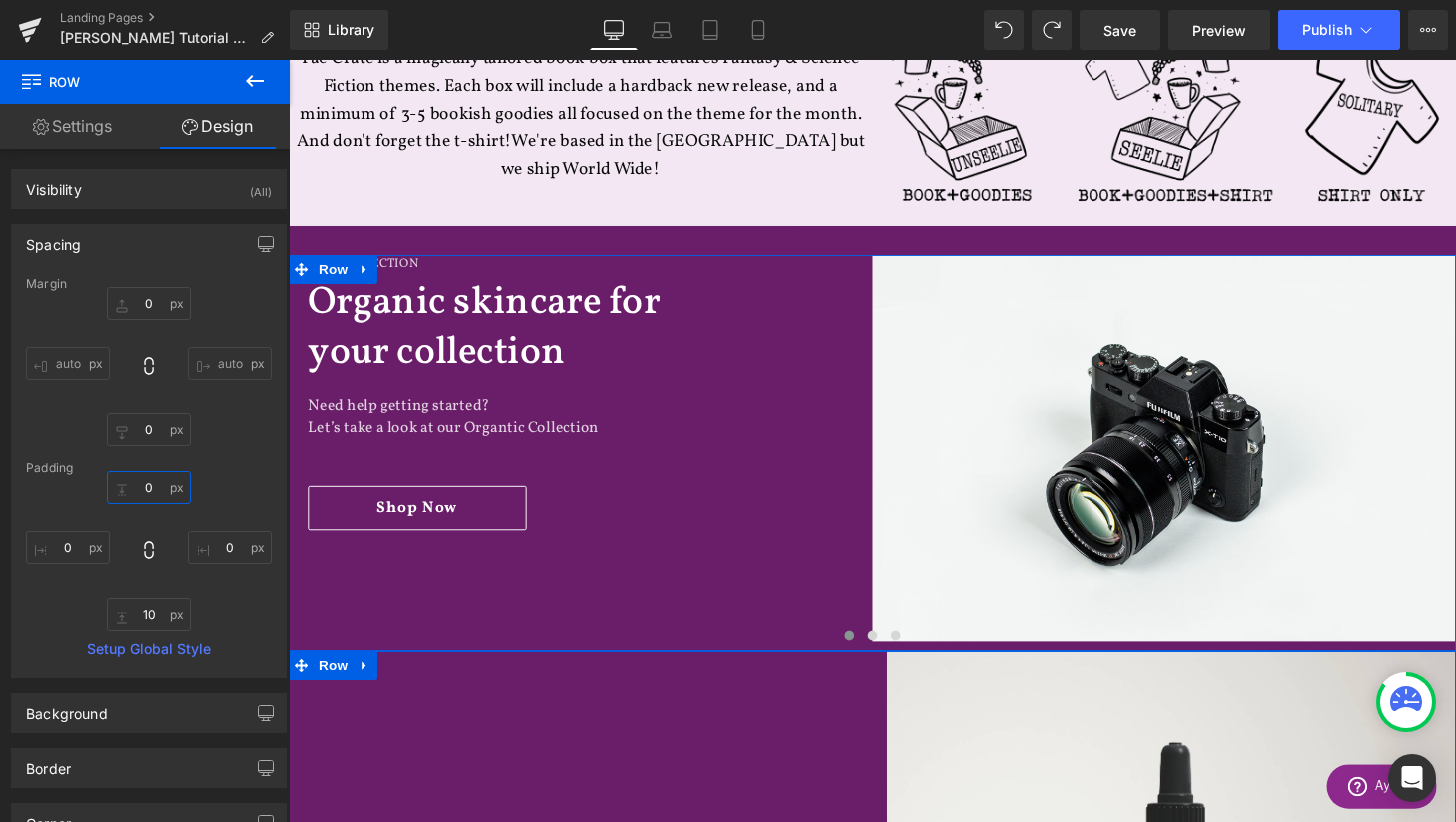 scroll, scrollTop: 4140, scrollLeft: 1208, axis: both 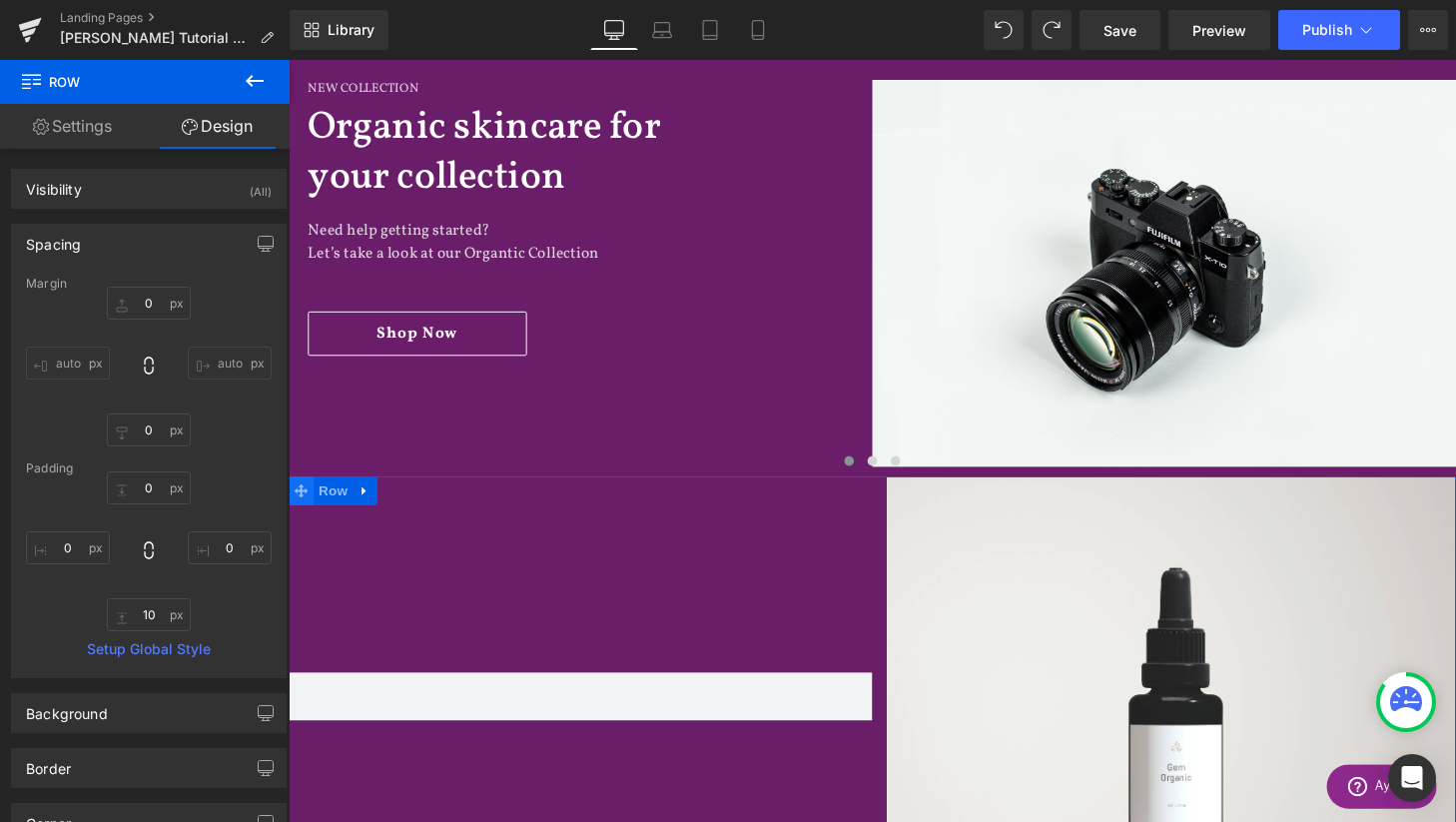 click 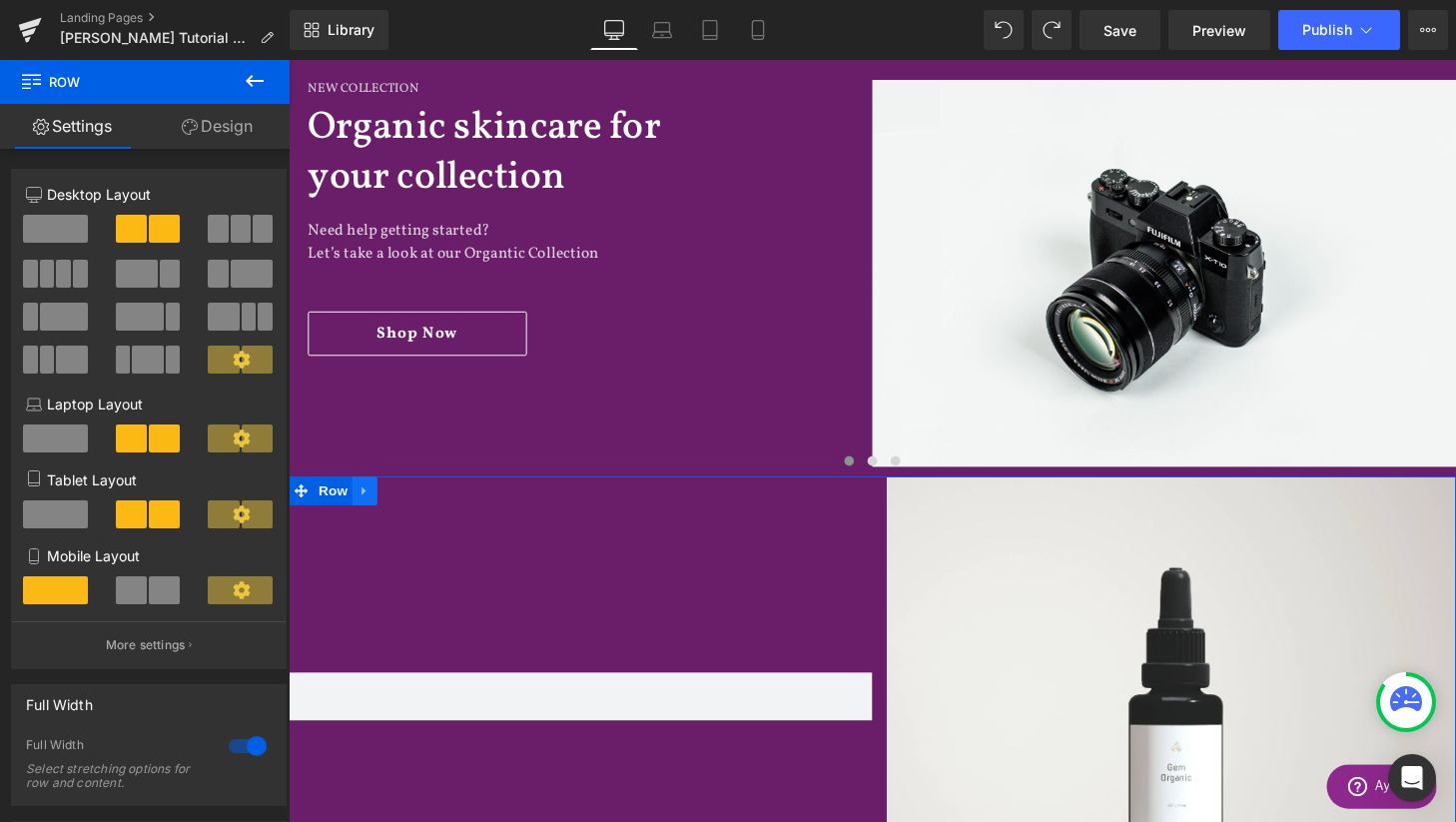 click 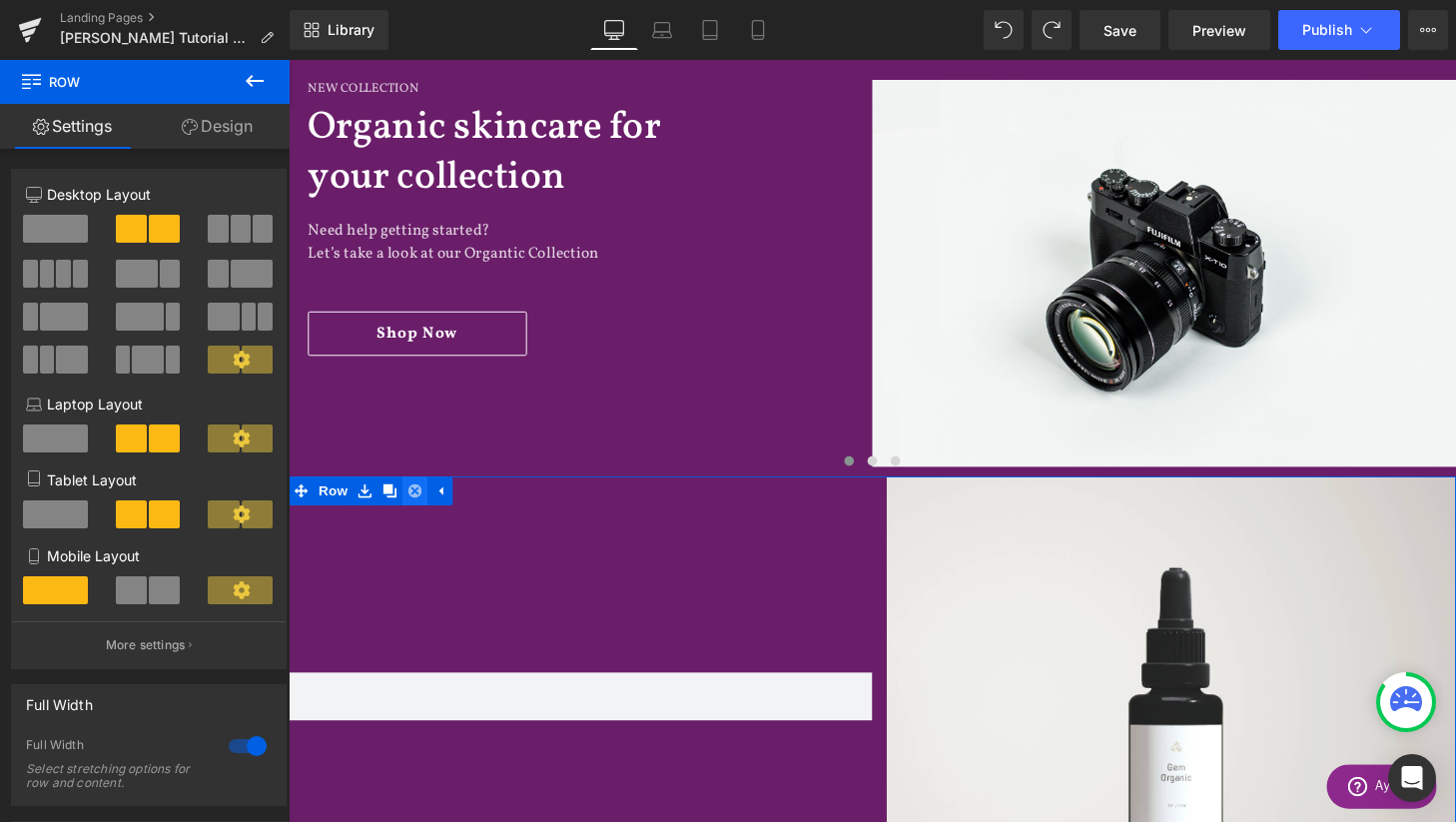click 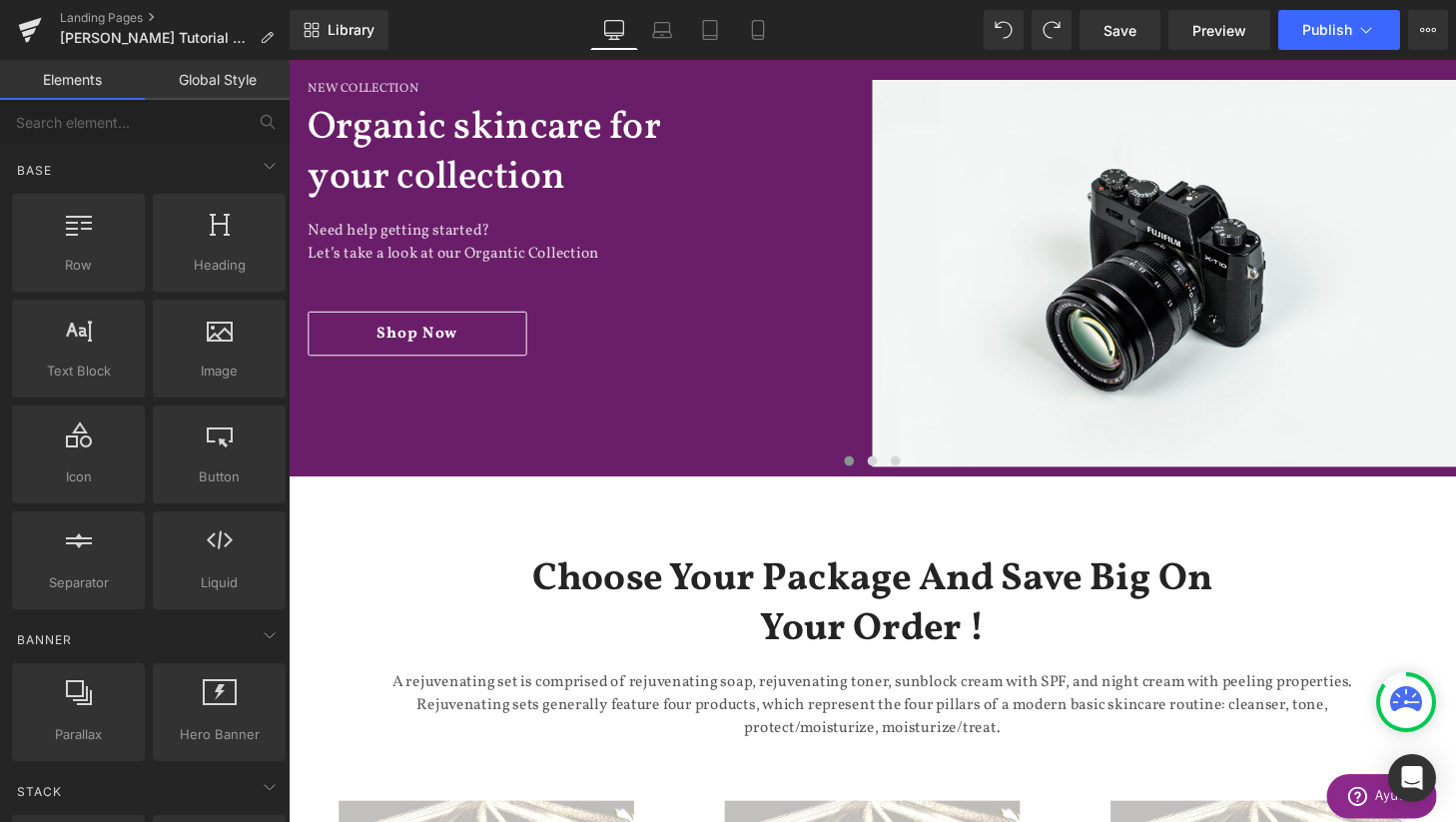 scroll, scrollTop: 3685, scrollLeft: 1208, axis: both 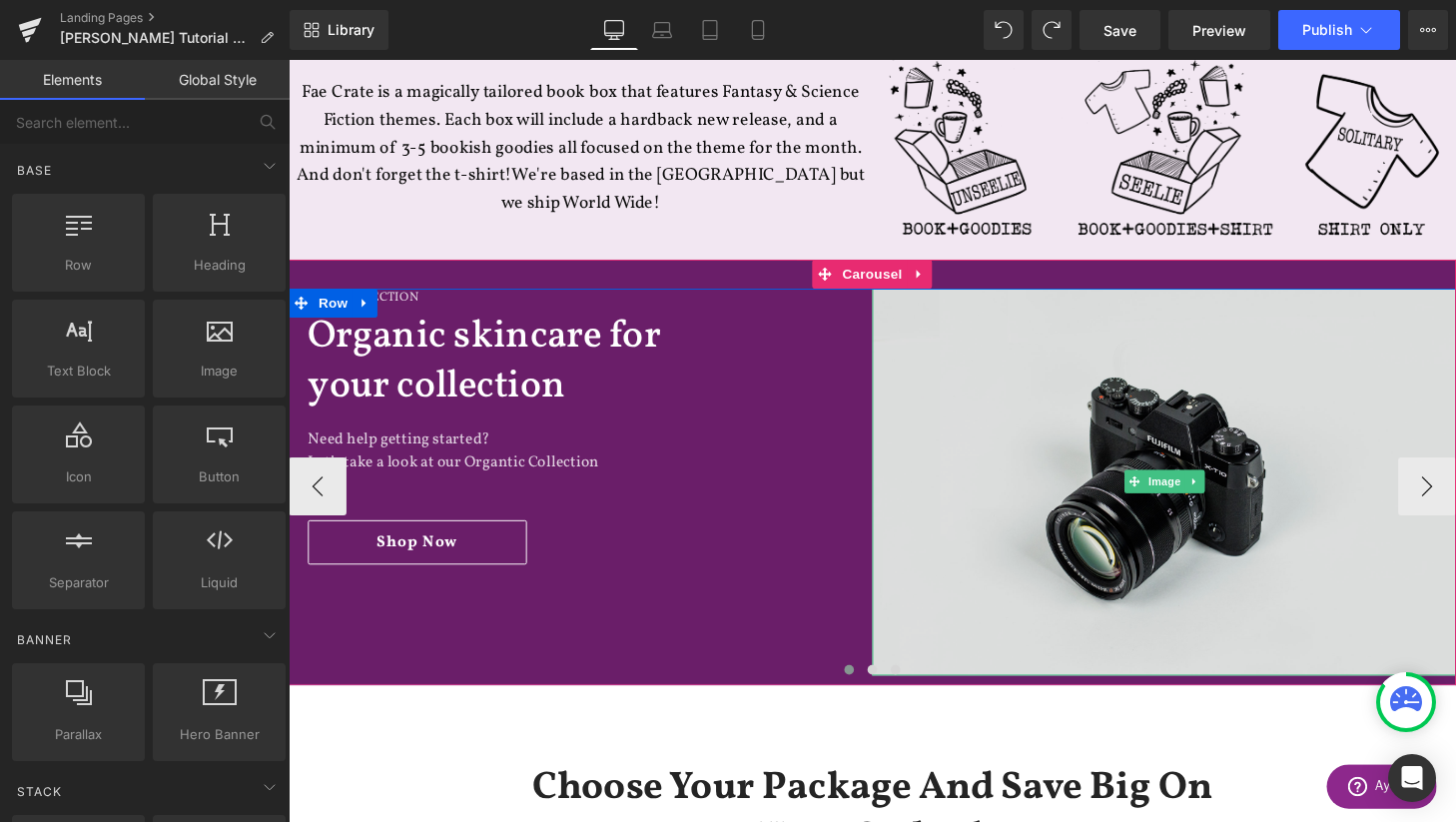 click at bounding box center (1194, 496) 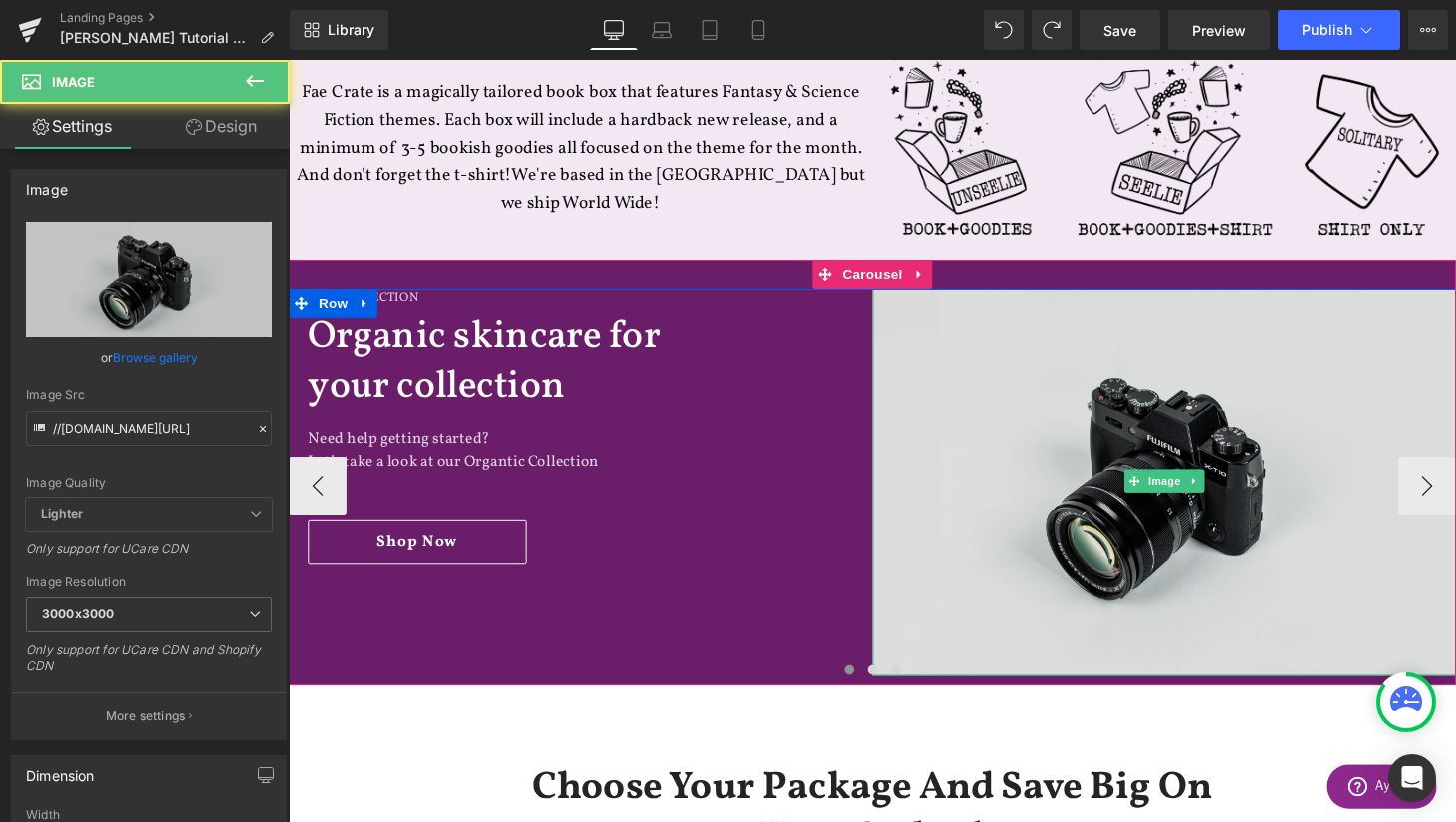click at bounding box center [1194, 496] 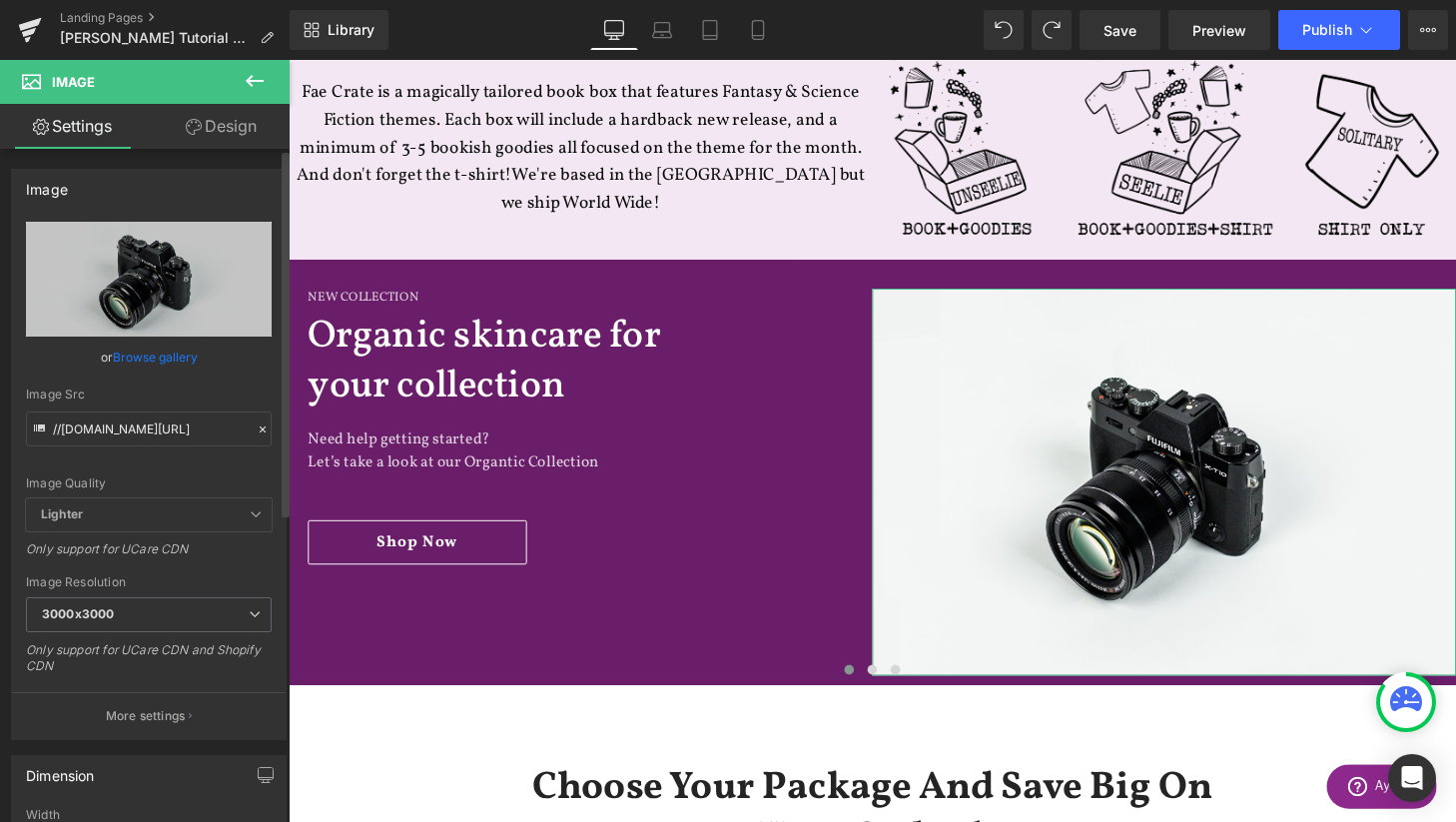 scroll, scrollTop: 226, scrollLeft: 0, axis: vertical 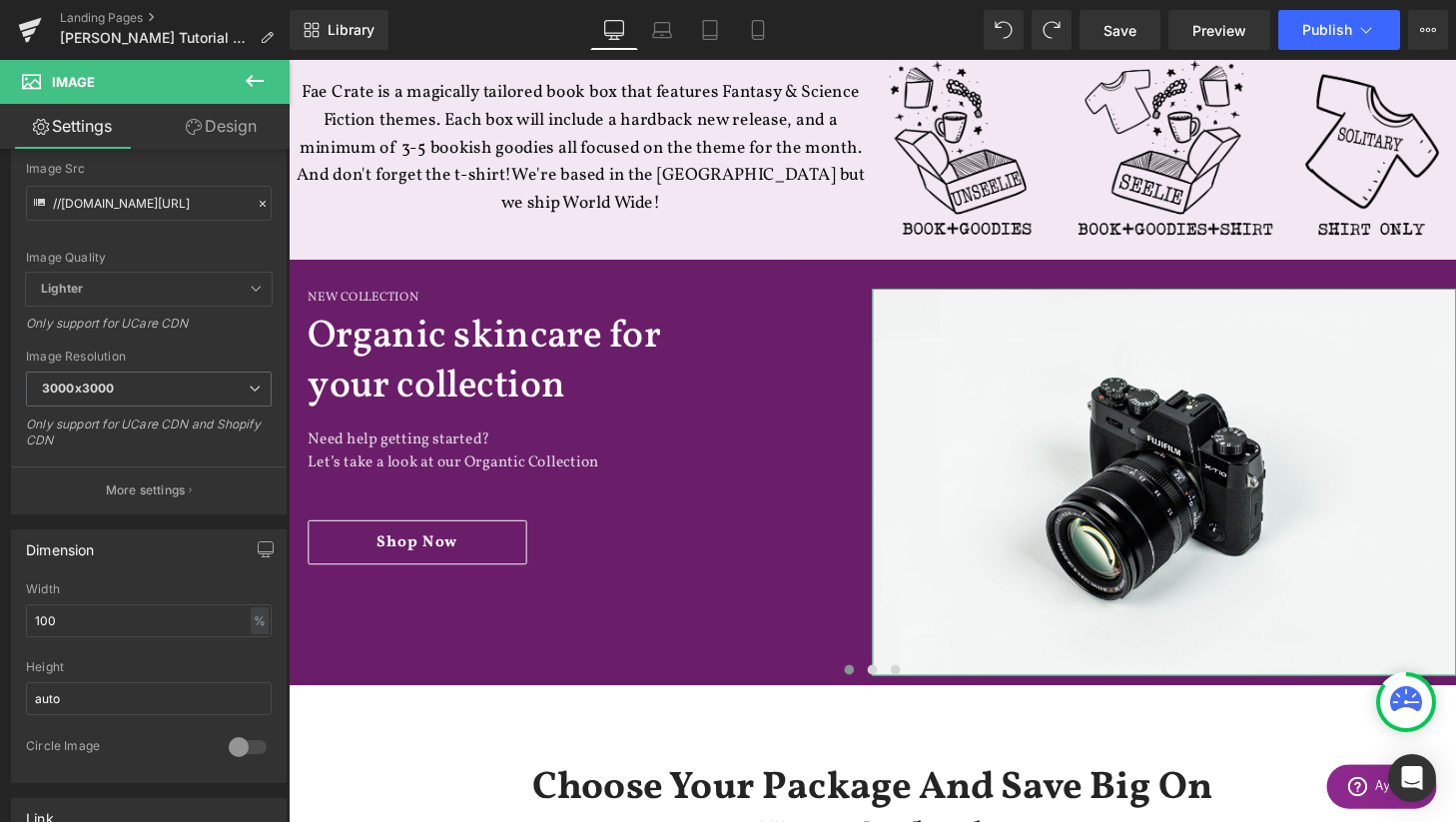 click on "Design" at bounding box center [221, 126] 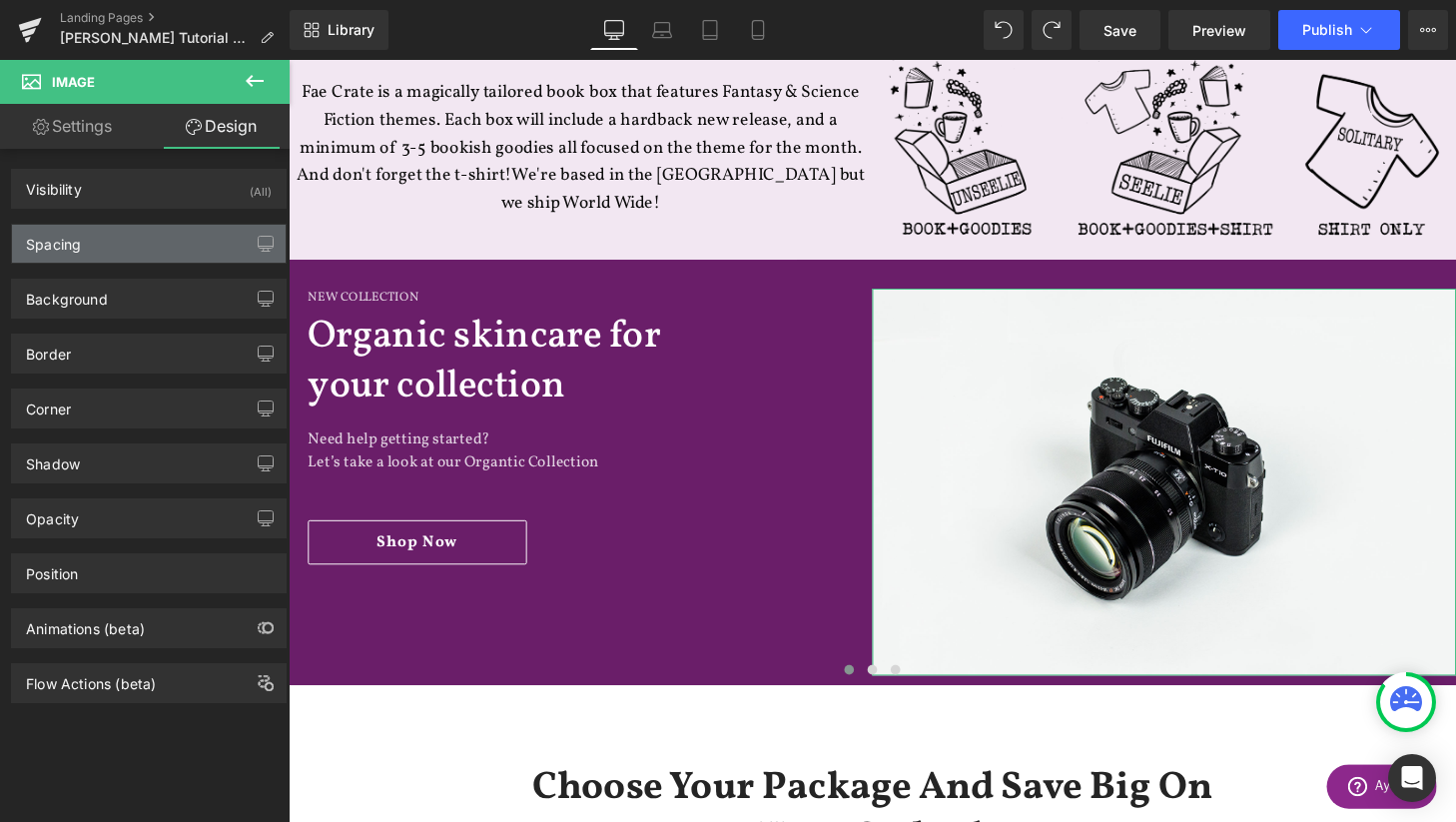 click on "Spacing" at bounding box center [149, 244] 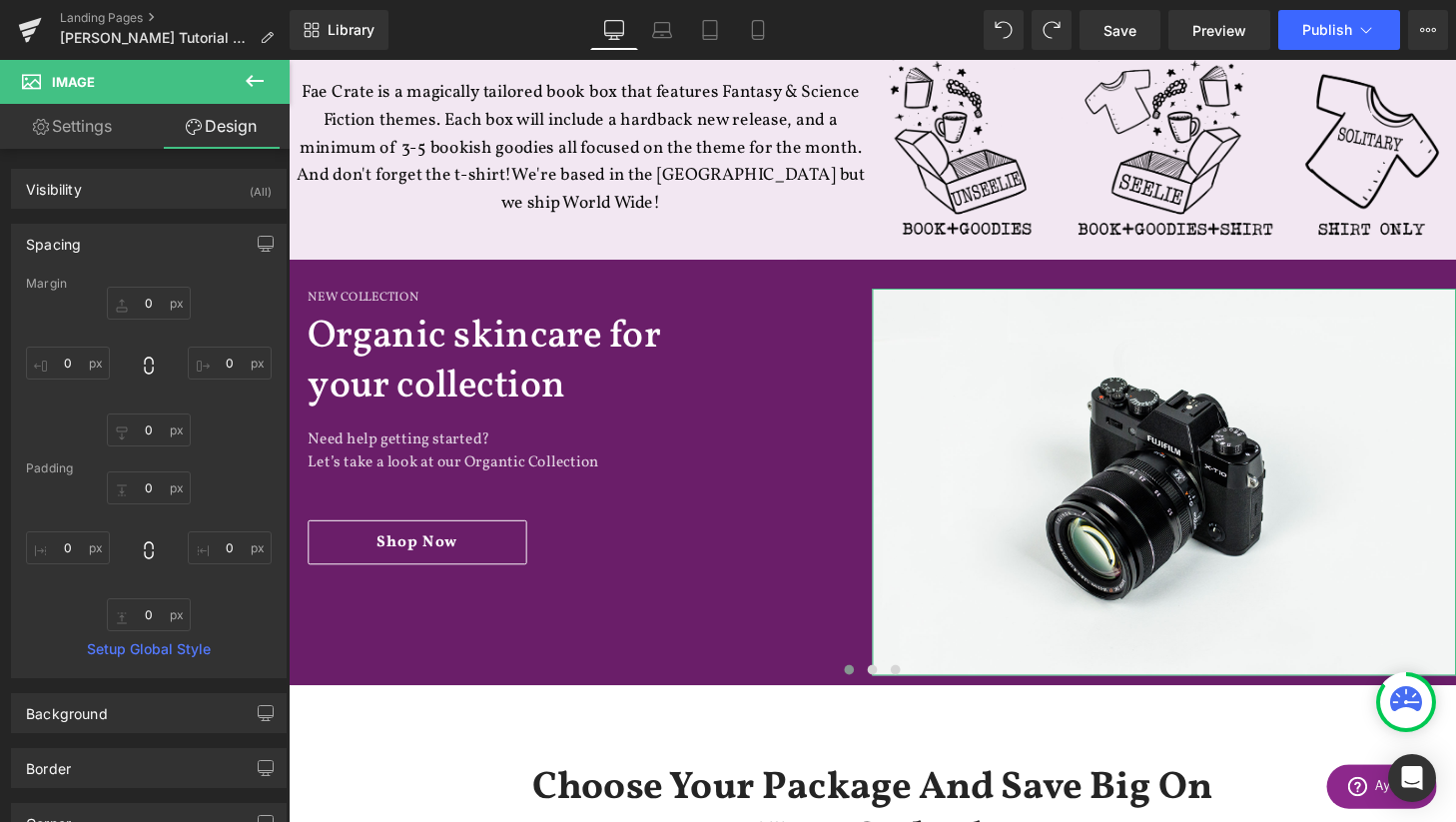 click on "Settings" at bounding box center [72, 126] 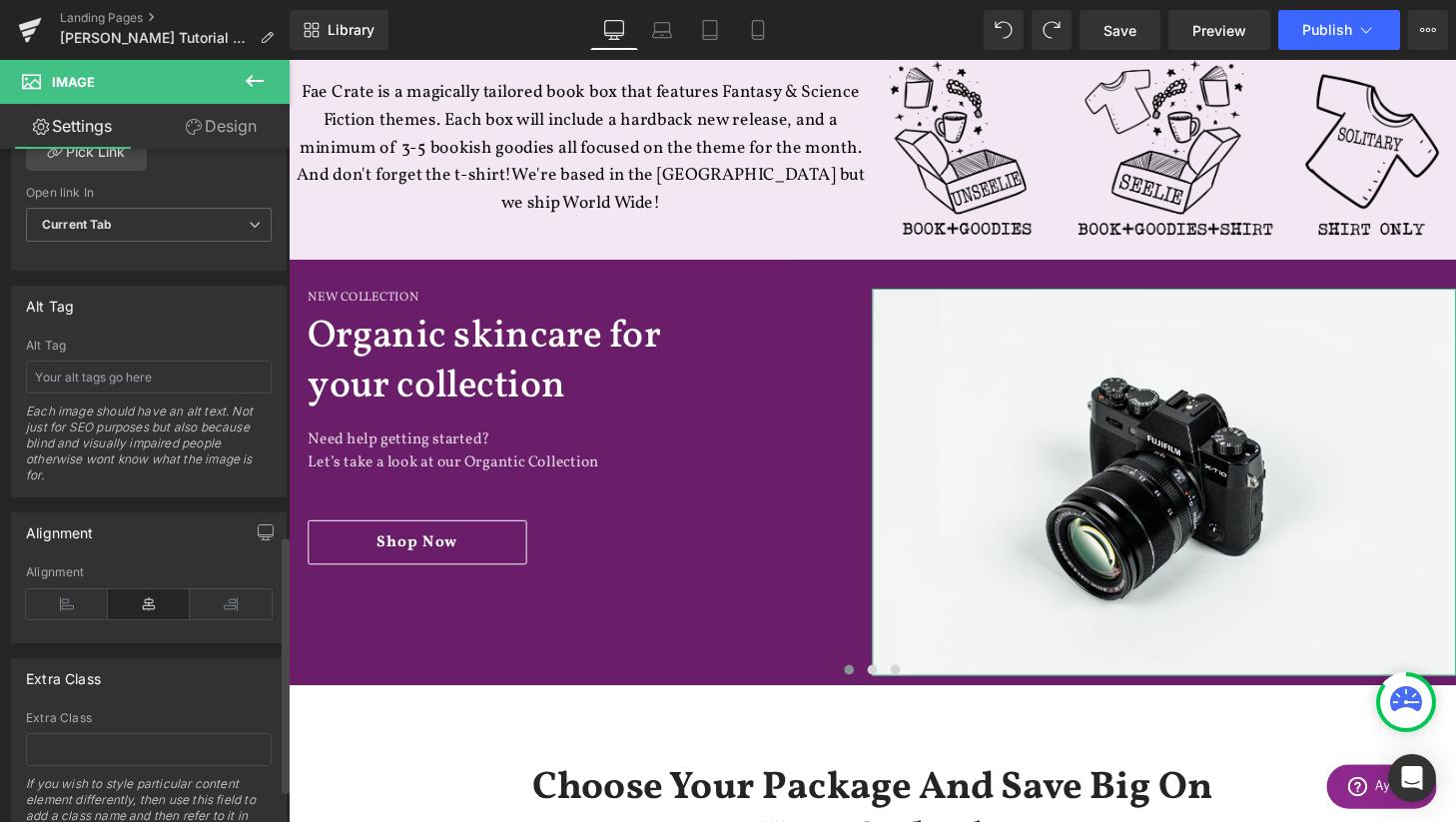 scroll, scrollTop: 1098, scrollLeft: 0, axis: vertical 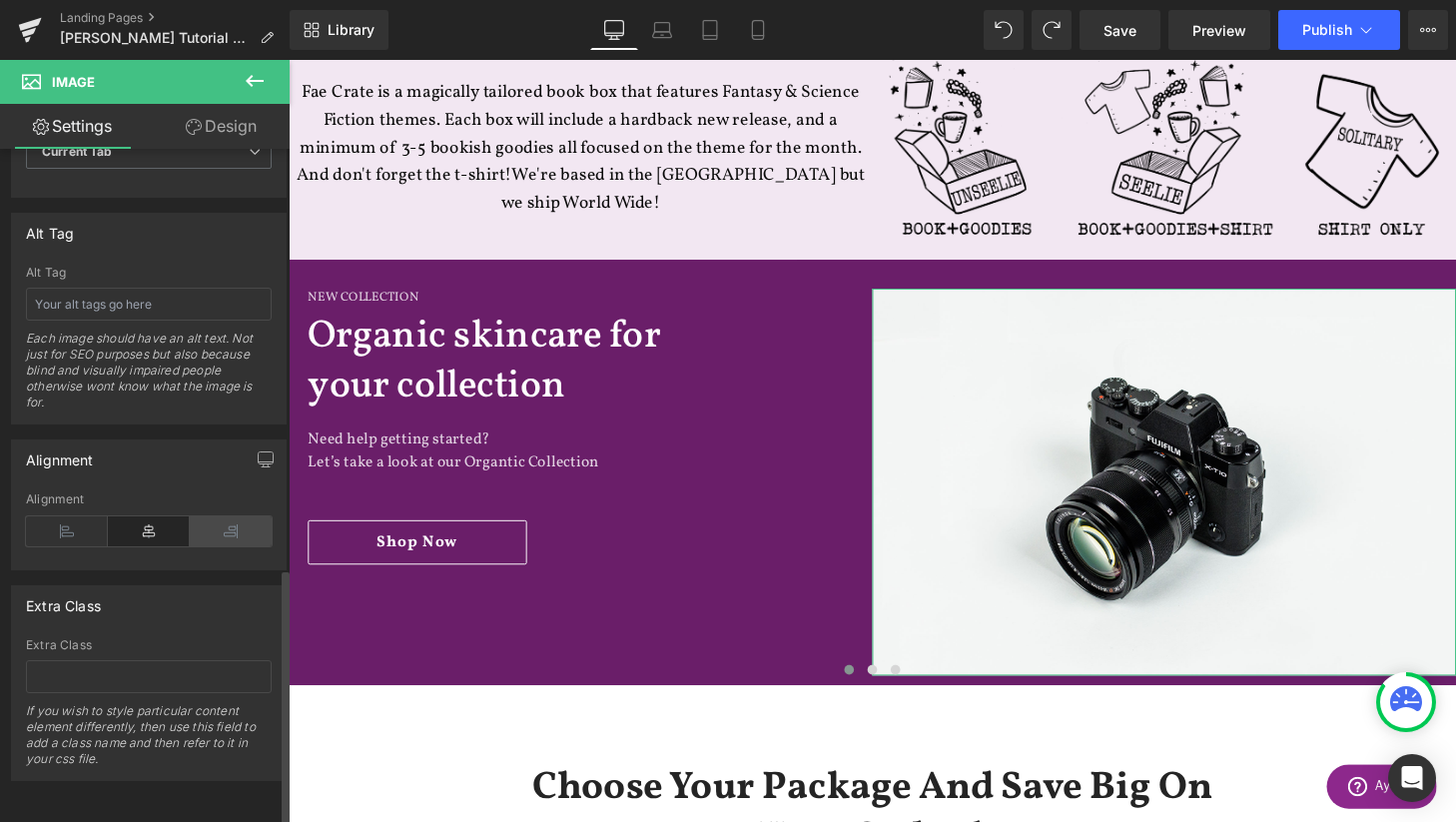 click at bounding box center (231, 531) 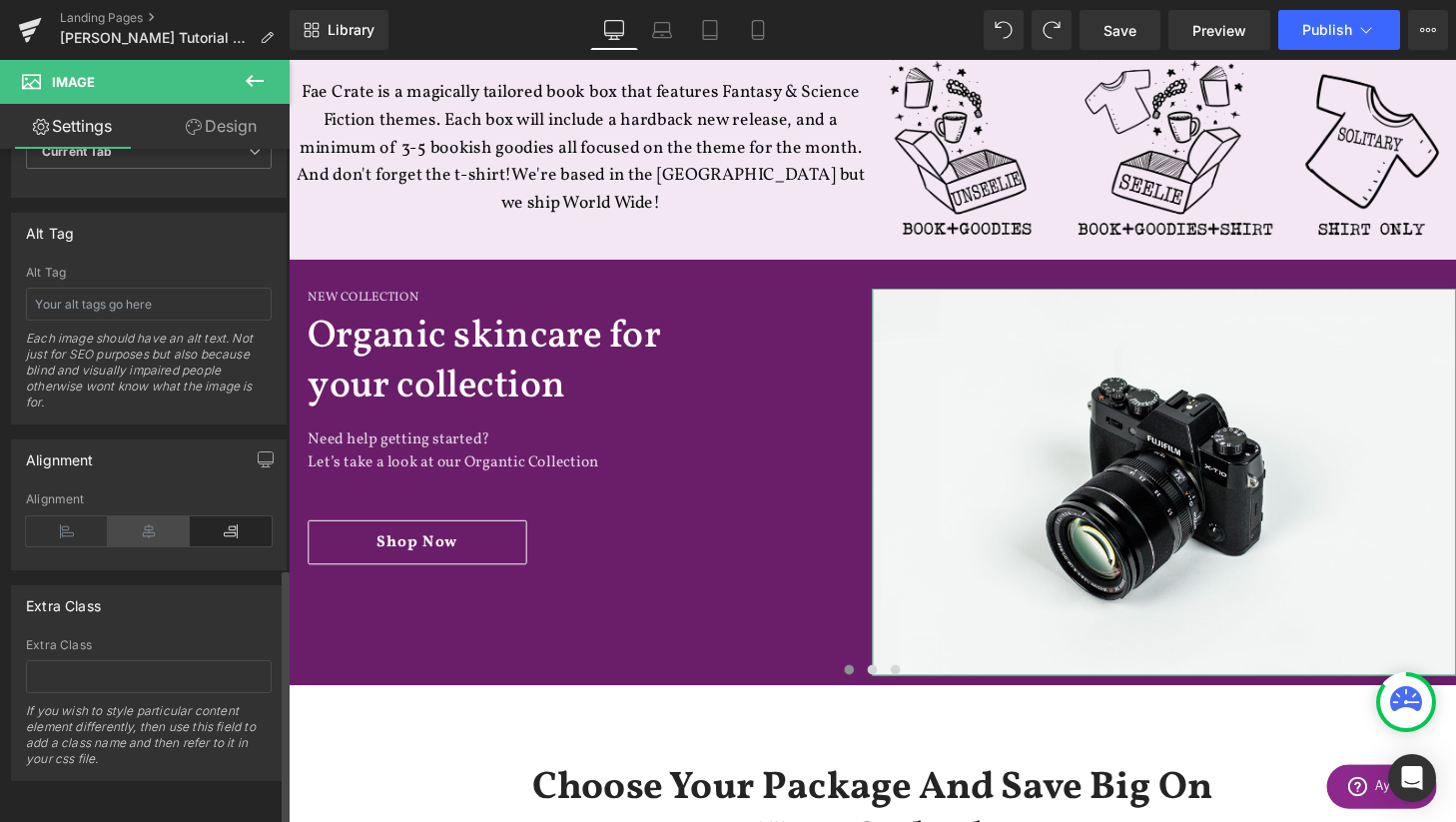 click at bounding box center (149, 531) 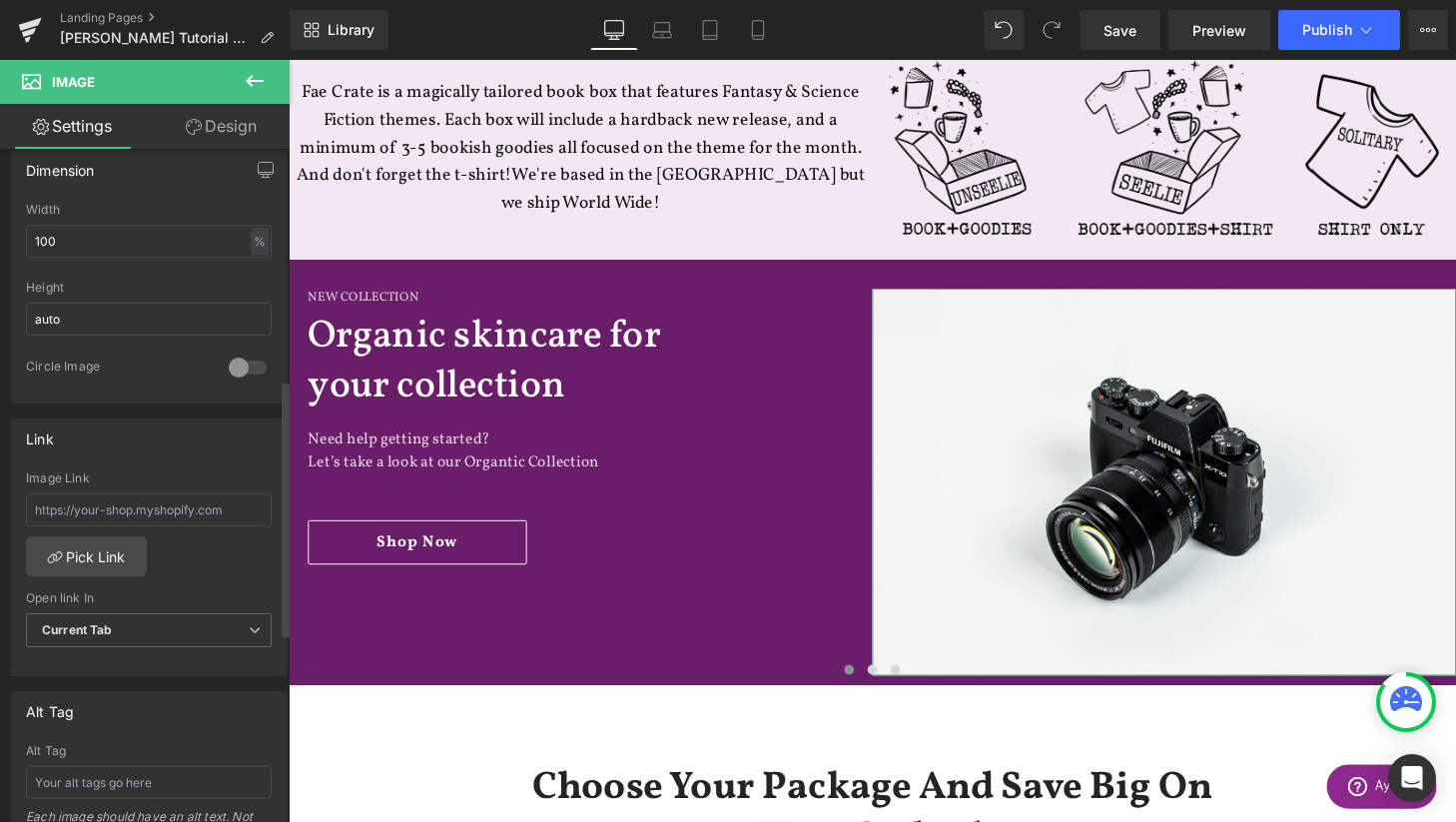 scroll, scrollTop: 455, scrollLeft: 0, axis: vertical 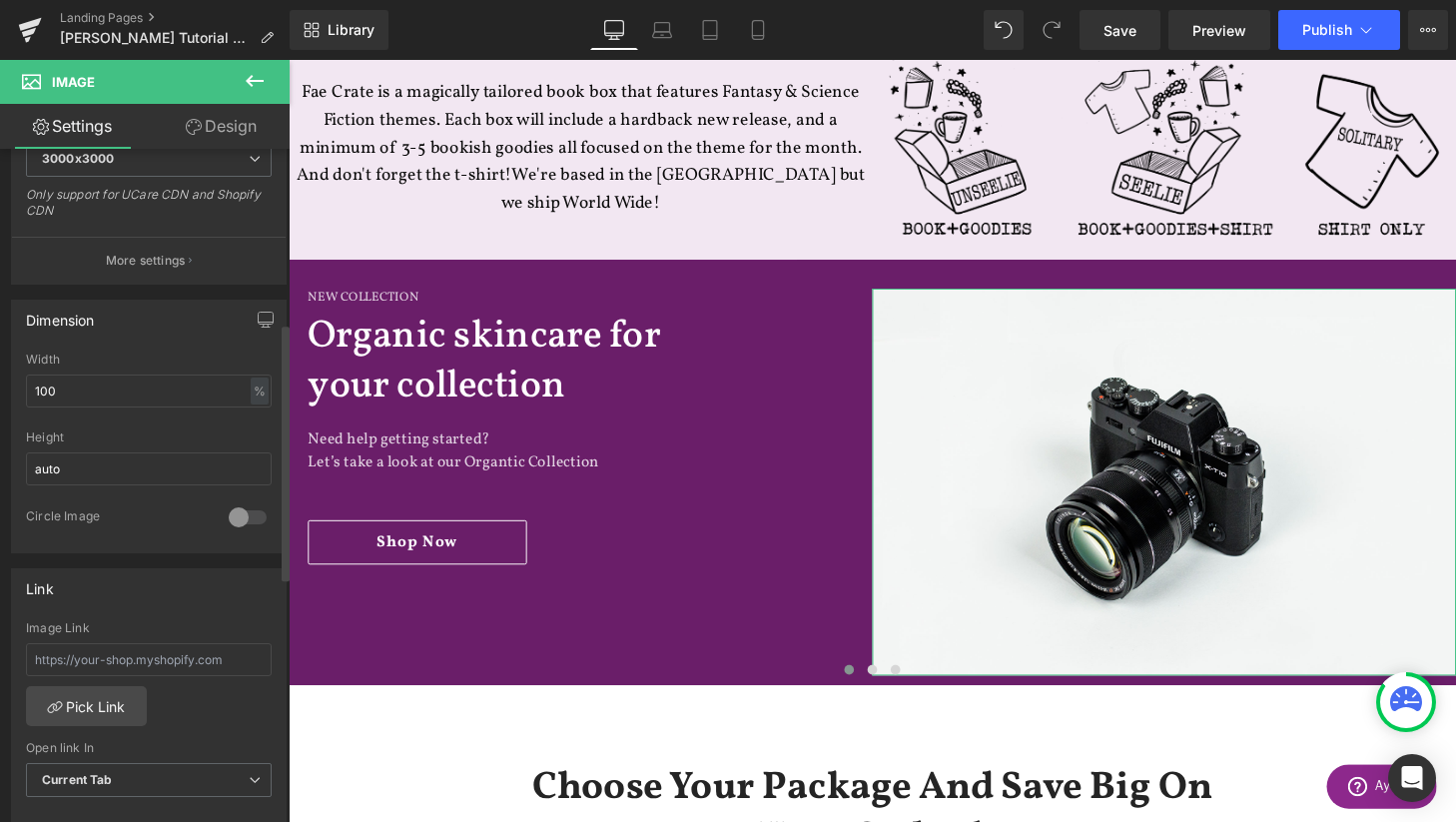 click at bounding box center (248, 517) 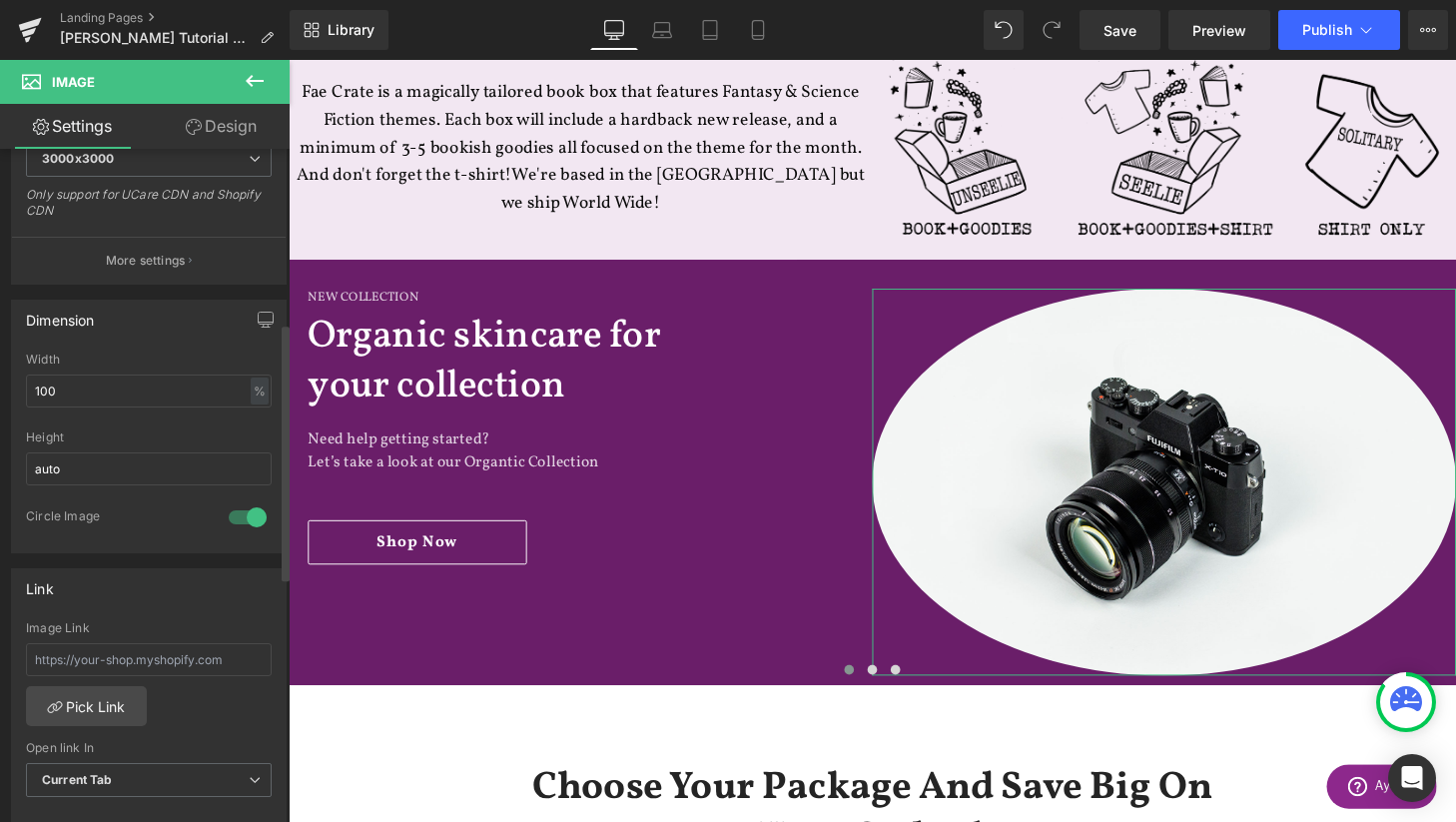 click at bounding box center [248, 517] 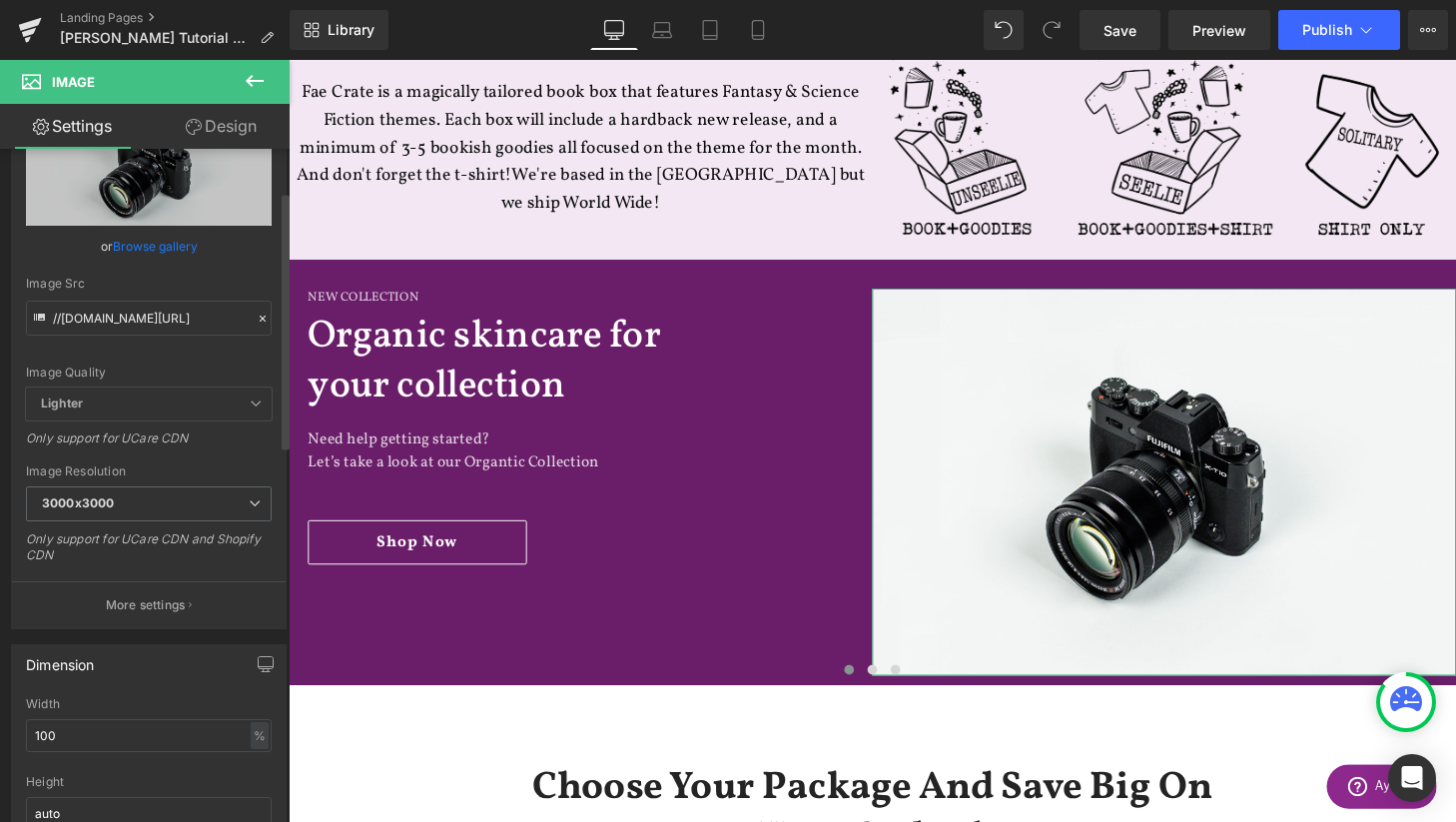 scroll, scrollTop: 0, scrollLeft: 0, axis: both 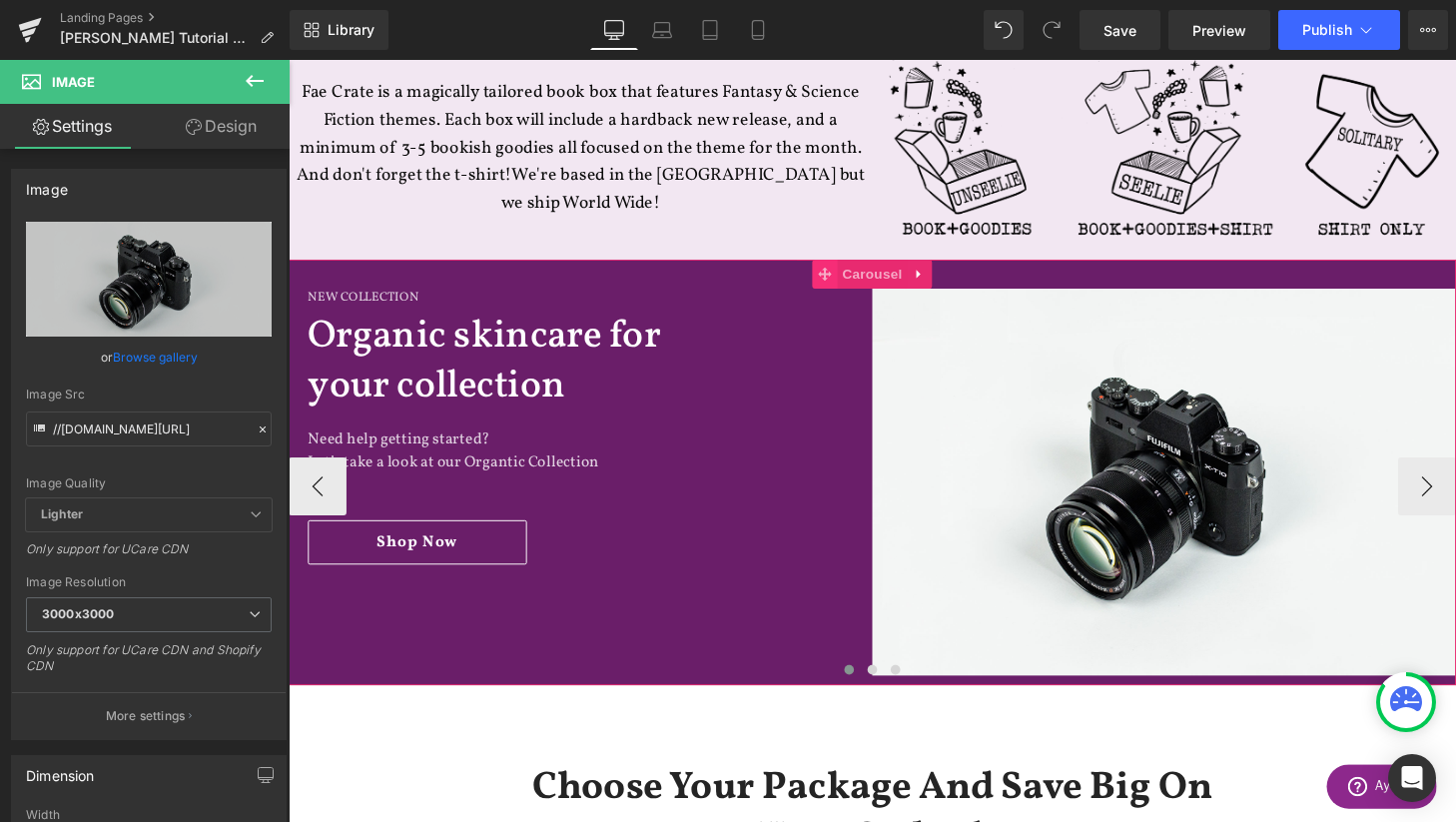 click 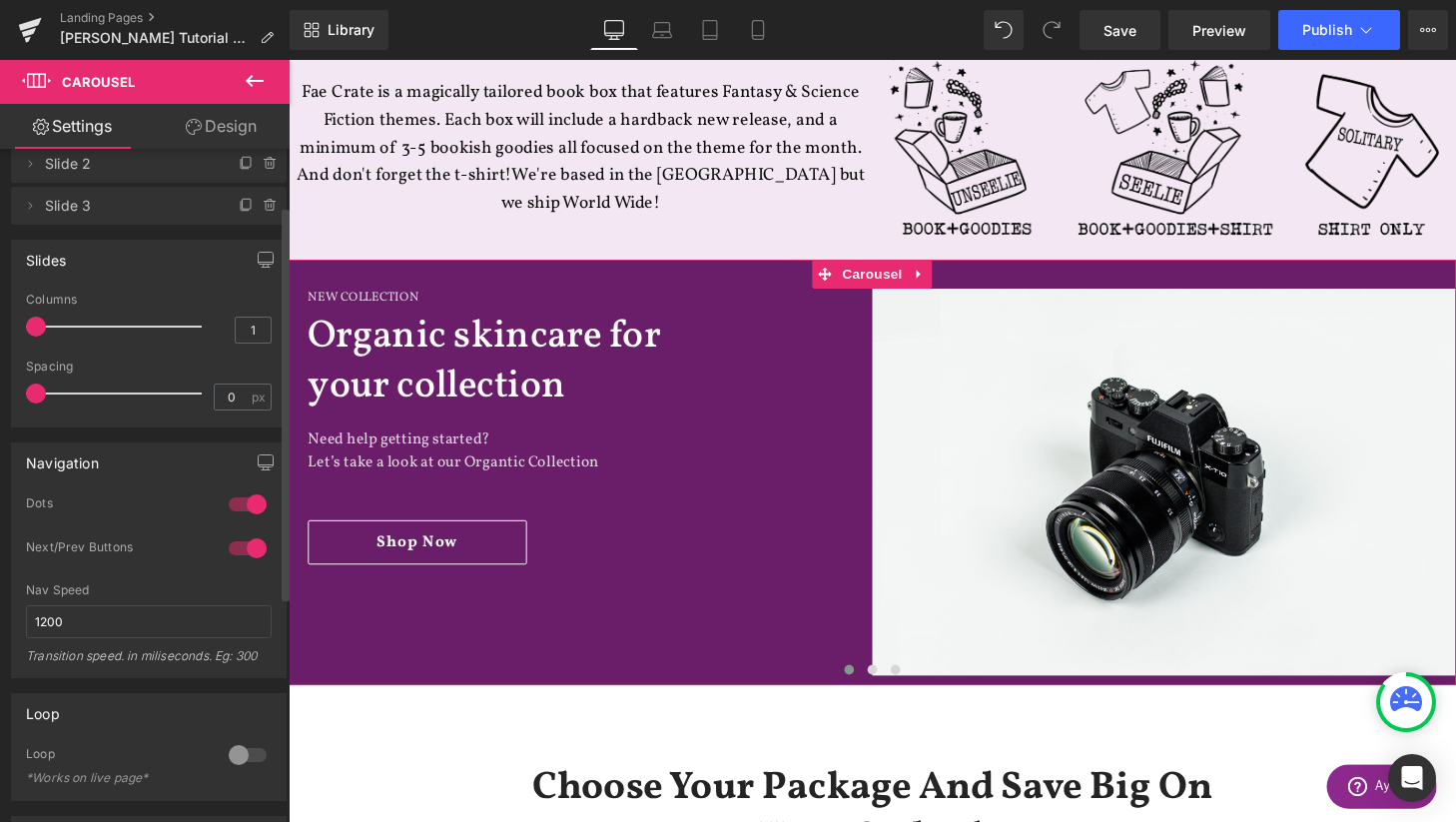 scroll, scrollTop: 0, scrollLeft: 0, axis: both 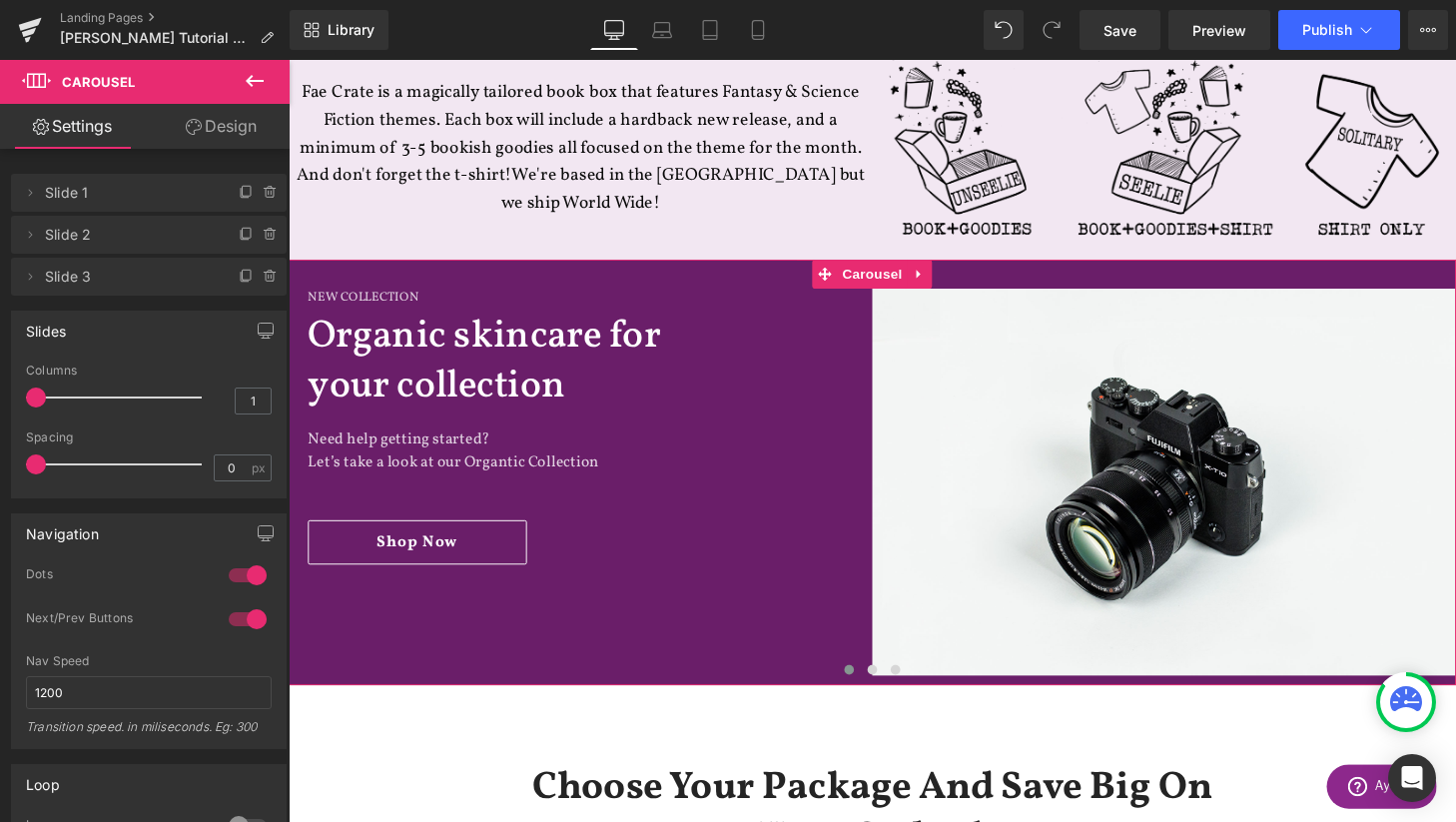 click on "Design" at bounding box center (221, 126) 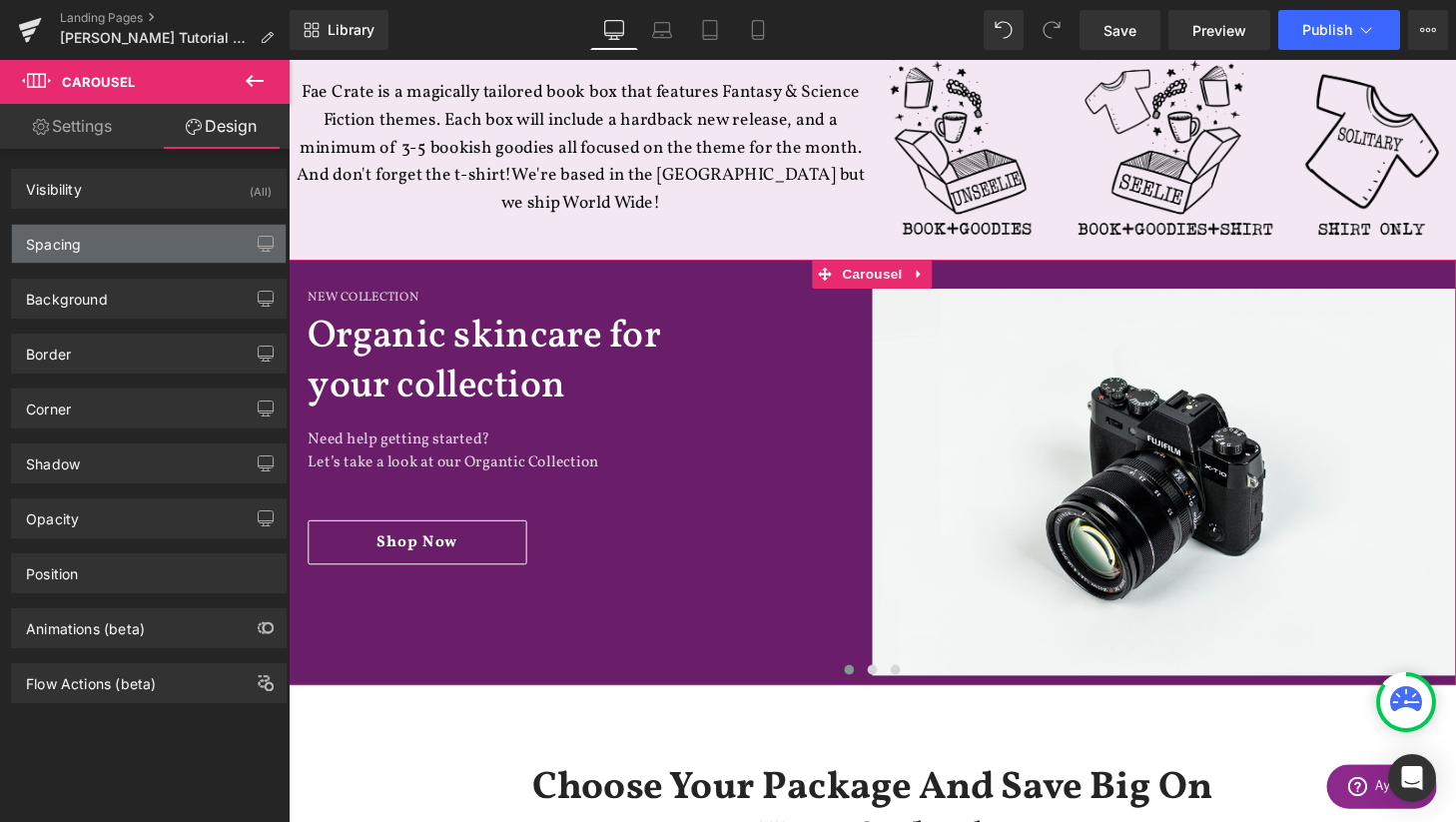 click on "Spacing" at bounding box center [149, 244] 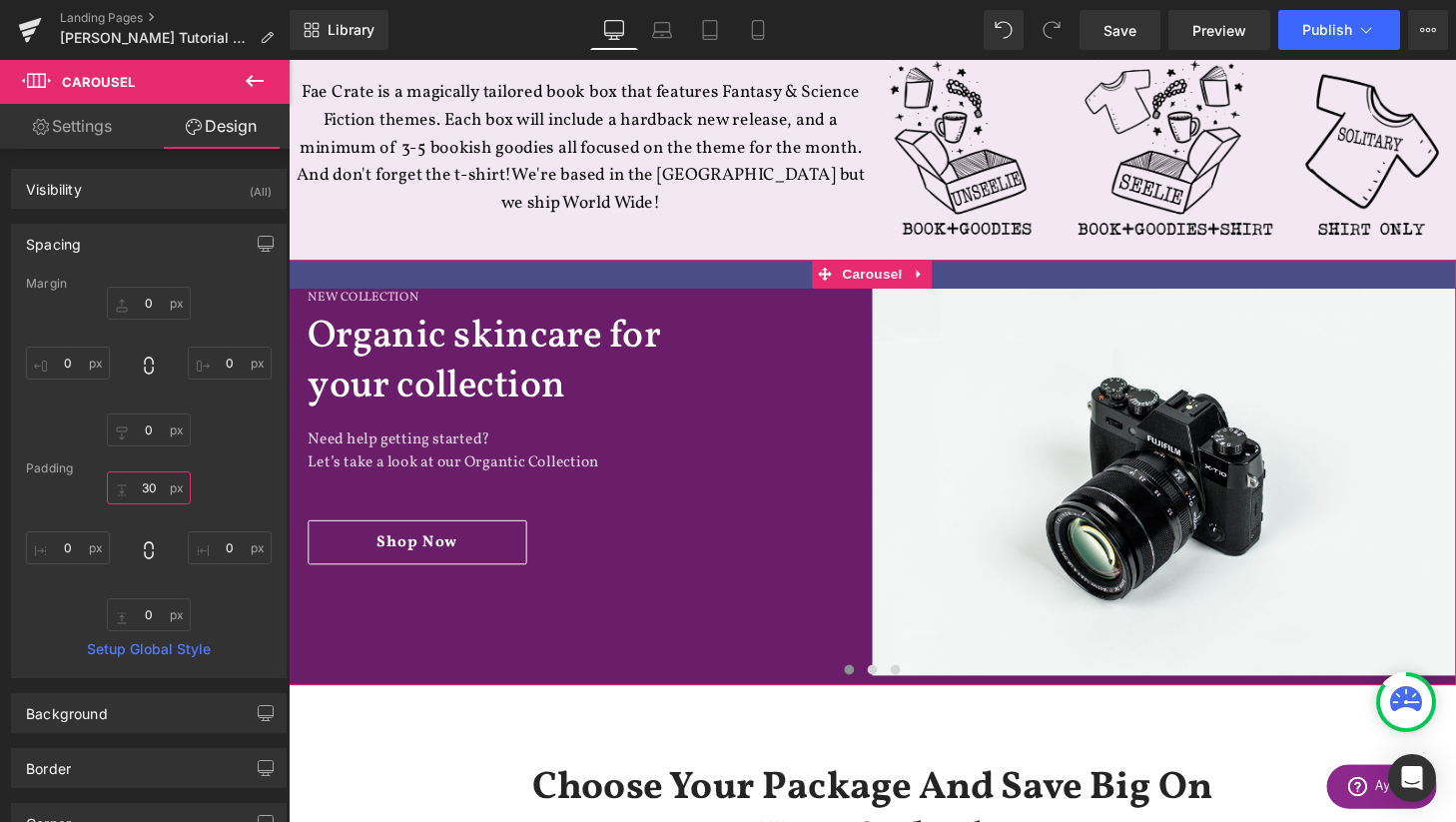 click on "30" at bounding box center (149, 487) 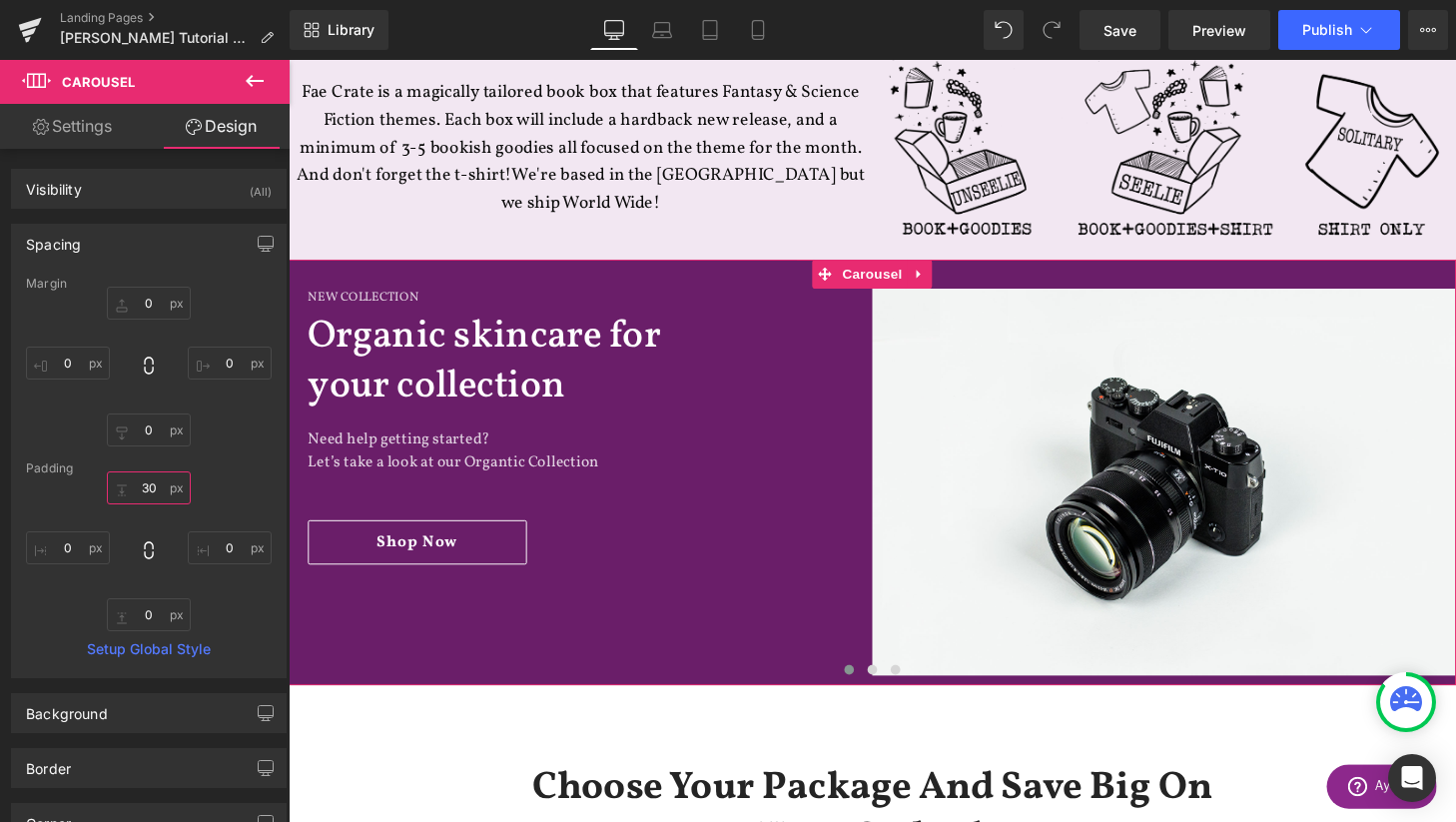 drag, startPoint x: 150, startPoint y: 489, endPoint x: 125, endPoint y: 489, distance: 25 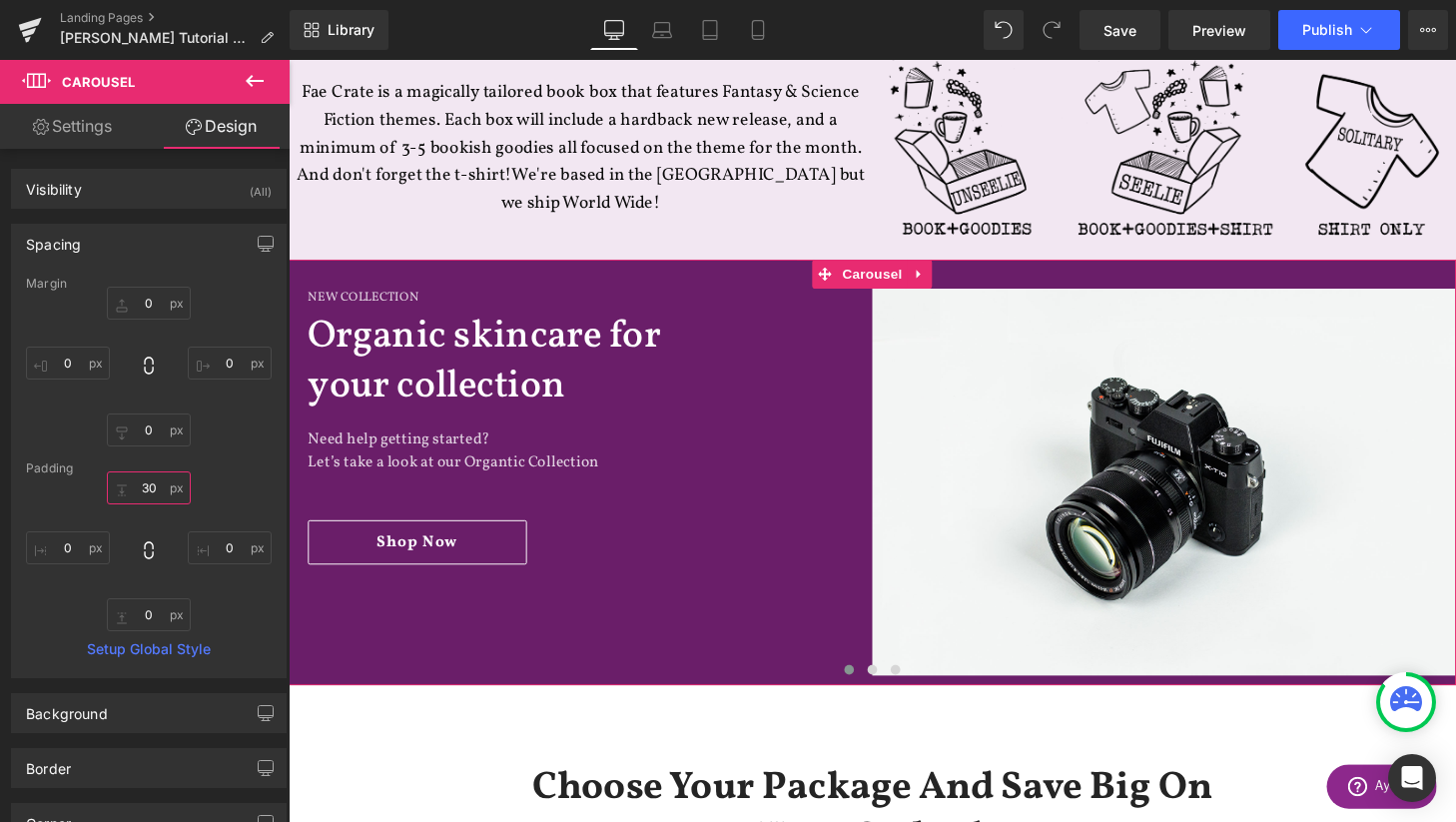 click on "30" at bounding box center (149, 487) 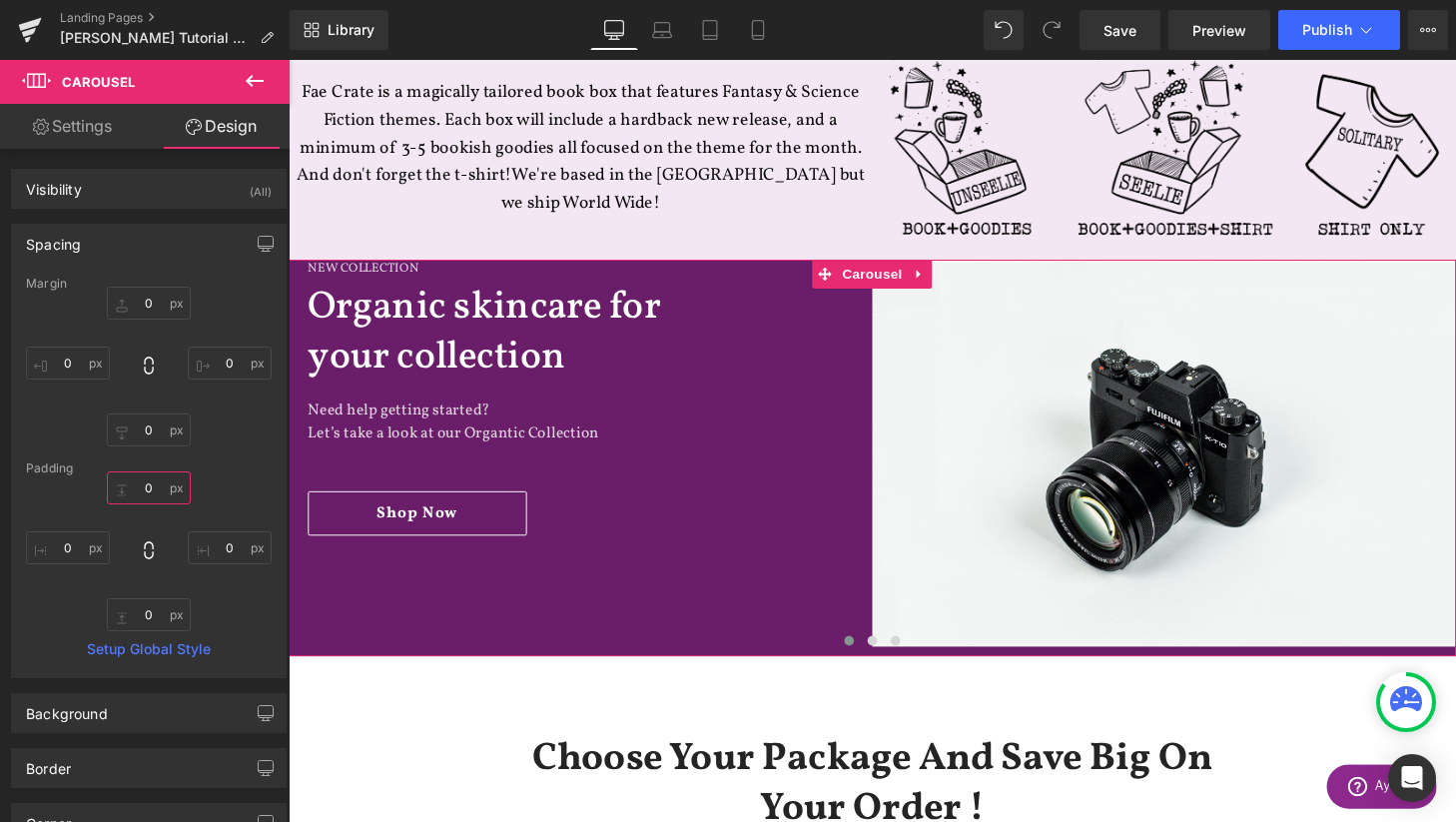 scroll, scrollTop: 3670, scrollLeft: 1208, axis: both 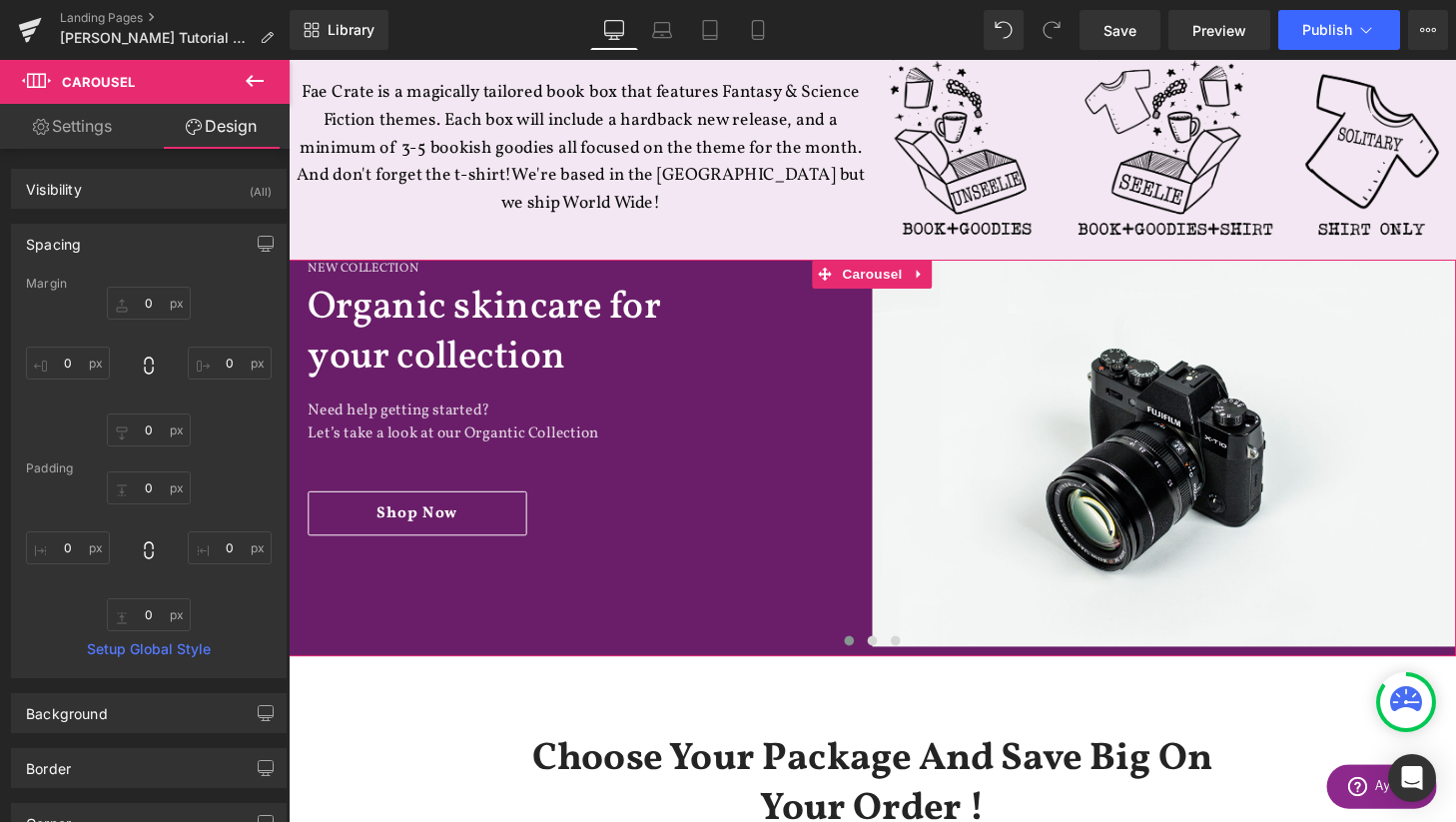 click on "0
0
0
0" at bounding box center [149, 551] 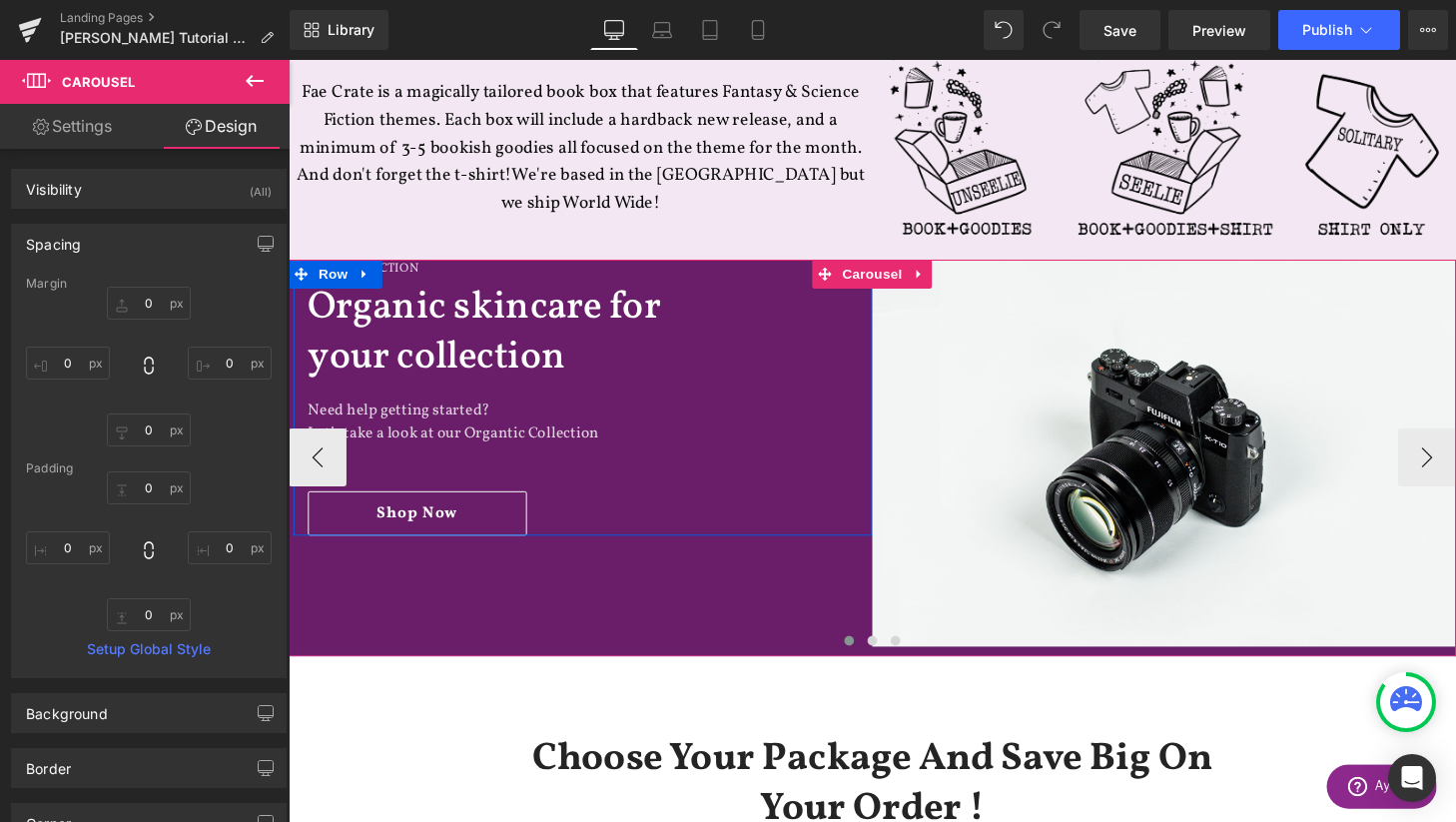 scroll, scrollTop: 701, scrollLeft: 0, axis: vertical 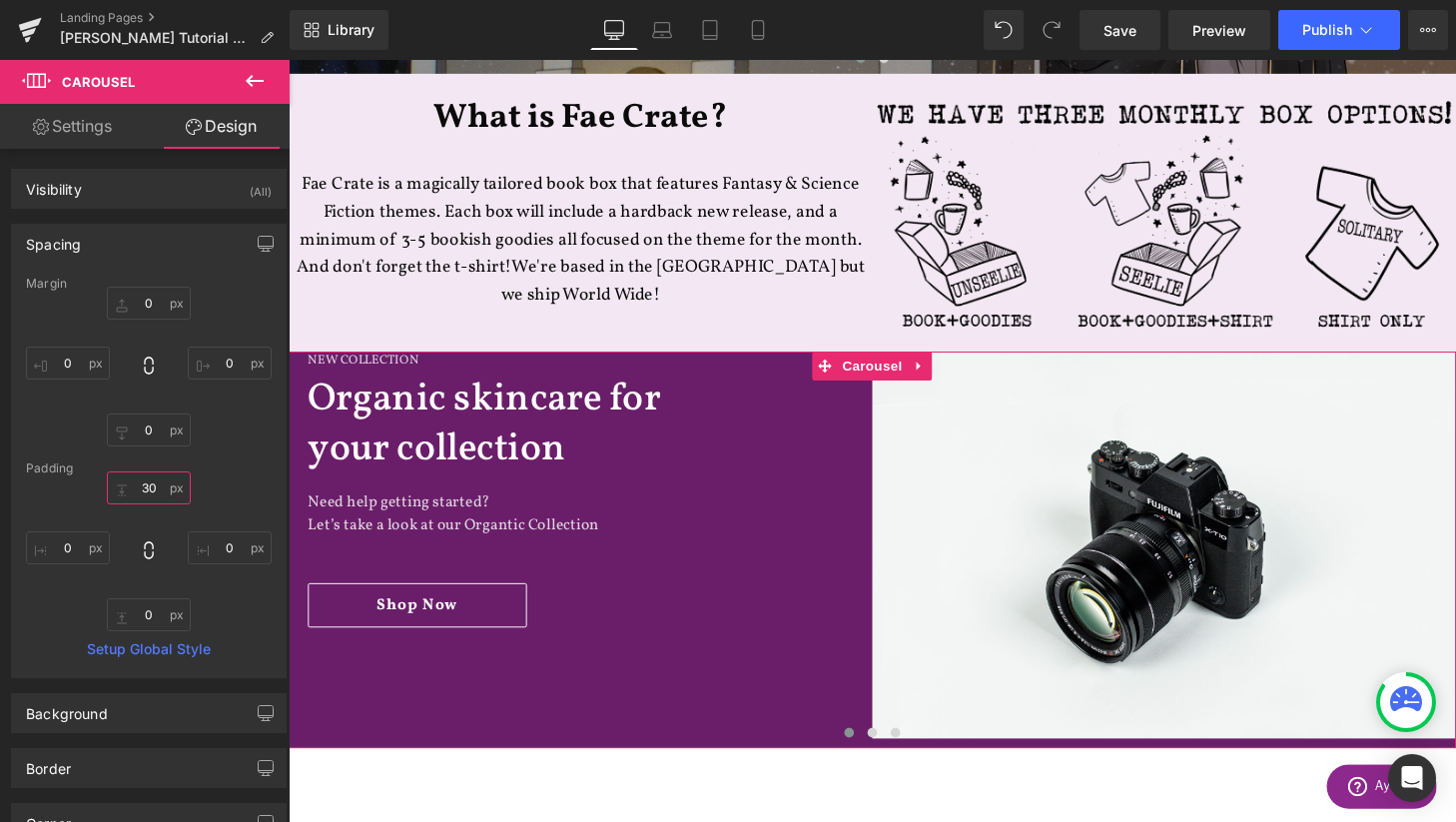 type on "4.76159" 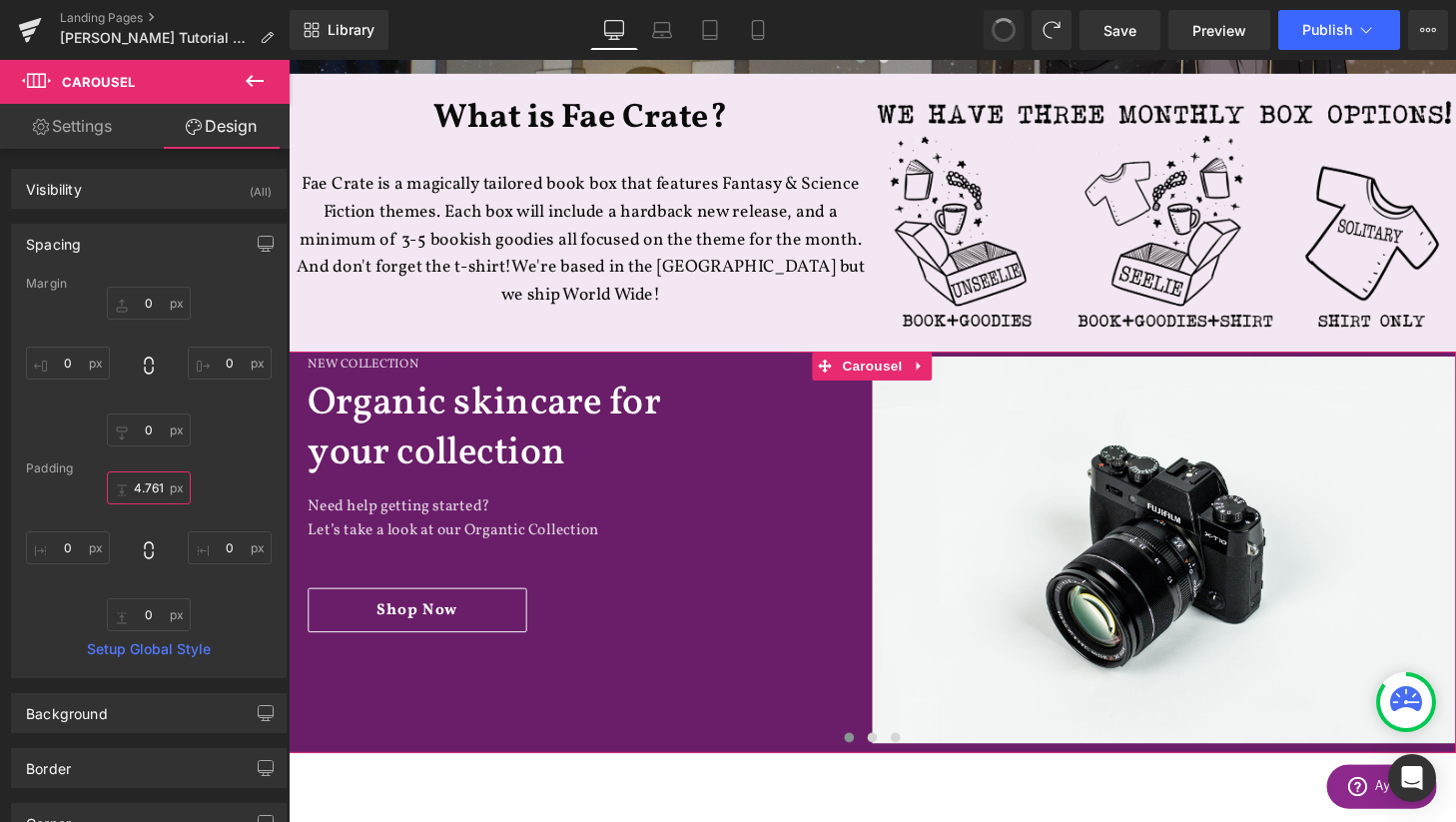 scroll, scrollTop: 10, scrollLeft: 10, axis: both 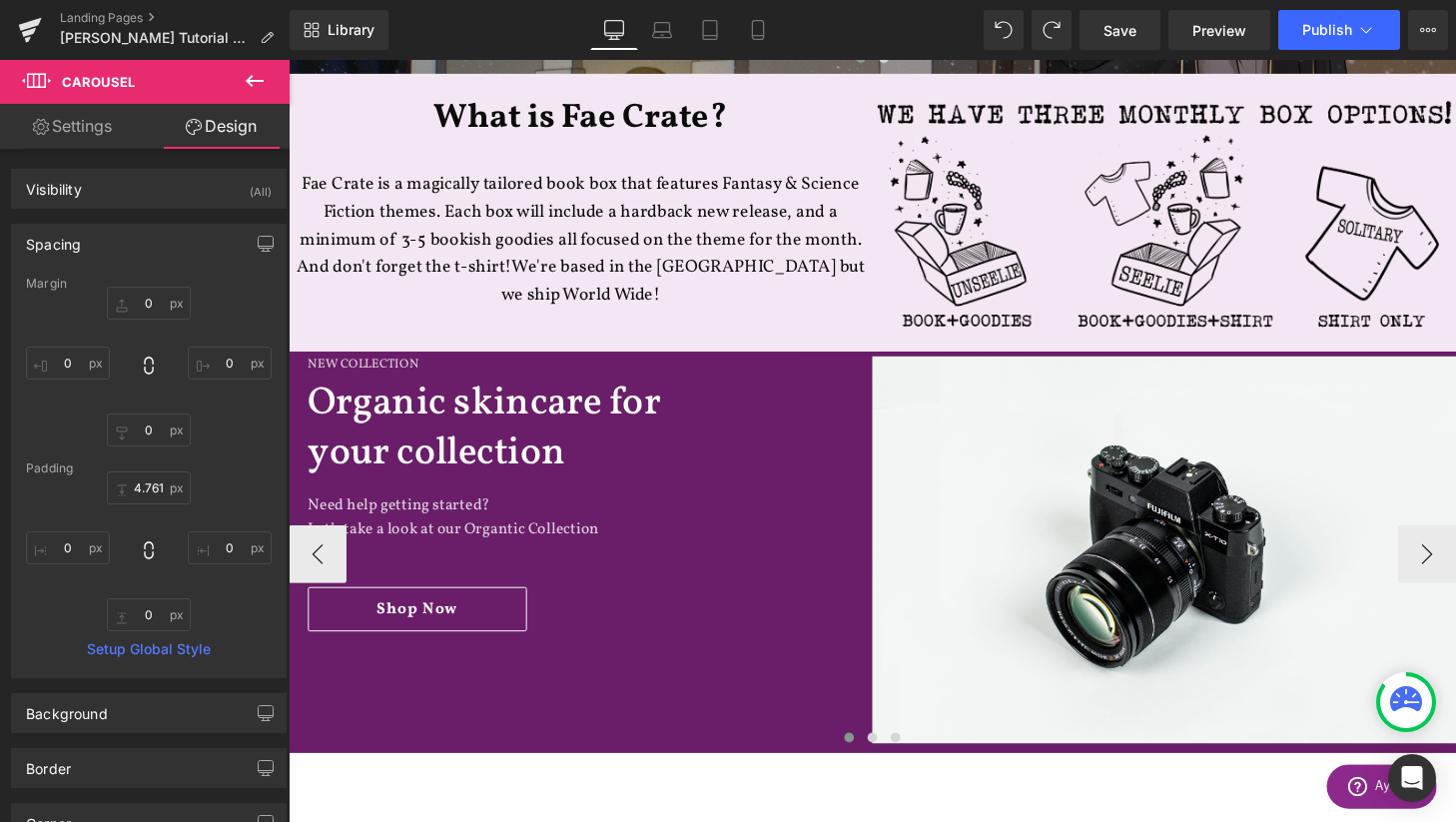 click on "Let’s take a look at our Organtic Collection" at bounding box center [593, 545] 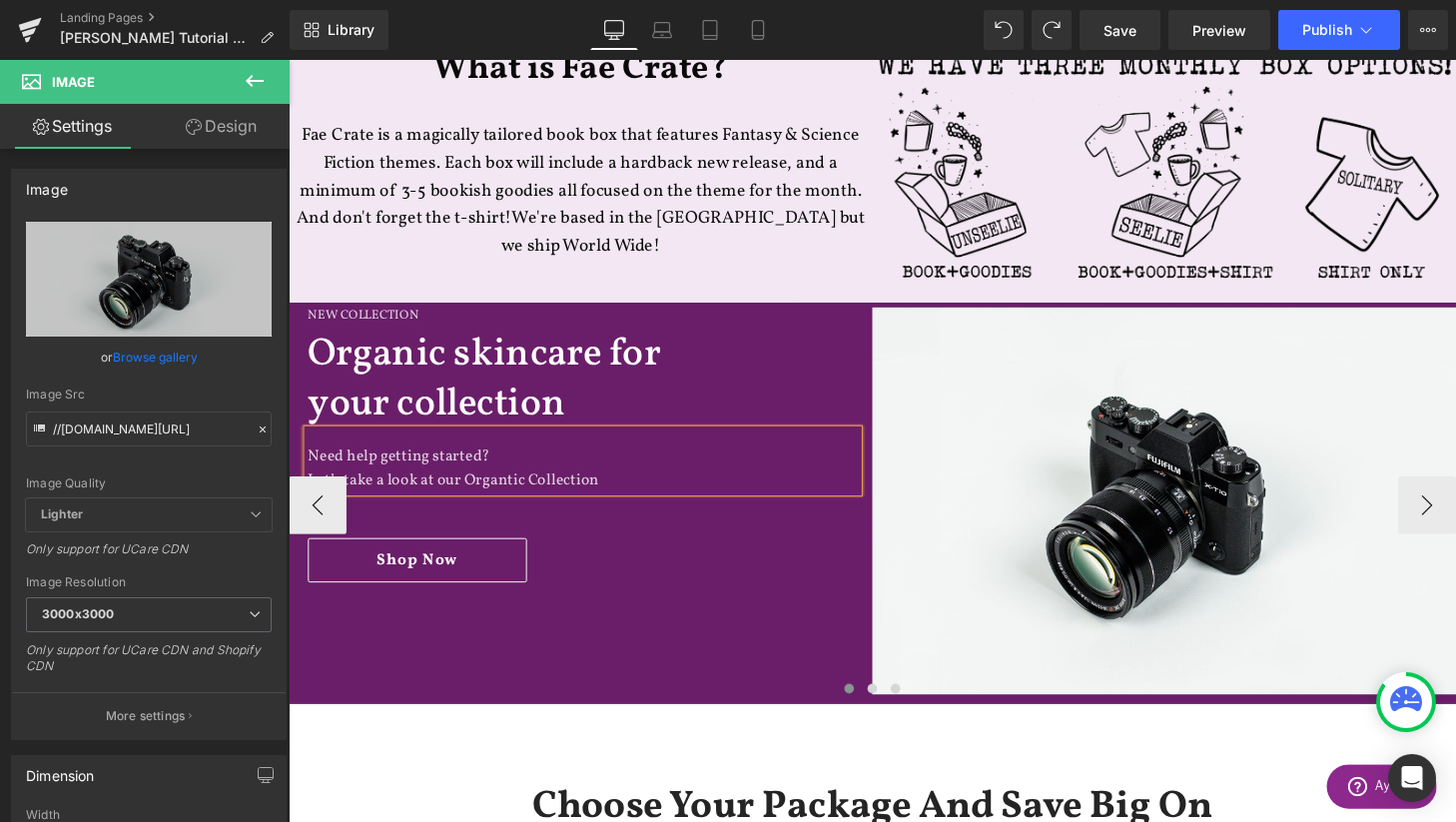 scroll, scrollTop: 767, scrollLeft: 0, axis: vertical 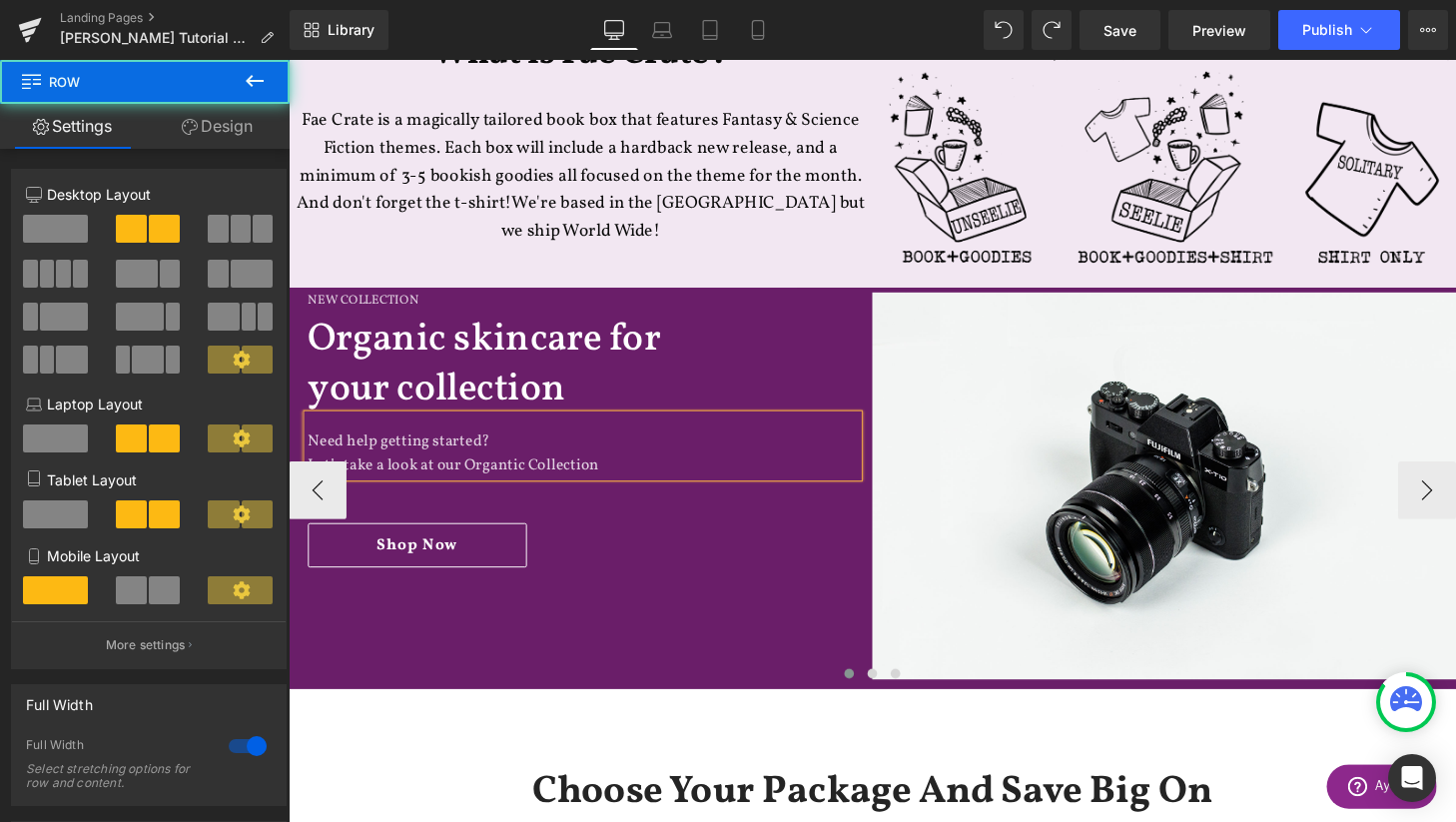 click on "New Collection Heading         Organic skincare for your collection Heading         Need help getting started? Let’s take a look at our Organtic Collection Text Block         Shop Now Button         Row
Image
Row" at bounding box center [893, 505] 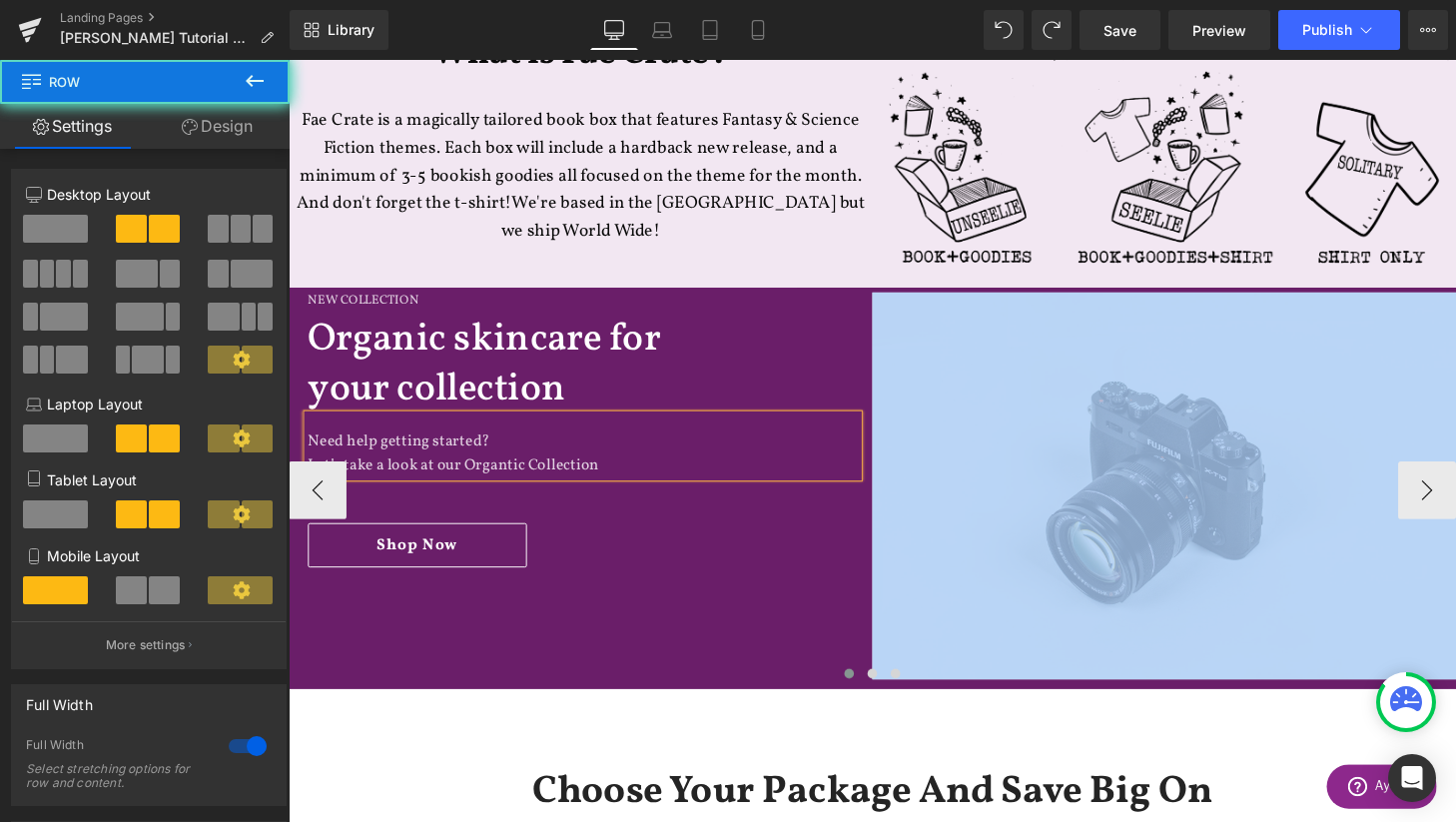 click on "New Collection Heading         Organic skincare for your collection Heading         Need help getting started? Let’s take a look at our Organtic Collection Text Block         Shop Now Button         Row
Image
Row" at bounding box center (893, 505) 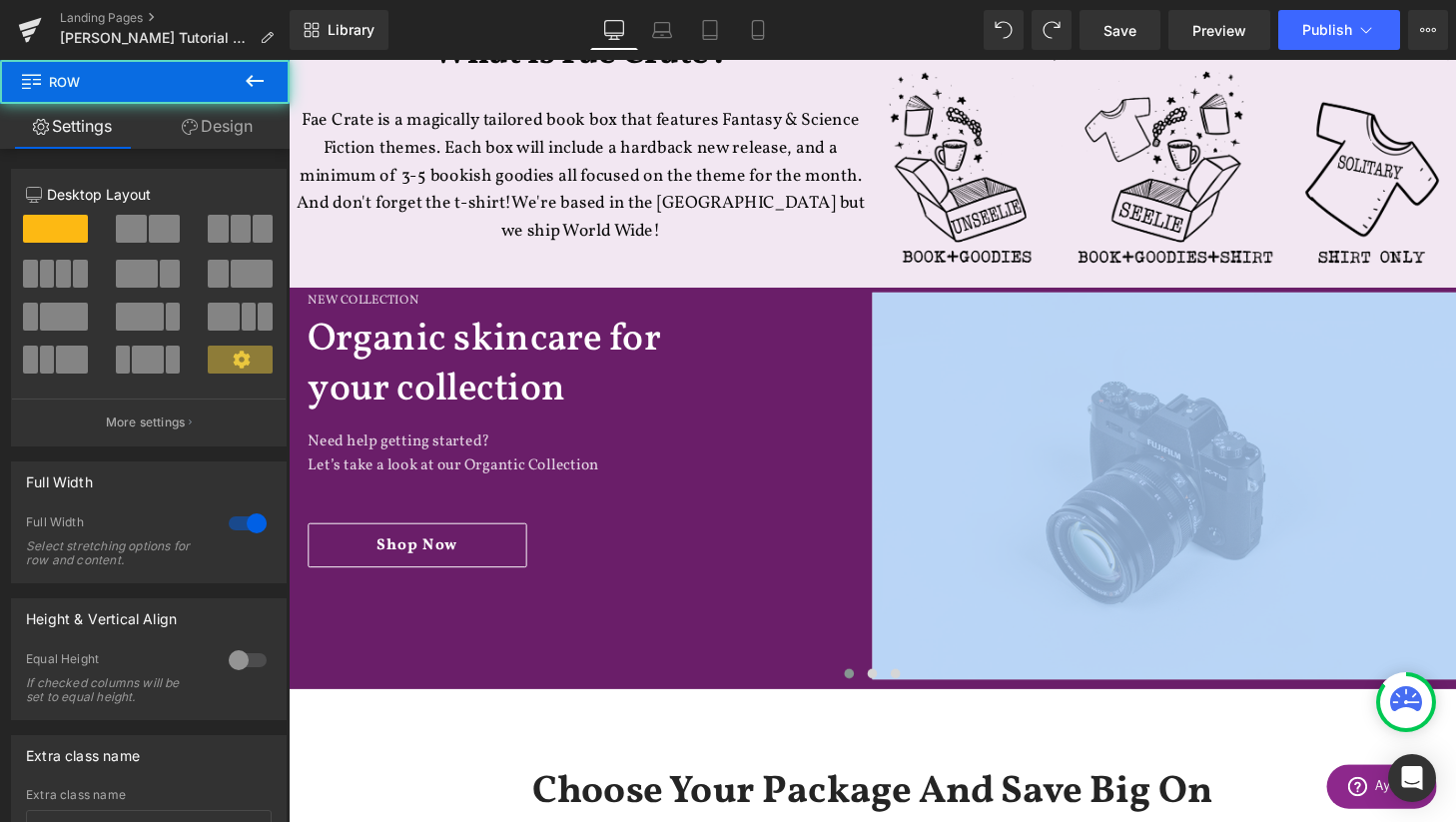 click on "51px" at bounding box center (289, 60) 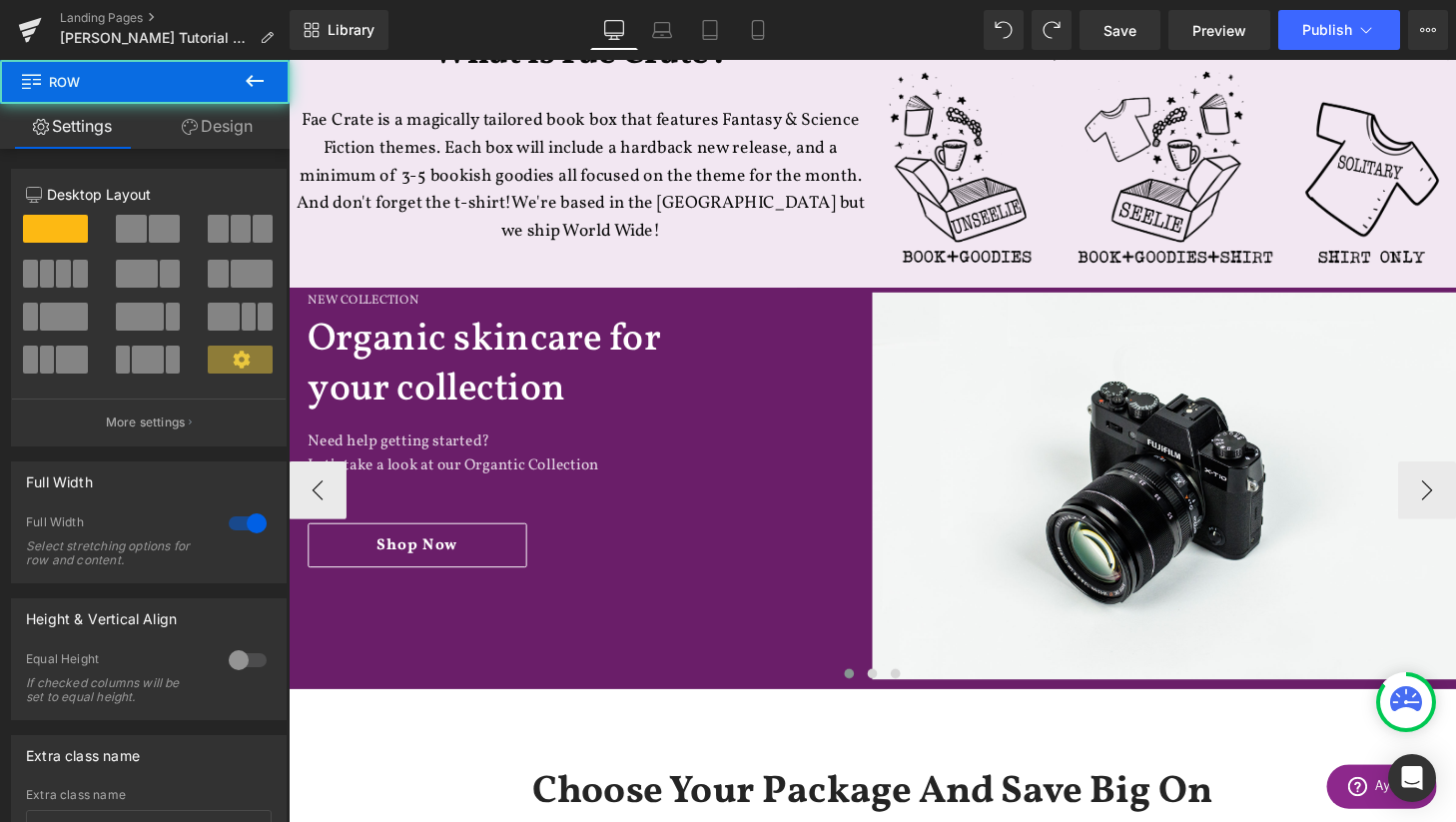 click on "New Collection Heading         Organic skincare for your collection Heading         Need help getting started? Let’s take a look at our Organtic Collection Text Block         Shop Now Button" at bounding box center [593, 443] 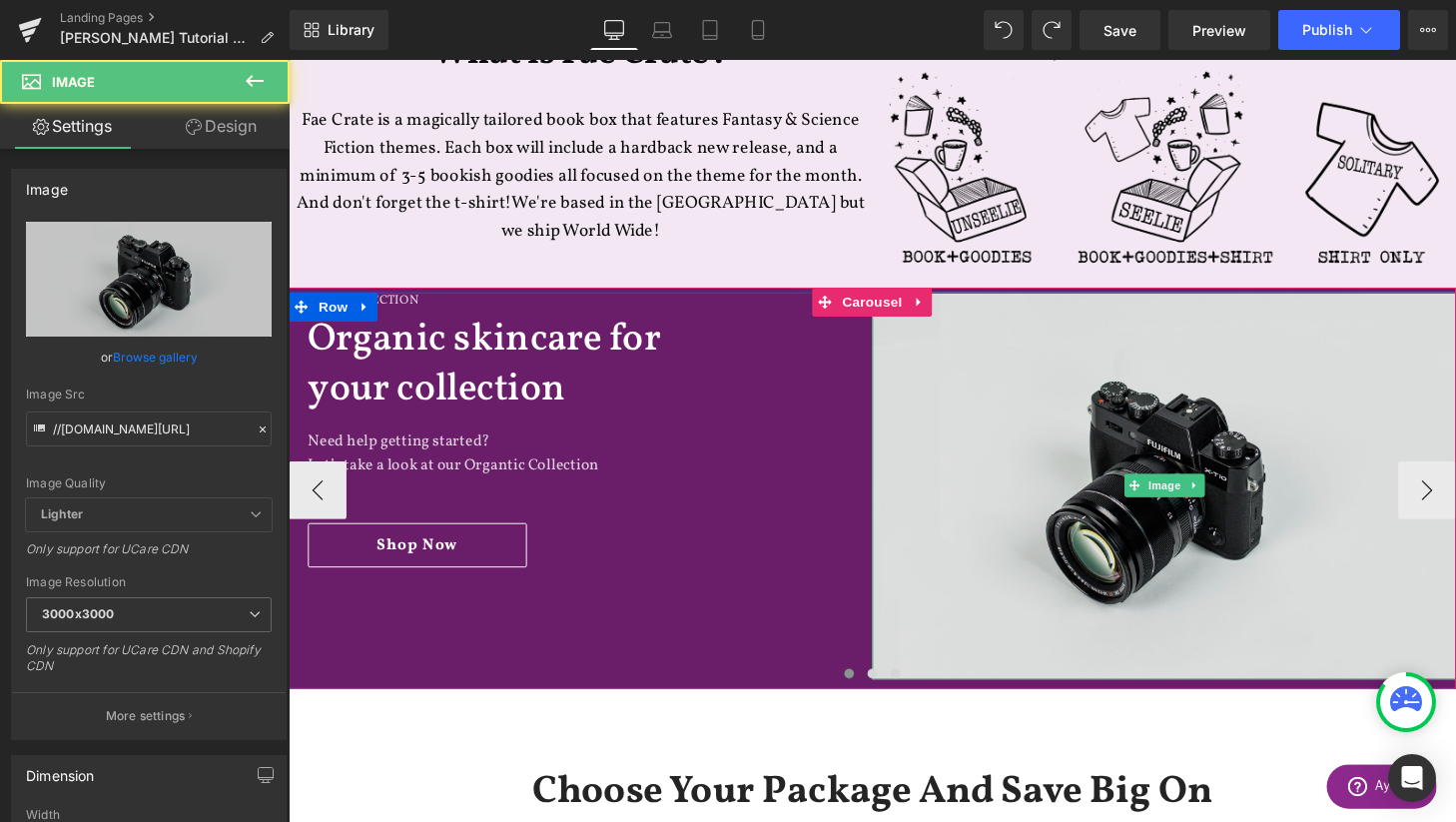 click at bounding box center [1194, 500] 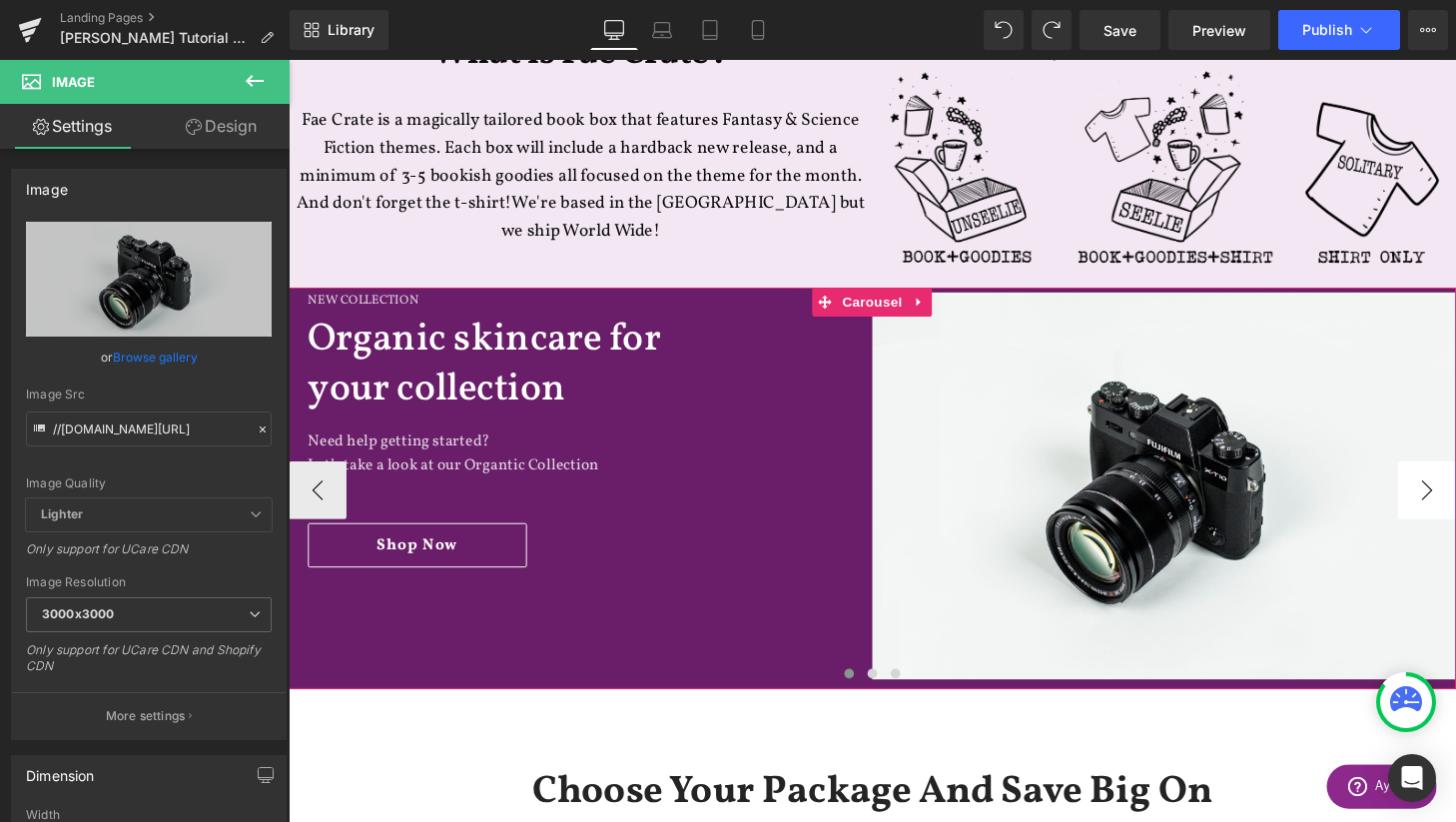 click on "›" at bounding box center (1467, 505) 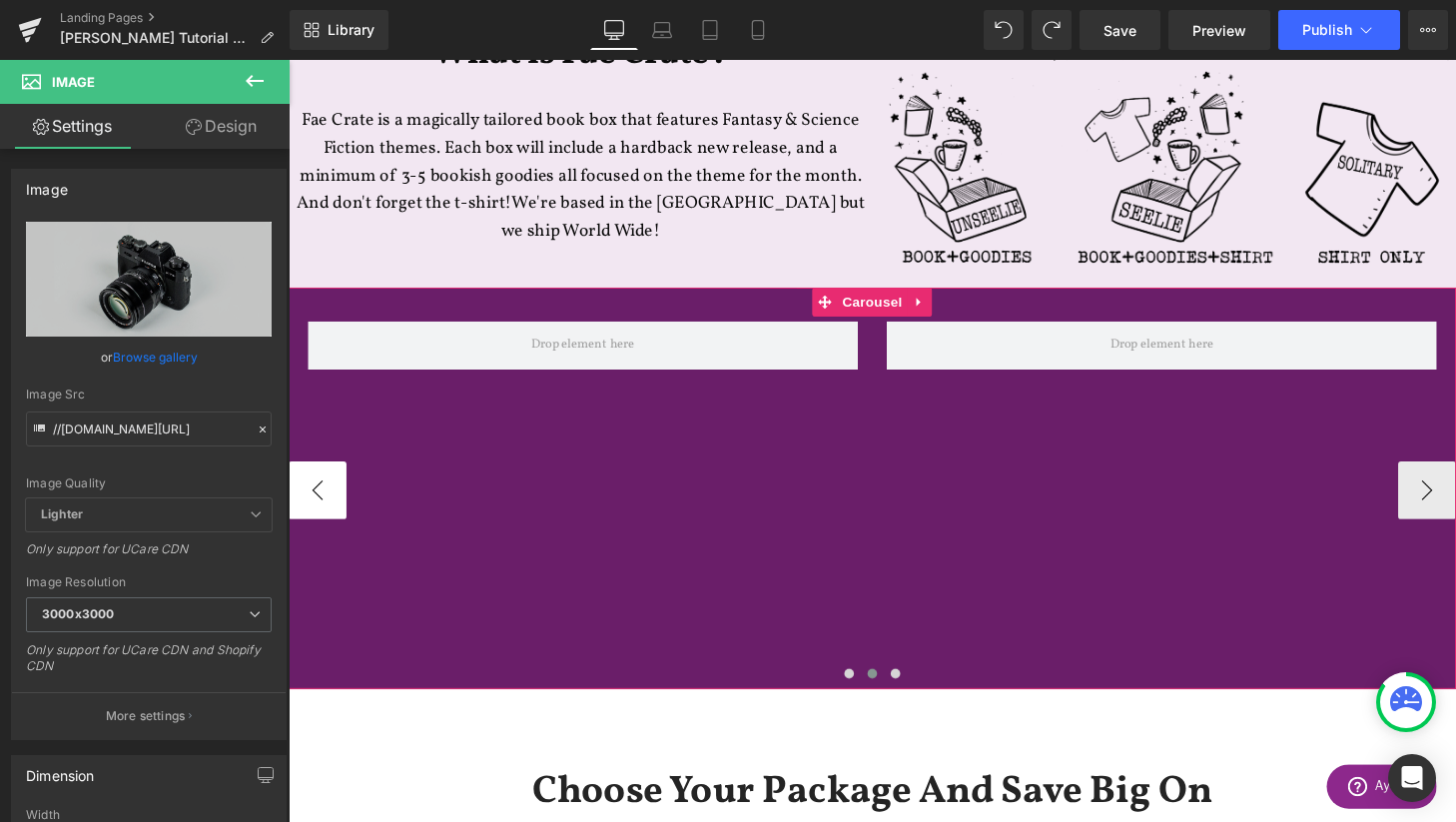 click on "‹" at bounding box center [319, 505] 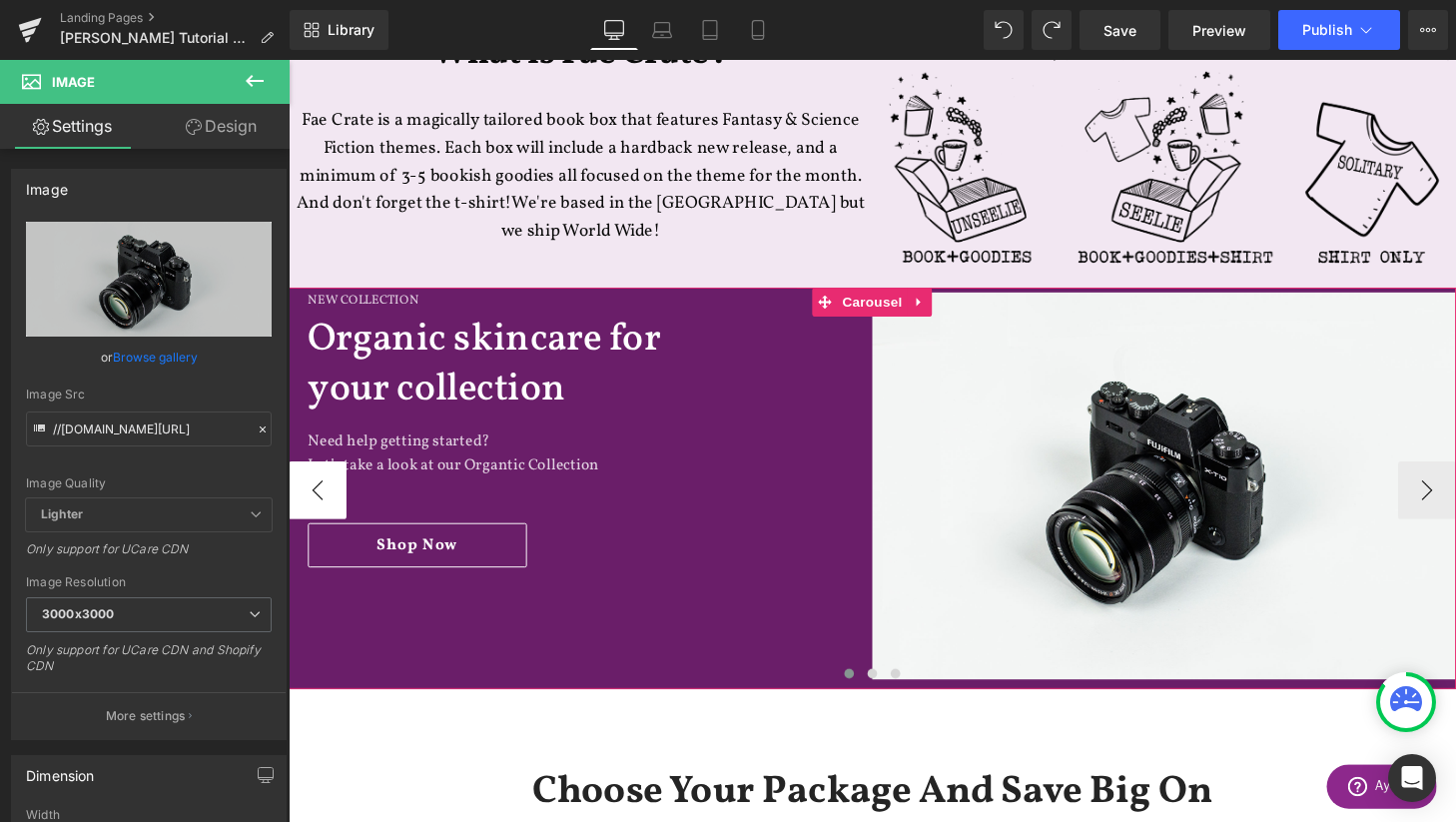 click on "‹" at bounding box center (319, 505) 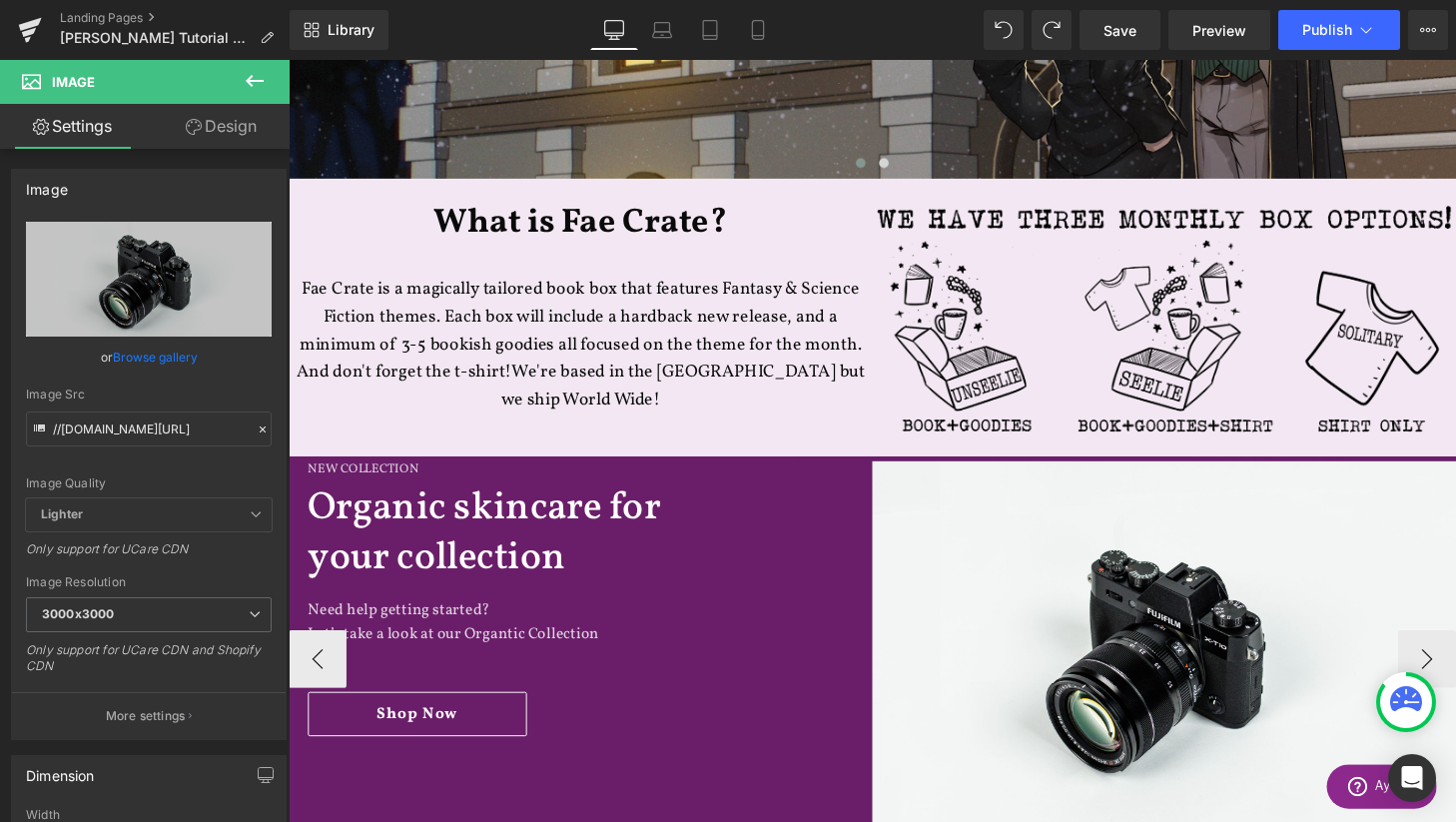 scroll, scrollTop: 683, scrollLeft: 0, axis: vertical 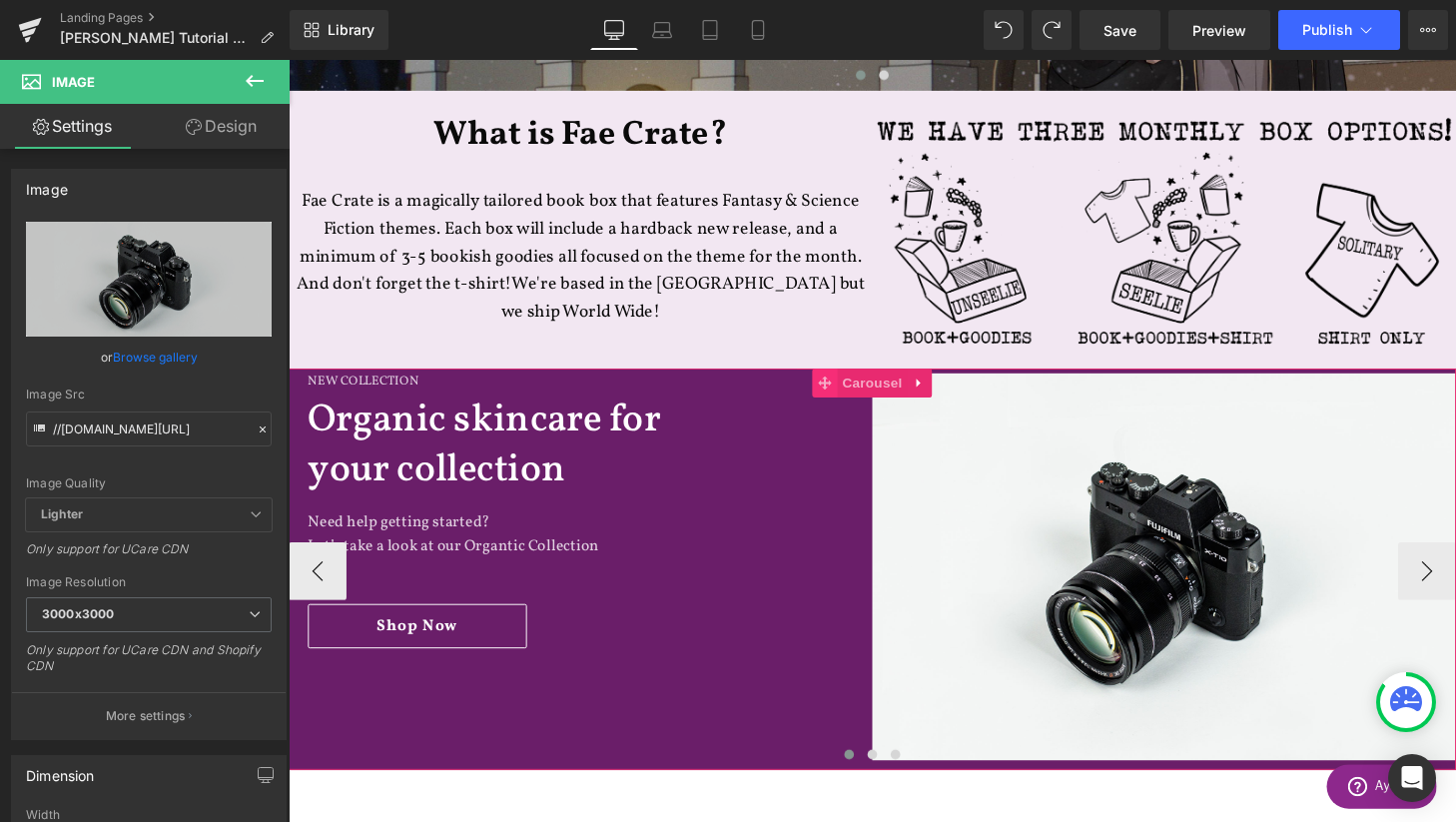 click 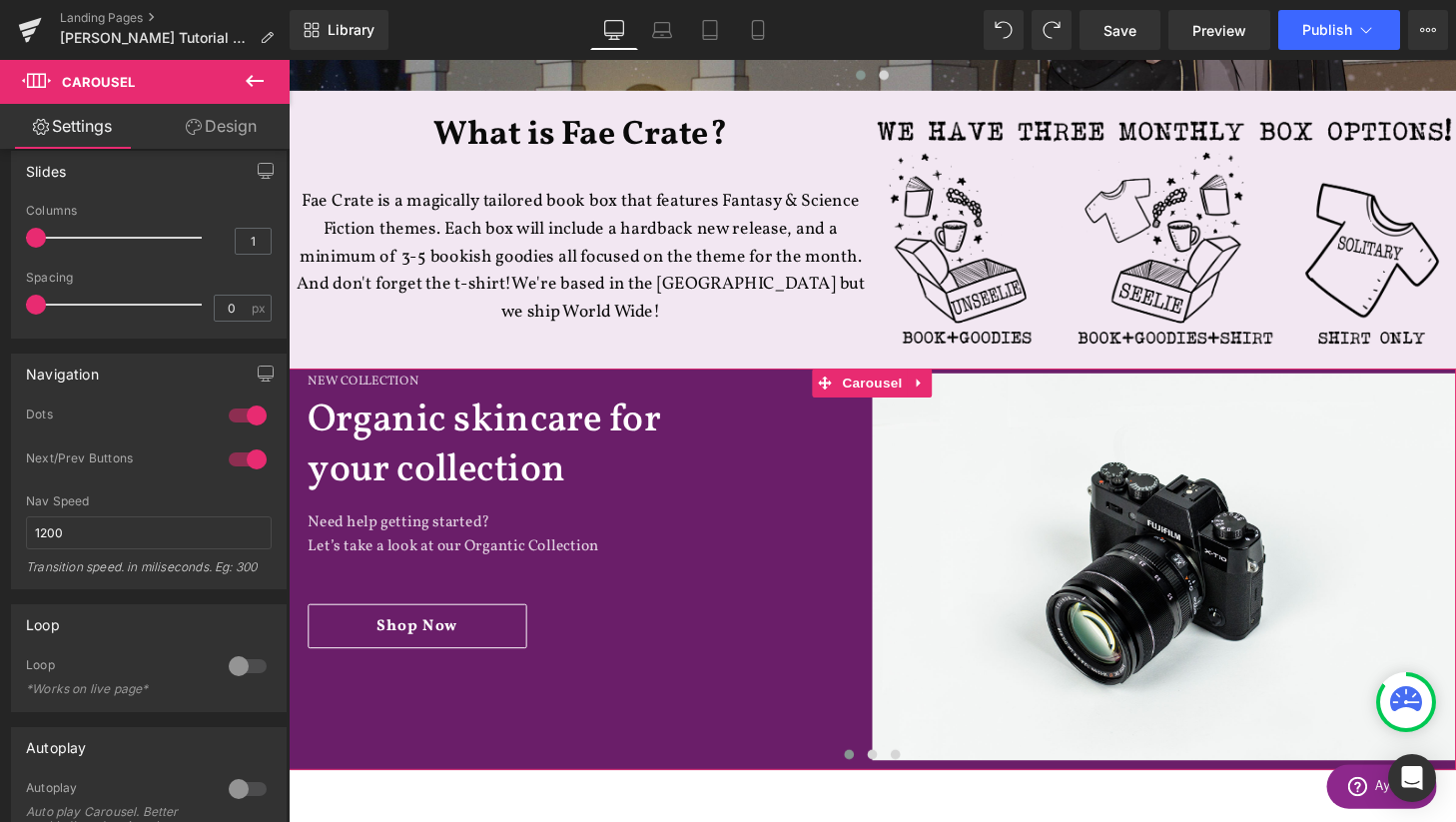 scroll, scrollTop: 188, scrollLeft: 0, axis: vertical 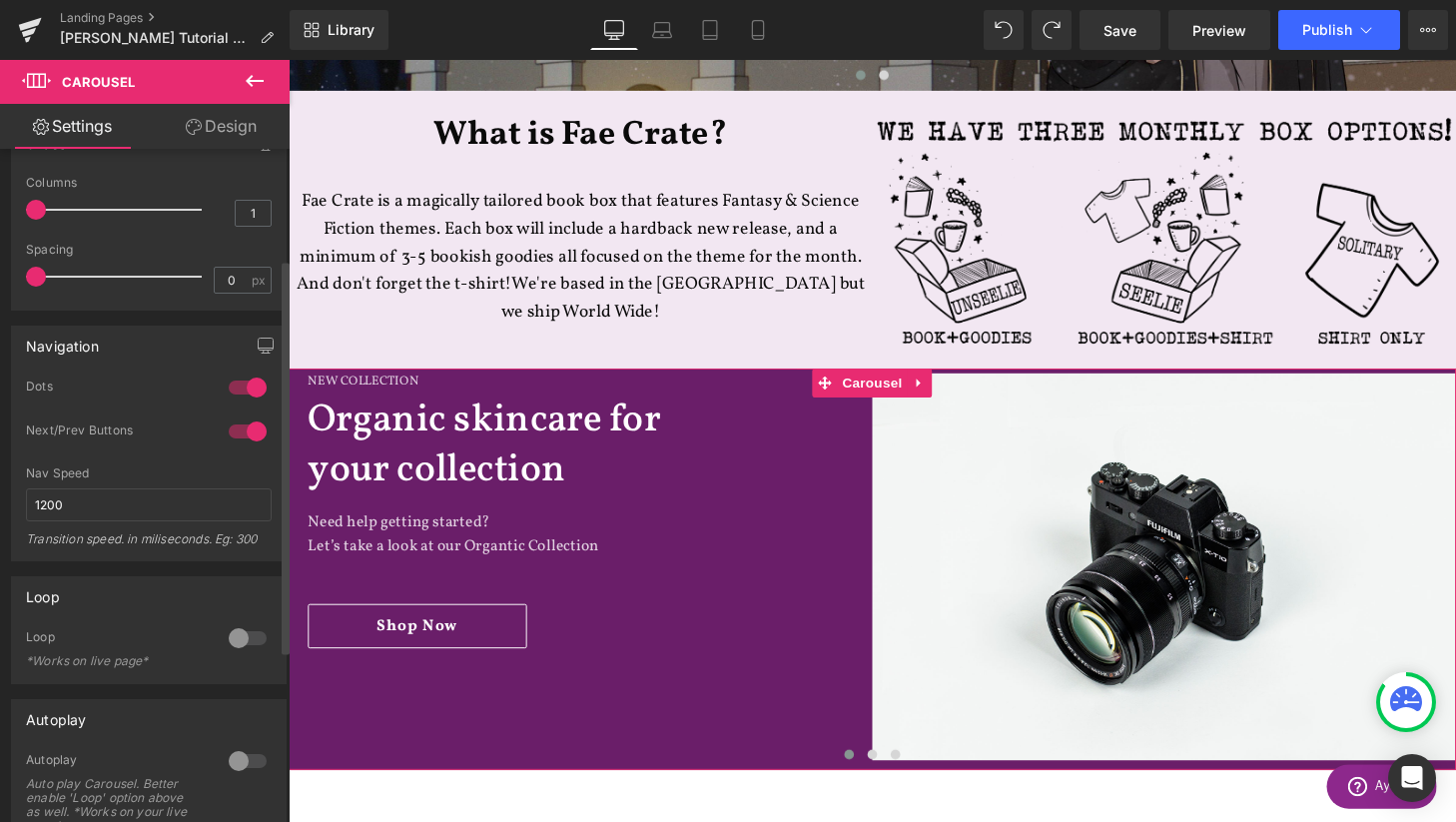 click at bounding box center (248, 388) 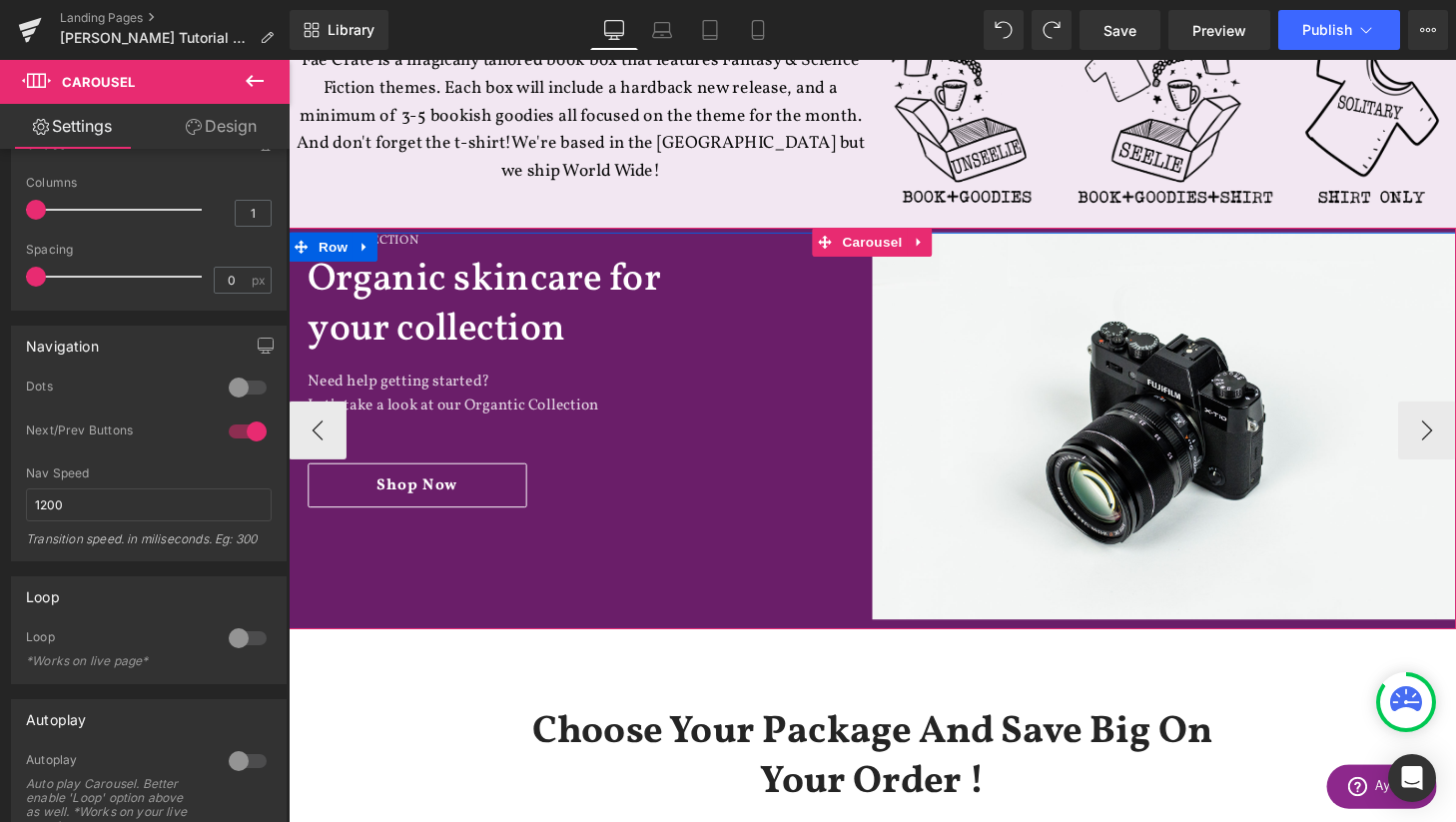 scroll, scrollTop: 831, scrollLeft: 0, axis: vertical 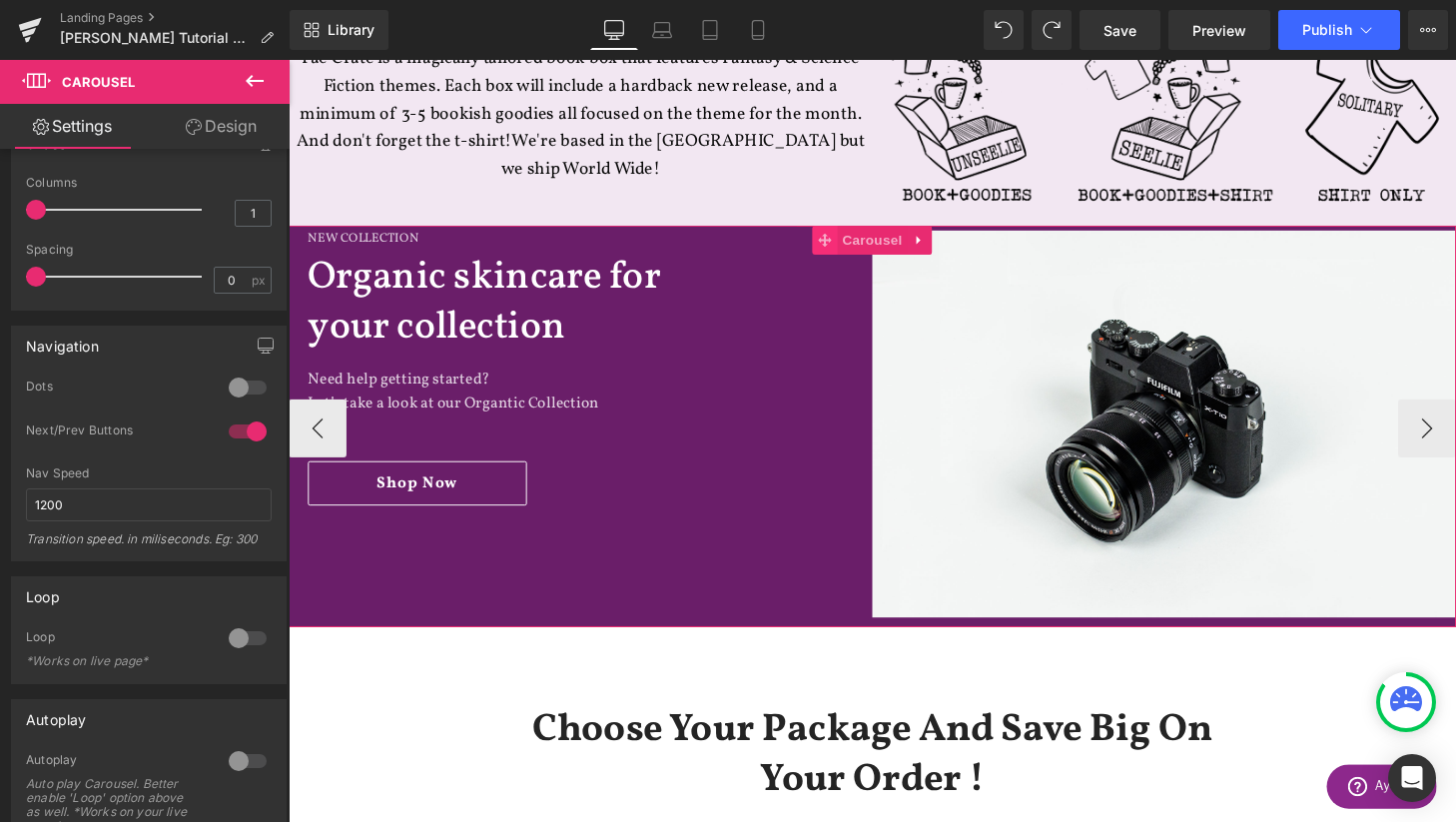 click 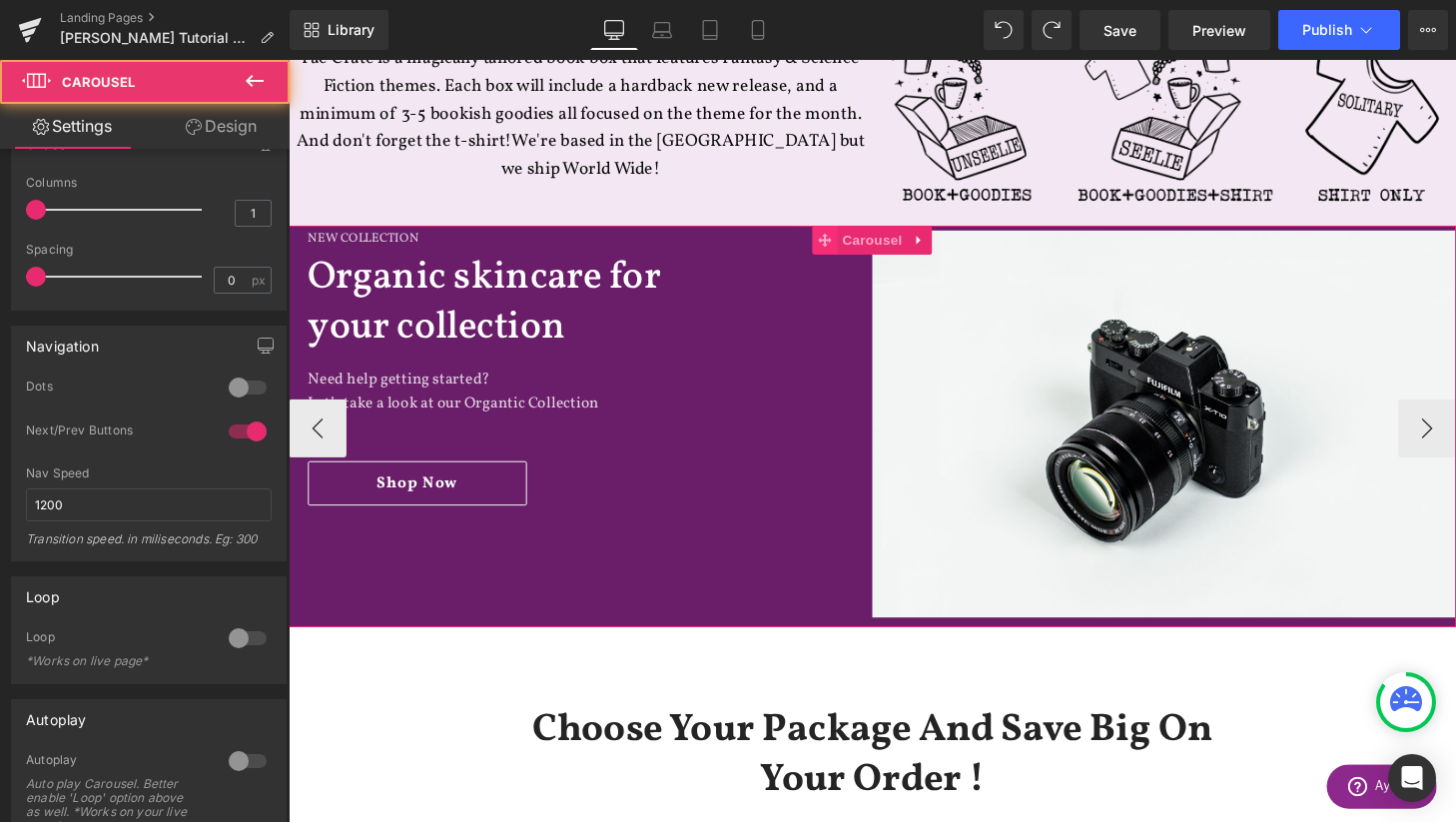 click 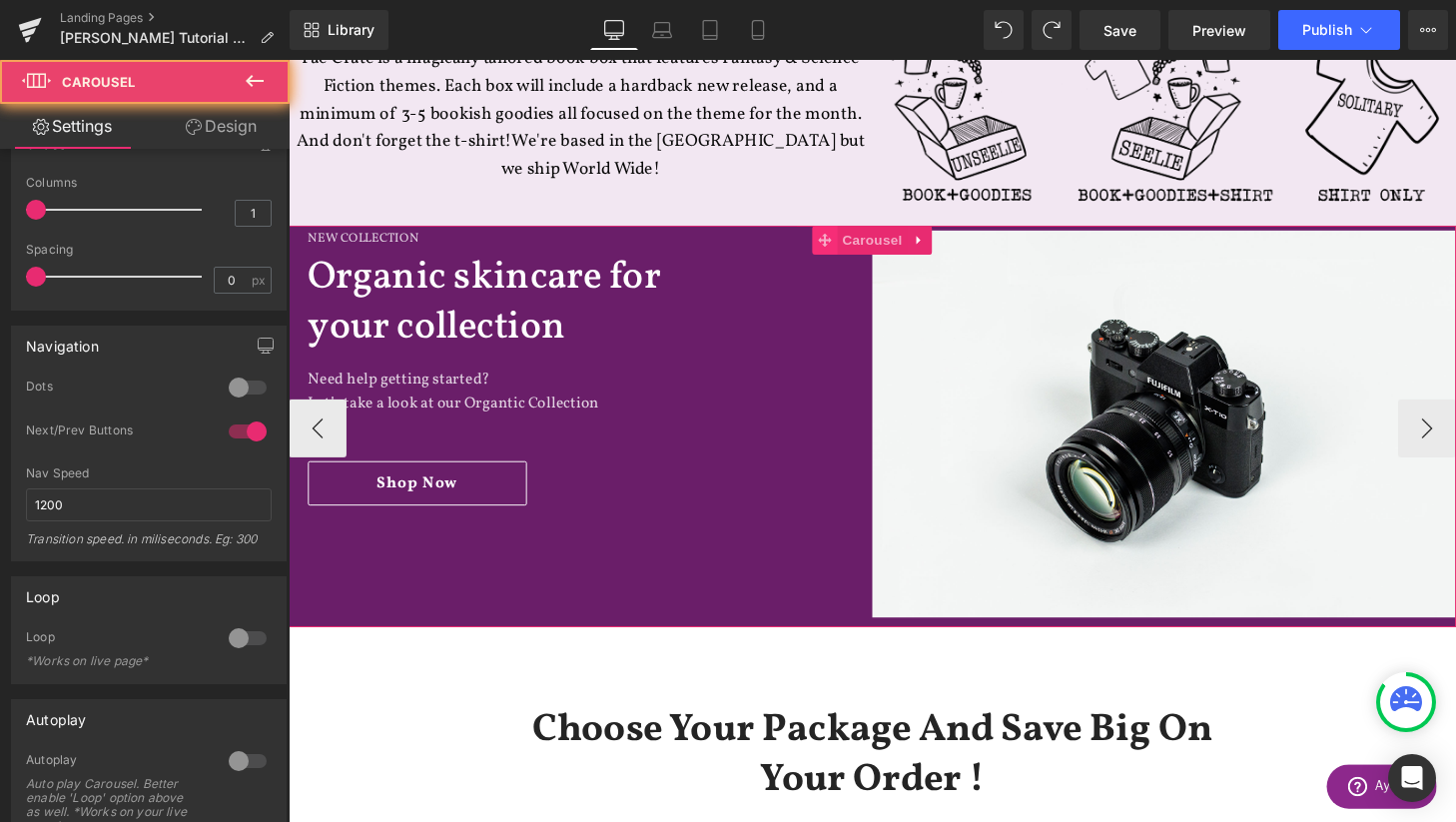 click 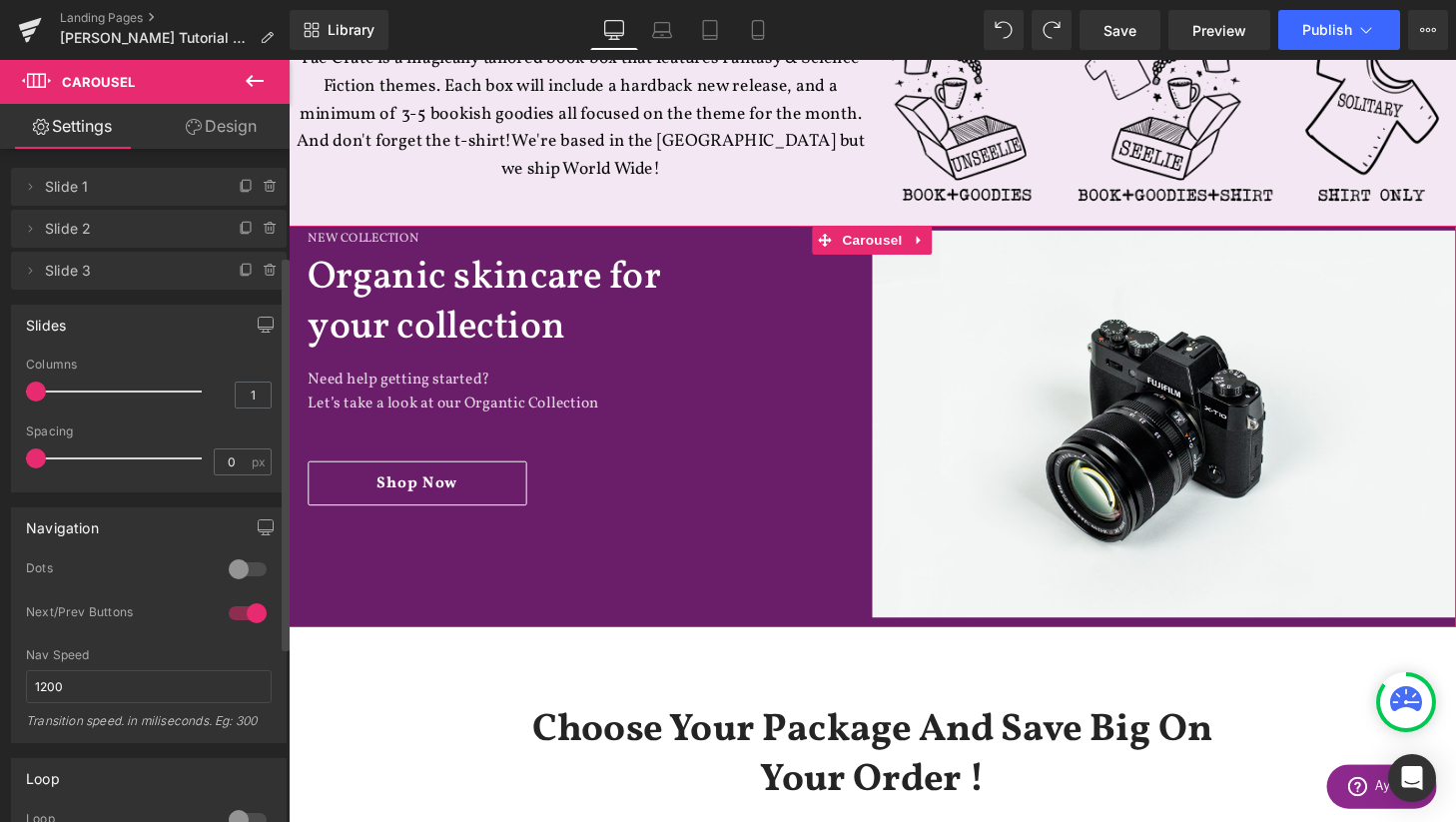 scroll, scrollTop: 0, scrollLeft: 0, axis: both 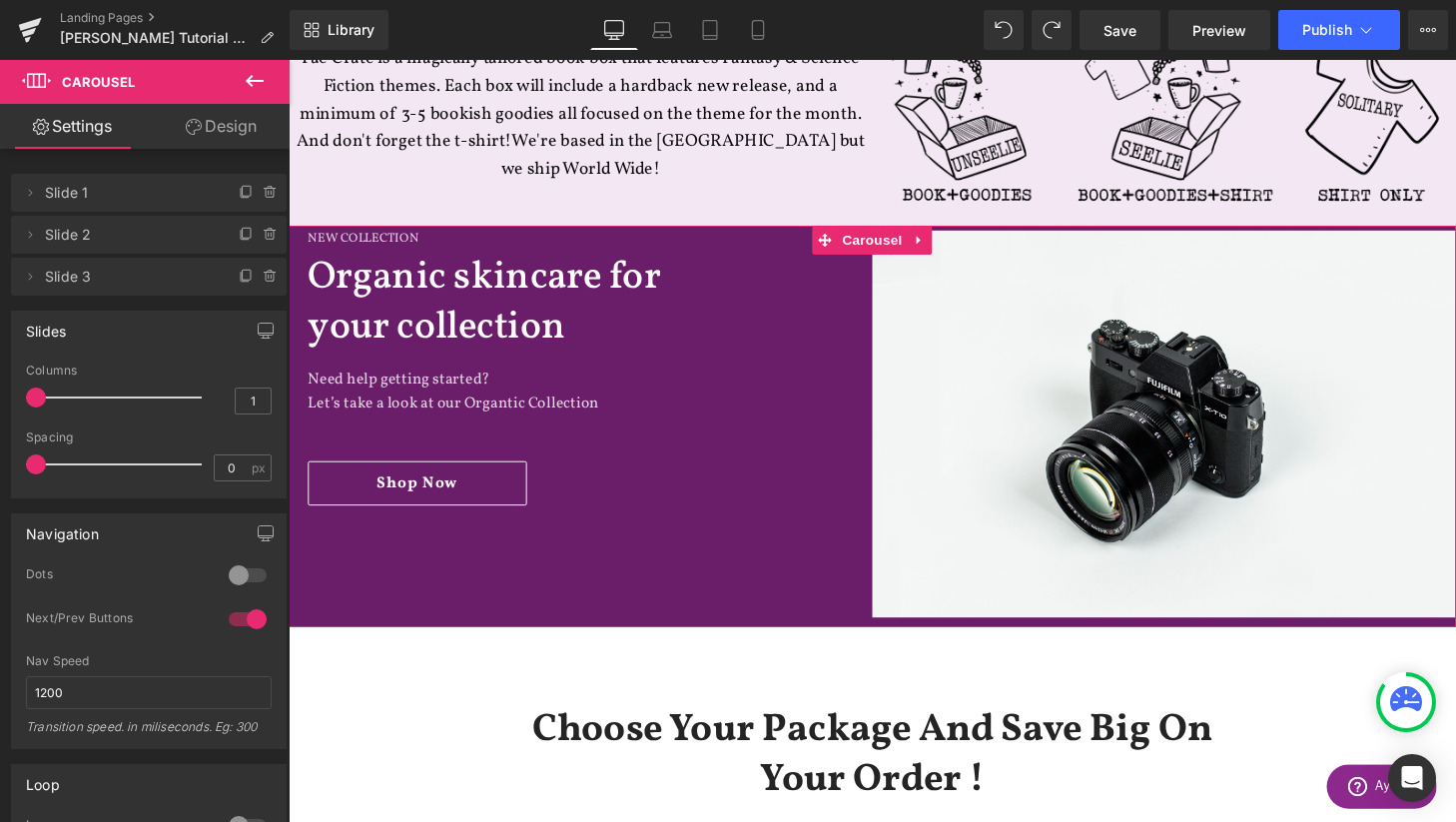 click on "Design" at bounding box center [221, 126] 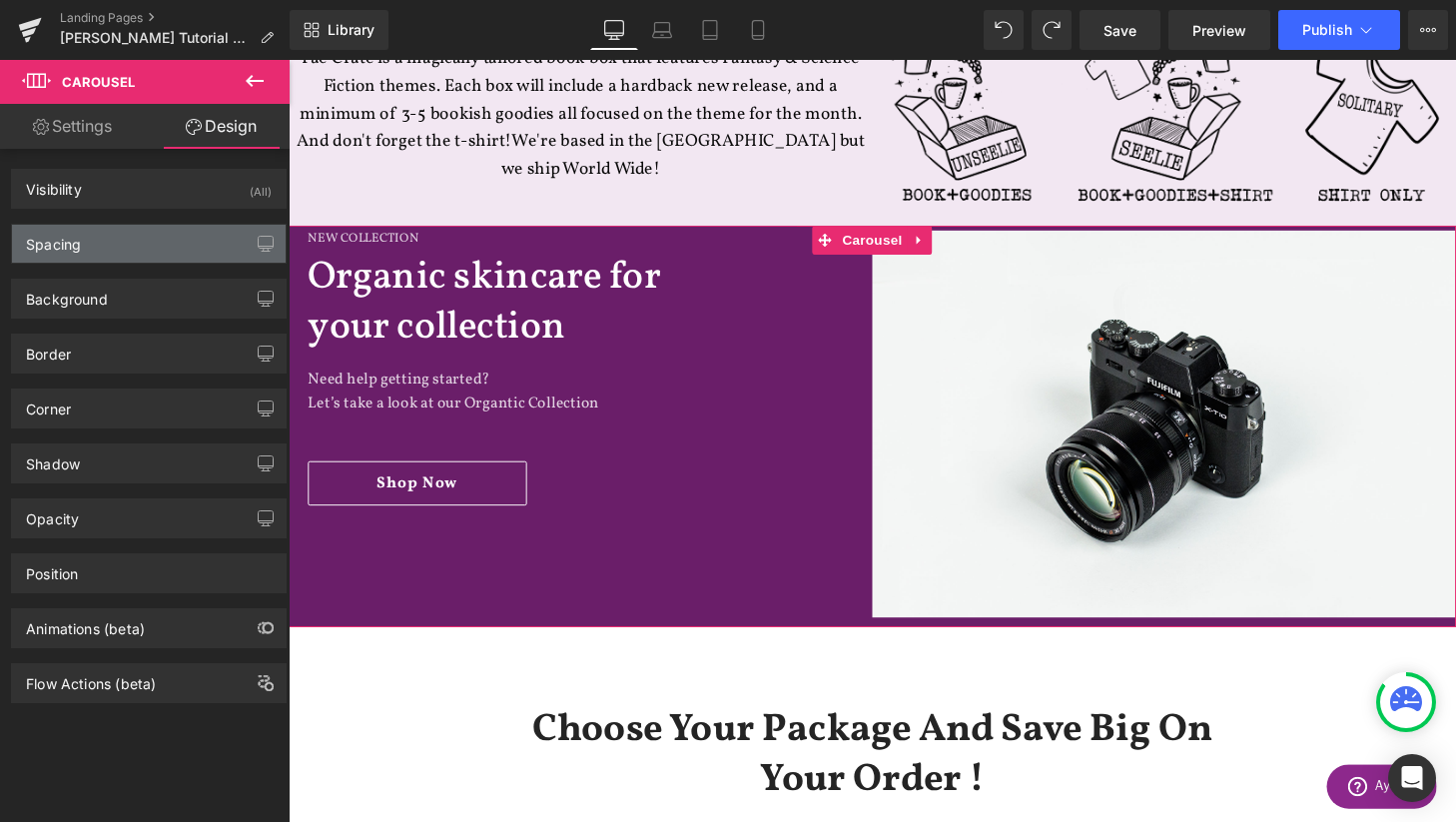 click on "Spacing" at bounding box center (149, 244) 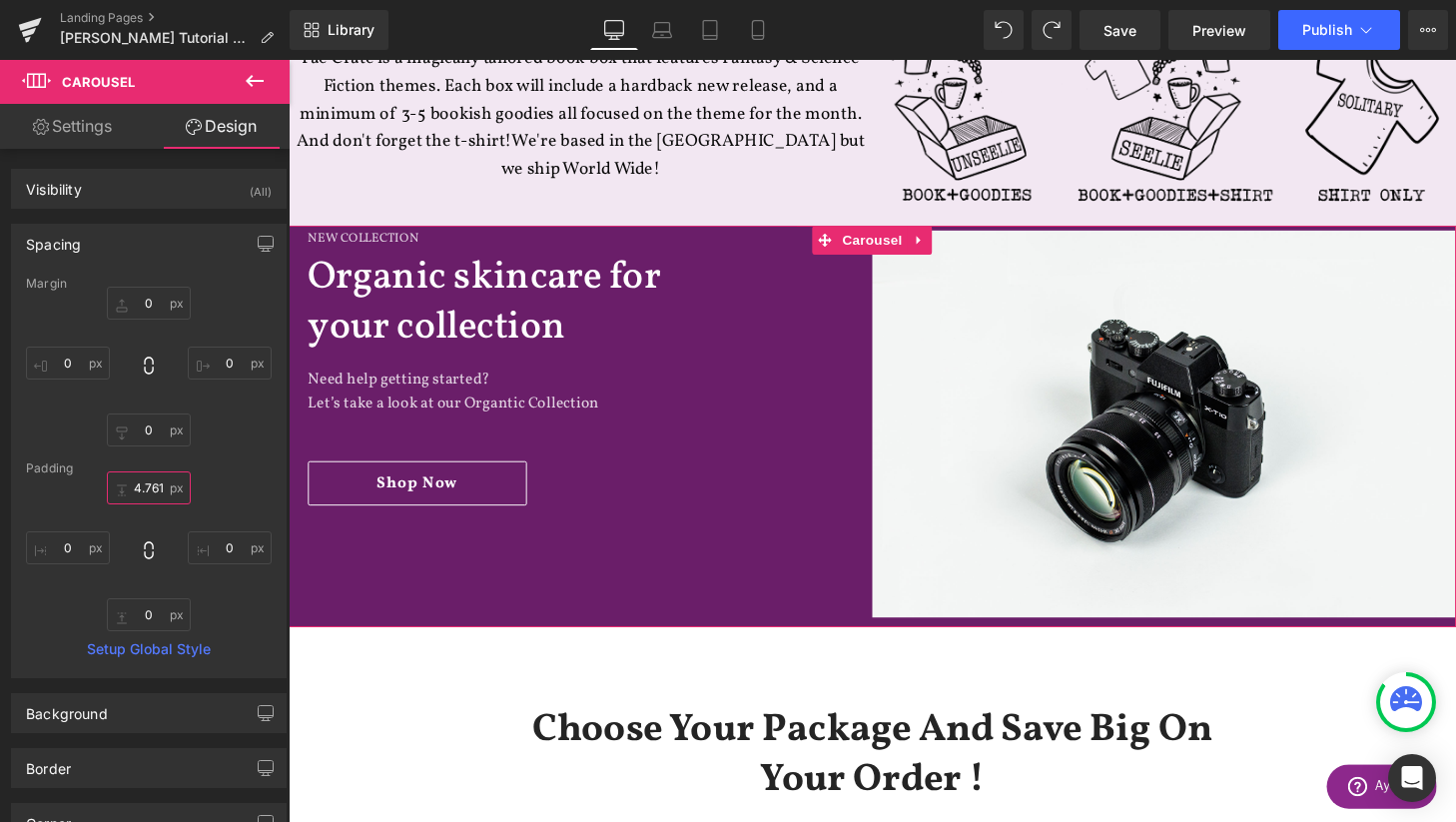click on "4.76159" at bounding box center (149, 487) 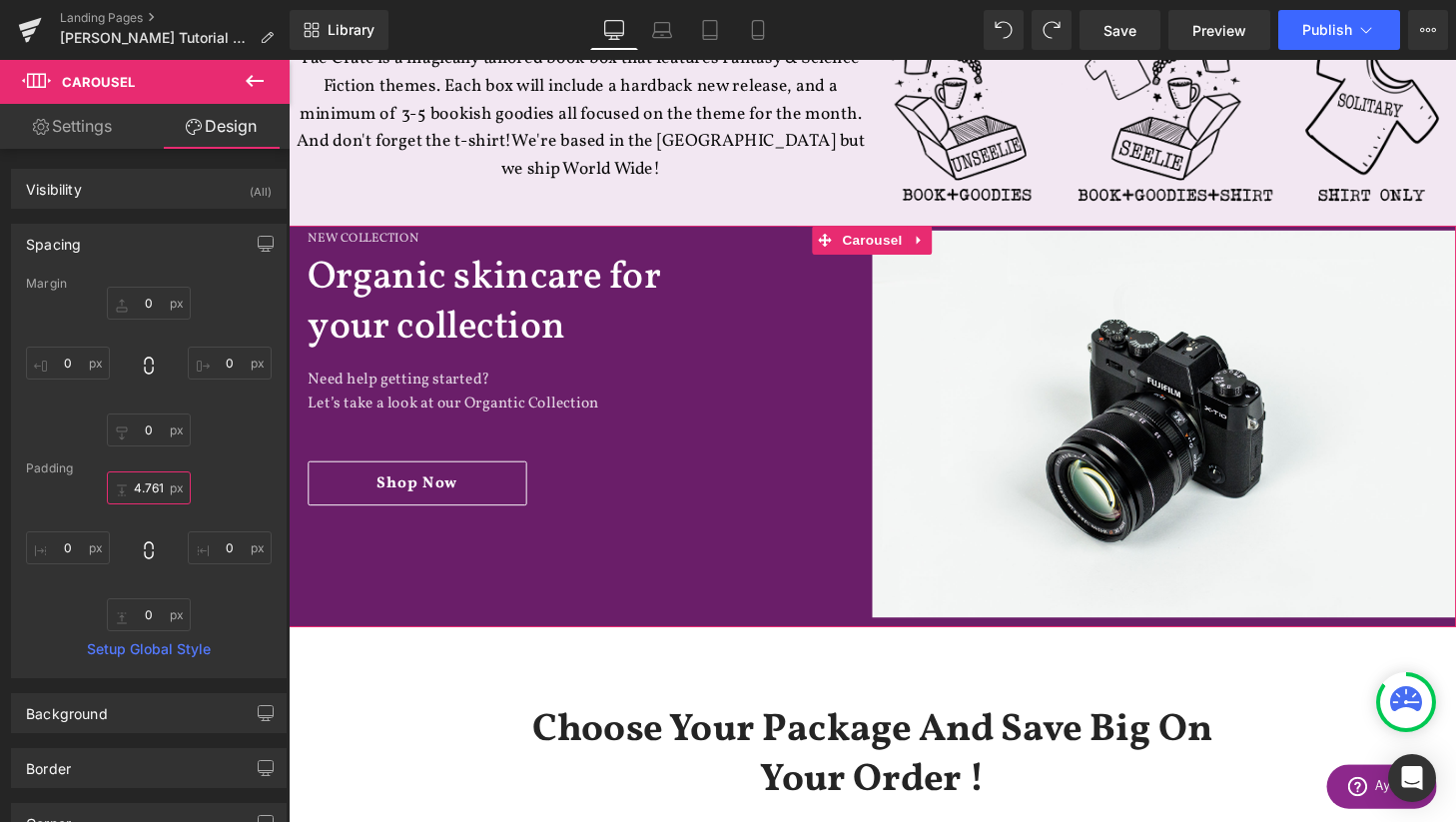 scroll, scrollTop: 0, scrollLeft: 0, axis: both 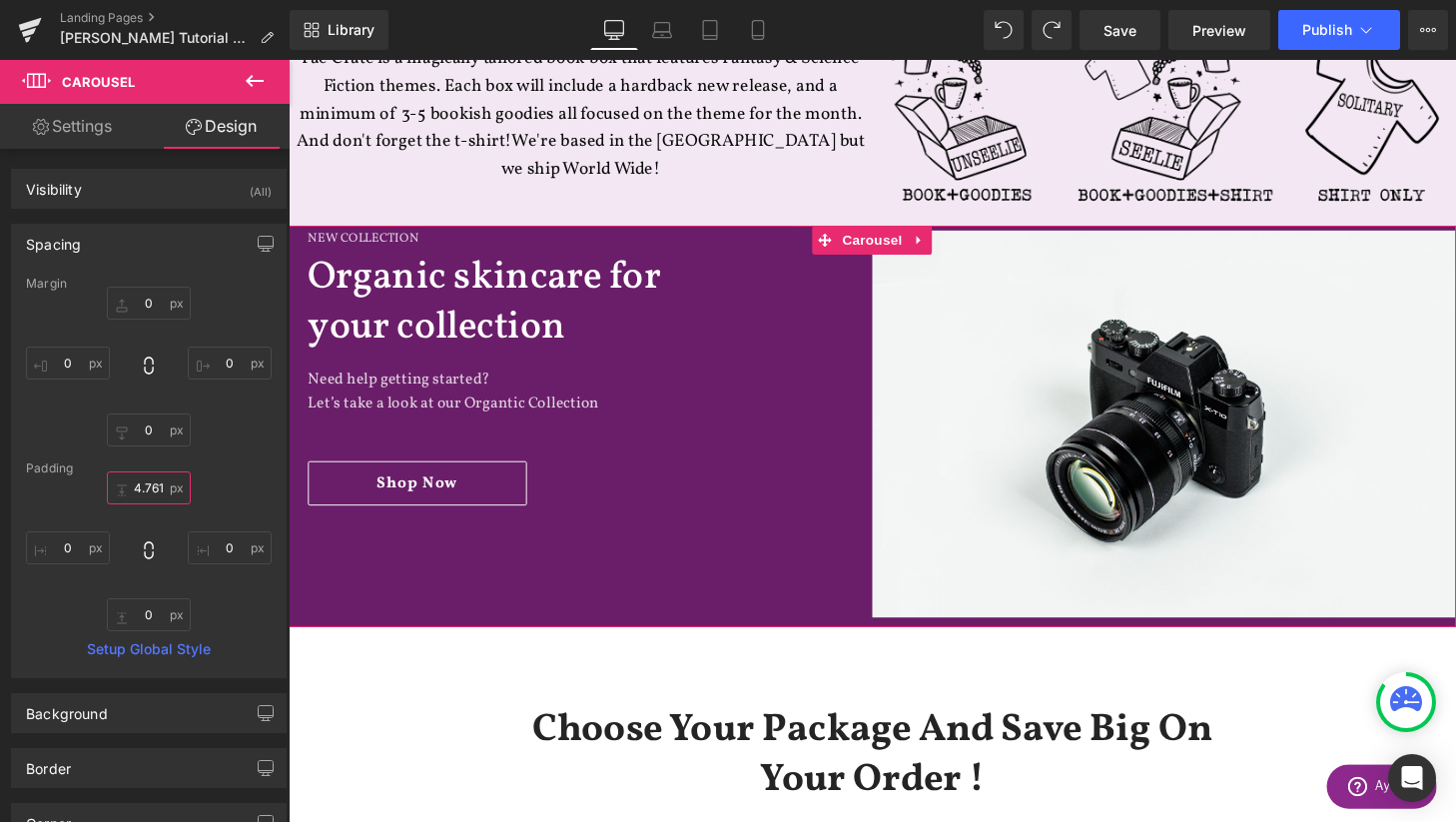 drag, startPoint x: 159, startPoint y: 490, endPoint x: 135, endPoint y: 488, distance: 24.083189 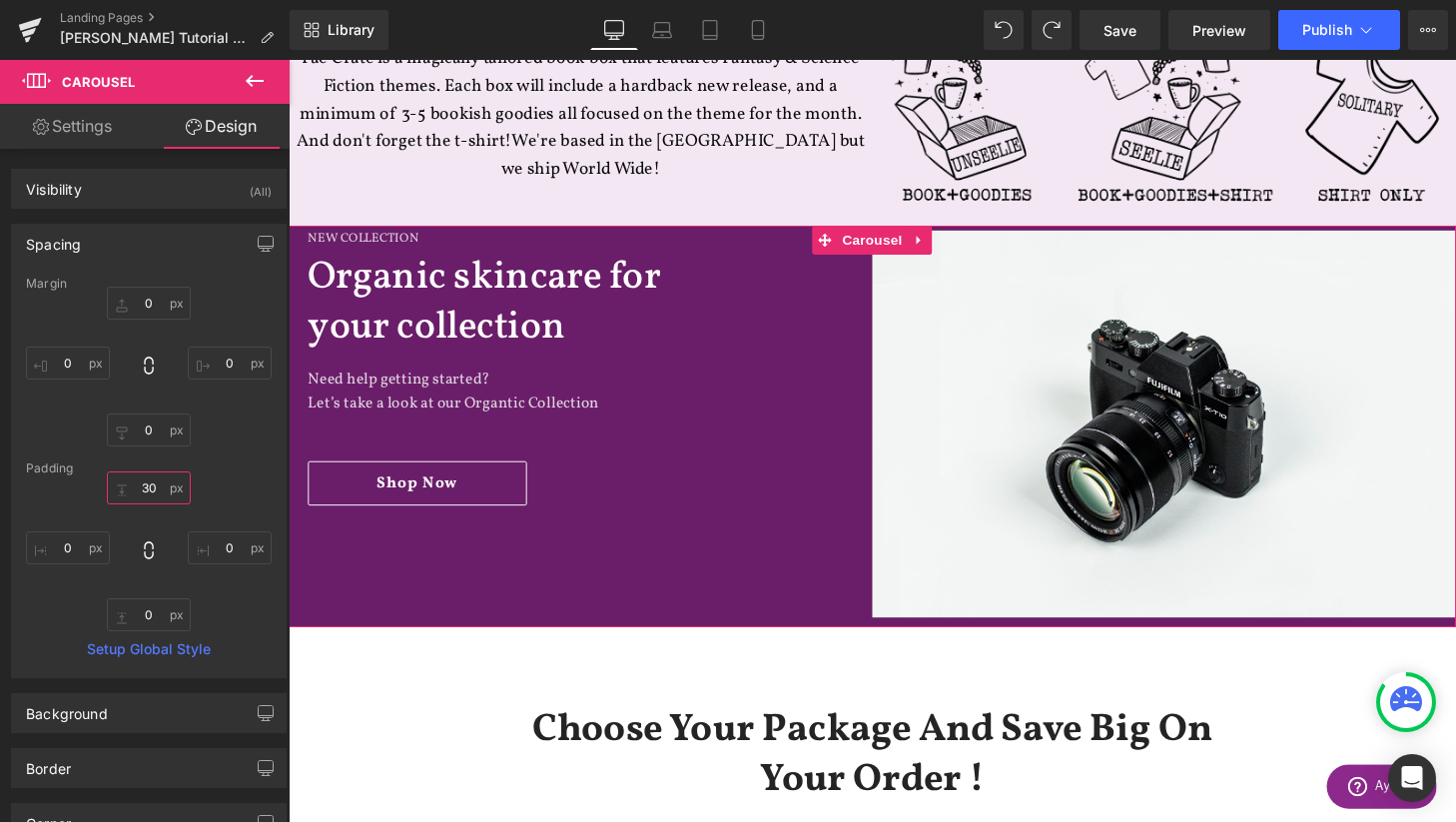 scroll, scrollTop: 3660, scrollLeft: 1208, axis: both 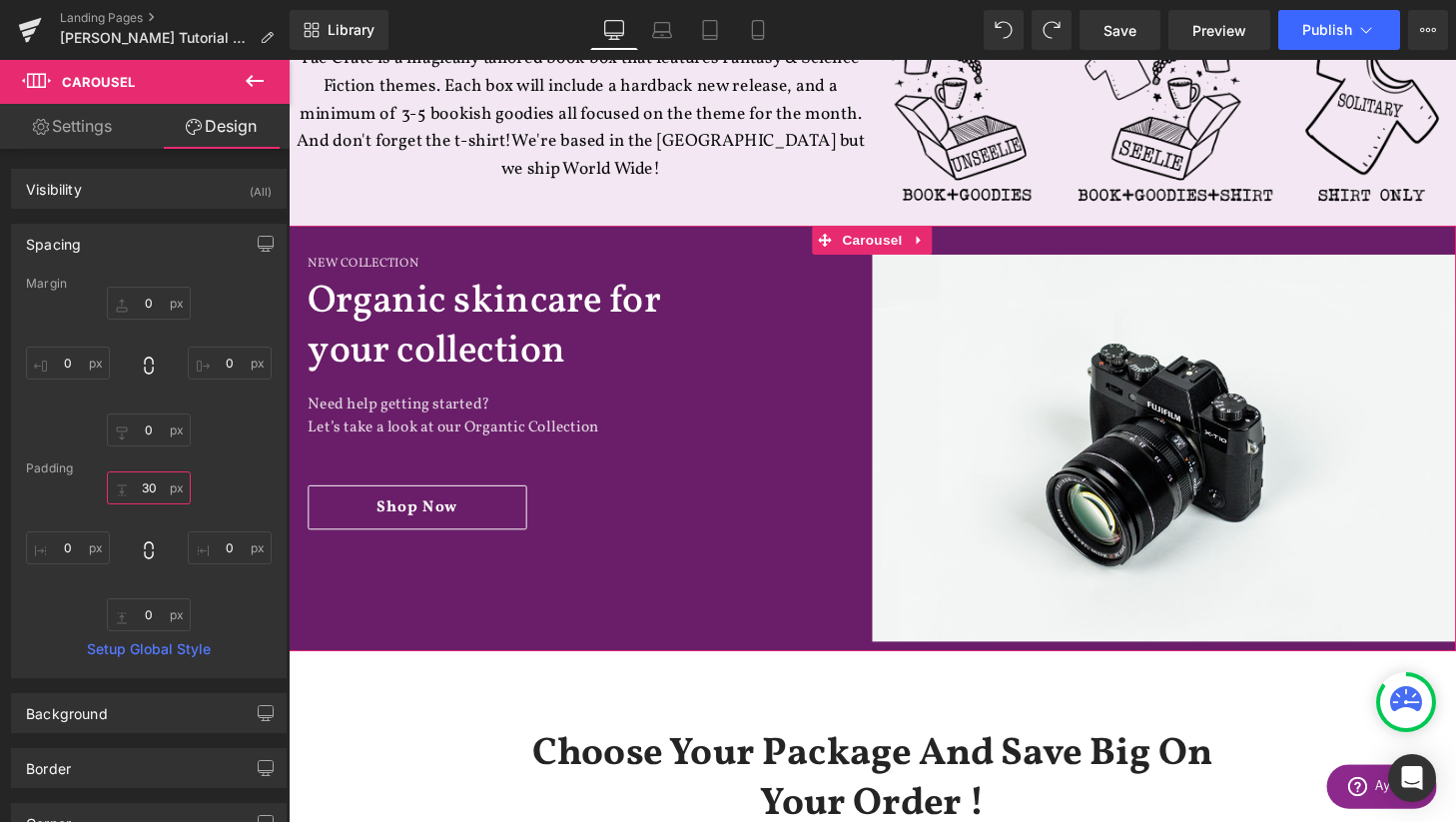 type on "30" 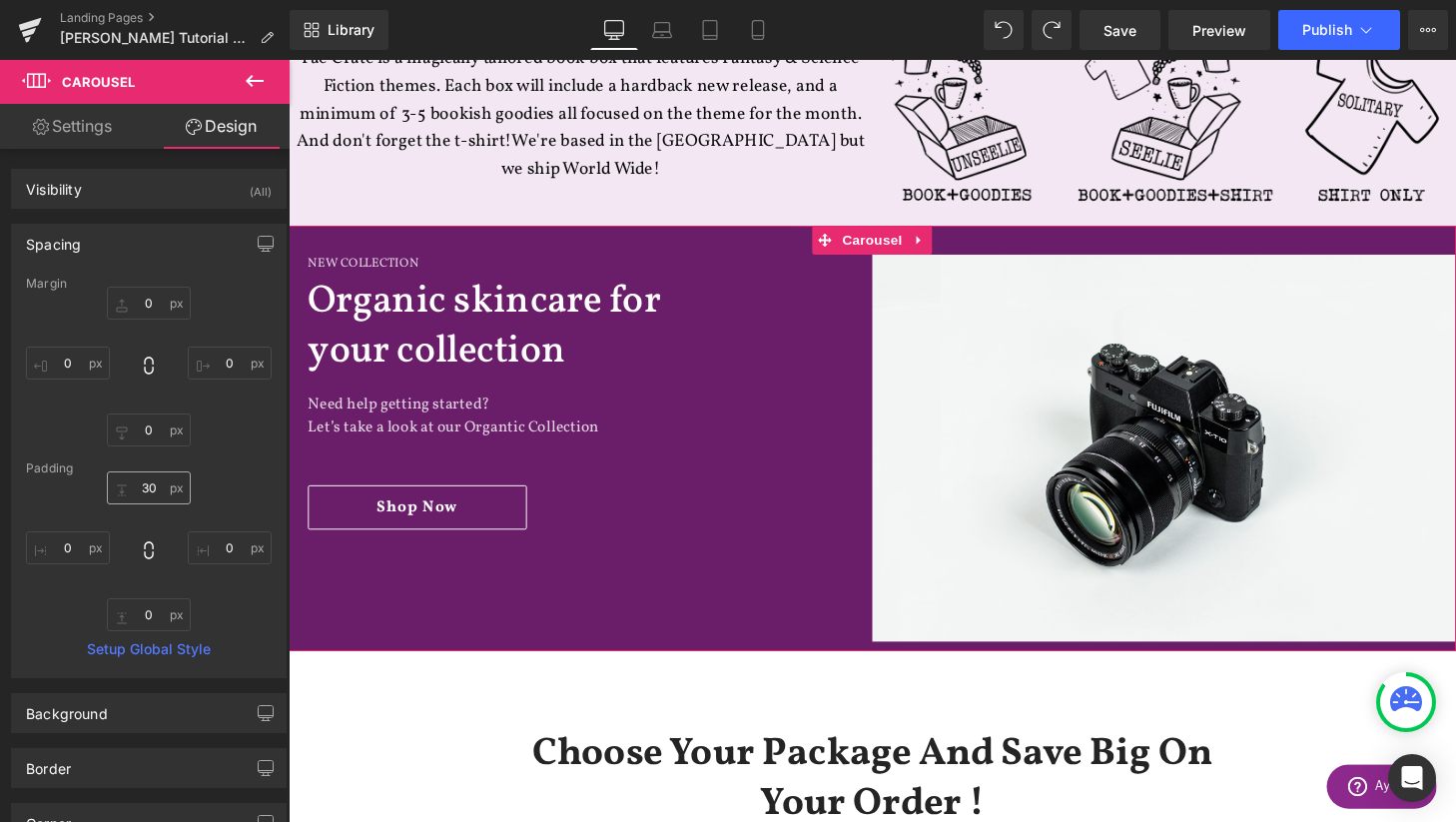 scroll, scrollTop: 3684, scrollLeft: 1208, axis: both 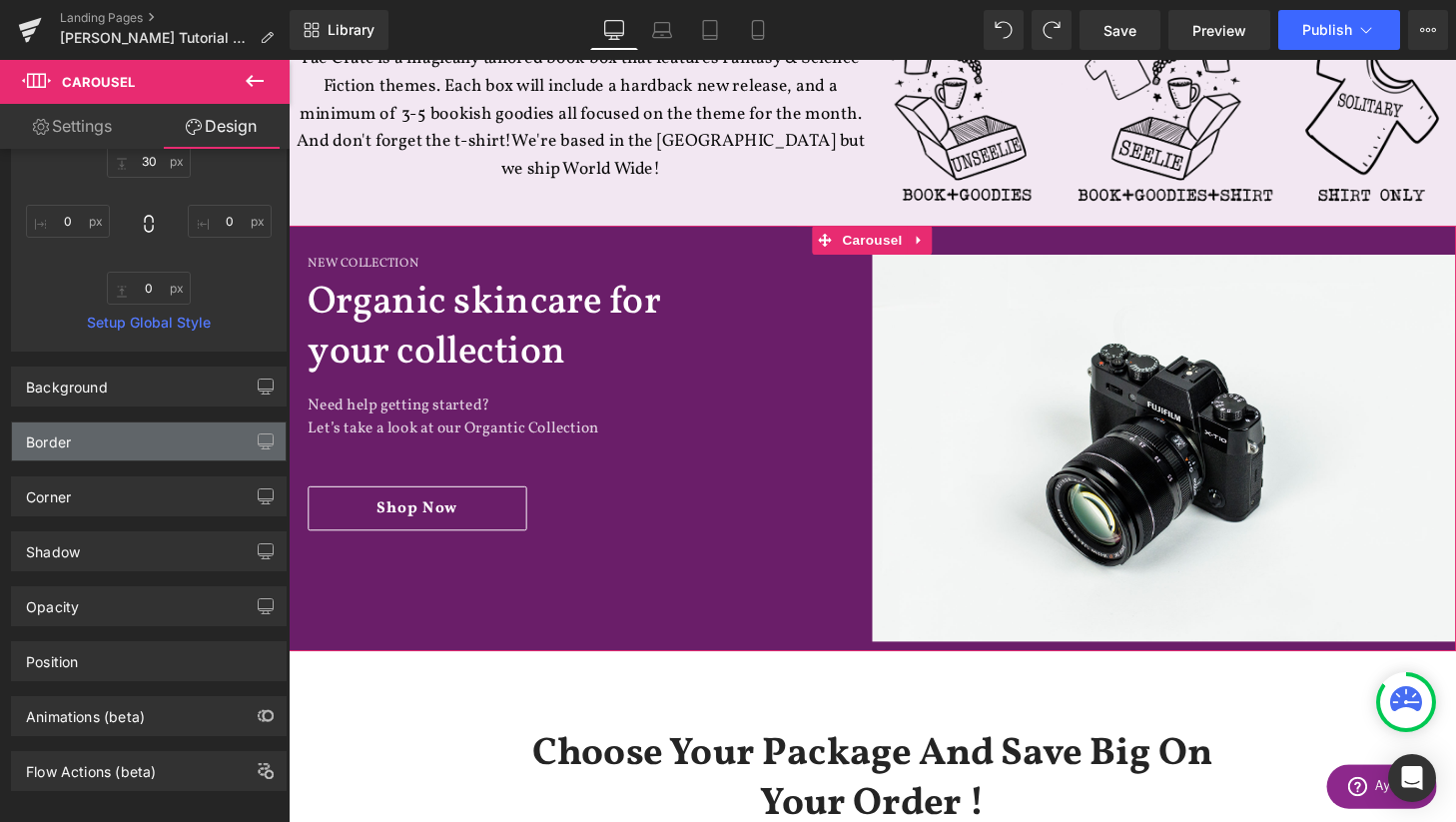 click on "Border" at bounding box center (149, 441) 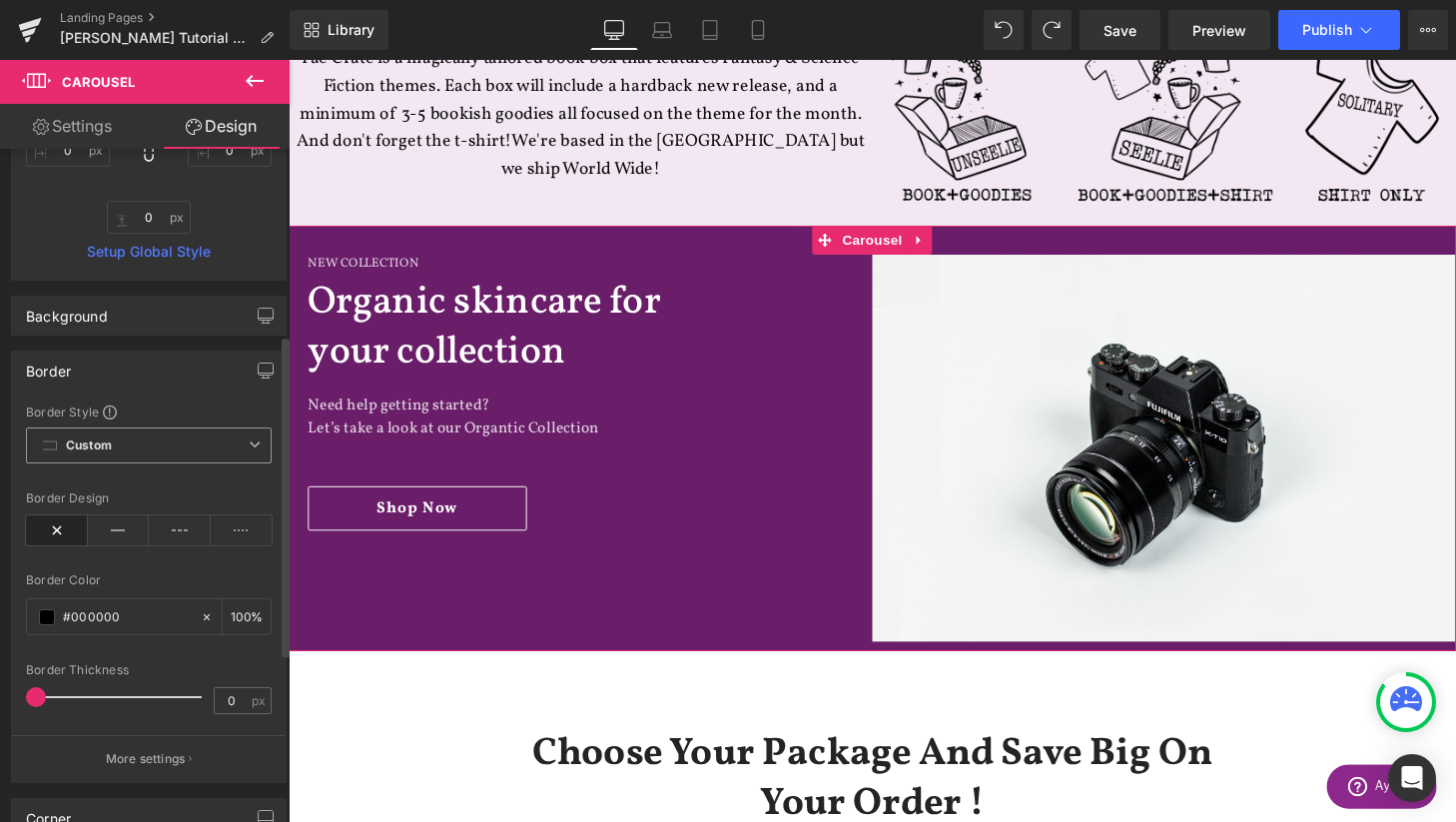 scroll, scrollTop: 399, scrollLeft: 0, axis: vertical 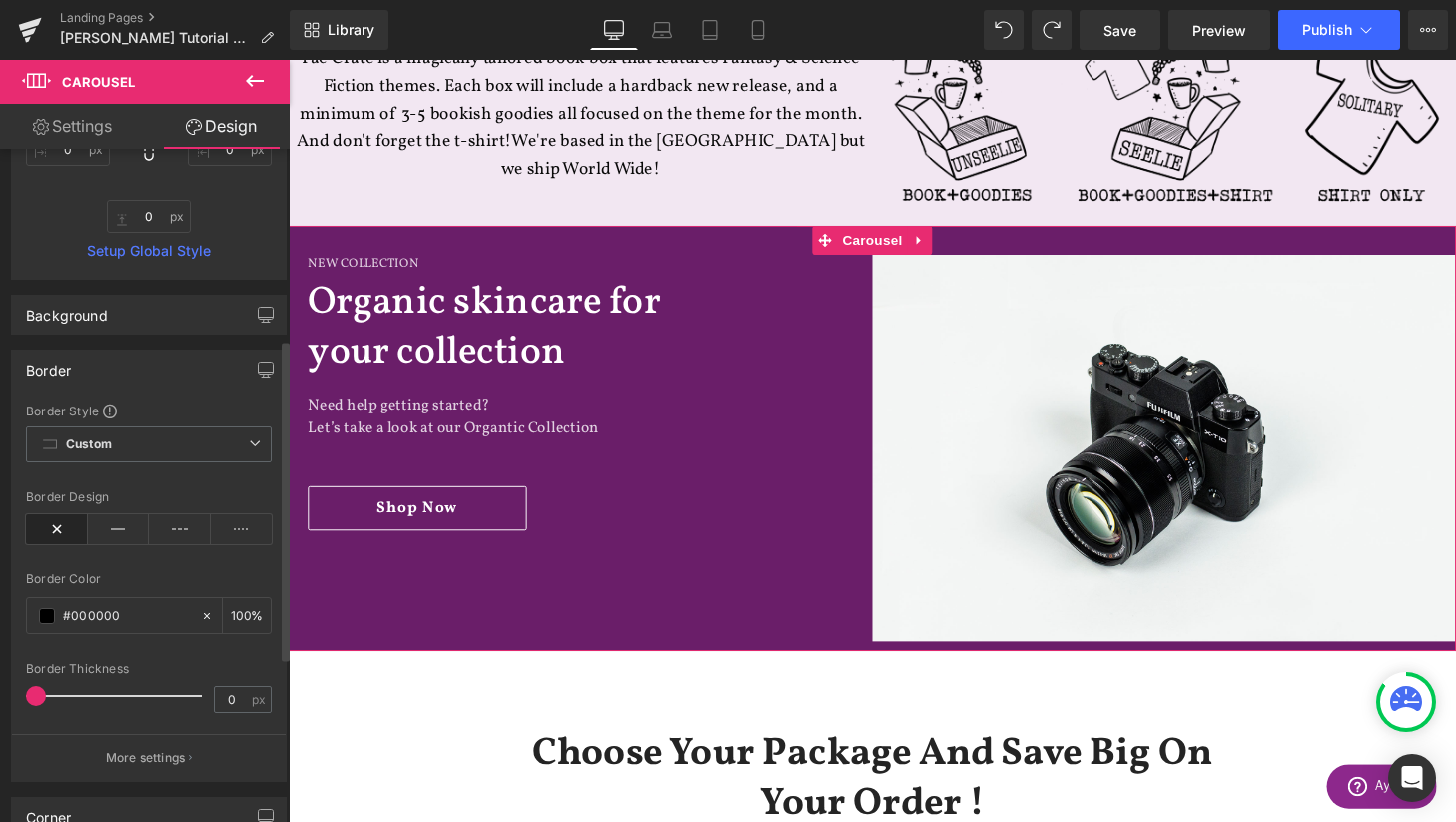 click at bounding box center (57, 529) 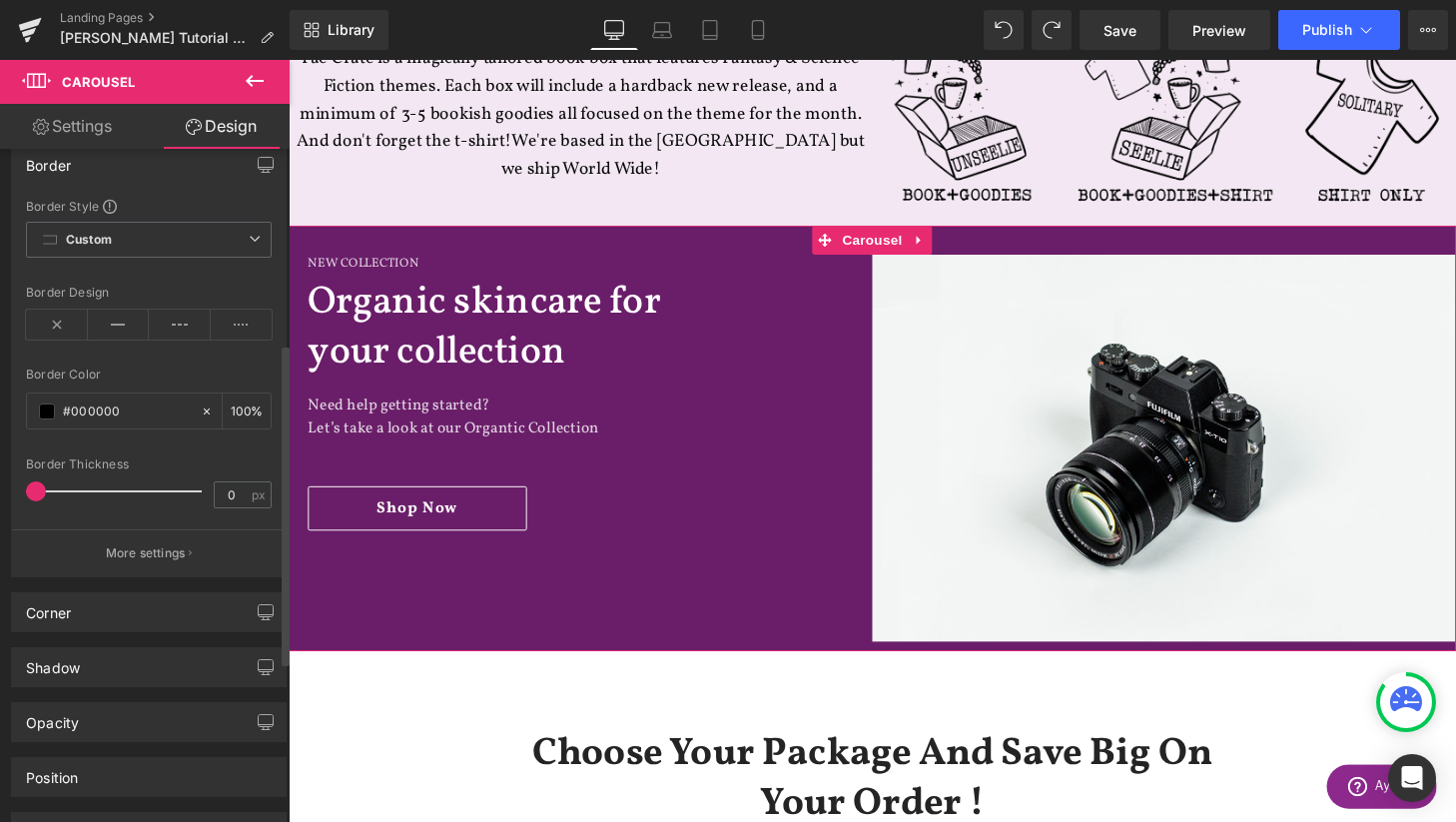 scroll, scrollTop: 745, scrollLeft: 0, axis: vertical 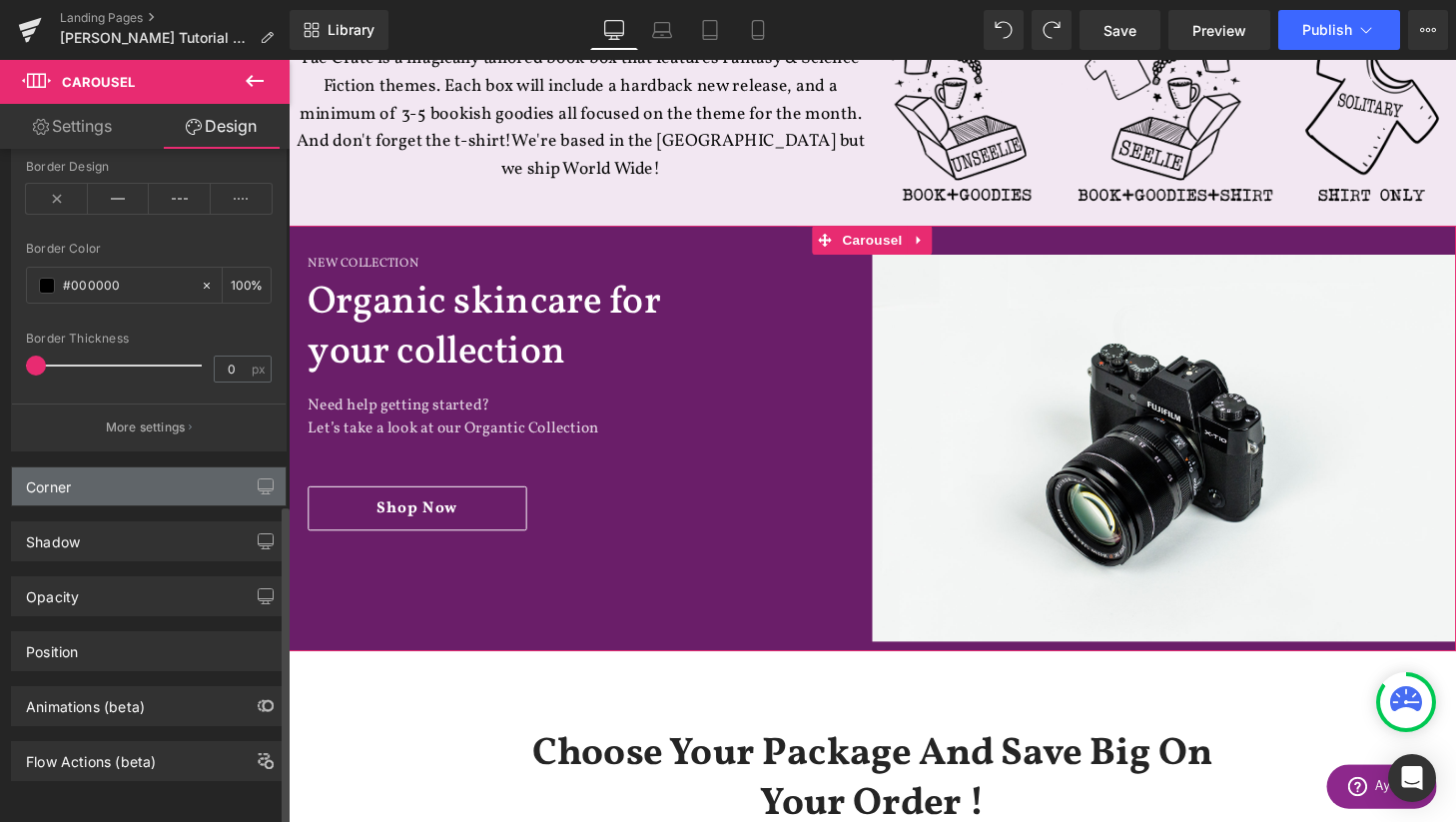 click on "Corner" at bounding box center (149, 486) 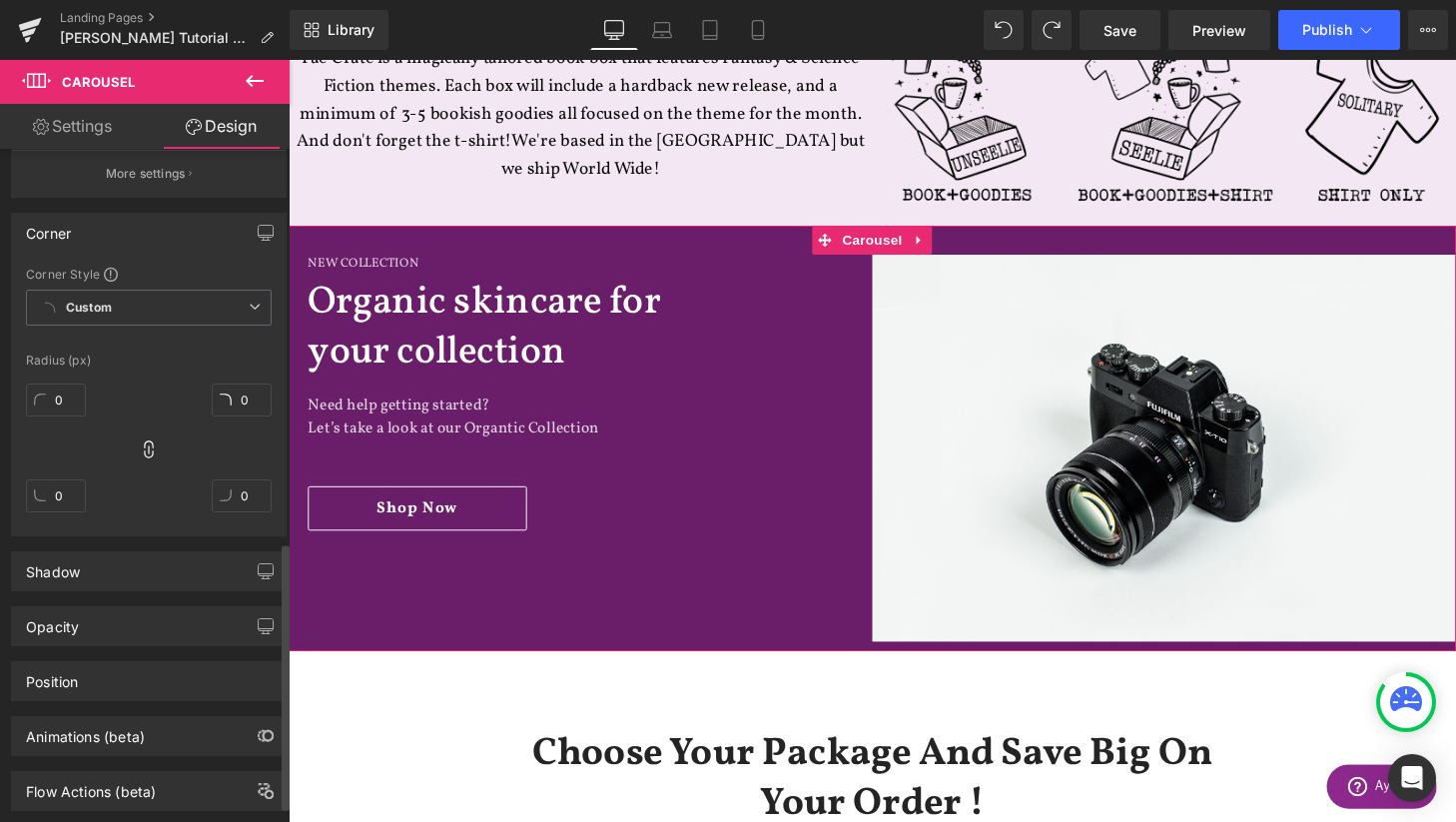 scroll, scrollTop: 989, scrollLeft: 0, axis: vertical 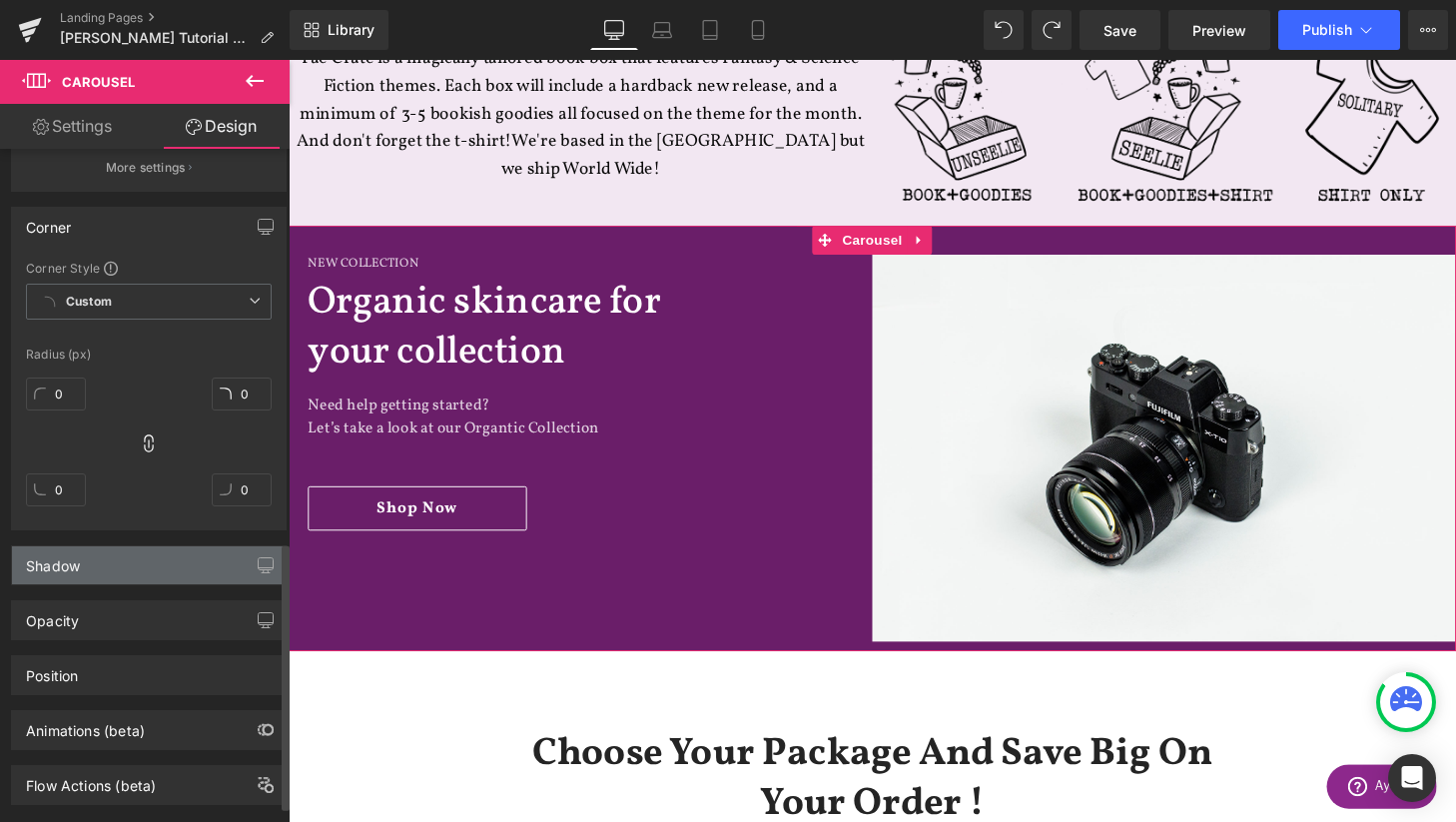 click on "Shadow" at bounding box center [149, 565] 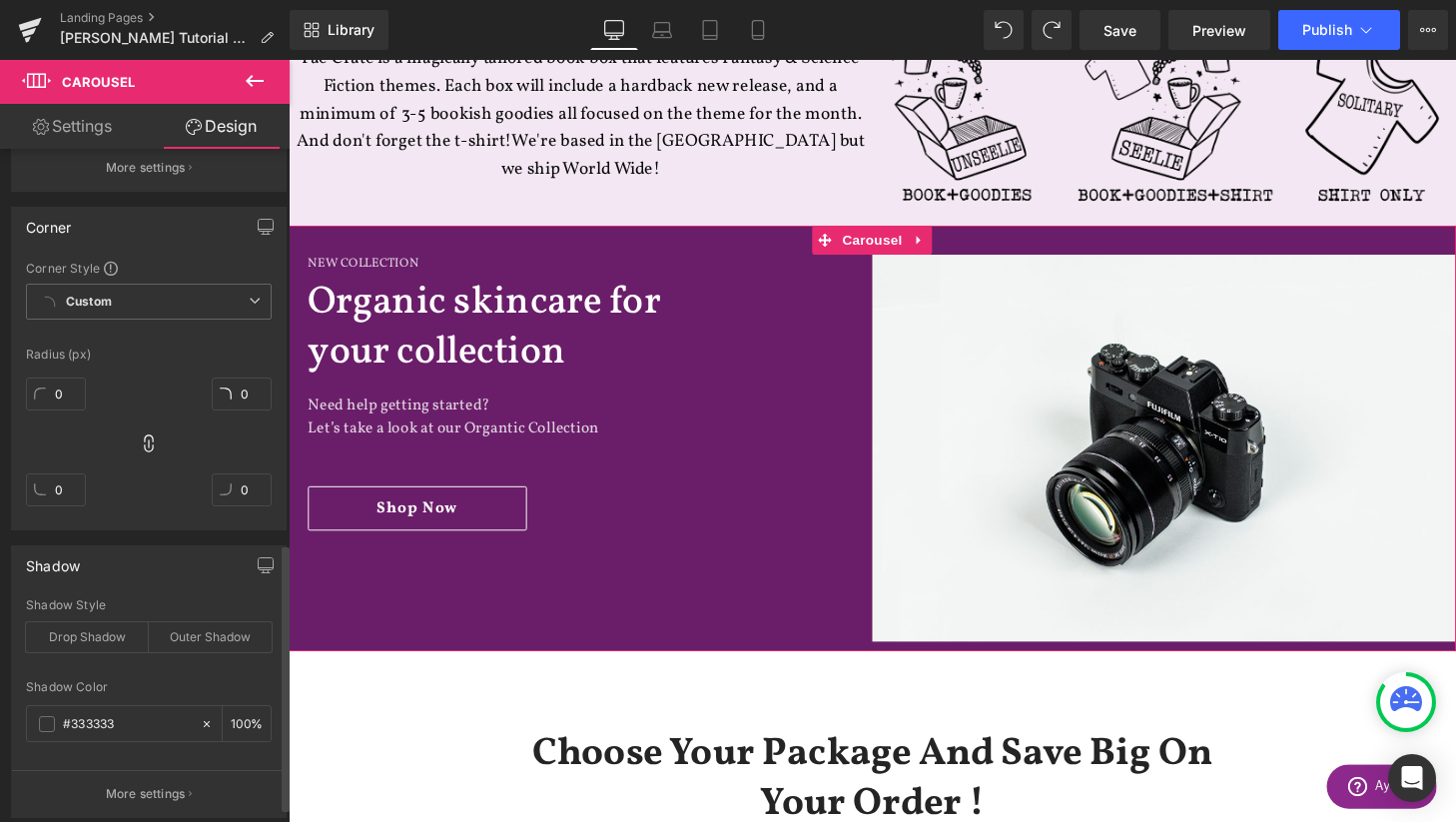 scroll, scrollTop: 1235, scrollLeft: 0, axis: vertical 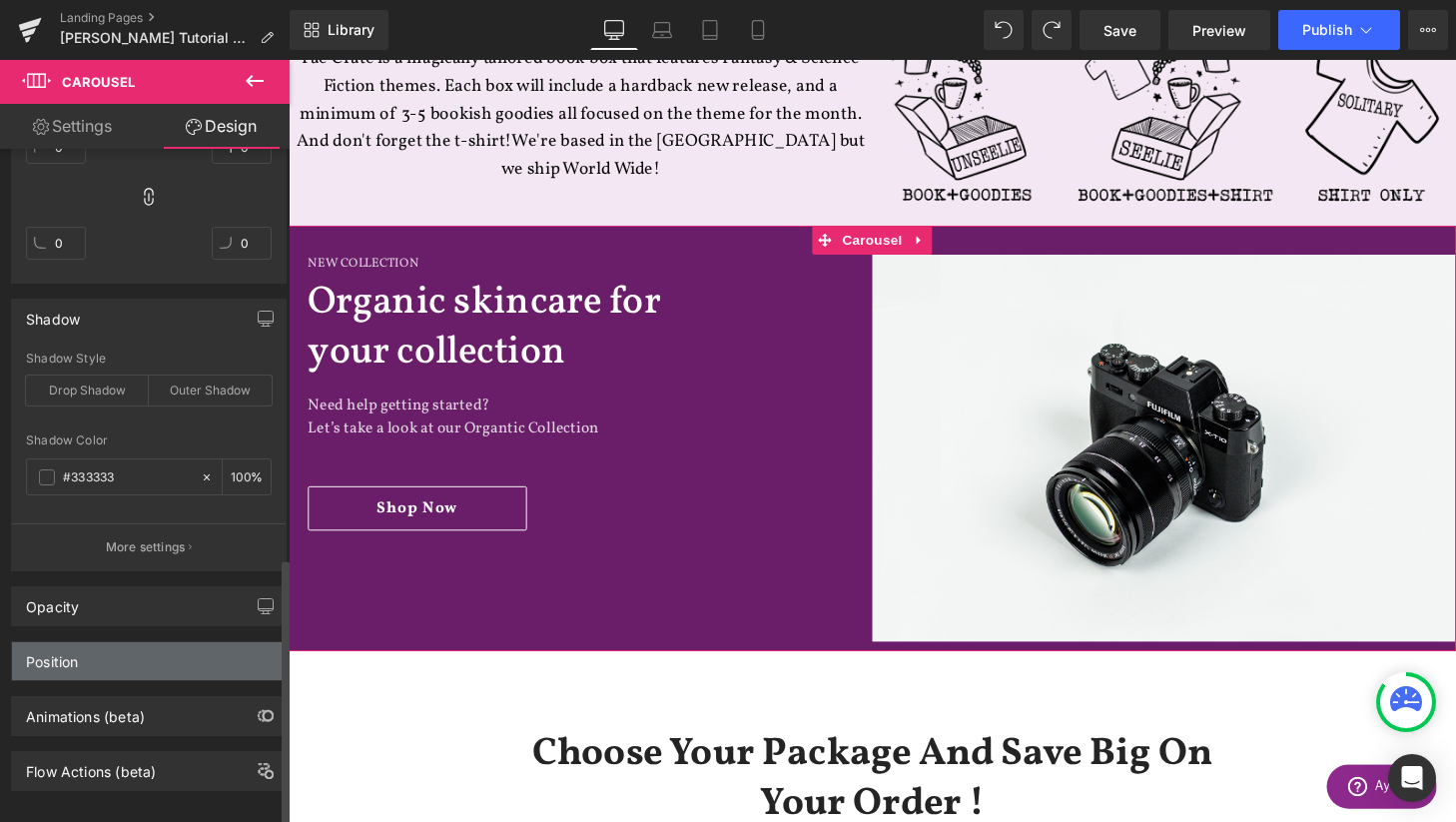 click on "Position" at bounding box center (149, 661) 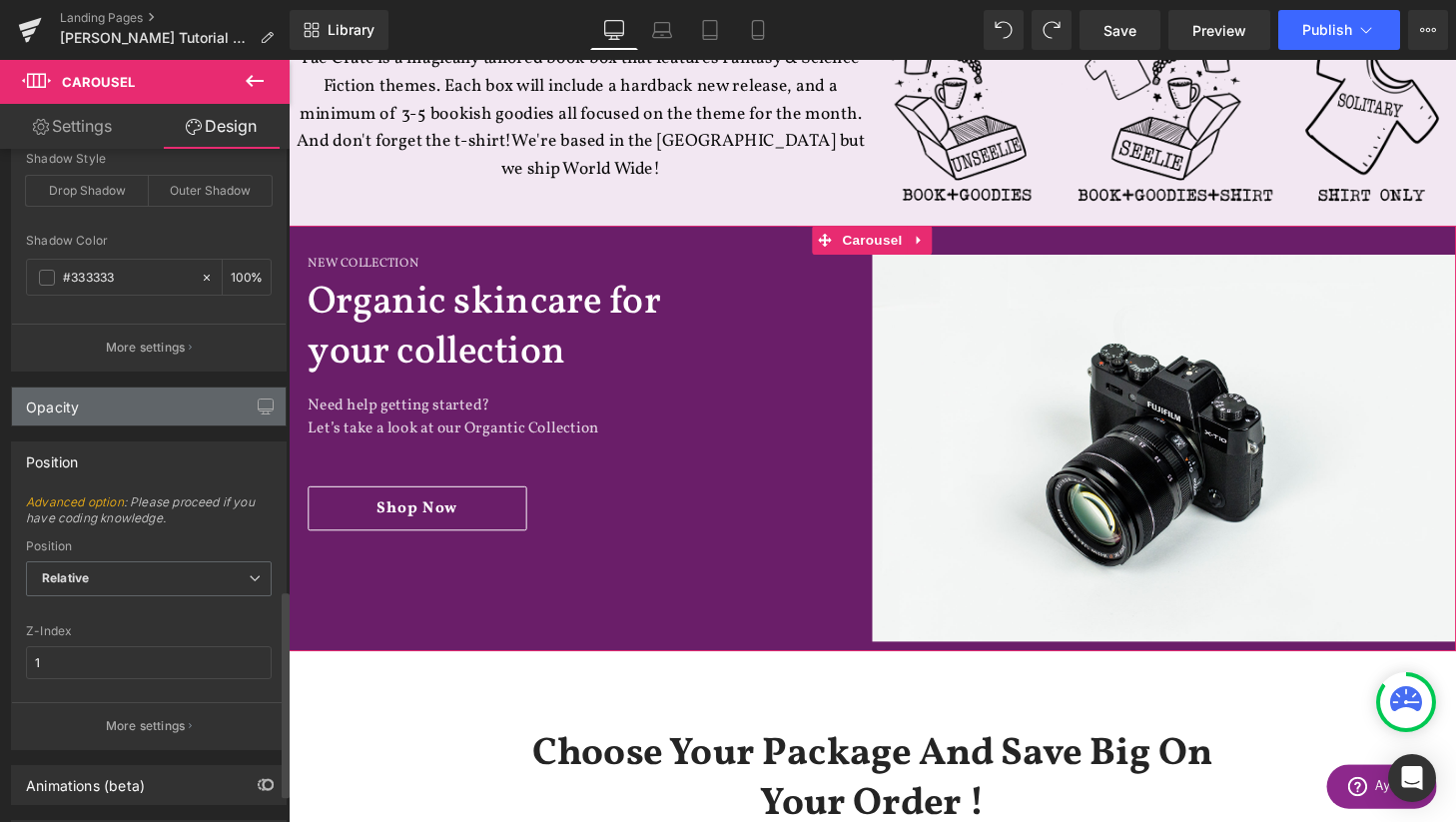scroll, scrollTop: 1529, scrollLeft: 0, axis: vertical 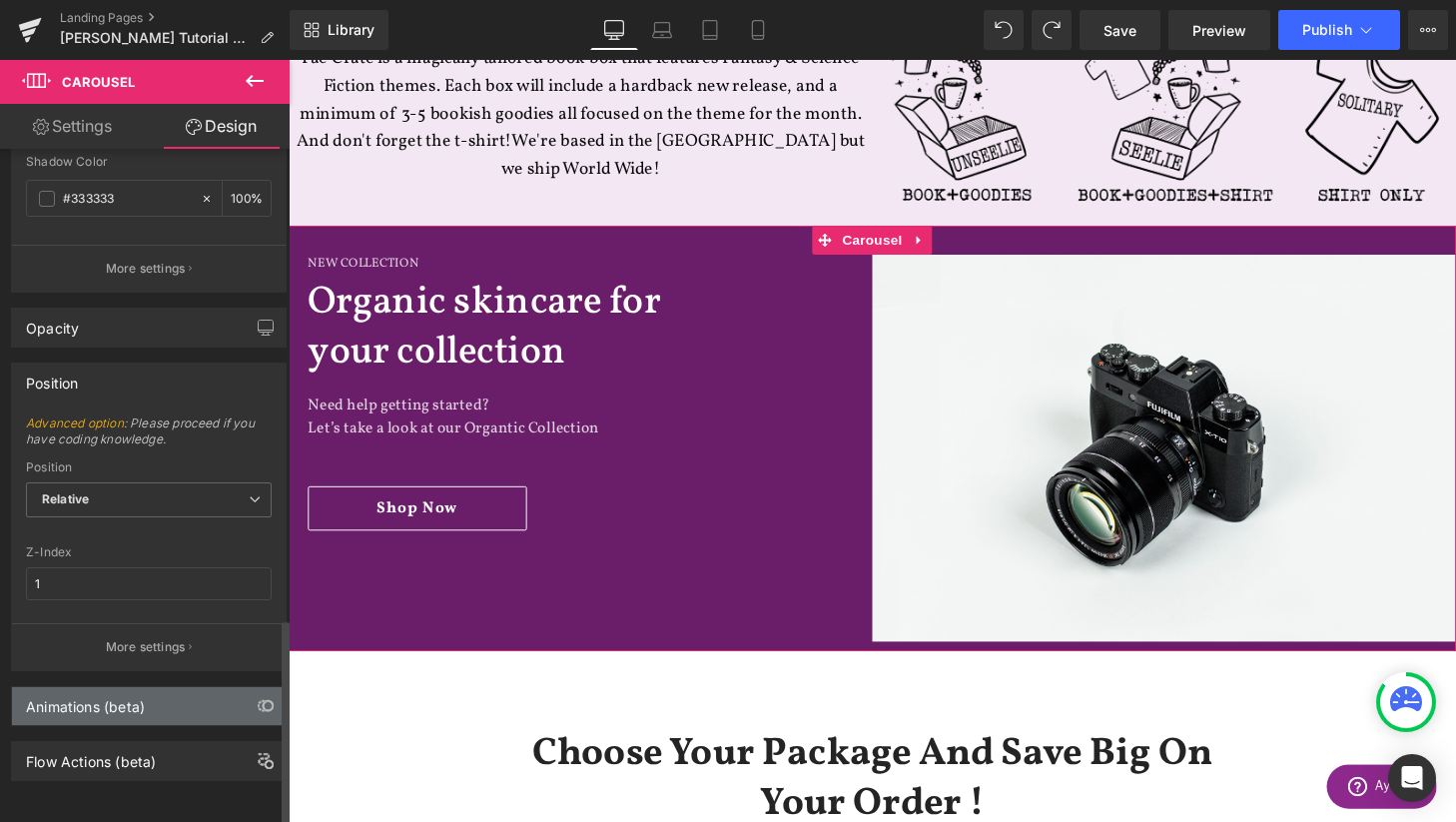 click on "Animations (beta)" at bounding box center (85, 701) 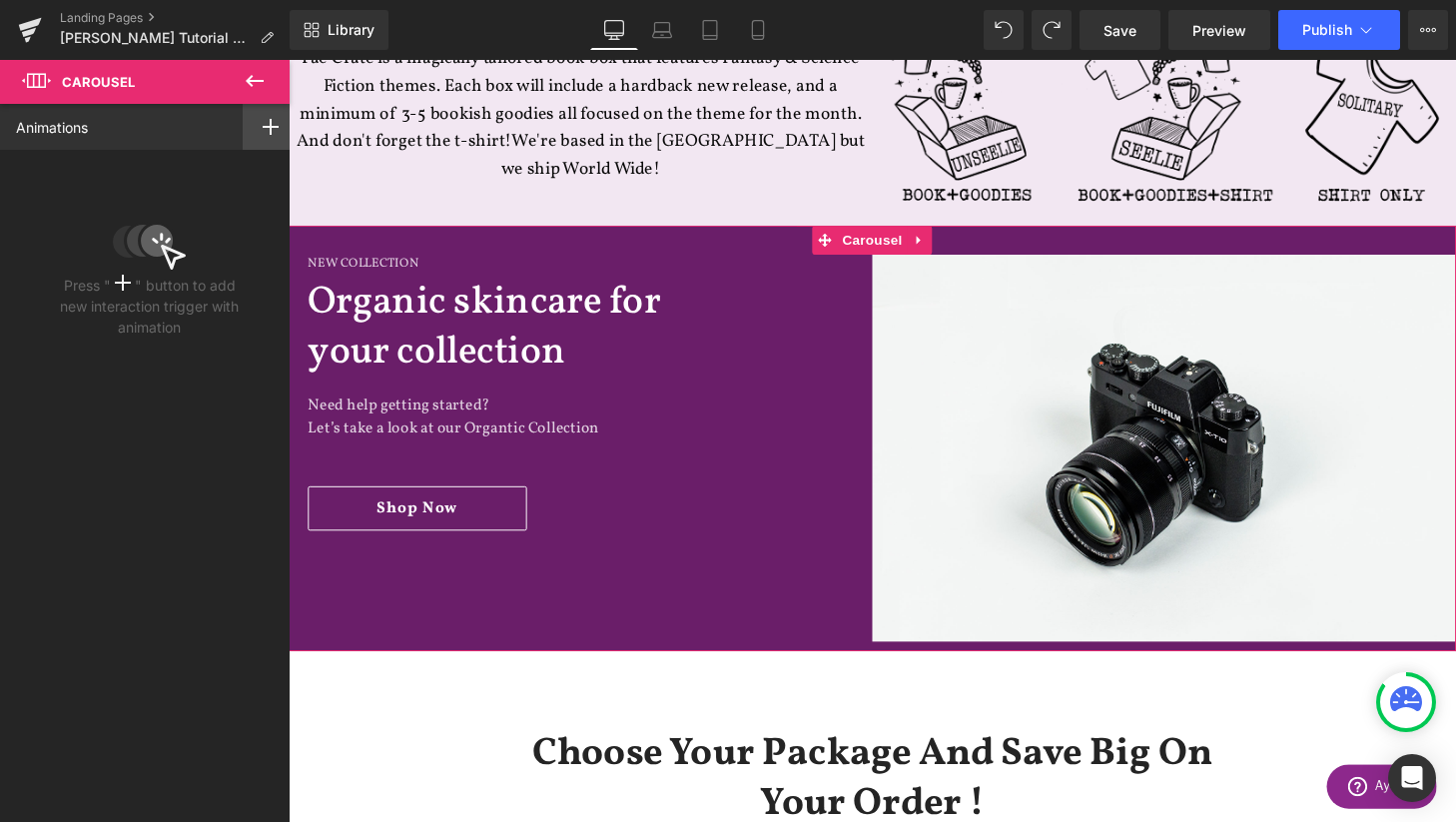 click 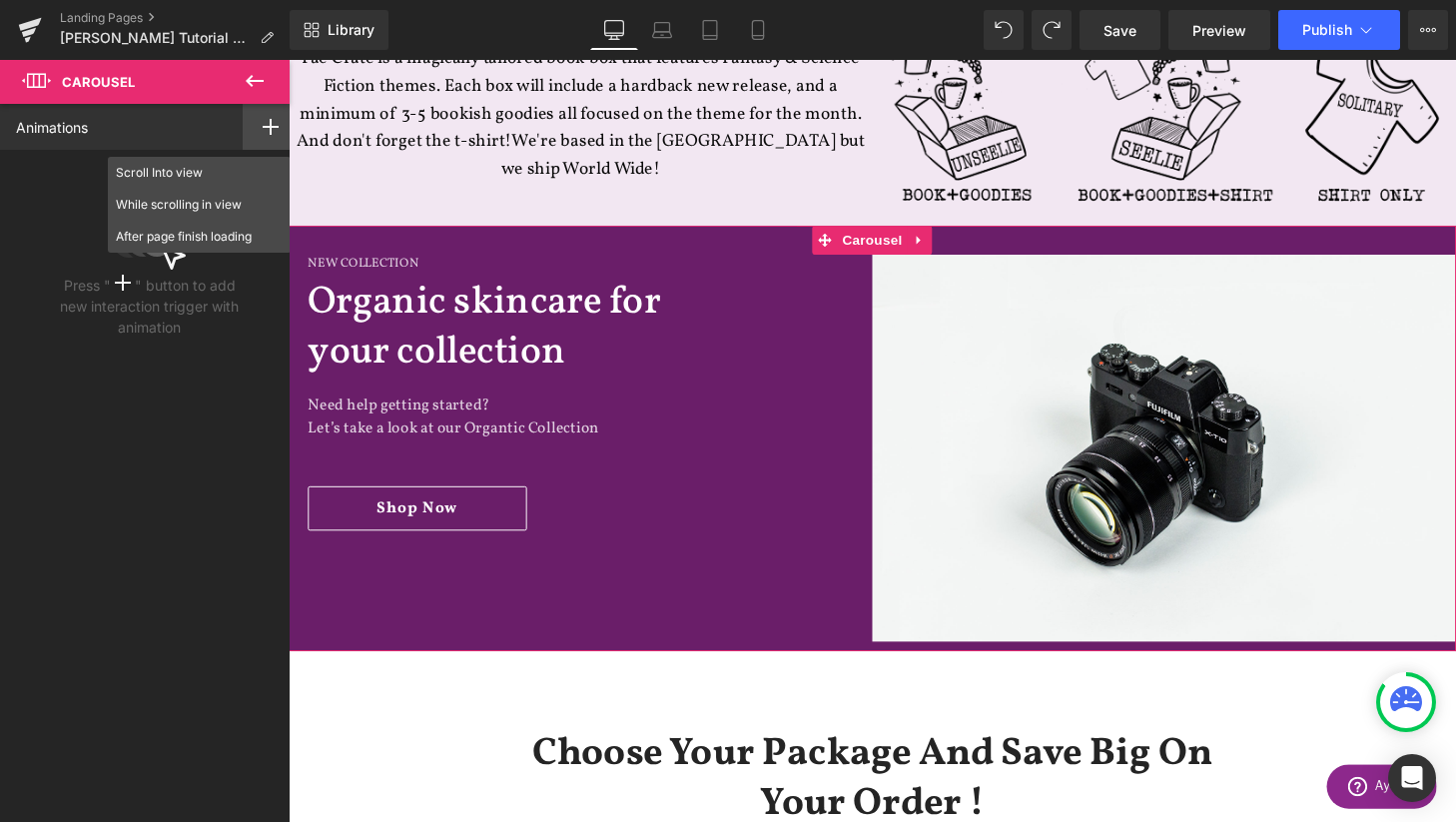click 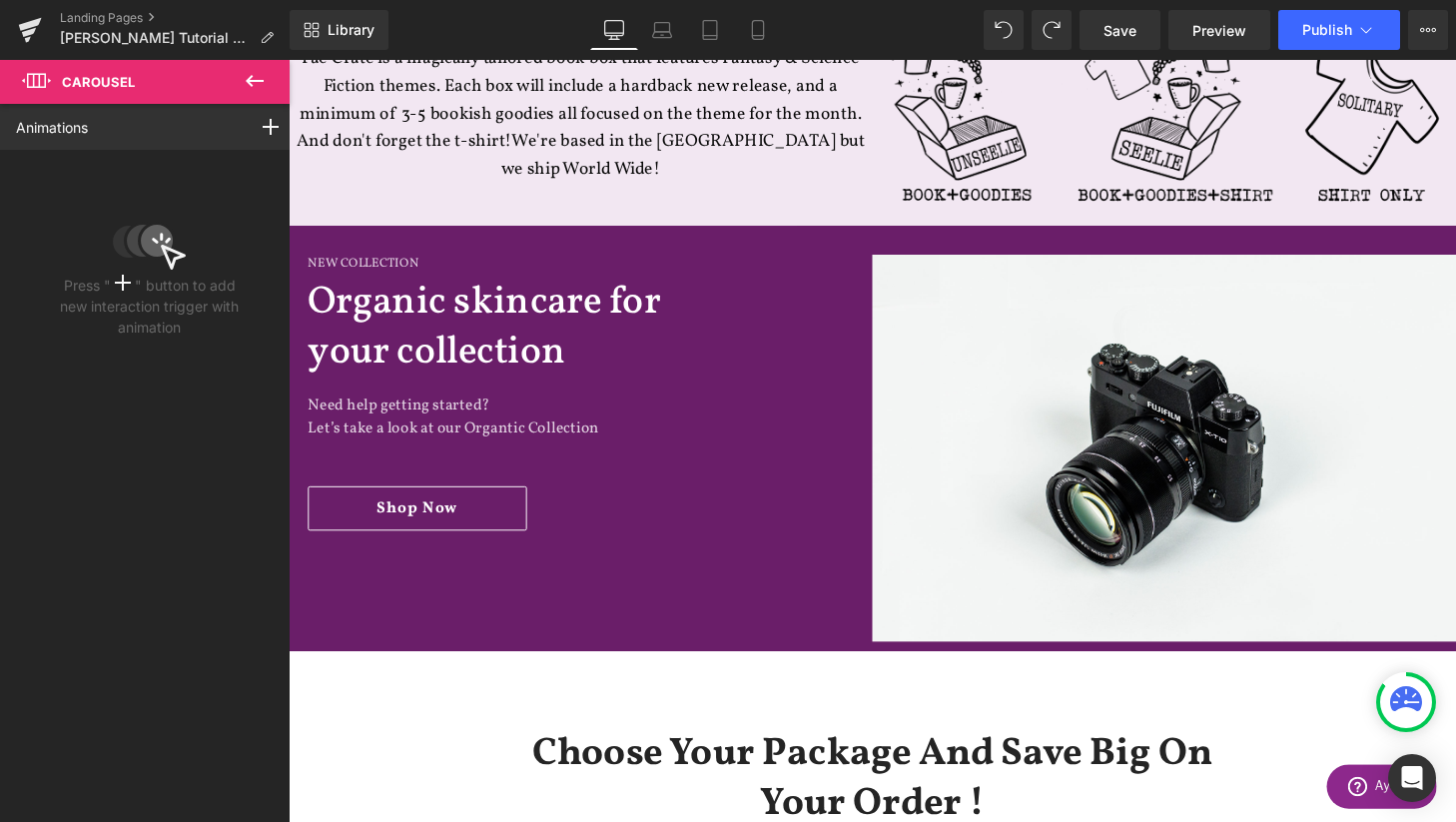 click 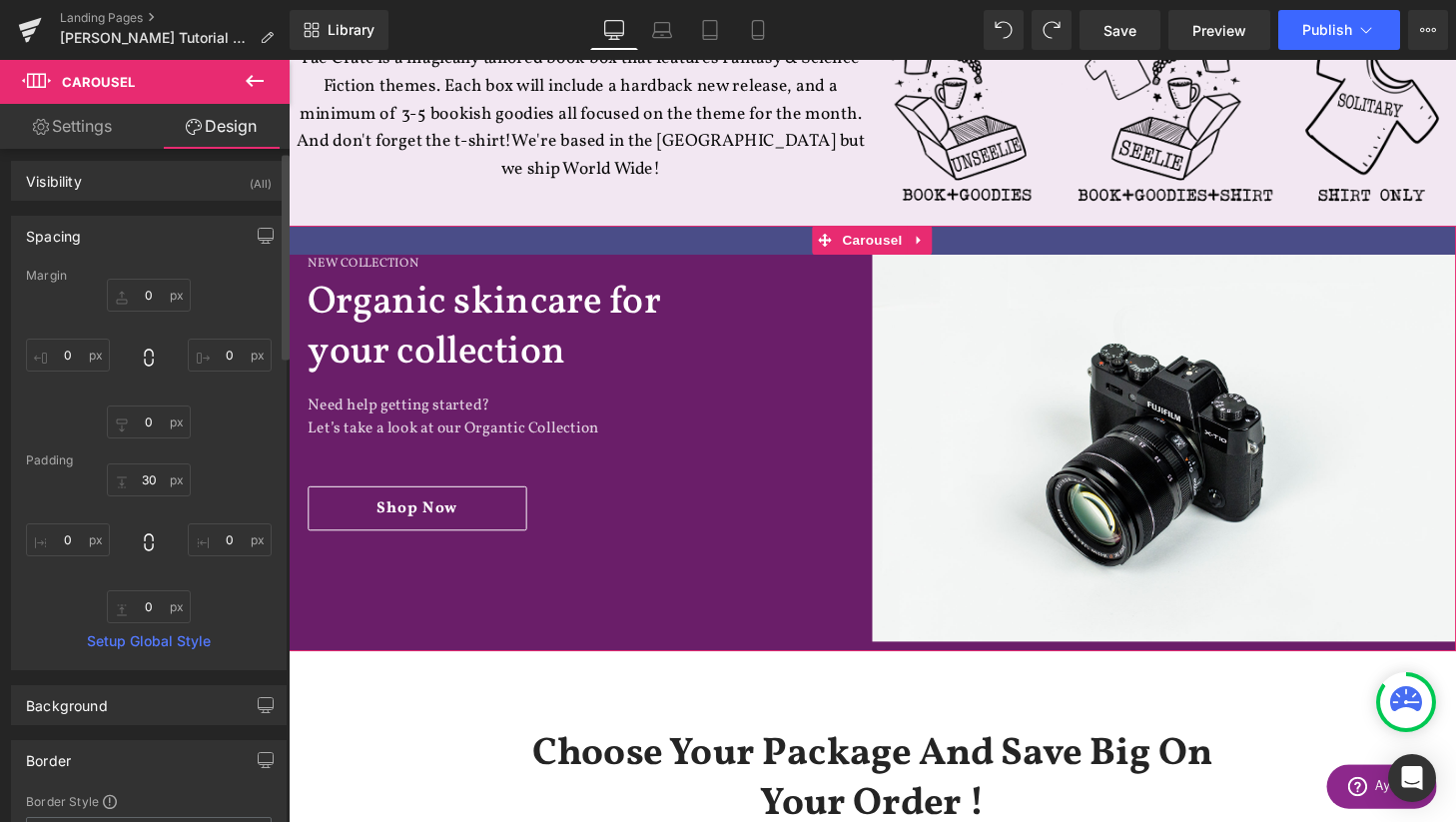 scroll, scrollTop: 0, scrollLeft: 0, axis: both 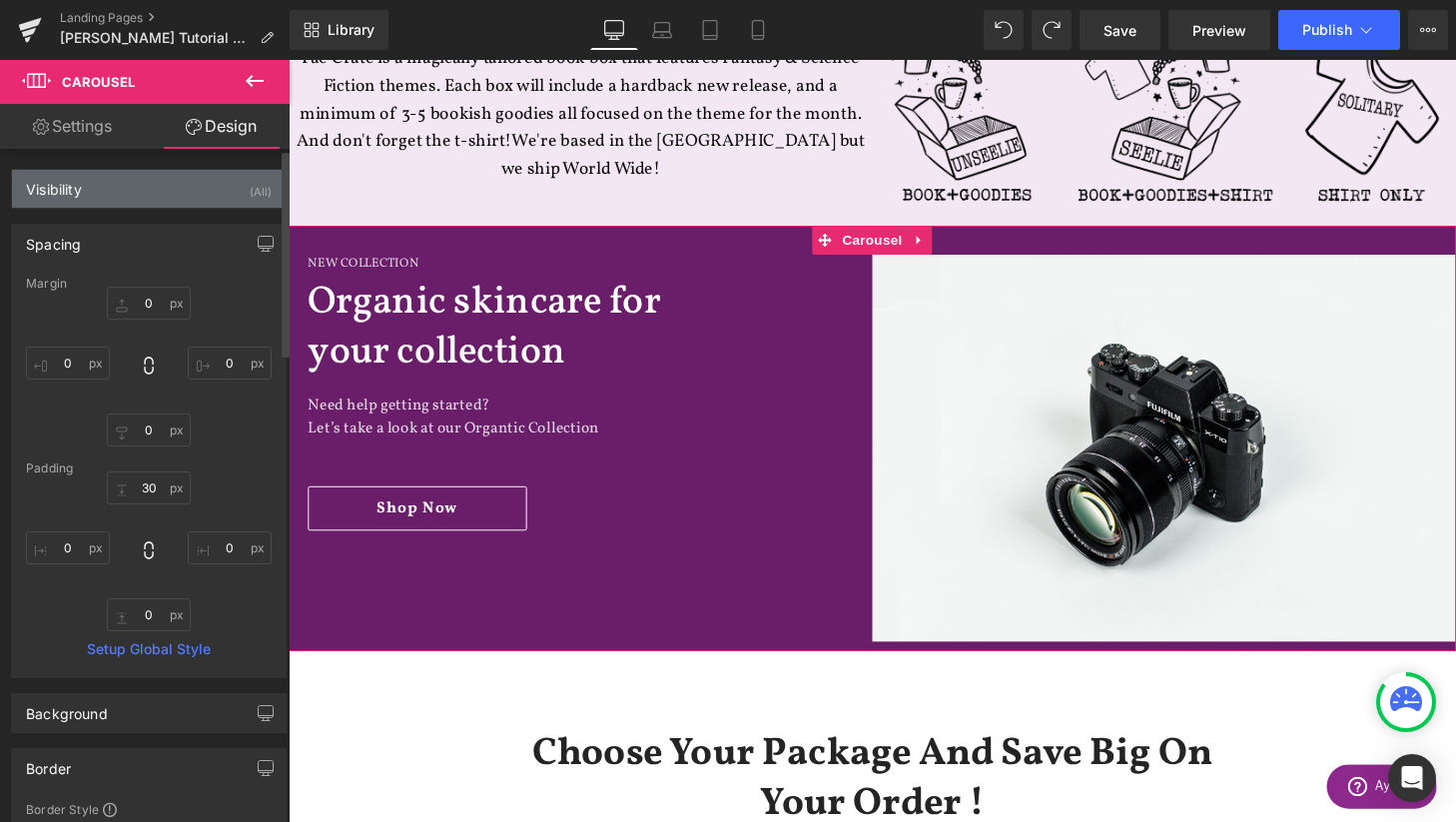click on "Visibility
(All)" at bounding box center (149, 189) 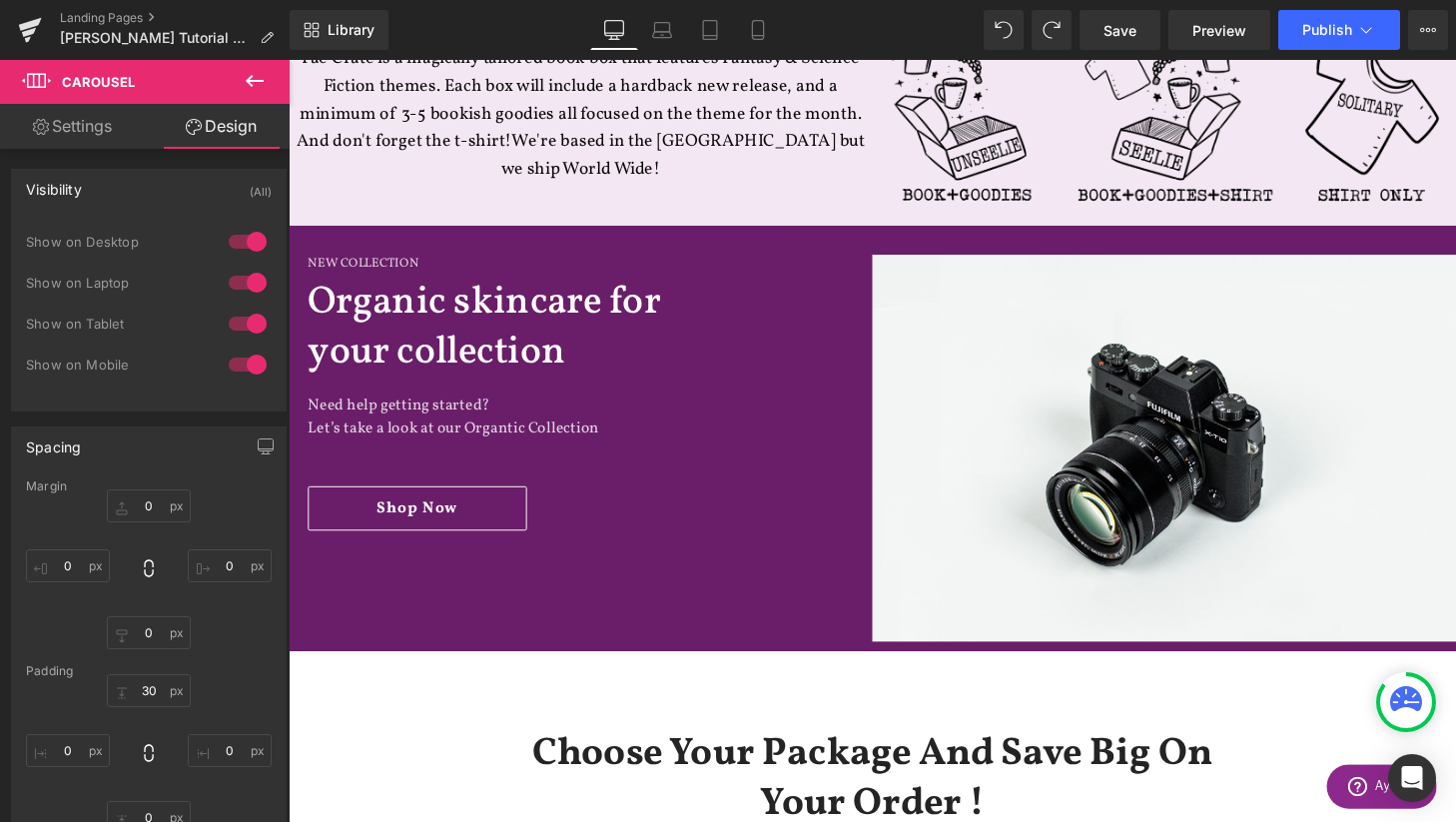 click 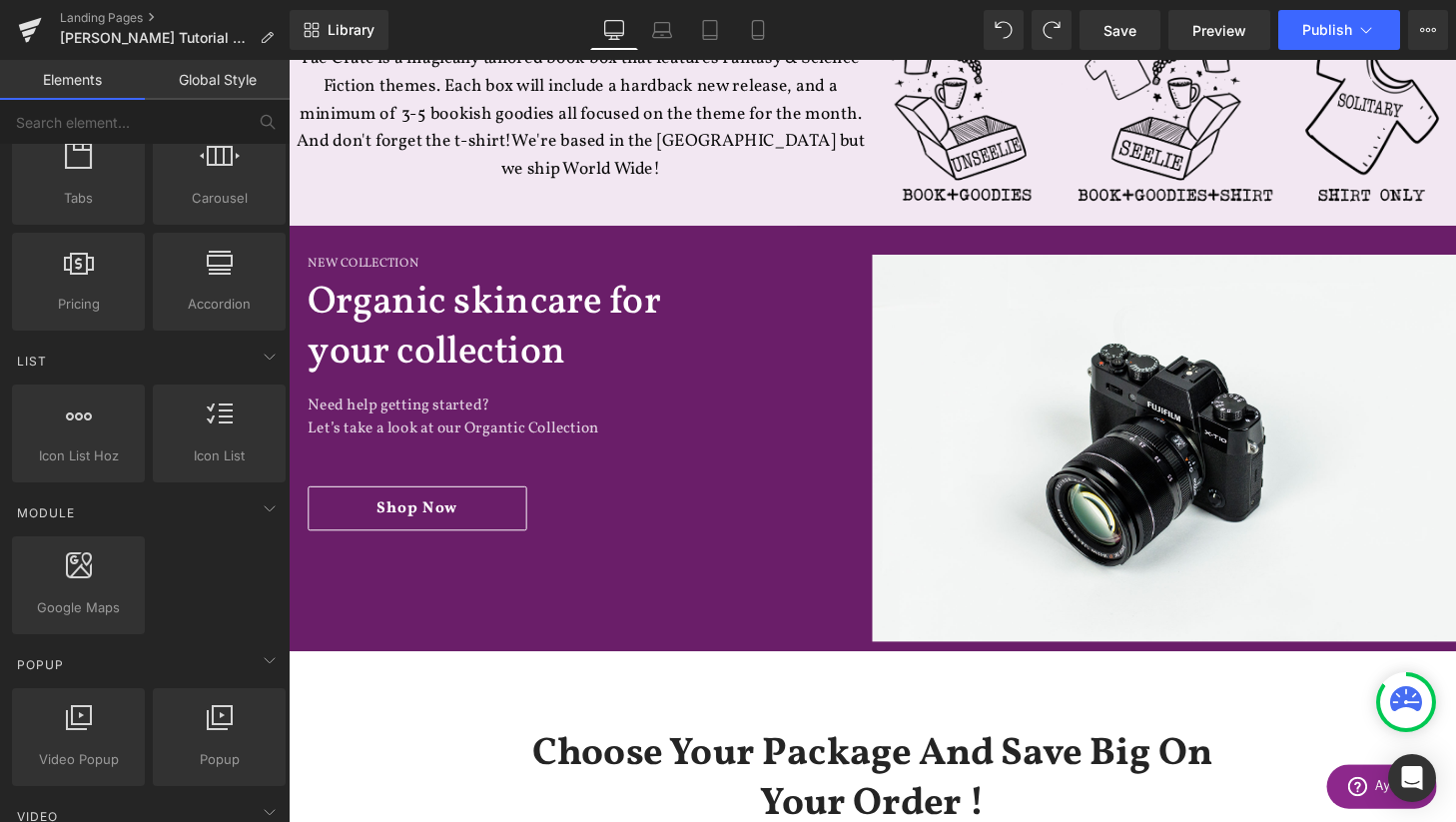 scroll, scrollTop: 850, scrollLeft: 0, axis: vertical 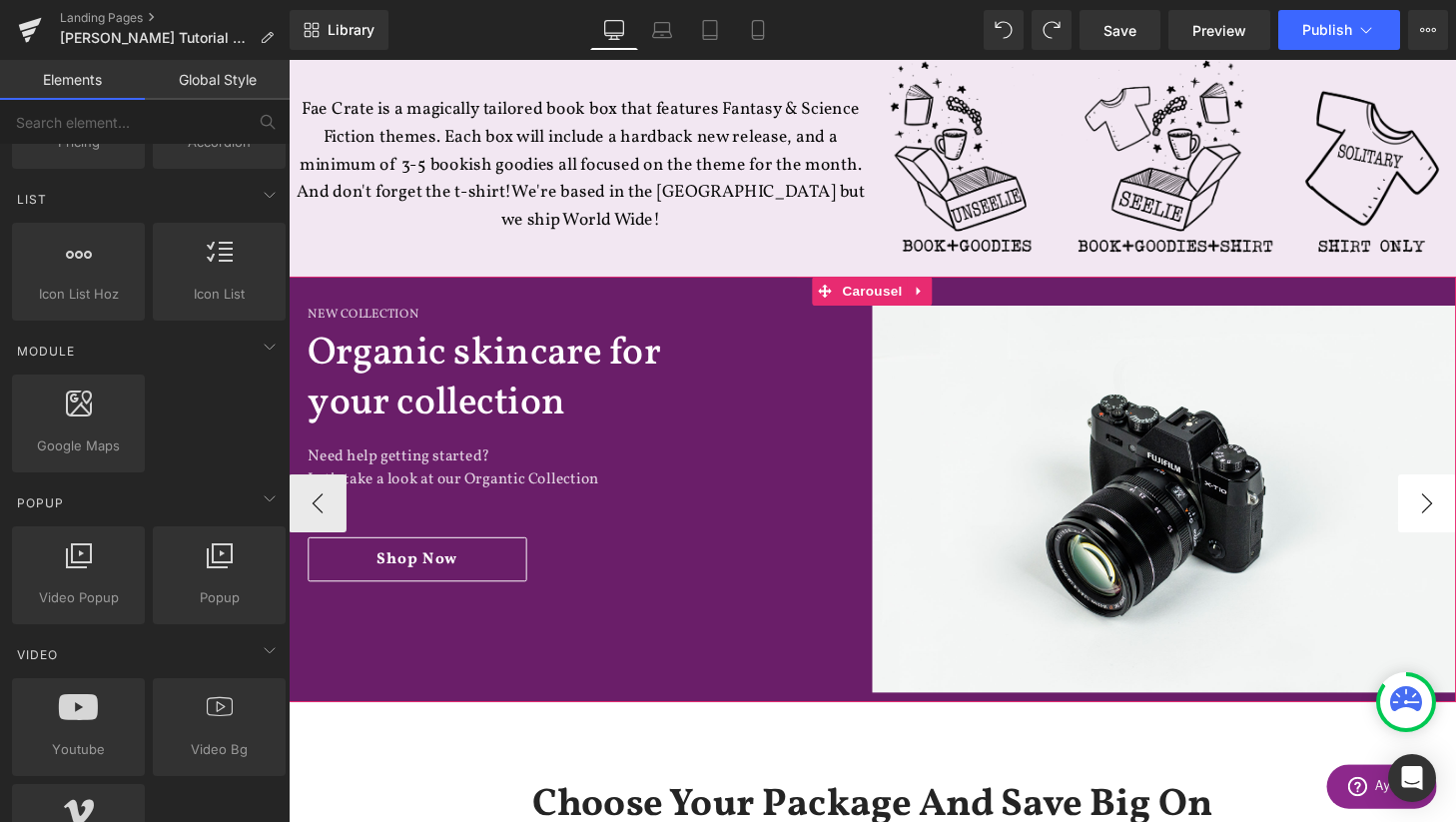 click on "›" at bounding box center (1467, 519) 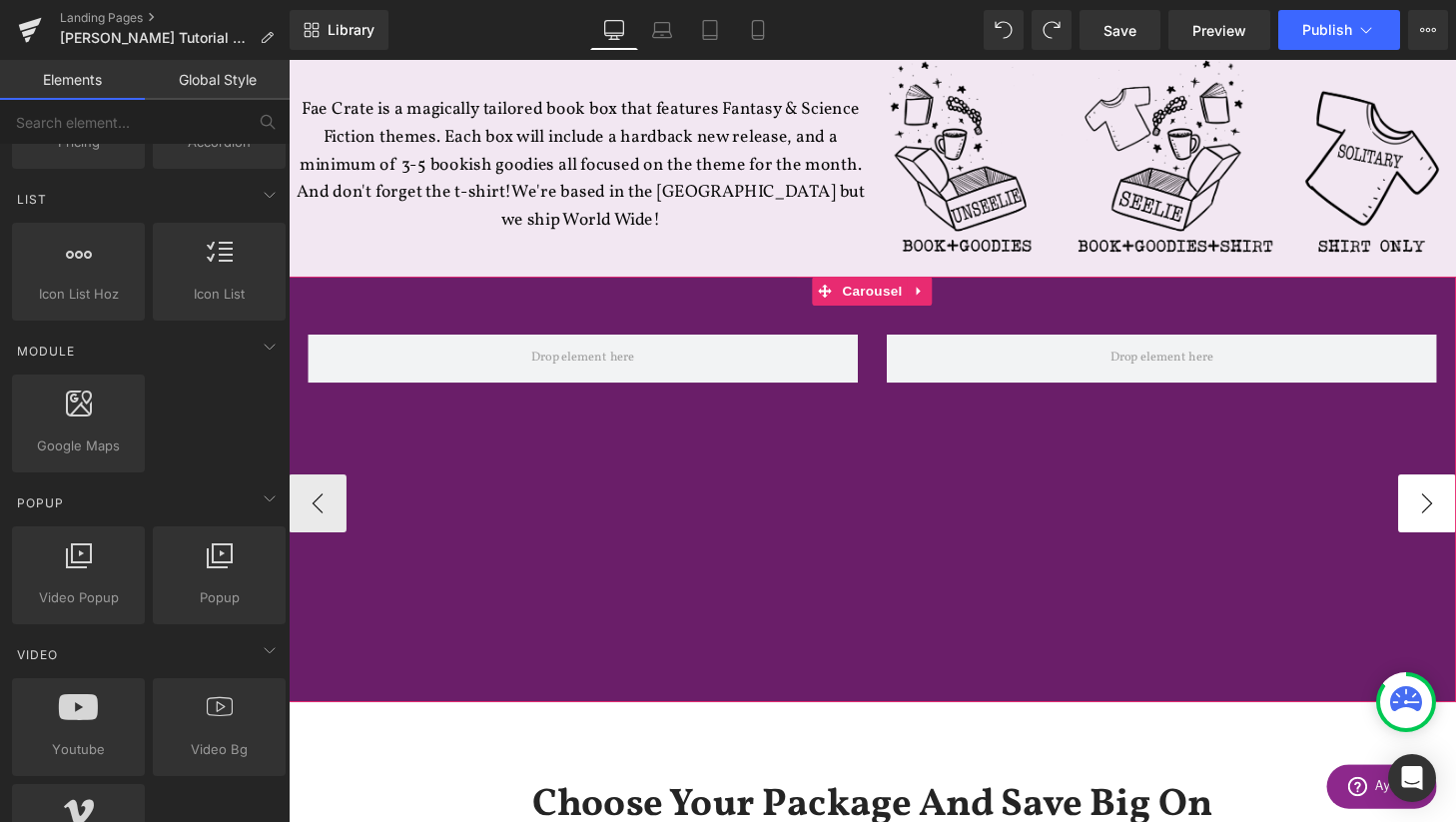 click on "›" at bounding box center [1467, 519] 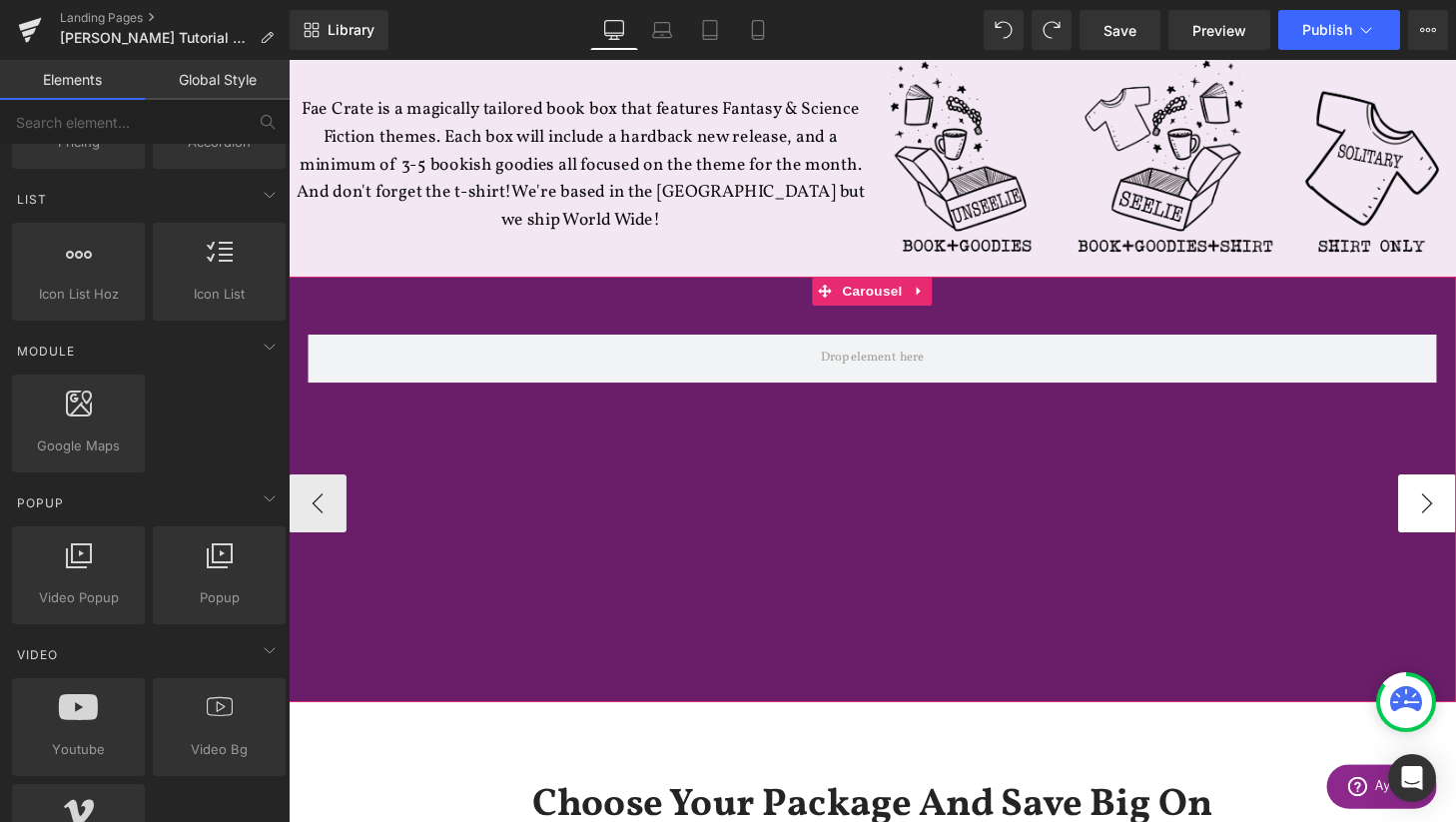 click on "›" at bounding box center [1467, 519] 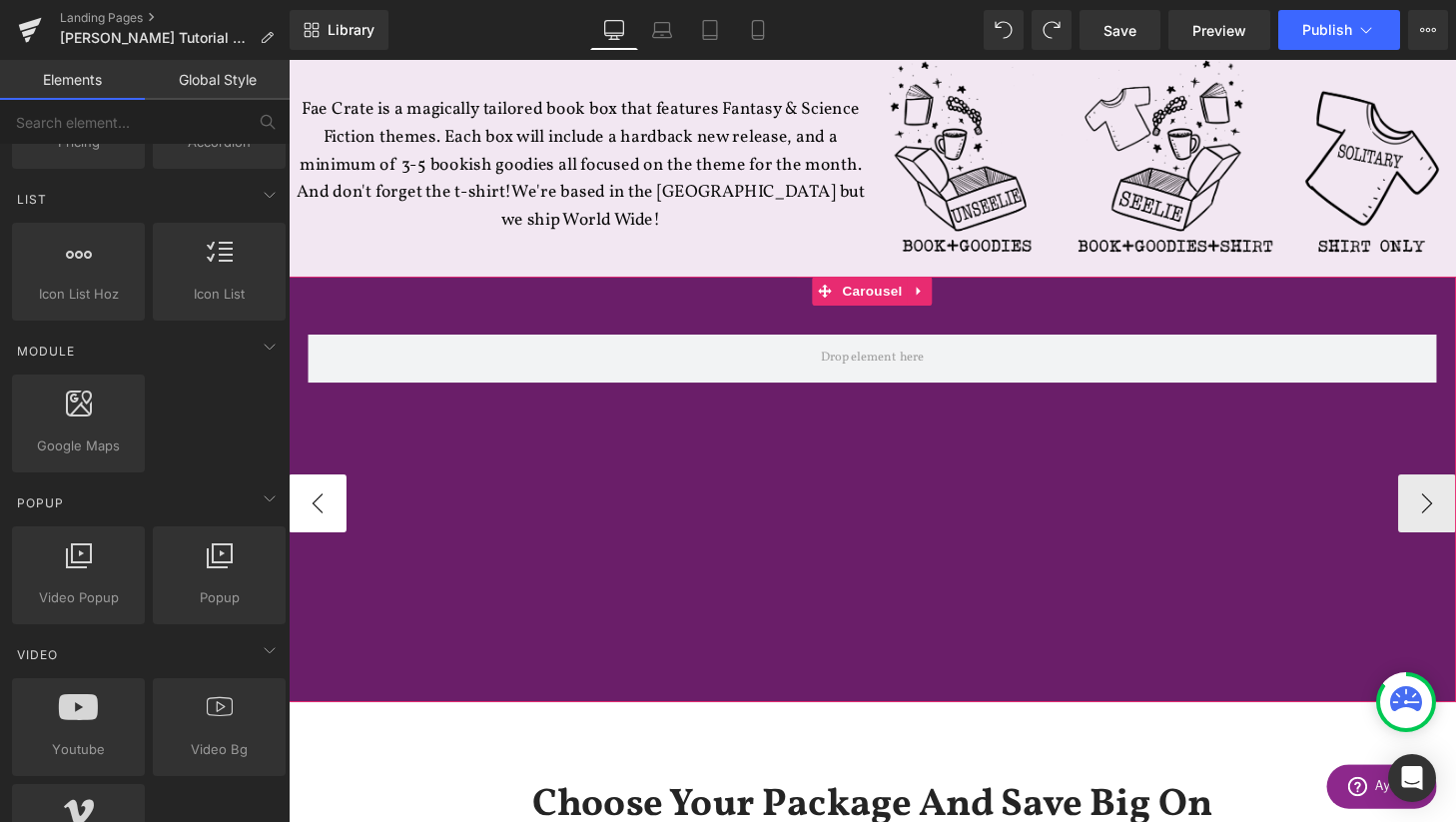 click on "‹" at bounding box center (319, 519) 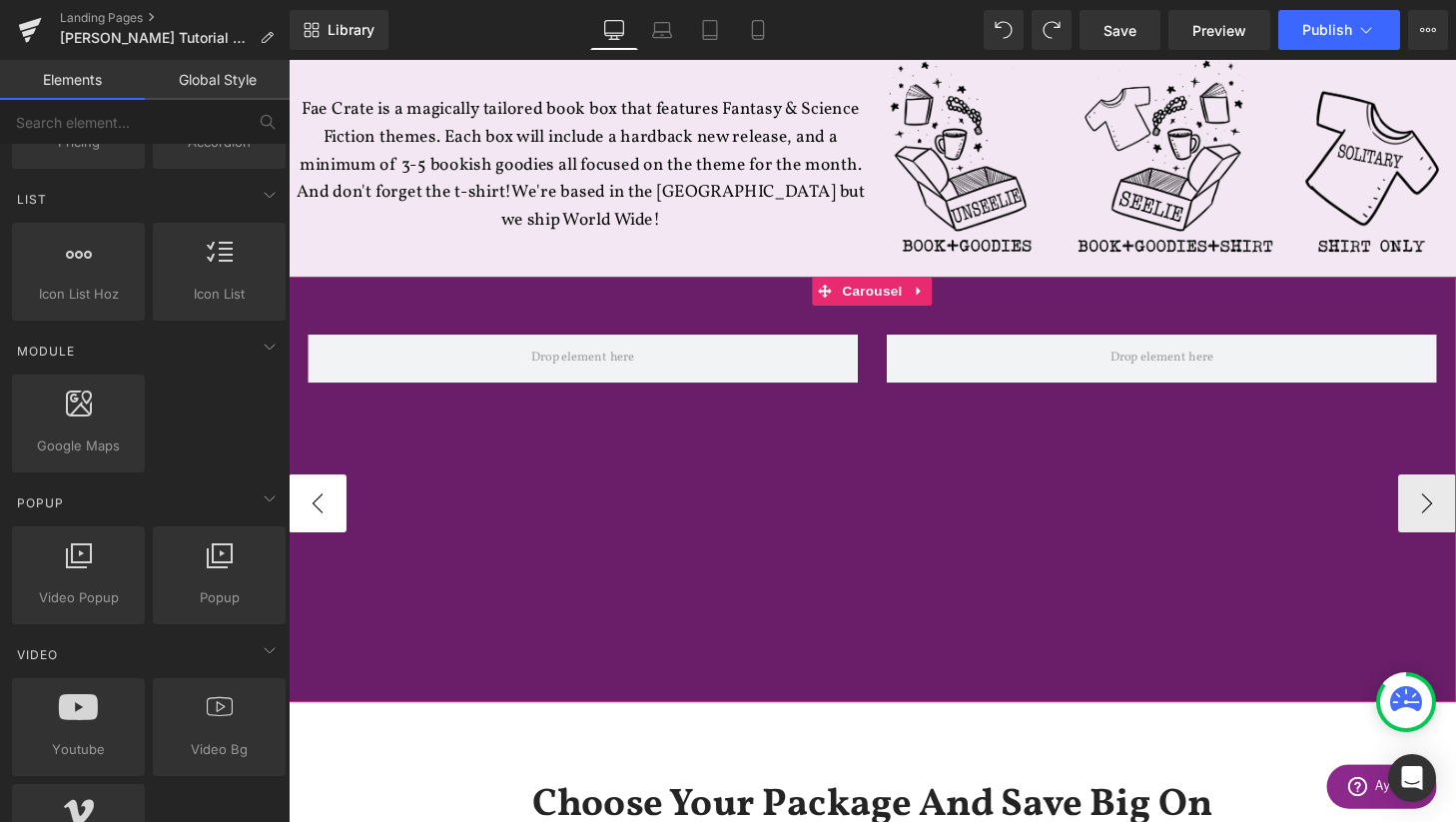 click on "‹" at bounding box center (319, 519) 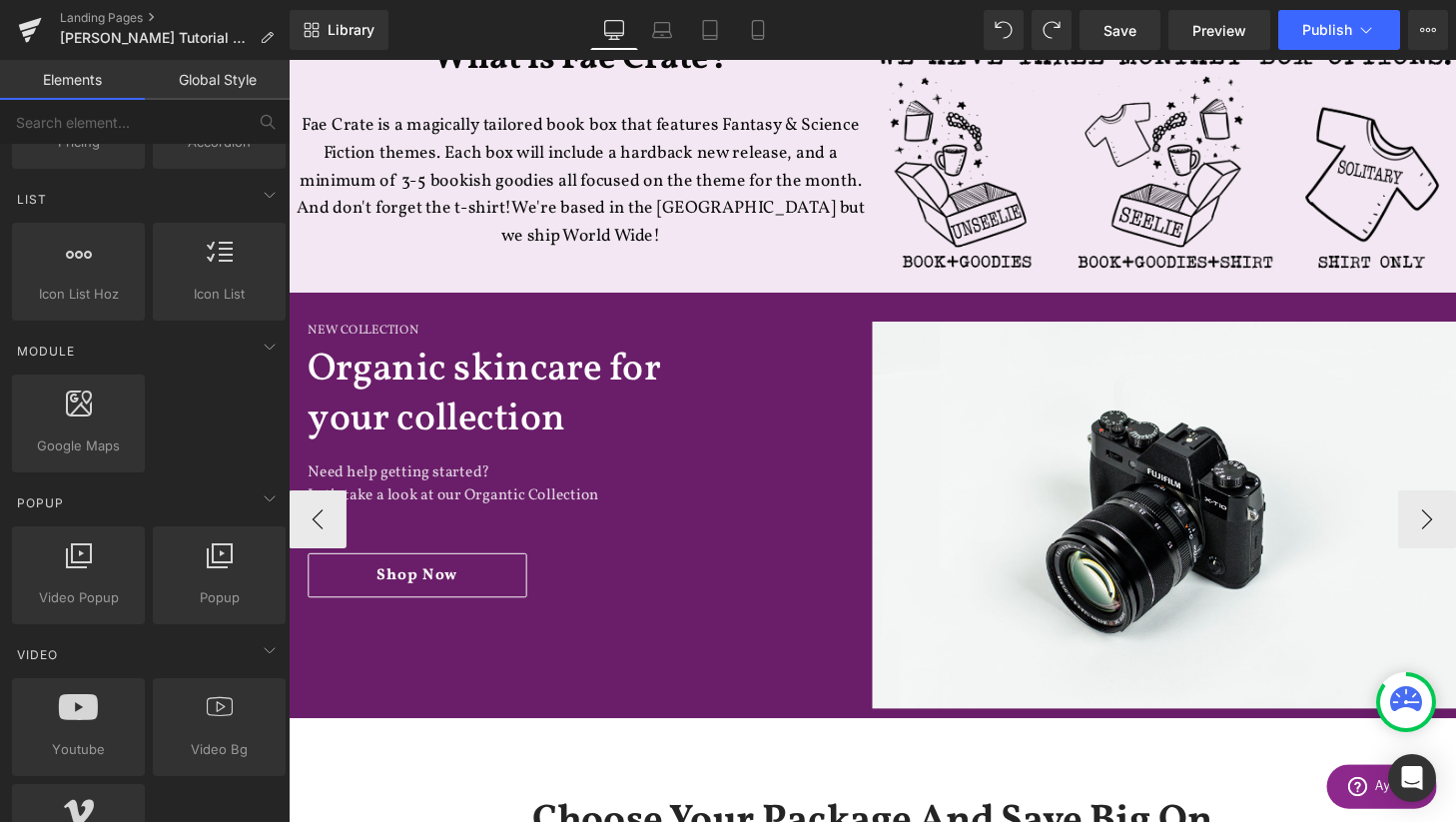 scroll, scrollTop: 761, scrollLeft: 0, axis: vertical 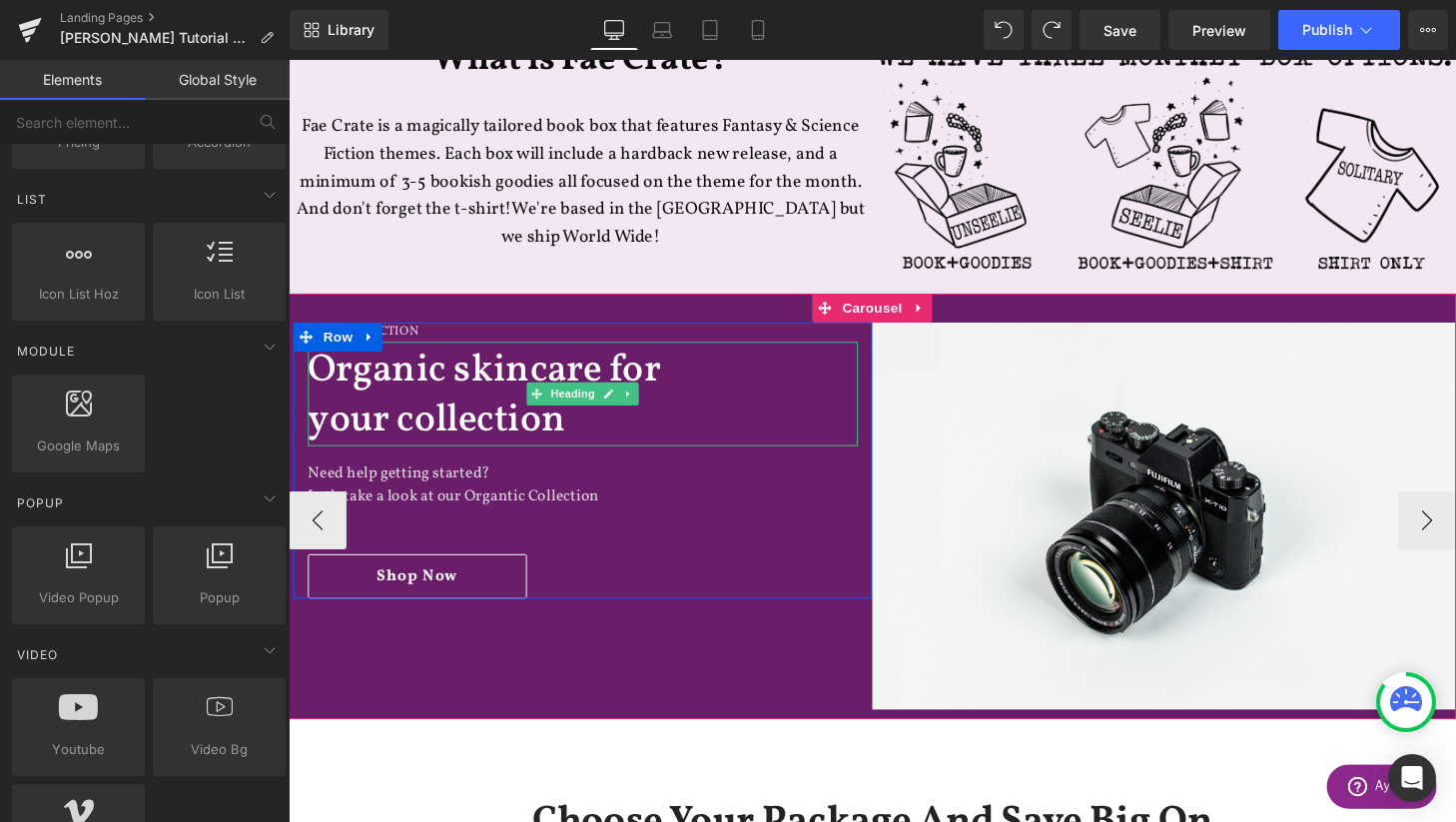 click on "Organic skincare for" at bounding box center (593, 382) 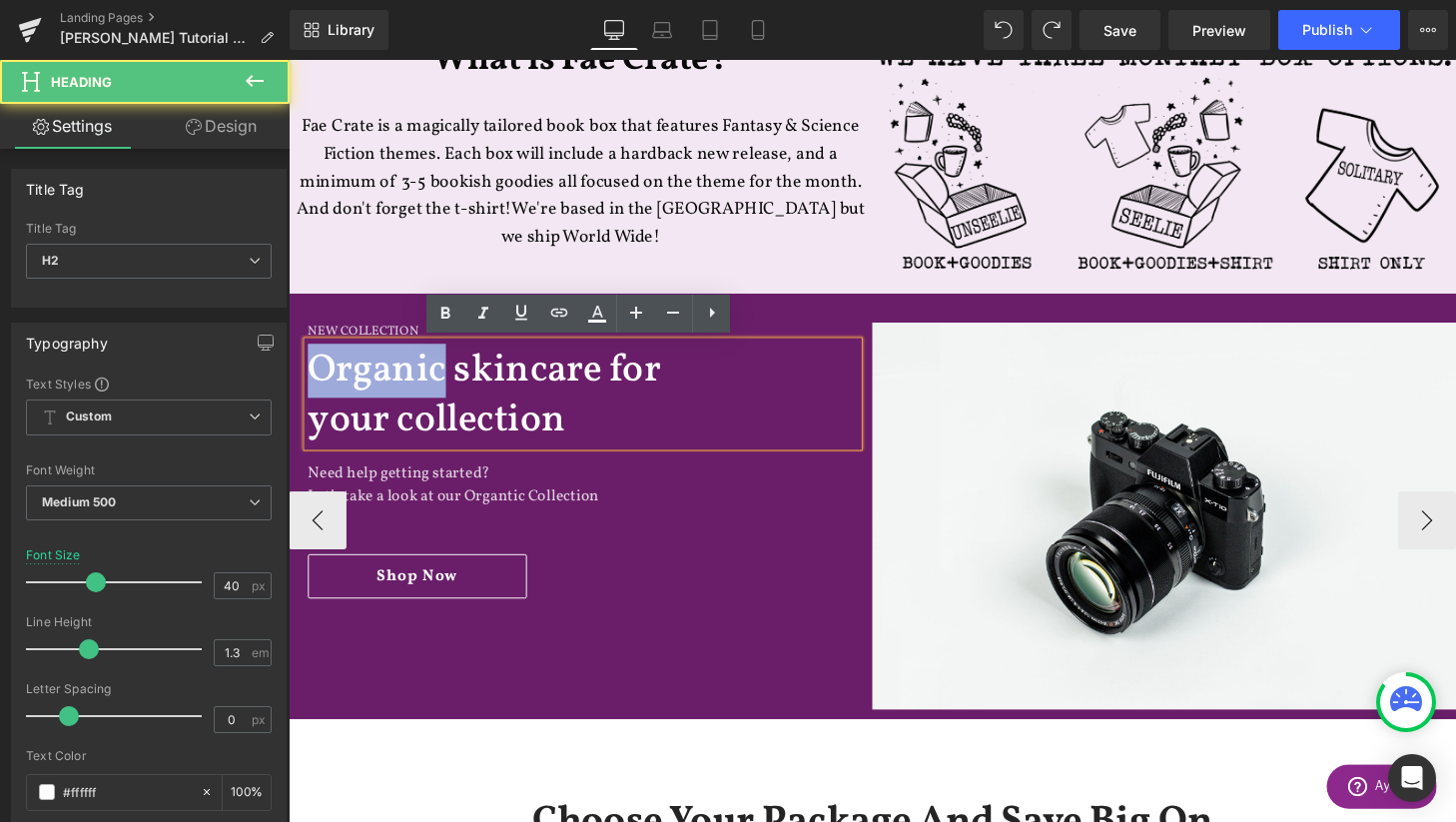 click on "Organic skincare for" at bounding box center (593, 382) 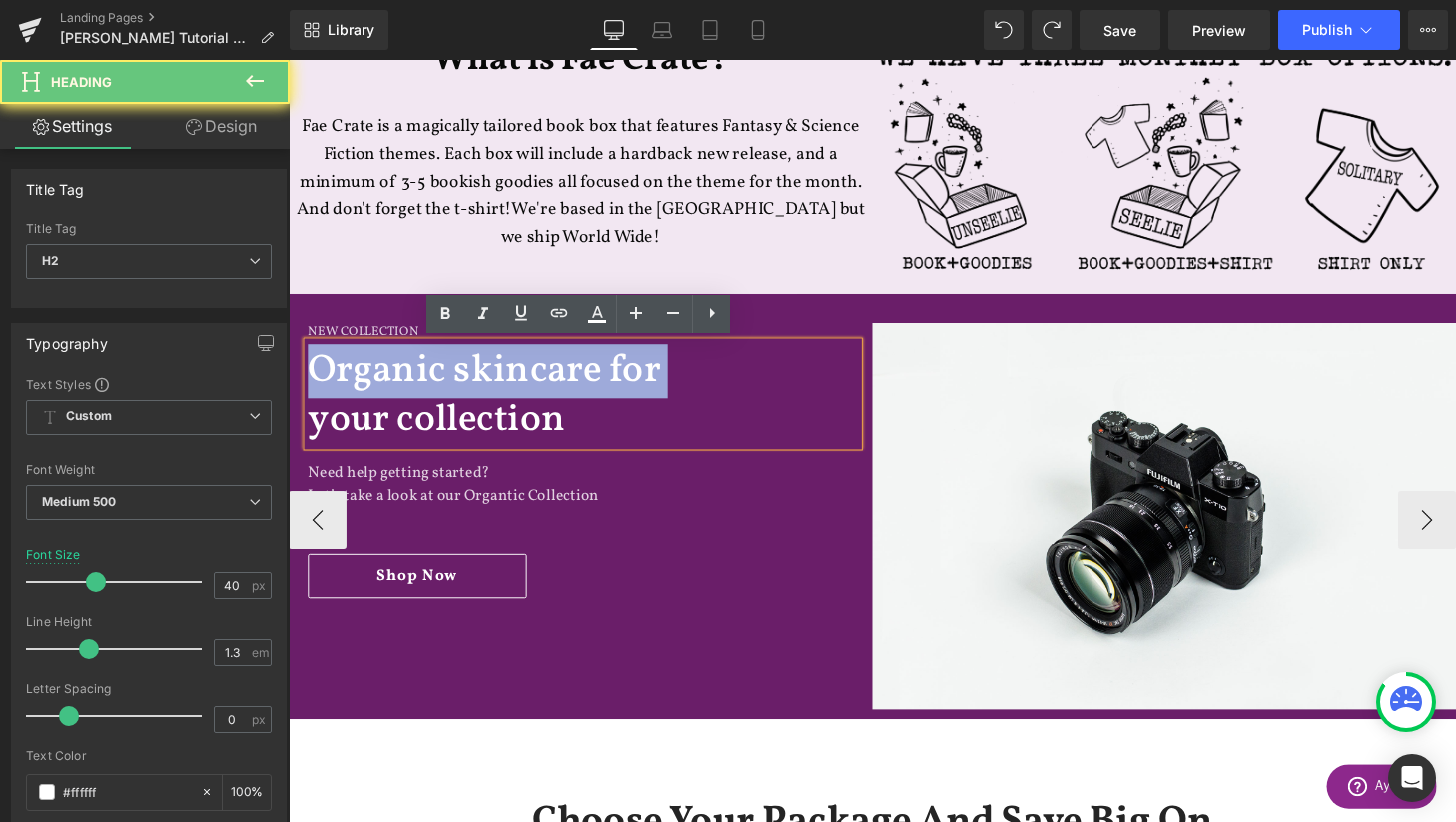 click on "Organic skincare for" at bounding box center (593, 382) 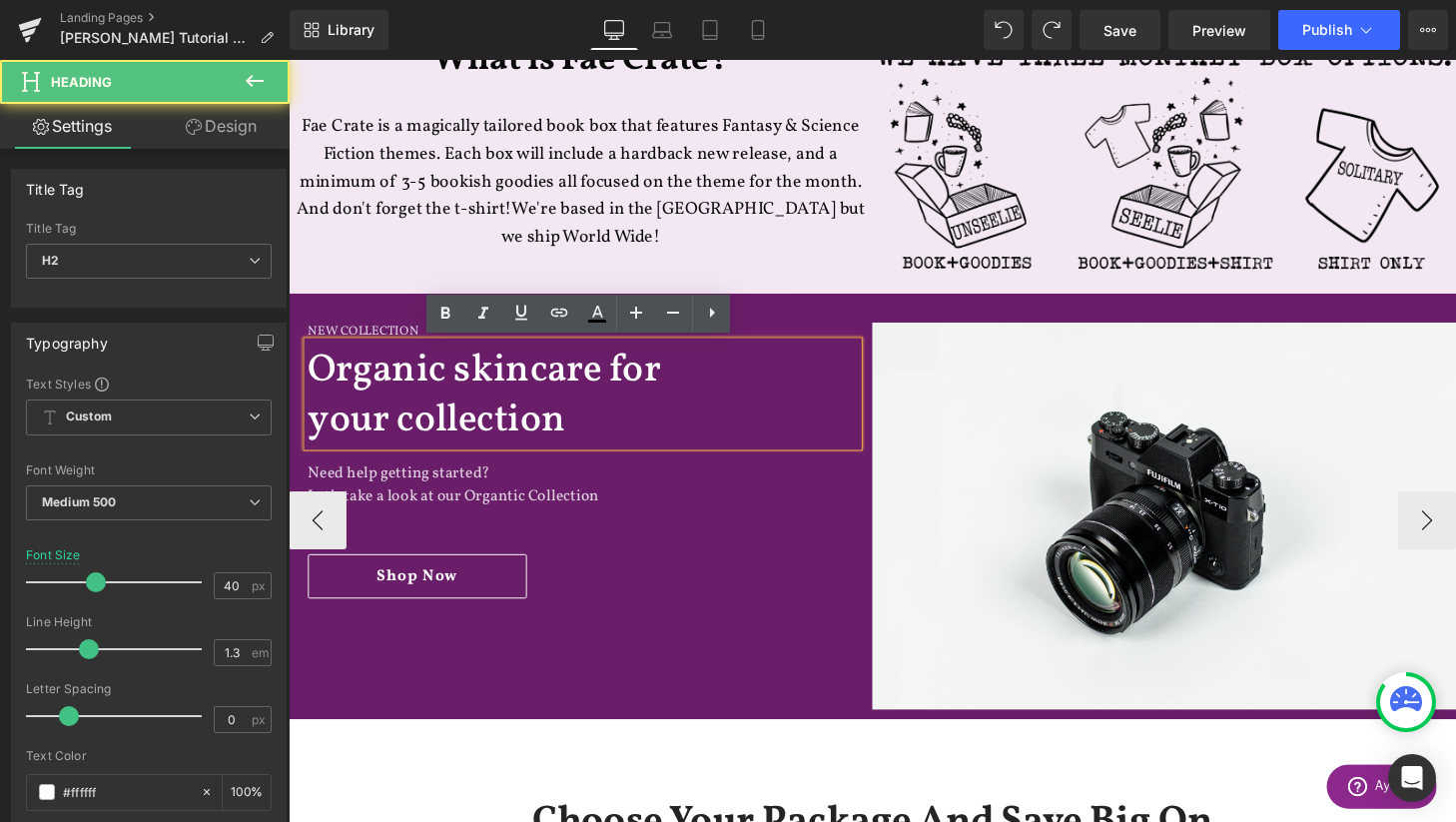 click on "your collection" at bounding box center (593, 433) 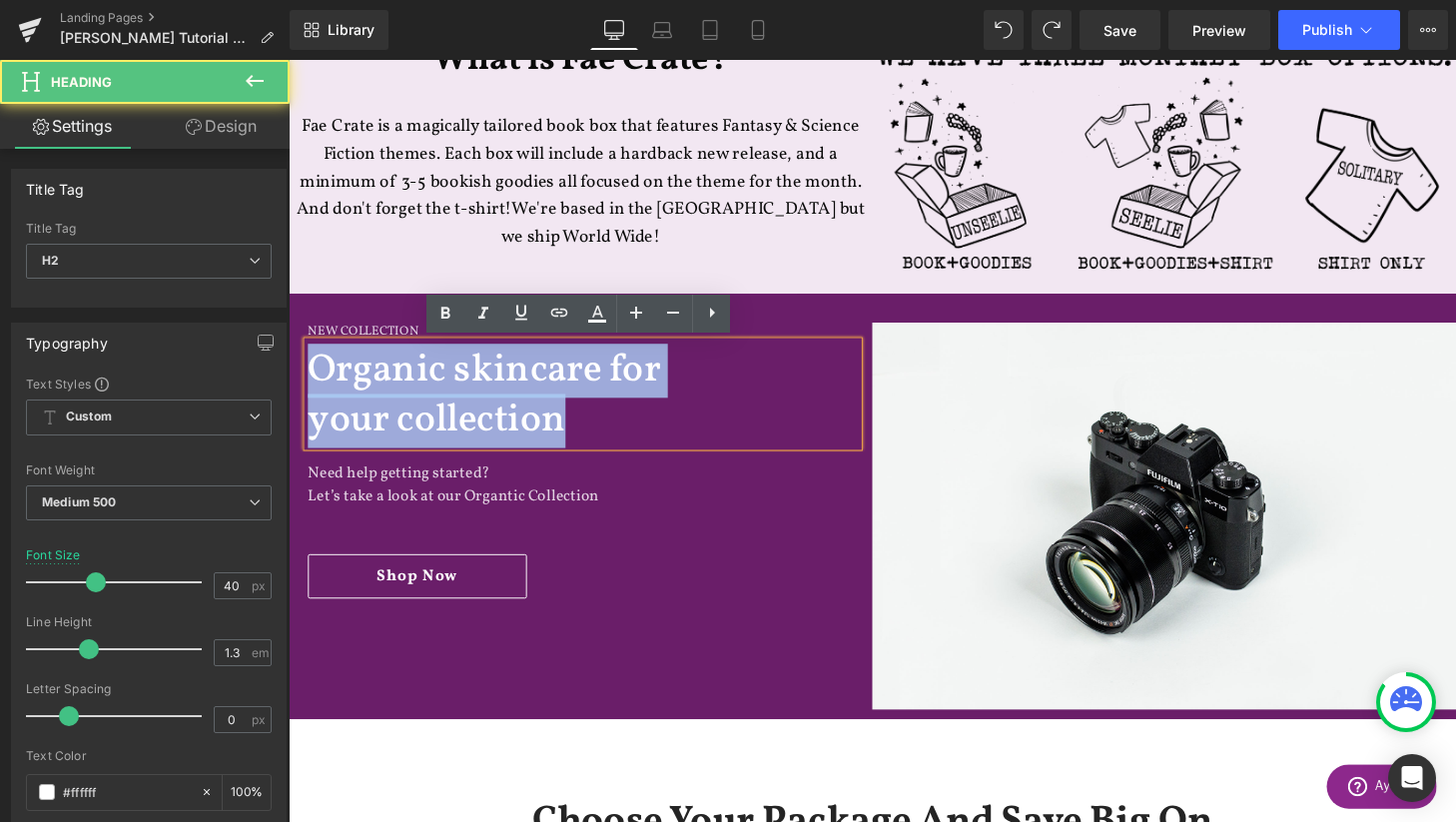 drag, startPoint x: 575, startPoint y: 440, endPoint x: 271, endPoint y: 373, distance: 311.2957 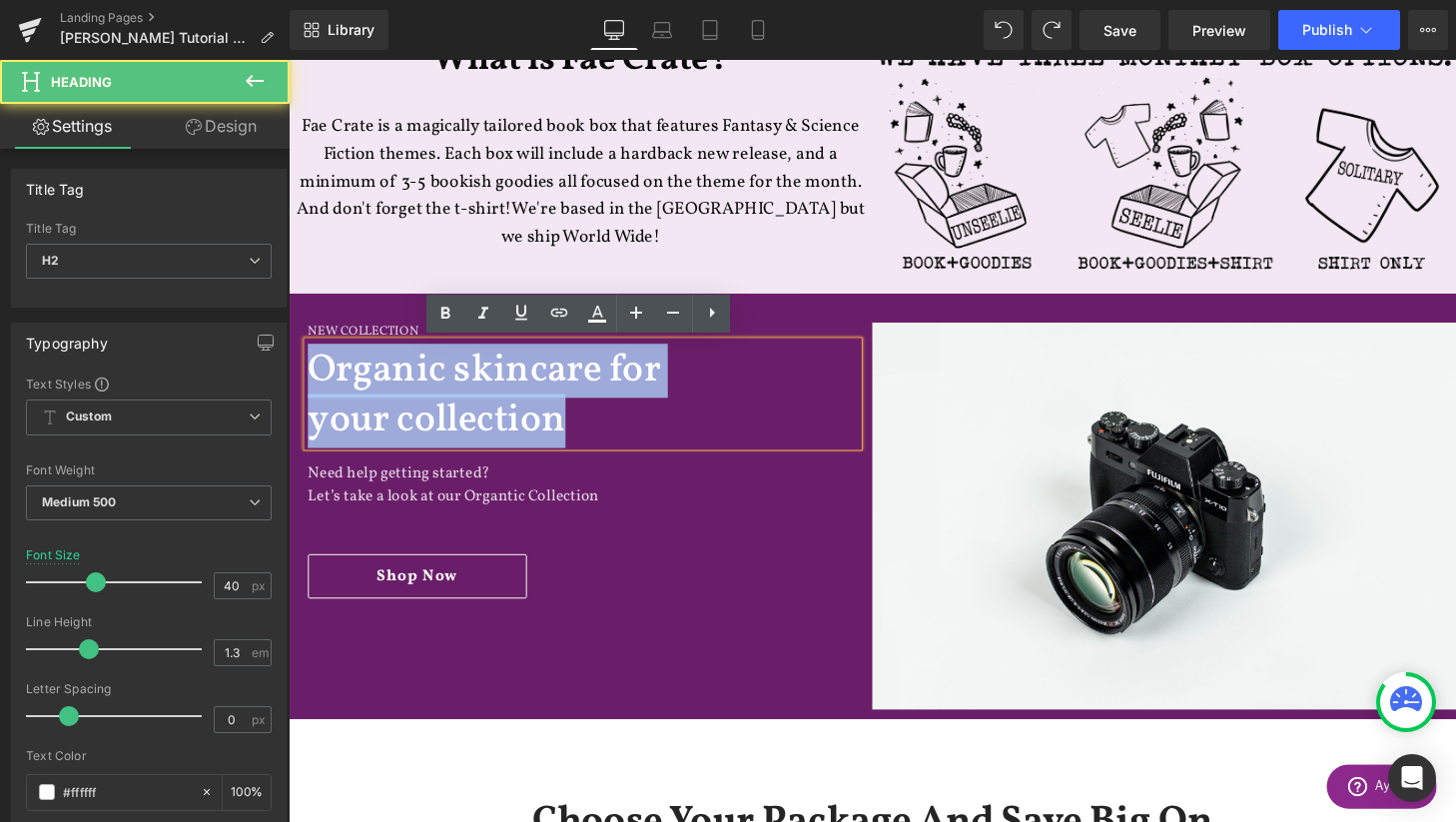 click on "274
VERIFIED REVIEWS
Skip to content
Submit
Close search
Home
Shop
.cls-1{fill:#231f20}
expand
.cls-1{fill:#231f20}
collapse
Shop" at bounding box center [893, 1141] 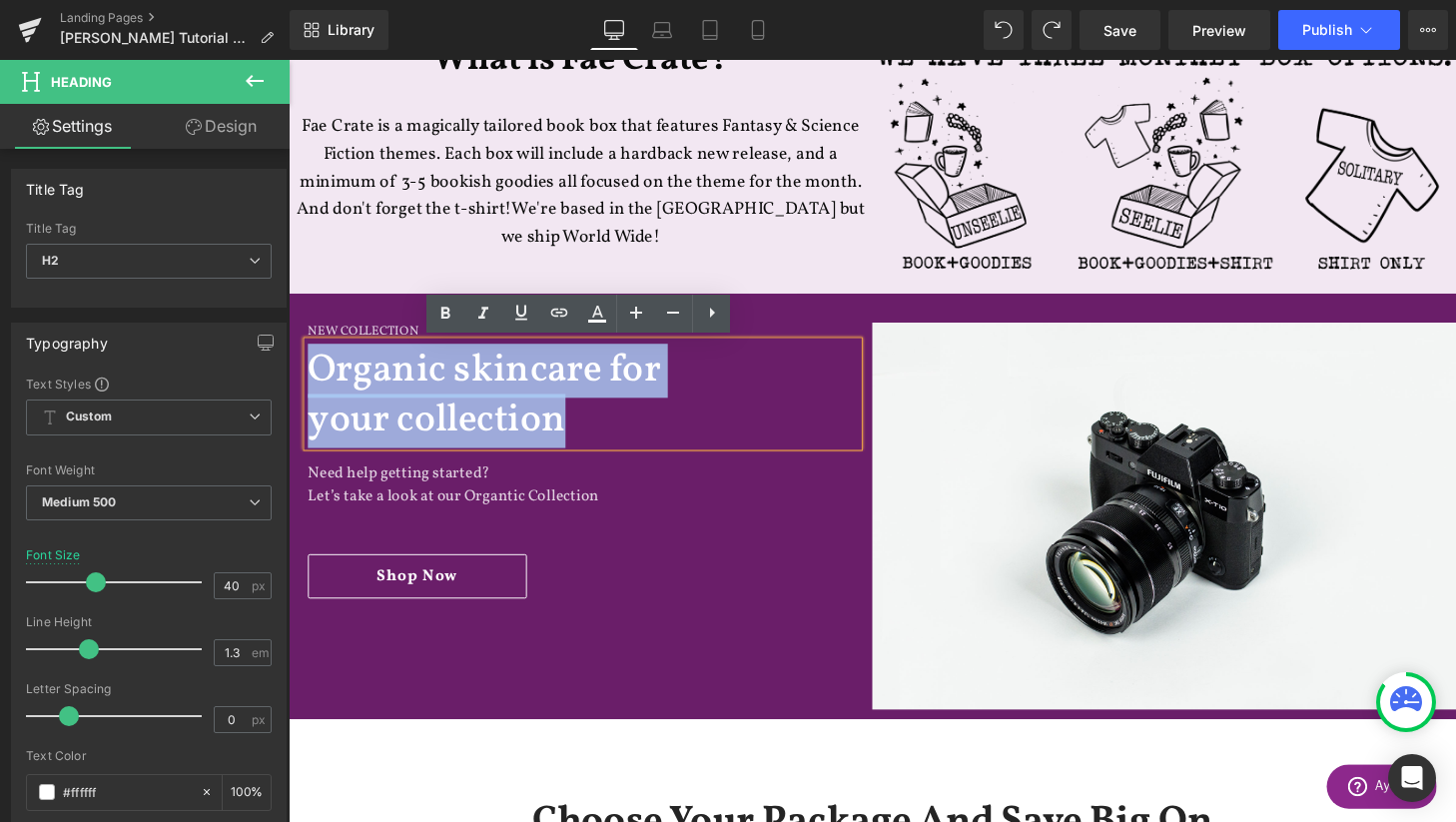 type 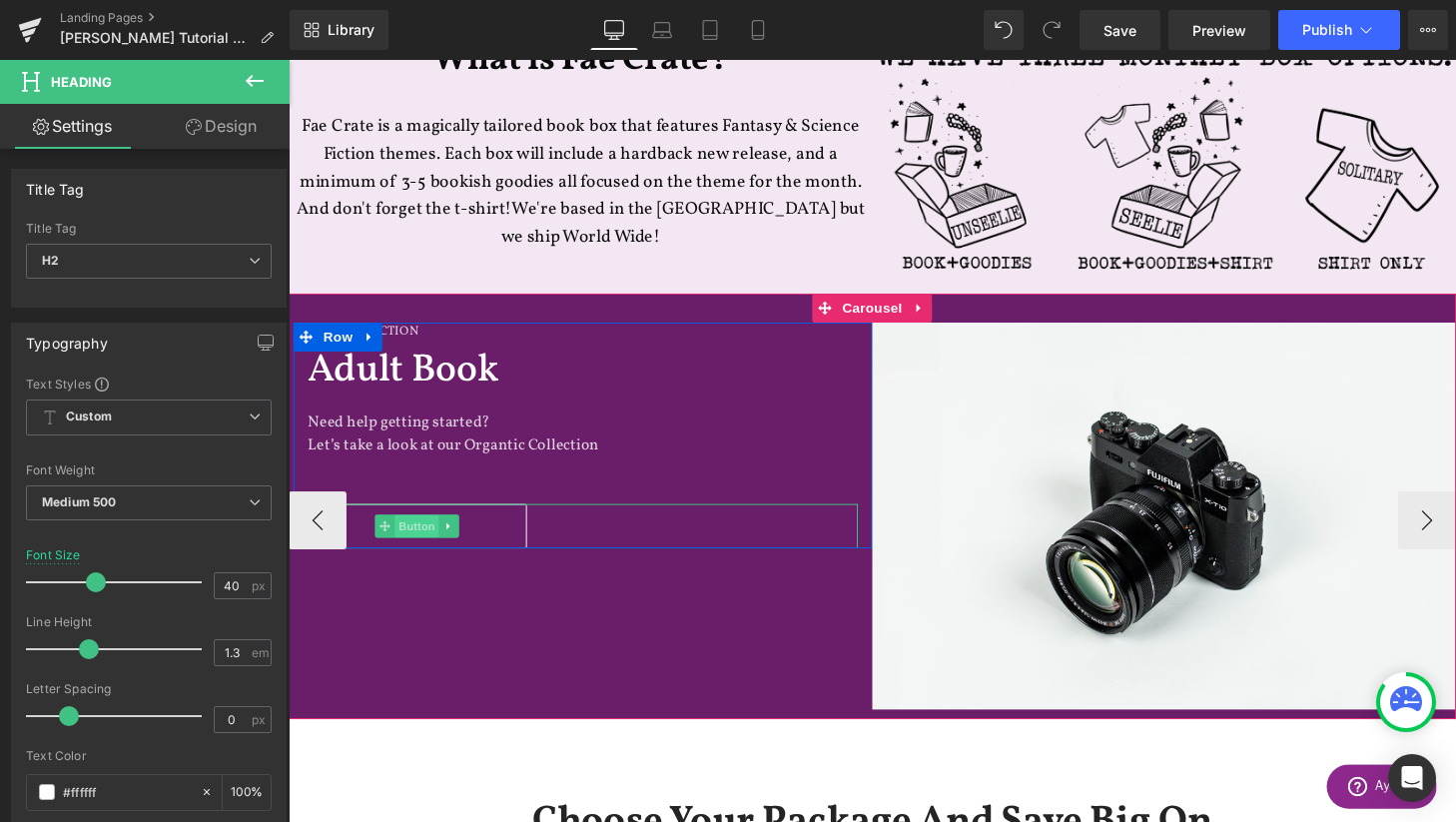 click on "Button" at bounding box center [422, 542] 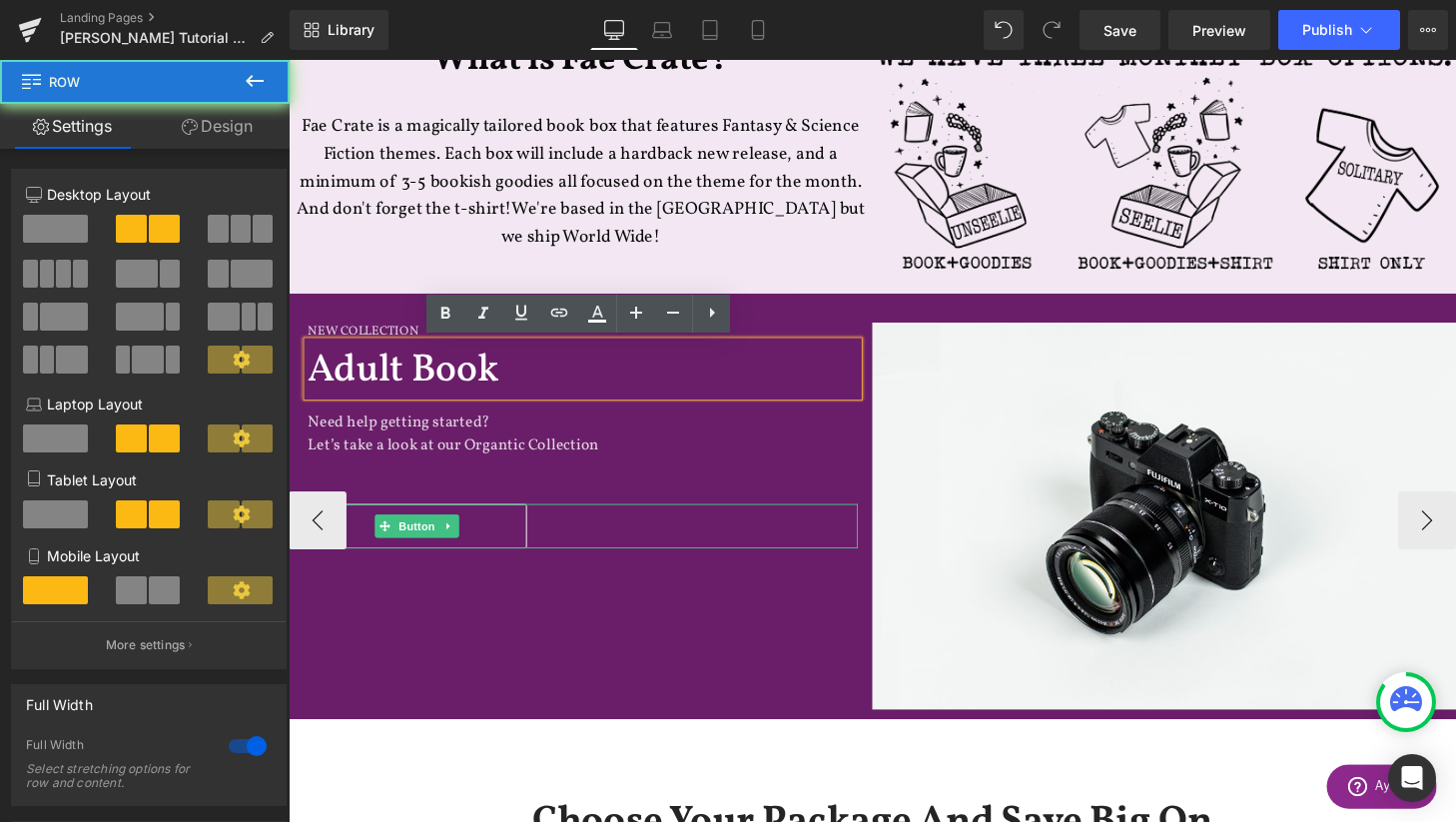 click on "New Collection Heading         Adult Book Heading         Need help getting started? Let’s take a look at our Organtic Collection Text Block         Shop Now Button         Row
Image
Row" at bounding box center [893, 536] 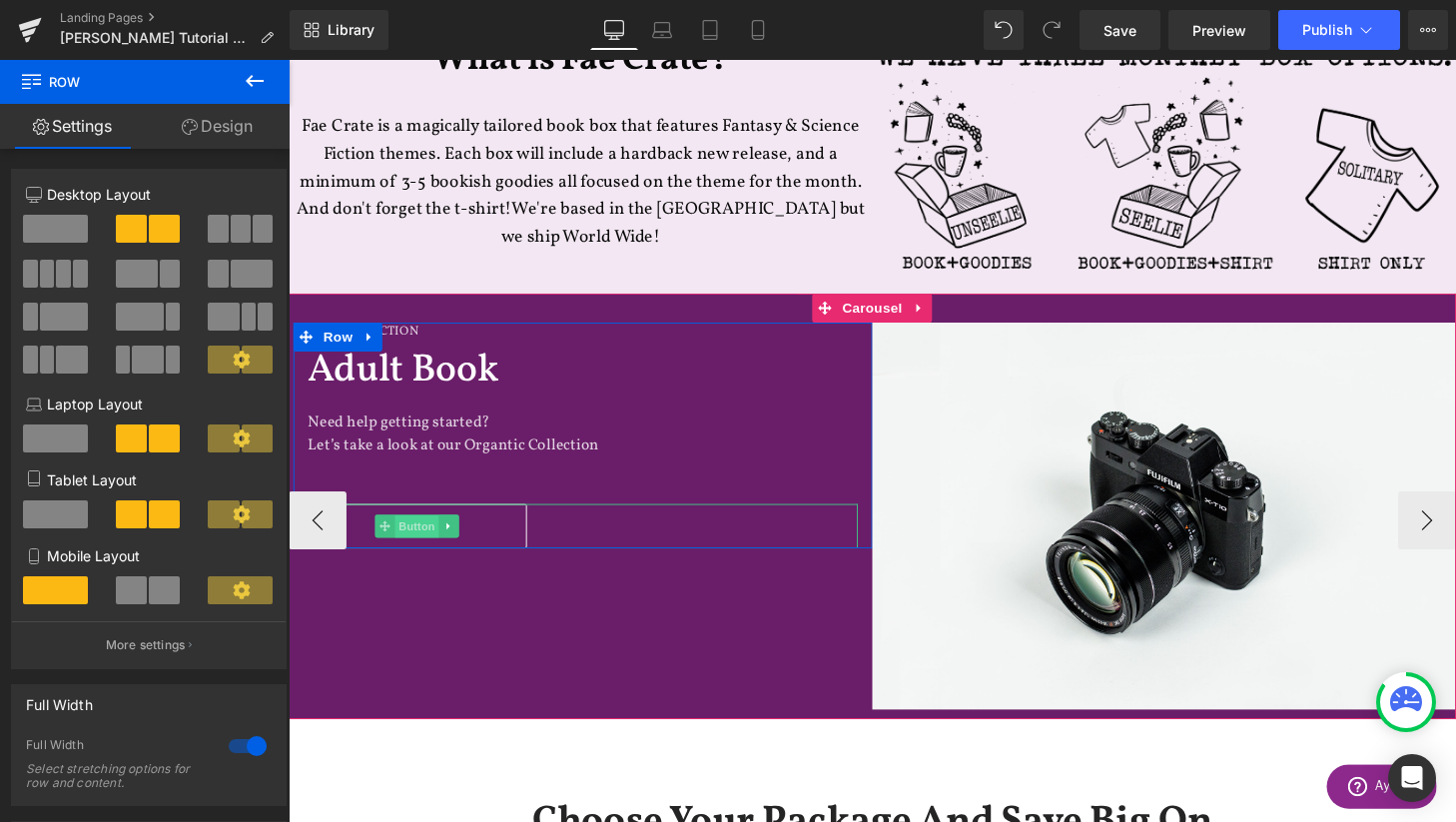 click on "Button" at bounding box center [422, 542] 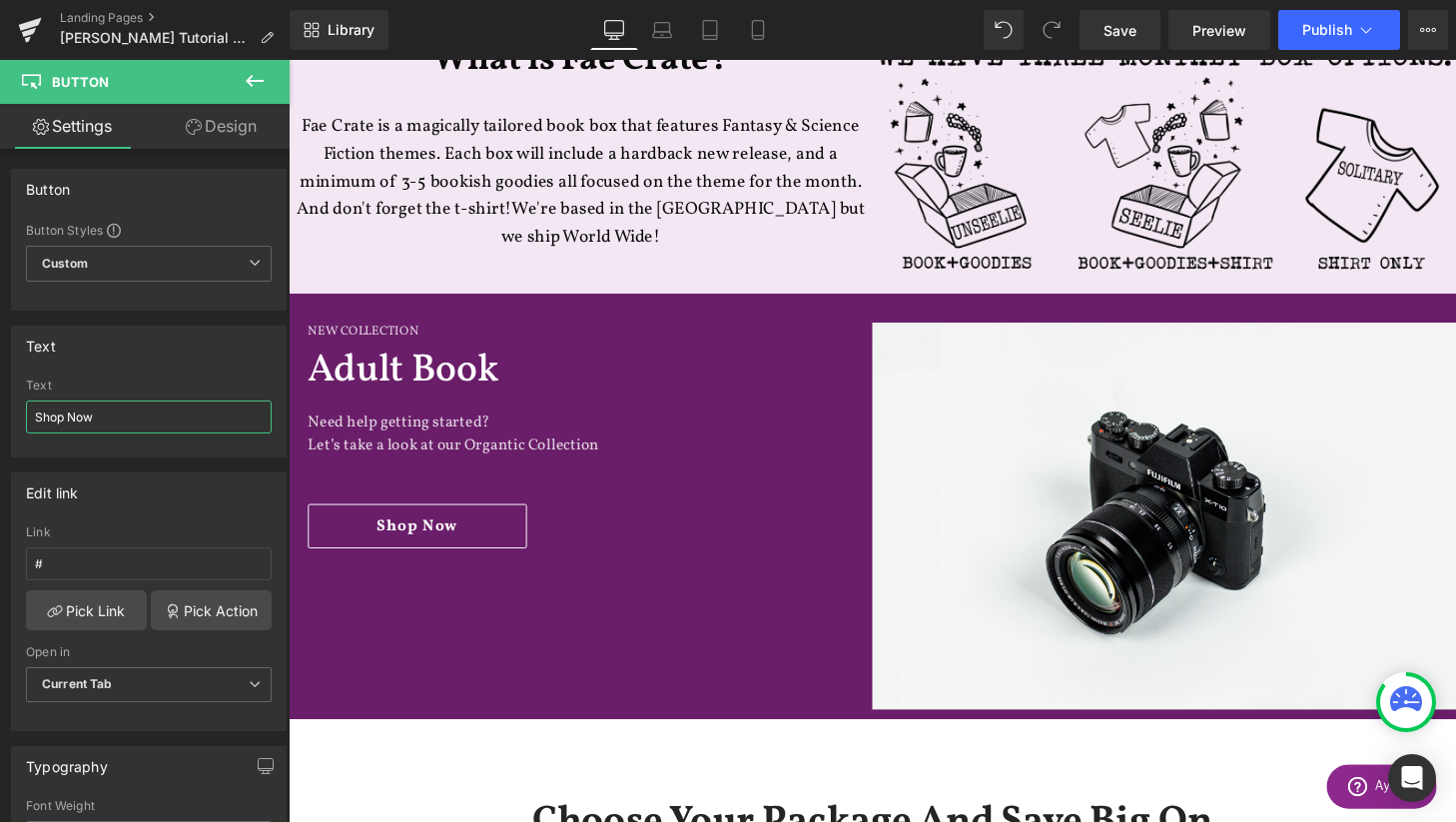 drag, startPoint x: 122, startPoint y: 410, endPoint x: -52, endPoint y: 410, distance: 174 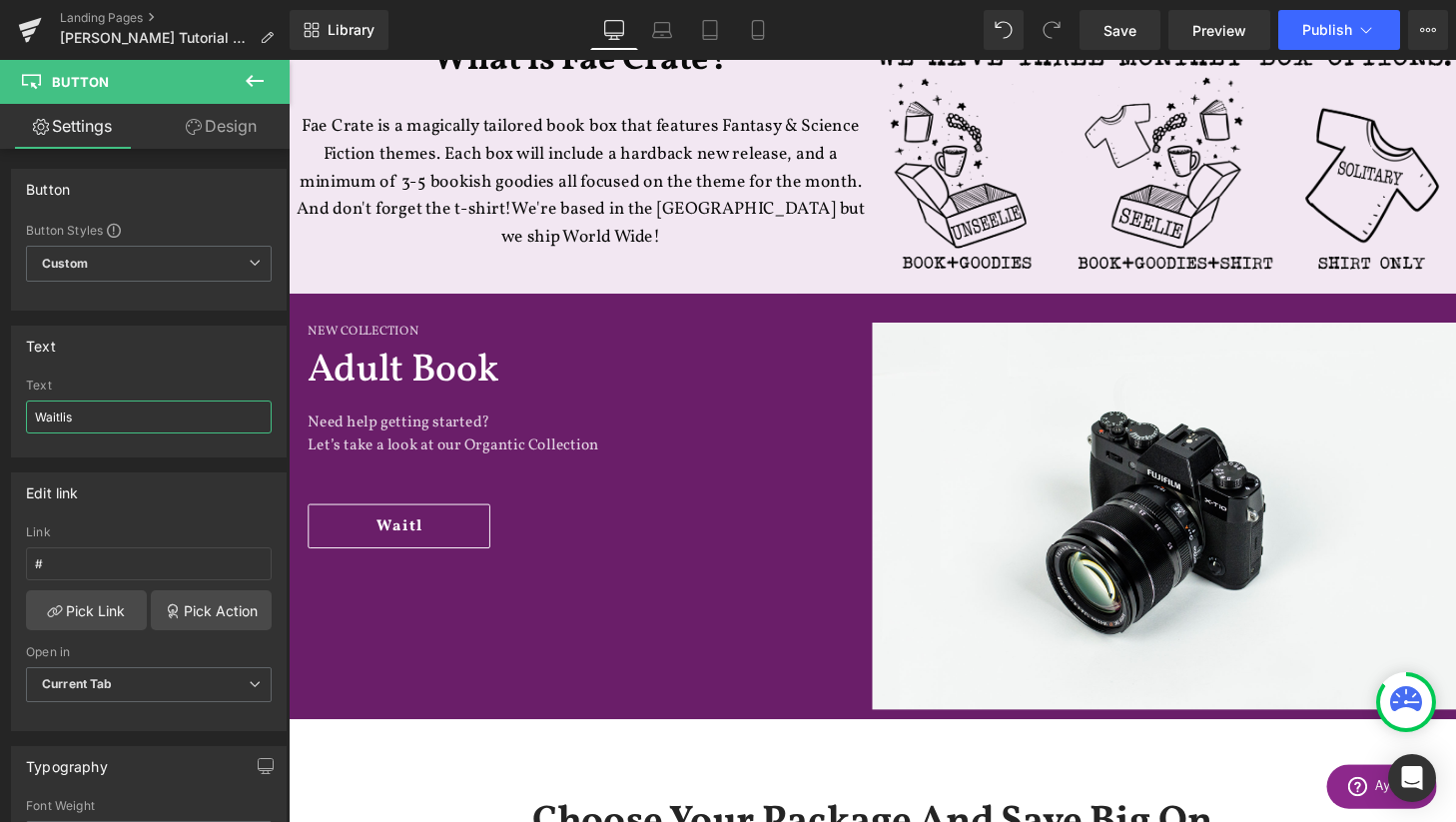 type on "Waitlist" 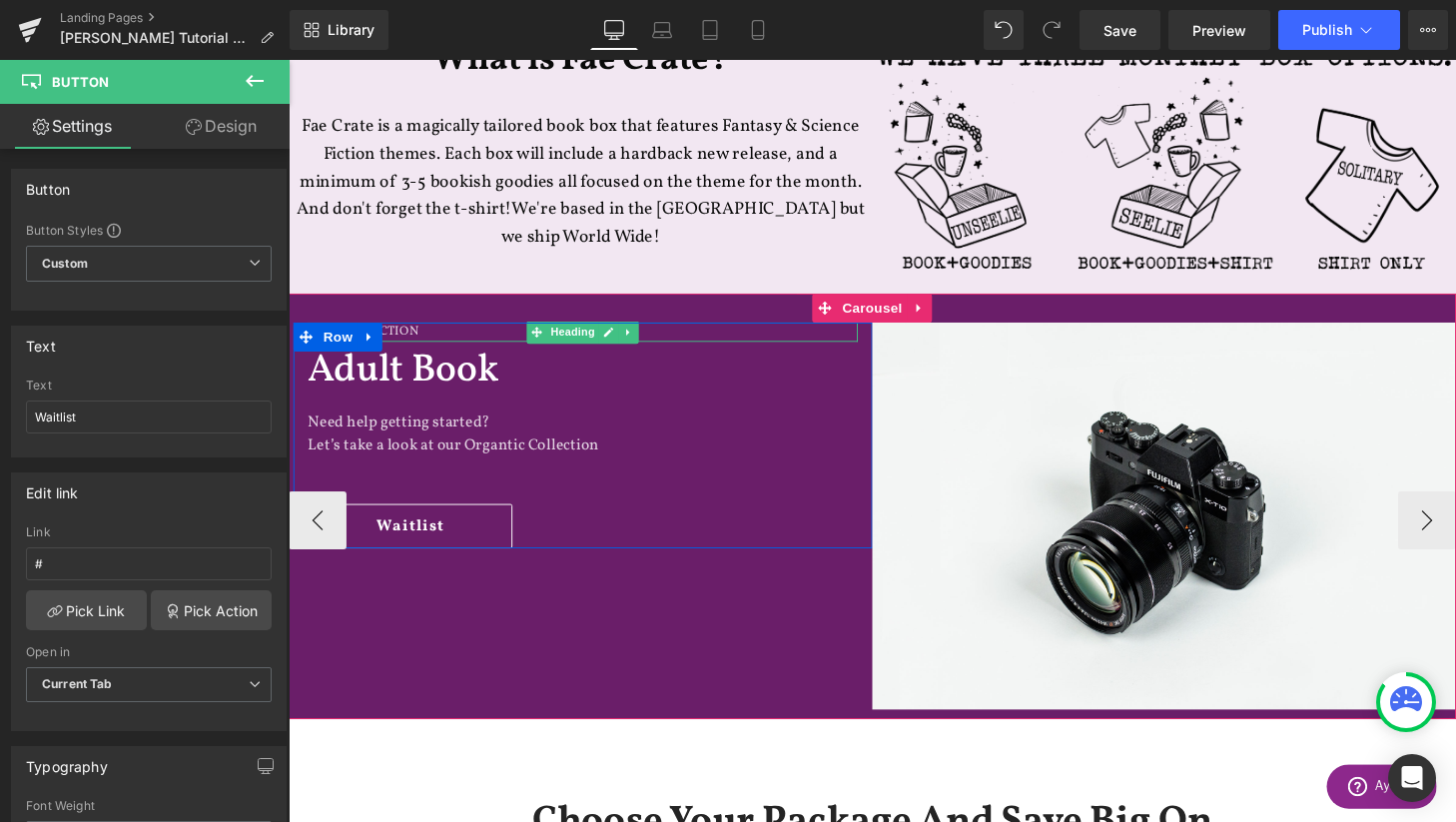 click on "New Collection" at bounding box center [593, 342] 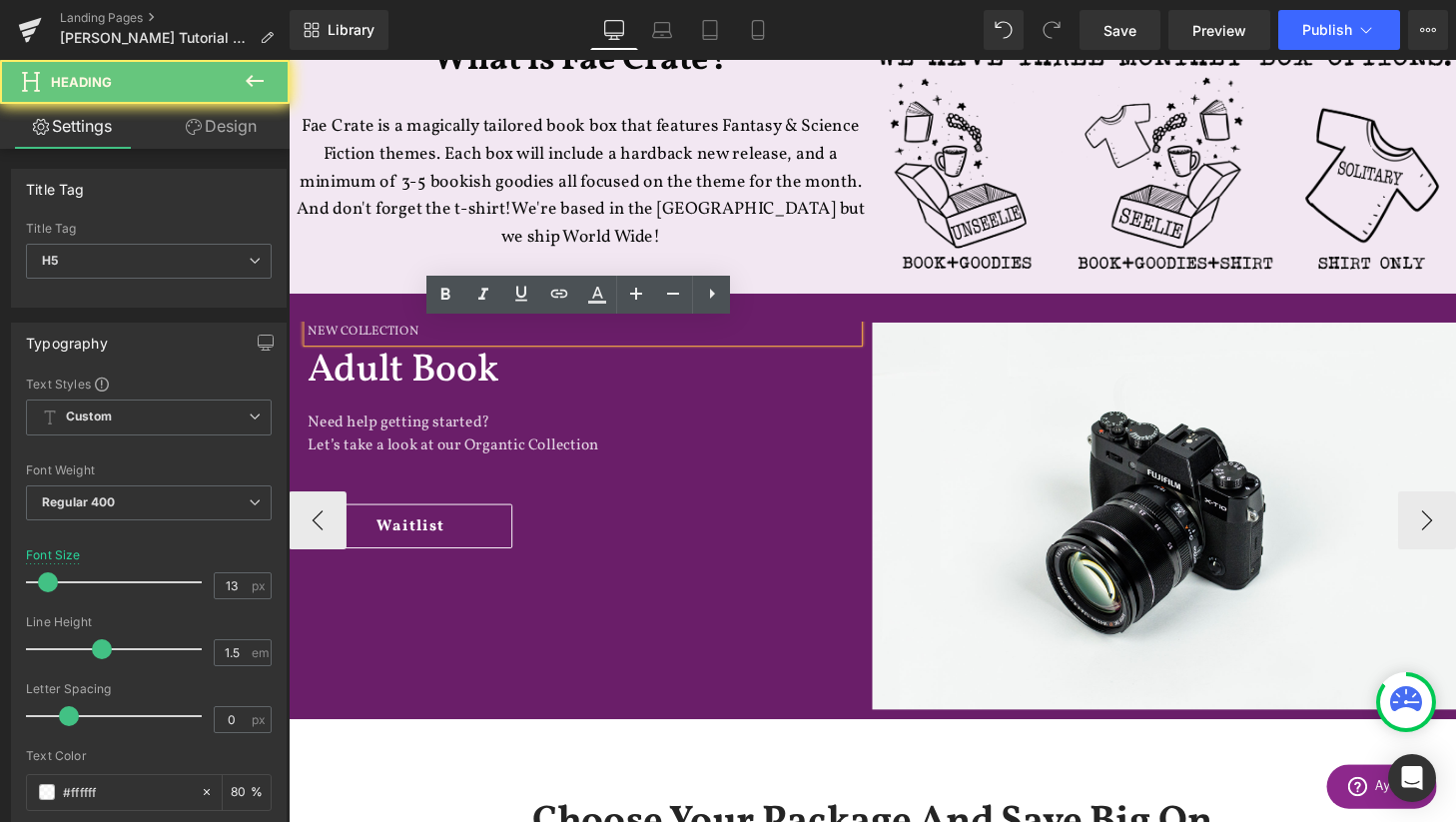 click on "New Collection" at bounding box center [593, 342] 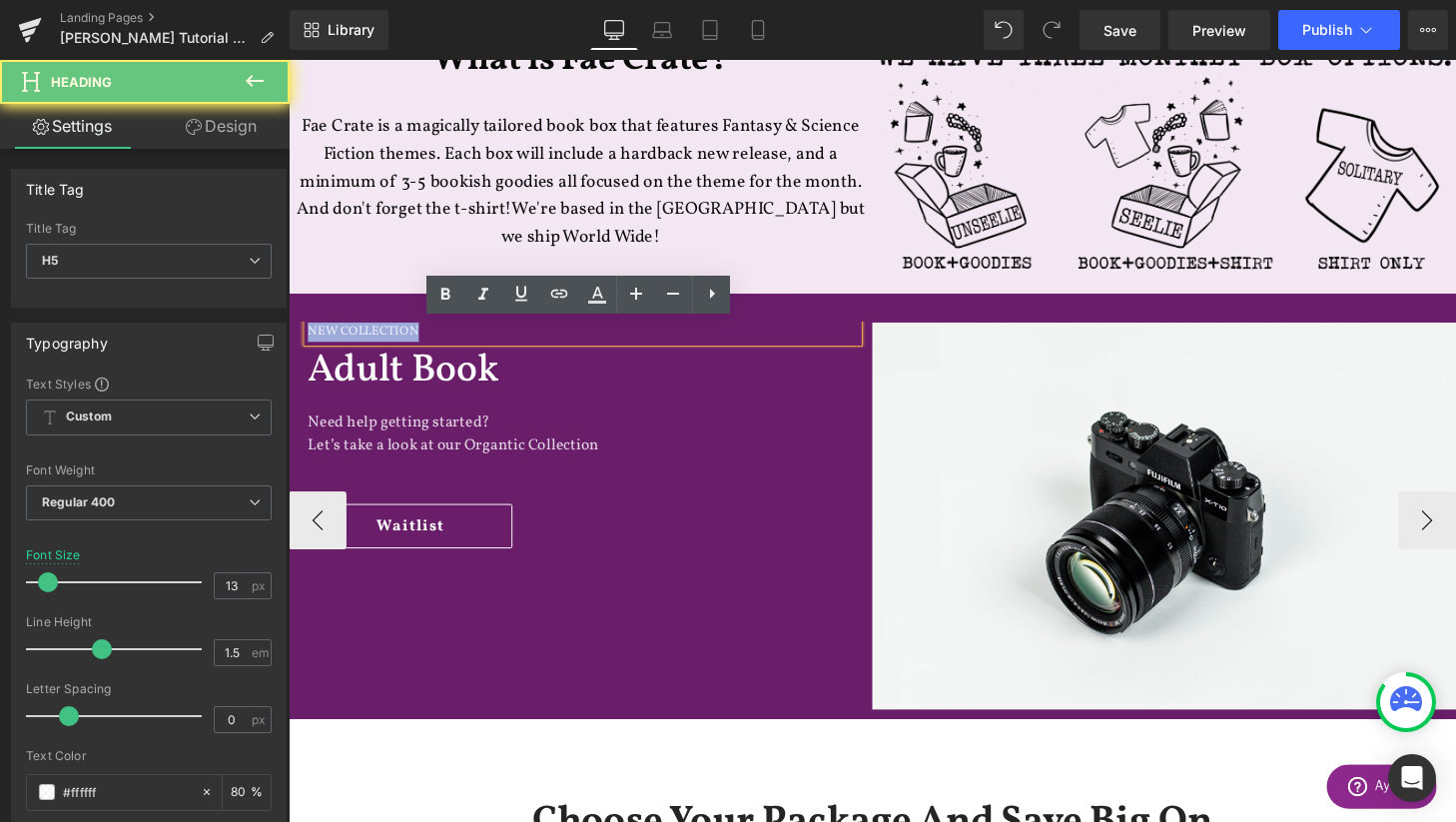 click on "New Collection" at bounding box center [593, 342] 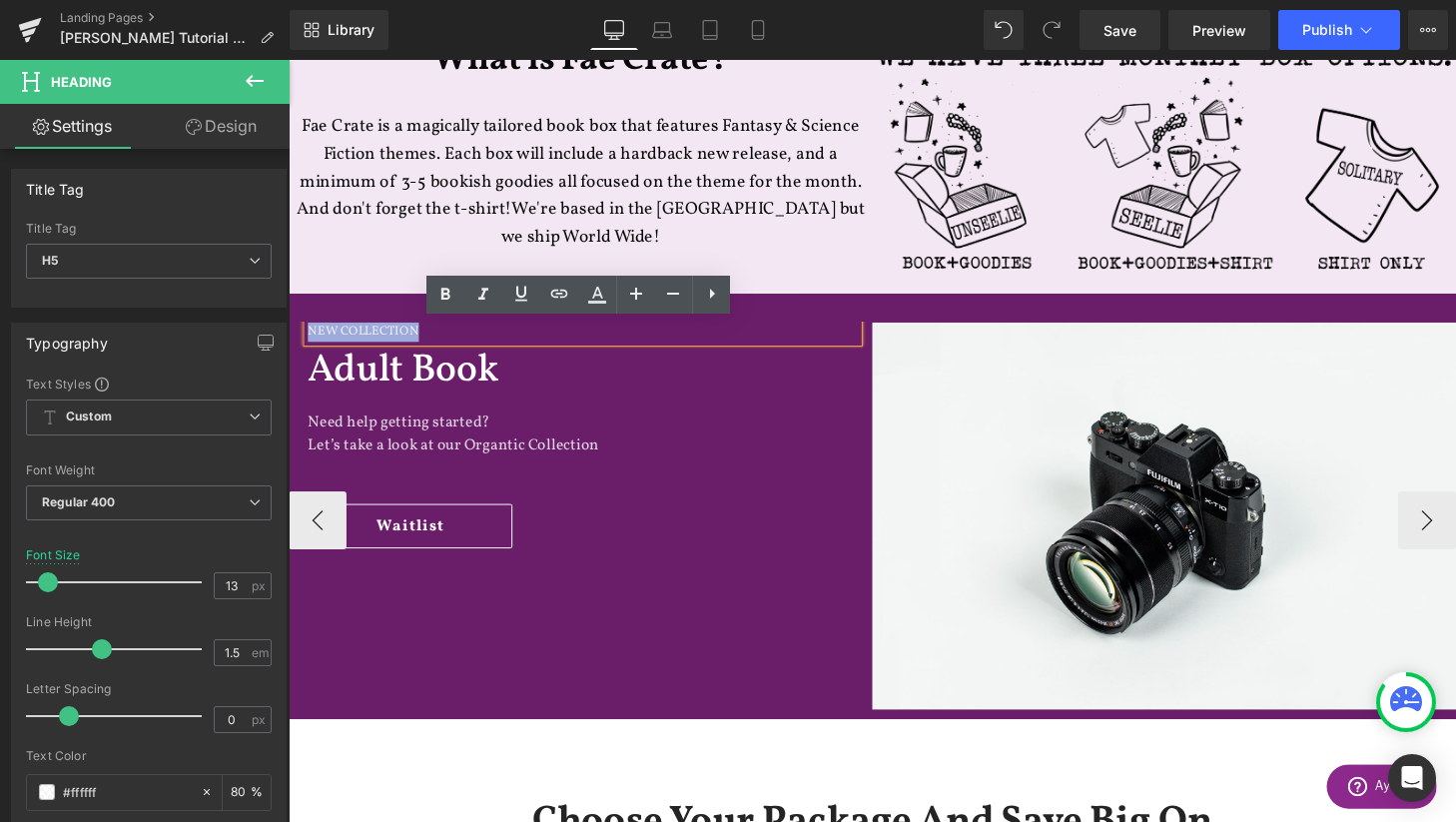 type 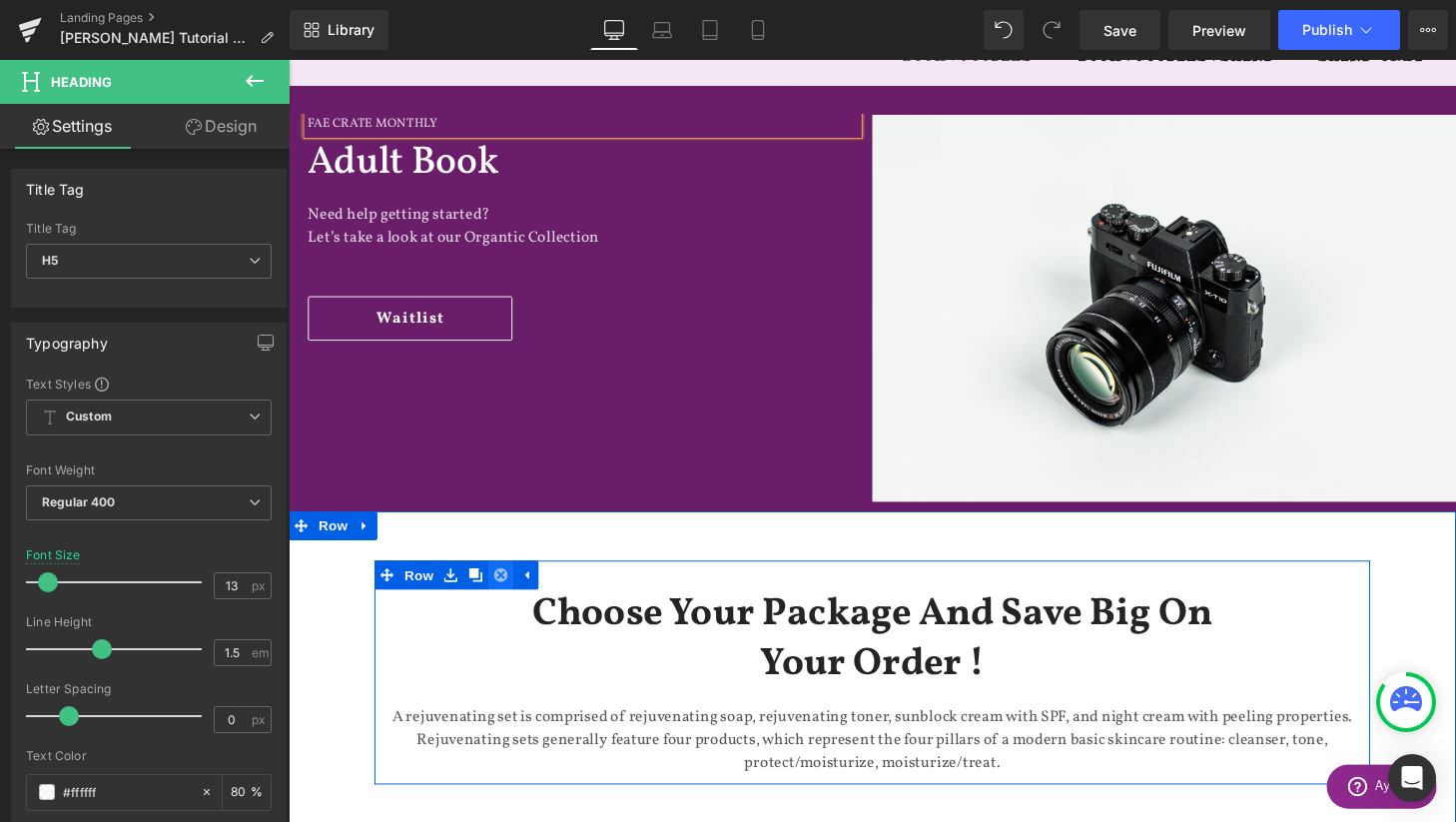 scroll, scrollTop: 974, scrollLeft: 0, axis: vertical 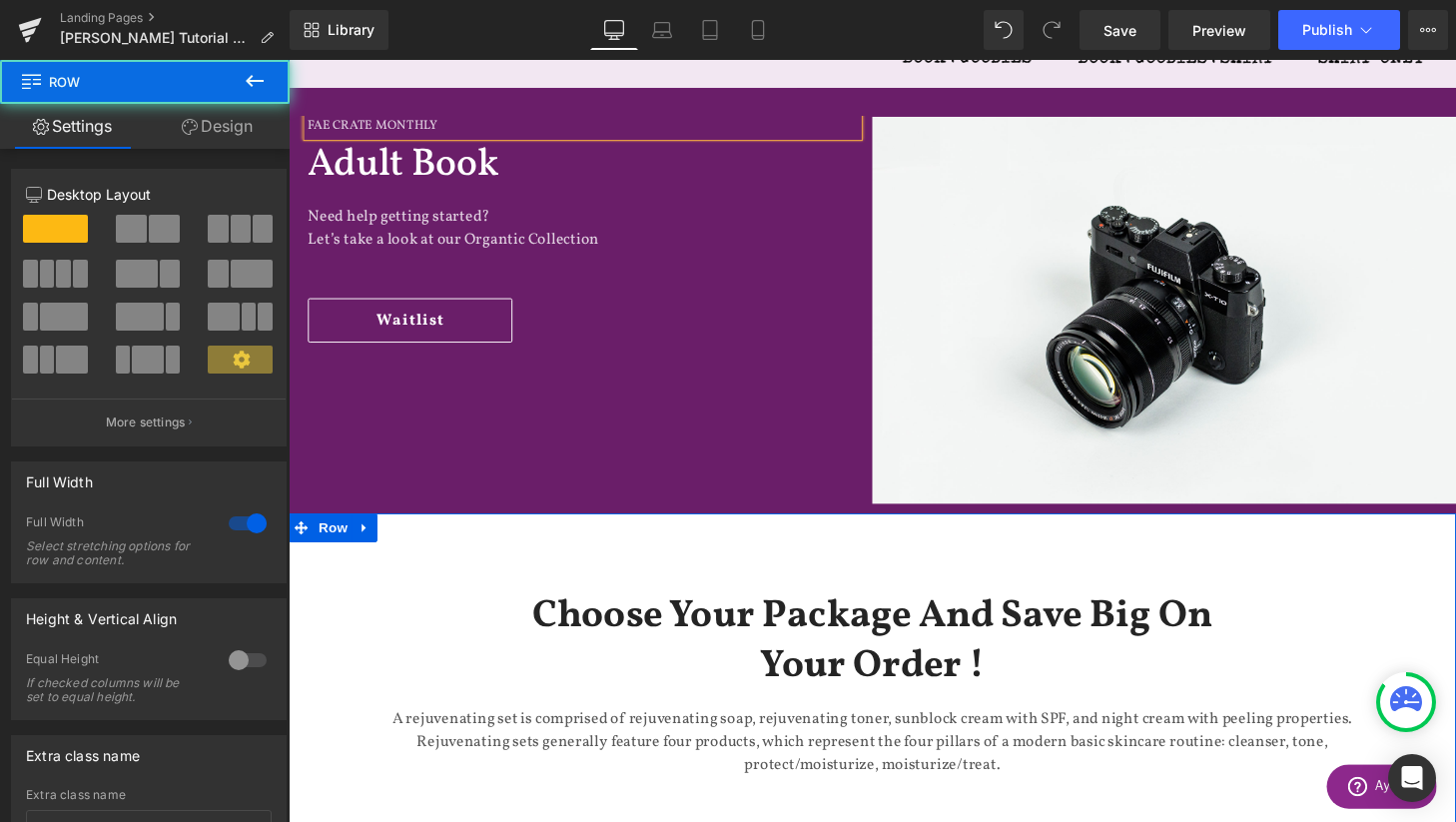 click on "Choose Your Package And Save Big On Your Order ! Heading         A rejuvenating set is comprised of rejuvenating soap, rejuvenating toner, sunblock cream with SPF, and night cream with peeling properties. Rejuvenating sets generally feature four products, which represent the four pillars of a modern basic skincare routine: cleanser, tone, protect/moisturize, moisturize/treat.  Text Block         Row
Sale Off
(P) Image
$30.00
$0
(P) Price
Add To Cart
(P) Cart Button
Product   32px   32px   32px   32px
$0" at bounding box center (893, 1008) 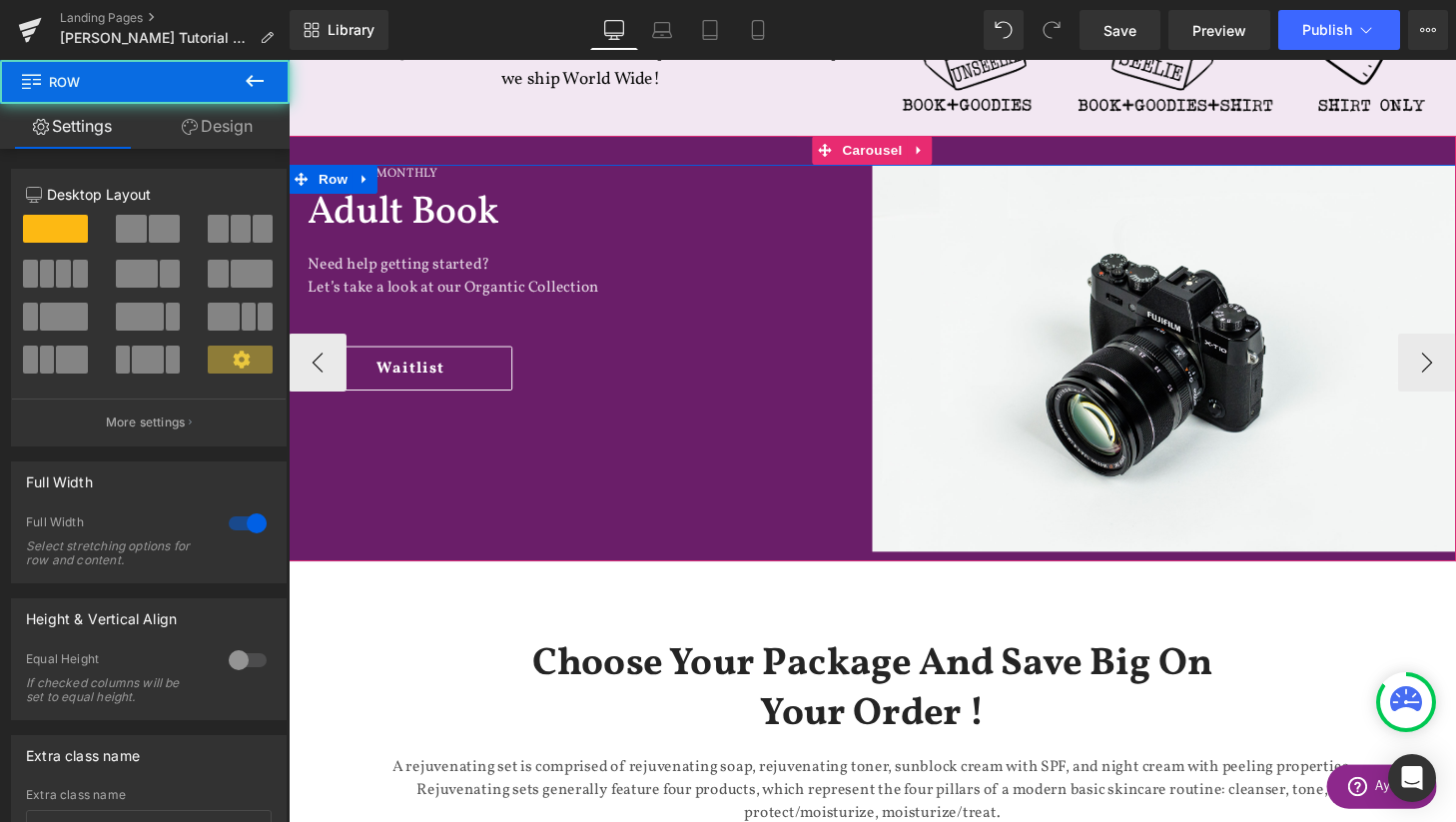 scroll, scrollTop: 866, scrollLeft: 0, axis: vertical 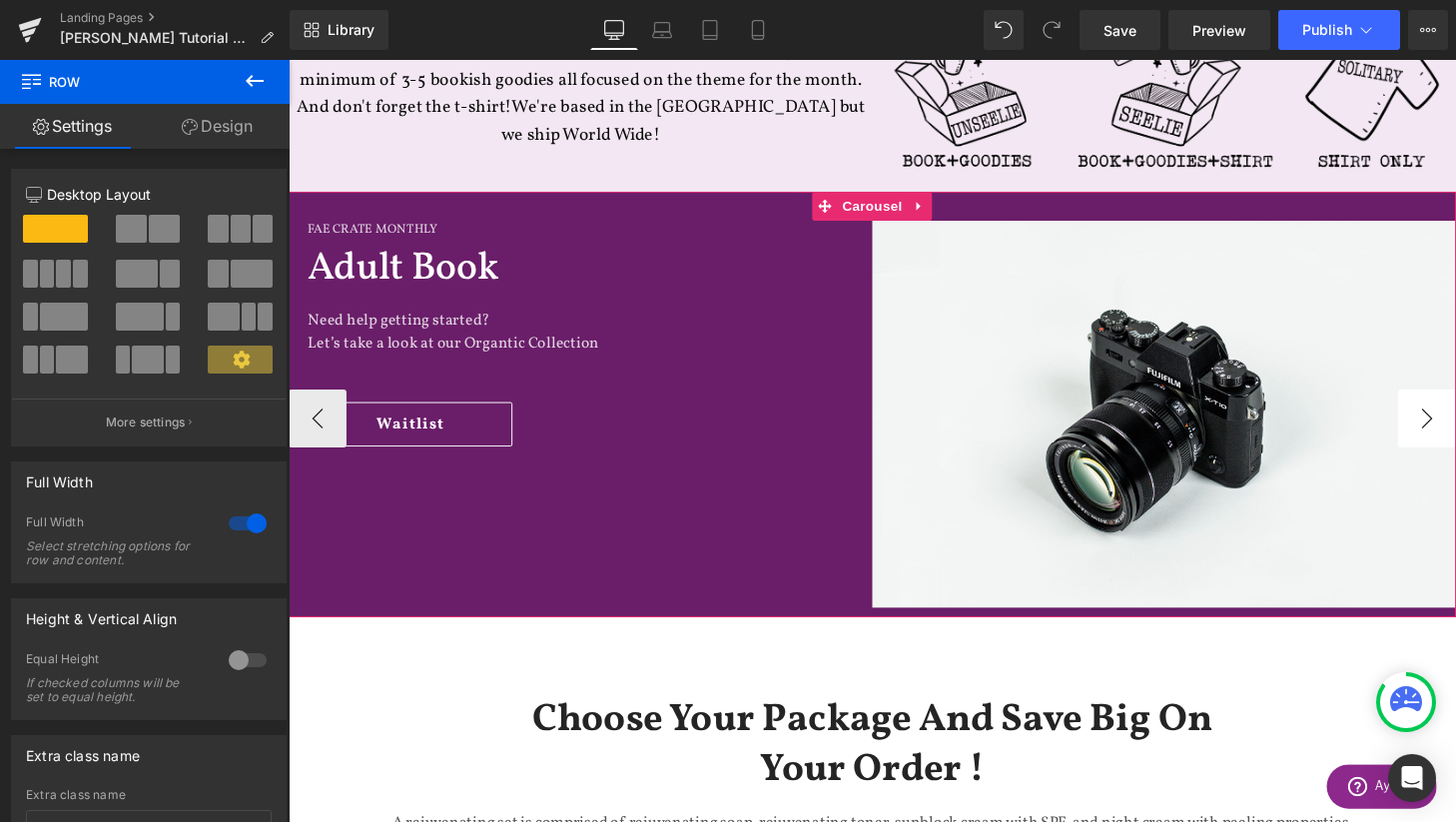 click on "›" at bounding box center [1467, 431] 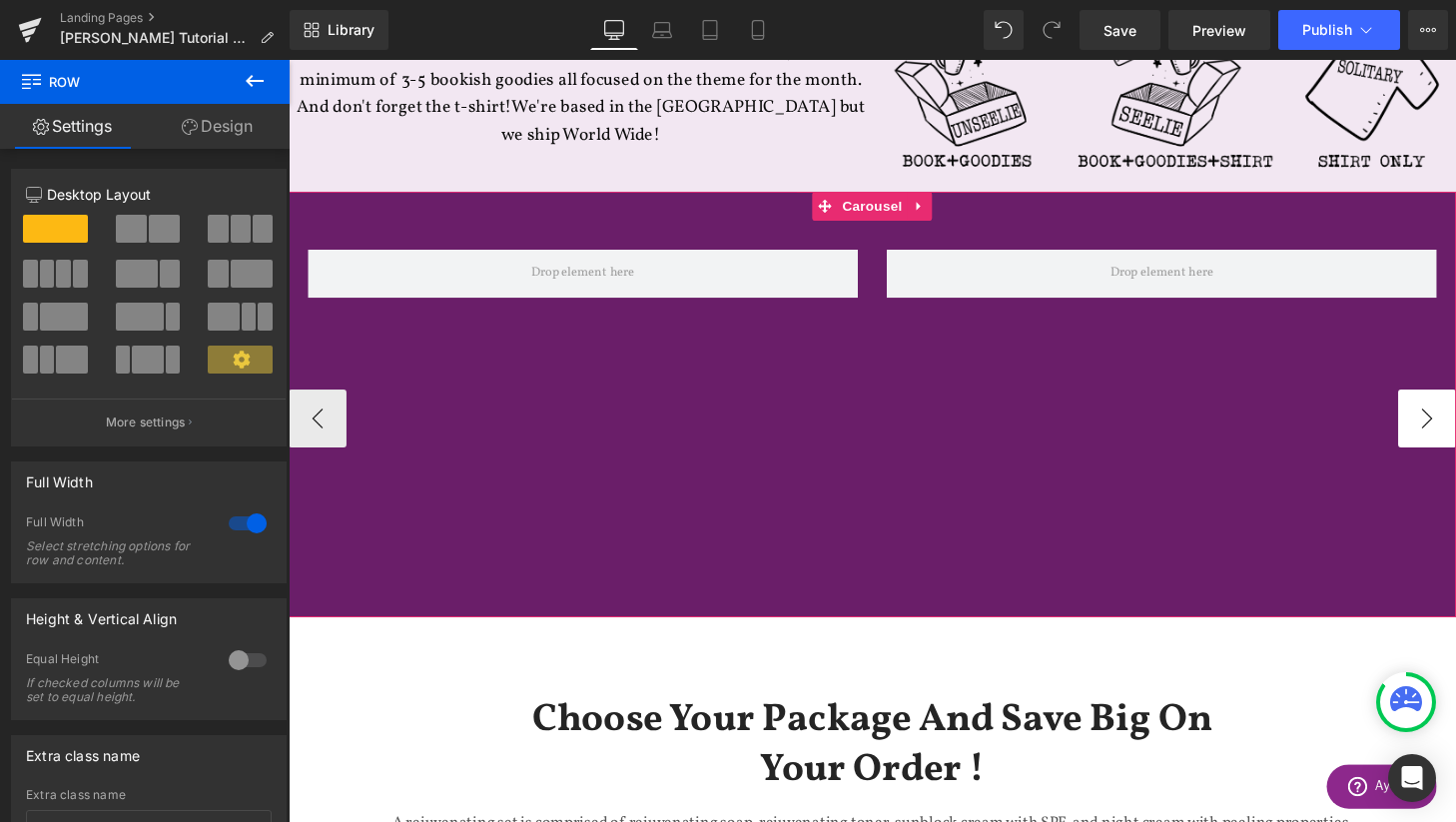 click on "›" at bounding box center [1467, 431] 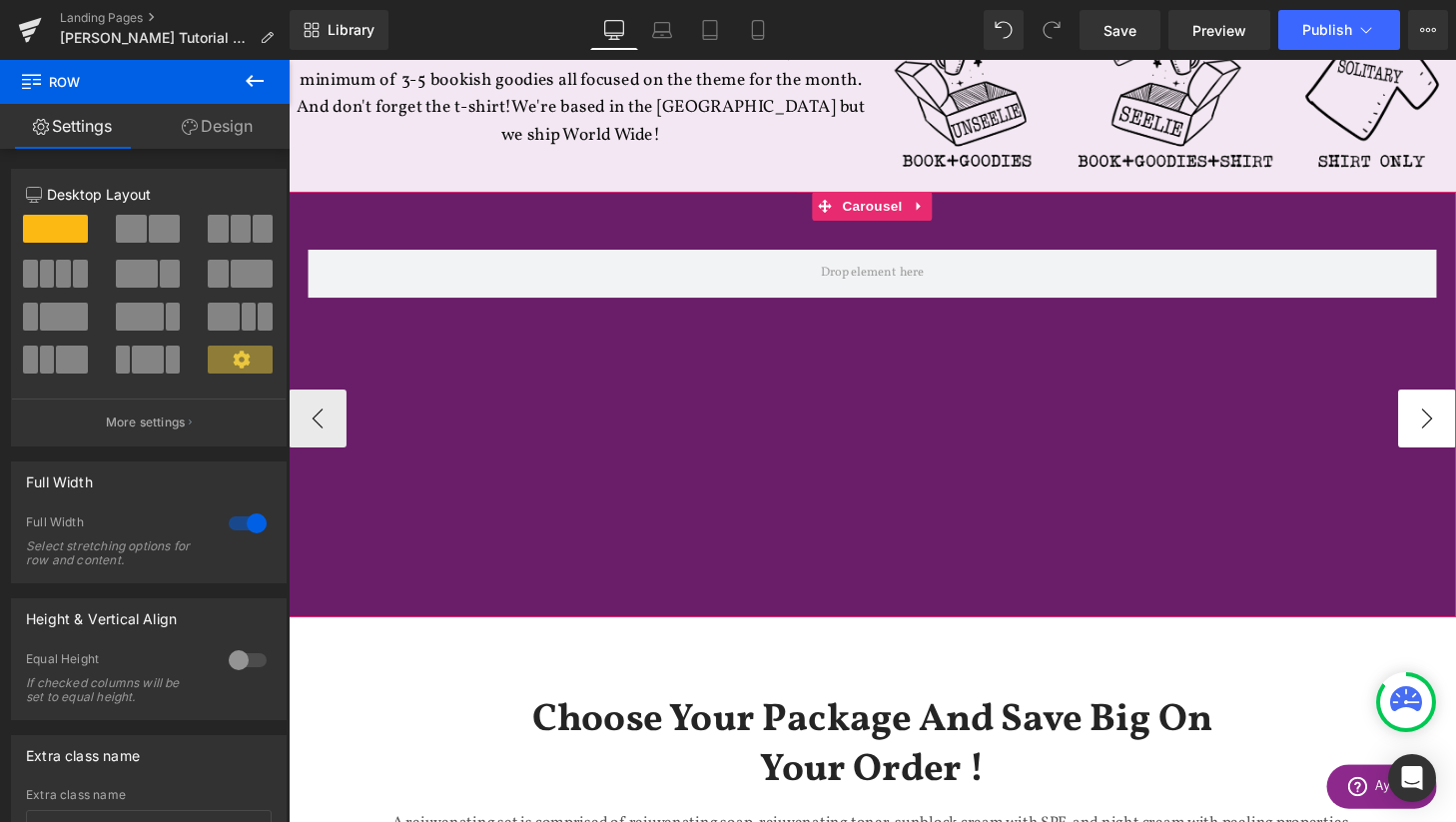click on "›" at bounding box center (1467, 431) 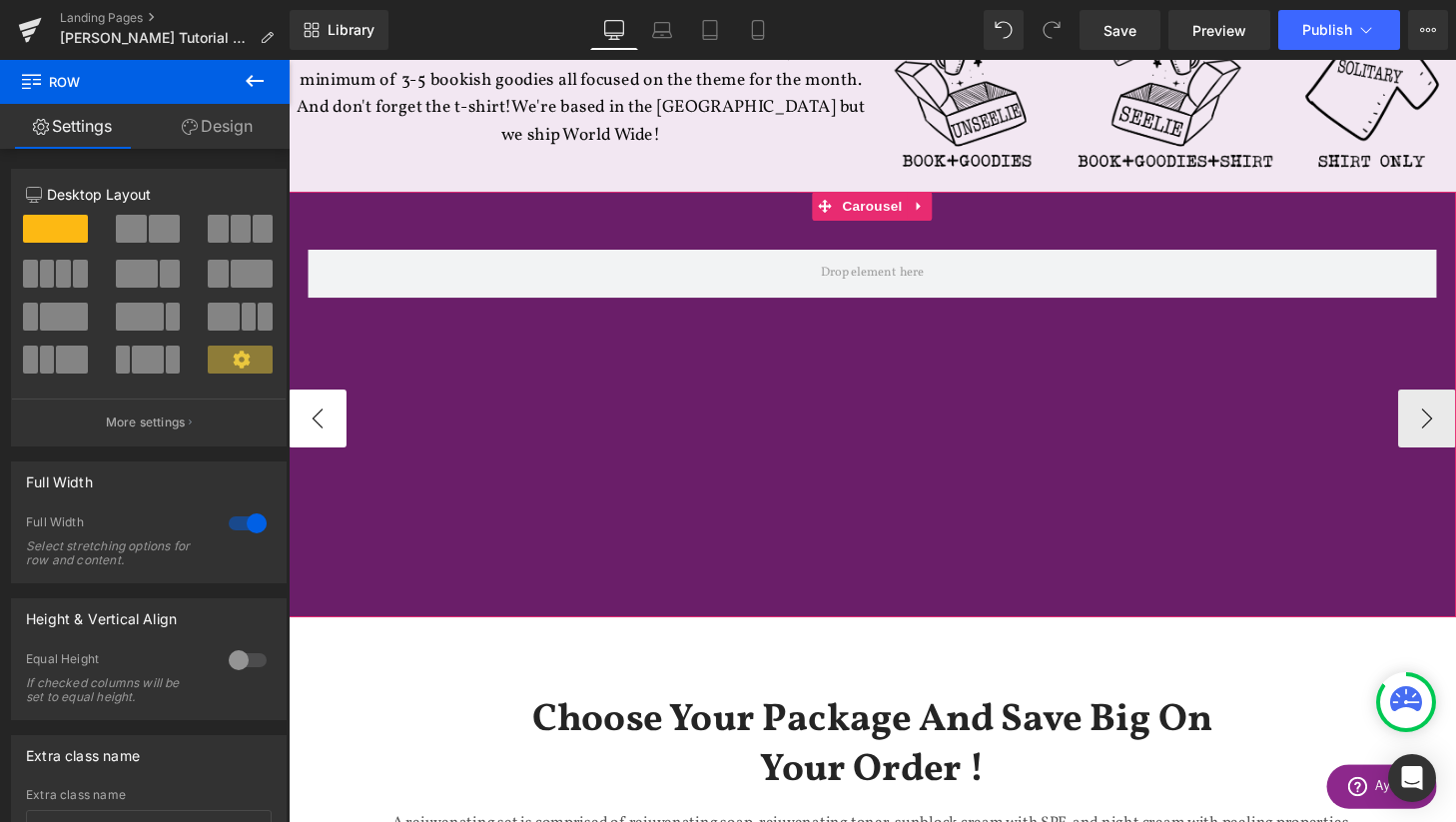 click on "‹" at bounding box center (319, 431) 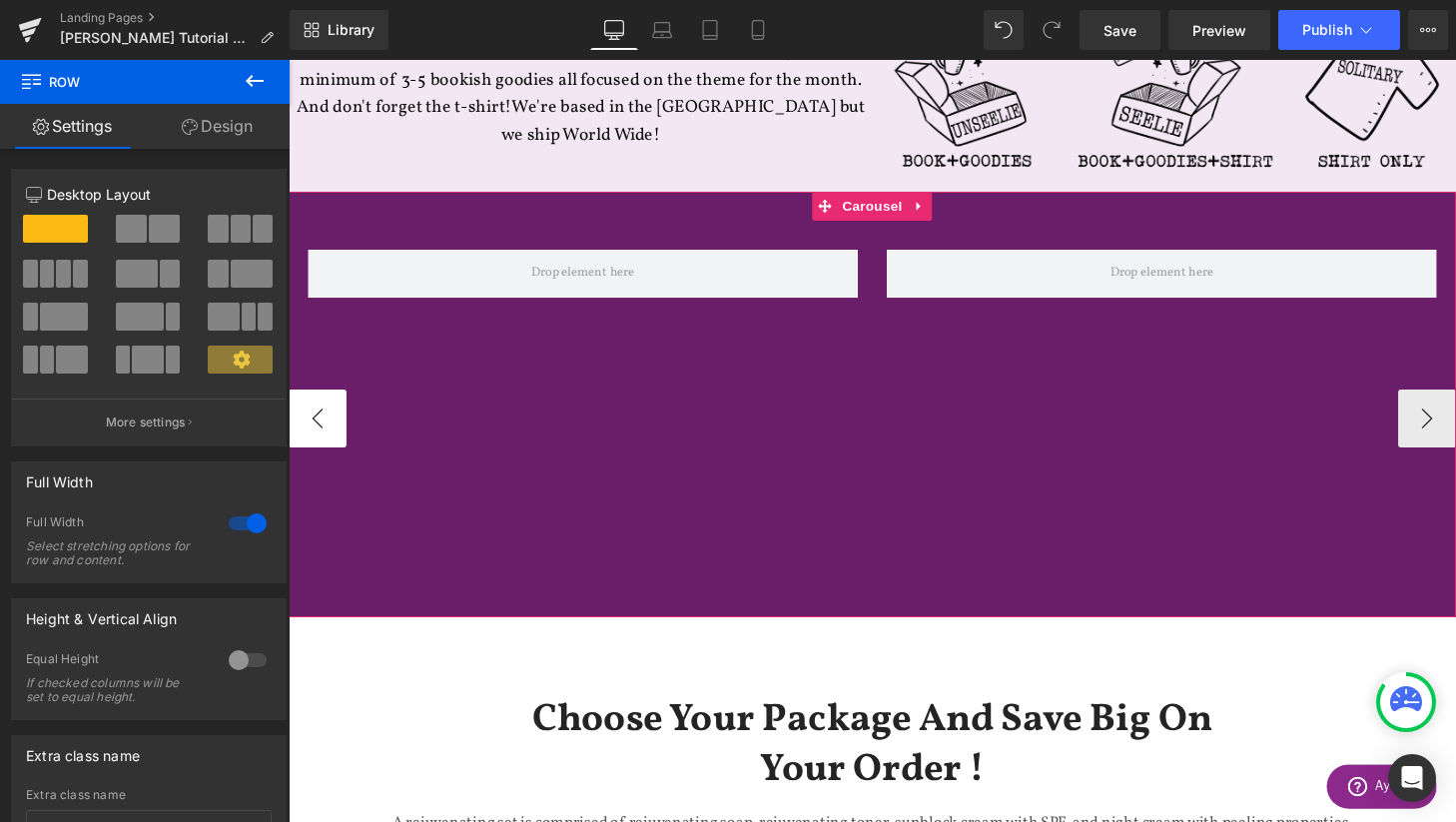click on "‹" at bounding box center (319, 431) 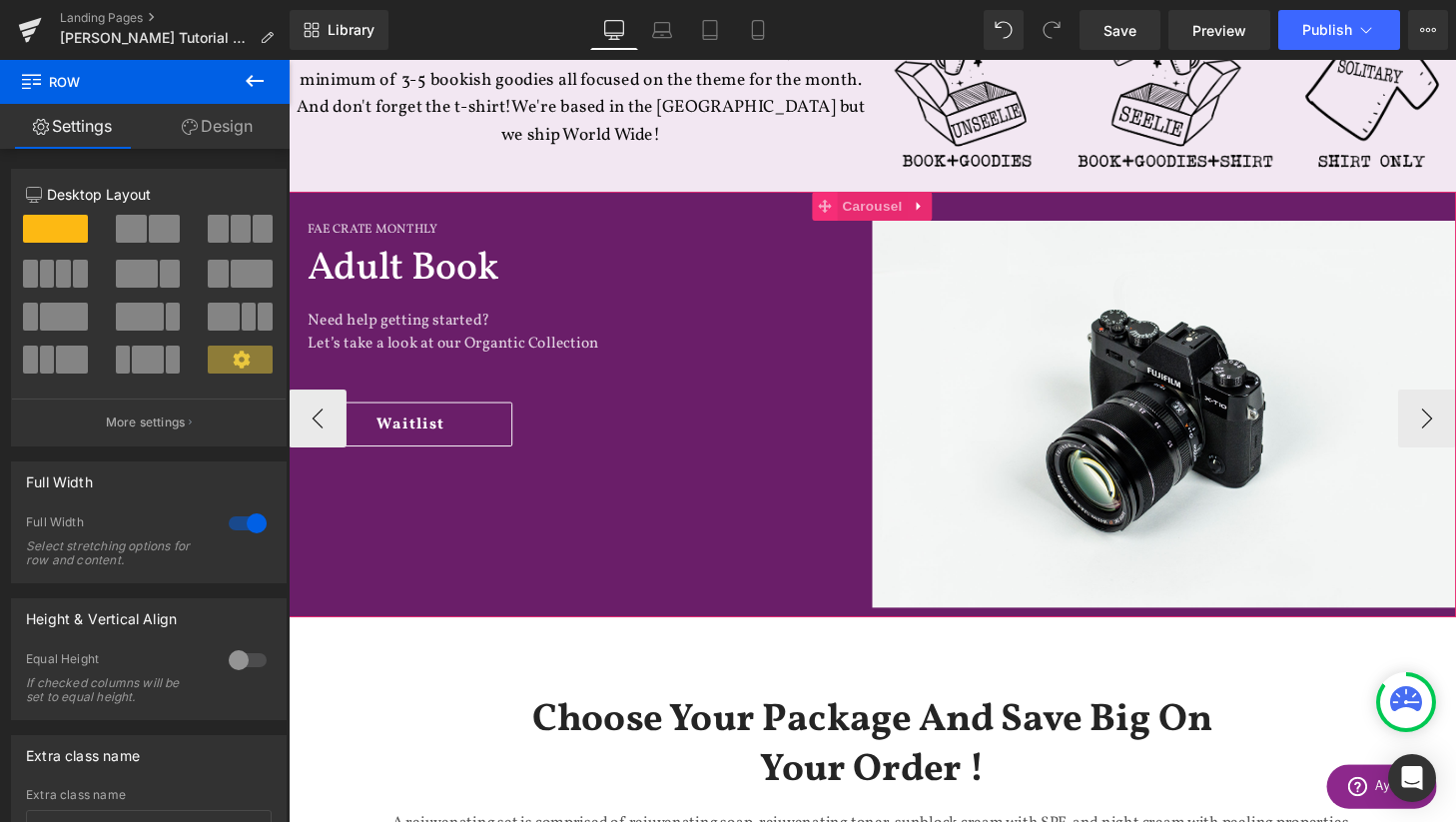 click 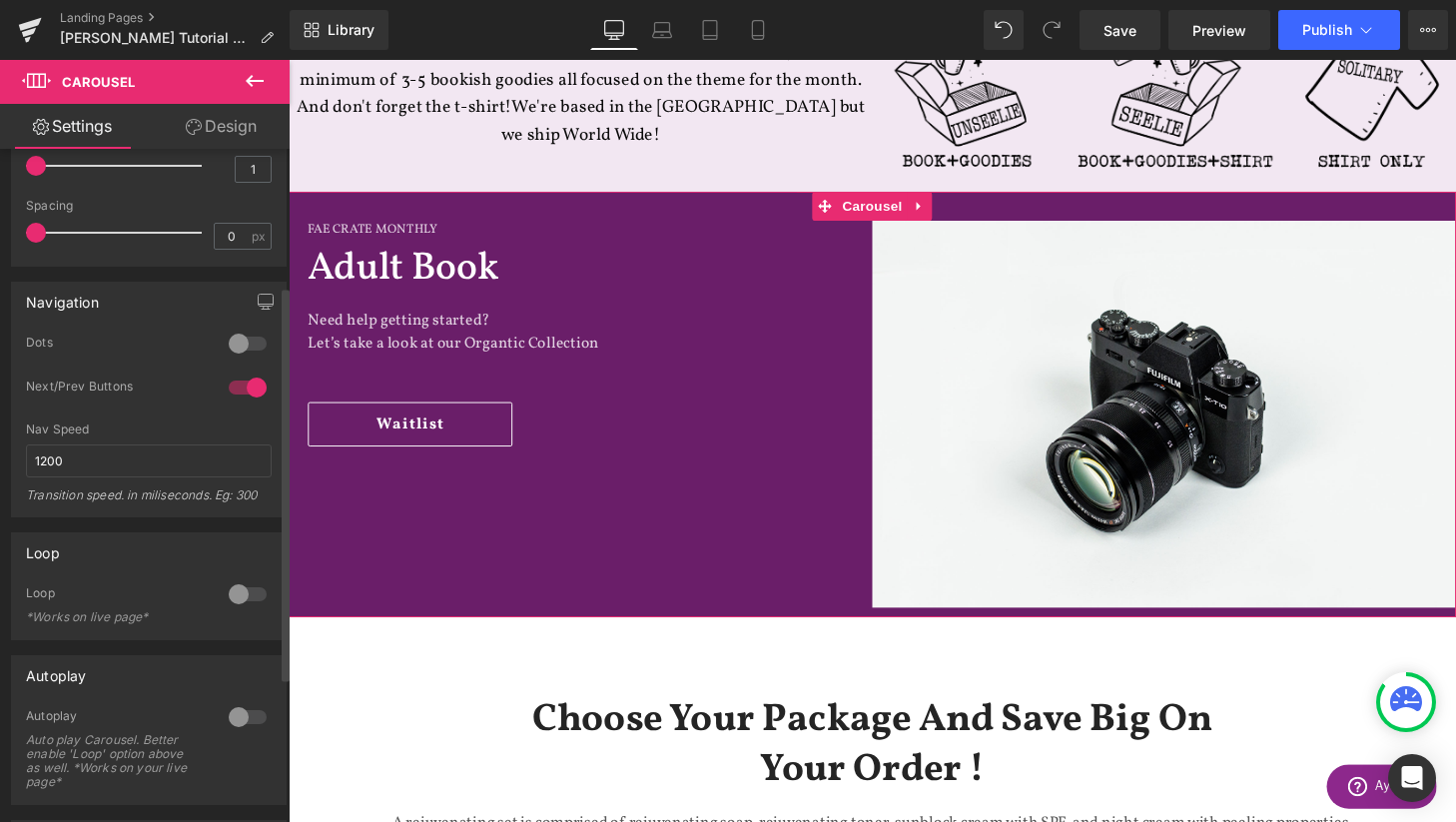 scroll, scrollTop: 234, scrollLeft: 0, axis: vertical 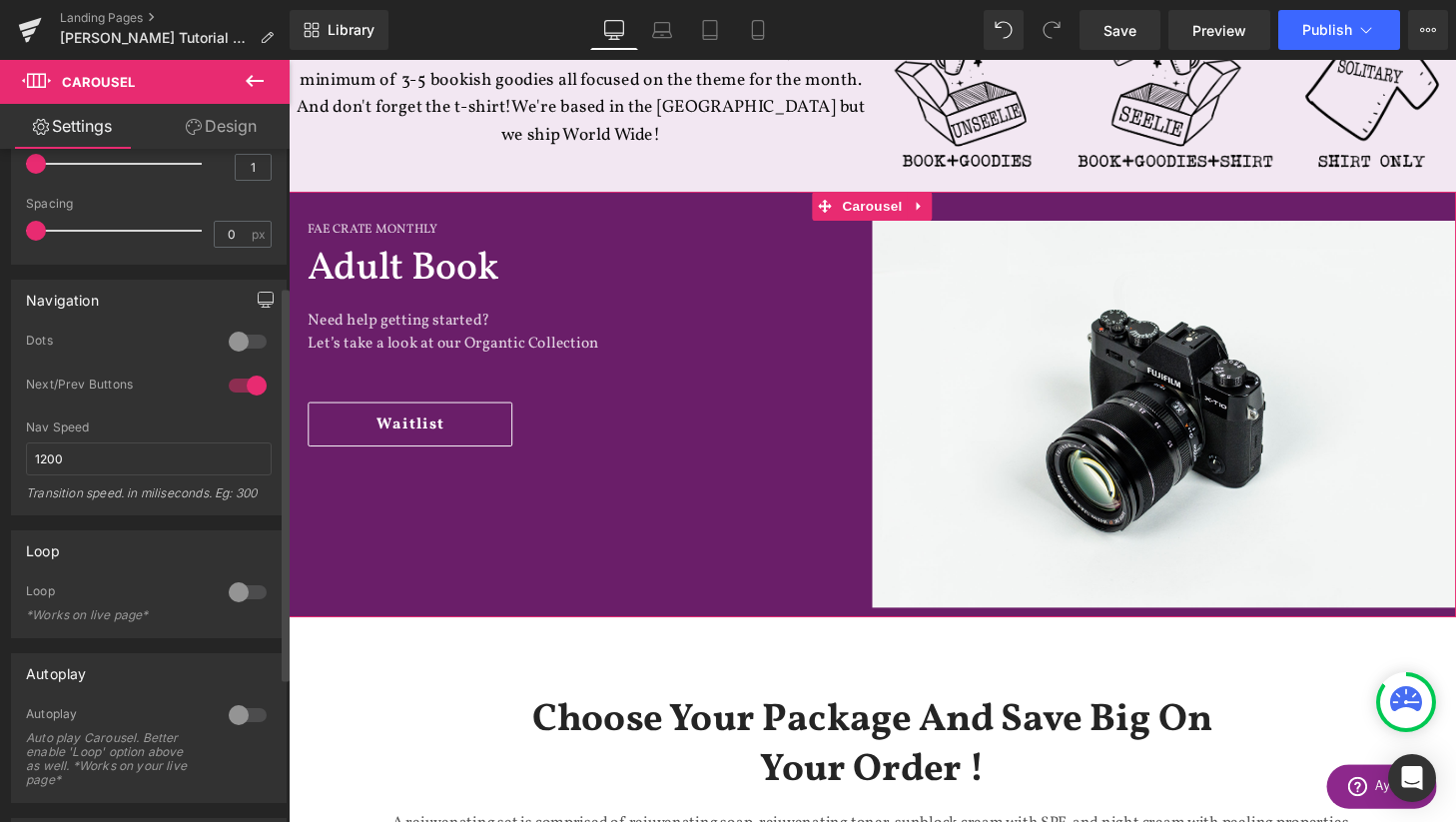 click 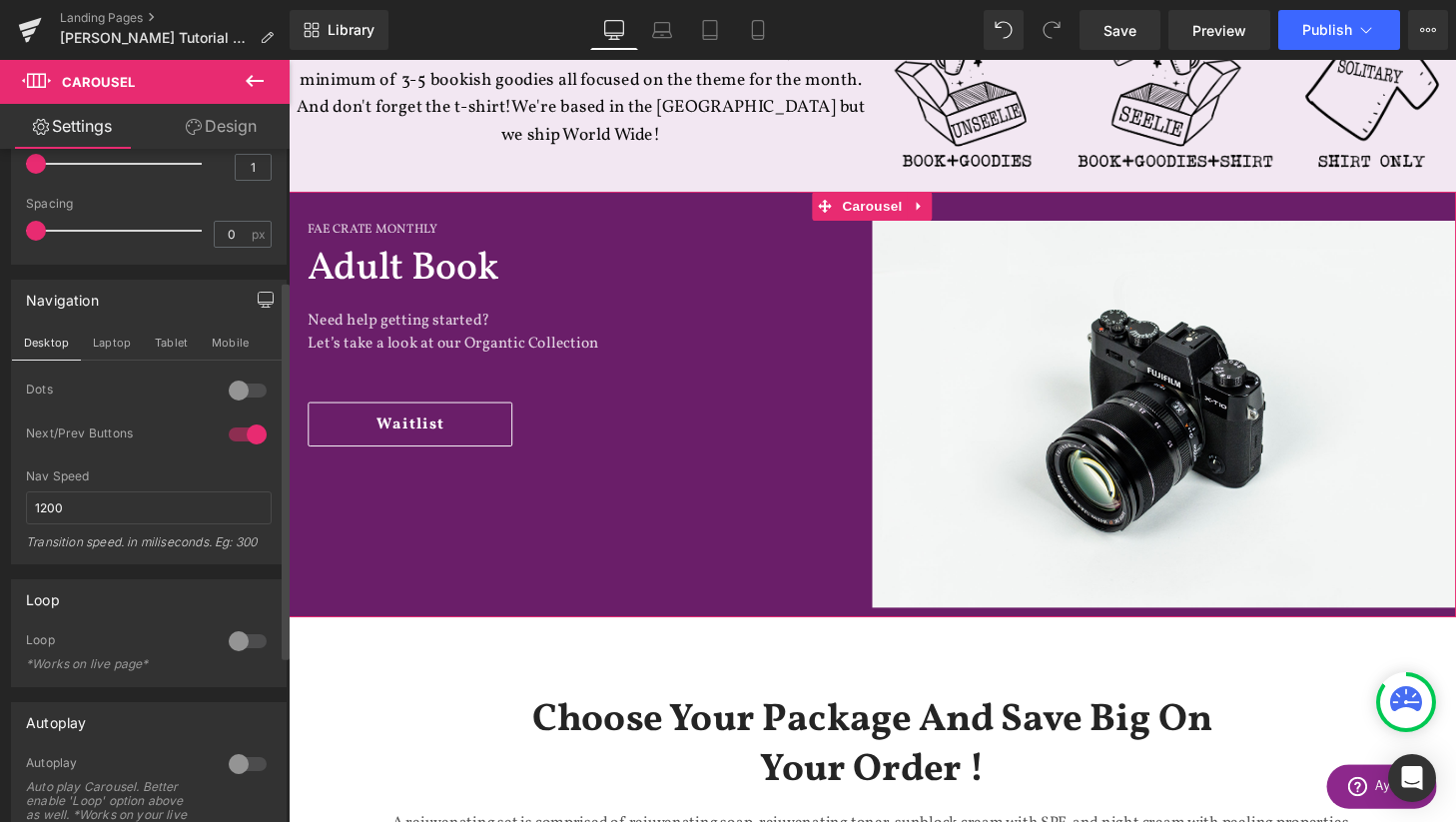 click 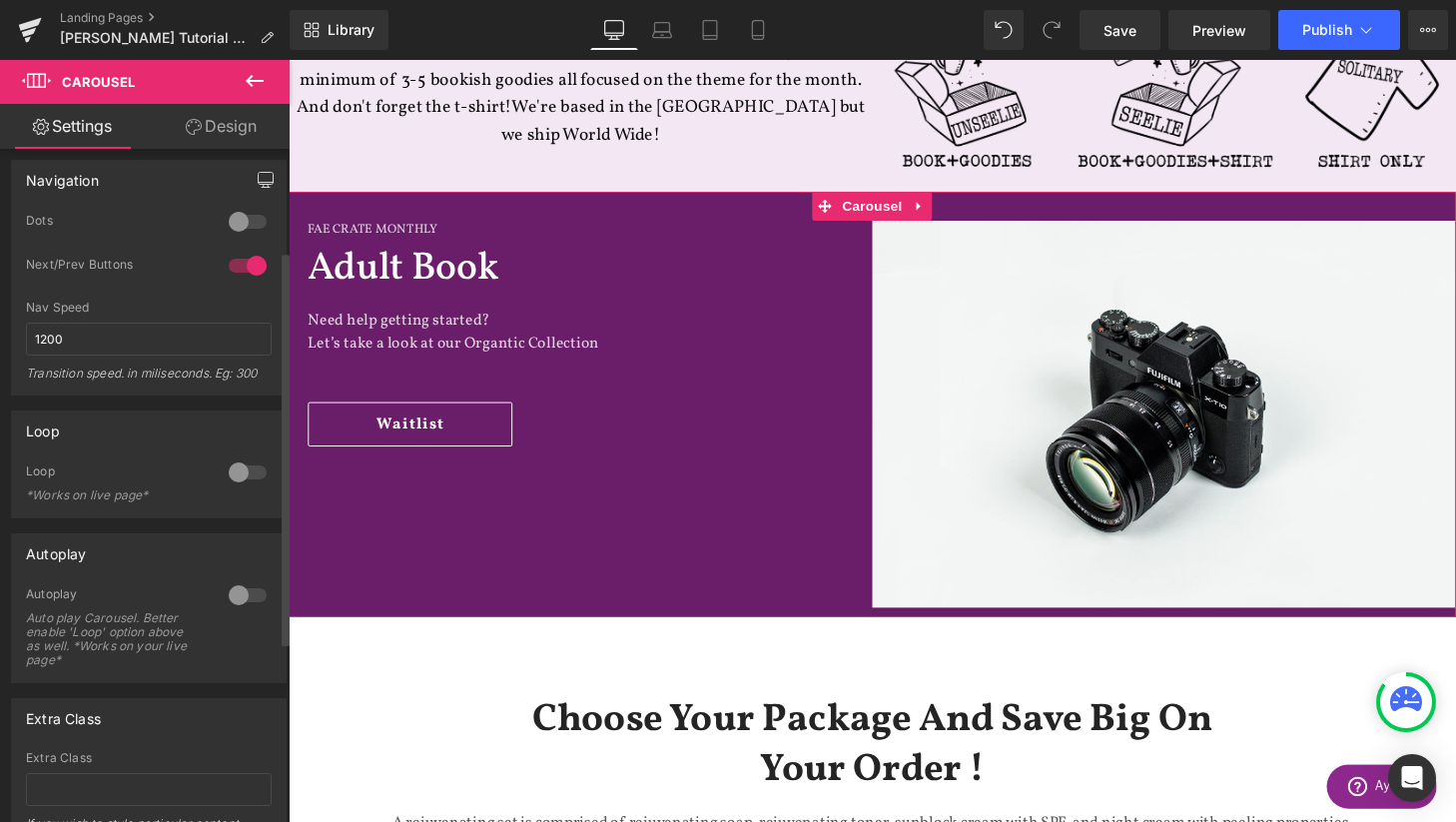 scroll, scrollTop: 0, scrollLeft: 0, axis: both 